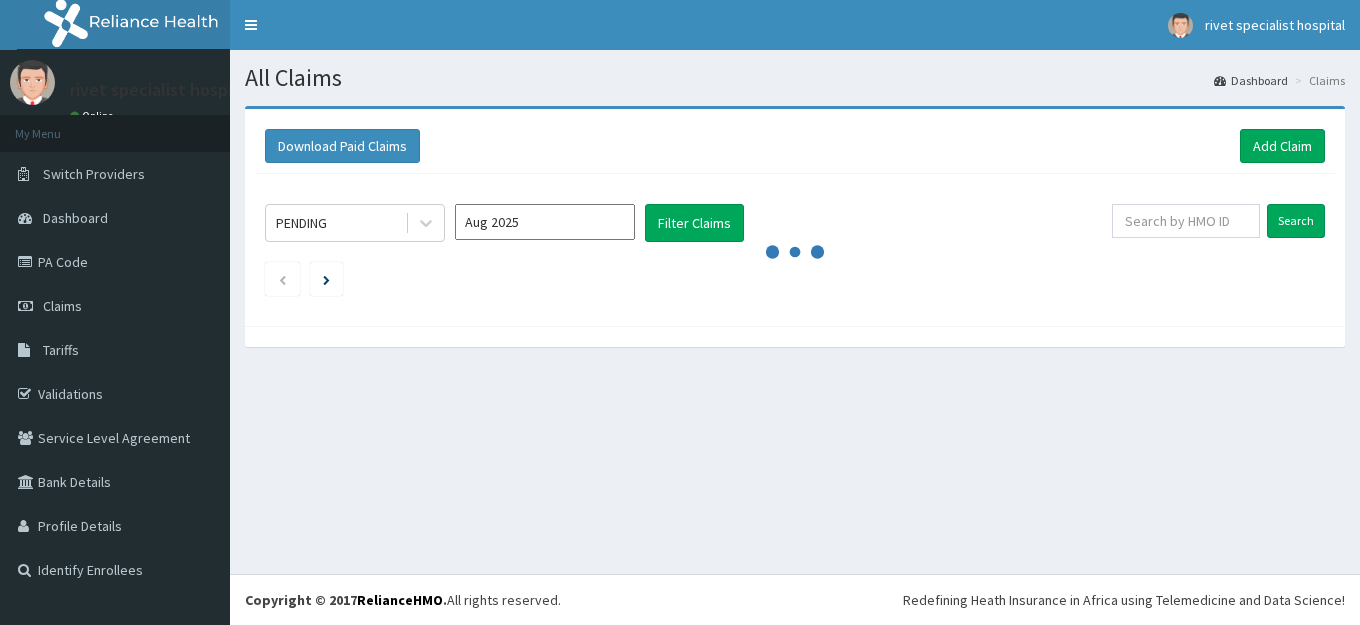 scroll, scrollTop: 0, scrollLeft: 0, axis: both 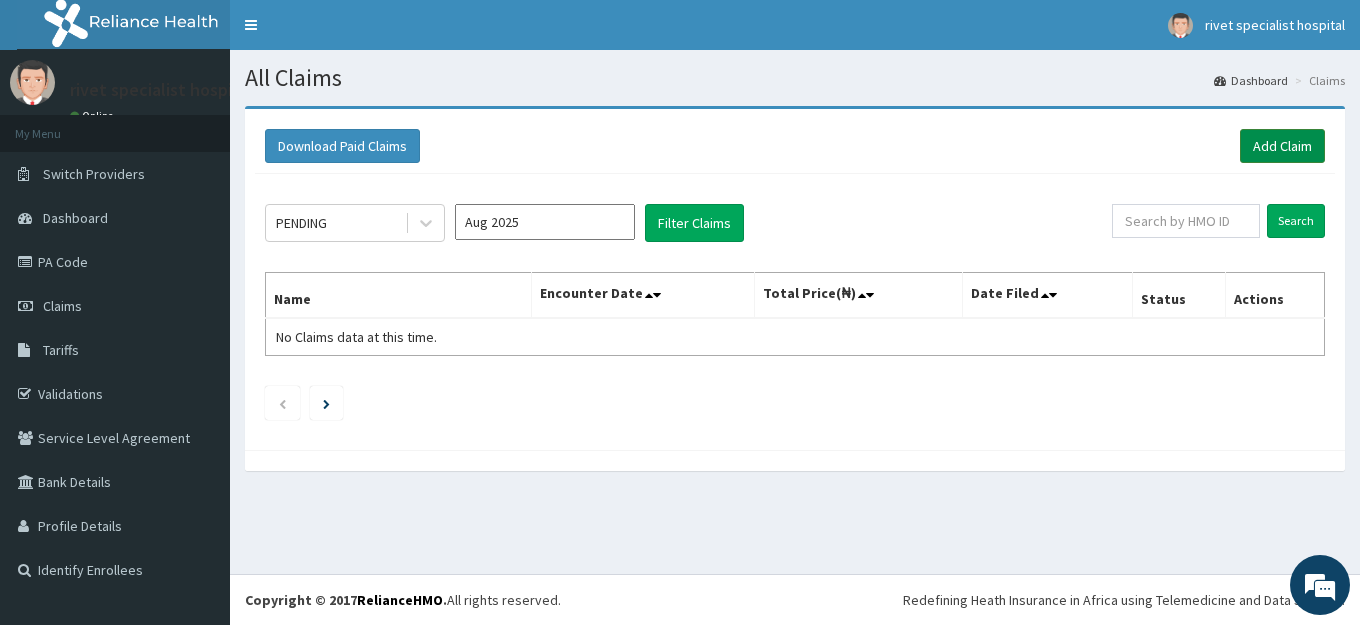 click on "Add Claim" at bounding box center [1282, 146] 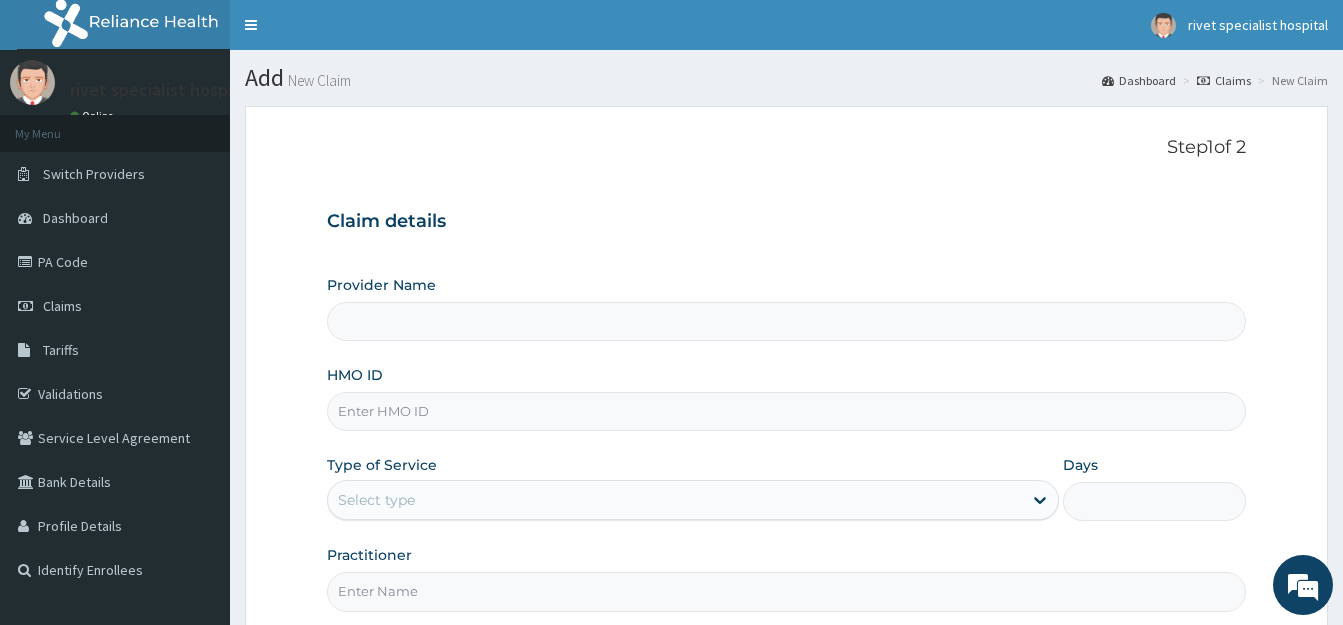 scroll, scrollTop: 0, scrollLeft: 0, axis: both 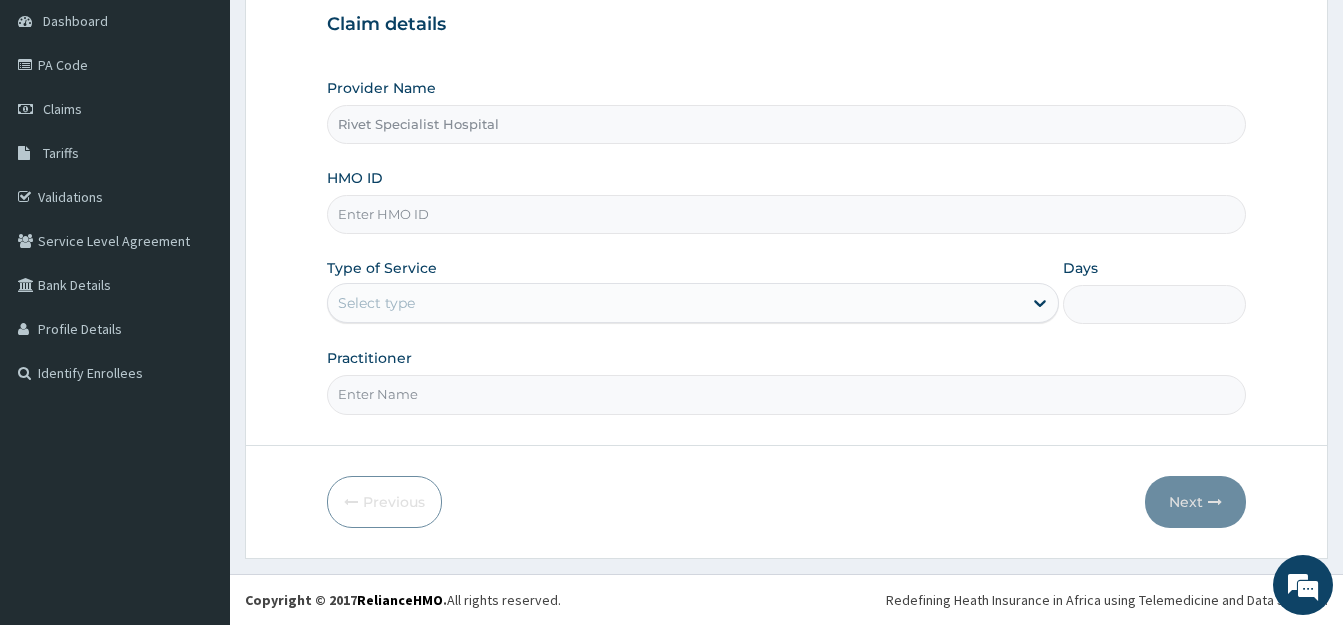 click on "HMO ID" at bounding box center [786, 214] 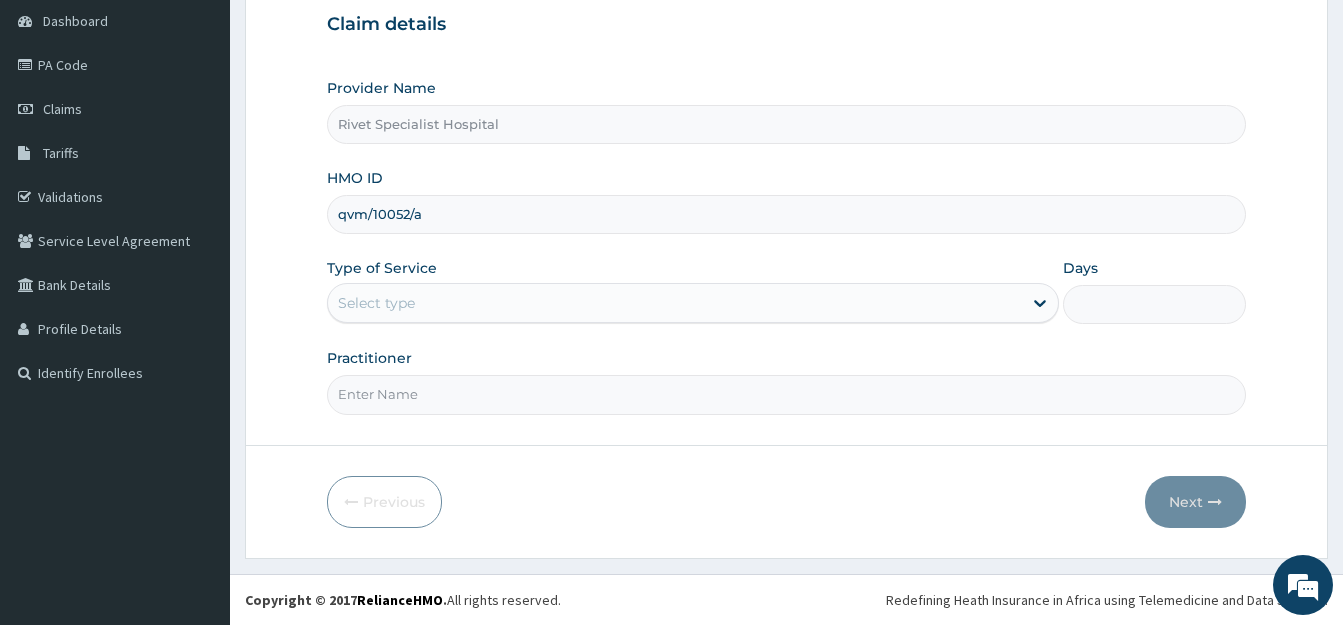 type on "qvm/10052/a" 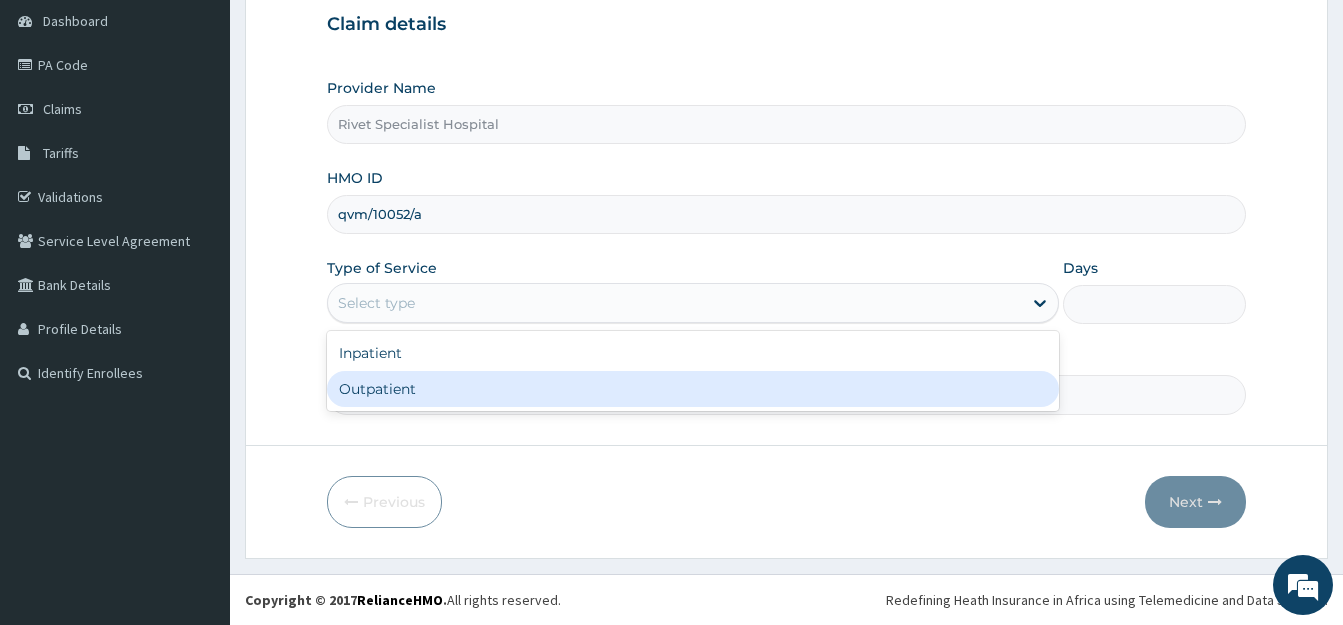 click on "Outpatient" at bounding box center (693, 389) 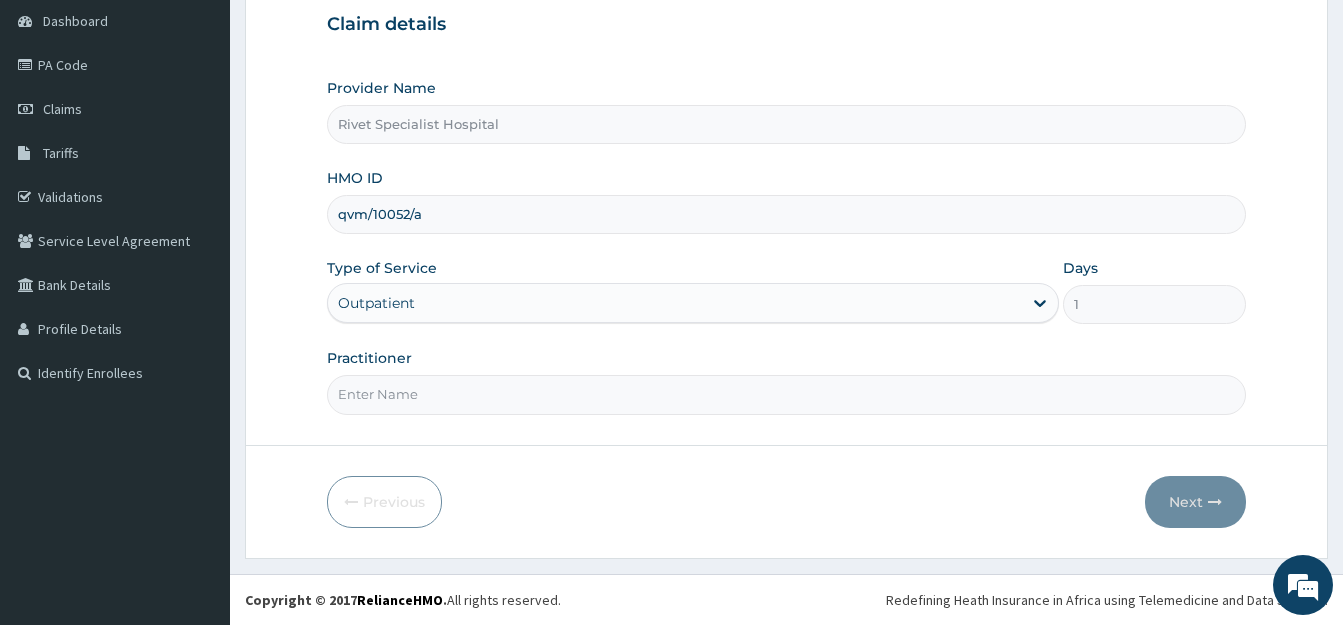 click on "Practitioner" at bounding box center [786, 394] 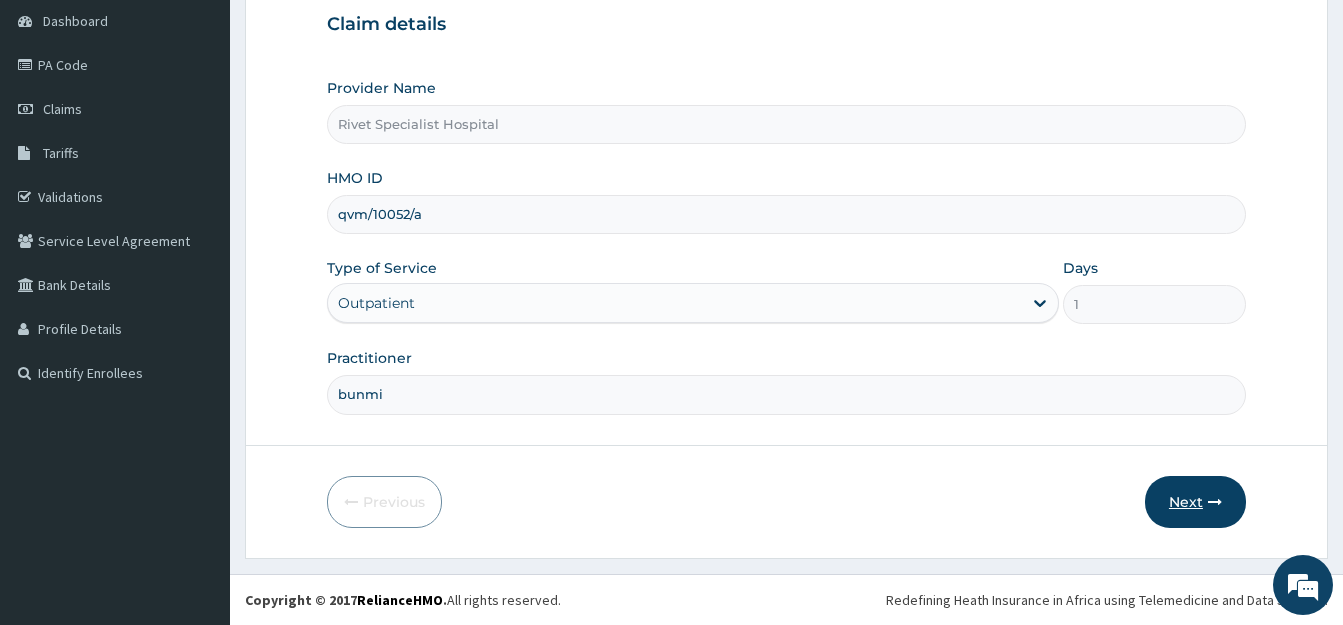 type on "bunmi" 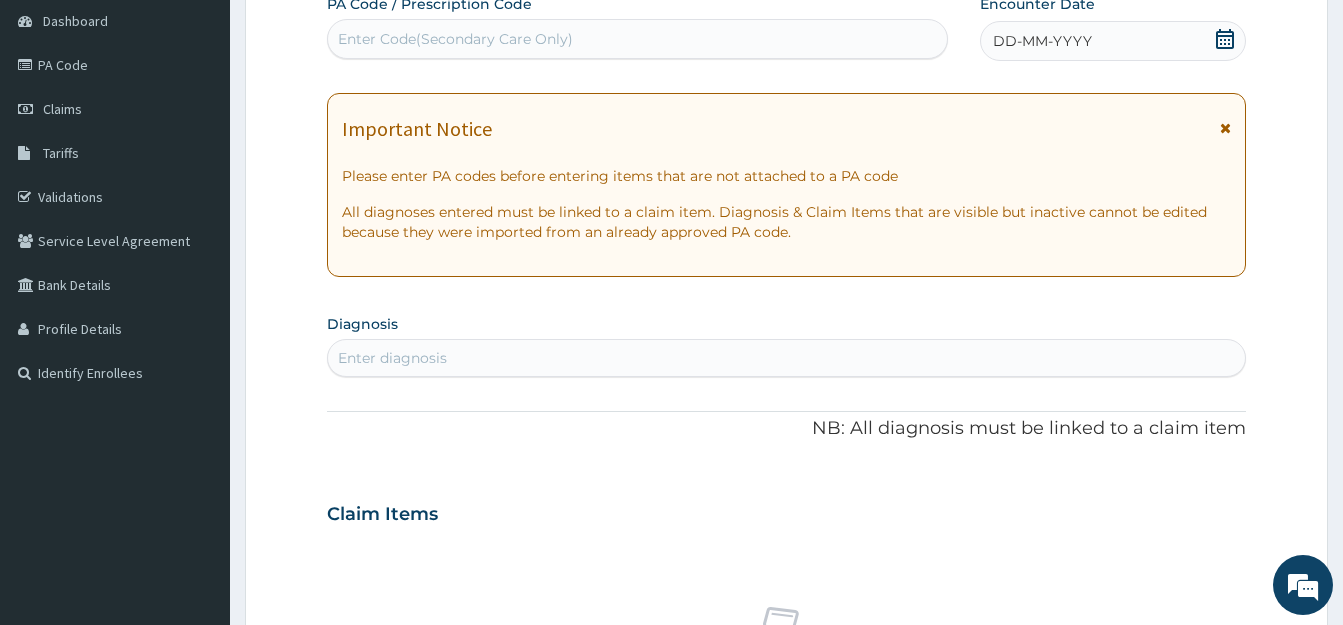 click 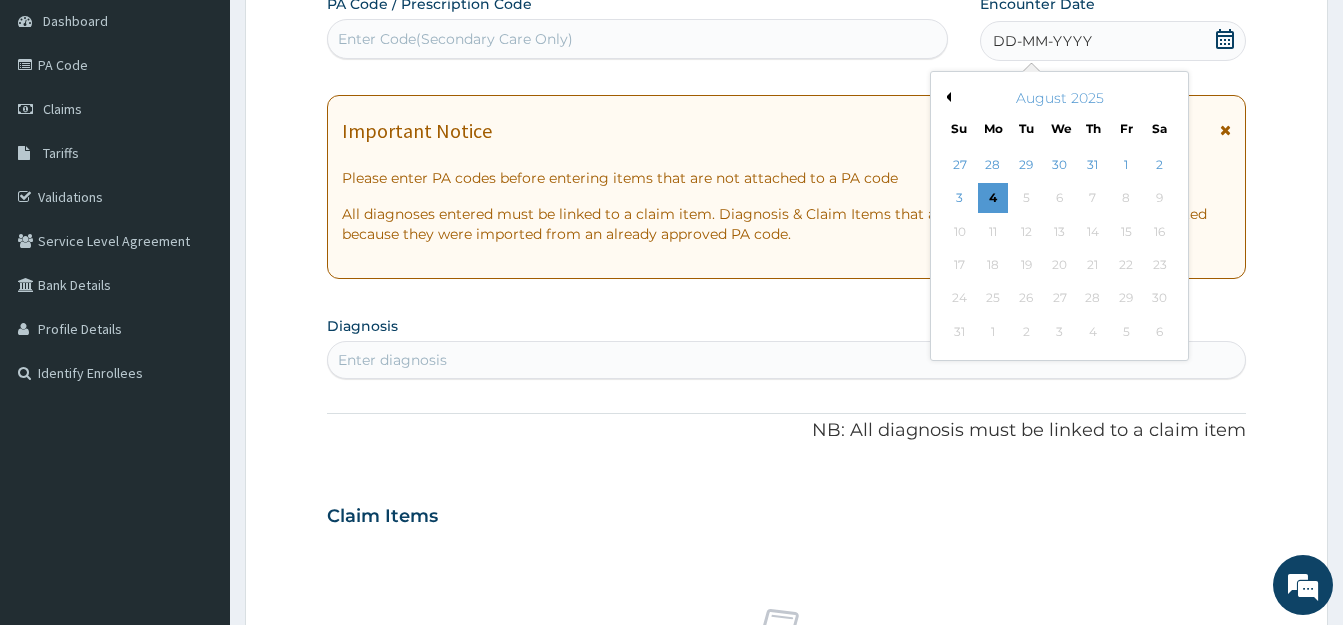 click on "August 2025" at bounding box center (1059, 98) 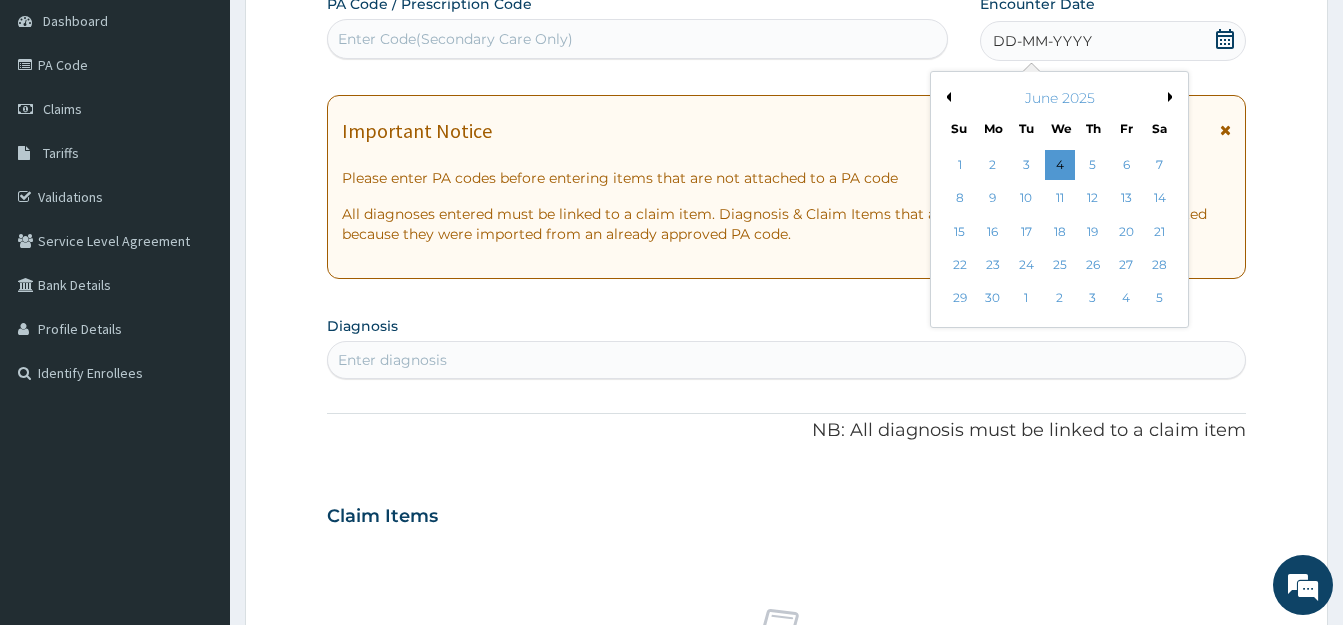 click on "Next Month" at bounding box center (1173, 97) 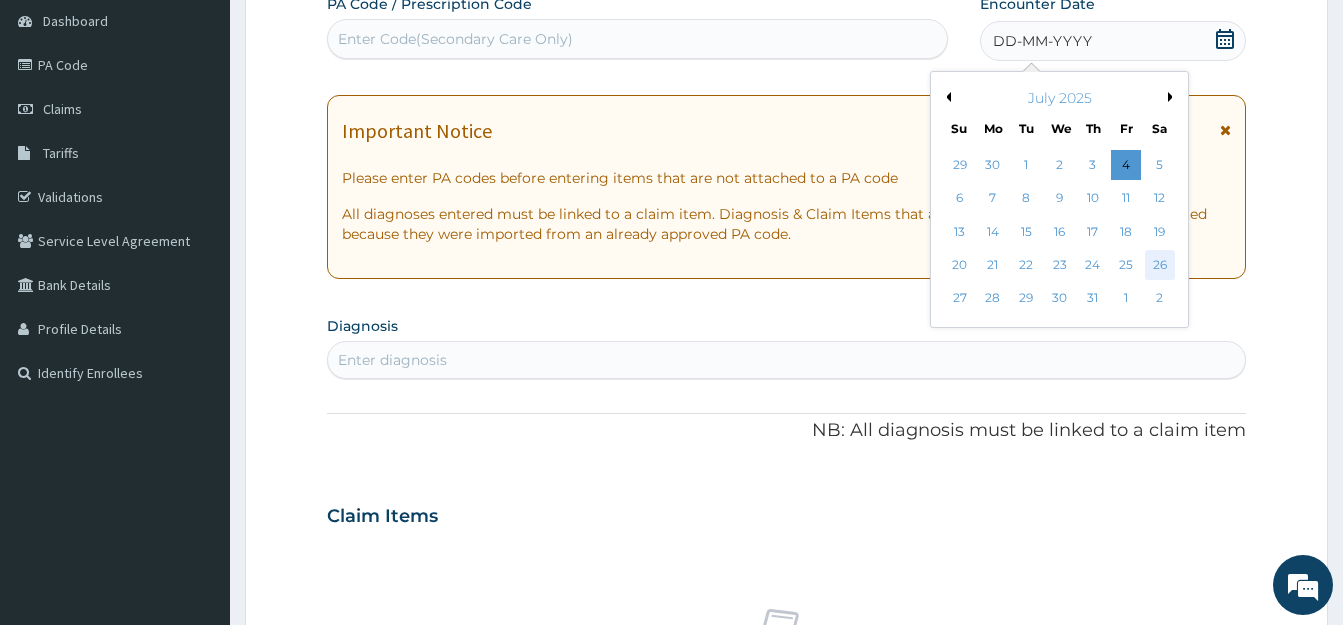 click on "26" at bounding box center (1159, 265) 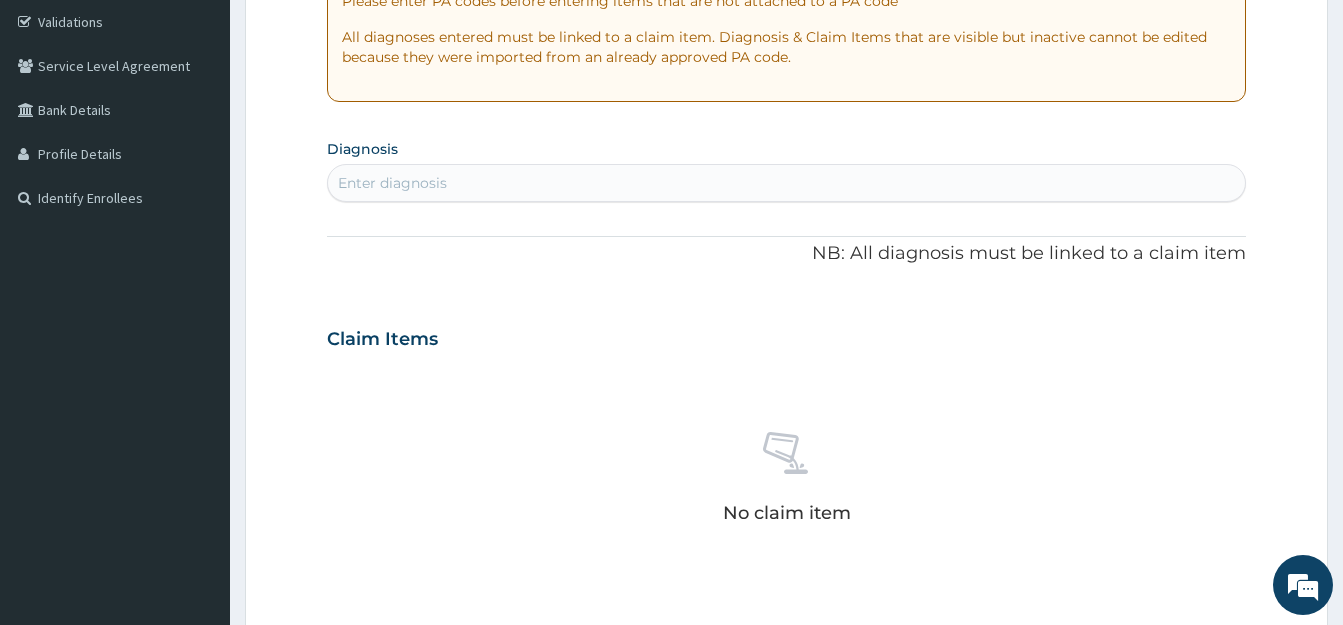 scroll, scrollTop: 401, scrollLeft: 0, axis: vertical 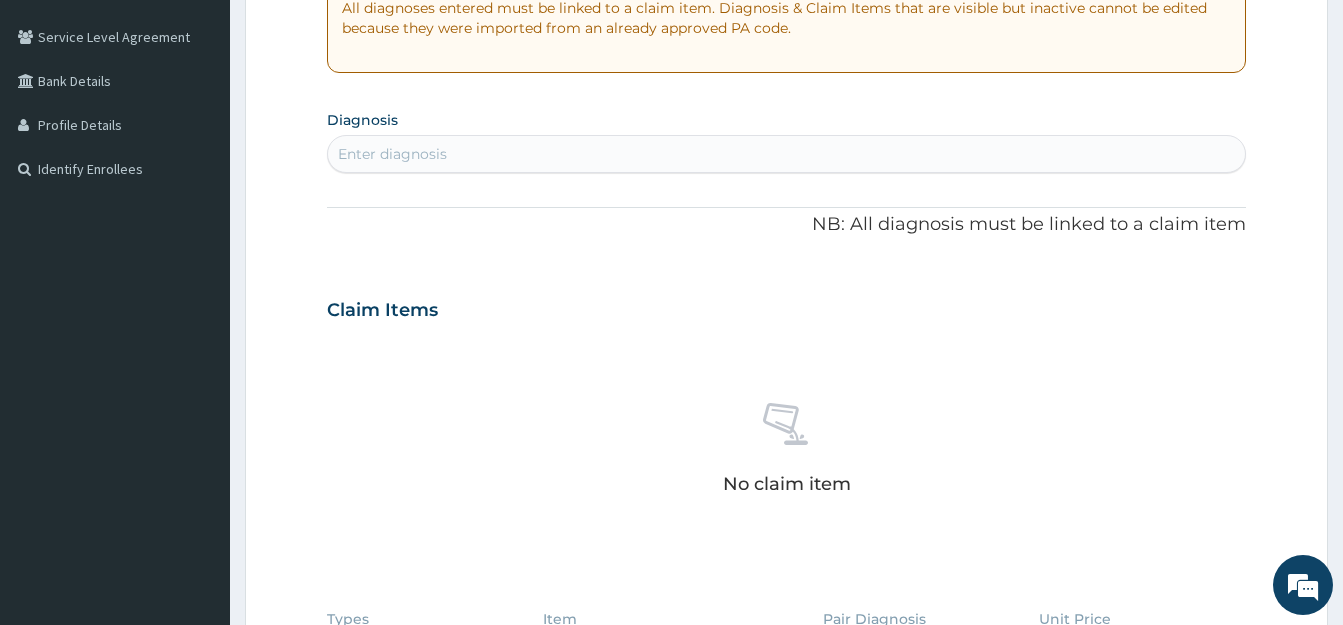 click on "Enter diagnosis" at bounding box center (786, 154) 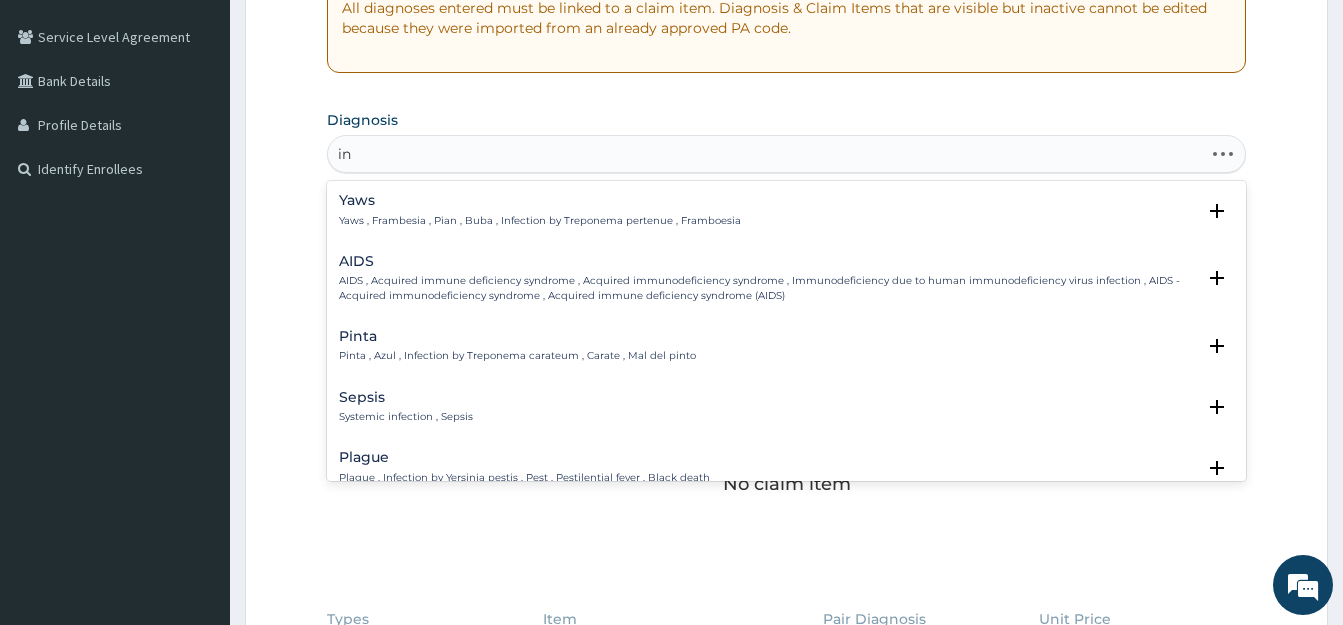 type on "i" 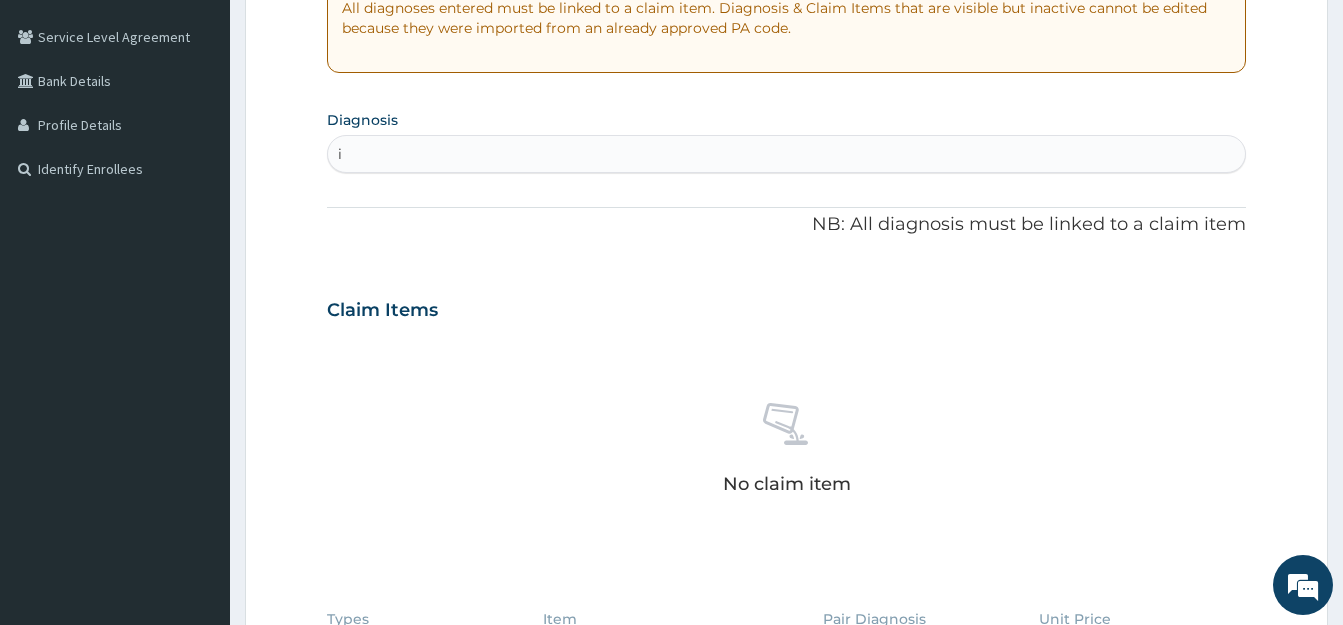type 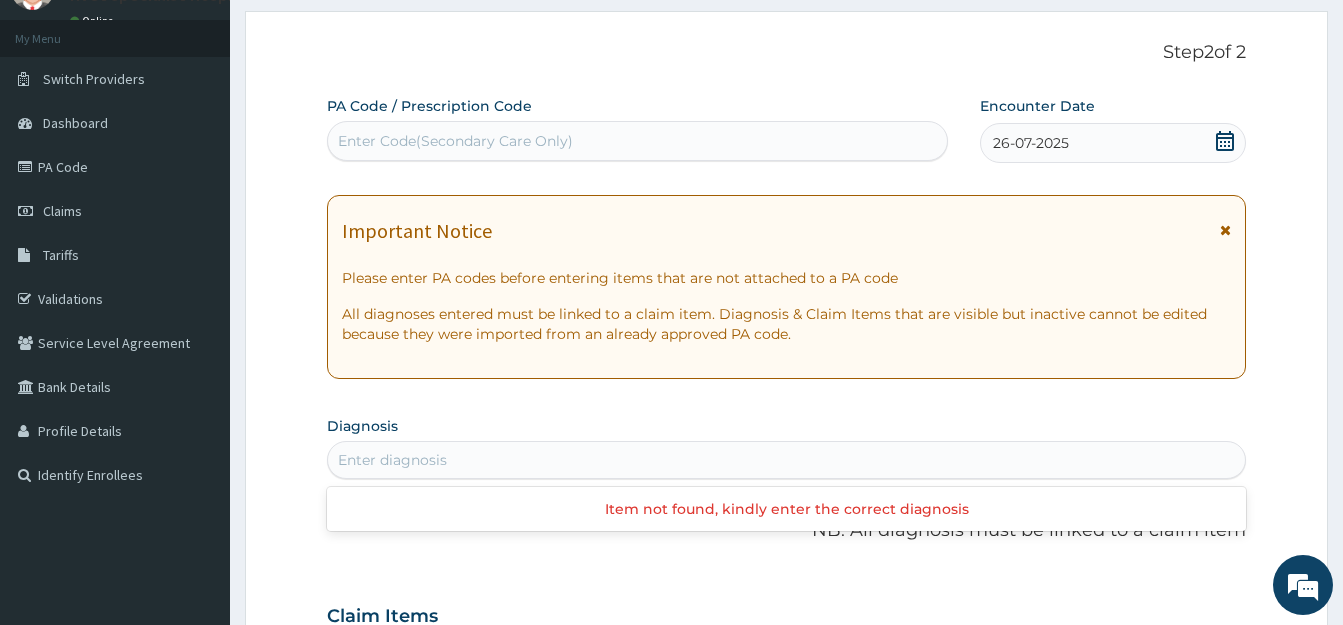 scroll, scrollTop: 0, scrollLeft: 0, axis: both 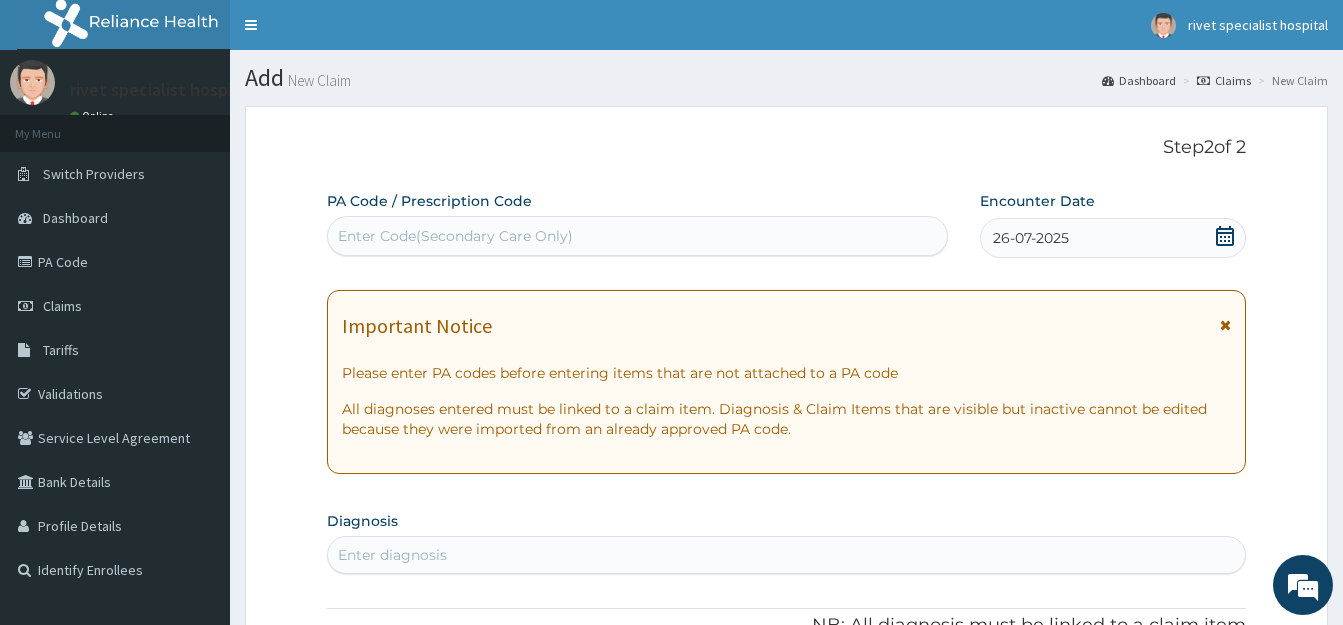 click on "Enter Code(Secondary Care Only)" at bounding box center [637, 236] 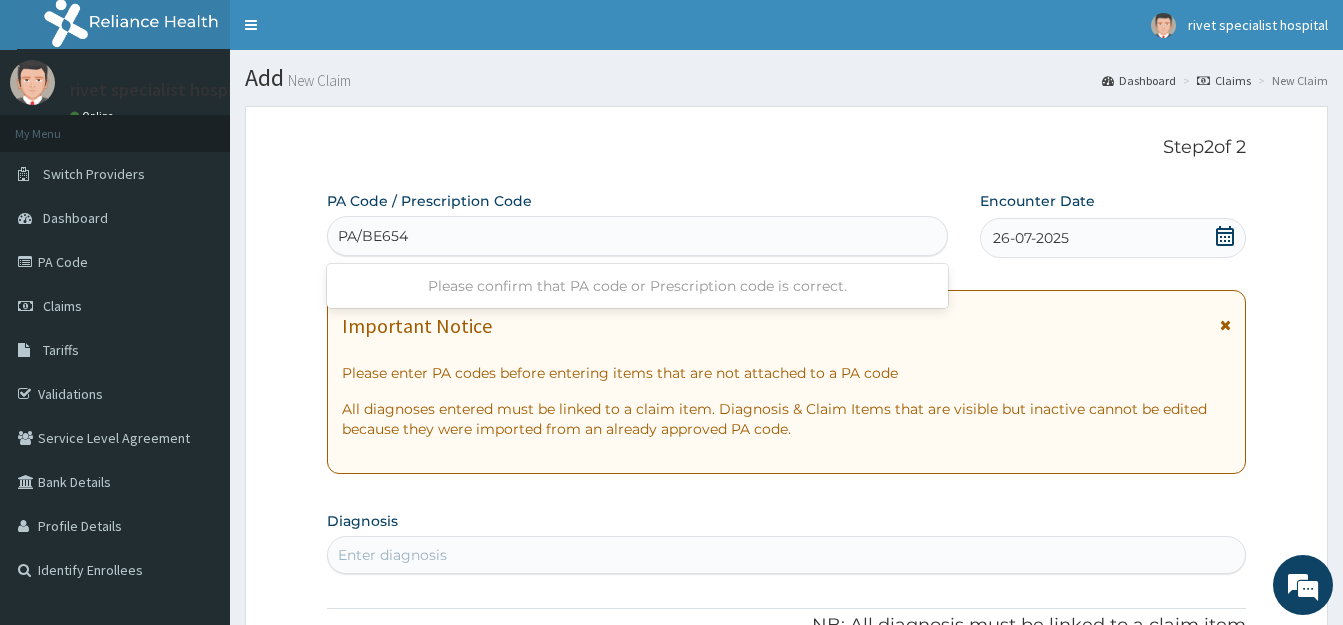 type on "PA/BE6548" 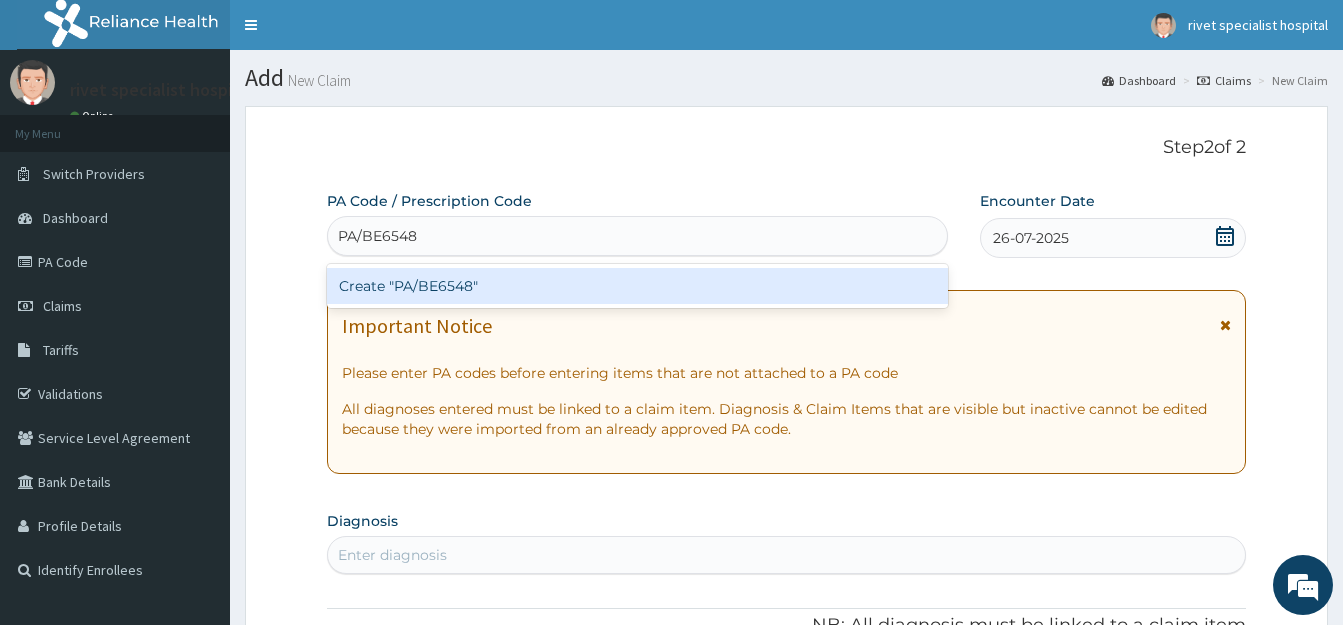 click on "Create "PA/BE6548"" at bounding box center [637, 286] 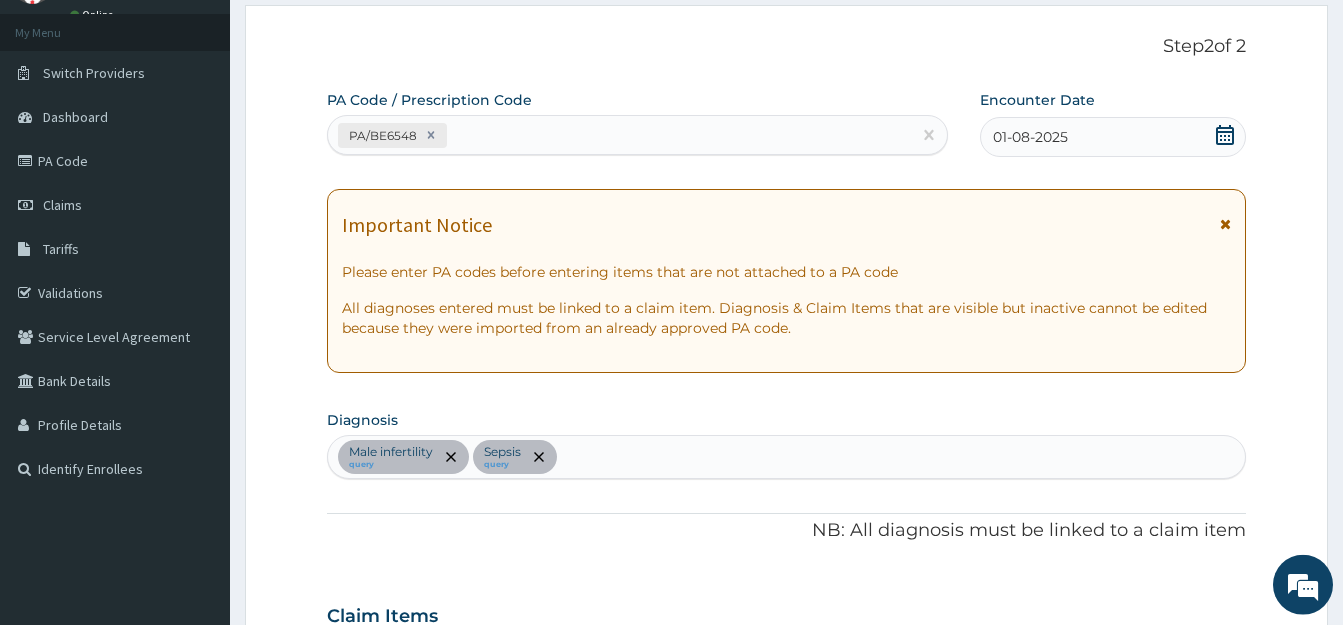 scroll, scrollTop: 204, scrollLeft: 0, axis: vertical 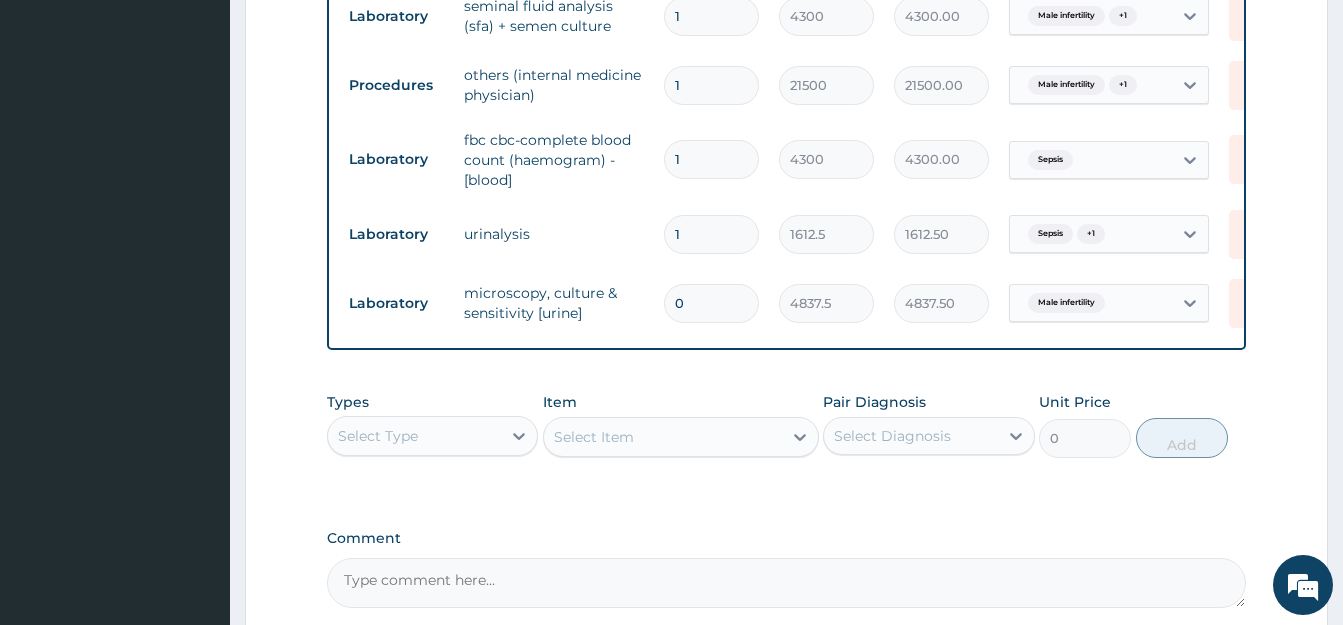 type on "1" 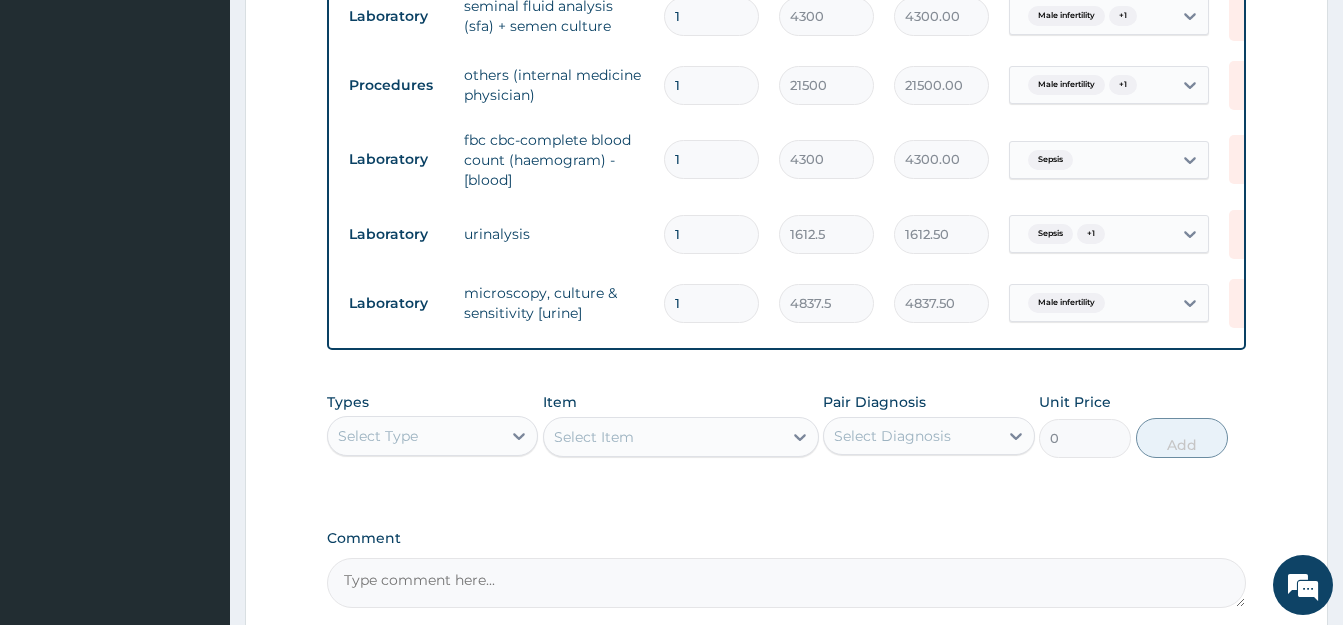 type on "4837.50" 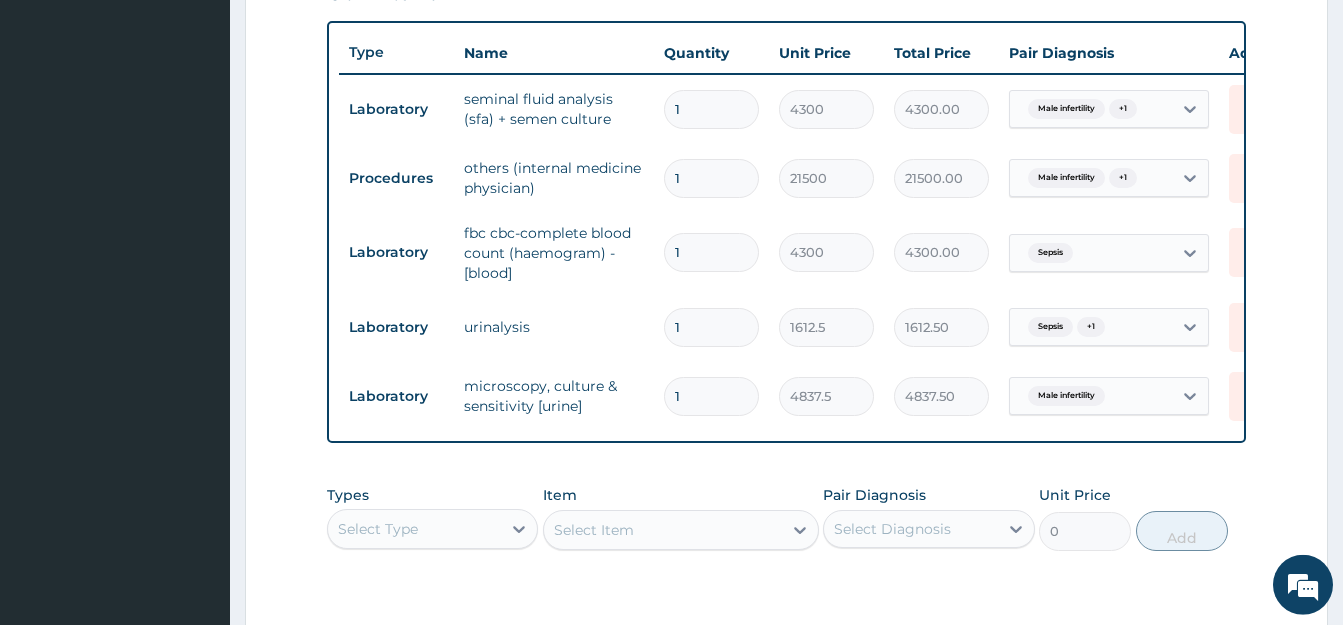 scroll, scrollTop: 714, scrollLeft: 0, axis: vertical 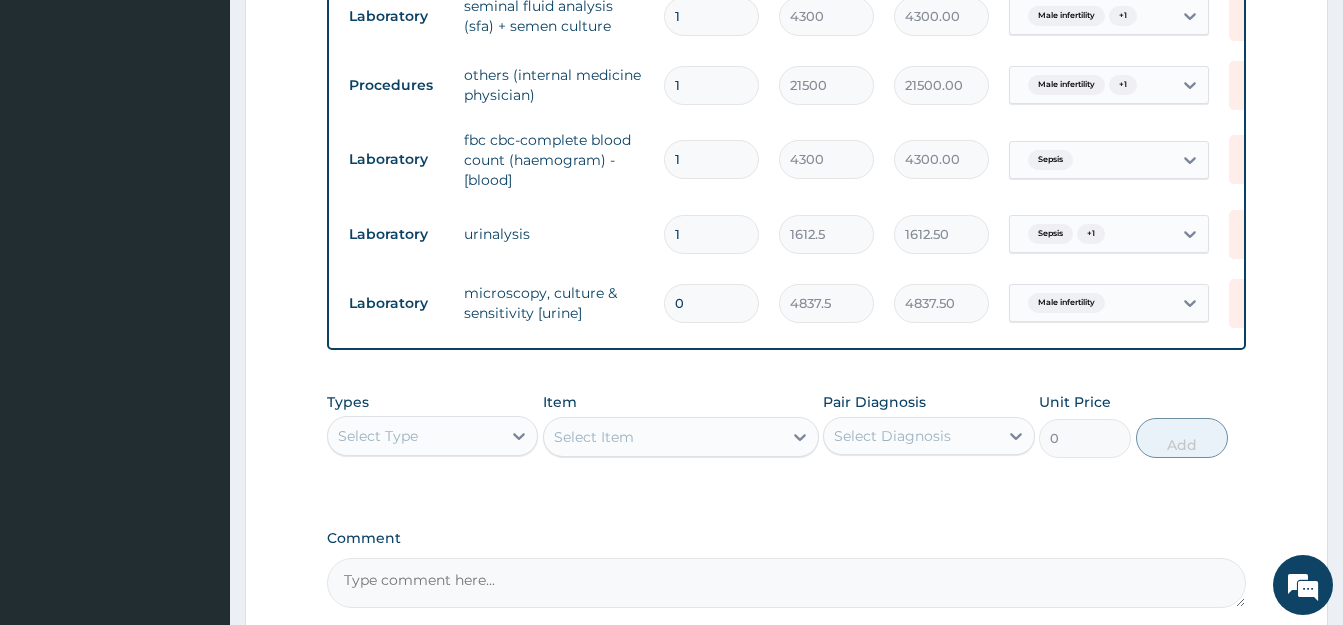 type on "1" 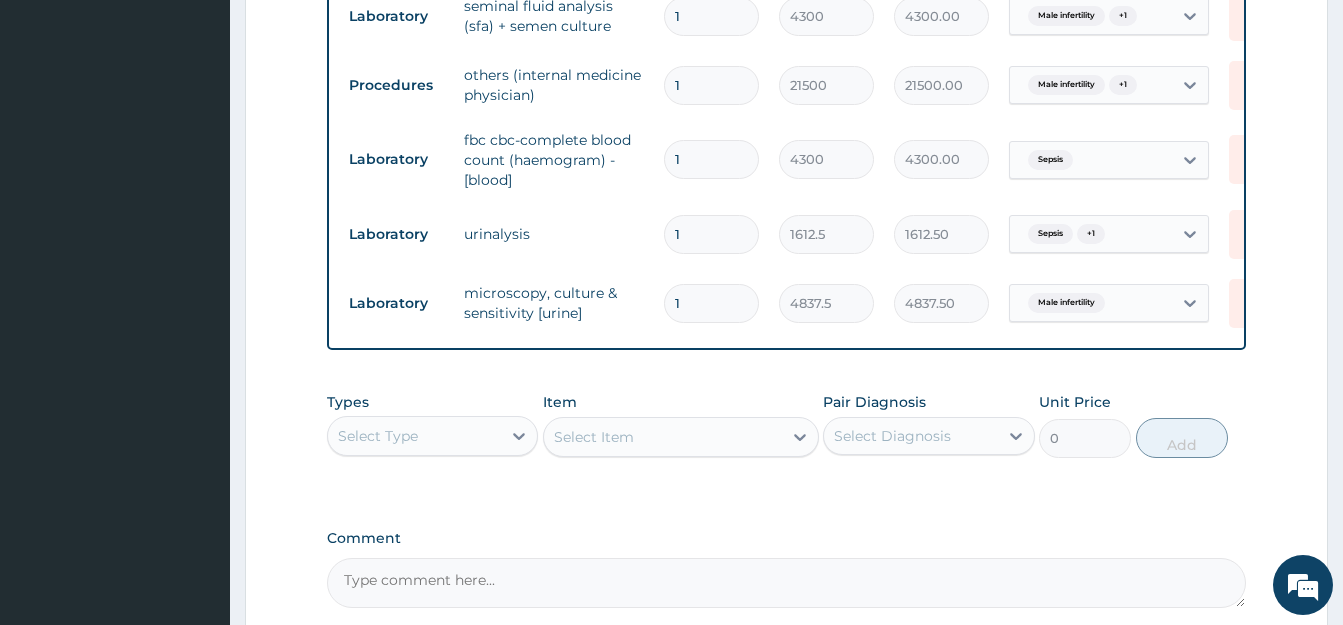 type on "4837.50" 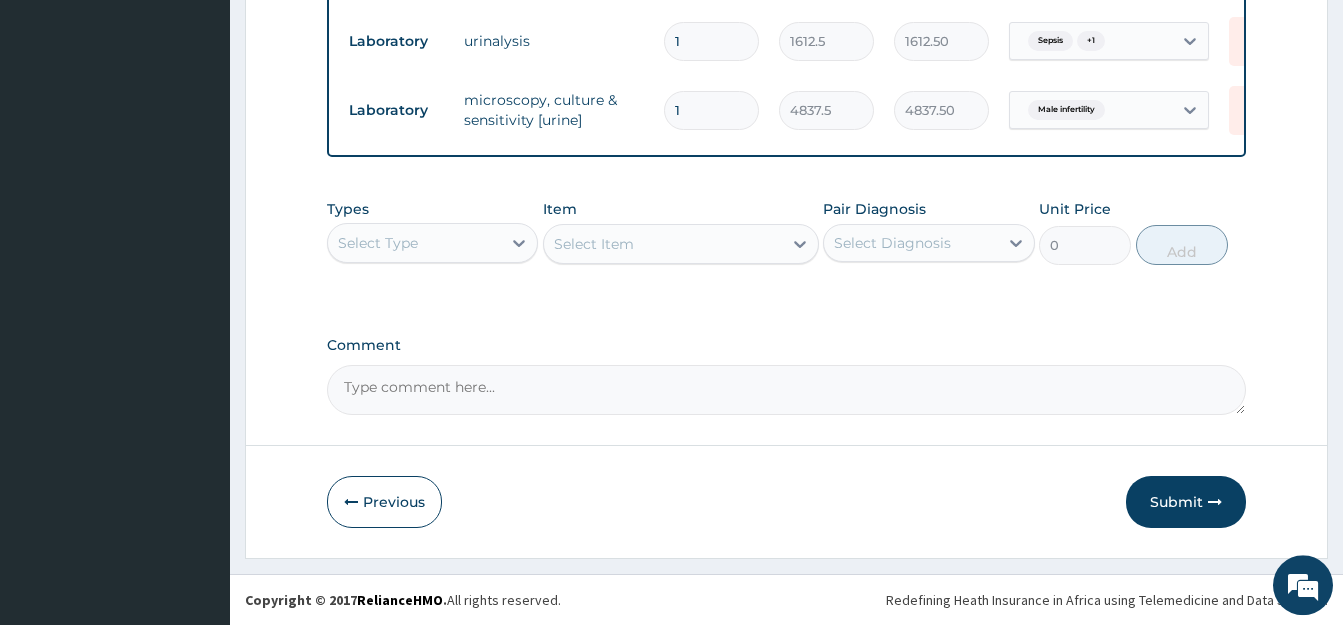 scroll, scrollTop: 1026, scrollLeft: 0, axis: vertical 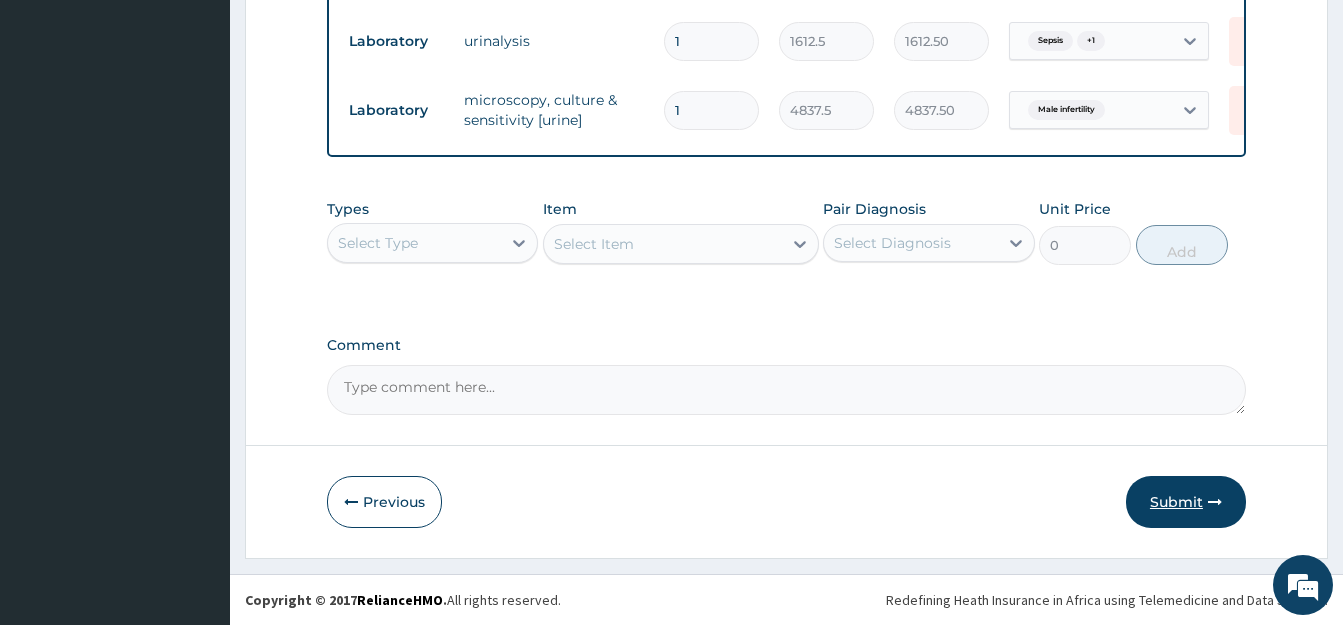 click on "Submit" at bounding box center [1186, 502] 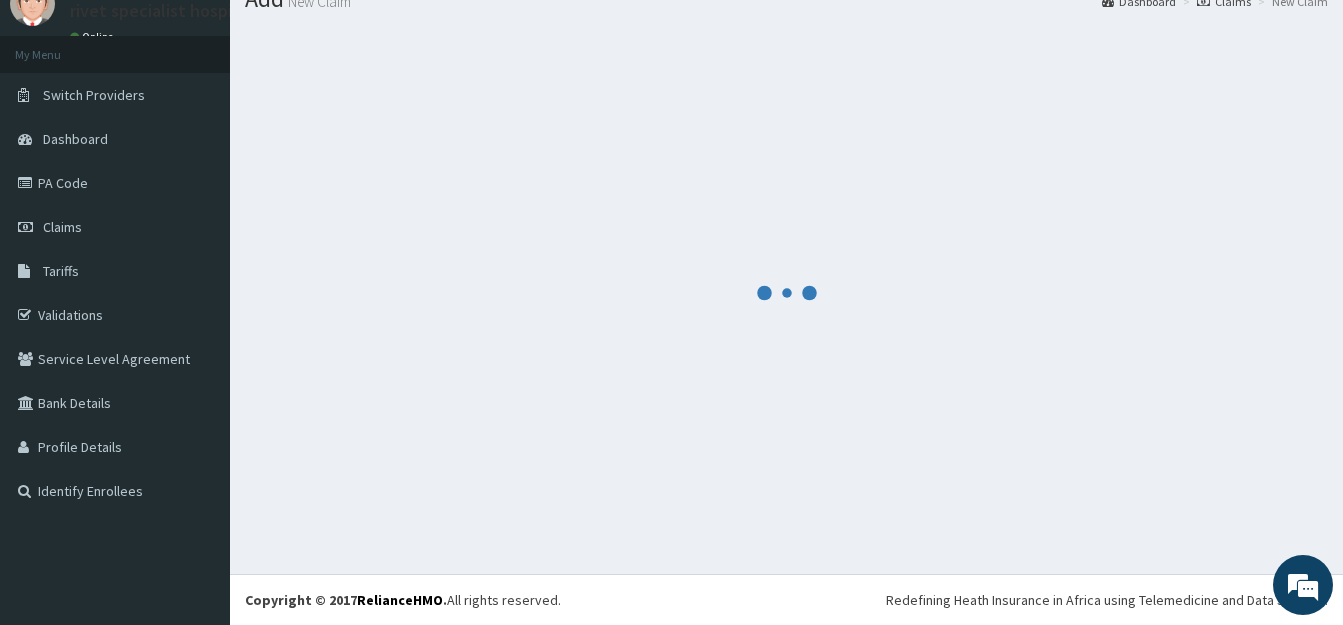 scroll, scrollTop: 79, scrollLeft: 0, axis: vertical 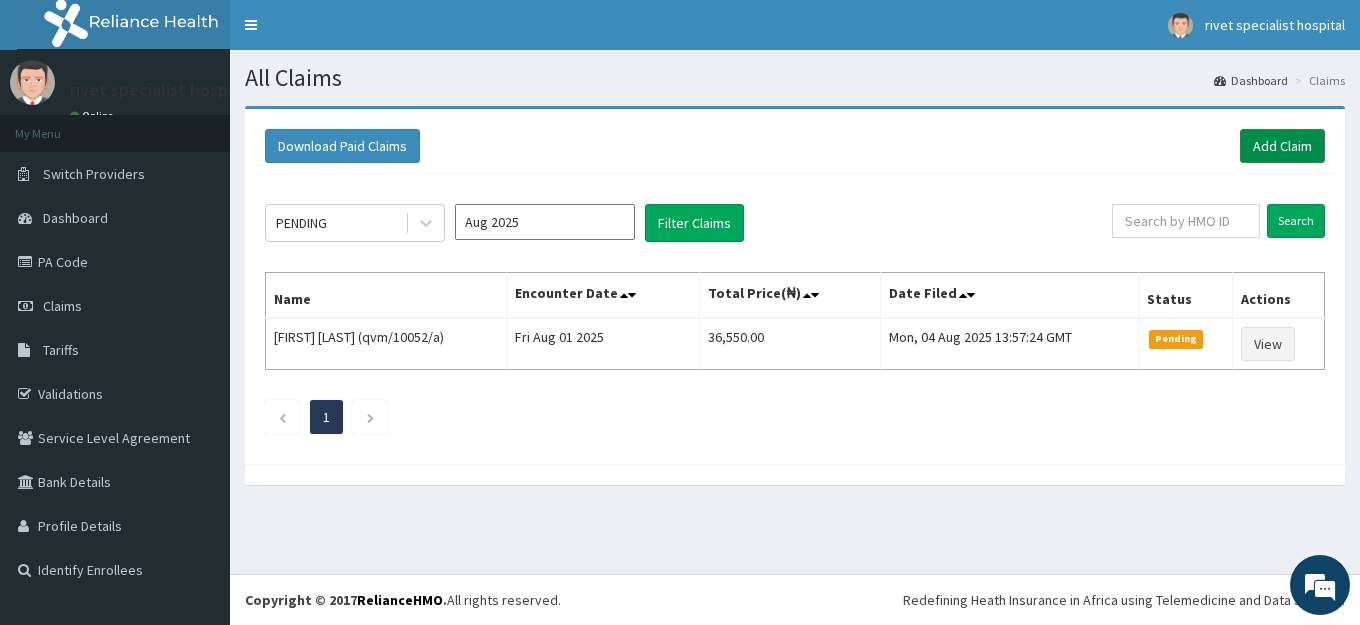 click on "Add Claim" at bounding box center [1282, 146] 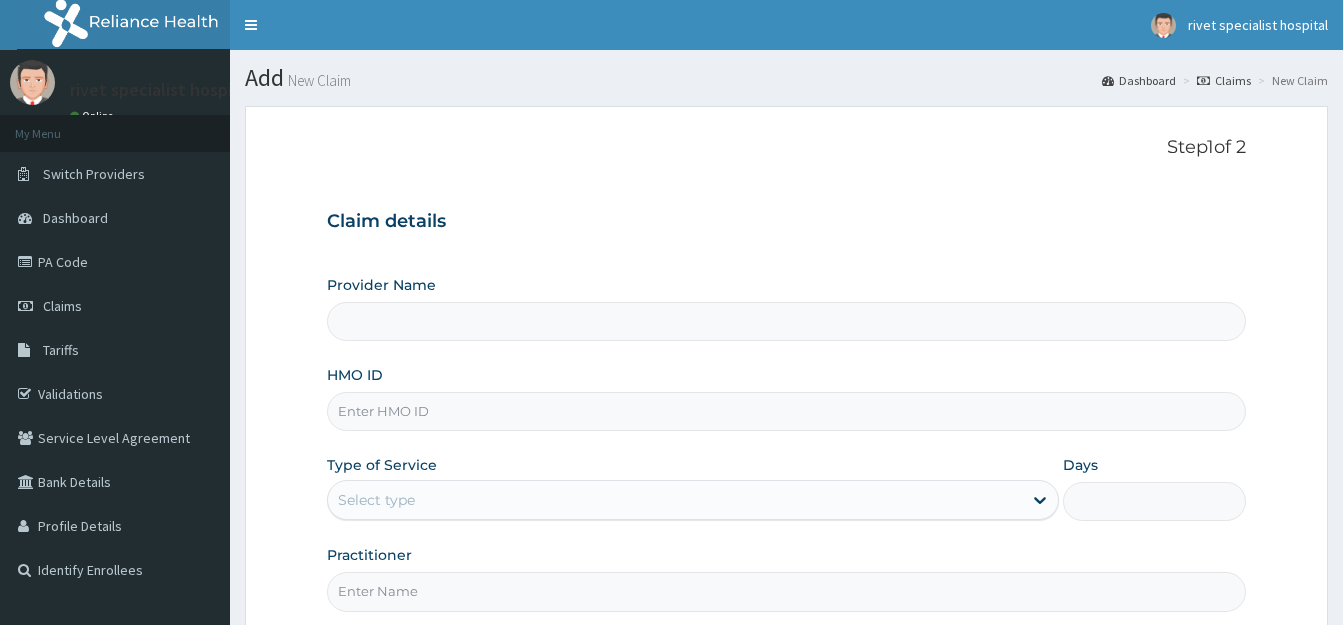 scroll, scrollTop: 0, scrollLeft: 0, axis: both 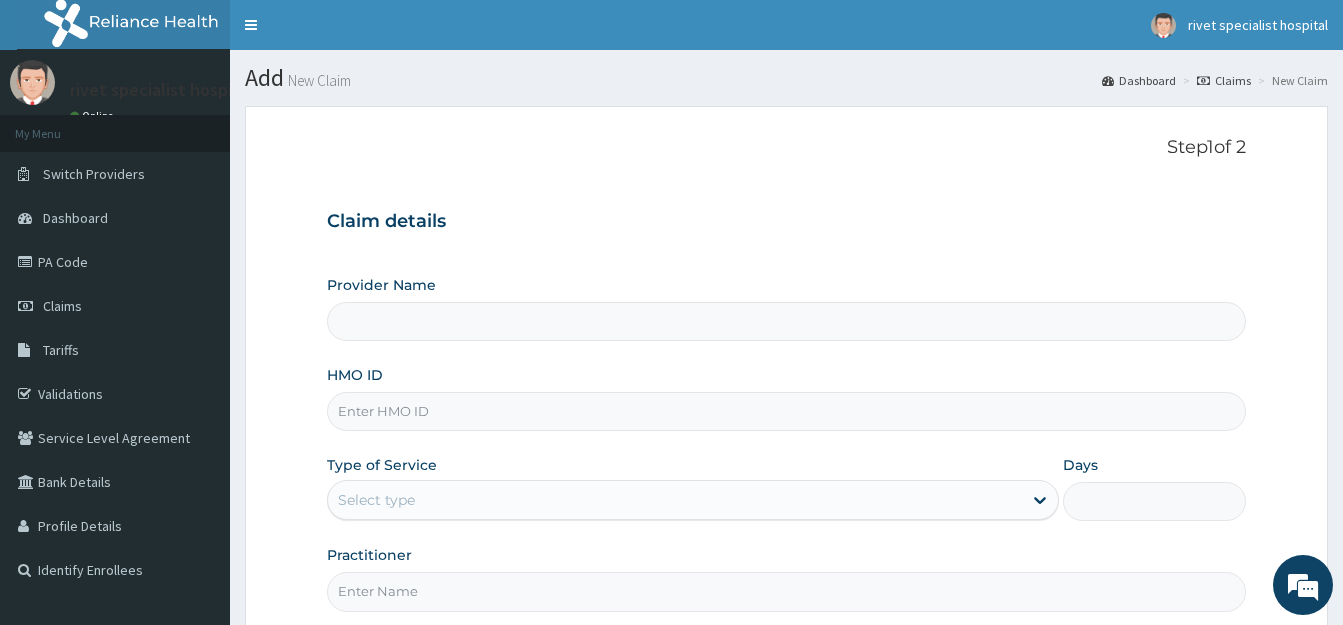 type on "Rivet Specialist Hospital" 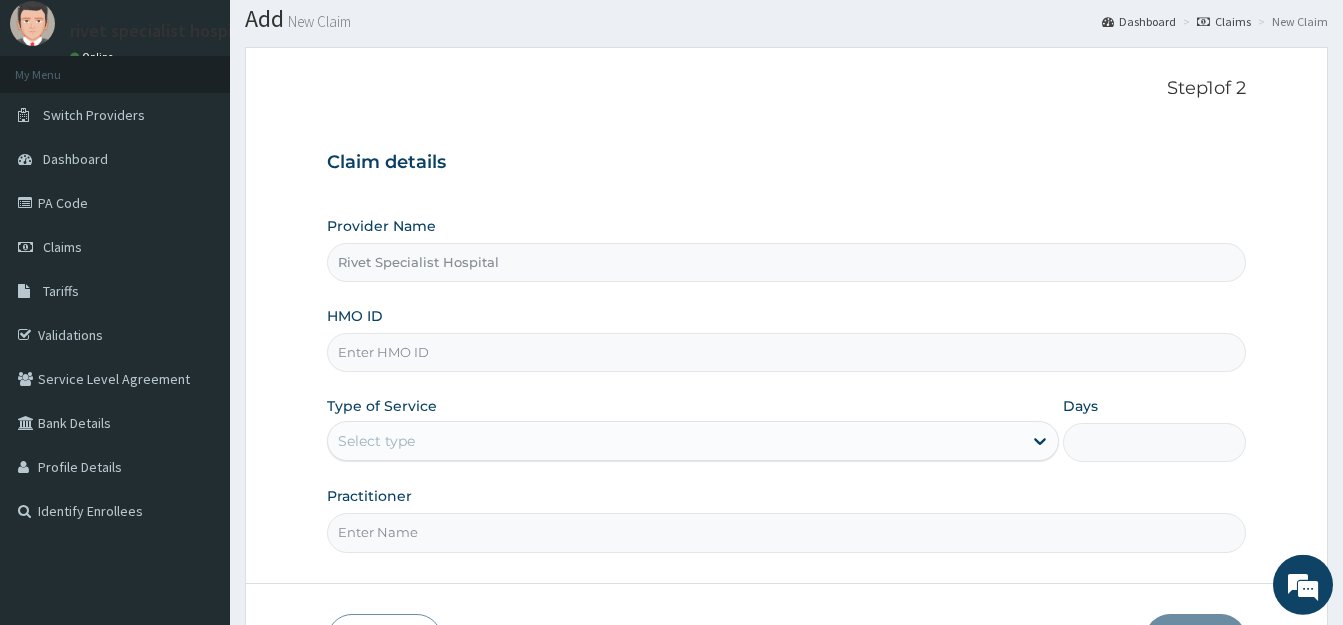 scroll, scrollTop: 102, scrollLeft: 0, axis: vertical 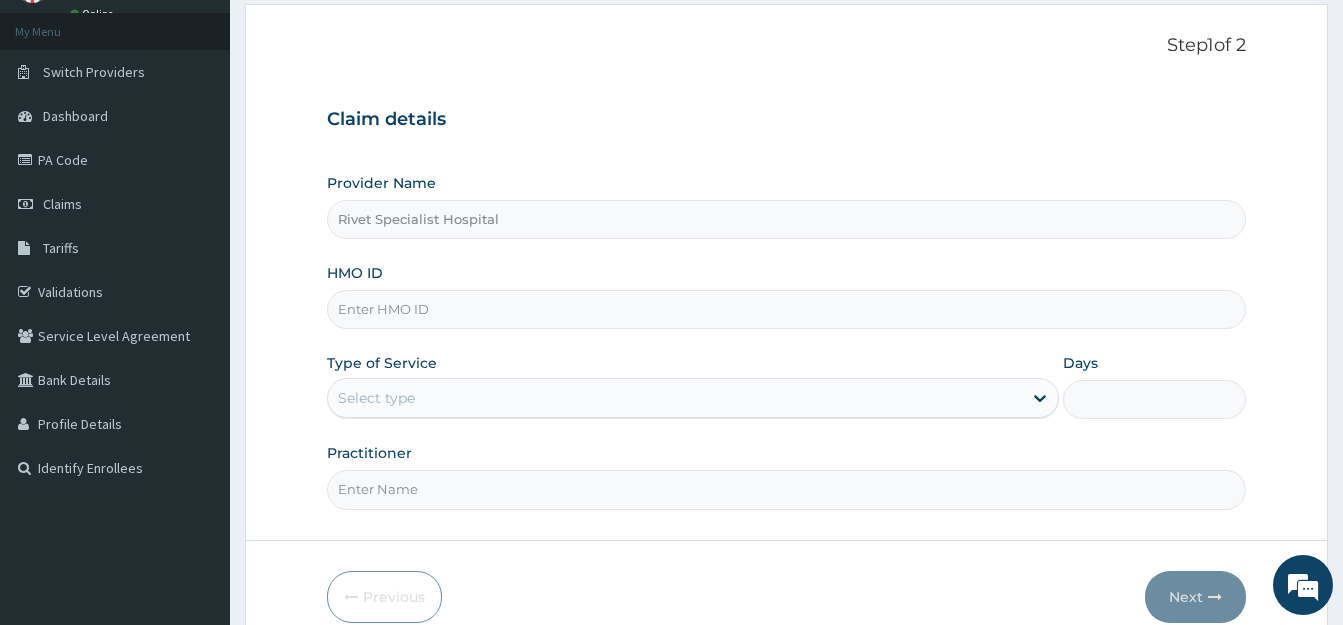 click on "HMO ID" at bounding box center (786, 309) 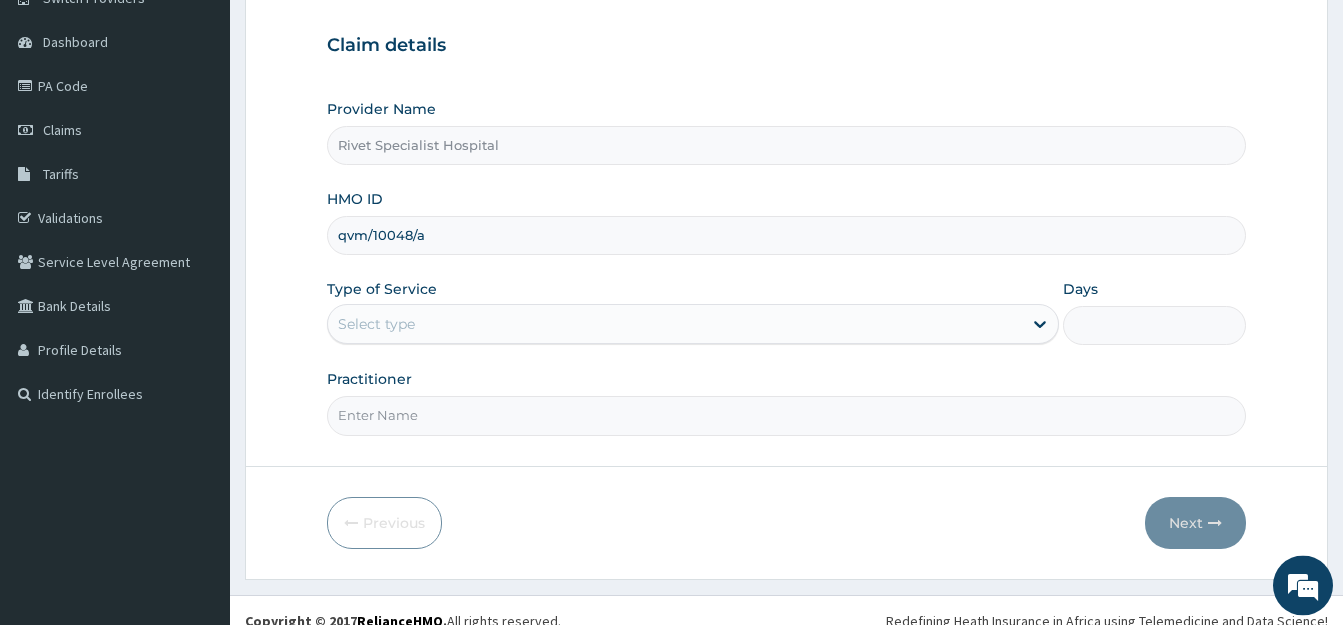 scroll, scrollTop: 197, scrollLeft: 0, axis: vertical 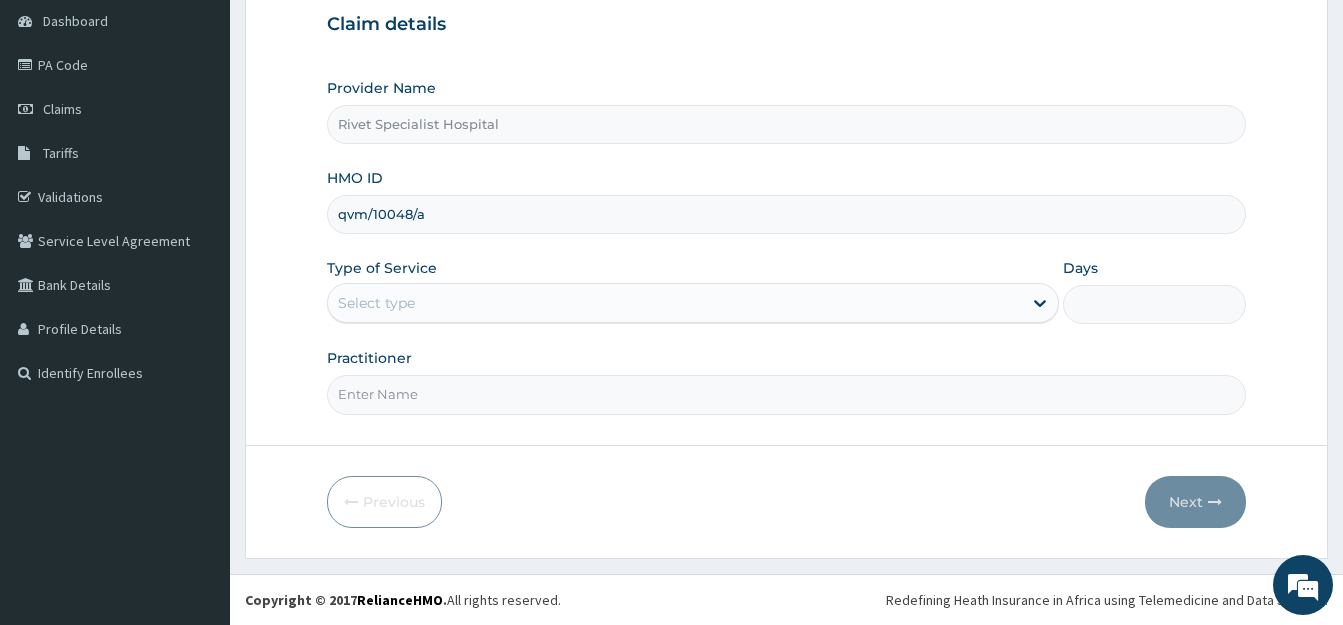 type on "qvm/10048/a" 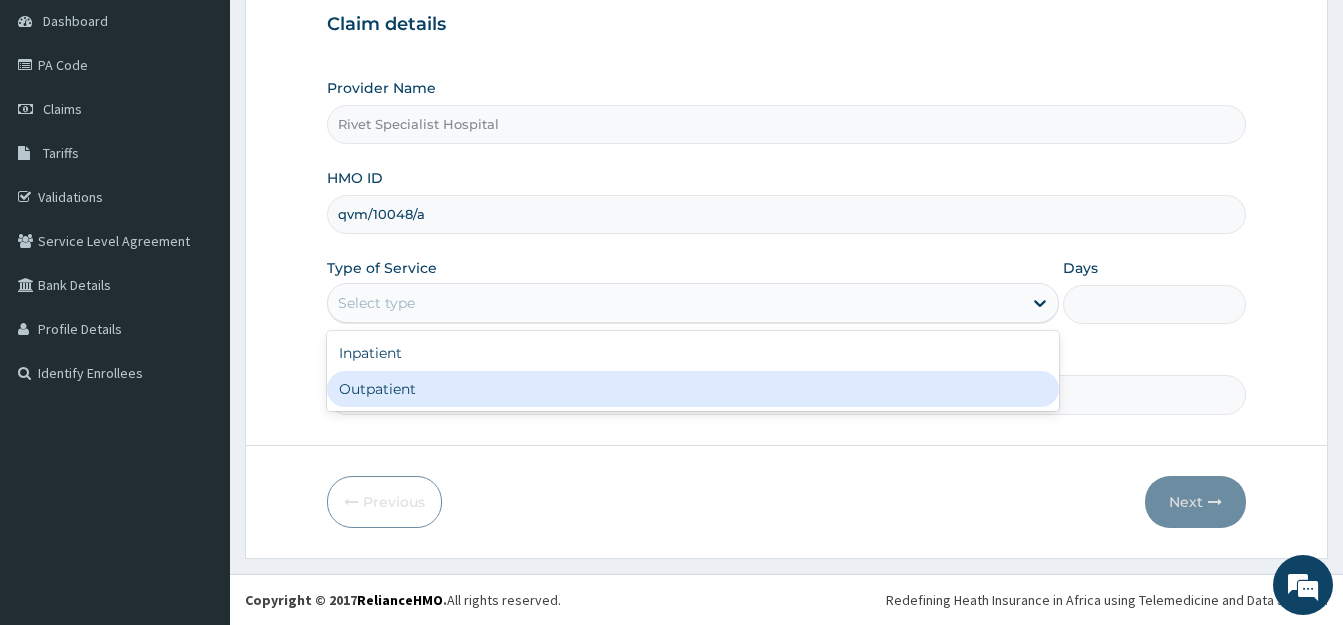 click on "Outpatient" at bounding box center [693, 389] 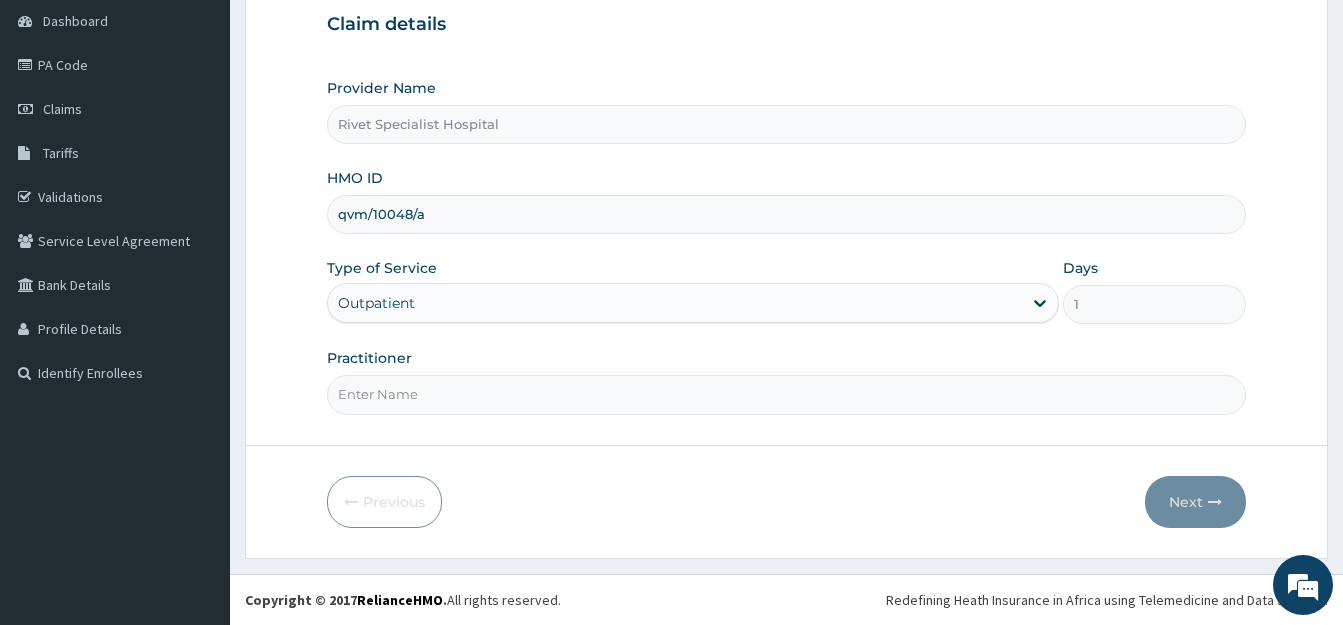 click on "Practitioner" at bounding box center (786, 394) 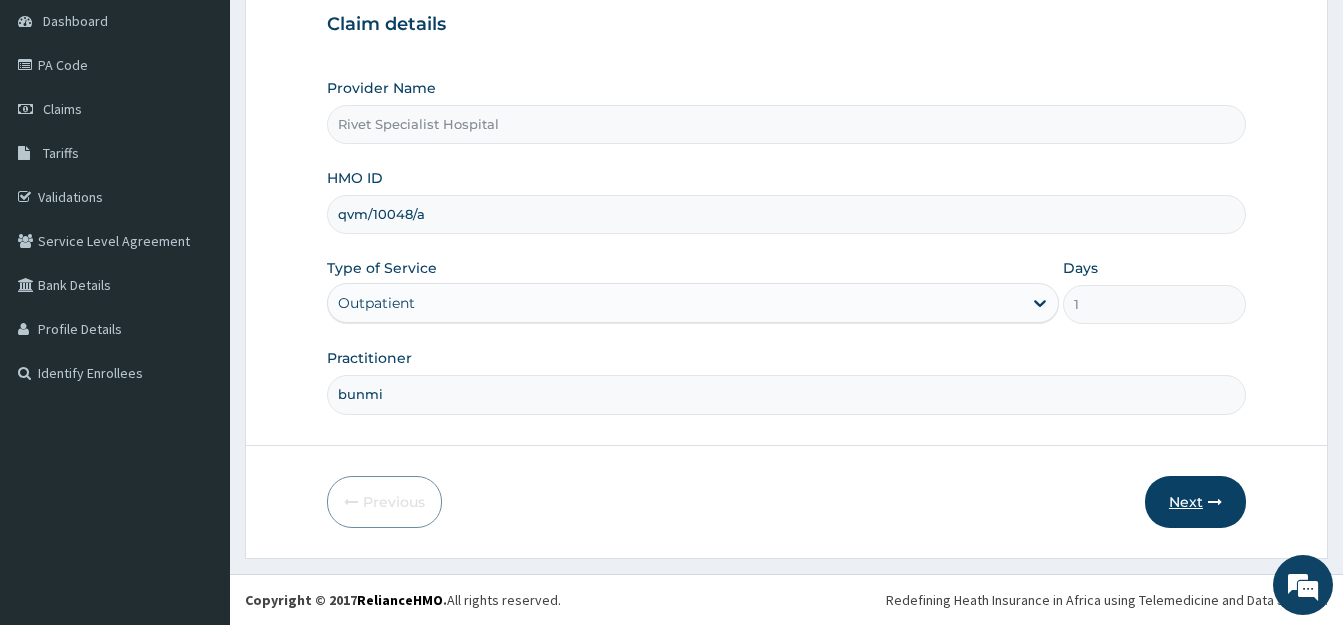 type on "bunmi" 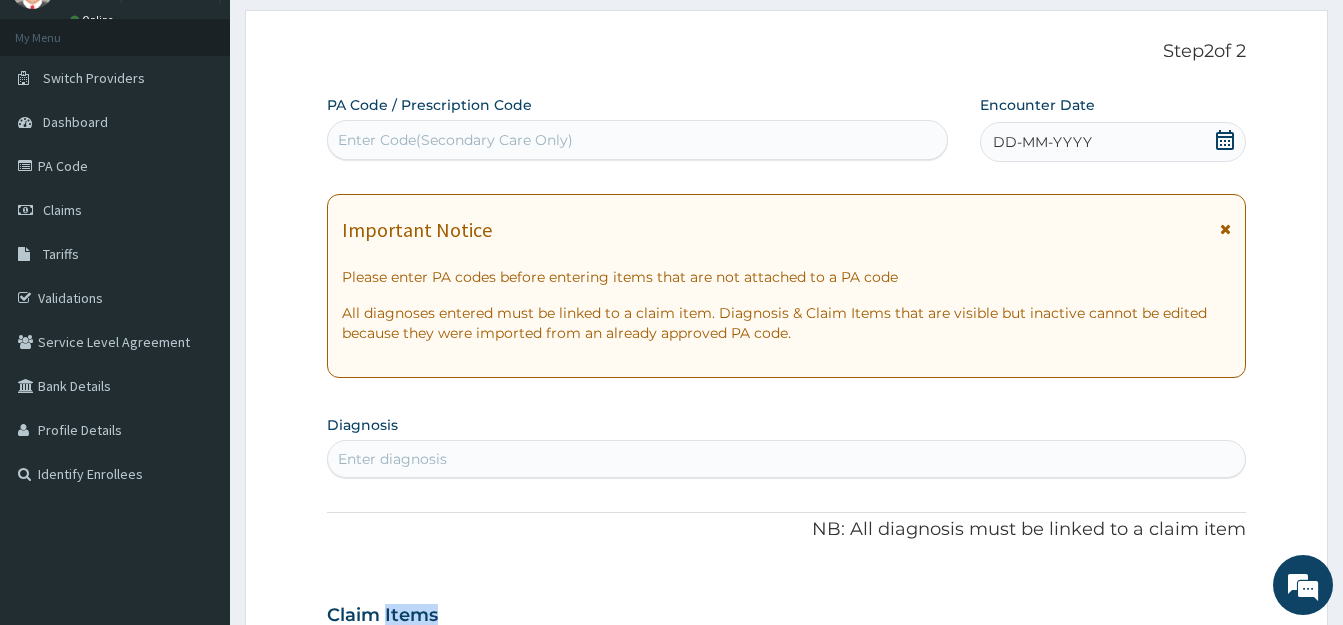 scroll, scrollTop: 95, scrollLeft: 0, axis: vertical 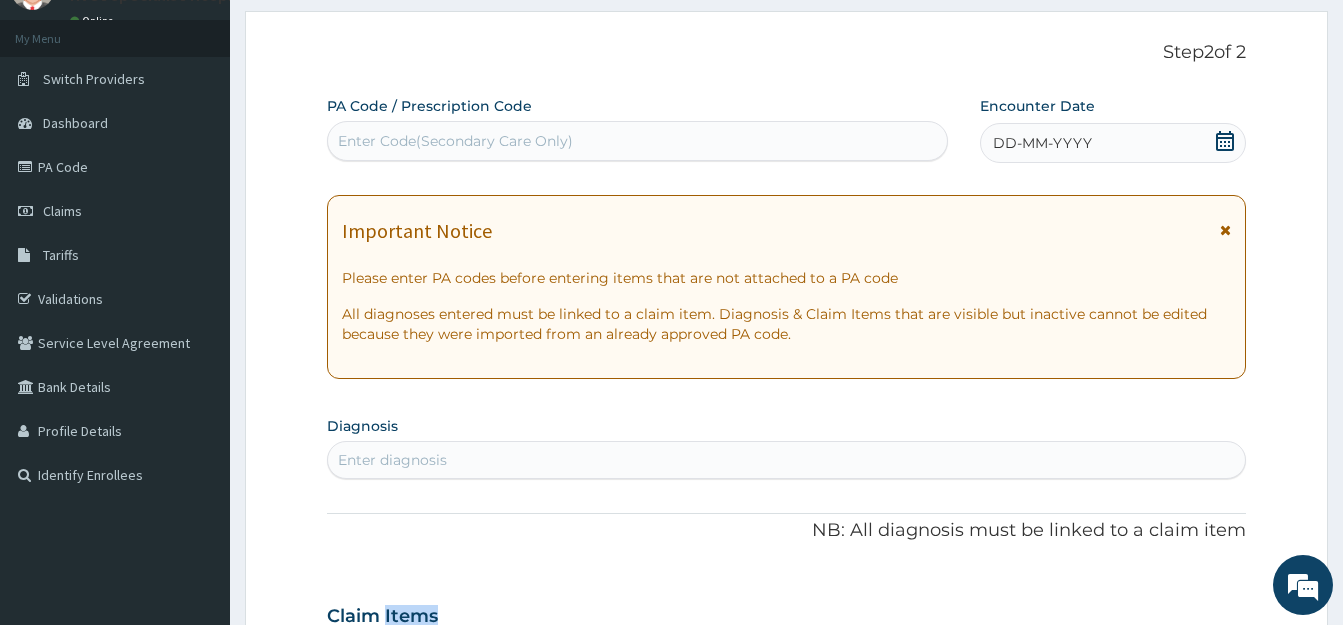 click on "Enter Code(Secondary Care Only)" at bounding box center [637, 141] 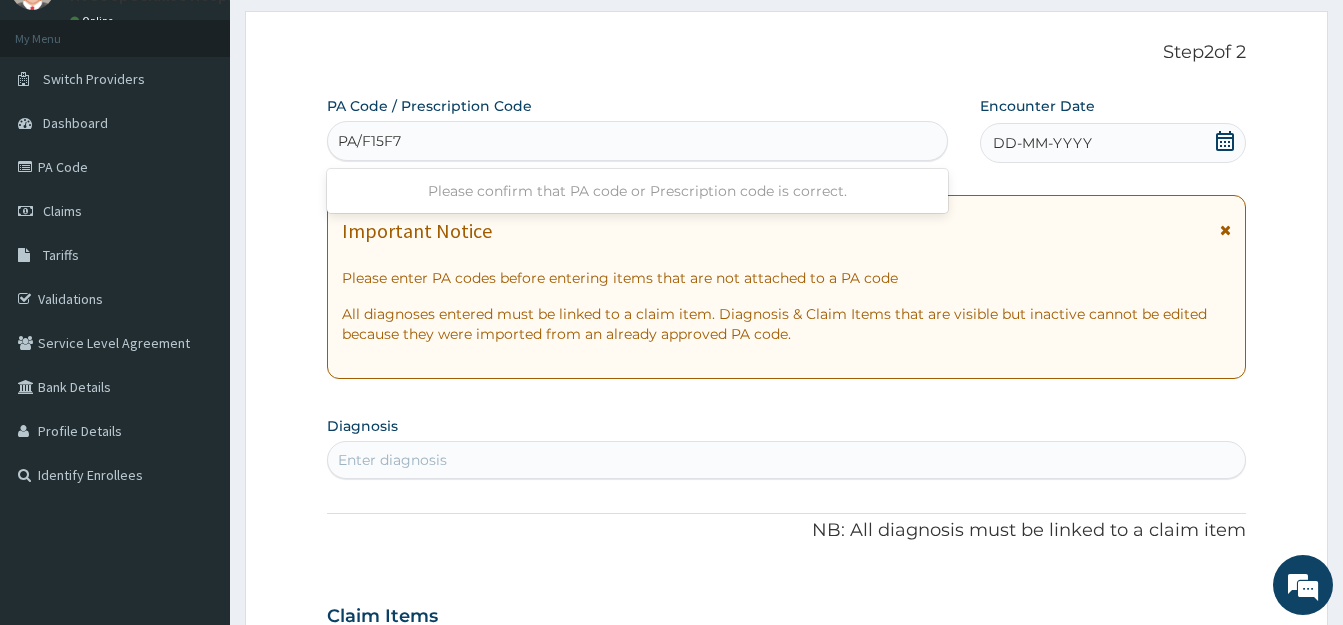 type on "PA/F15F73" 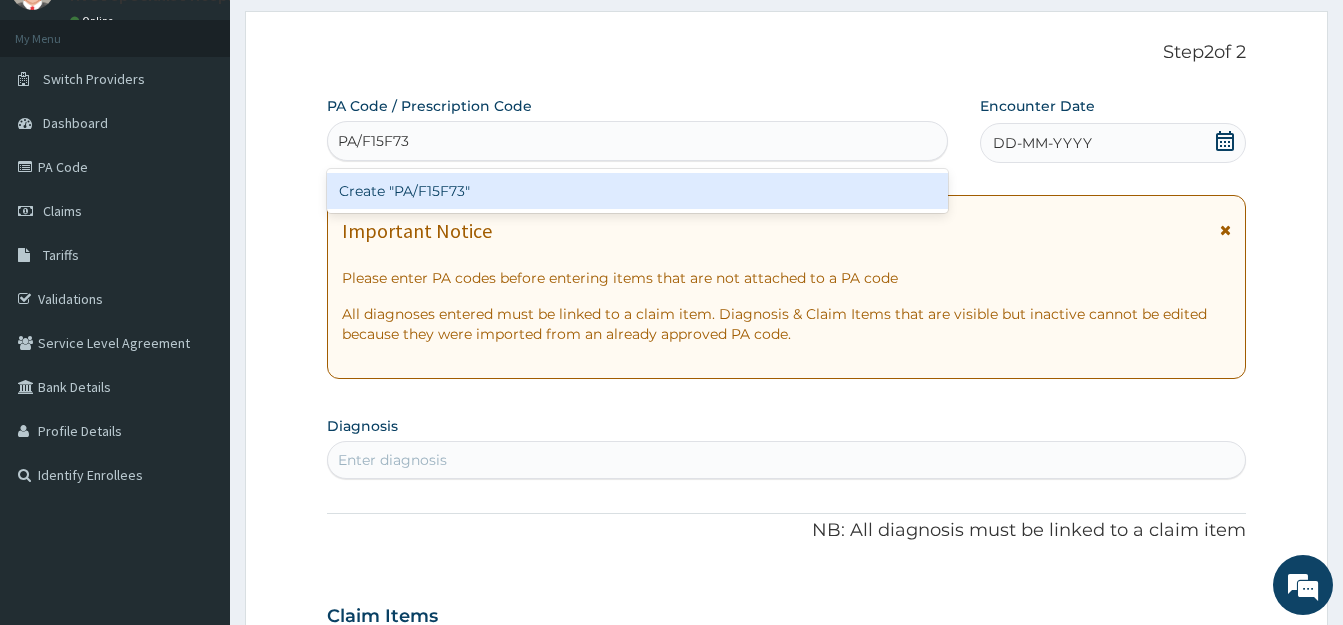 click on "Create "PA/F15F73"" at bounding box center (637, 191) 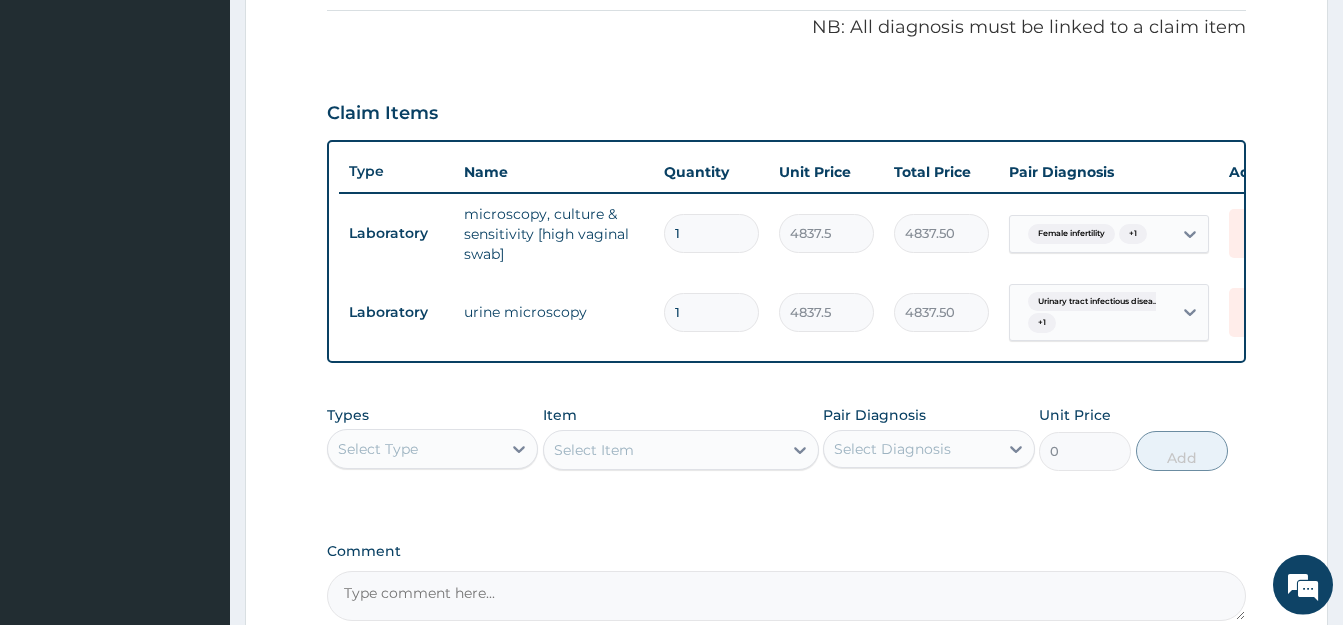 scroll, scrollTop: 719, scrollLeft: 0, axis: vertical 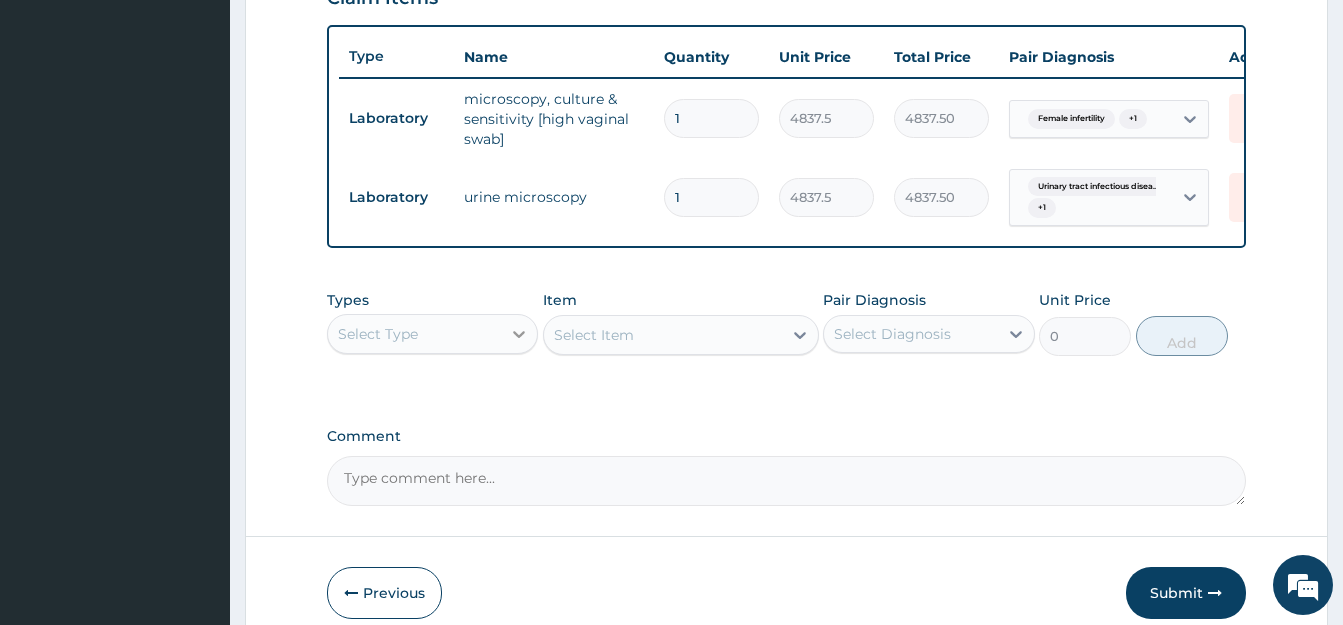 click 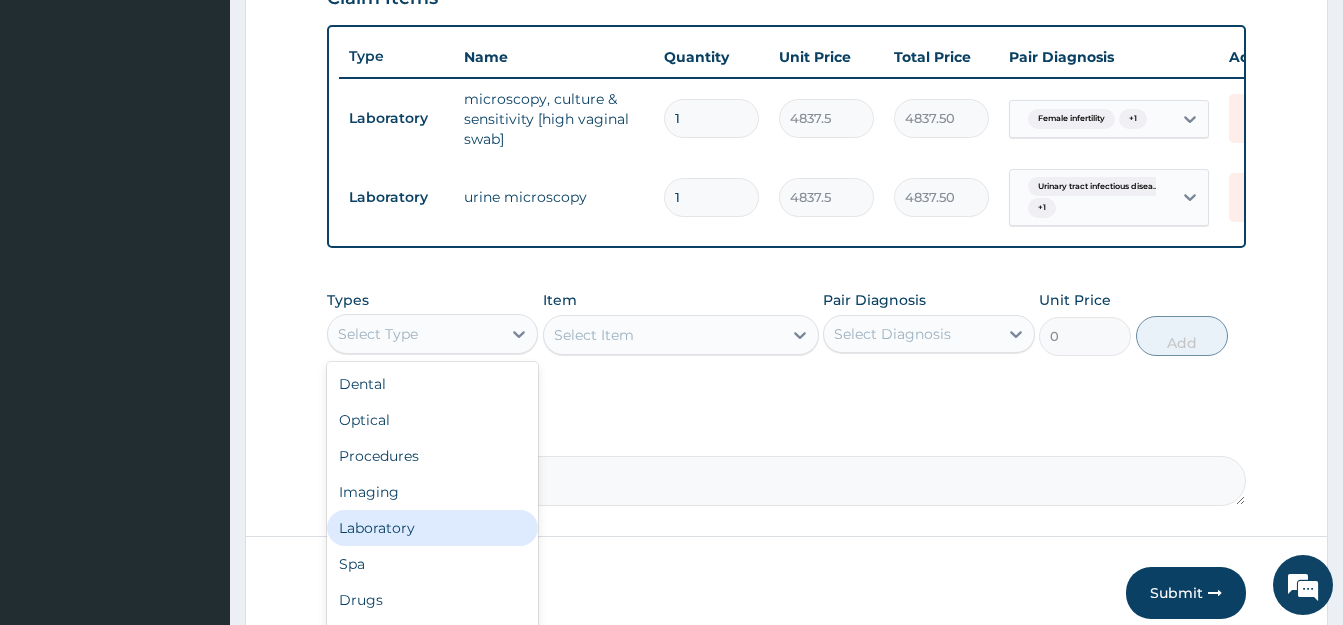 click on "Laboratory" at bounding box center (432, 528) 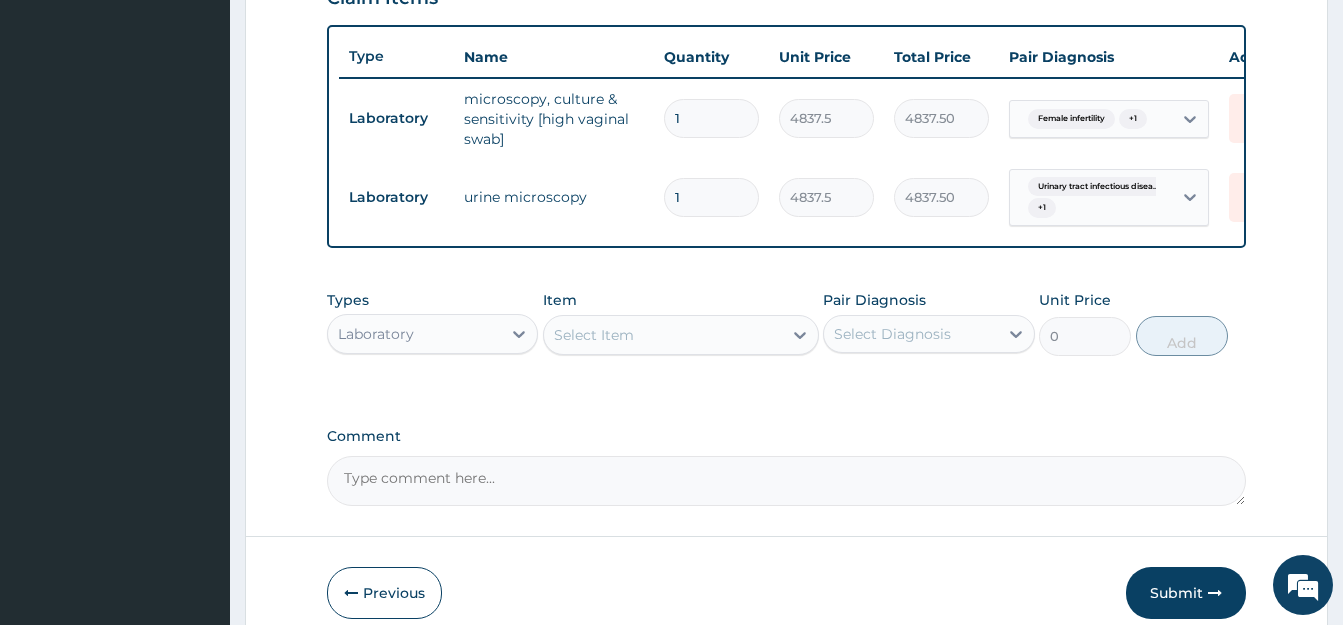 click on "Select Item" at bounding box center (594, 335) 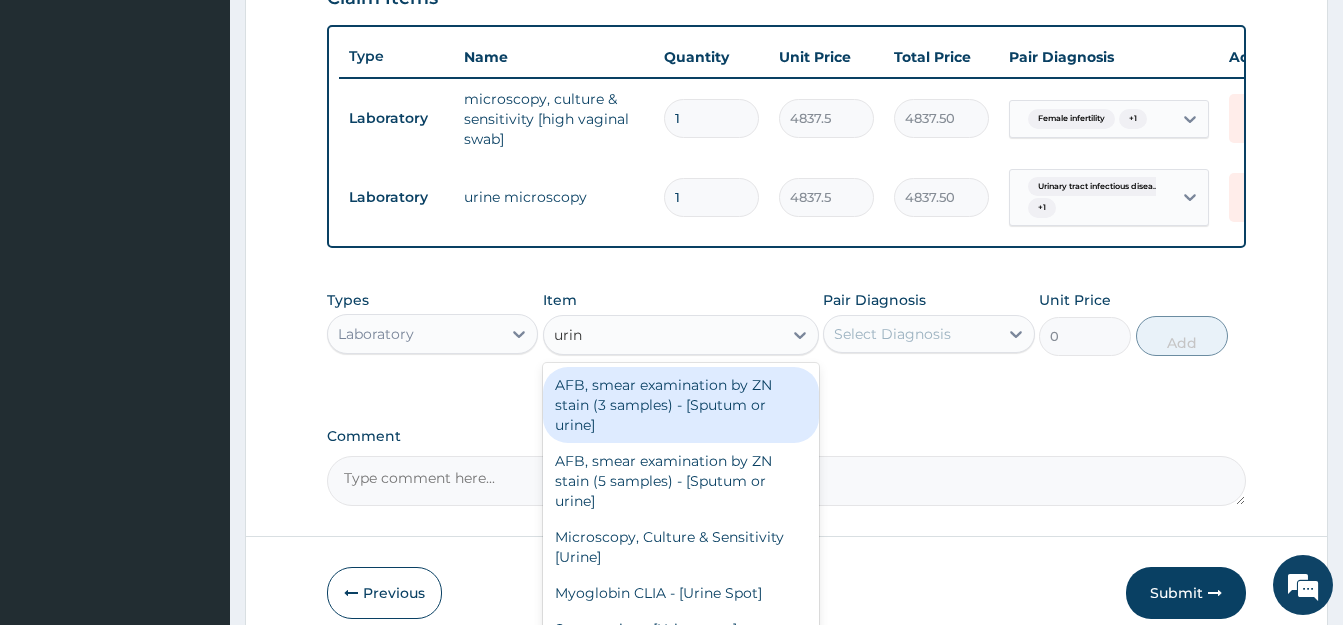 type on "urina" 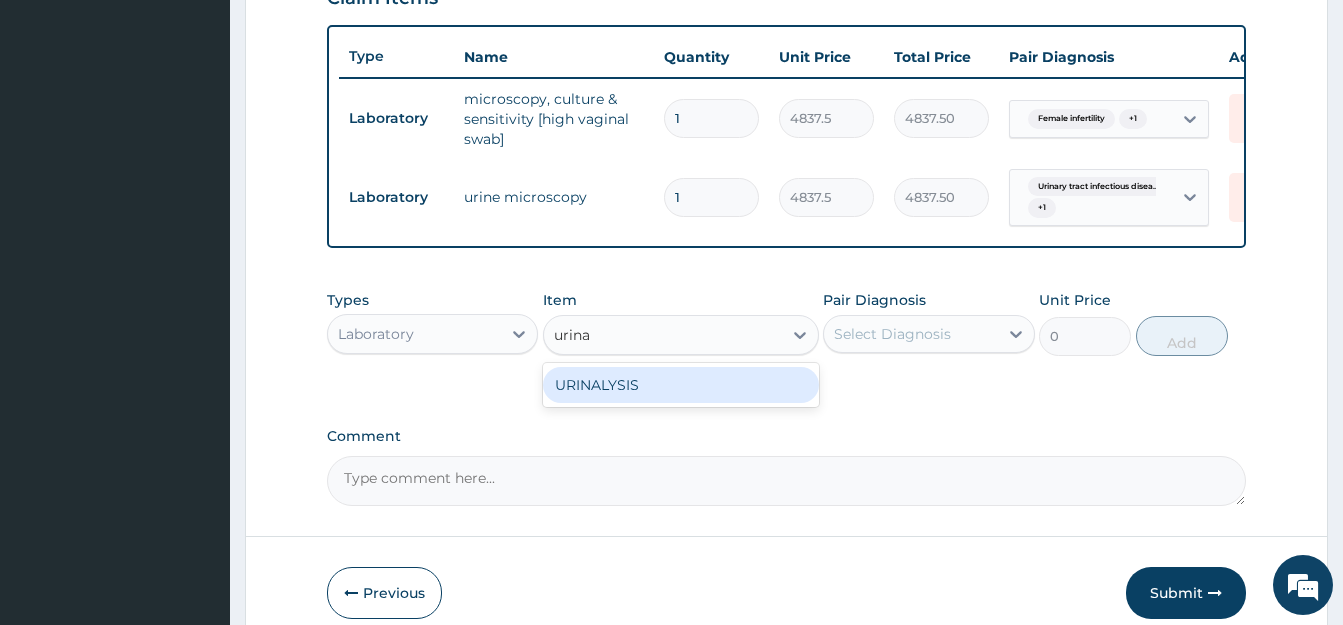 click on "URINALYSIS" at bounding box center (681, 385) 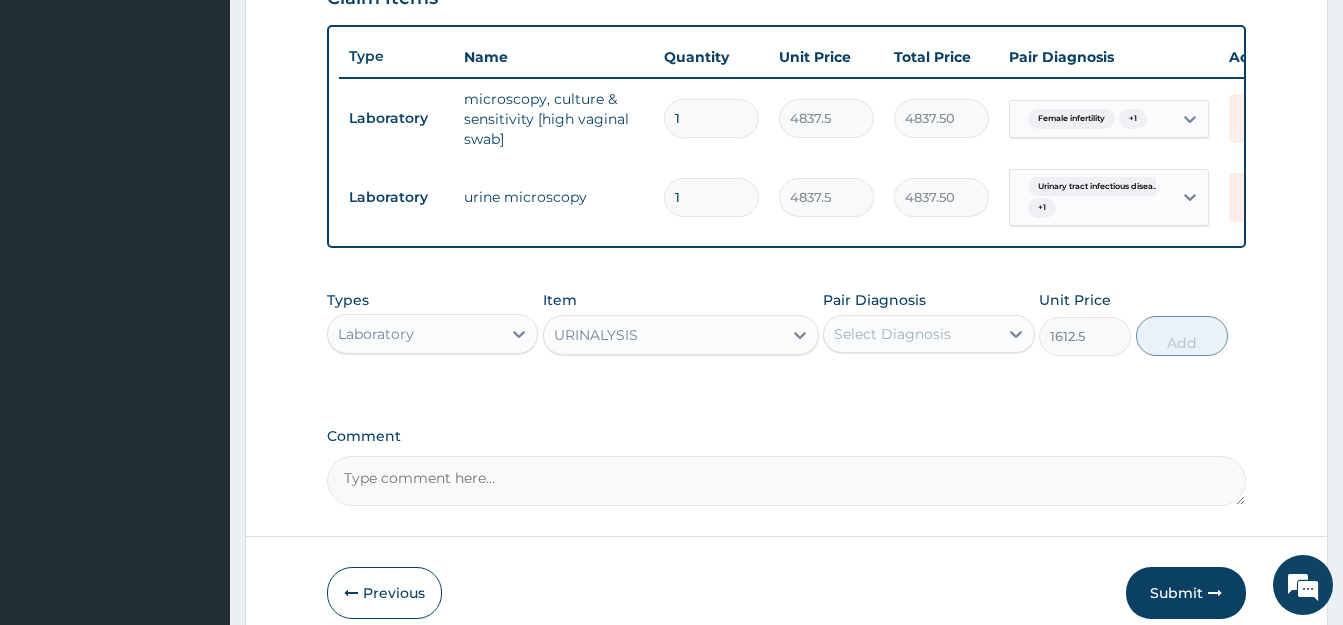 type 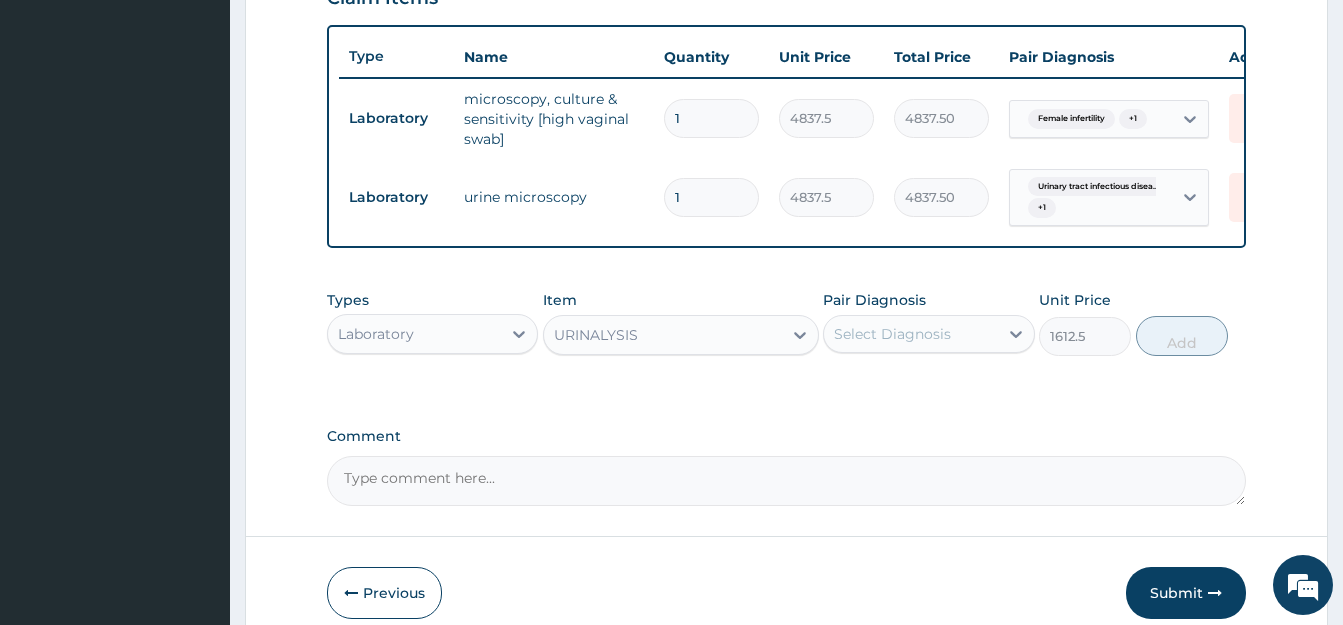 click on "Select Diagnosis" at bounding box center [892, 334] 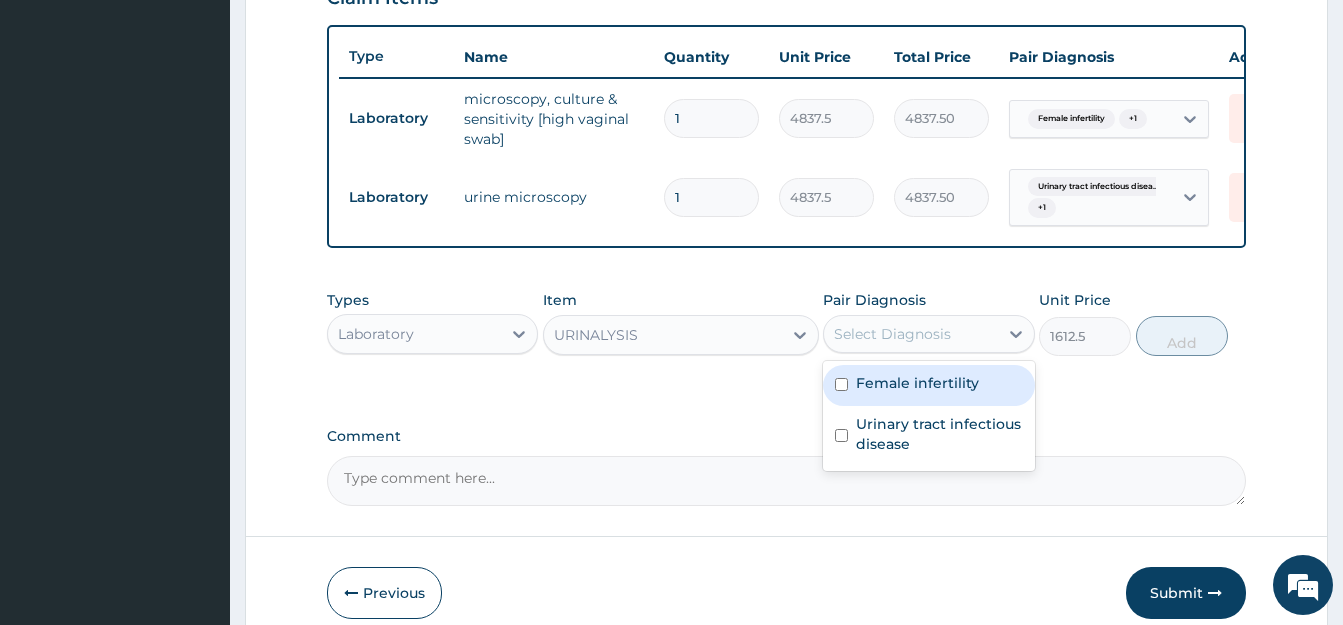 click on "Female infertility" at bounding box center [928, 385] 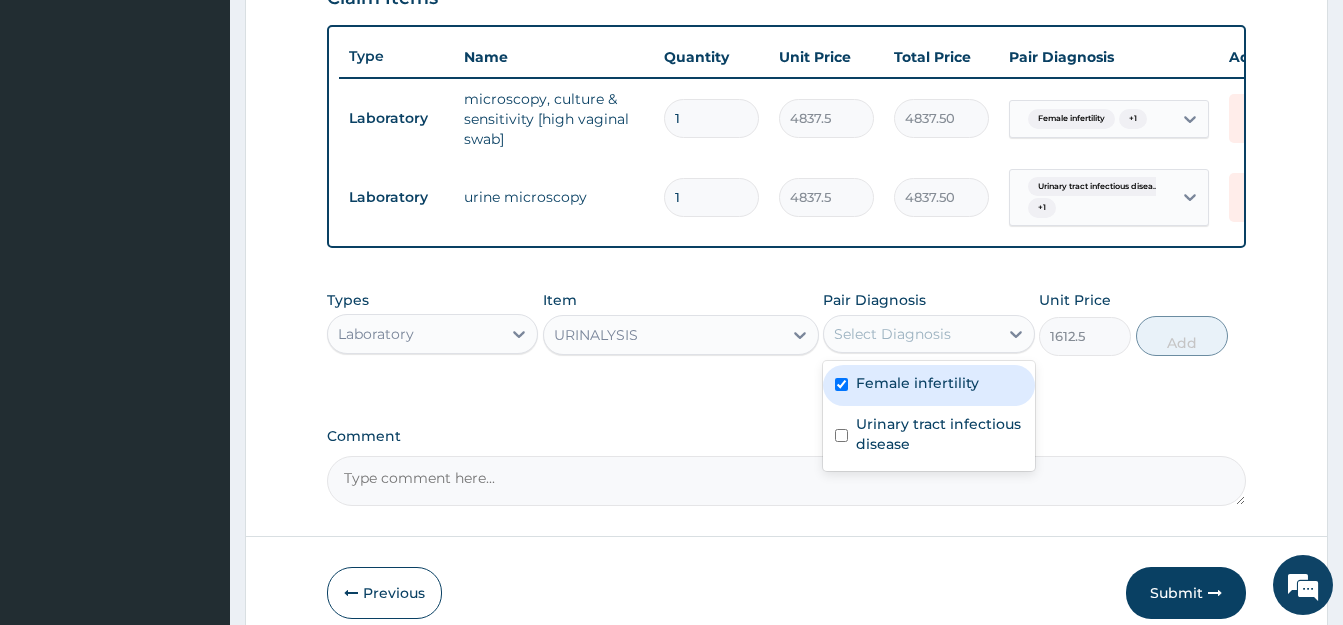 checkbox on "true" 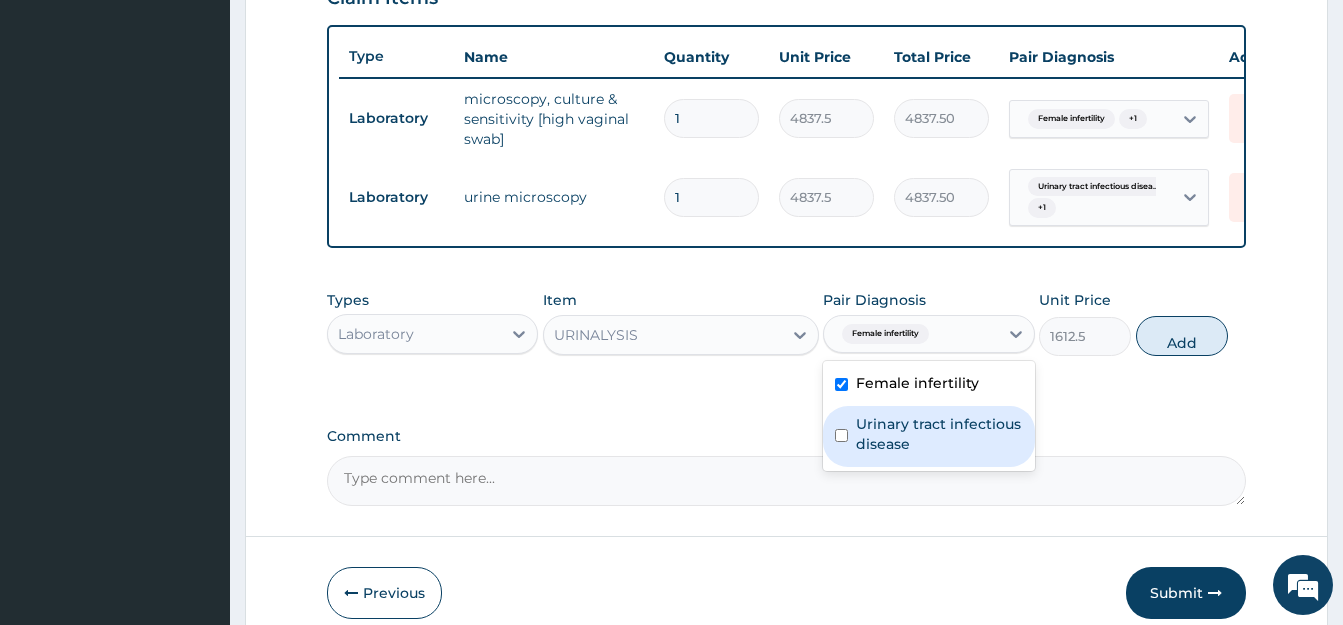 click at bounding box center (841, 435) 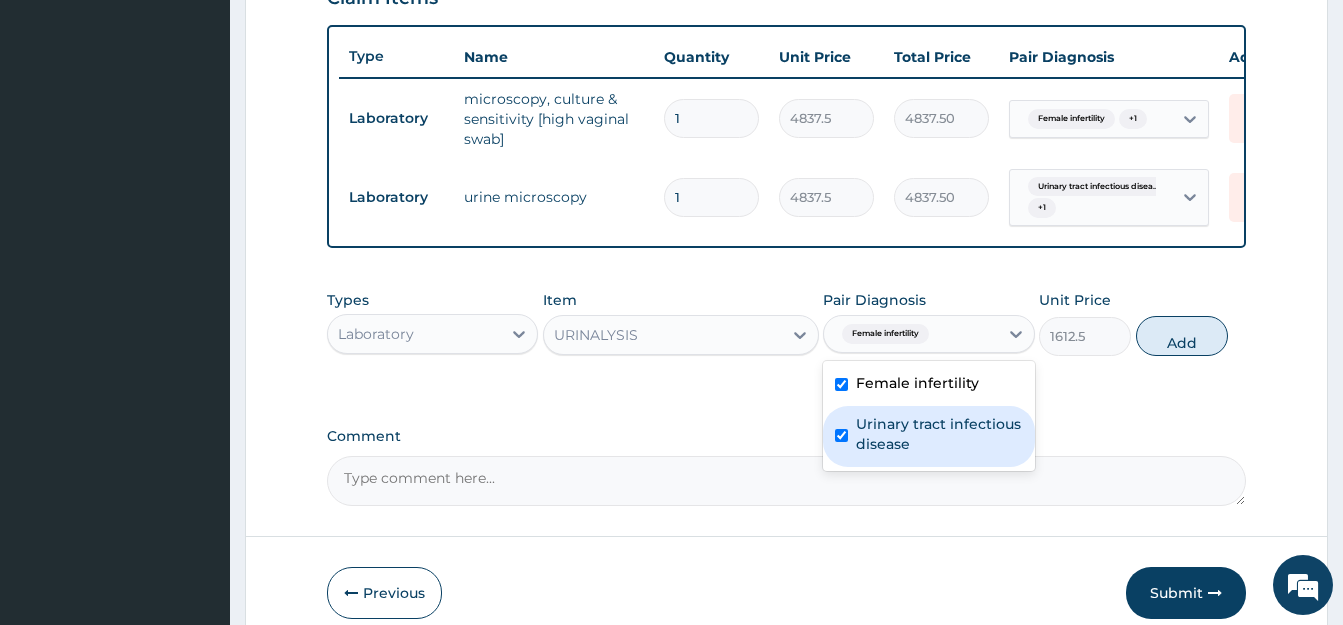 checkbox on "true" 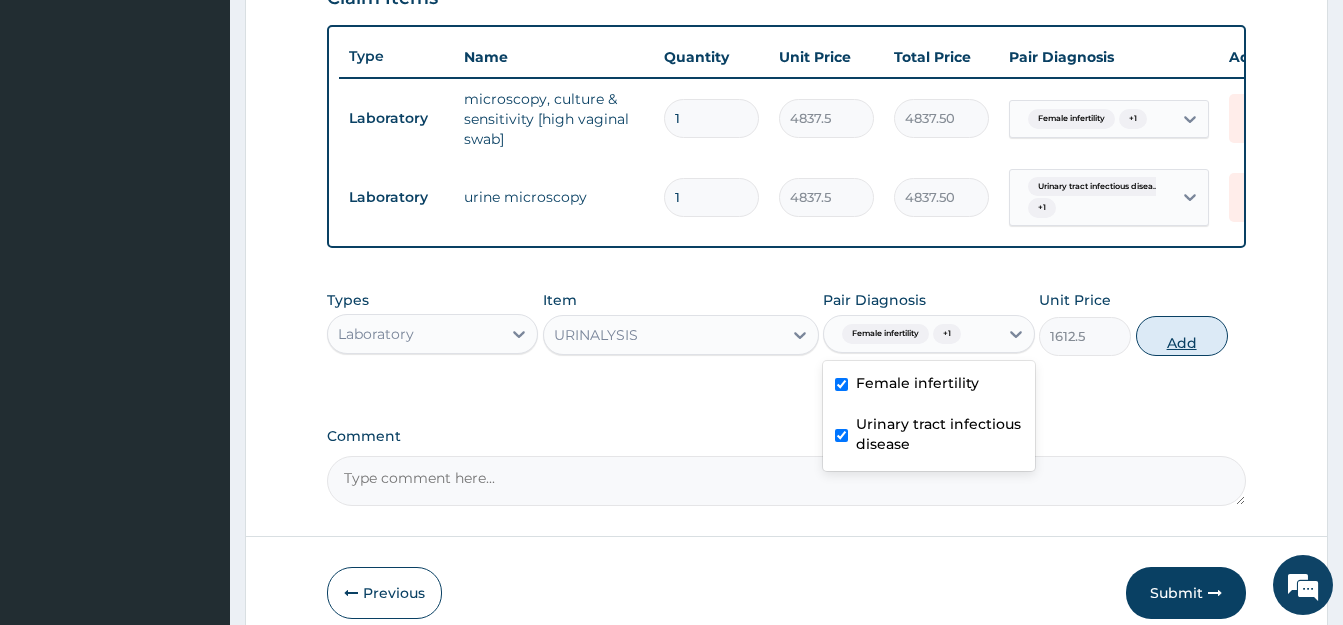 click on "Add" at bounding box center (1182, 336) 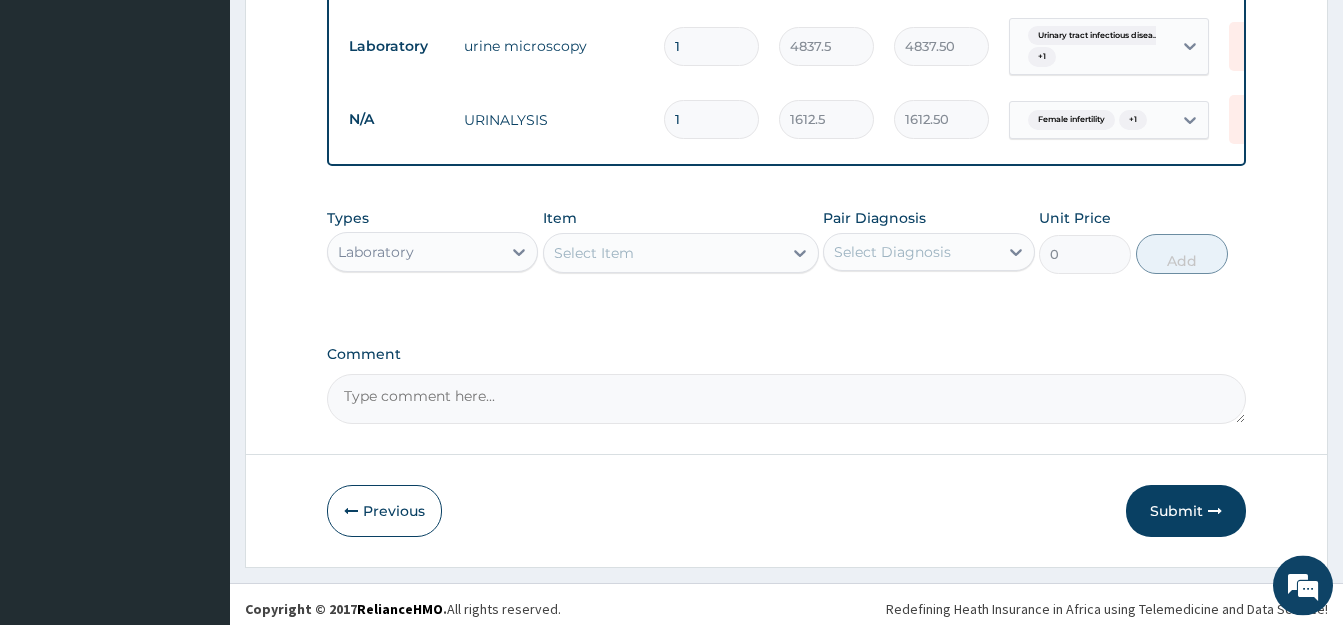 scroll, scrollTop: 896, scrollLeft: 0, axis: vertical 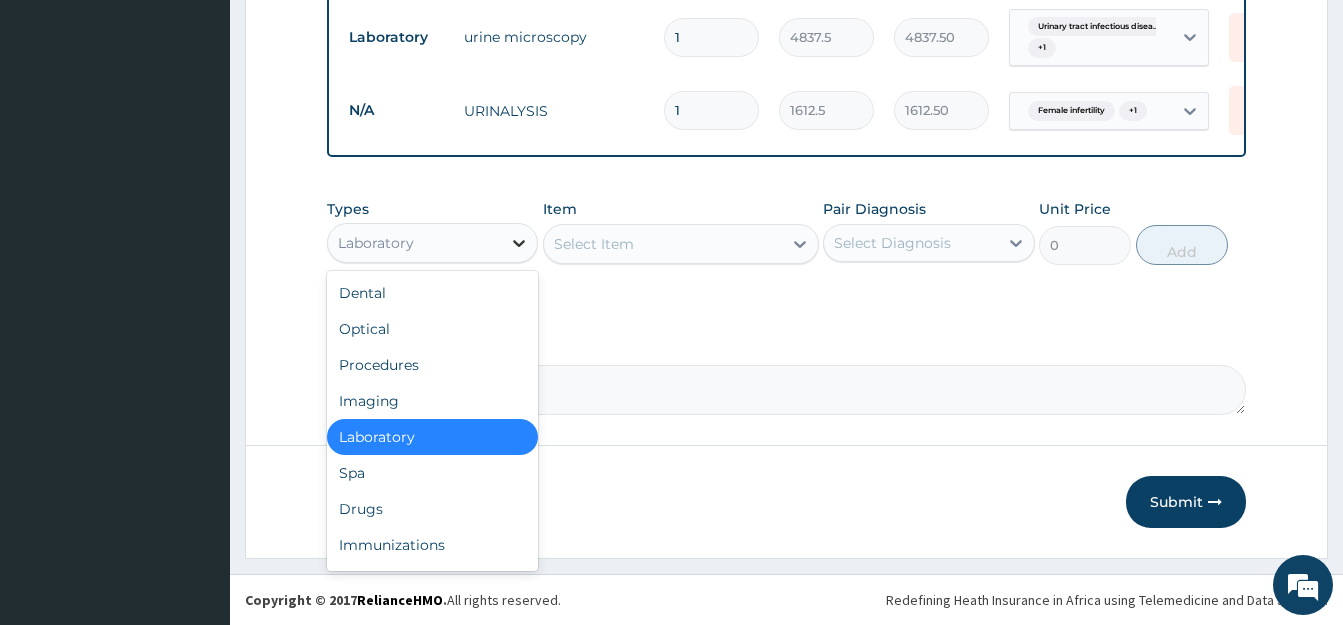 click 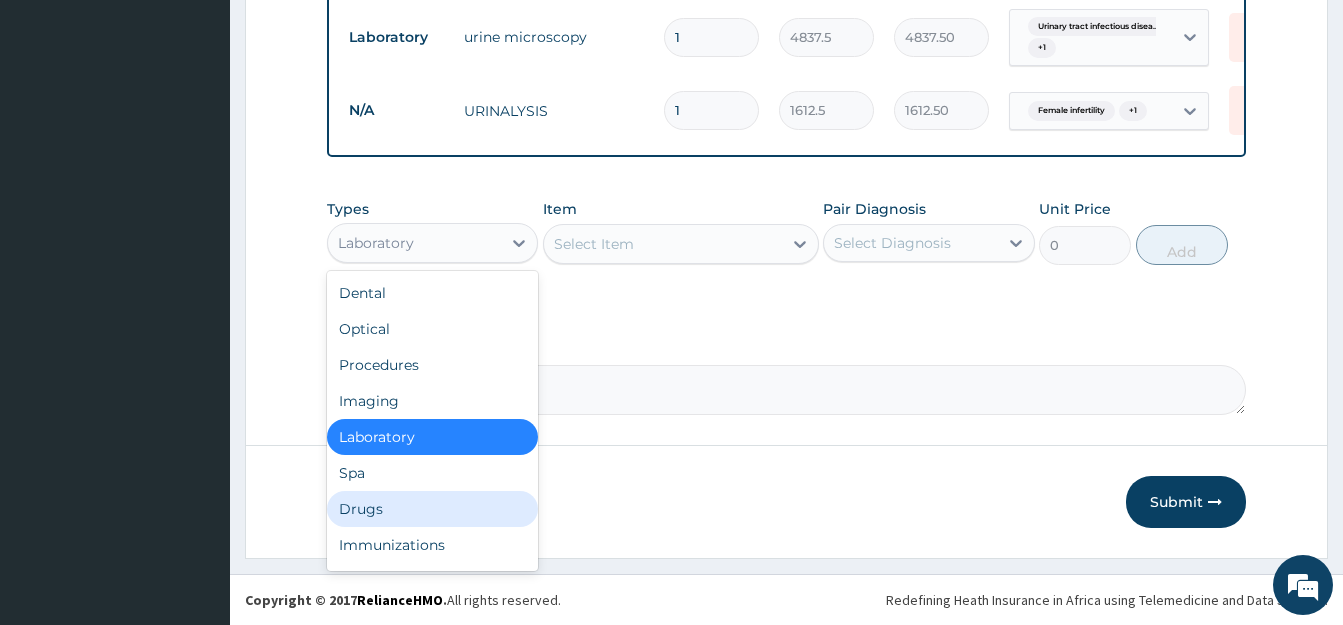 click on "Drugs" at bounding box center (432, 509) 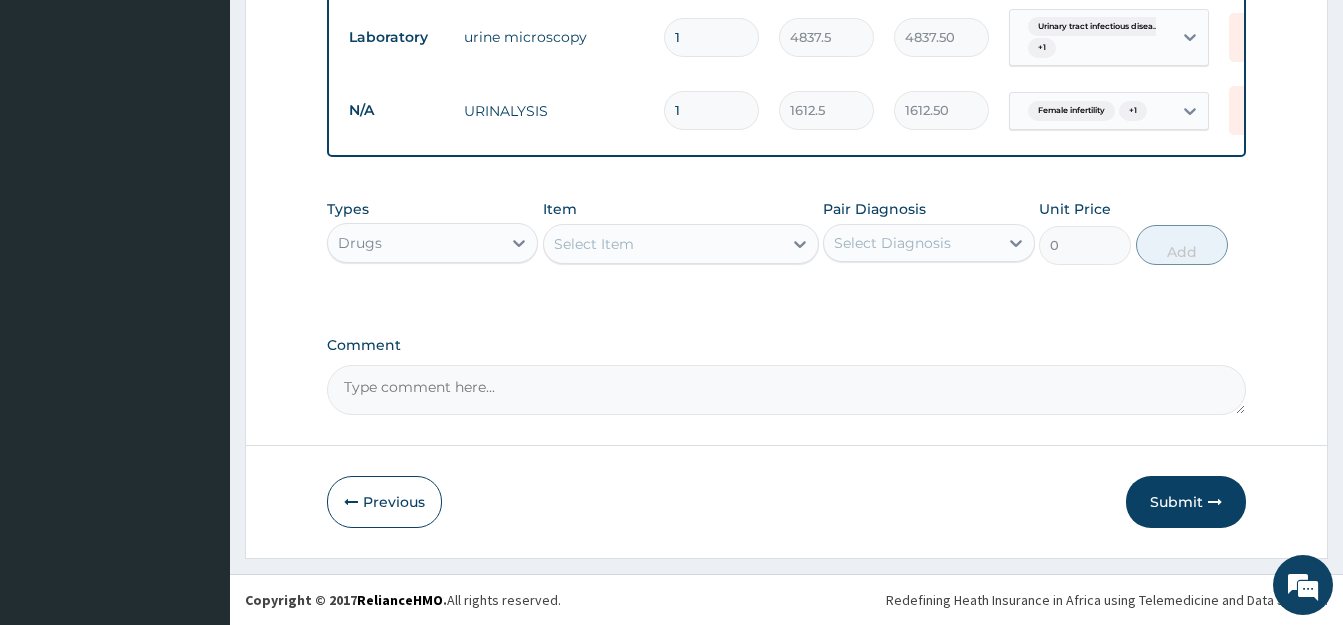 click on "Select Item" at bounding box center [594, 244] 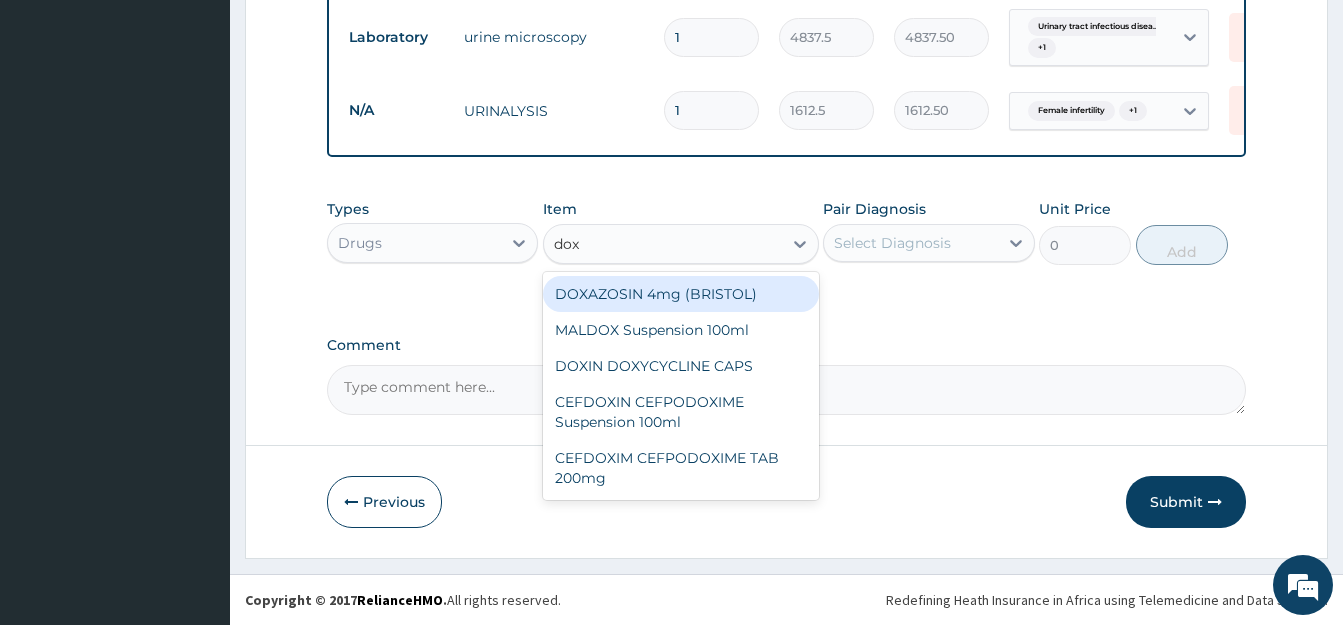 type on "doxy" 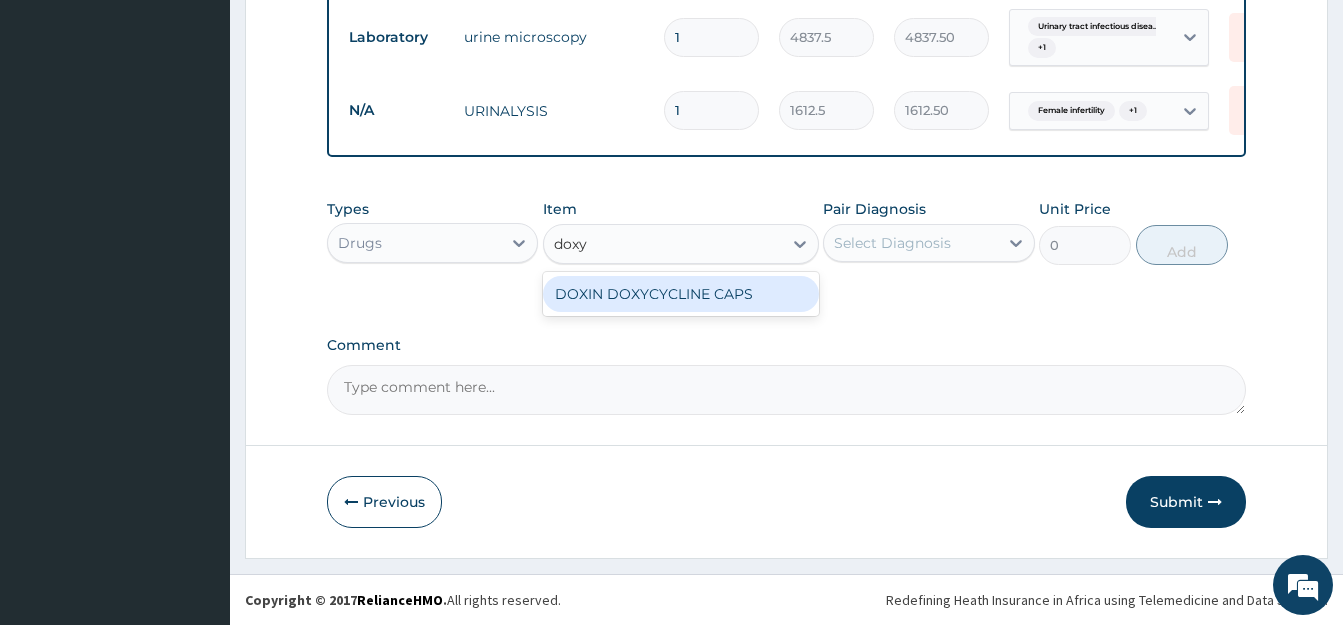 click on "DOXIN DOXYCYCLINE CAPS" at bounding box center [681, 294] 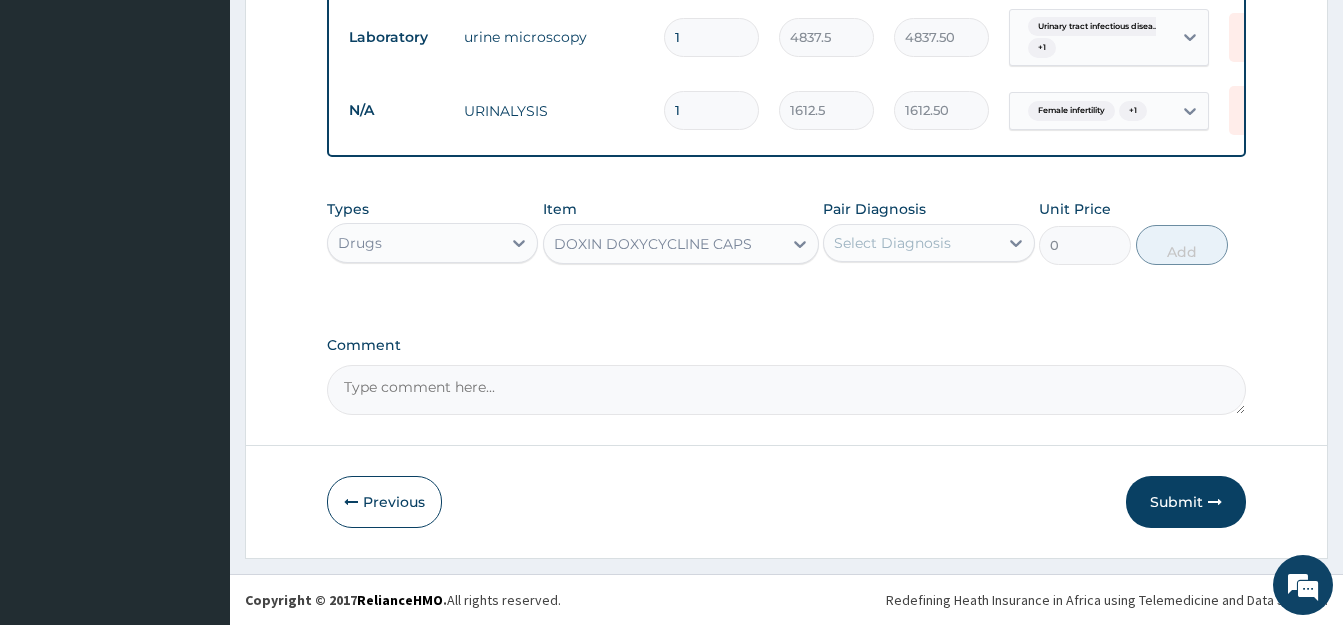 type 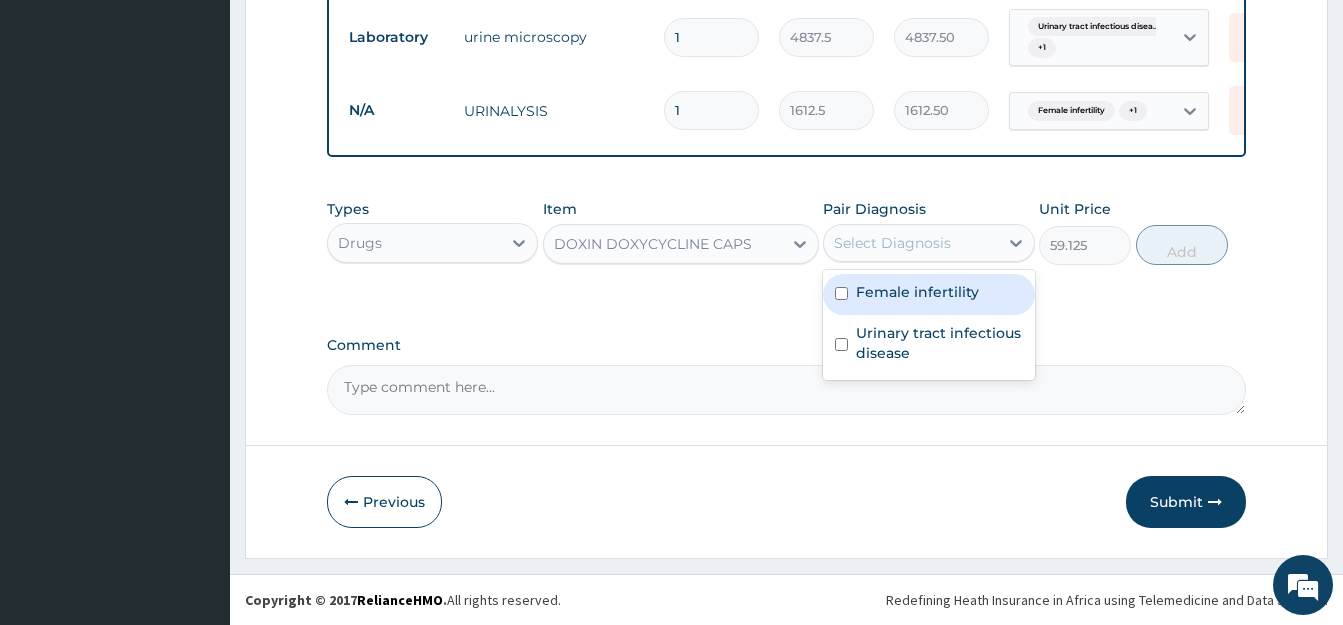 click on "Select Diagnosis" at bounding box center (892, 243) 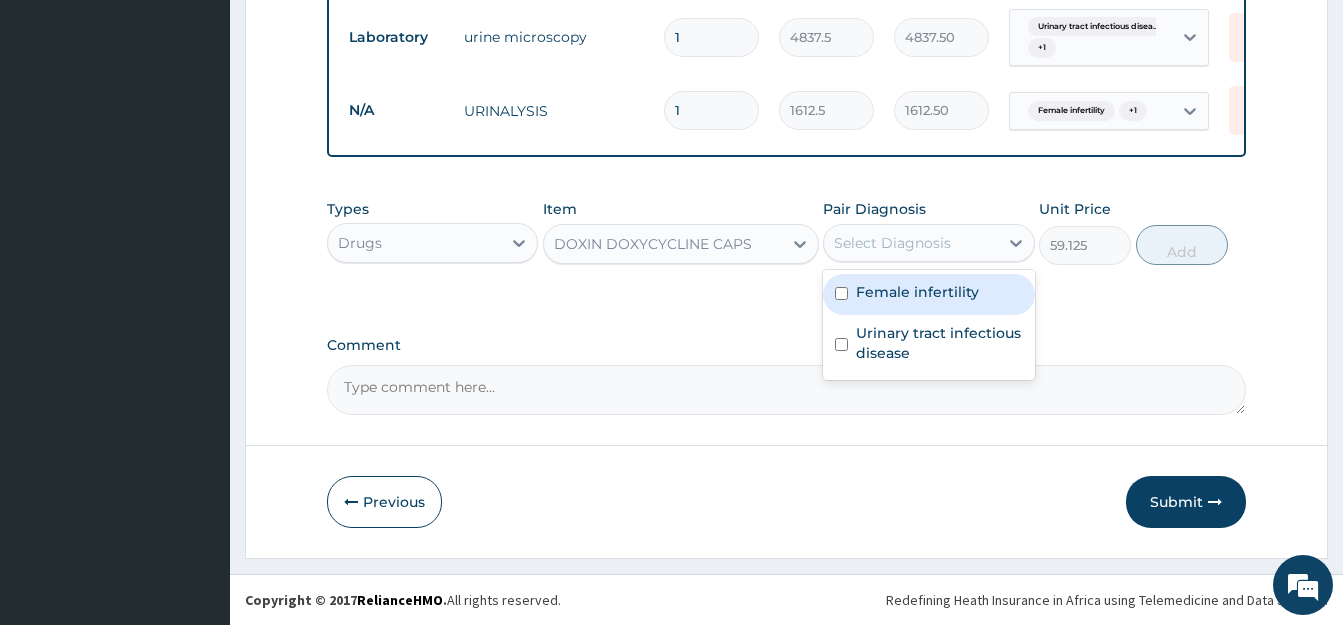 click on "Select Diagnosis" at bounding box center (910, 243) 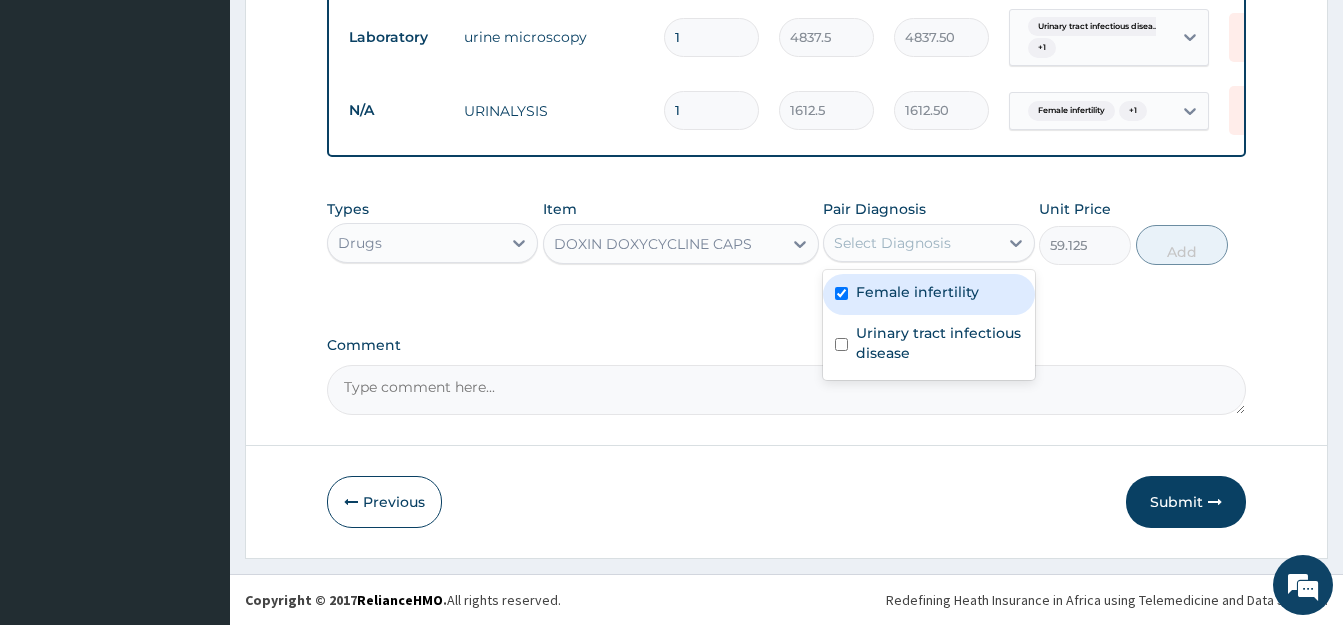 checkbox on "true" 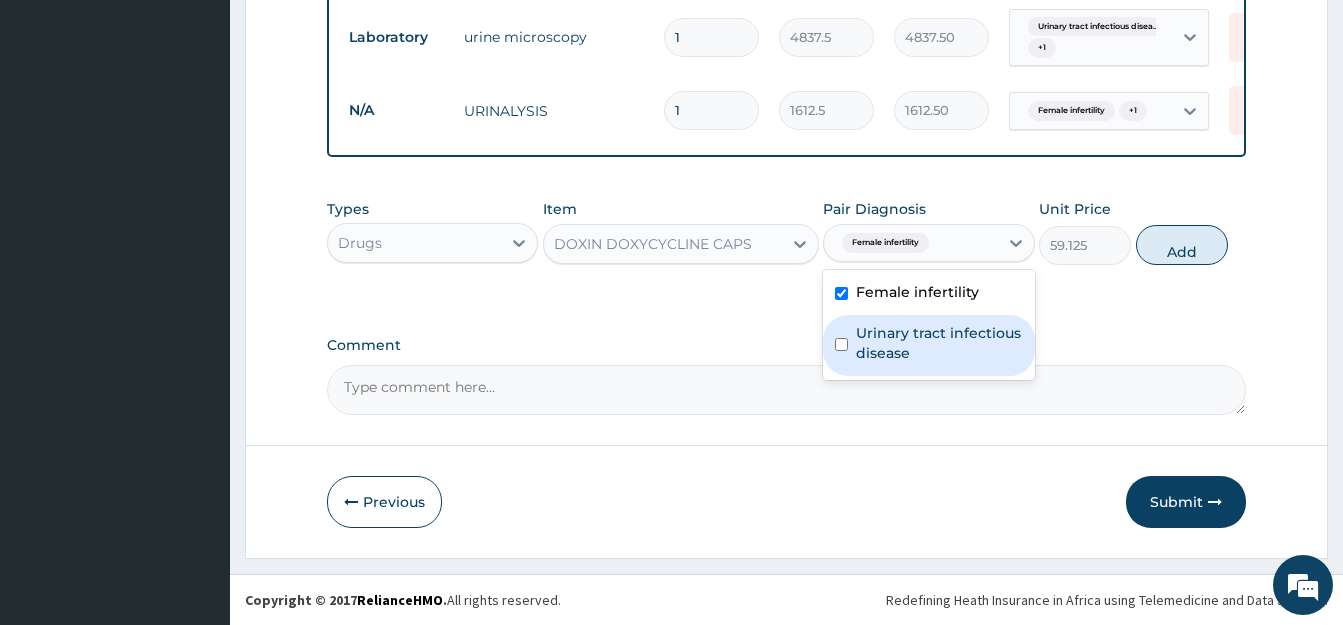 click at bounding box center [841, 344] 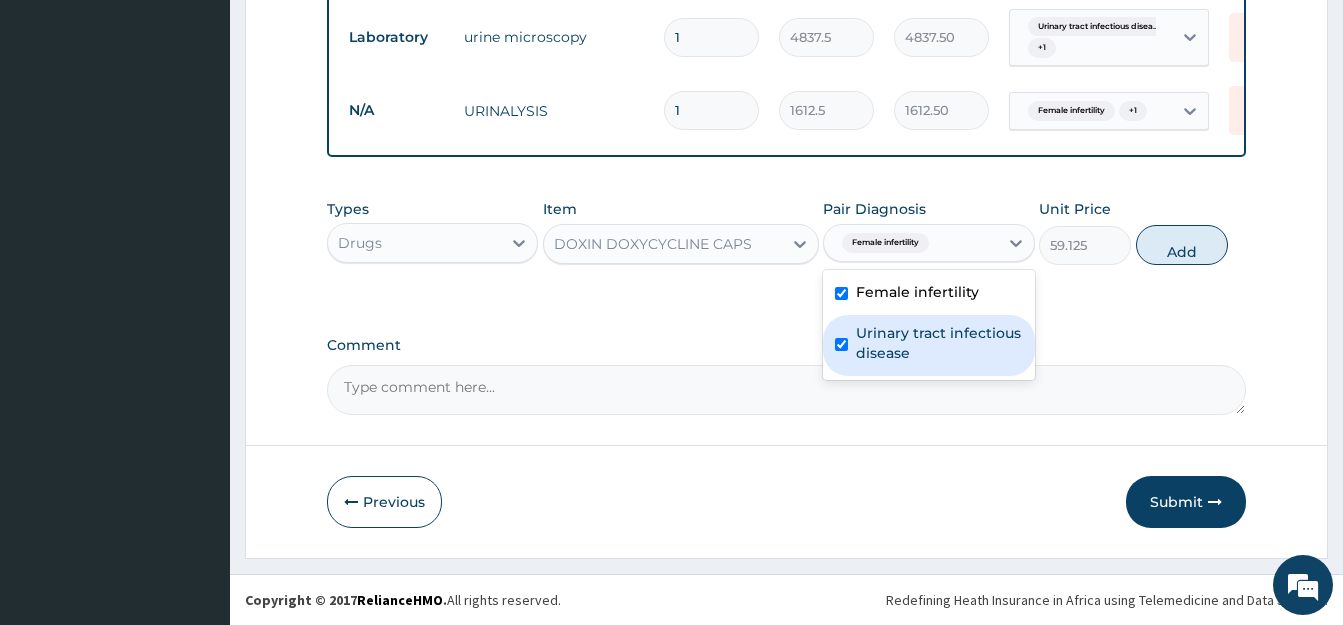 checkbox on "true" 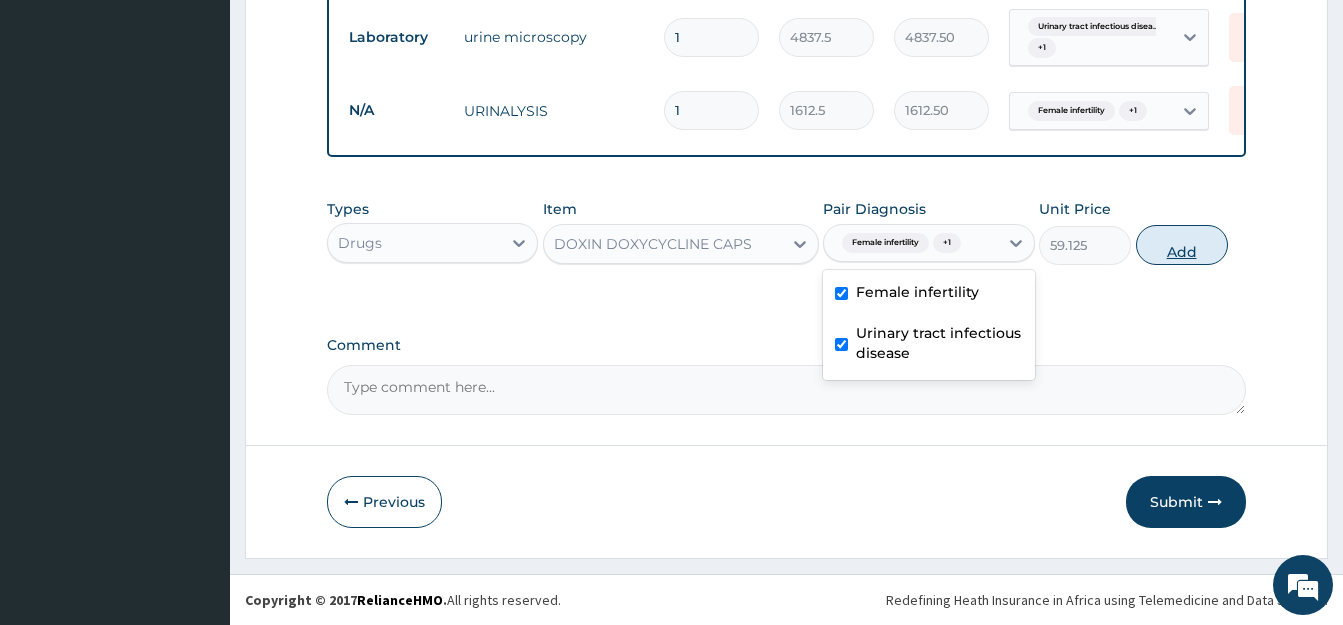 click on "Add" at bounding box center [1182, 245] 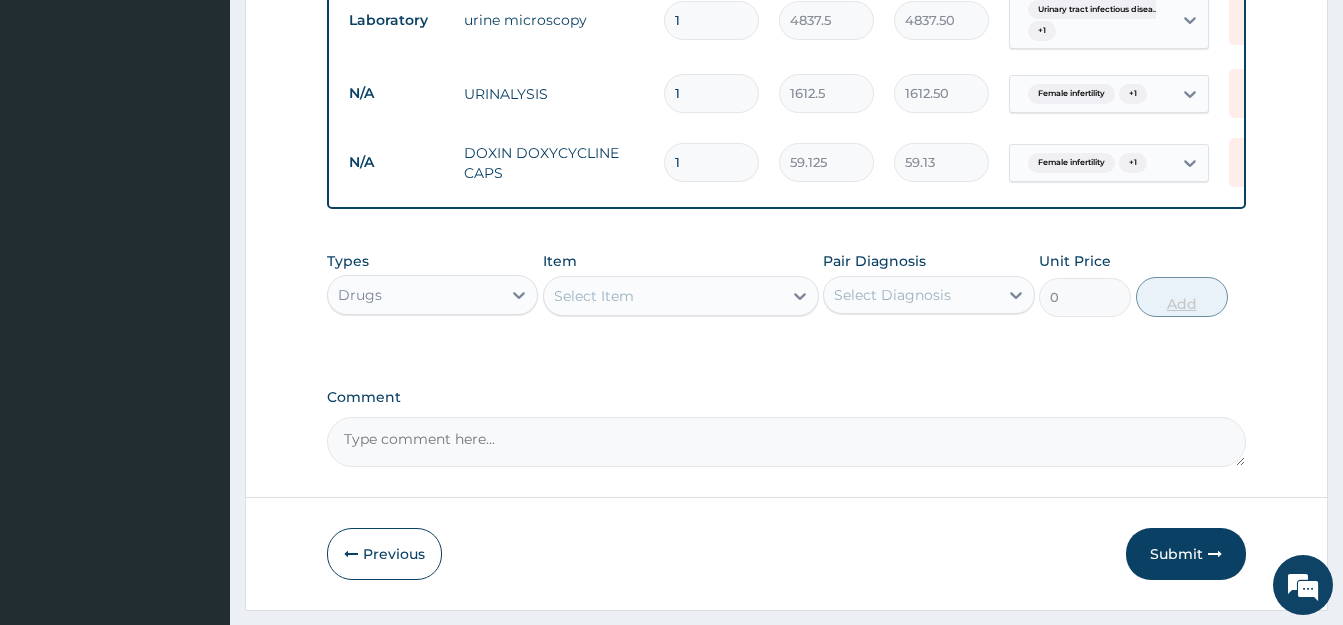 type on "12" 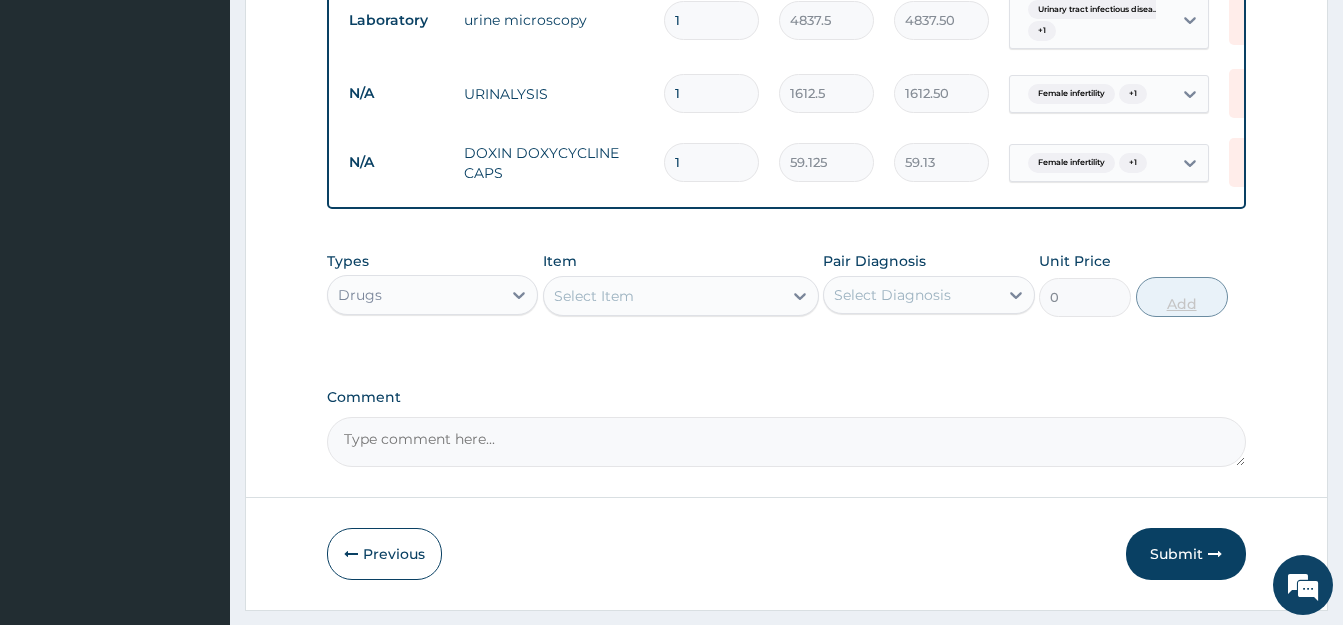 type on "709.50" 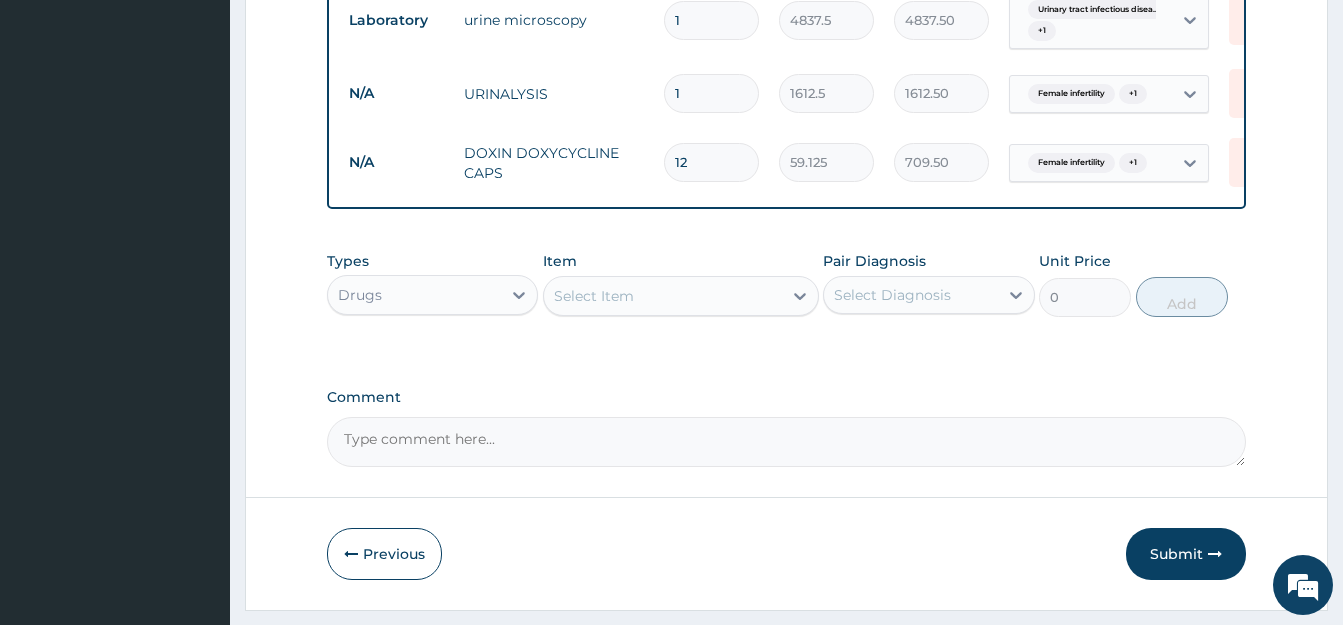 type on "12" 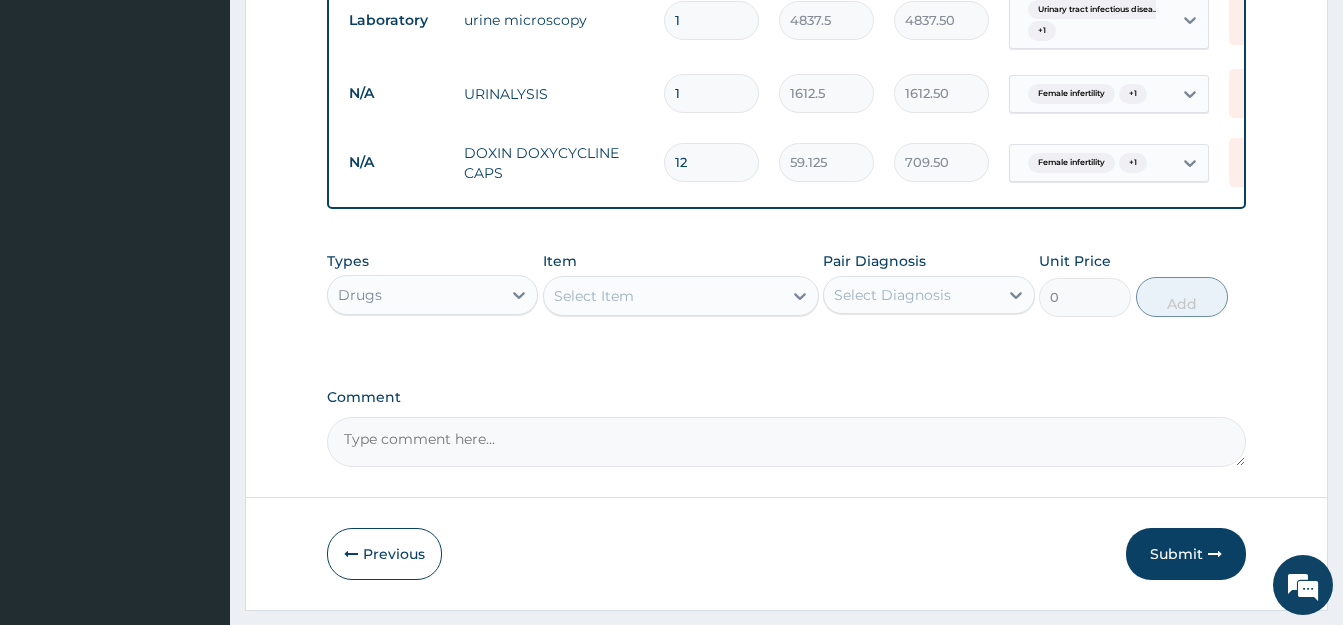 click on "Select Item" at bounding box center [663, 296] 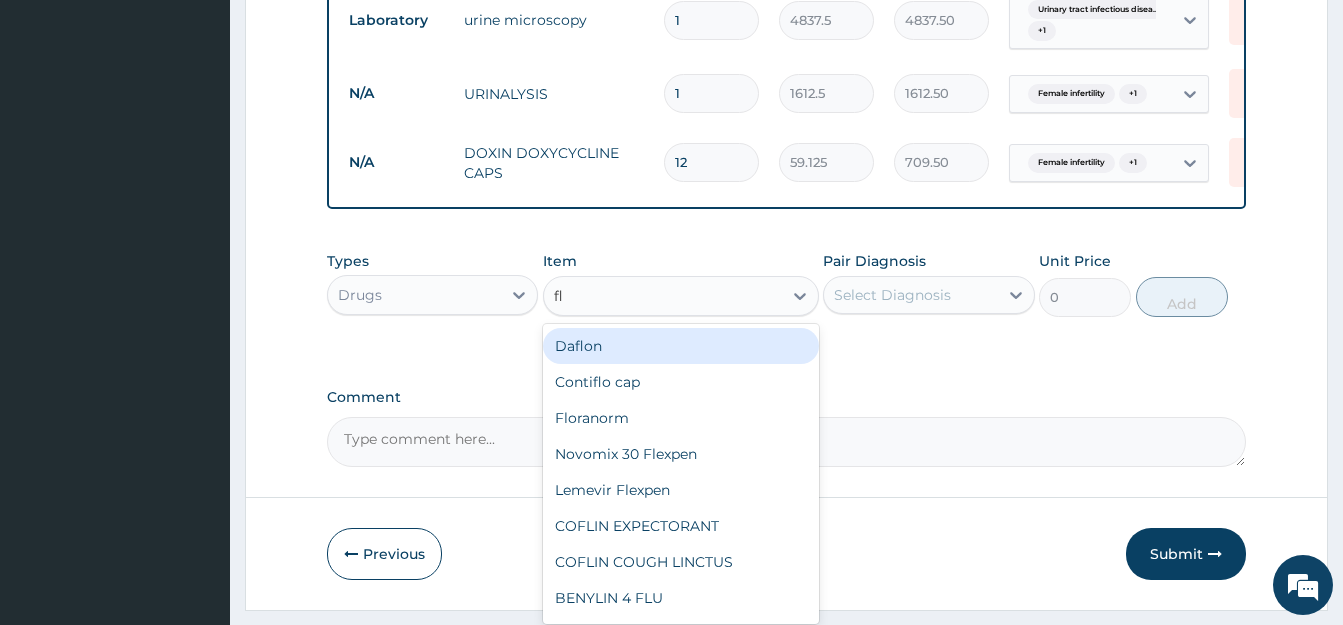 type on "fla" 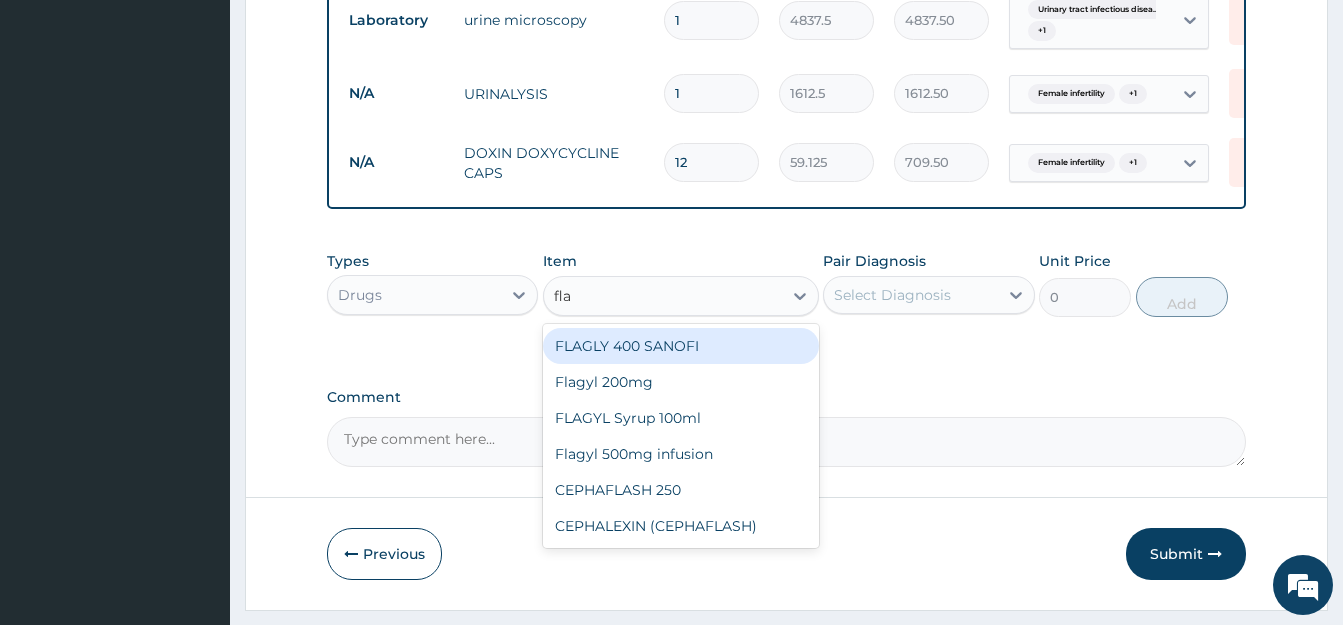 click on "FLAGLY 400 SANOFI" at bounding box center [681, 346] 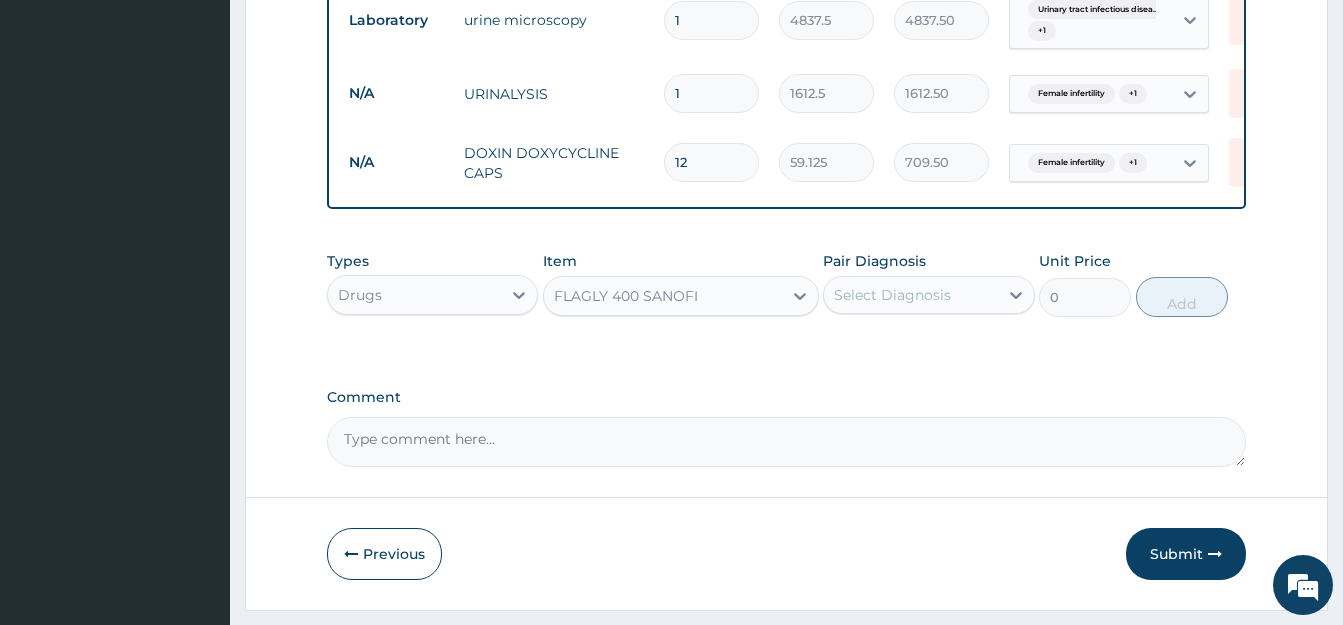 type 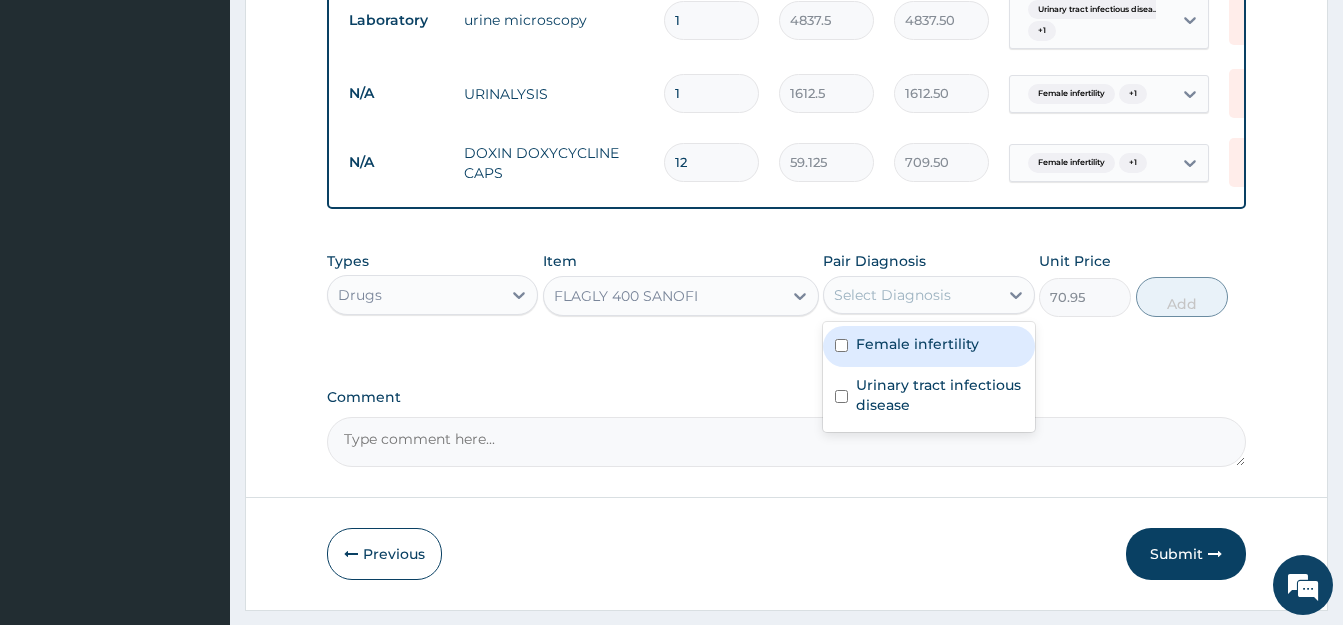 click on "Select Diagnosis" at bounding box center (892, 295) 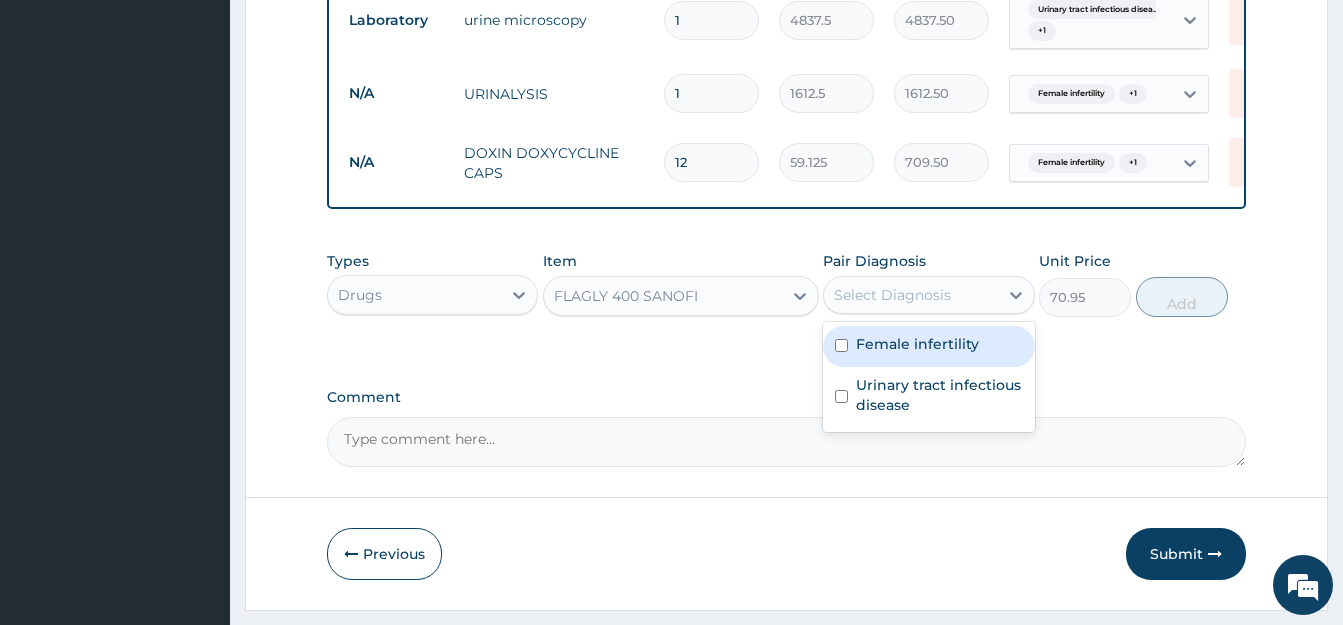 click at bounding box center (841, 345) 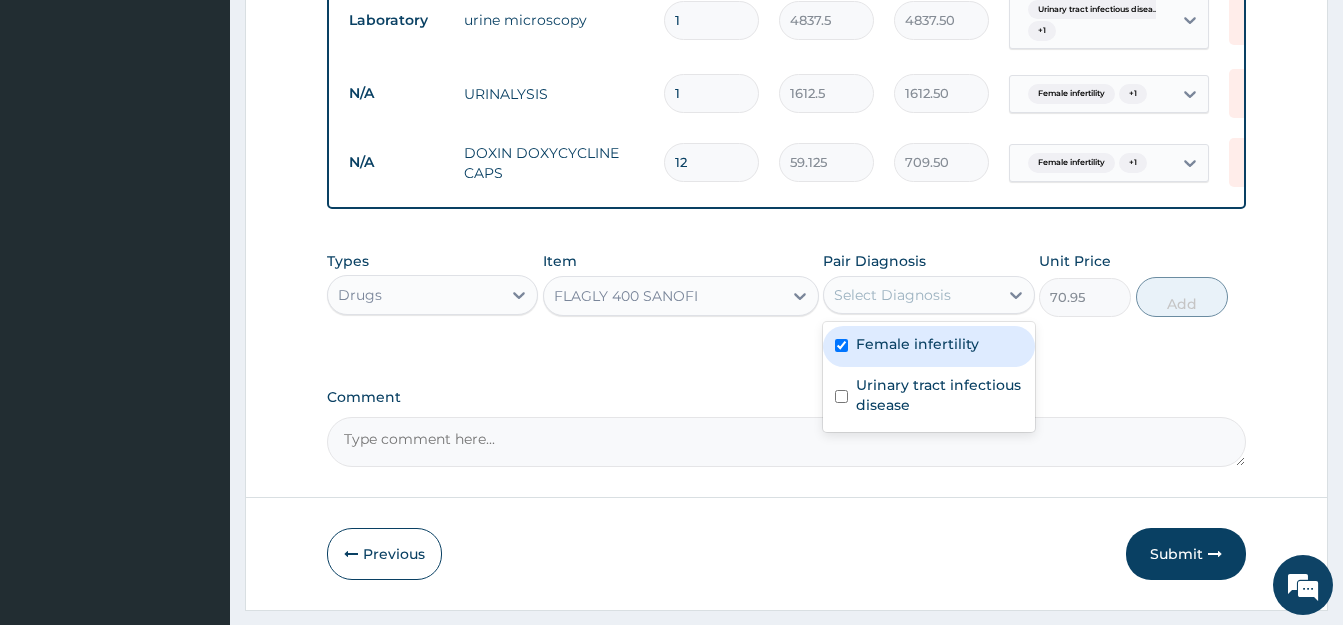 checkbox on "true" 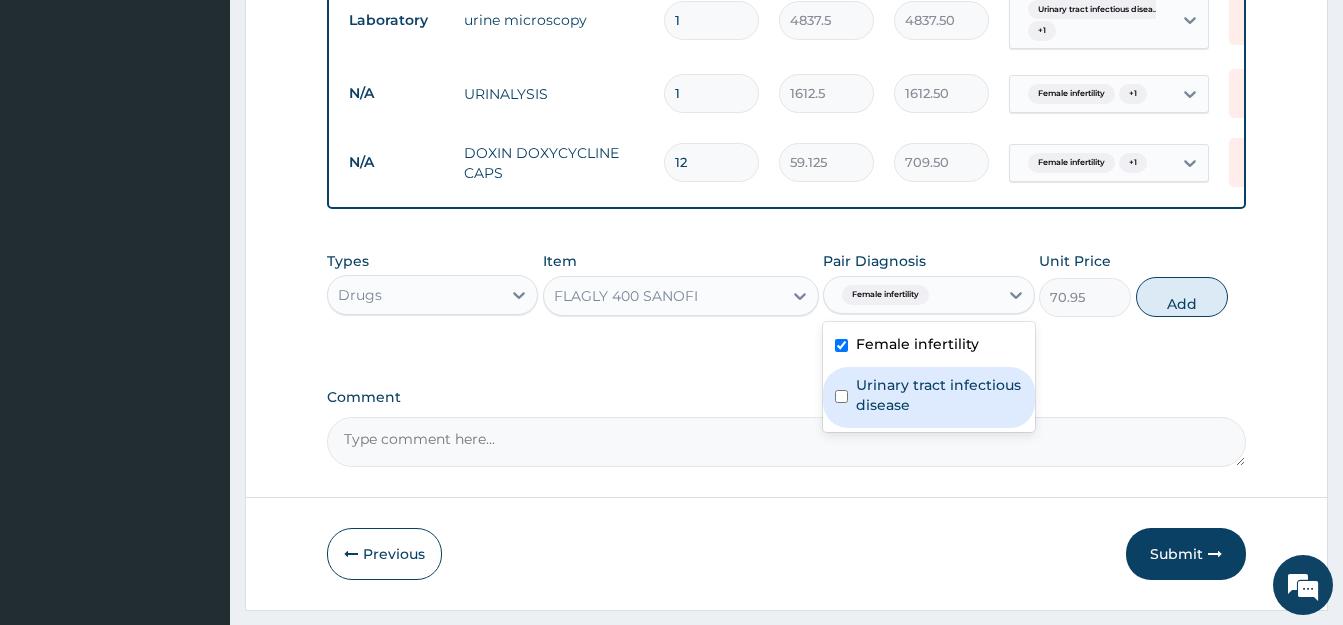 click at bounding box center [841, 396] 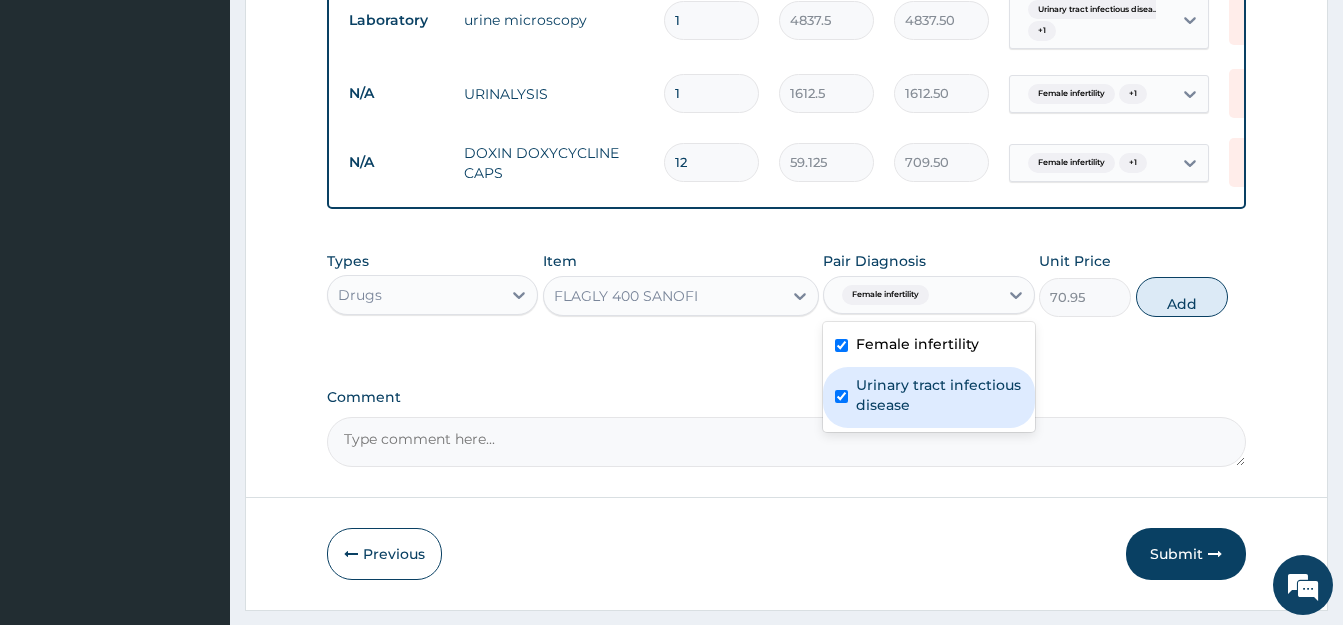 checkbox on "true" 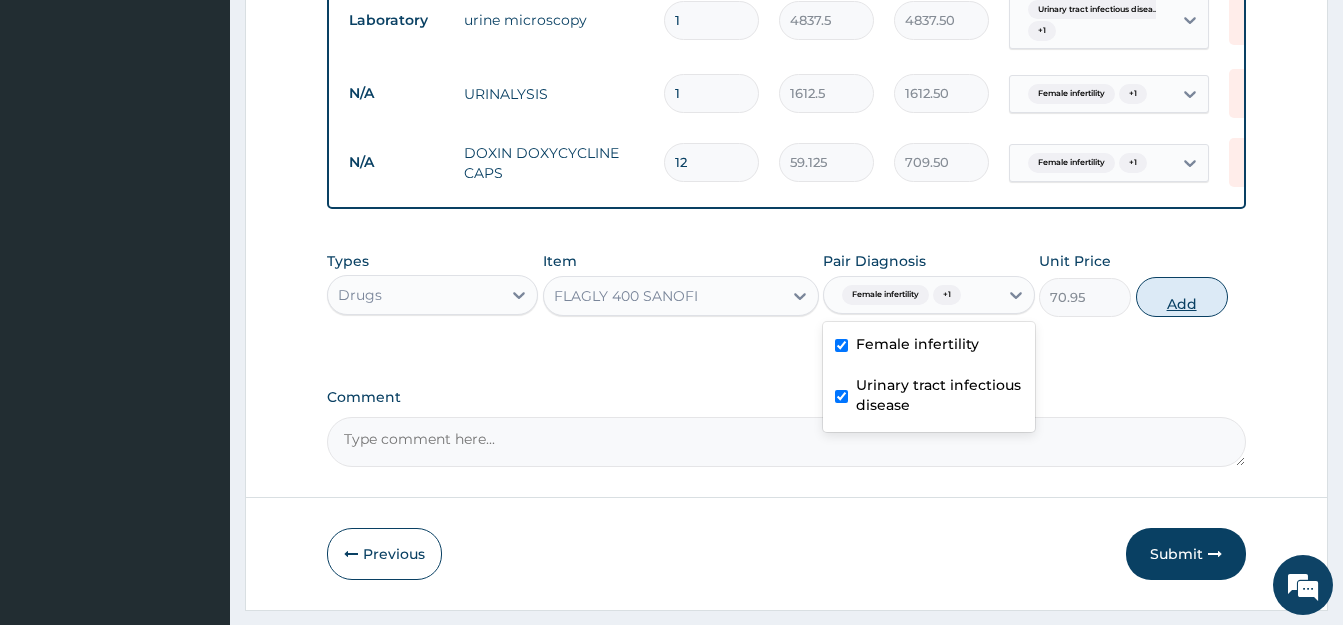 click on "Add" at bounding box center (1182, 297) 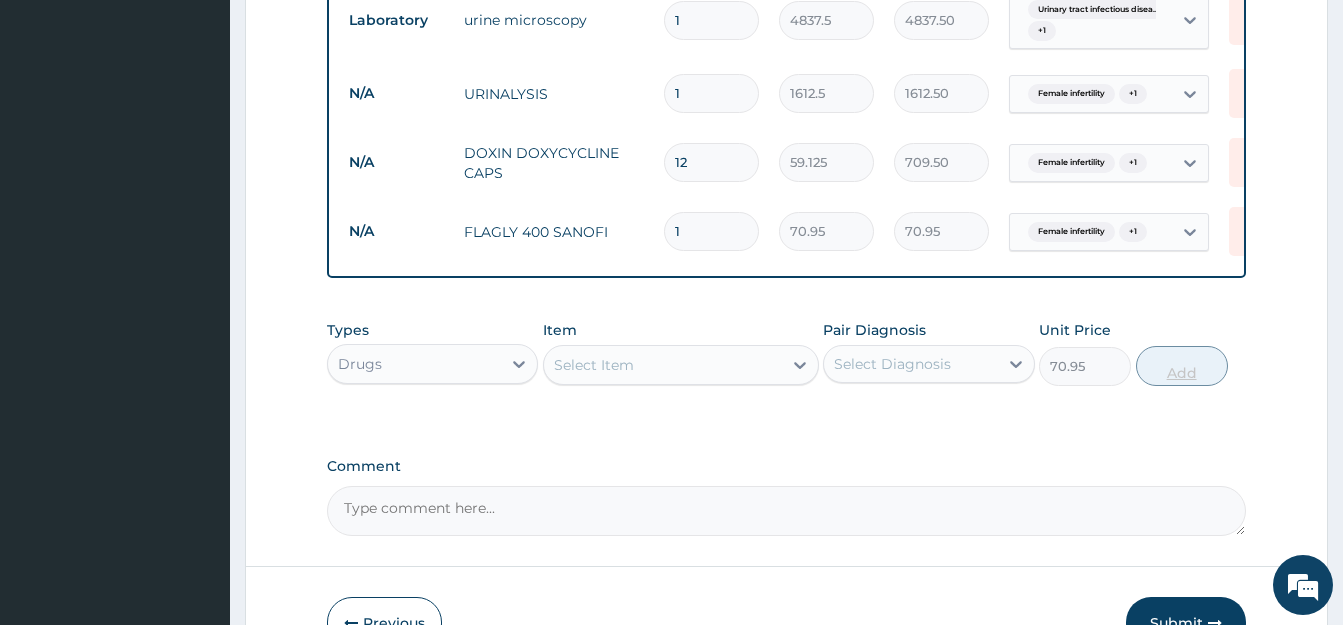 type on "0" 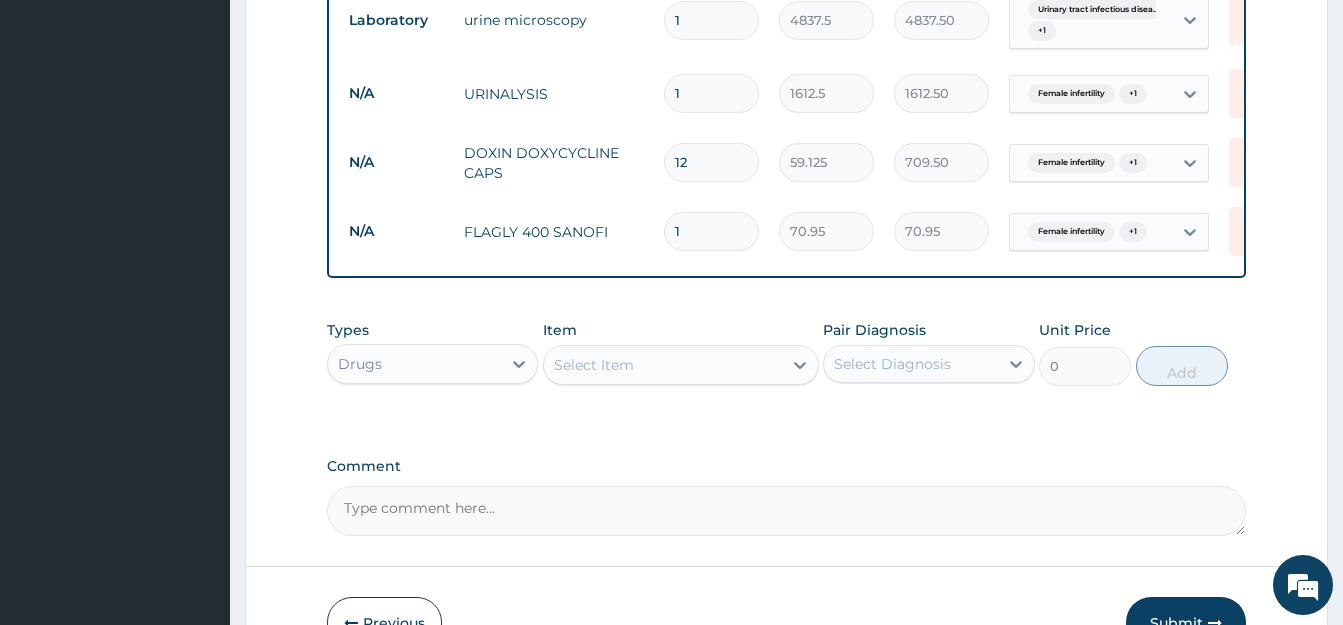 type on "15" 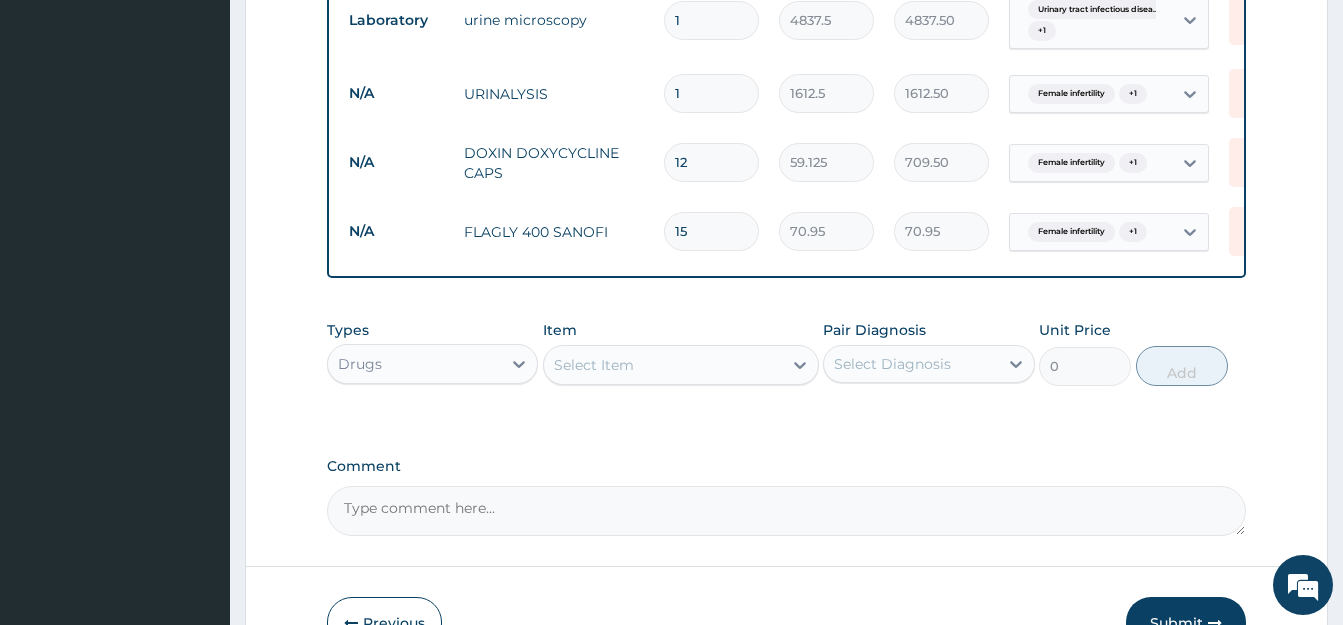 type on "1064.25" 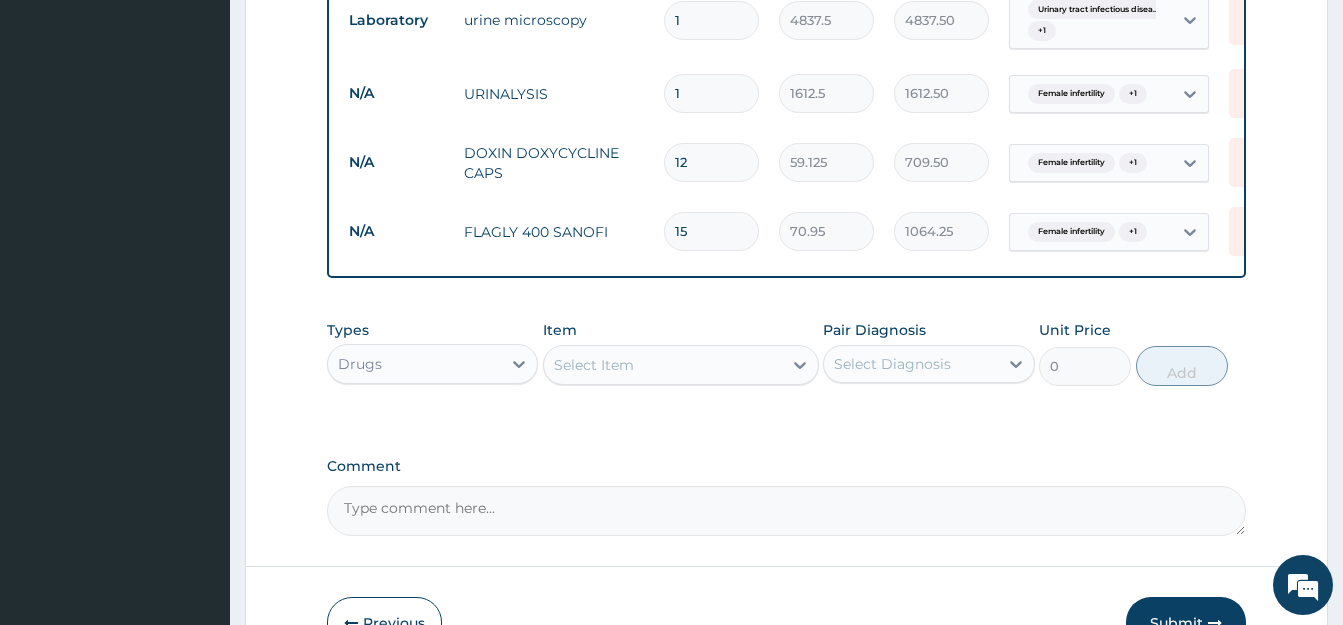 type on "15" 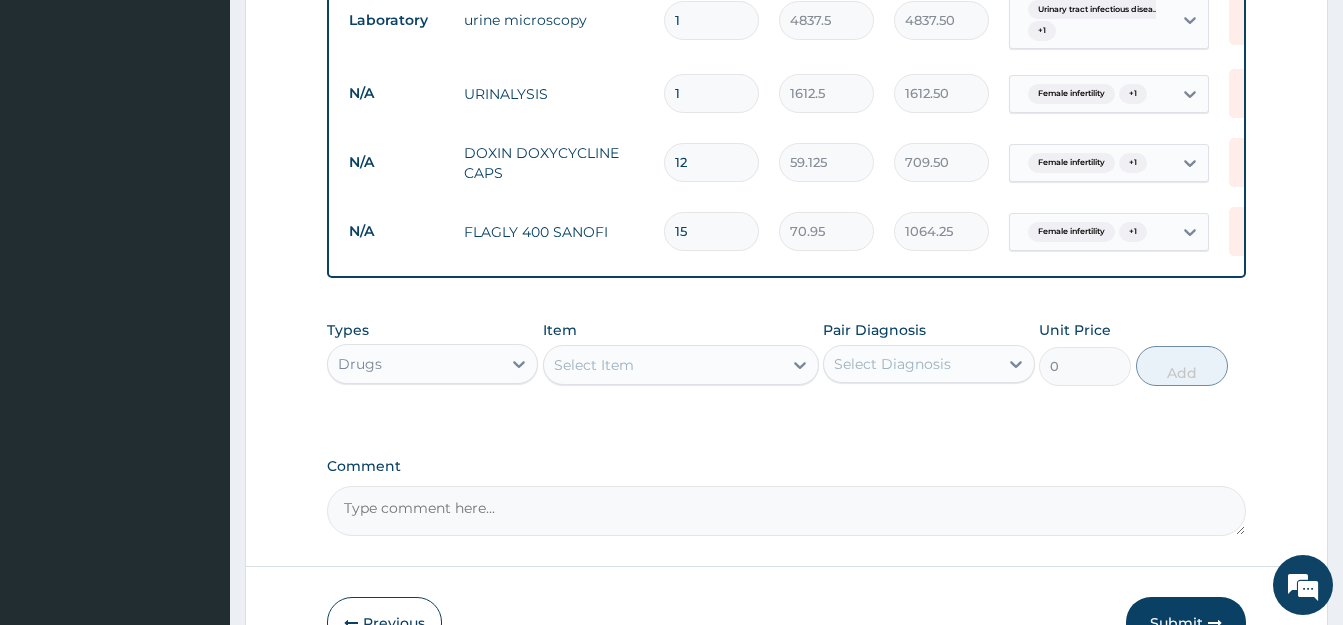 click on "PA Code / Prescription Code PA/F15F73 Encounter Date 01-08-2025 Important Notice Please enter PA codes before entering items that are not attached to a PA code   All diagnoses entered must be linked to a claim item. Diagnosis & Claim Items that are visible but inactive cannot be edited because they were imported from an already approved PA code. Diagnosis Female infertility query Urinary tract infectious disease query NB: All diagnosis must be linked to a claim item Claim Items Type Name Quantity Unit Price Total Price Pair Diagnosis Actions Laboratory microscopy, culture & sensitivity [high vaginal swab] 1 4837.5 4837.50 Female infertility  + 1 Delete Laboratory urine microscopy 1 4837.5 4837.50 Urinary tract infectious disea...  + 1 Delete N/A URINALYSIS 1 1612.5 1612.50 Female infertility  + 1 Delete N/A DOXIN DOXYCYCLINE CAPS 12 59.125 709.50 Female infertility  + 1 Delete N/A FLAGLY 400 SANOFI 15 70.95 1064.25 Female infertility  + 1 Delete Types Drugs Item Select Item Pair Diagnosis Select Diagnosis 0" at bounding box center [786, -85] 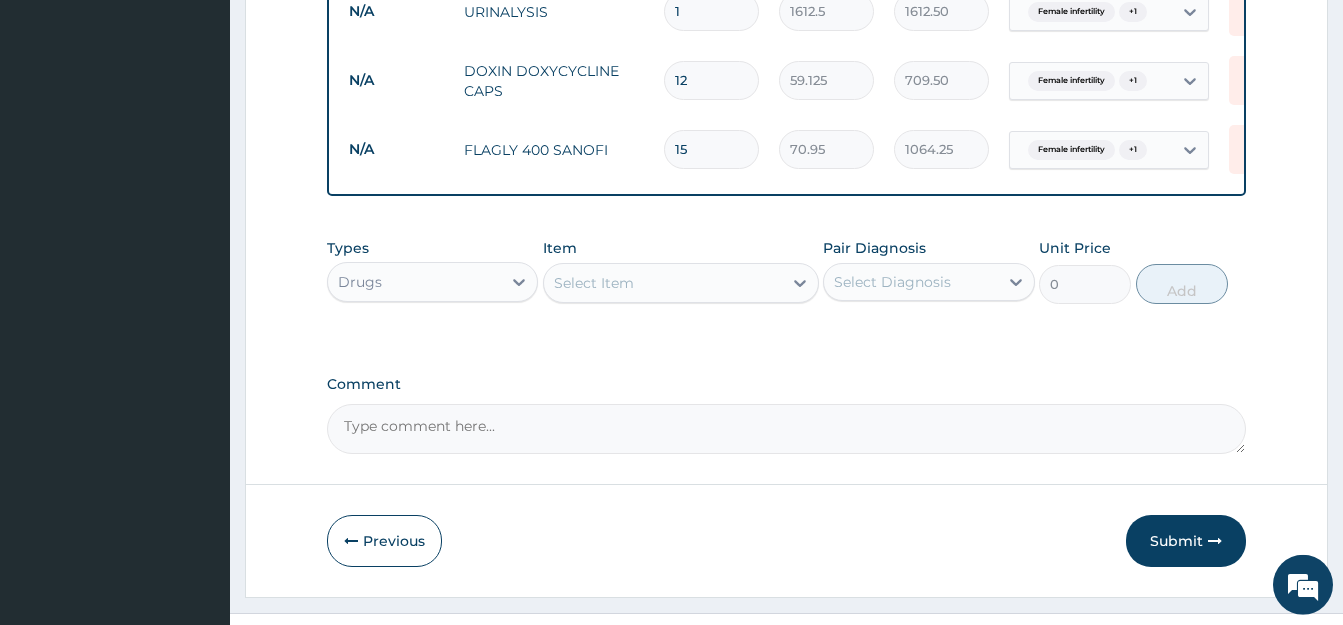scroll, scrollTop: 1034, scrollLeft: 0, axis: vertical 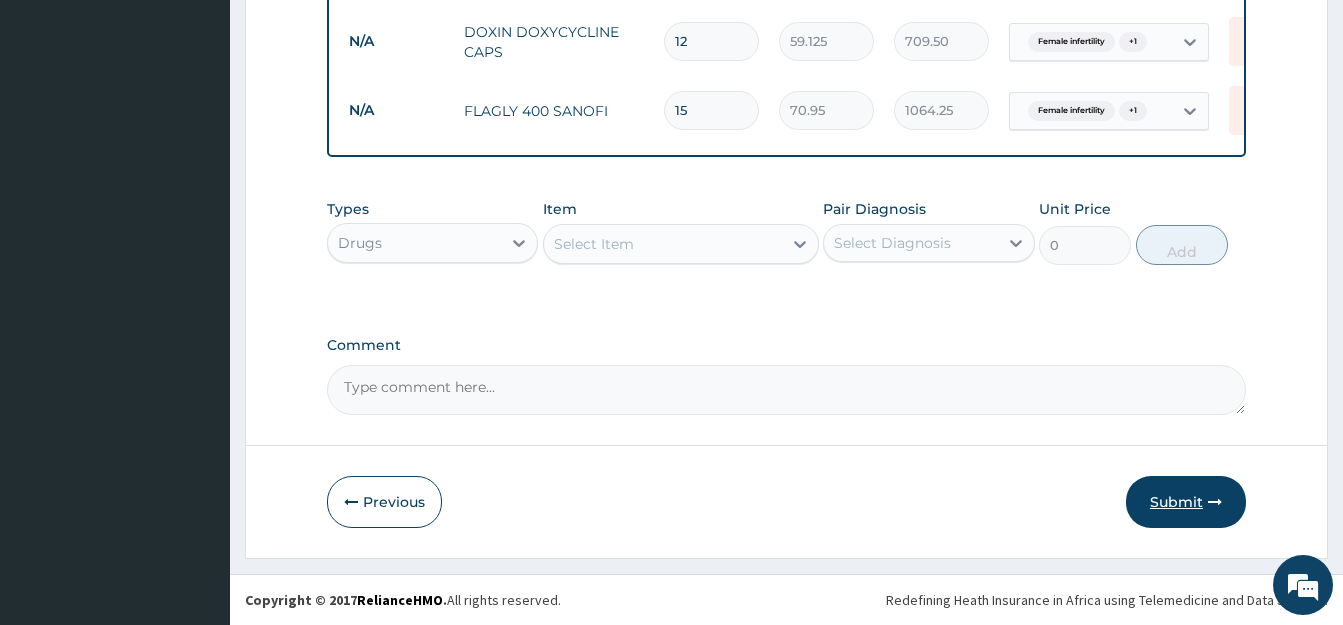 click on "Submit" at bounding box center (1186, 502) 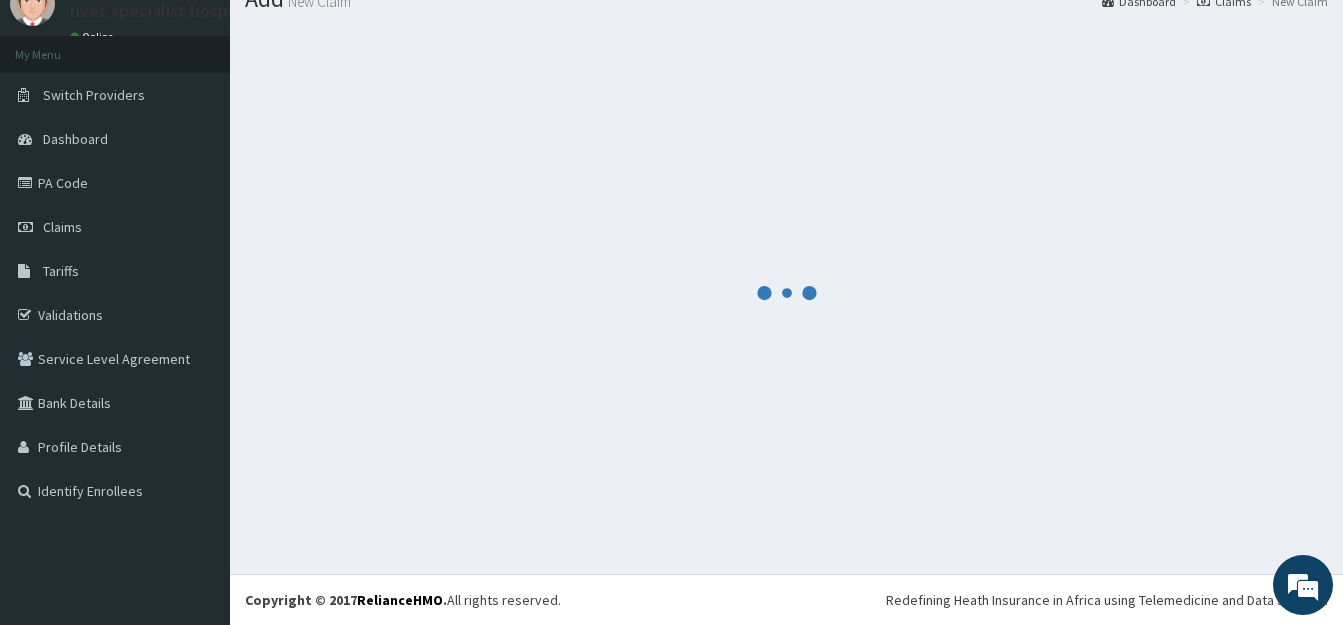 scroll, scrollTop: 79, scrollLeft: 0, axis: vertical 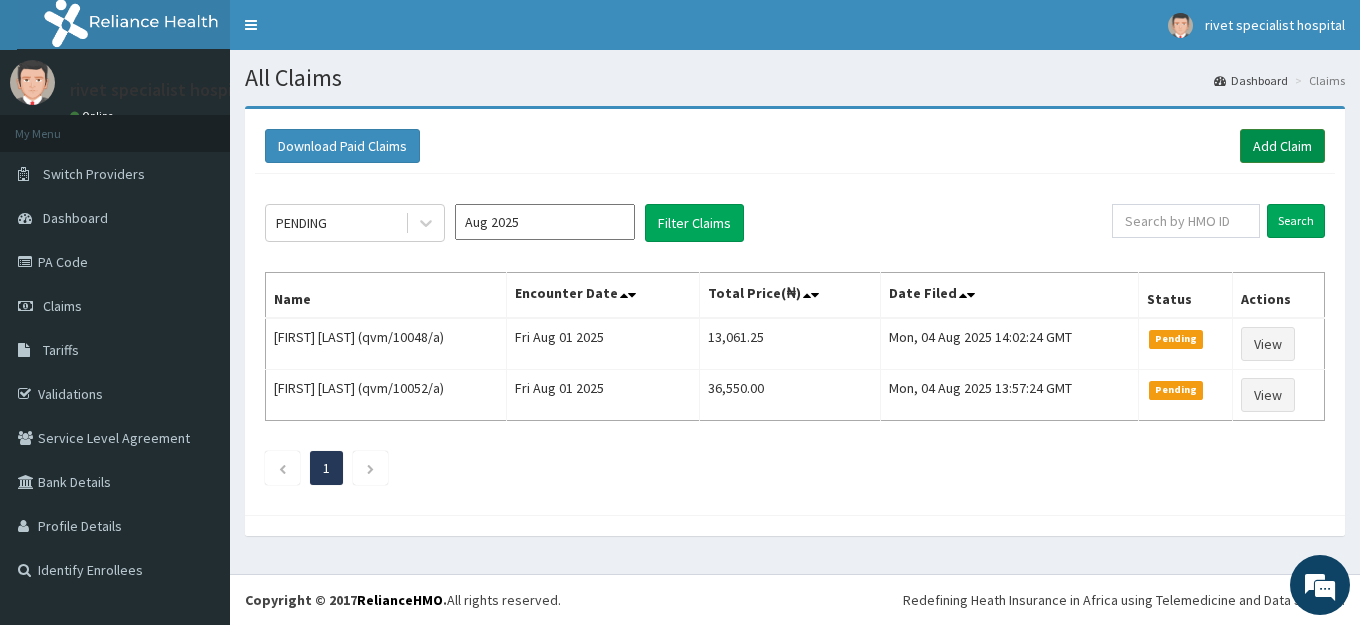 click on "Add Claim" at bounding box center [1282, 146] 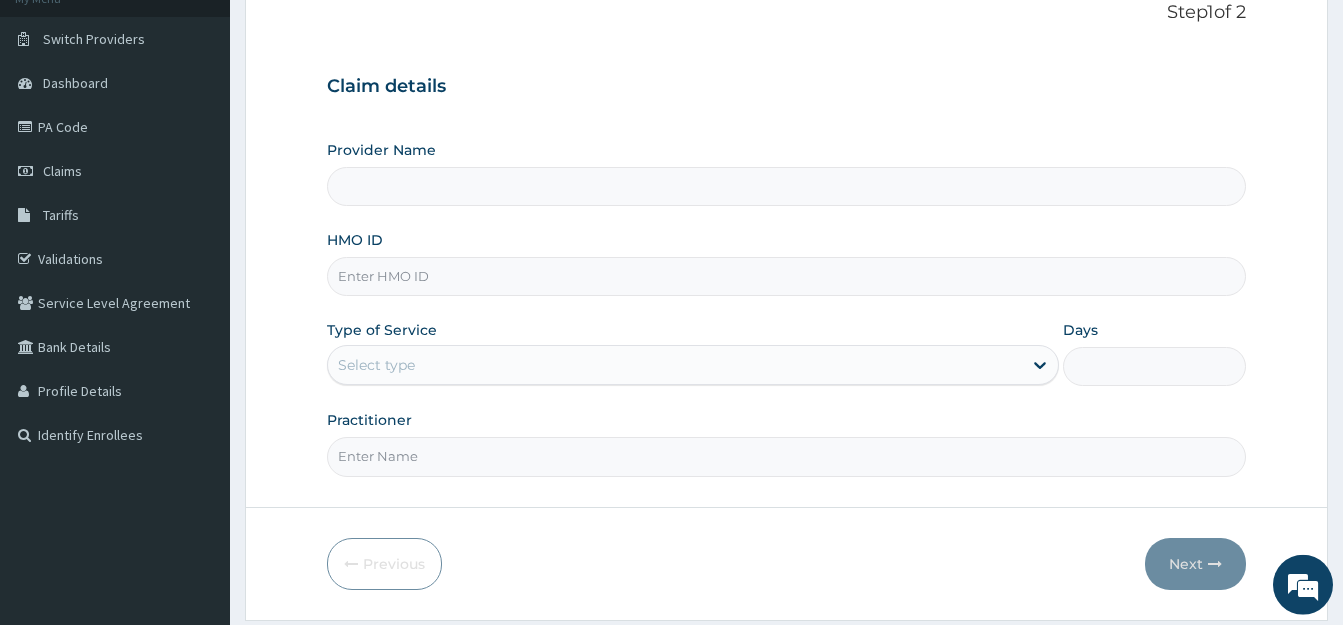 scroll, scrollTop: 95, scrollLeft: 0, axis: vertical 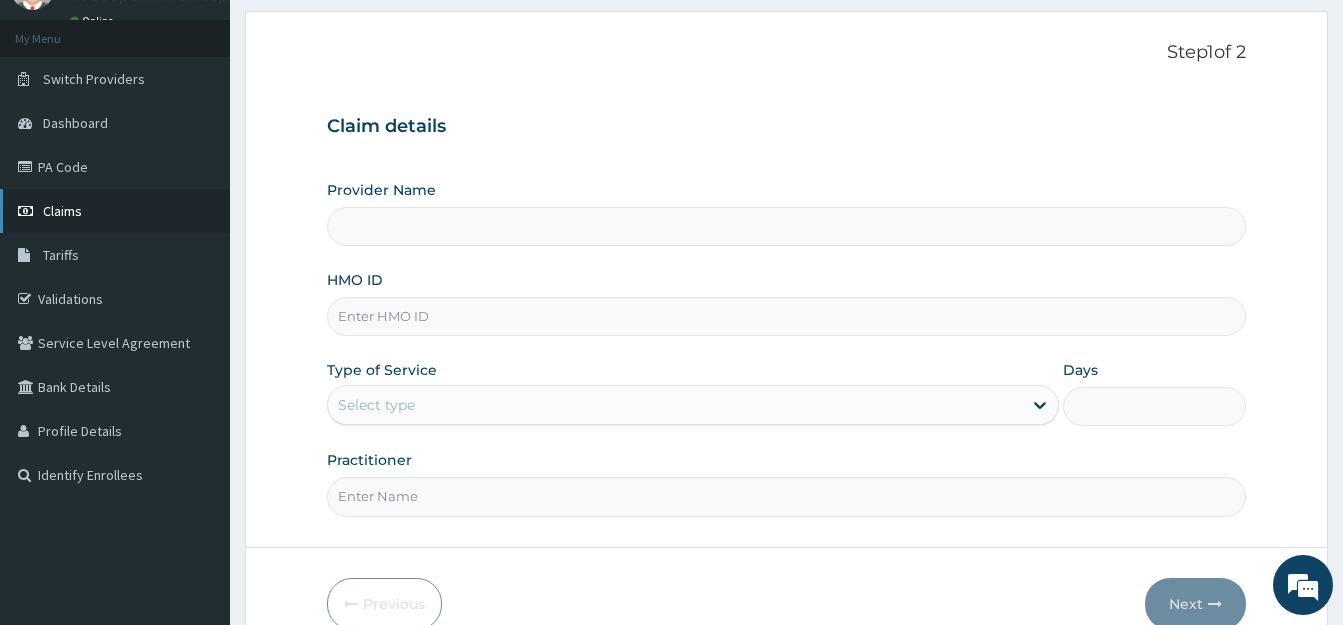 click on "Claims" at bounding box center [115, 211] 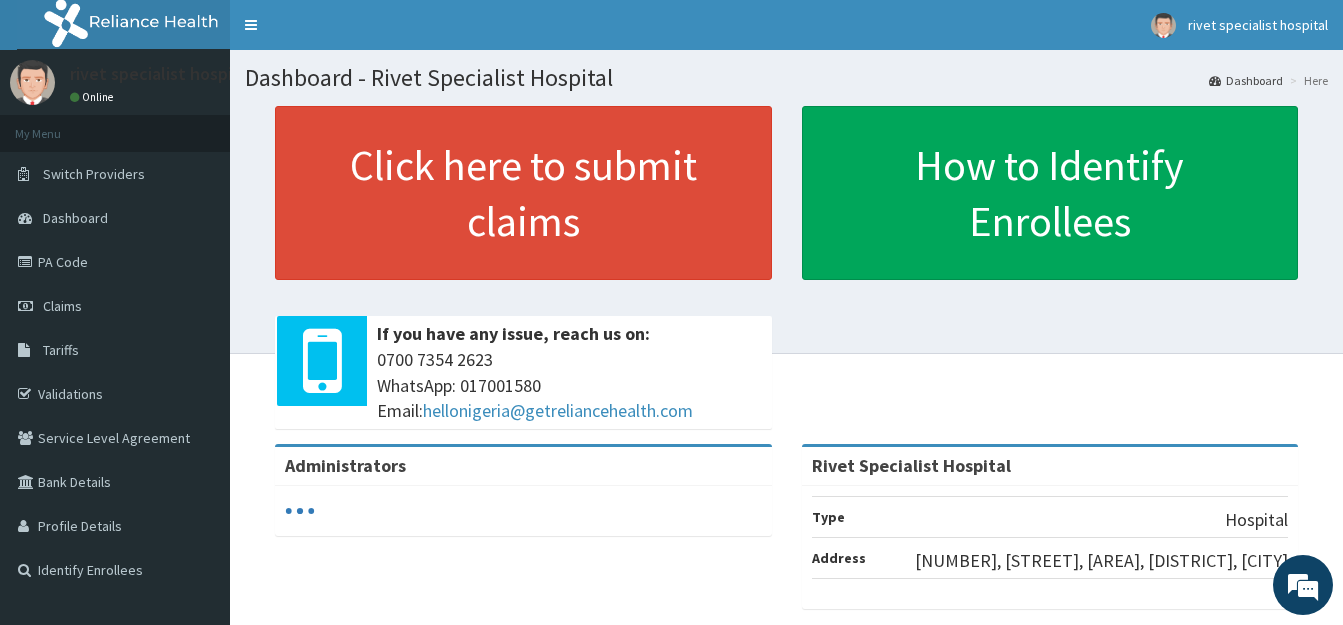 scroll, scrollTop: 0, scrollLeft: 0, axis: both 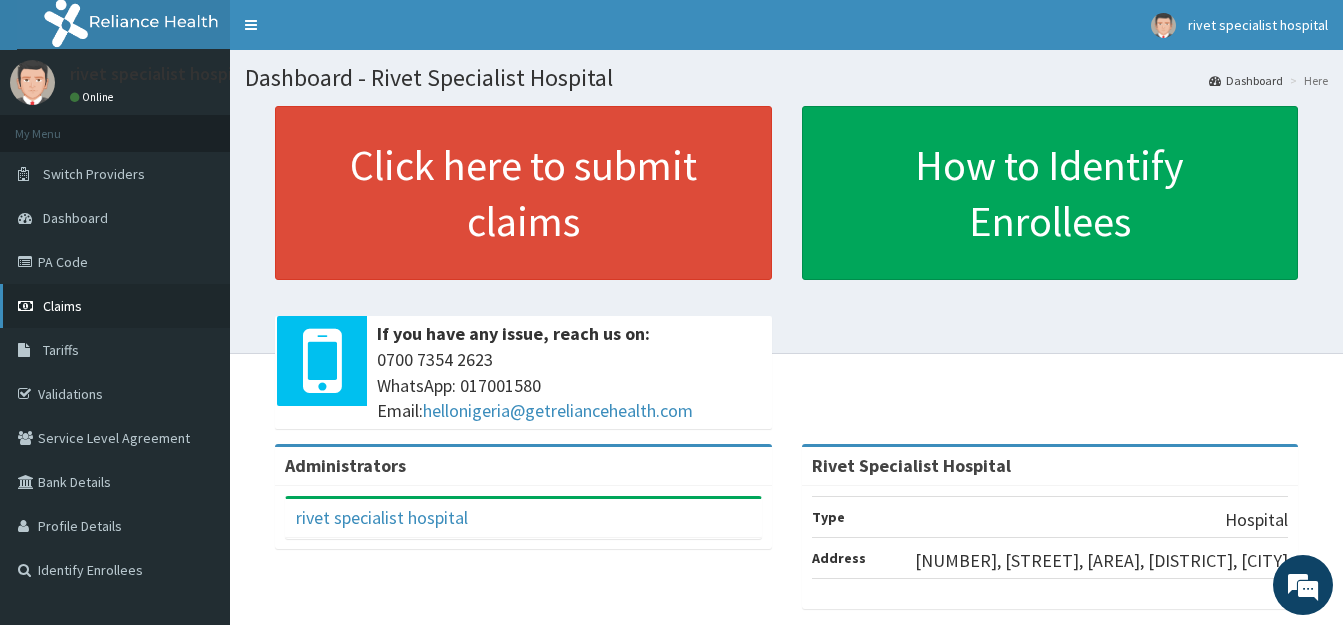 click on "Claims" at bounding box center [115, 306] 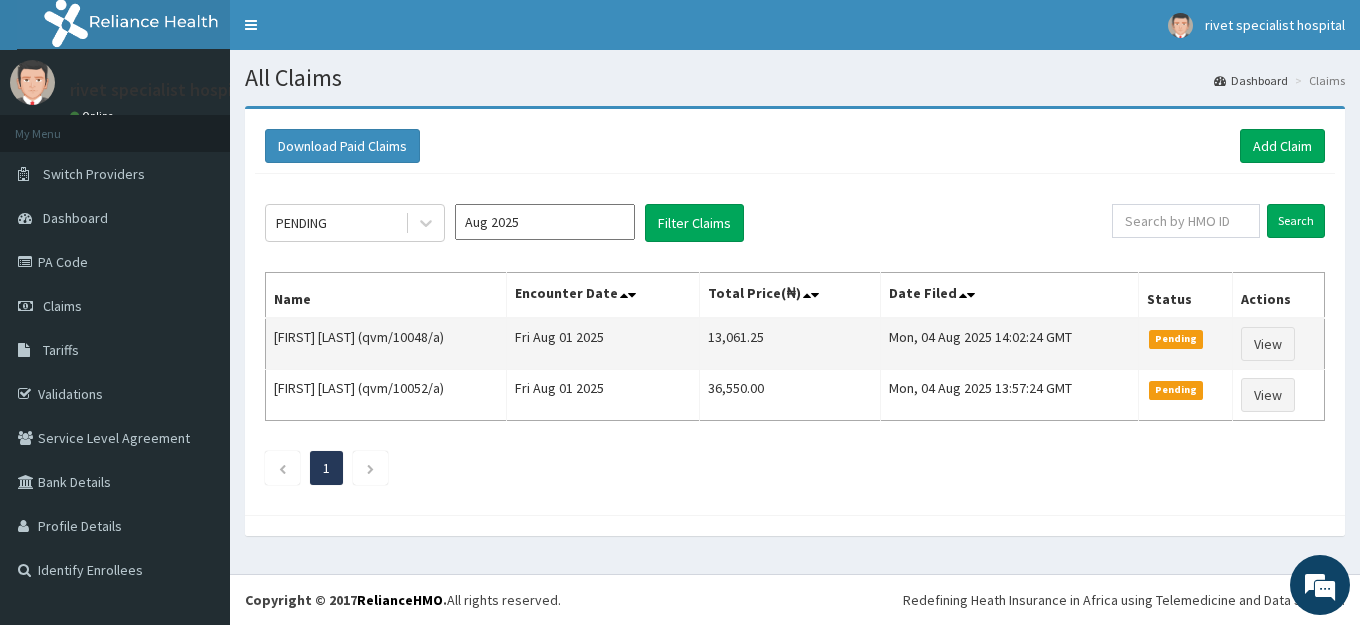 scroll, scrollTop: 0, scrollLeft: 0, axis: both 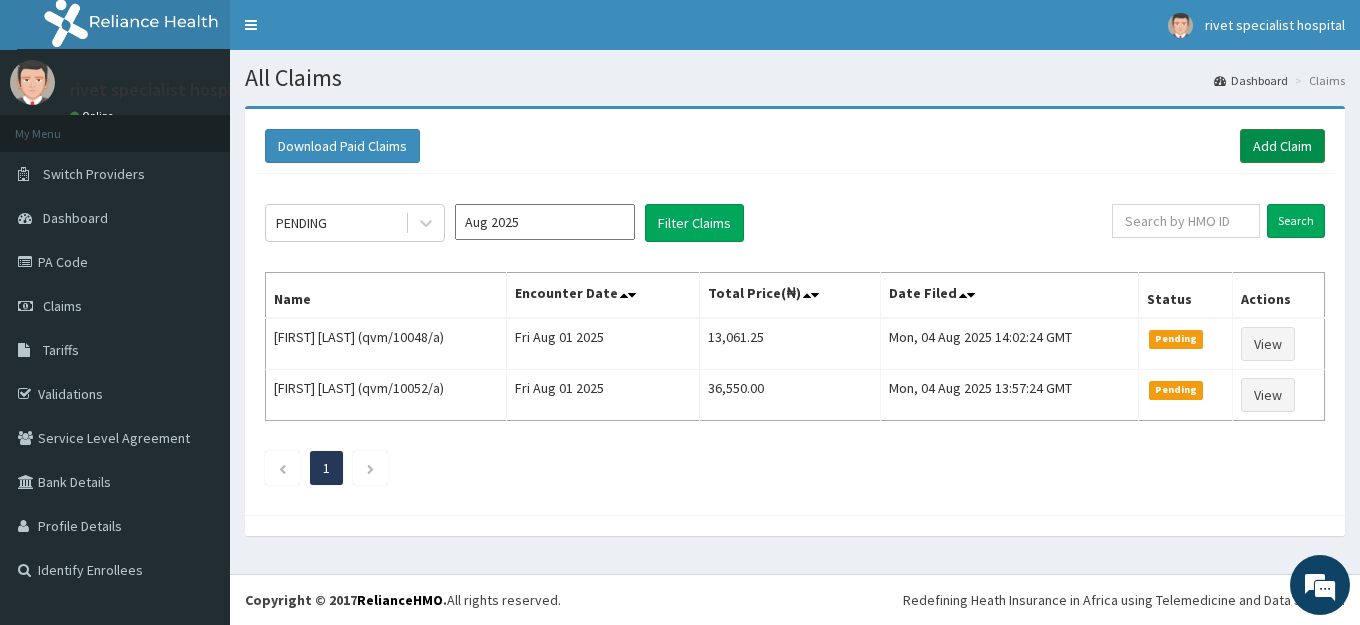 click on "Add Claim" at bounding box center (1282, 146) 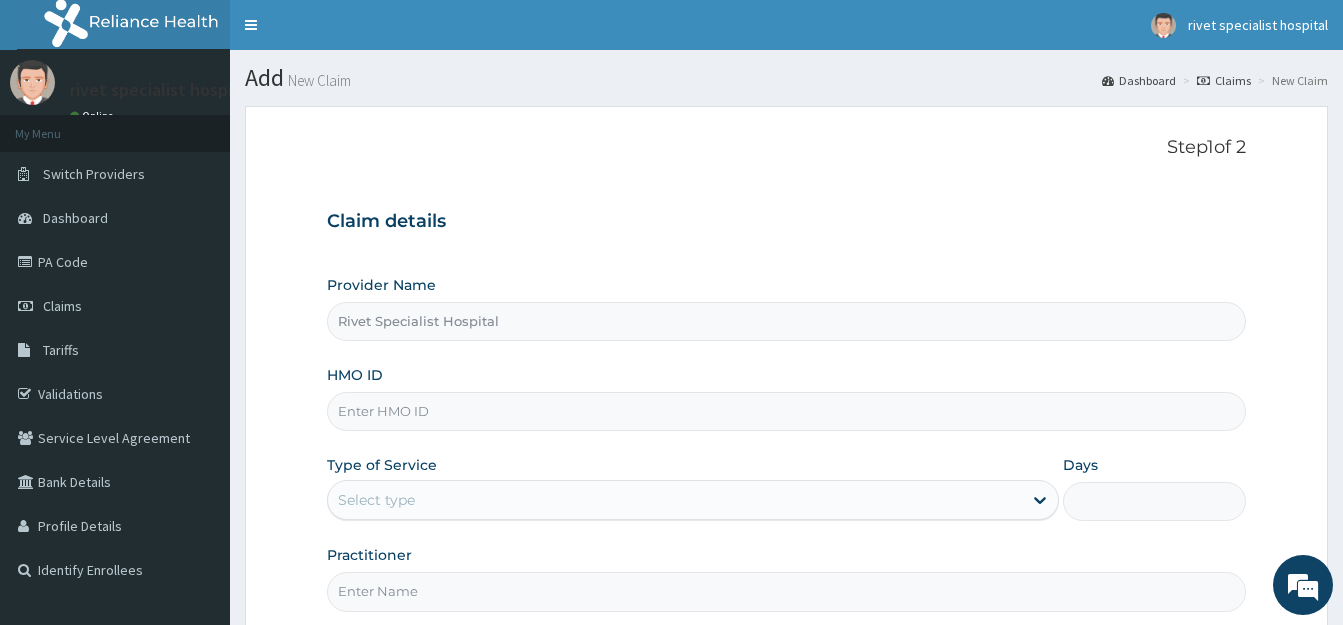 scroll, scrollTop: 102, scrollLeft: 0, axis: vertical 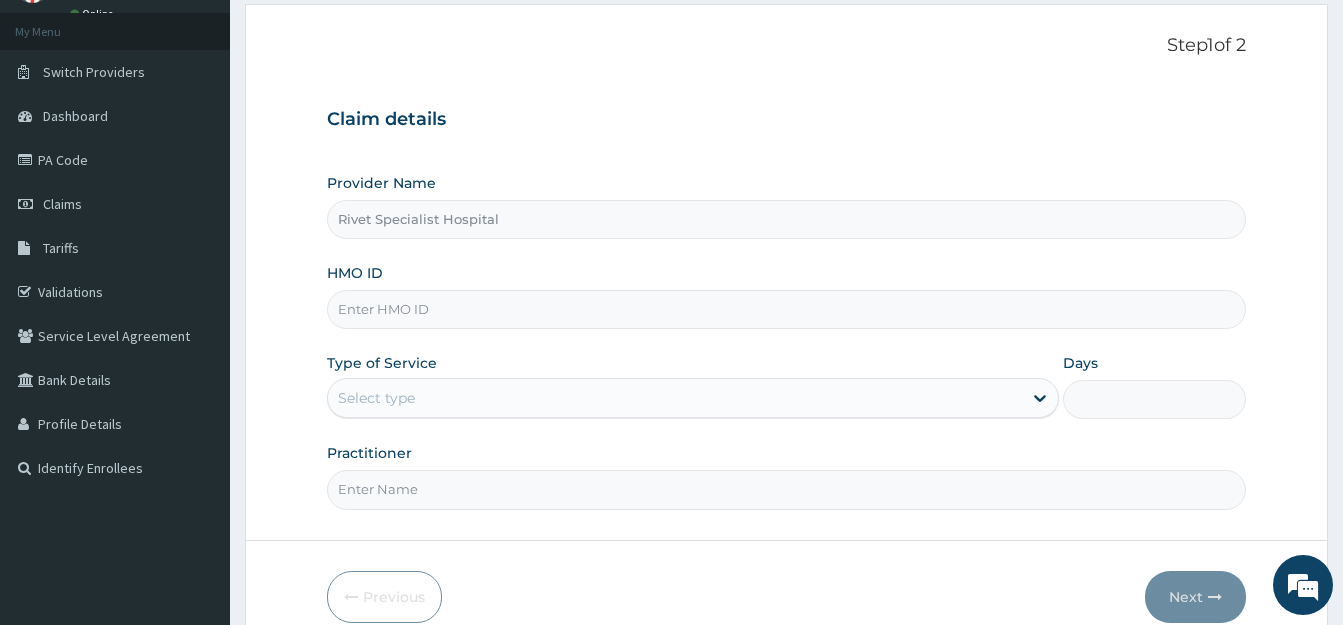 click on "HMO ID" at bounding box center (786, 309) 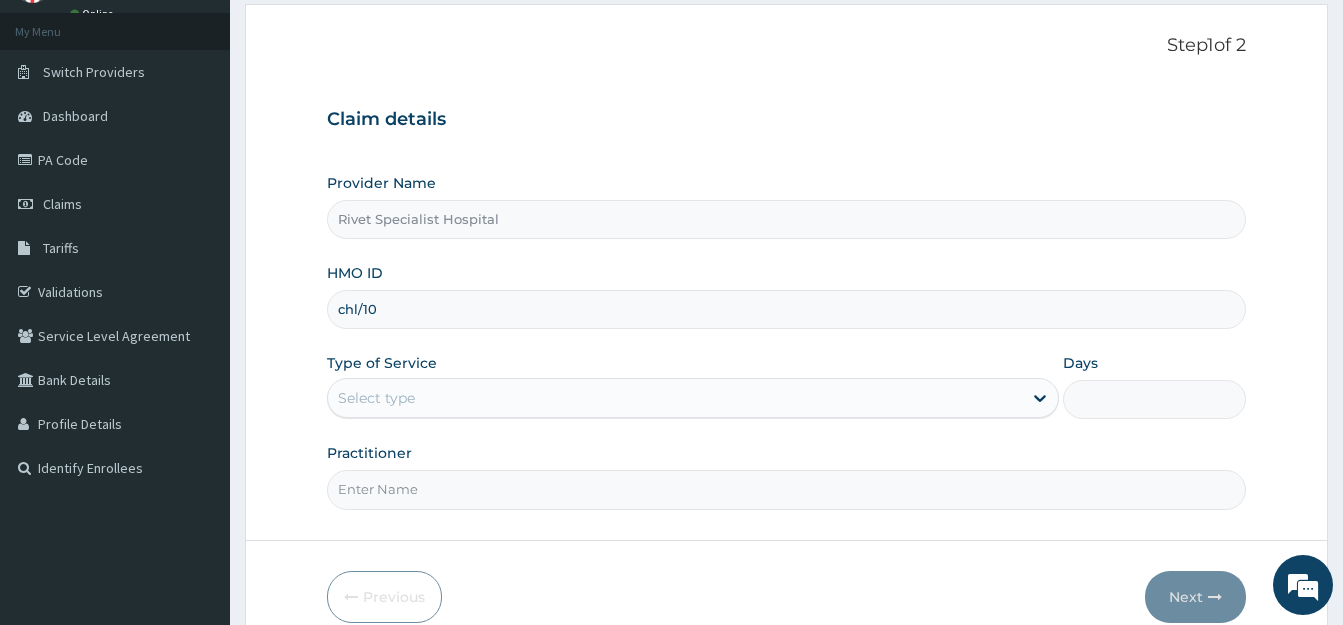 scroll, scrollTop: 0, scrollLeft: 0, axis: both 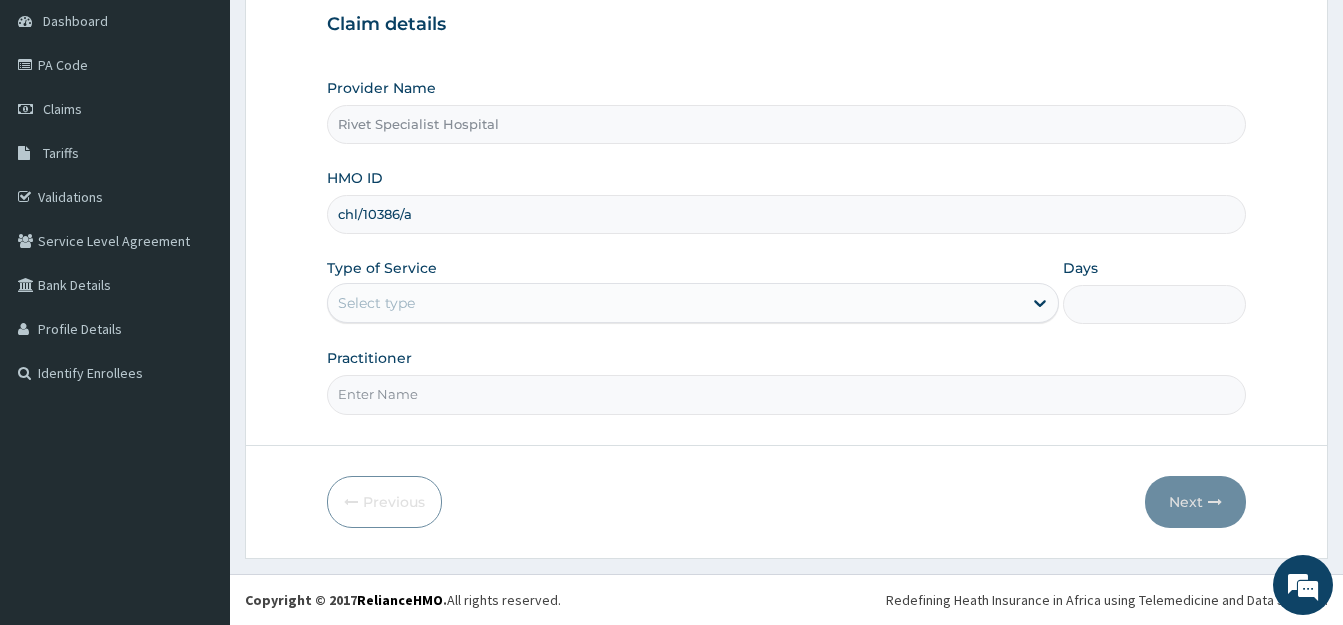 type on "chl/10386/a" 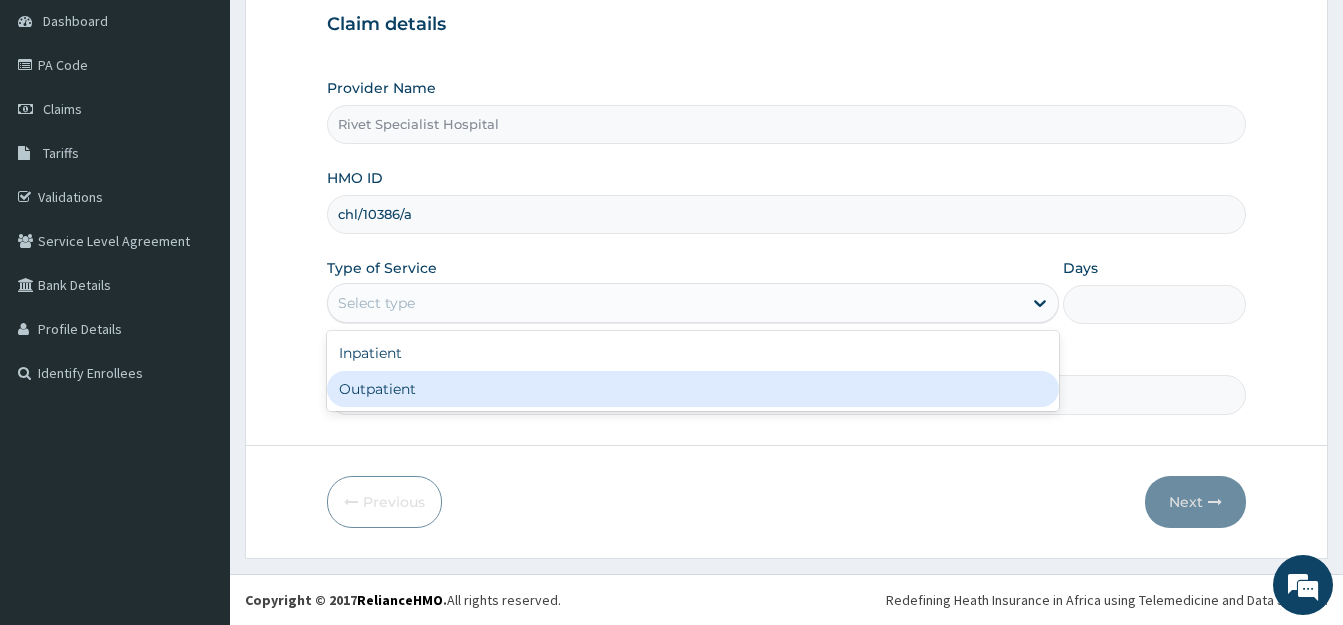 click on "Outpatient" at bounding box center [693, 389] 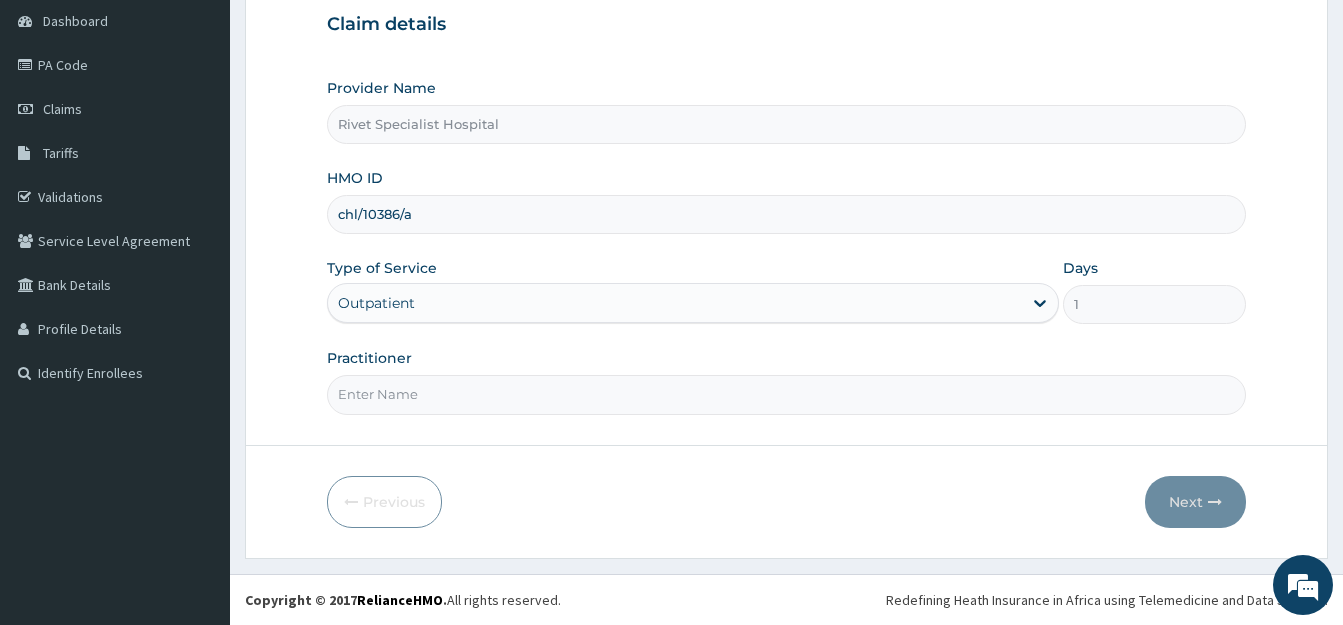 click on "Practitioner" at bounding box center (786, 394) 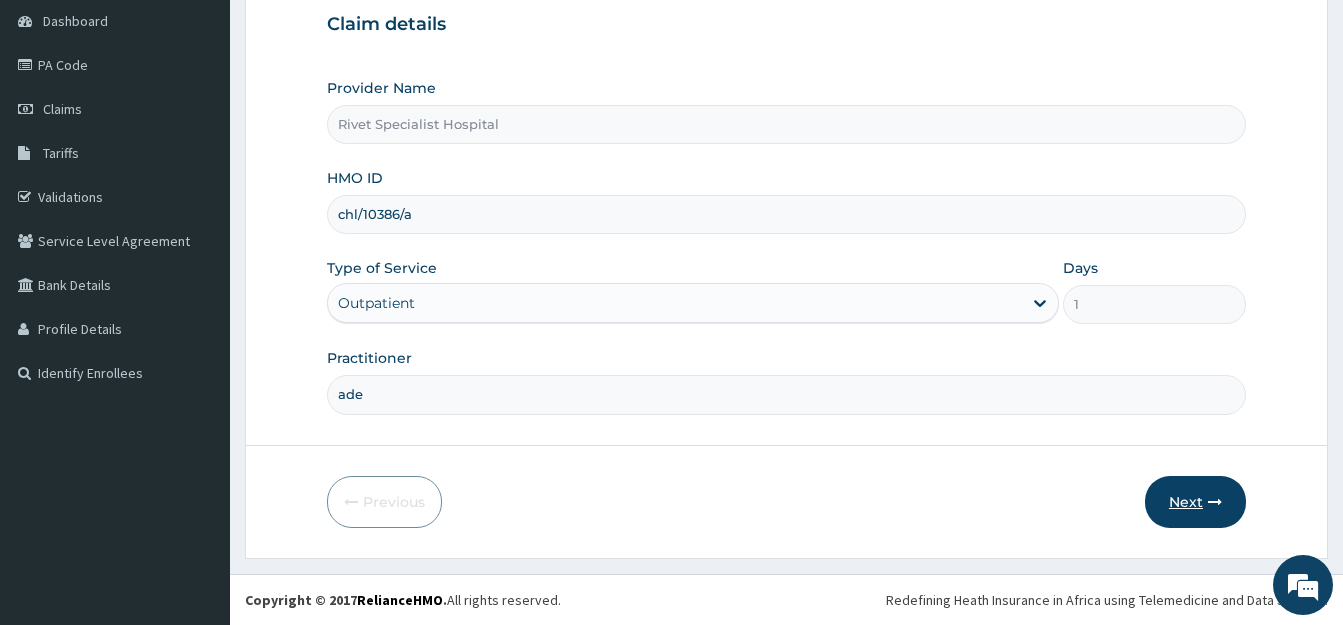 type on "ade" 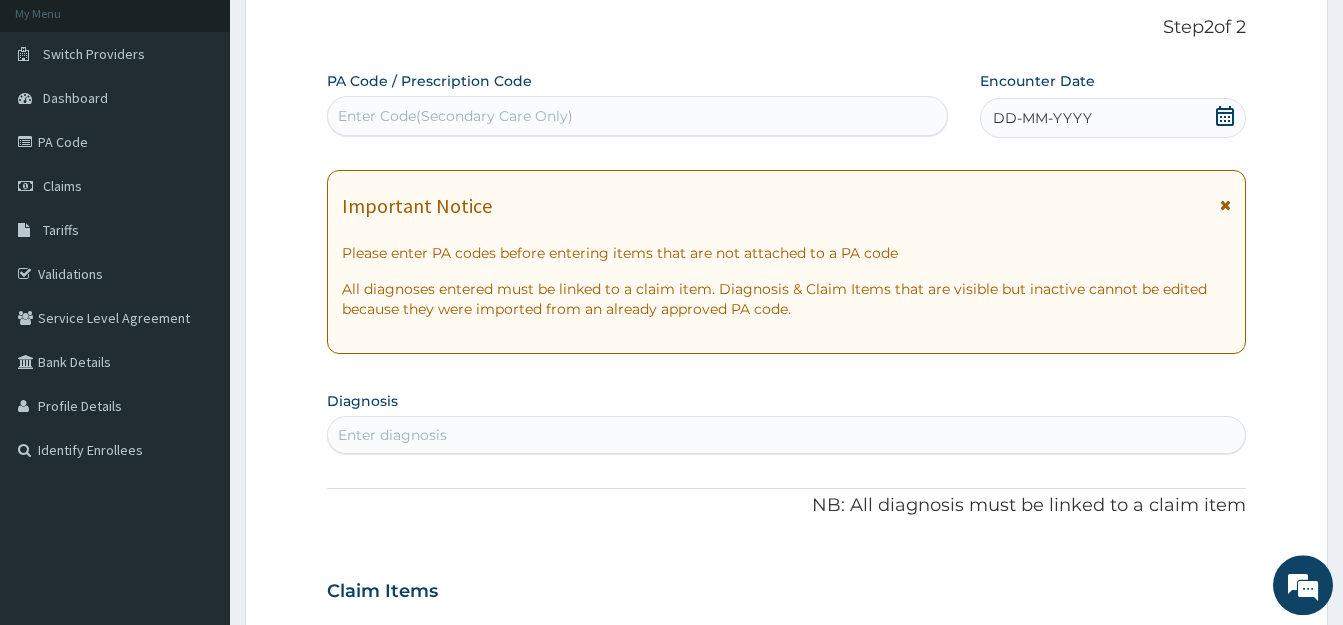 scroll, scrollTop: 95, scrollLeft: 0, axis: vertical 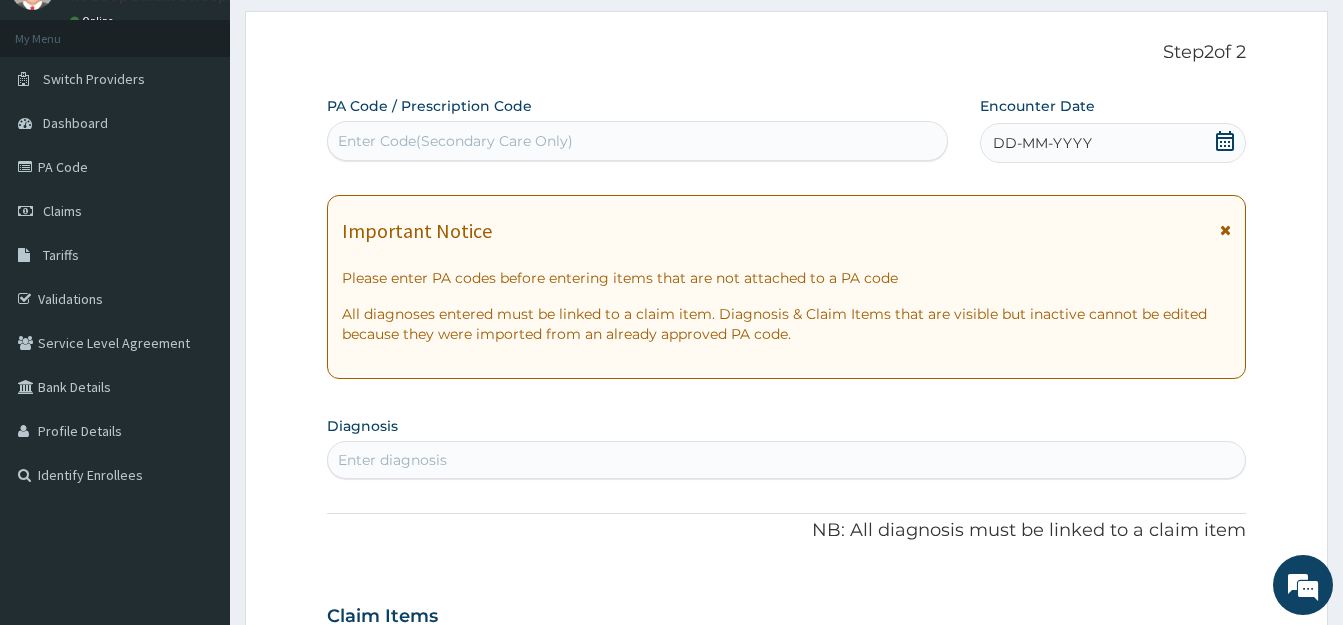 click 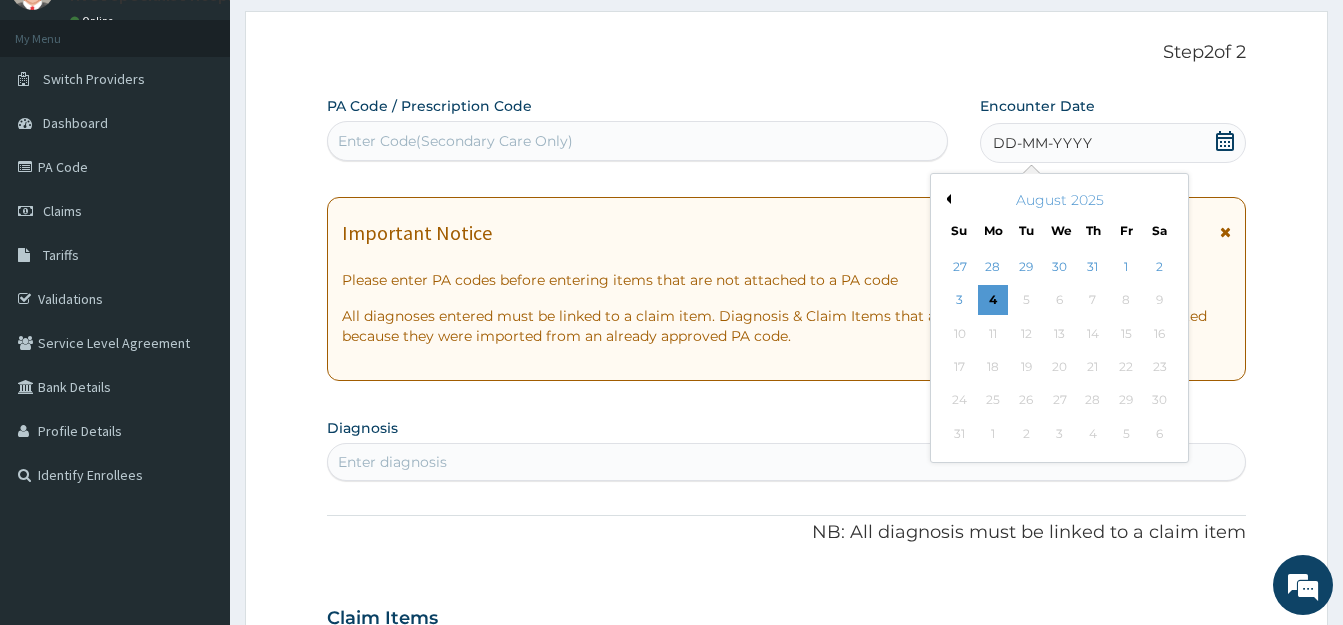 click on "Previous Month" at bounding box center [946, 199] 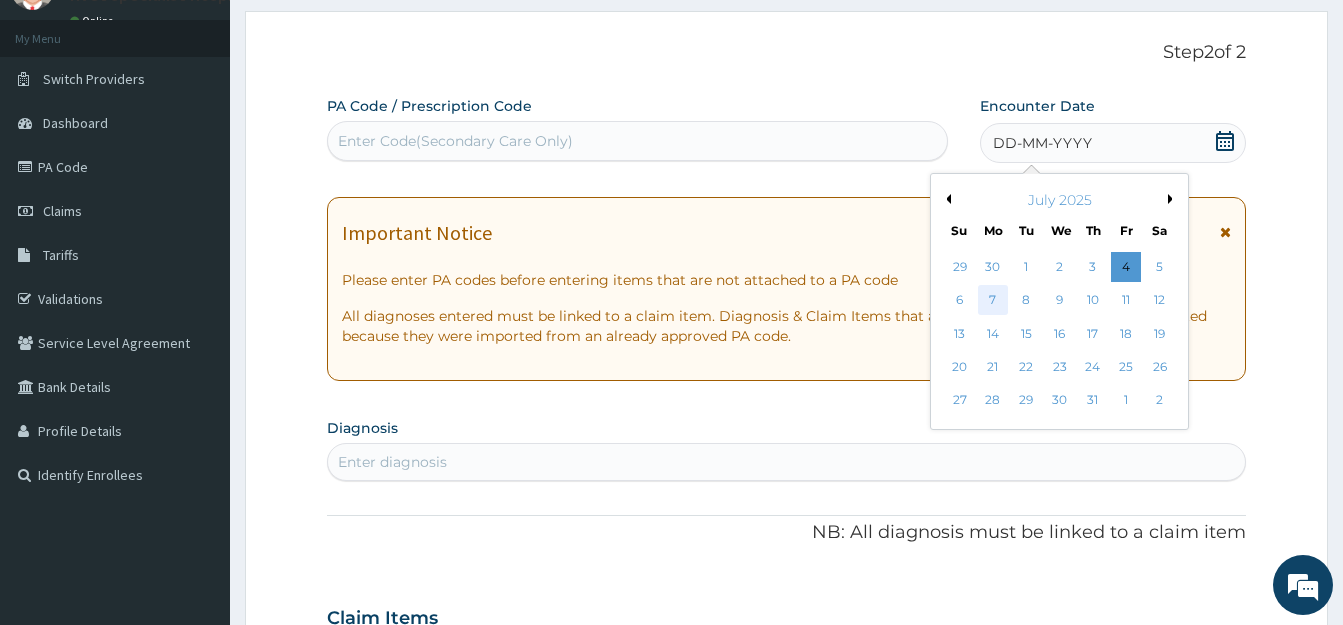 click on "7" at bounding box center [993, 301] 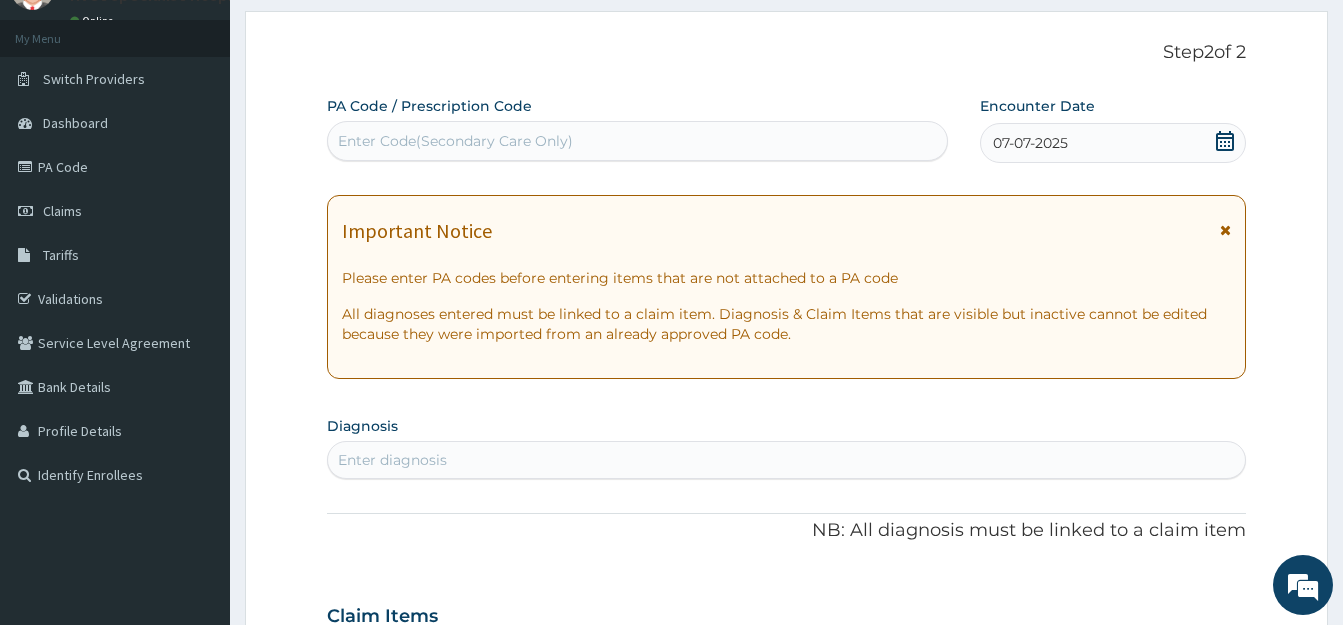 scroll, scrollTop: 299, scrollLeft: 0, axis: vertical 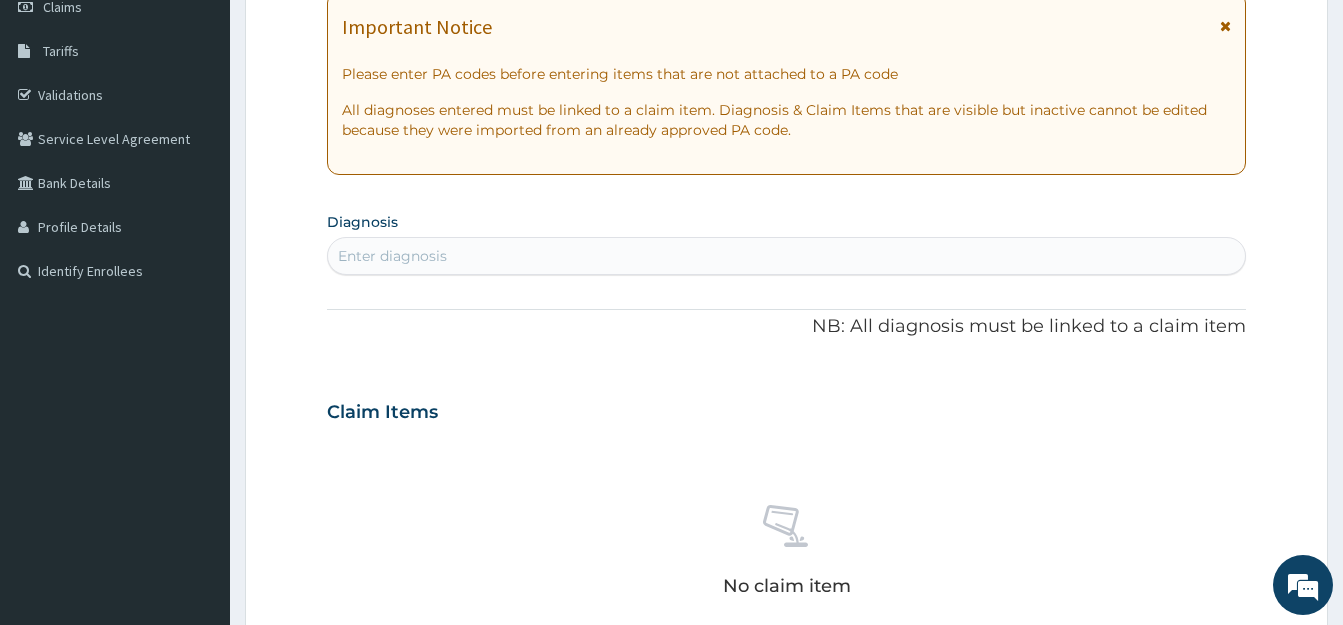 click on "Enter diagnosis" at bounding box center (786, 256) 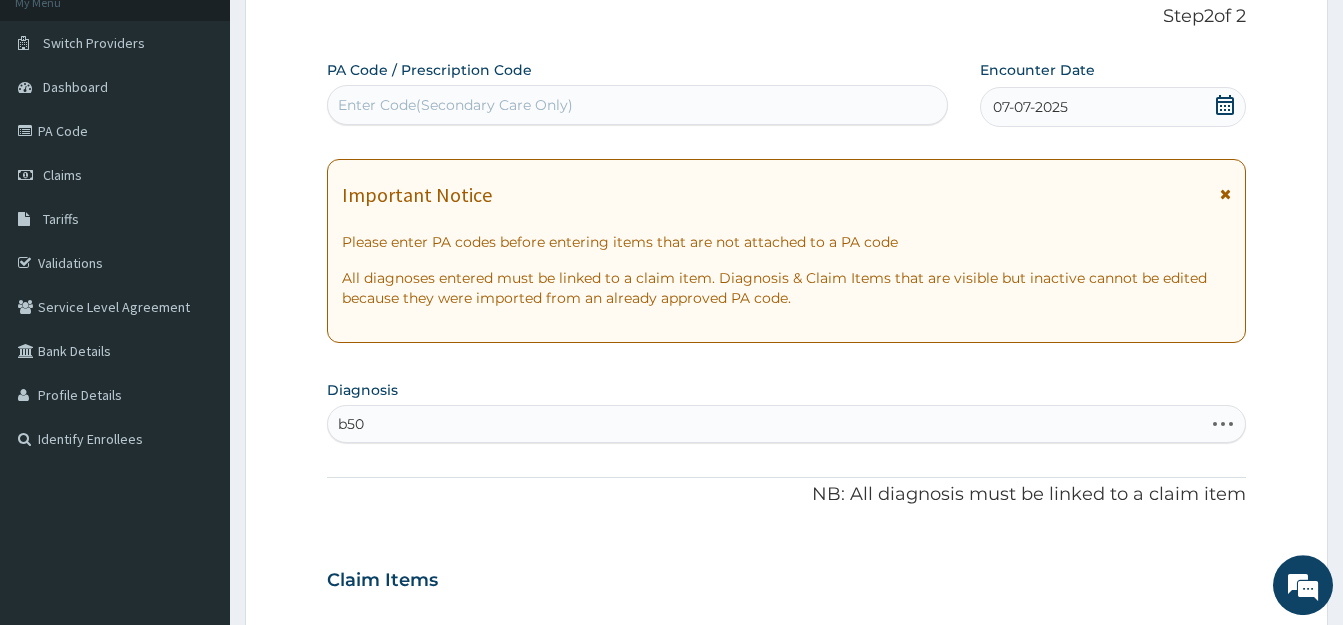scroll, scrollTop: 95, scrollLeft: 0, axis: vertical 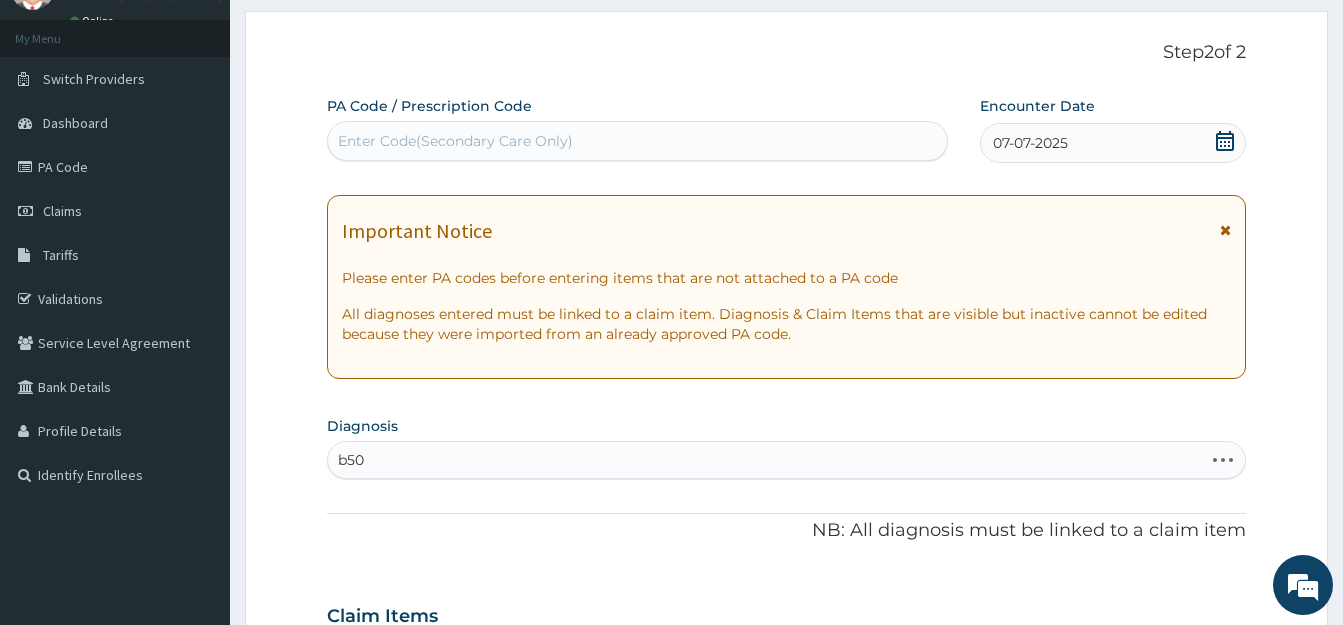 type on "b50" 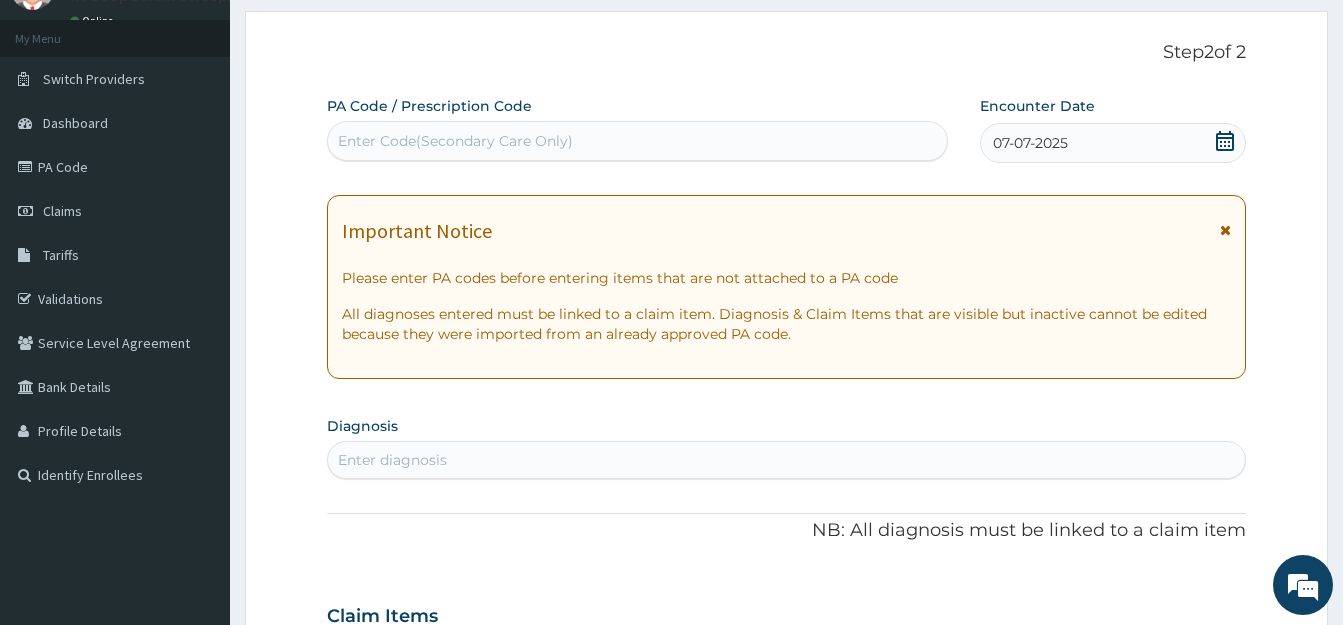 click 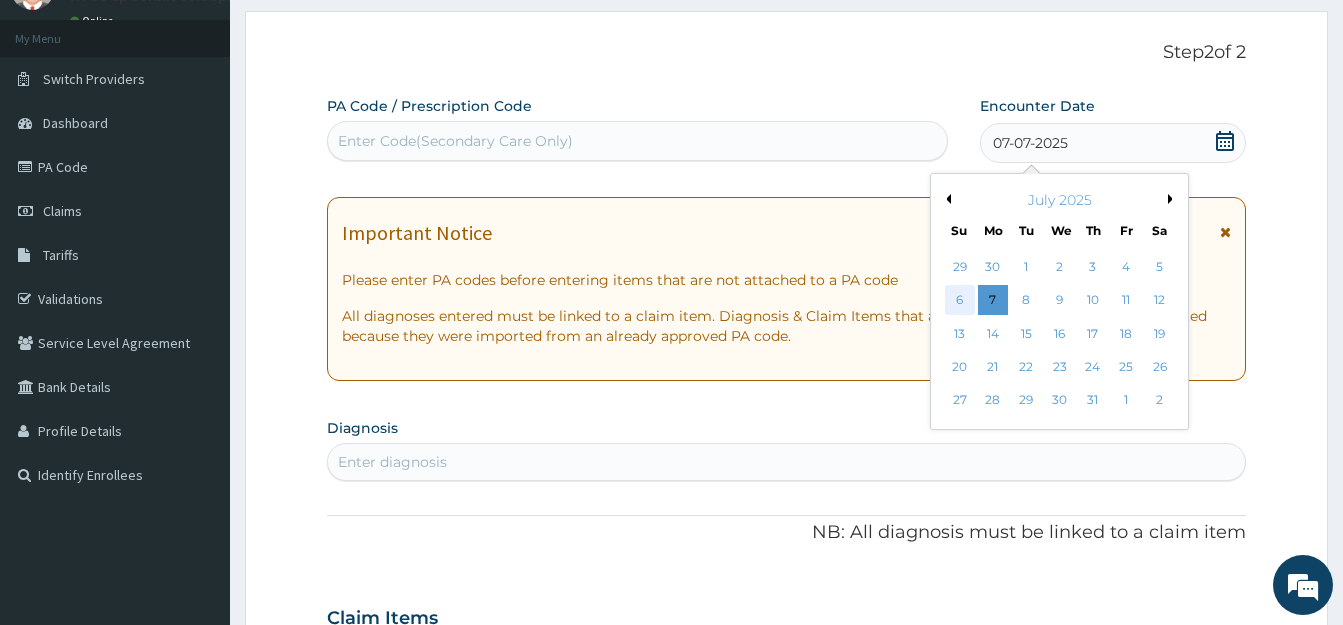 click on "6" at bounding box center [960, 301] 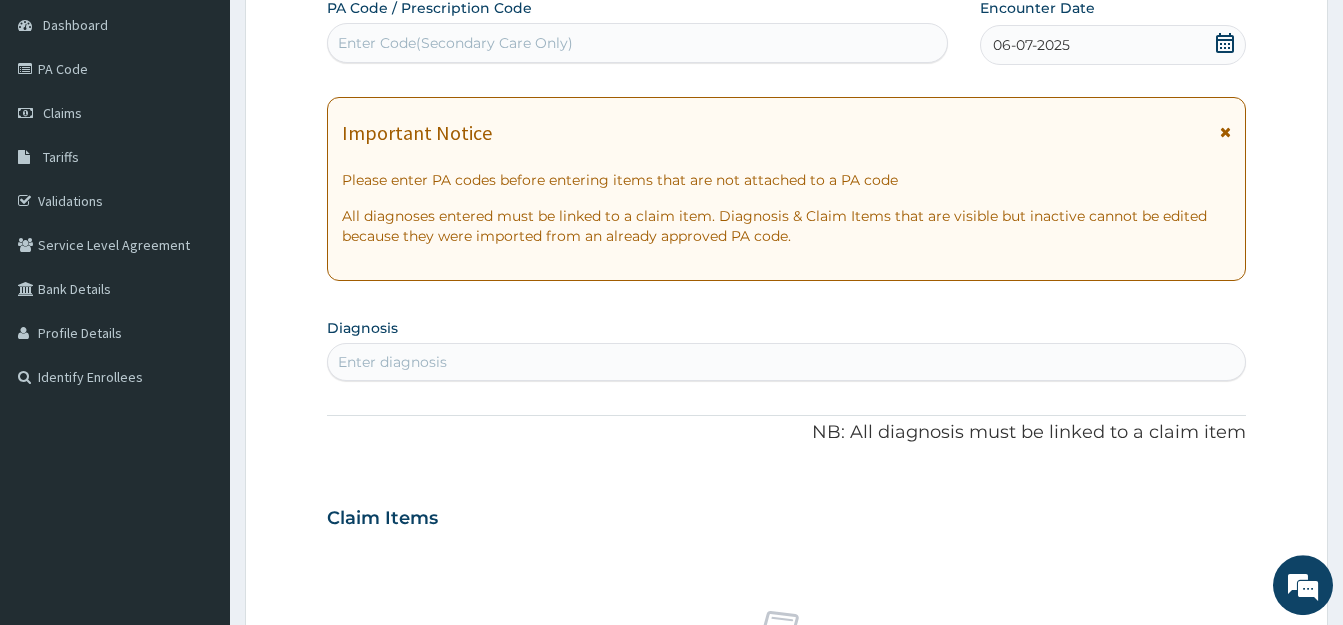 scroll, scrollTop: 299, scrollLeft: 0, axis: vertical 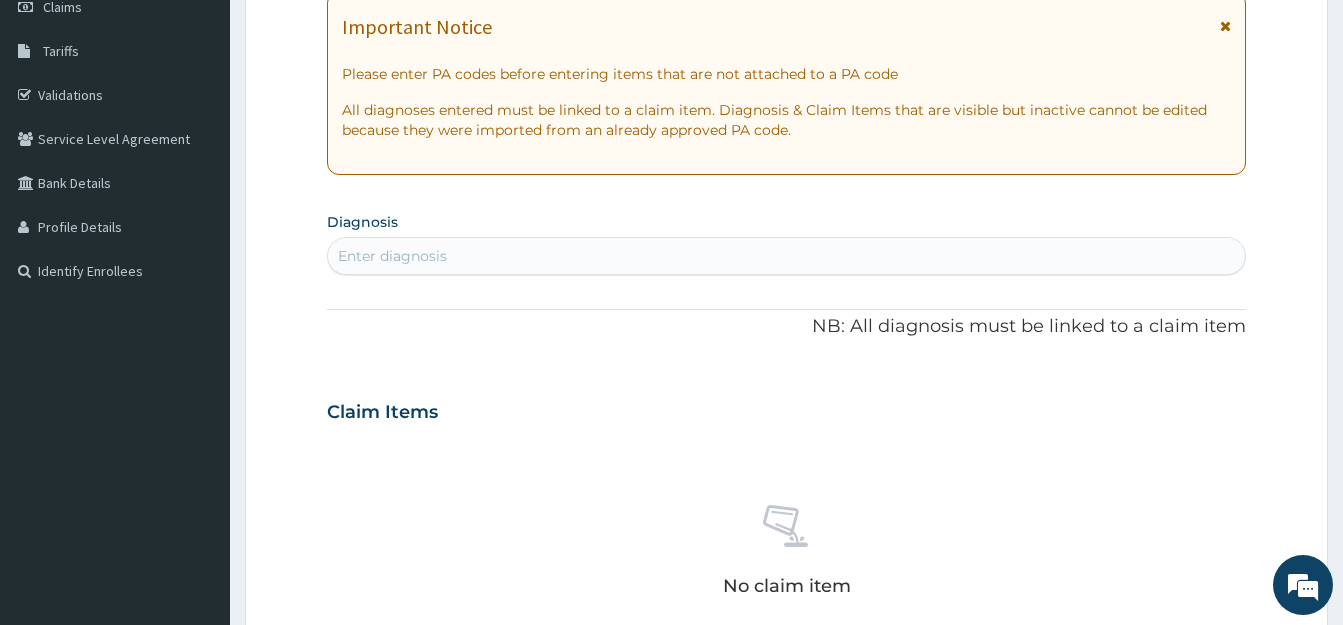 click on "Enter diagnosis" at bounding box center (786, 256) 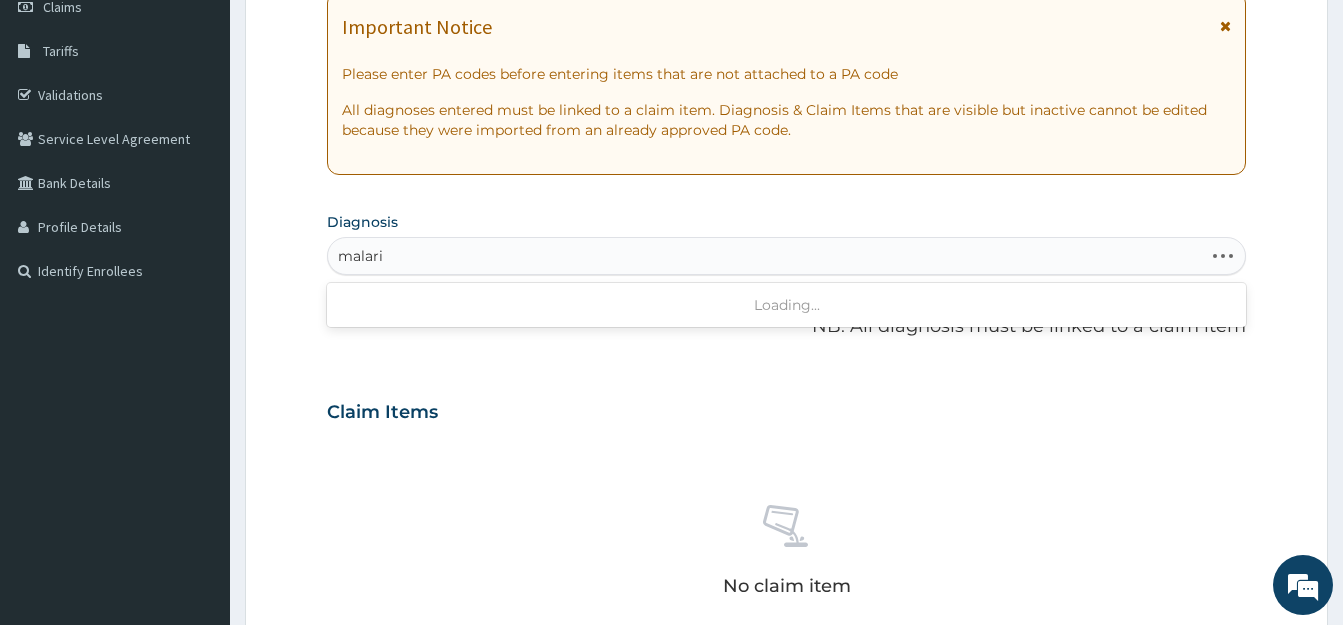 type on "malaria" 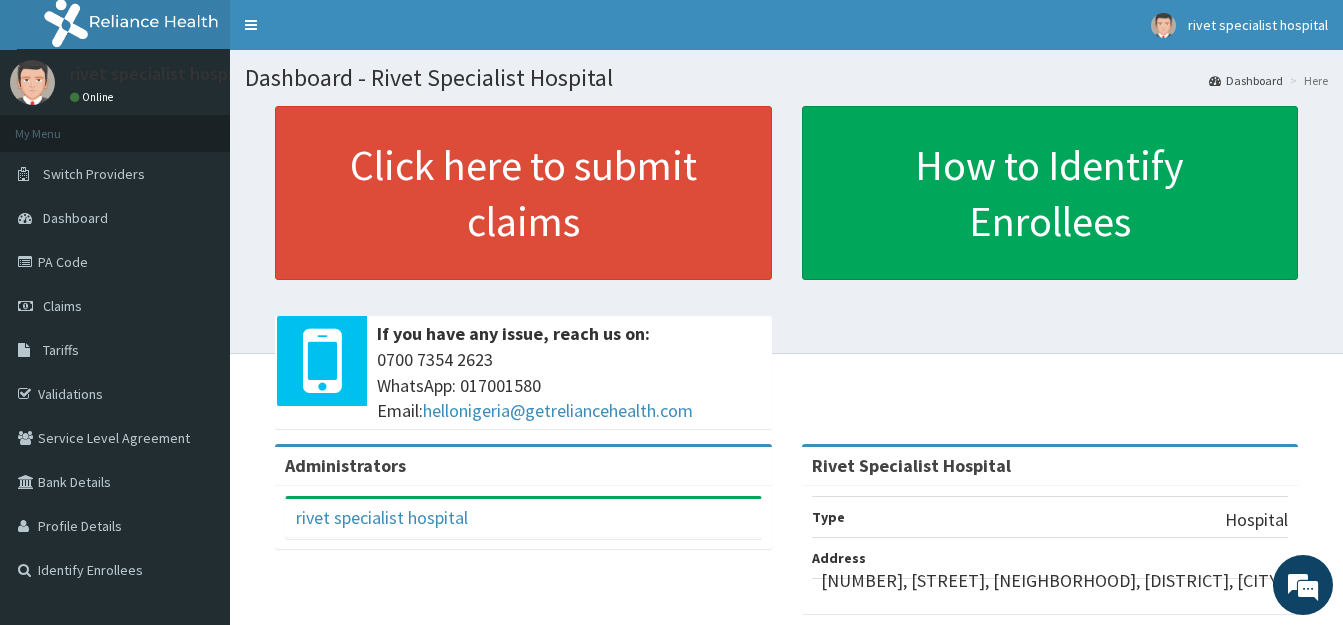 scroll, scrollTop: 0, scrollLeft: 0, axis: both 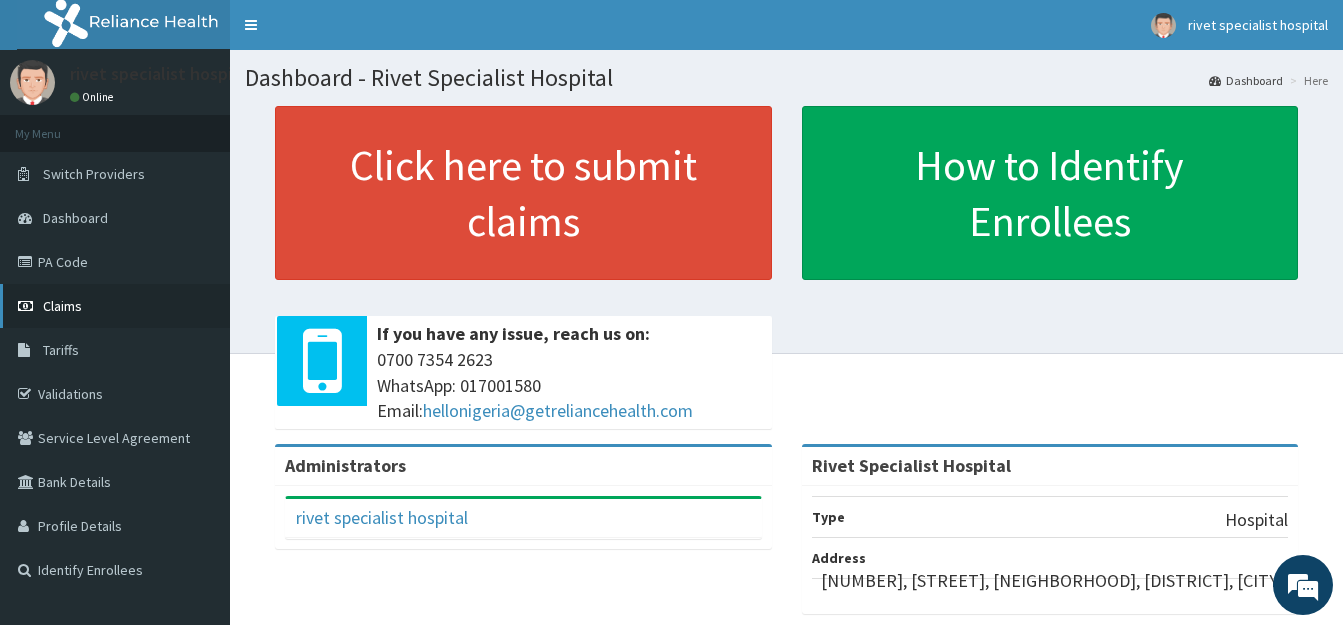 click on "Claims" at bounding box center (62, 306) 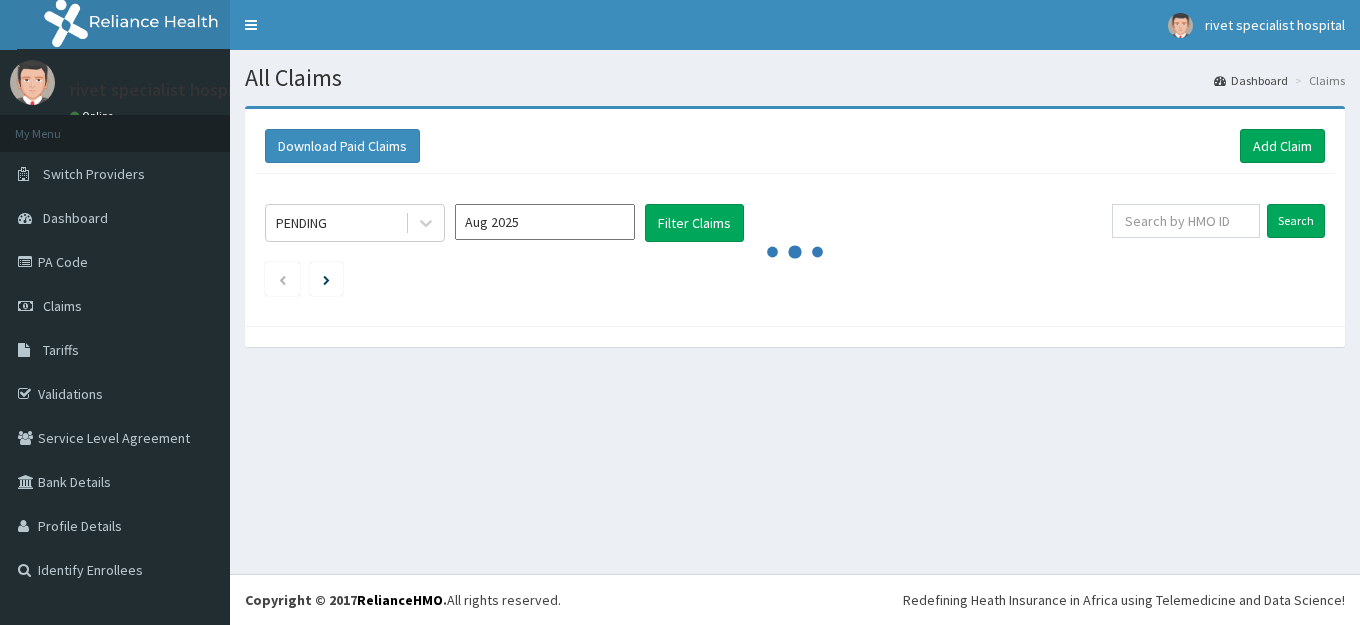 scroll, scrollTop: 0, scrollLeft: 0, axis: both 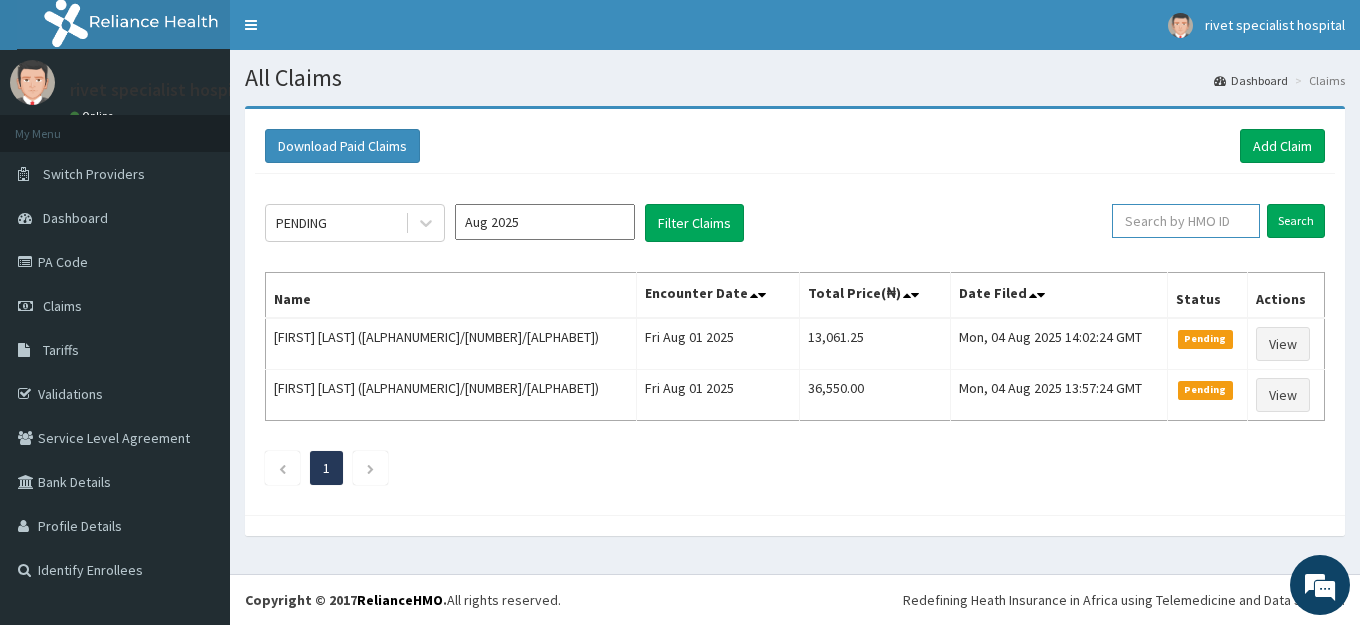 click at bounding box center [1186, 221] 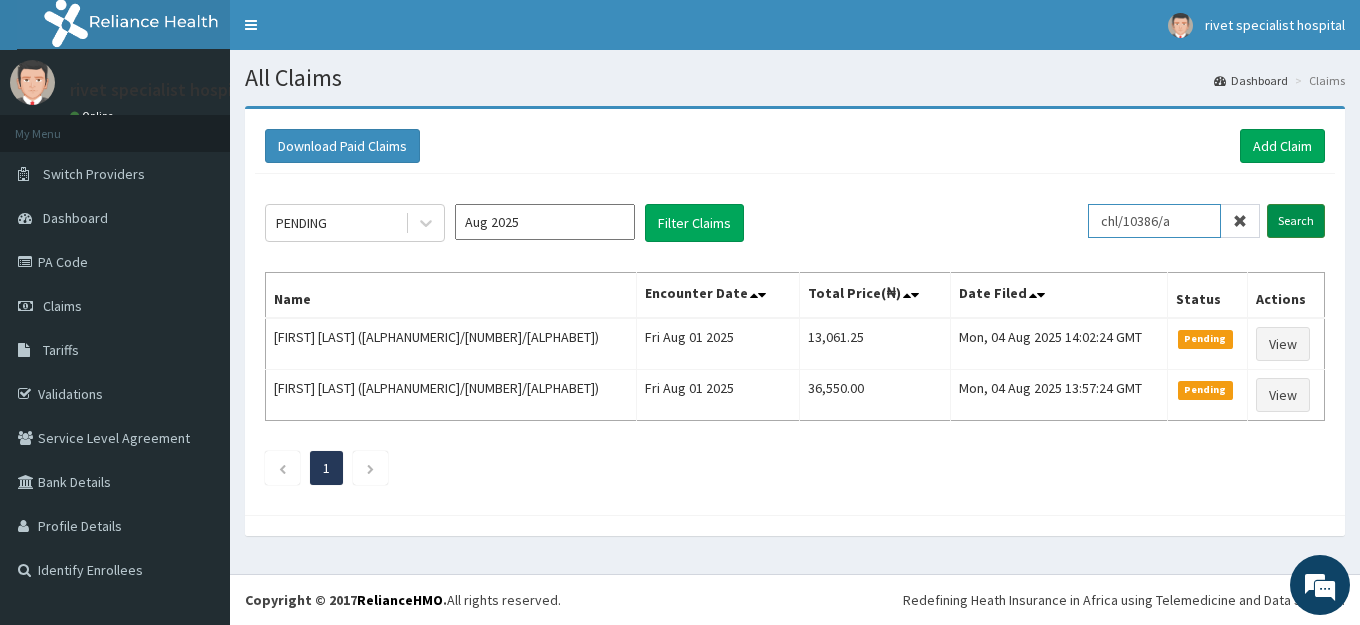 type on "chl/10386/a" 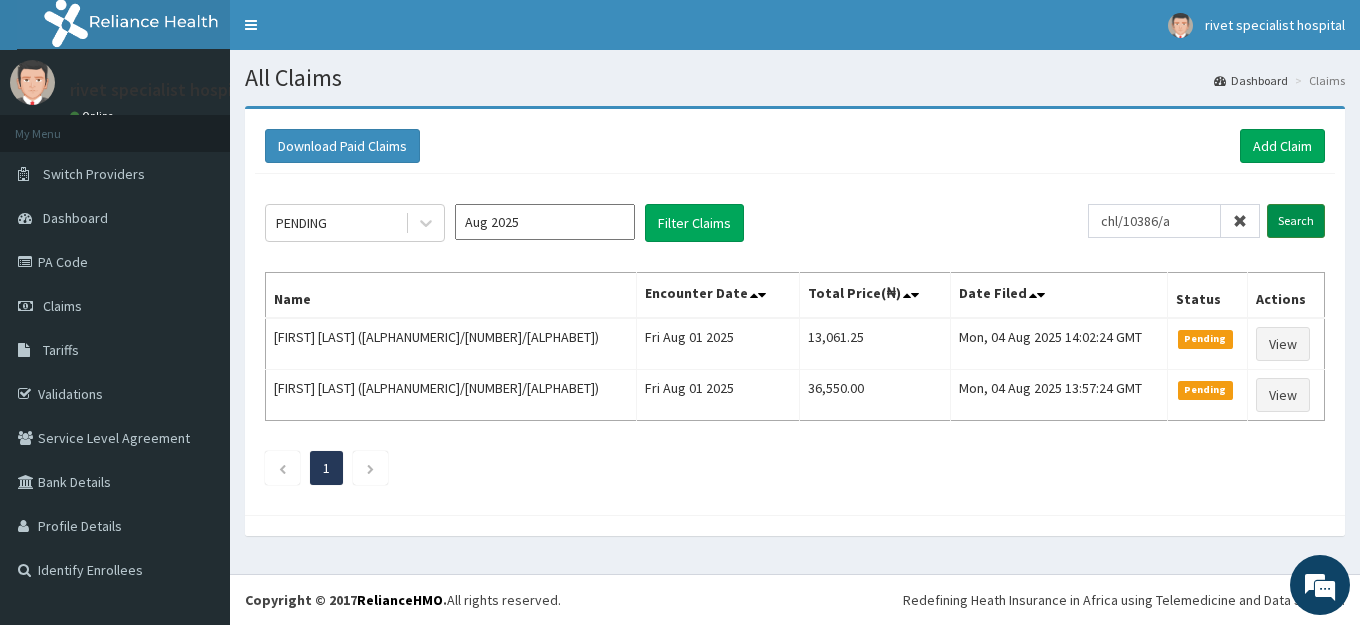 click on "Search" at bounding box center [1296, 221] 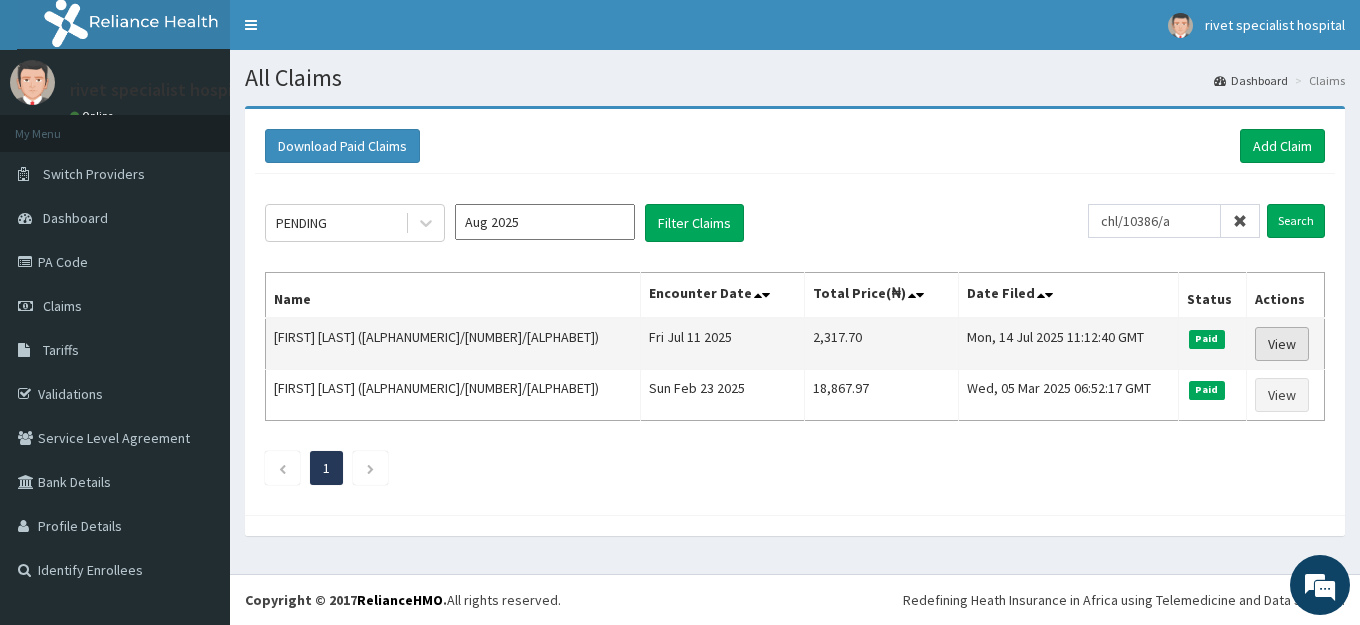 click on "View" at bounding box center (1282, 344) 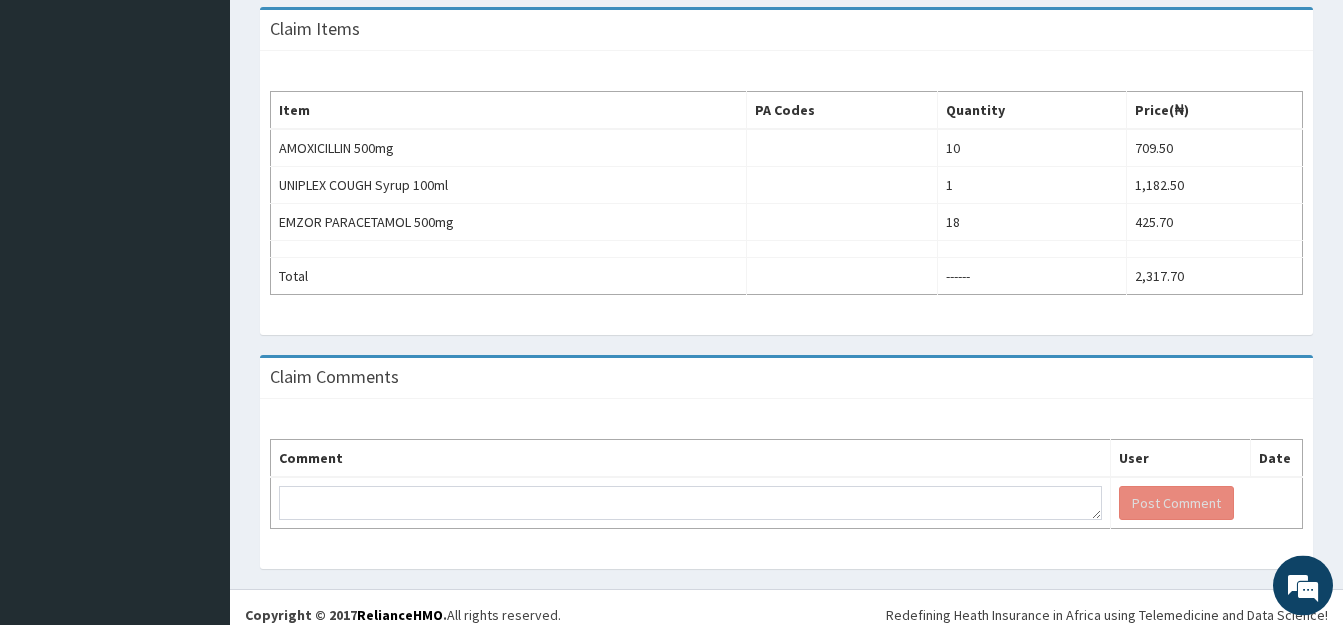 scroll, scrollTop: 688, scrollLeft: 0, axis: vertical 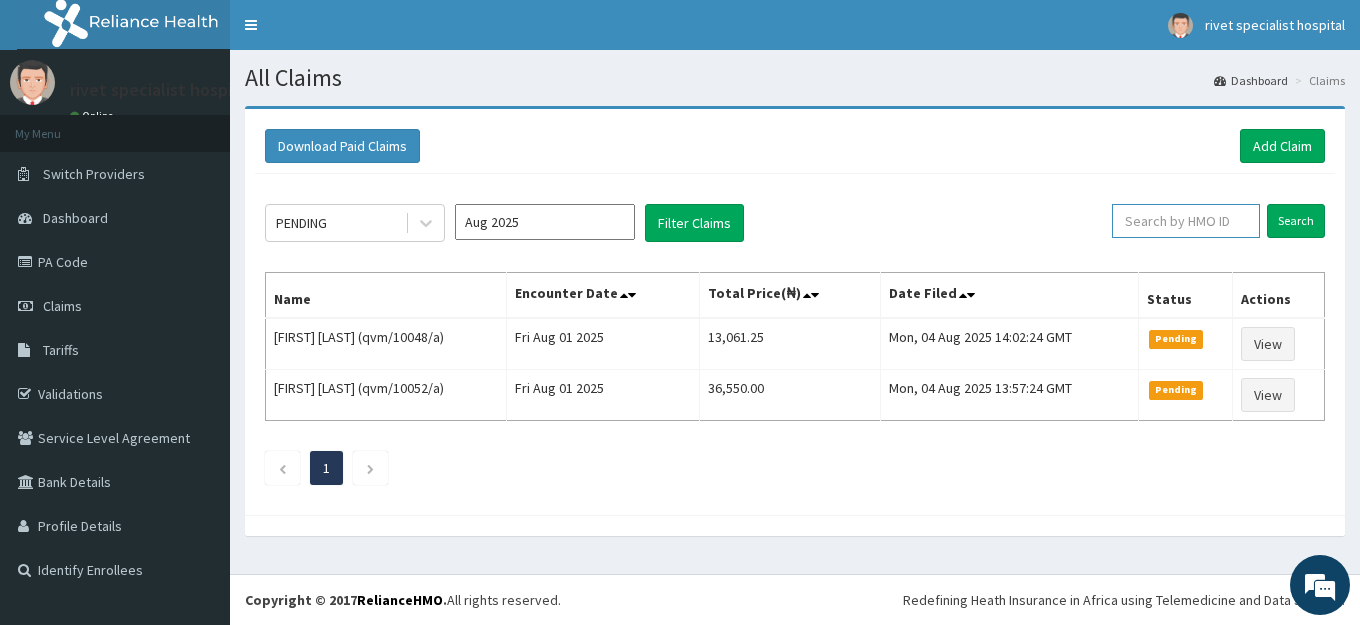 click at bounding box center [1186, 221] 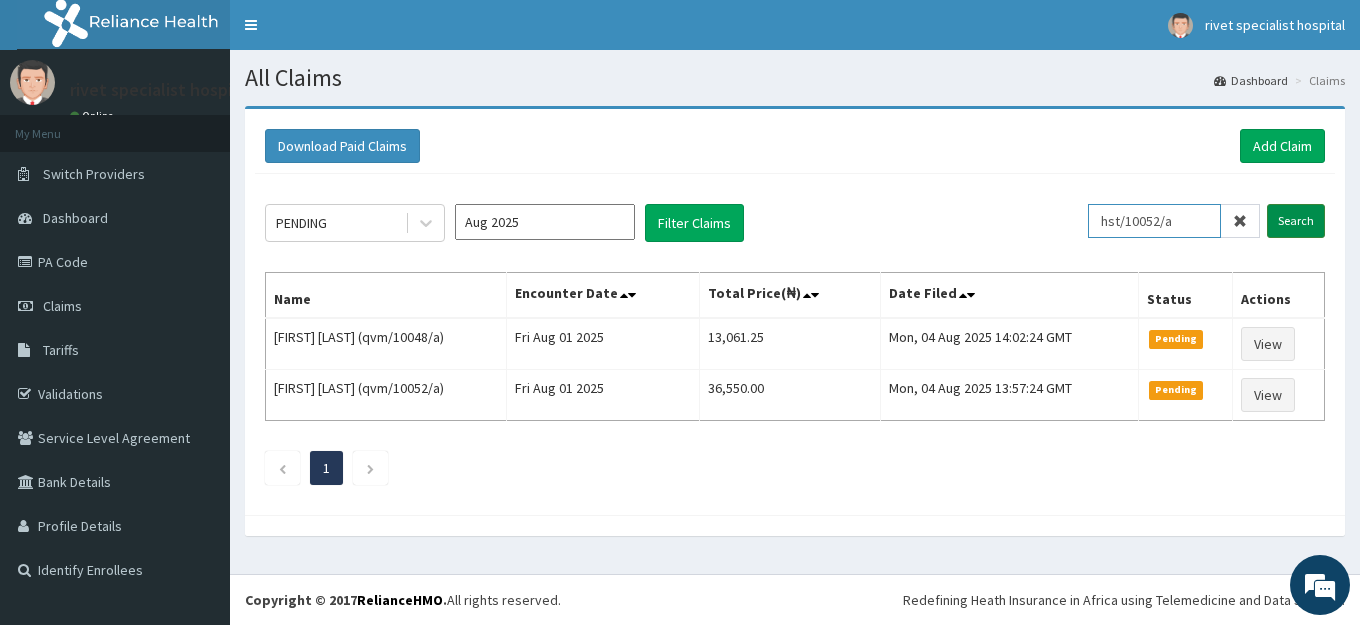 type on "hst/10052/a" 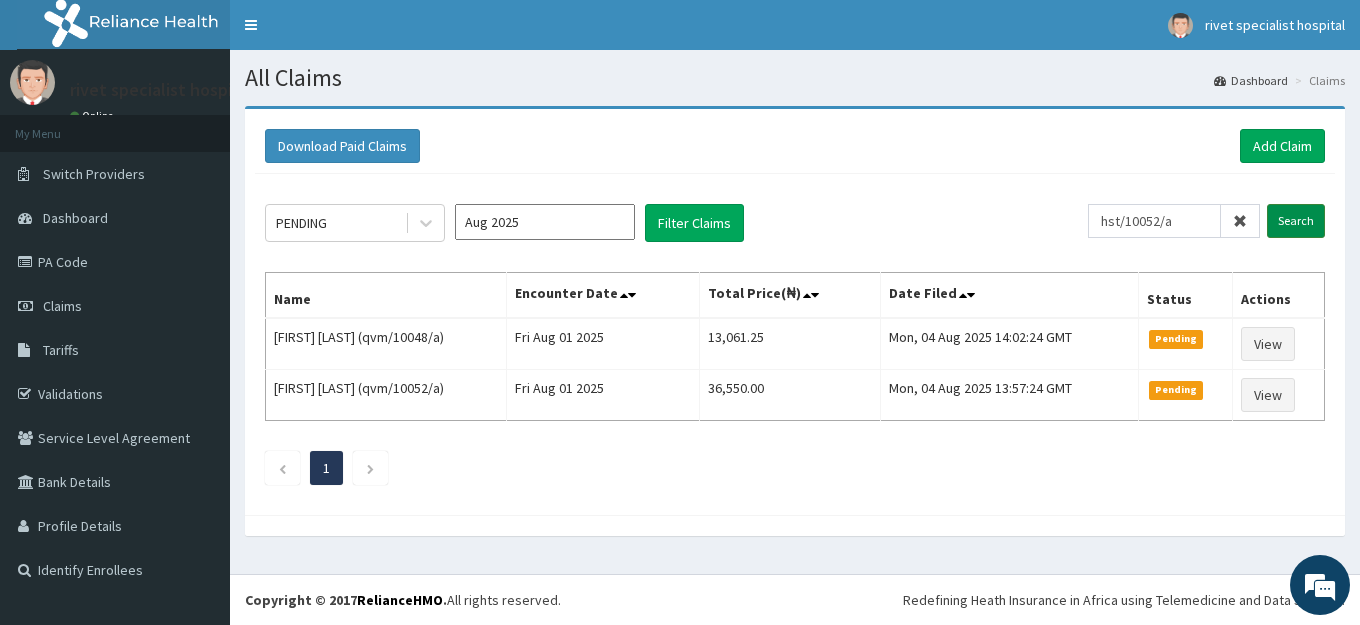 click on "Search" at bounding box center (1296, 221) 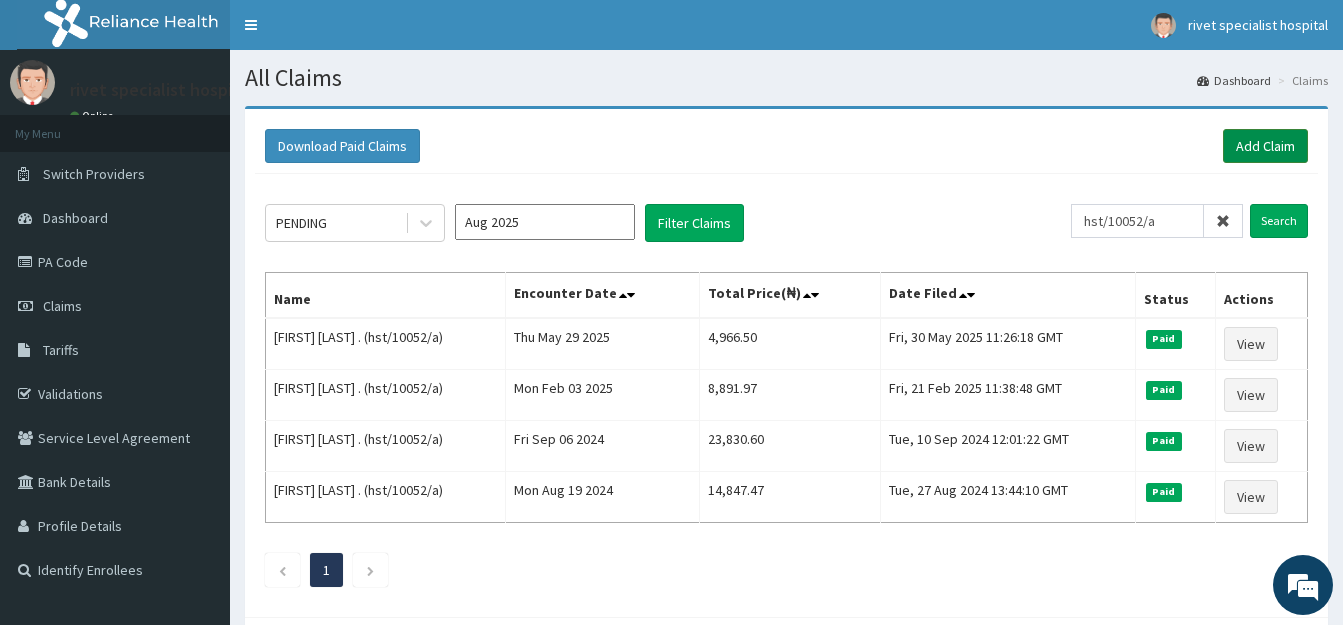 click on "Add Claim" at bounding box center [1265, 146] 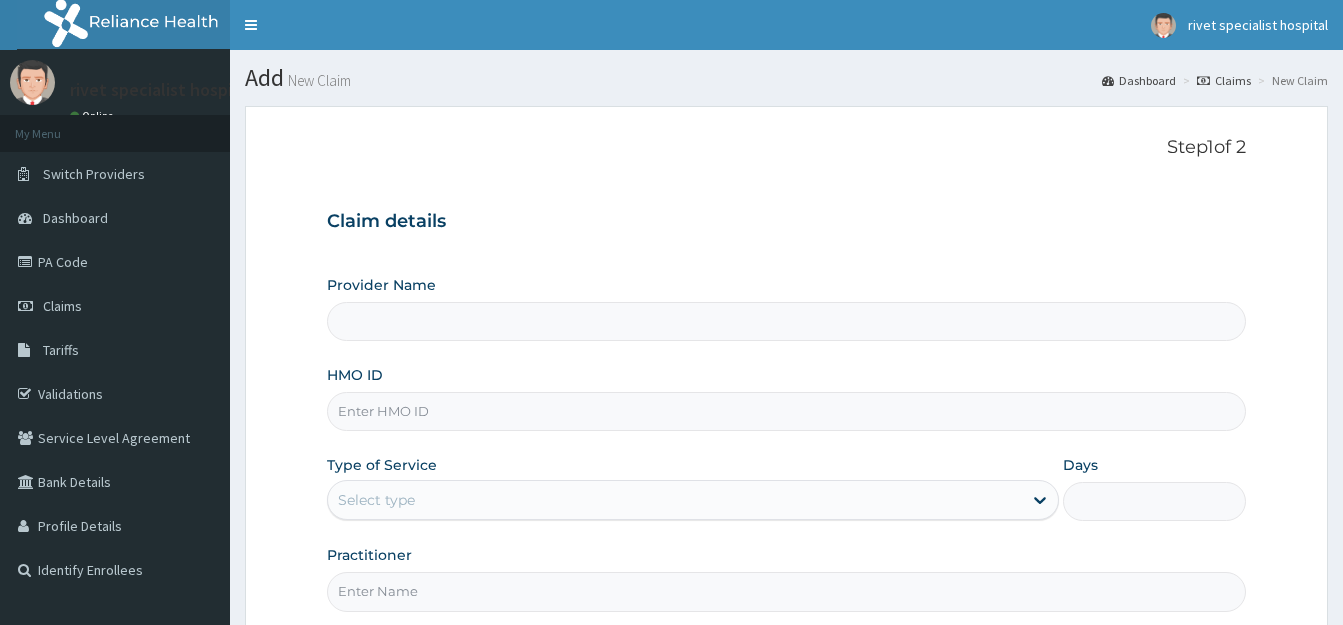 scroll, scrollTop: 0, scrollLeft: 0, axis: both 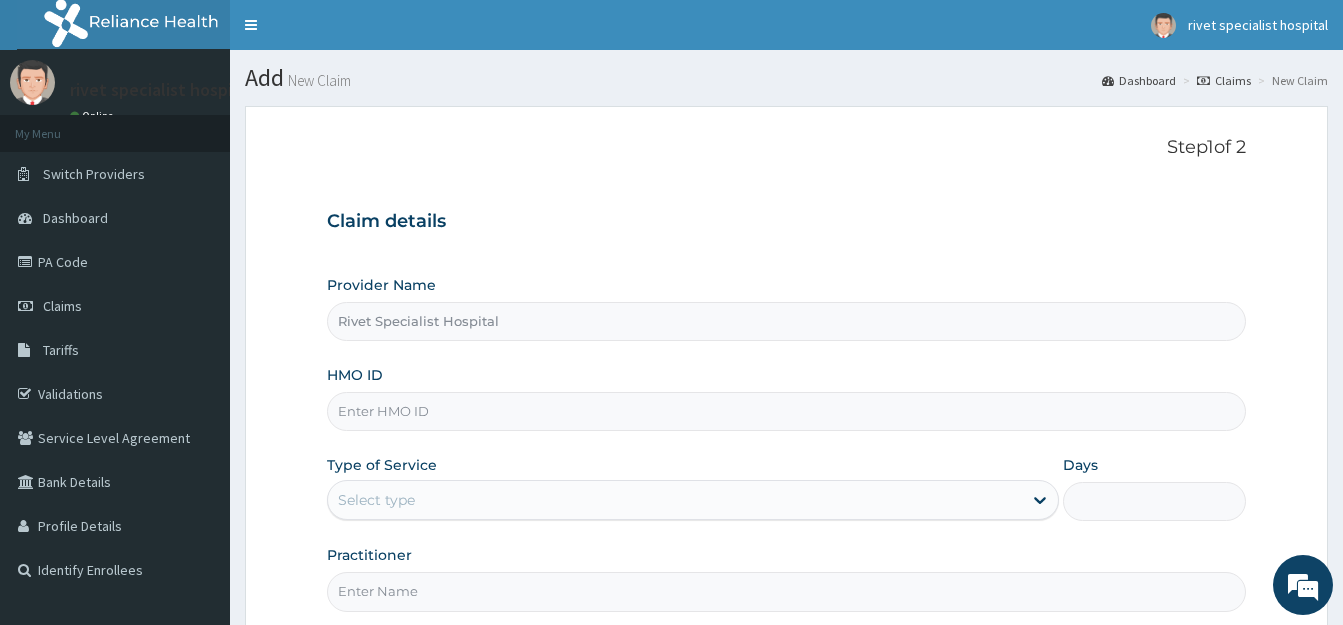 click on "HMO ID" at bounding box center [786, 411] 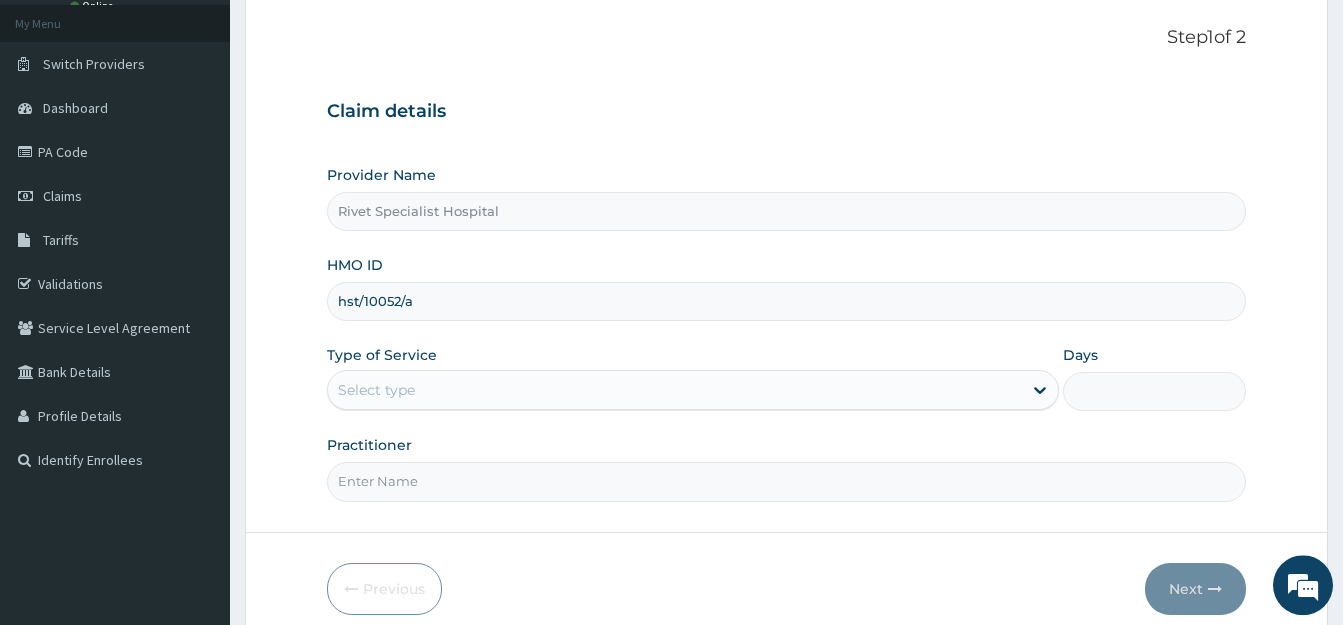 scroll, scrollTop: 197, scrollLeft: 0, axis: vertical 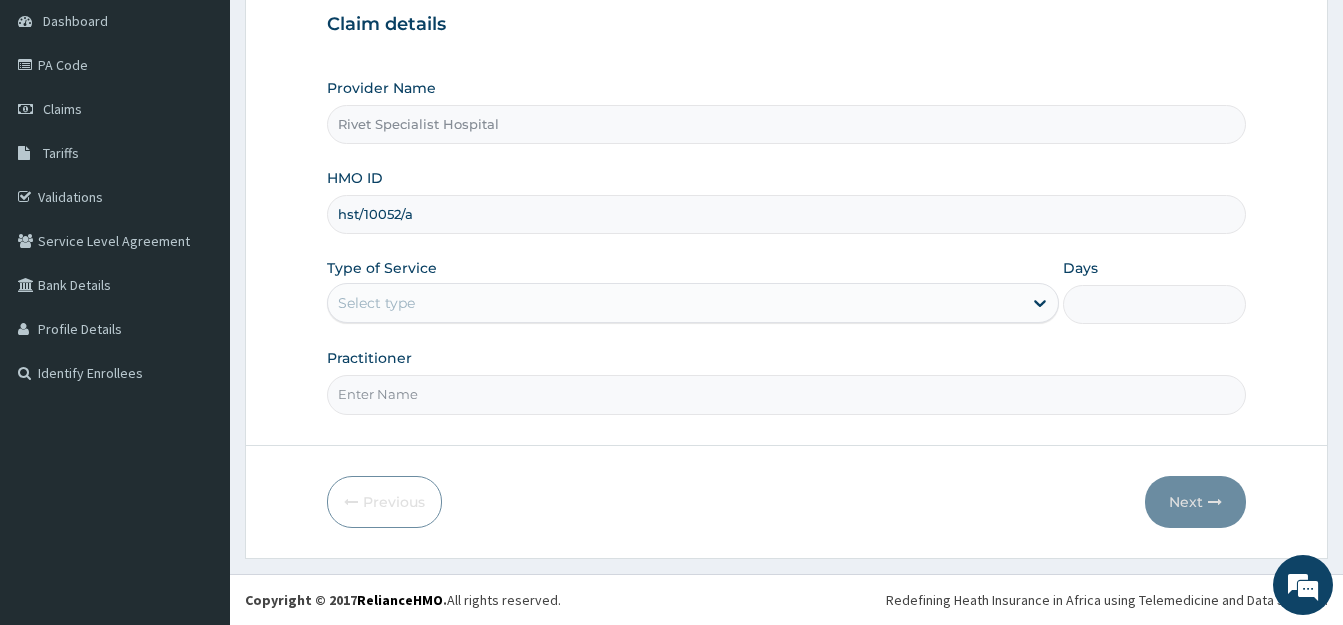 type on "hst/10052/a" 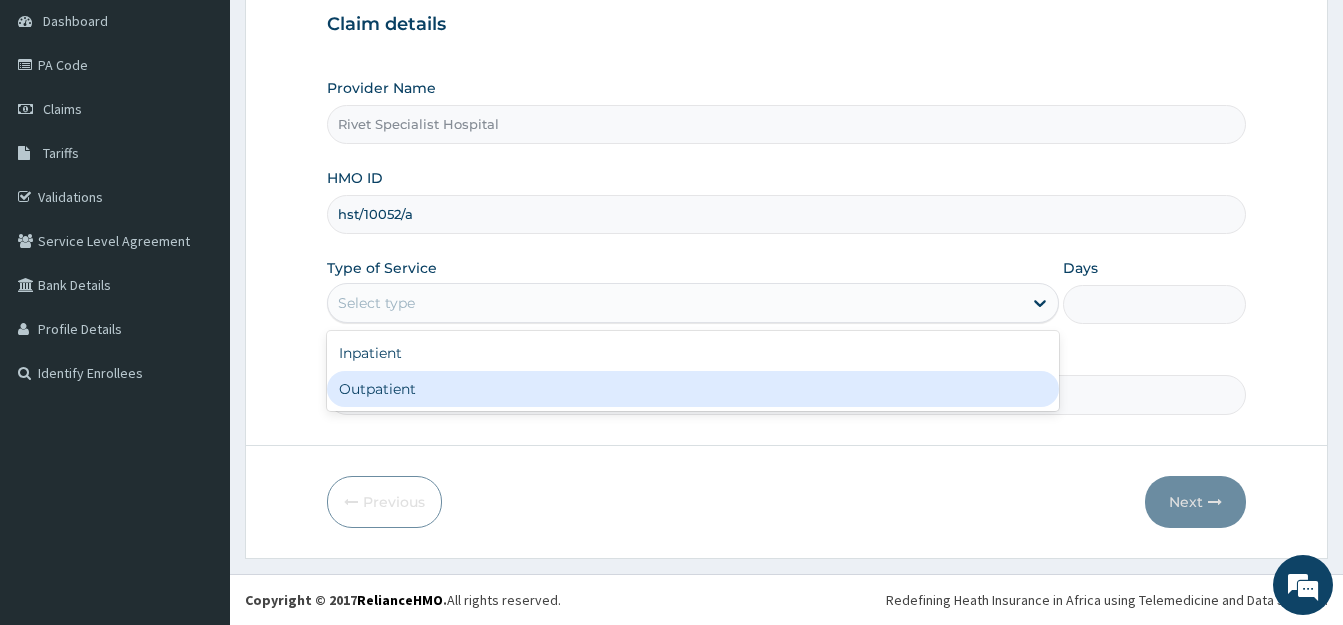 click on "Outpatient" at bounding box center [693, 389] 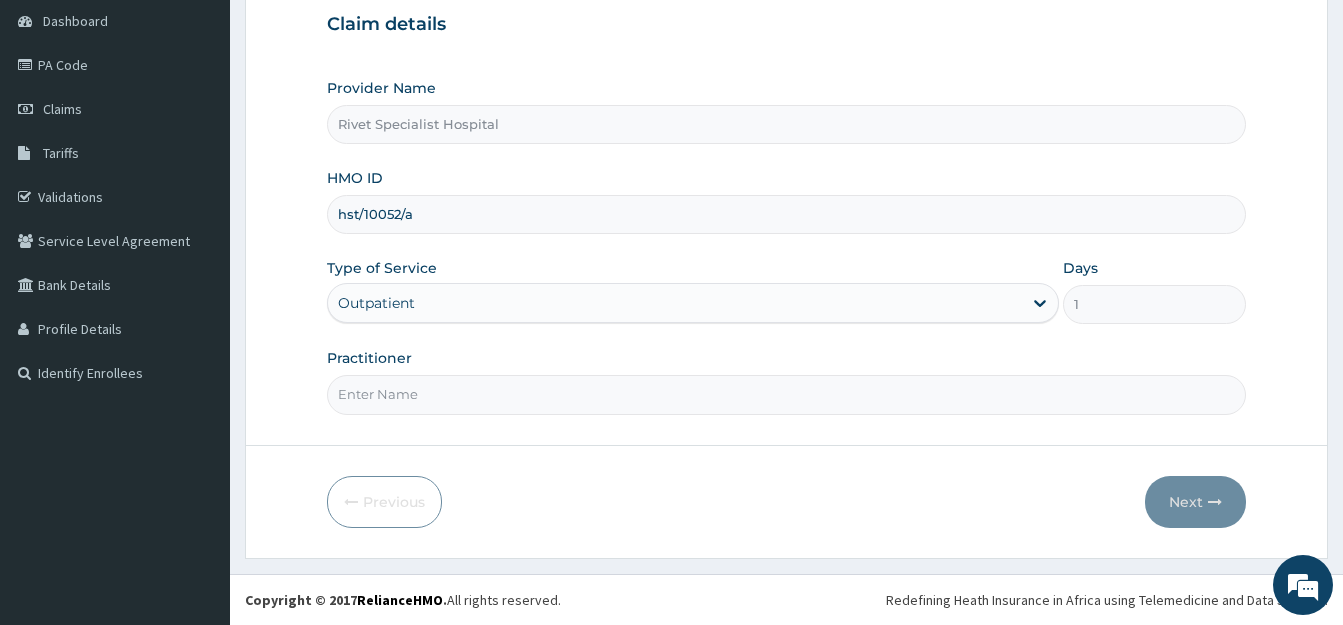 click on "Practitioner" at bounding box center [786, 394] 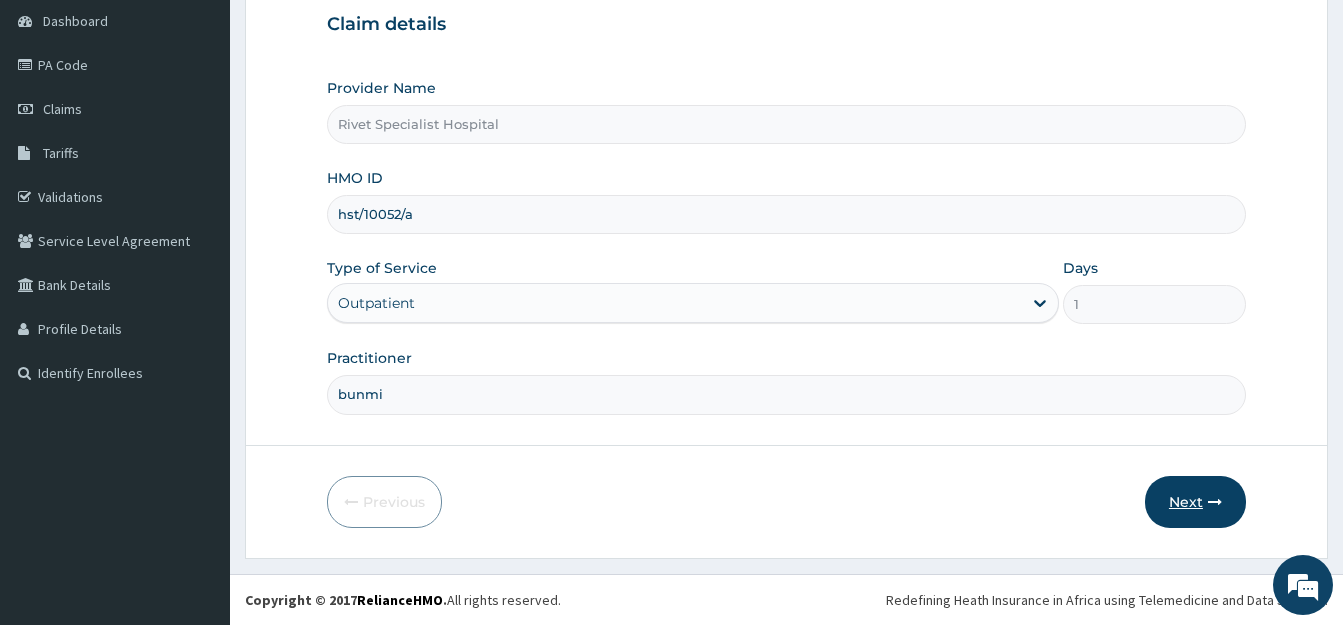 type on "bunmi" 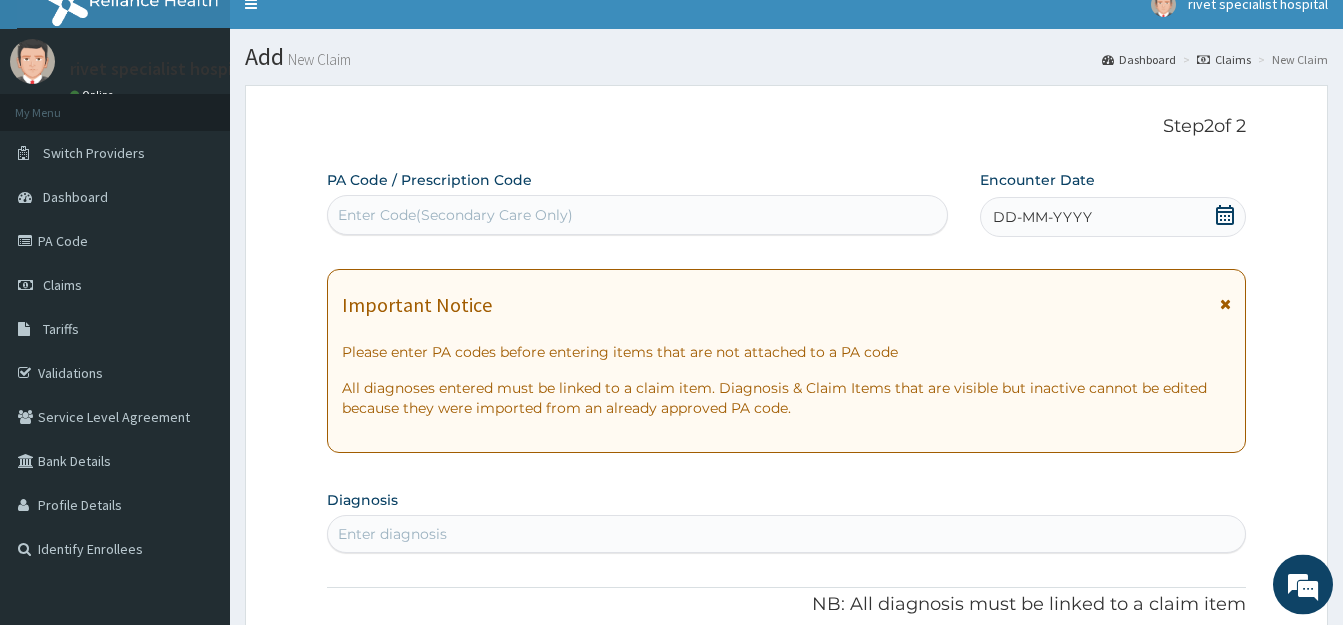 scroll, scrollTop: 0, scrollLeft: 0, axis: both 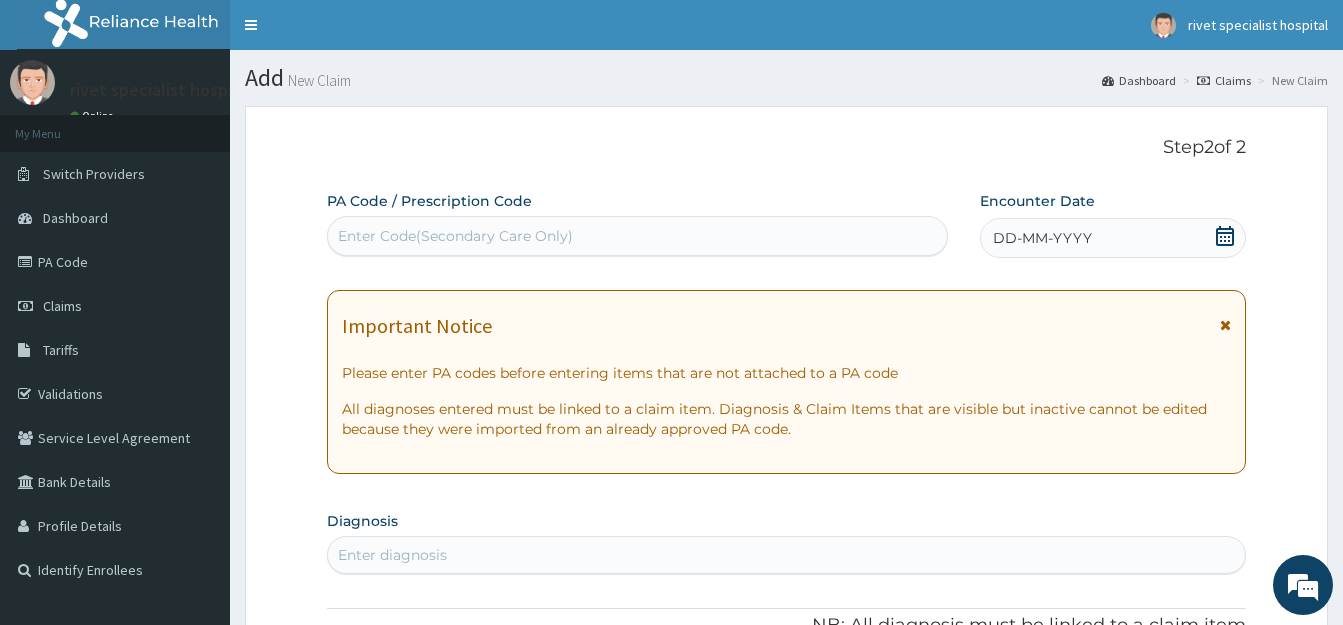 click 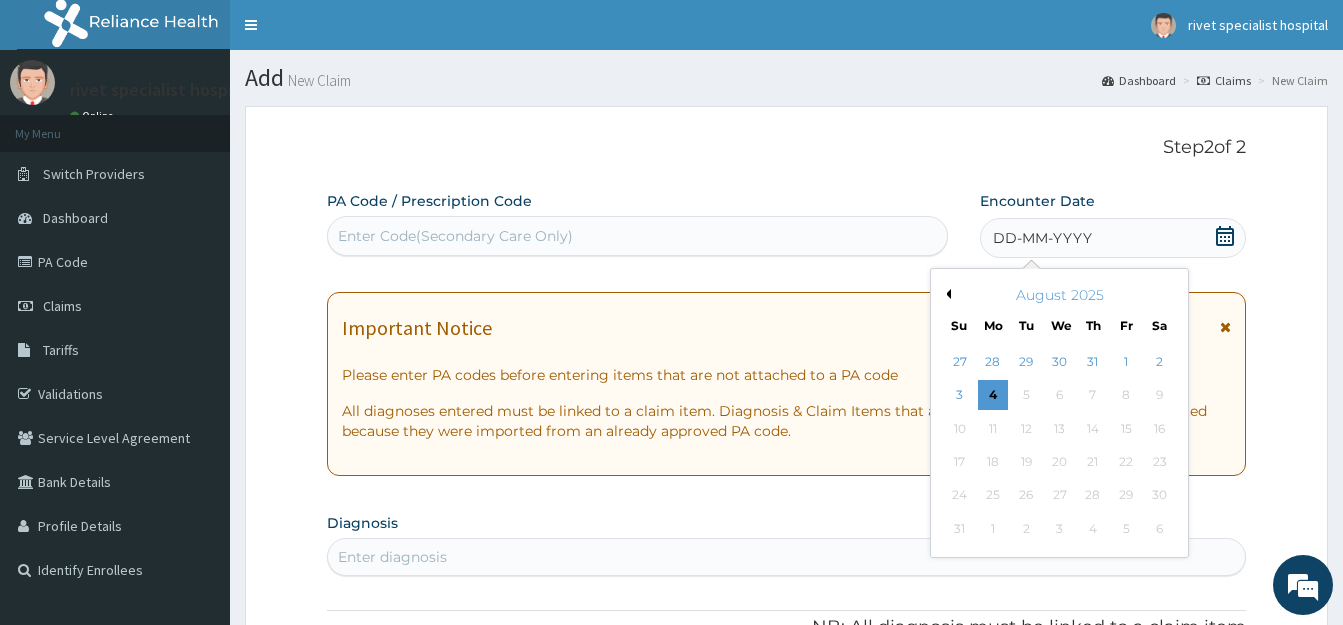 click on "Previous Month" at bounding box center (946, 294) 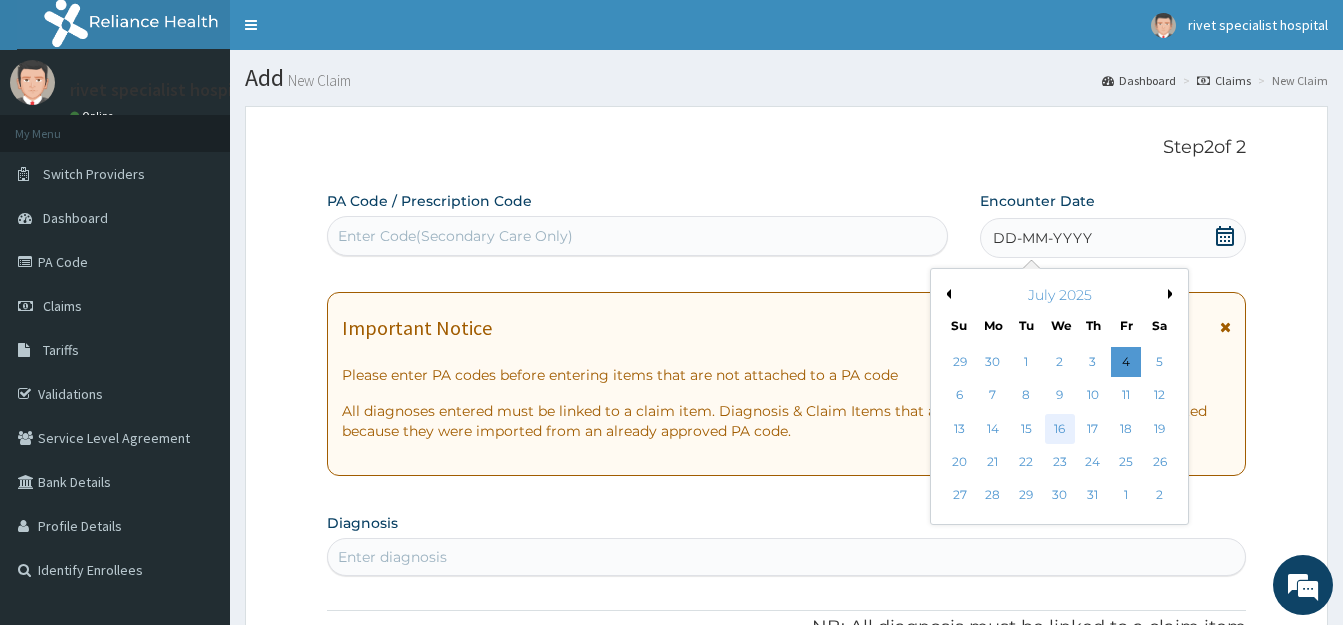 click on "16" at bounding box center [1059, 429] 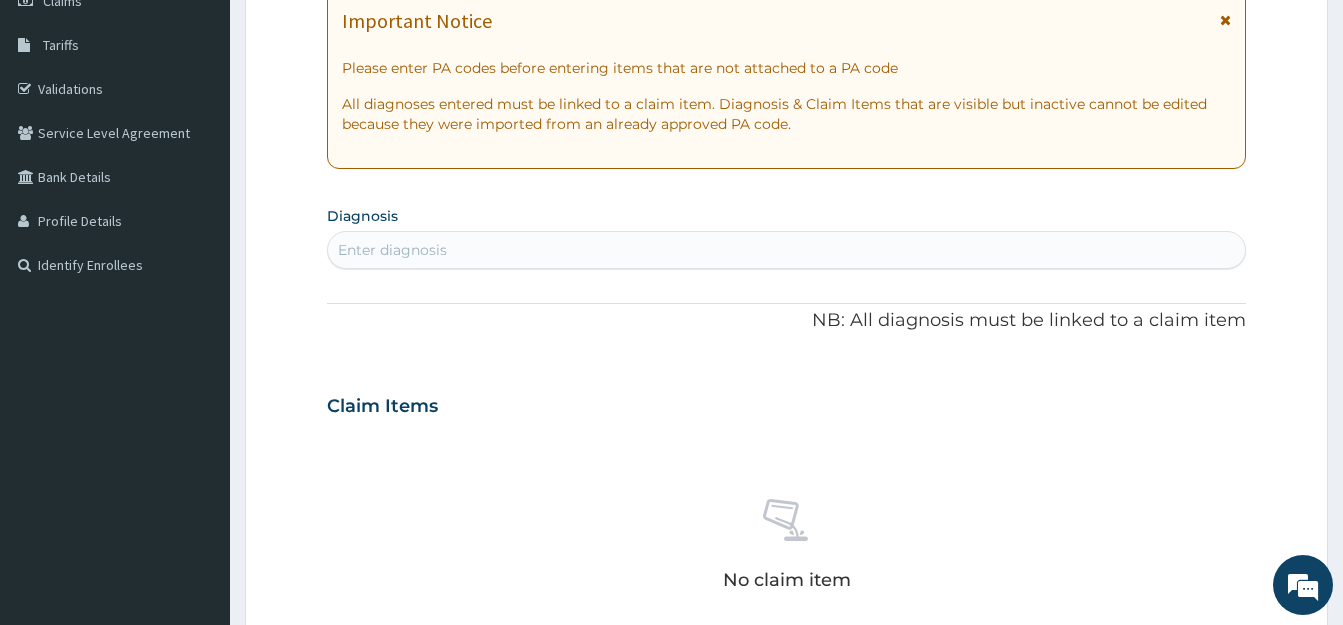 scroll, scrollTop: 306, scrollLeft: 0, axis: vertical 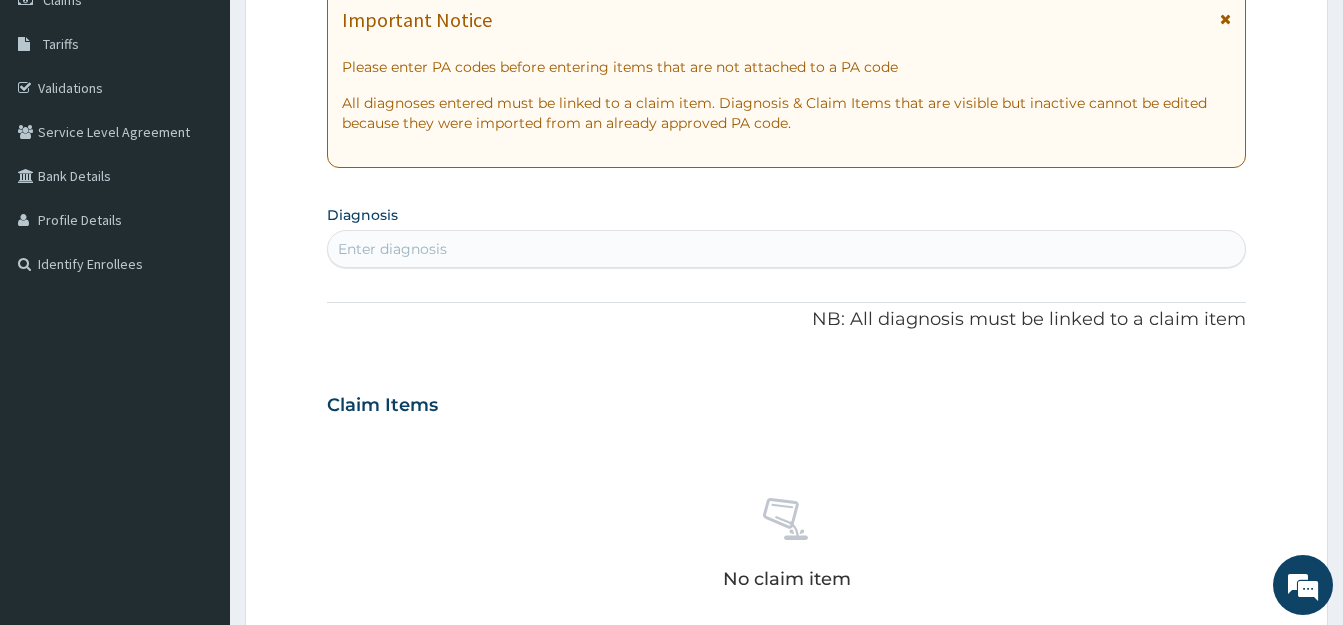 click on "Enter diagnosis" at bounding box center [786, 249] 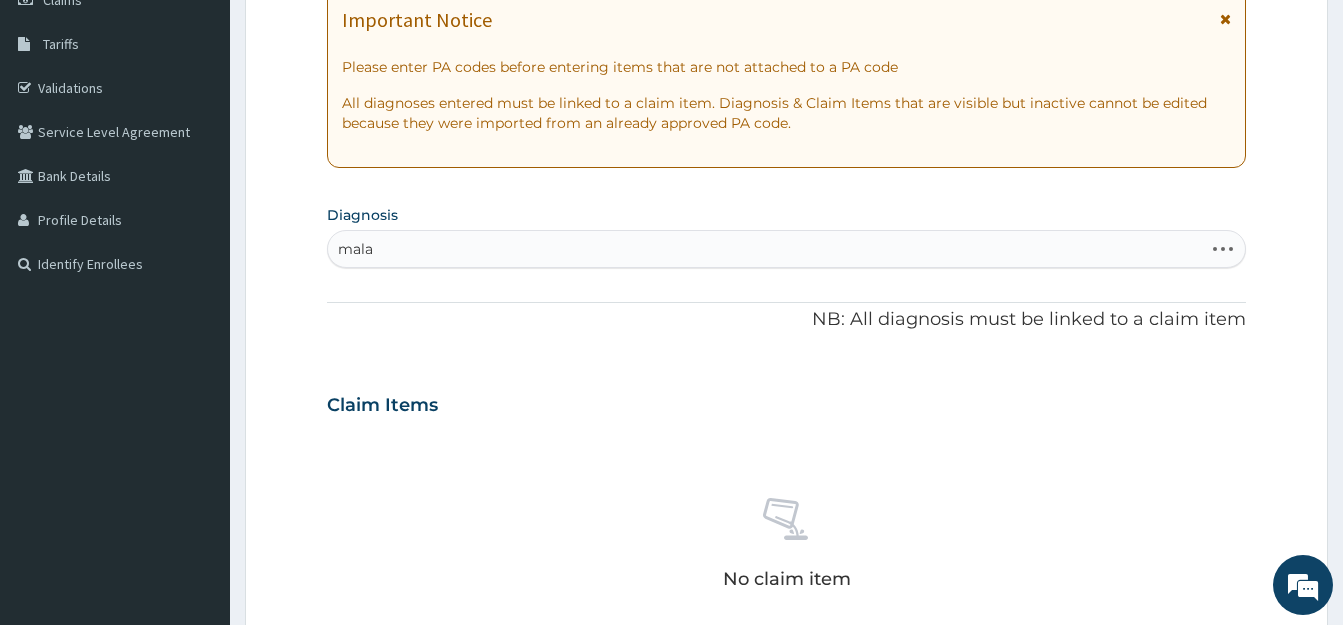 type on "malar" 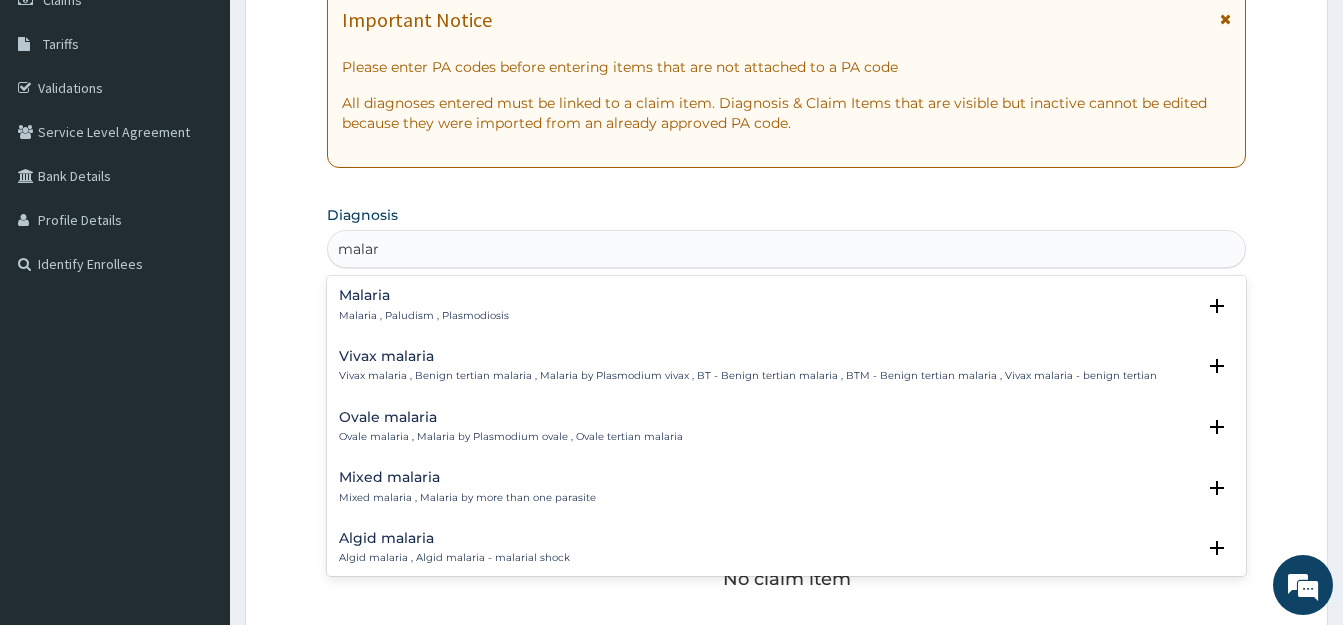 click on "Malaria Malaria , Paludism , Plasmodiosis" at bounding box center (424, 305) 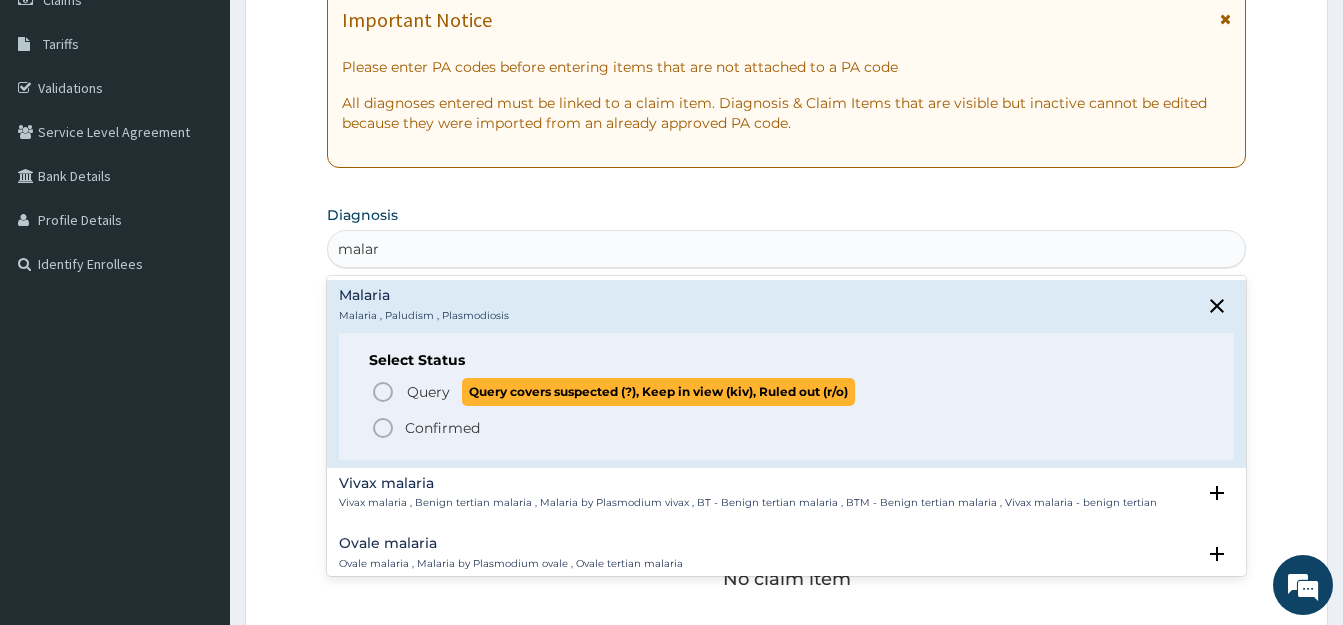 click 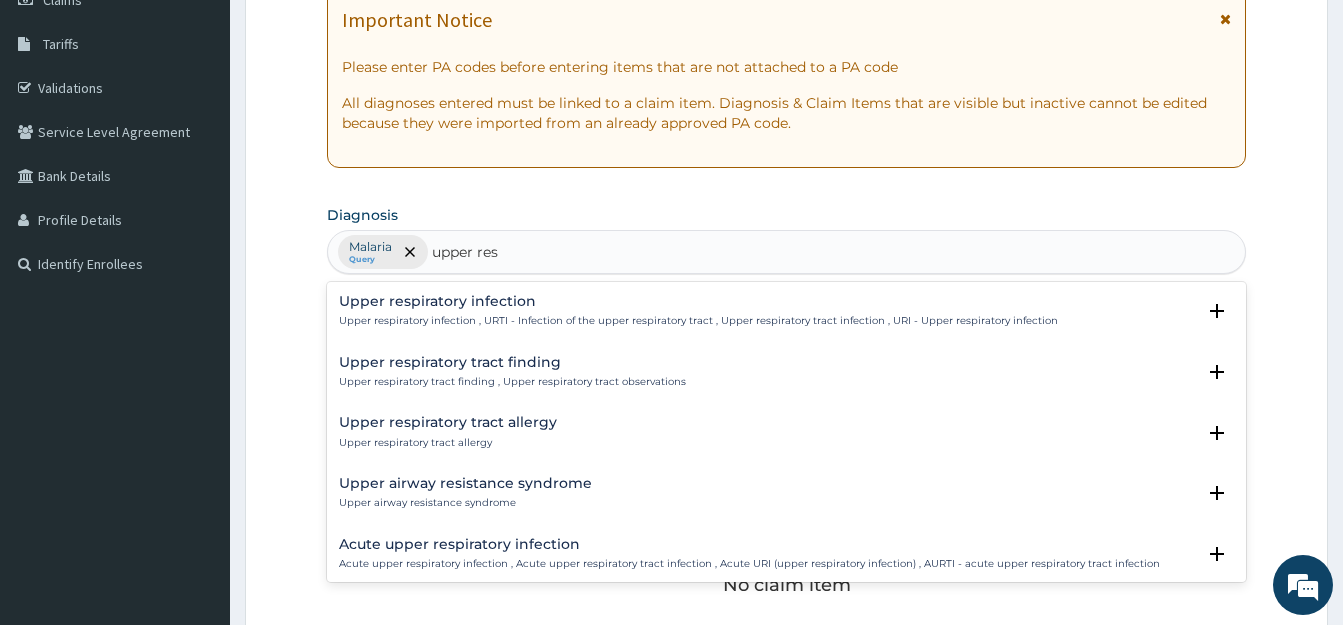 type on "upper resp" 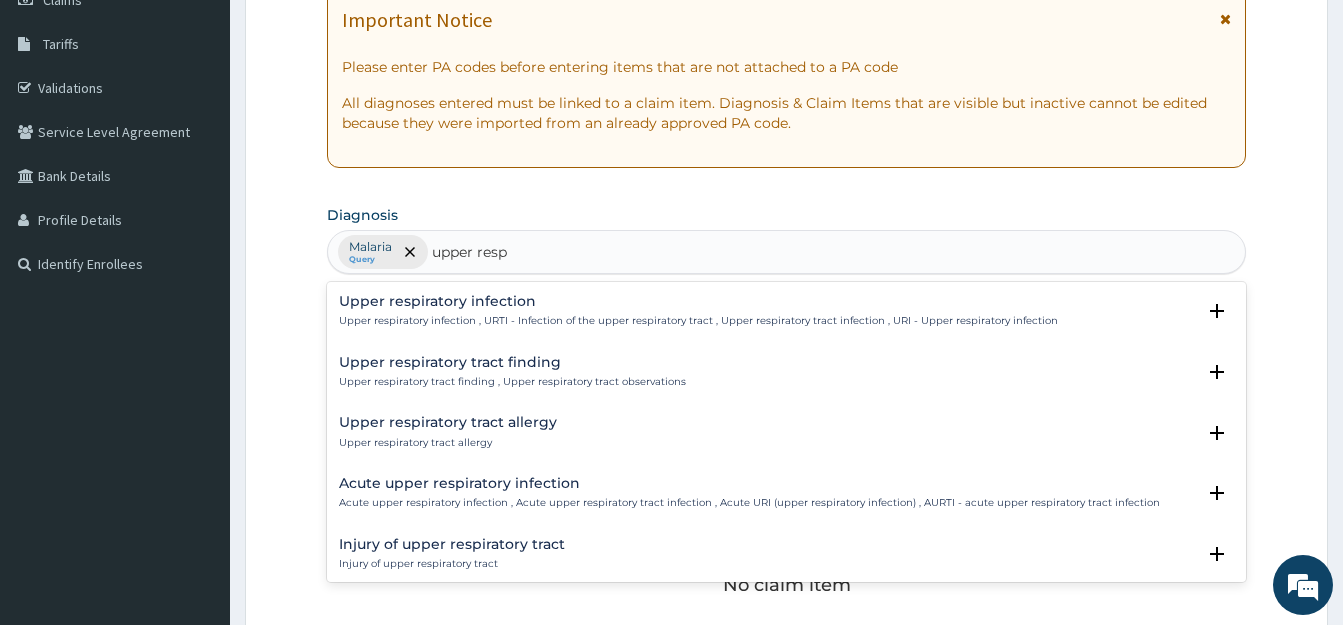 click on "Upper respiratory infection , URTI - Infection of the upper respiratory tract , Upper respiratory tract infection , URI - Upper respiratory infection" at bounding box center [698, 321] 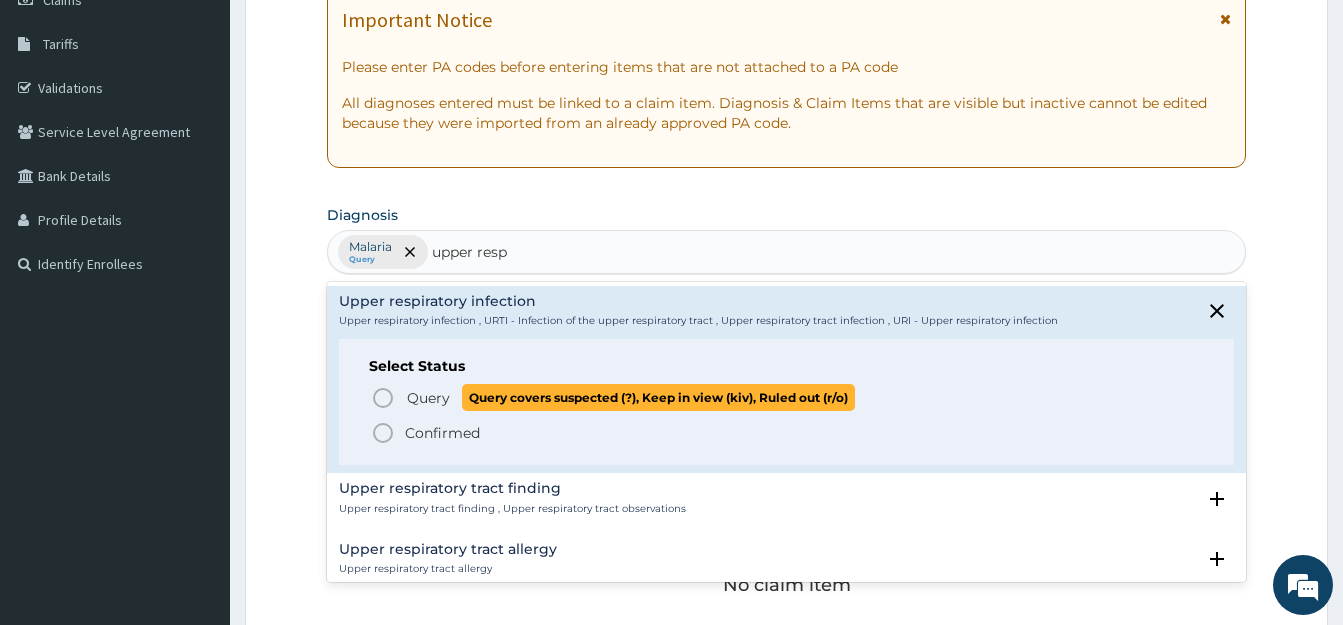 click 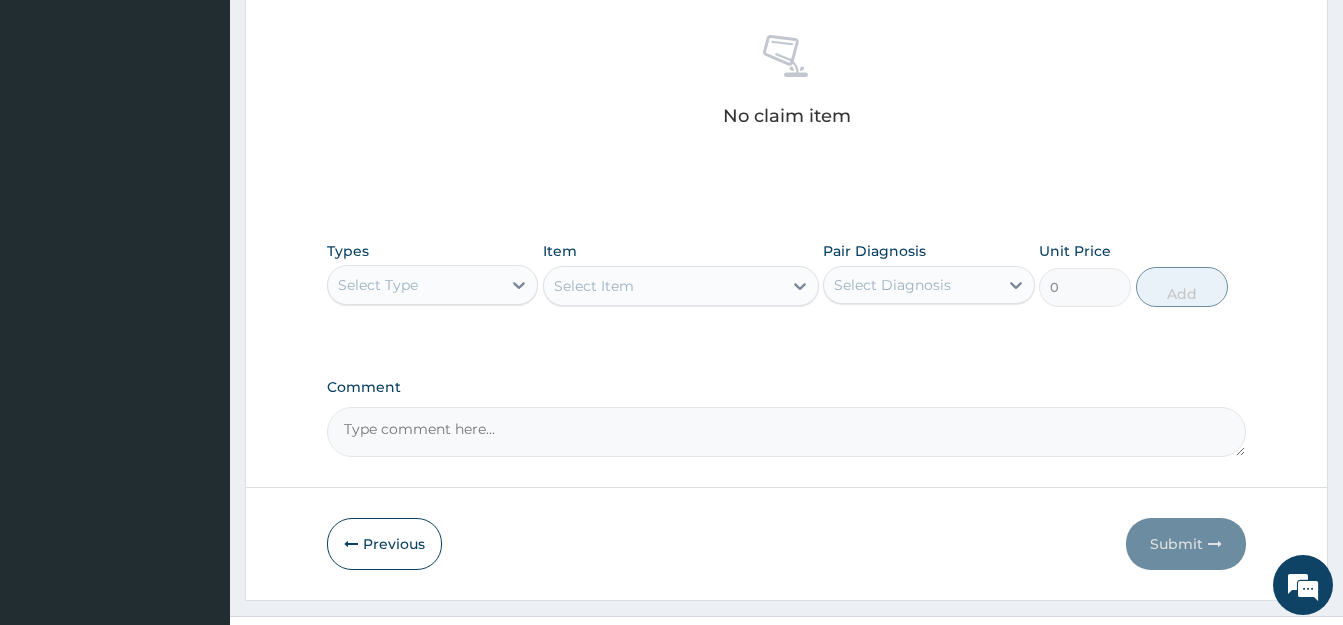 scroll, scrollTop: 816, scrollLeft: 0, axis: vertical 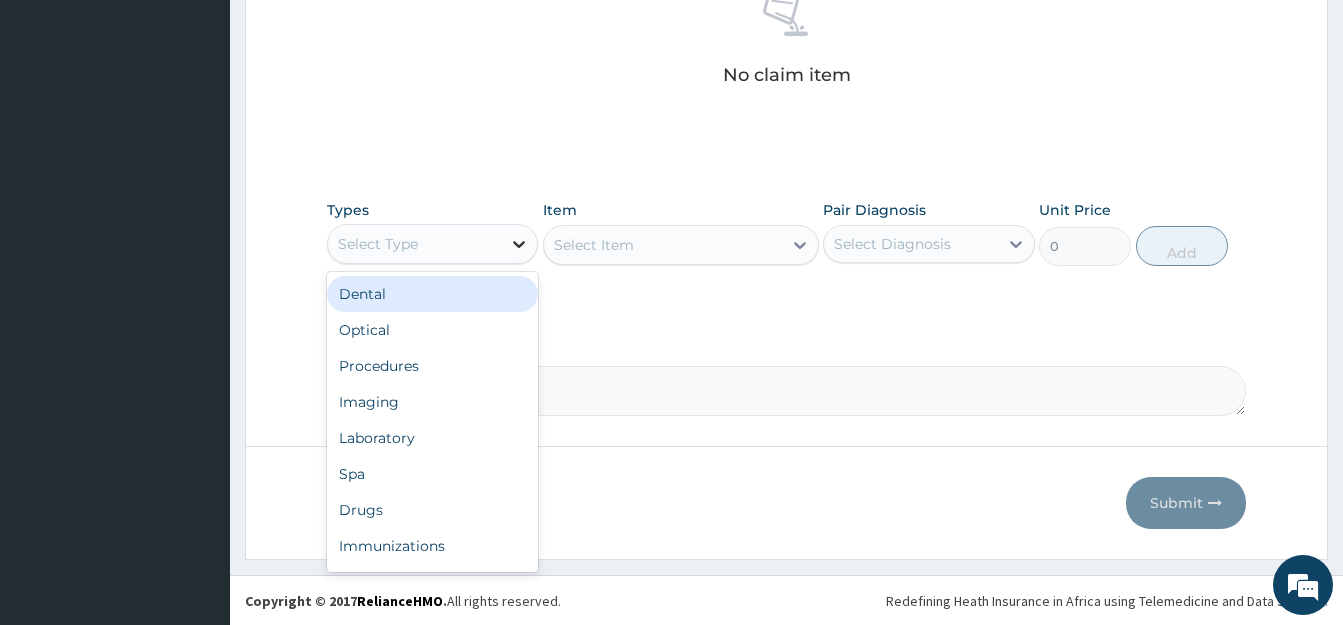 click 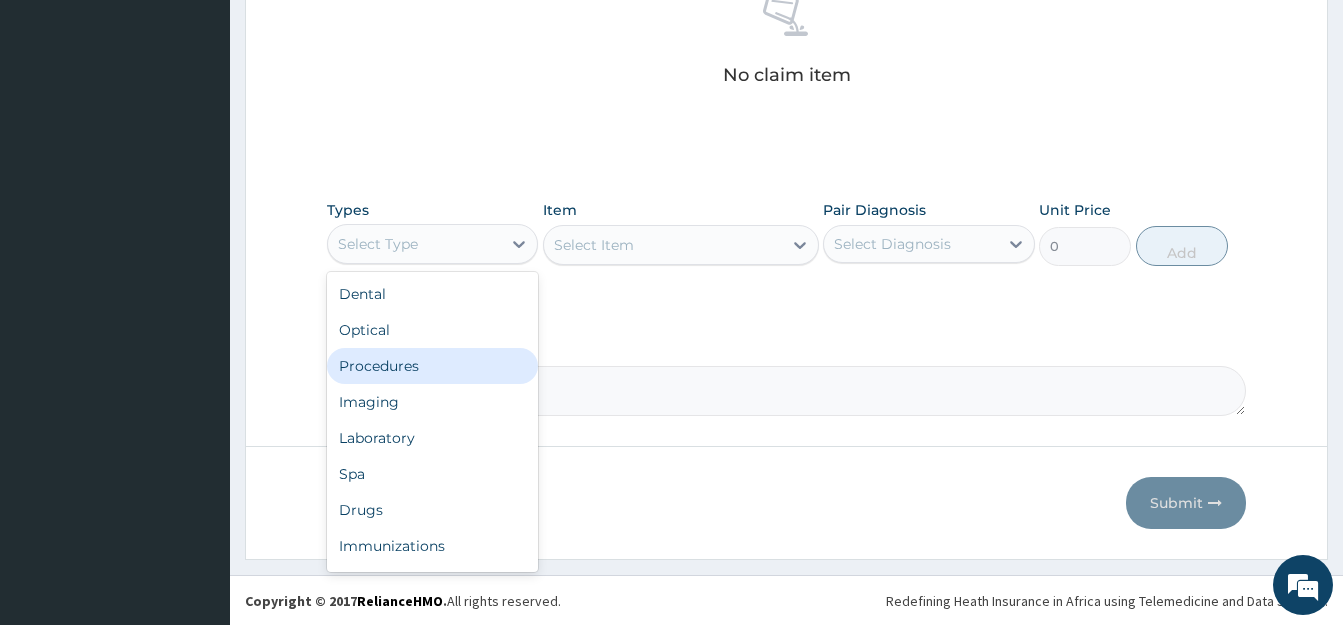 click on "Procedures" at bounding box center (432, 366) 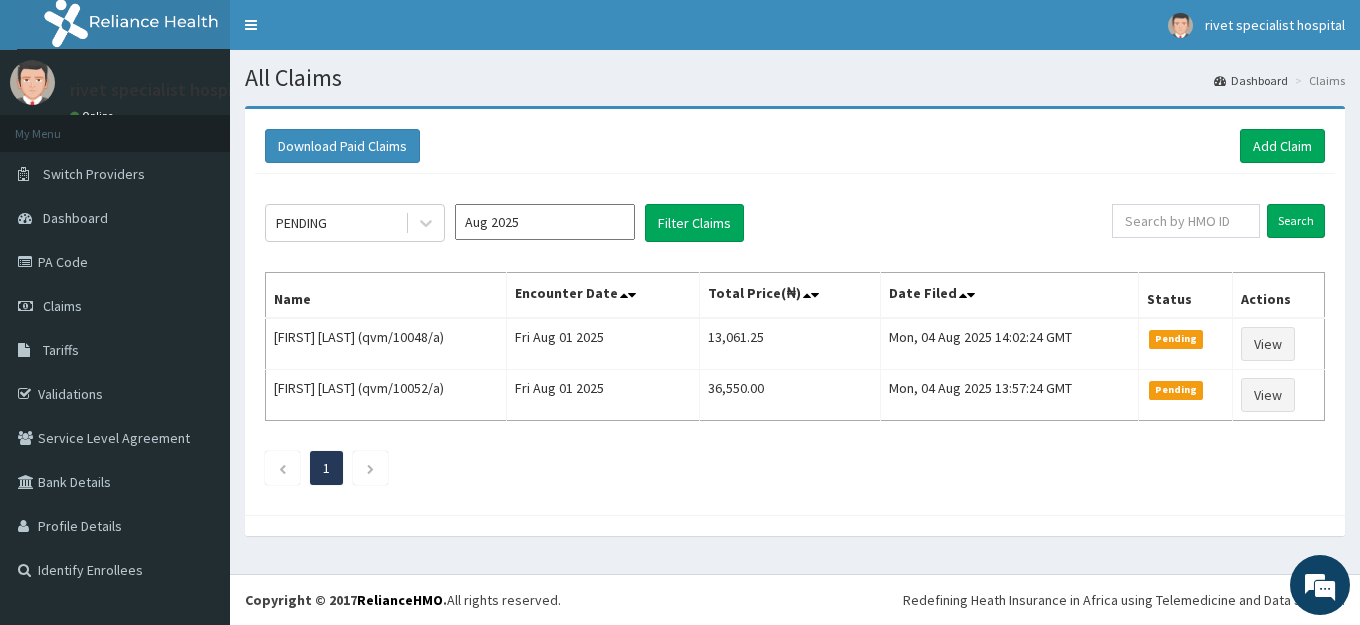 scroll, scrollTop: 0, scrollLeft: 0, axis: both 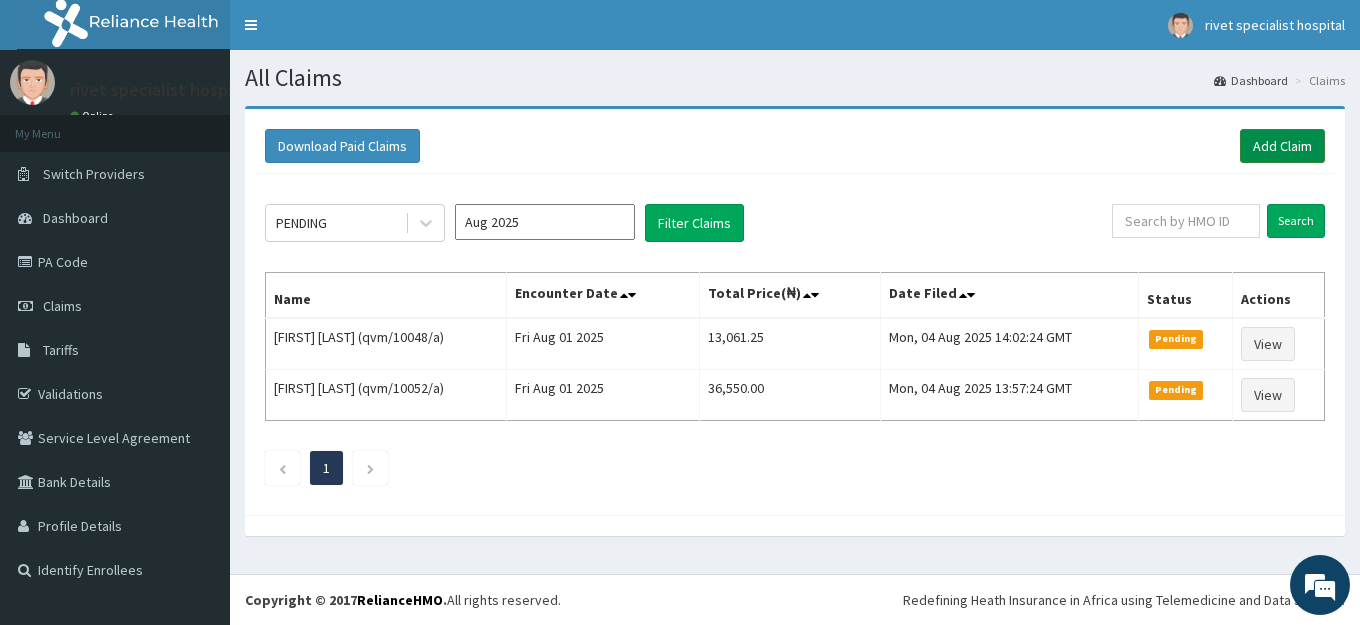 click on "Add Claim" at bounding box center [1282, 146] 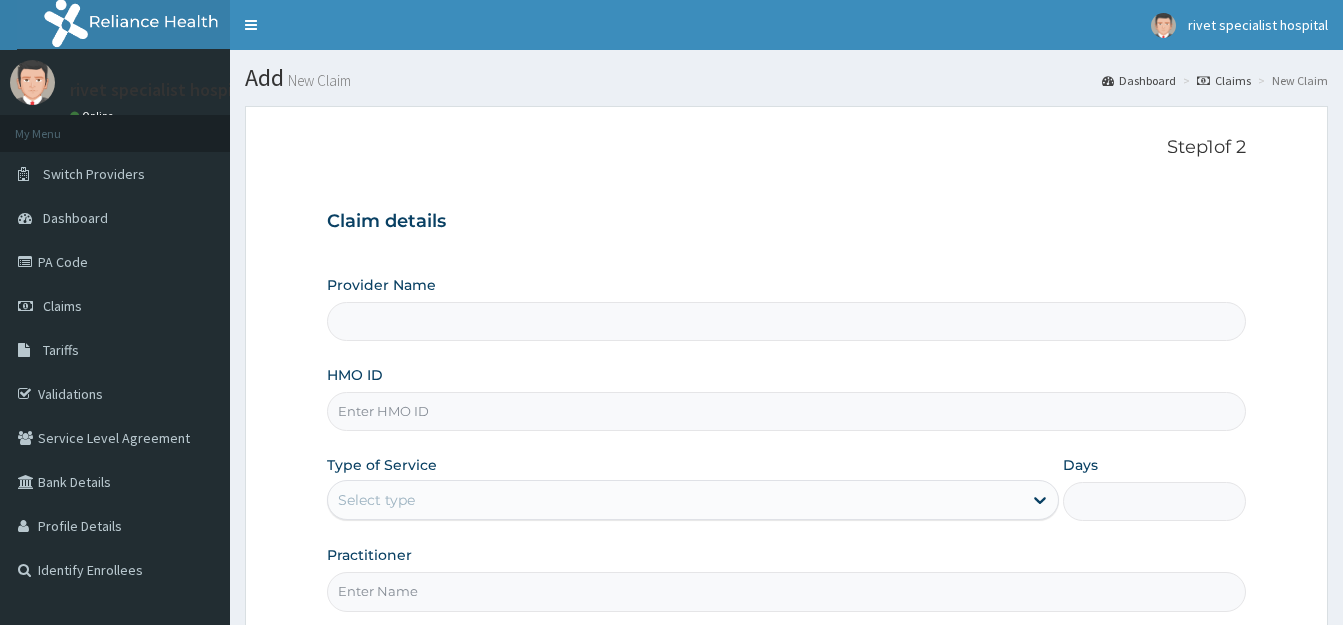 scroll, scrollTop: 0, scrollLeft: 0, axis: both 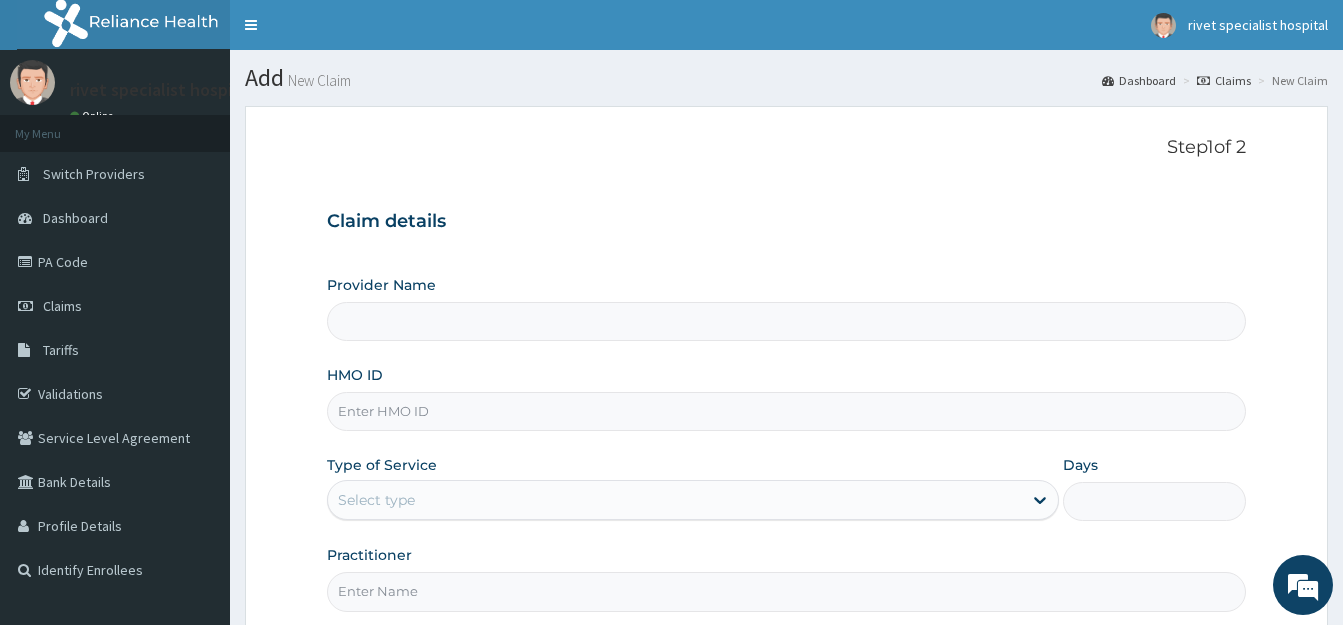 type on "Rivet Specialist Hospital" 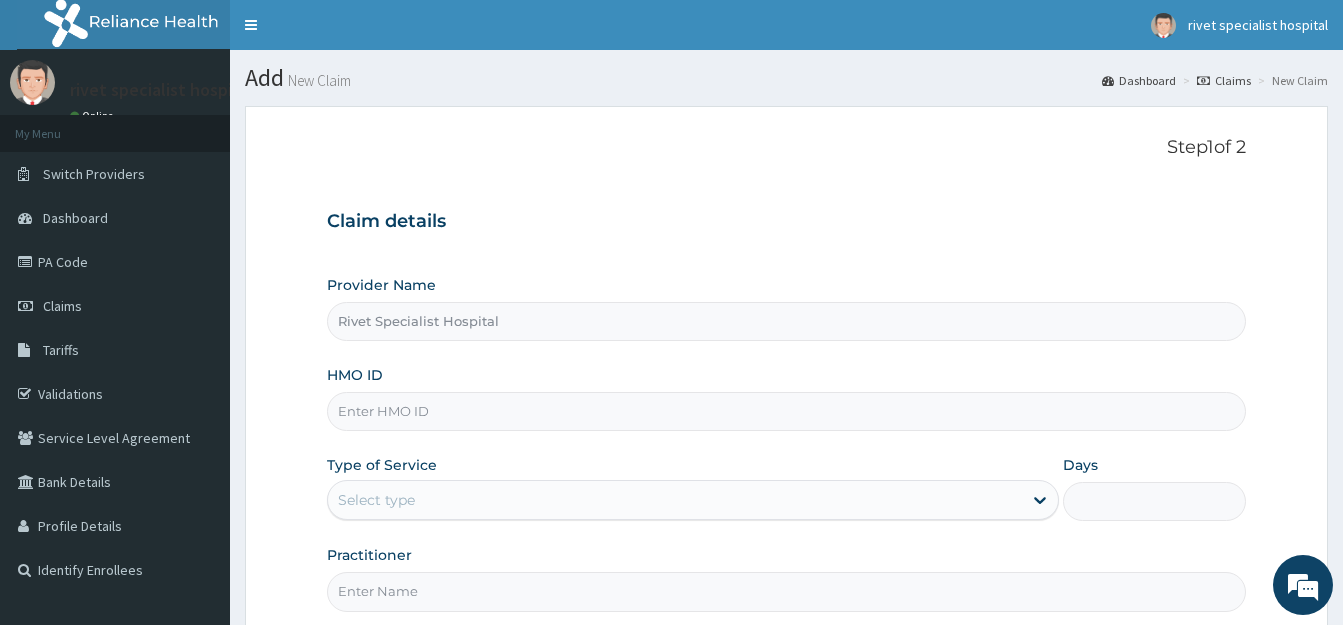 click on "HMO ID" at bounding box center (786, 411) 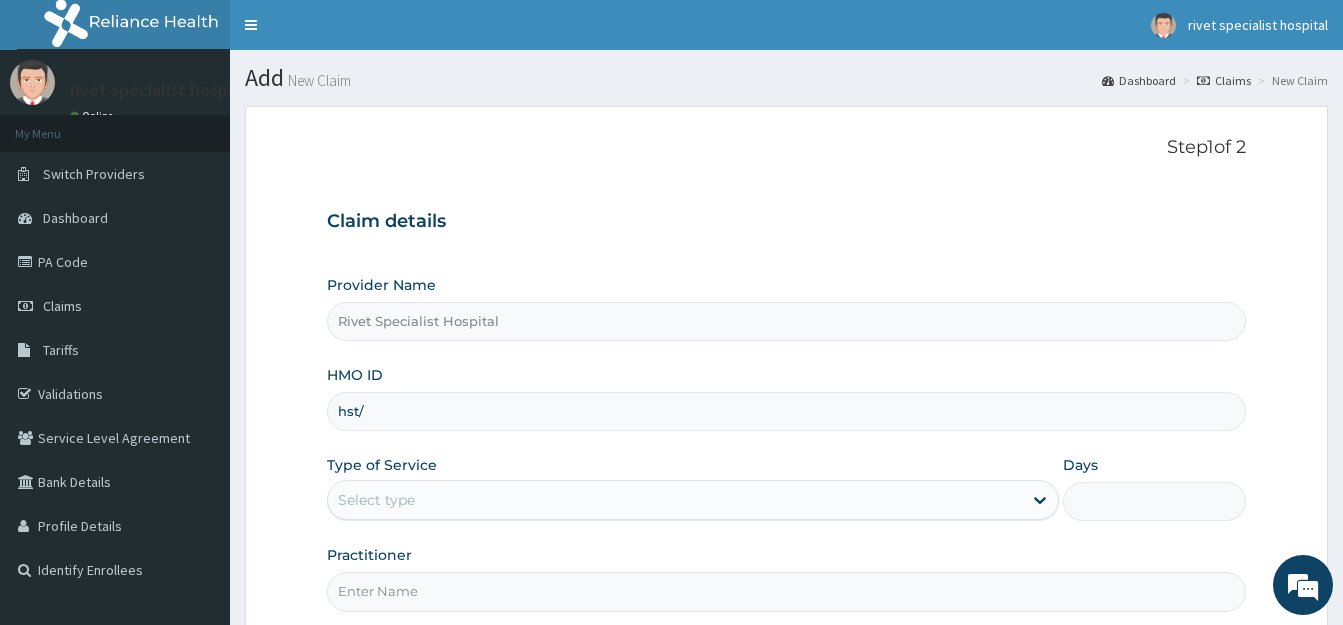 scroll, scrollTop: 0, scrollLeft: 0, axis: both 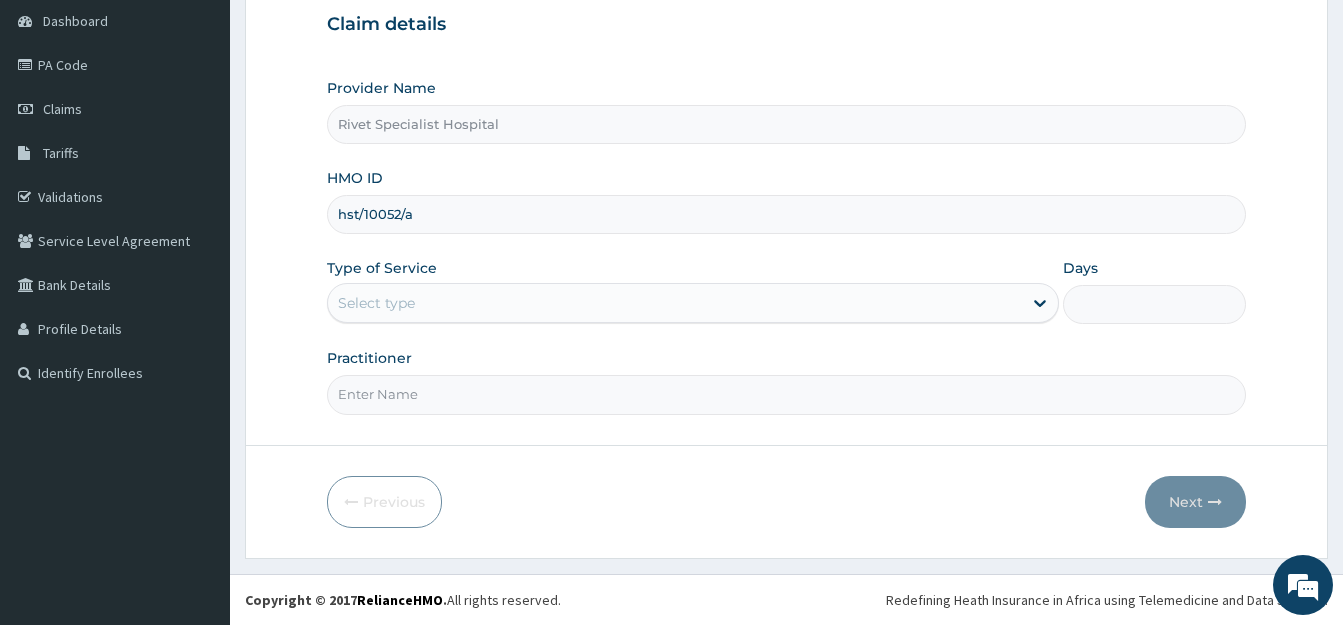 type on "hst/10052/a" 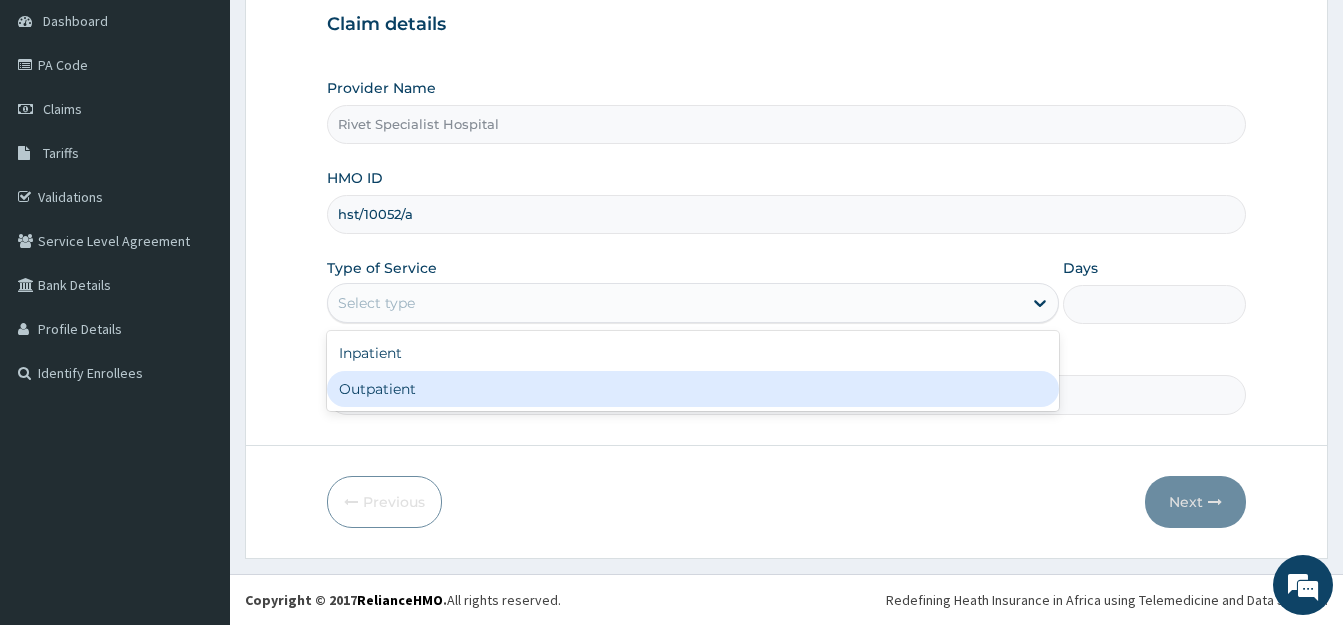 click on "Outpatient" at bounding box center [693, 389] 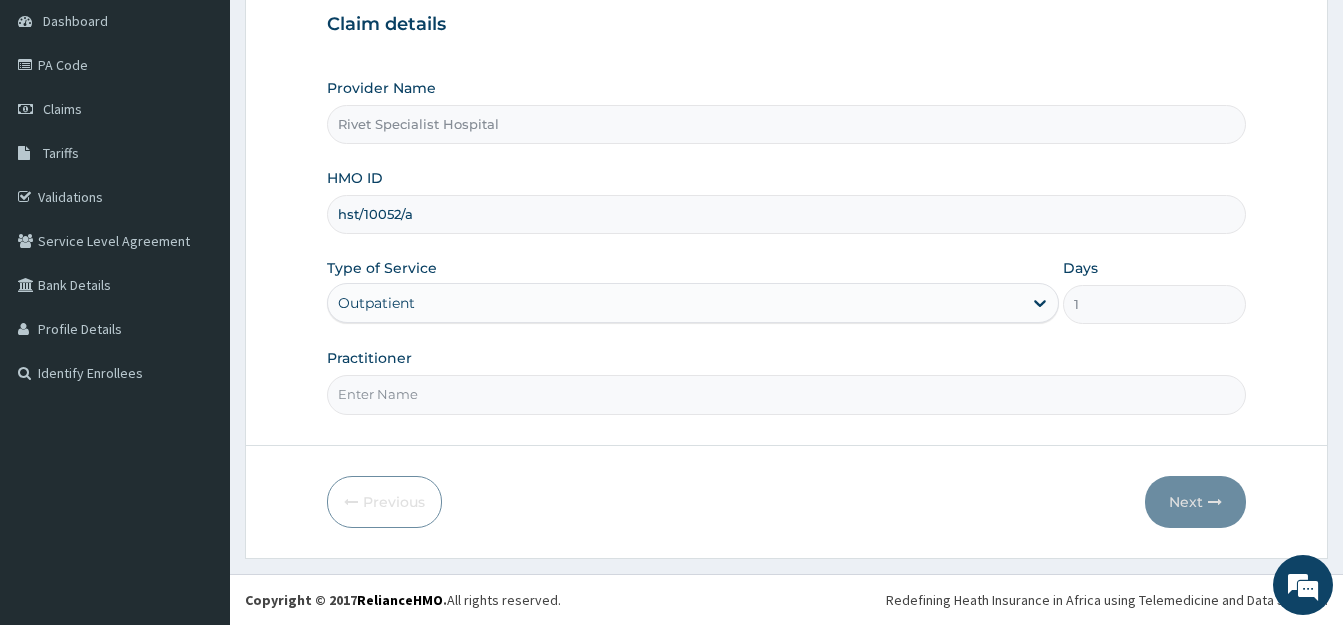 click on "Practitioner" at bounding box center [786, 394] 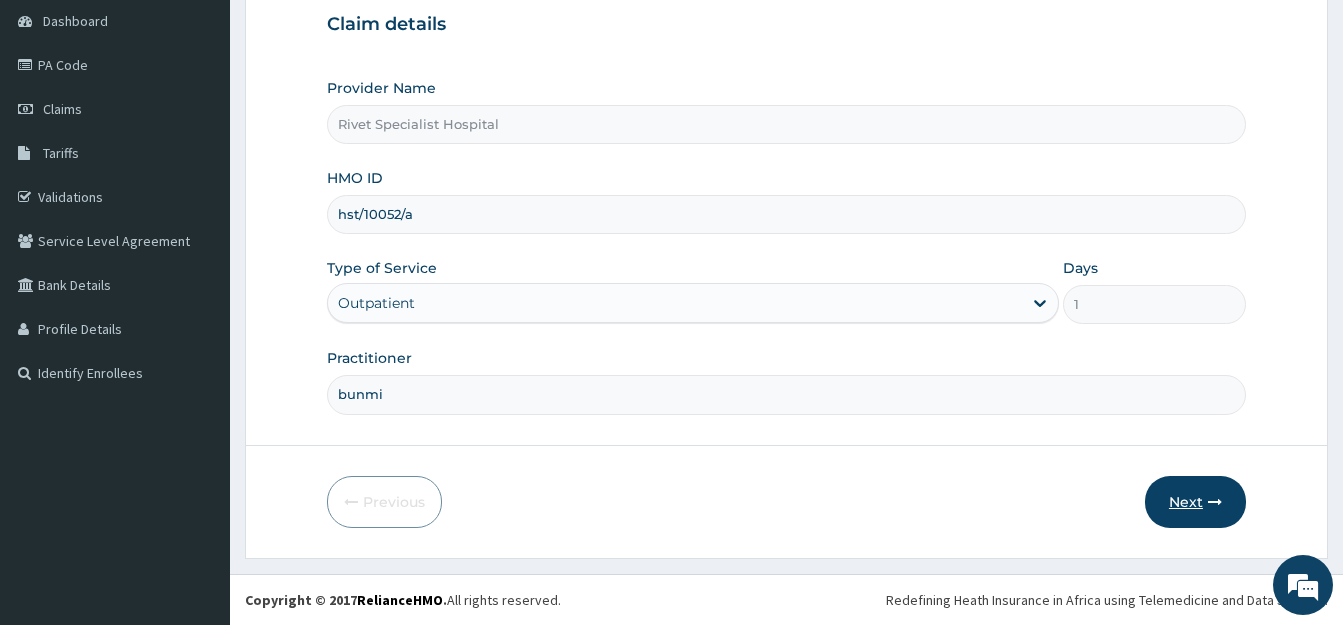 type on "bunmi" 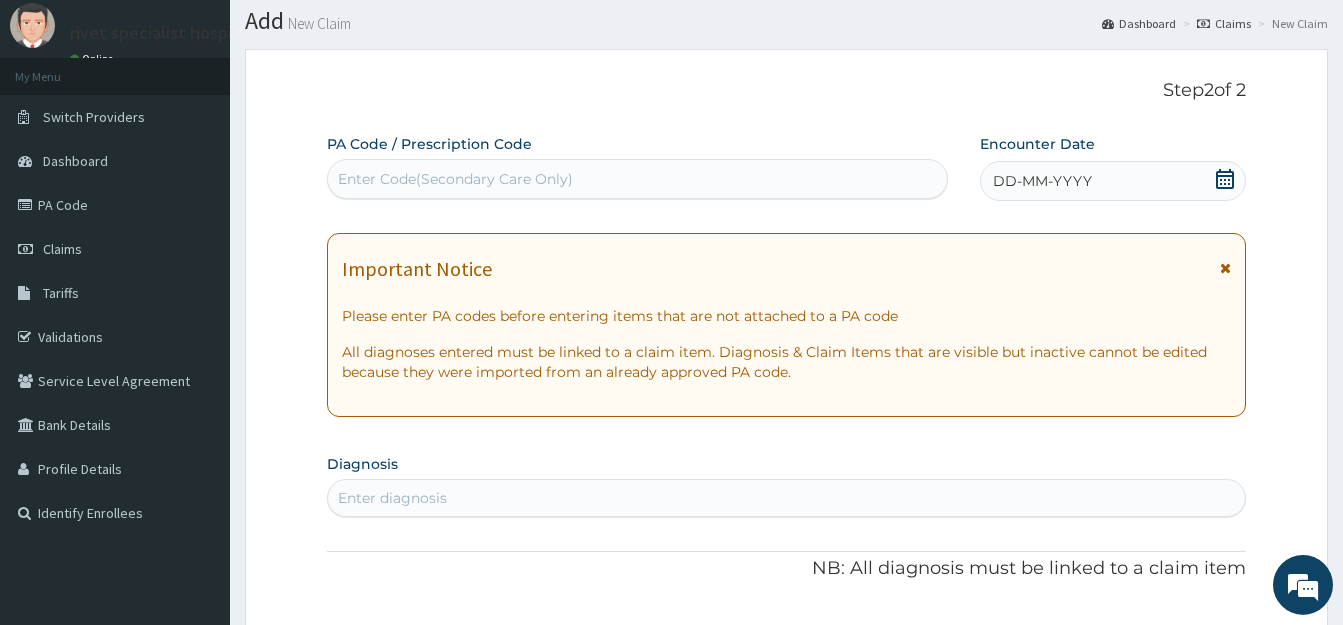 scroll, scrollTop: 0, scrollLeft: 0, axis: both 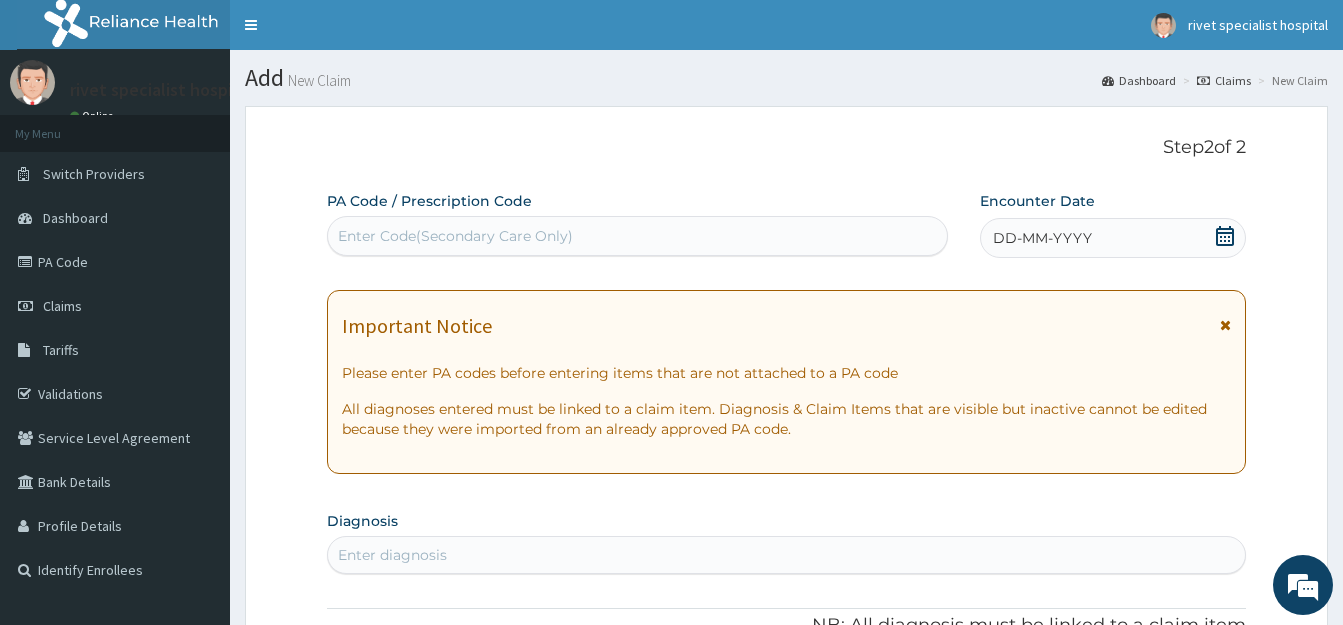 click 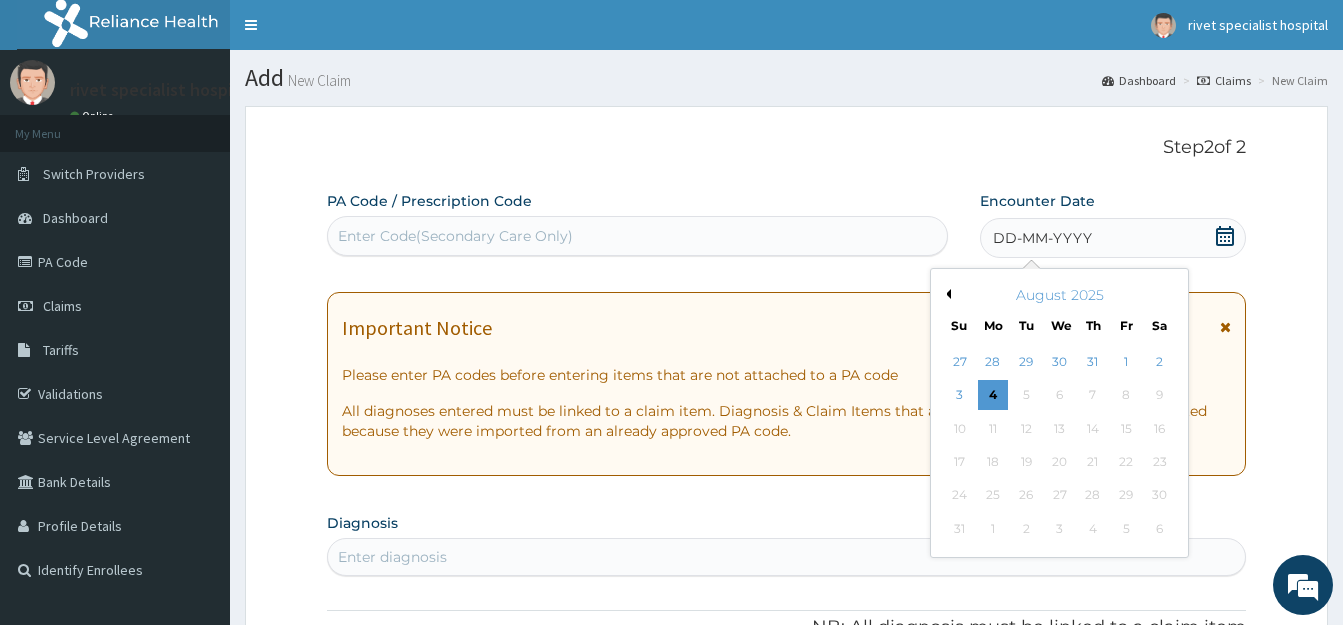 click on "Previous Month" at bounding box center [946, 294] 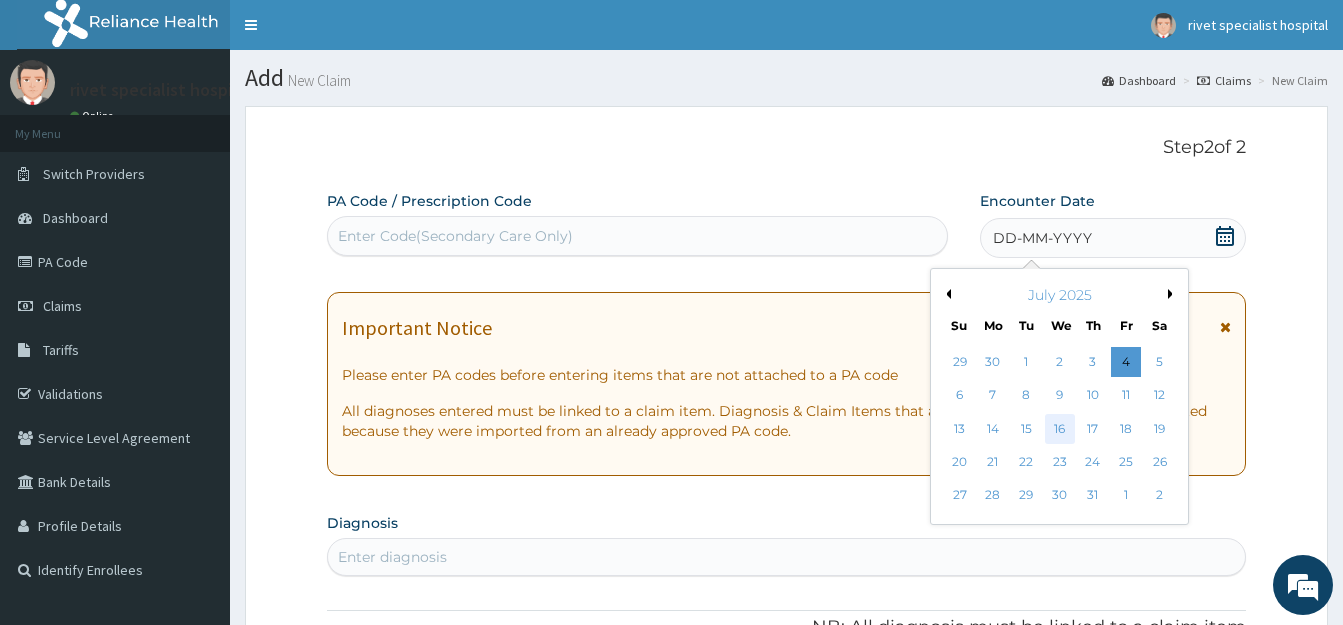 click on "16" at bounding box center [1059, 429] 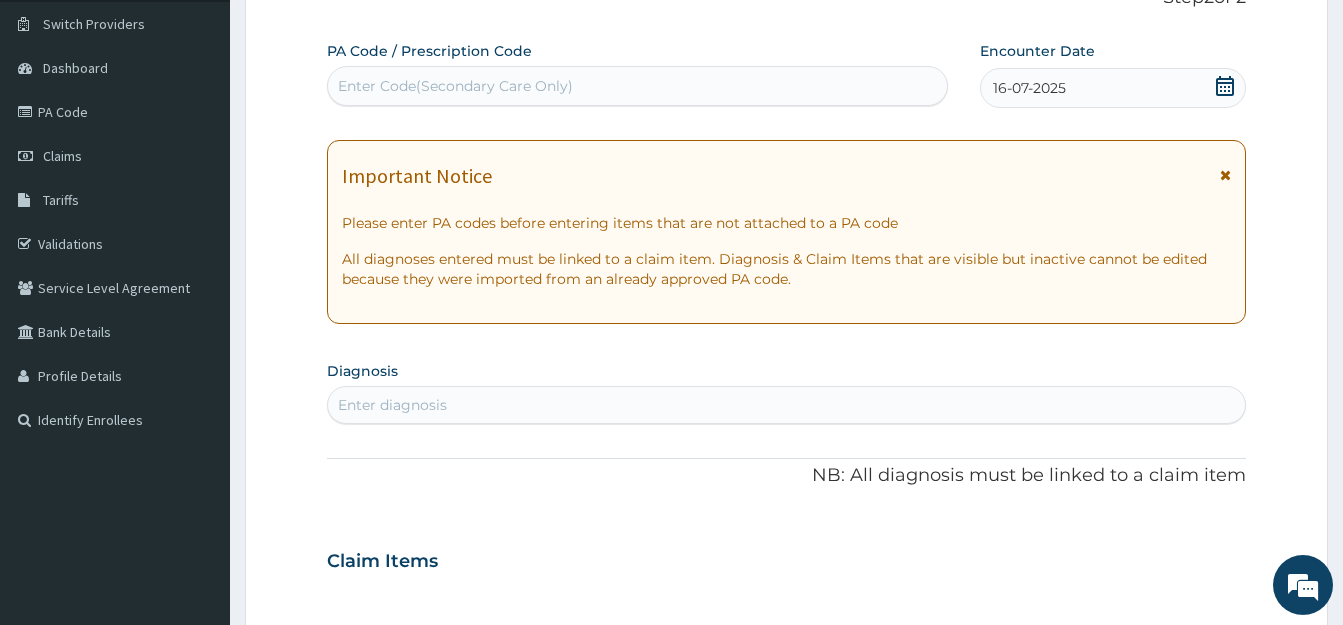 scroll, scrollTop: 306, scrollLeft: 0, axis: vertical 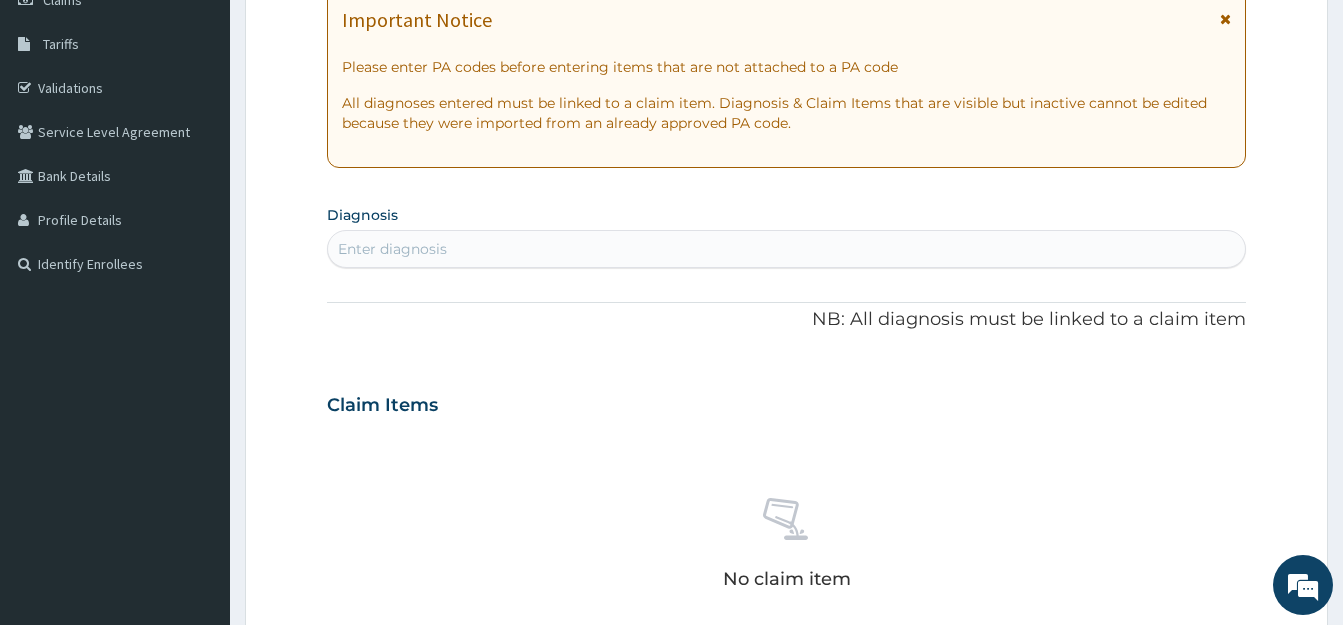 click on "Enter diagnosis" at bounding box center [786, 249] 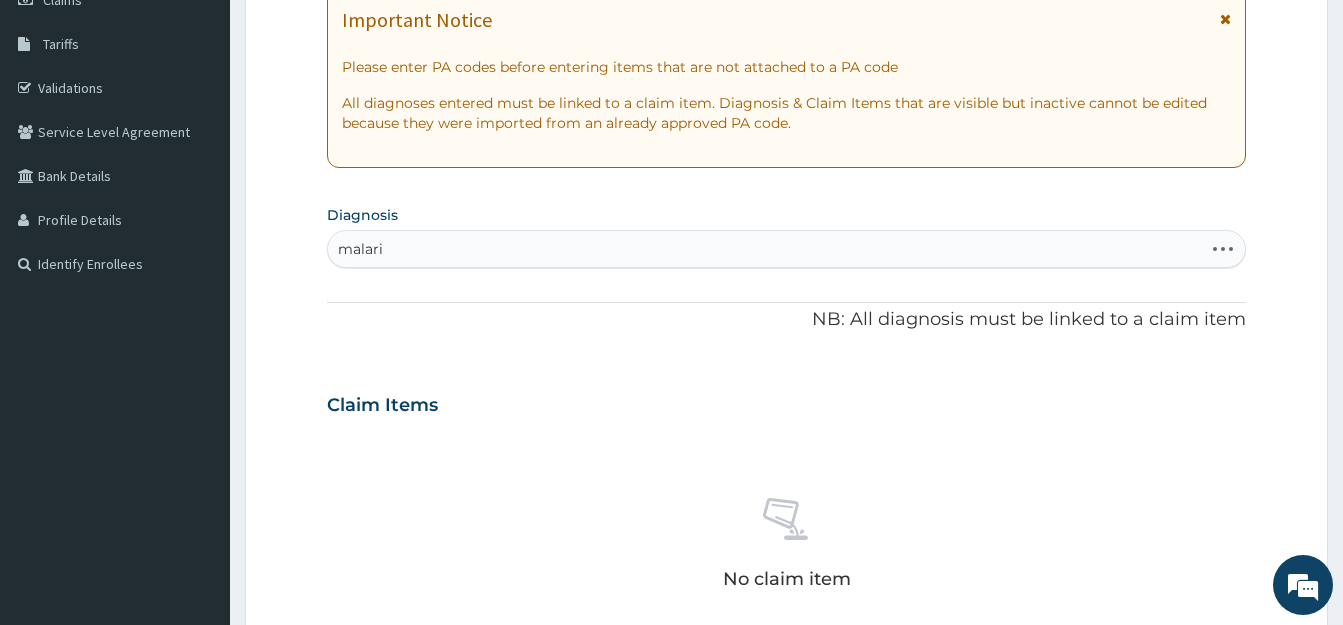 type on "malaria" 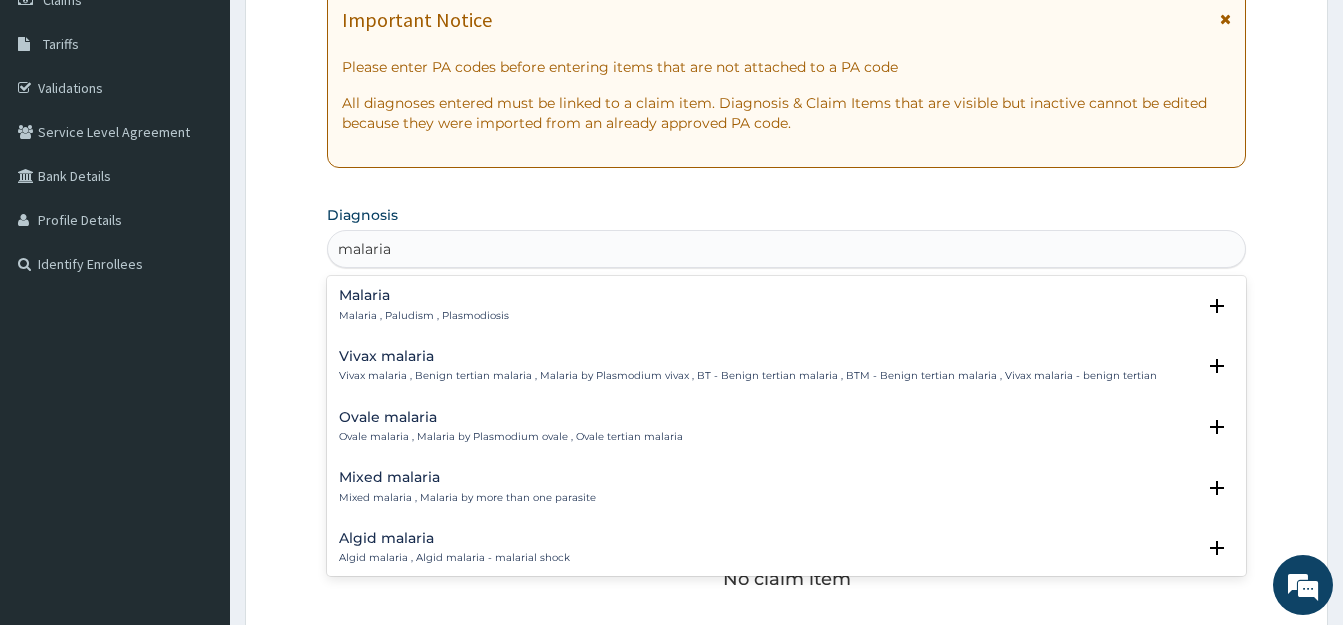 click on "Malaria , Paludism , Plasmodiosis" at bounding box center [424, 316] 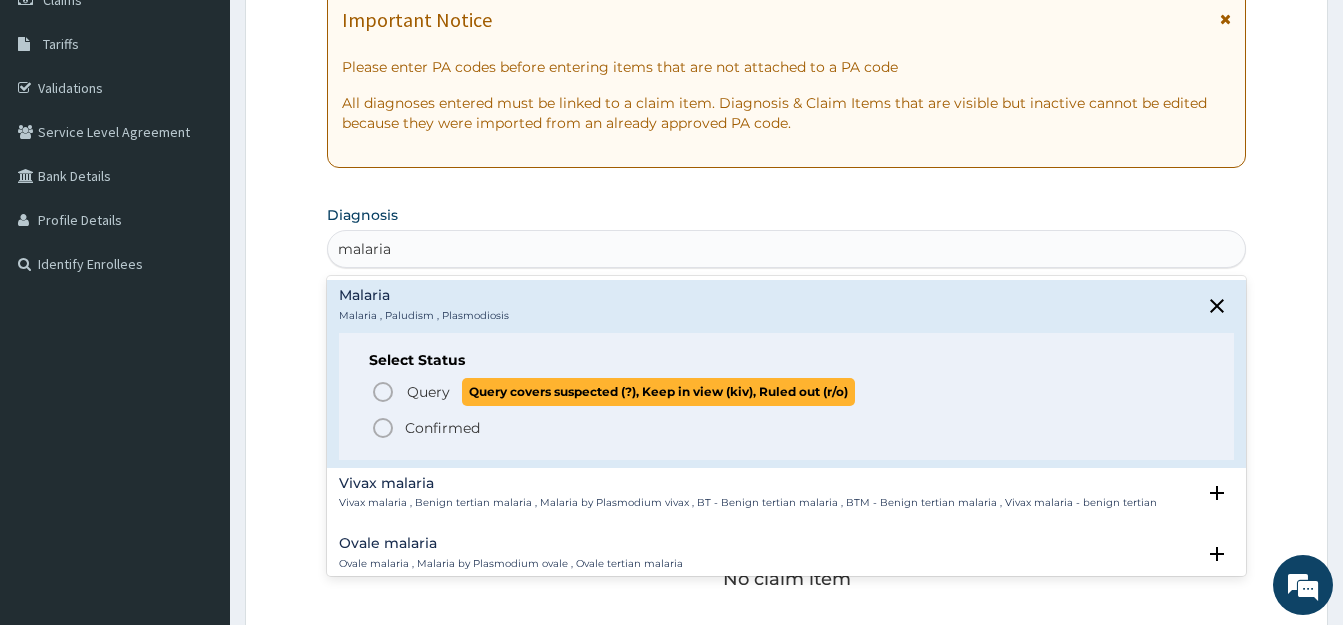 click 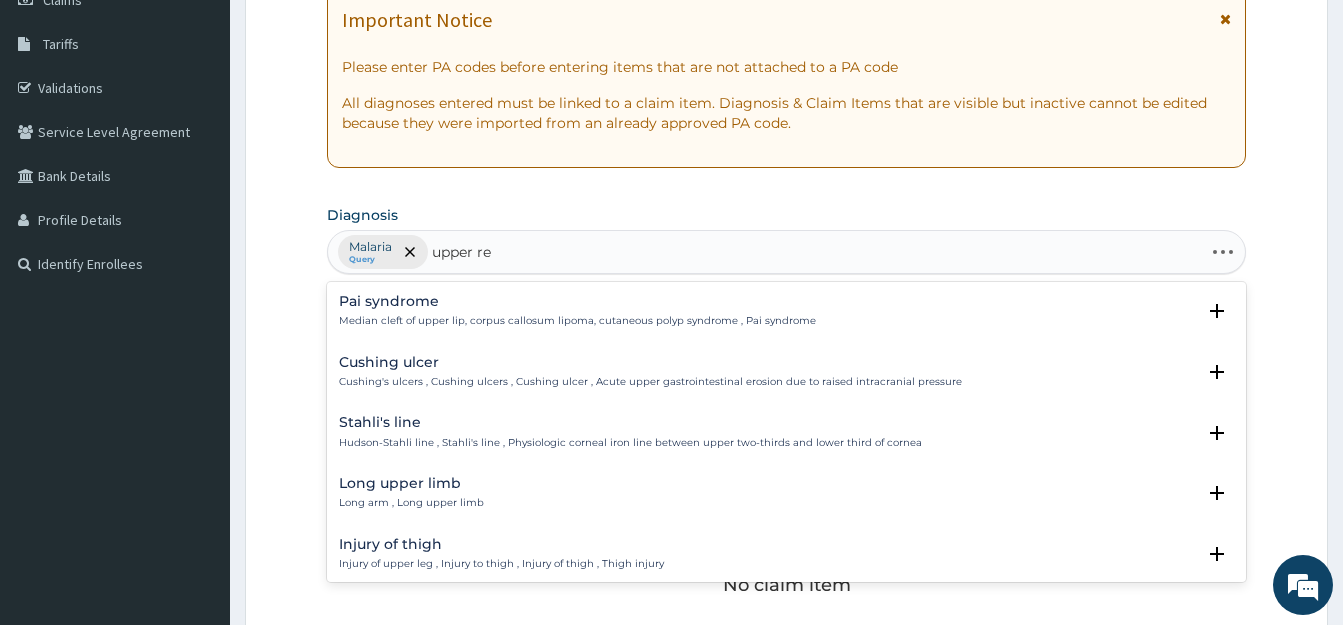 type on "upper res" 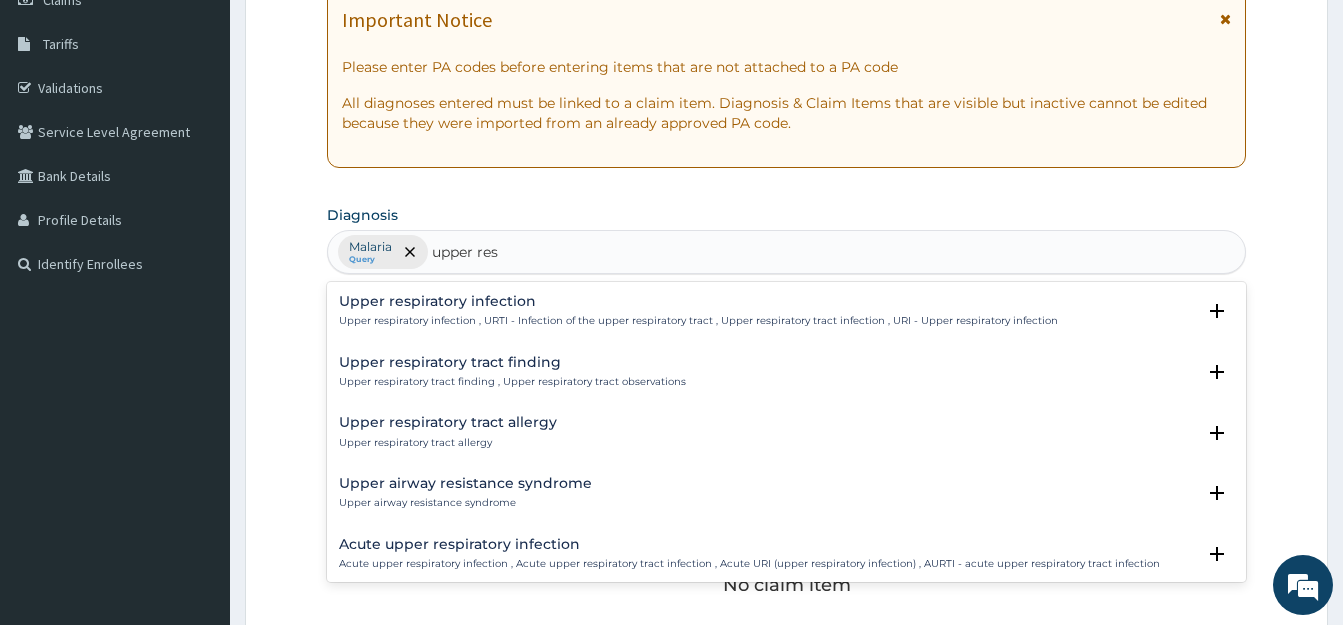 click on "Upper respiratory infection , URTI - Infection of the upper respiratory tract , Upper respiratory tract infection , URI - Upper respiratory infection" at bounding box center (698, 321) 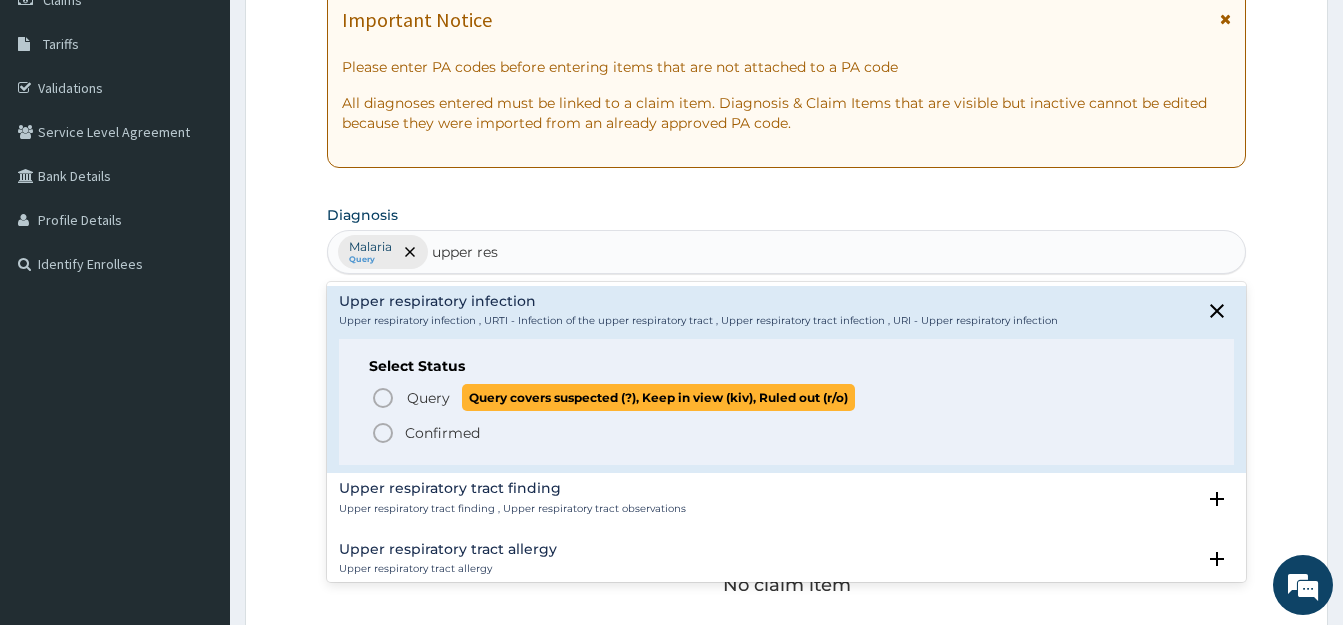 click 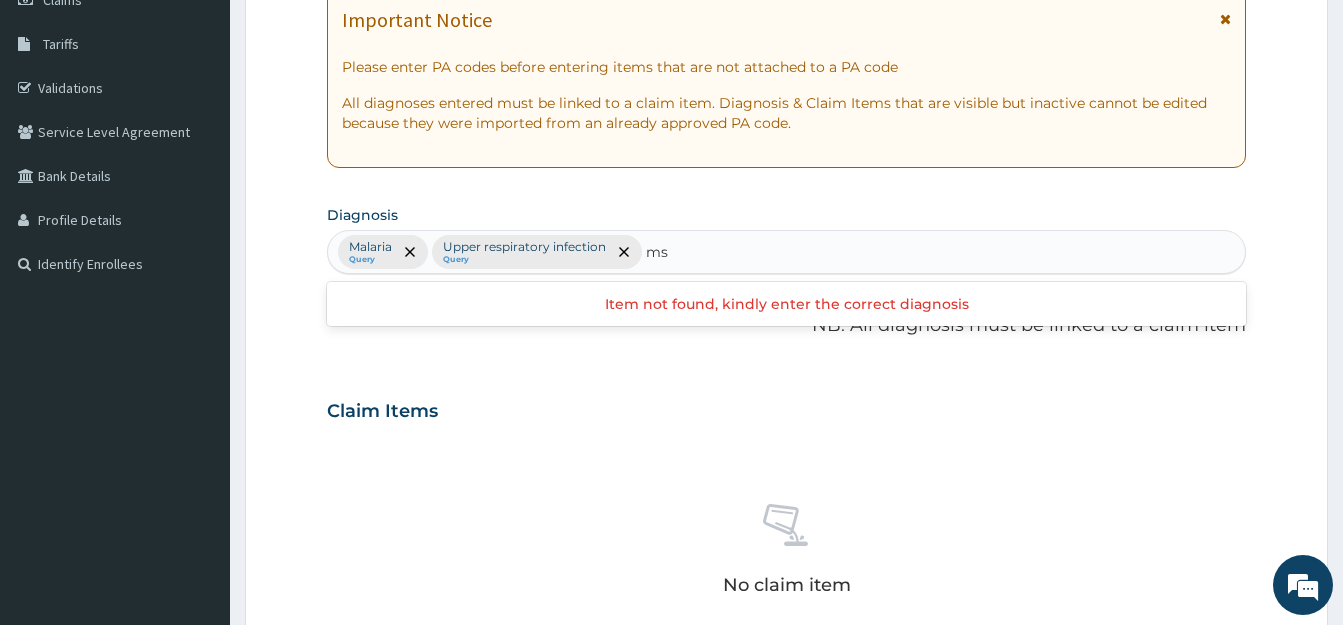 type on "m" 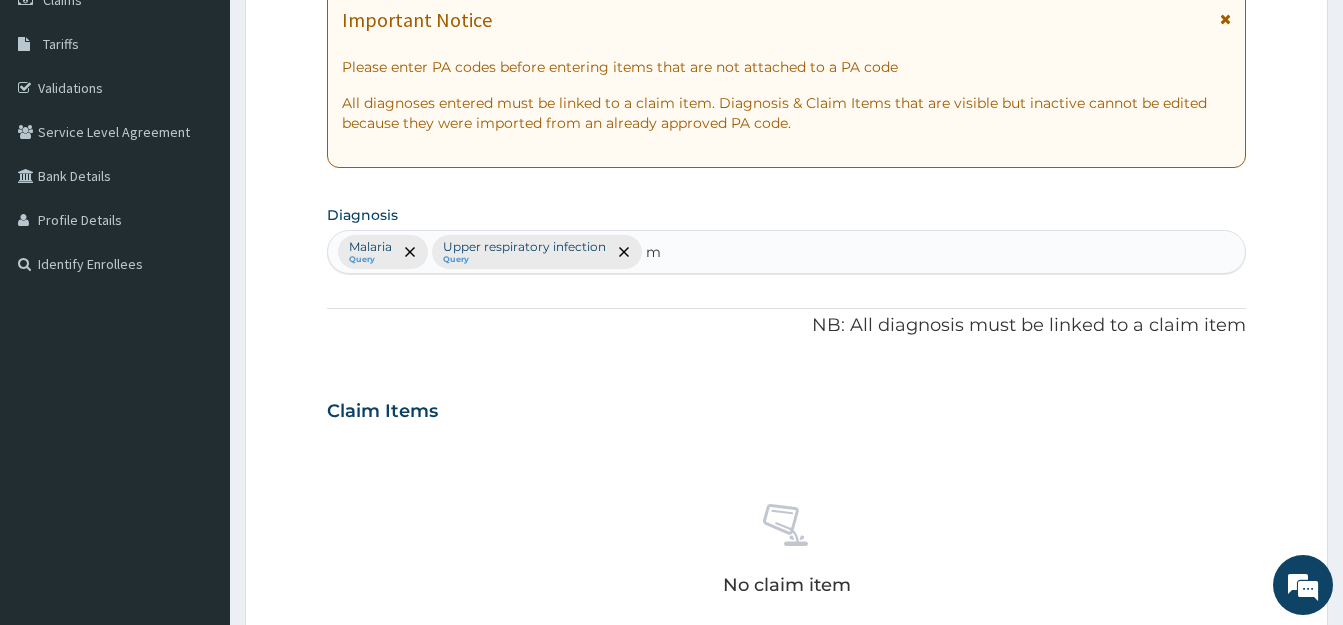 type 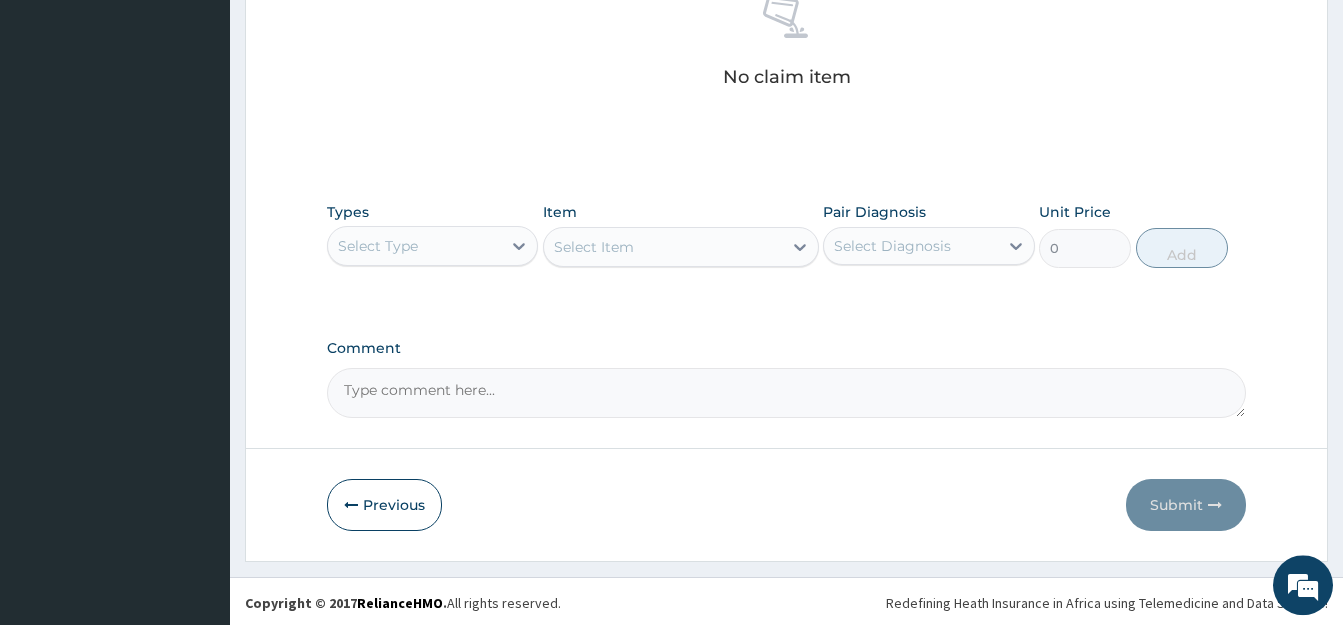 scroll, scrollTop: 816, scrollLeft: 0, axis: vertical 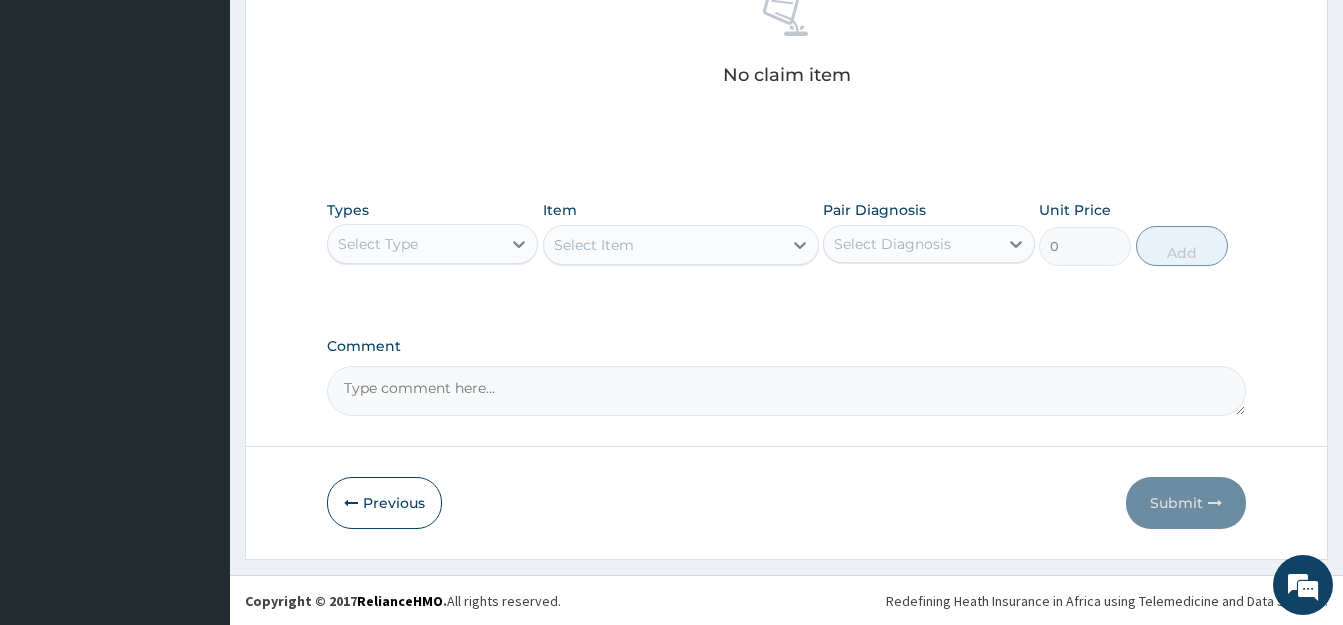 click on "Select Type" at bounding box center [414, 244] 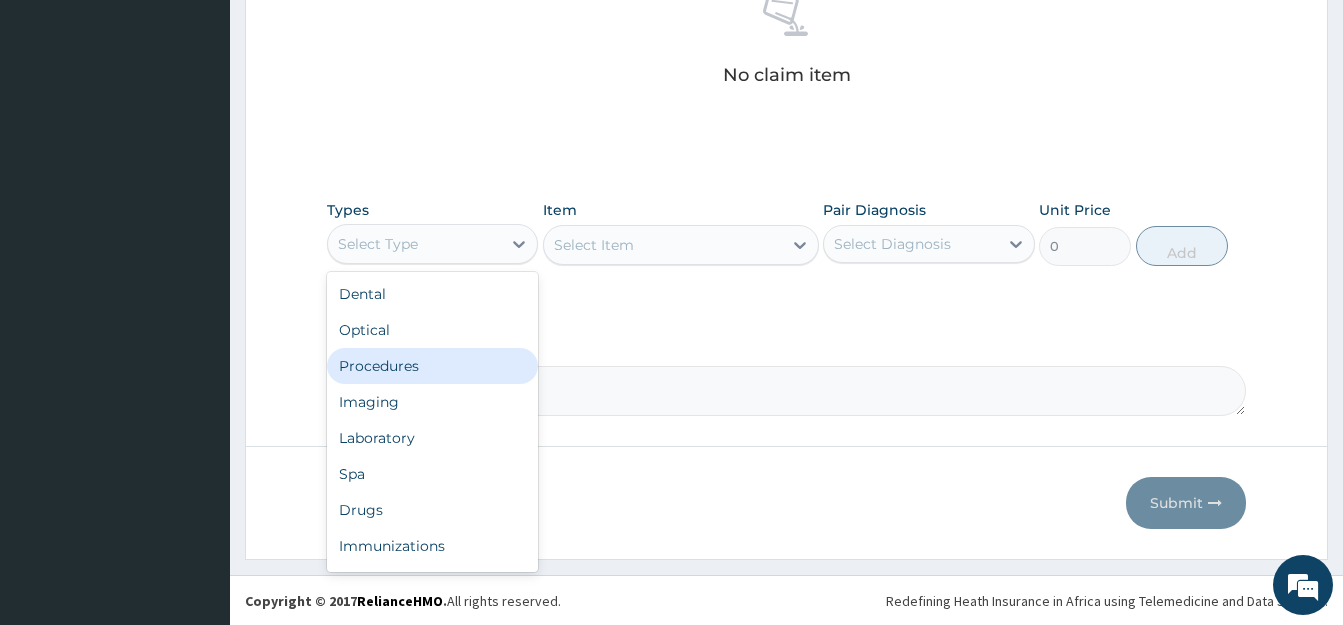 click on "Procedures" at bounding box center (432, 366) 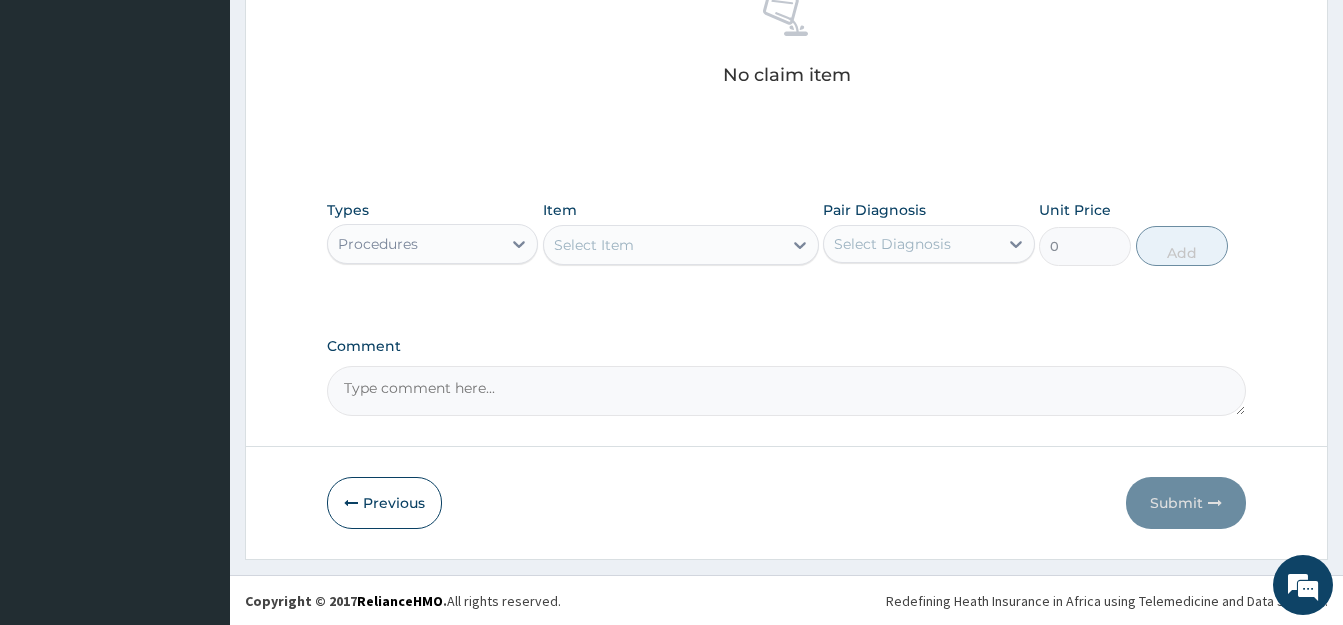 click on "Select Item" at bounding box center (663, 245) 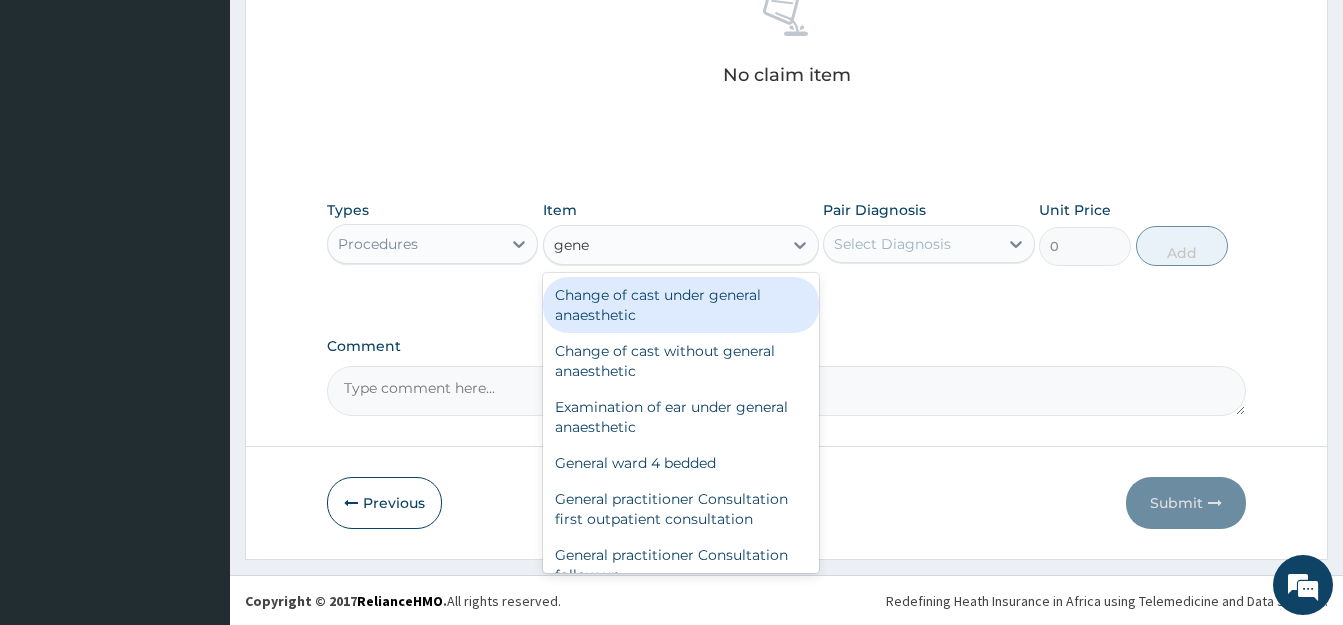 type on "gener" 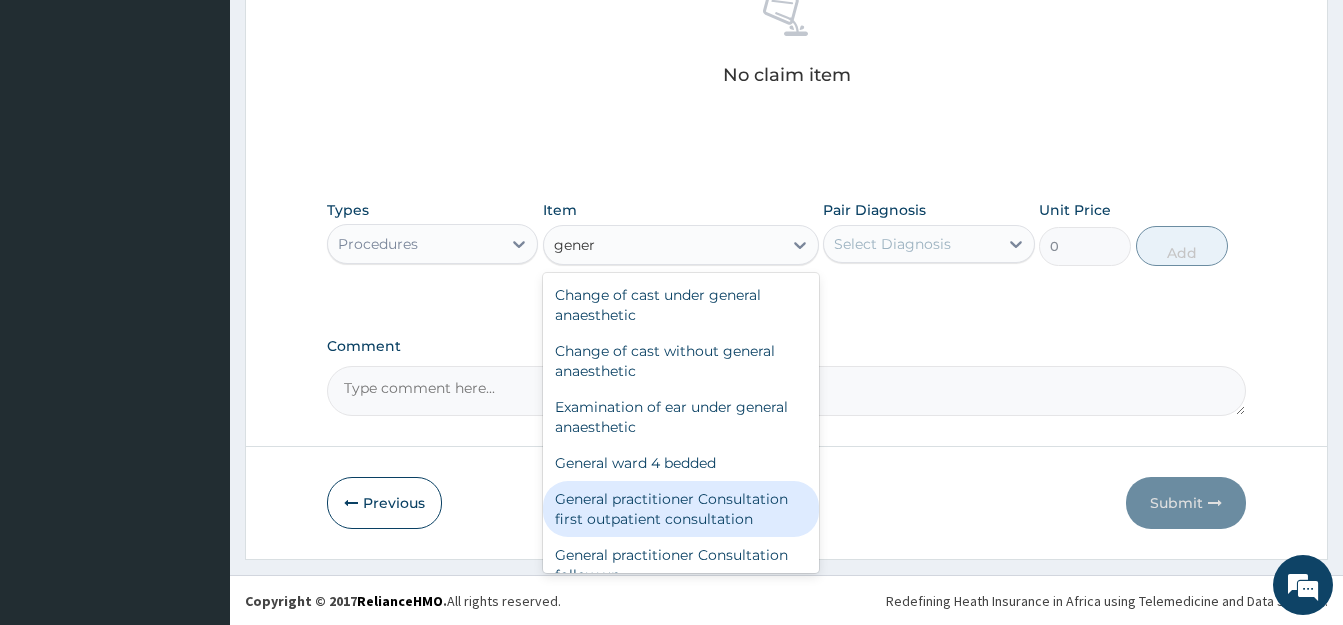 click on "General practitioner Consultation first outpatient consultation" at bounding box center [681, 509] 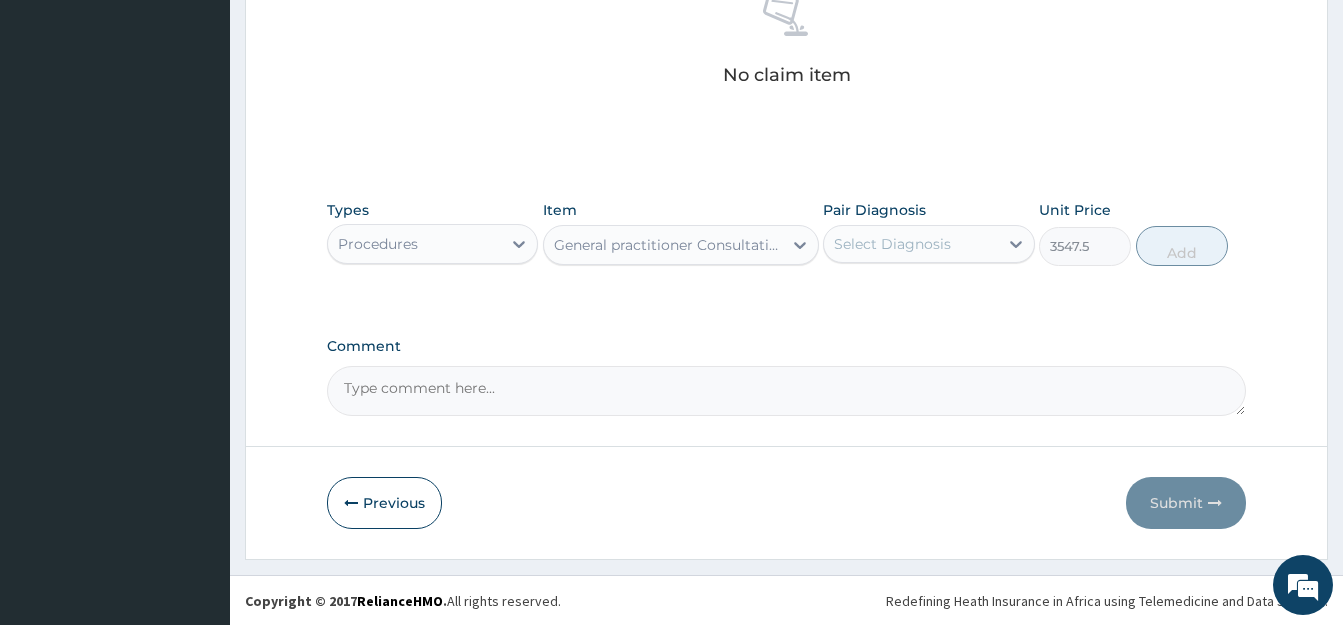 type 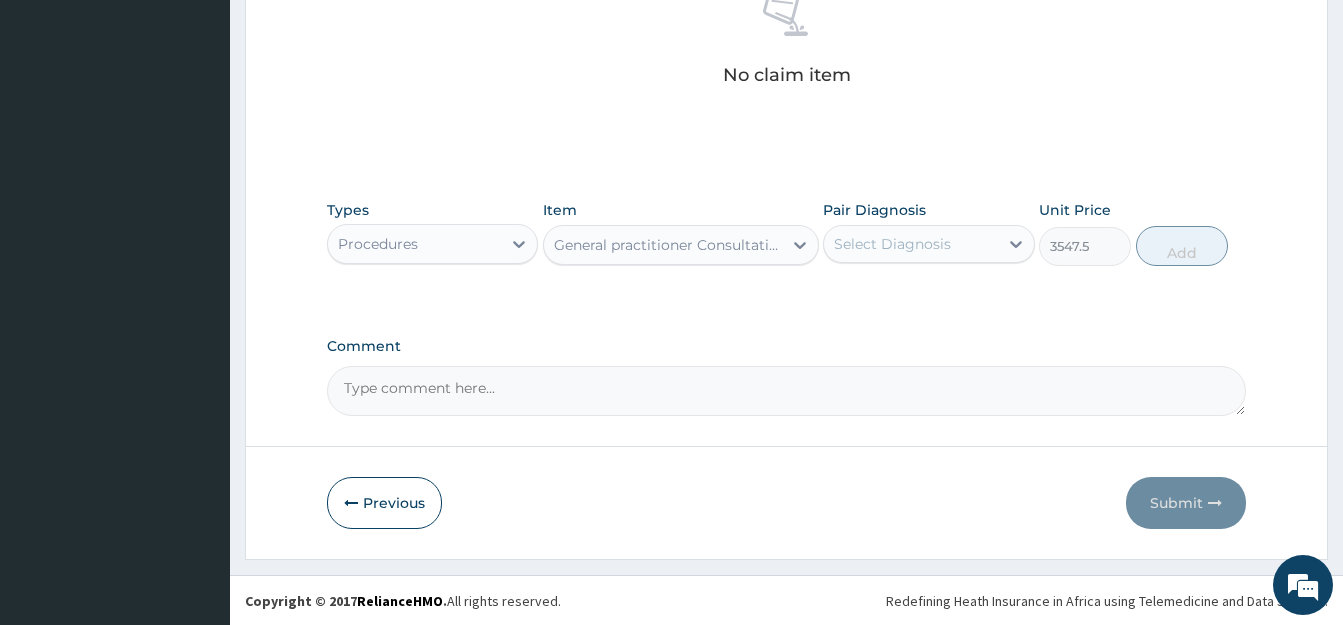 click on "Select Diagnosis" at bounding box center [910, 244] 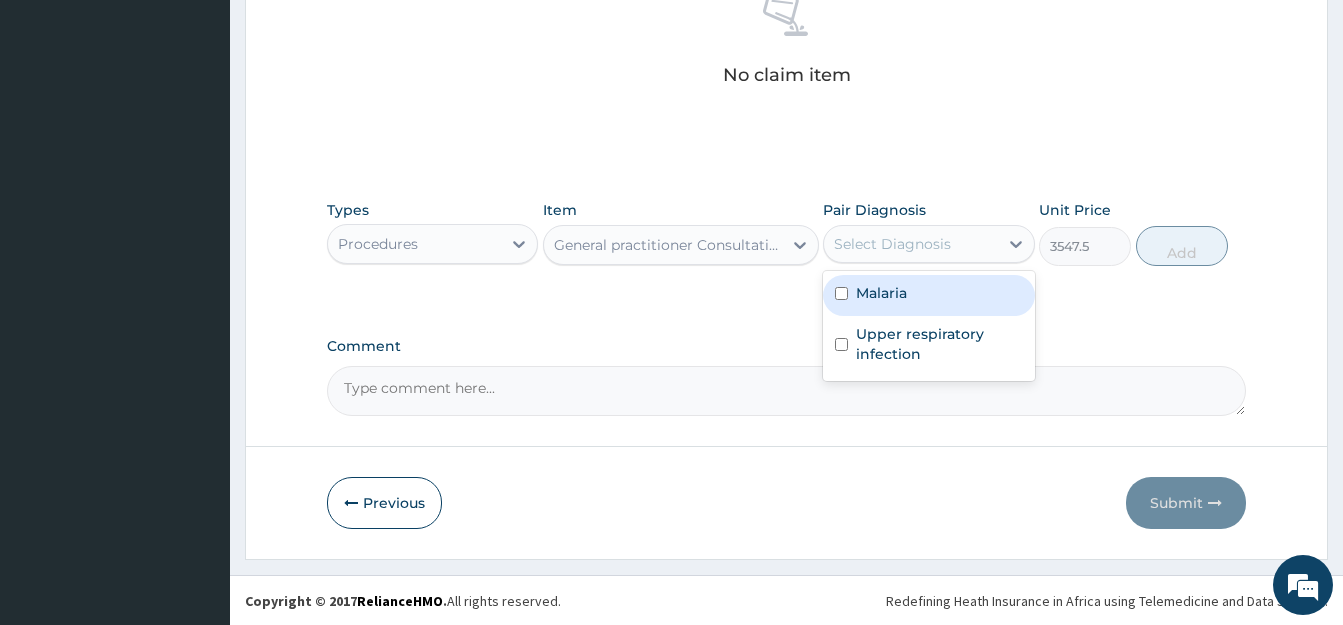 click at bounding box center [841, 293] 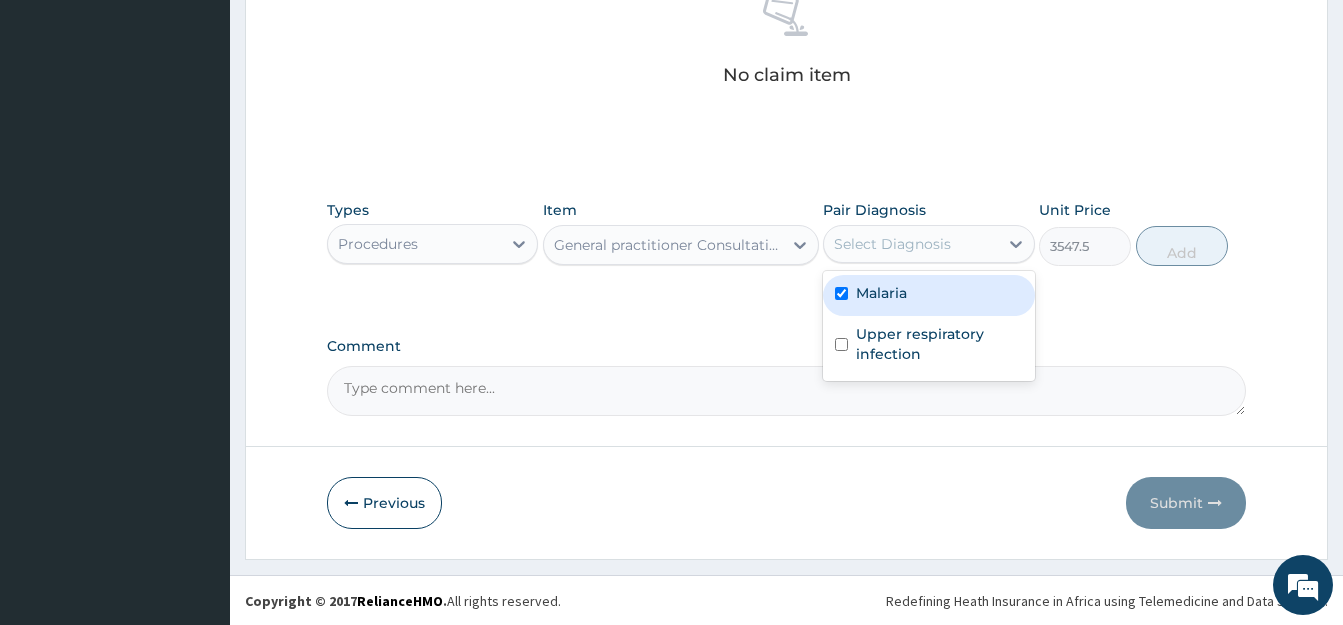 checkbox on "true" 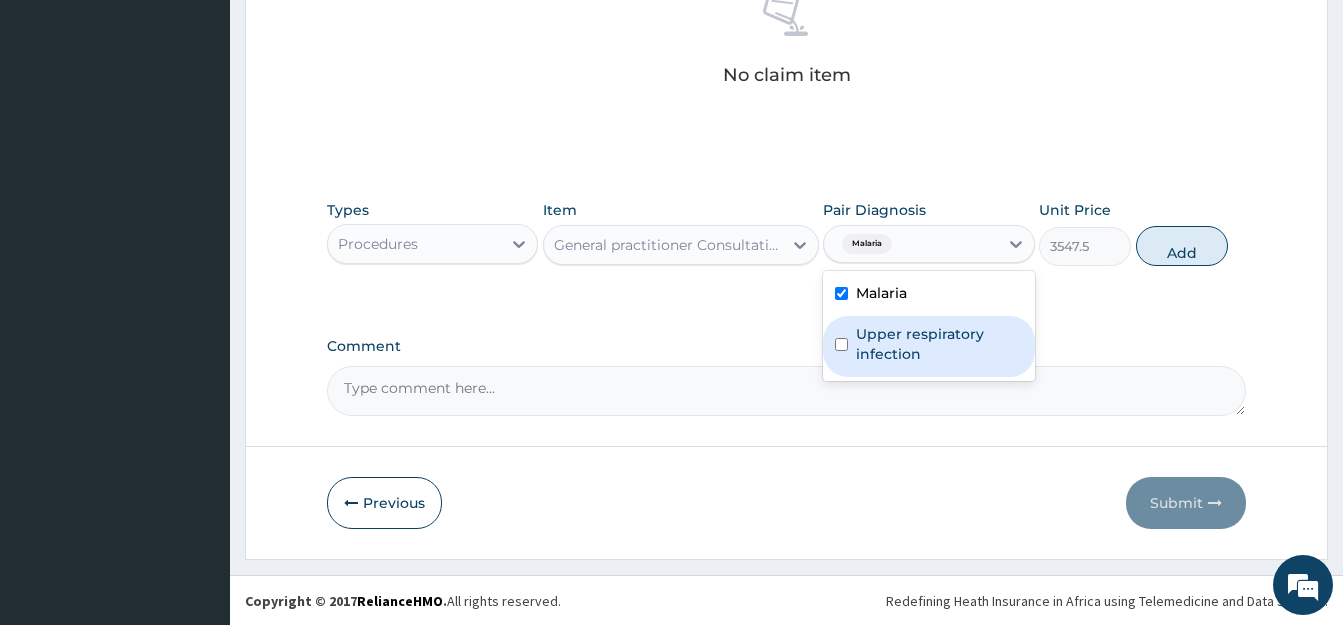 click on "Upper respiratory infection" at bounding box center [928, 346] 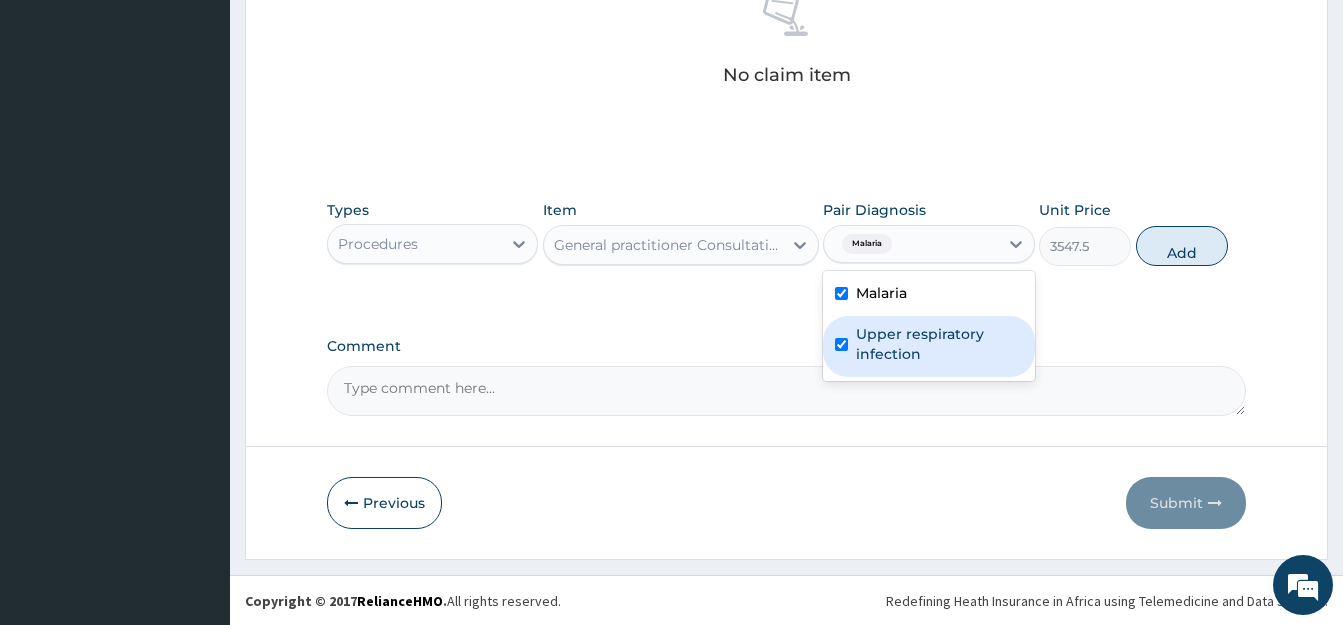 checkbox on "true" 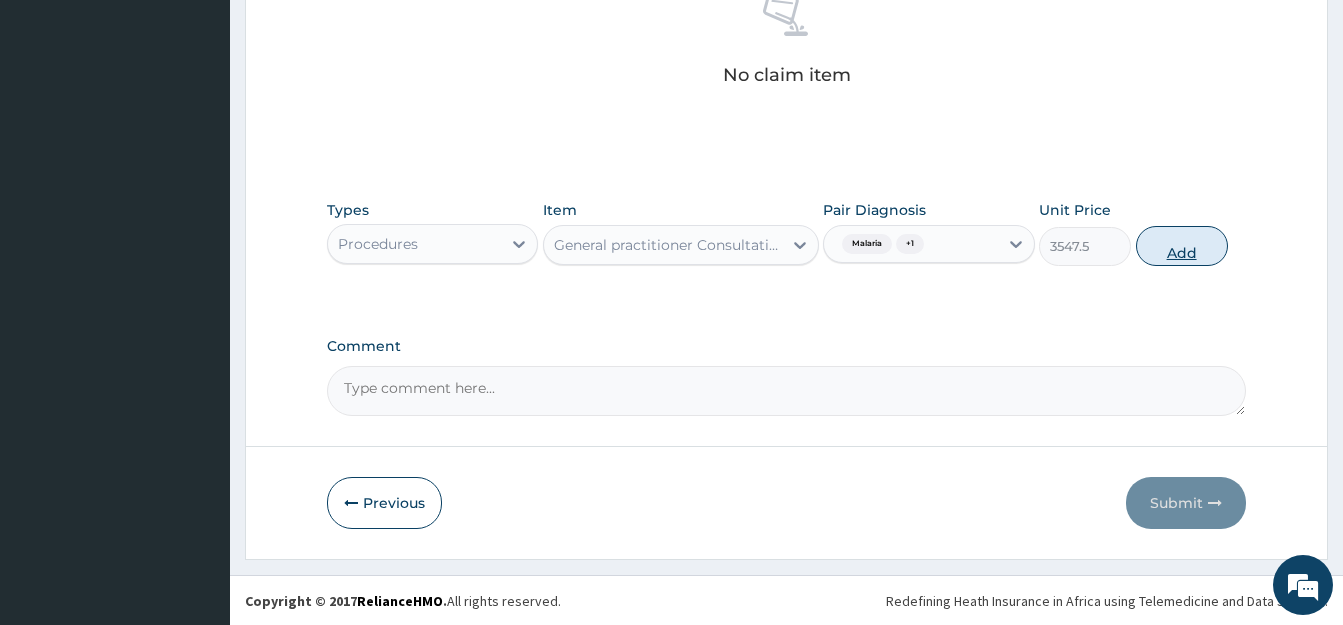 click on "Add" at bounding box center [1182, 246] 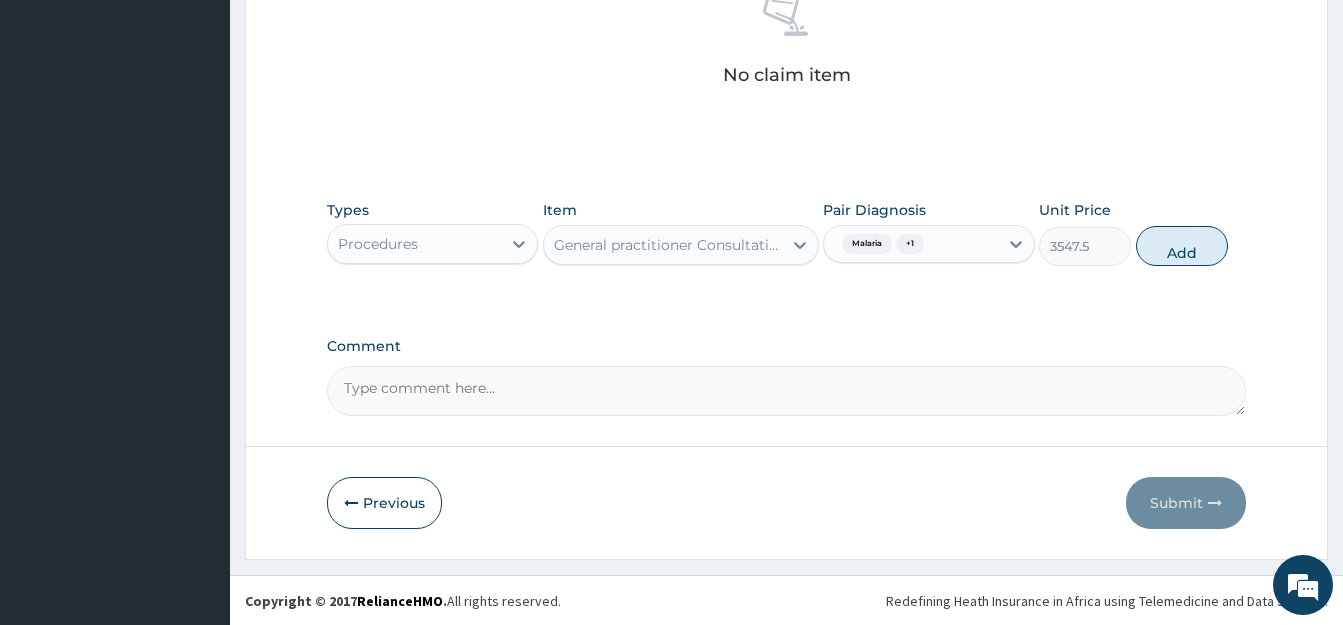 type on "0" 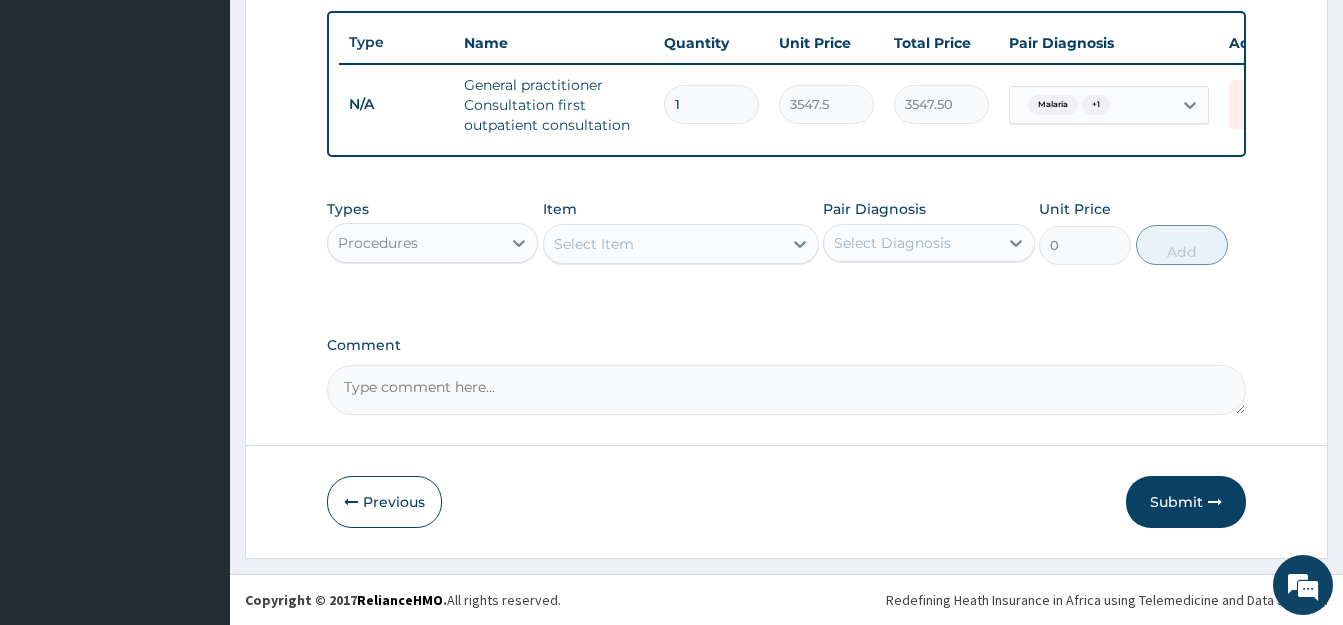 scroll, scrollTop: 750, scrollLeft: 0, axis: vertical 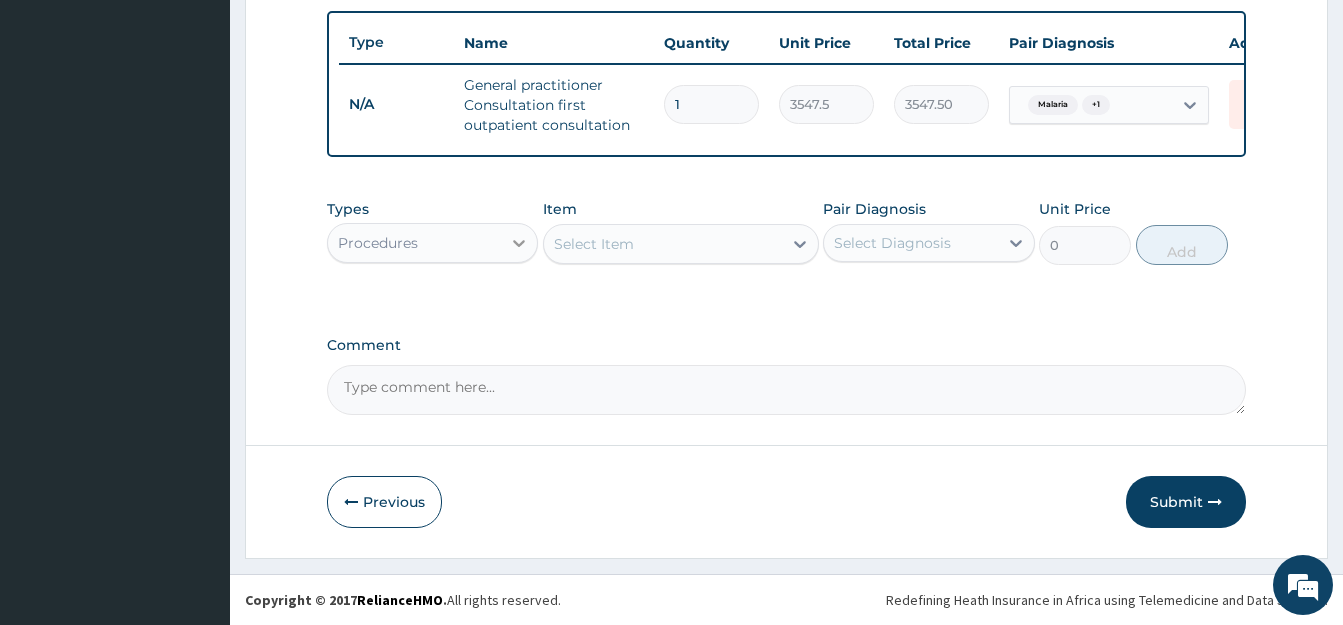 click 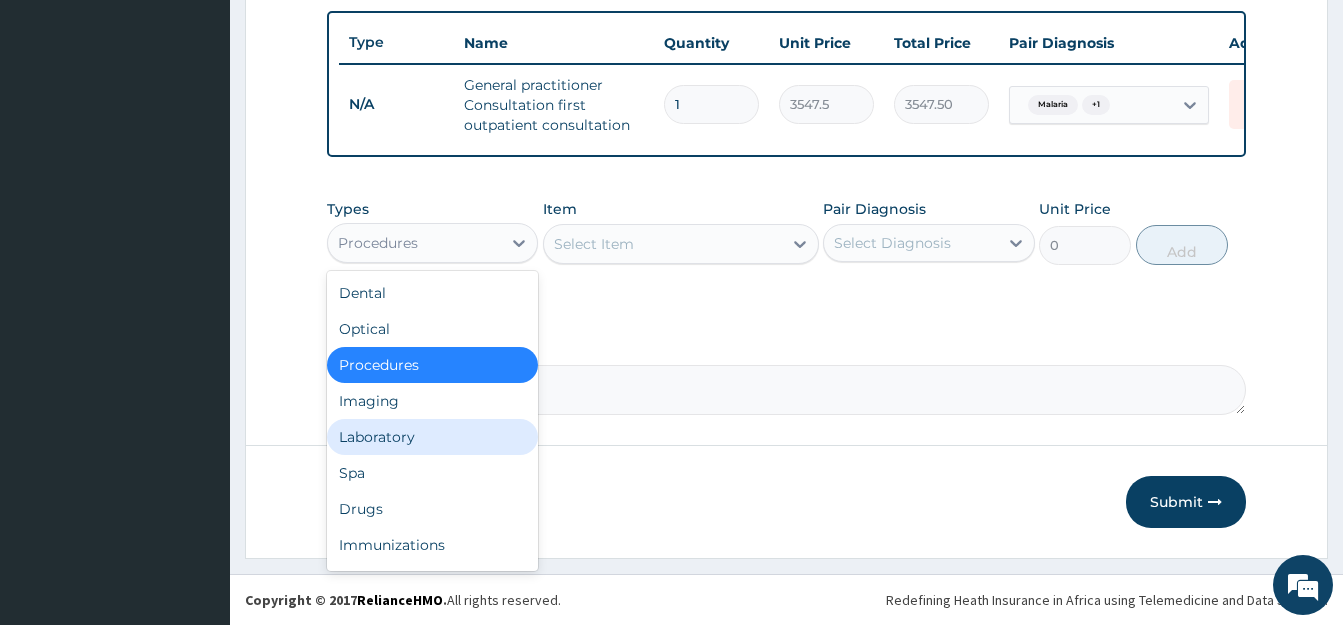 click on "Laboratory" at bounding box center [432, 437] 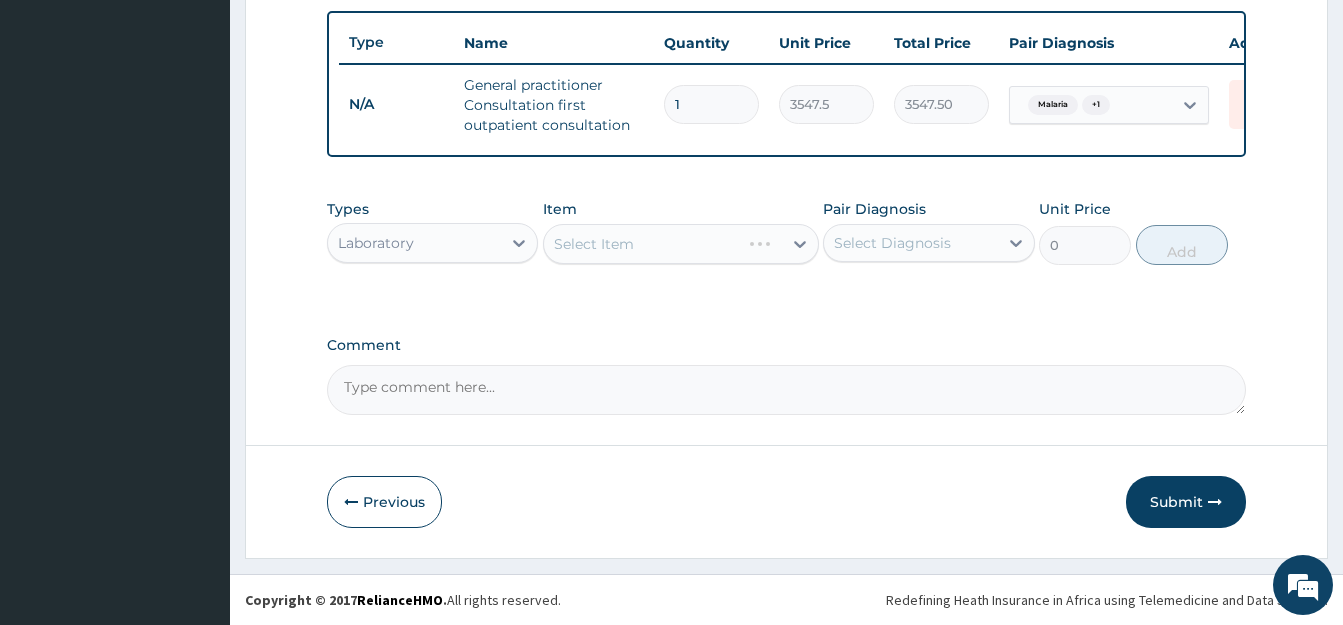 click on "Select Item" at bounding box center [681, 244] 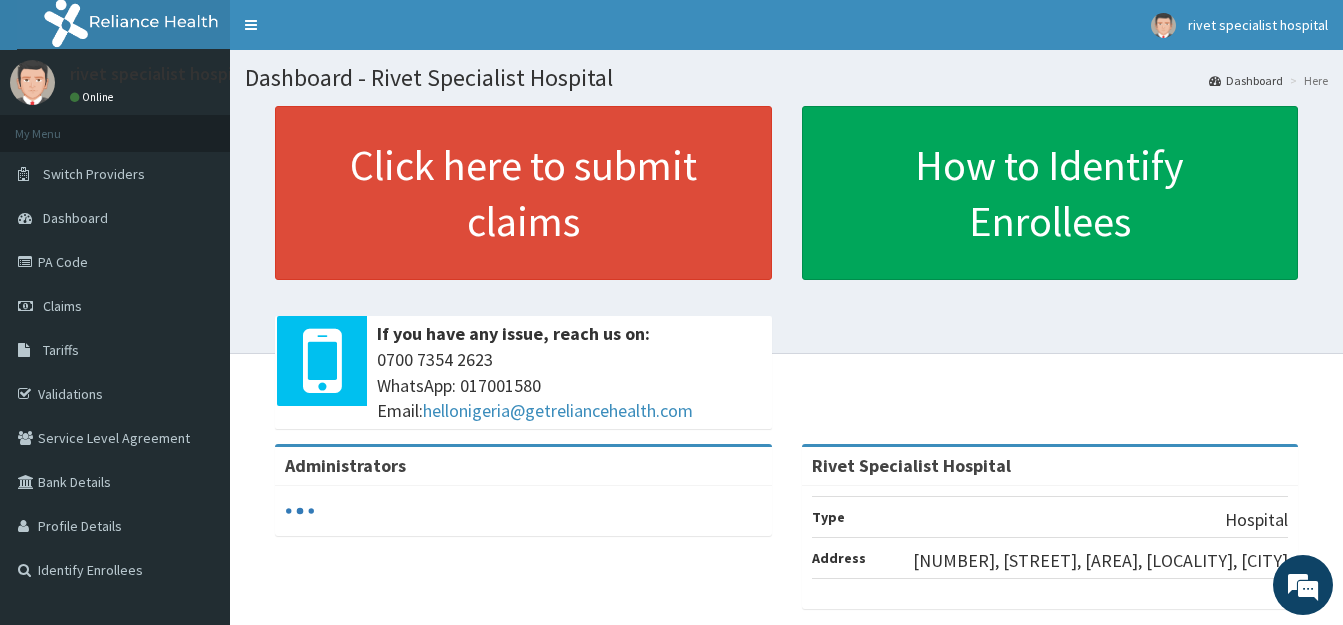 scroll, scrollTop: 0, scrollLeft: 0, axis: both 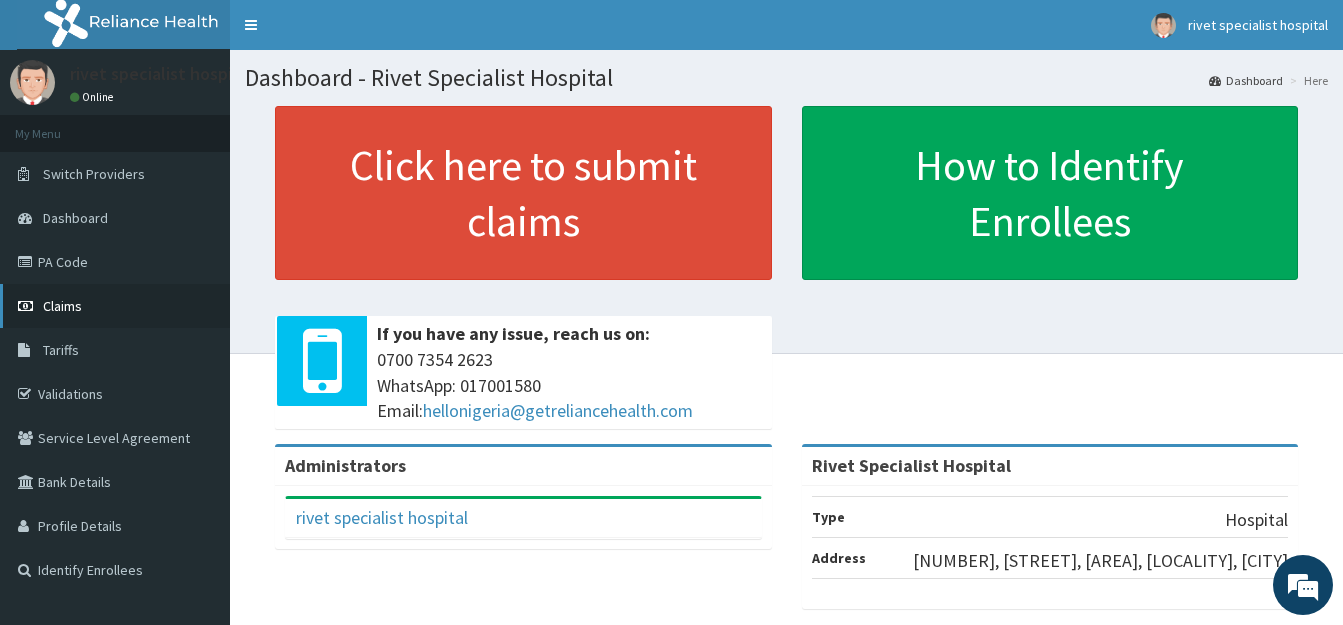 click on "Claims" at bounding box center (115, 306) 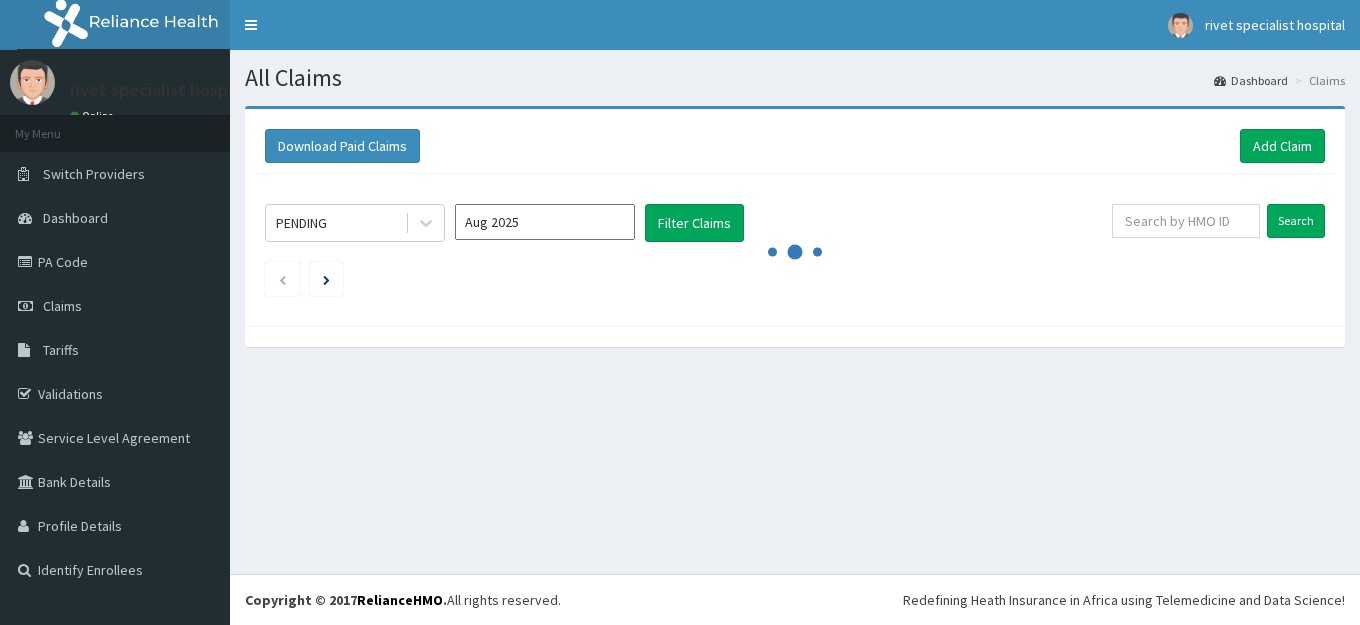 scroll, scrollTop: 0, scrollLeft: 0, axis: both 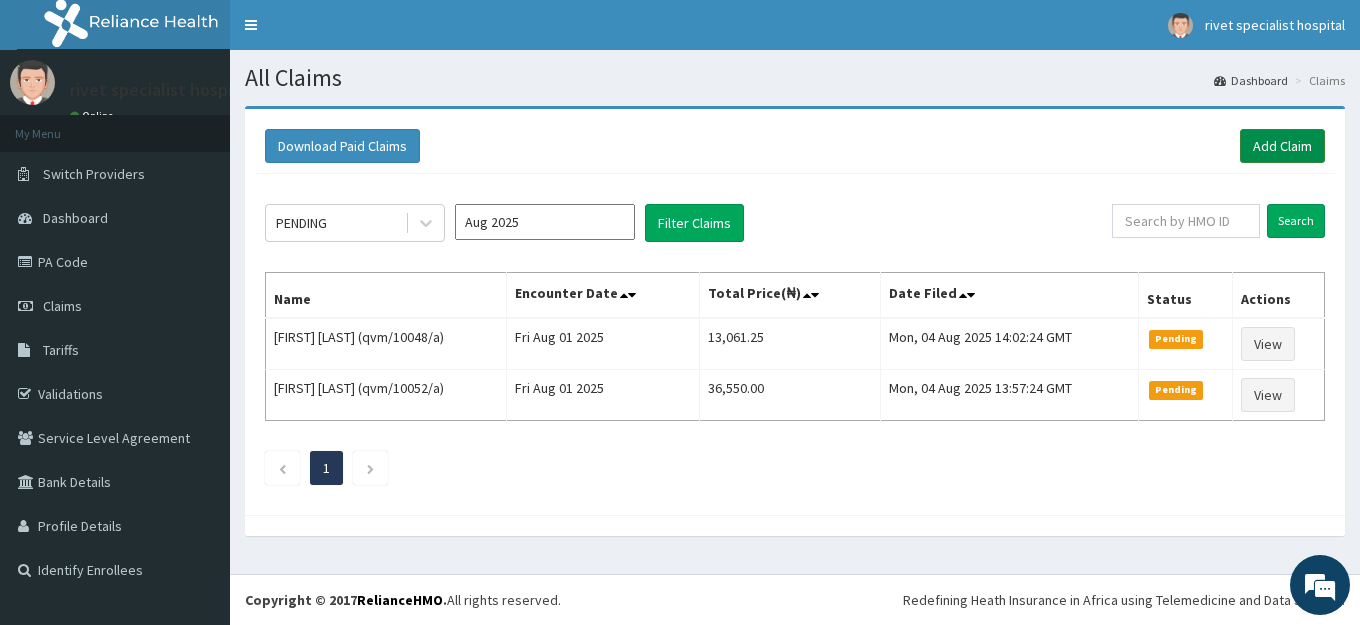 click on "Add Claim" at bounding box center (1282, 146) 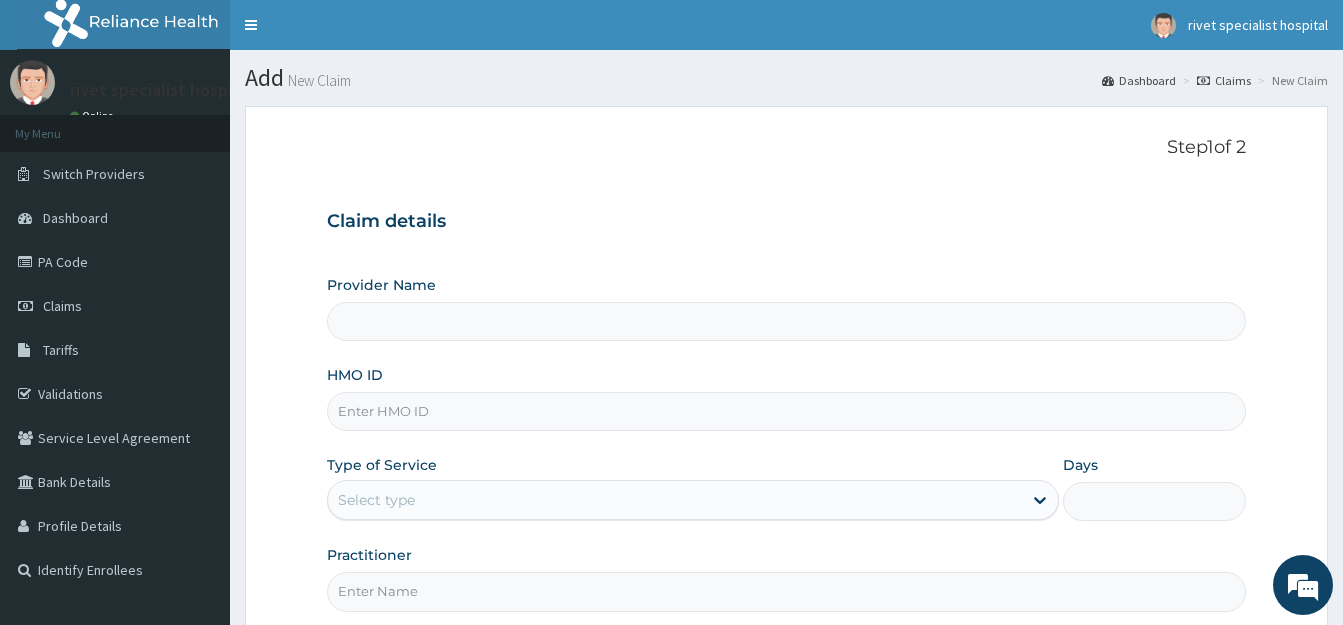 scroll, scrollTop: 0, scrollLeft: 0, axis: both 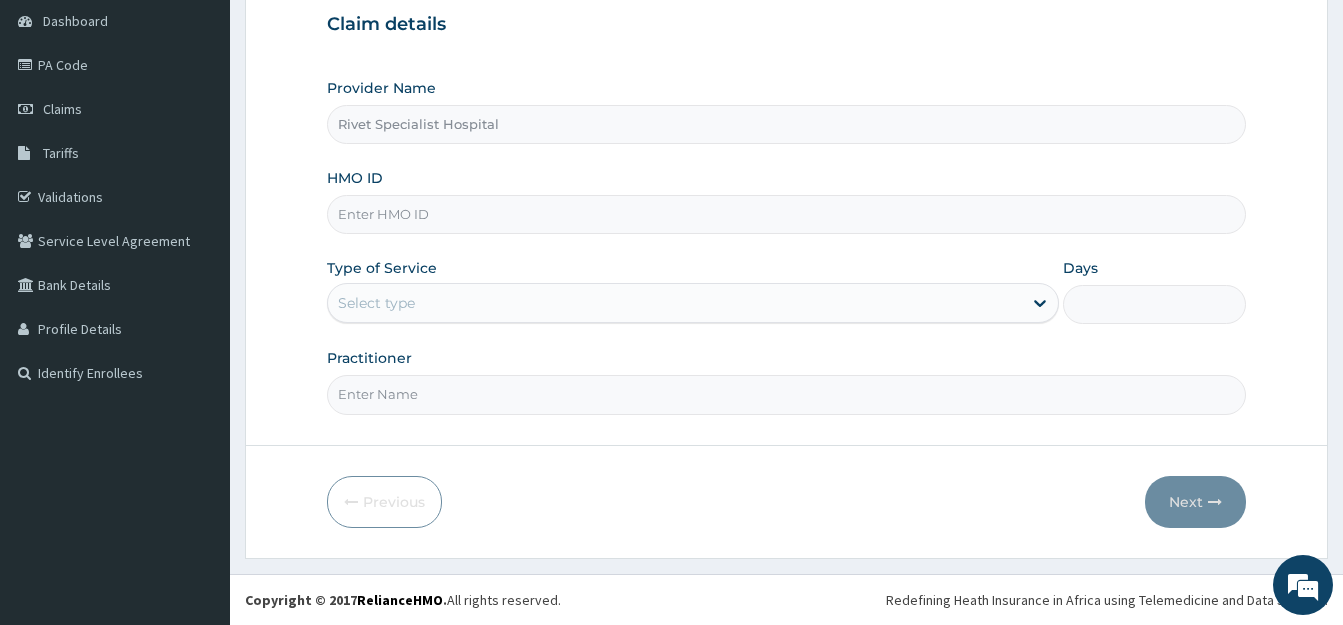click on "HMO ID" at bounding box center (786, 214) 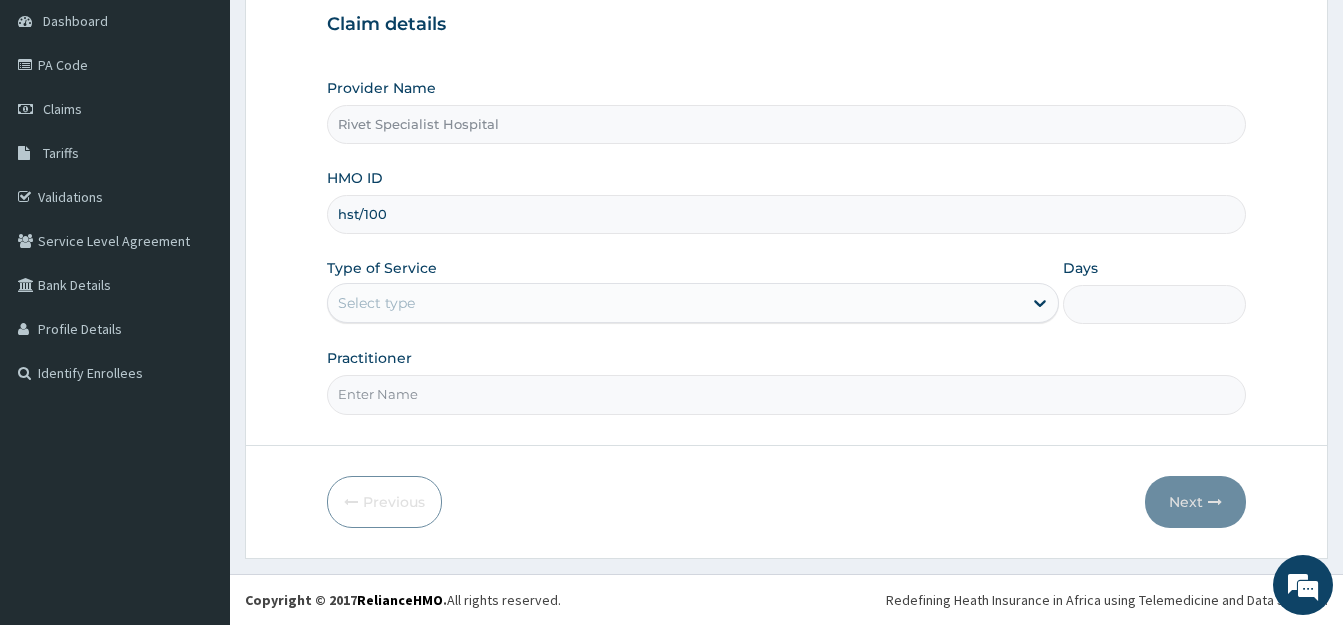 scroll, scrollTop: 0, scrollLeft: 0, axis: both 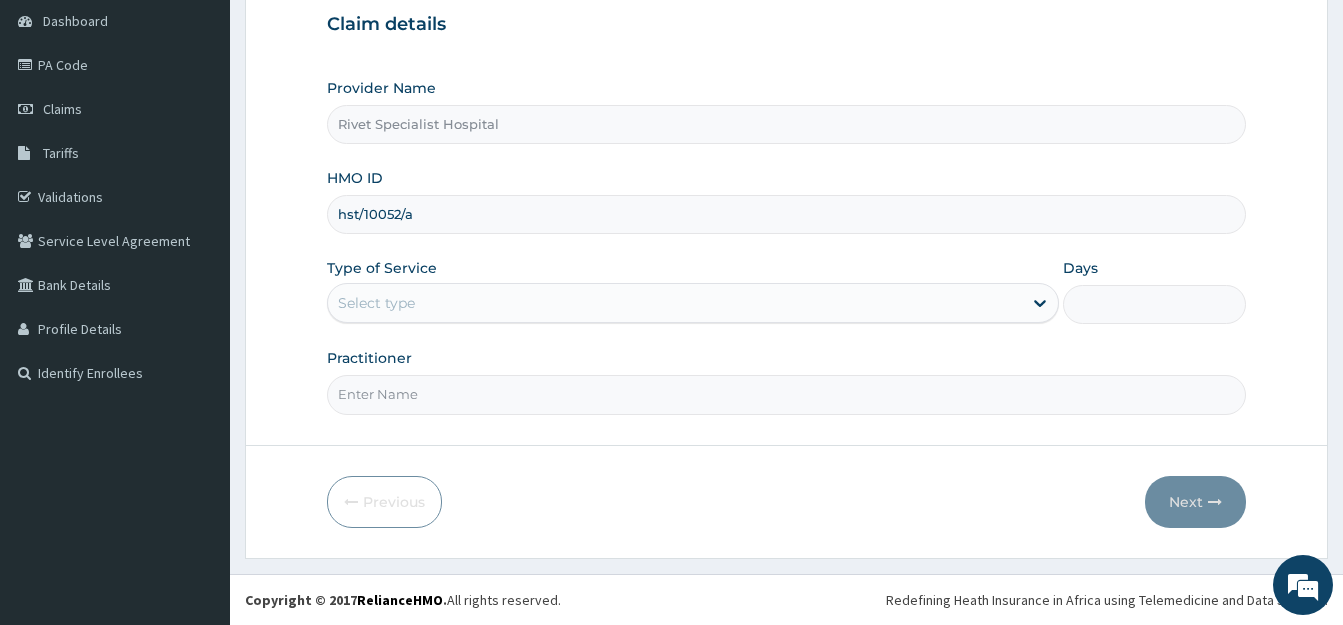 type on "hst/10052/a" 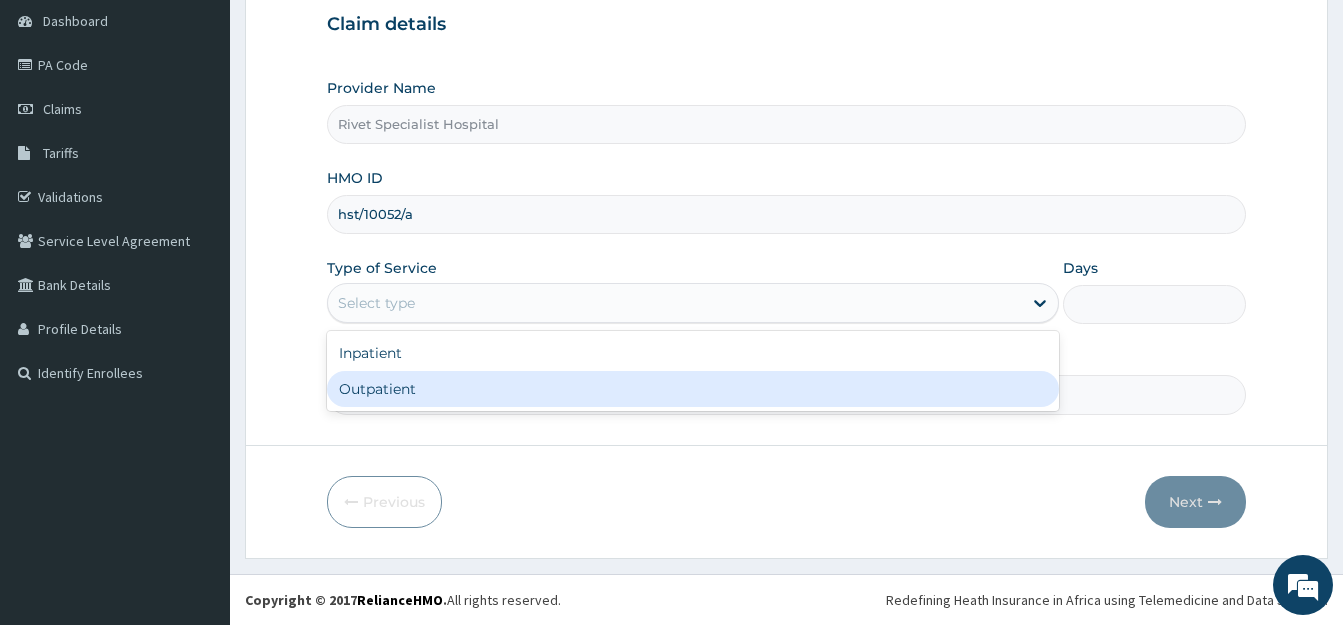 click on "Outpatient" at bounding box center (693, 389) 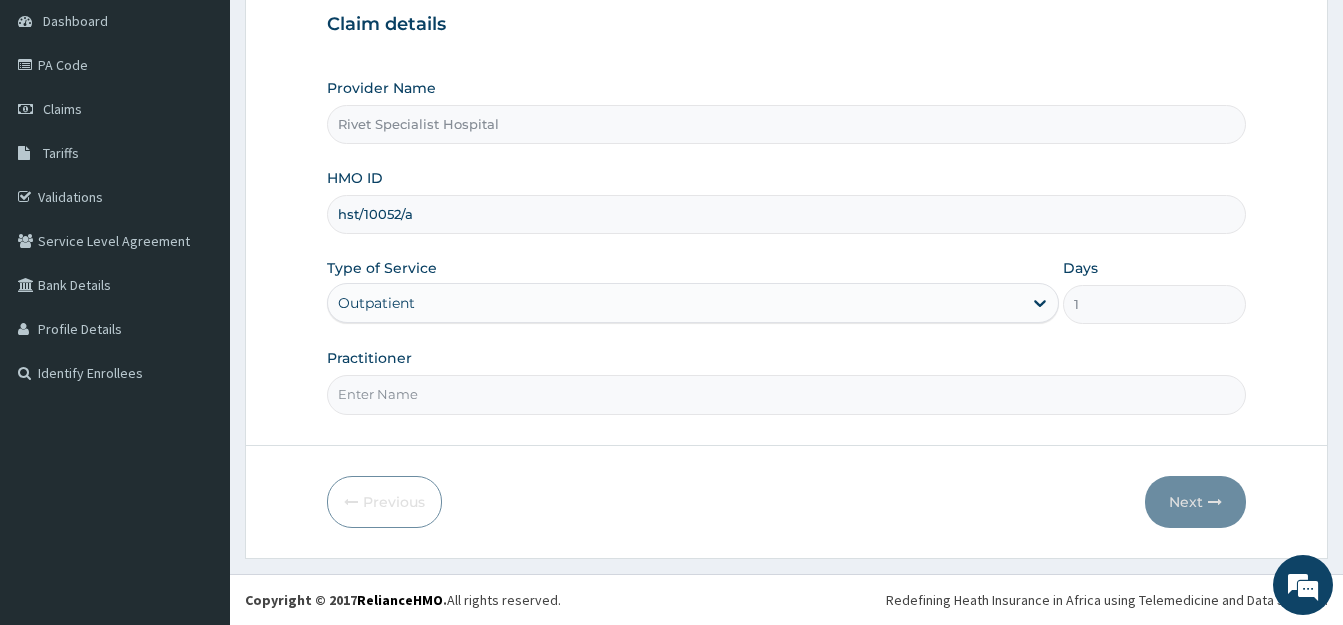 click on "Practitioner" at bounding box center [786, 394] 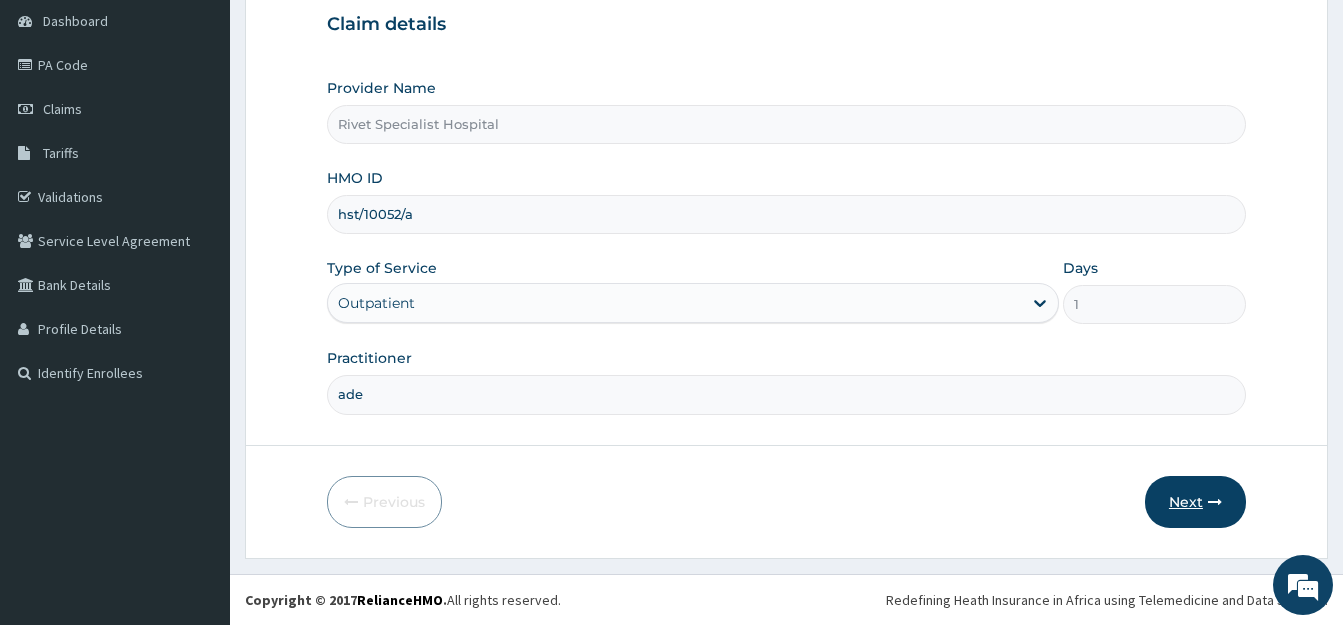 type on "ade" 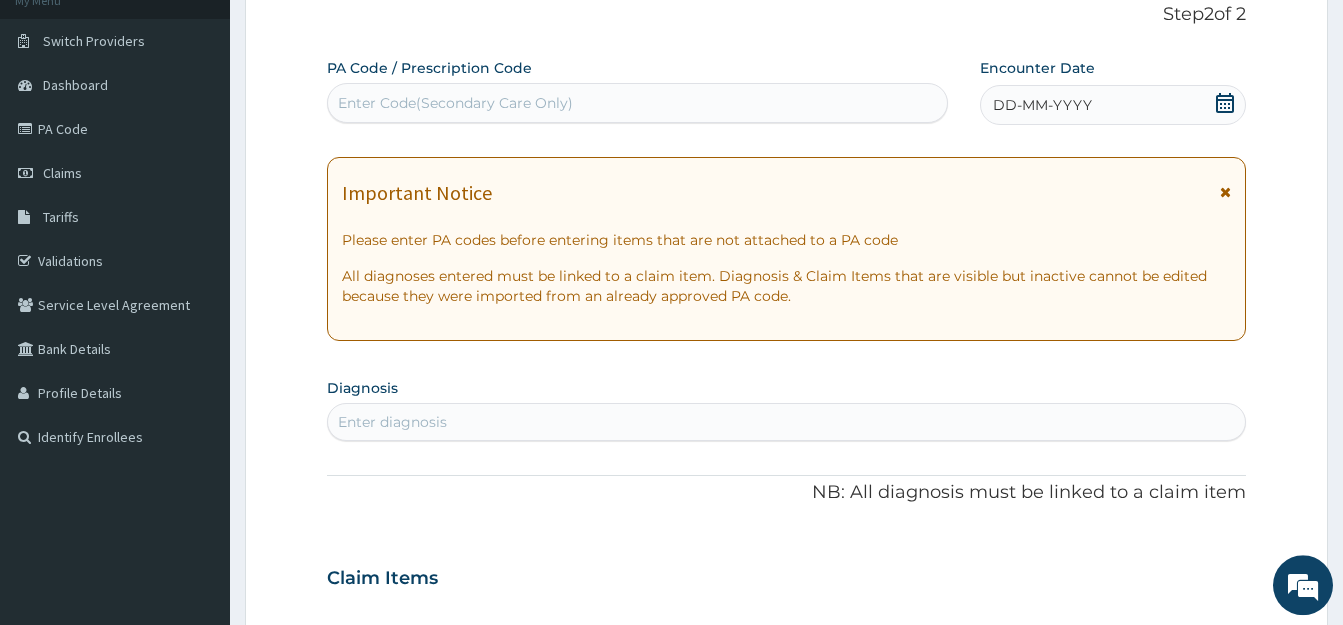 scroll, scrollTop: 95, scrollLeft: 0, axis: vertical 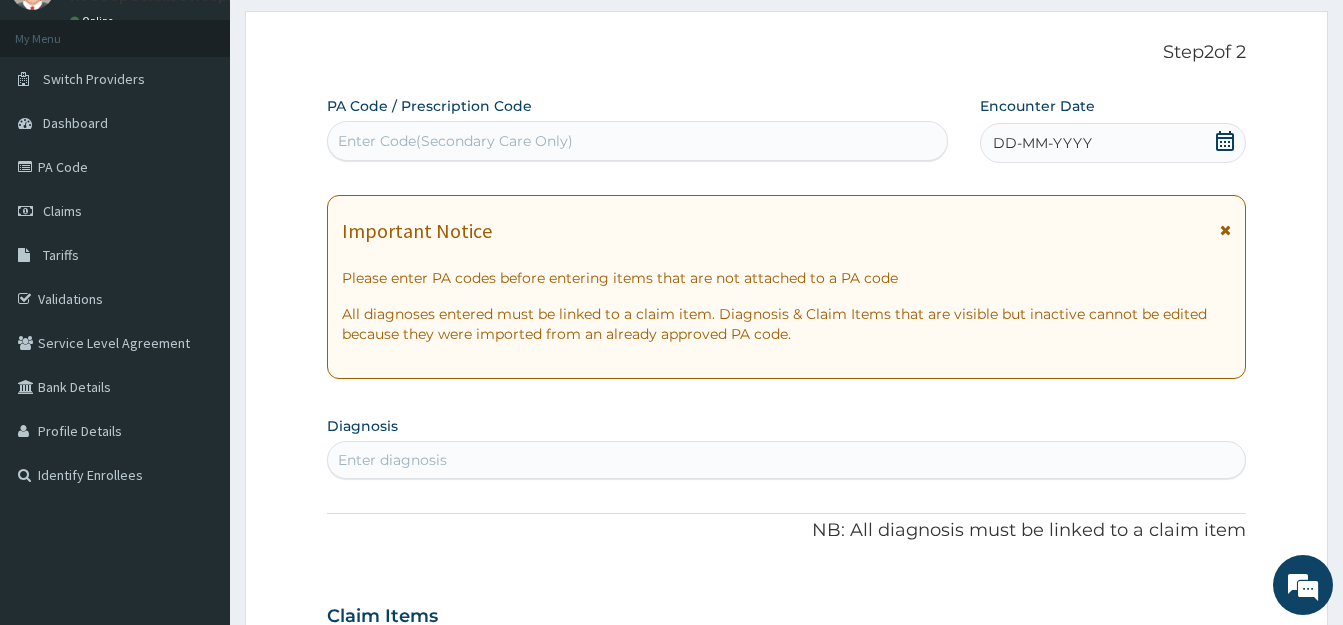 click 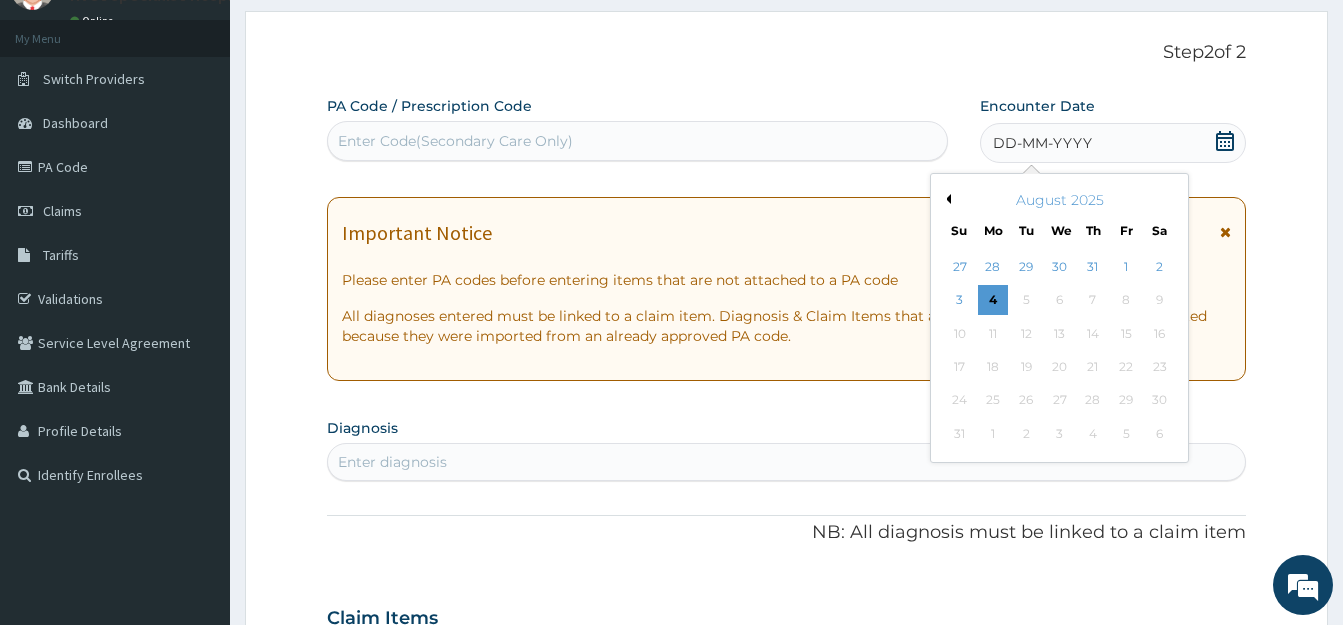 click on "Previous Month" at bounding box center (946, 199) 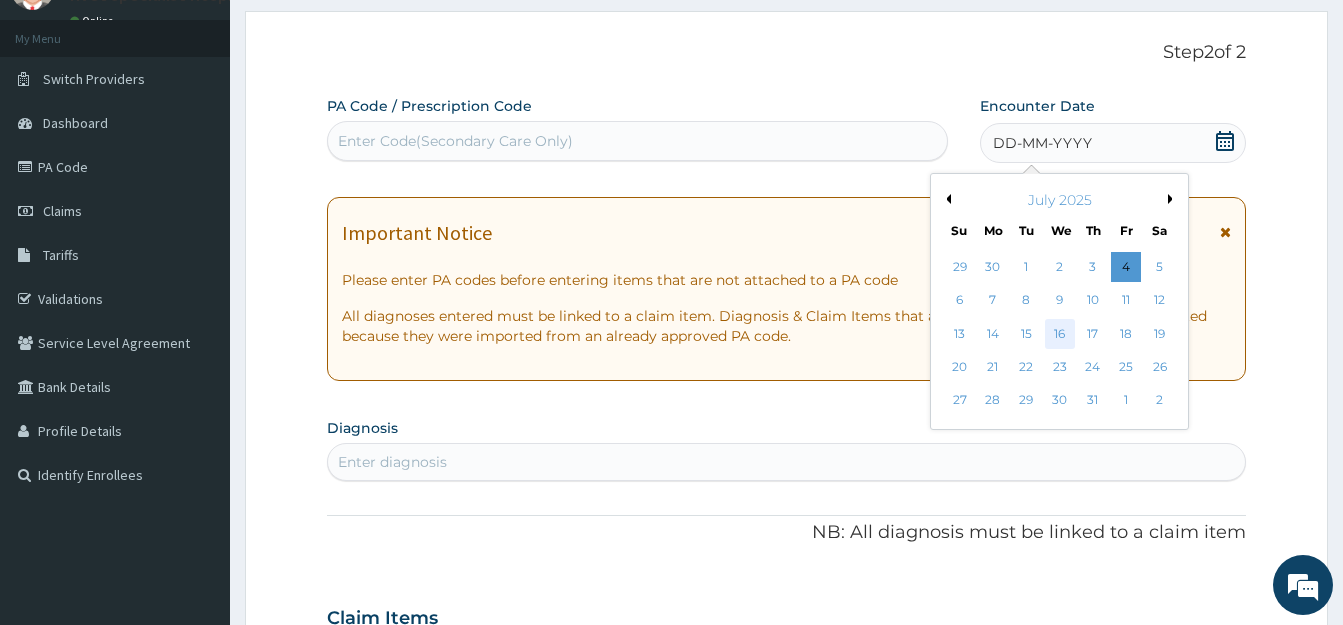 click on "16" at bounding box center (1059, 334) 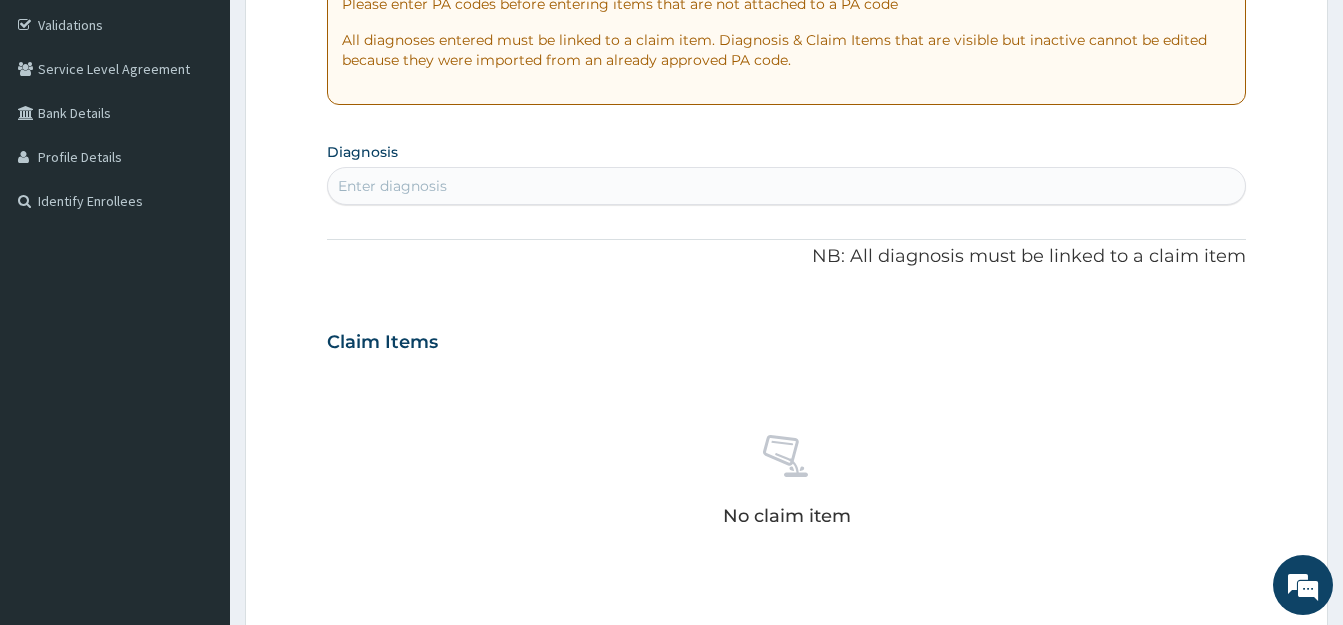 scroll, scrollTop: 401, scrollLeft: 0, axis: vertical 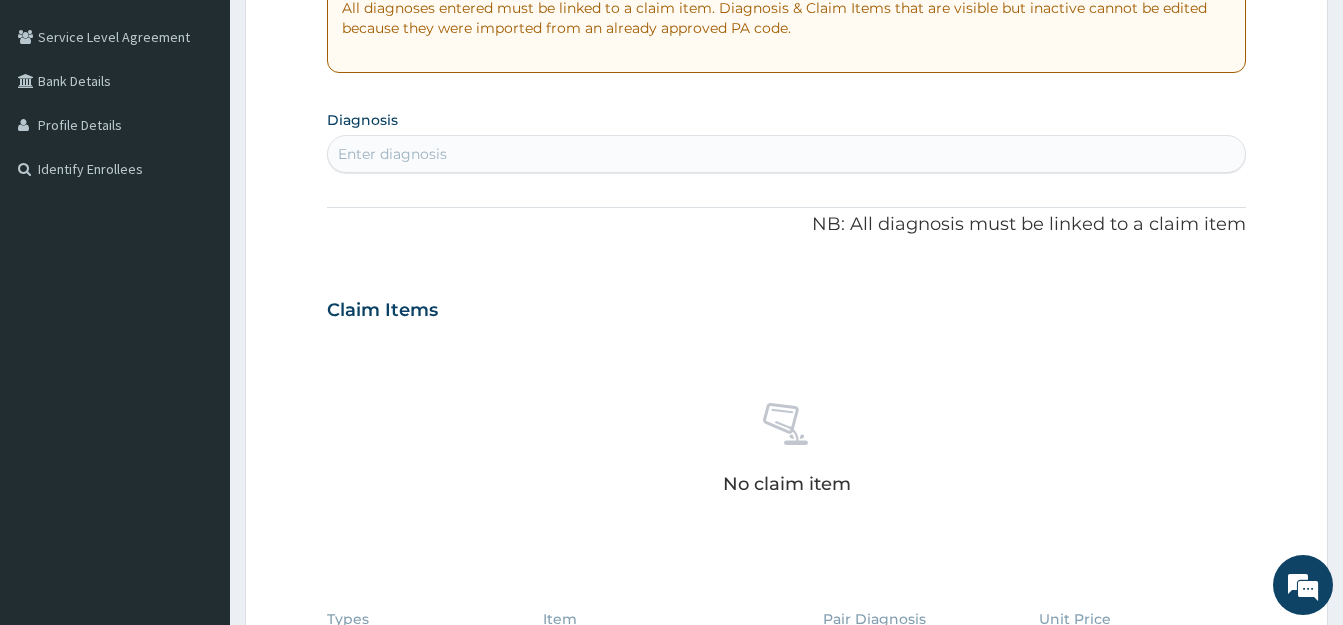 click on "Enter diagnosis" at bounding box center (786, 154) 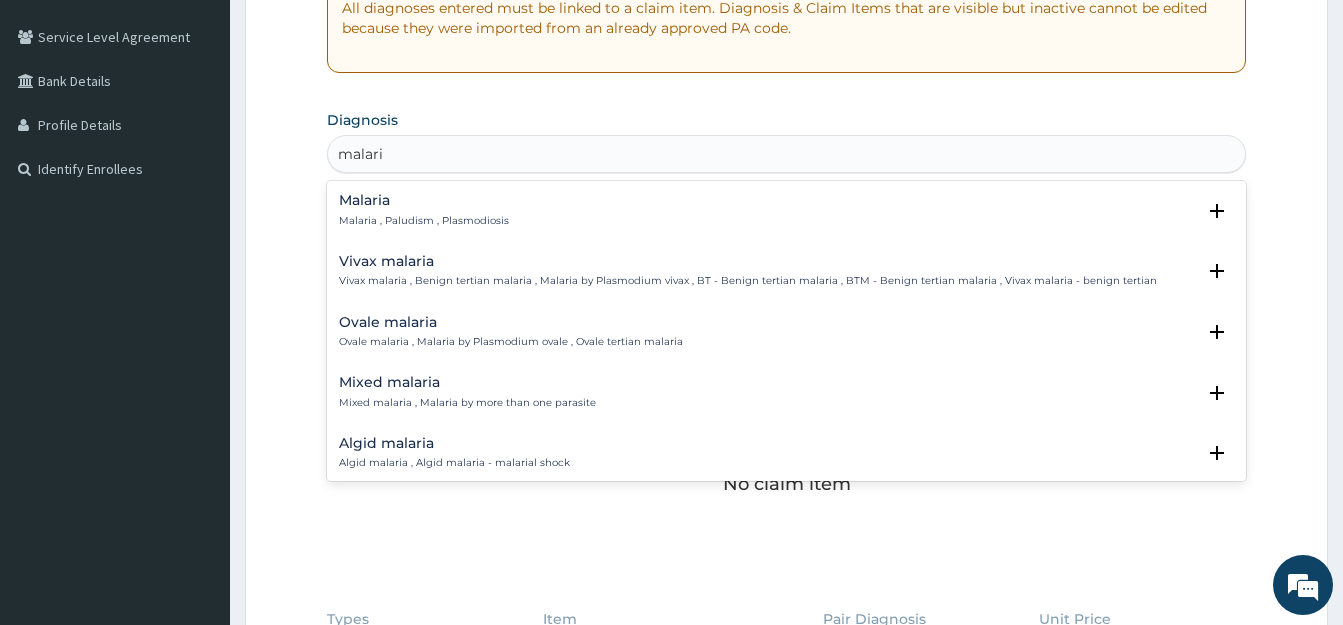 type on "malaria" 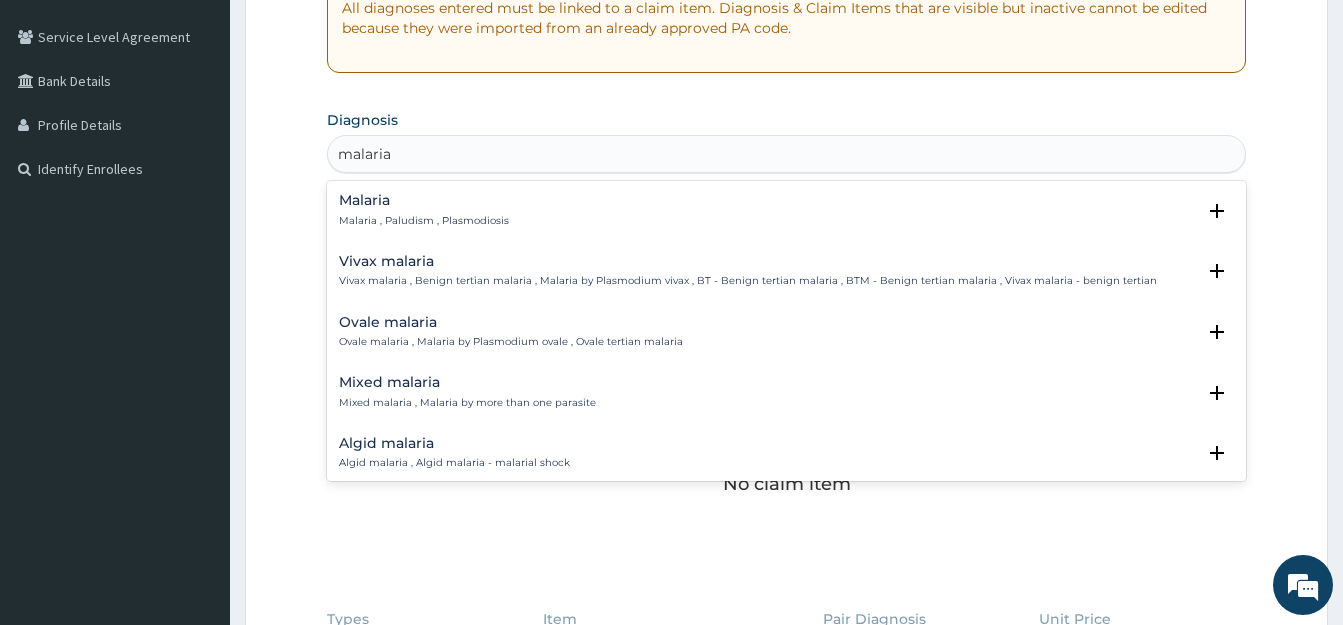click on "Malaria Malaria , Paludism , Plasmodiosis" at bounding box center (786, 210) 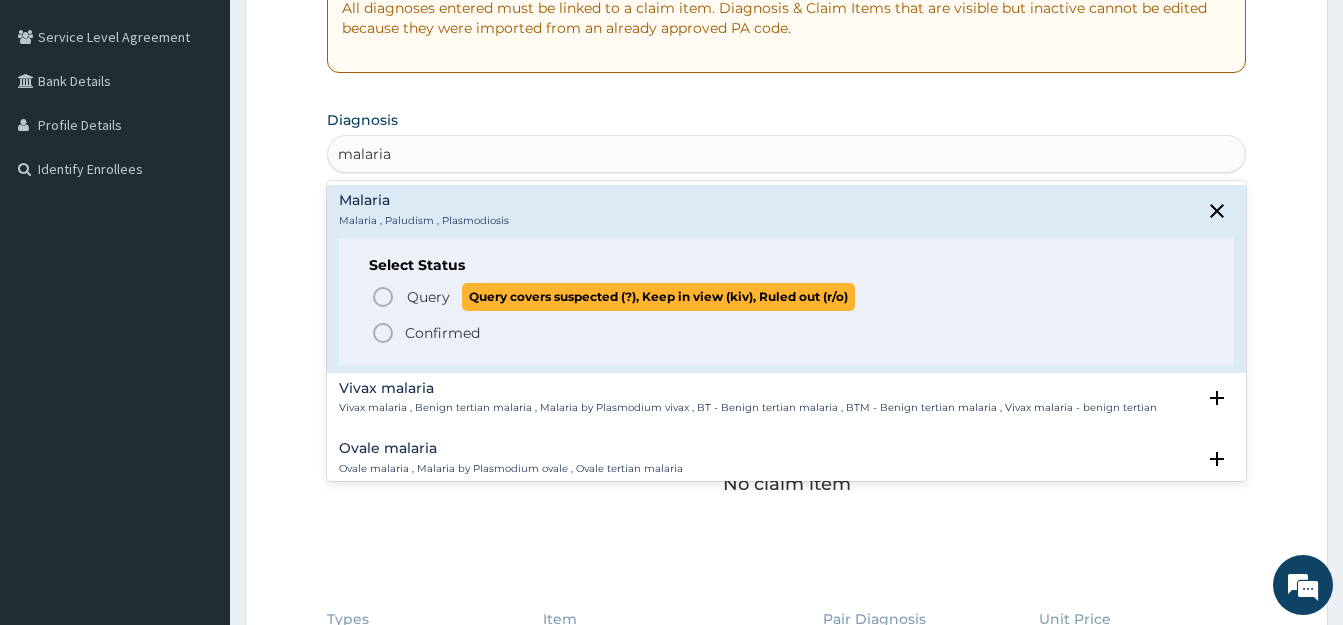 click 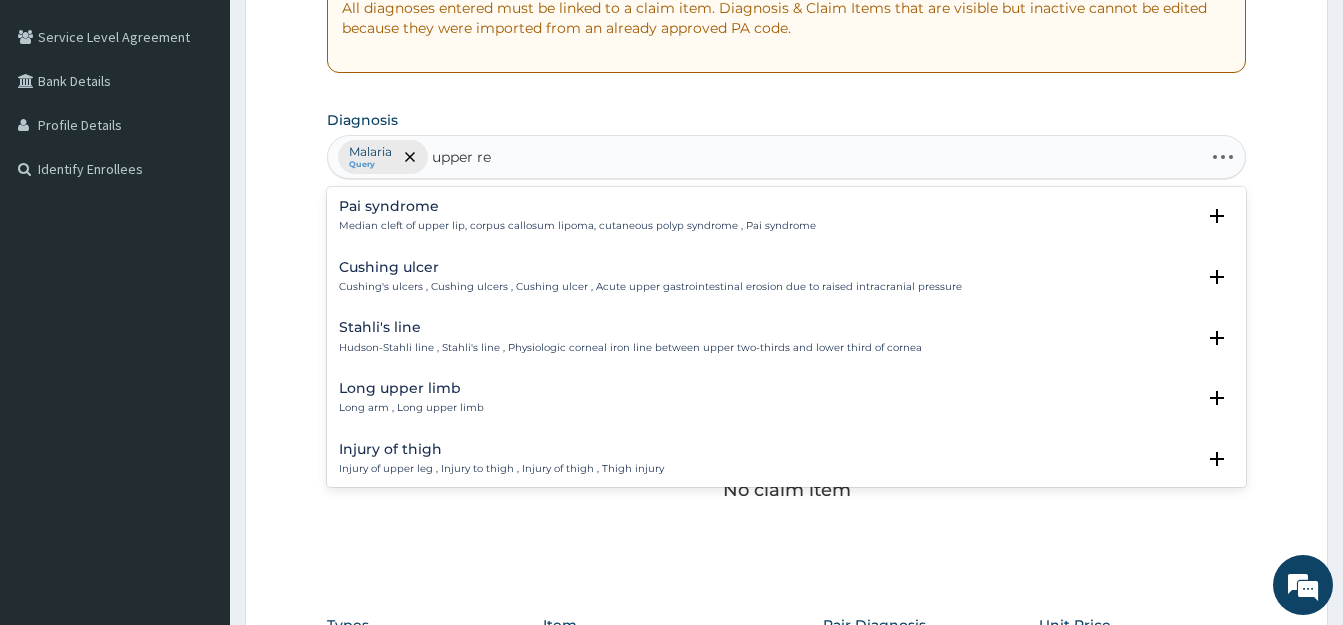 type on "upper res" 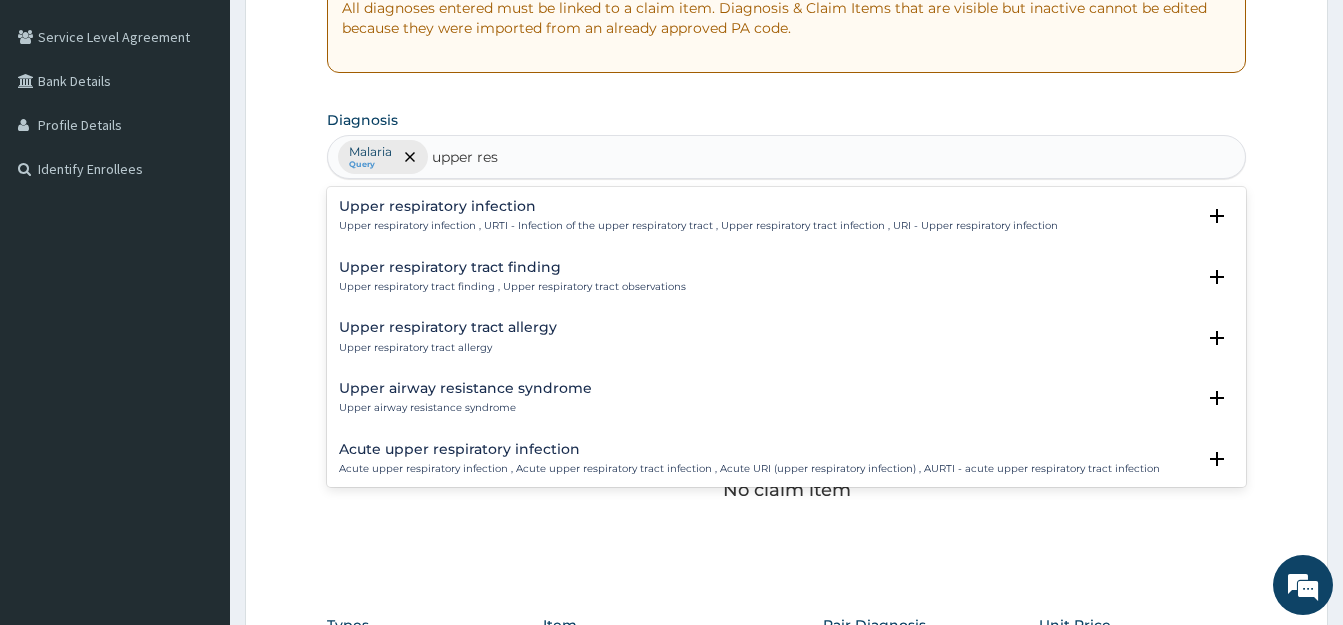 click on "Upper respiratory infection" at bounding box center (698, 206) 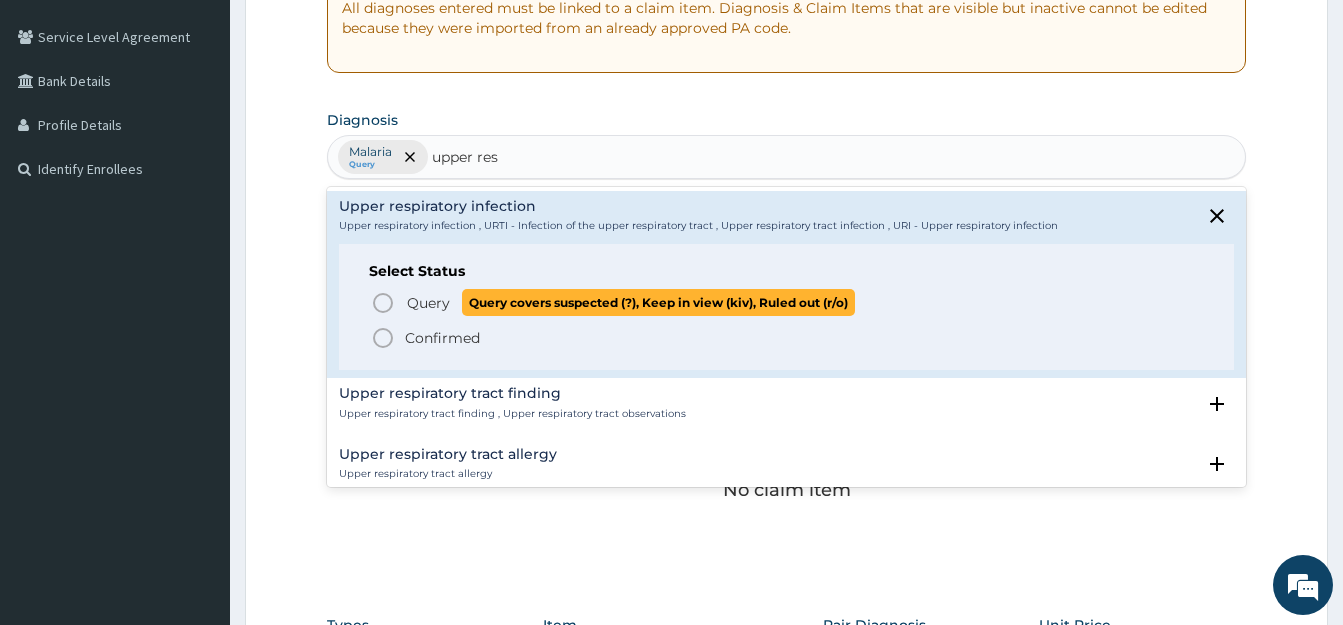 click 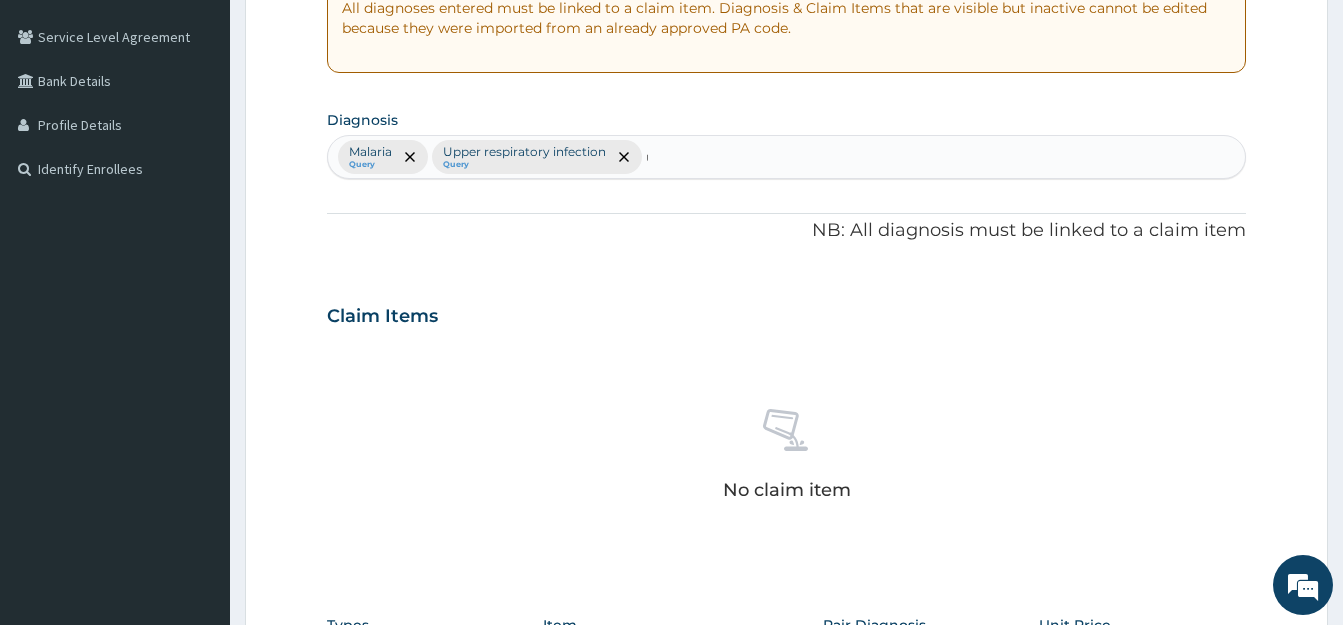 type 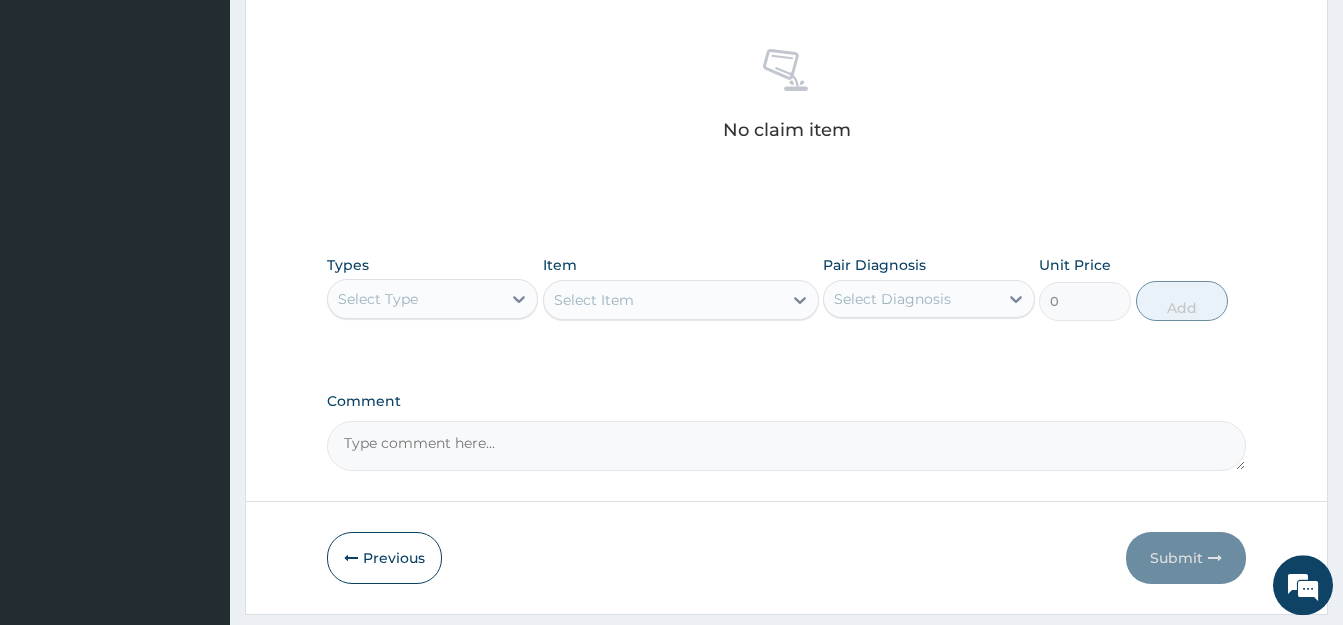 scroll, scrollTop: 809, scrollLeft: 0, axis: vertical 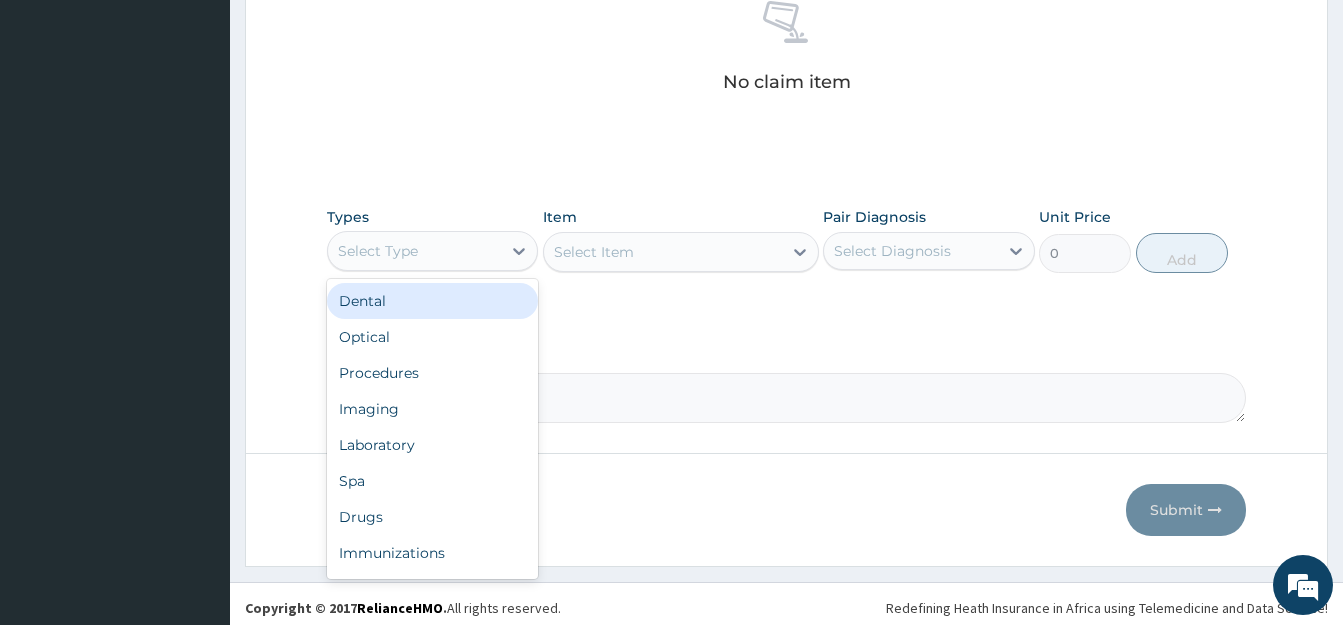 click on "Select Type" at bounding box center [414, 251] 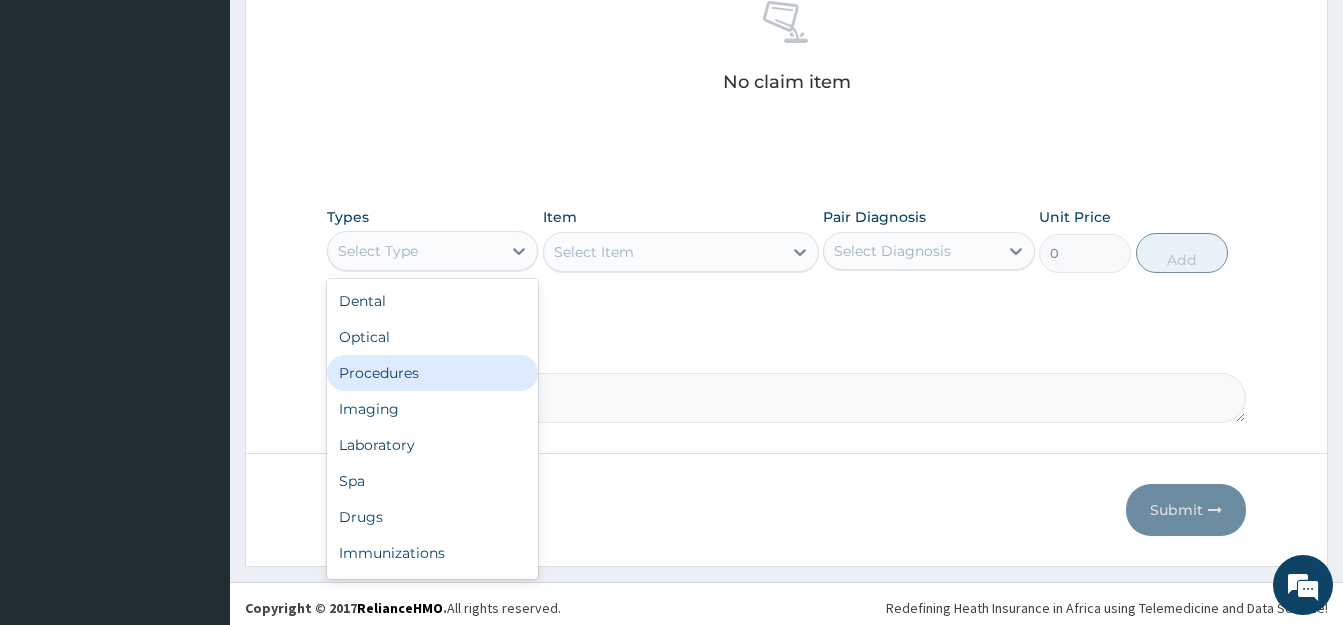 click on "Procedures" at bounding box center (432, 373) 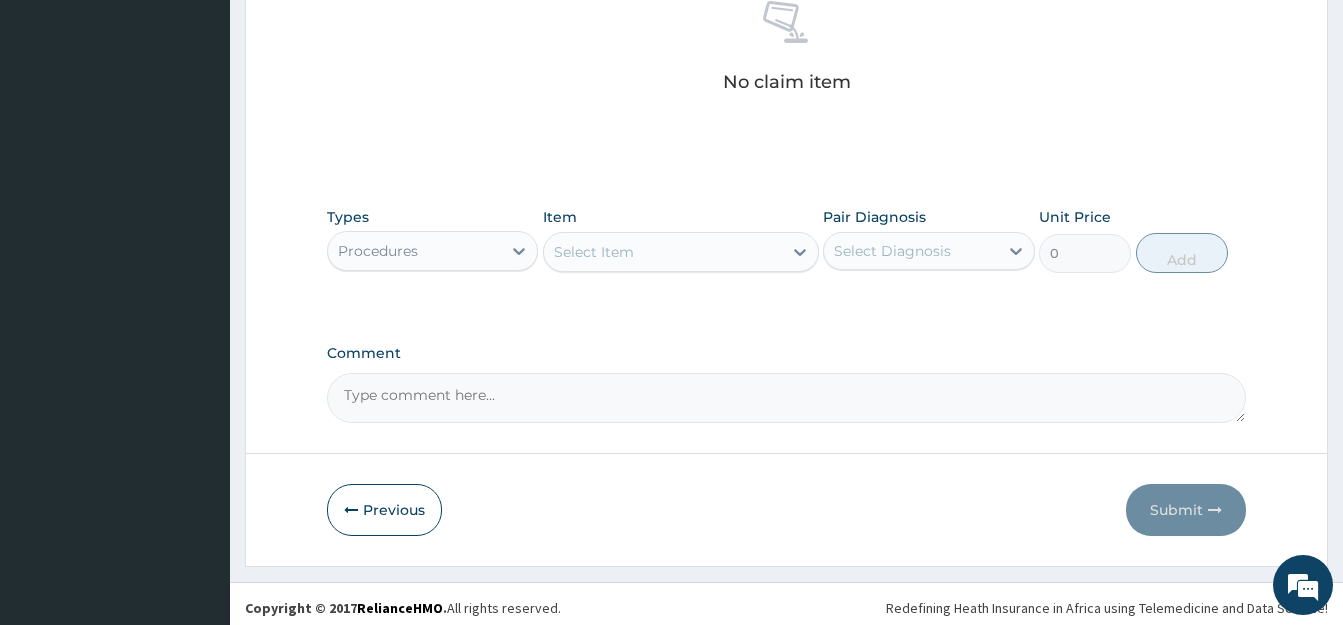 click on "Select Item" at bounding box center [594, 252] 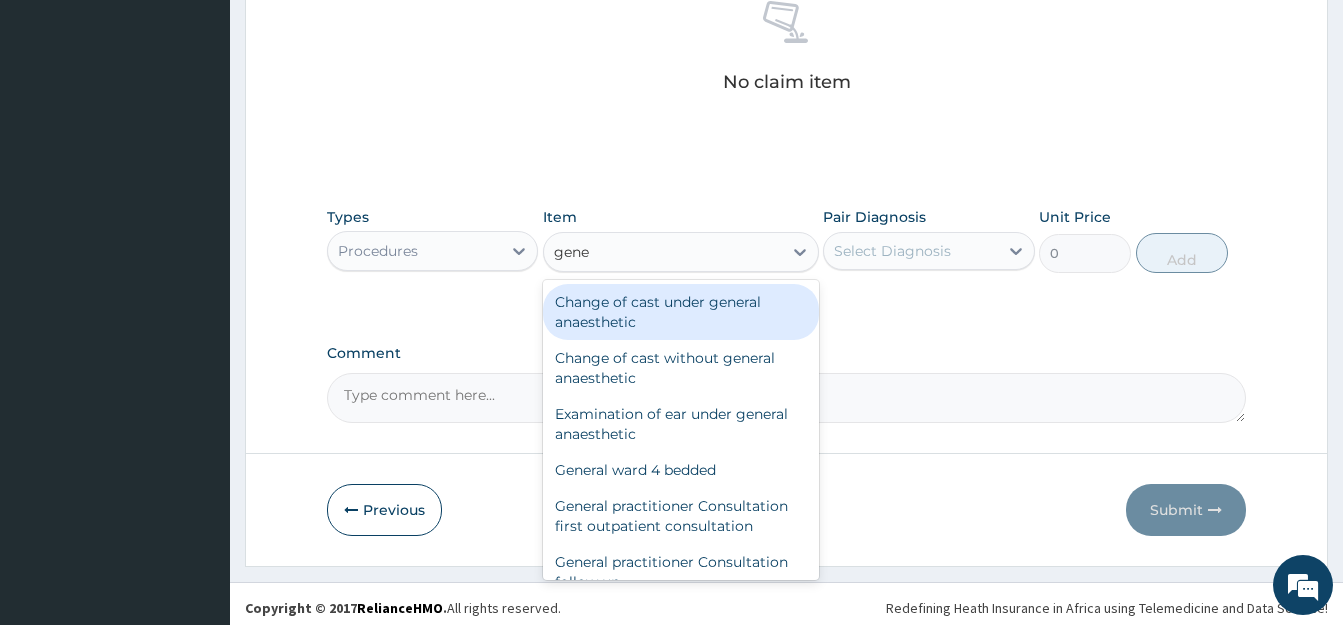 type on "gener" 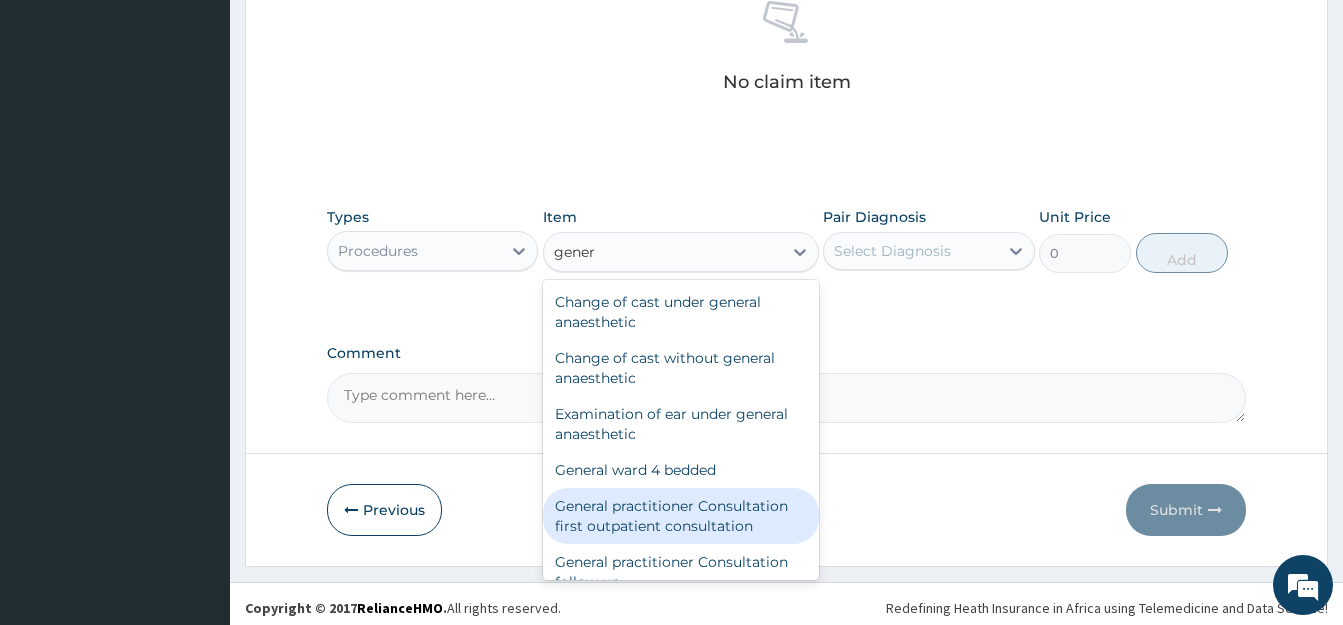 click on "General practitioner Consultation first outpatient consultation" at bounding box center (681, 516) 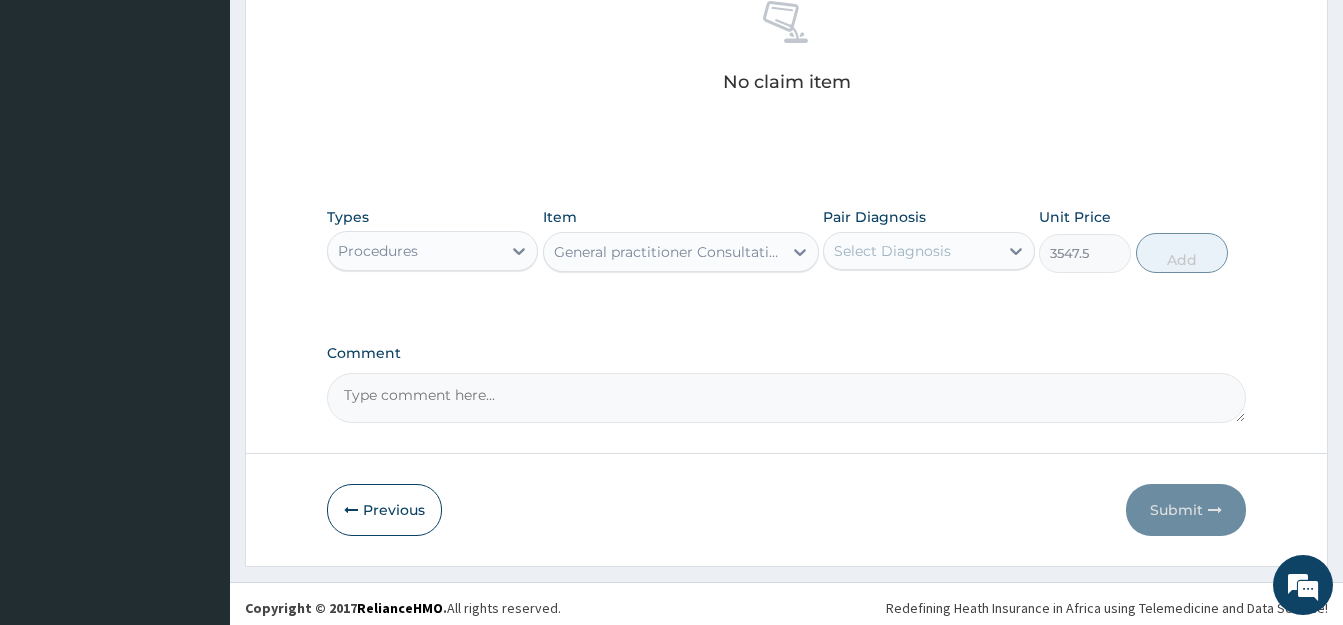 click on "Select Diagnosis" at bounding box center [892, 251] 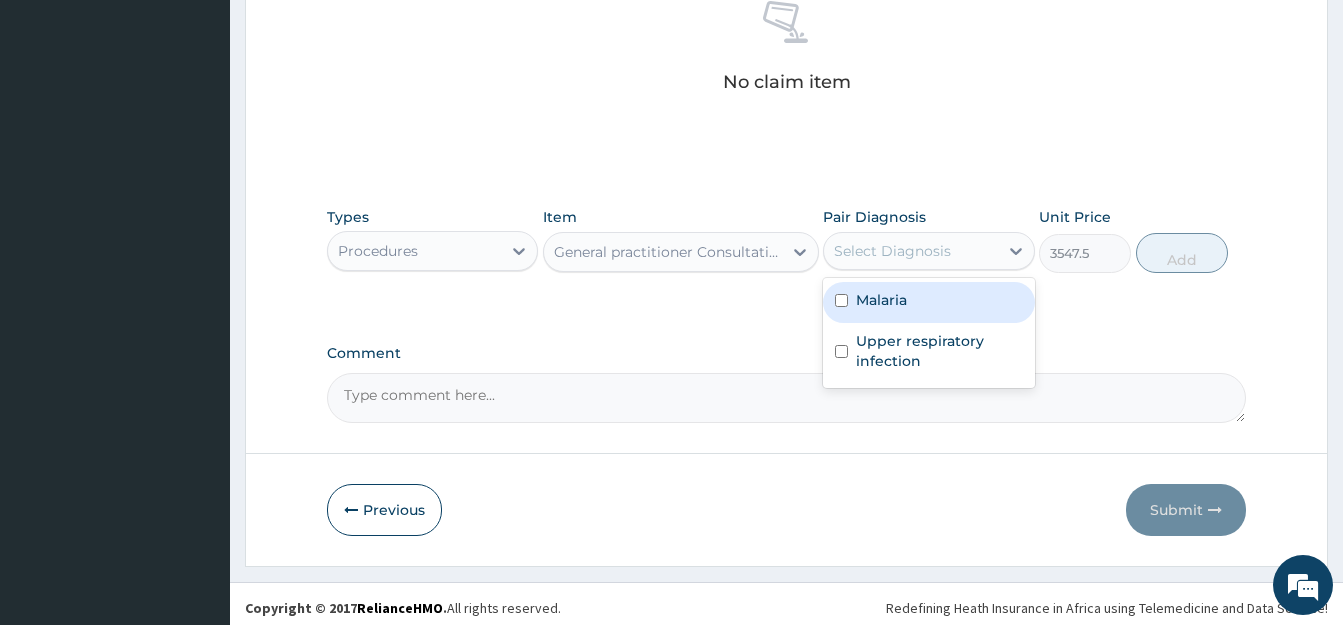 click on "Select Diagnosis" at bounding box center [892, 251] 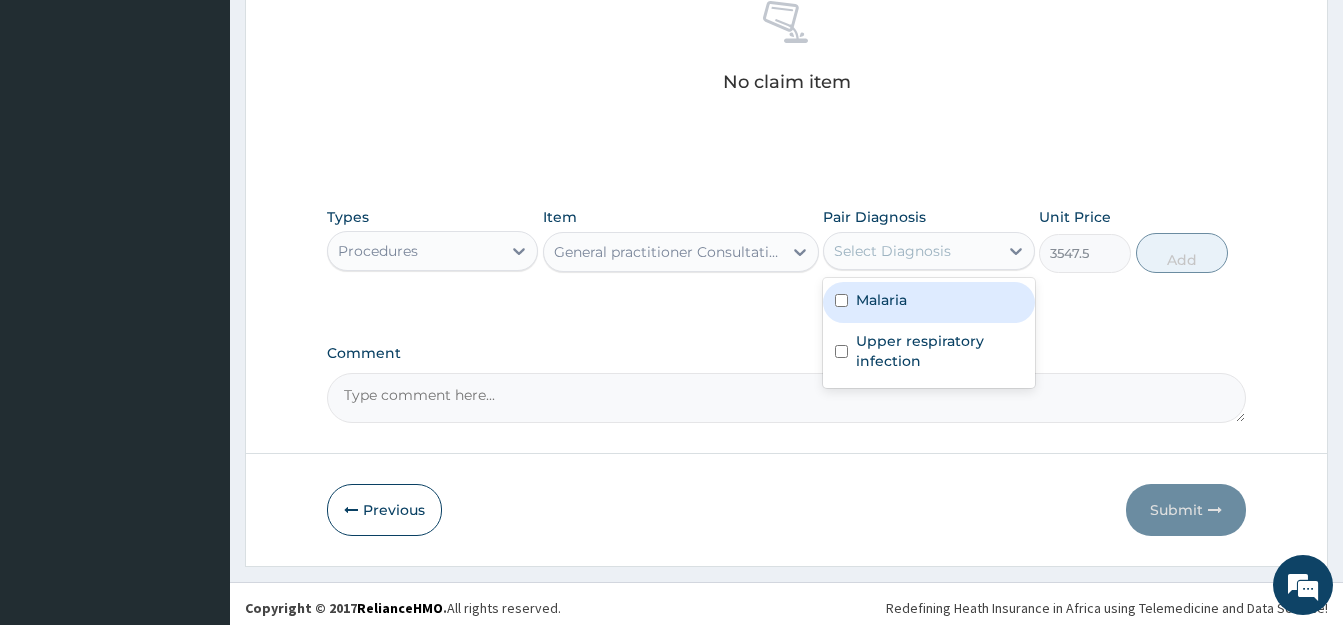 click at bounding box center [841, 300] 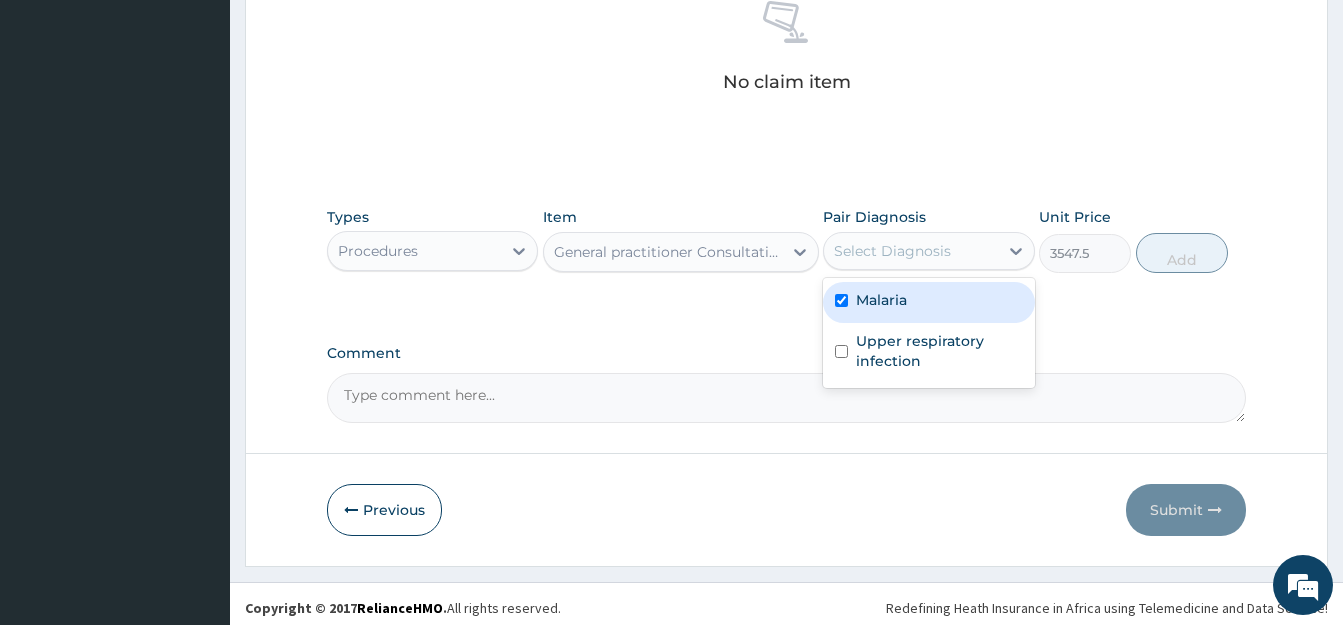 click at bounding box center [841, 300] 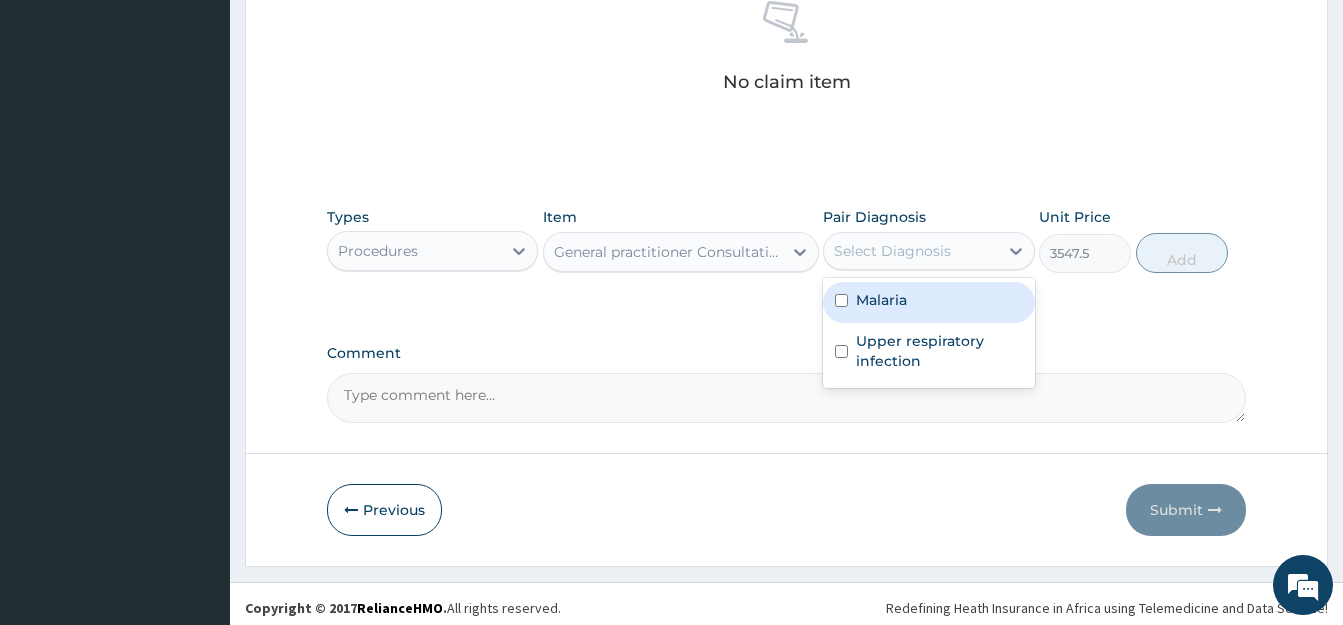 click on "Malaria" at bounding box center [928, 302] 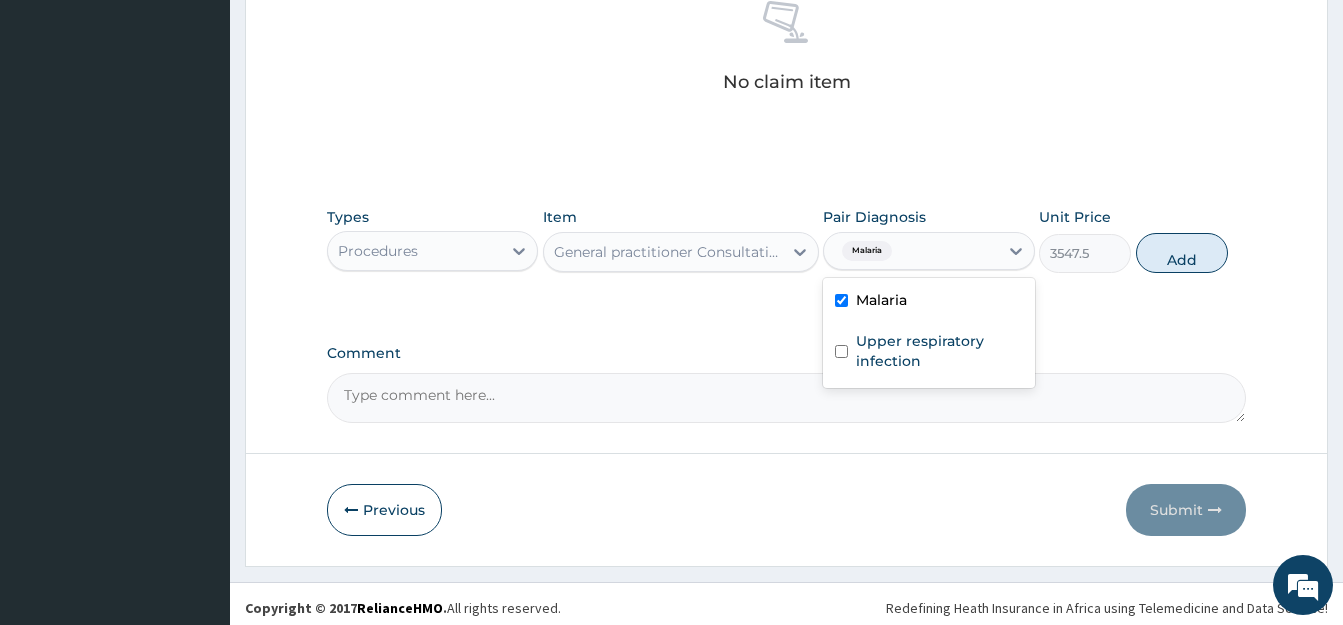 checkbox on "true" 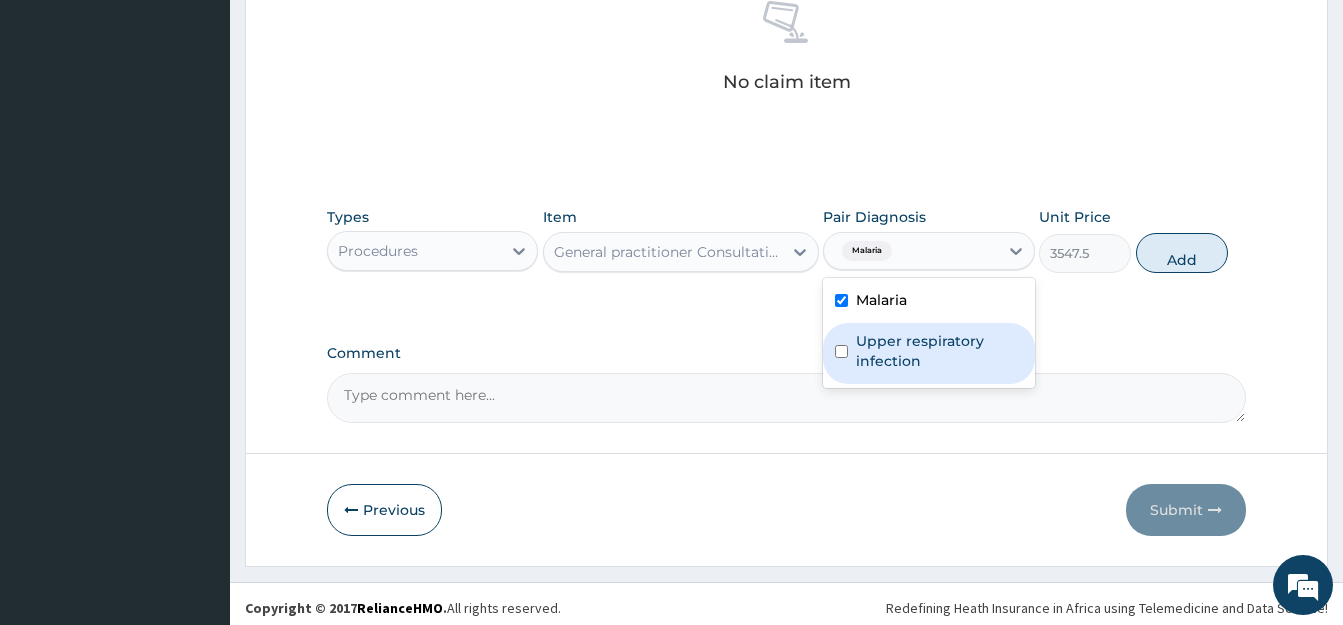 click at bounding box center [841, 351] 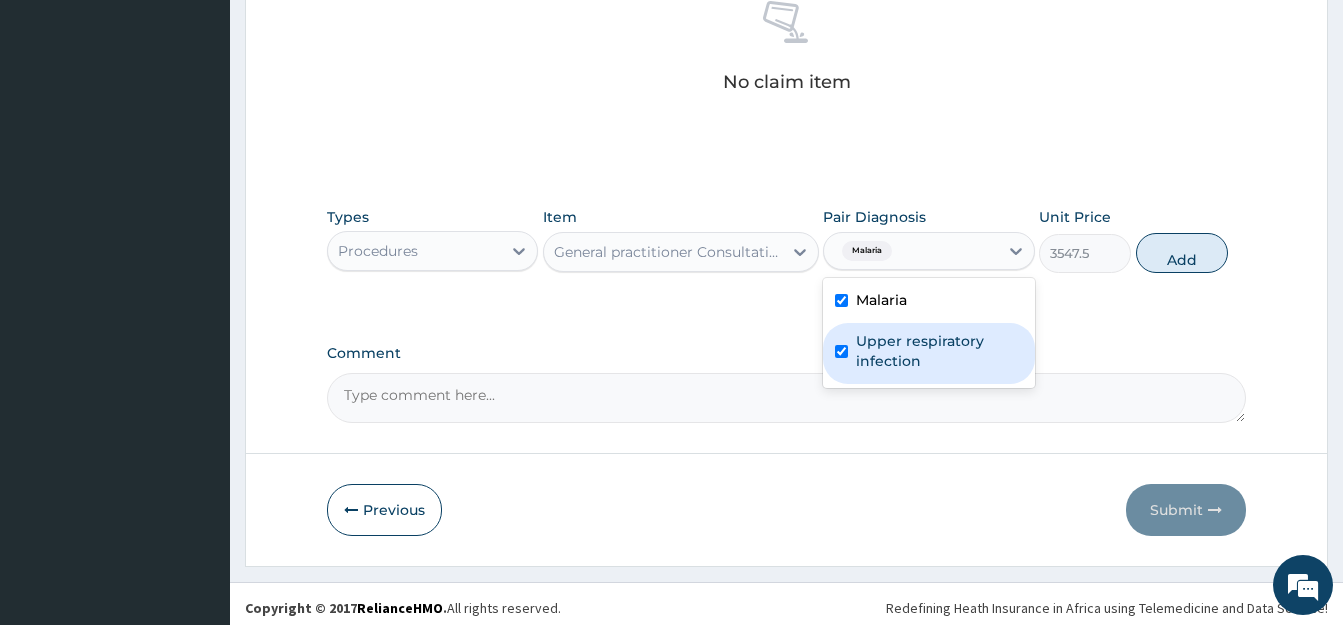 checkbox on "true" 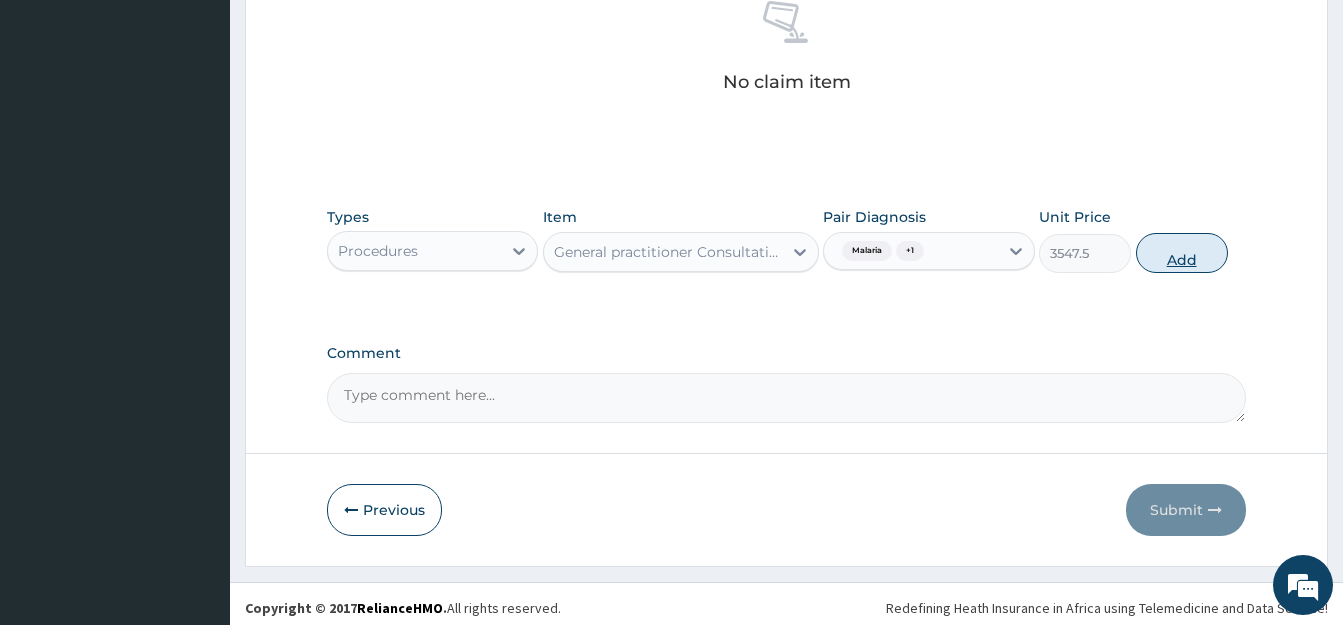 click on "Add" at bounding box center [1182, 253] 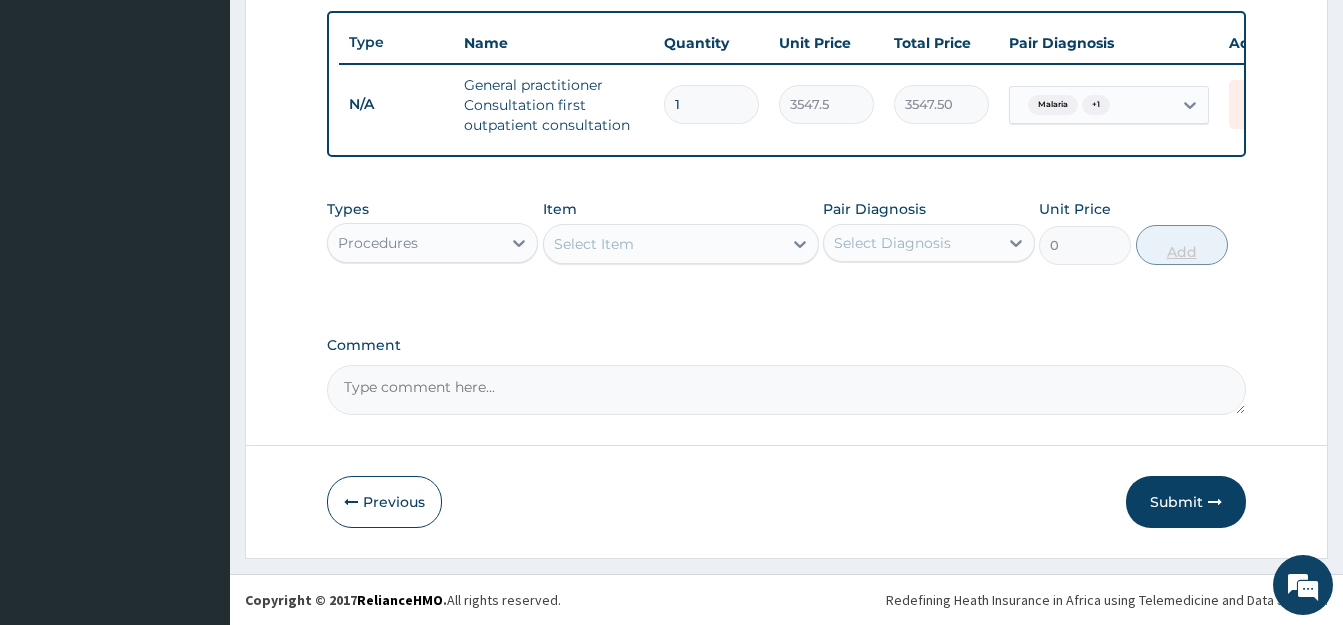 scroll, scrollTop: 750, scrollLeft: 0, axis: vertical 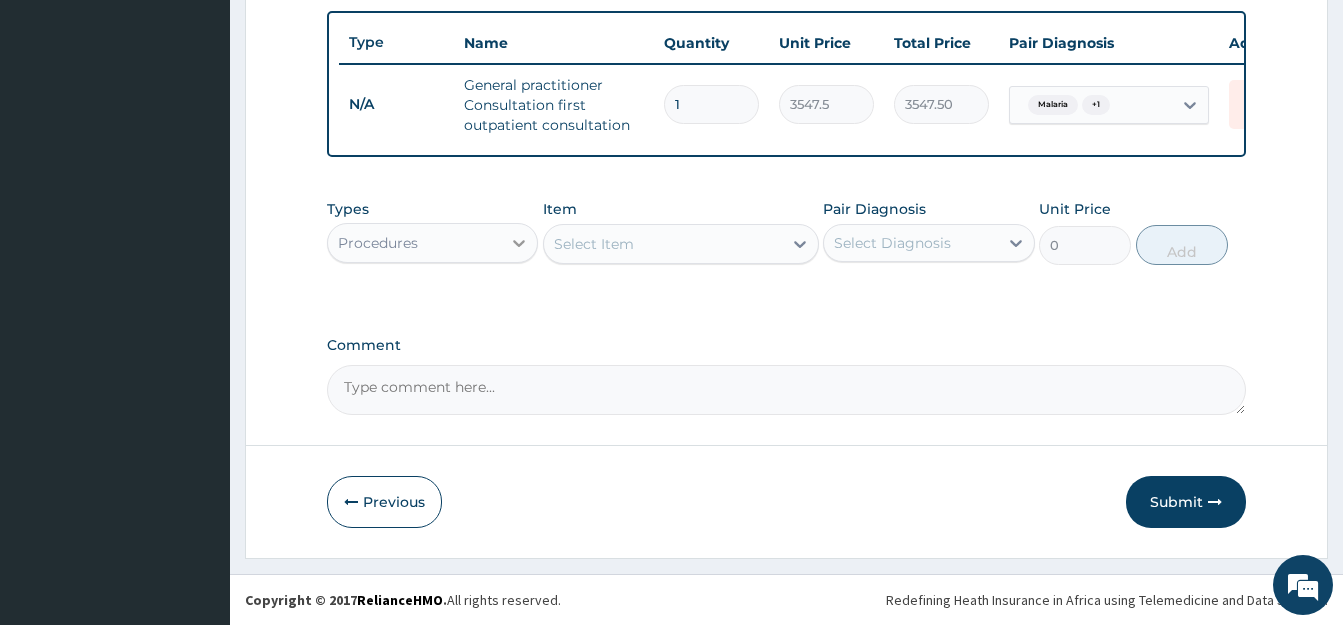 click 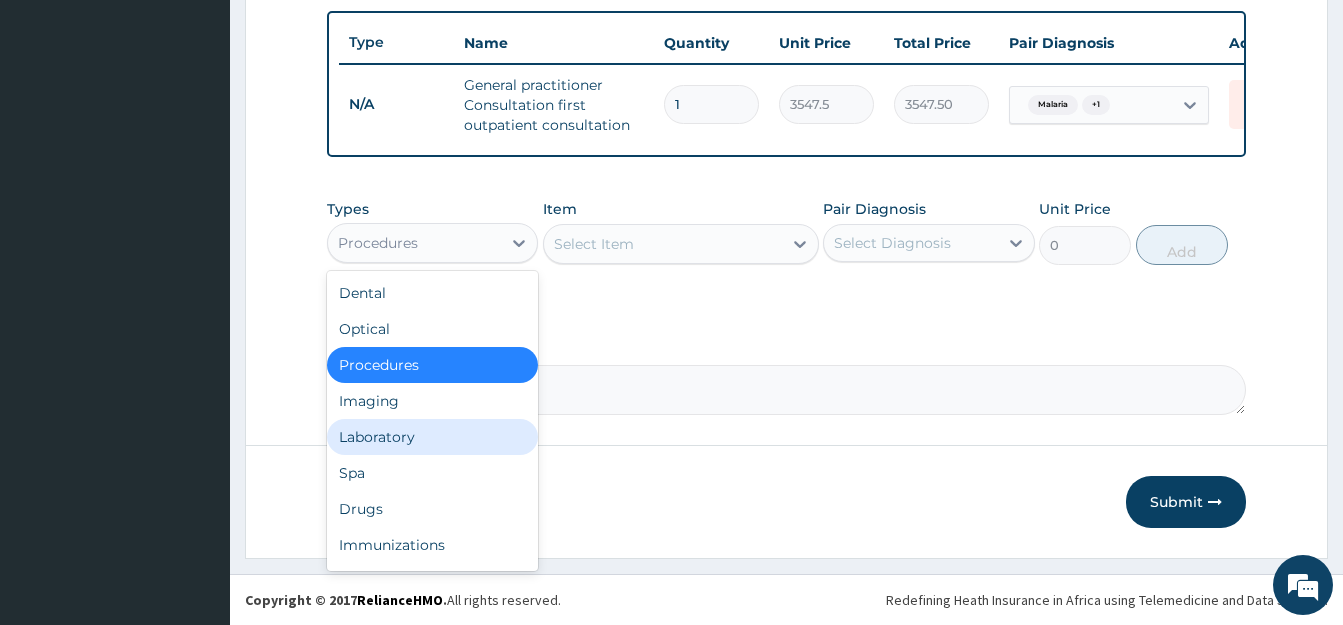 click on "Laboratory" at bounding box center (432, 437) 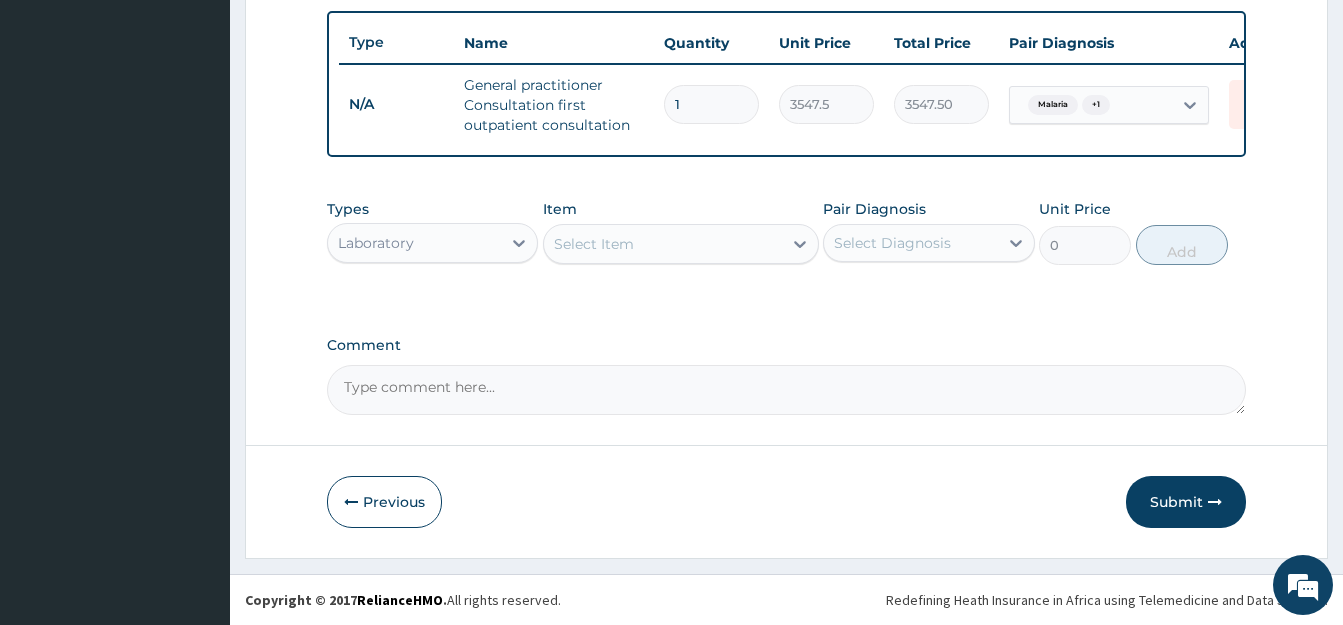 click on "Select Item" at bounding box center [594, 244] 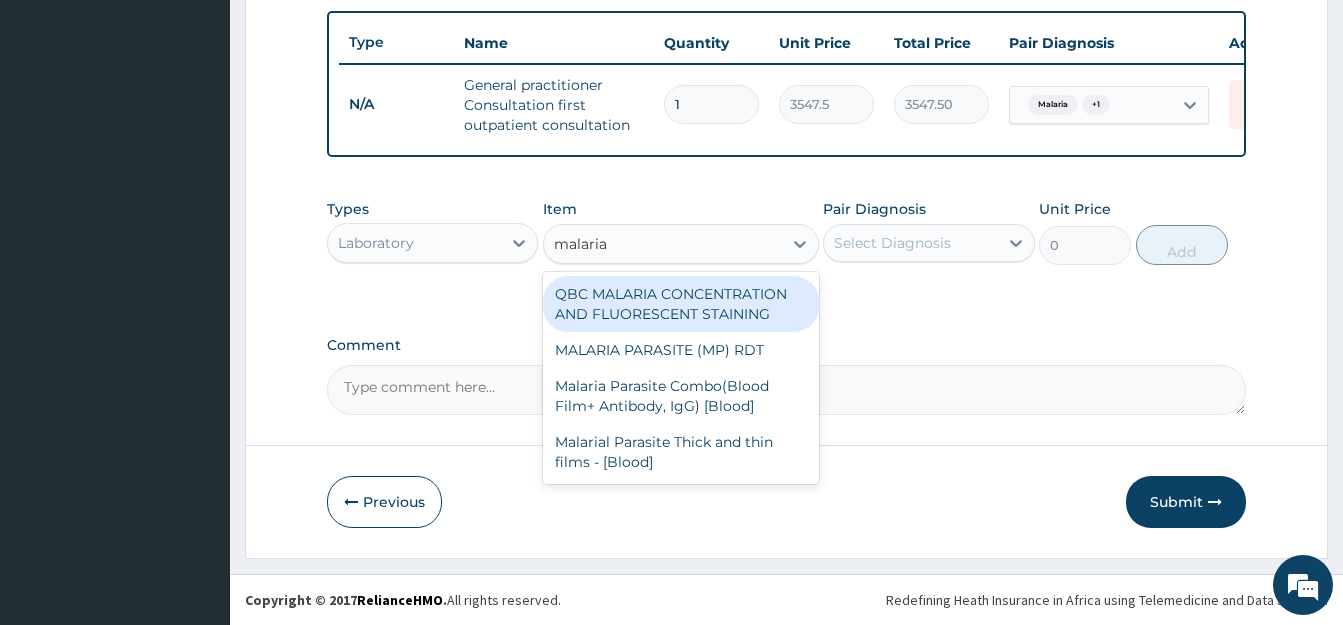type on "malaria p" 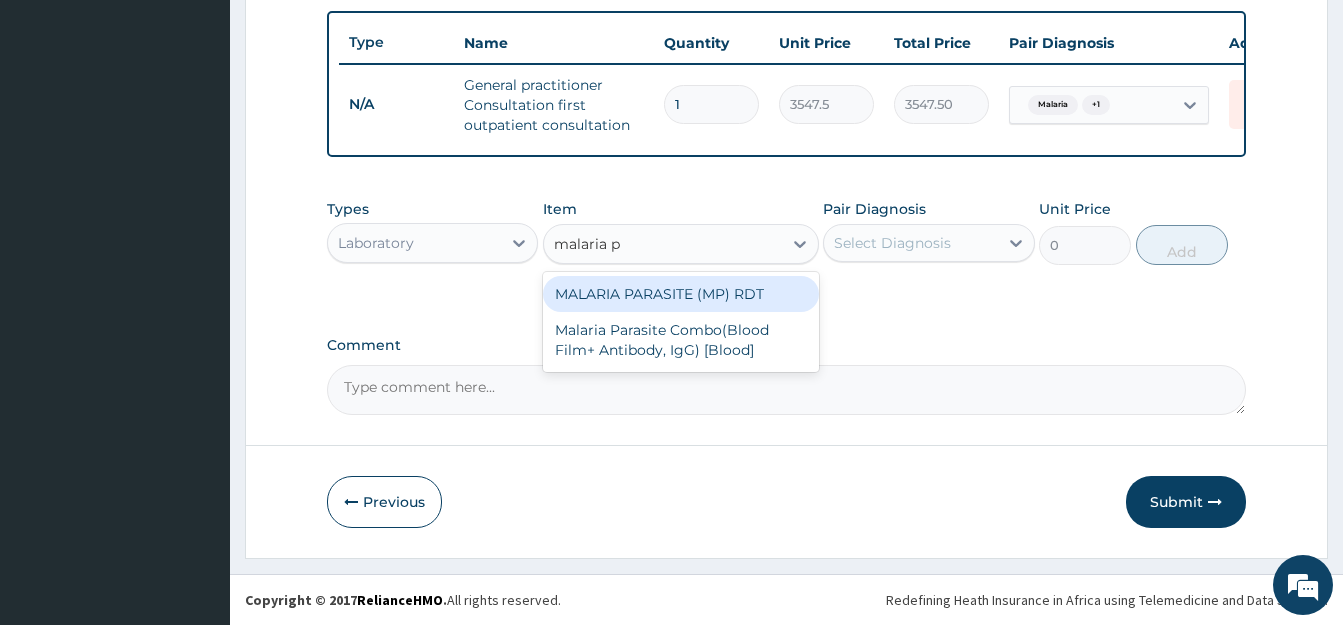 click on "MALARIA PARASITE (MP) RDT" at bounding box center (681, 294) 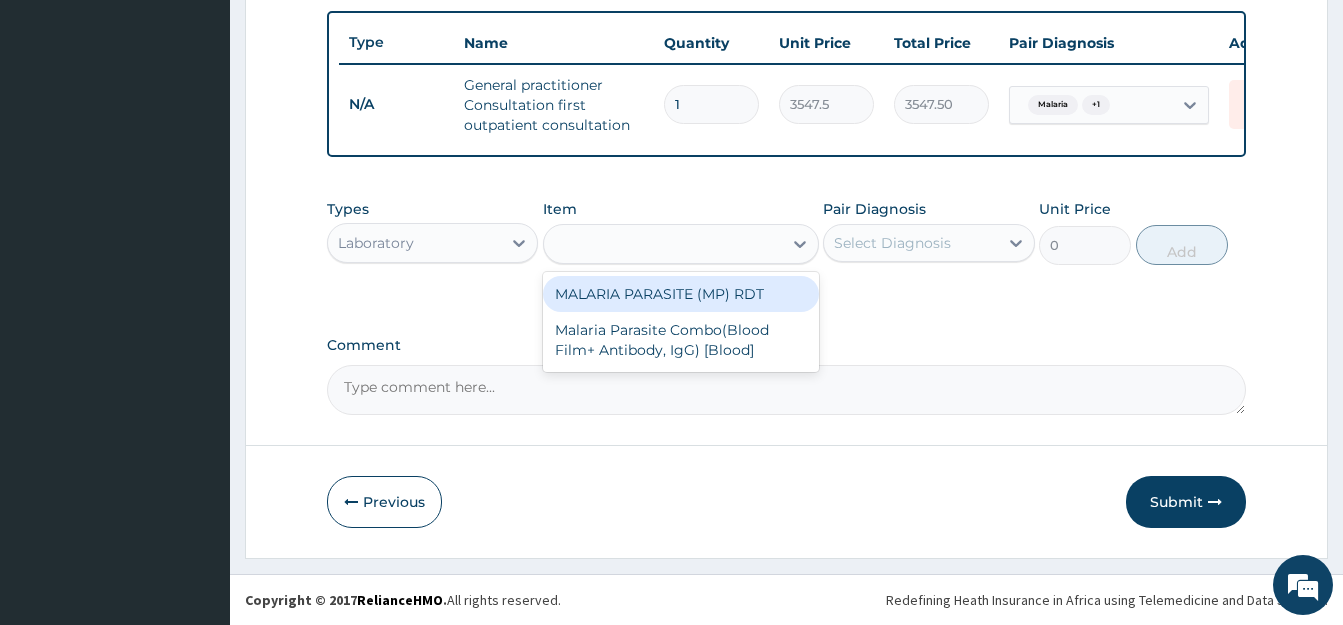 type on "1612.5" 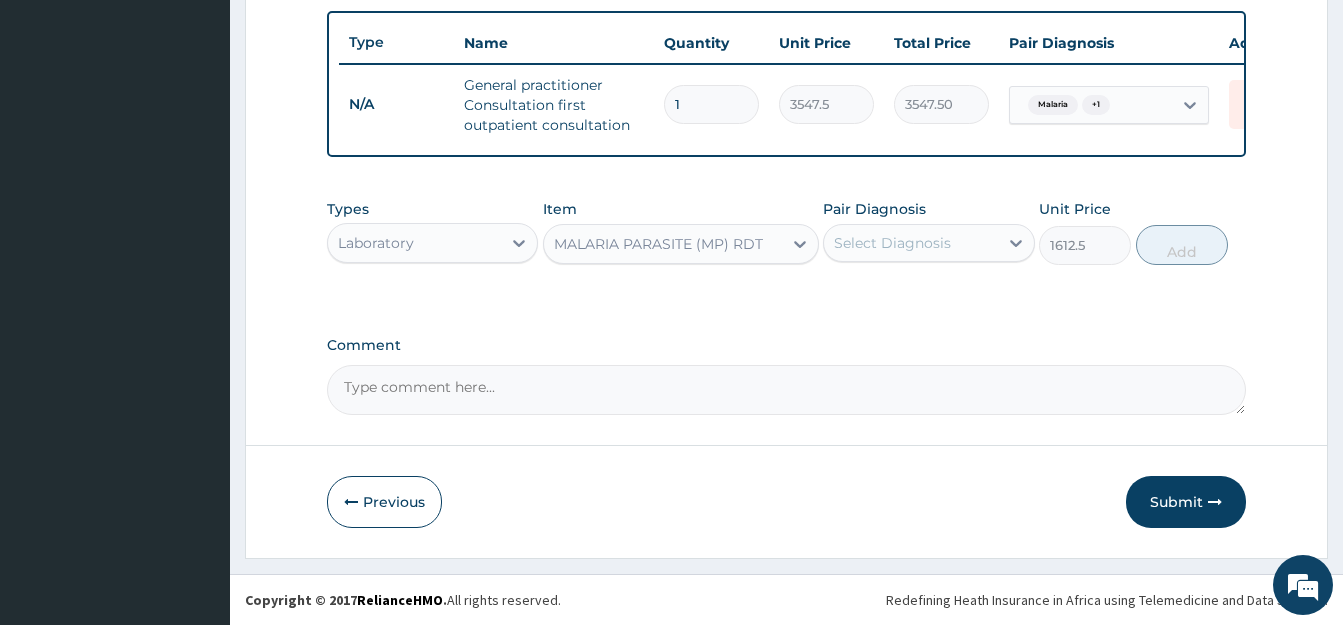 click on "Select Diagnosis" at bounding box center (910, 243) 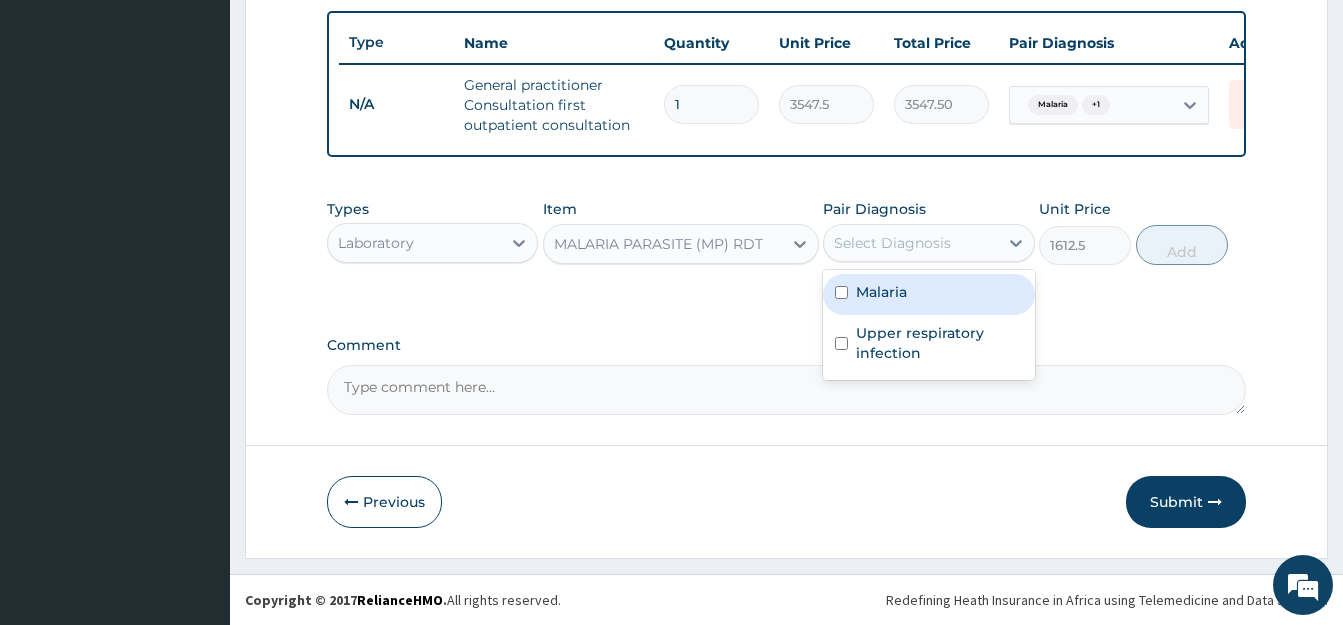 click at bounding box center (841, 292) 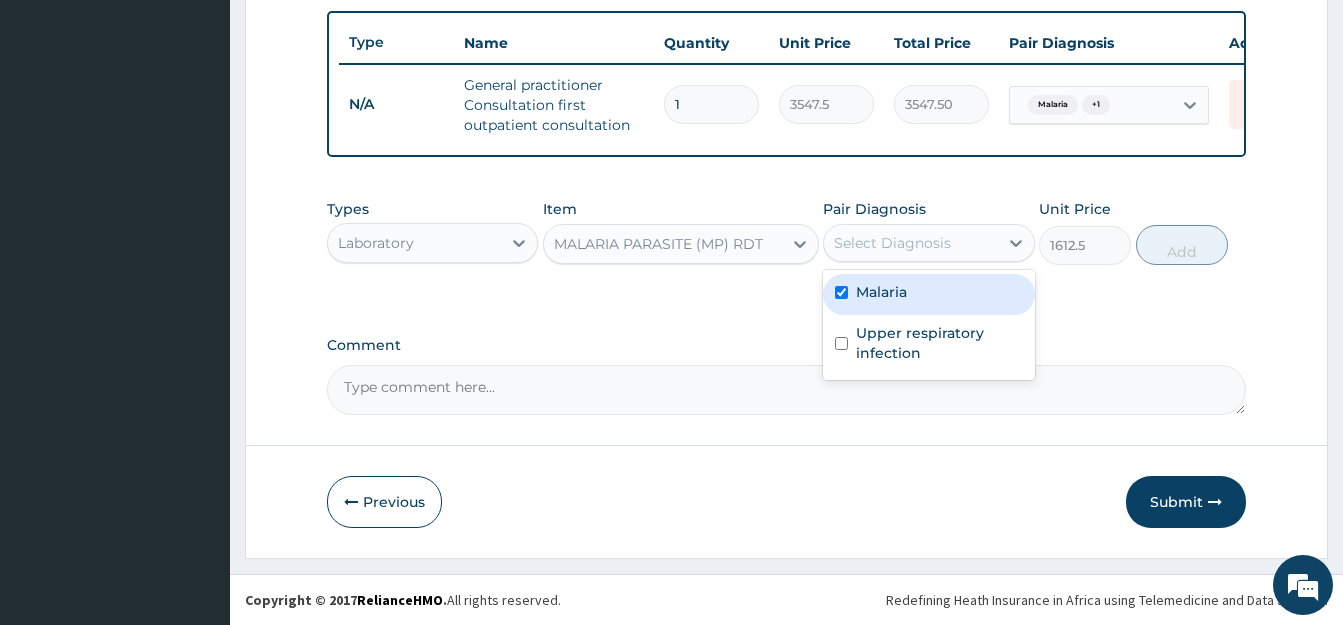 checkbox on "true" 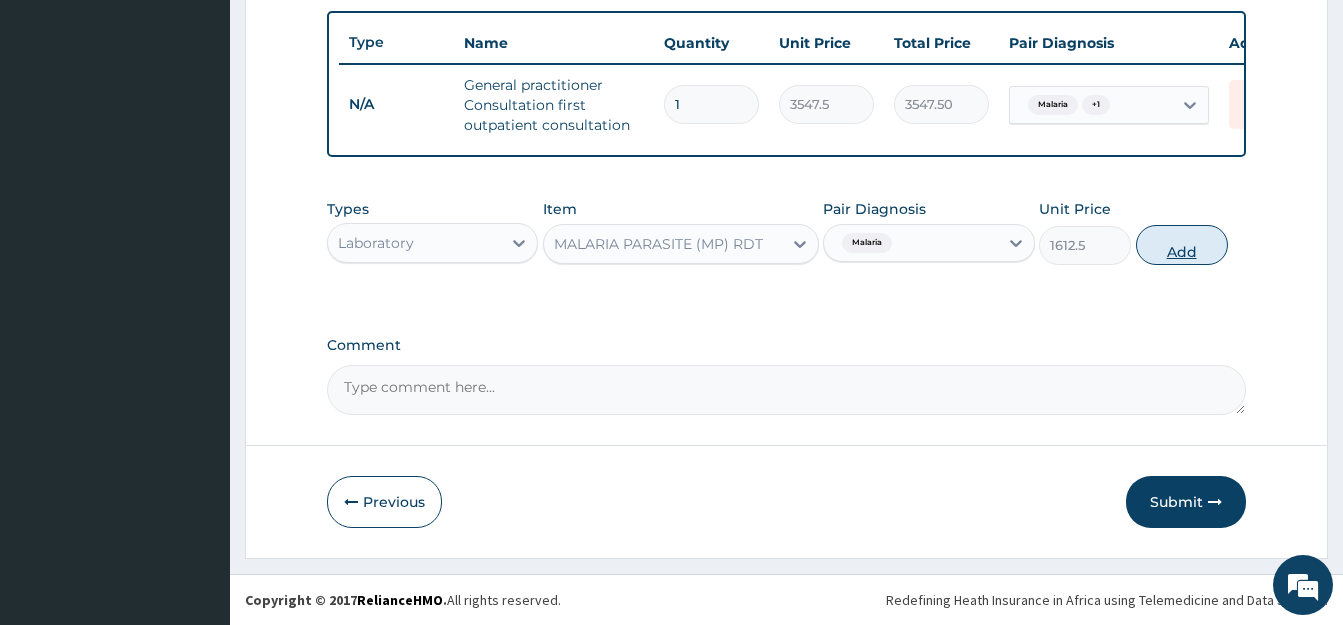 click on "Add" at bounding box center (1182, 245) 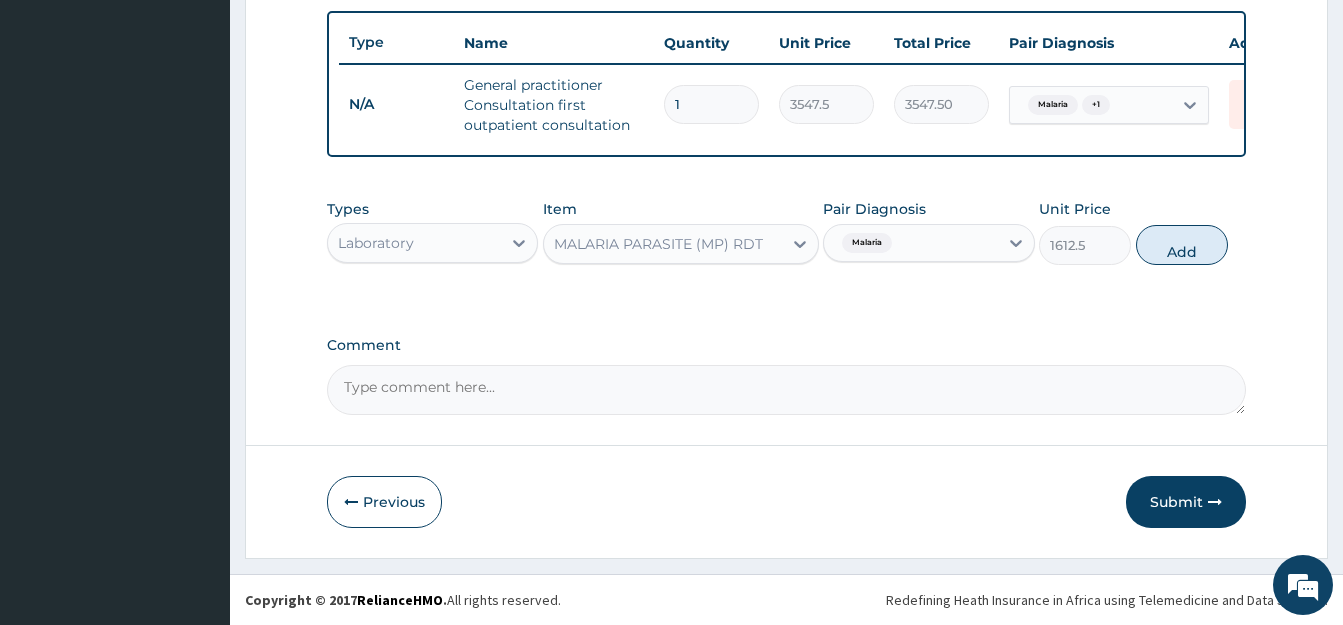 type on "0" 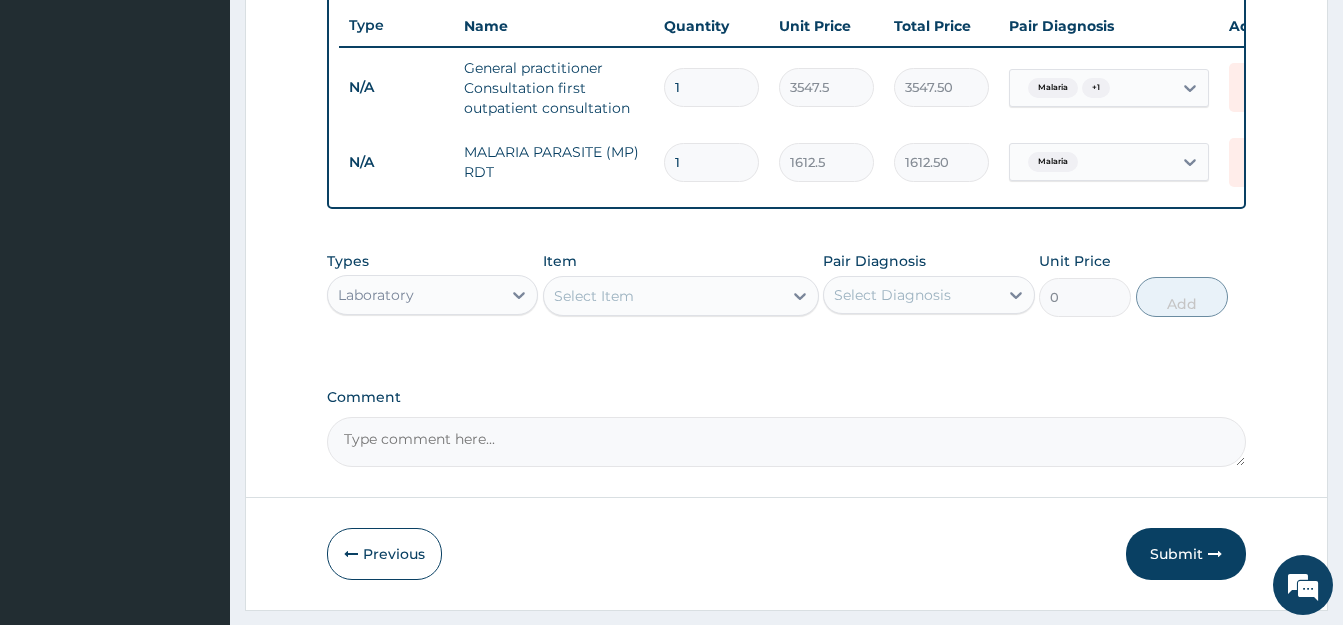 click on "Select Item" at bounding box center [663, 296] 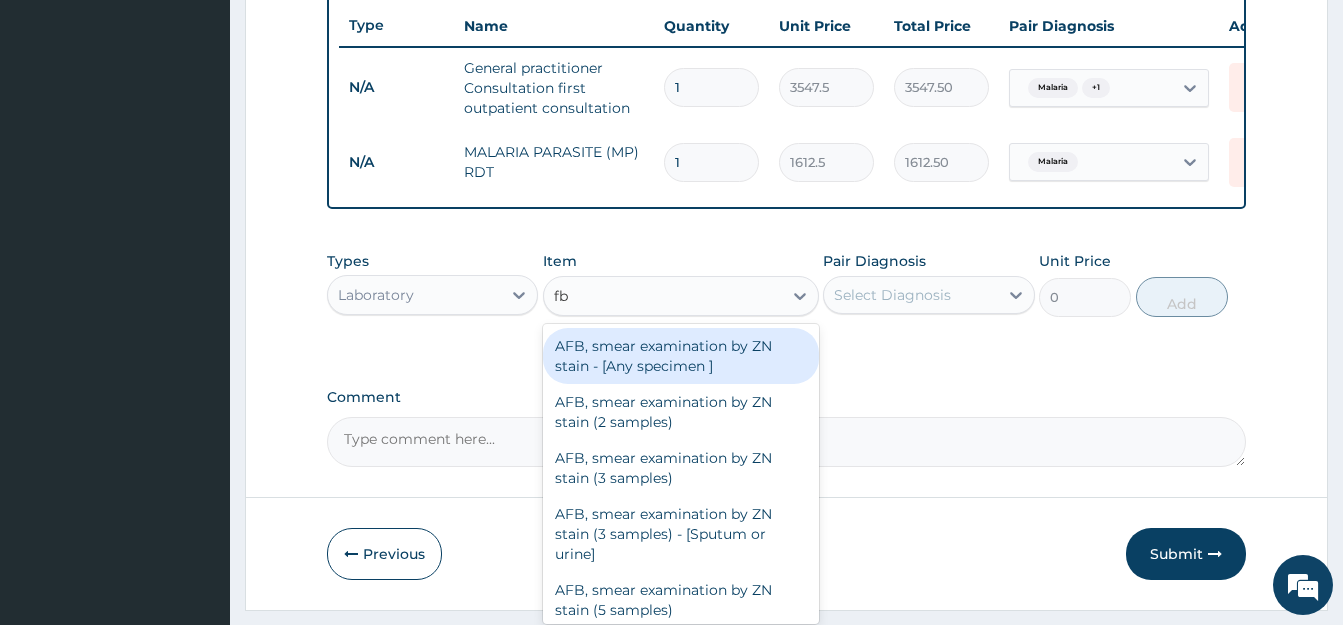 type on "fbc" 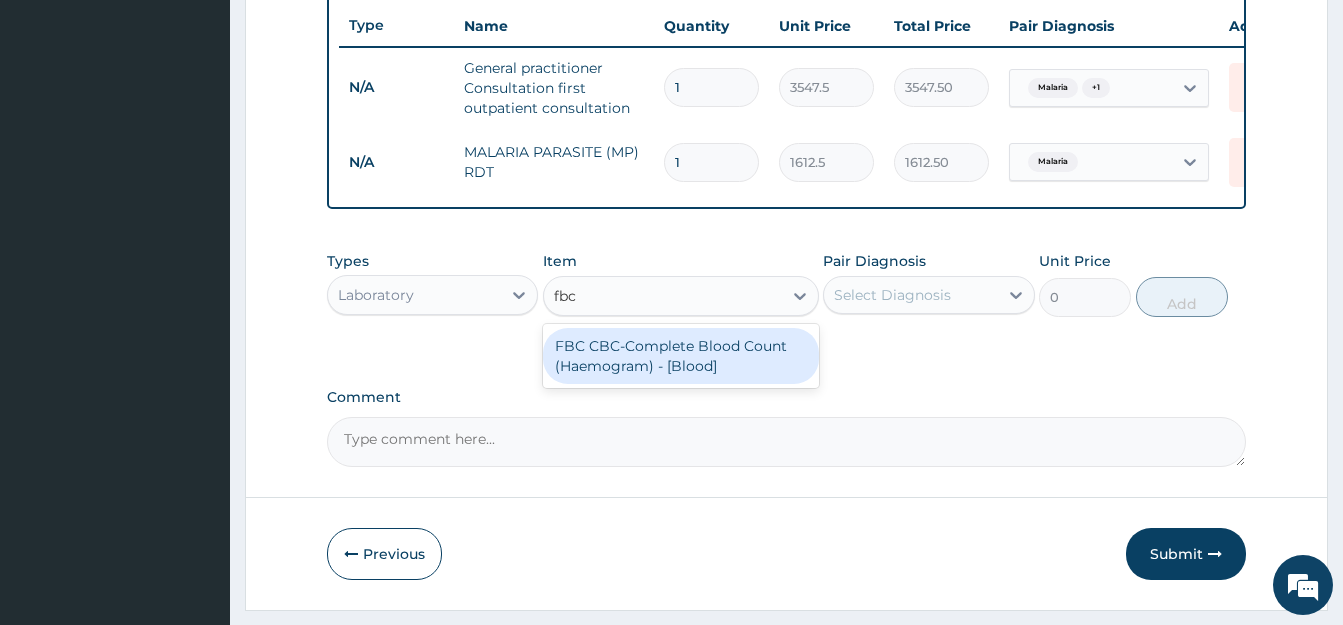 click on "FBC CBC-Complete Blood Count (Haemogram) - [Blood]" at bounding box center [681, 356] 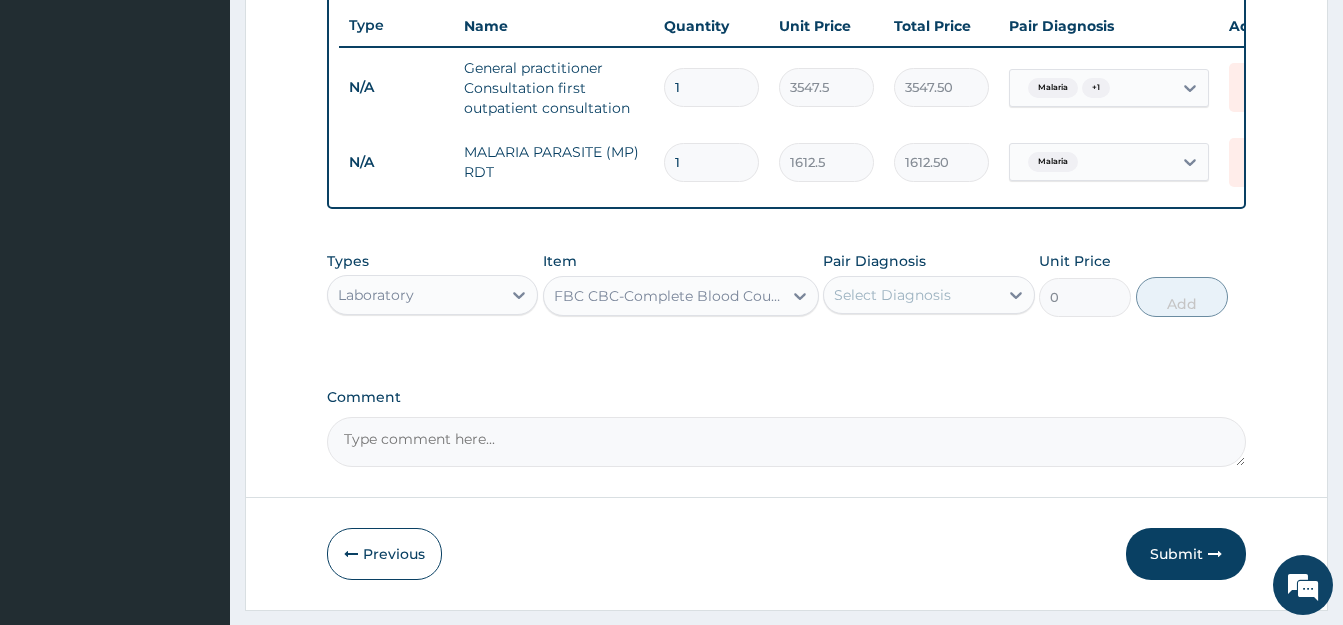 type 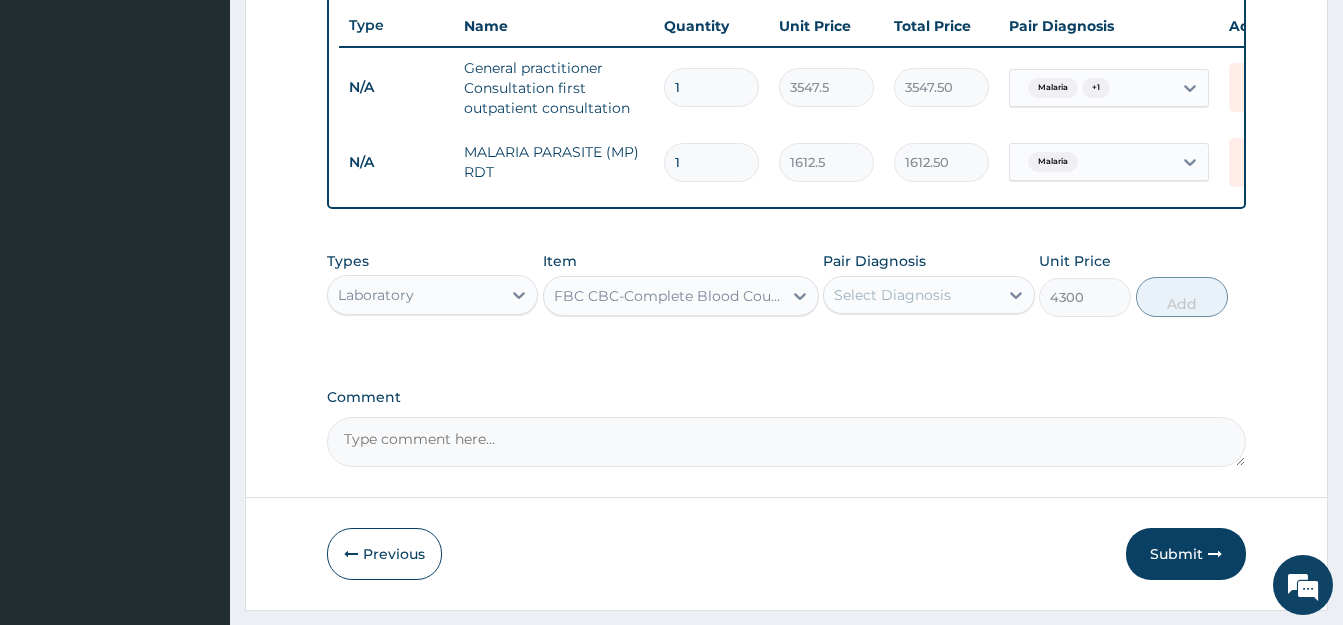 click on "Select Diagnosis" at bounding box center (892, 295) 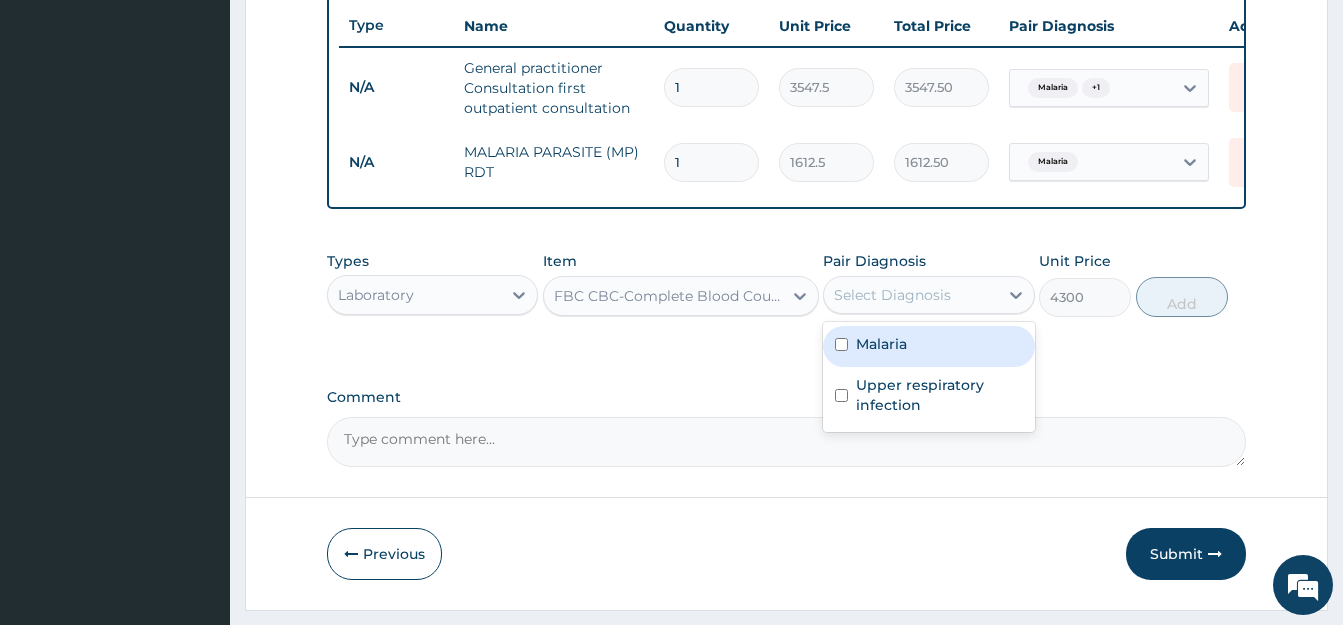 click on "Malaria" at bounding box center [928, 346] 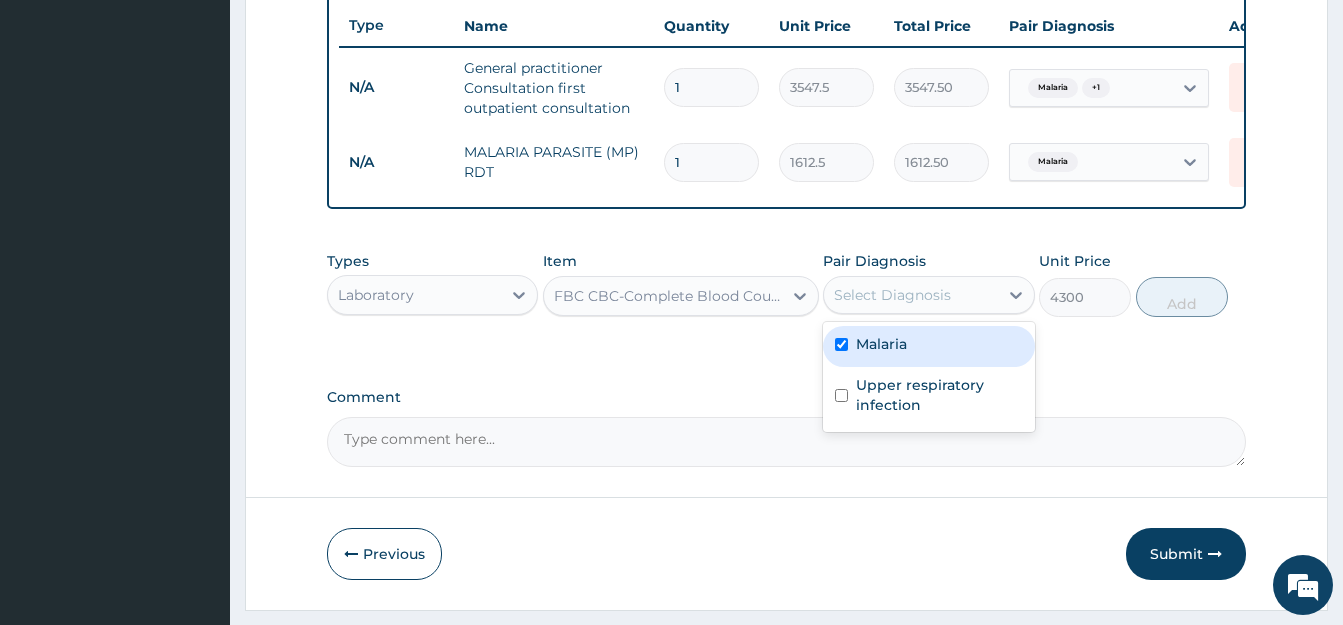 checkbox on "true" 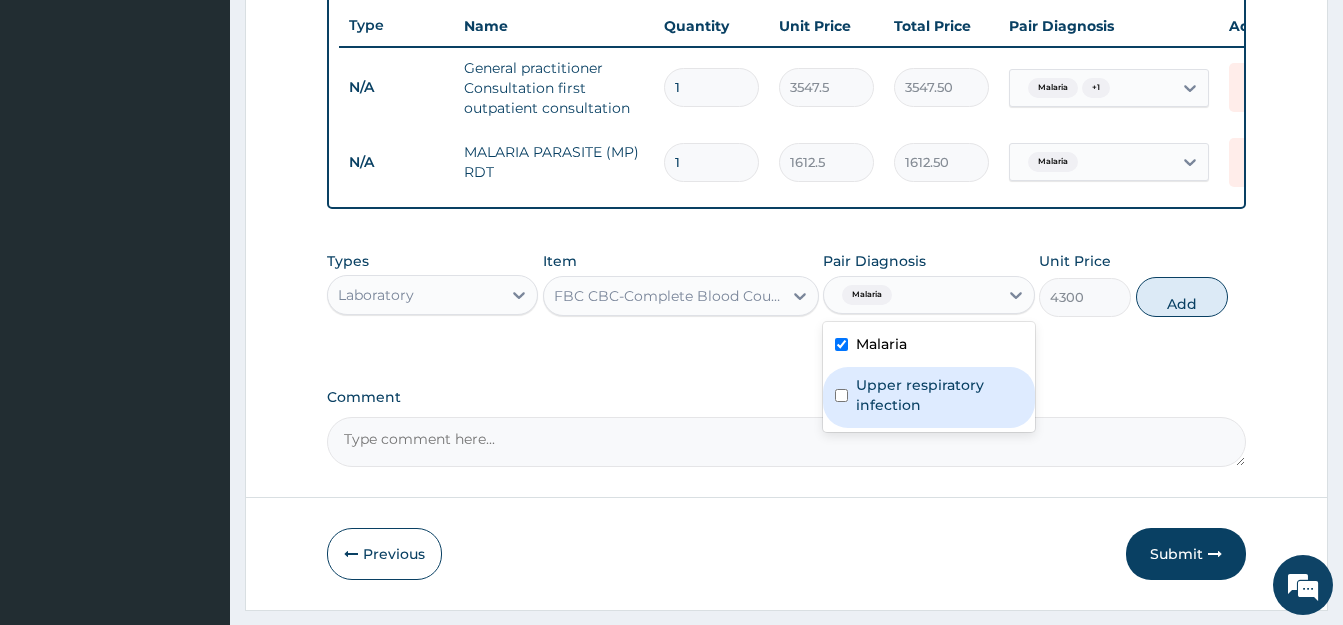 click at bounding box center [841, 395] 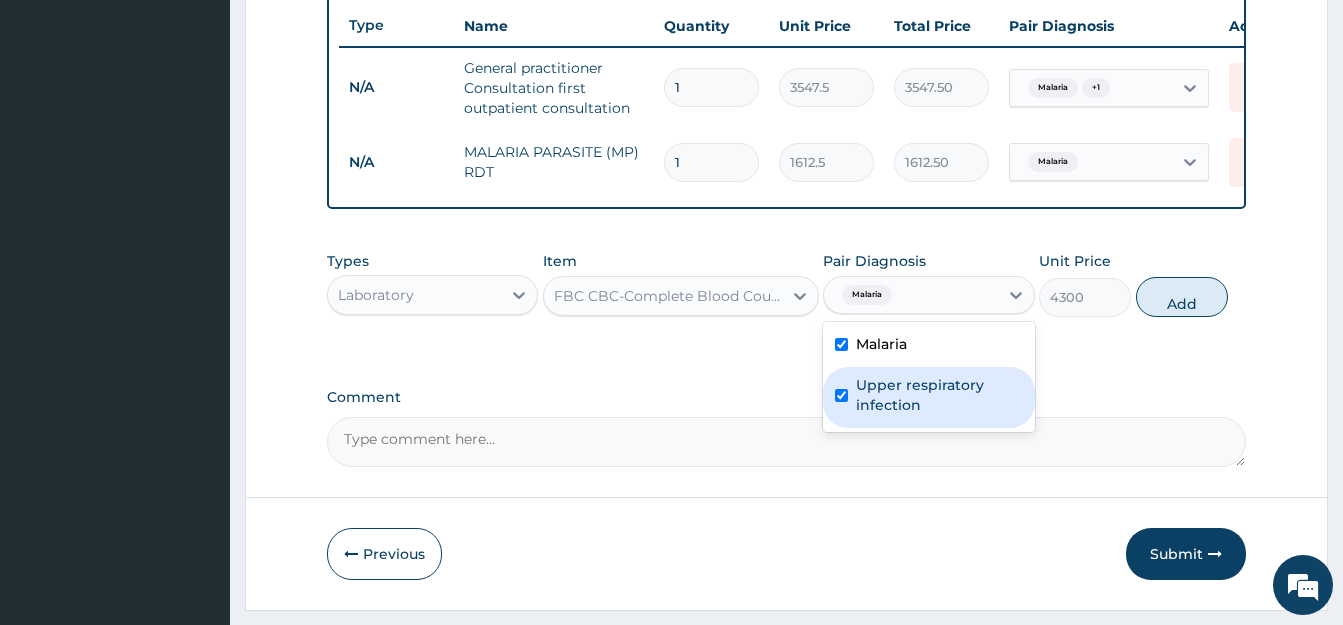 checkbox on "true" 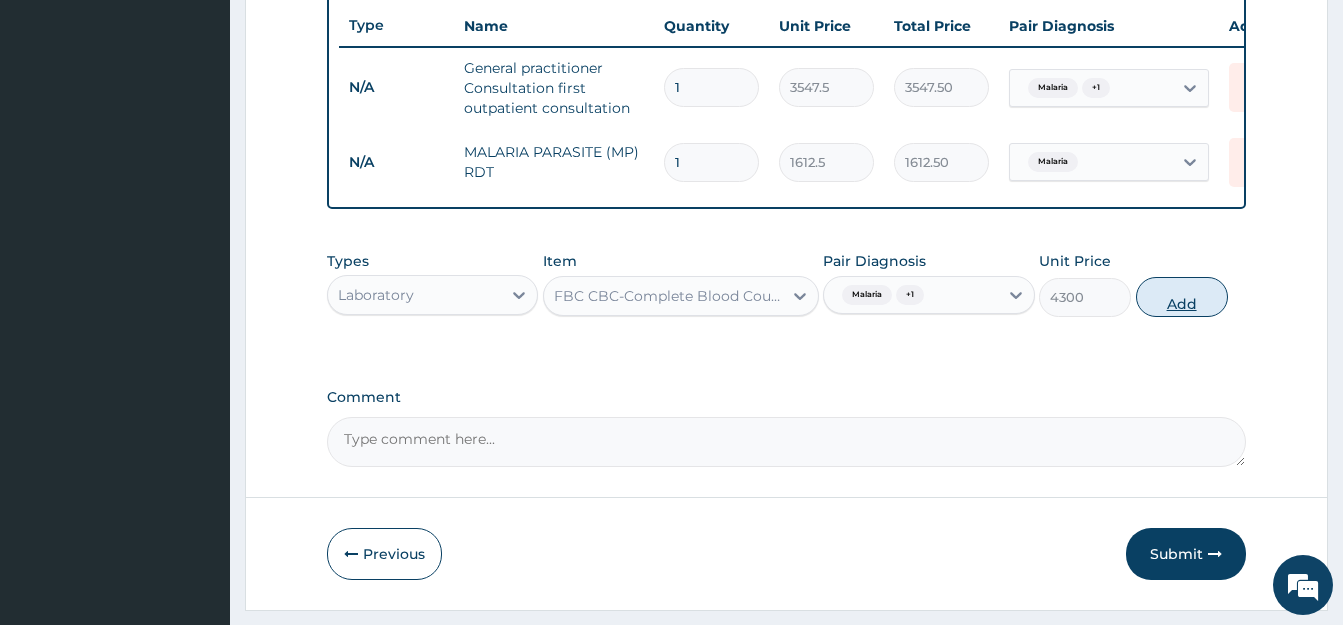 click on "Add" at bounding box center [1182, 297] 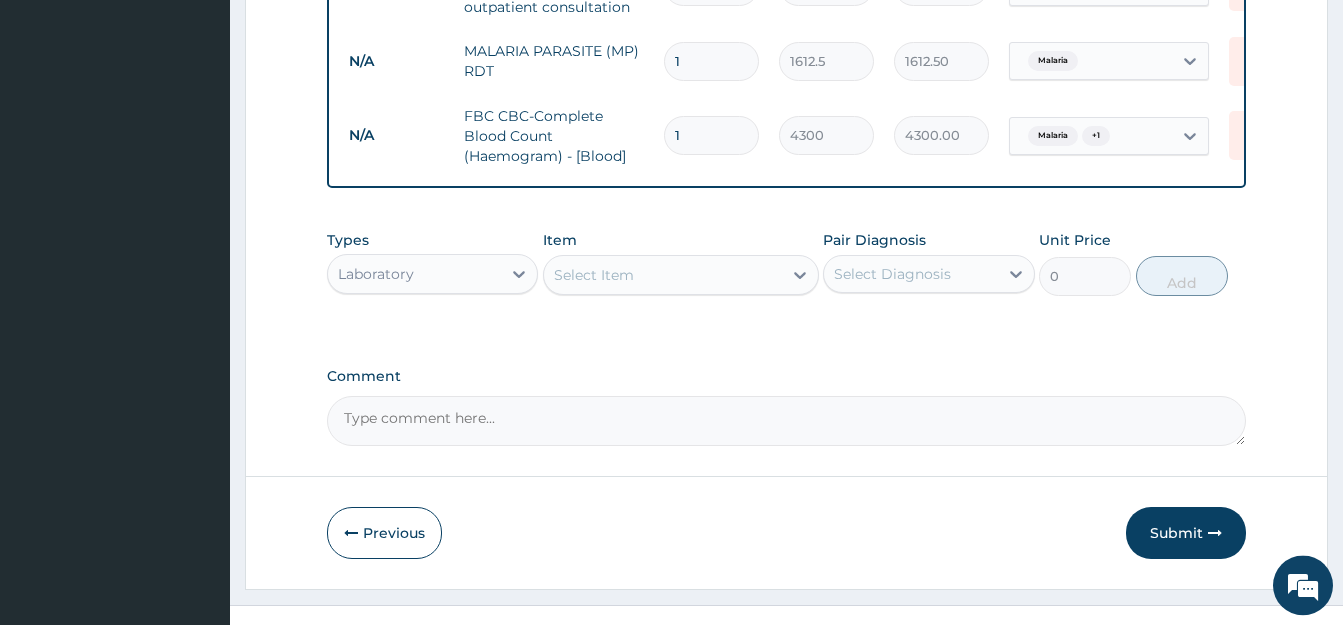 scroll, scrollTop: 899, scrollLeft: 0, axis: vertical 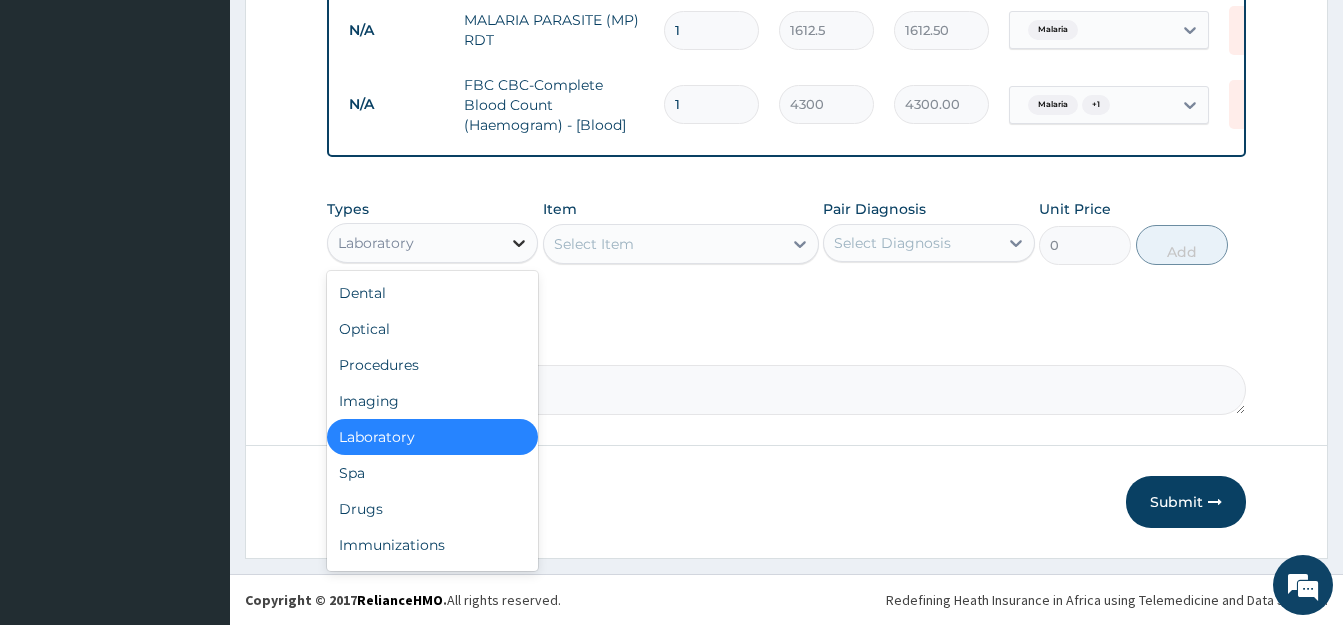 click 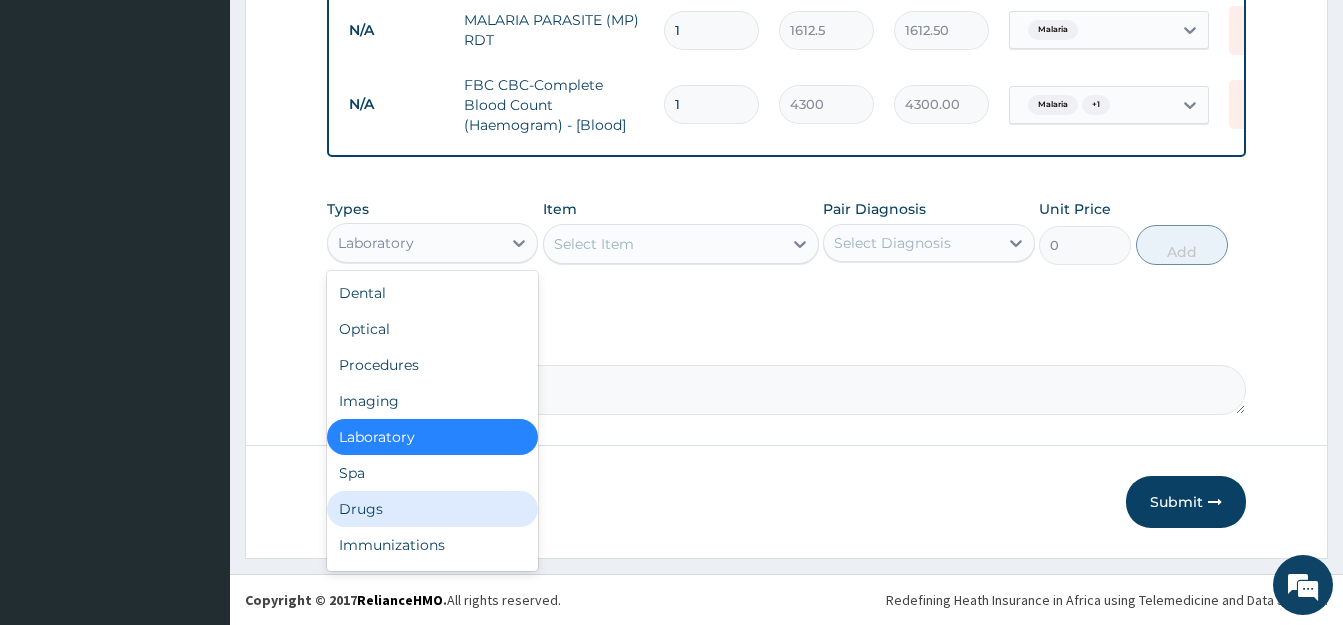 click on "Drugs" at bounding box center [432, 509] 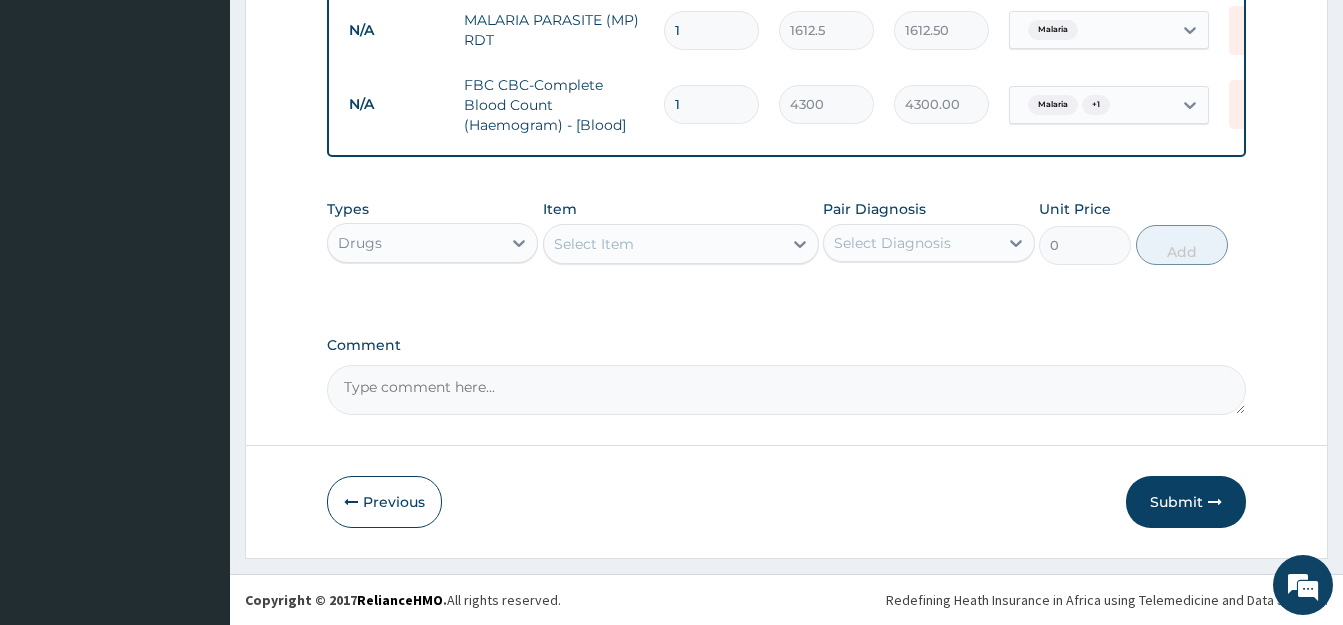 click on "Select Item" at bounding box center [594, 244] 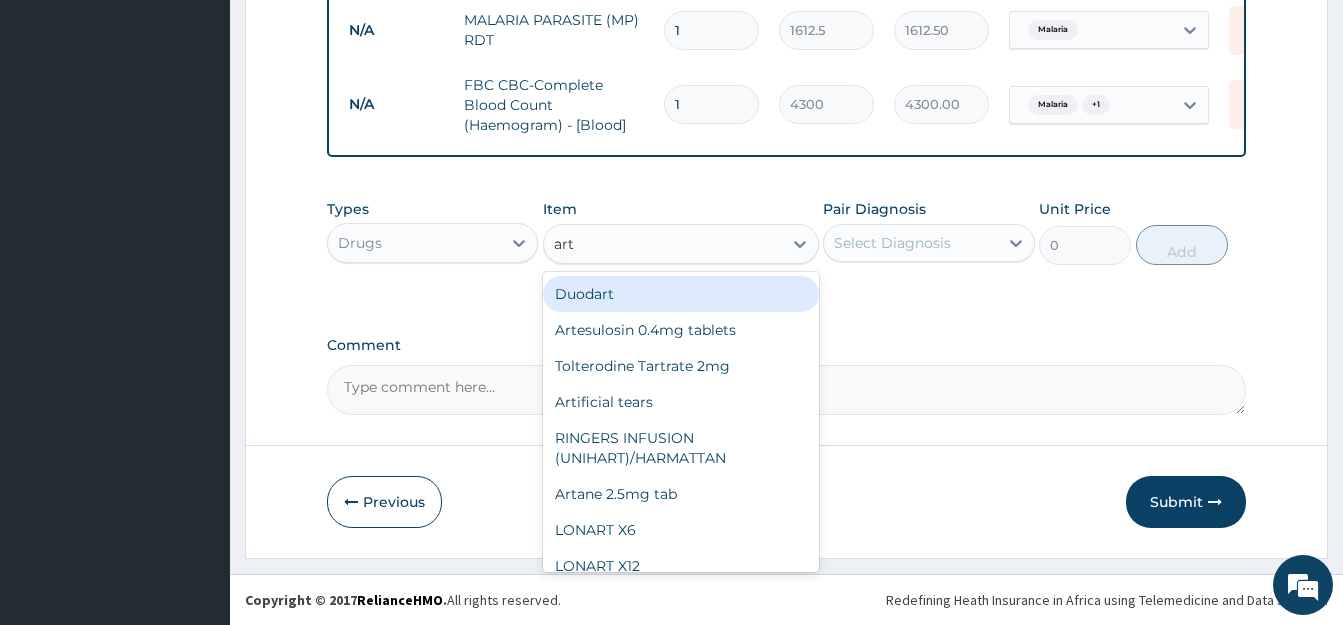 type on "arte" 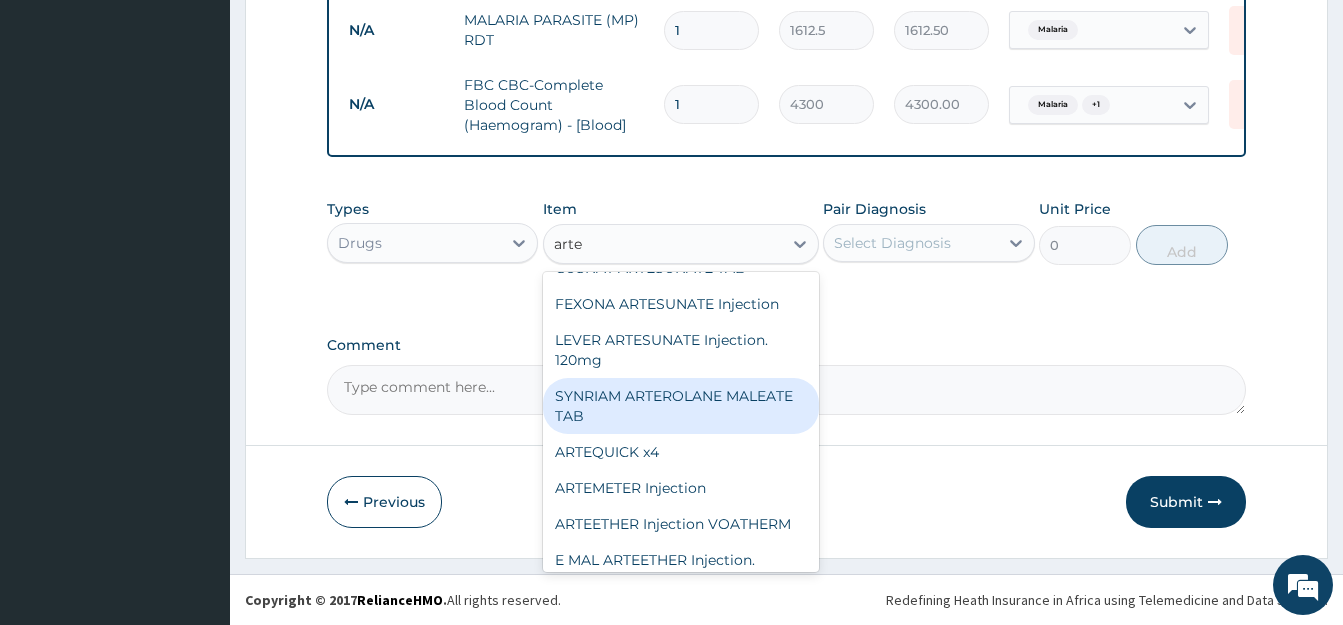 scroll, scrollTop: 216, scrollLeft: 0, axis: vertical 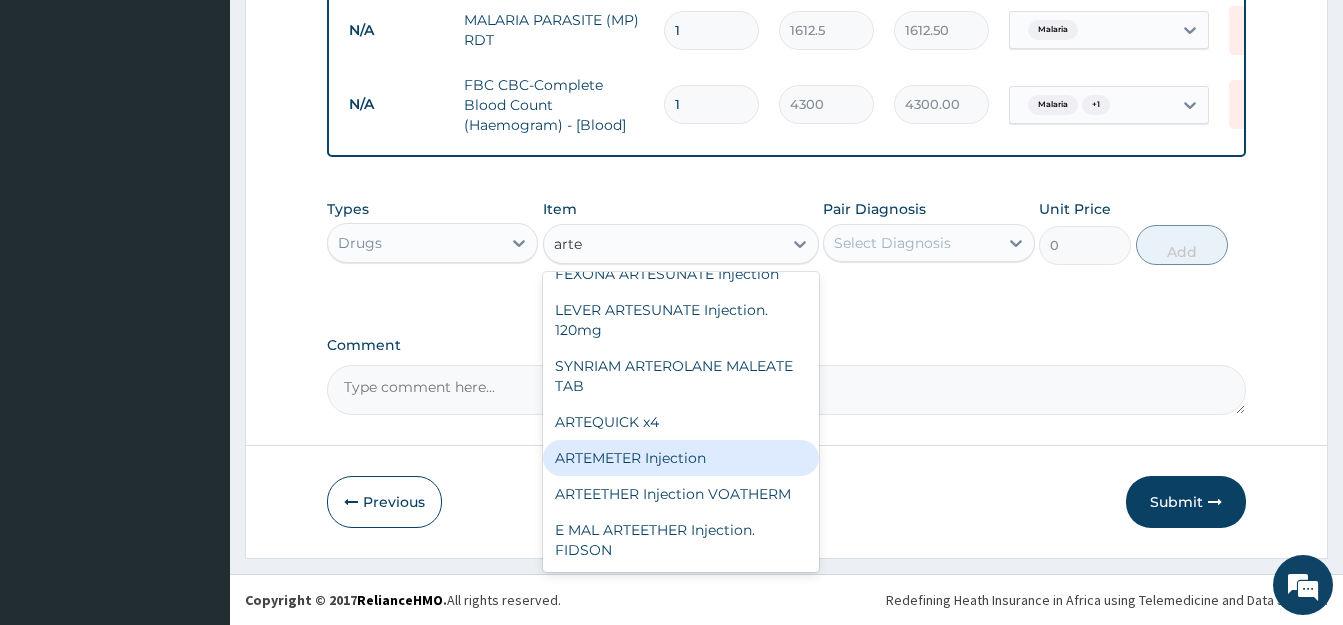 click on "ARTEMETER Injection" at bounding box center (681, 458) 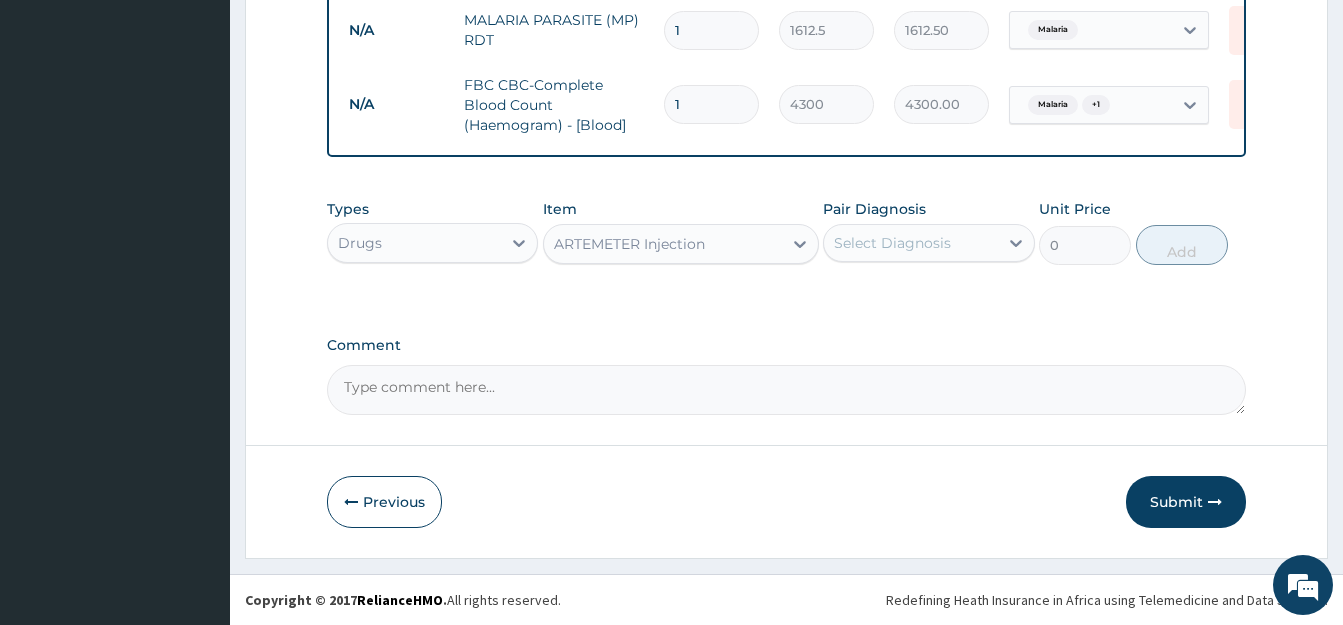 type 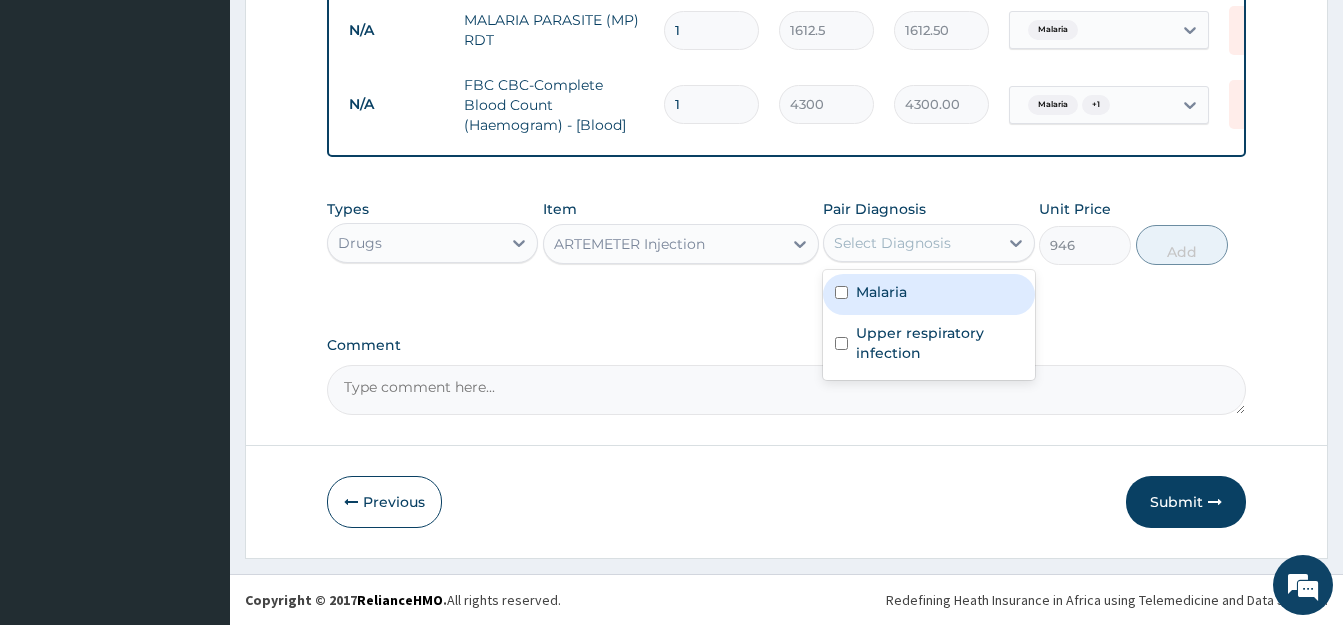 click on "Select Diagnosis" at bounding box center [892, 243] 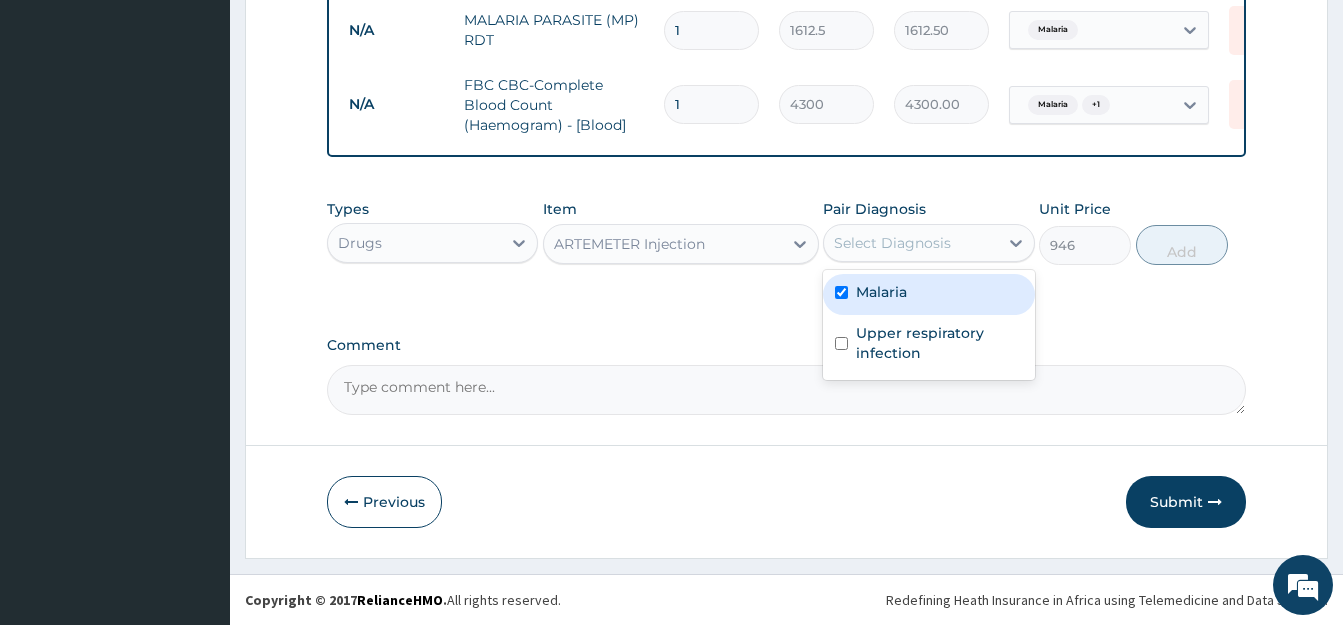 checkbox on "true" 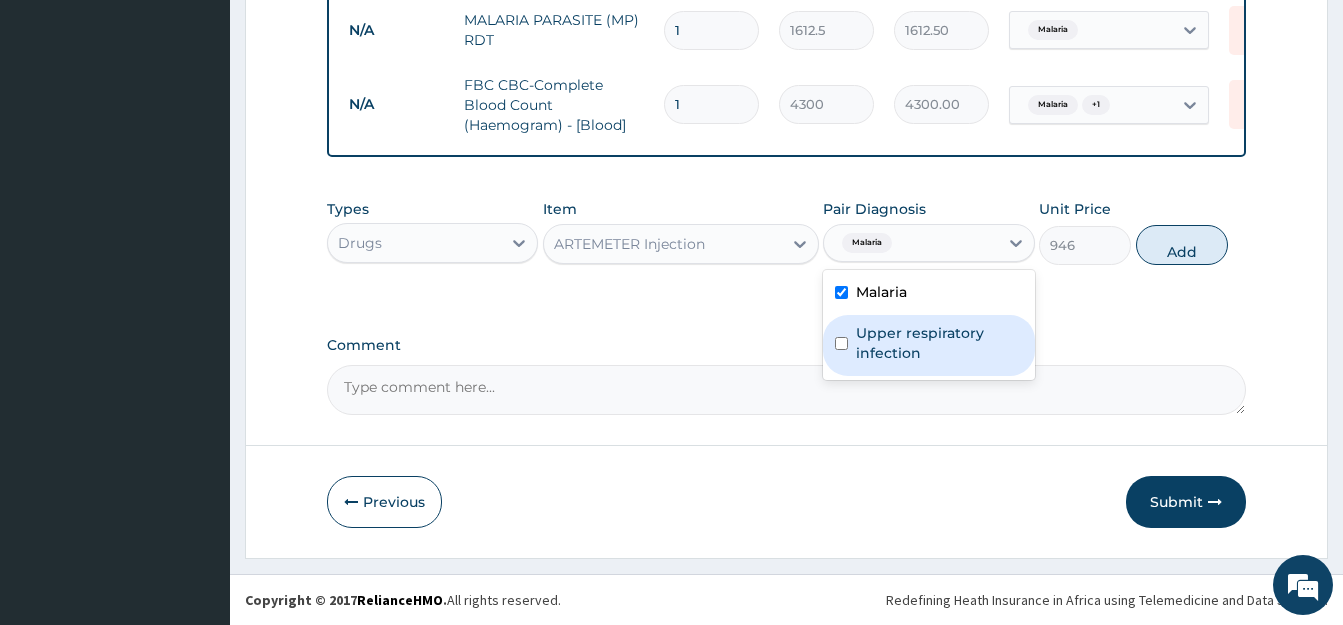 click at bounding box center [841, 343] 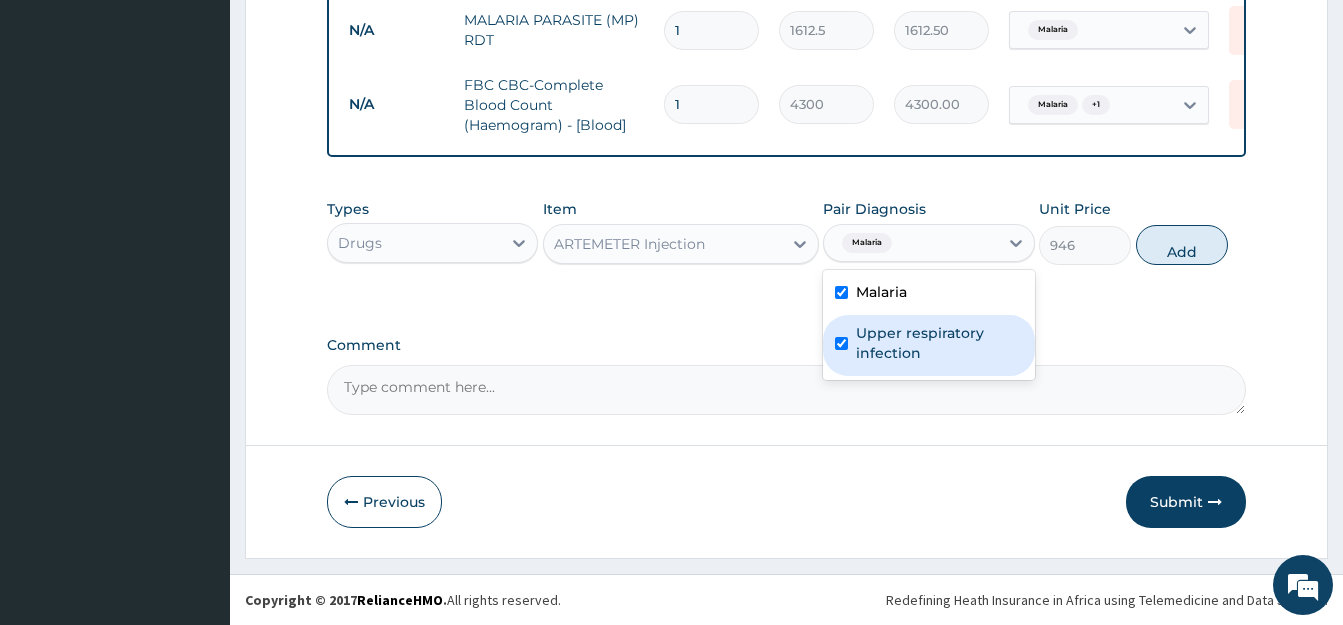 checkbox on "true" 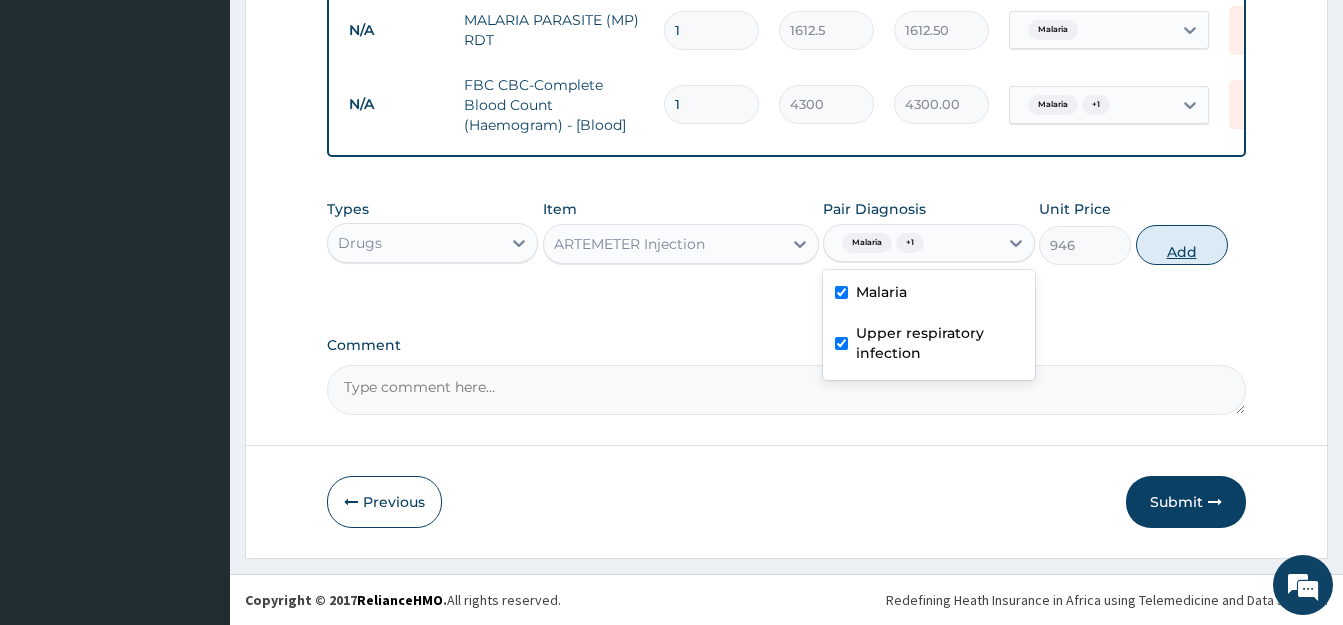click on "Add" at bounding box center [1182, 245] 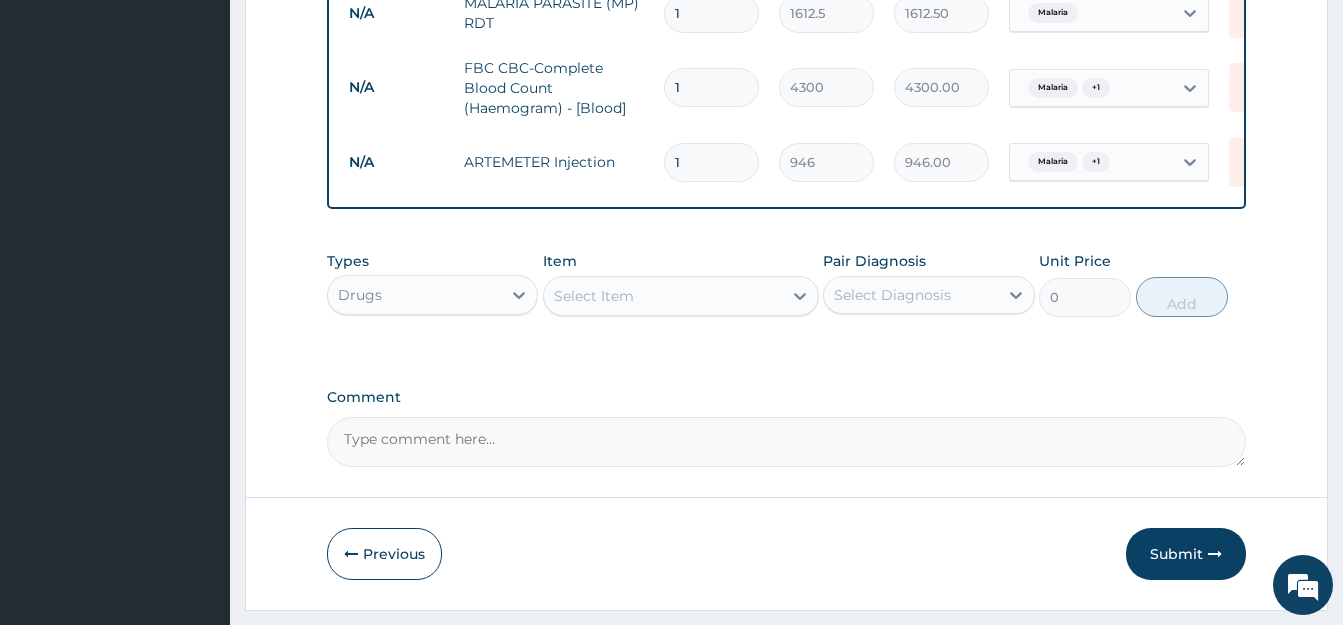 click on "1" at bounding box center (711, 162) 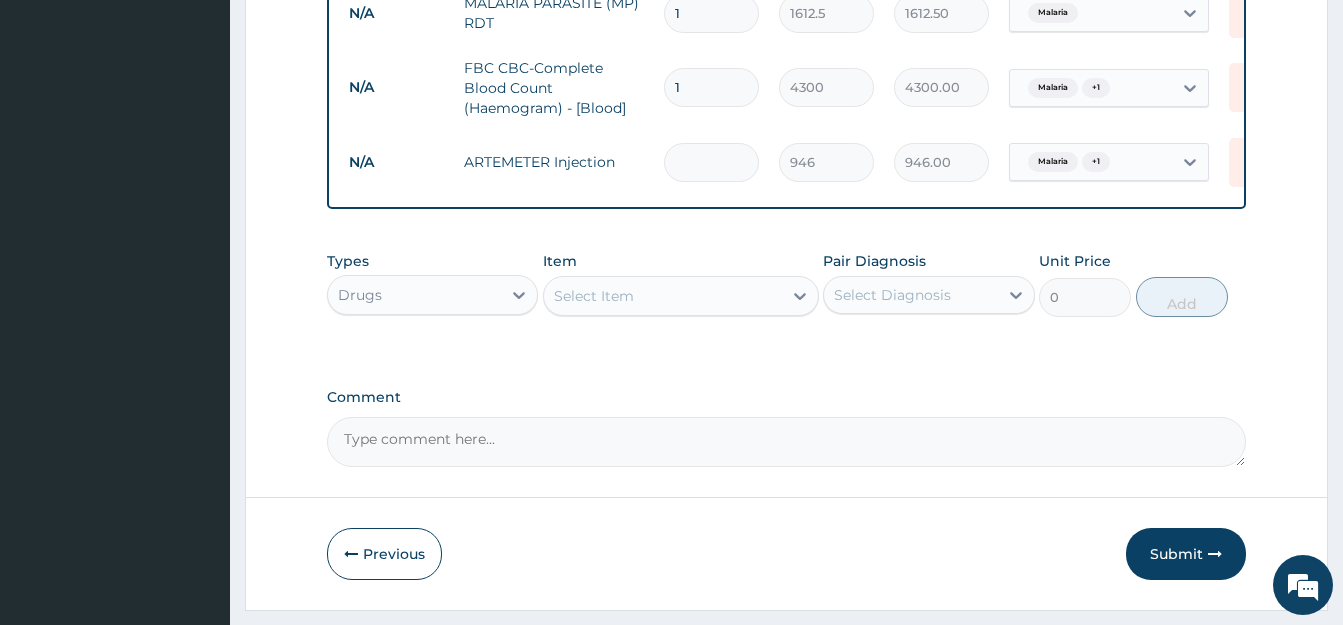type on "0.00" 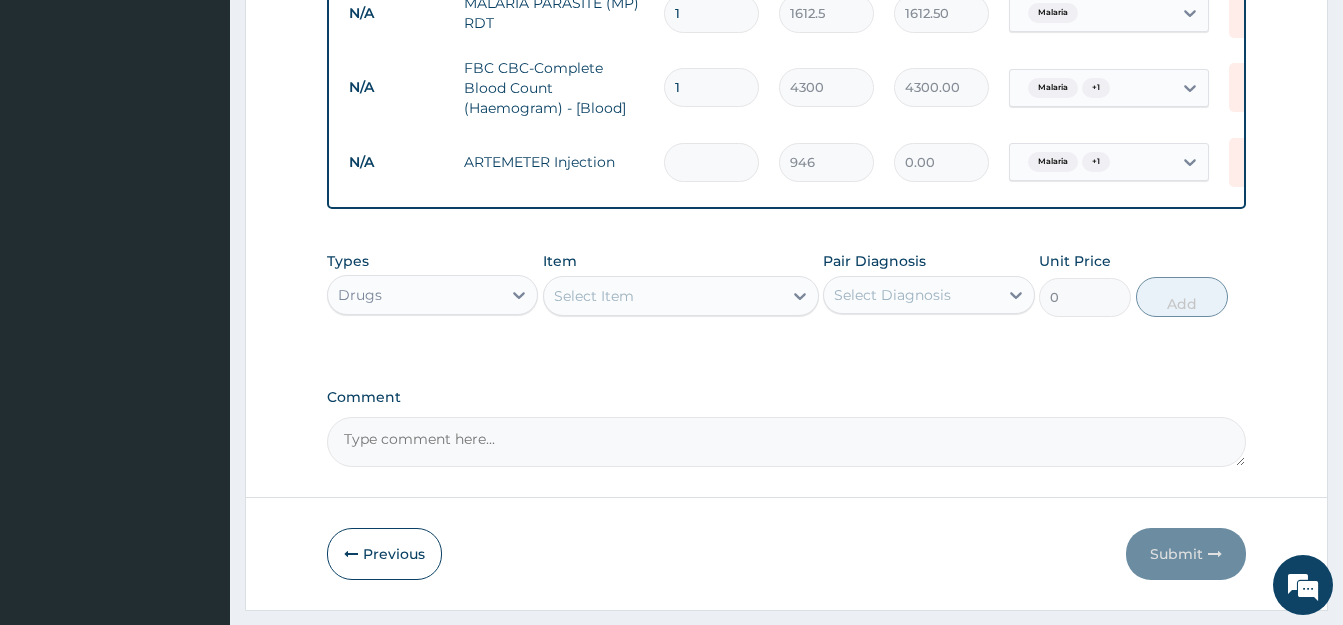 type on "2" 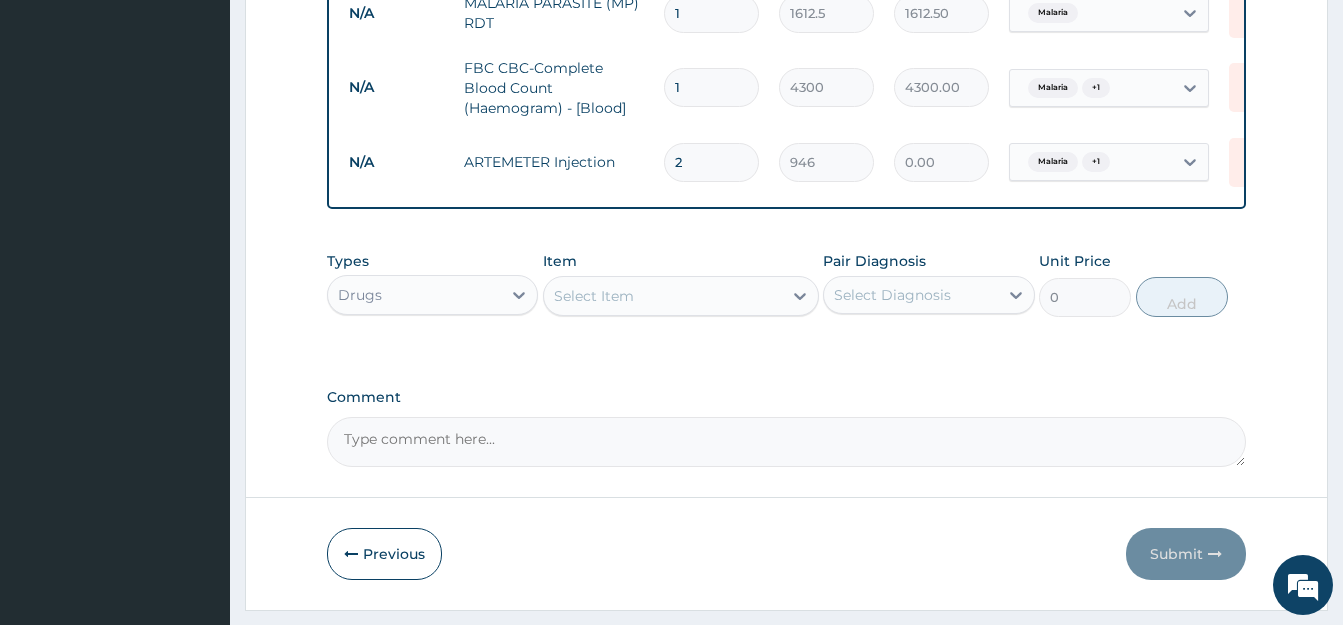 type on "1892.00" 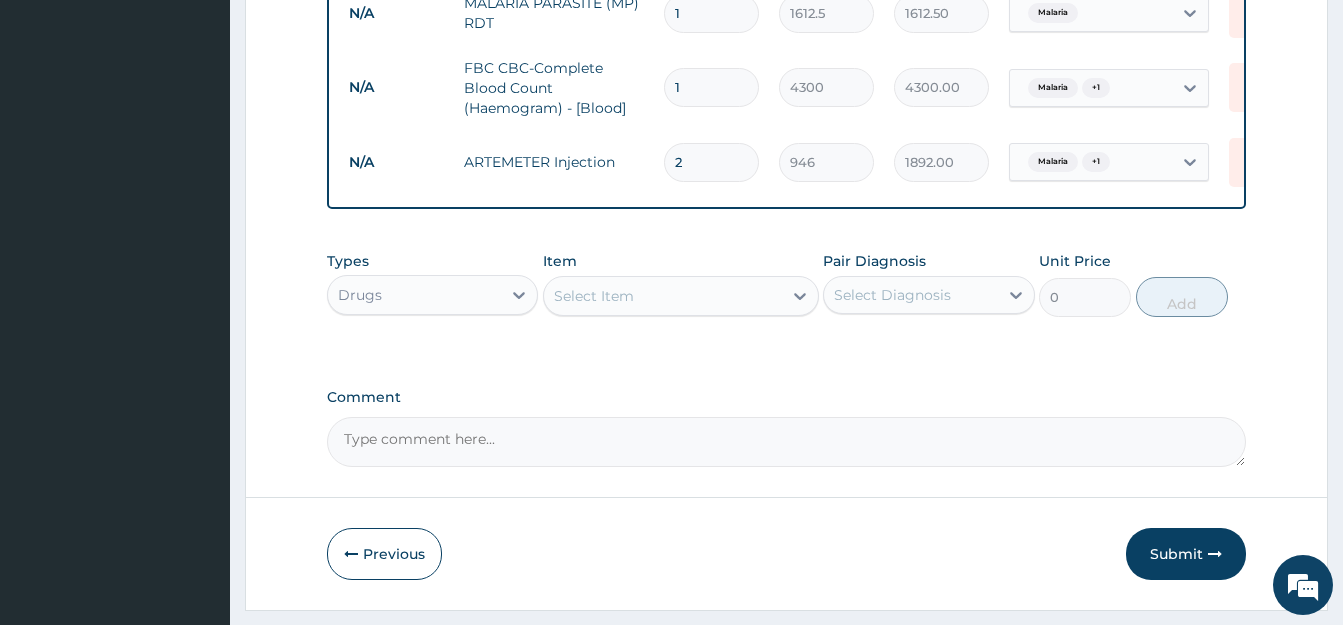 type on "2" 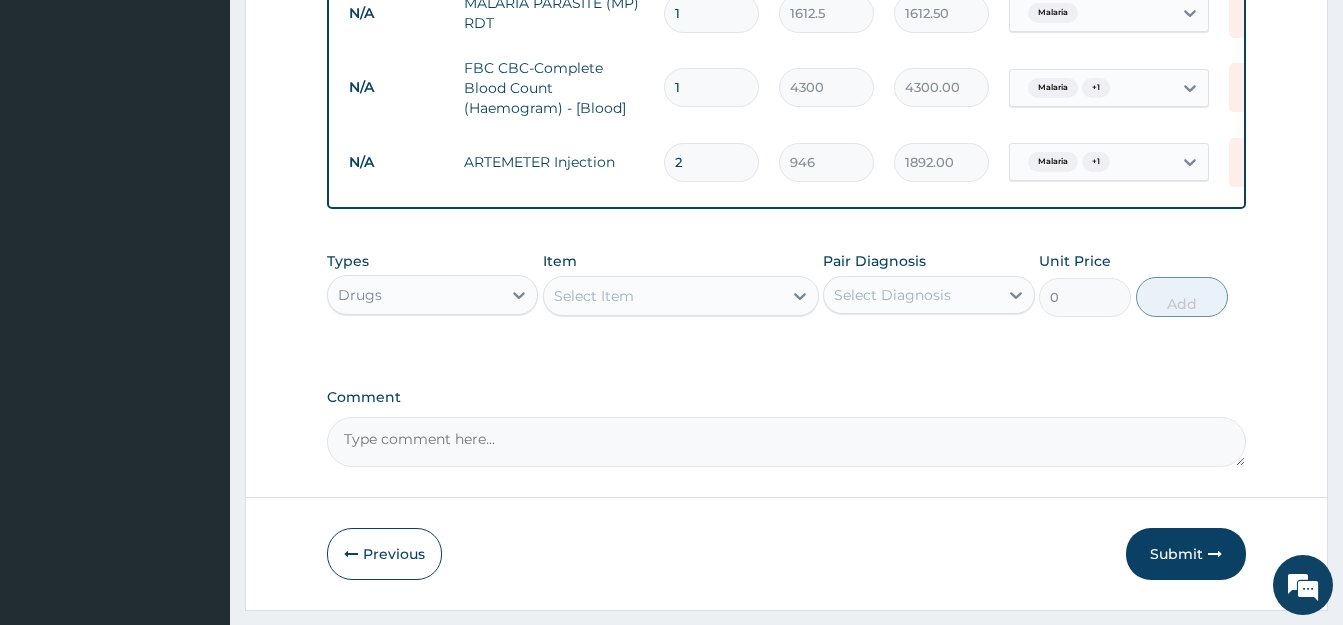 type on "a" 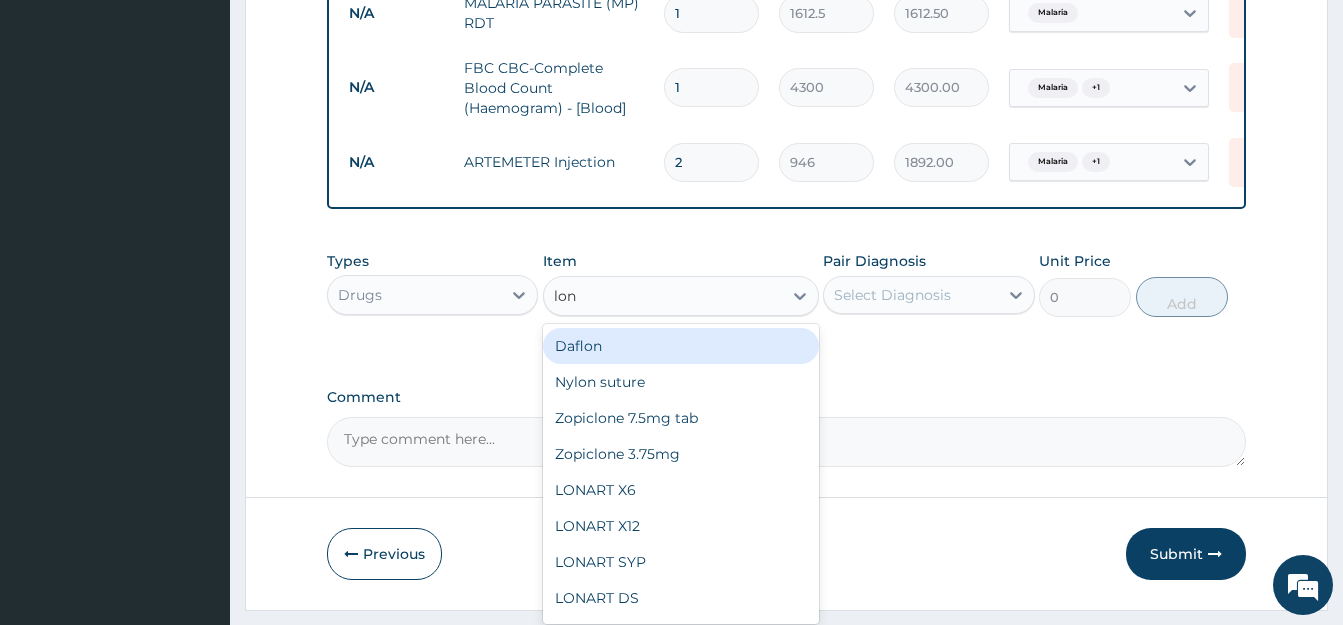 type on "lona" 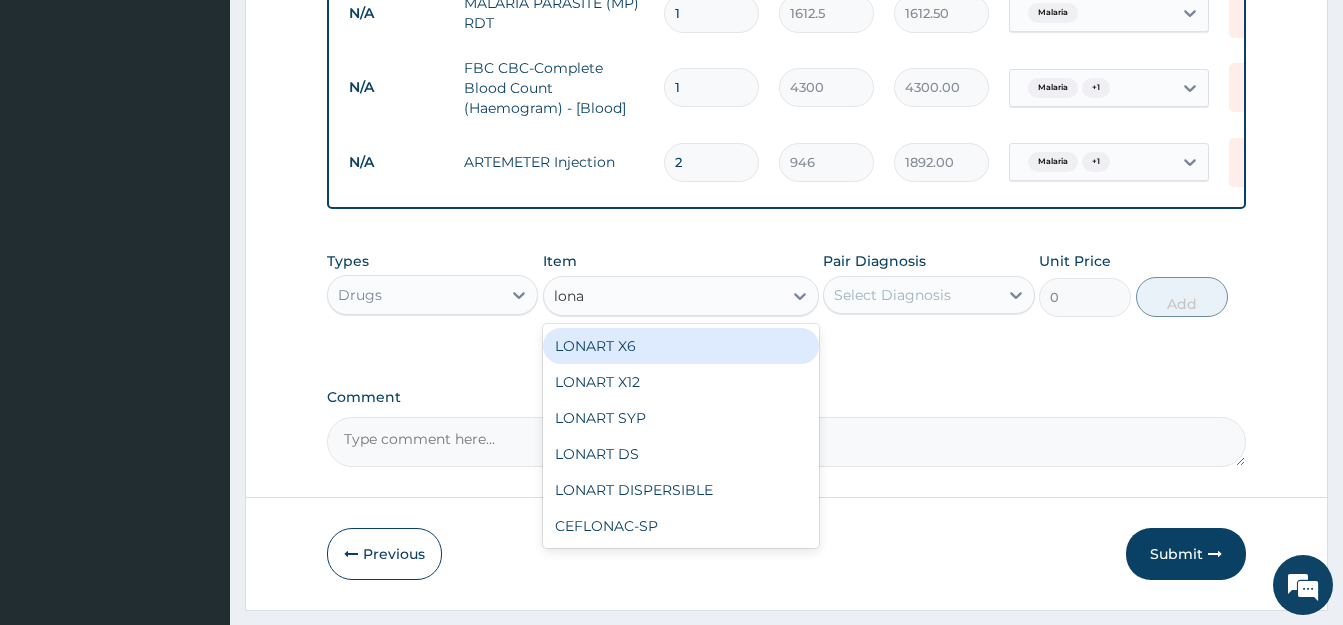 click on "LONART X6" at bounding box center [681, 346] 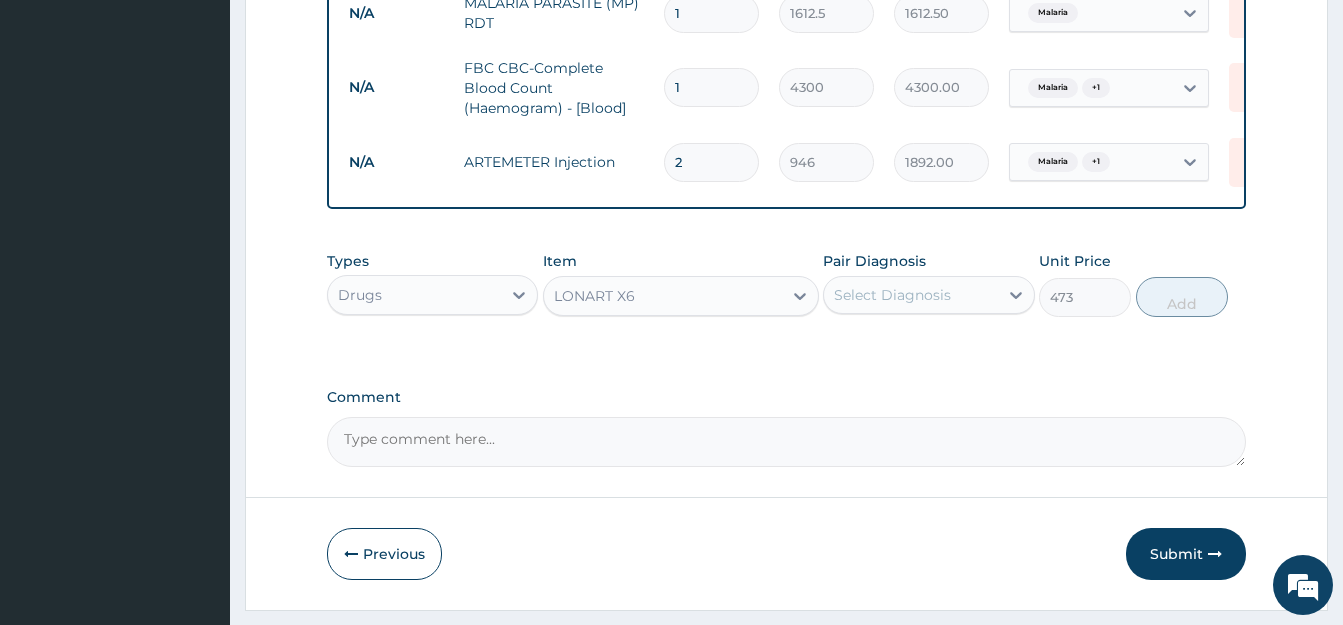 click on "Select Diagnosis" at bounding box center [892, 295] 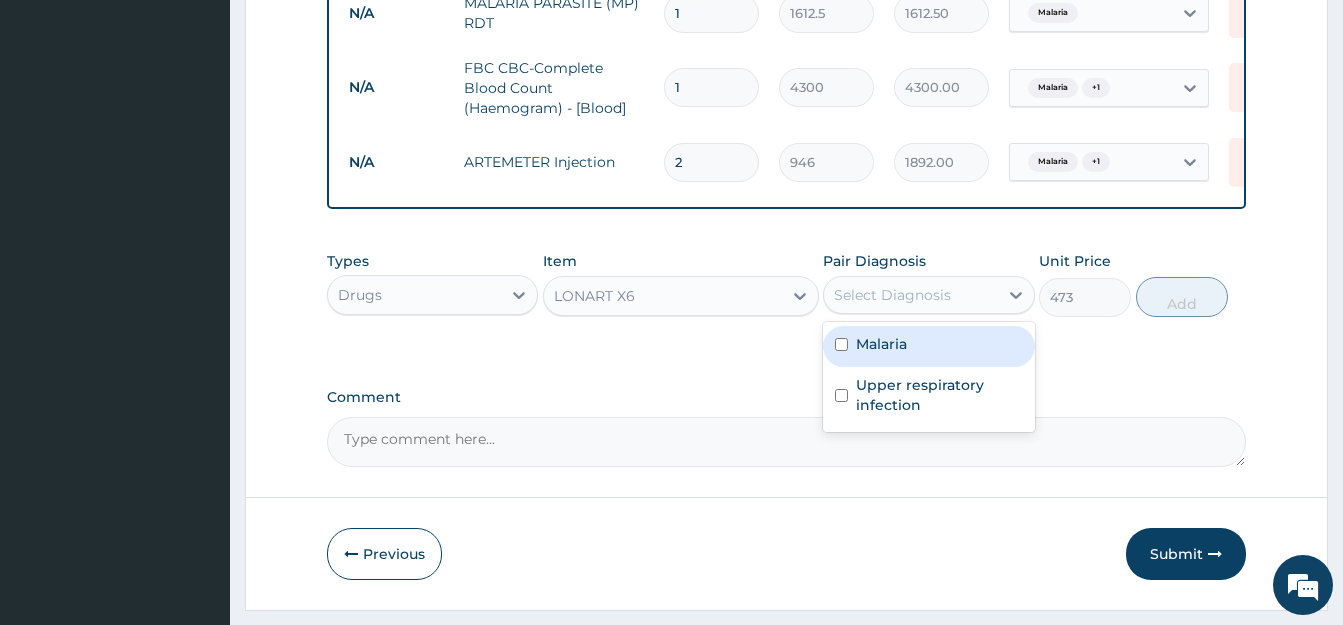 click at bounding box center [841, 344] 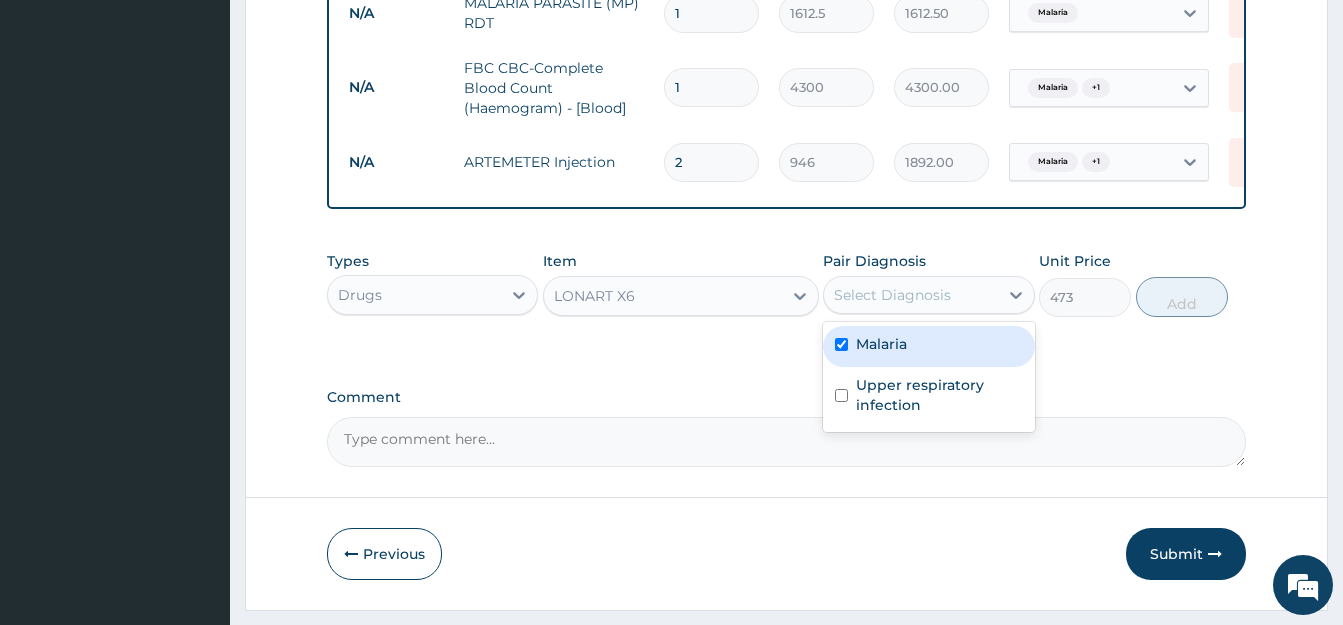 checkbox on "true" 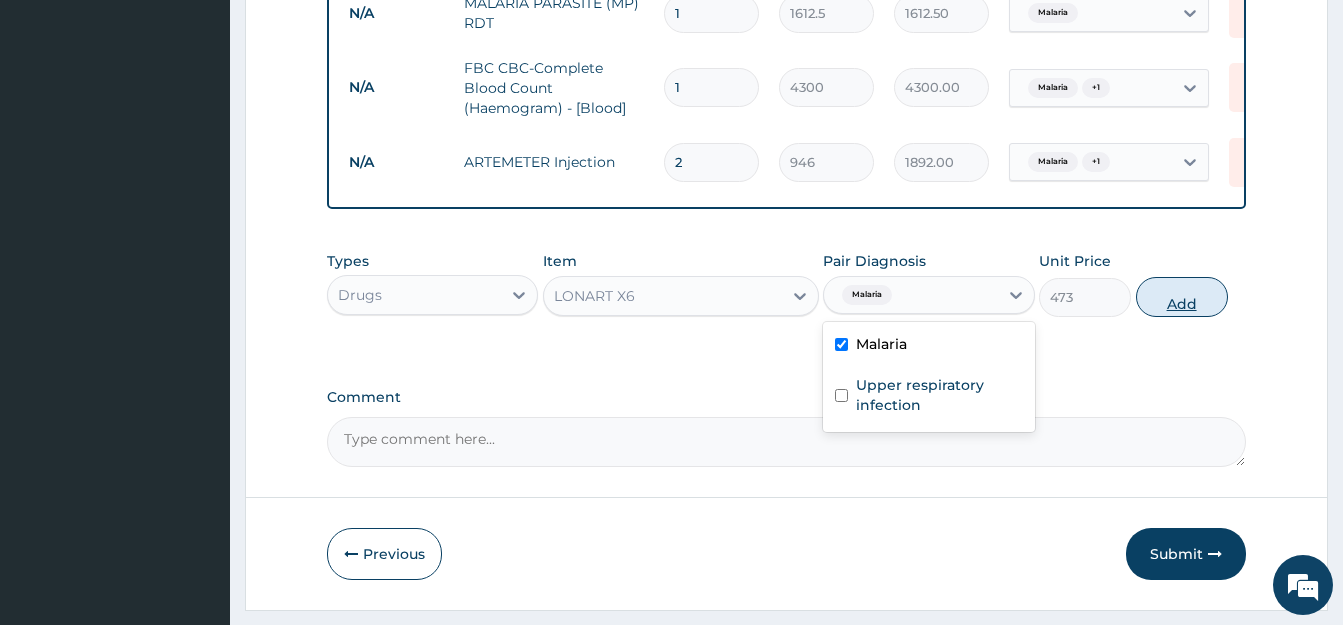 click on "Add" at bounding box center [1182, 297] 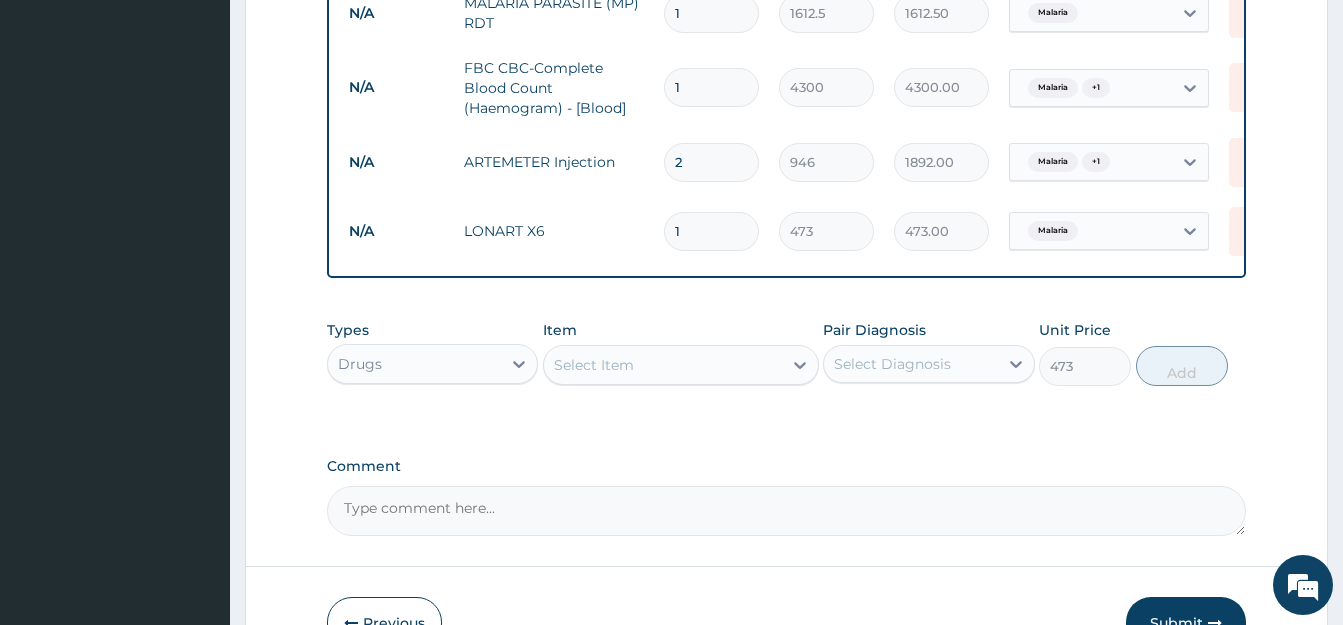 type on "0" 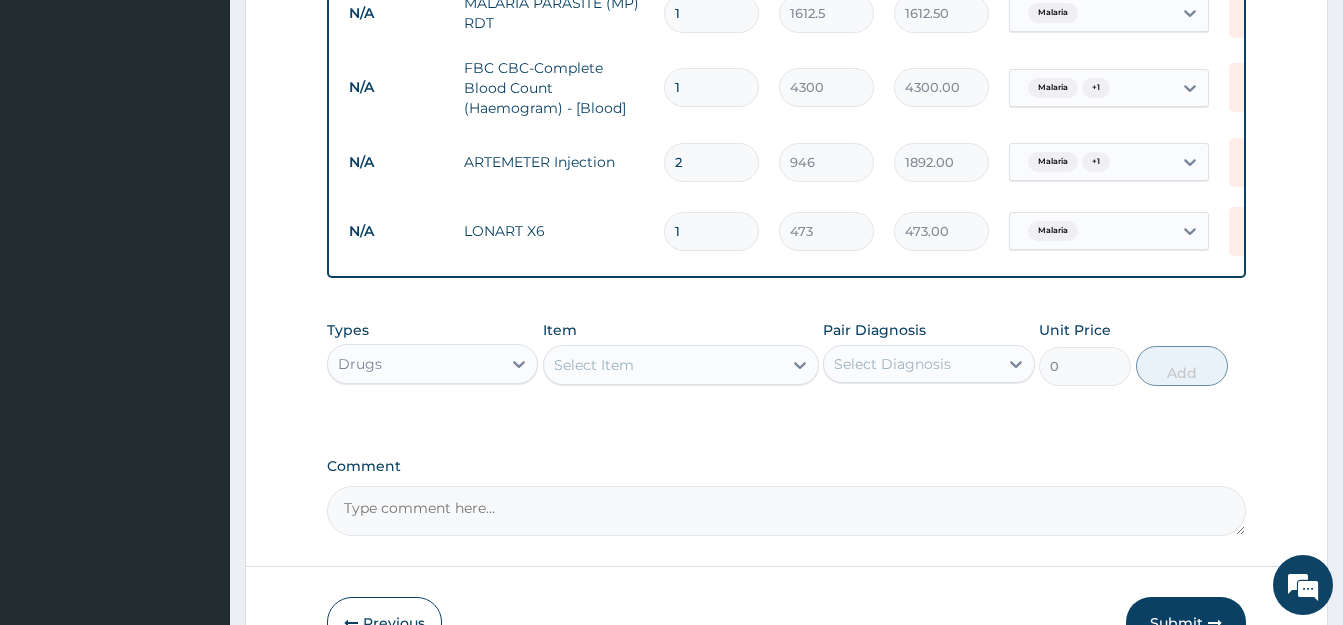 click on "1" at bounding box center (711, 231) 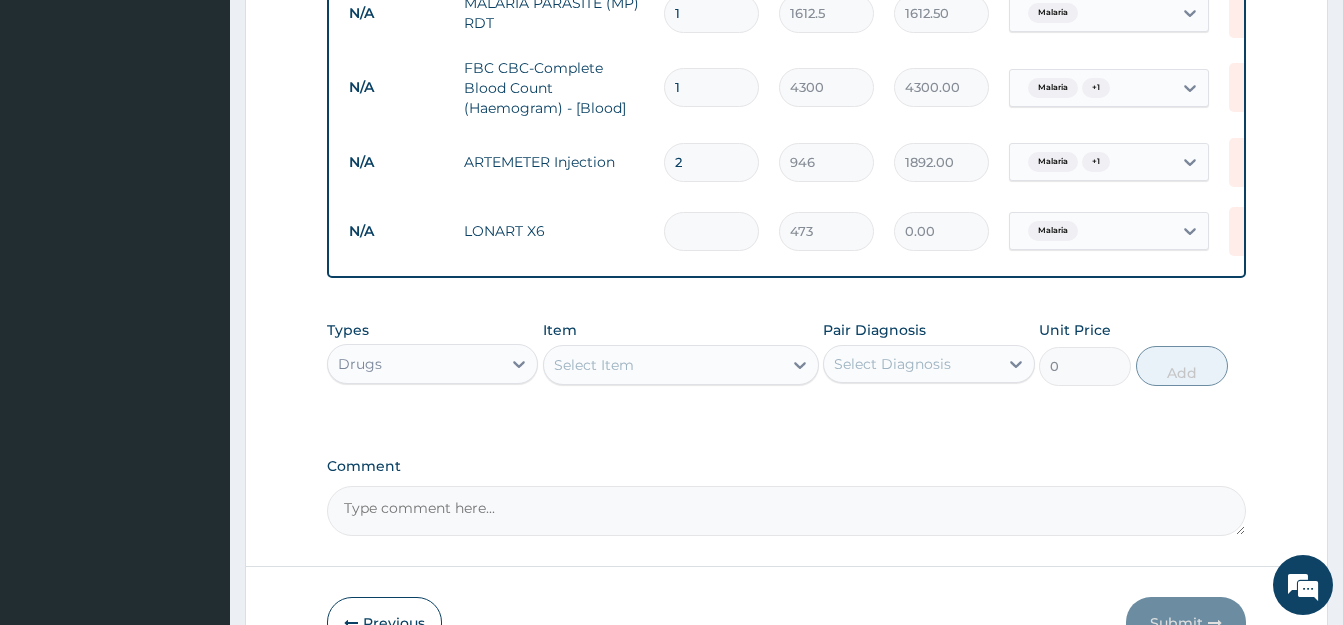 type on "6" 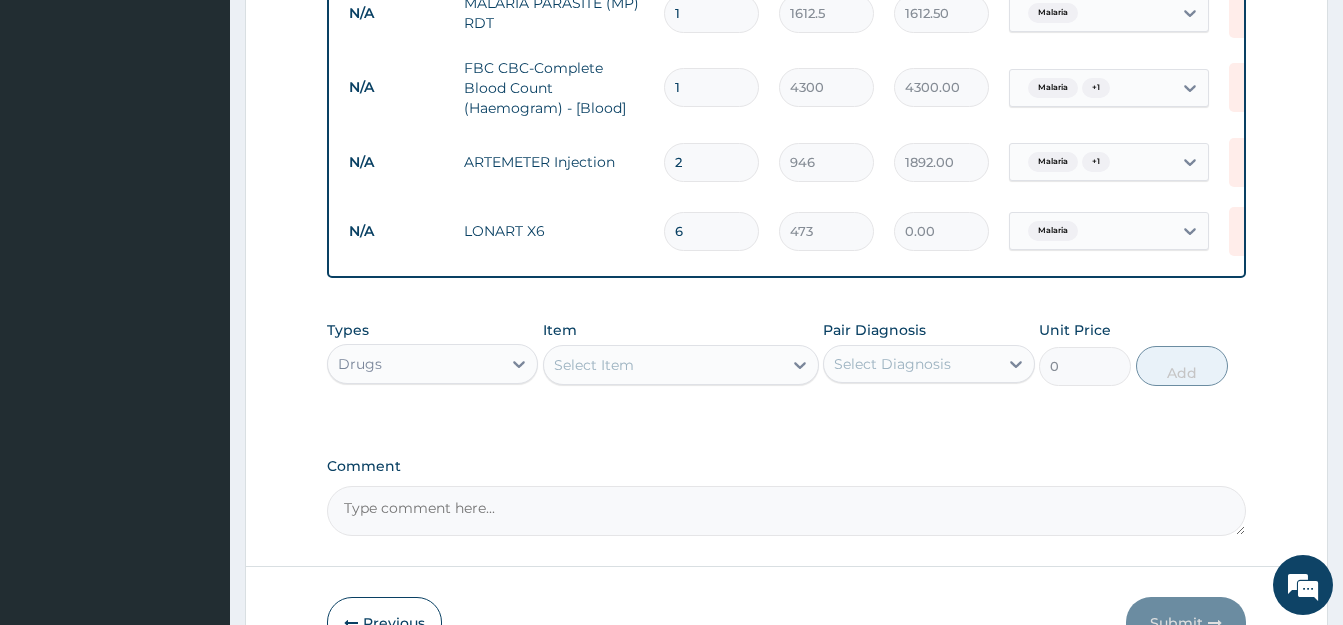type on "2838.00" 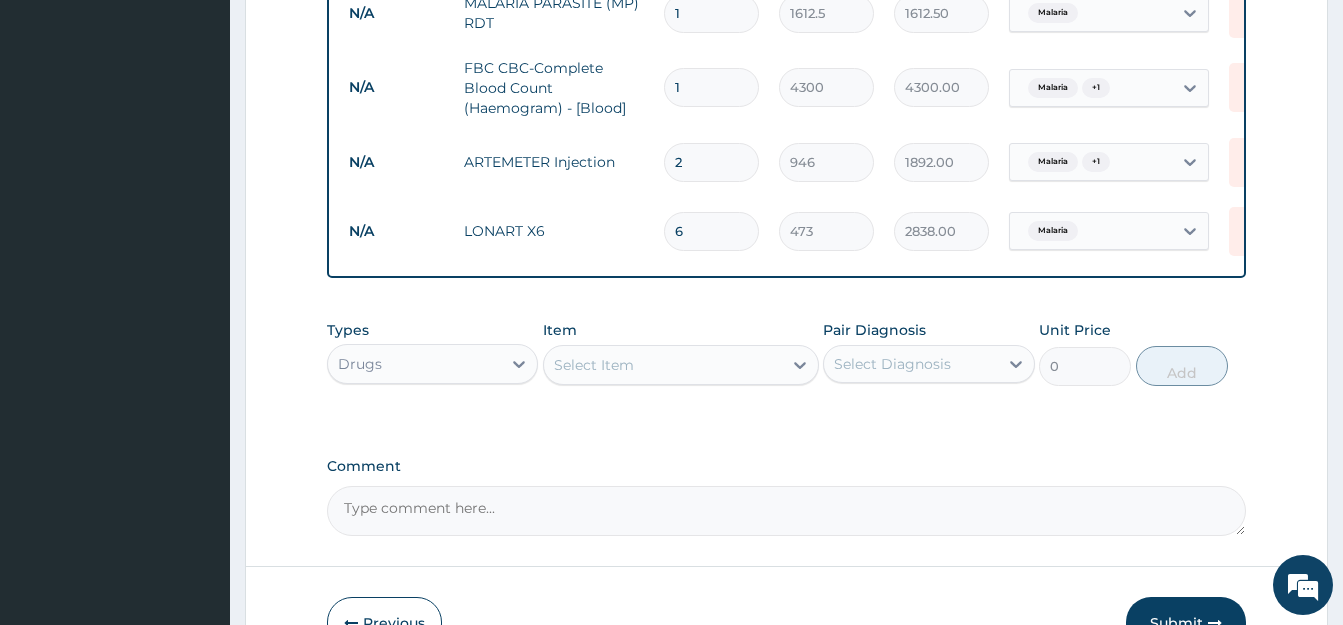 scroll, scrollTop: 1001, scrollLeft: 0, axis: vertical 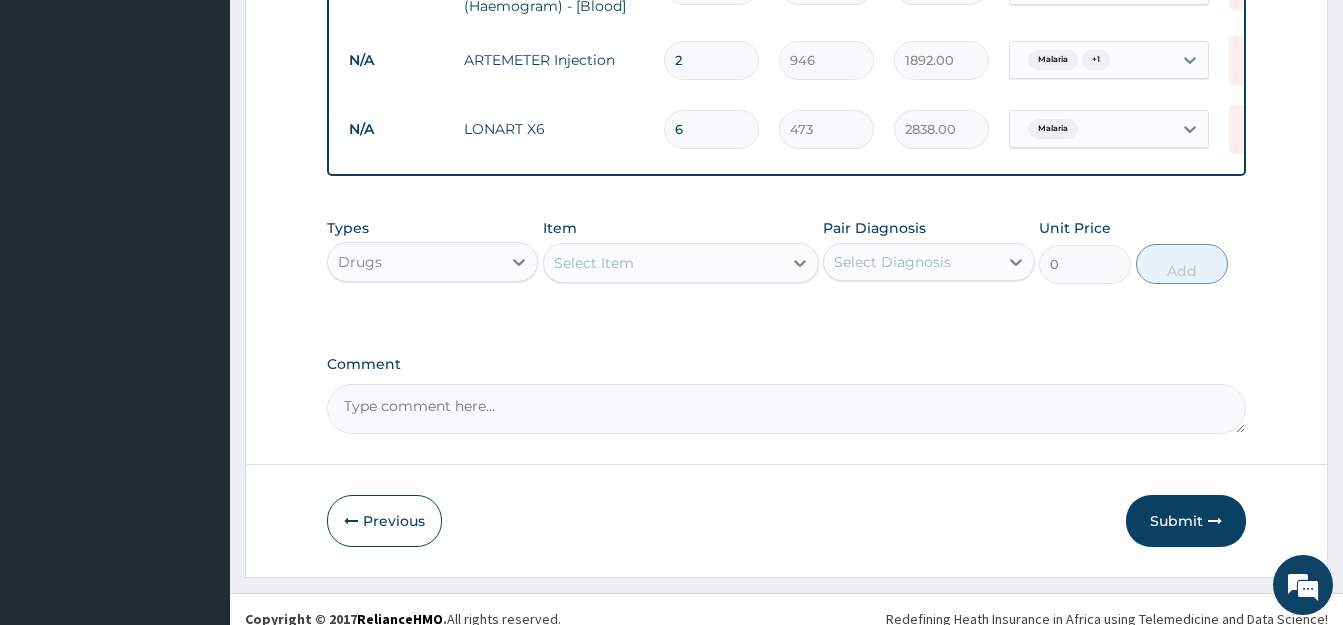 type on "6" 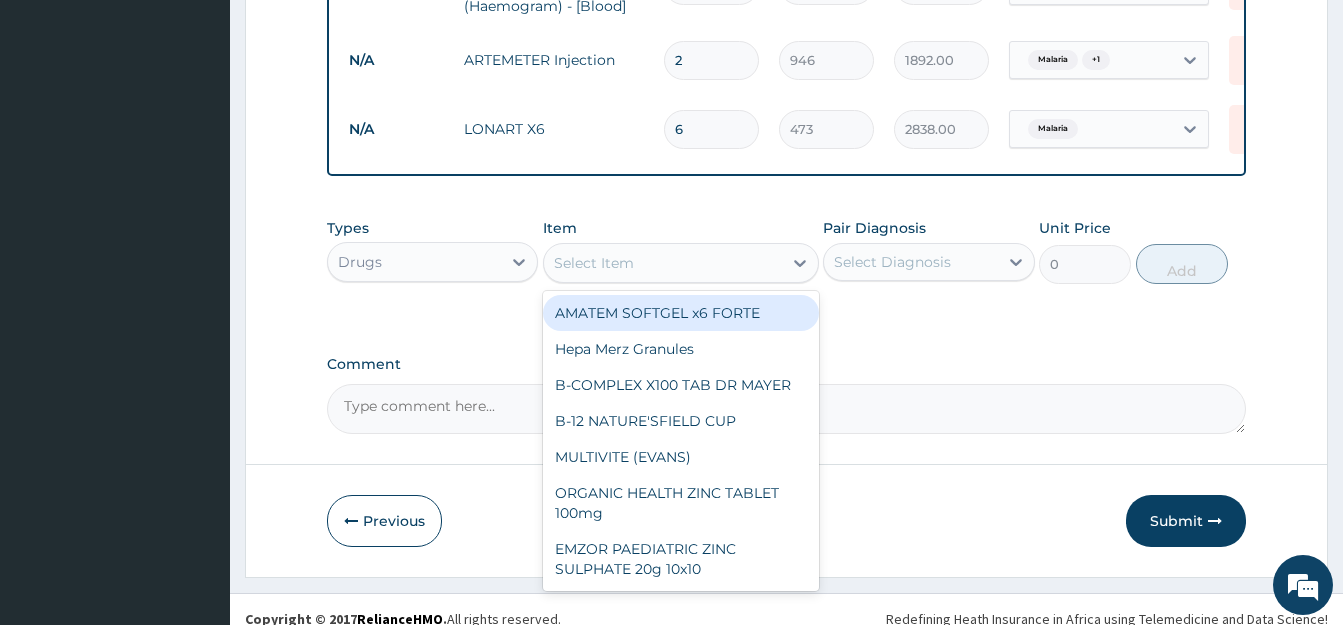 click on "Select Item" at bounding box center [594, 263] 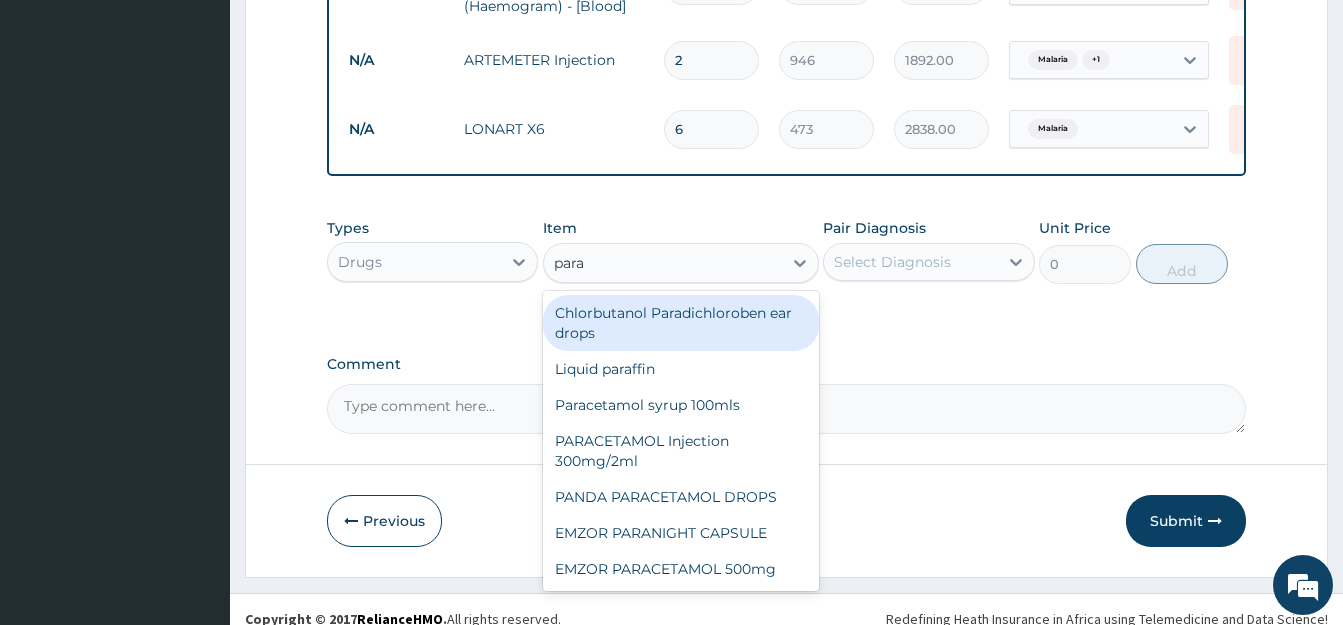 type on "parac" 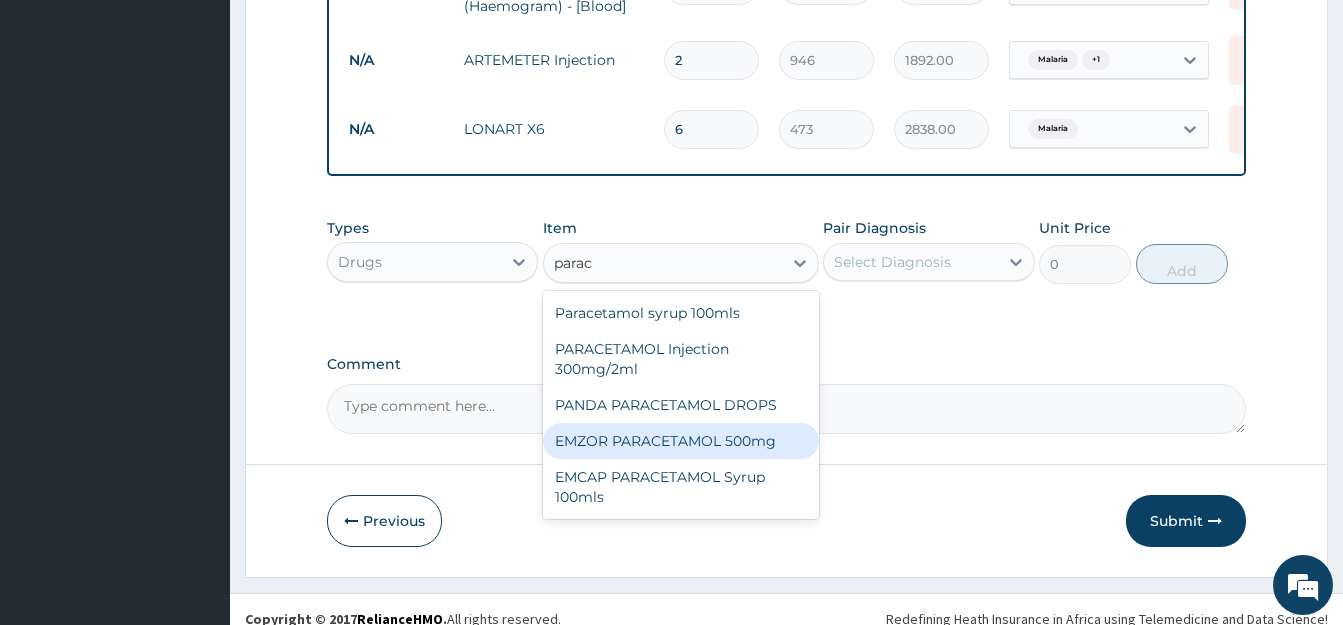click on "EMZOR PARACETAMOL 500mg" at bounding box center [681, 441] 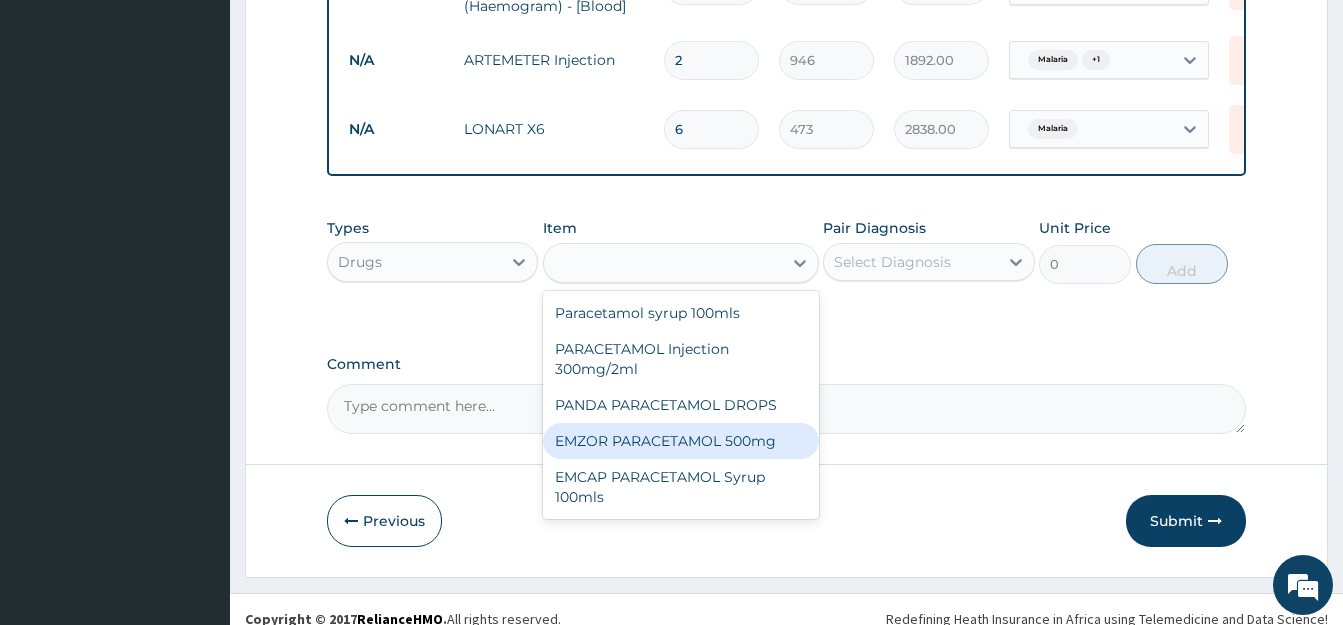 type on "23.65" 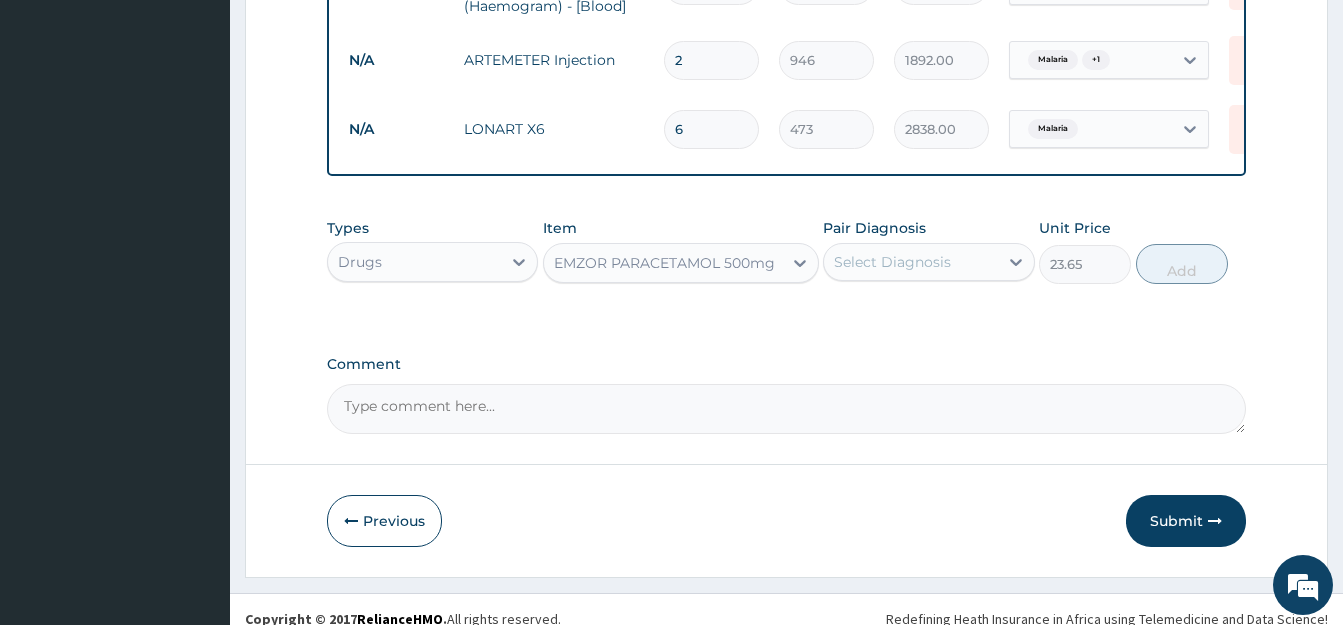 click on "Select Diagnosis" at bounding box center [892, 262] 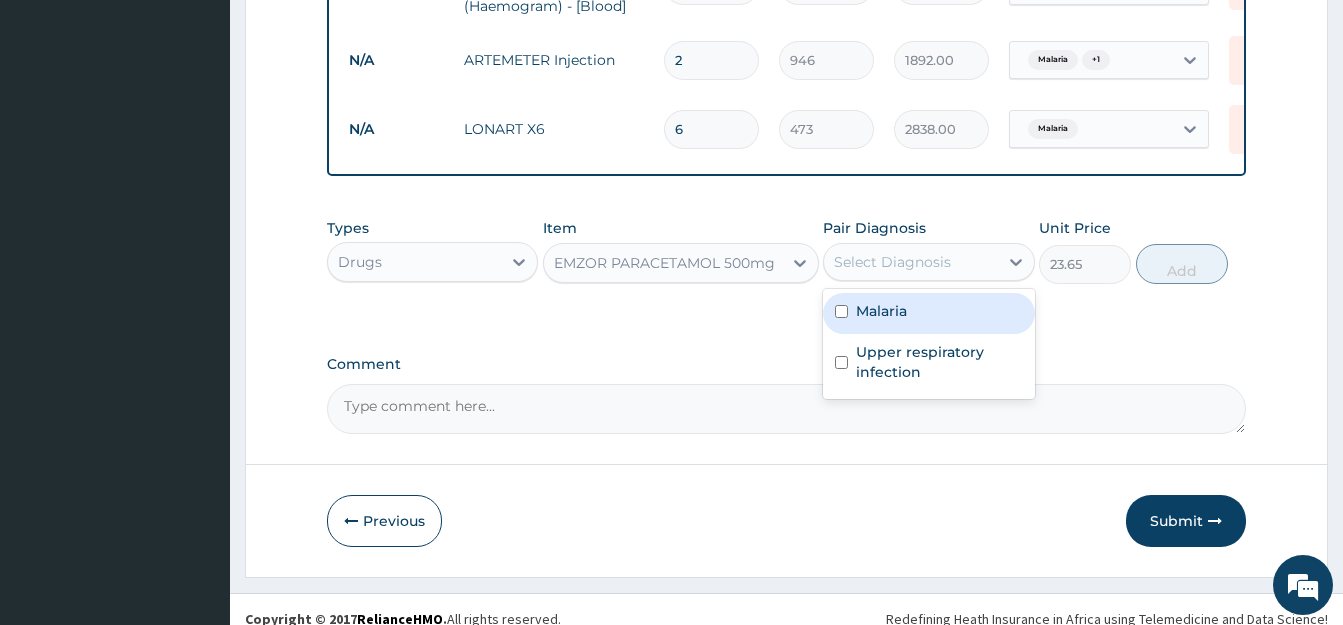 click at bounding box center [841, 311] 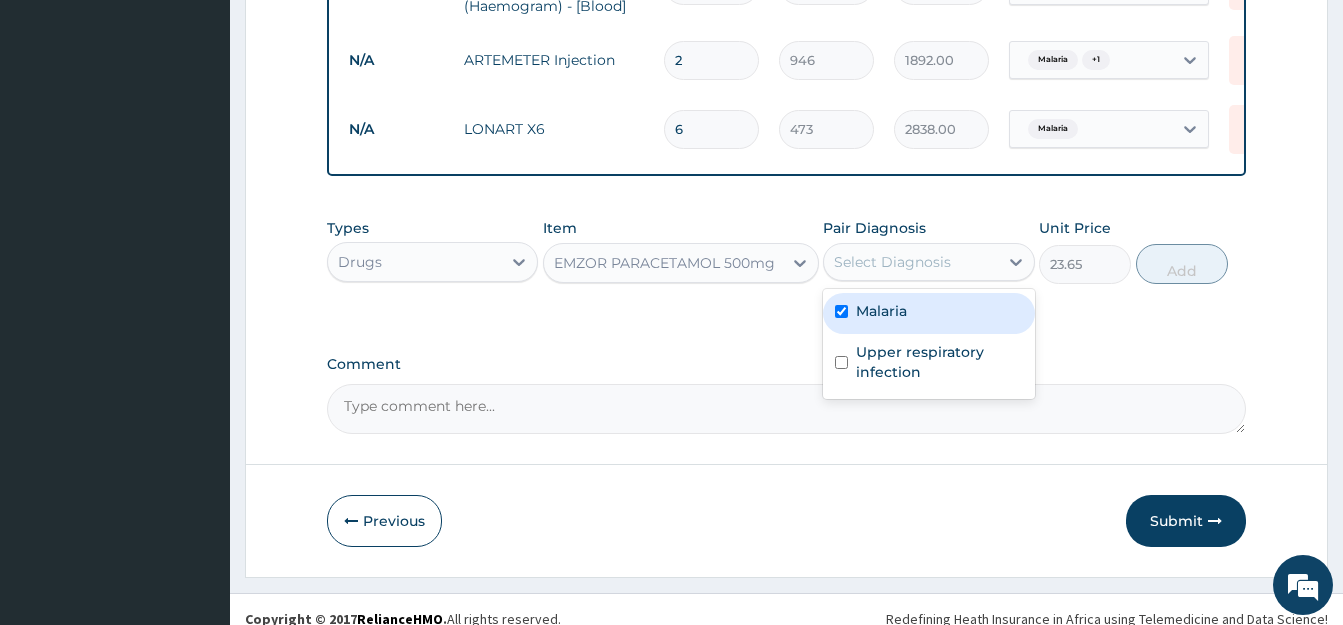 click at bounding box center [841, 311] 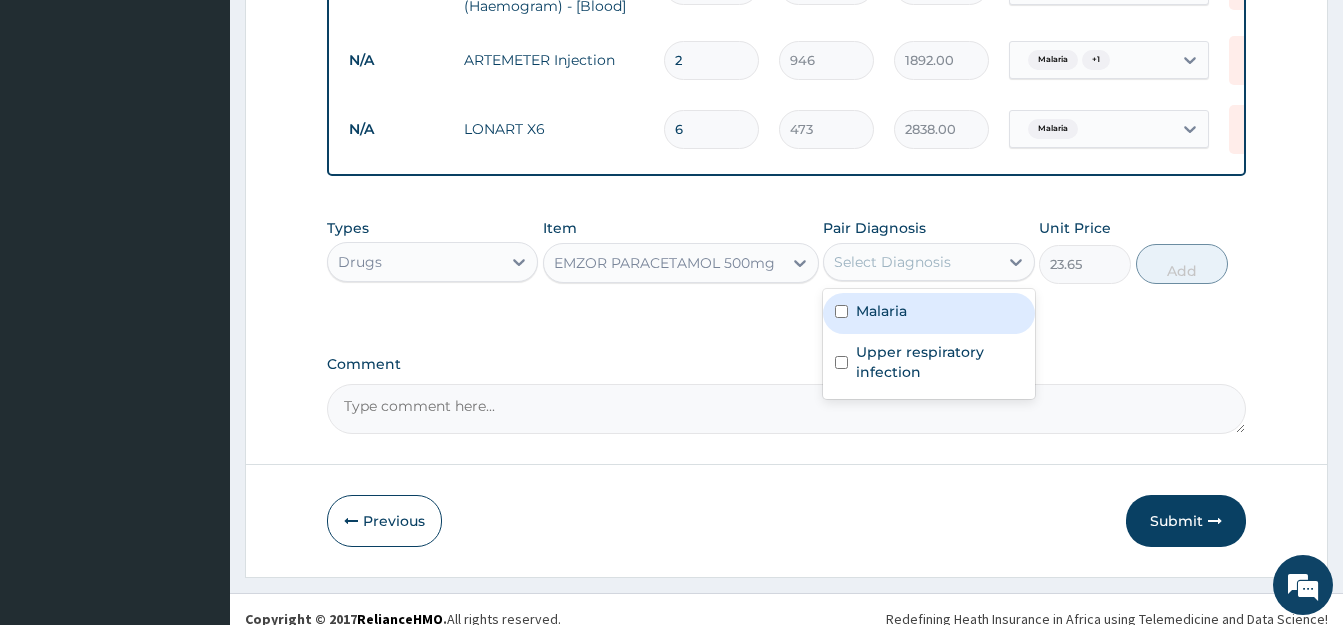 click at bounding box center [841, 311] 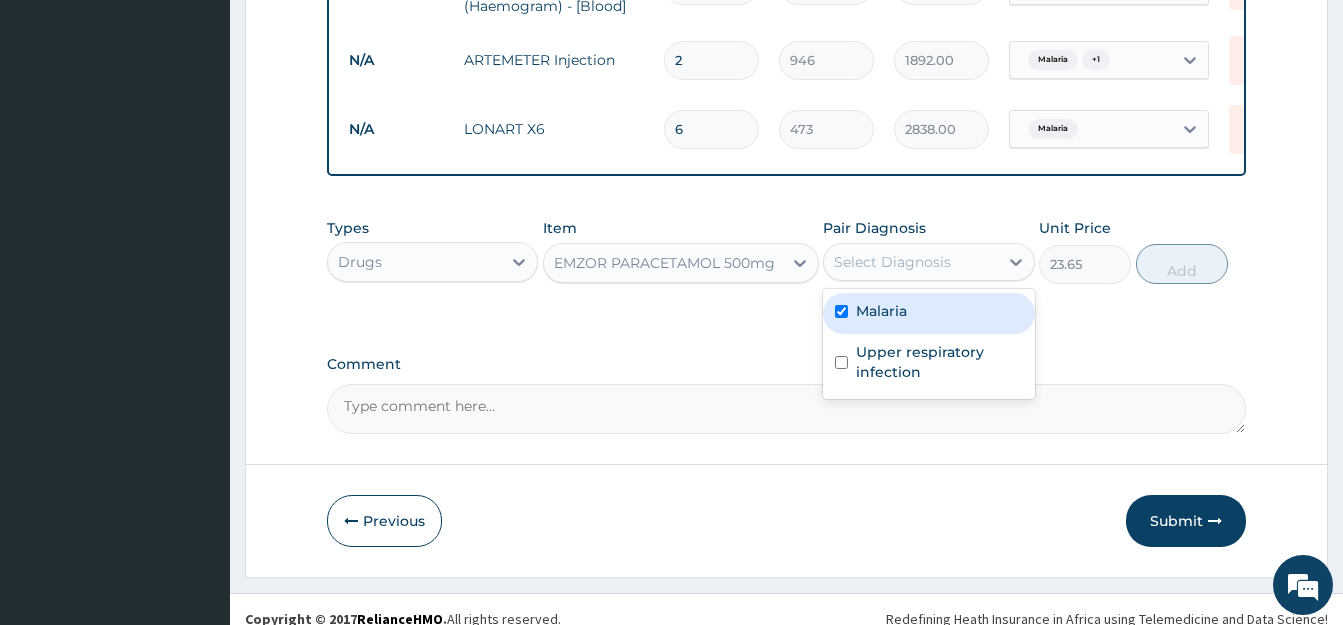 checkbox on "true" 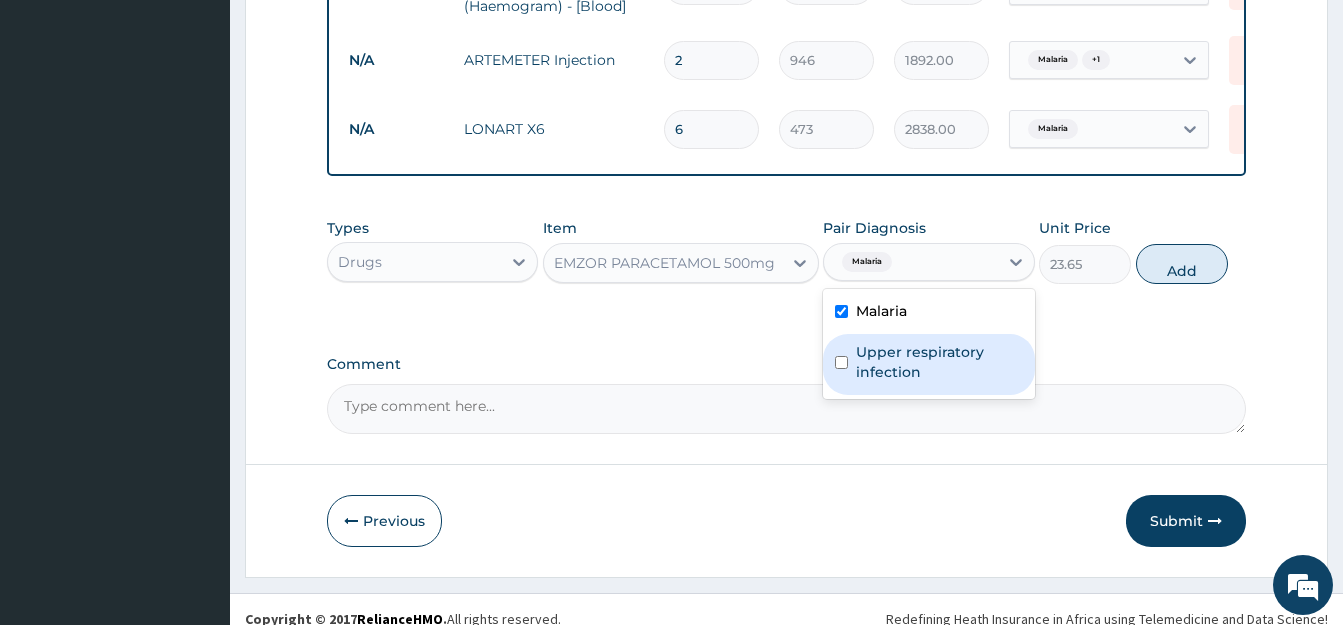 click at bounding box center (841, 362) 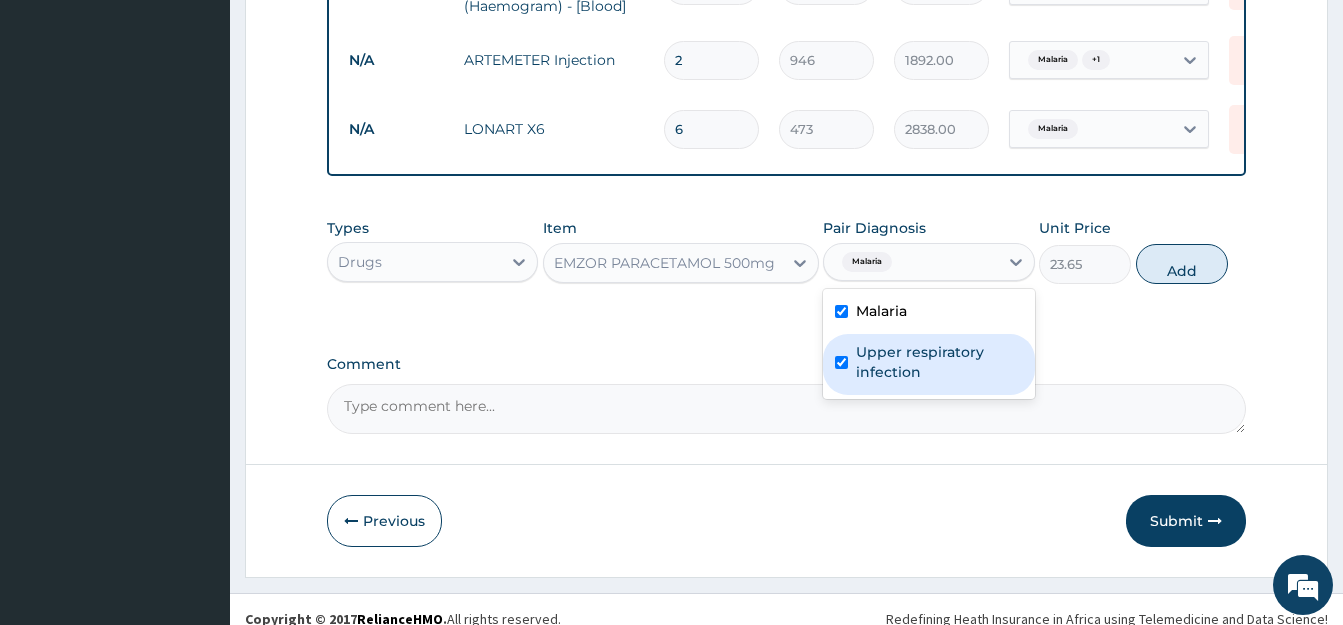 checkbox on "true" 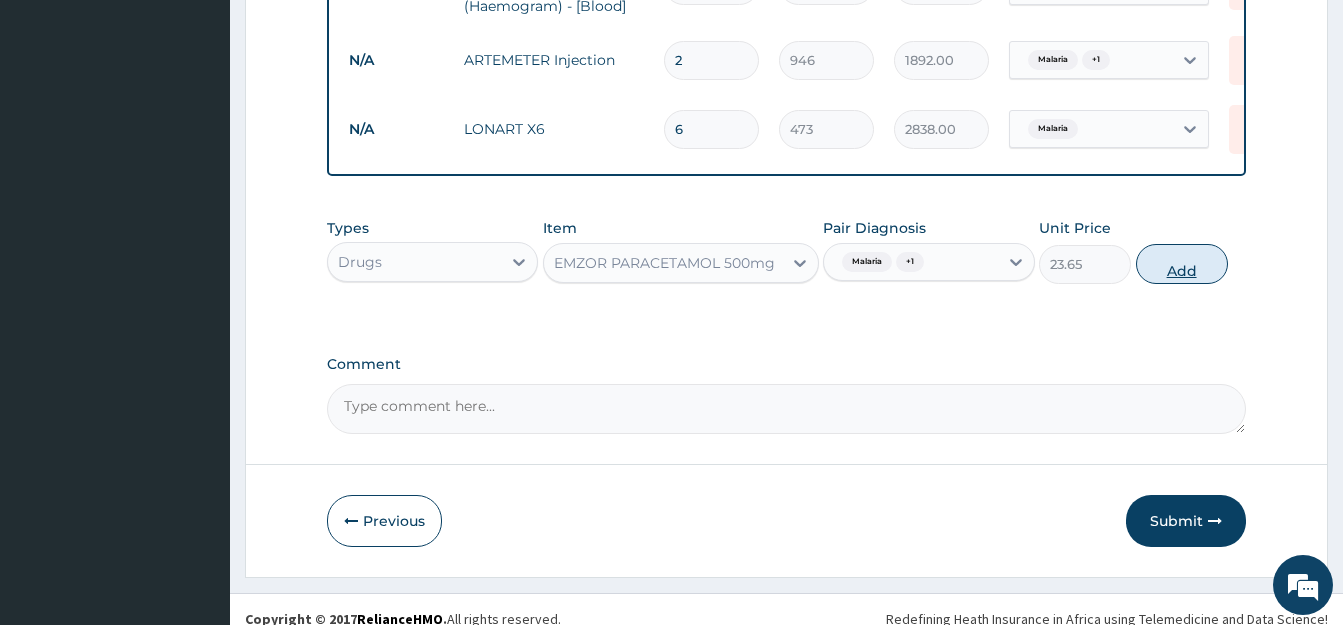 click on "Add" at bounding box center [1182, 264] 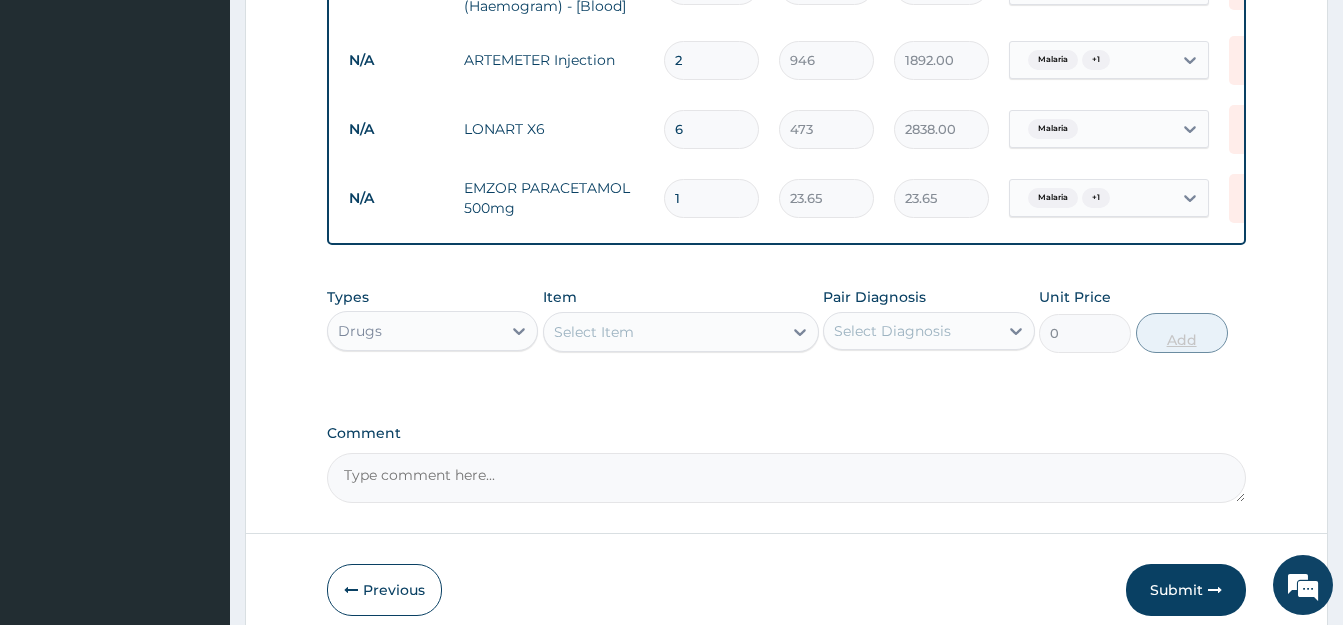 type on "18" 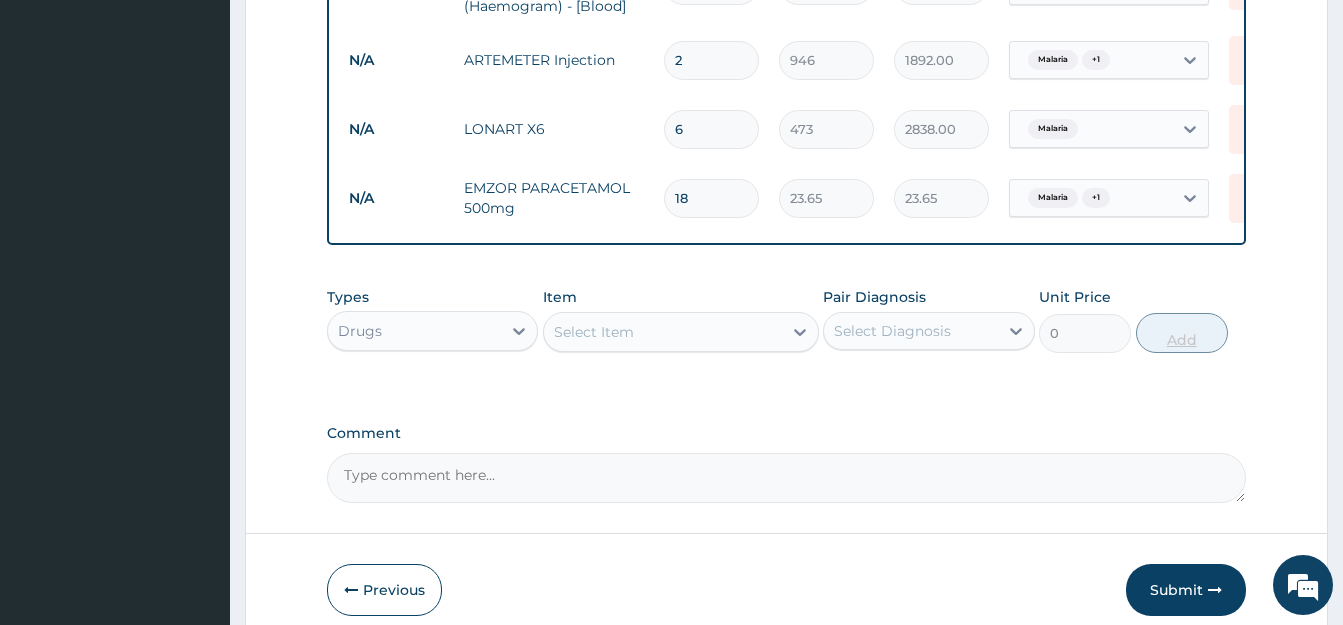 type on "425.70" 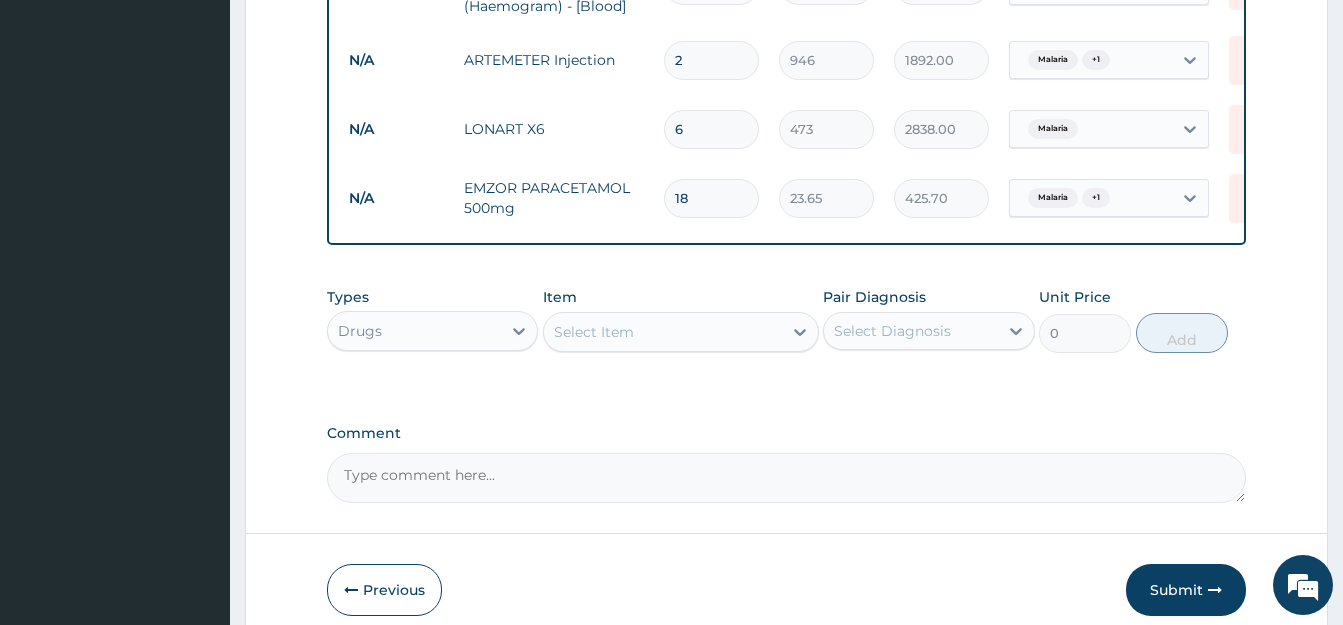 type on "18" 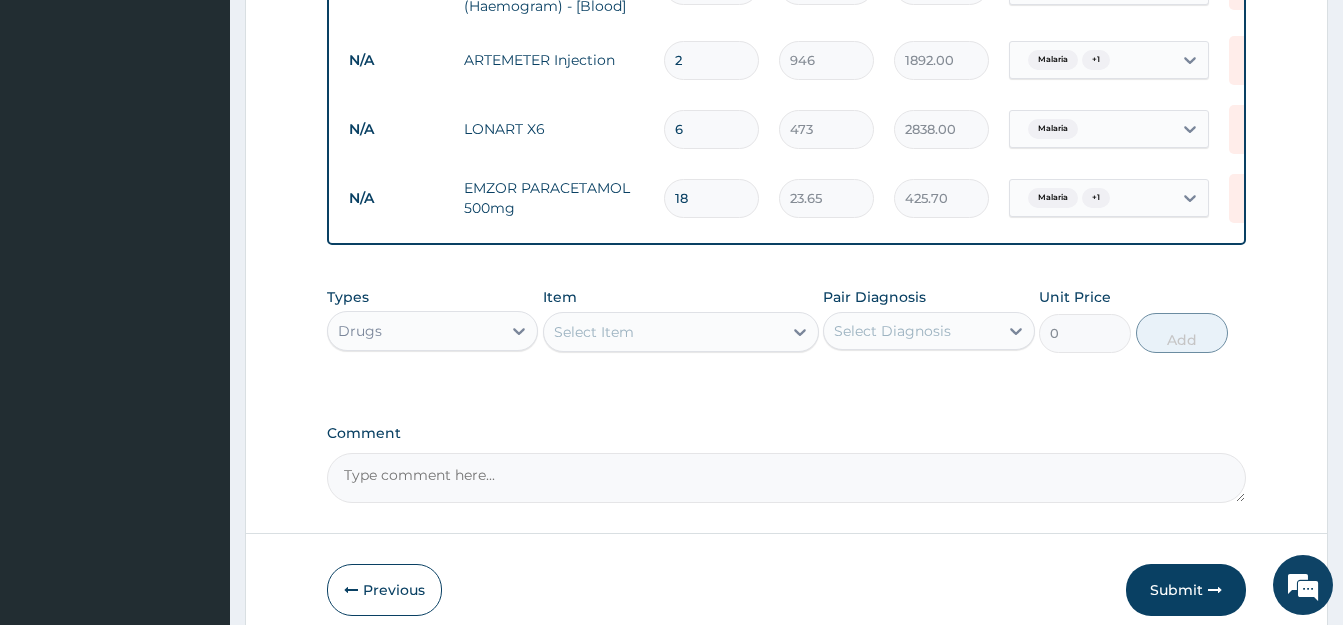 click on "Select Item" at bounding box center [663, 332] 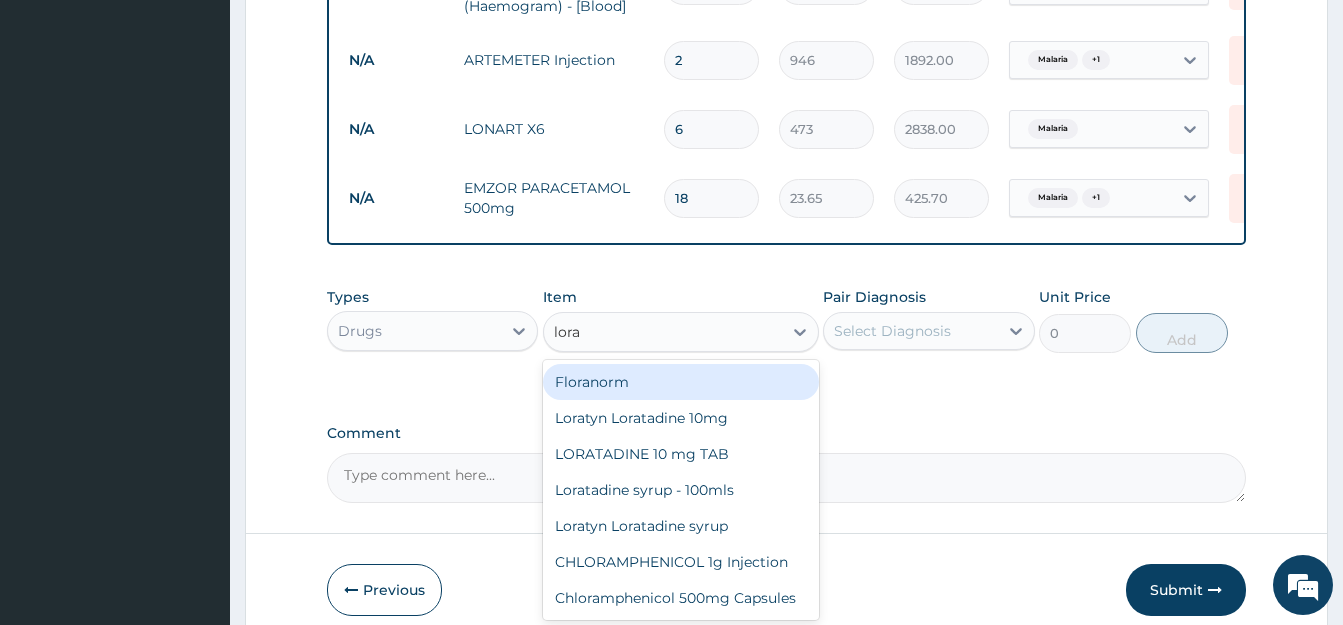 type on "lorat" 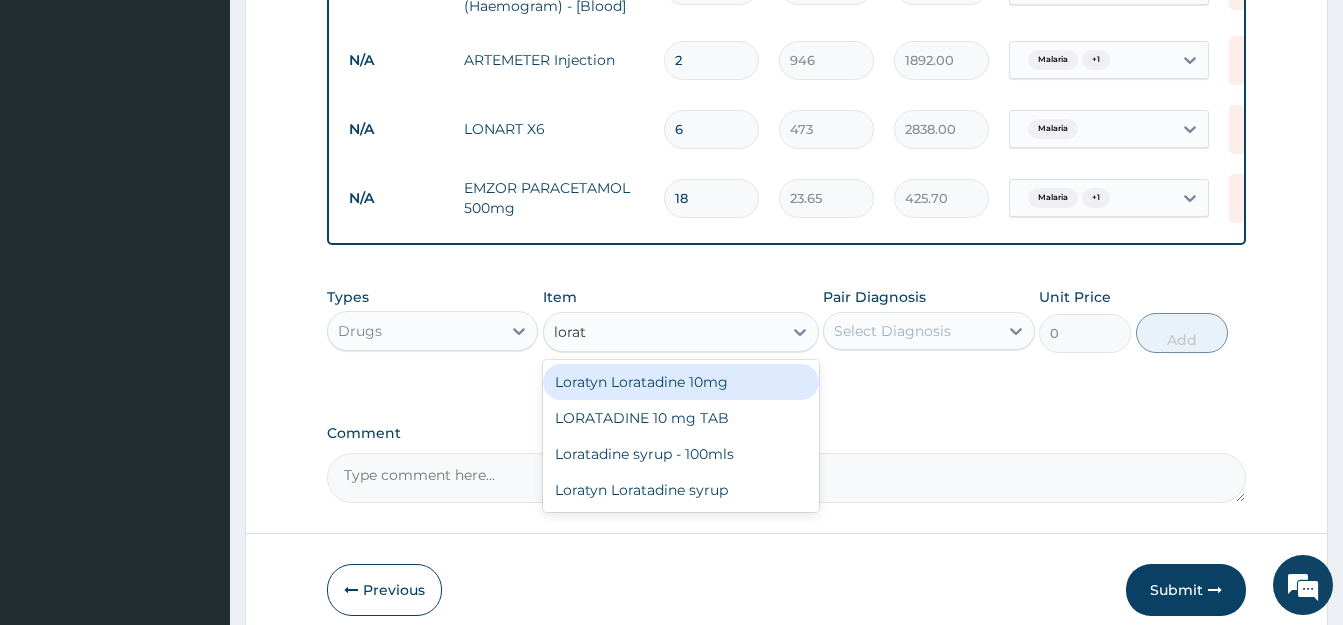 click on "Loratyn Loratadine 10mg" at bounding box center [681, 382] 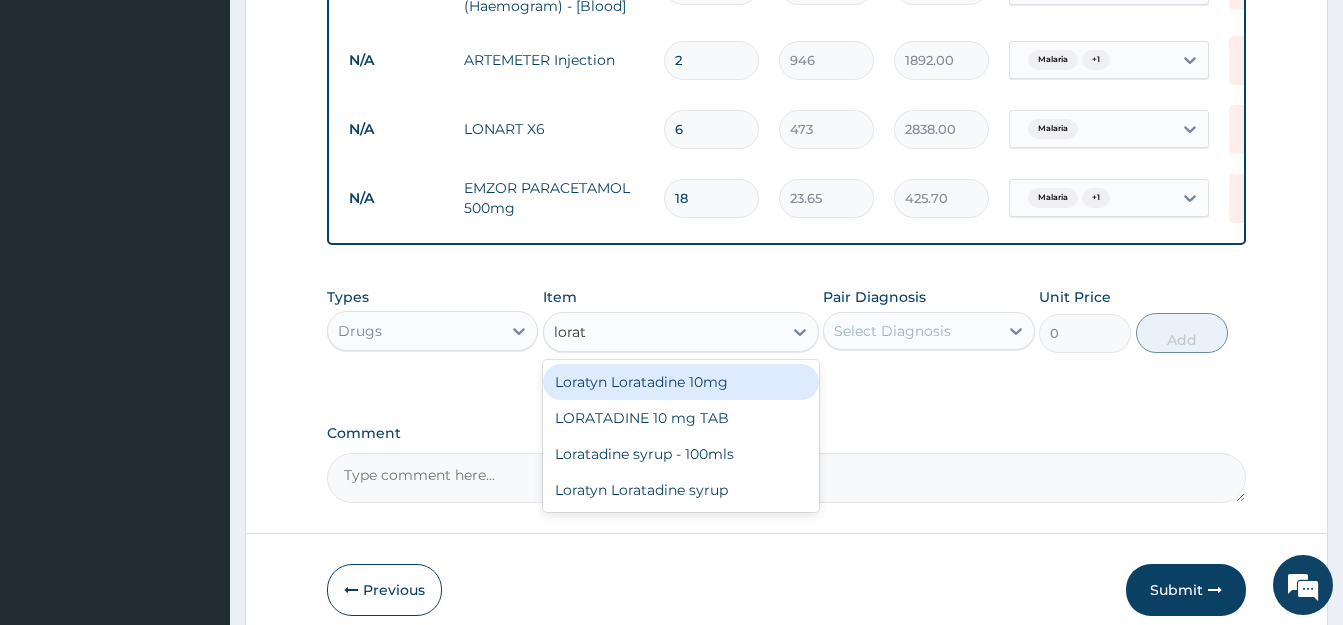 click on "Types Drugs Item option EMZOR PARACETAMOL 500mg, selected. option Loratyn Loratadine 10mg focused, 398 of 791. 4 results available for search term lorat. Use Up and Down to choose options, press Enter to select the currently focused option, press Escape to exit the menu, press Tab to select the option and exit the menu. lorat lorat Loratyn Loratadine 10mg LORATADINE 10 mg TAB Loratadine syrup - 100mls Loratyn Loratadine syrup Pair Diagnosis Select Diagnosis Unit Price 0 Add" at bounding box center (786, 335) 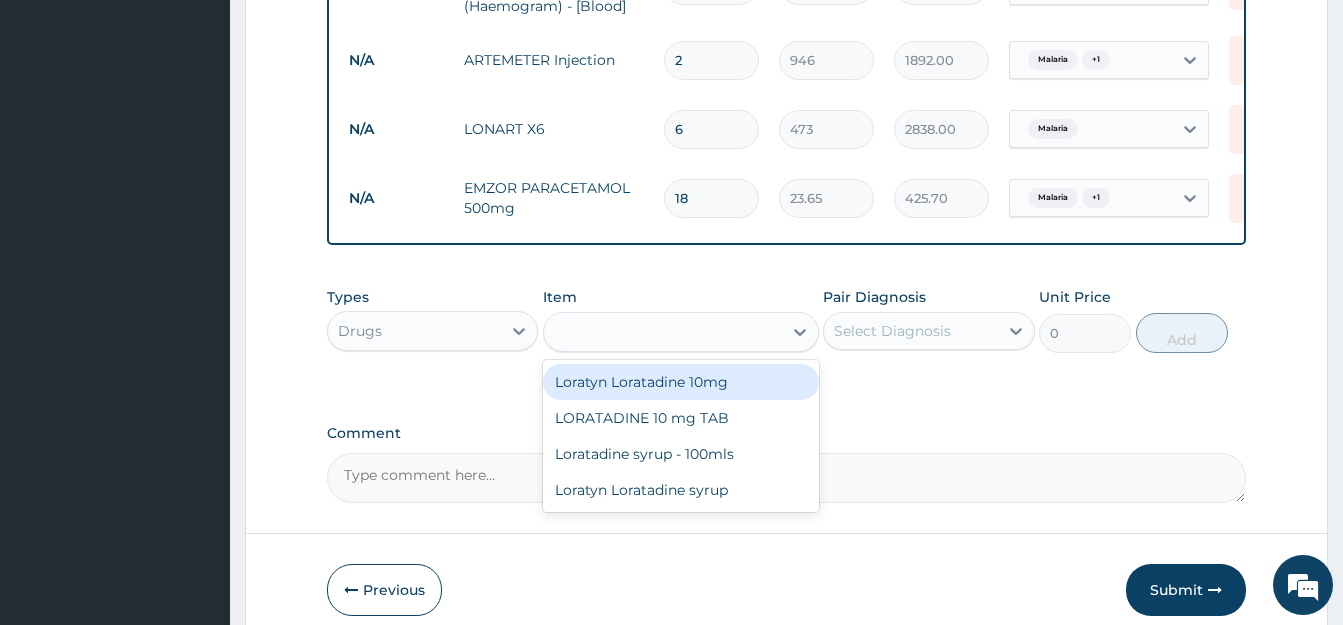 type on "88.6875" 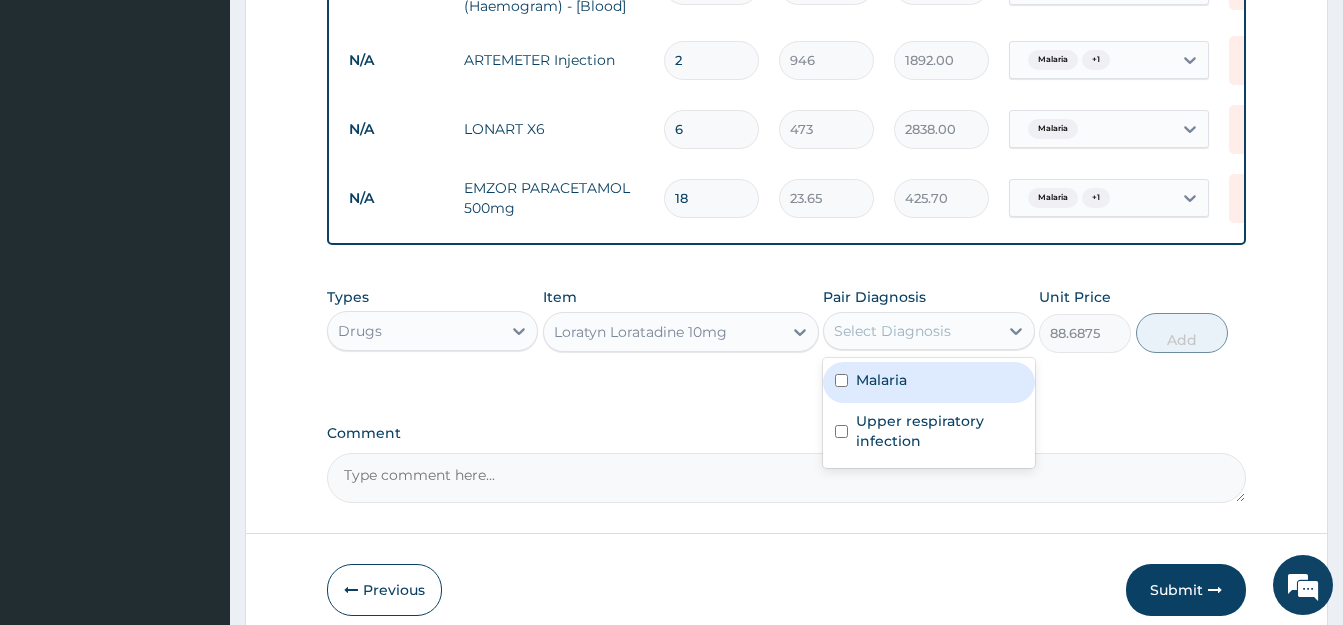 click on "Select Diagnosis" at bounding box center (892, 331) 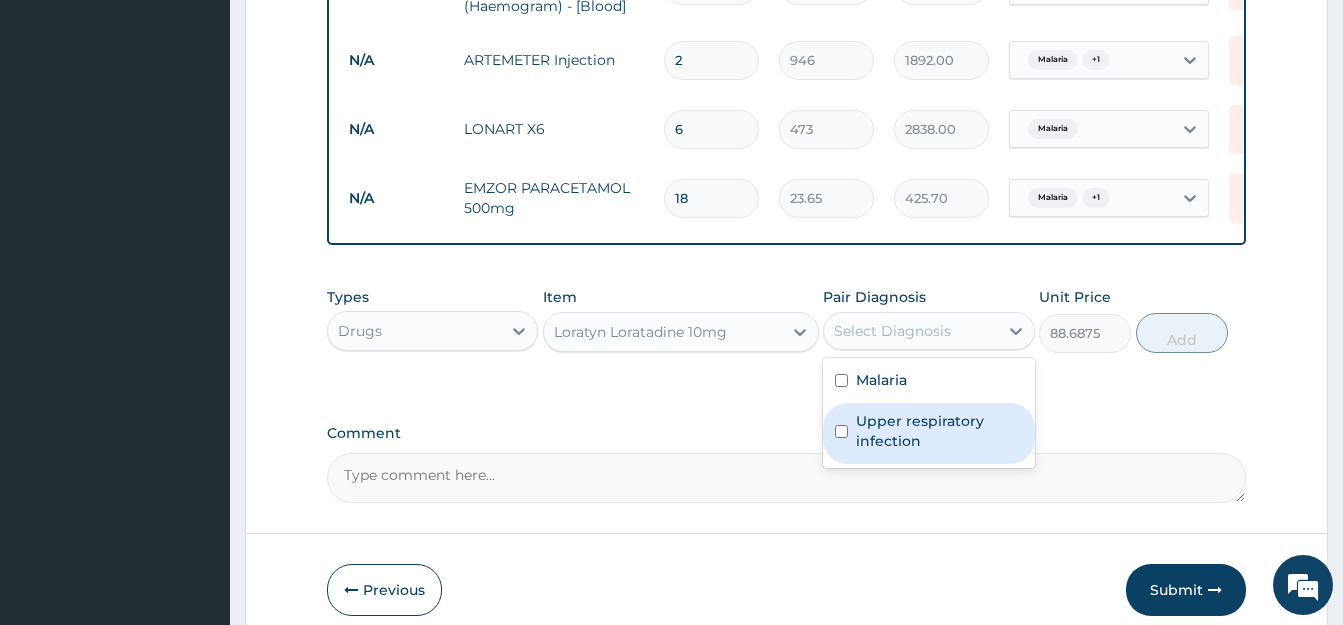 drag, startPoint x: 844, startPoint y: 454, endPoint x: 856, endPoint y: 445, distance: 15 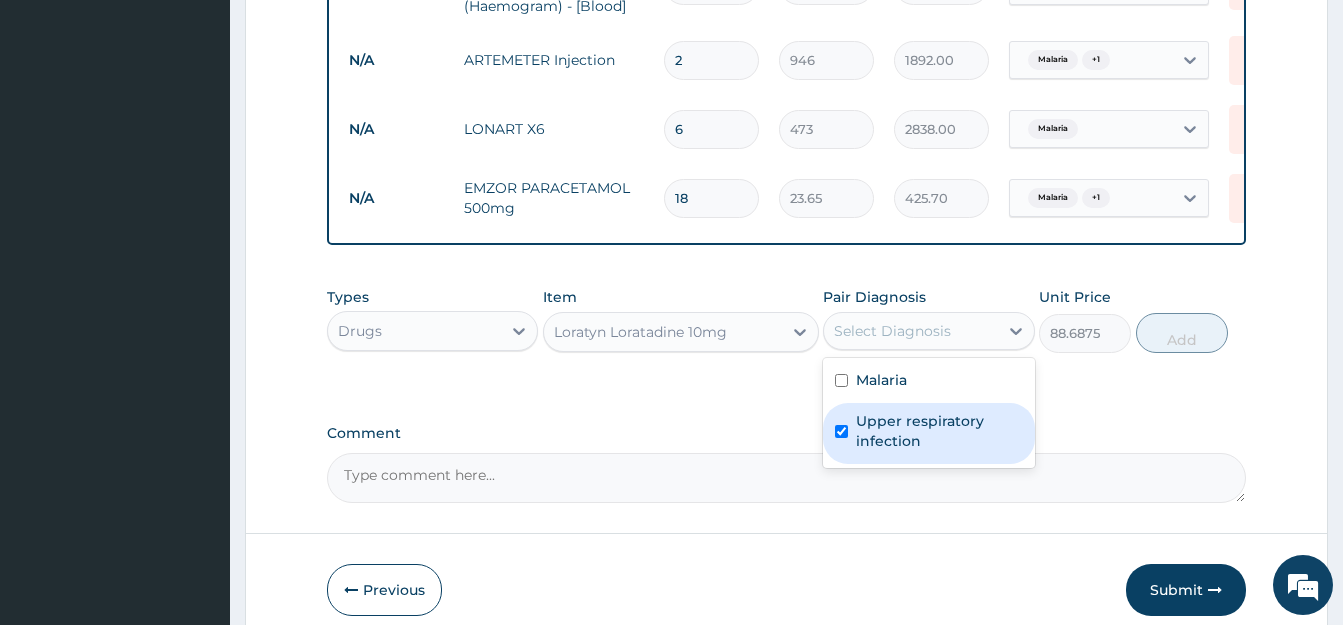 checkbox on "true" 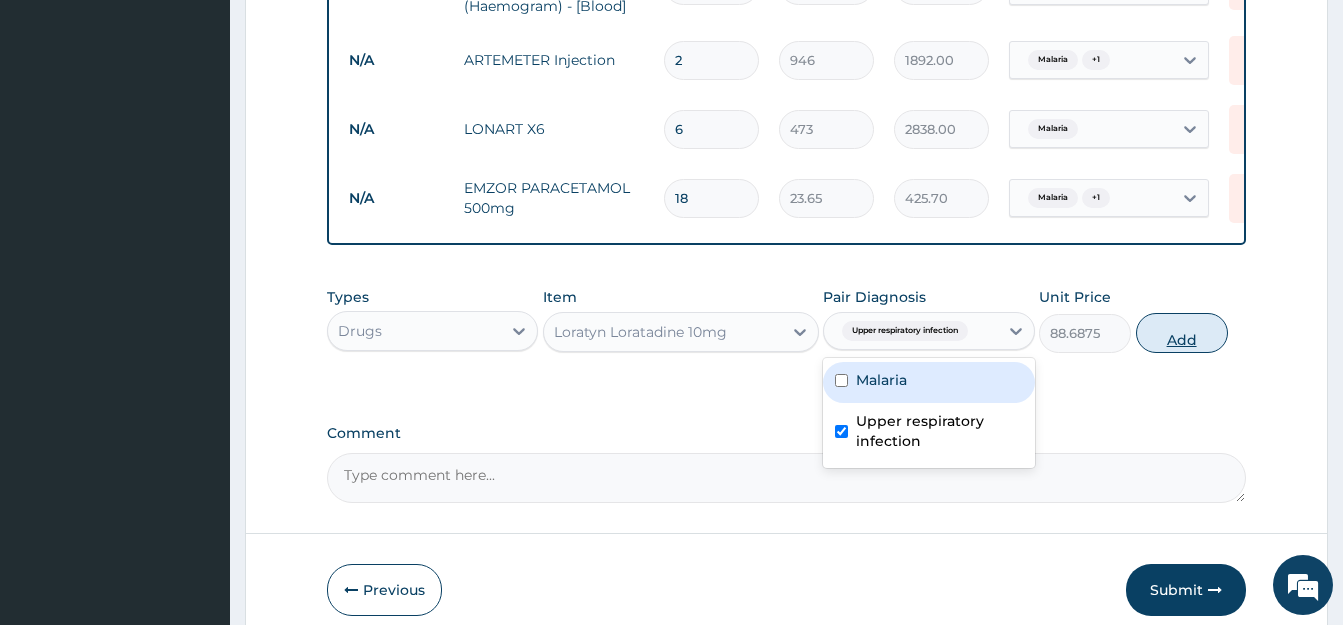 click on "Add" at bounding box center [1182, 333] 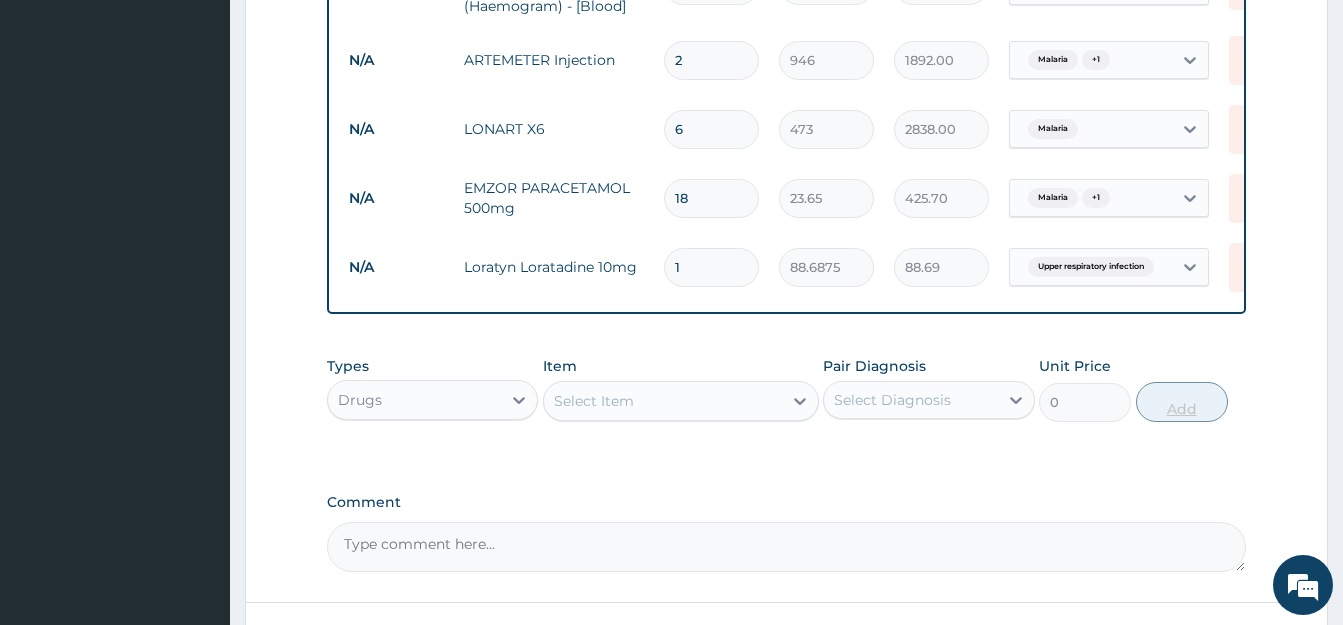type 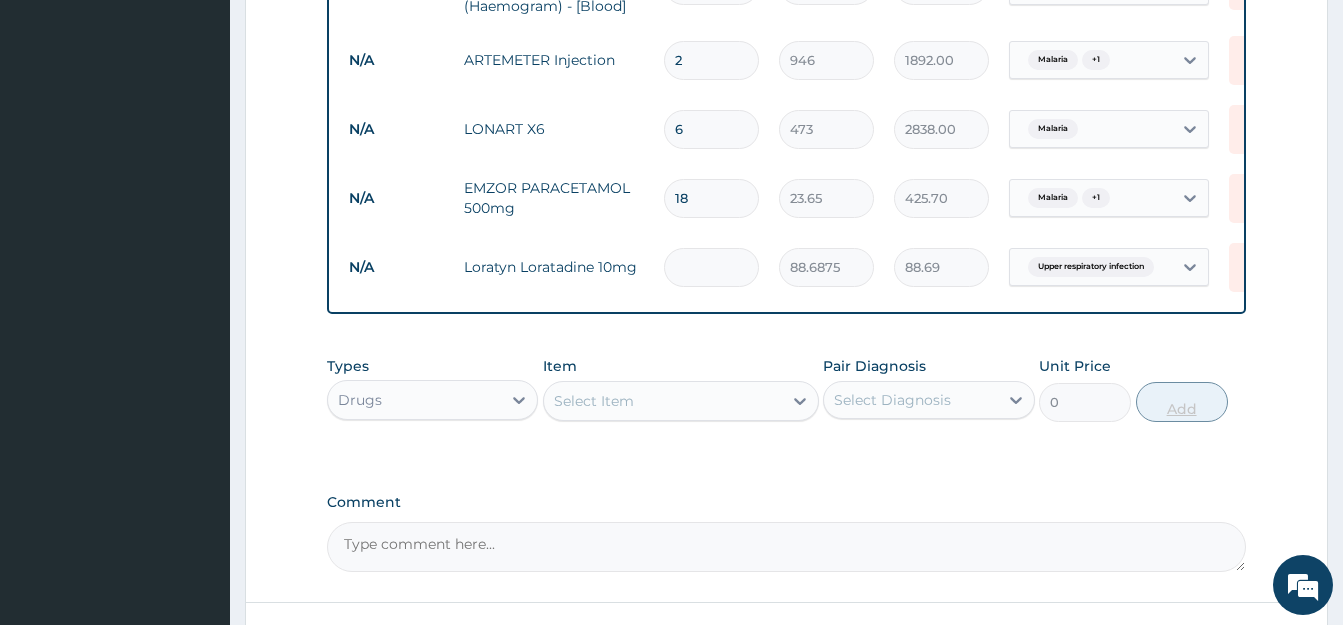type on "0.00" 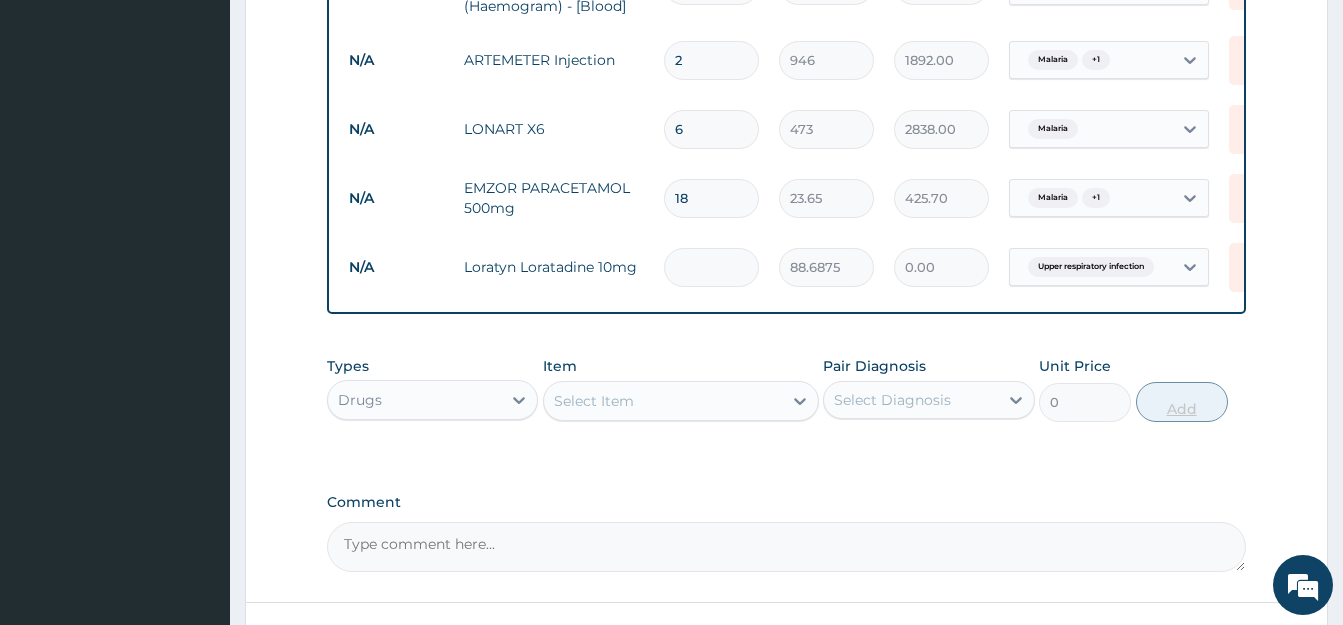 type on "3" 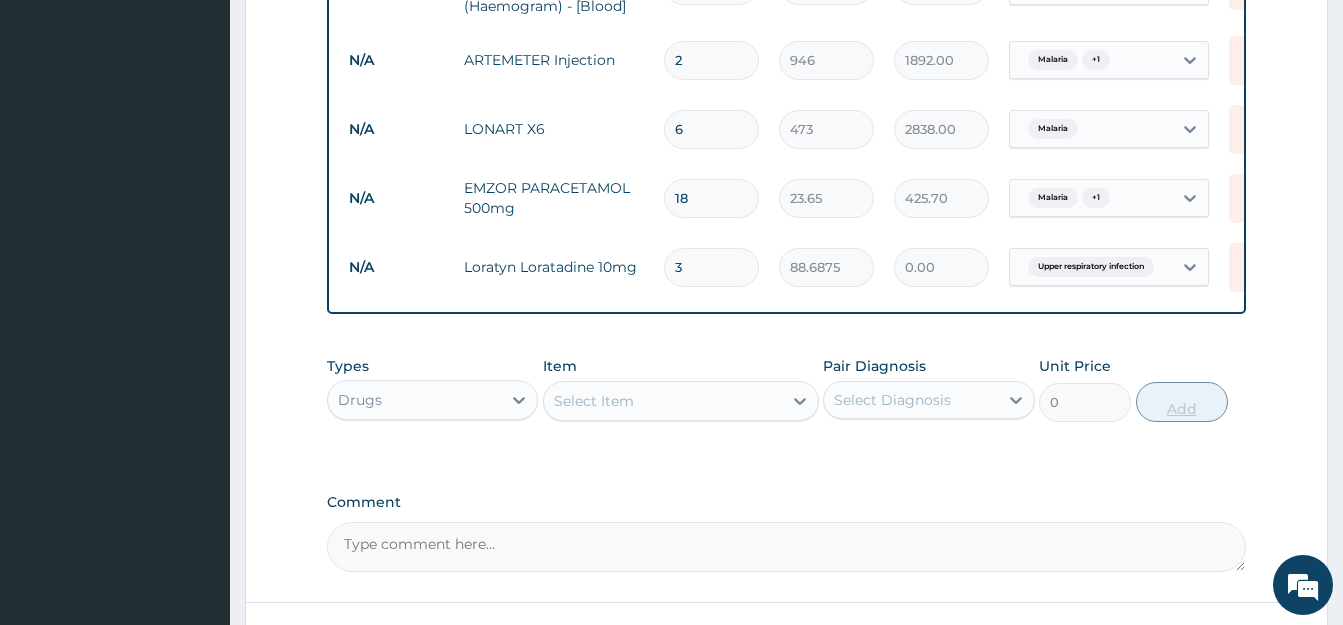 type on "266.06" 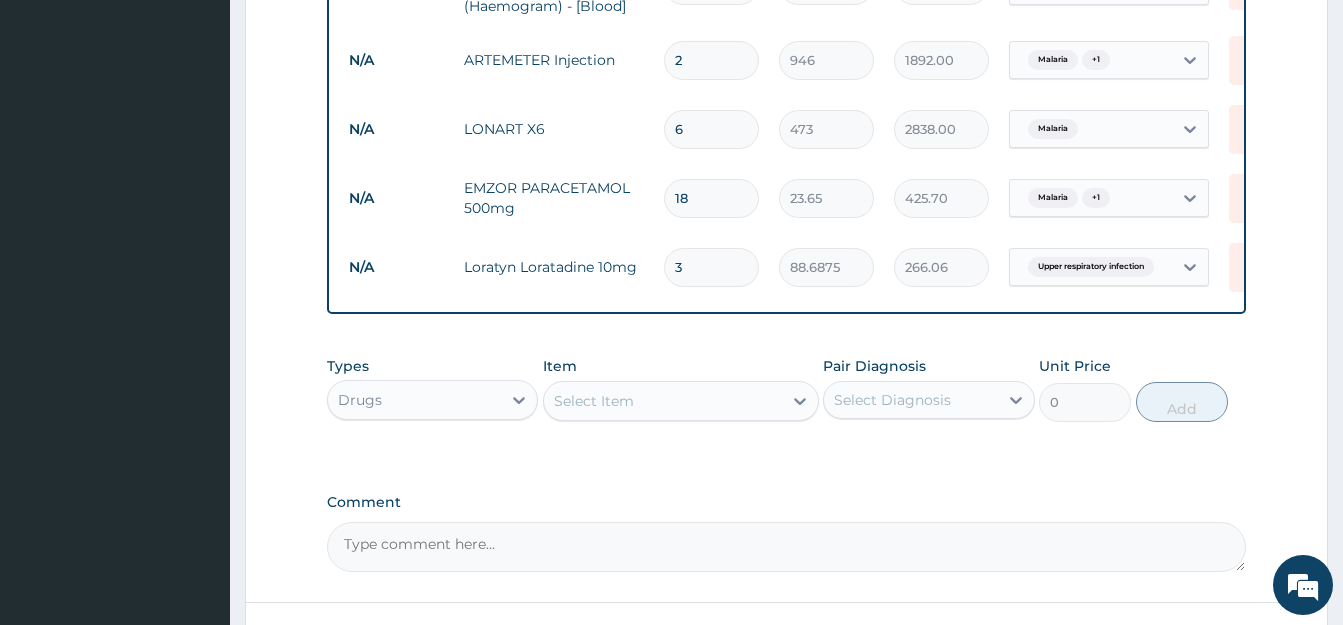 type on "3" 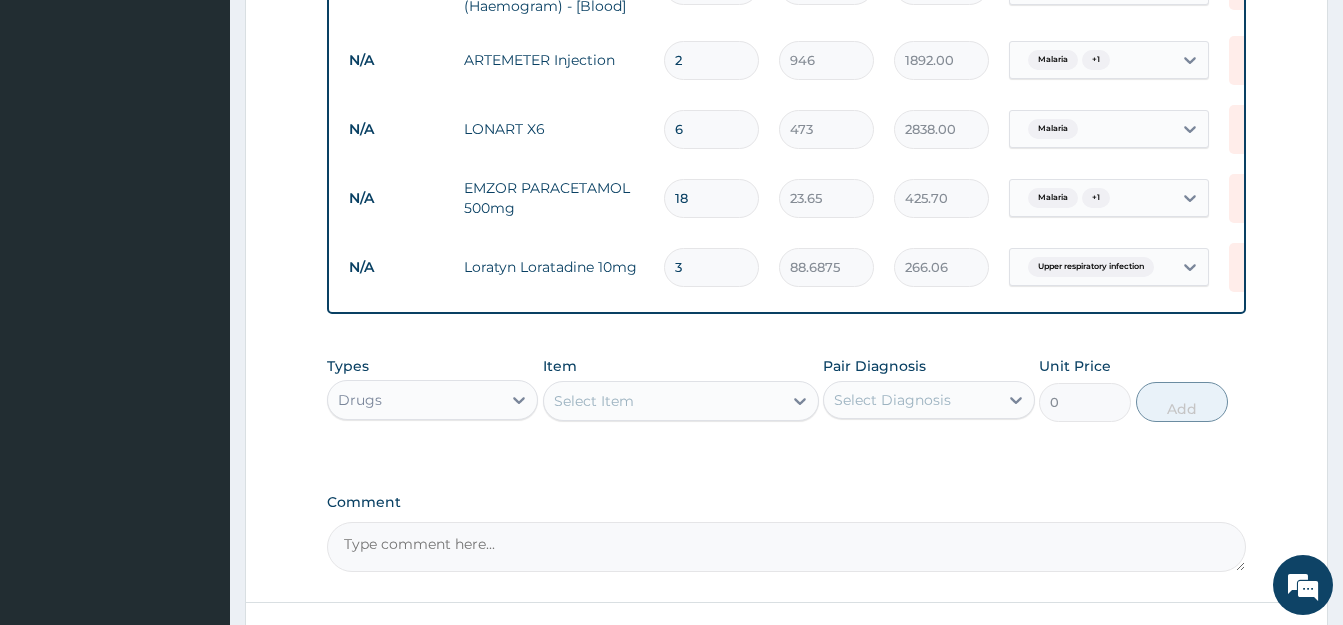 click on "PA Code / Prescription Code Enter Code(Secondary Care Only) Encounter Date 16-07-2025 Important Notice Please enter PA codes before entering items that are not attached to a PA code   All diagnoses entered must be linked to a claim item. Diagnosis & Claim Items that are visible but inactive cannot be edited because they were imported from an already approved PA code. Diagnosis Malaria Query Upper respiratory infection Query NB: All diagnosis must be linked to a claim item Claim Items Type Name Quantity Unit Price Total Price Pair Diagnosis Actions N/A General practitioner Consultation first outpatient consultation 1 3547.5 3547.50 Malaria  + 1 Delete N/A MALARIA PARASITE (MP) RDT 1 1612.5 1612.50 Malaria Delete N/A FBC CBC-Complete Blood Count (Haemogram) - [Blood] 1 4300 4300.00 Malaria  + 1 Delete N/A ARTEMETER Injection 2 946 1892.00 Malaria  + 1 Delete N/A LONART X6 6 473 2838.00 Malaria Delete N/A EMZOR PARACETAMOL 500mg 18 23.65 425.70 Malaria  + 1 Delete N/A Loratyn Loratadine 10mg 3 88.6875 266.06 0" at bounding box center (786, -119) 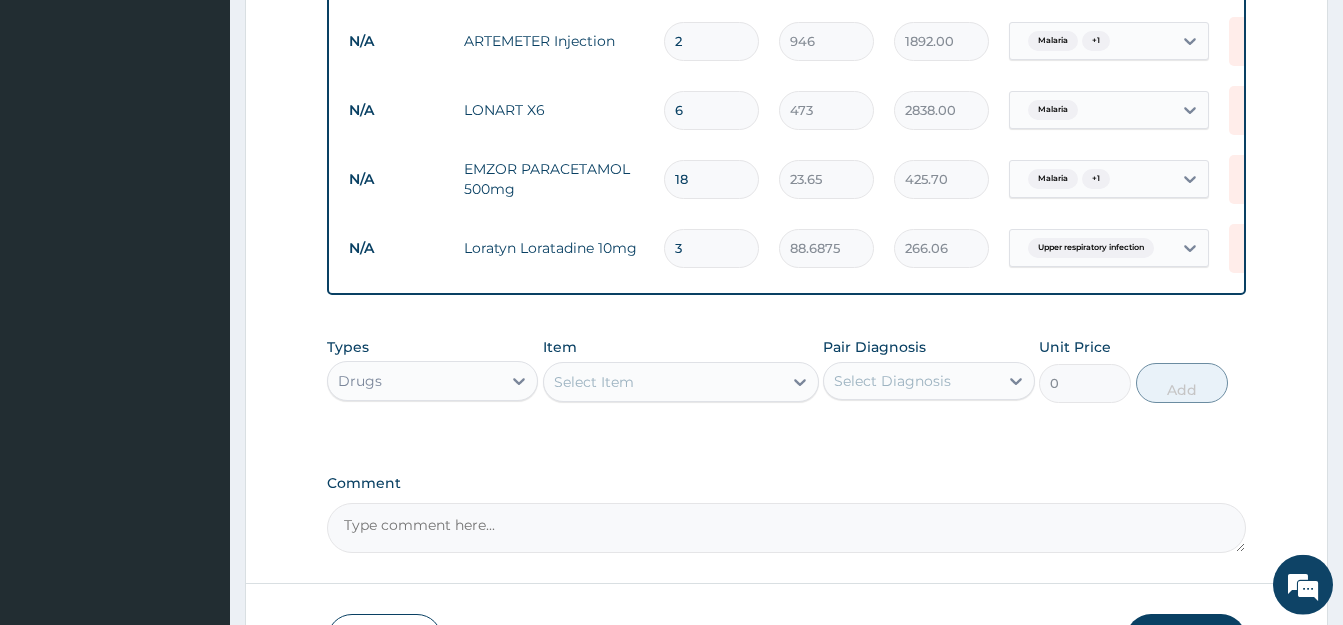 scroll, scrollTop: 1175, scrollLeft: 0, axis: vertical 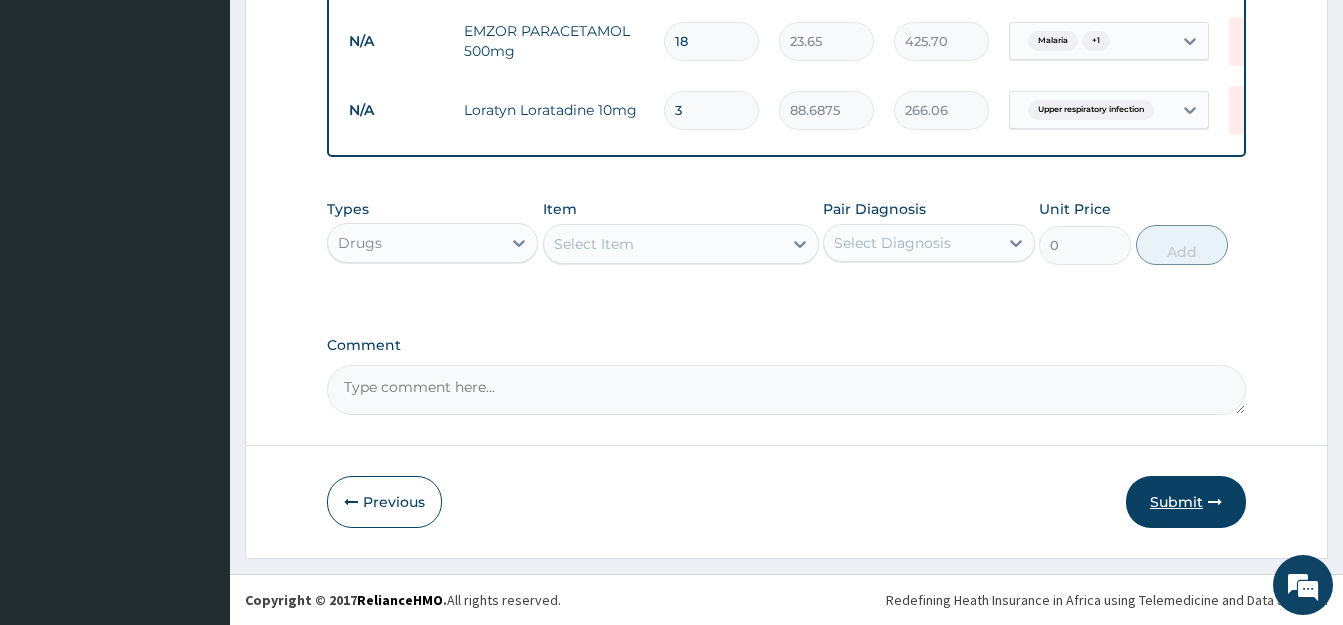 click on "Submit" at bounding box center (1186, 502) 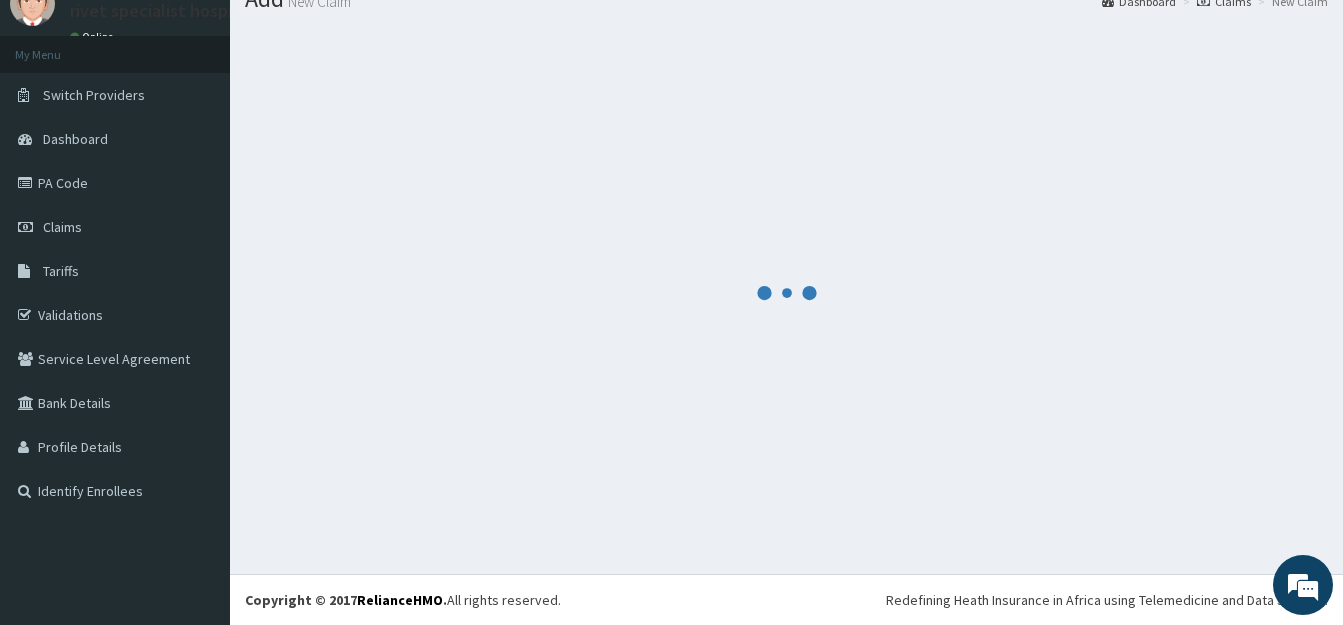 scroll, scrollTop: 79, scrollLeft: 0, axis: vertical 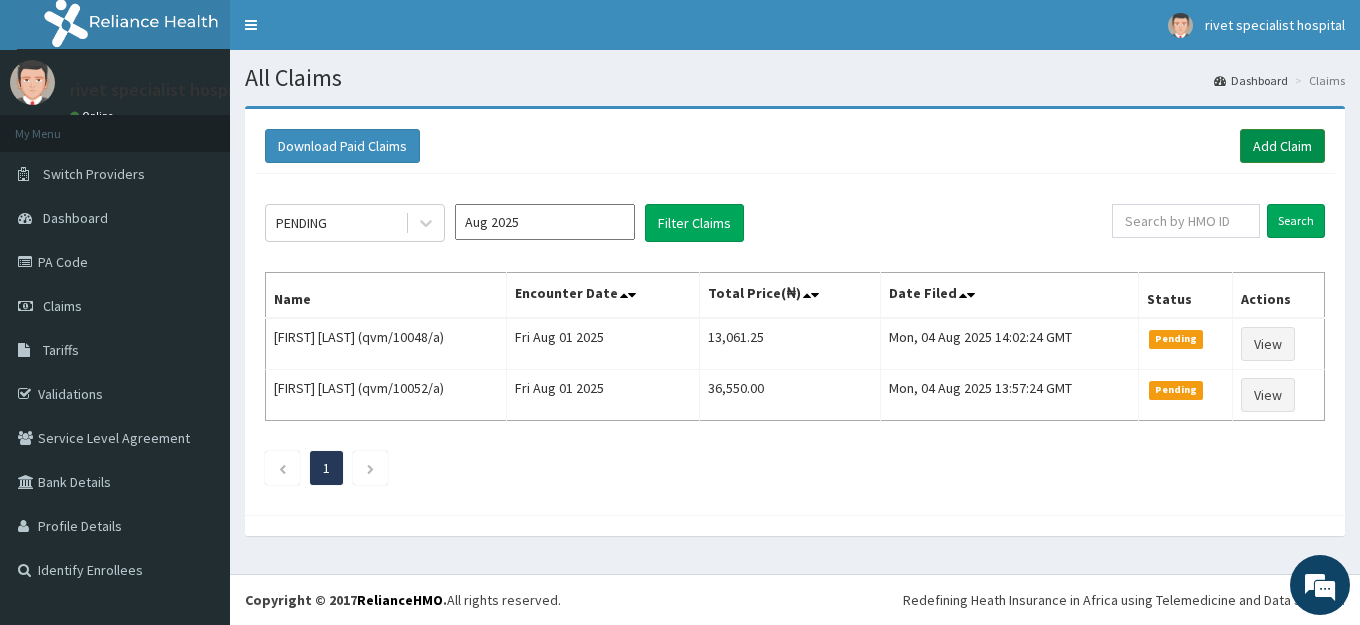 click on "Add Claim" at bounding box center [1282, 146] 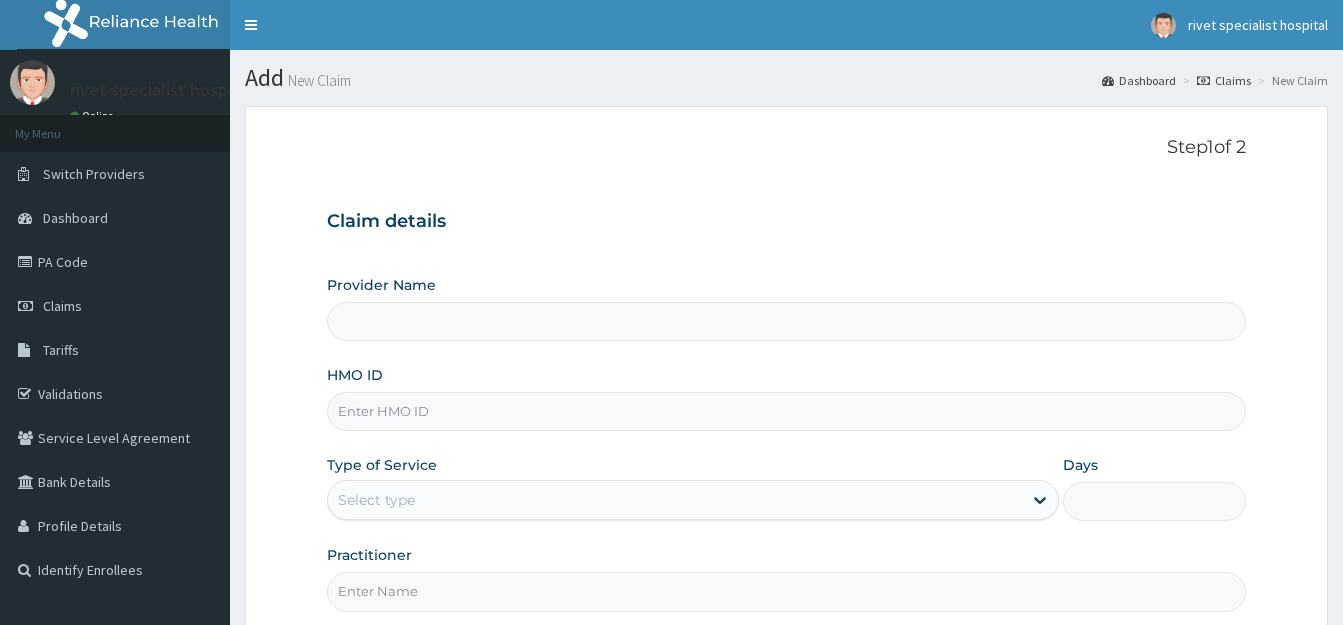 scroll, scrollTop: 0, scrollLeft: 0, axis: both 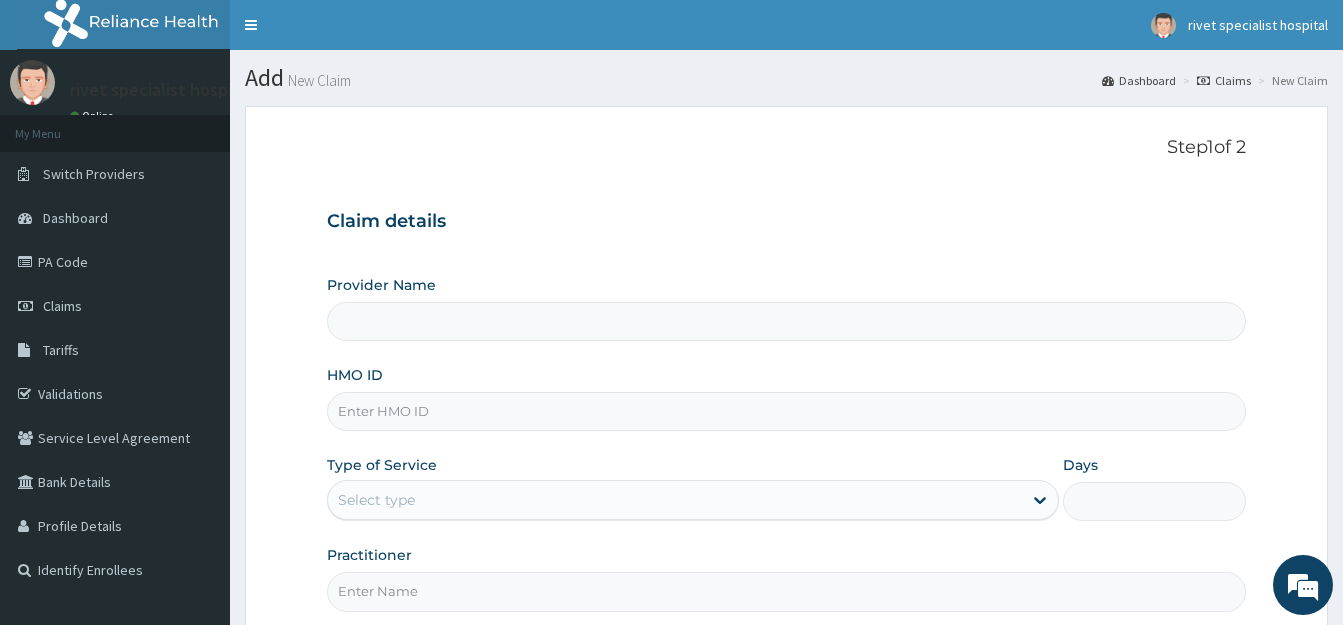 type on "Rivet Specialist Hospital" 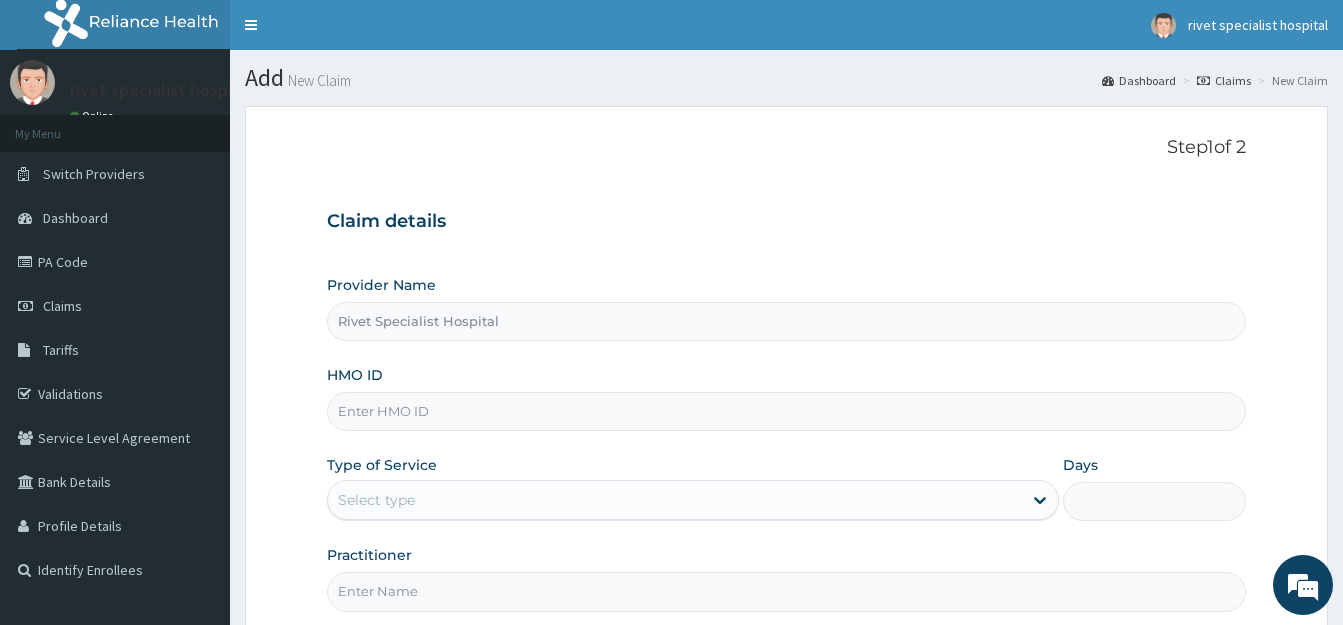 scroll, scrollTop: 102, scrollLeft: 0, axis: vertical 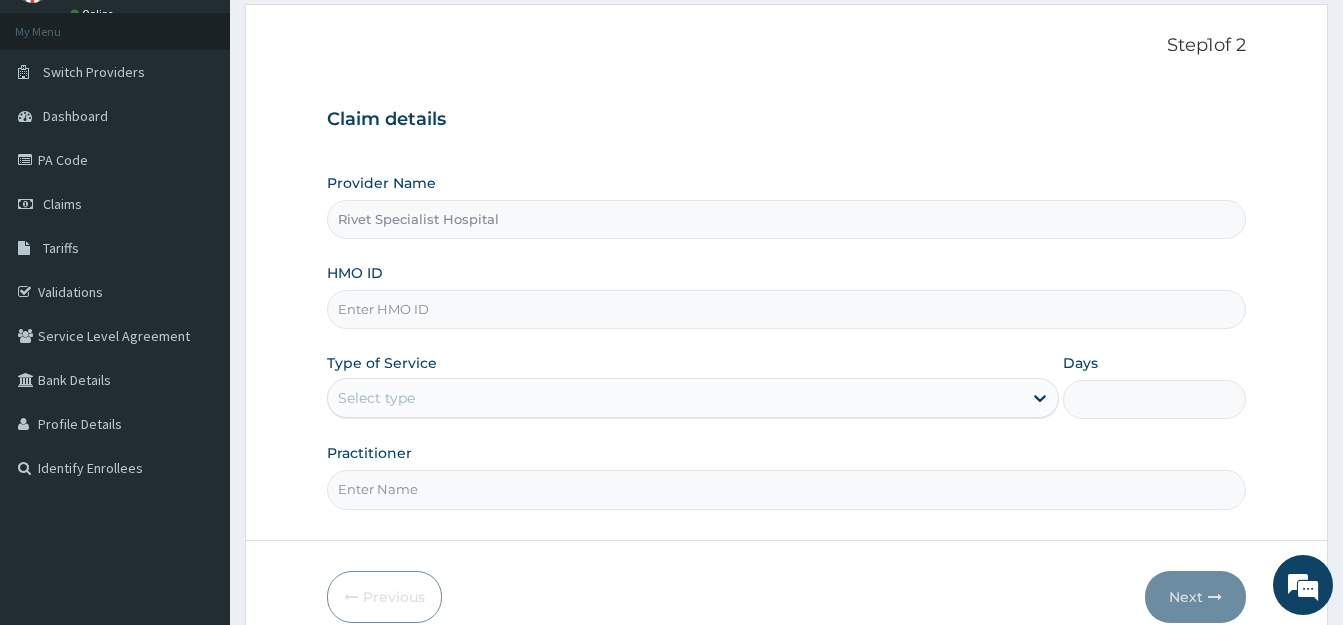 click on "HMO ID" at bounding box center [786, 309] 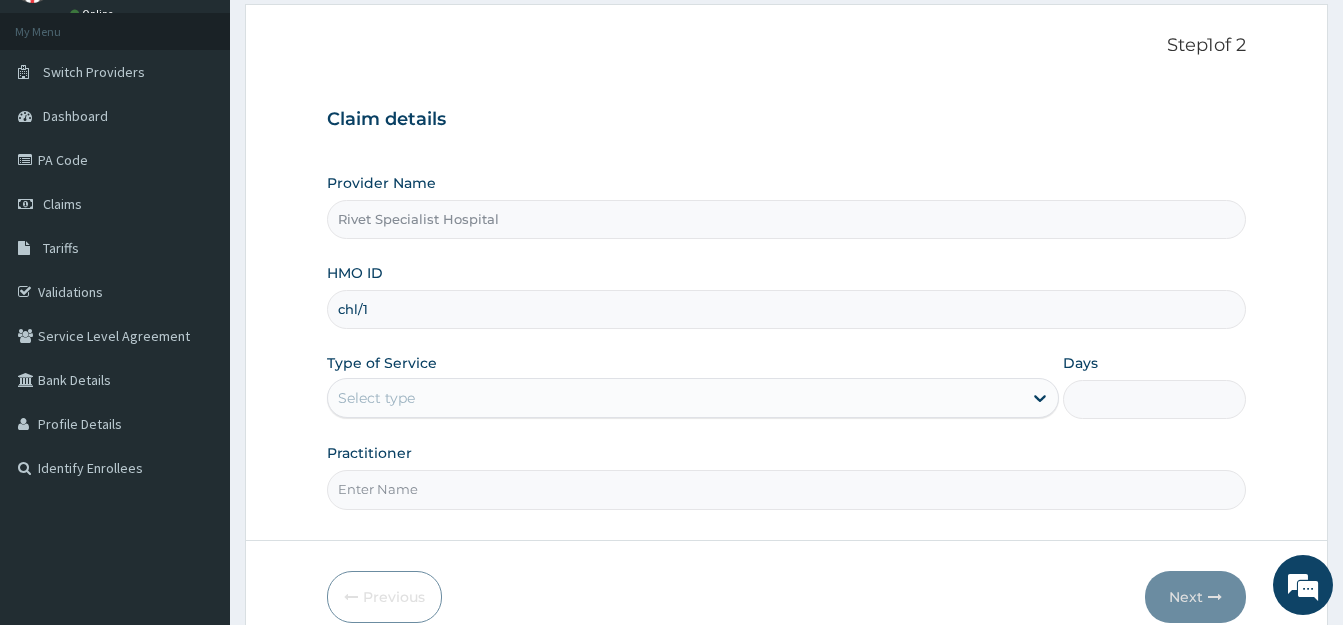 scroll, scrollTop: 0, scrollLeft: 0, axis: both 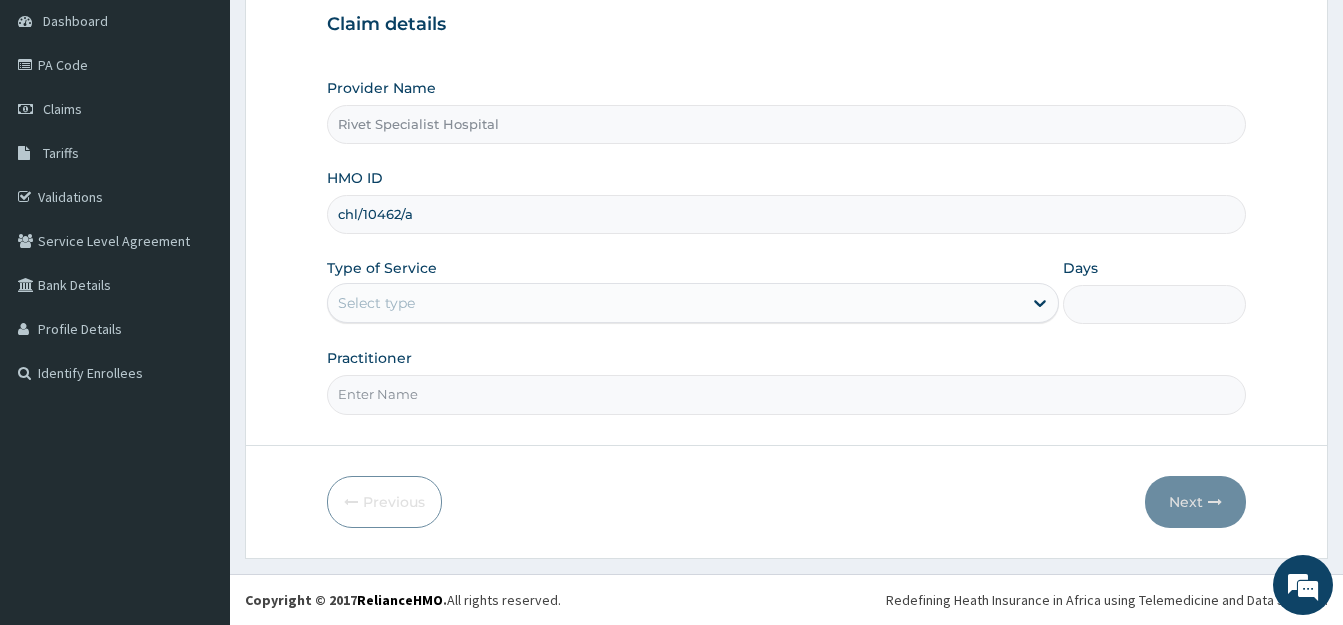 type on "chl/10462/a" 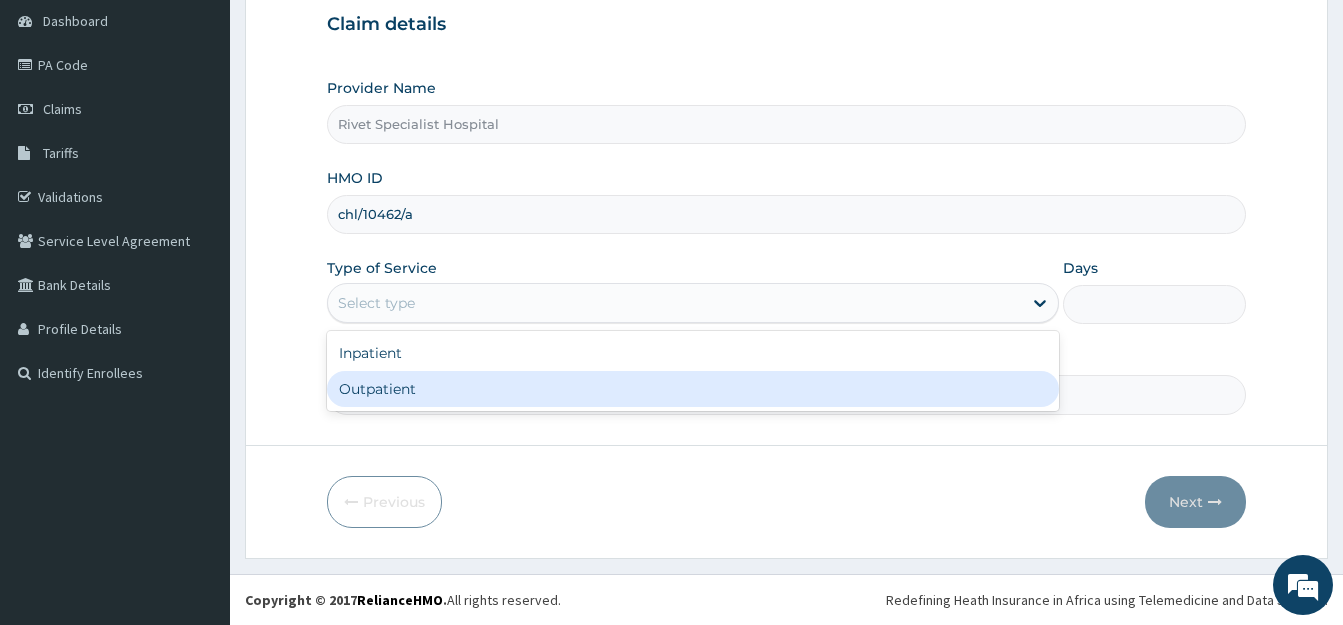click on "Outpatient" at bounding box center [693, 389] 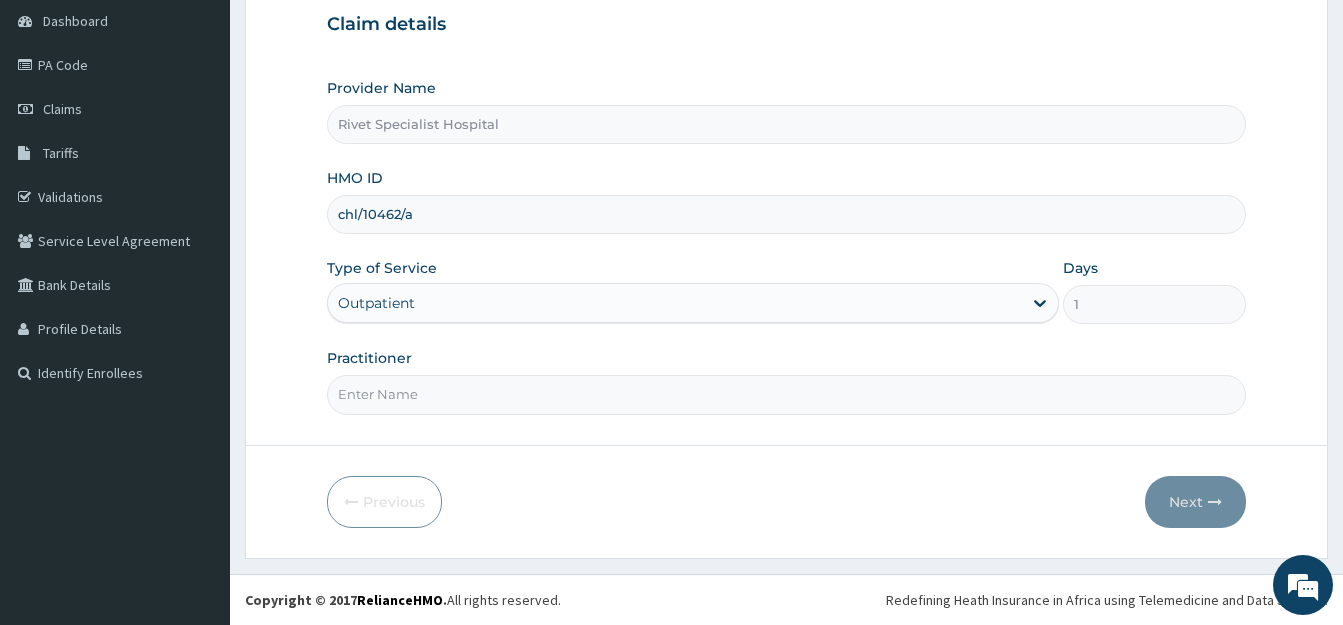 click on "Practitioner" at bounding box center (786, 394) 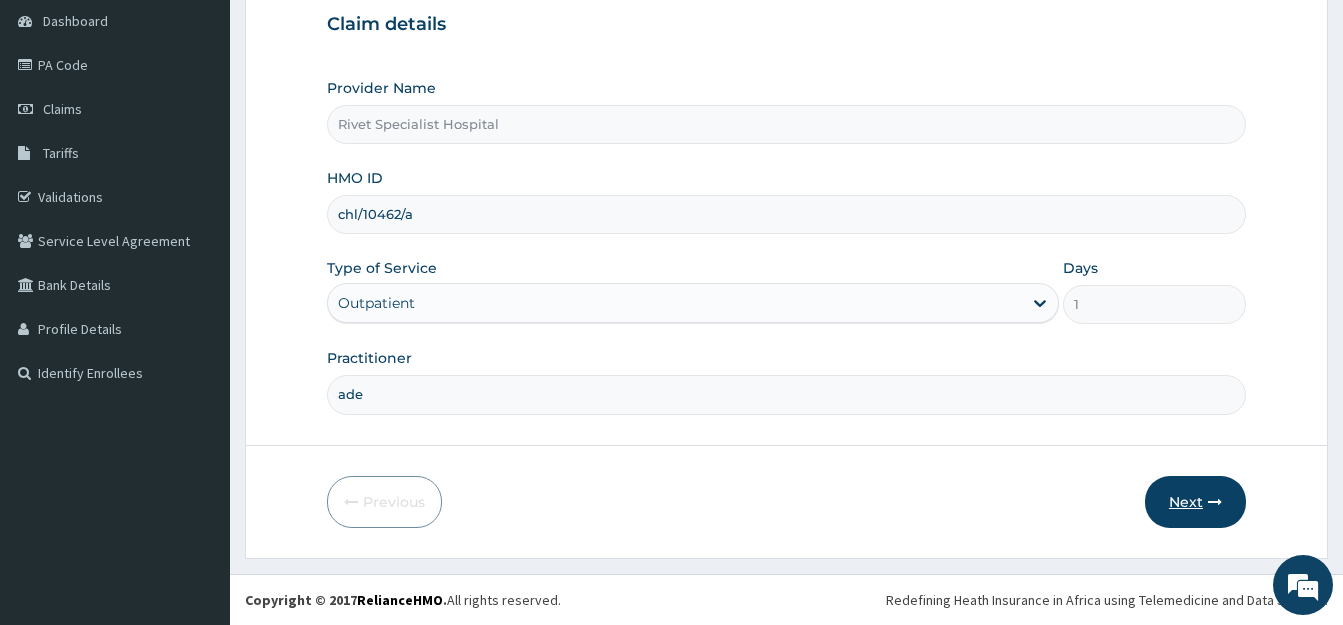 type on "ade" 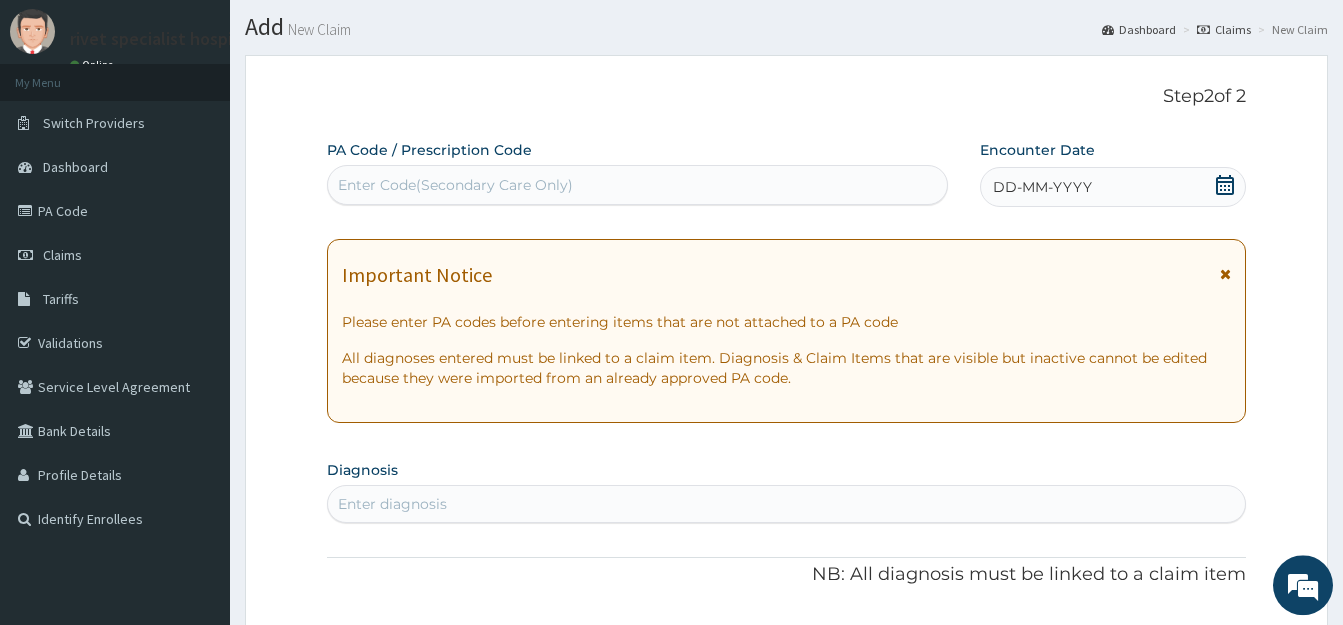 scroll, scrollTop: 0, scrollLeft: 0, axis: both 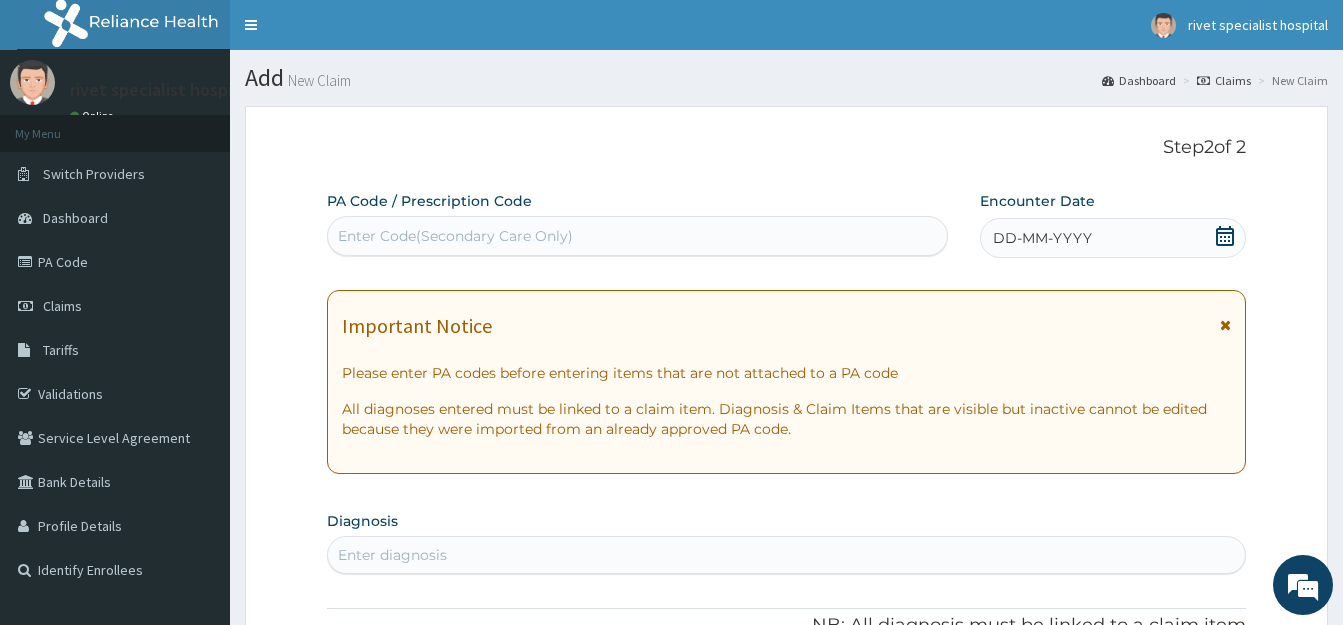 click 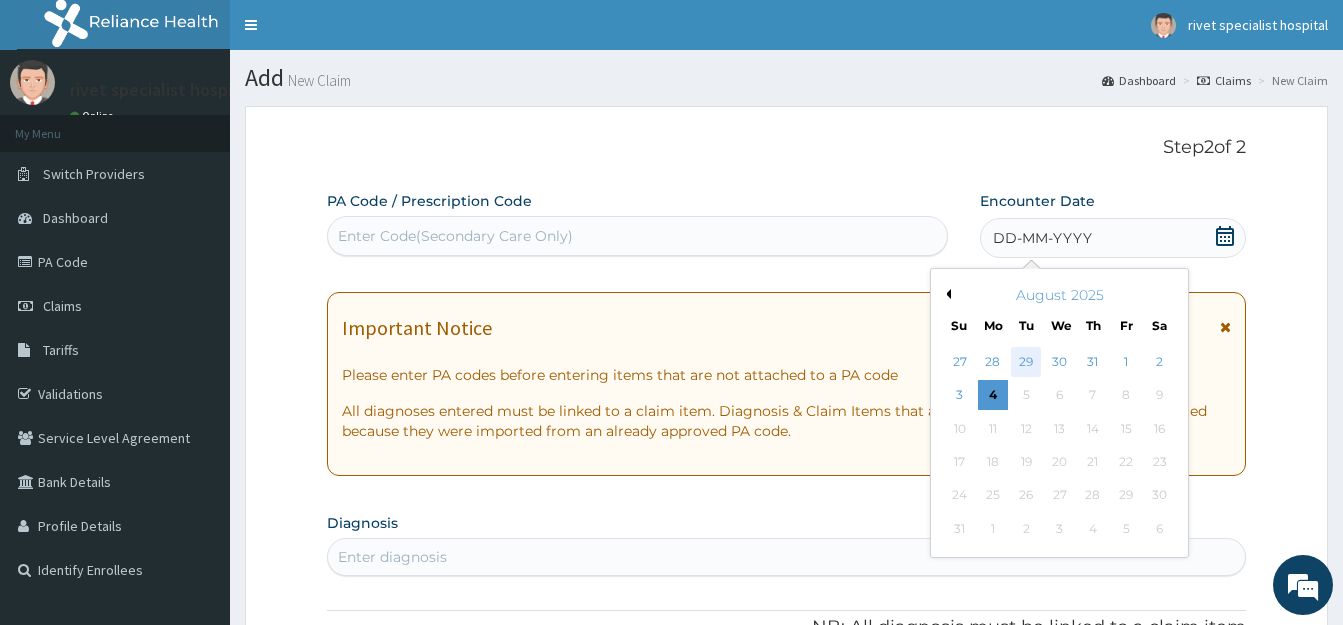 click on "29" at bounding box center (1026, 362) 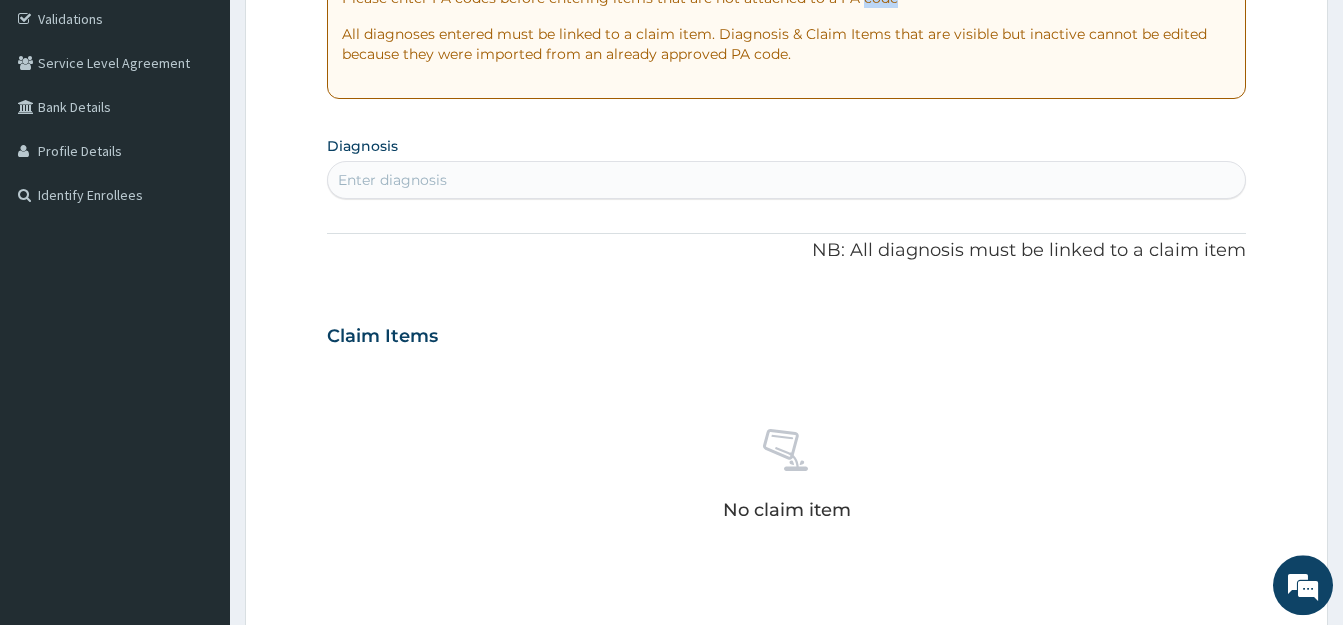 scroll, scrollTop: 408, scrollLeft: 0, axis: vertical 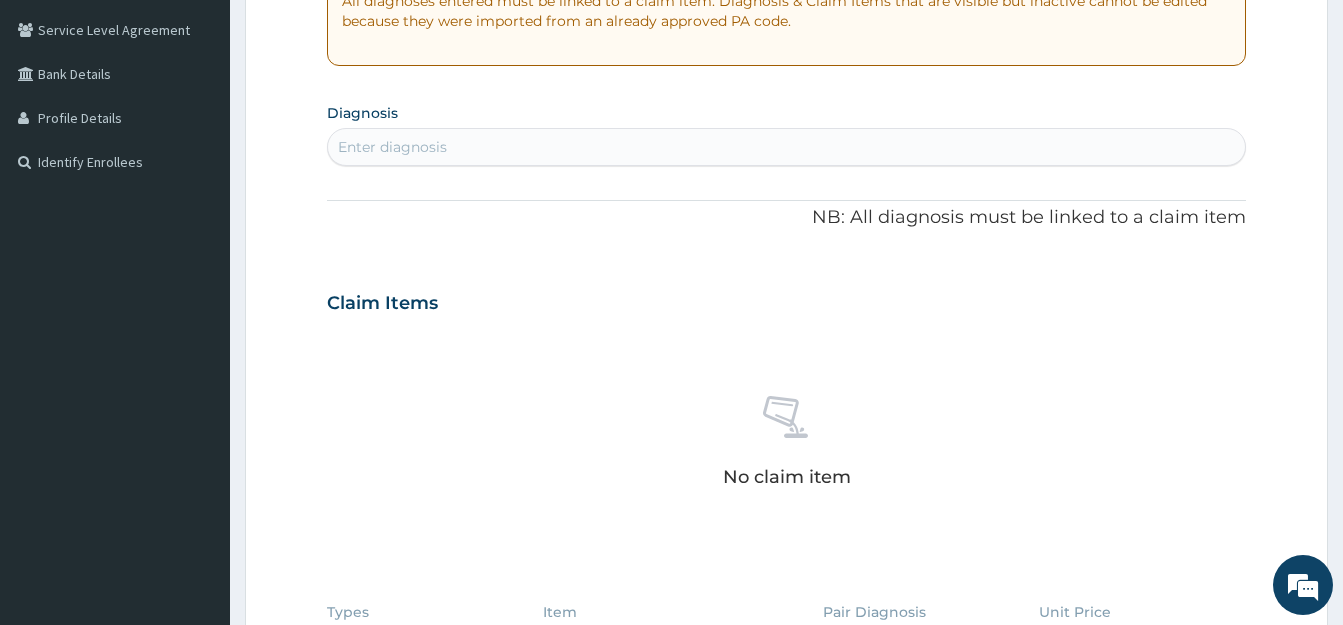 click on "Enter diagnosis" at bounding box center [786, 147] 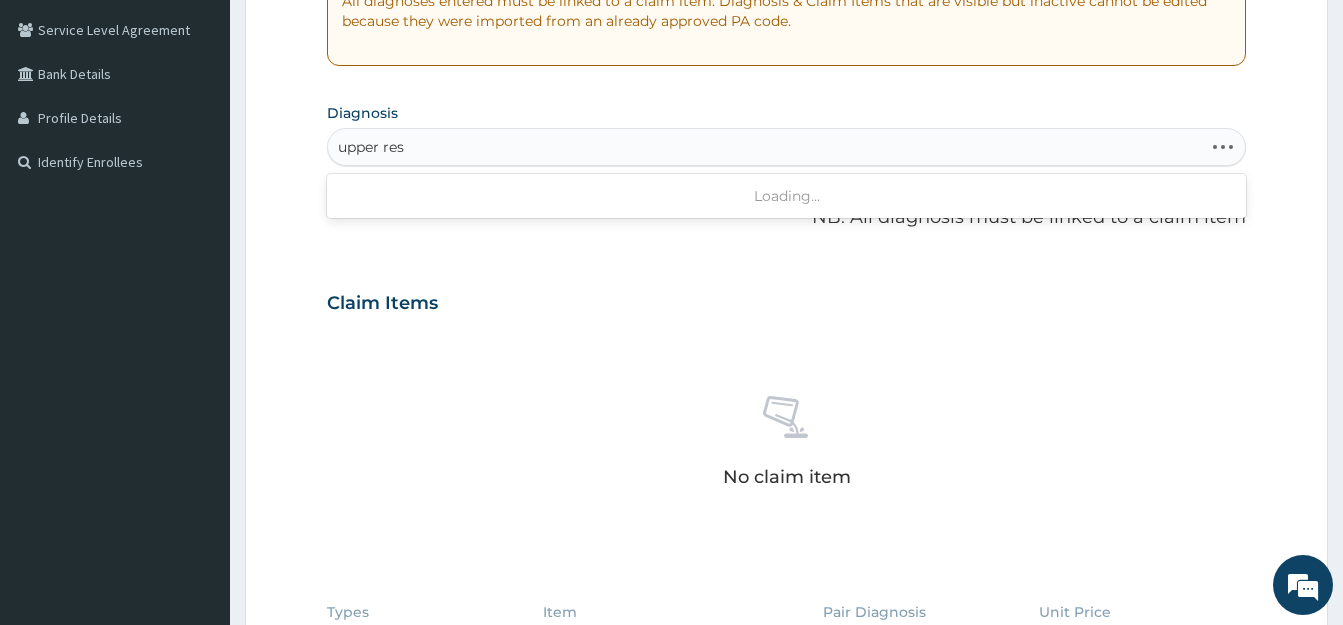 type on "upper resp" 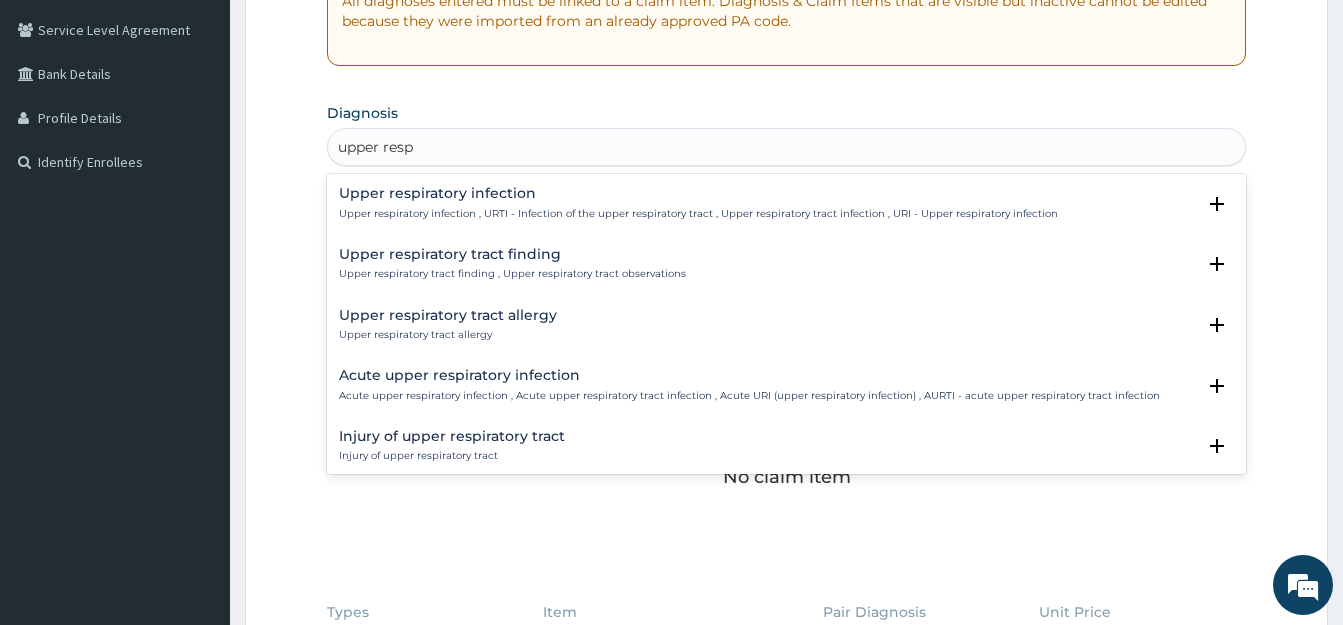 click on "Upper respiratory infection Upper respiratory infection , URTI - Infection of the upper respiratory tract , Upper respiratory tract infection , URI - Upper respiratory infection" at bounding box center (698, 203) 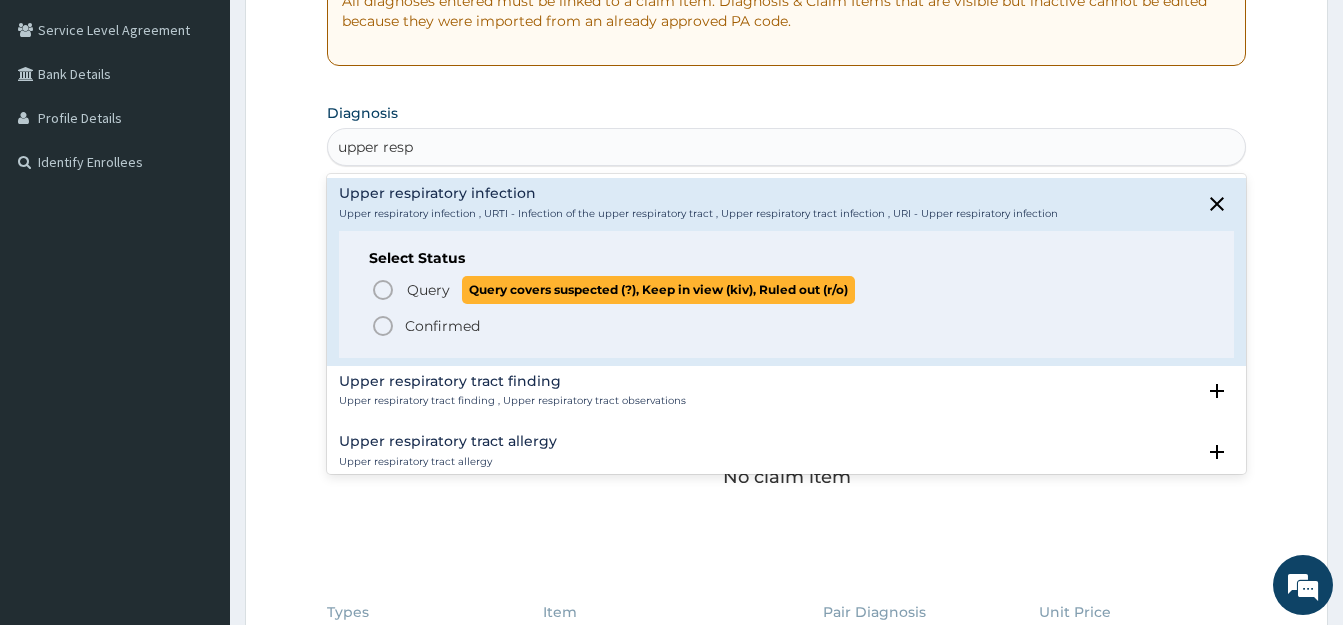 click 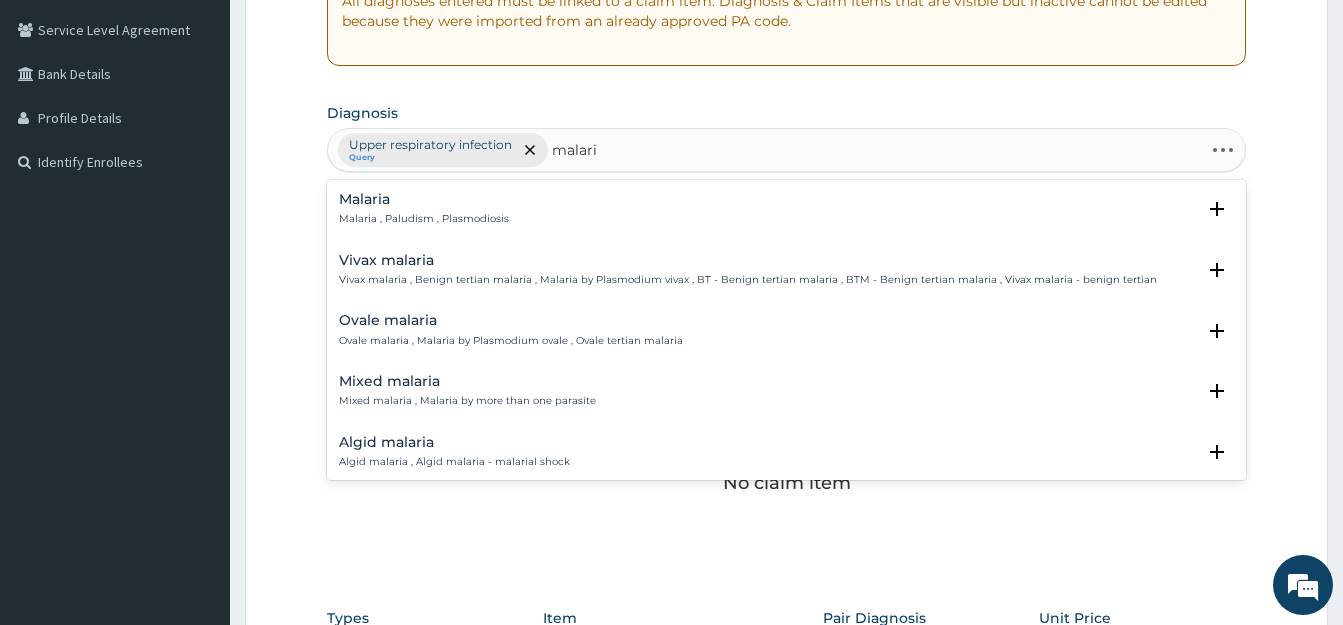 type on "malaria" 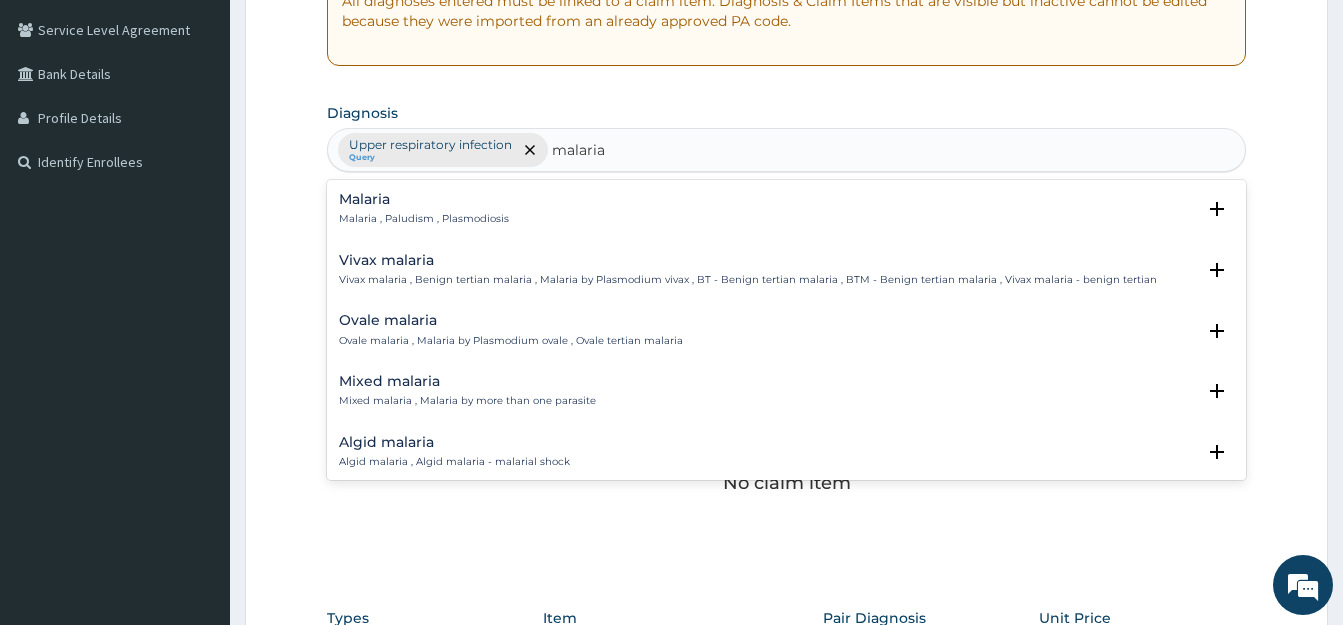 click on "Malaria , Paludism , Plasmodiosis" at bounding box center [424, 219] 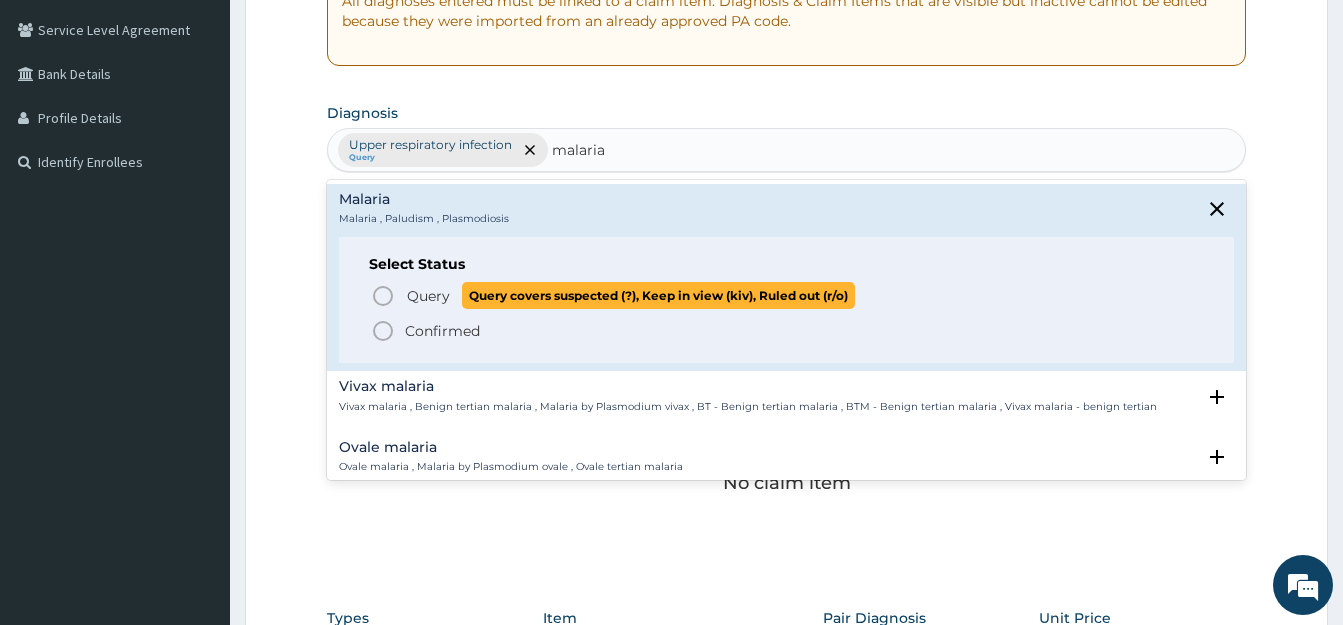 click 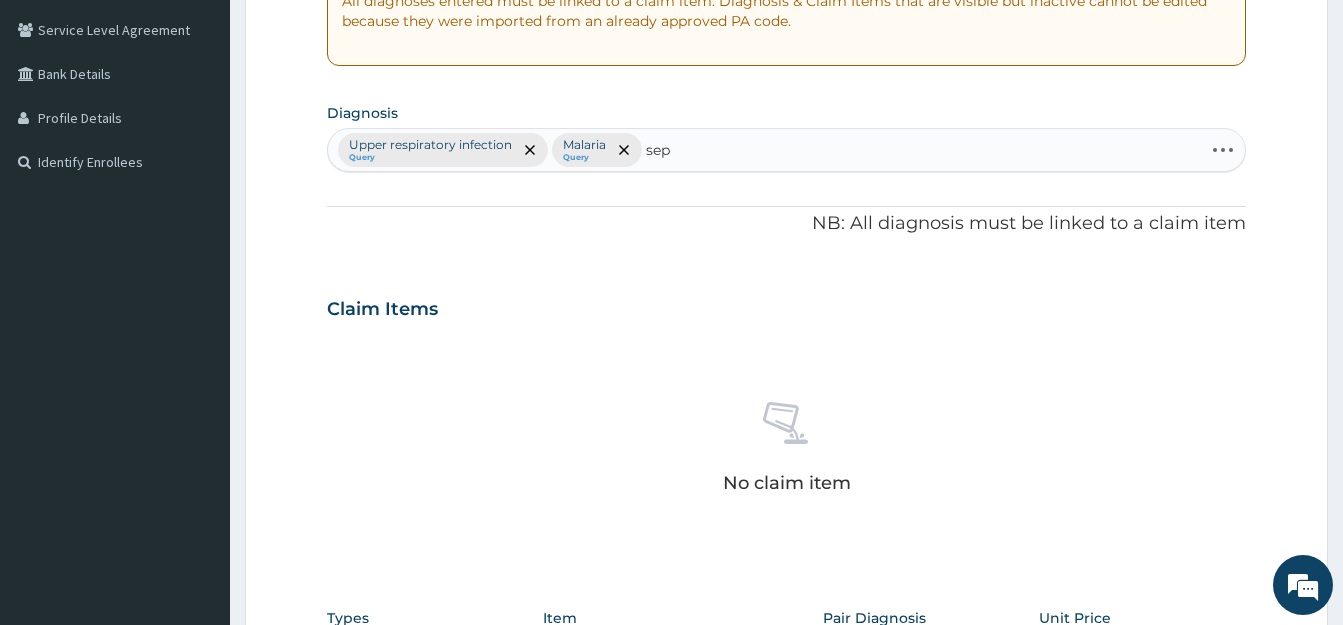 type on "seps" 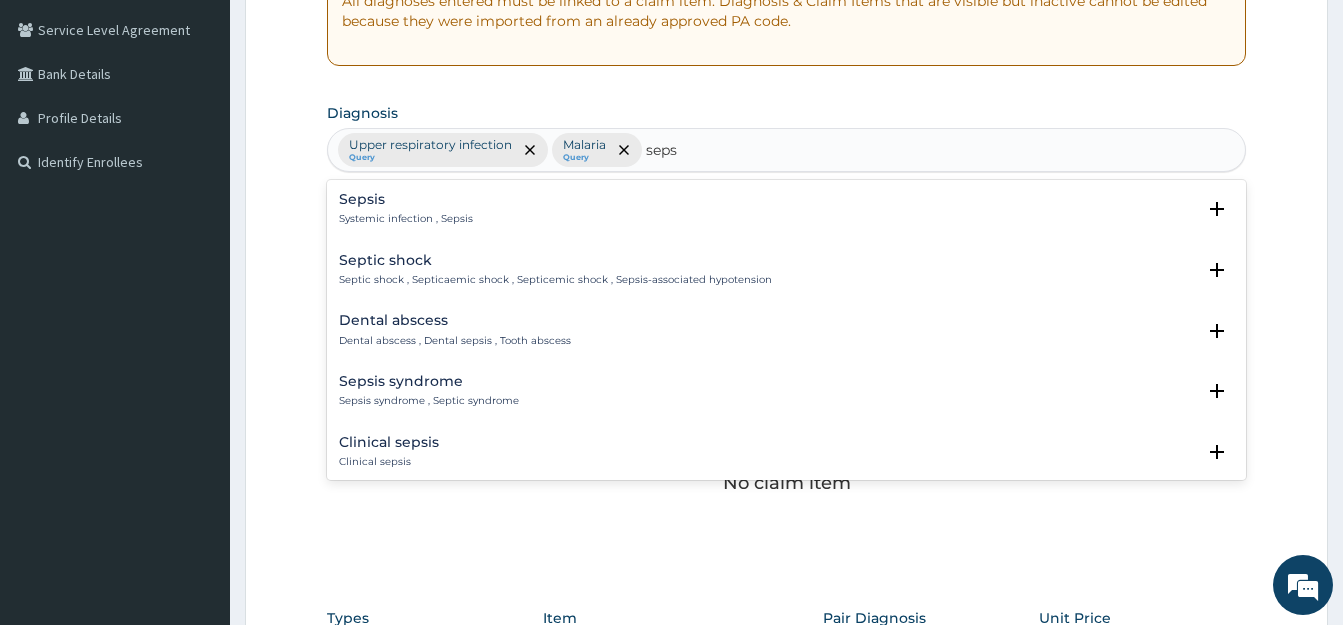 click on "Sepsis Systemic infection , Sepsis" at bounding box center [406, 209] 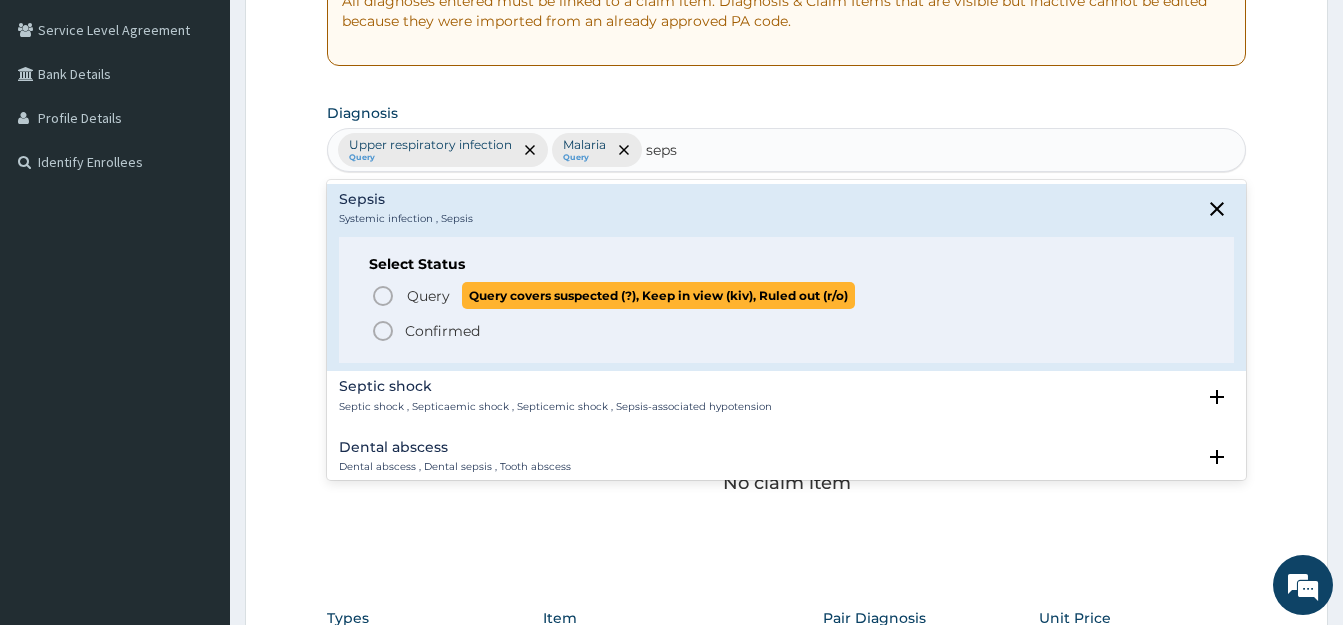 click 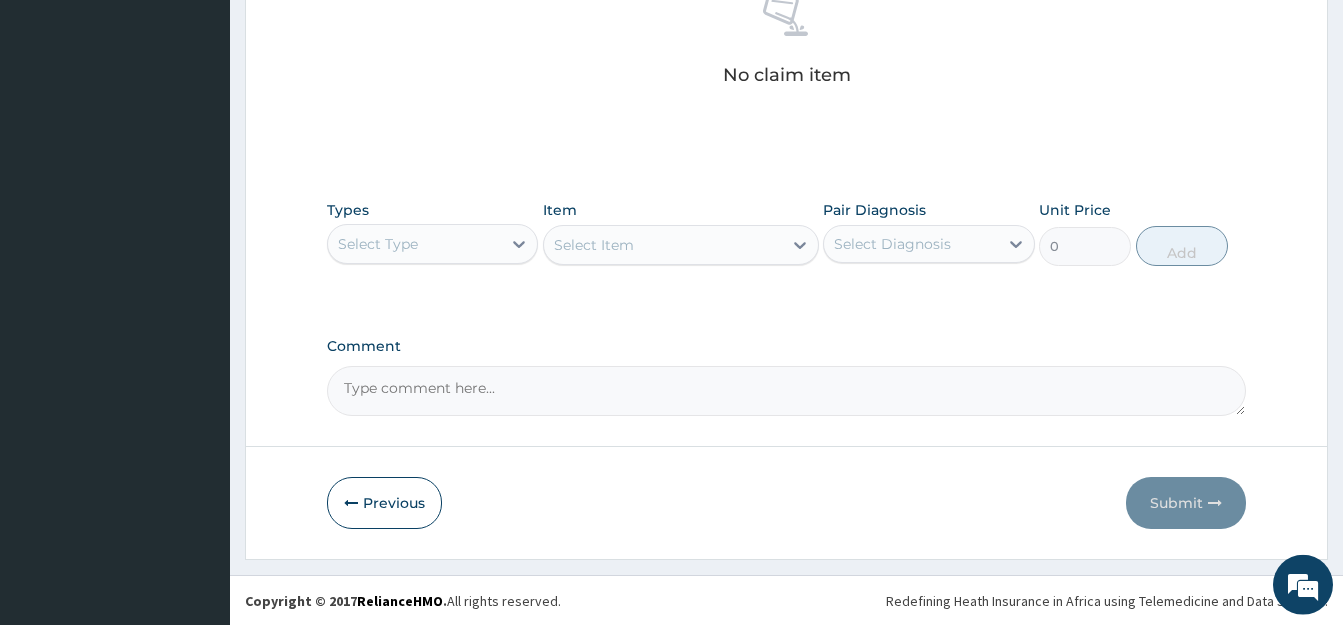 scroll, scrollTop: 817, scrollLeft: 0, axis: vertical 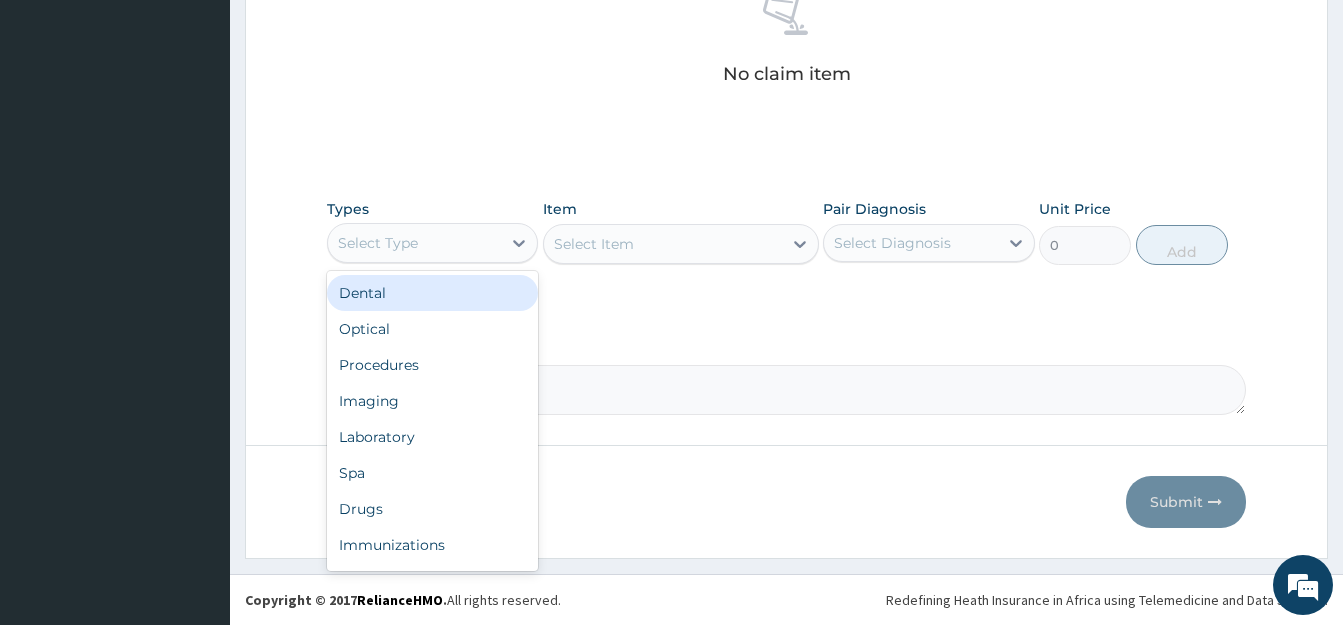 click on "Select Type" at bounding box center [414, 243] 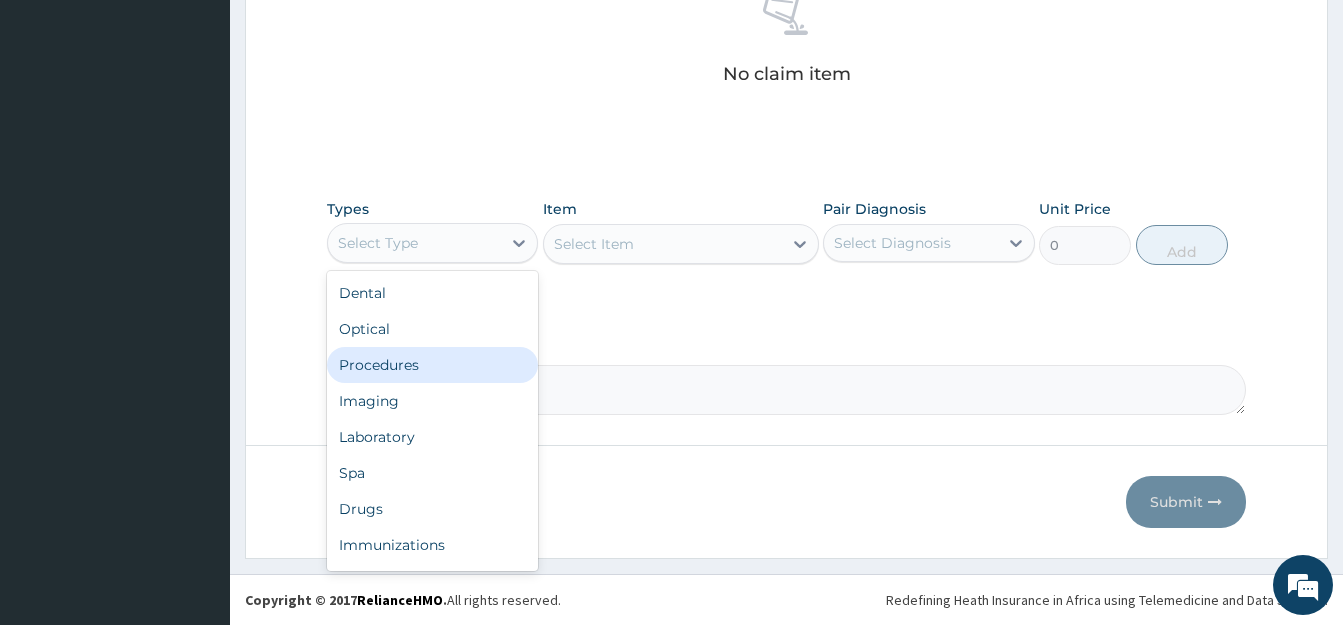 click on "Procedures" at bounding box center [432, 365] 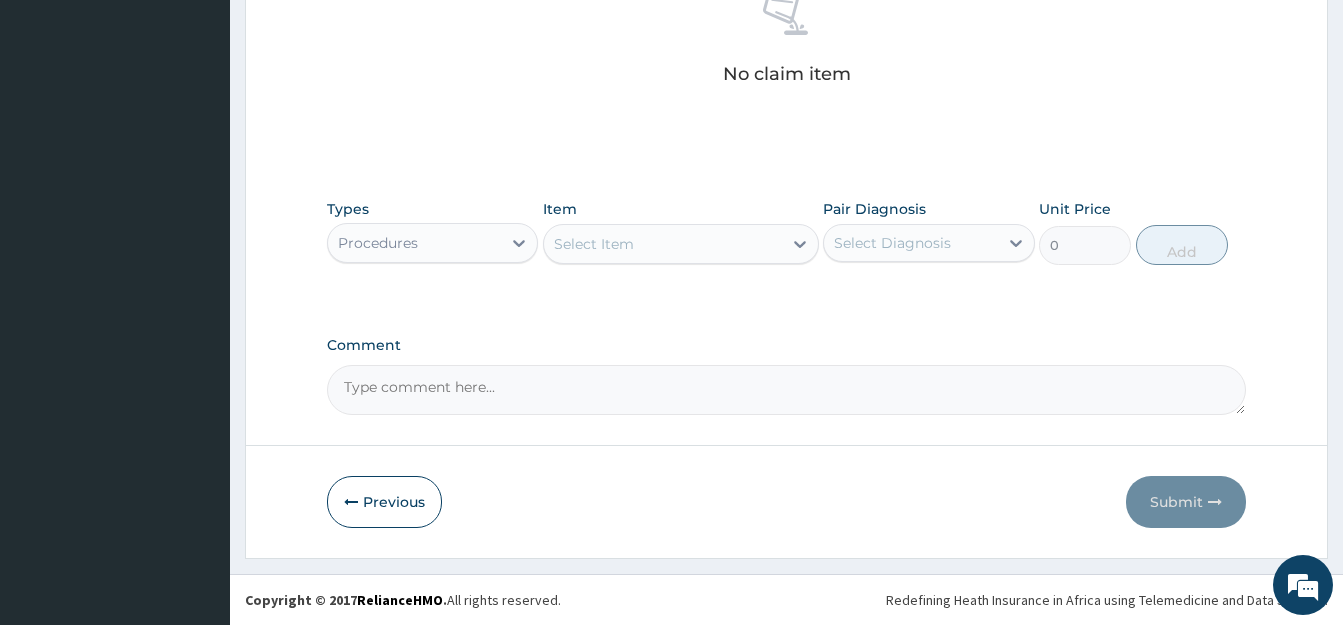 click on "Select Item" at bounding box center (594, 244) 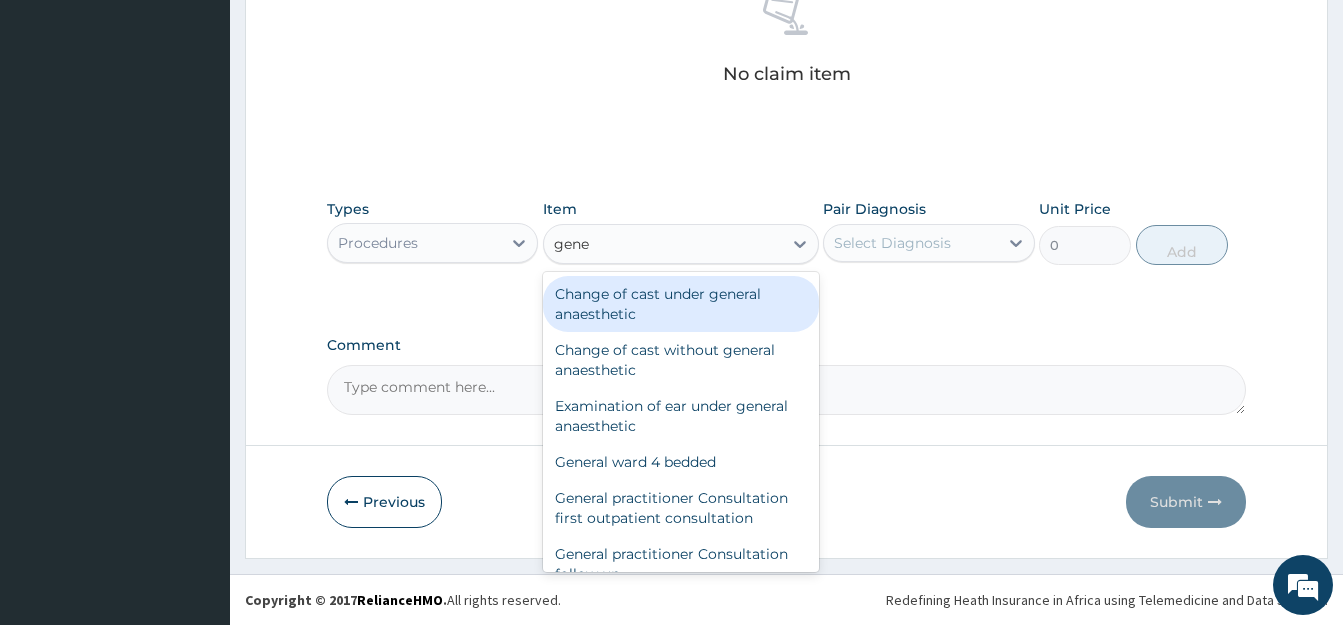 type on "gener" 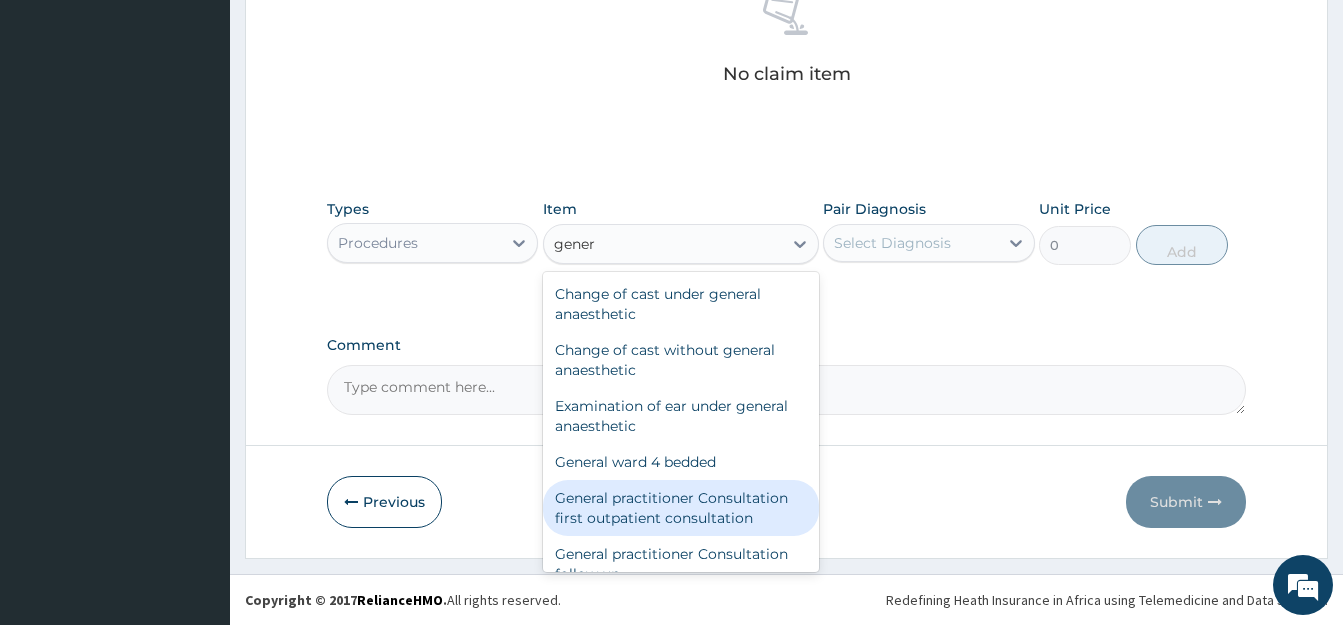 click on "General practitioner Consultation first outpatient consultation" at bounding box center [681, 508] 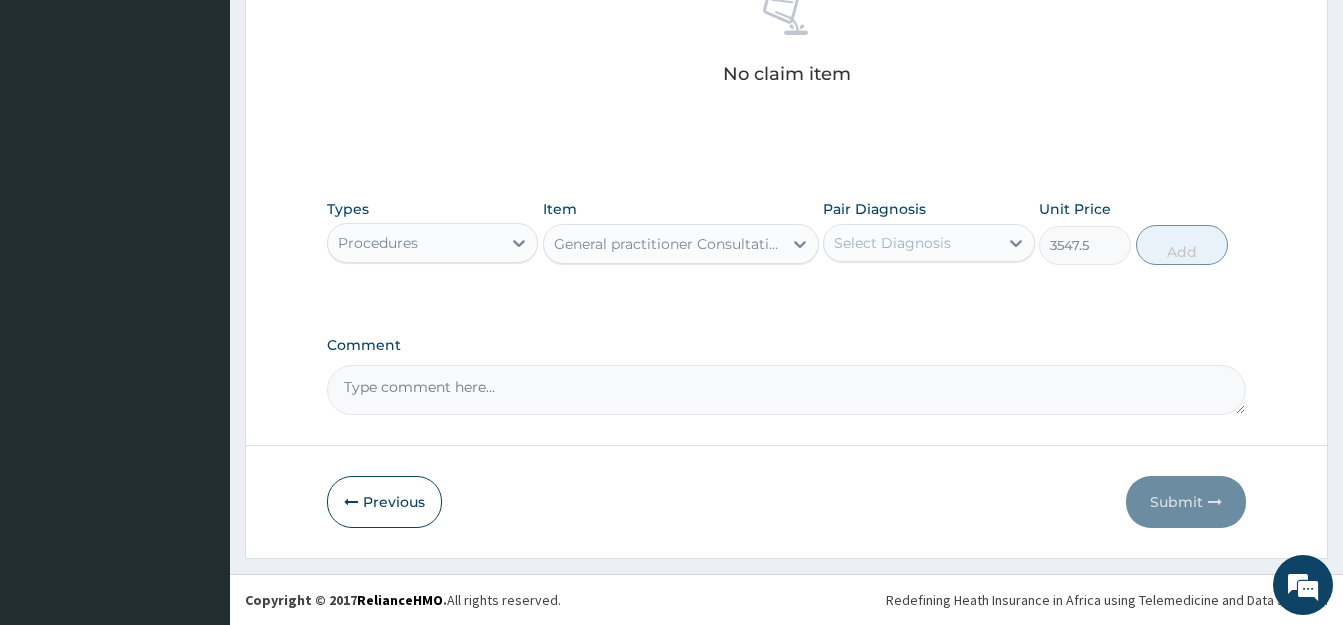 type 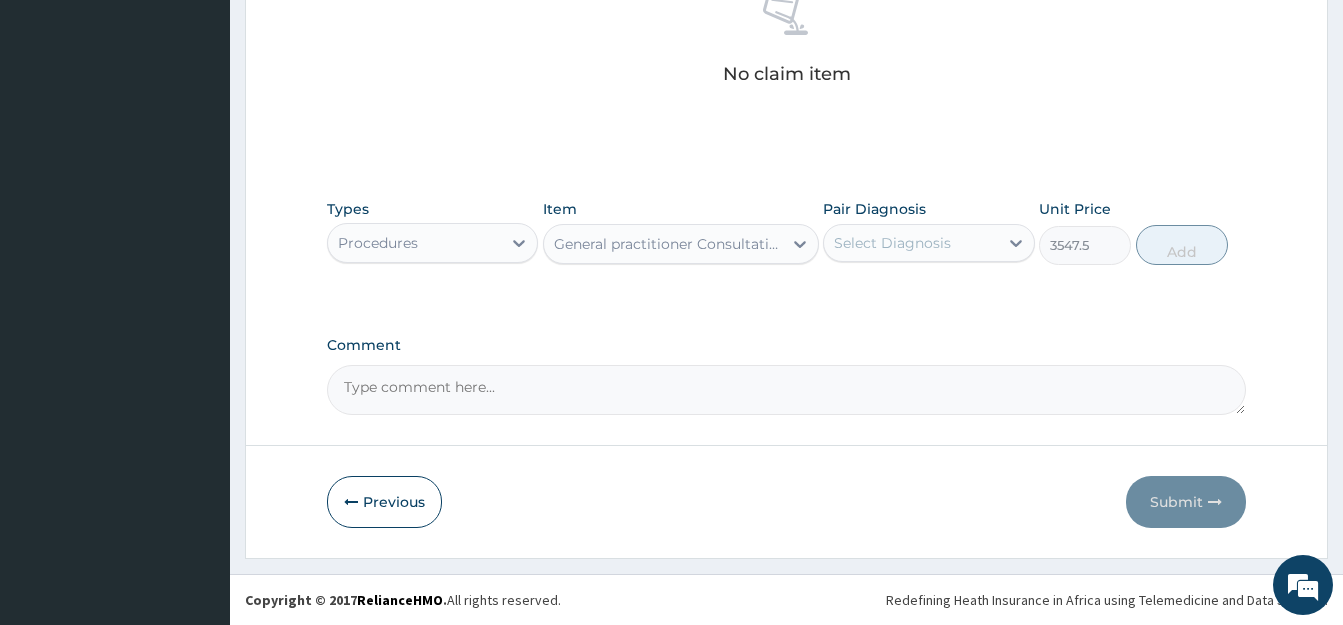 click on "Select Diagnosis" at bounding box center (892, 243) 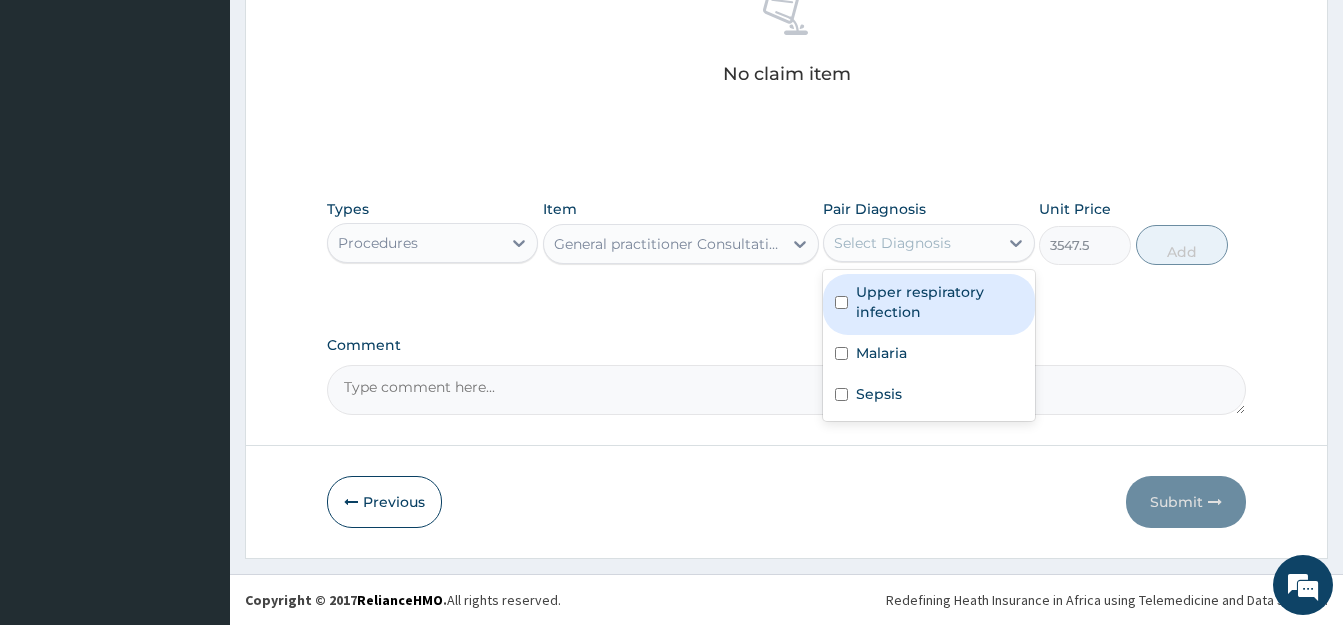 click on "Upper respiratory infection" at bounding box center [928, 304] 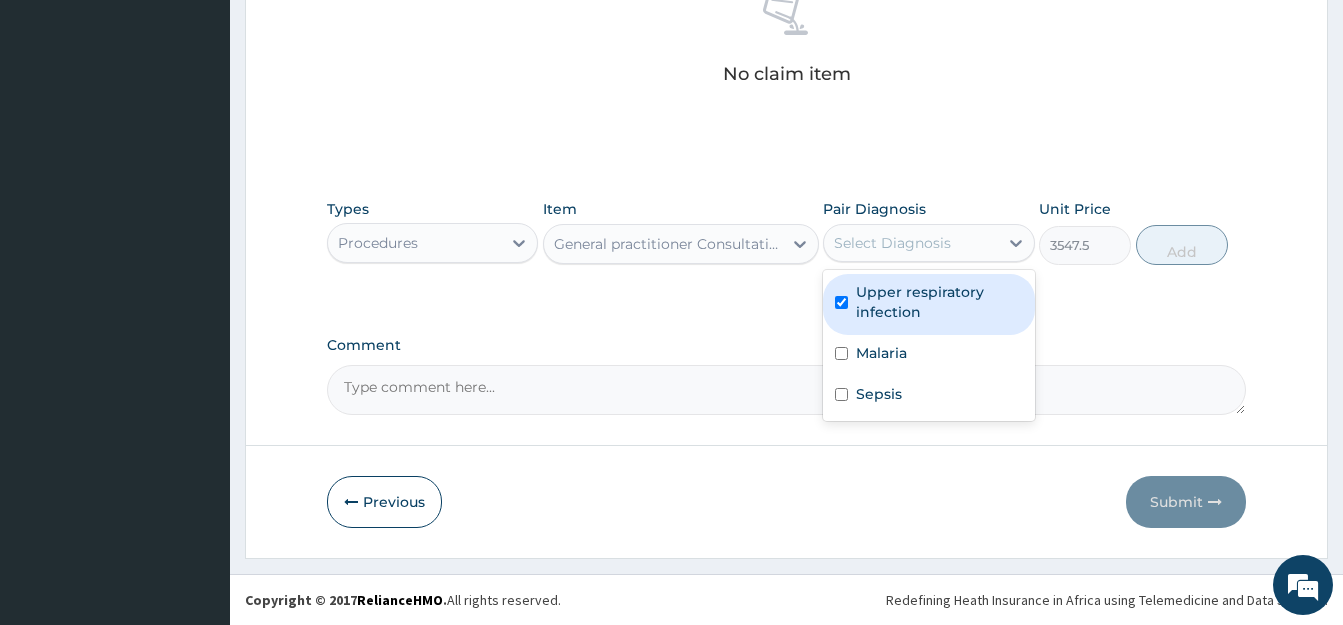 checkbox on "true" 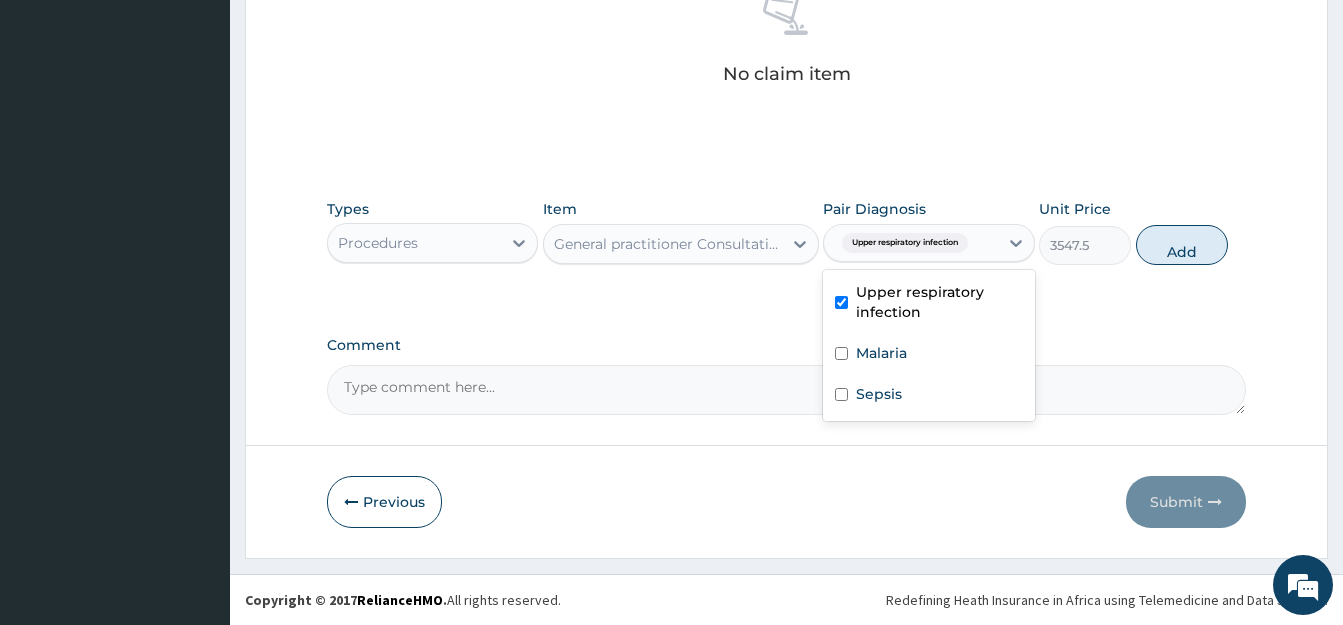 click on "Malaria" at bounding box center (928, 355) 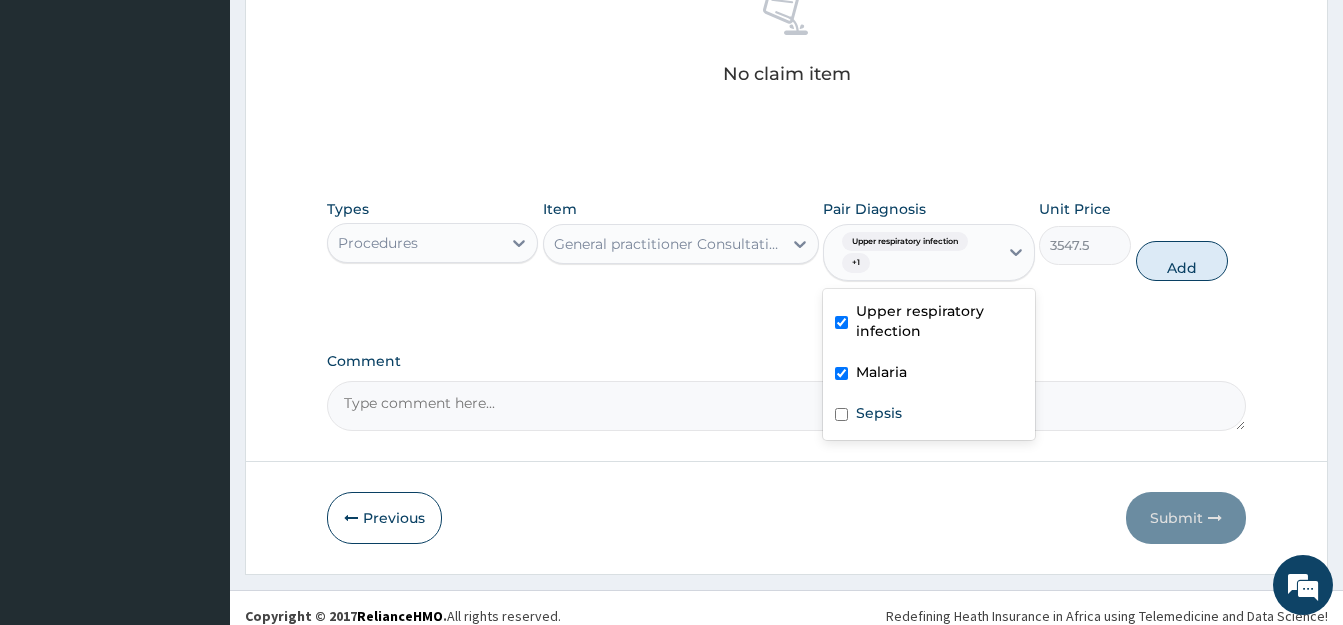 checkbox on "true" 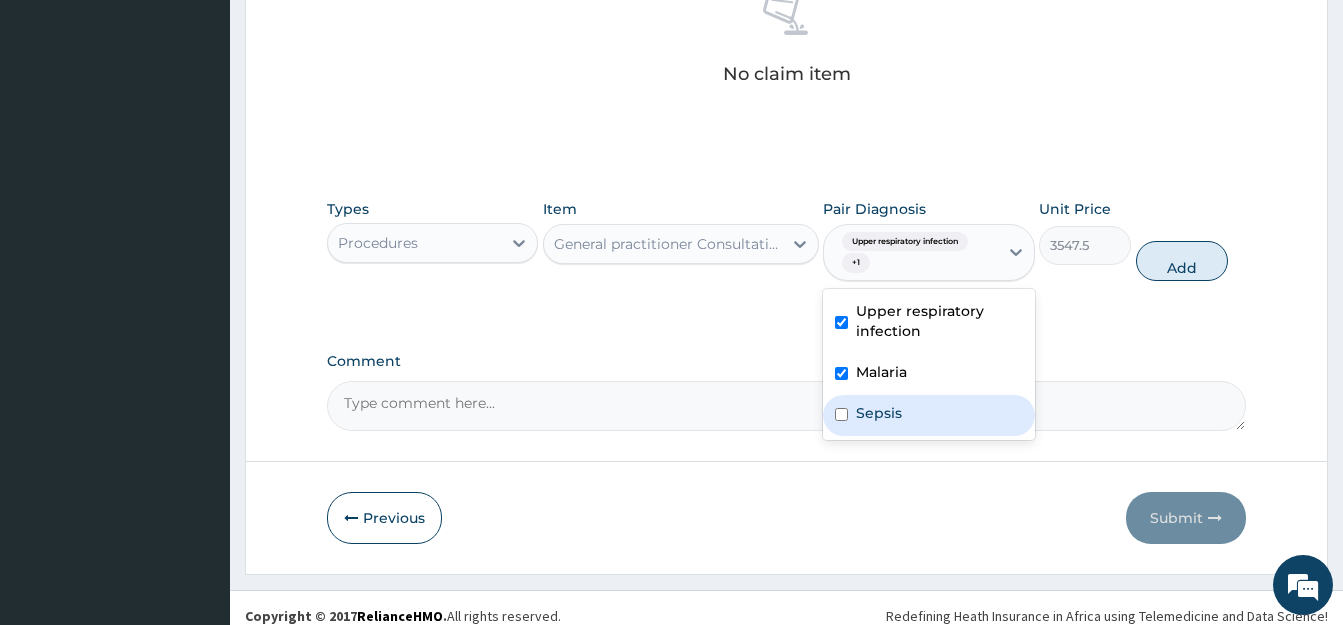 click at bounding box center (841, 414) 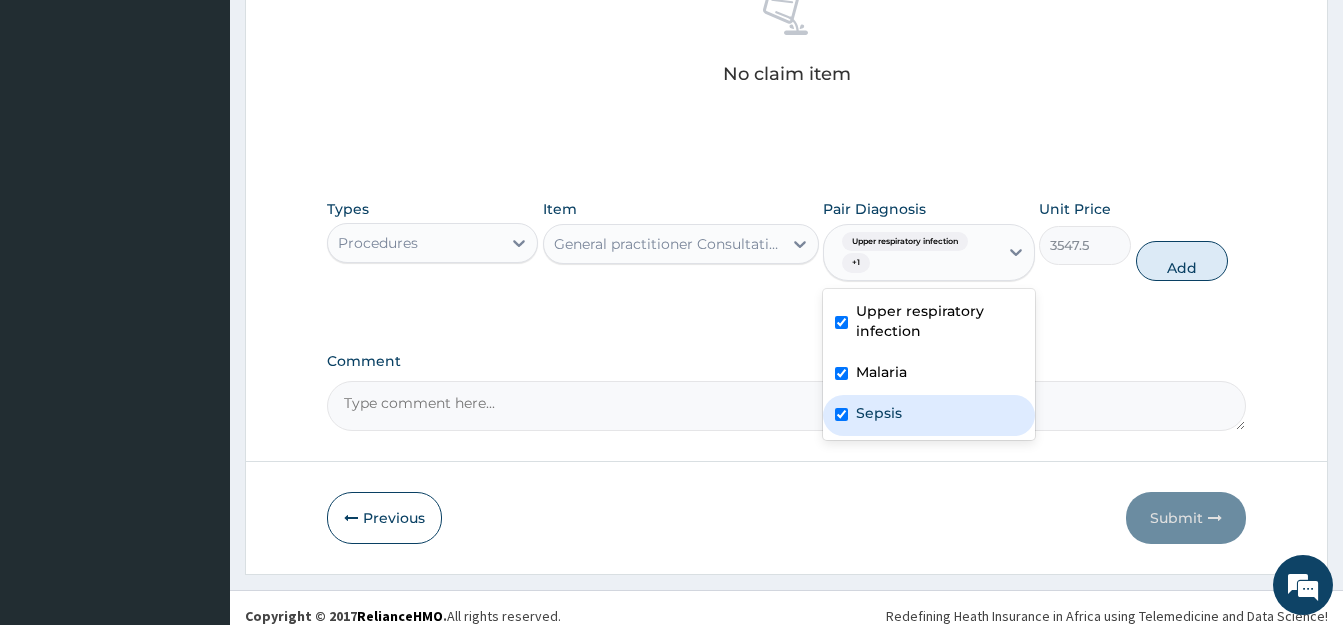 checkbox on "true" 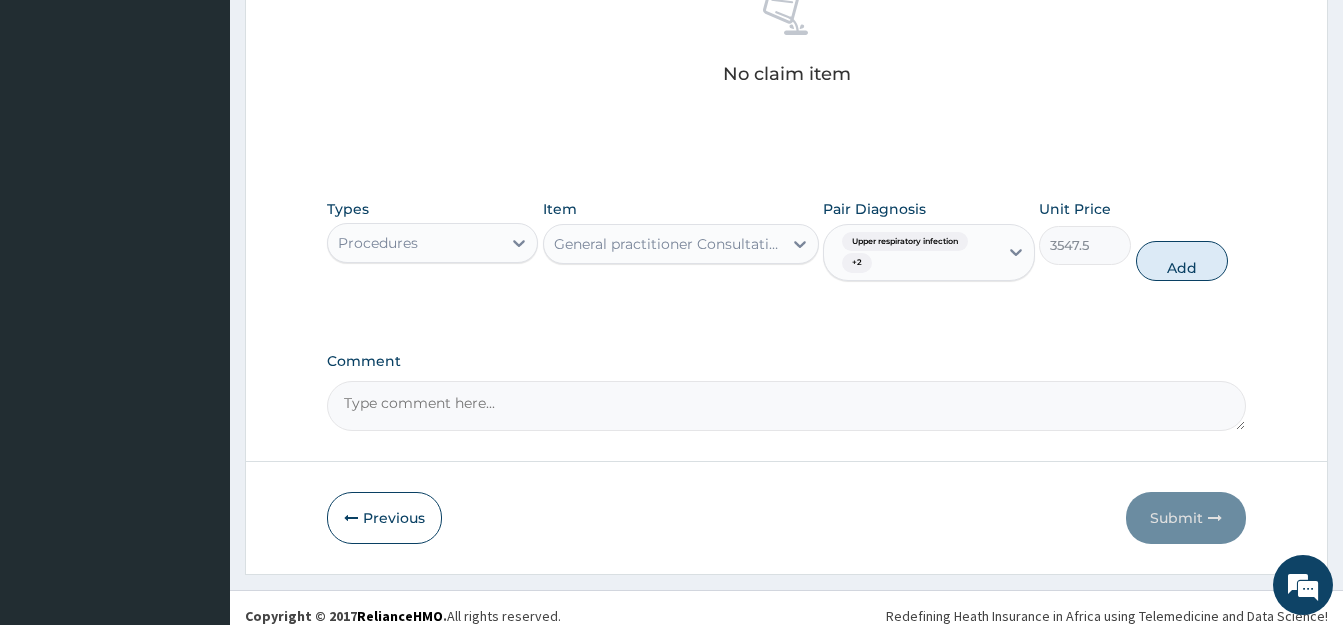 click on "Add" at bounding box center [1182, 261] 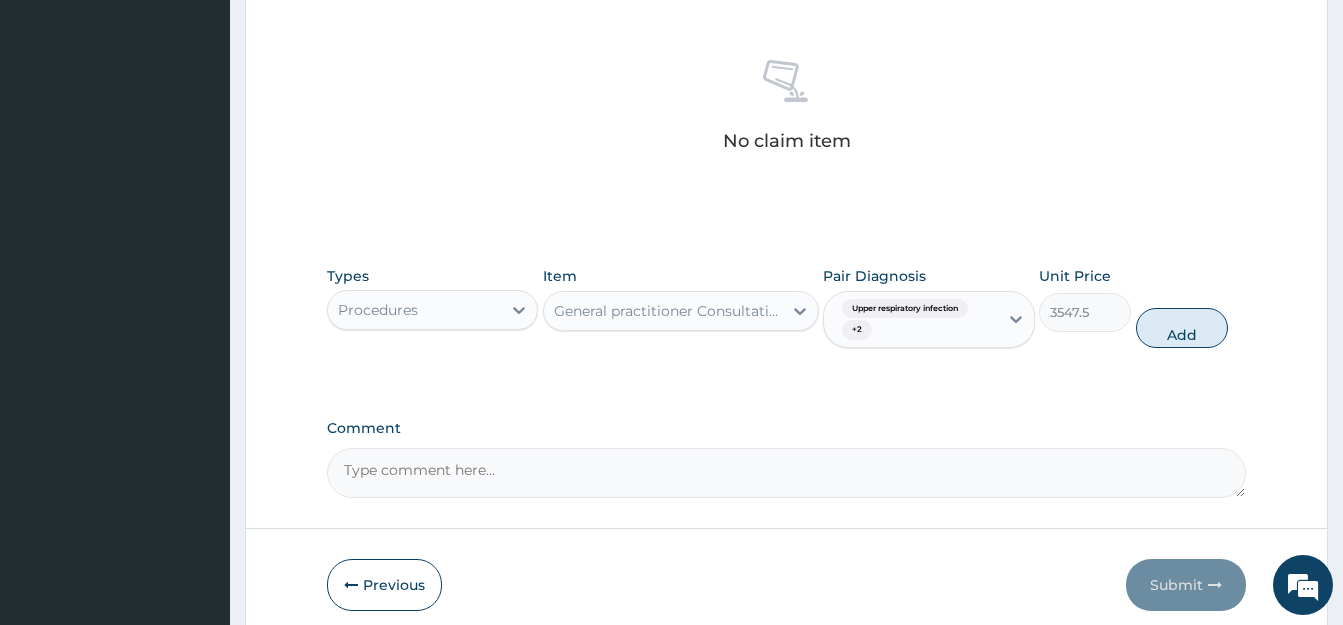 type on "0" 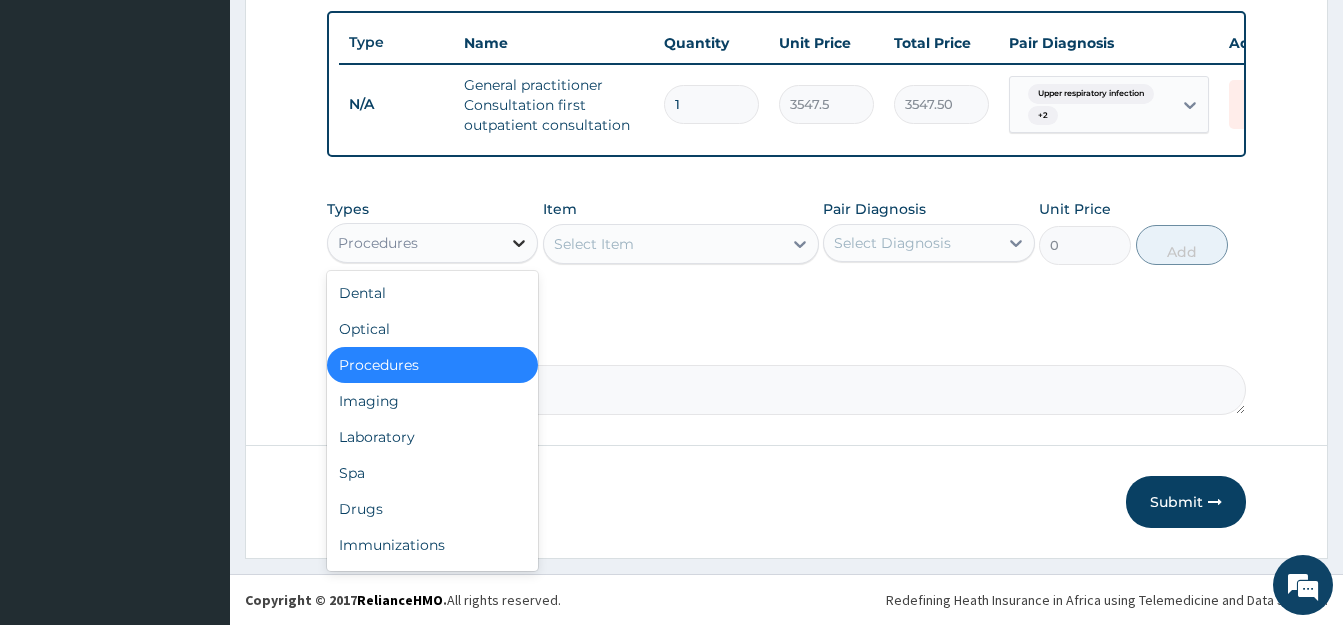 click 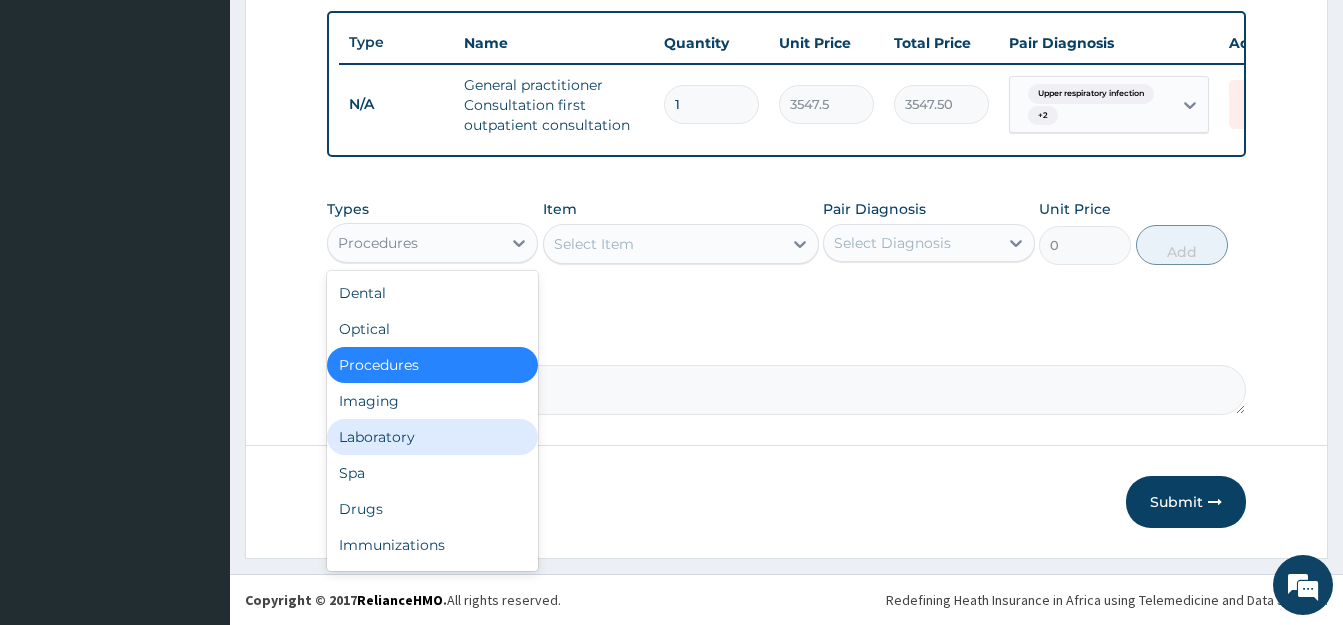 click on "Laboratory" at bounding box center [432, 437] 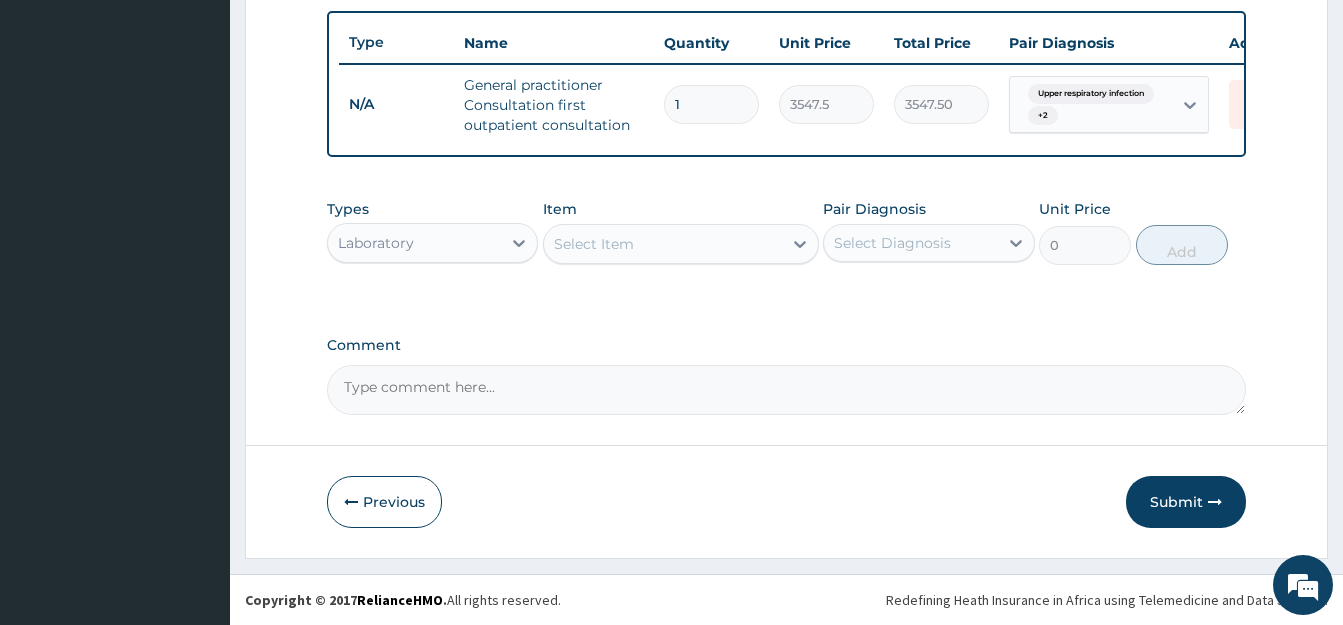 click on "Select Item" at bounding box center [594, 244] 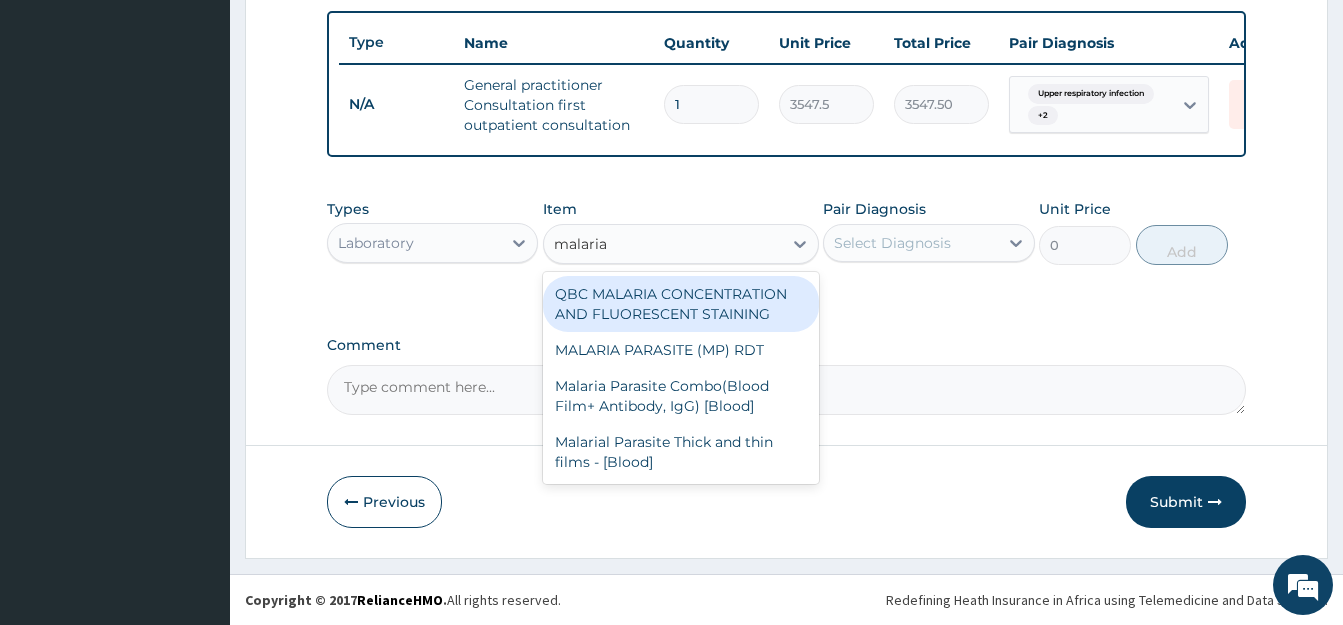 type on "malaria p" 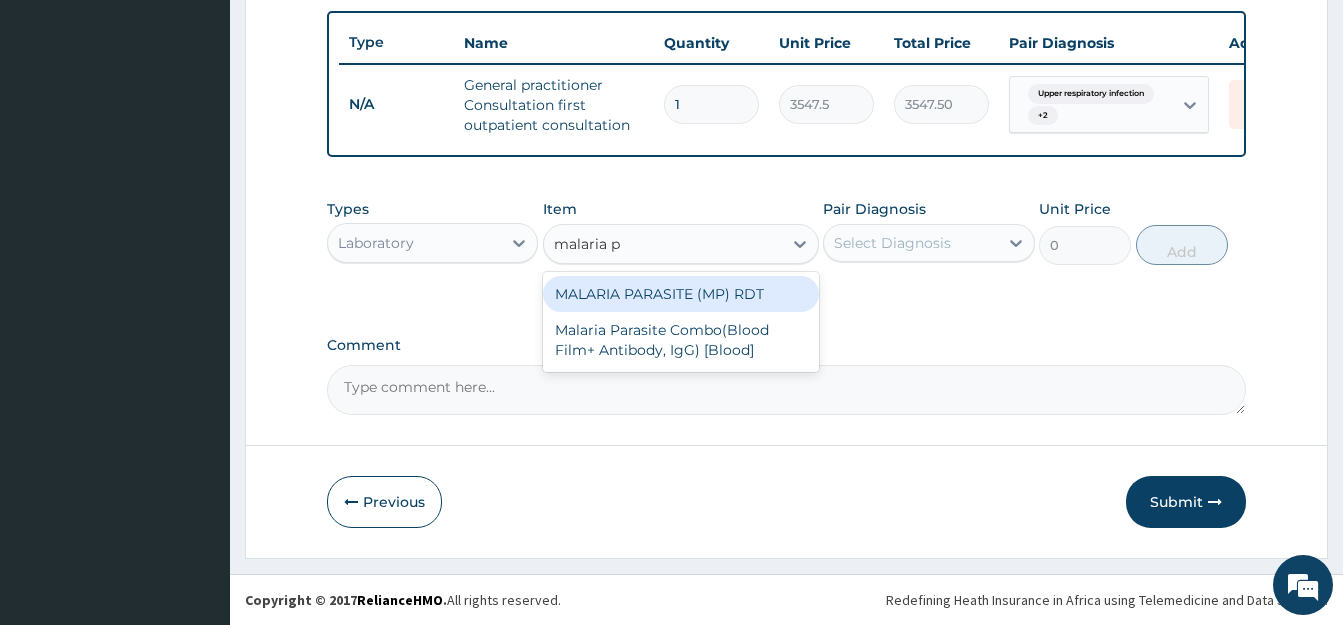 click on "MALARIA PARASITE (MP) RDT" at bounding box center [681, 294] 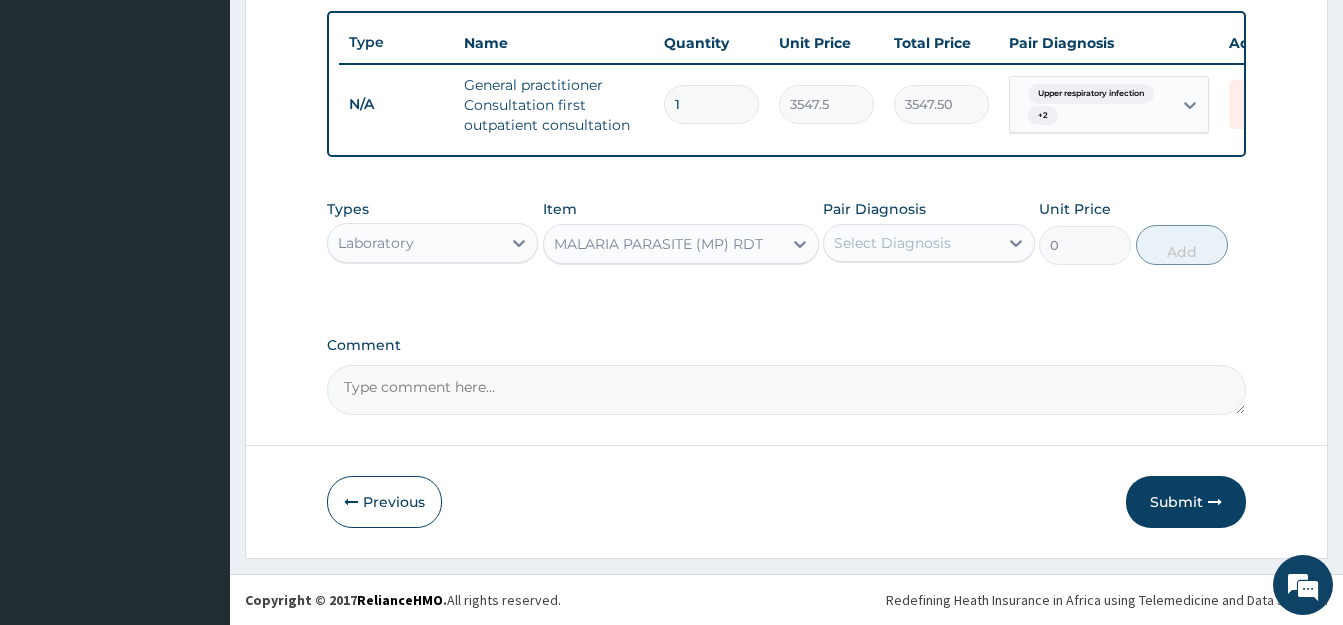 type 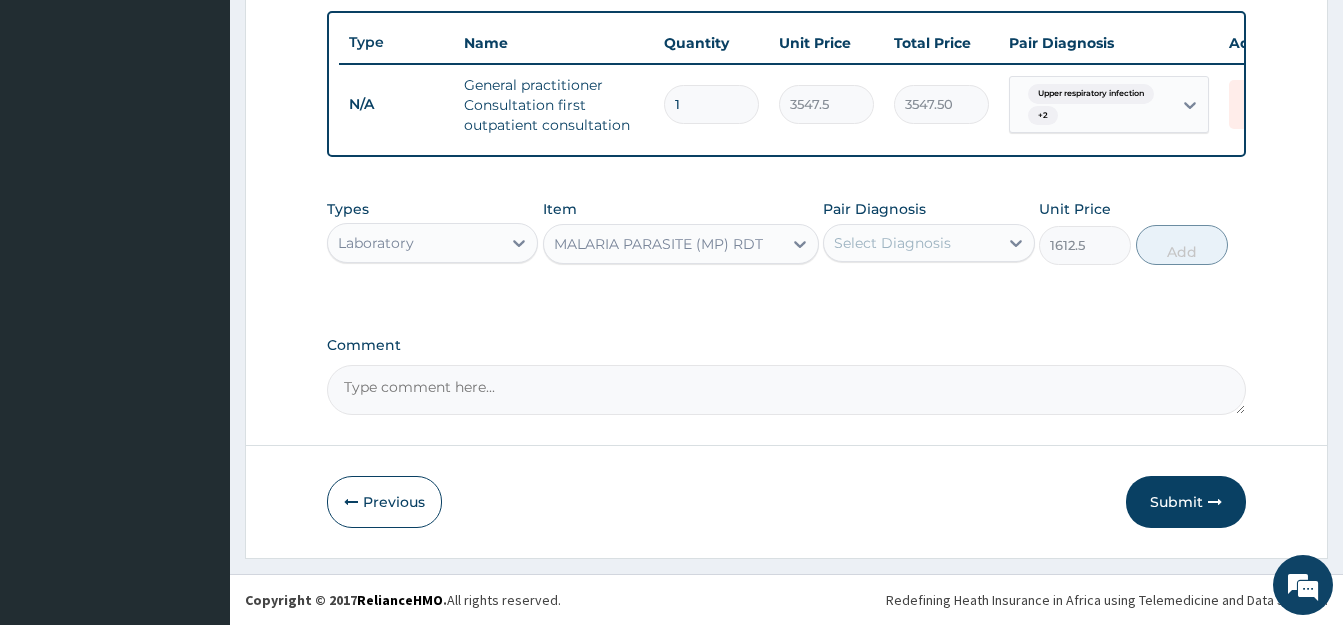click on "Select Diagnosis" at bounding box center [892, 243] 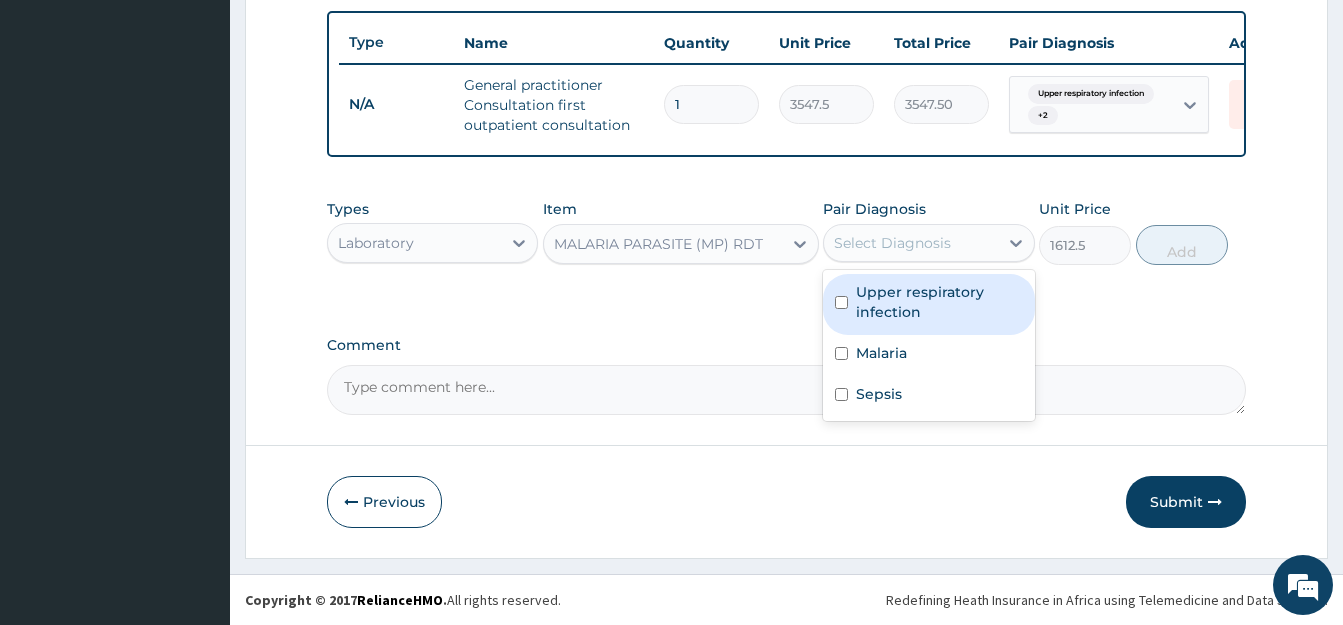 click at bounding box center (841, 302) 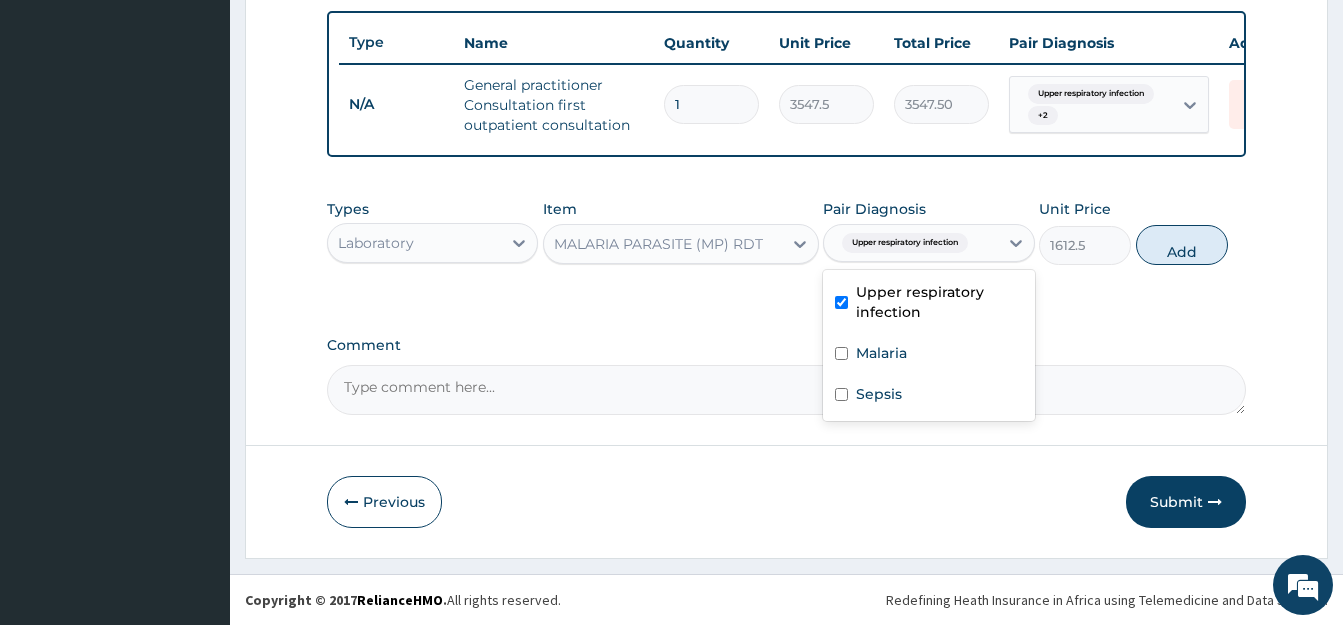 click at bounding box center [841, 302] 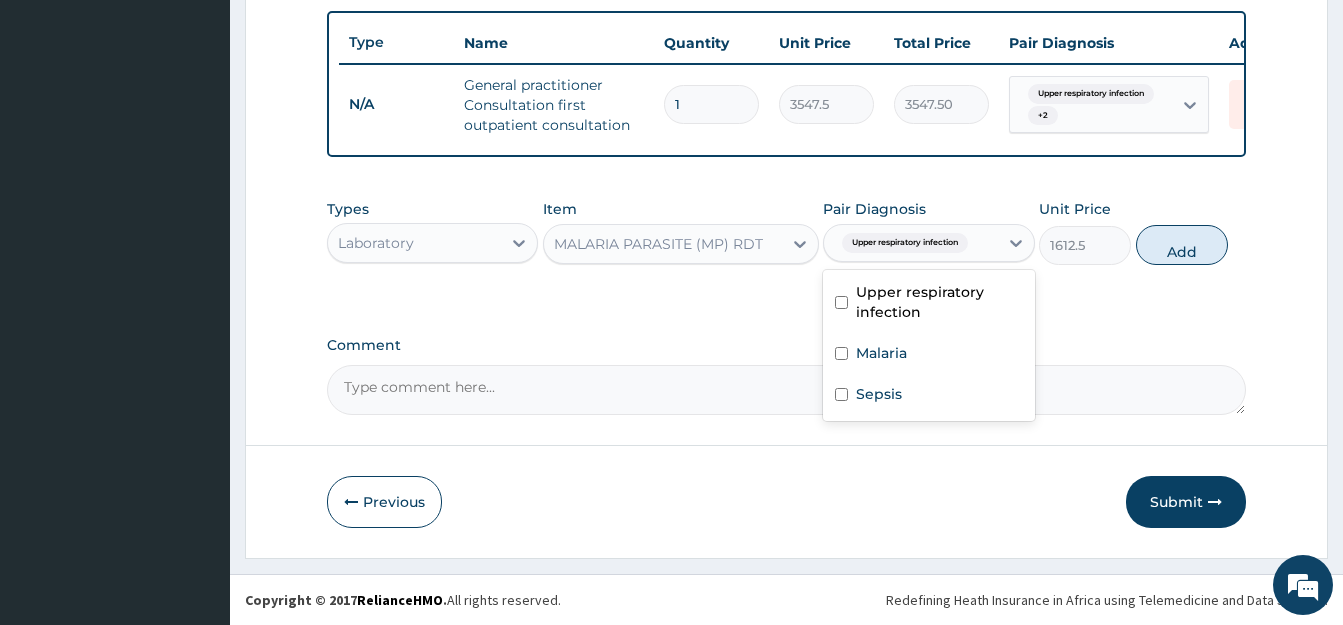 checkbox on "false" 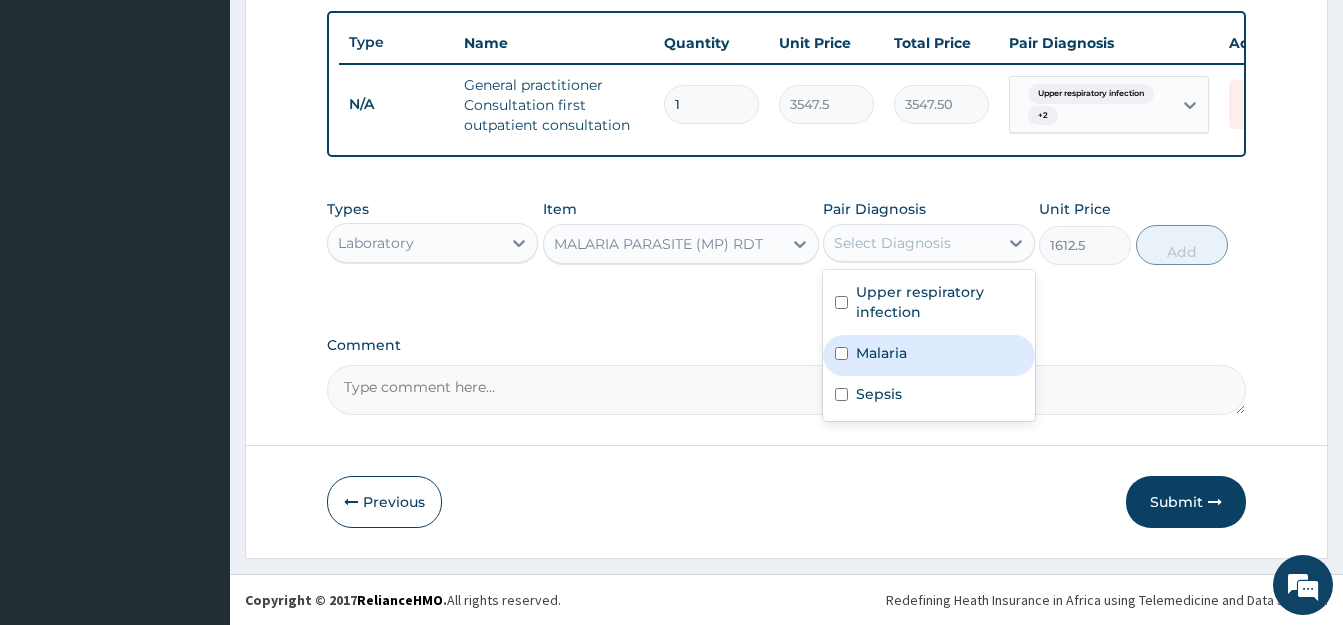 click at bounding box center (841, 353) 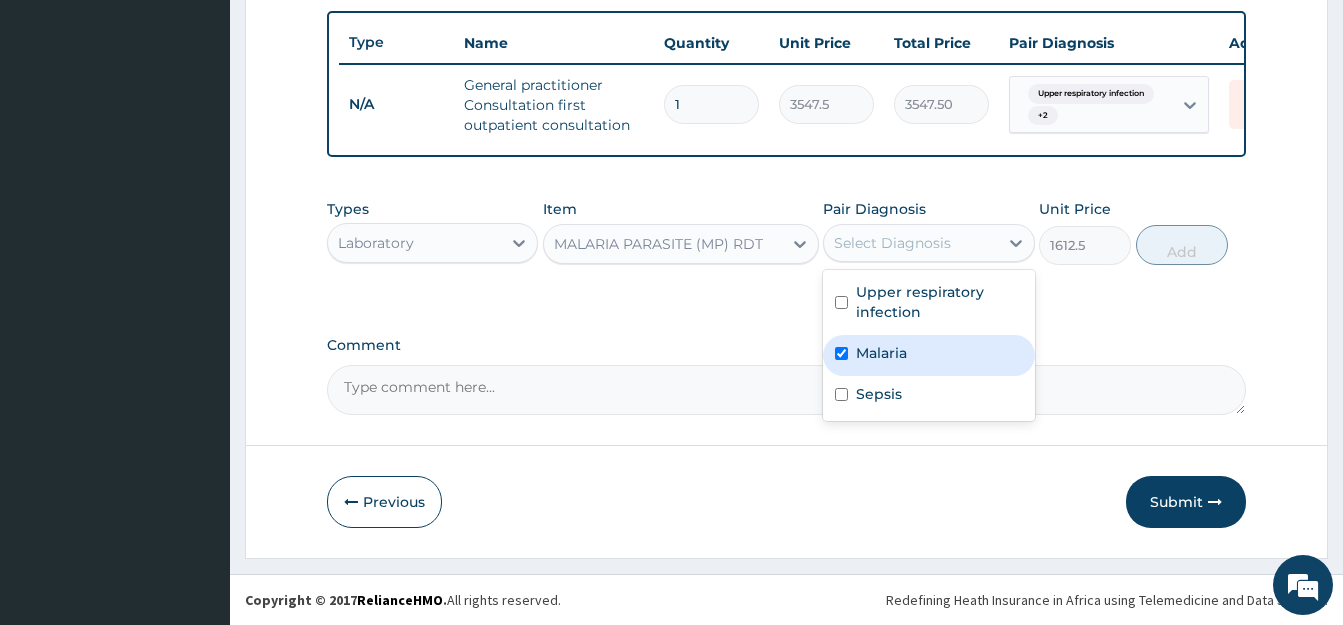 checkbox on "true" 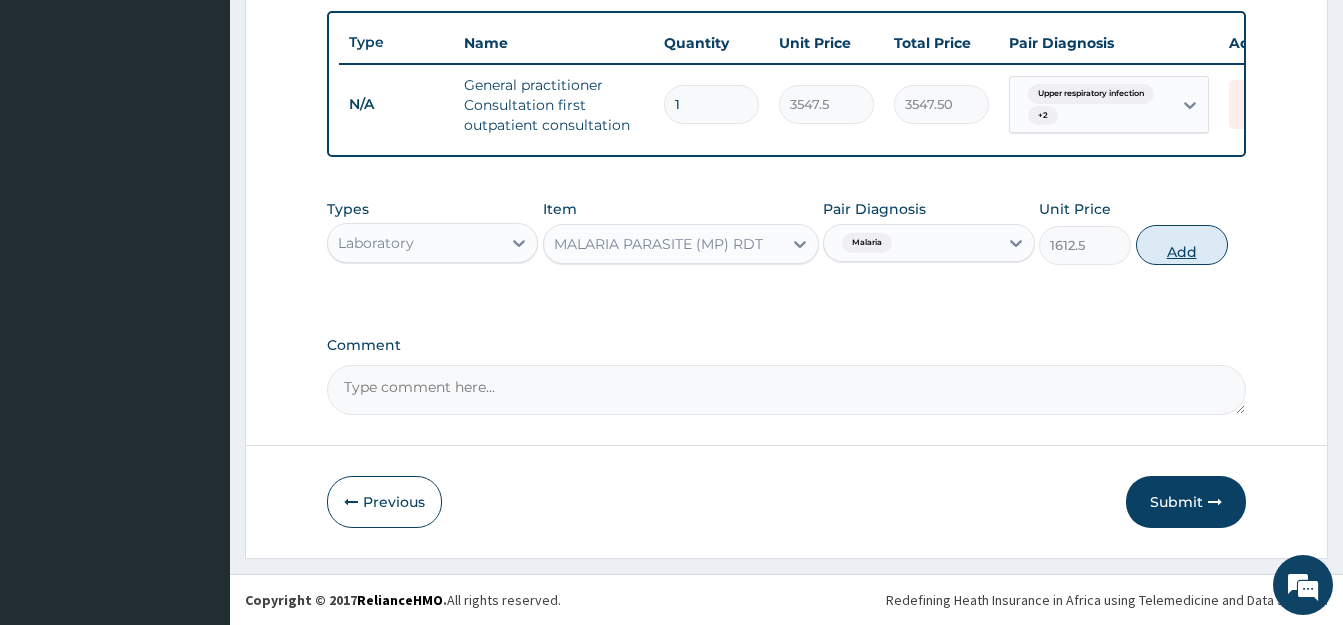 click on "Add" at bounding box center (1182, 245) 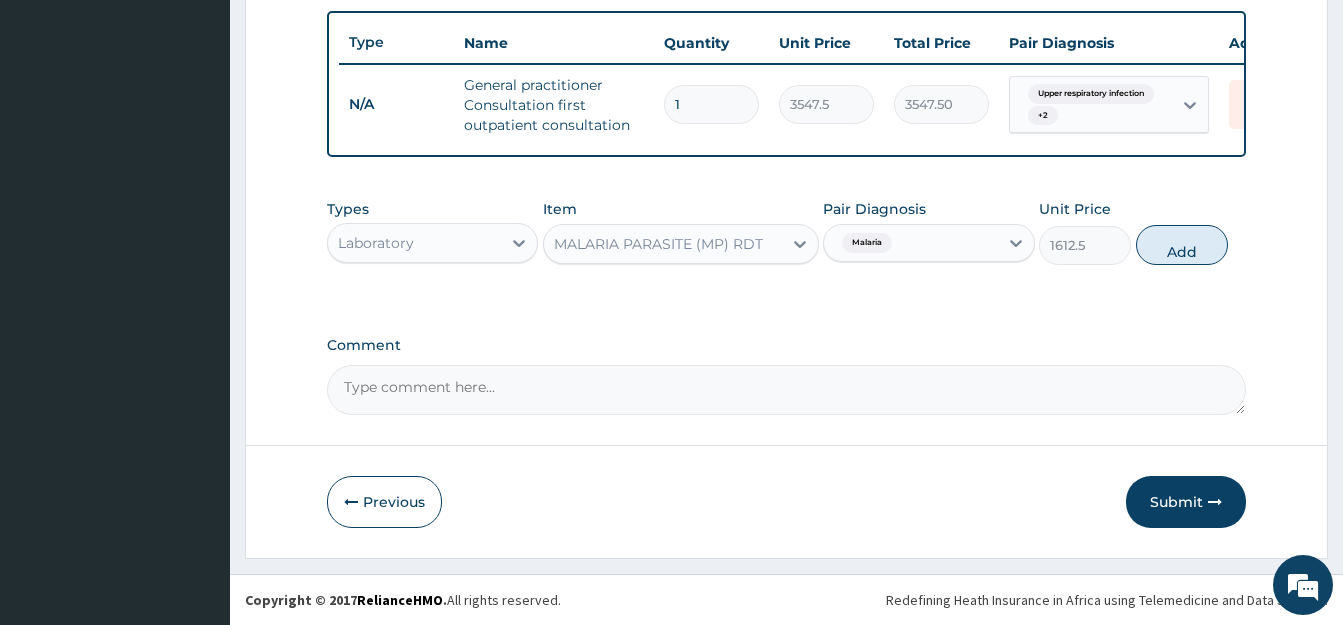 type on "0" 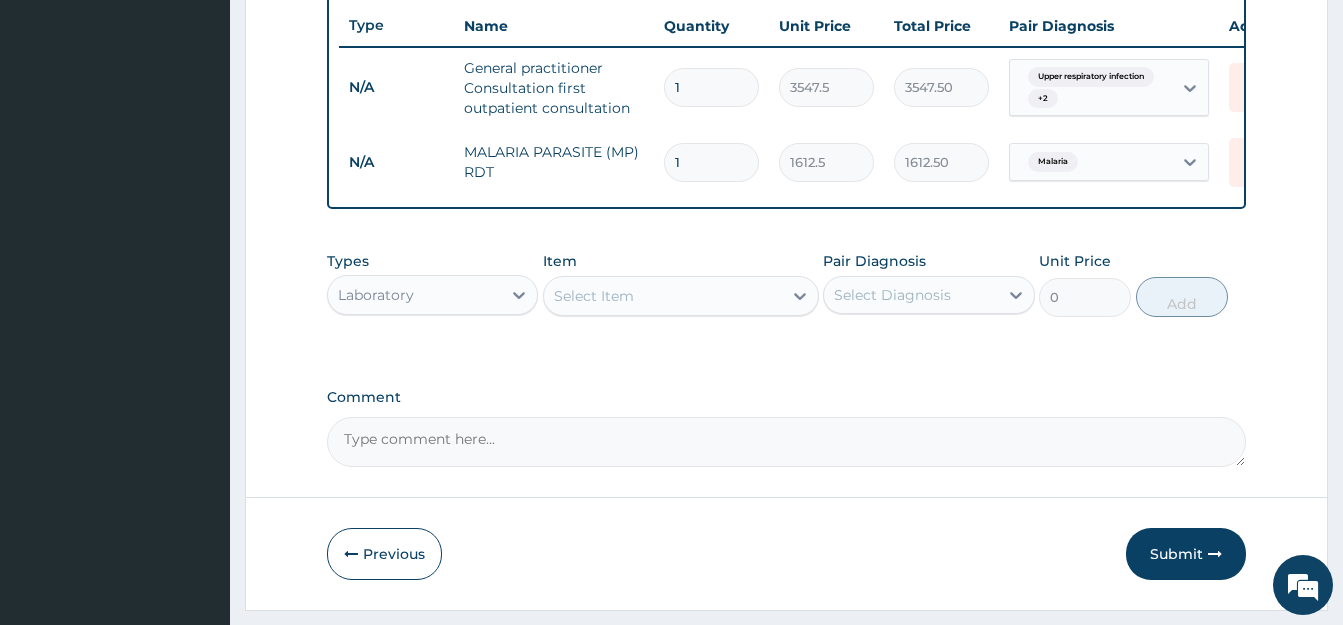 click on "Select Item" at bounding box center (663, 296) 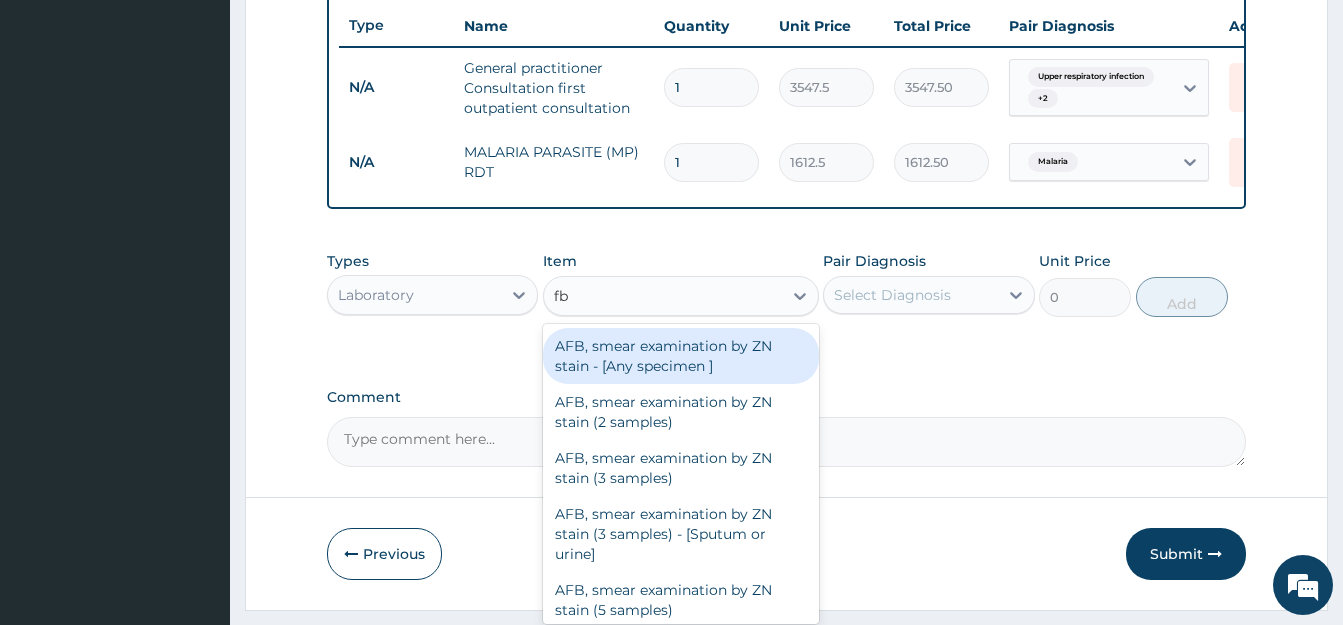 type on "fbc" 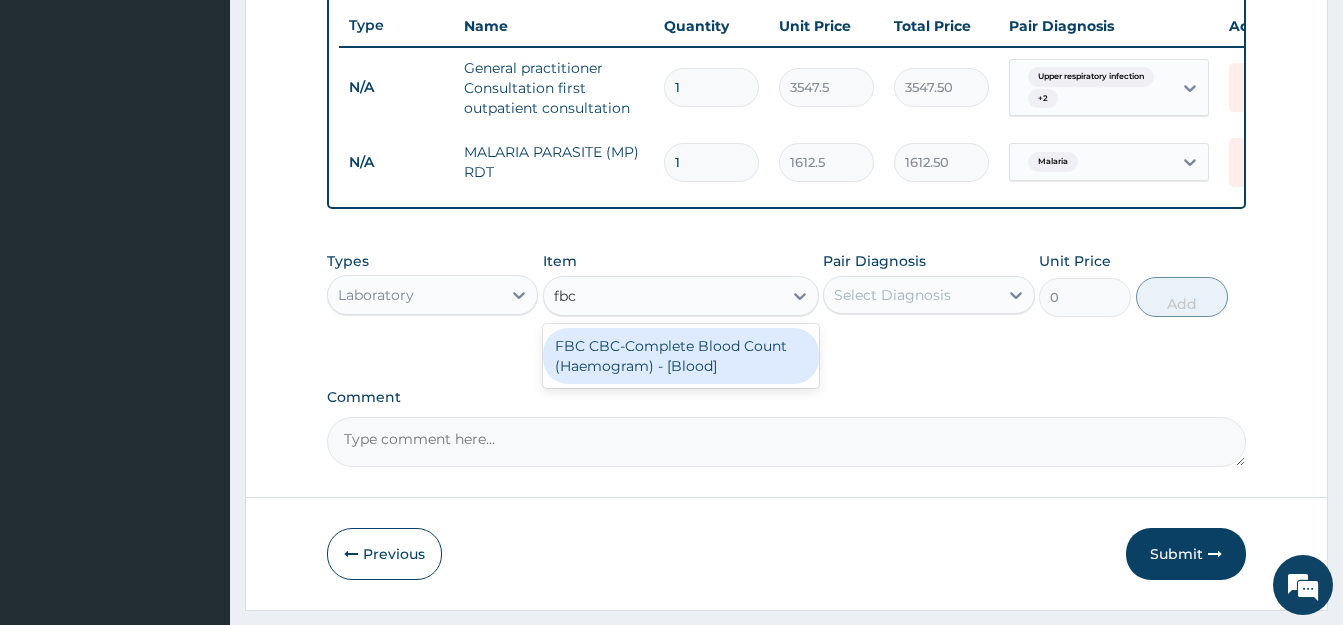 click on "FBC CBC-Complete Blood Count (Haemogram) - [Blood]" at bounding box center (681, 356) 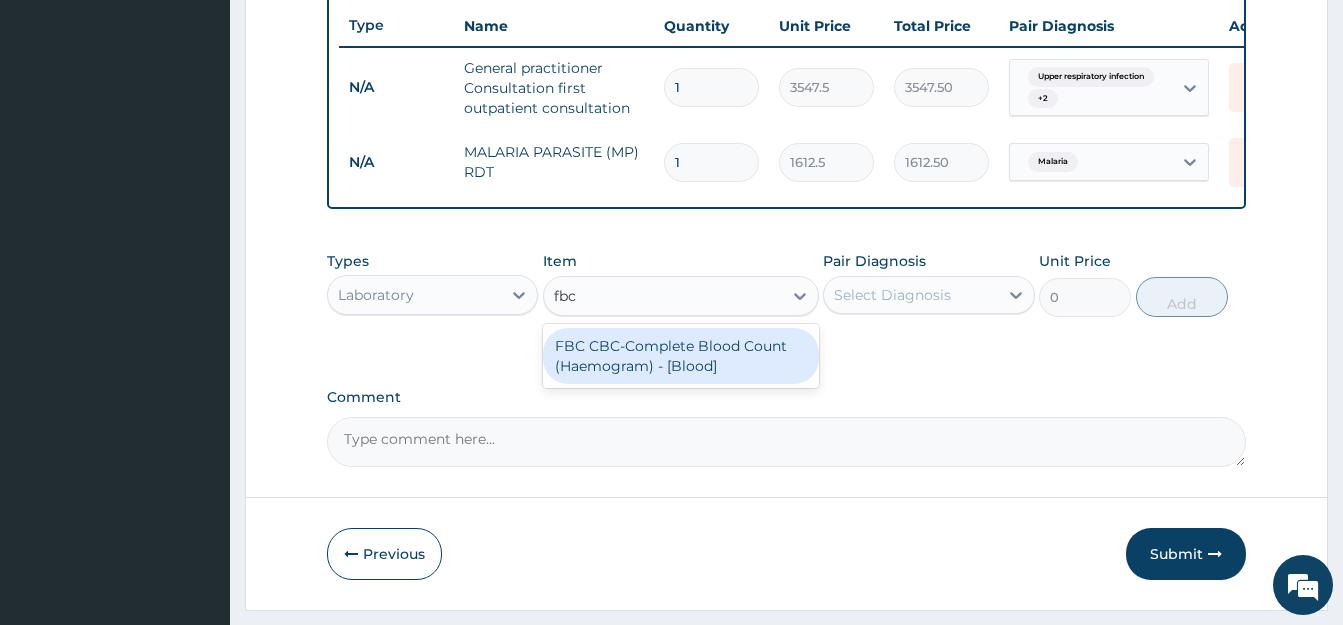 type 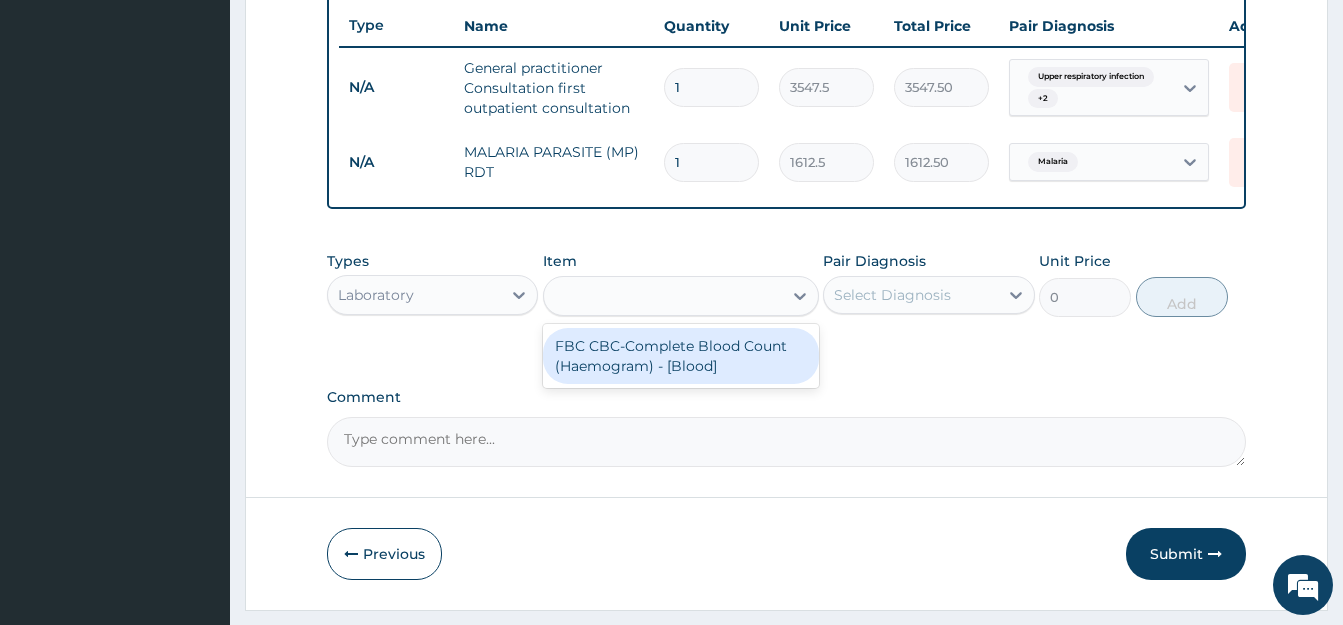 type on "4300" 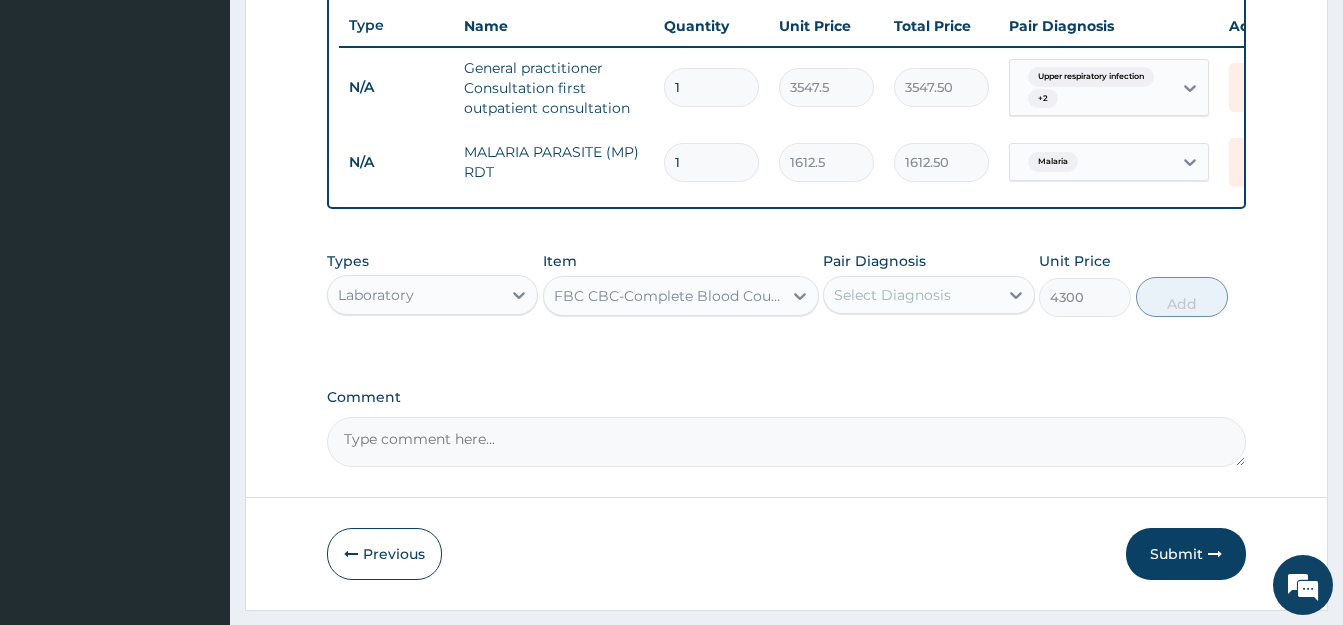click on "Select Diagnosis" at bounding box center [892, 295] 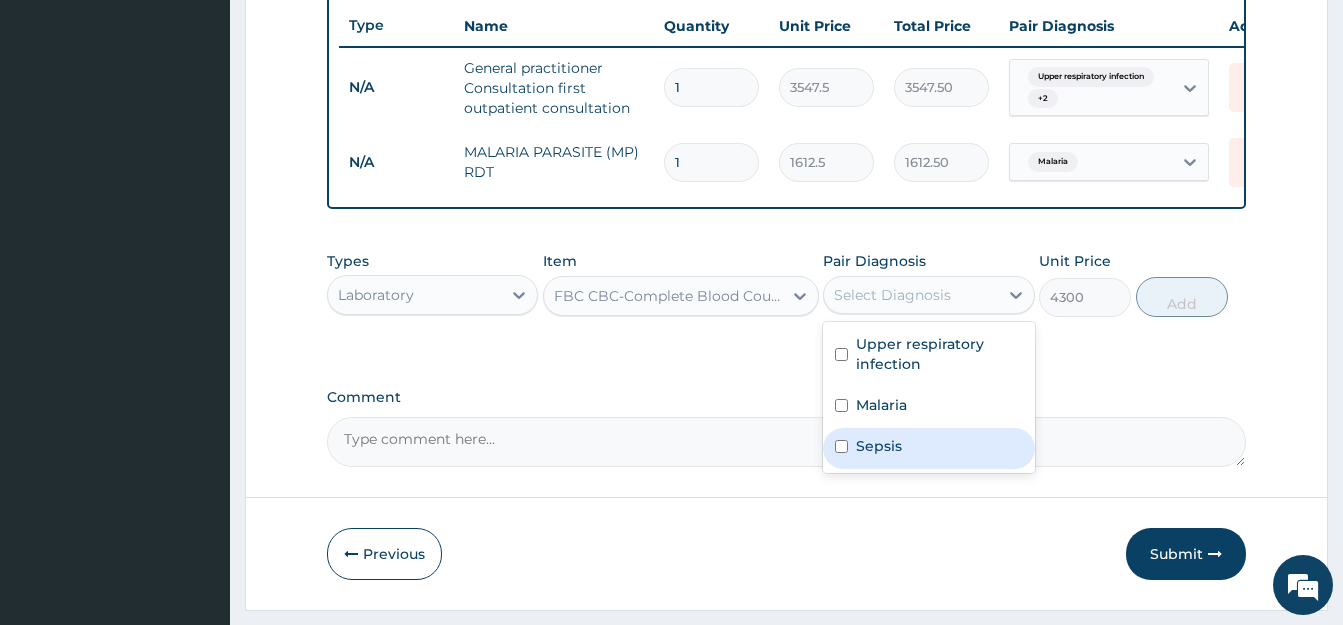 click at bounding box center [841, 446] 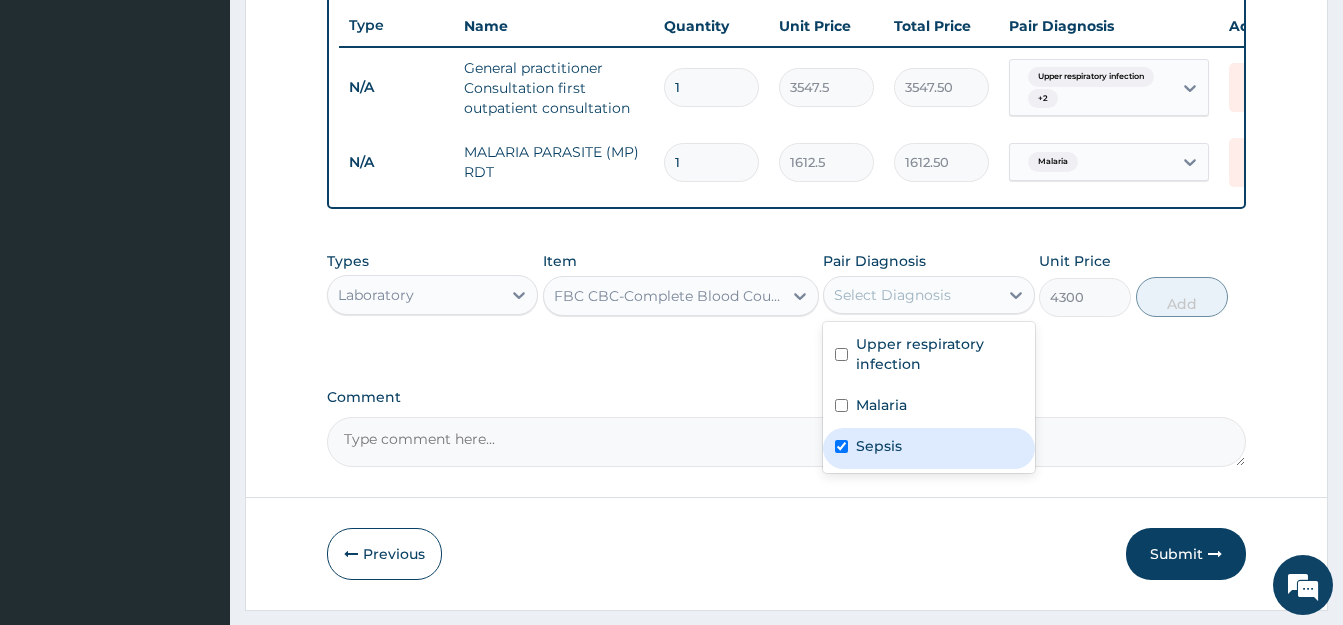 checkbox on "true" 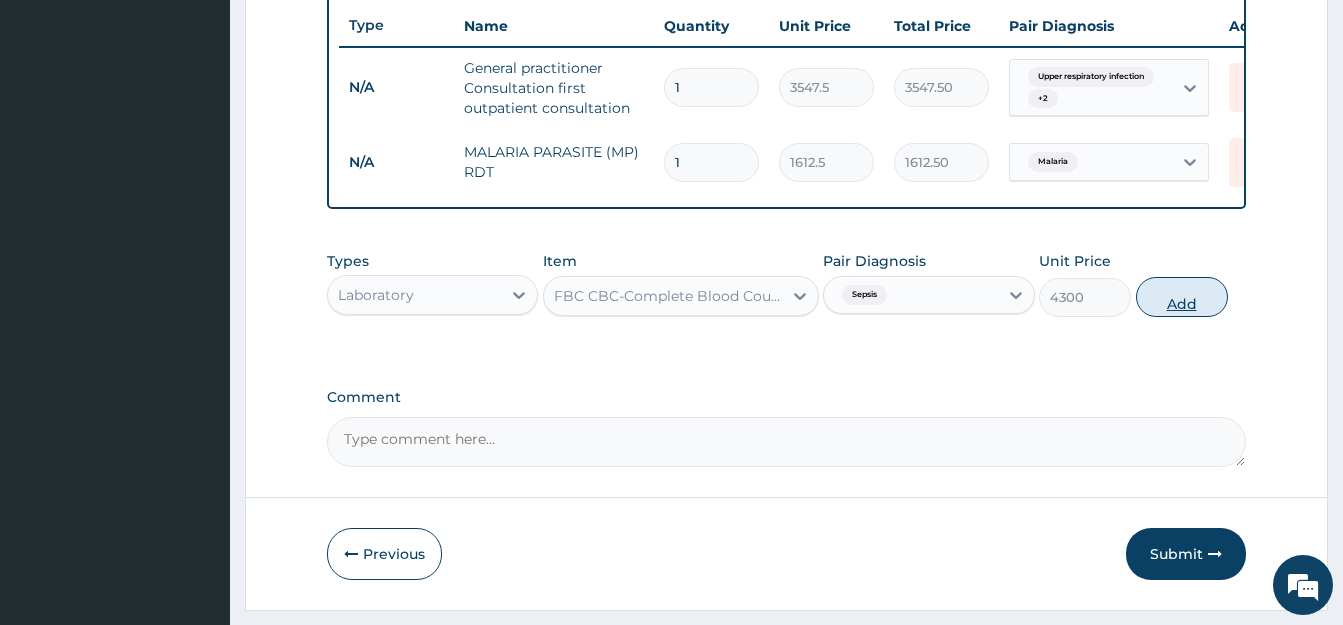 click on "Add" at bounding box center [1182, 297] 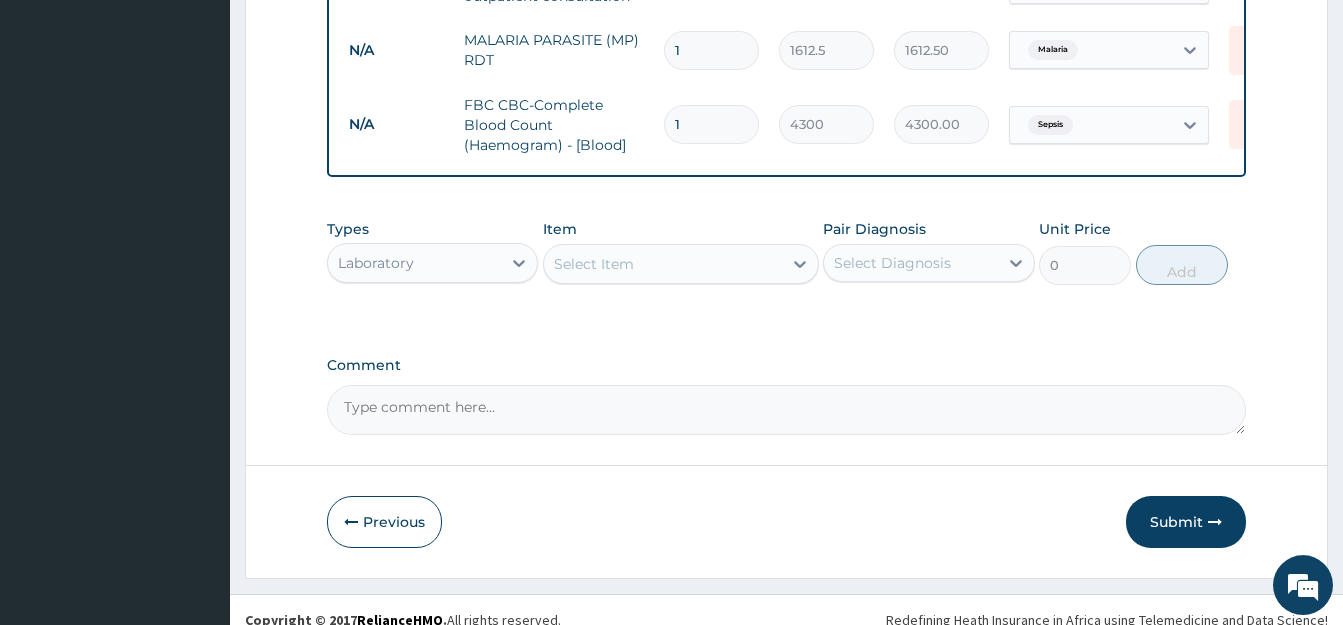 scroll, scrollTop: 899, scrollLeft: 0, axis: vertical 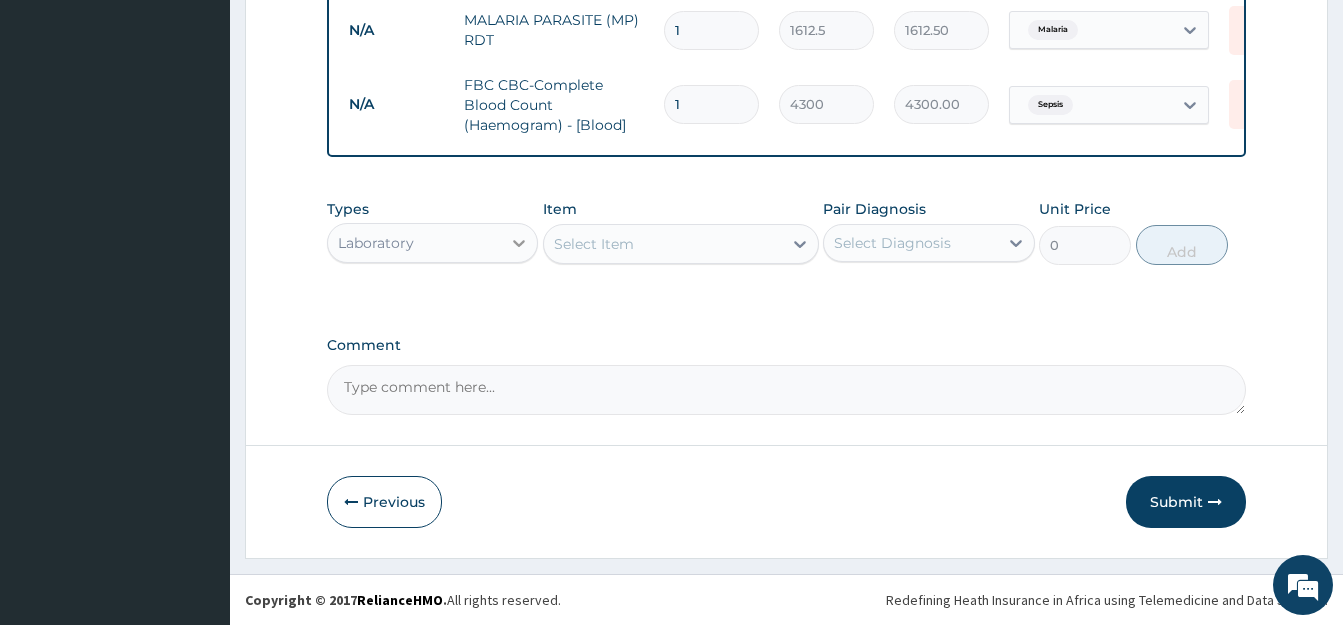 click 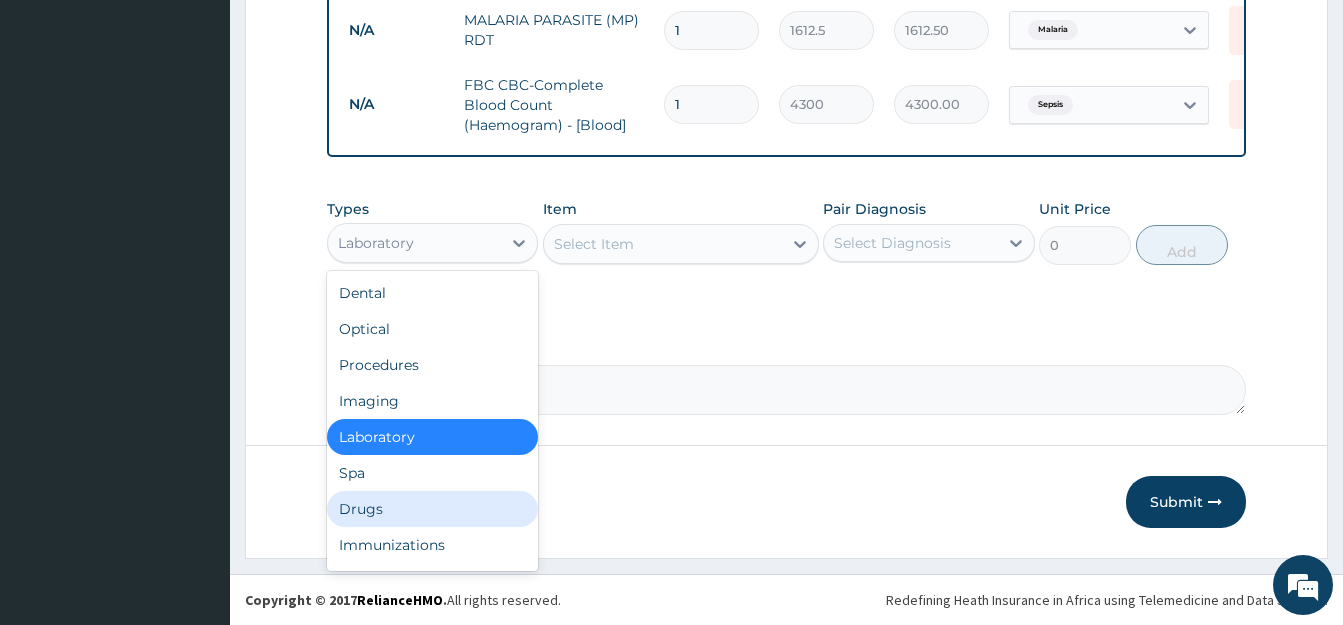 click on "Drugs" at bounding box center (432, 509) 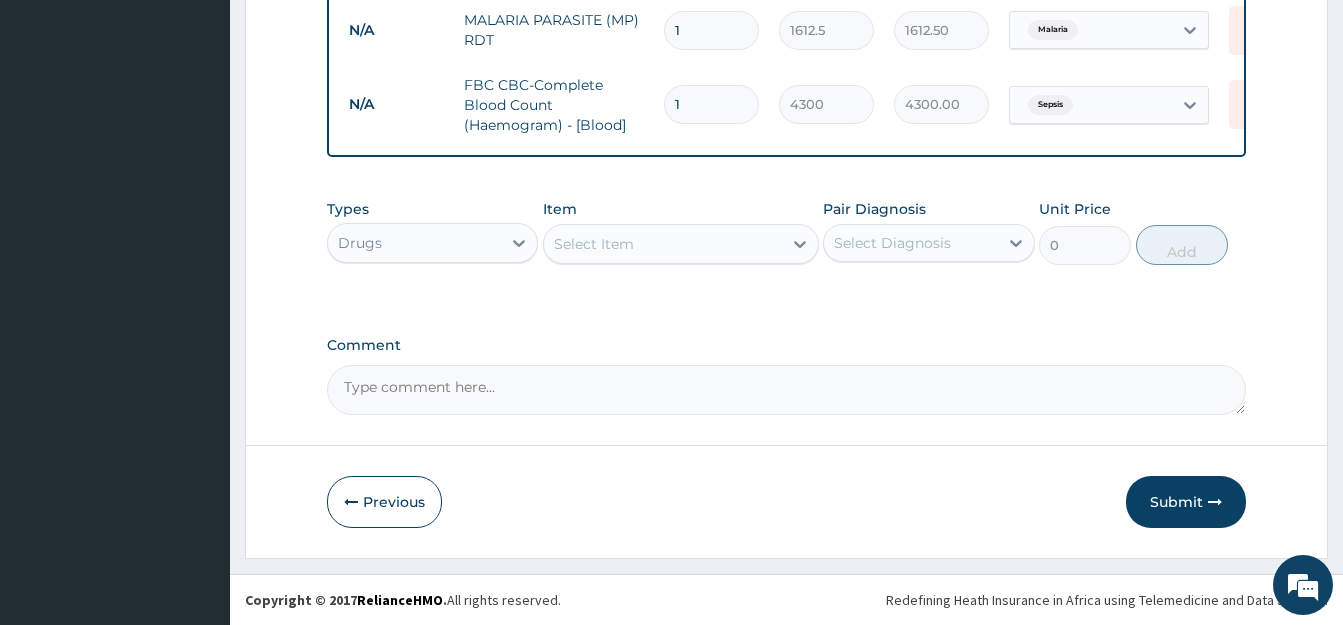click on "Select Item" at bounding box center [663, 244] 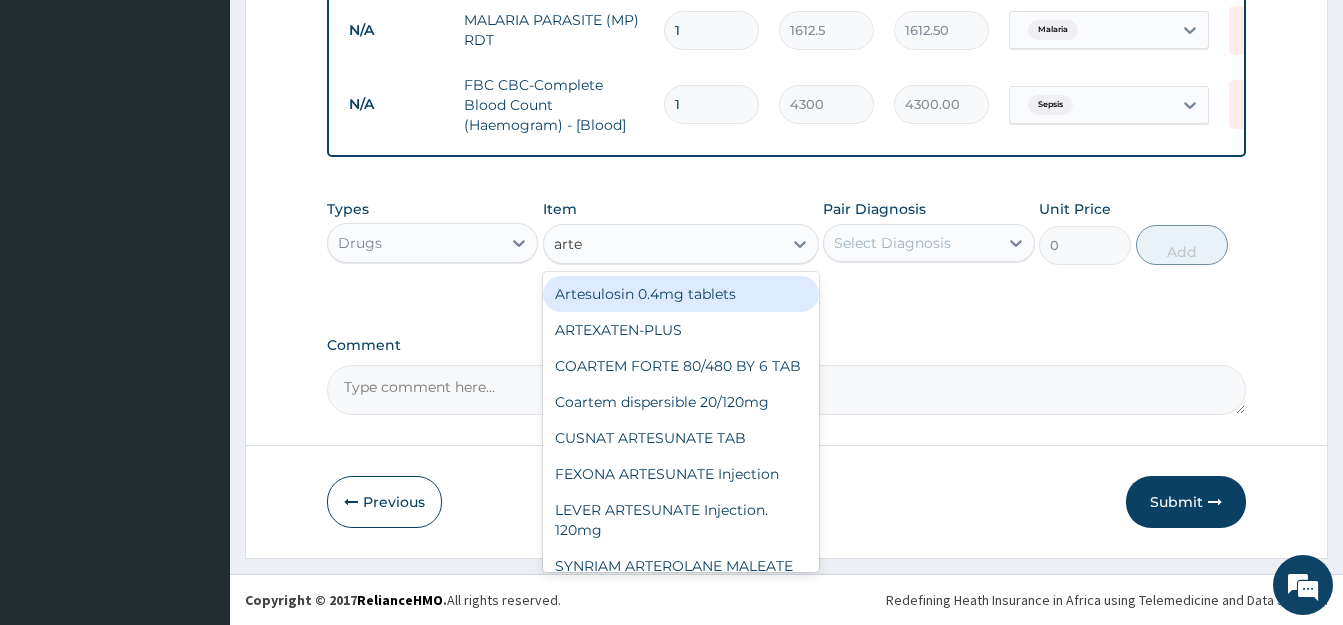 type on "artem" 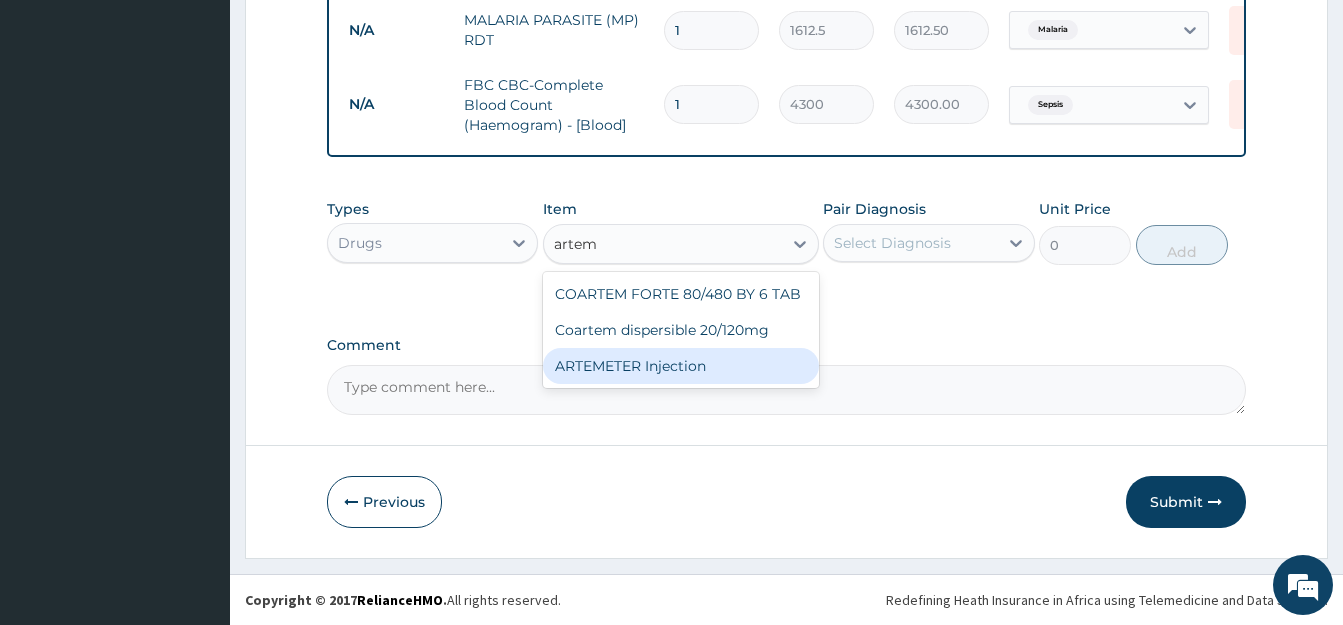 click on "ARTEMETER Injection" at bounding box center [681, 366] 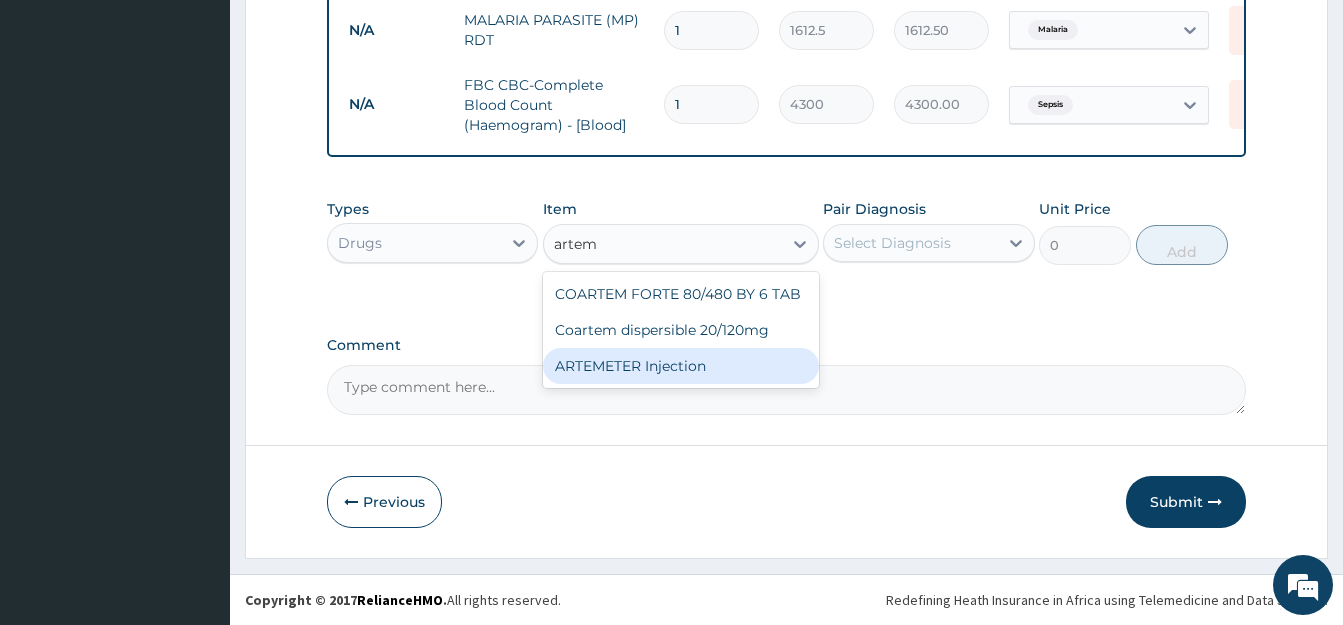 type 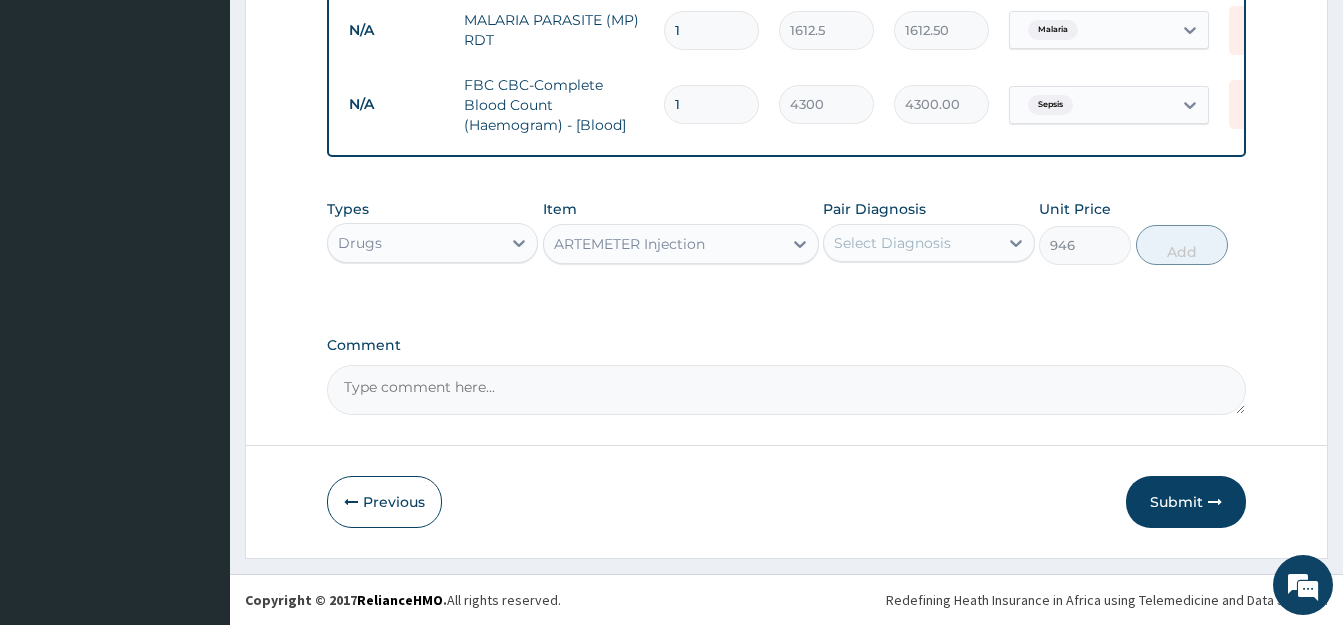 click on "Select Diagnosis" at bounding box center [892, 243] 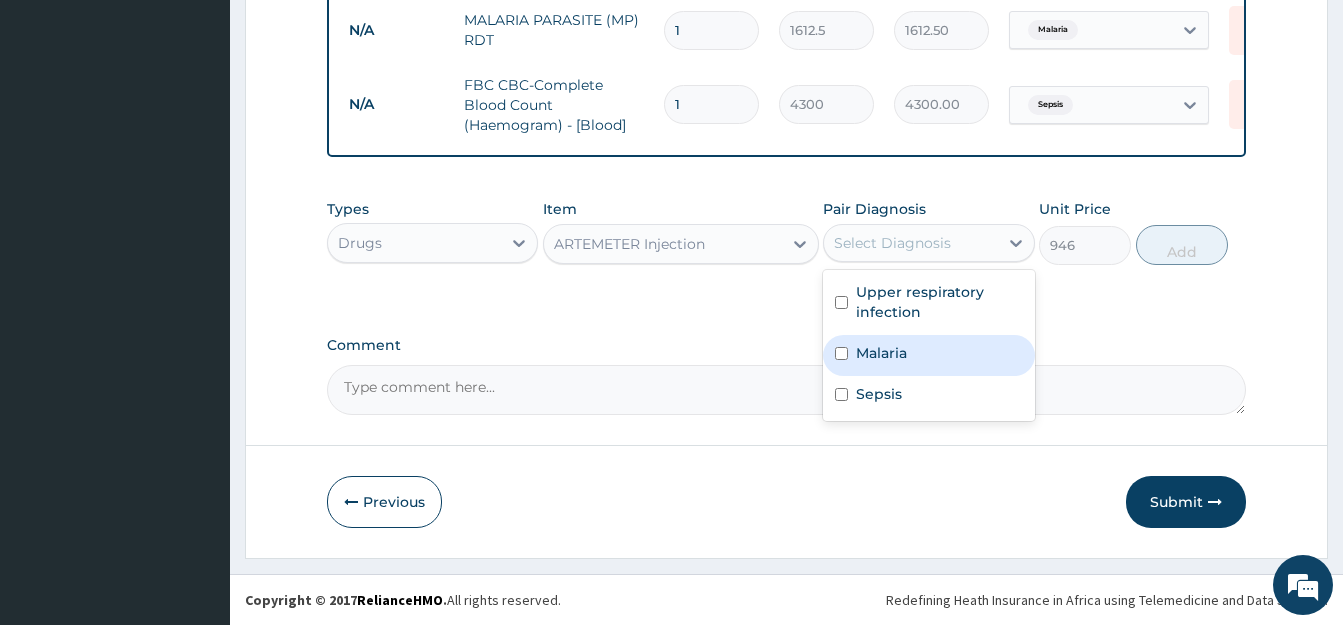 click on "Malaria" at bounding box center [928, 355] 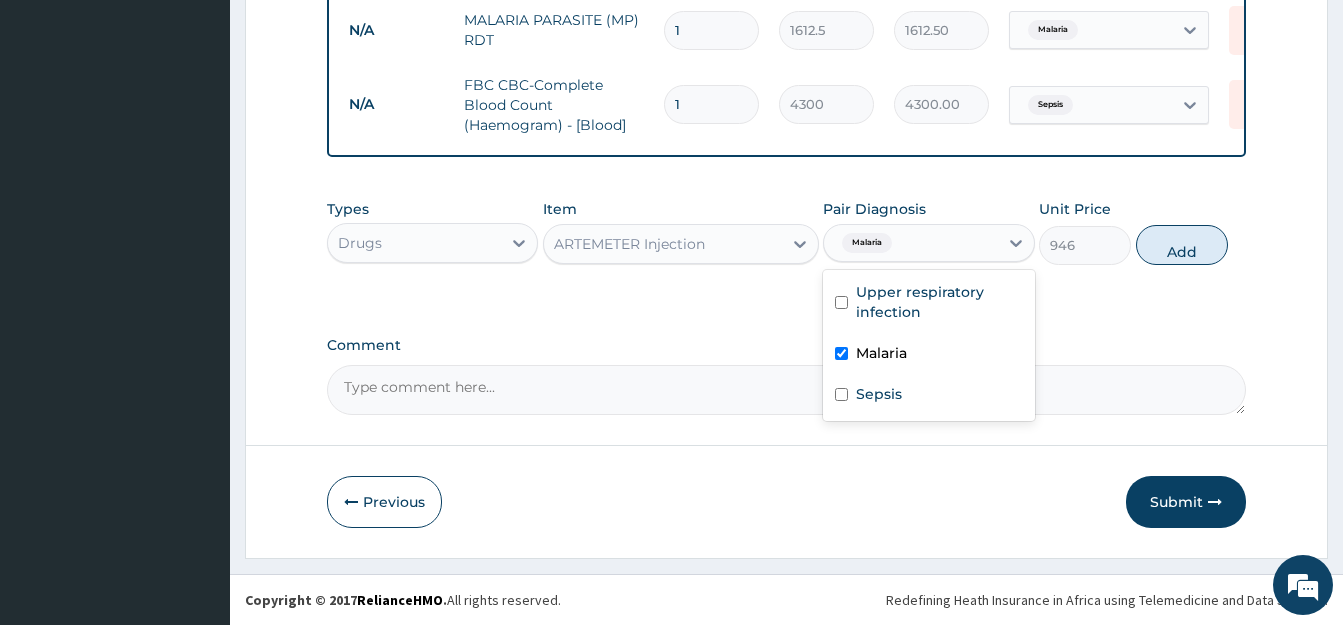 checkbox on "true" 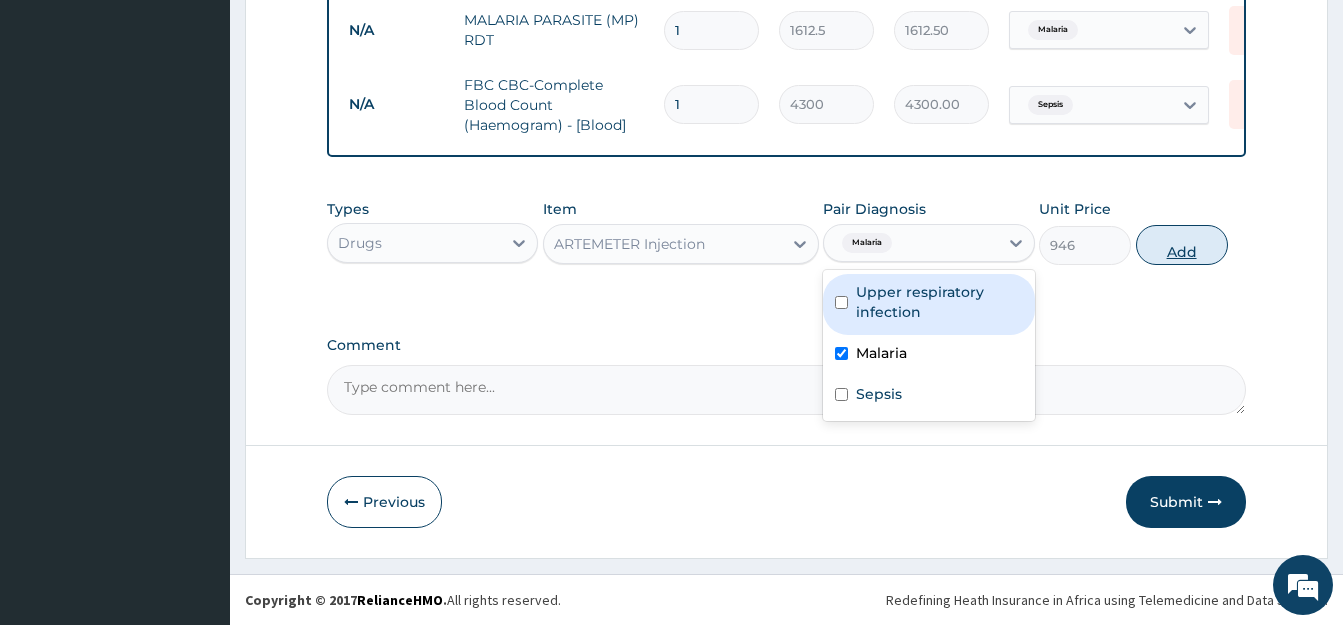 click on "Add" at bounding box center [1182, 245] 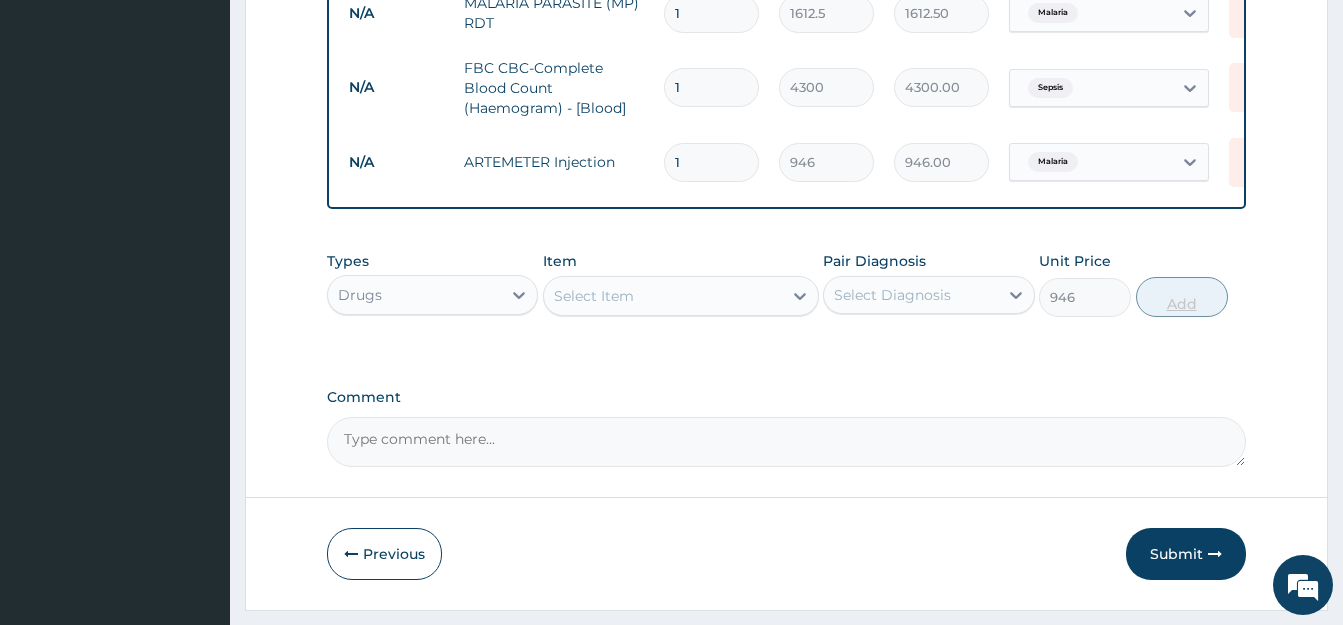 type on "0" 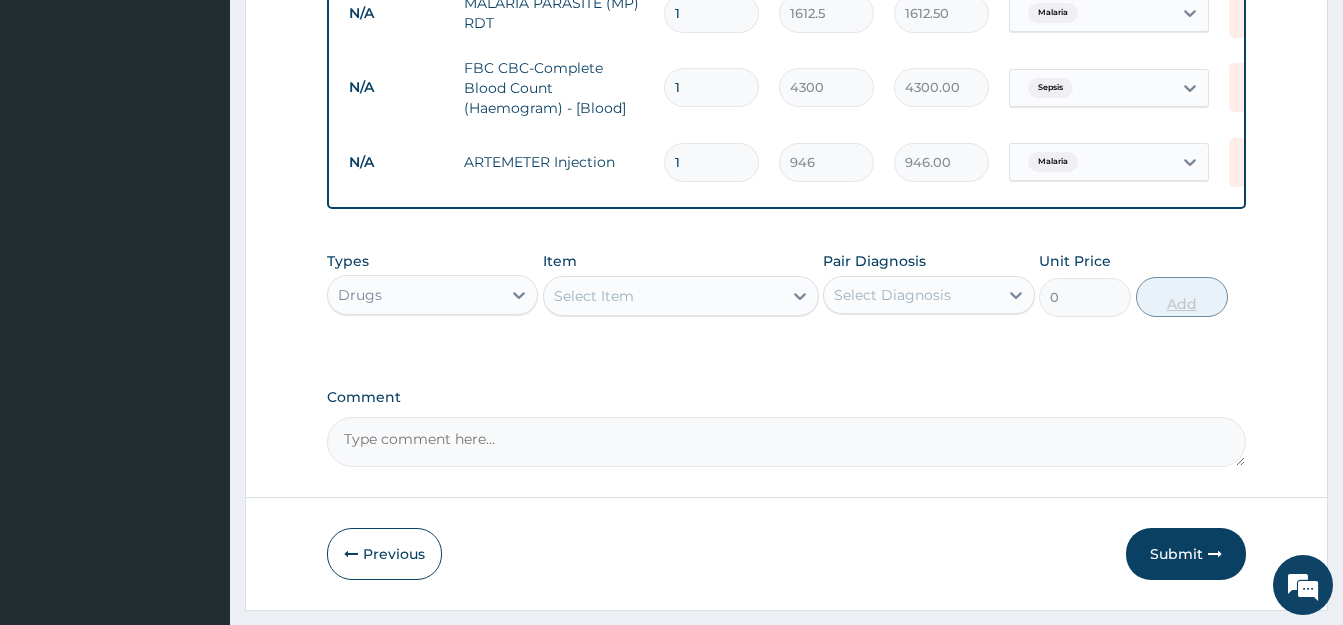 type 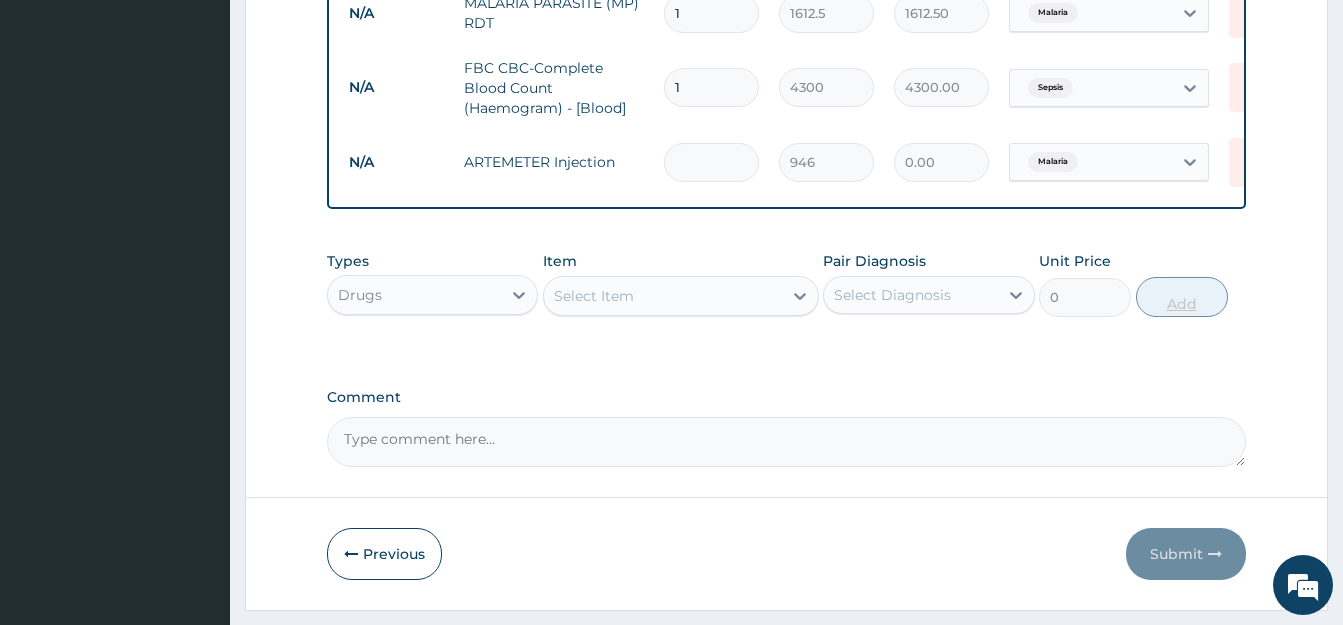 type on "2" 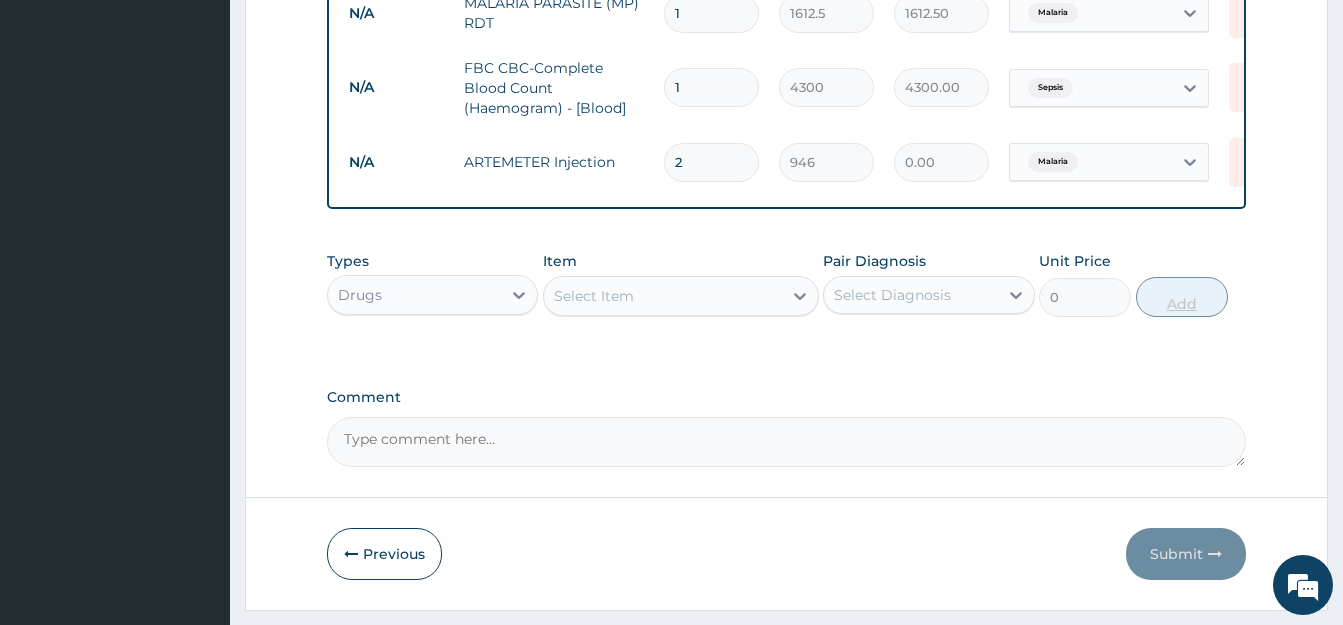 type on "1892.00" 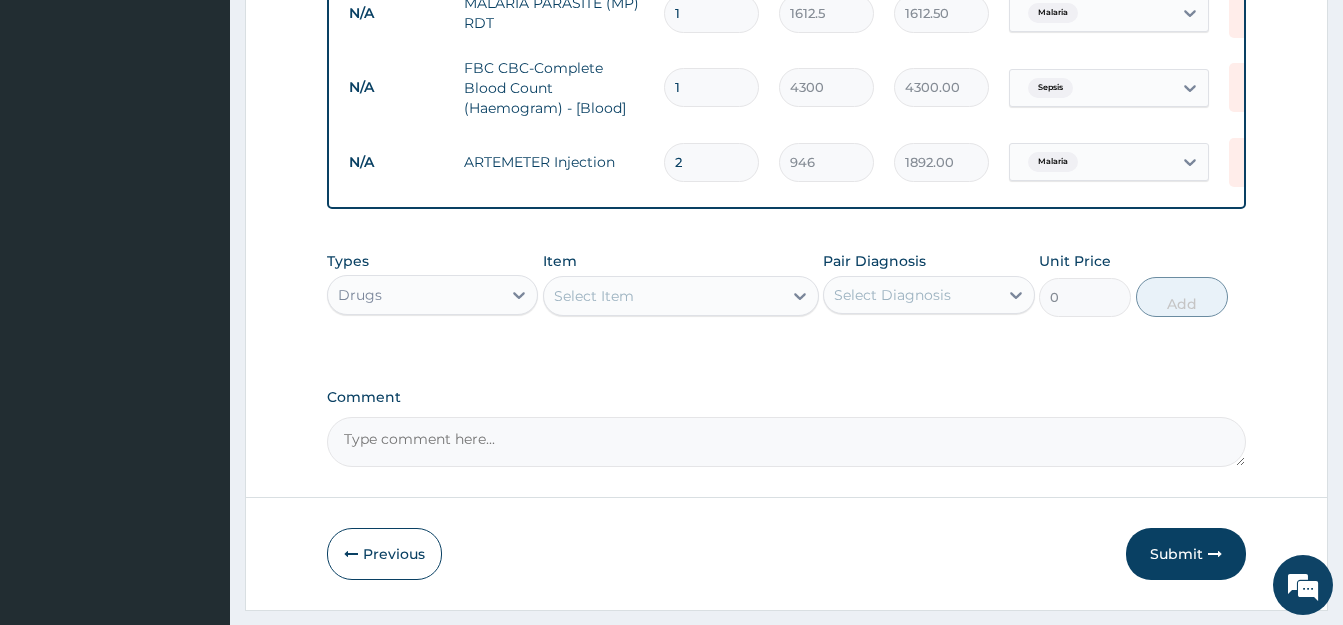 scroll, scrollTop: 968, scrollLeft: 0, axis: vertical 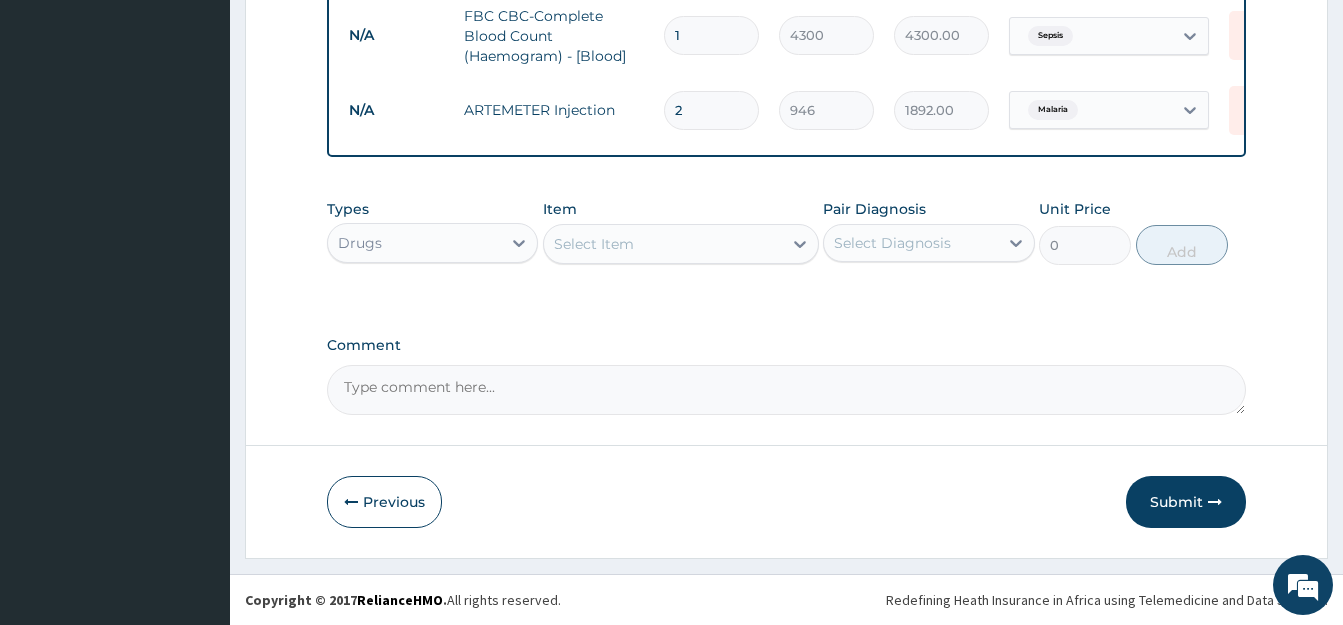 type on "2" 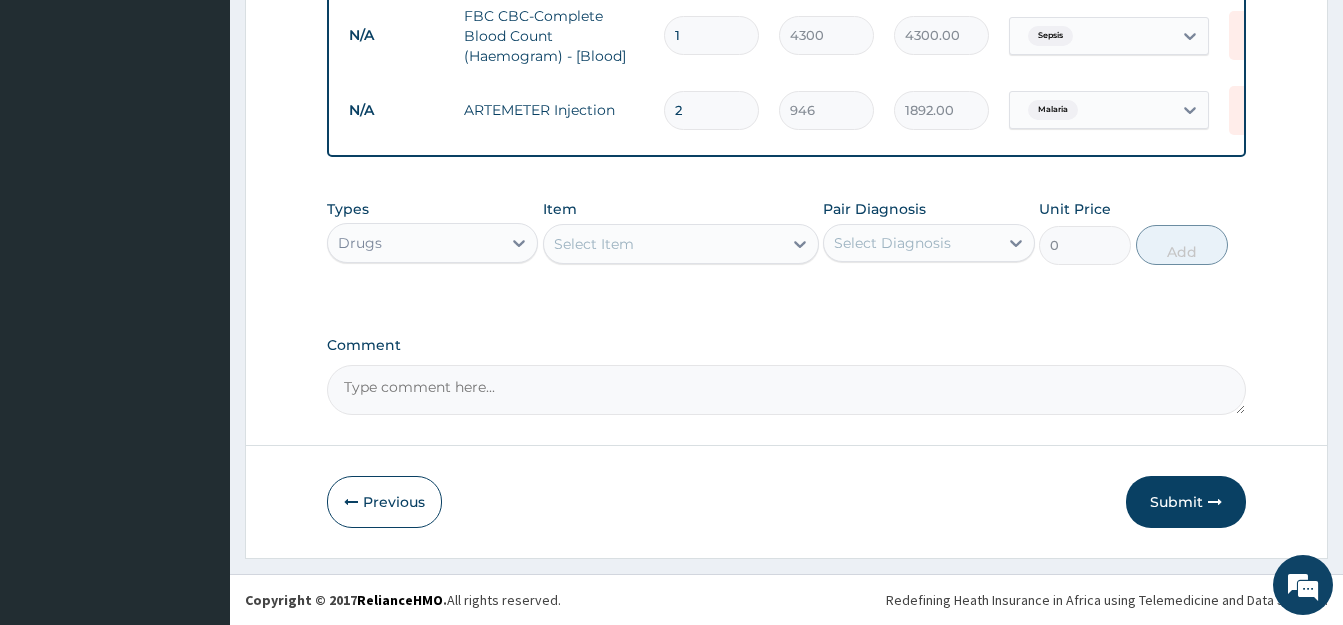 click on "Select Item" at bounding box center (663, 244) 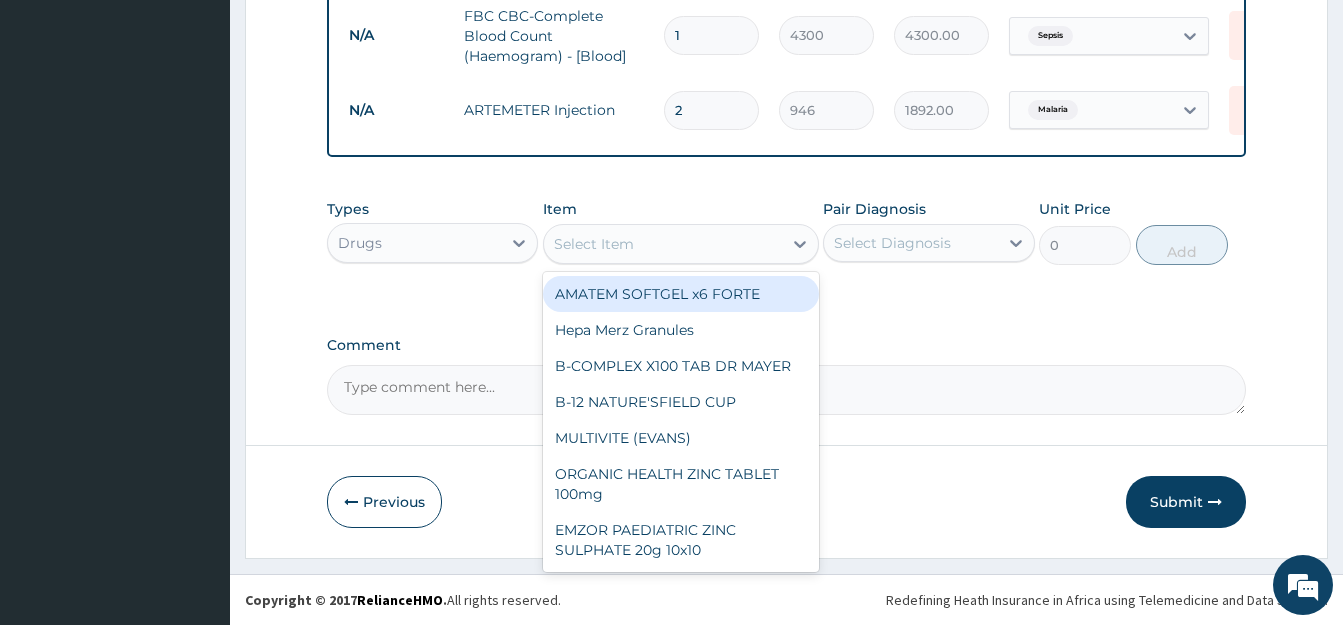 click on "AMATEM SOFTGEL x6 FORTE" at bounding box center [681, 294] 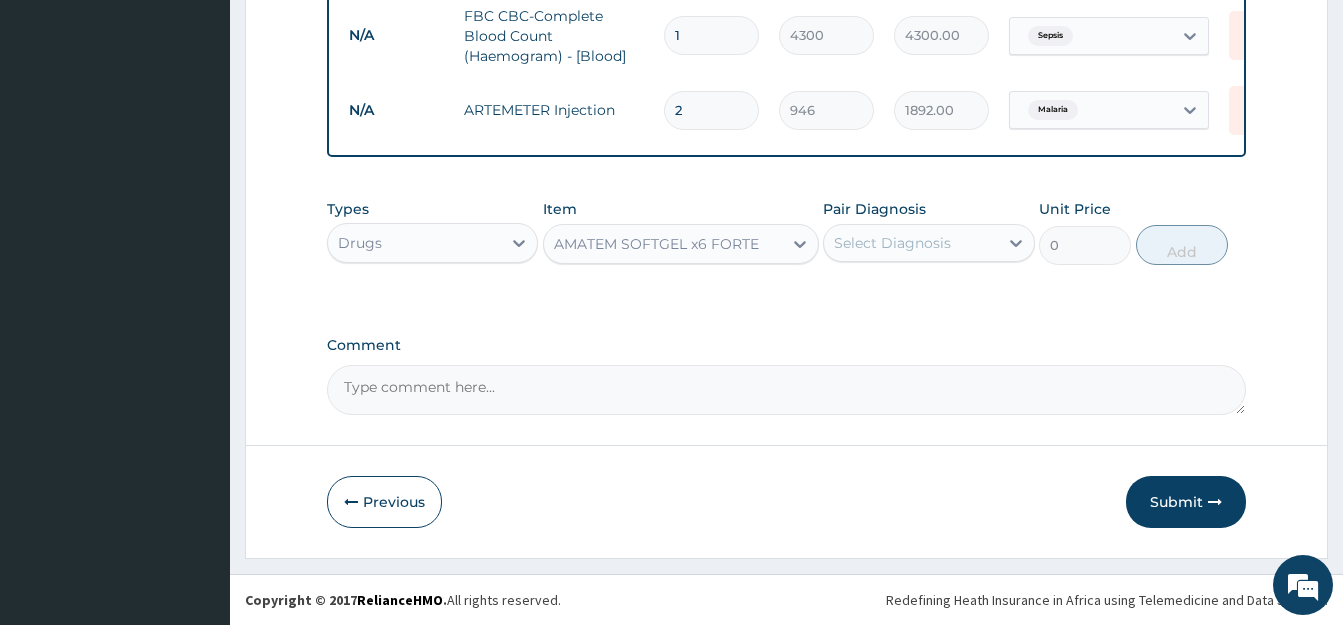 type on "473" 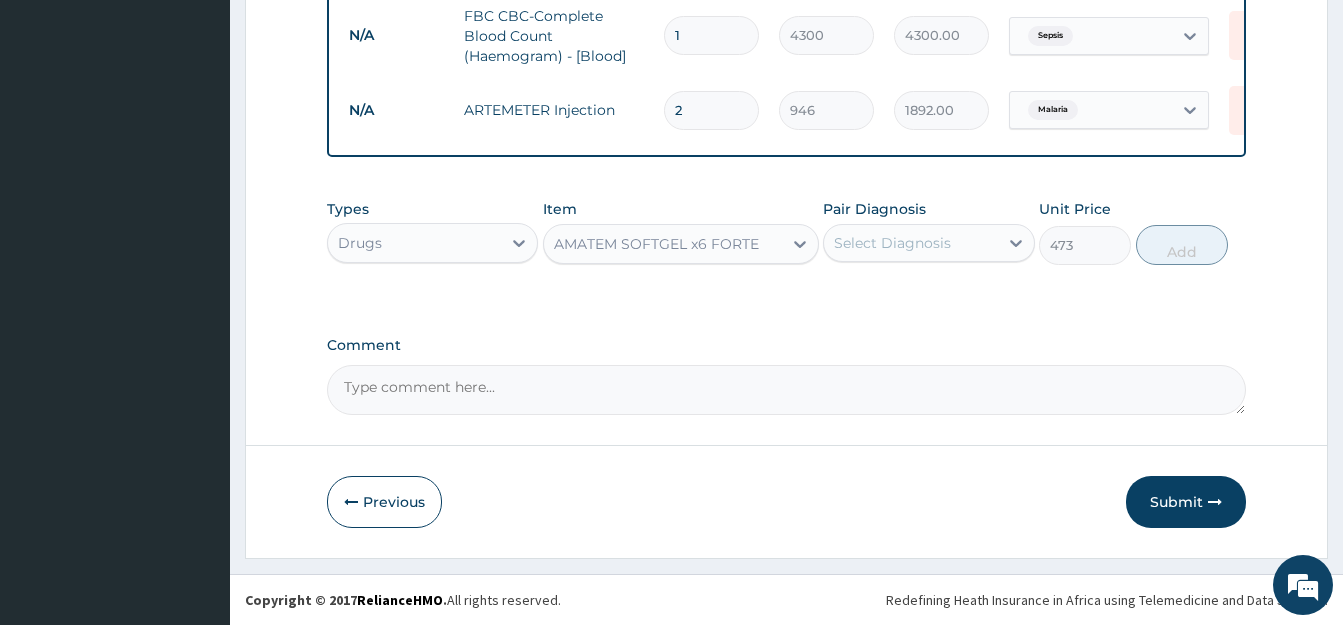 click on "Select Diagnosis" at bounding box center [892, 243] 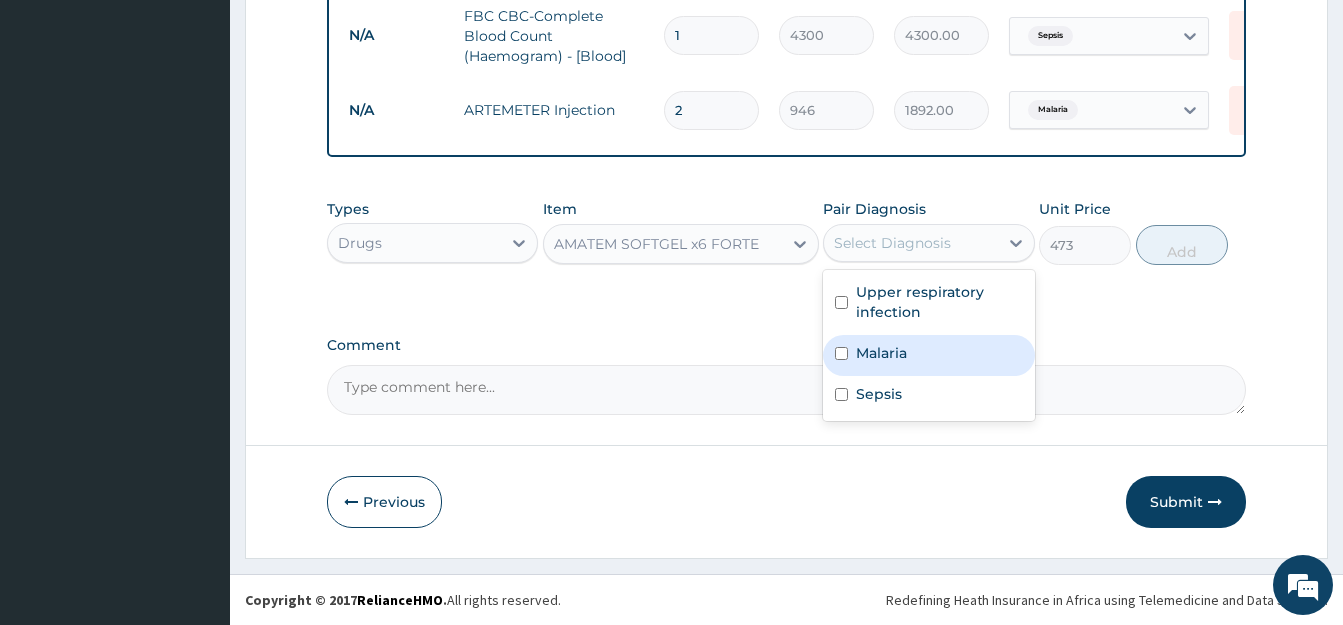 click on "Malaria" at bounding box center [928, 355] 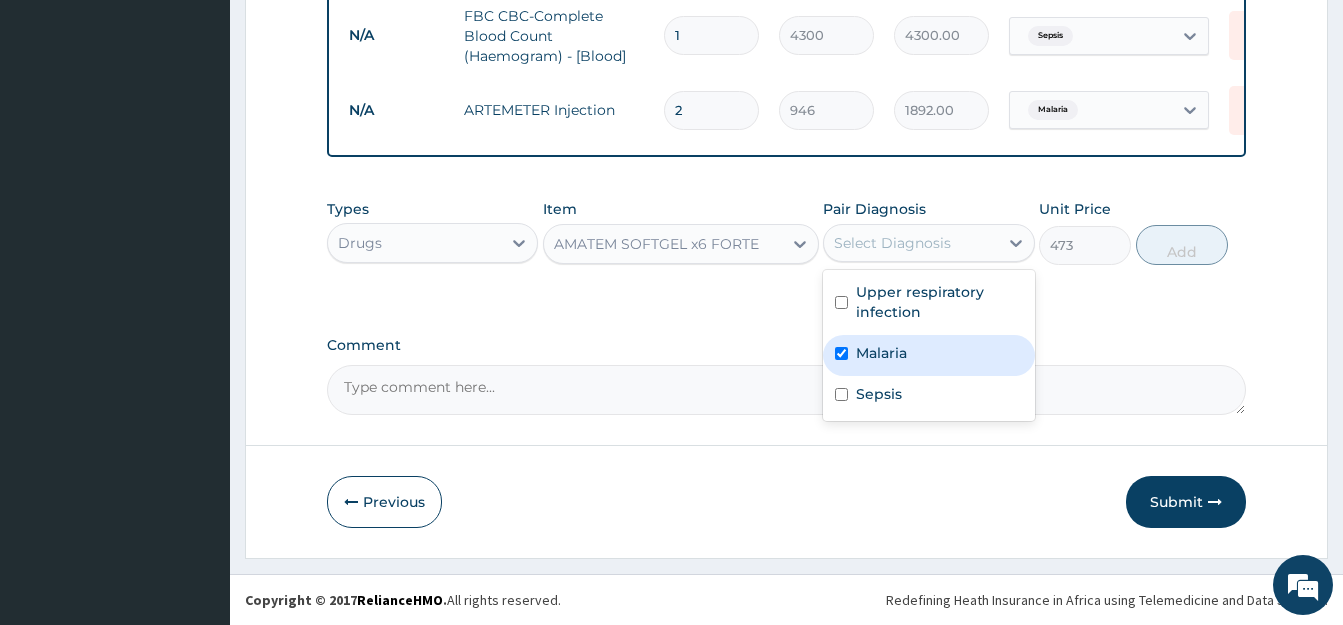checkbox on "true" 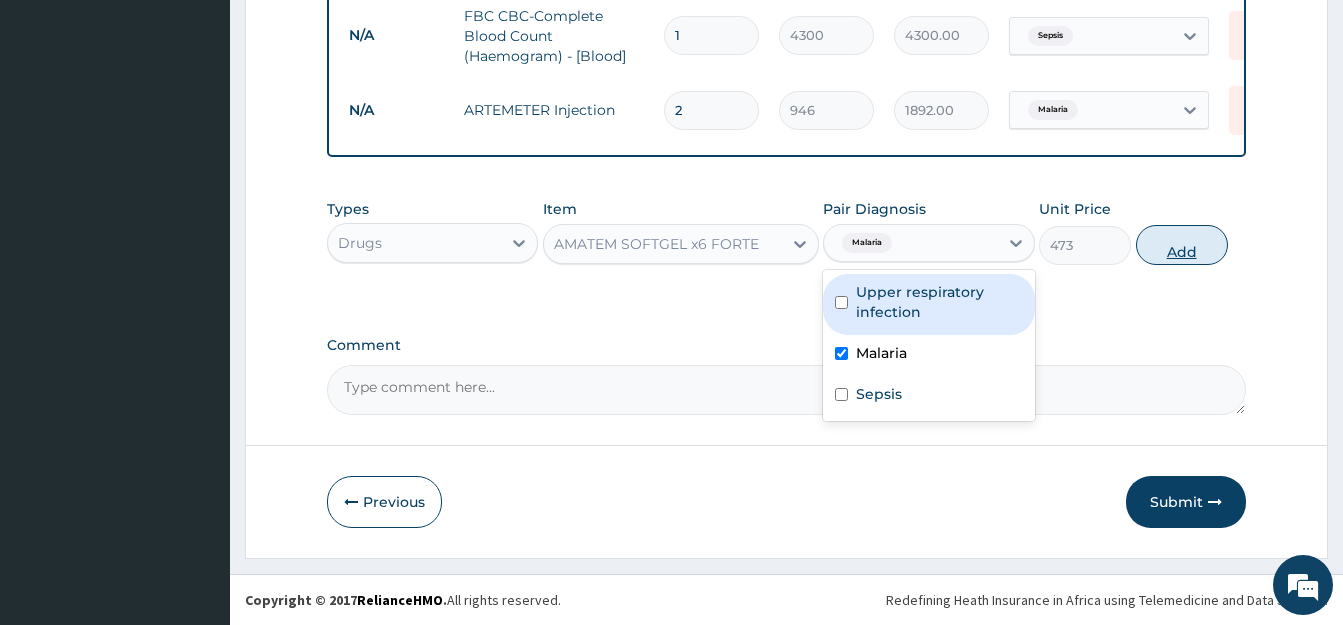 click on "Add" at bounding box center (1182, 245) 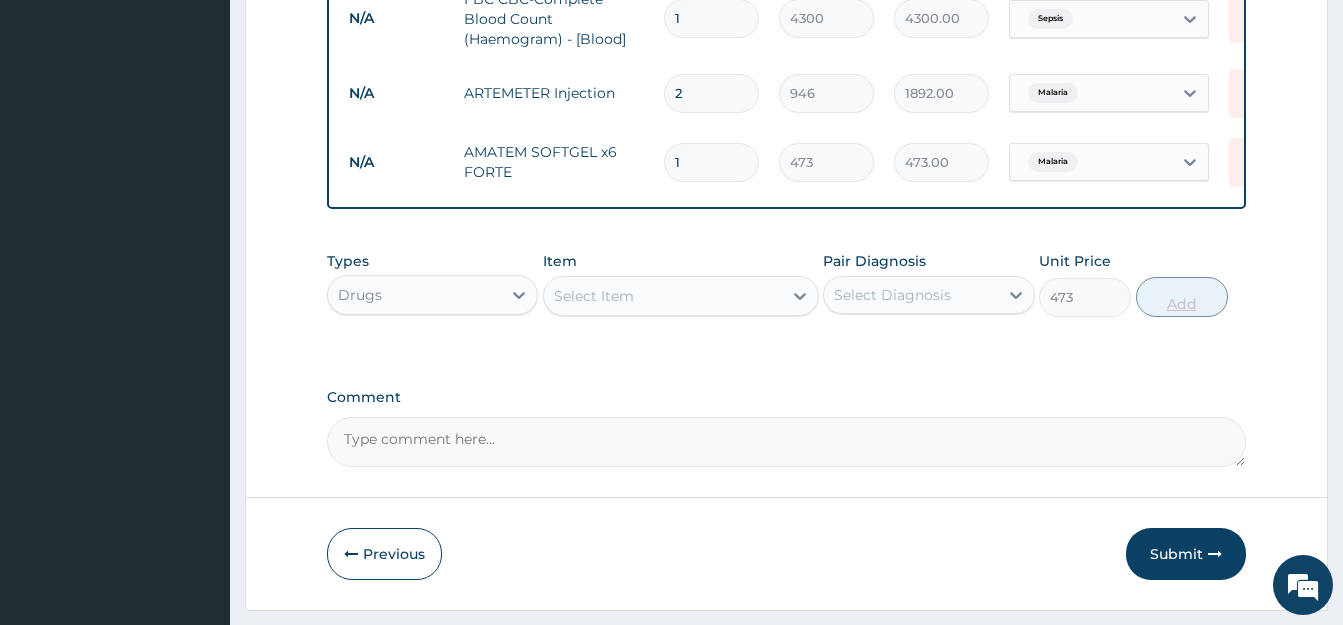 type on "0" 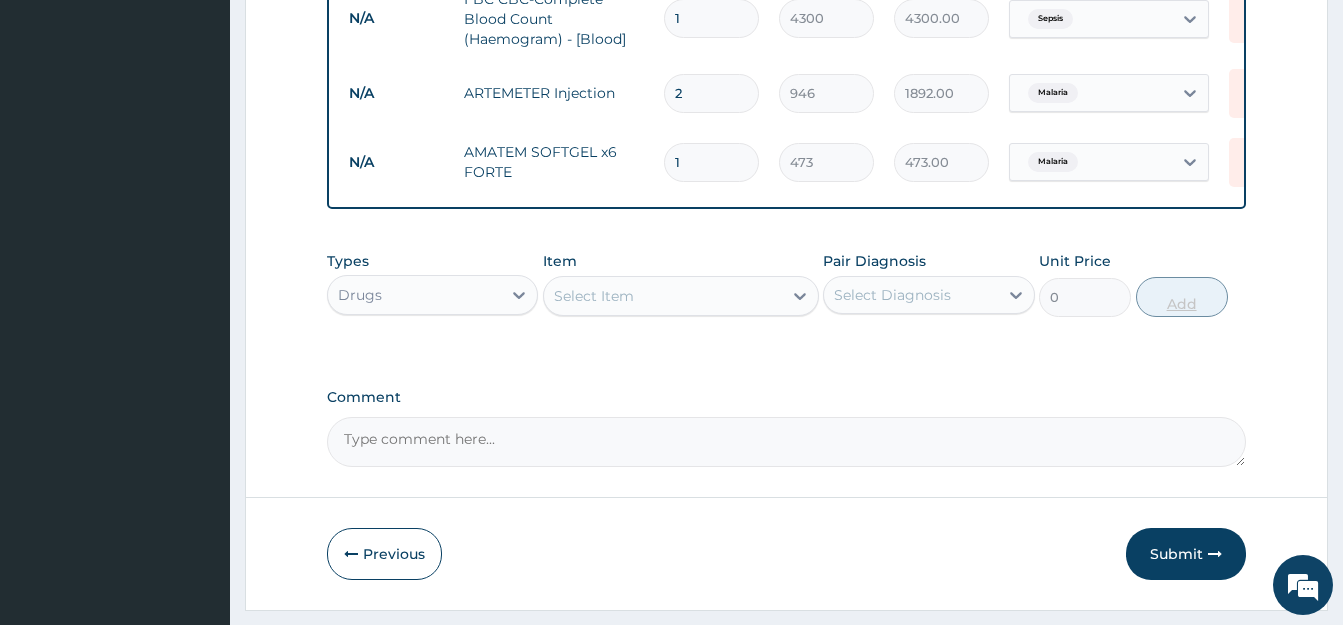 type 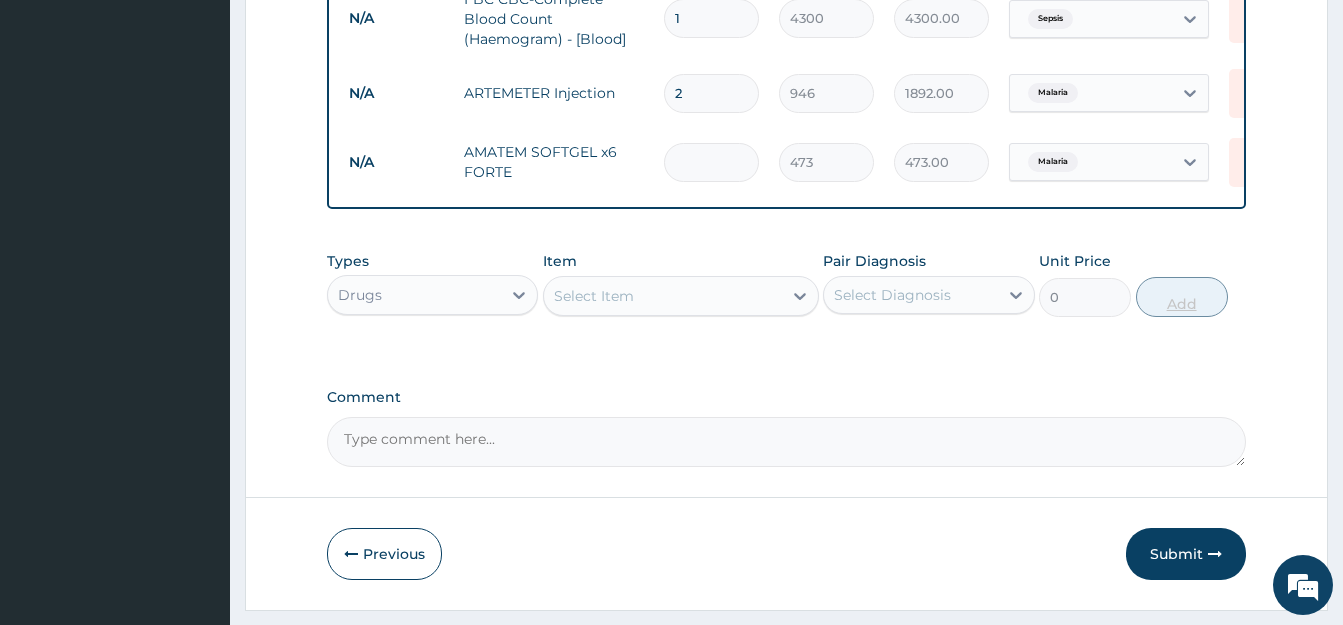 type on "0.00" 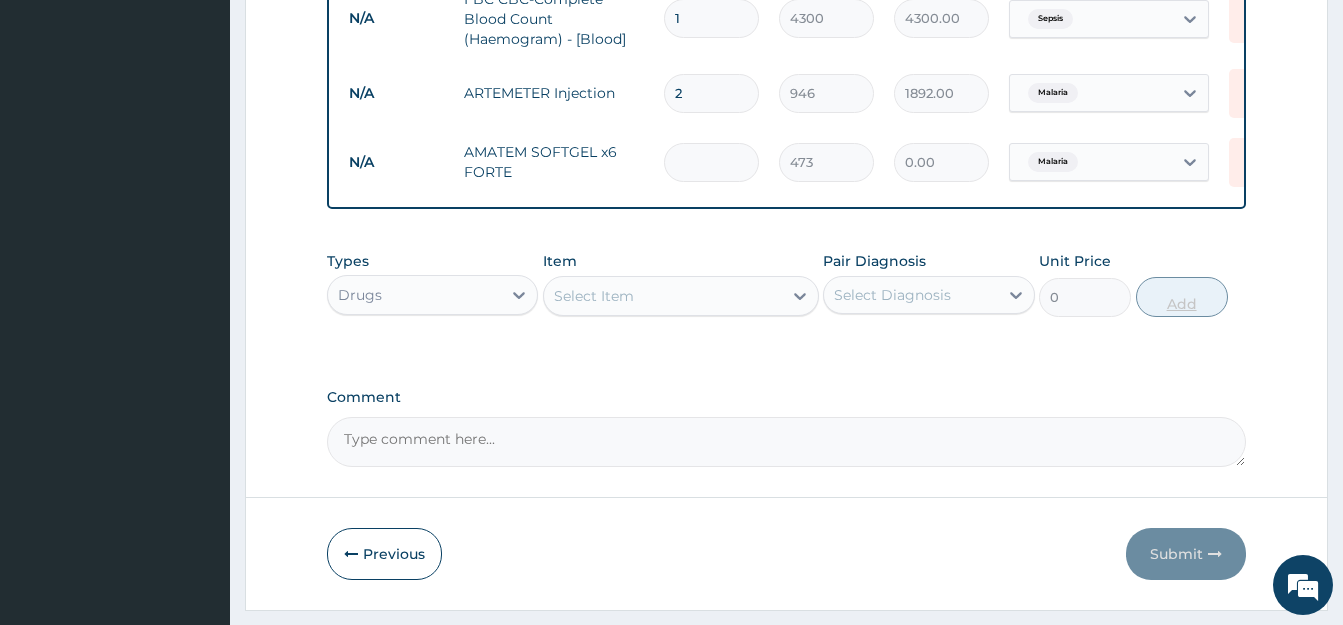 type on "6" 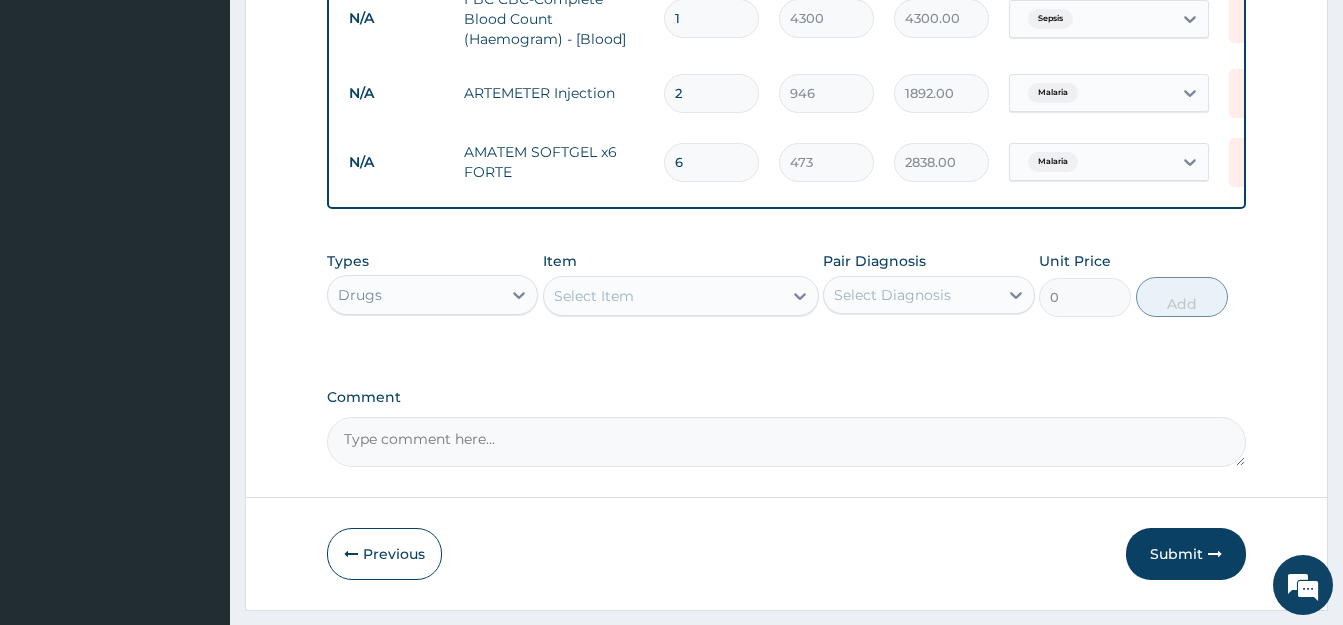 type on "6" 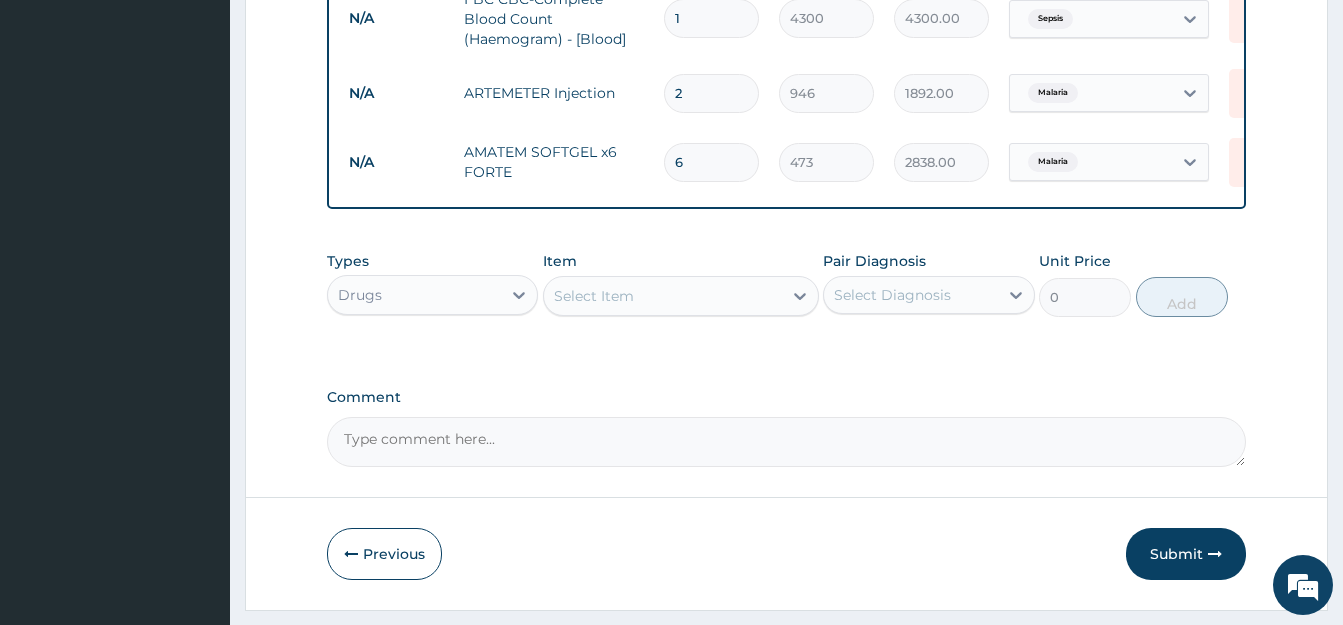 click on "Select Item" at bounding box center [663, 296] 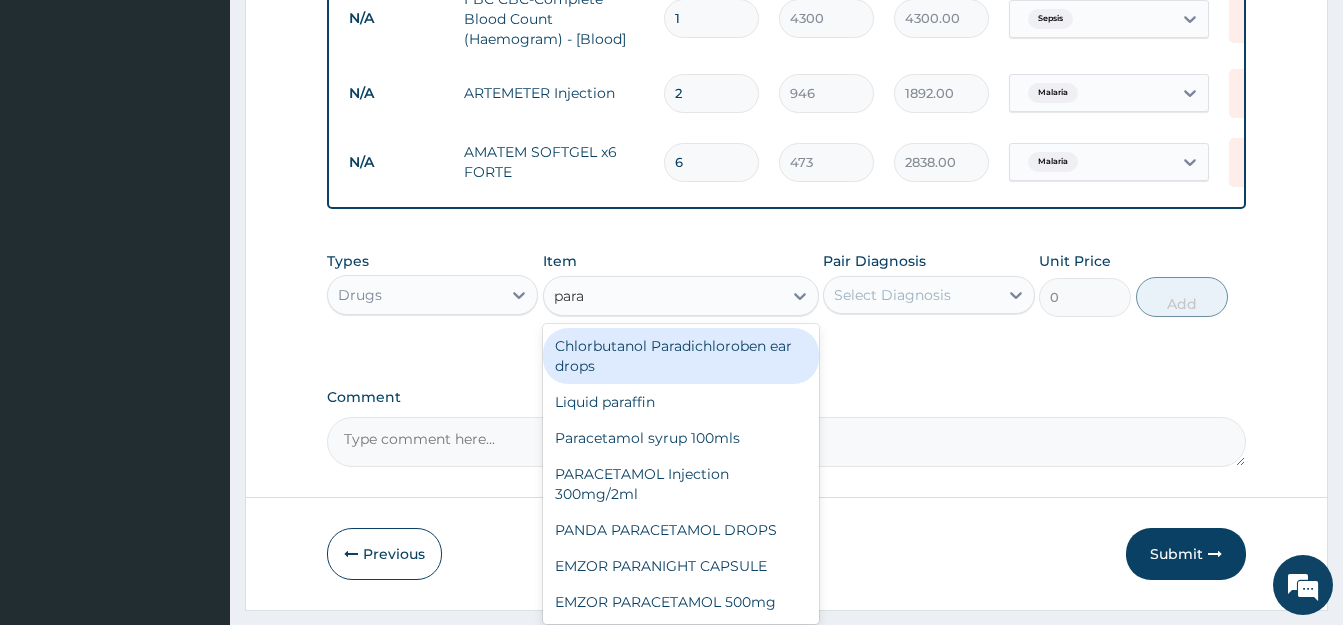 type on "parac" 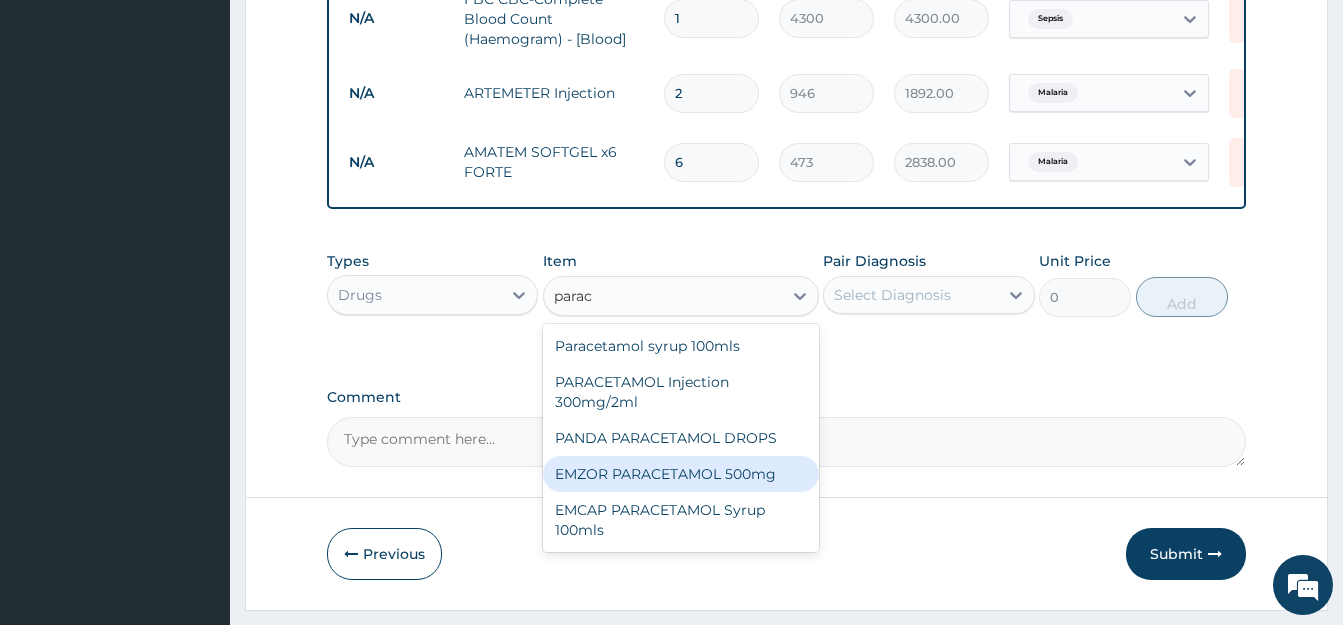 click on "EMZOR PARACETAMOL 500mg" at bounding box center [681, 474] 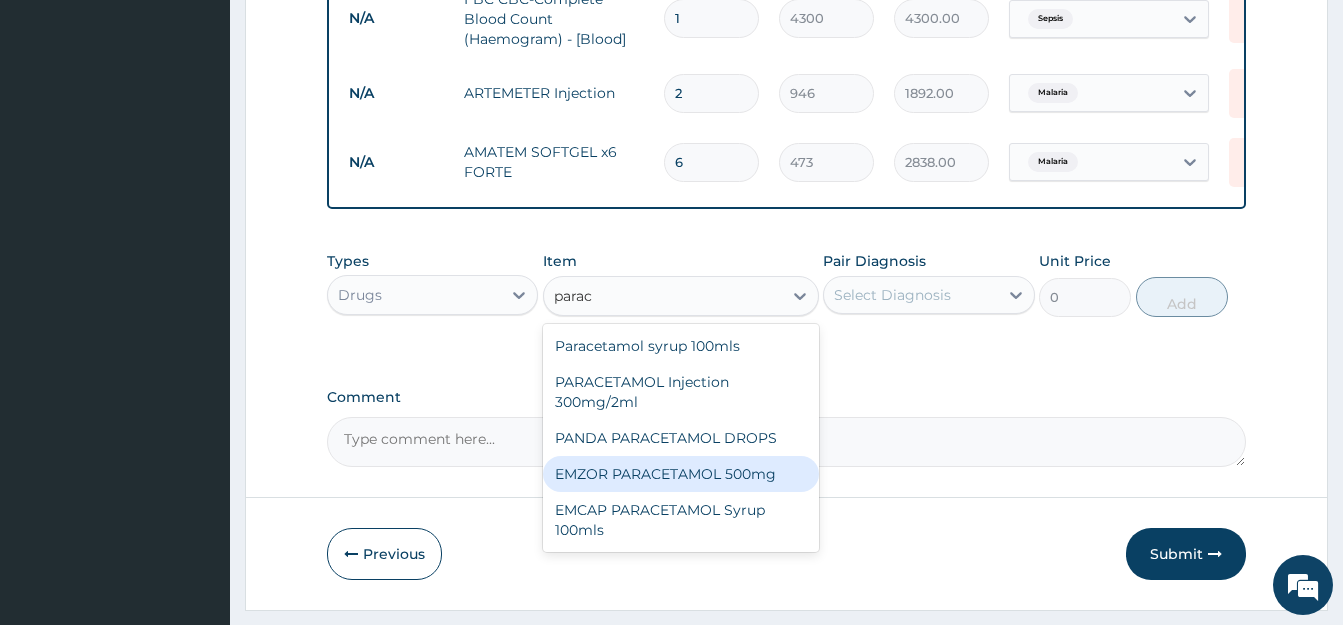 type 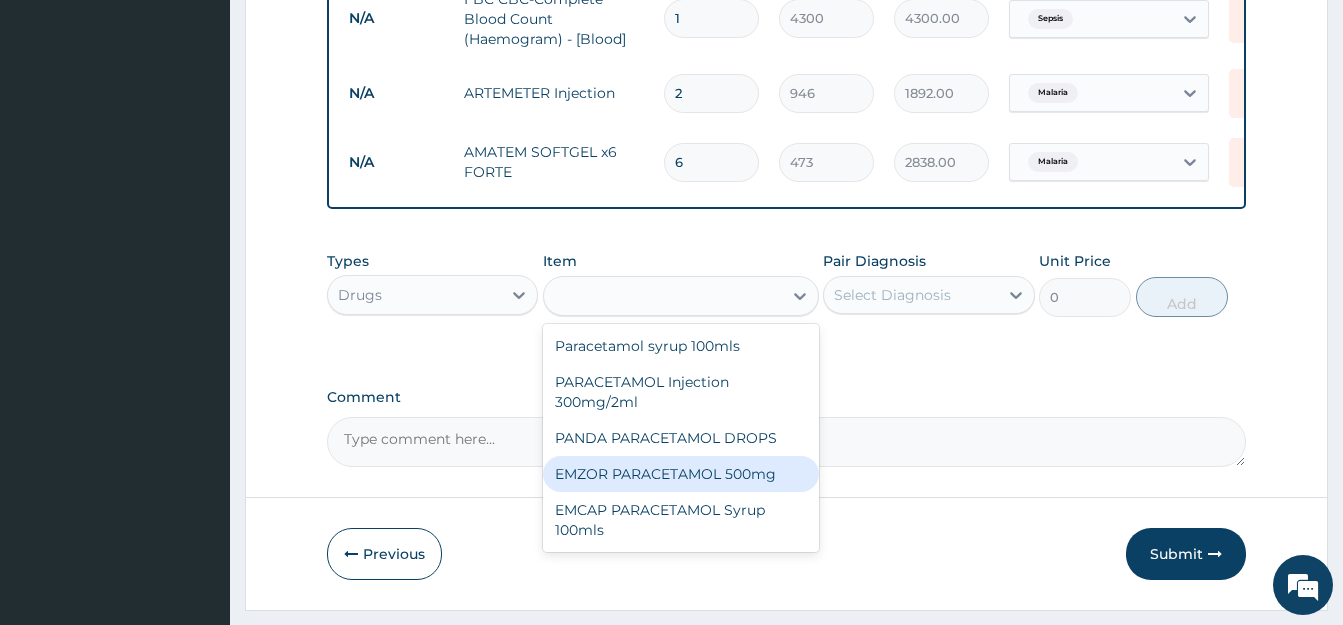 type on "23.65" 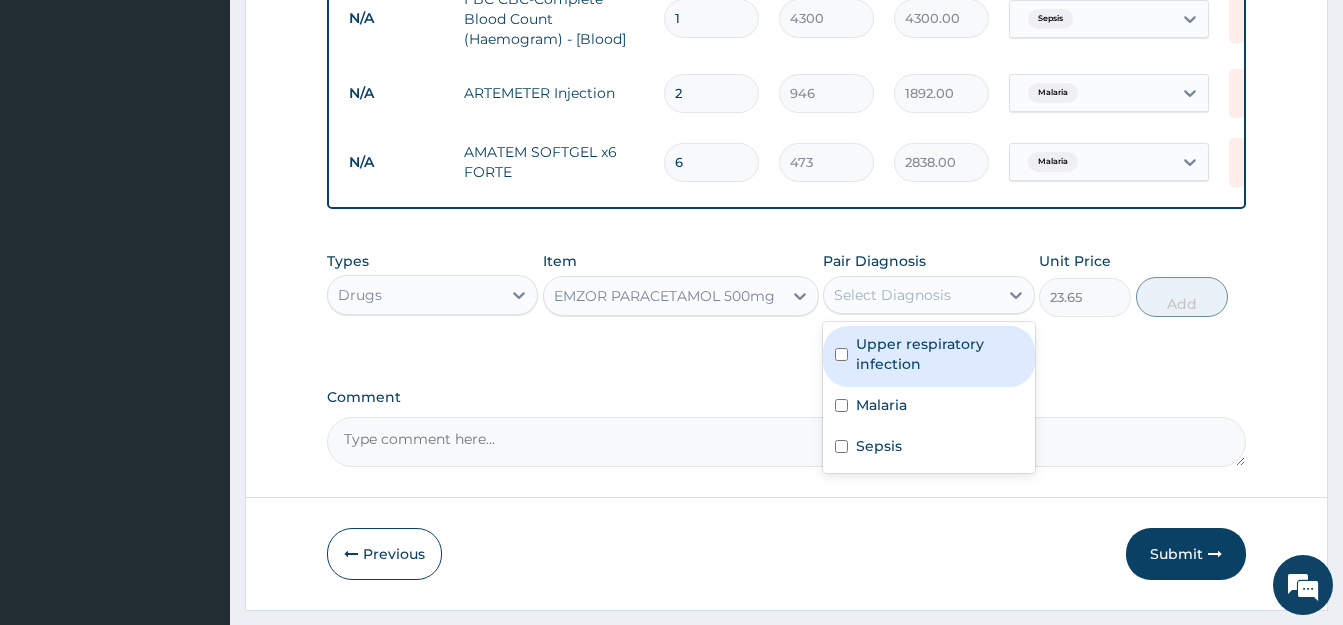 click on "Select Diagnosis" at bounding box center [892, 295] 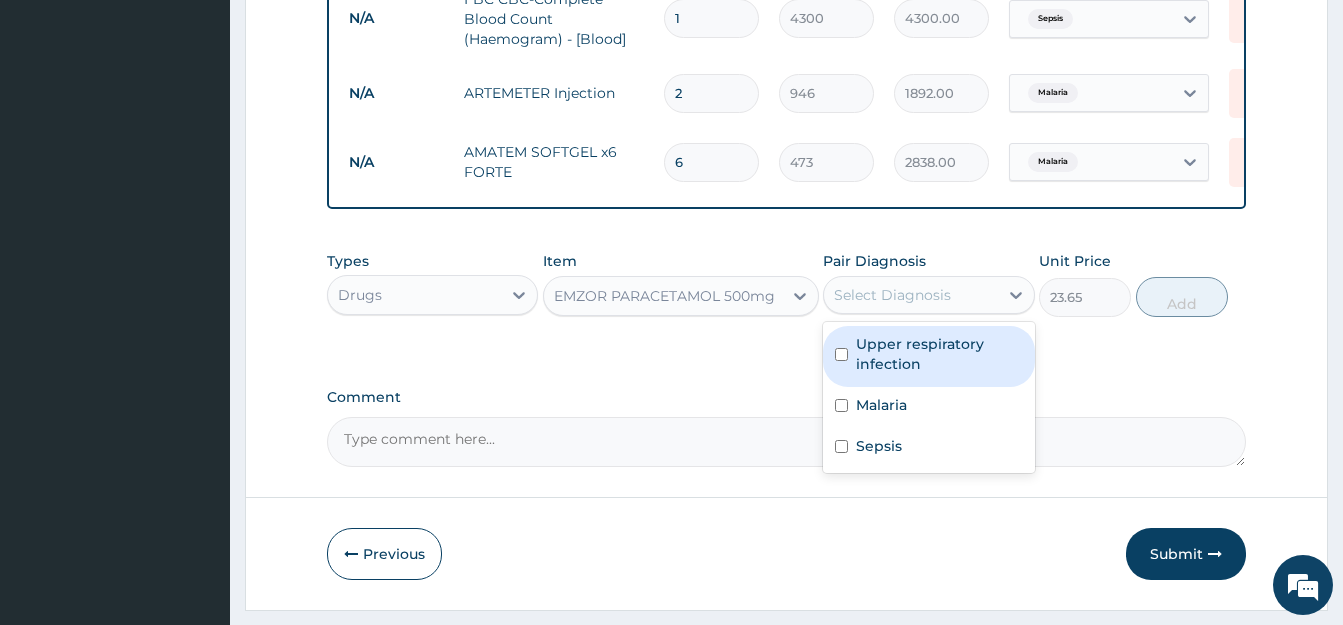 click at bounding box center (841, 354) 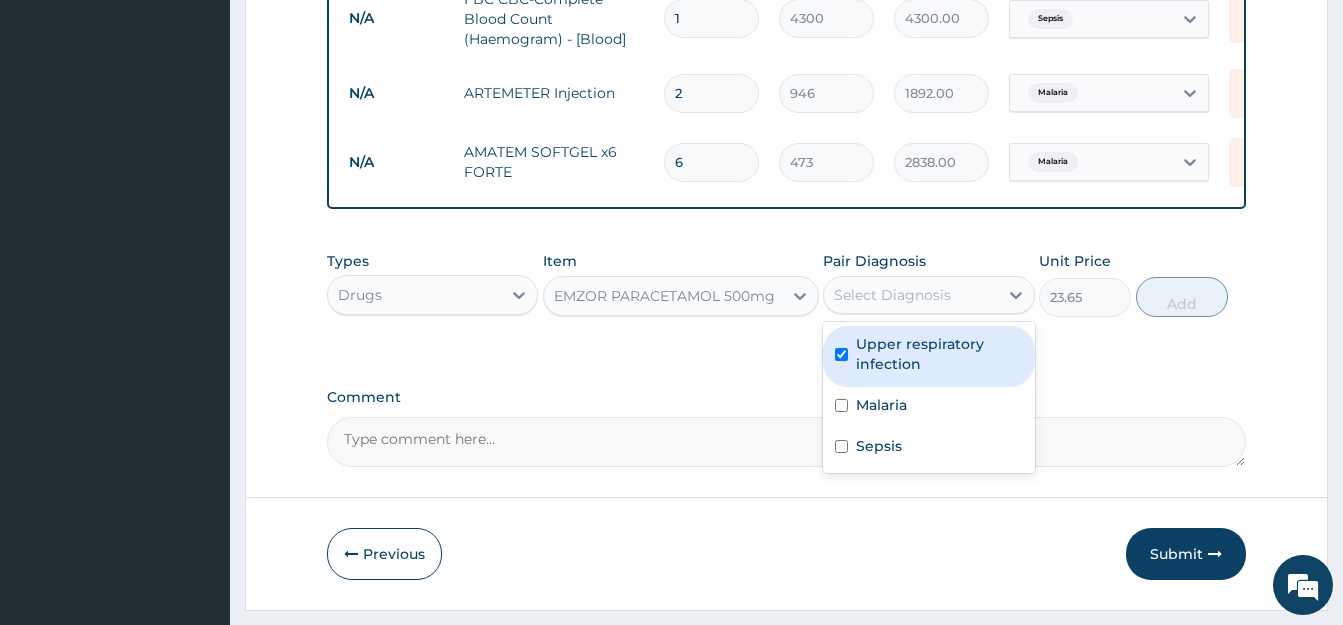 checkbox on "true" 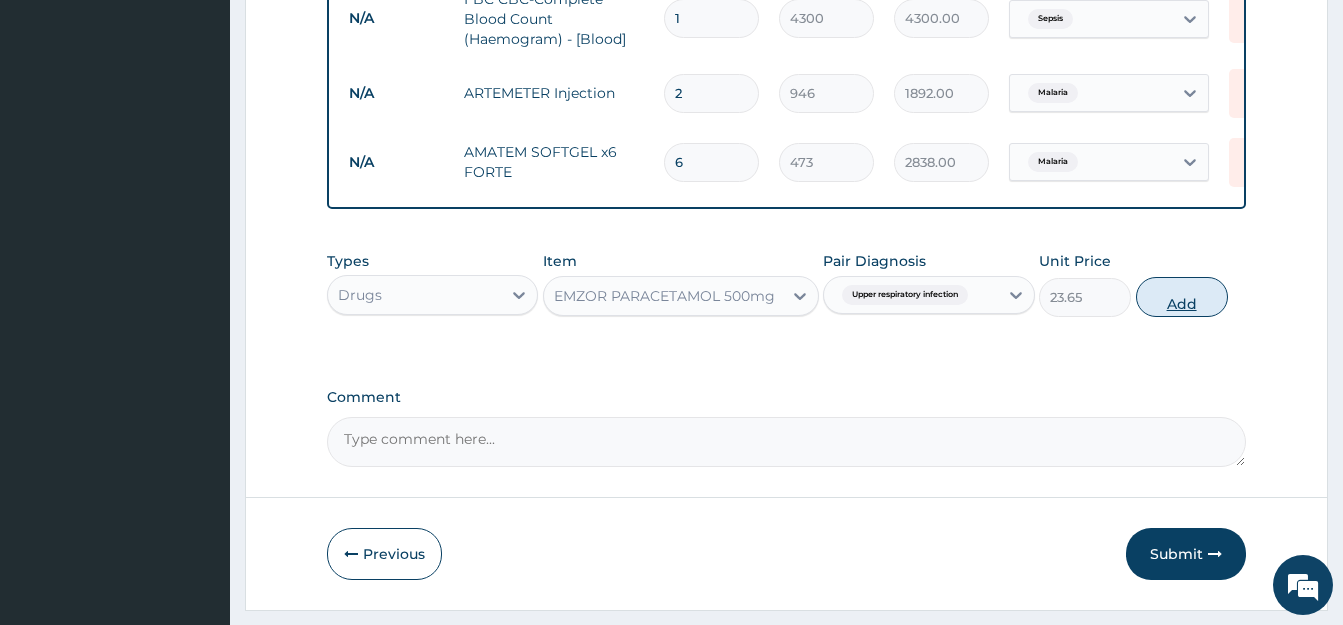 click on "Add" at bounding box center [1182, 297] 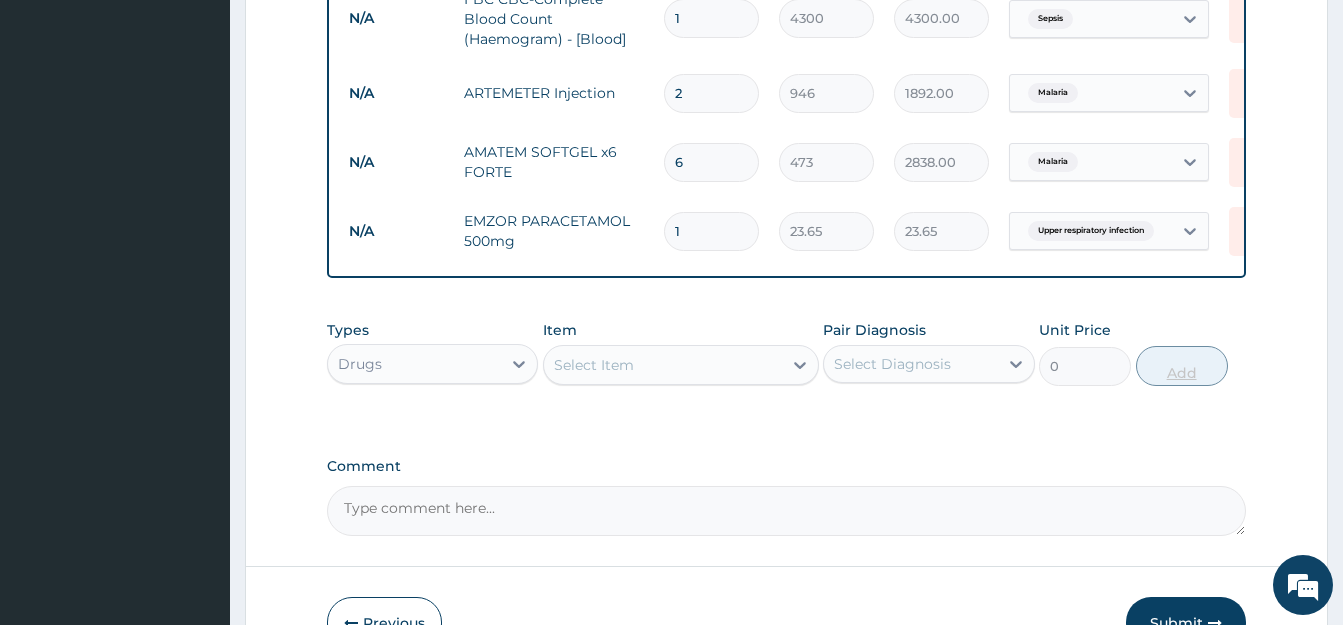 type on "18" 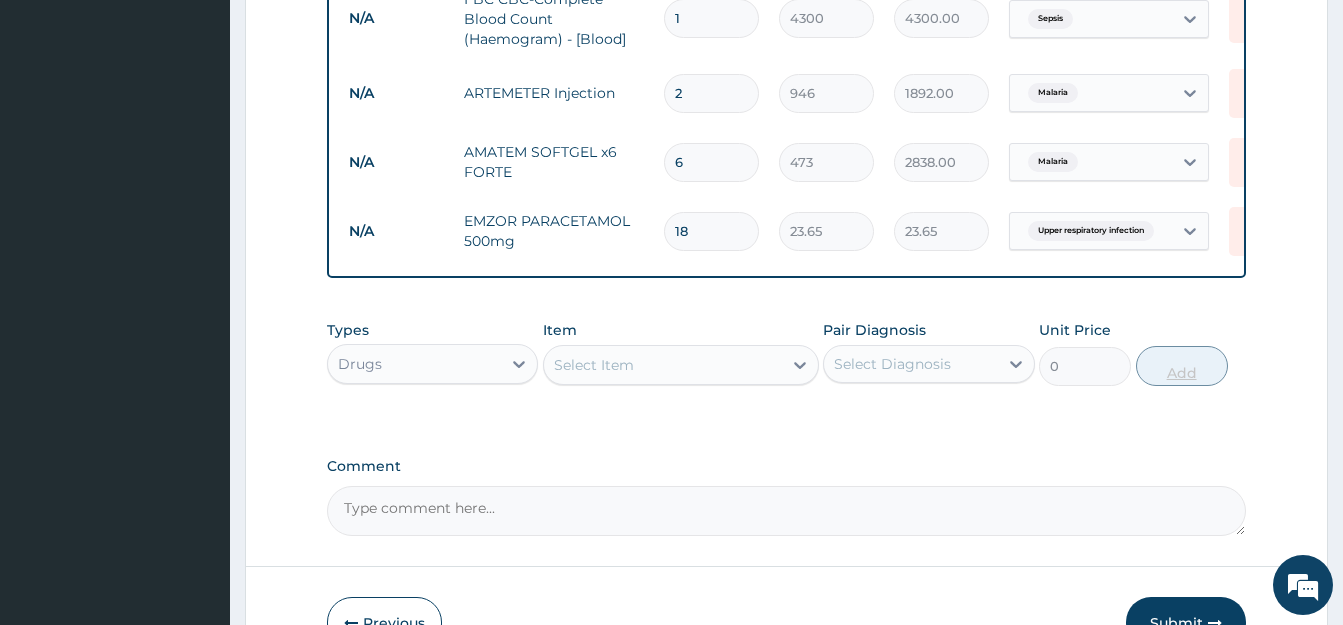 type on "425.70" 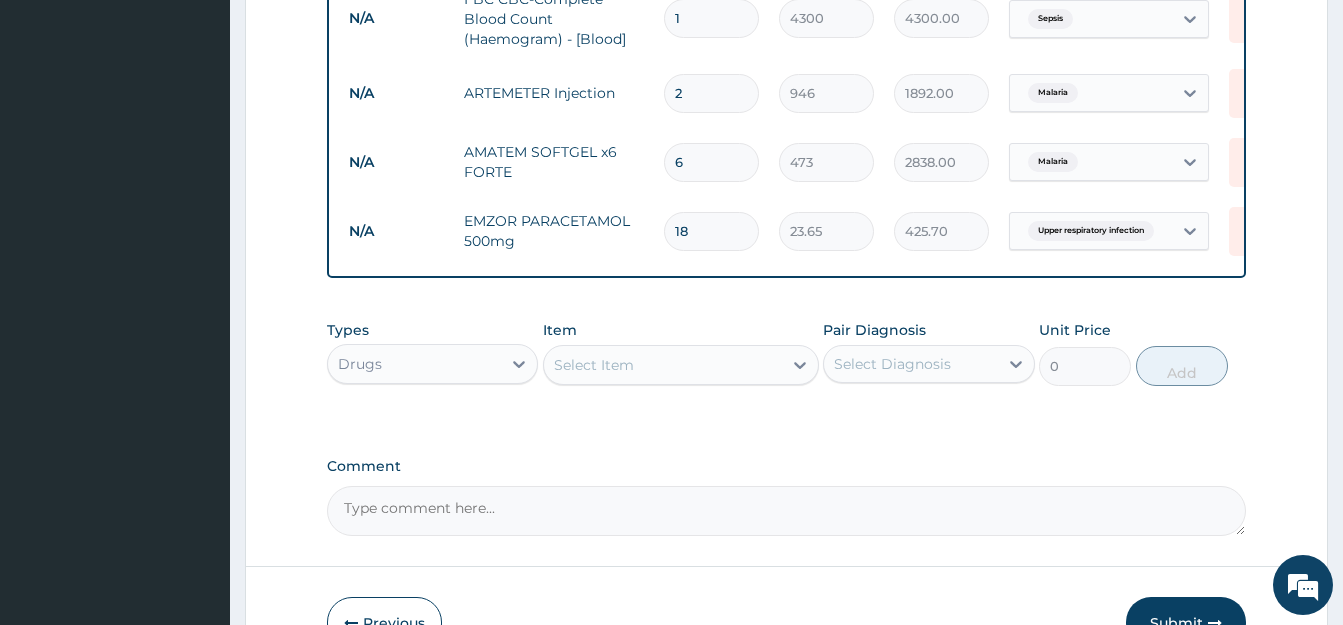 type on "18" 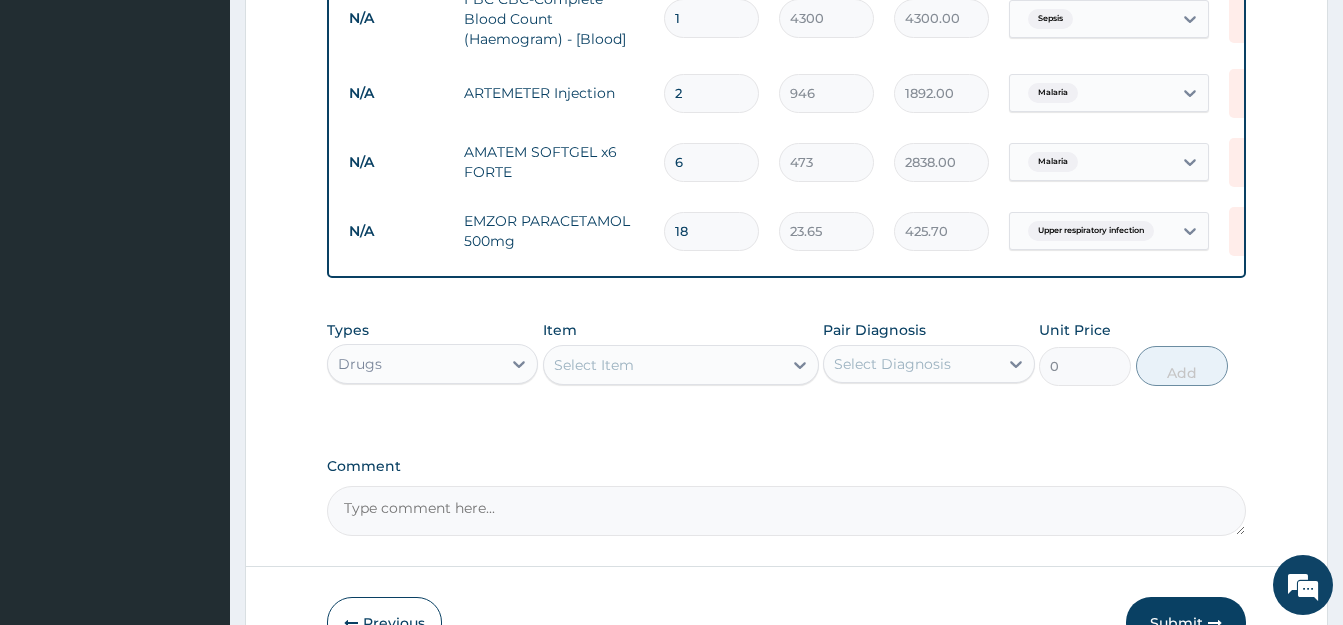 click on "Select Item" at bounding box center (663, 365) 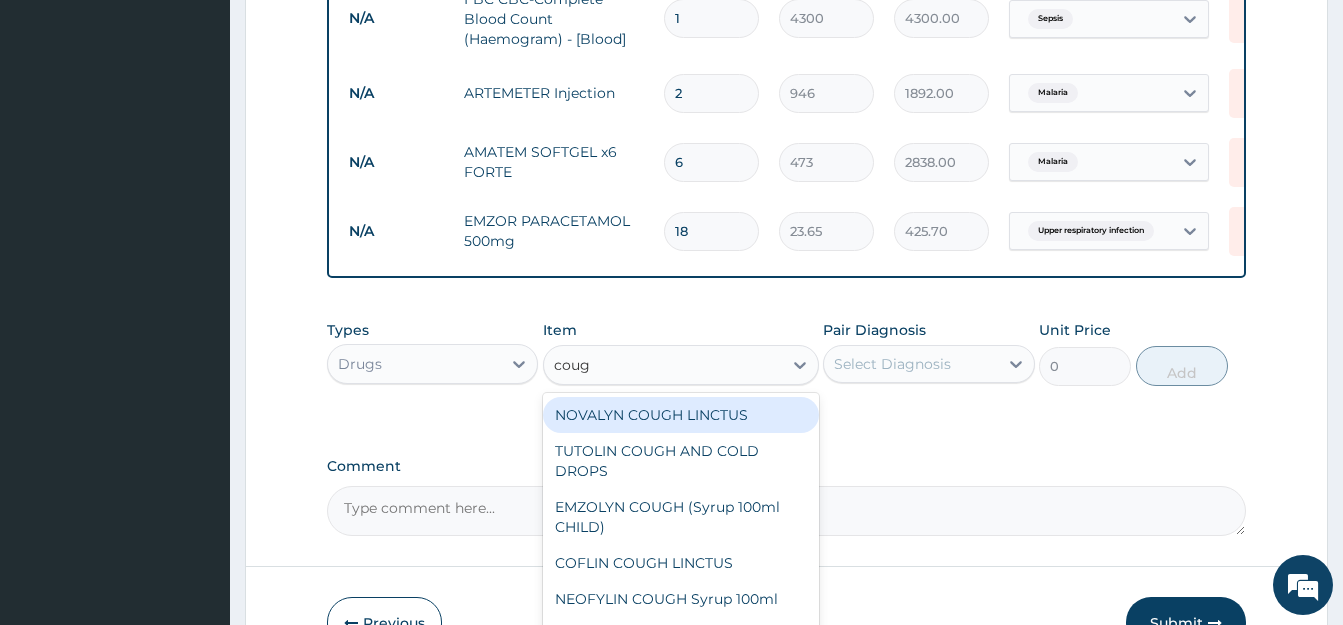 type on "cough" 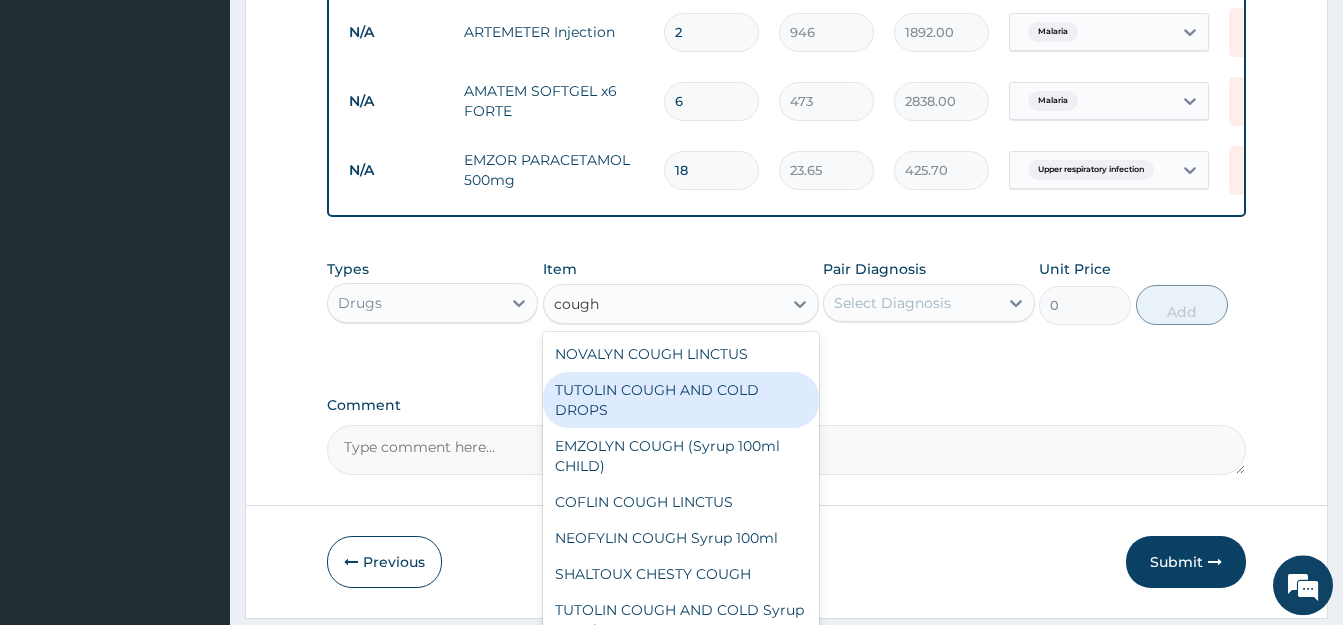 scroll, scrollTop: 1070, scrollLeft: 0, axis: vertical 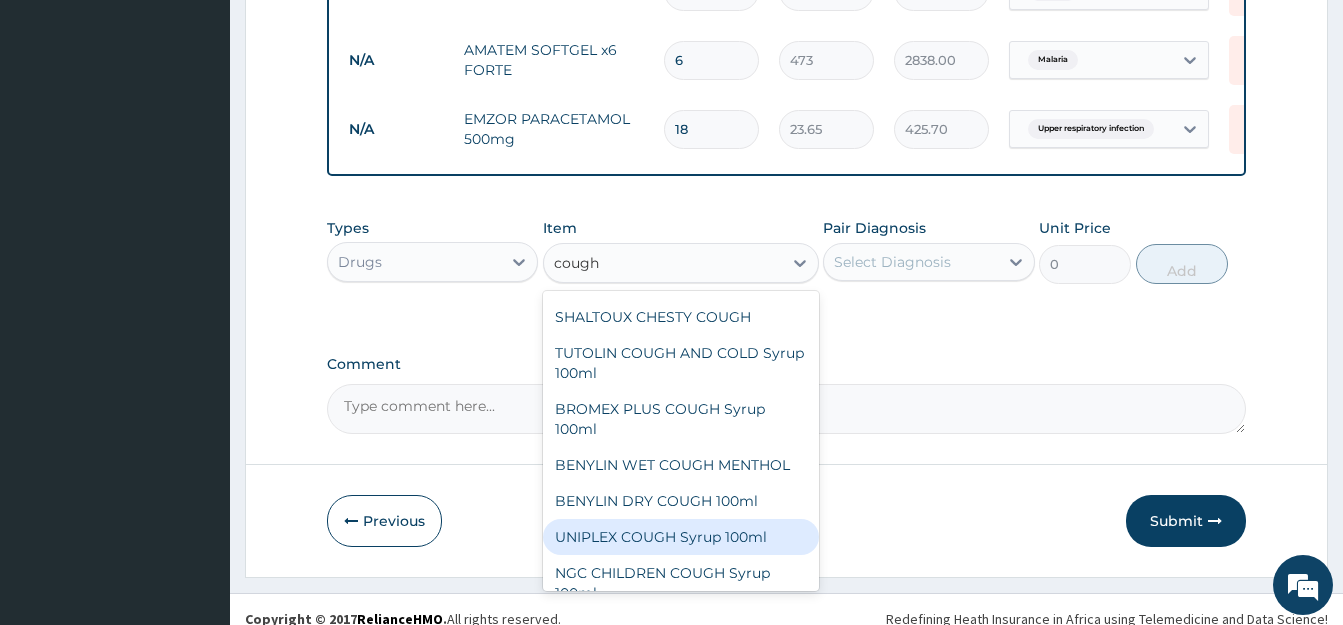 click on "UNIPLEX COUGH Syrup 100ml" at bounding box center [681, 537] 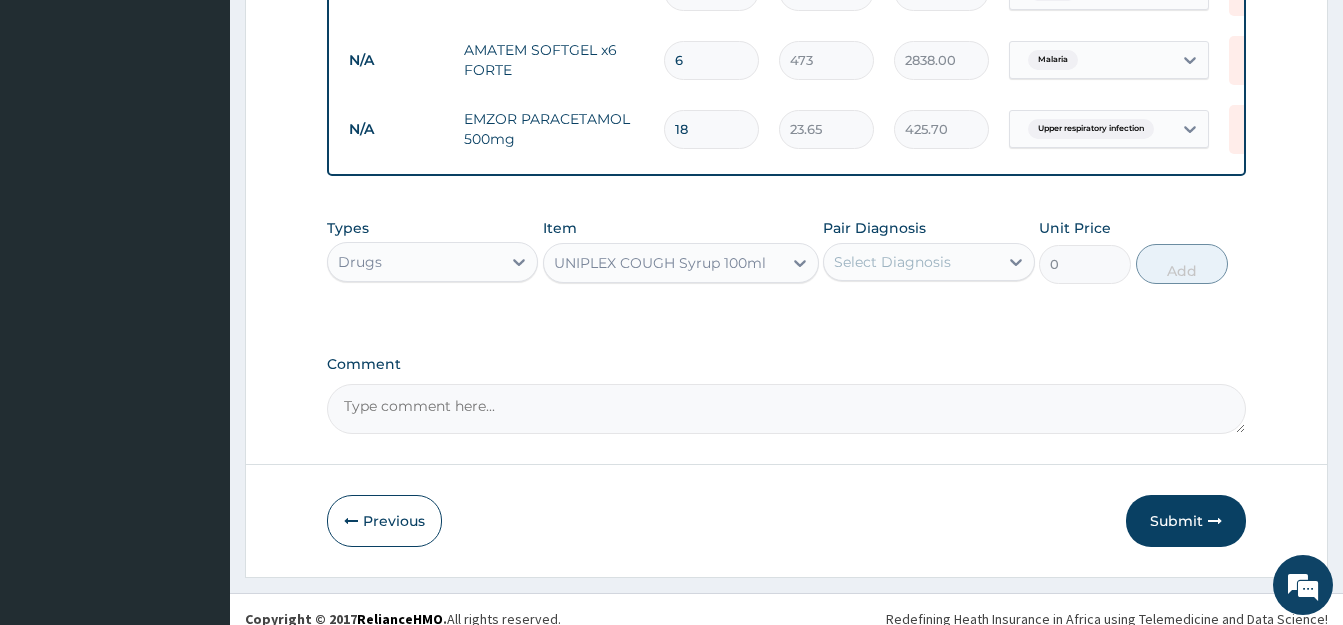 type 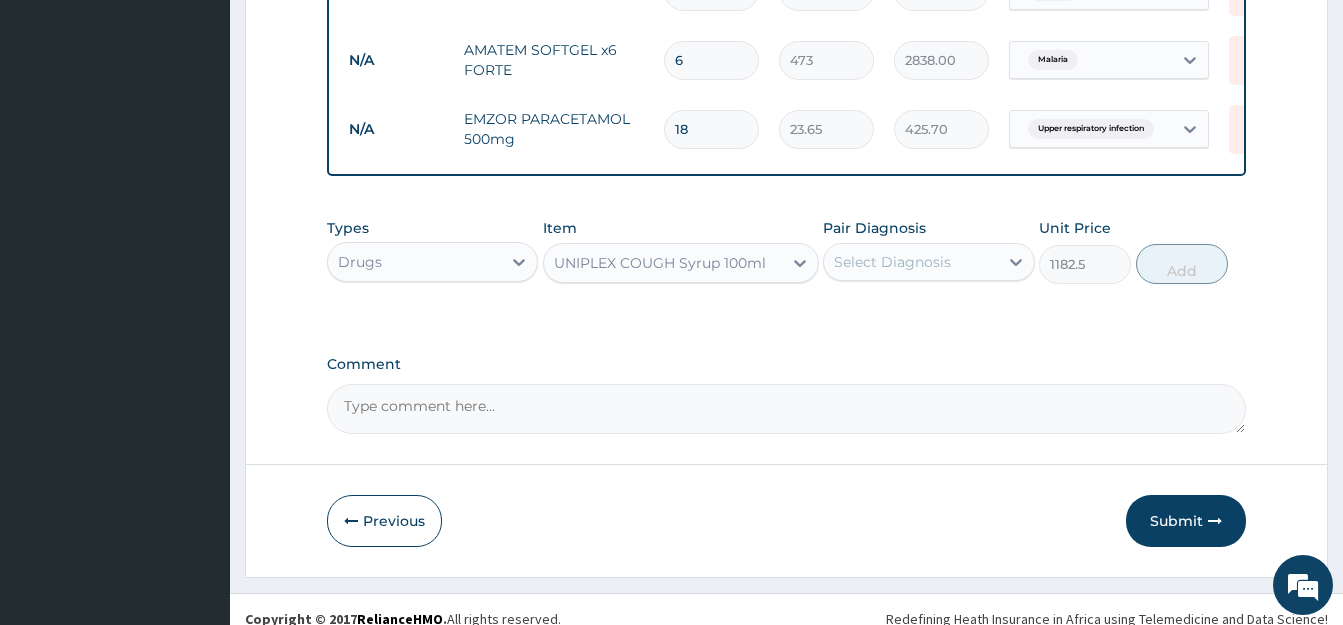 click on "Select Diagnosis" at bounding box center [892, 262] 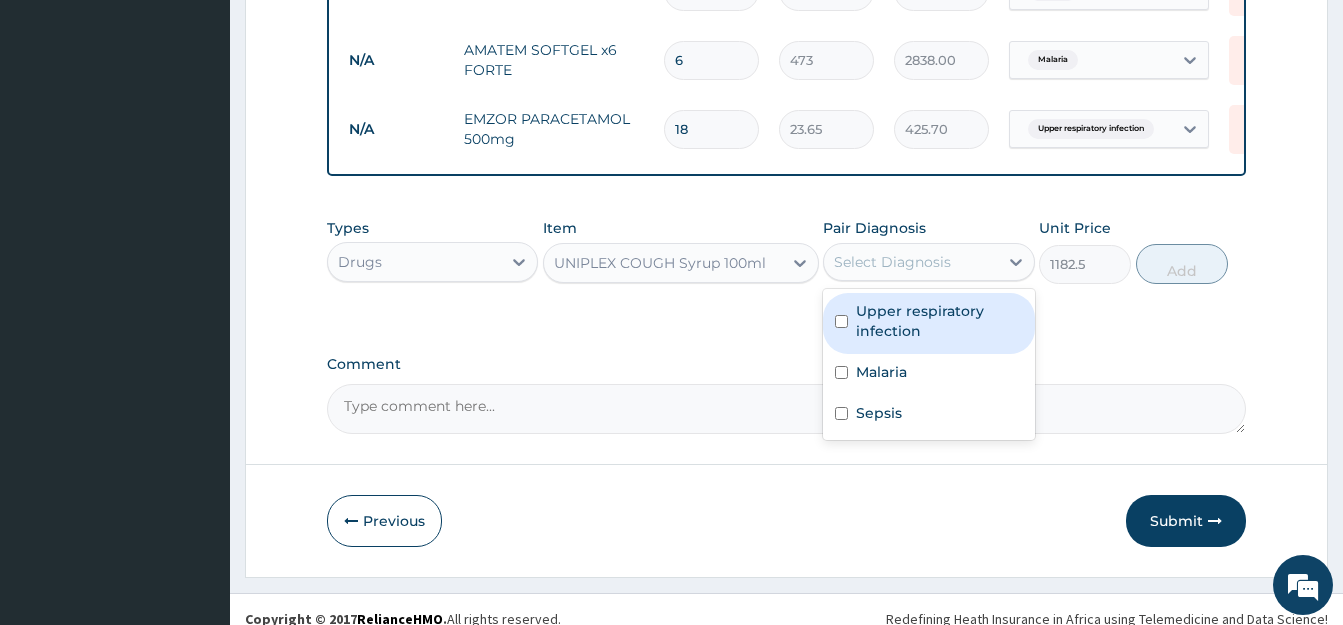 click at bounding box center [841, 321] 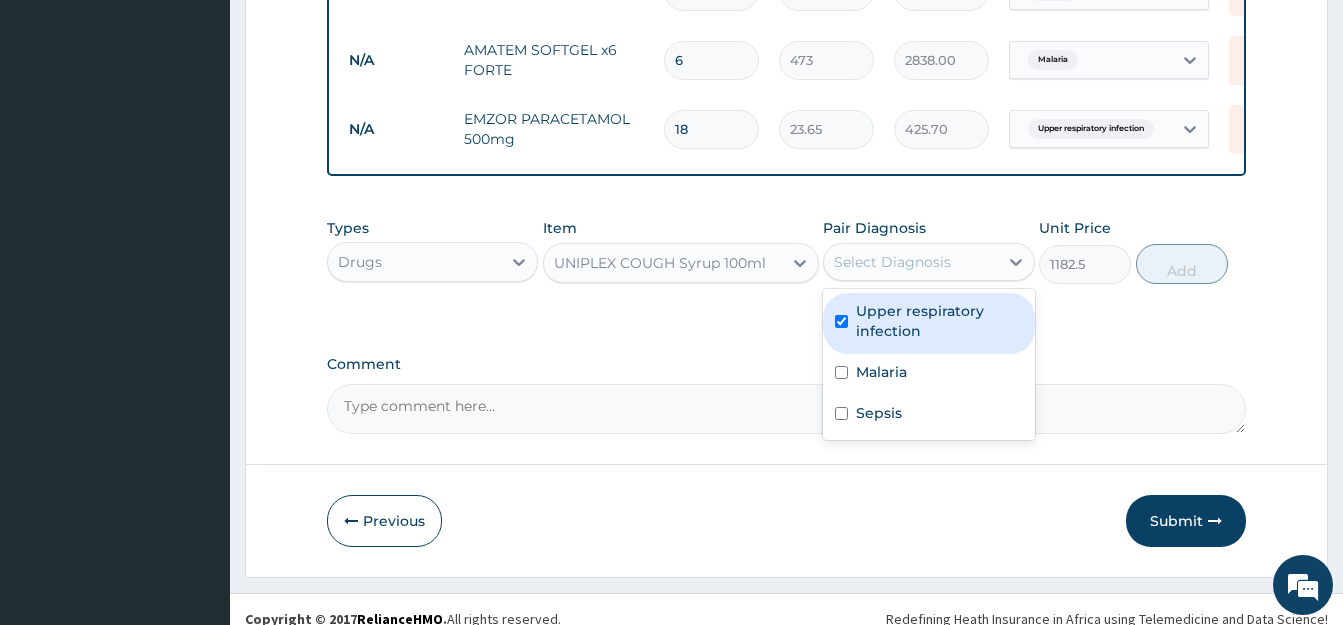 checkbox on "true" 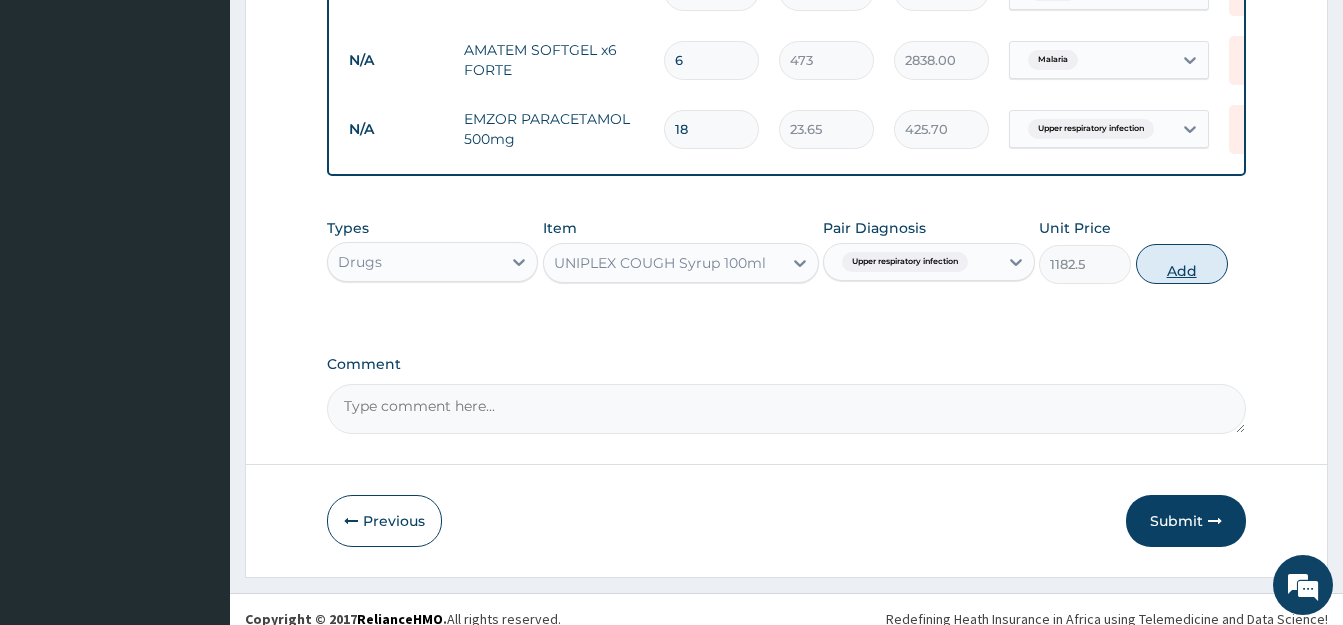 click on "Add" at bounding box center (1182, 264) 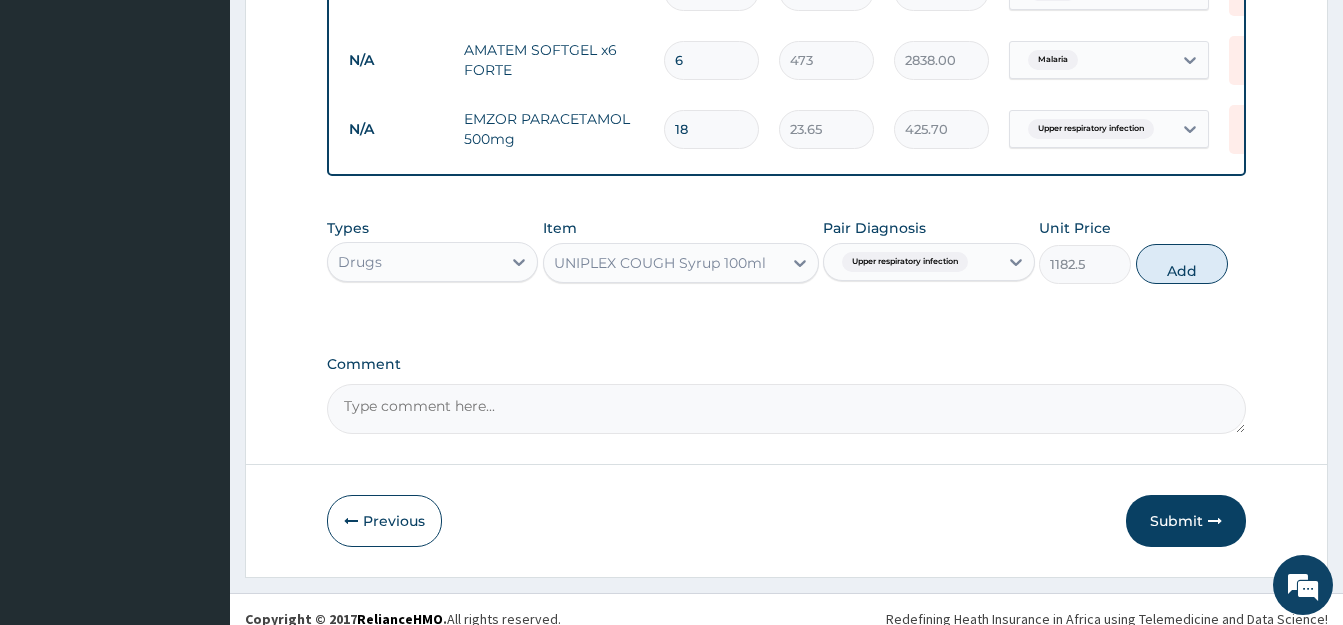 type on "0" 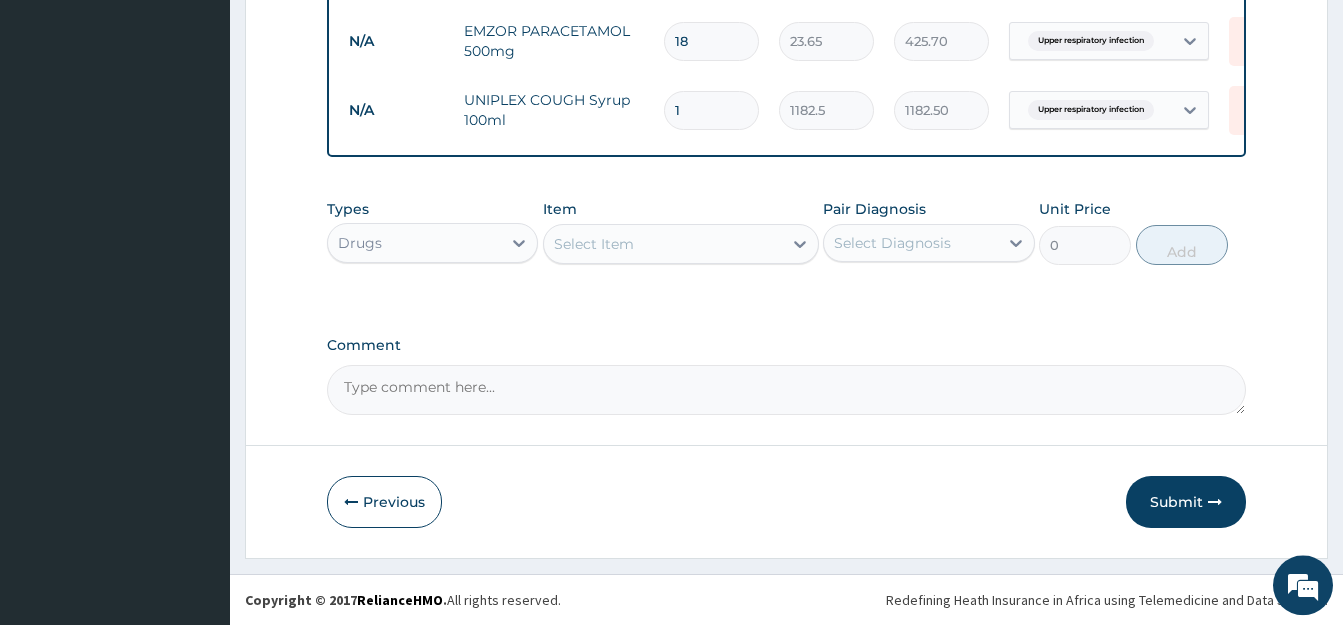 scroll, scrollTop: 1175, scrollLeft: 0, axis: vertical 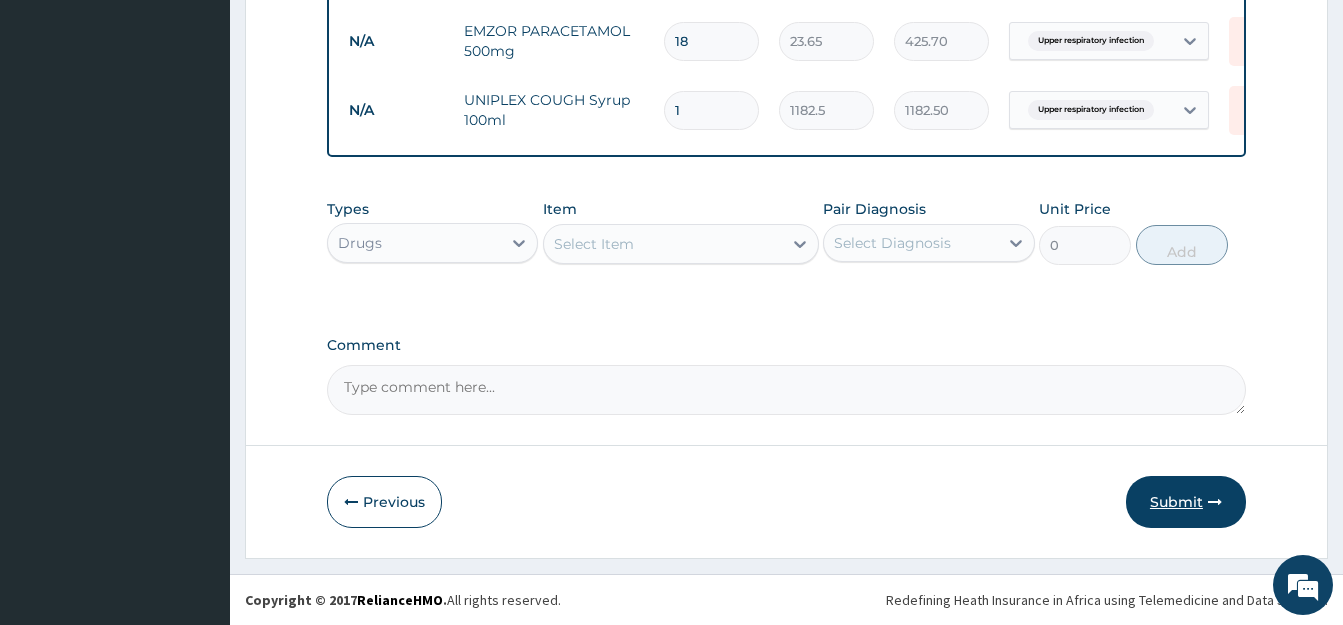 click on "Submit" at bounding box center (1186, 502) 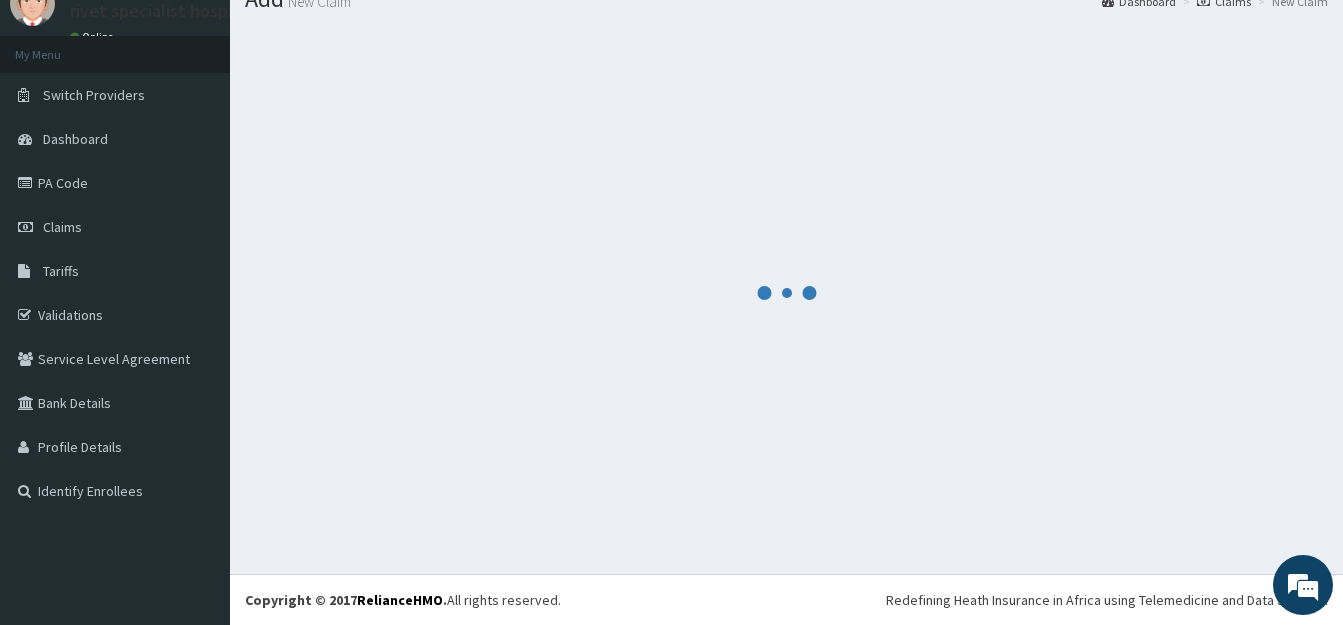 scroll, scrollTop: 79, scrollLeft: 0, axis: vertical 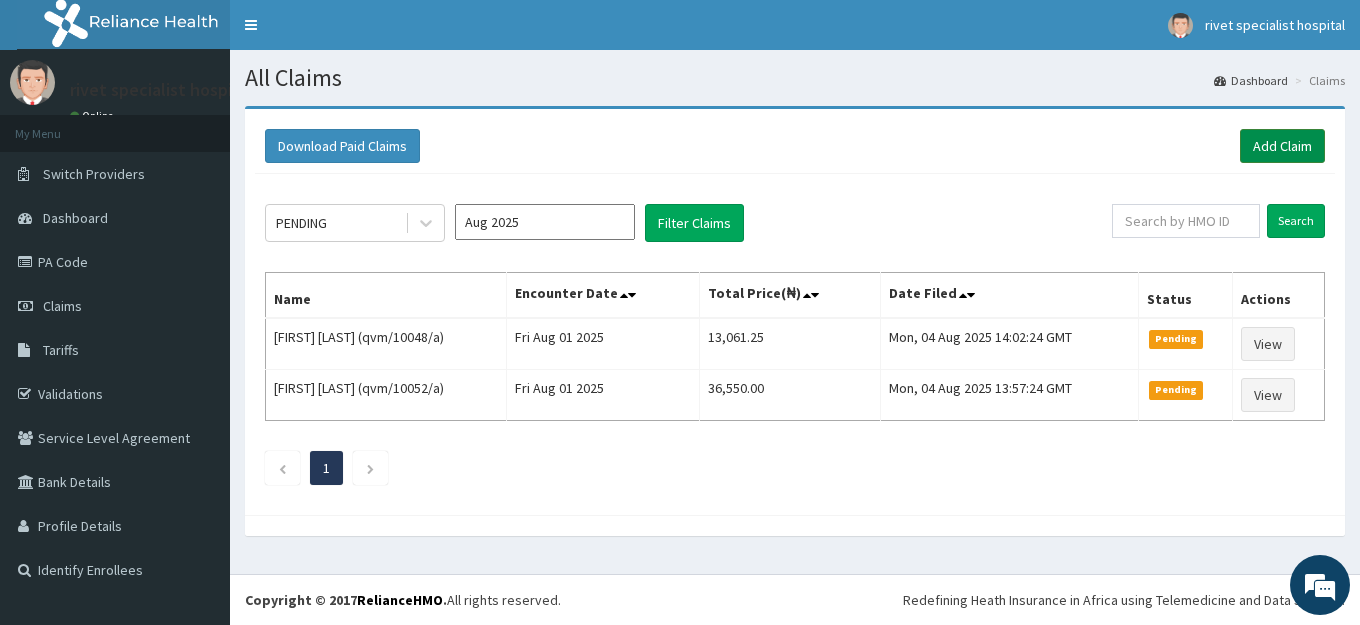 click on "Add Claim" at bounding box center (1282, 146) 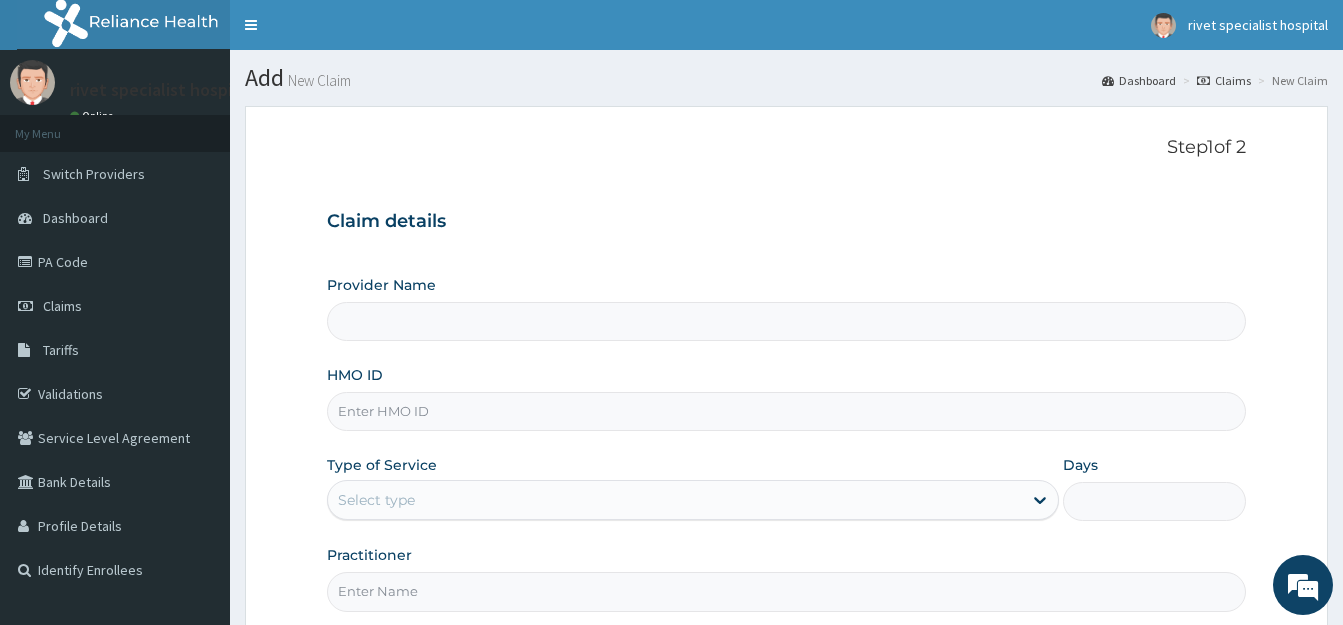 scroll, scrollTop: 0, scrollLeft: 0, axis: both 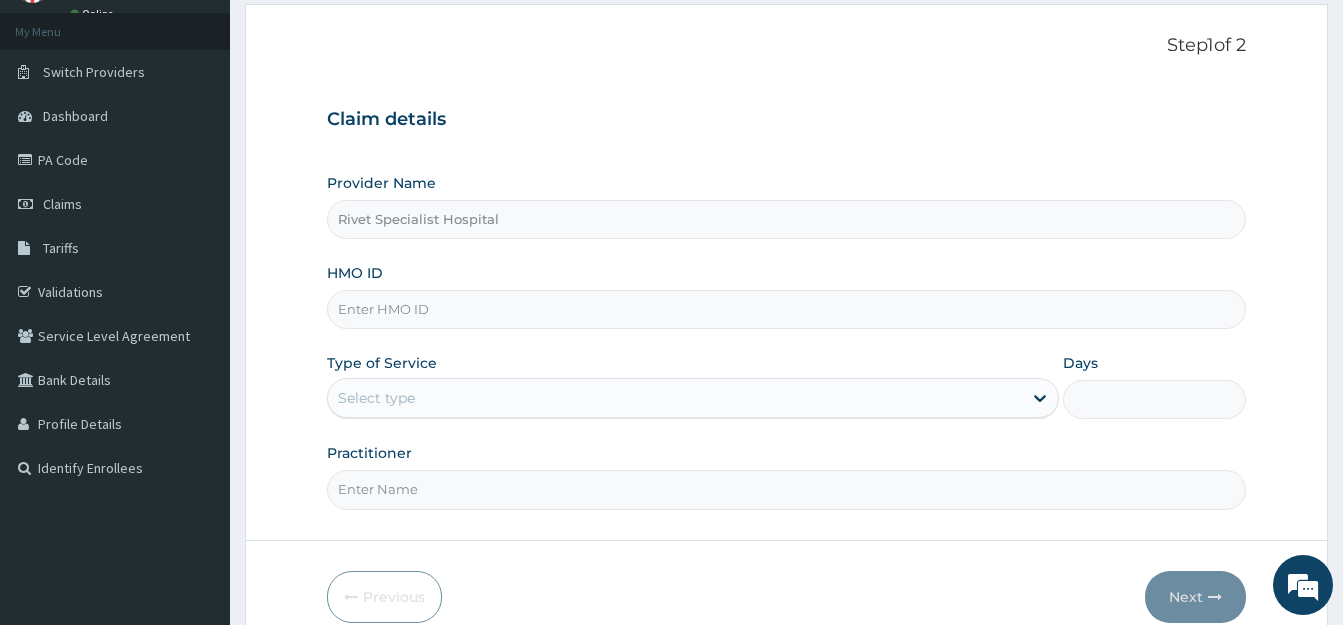 click on "HMO ID" at bounding box center (786, 309) 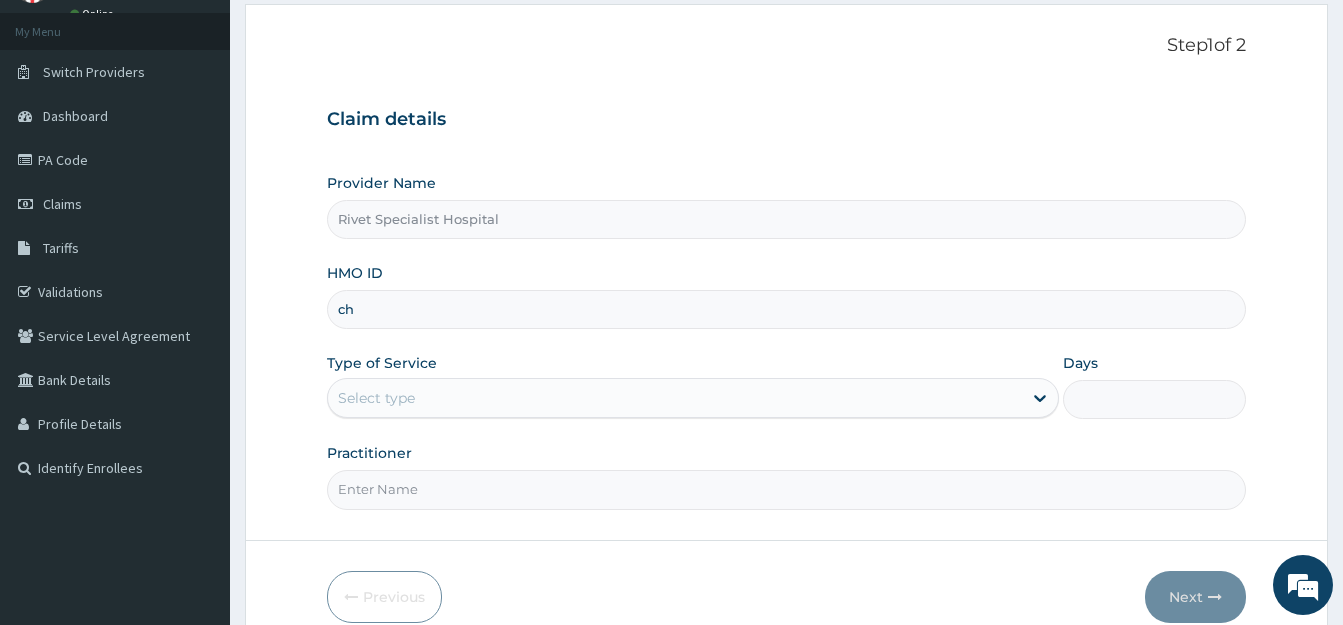 scroll, scrollTop: 0, scrollLeft: 0, axis: both 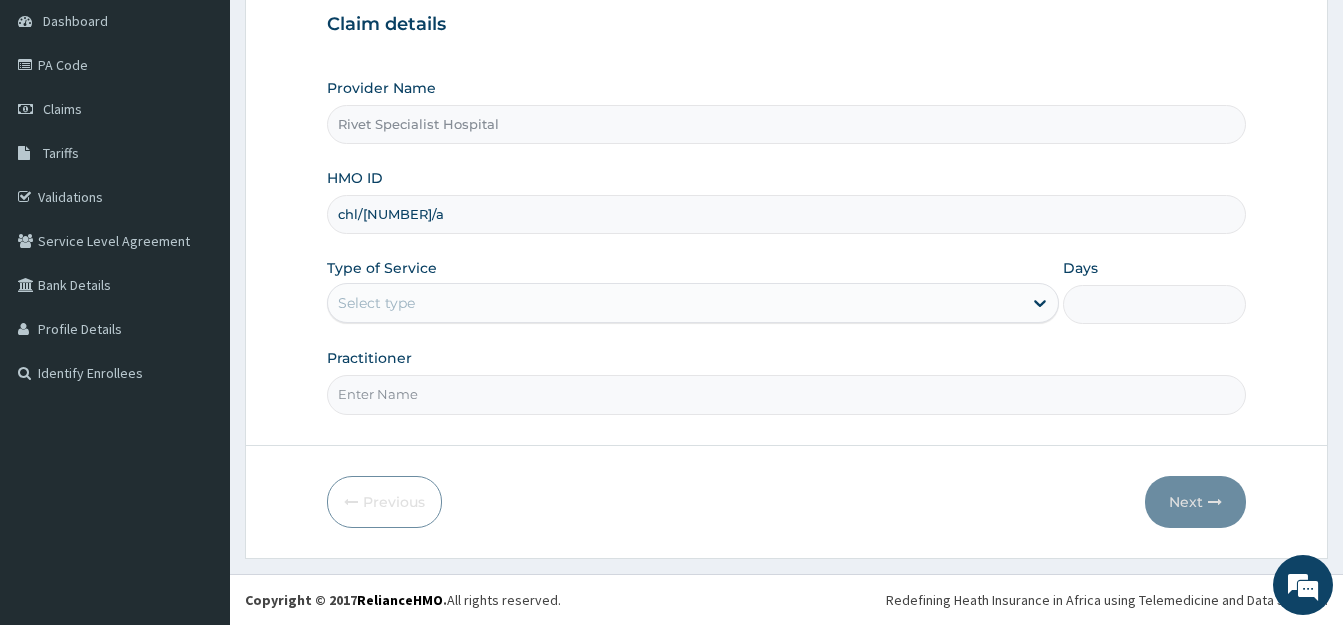 type on "chl/11123/a" 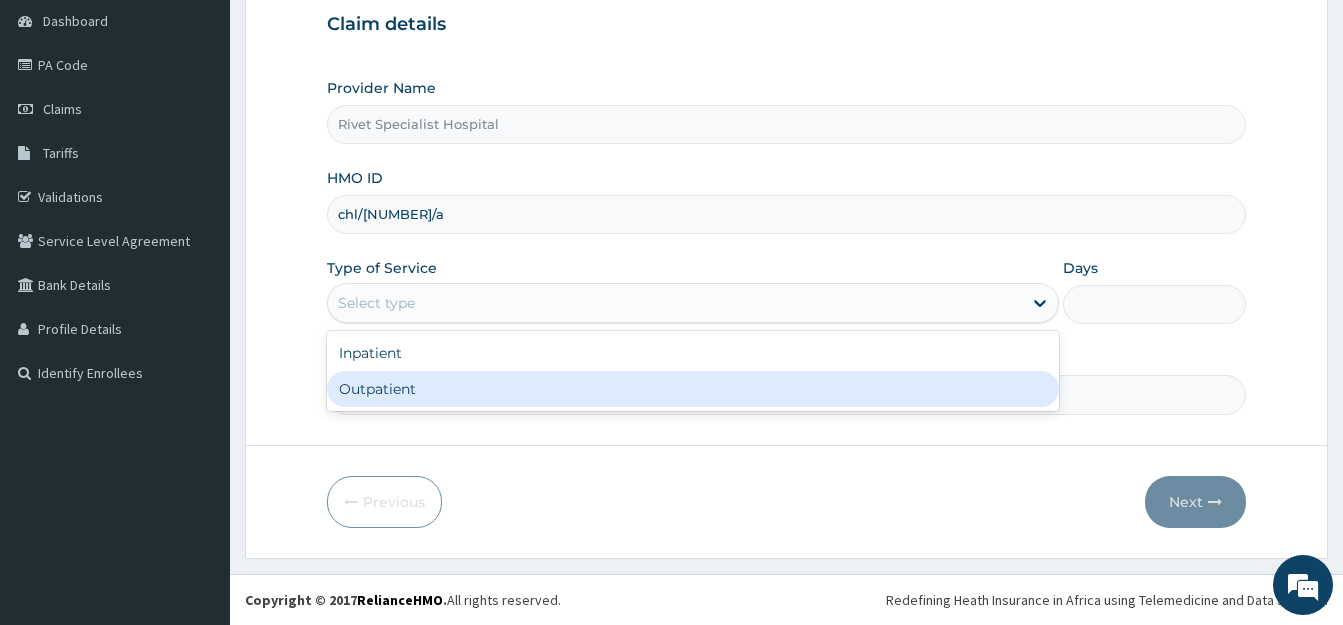 click on "Outpatient" at bounding box center (693, 389) 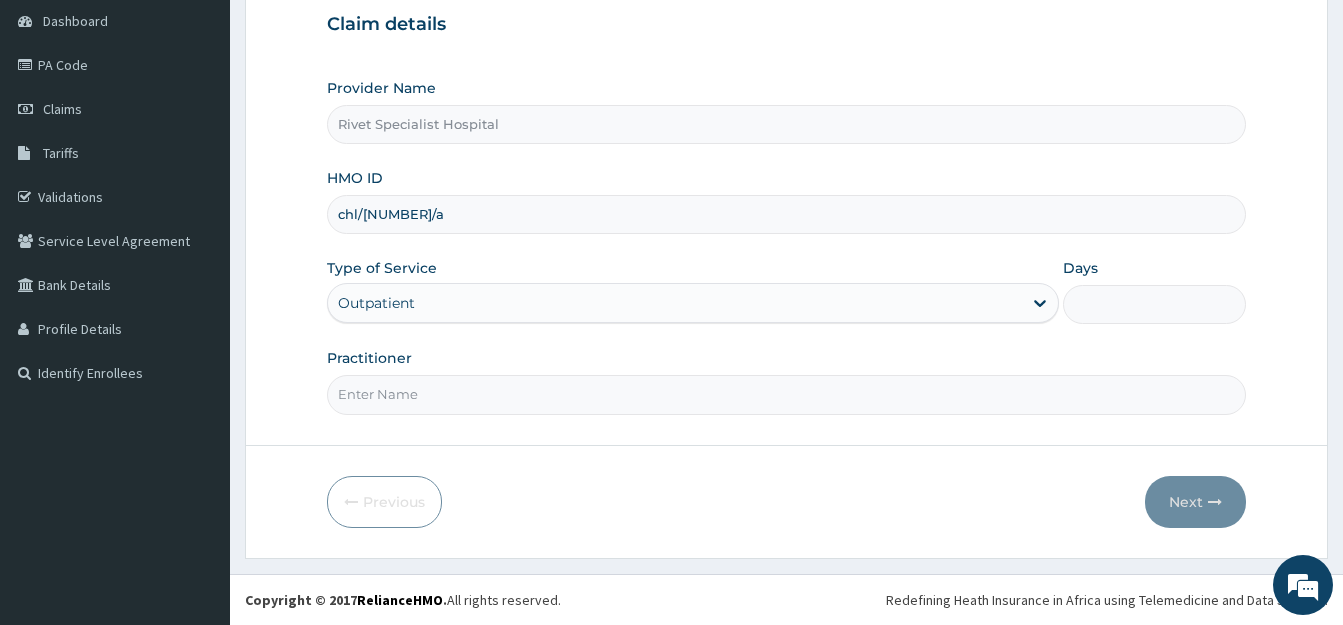 type on "1" 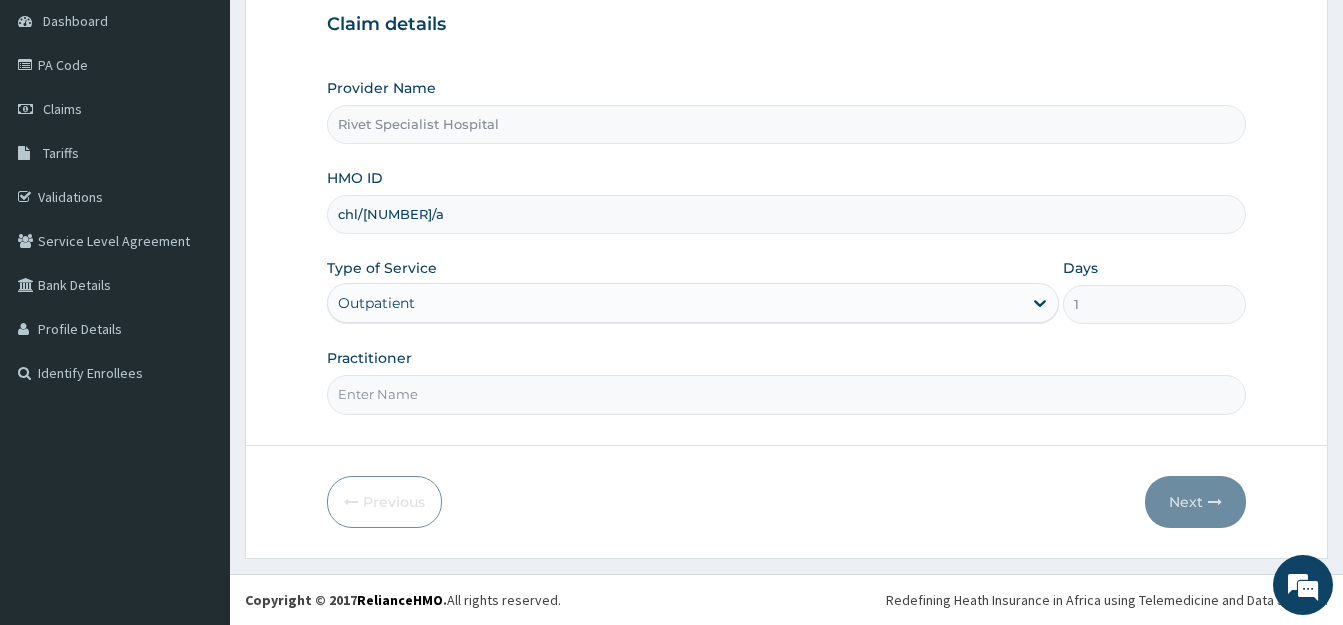 click on "Practitioner" at bounding box center [786, 394] 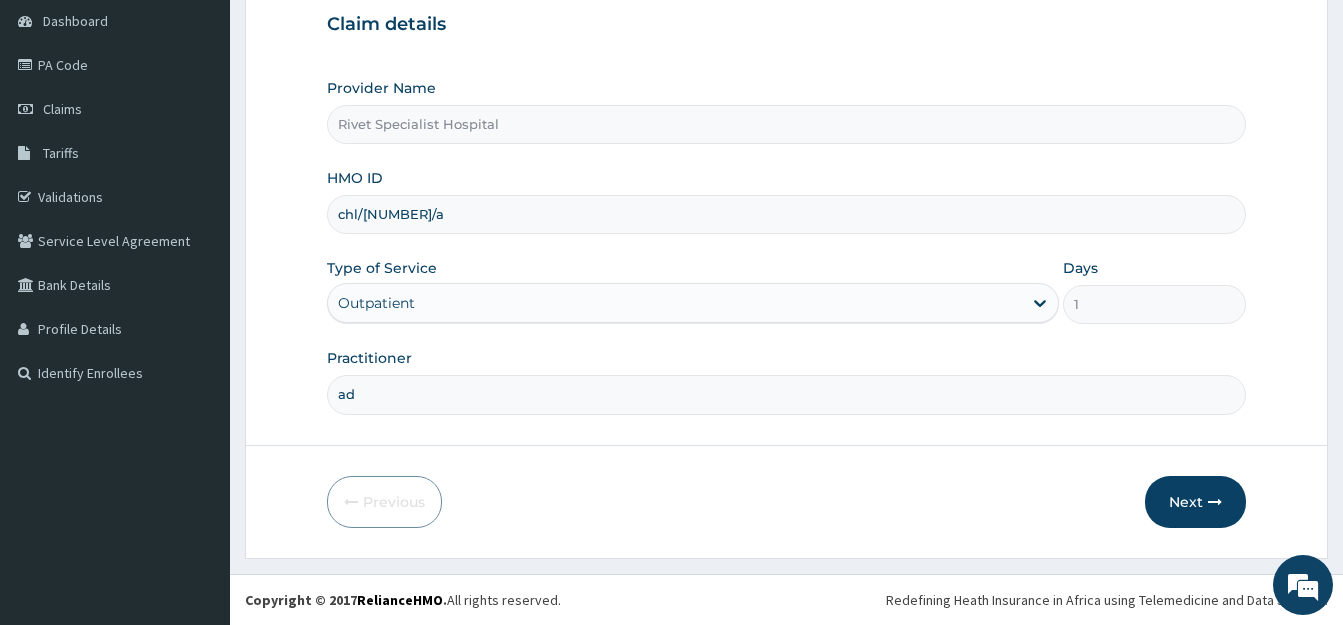 type on "ade" 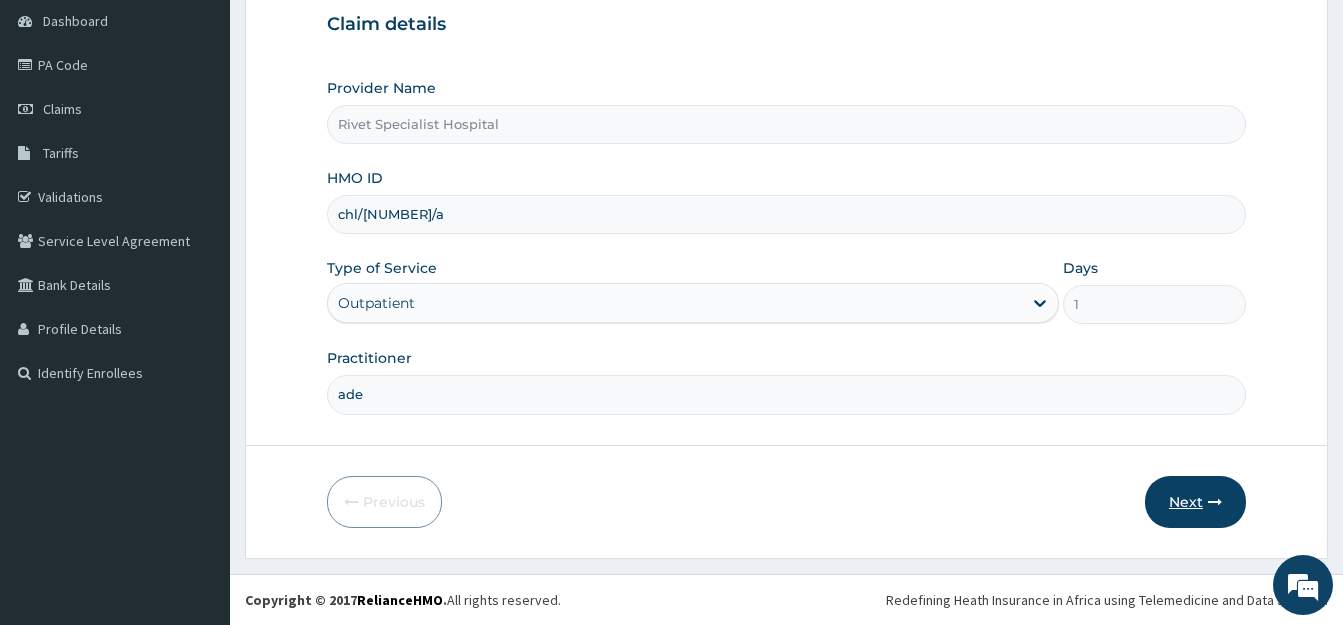 click on "Next" at bounding box center [1195, 502] 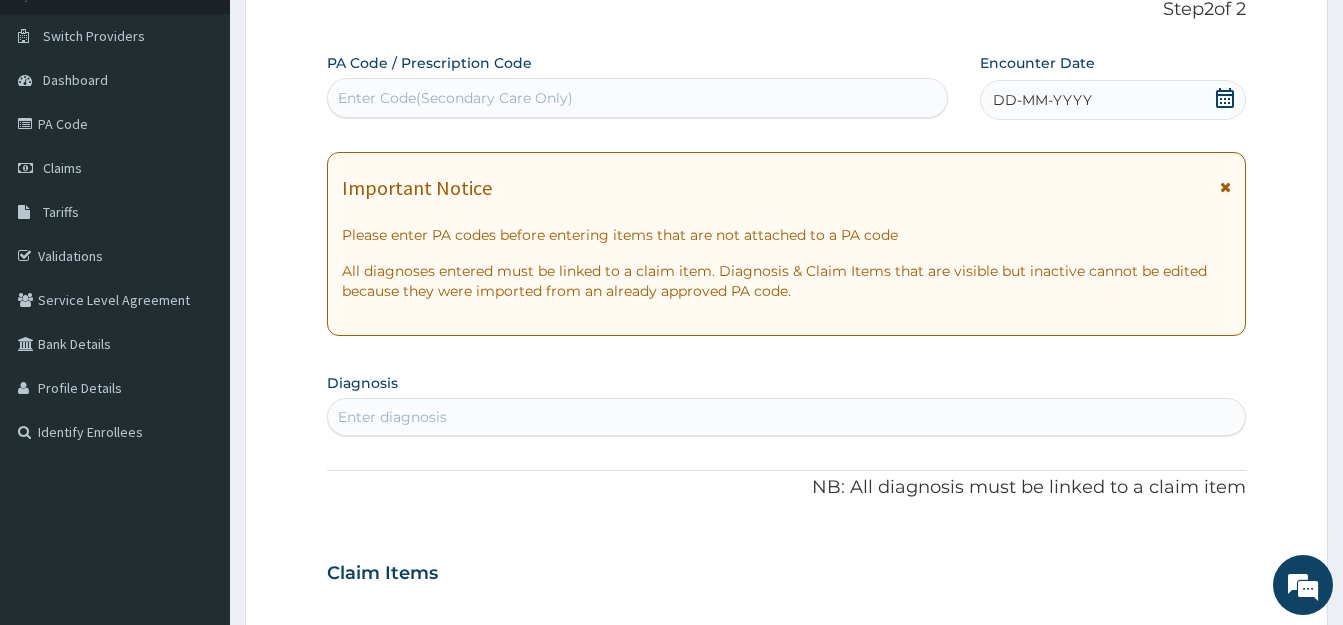 scroll, scrollTop: 95, scrollLeft: 0, axis: vertical 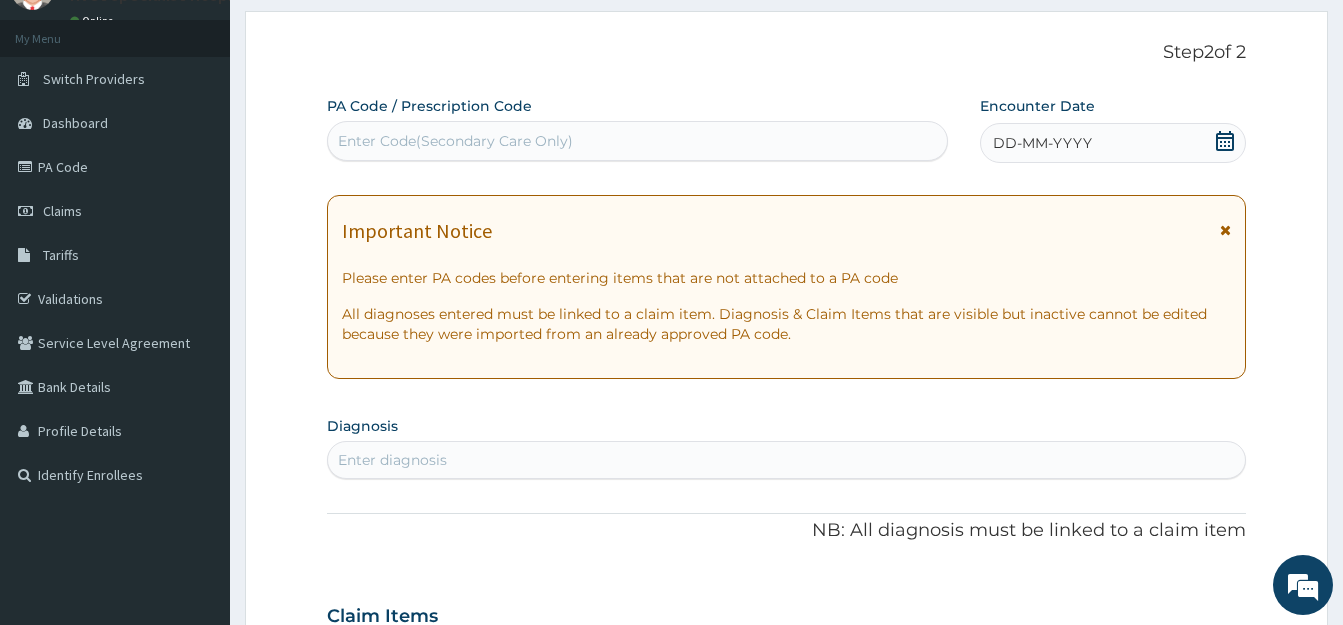 click 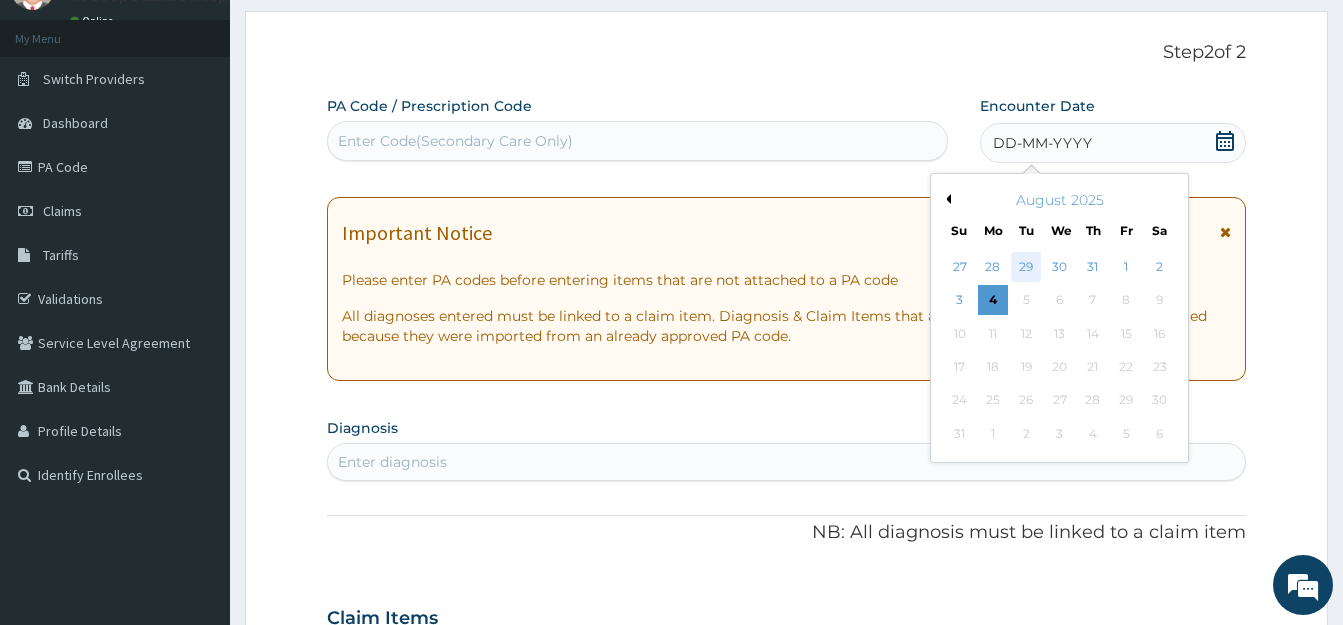 click on "29" at bounding box center [1026, 267] 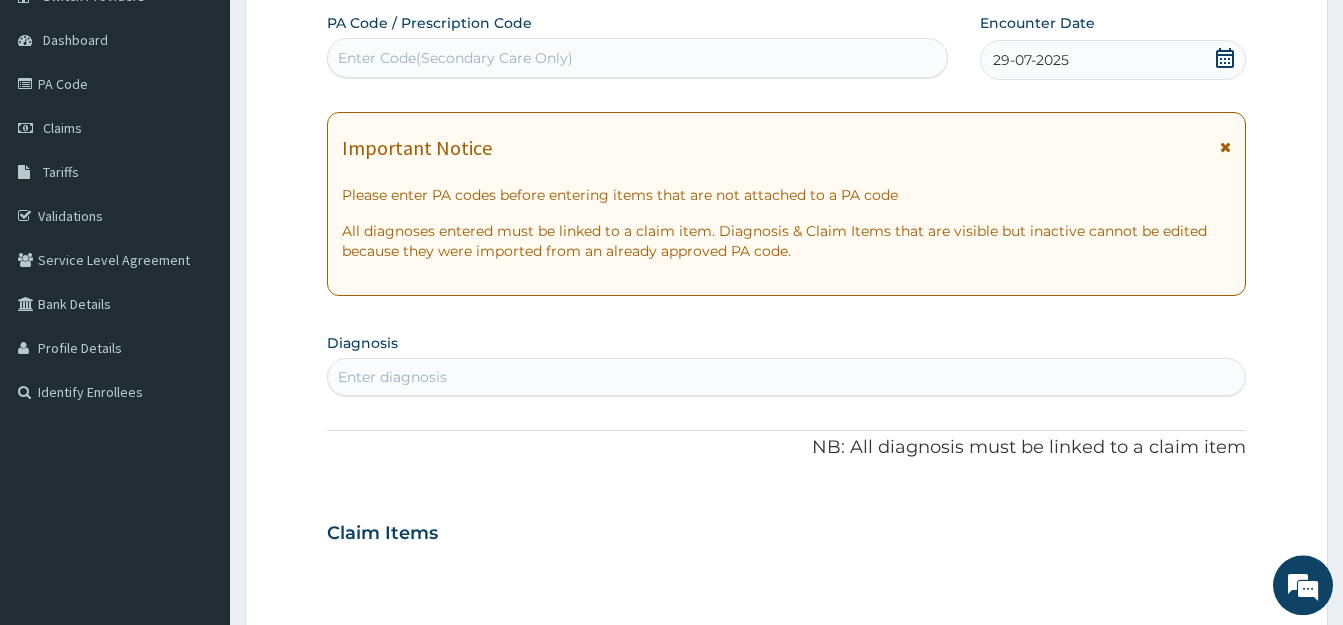 scroll, scrollTop: 299, scrollLeft: 0, axis: vertical 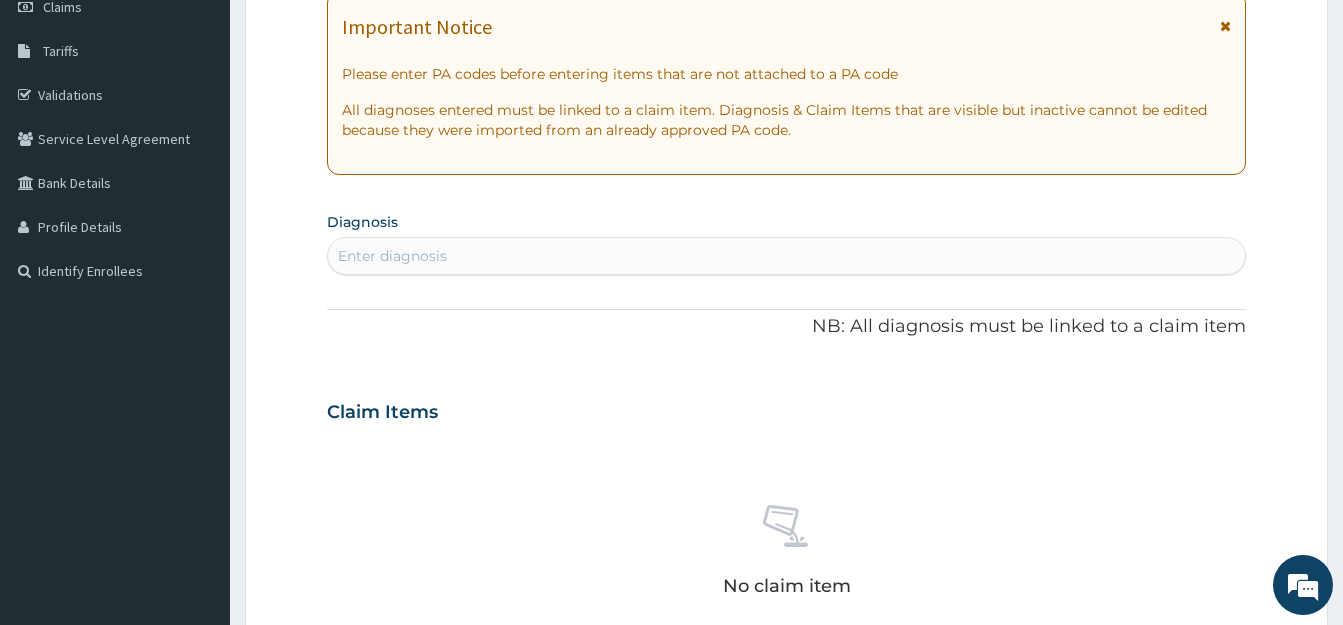 click on "Enter diagnosis" at bounding box center (786, 256) 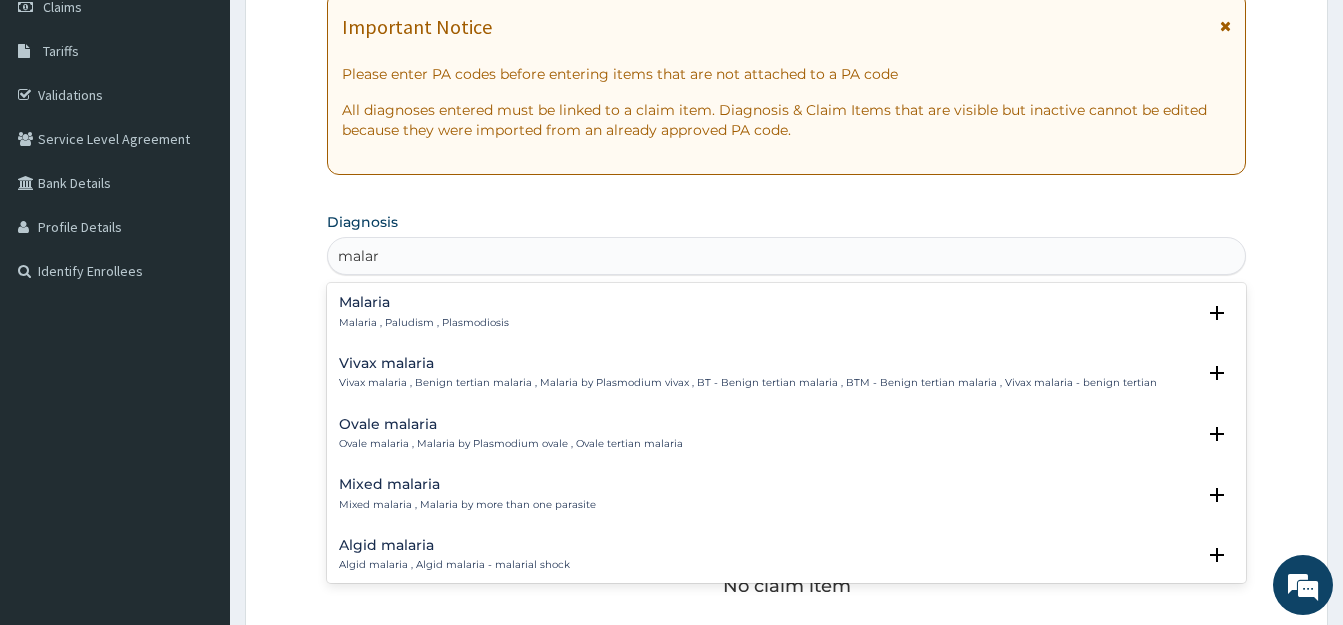 type on "malari" 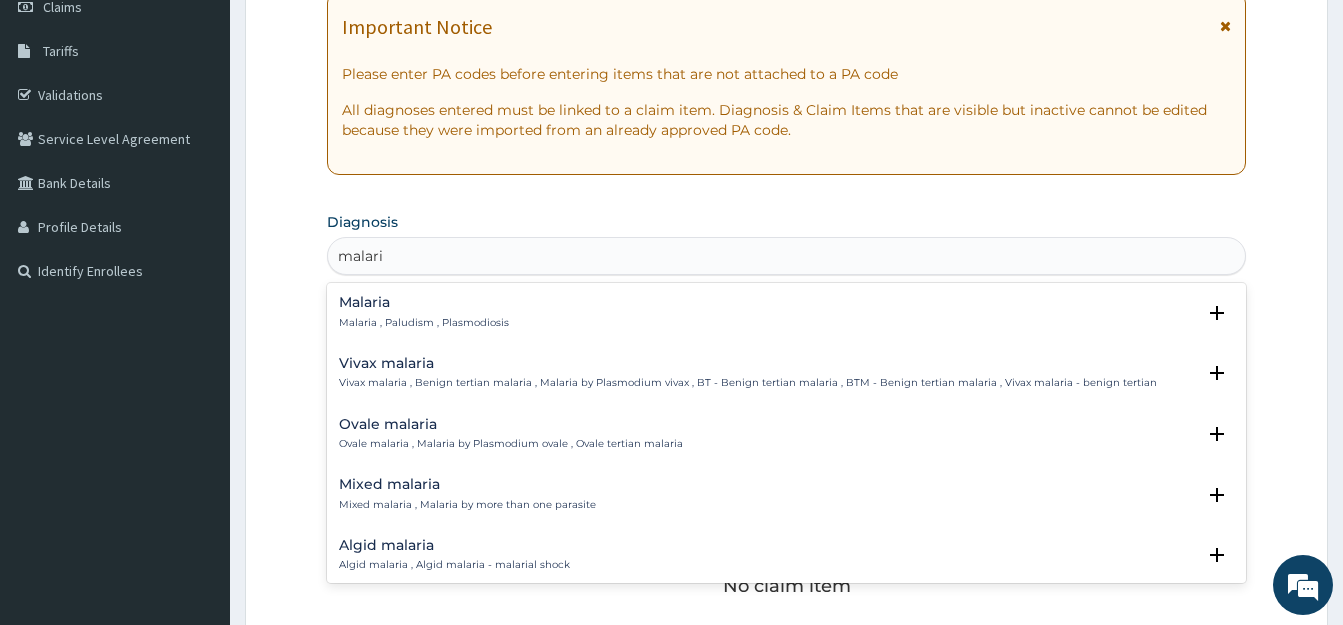 click on "Malaria Malaria , Paludism , Plasmodiosis" at bounding box center (786, 312) 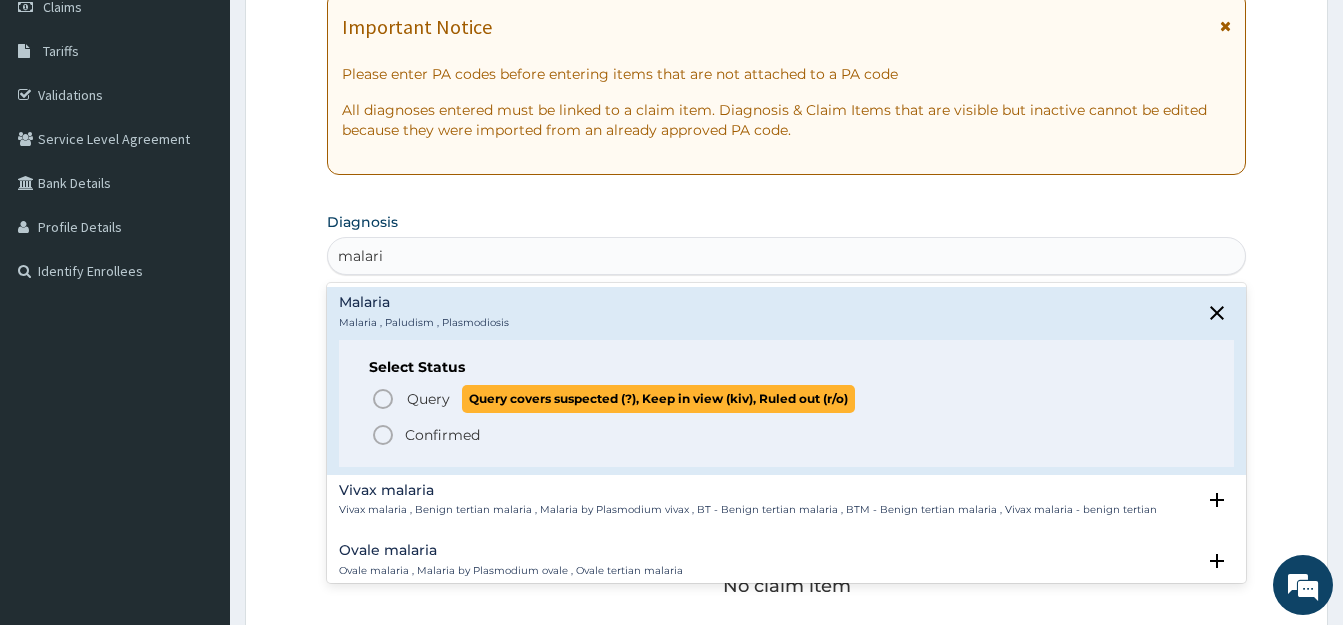 click 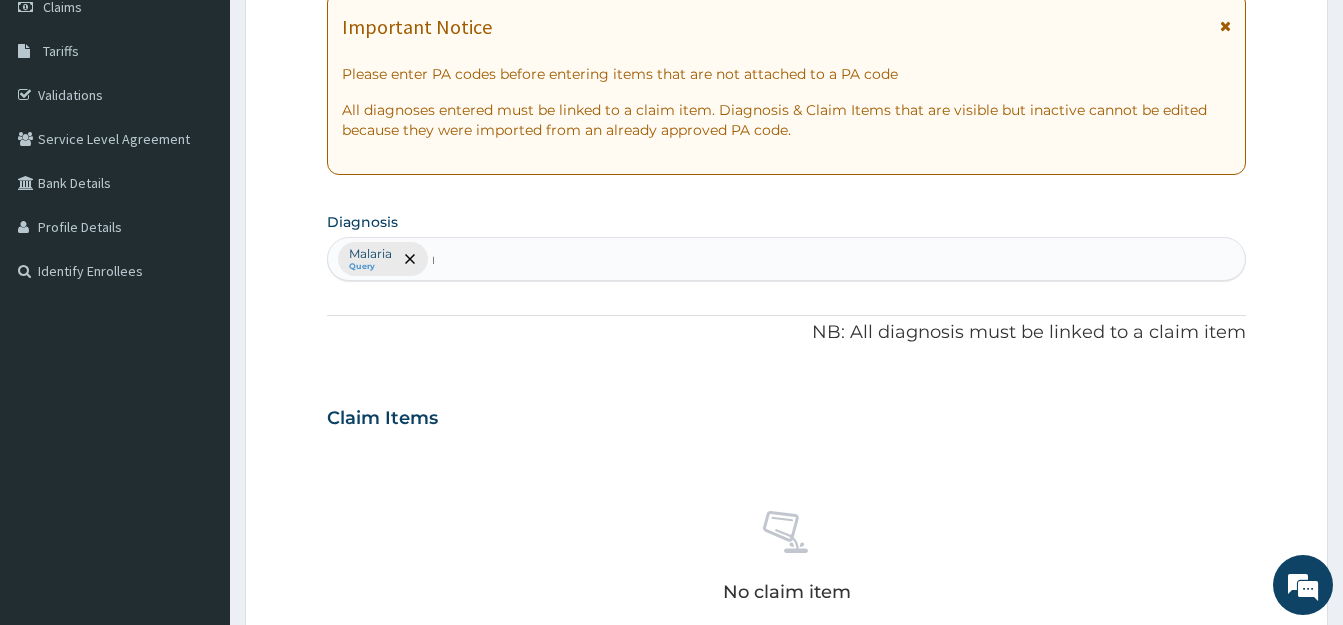 type 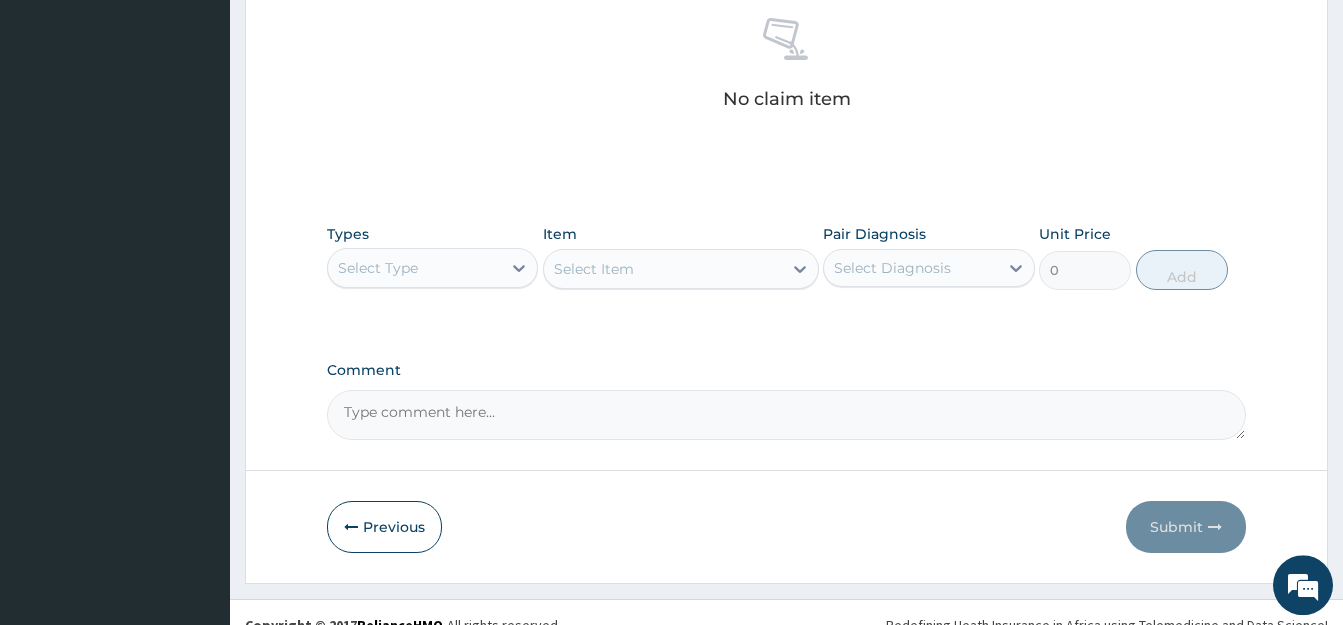 scroll, scrollTop: 817, scrollLeft: 0, axis: vertical 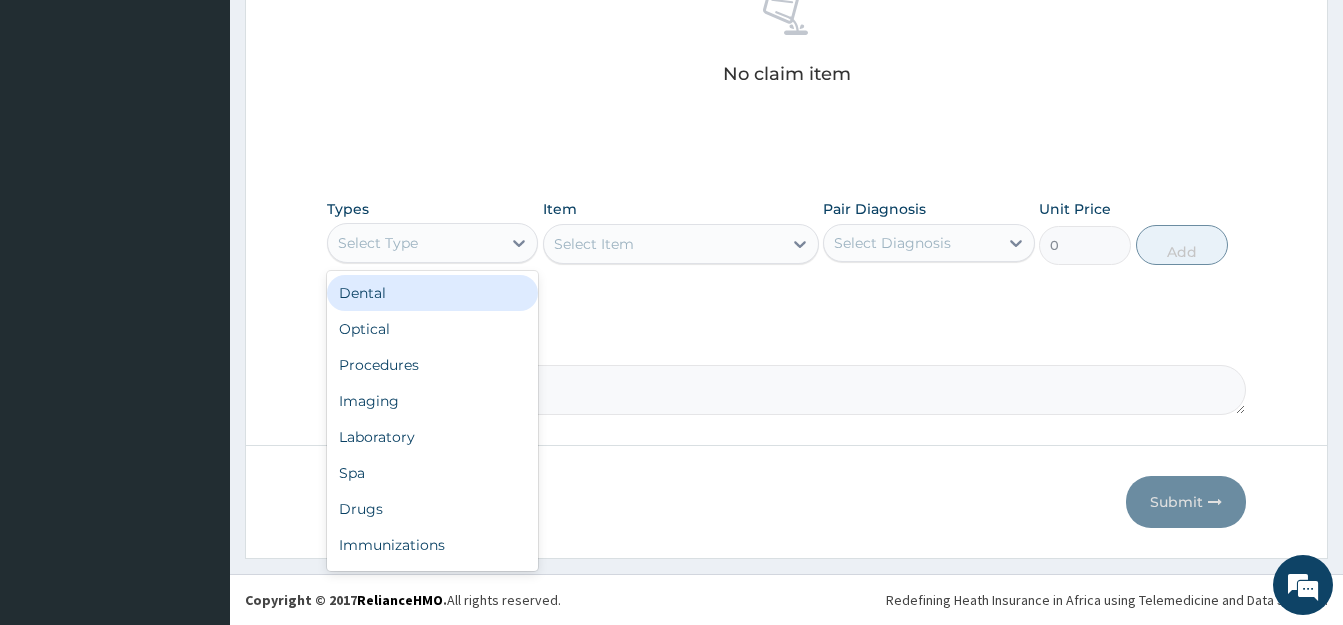 click on "Select Type" at bounding box center (414, 243) 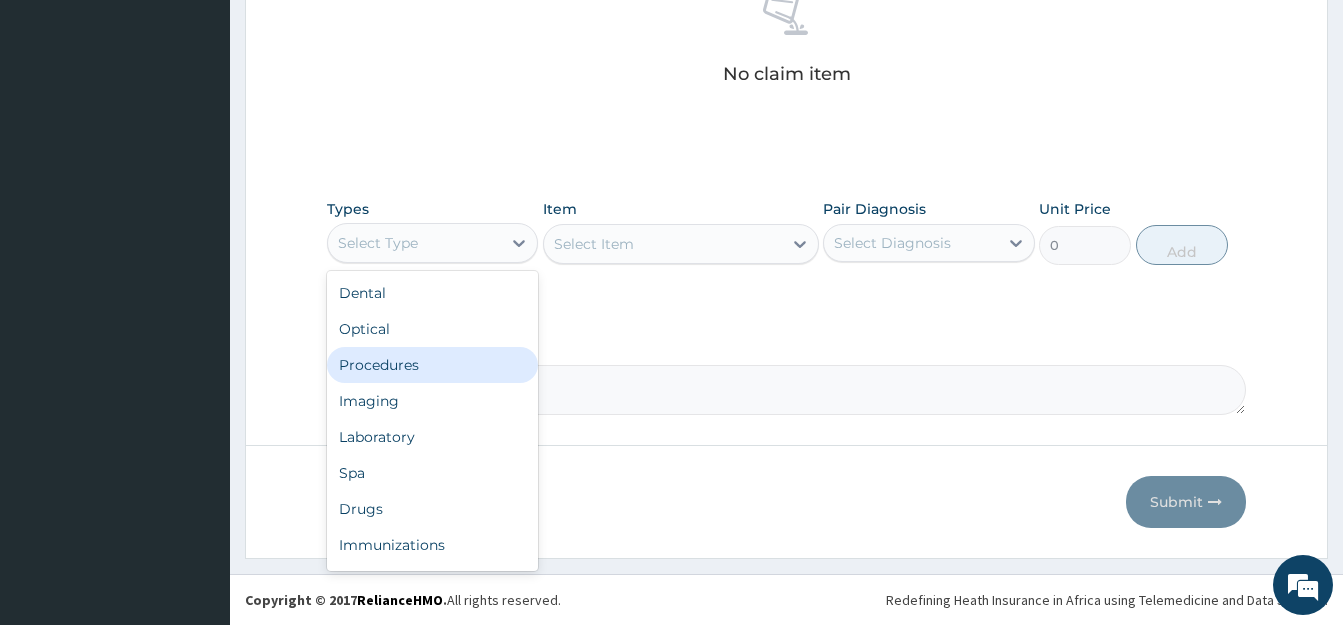 click on "Procedures" at bounding box center [432, 365] 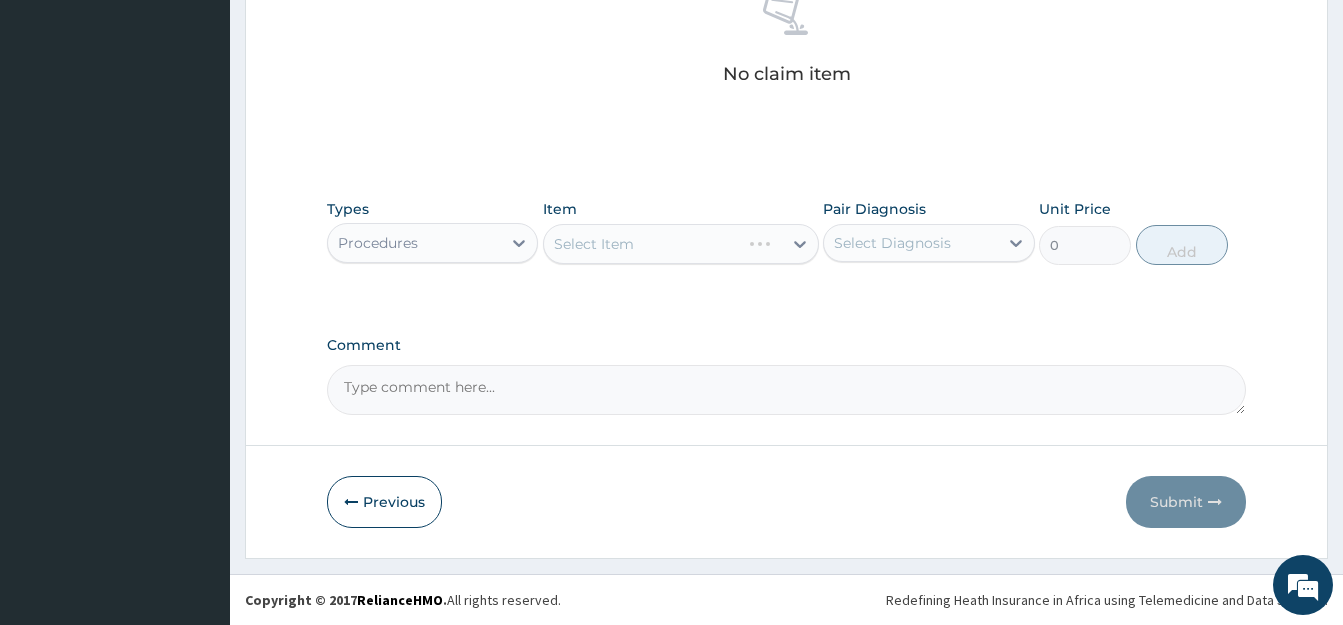 click on "Select Item" at bounding box center [681, 244] 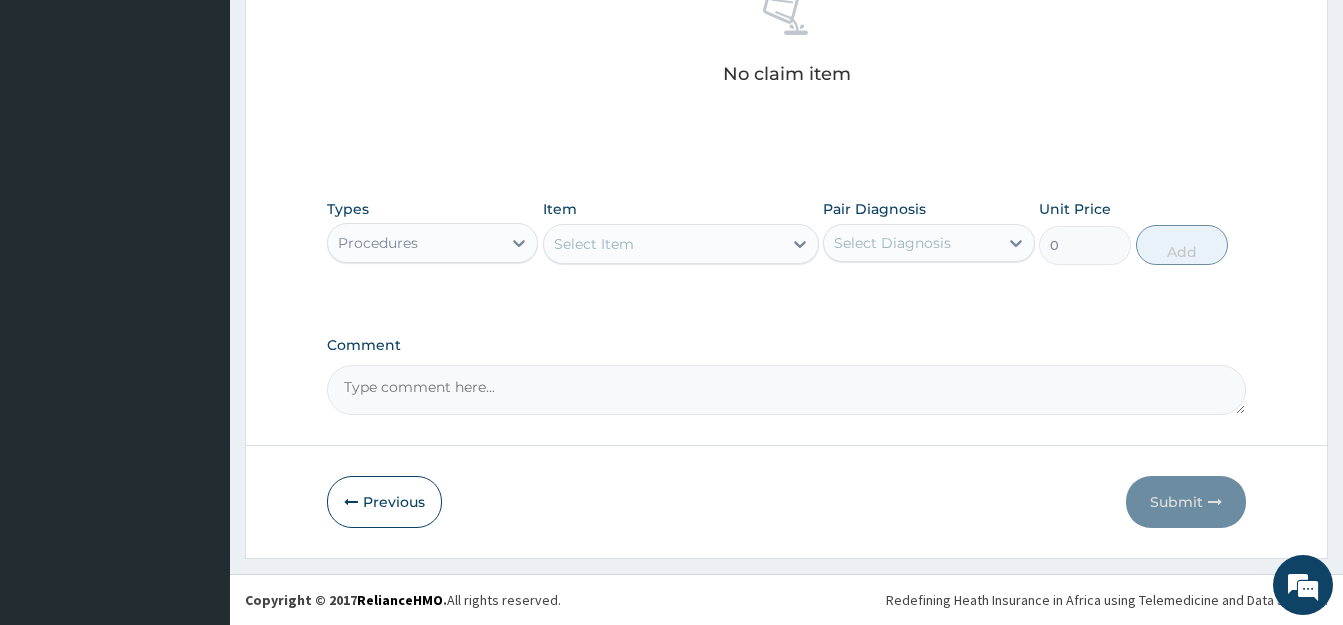 click on "Select Item" at bounding box center (594, 244) 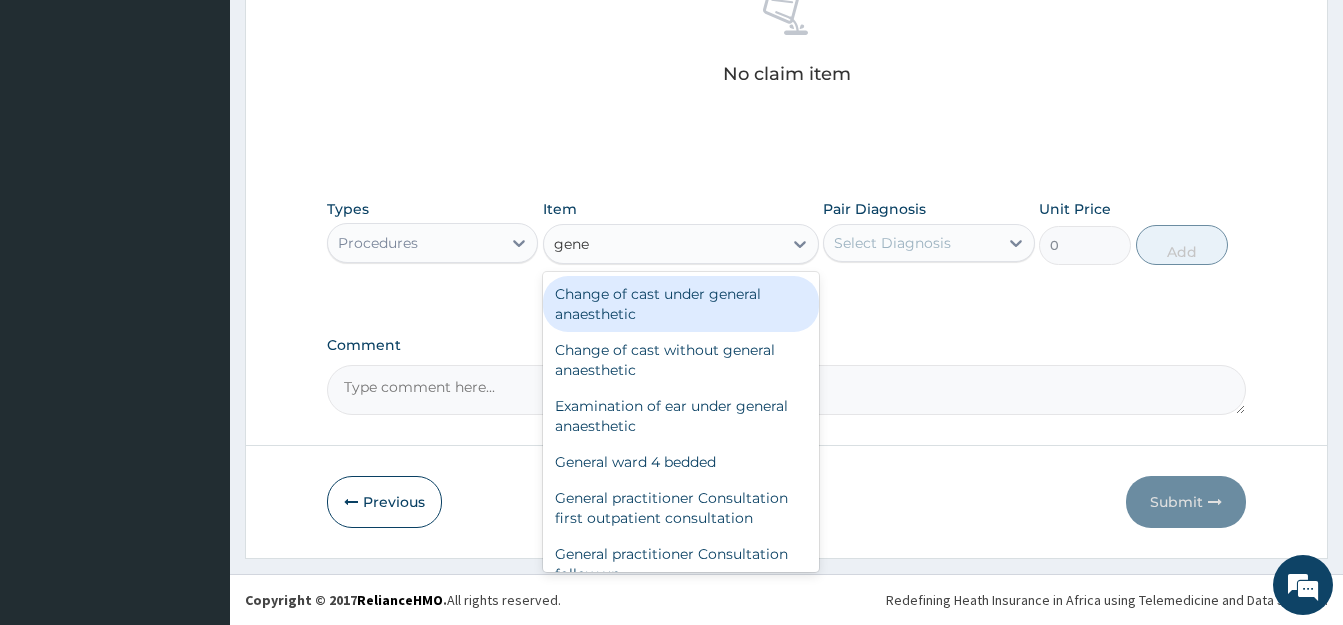 type on "gener" 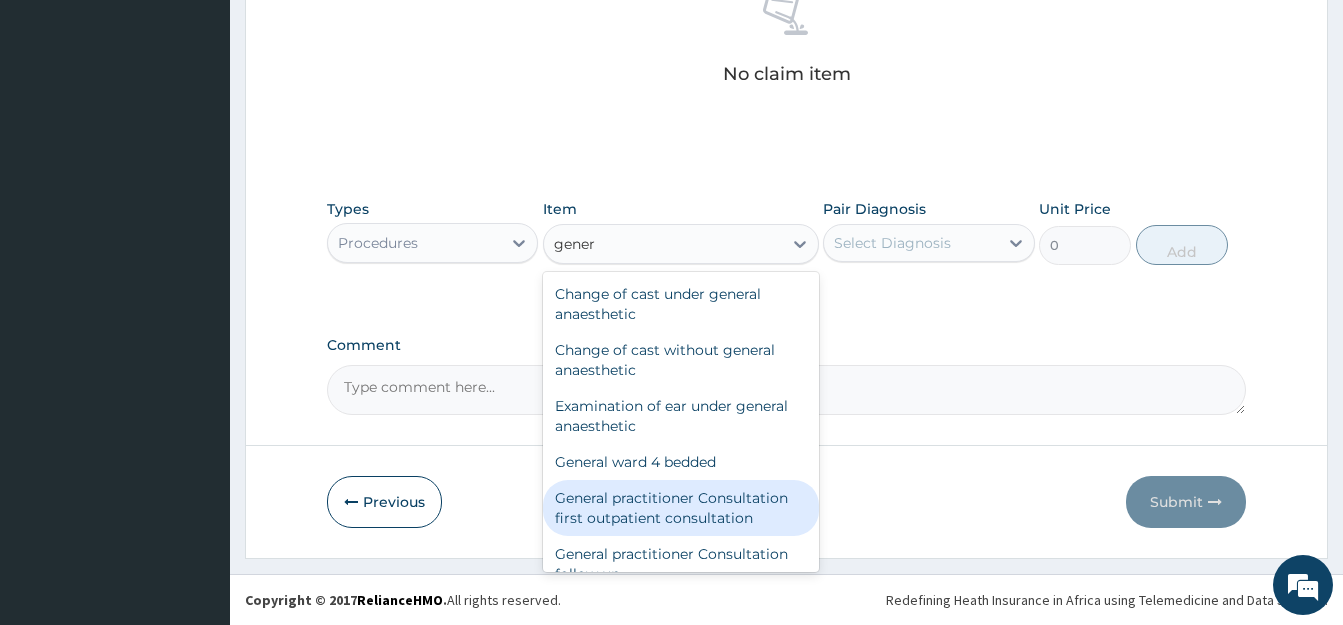 click on "General practitioner Consultation first outpatient consultation" at bounding box center (681, 508) 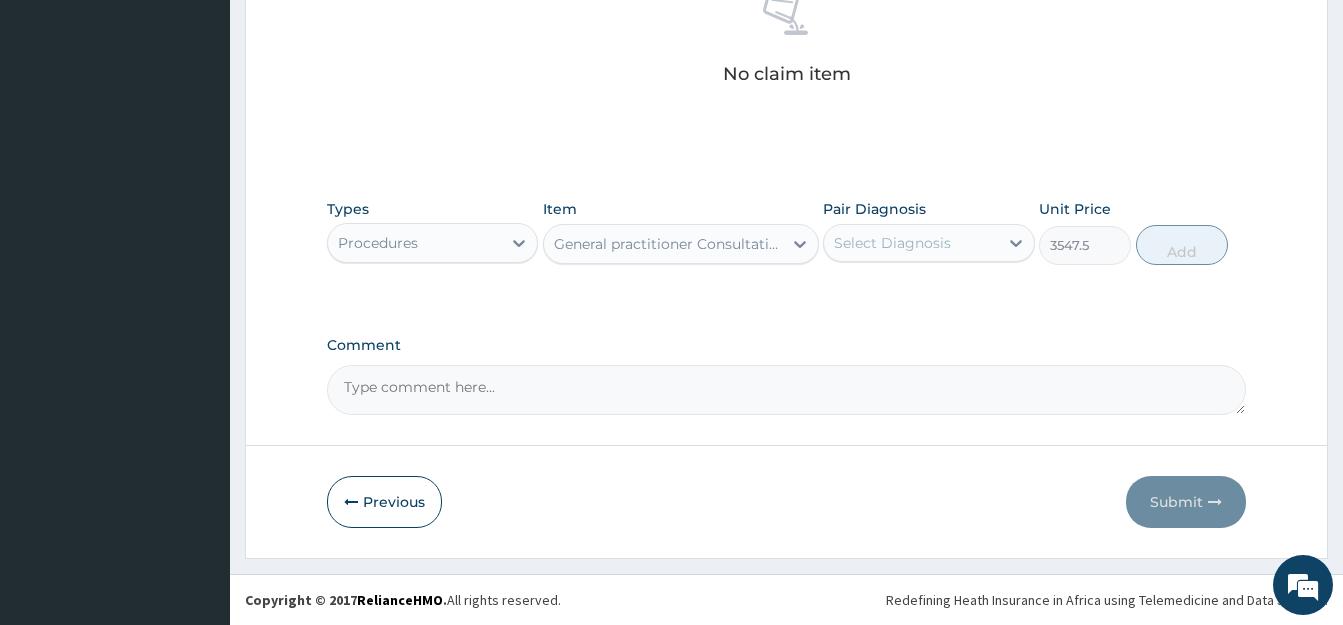 click on "Select Diagnosis" at bounding box center [892, 243] 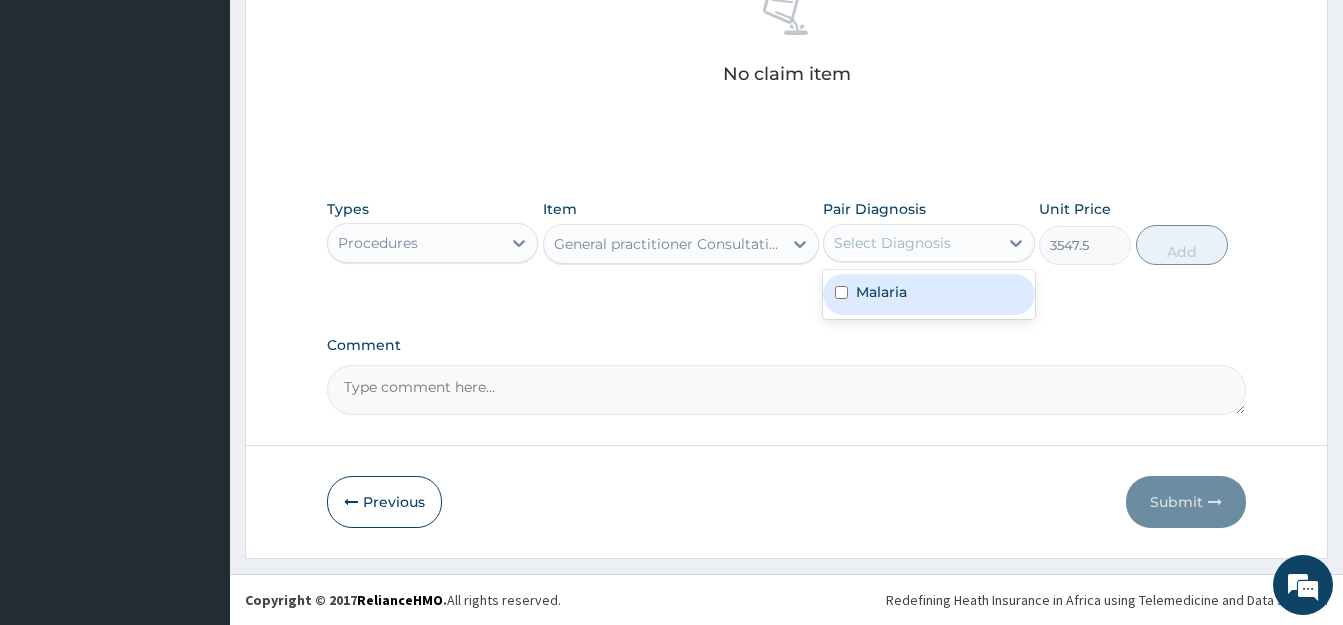 click on "Malaria" at bounding box center [928, 294] 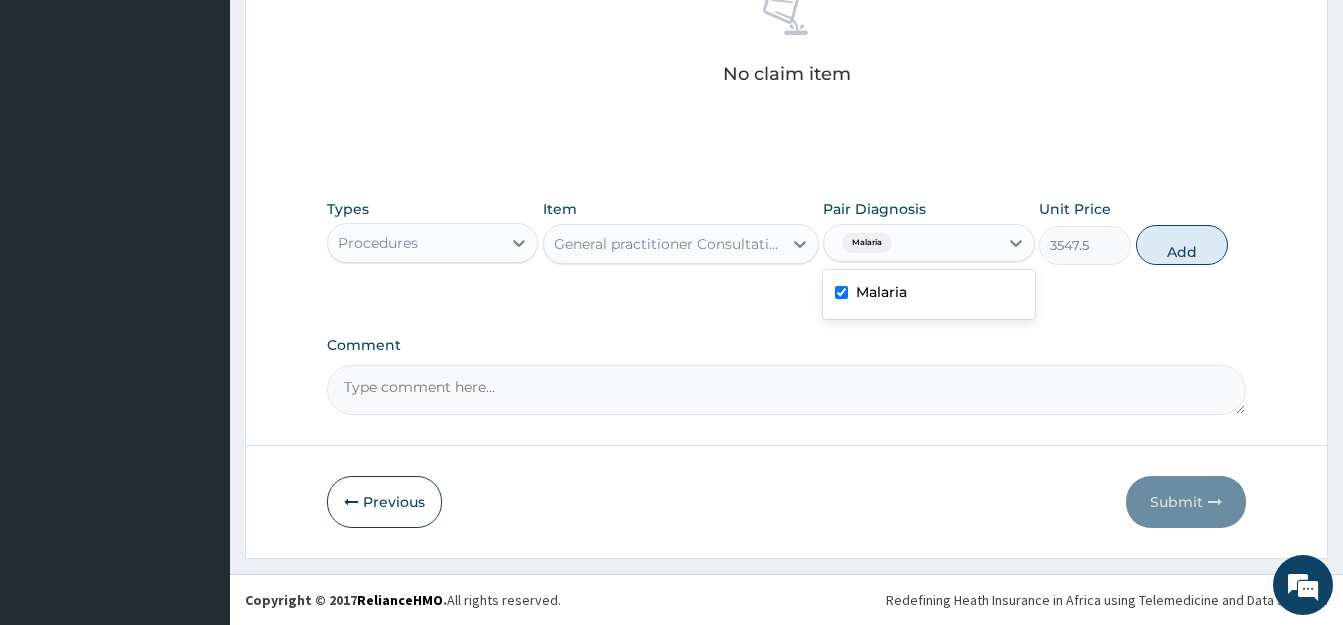 checkbox on "true" 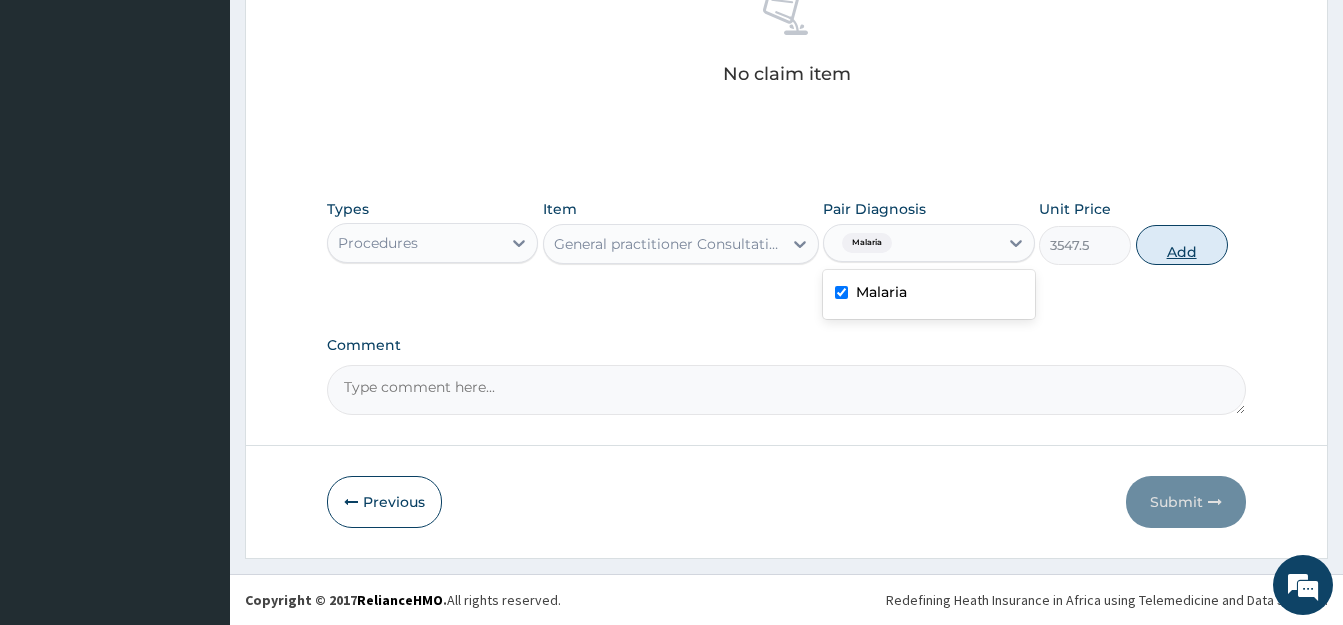 click on "Add" at bounding box center (1182, 245) 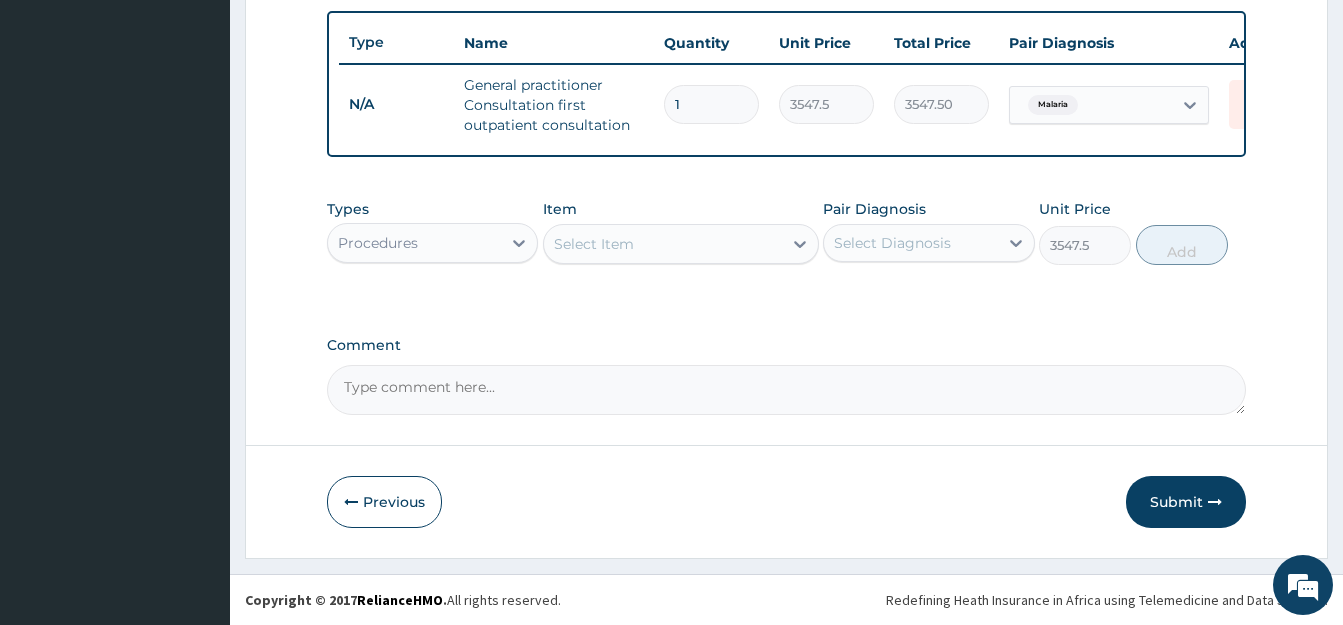 type on "0" 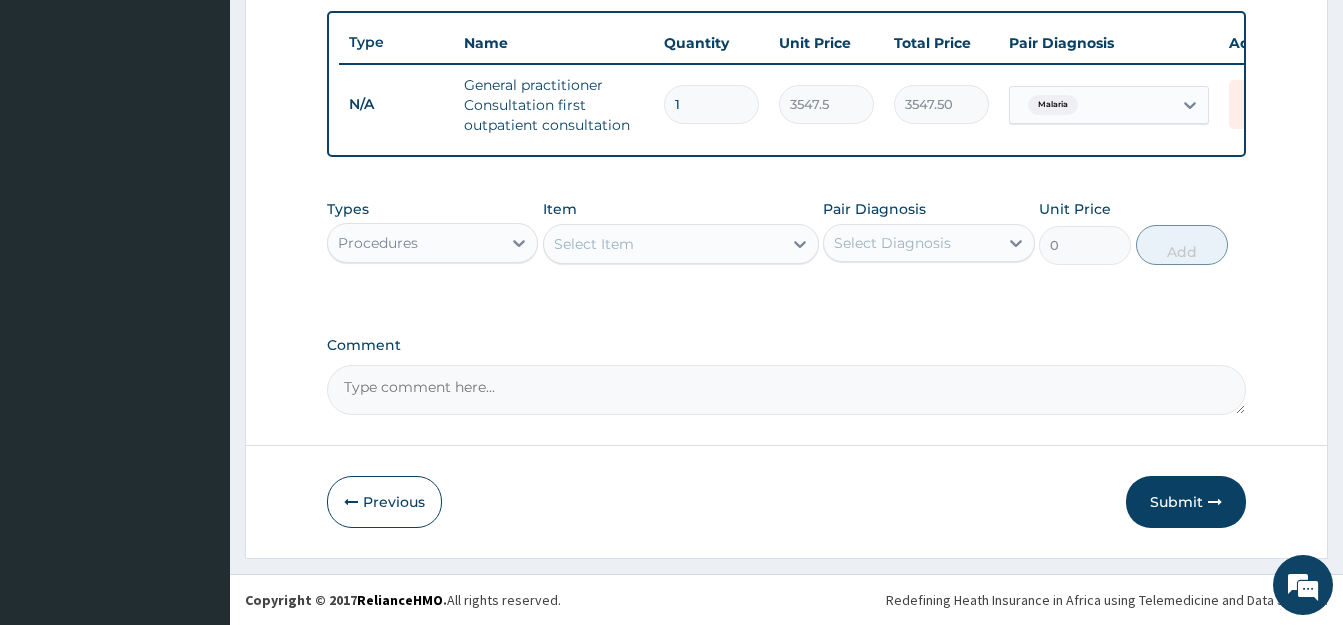 scroll, scrollTop: 750, scrollLeft: 0, axis: vertical 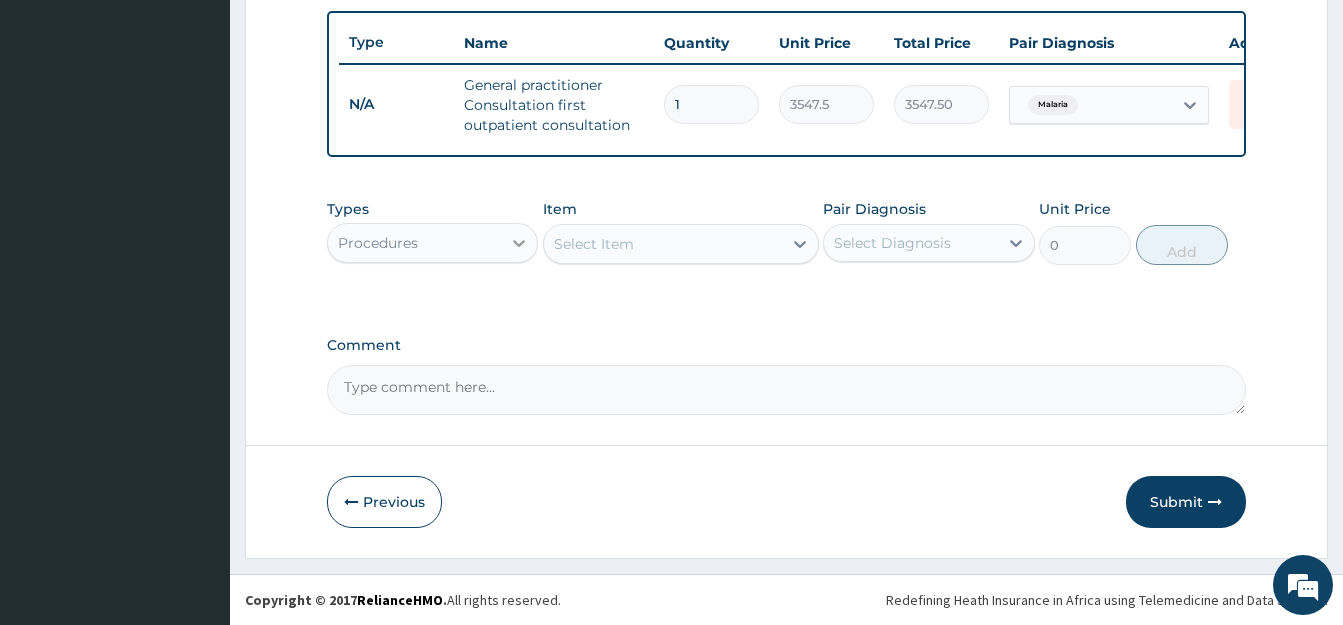 click 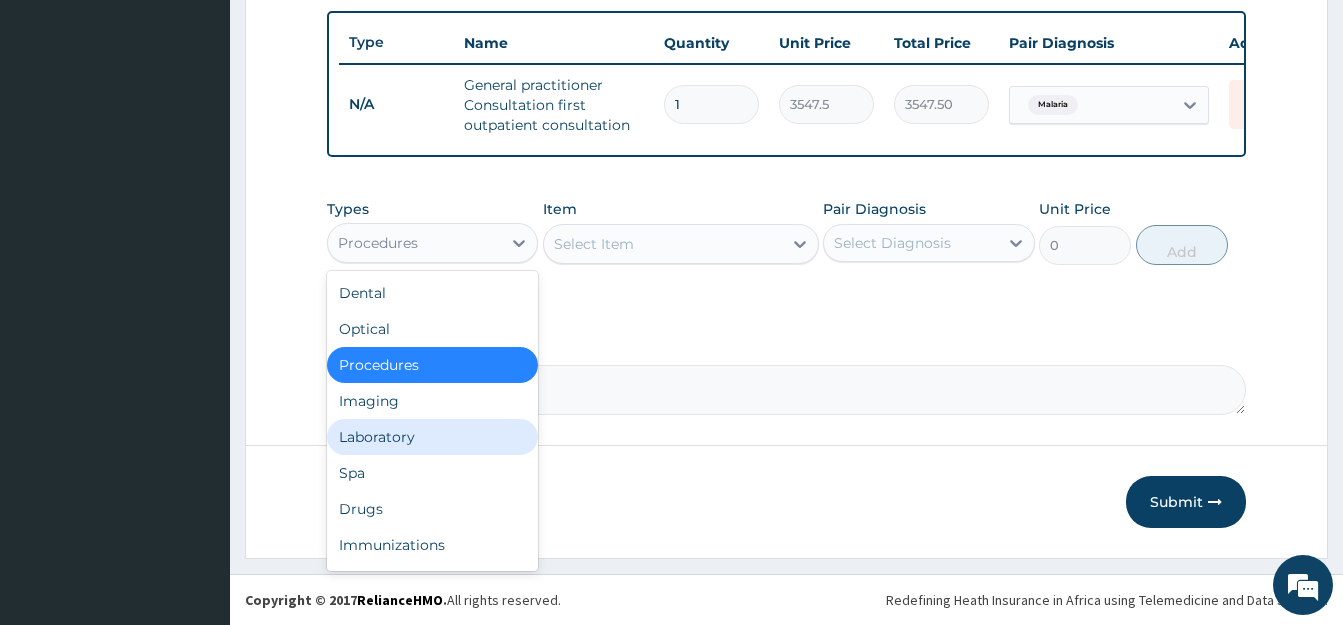 drag, startPoint x: 487, startPoint y: 437, endPoint x: 493, endPoint y: 424, distance: 14.3178215 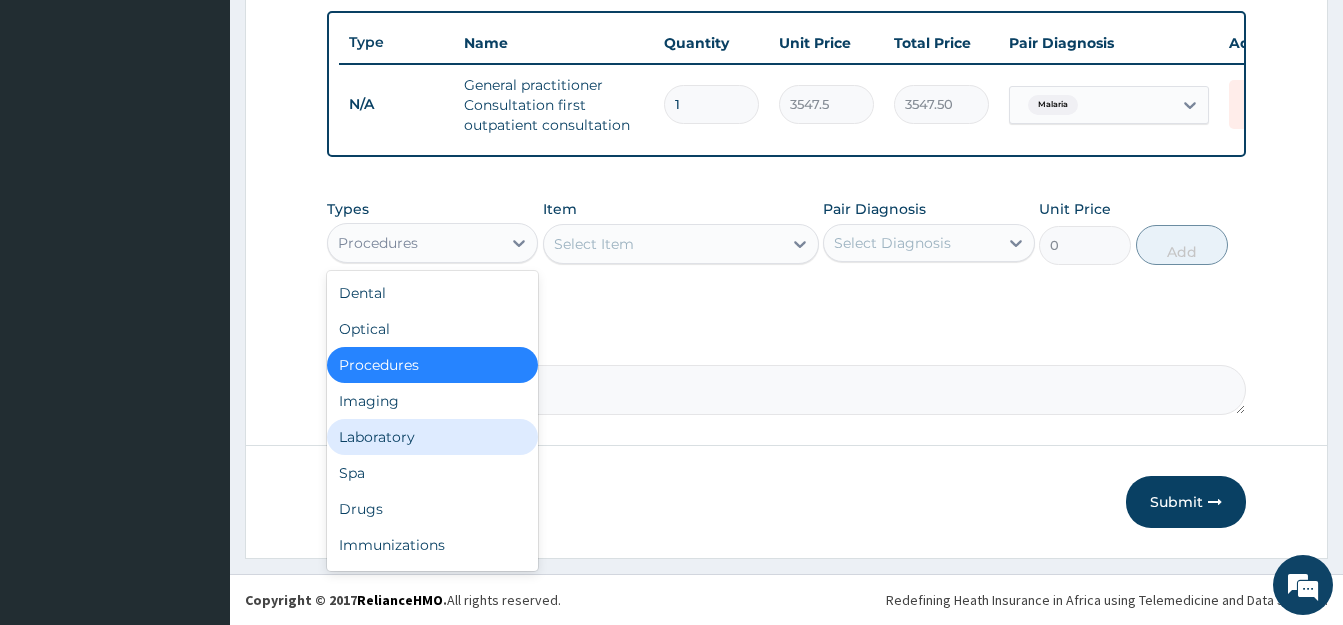 click on "Laboratory" at bounding box center (432, 437) 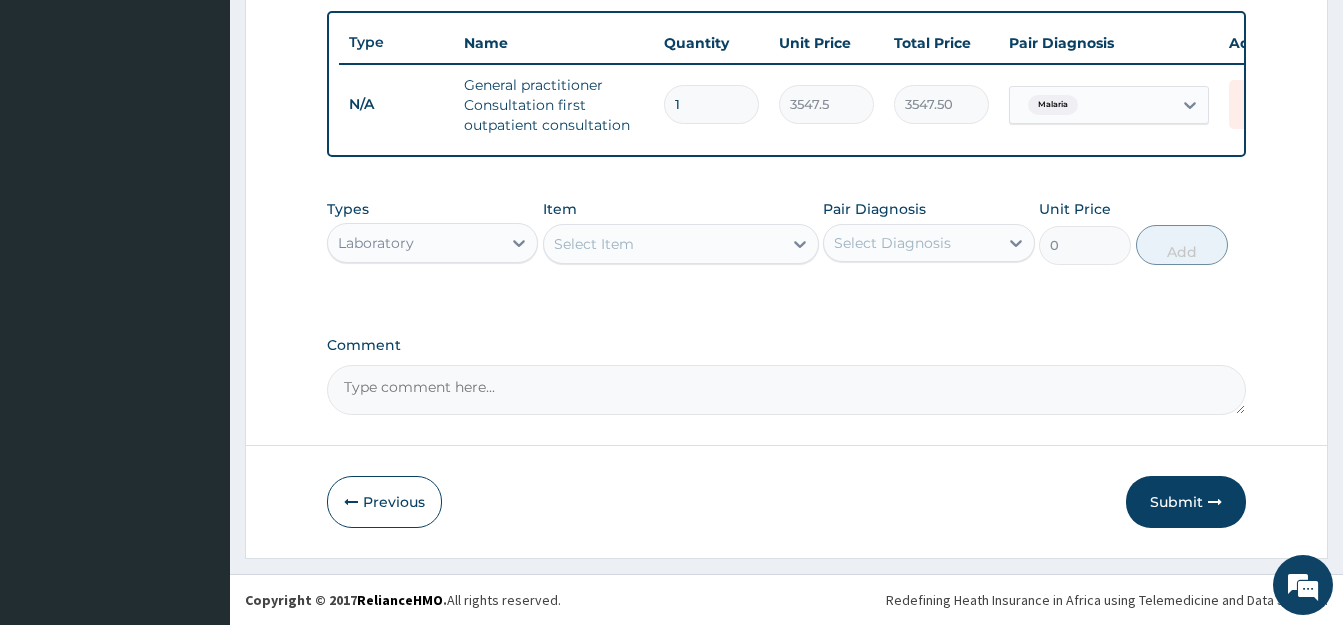 click on "Select Item" at bounding box center (594, 244) 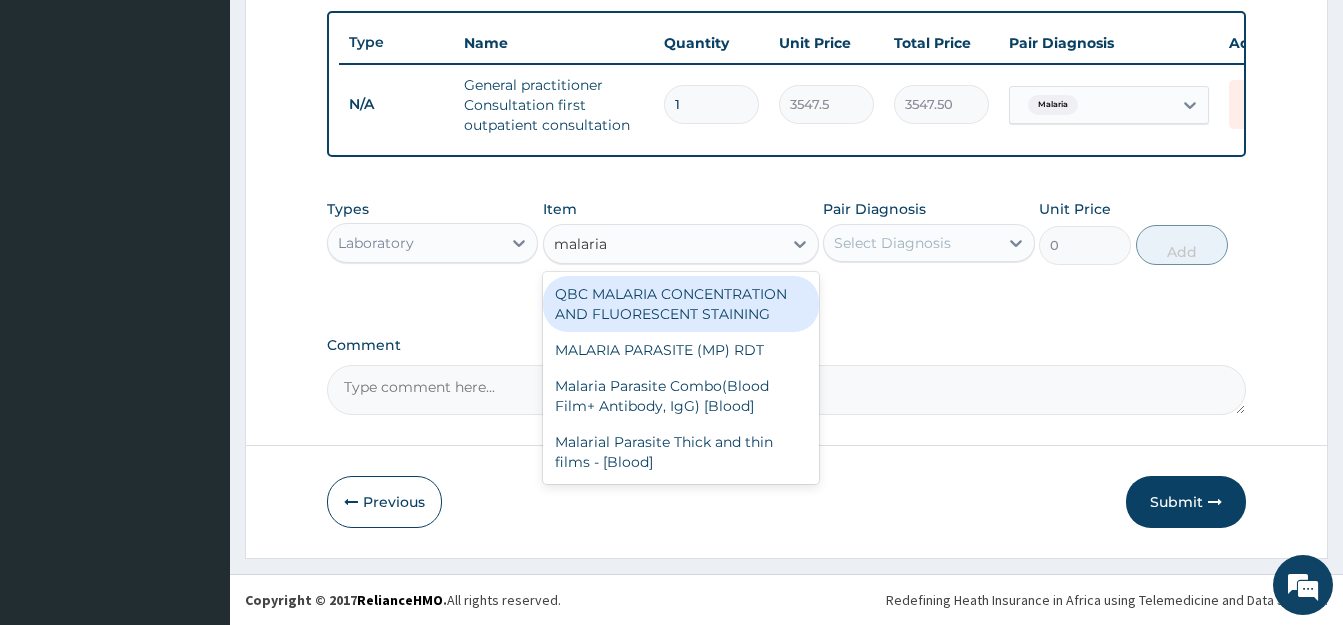 type on "malaria p" 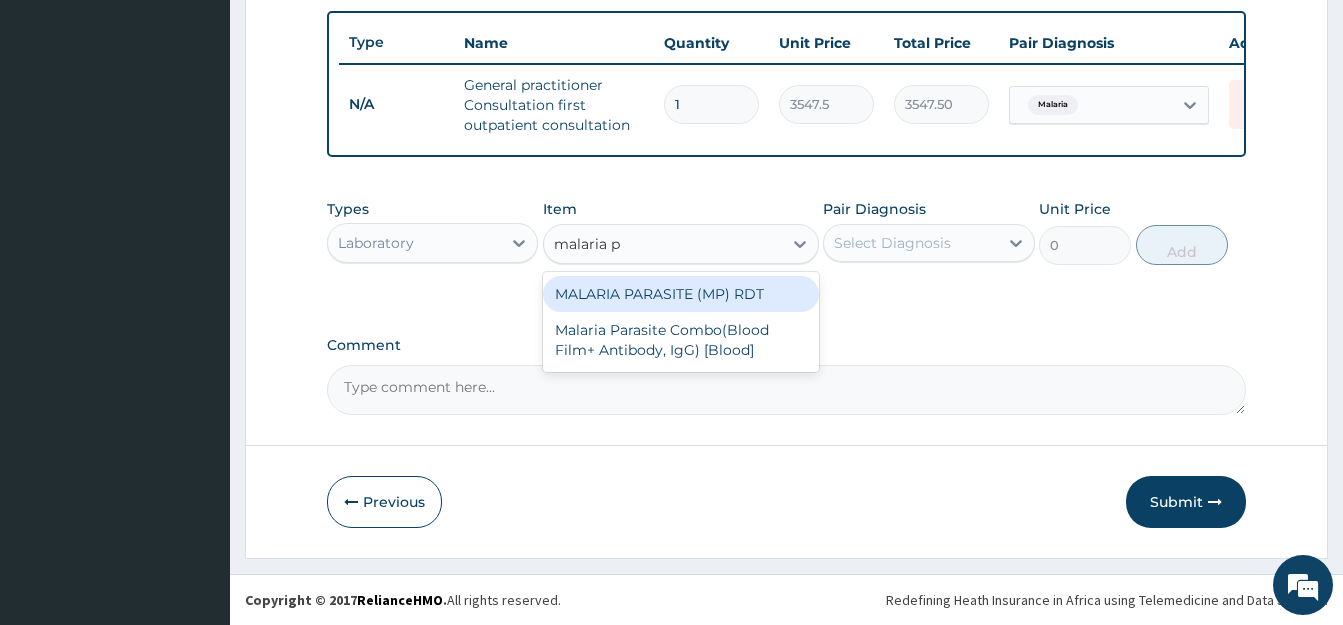 click on "MALARIA PARASITE (MP) RDT" at bounding box center (681, 294) 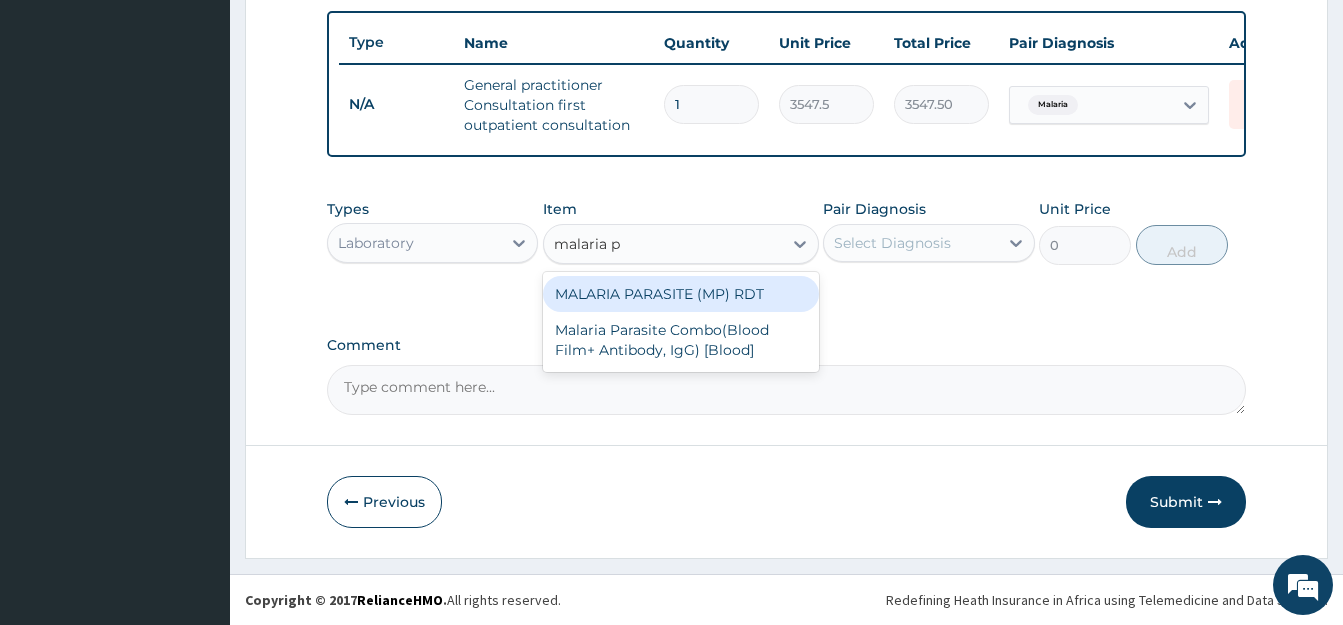 type 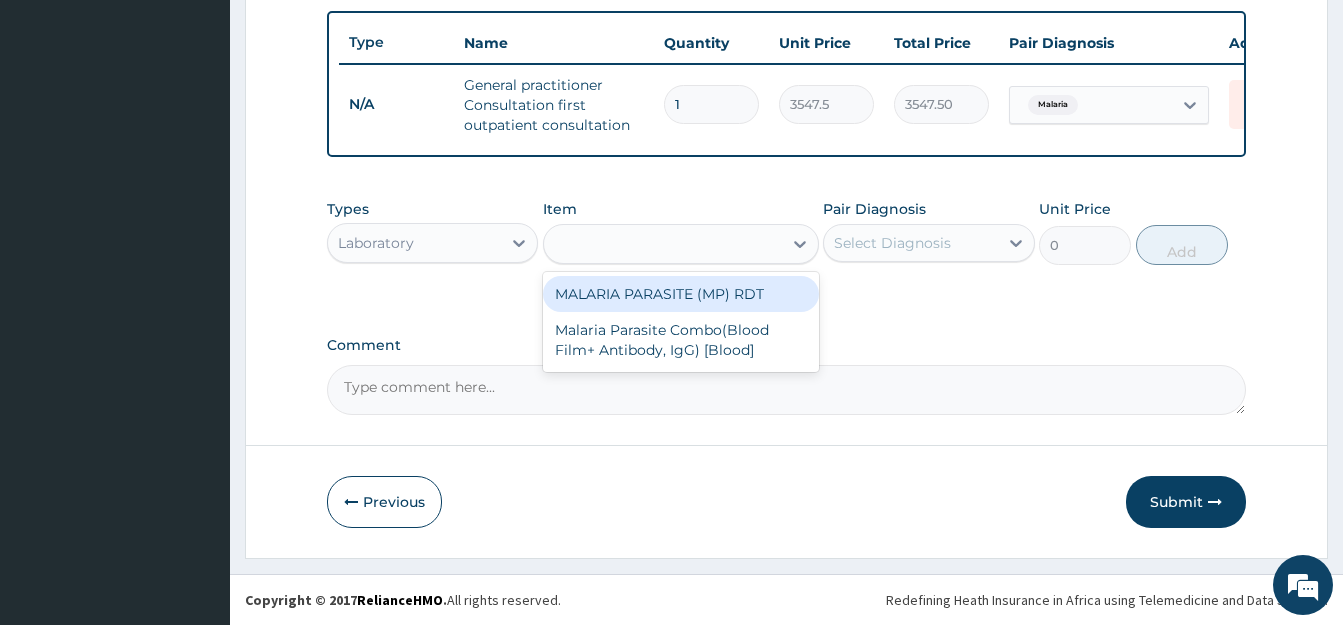 type on "1612.5" 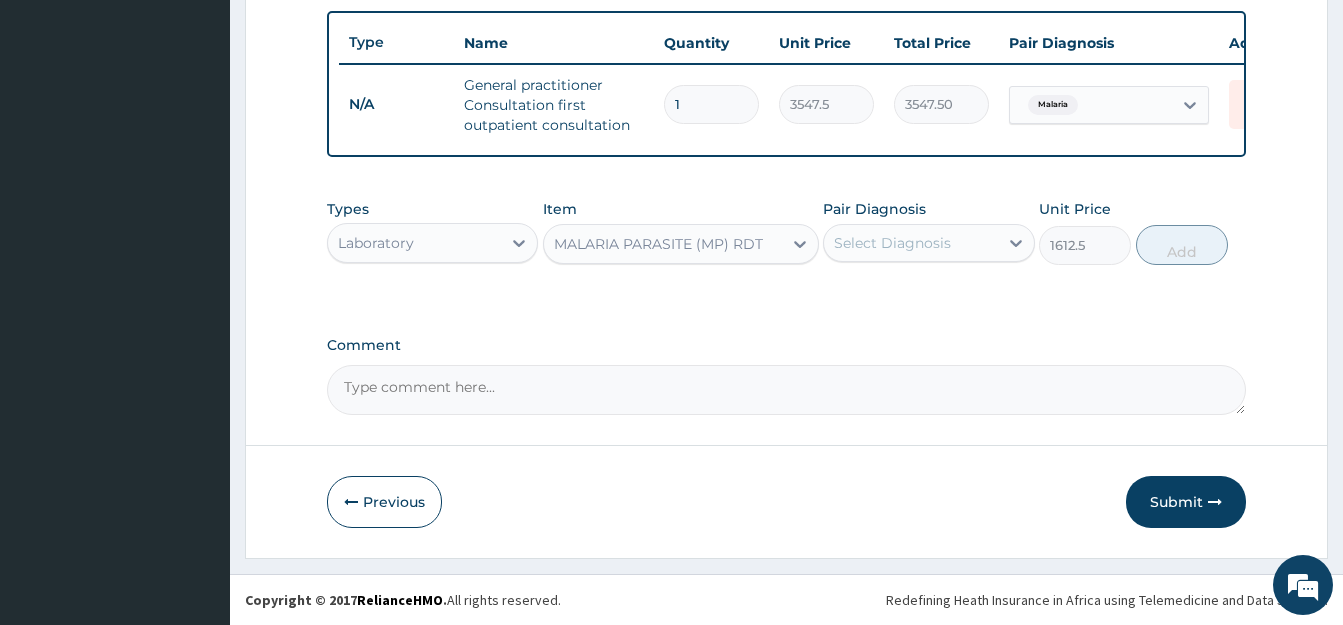 click on "Select Diagnosis" at bounding box center [892, 243] 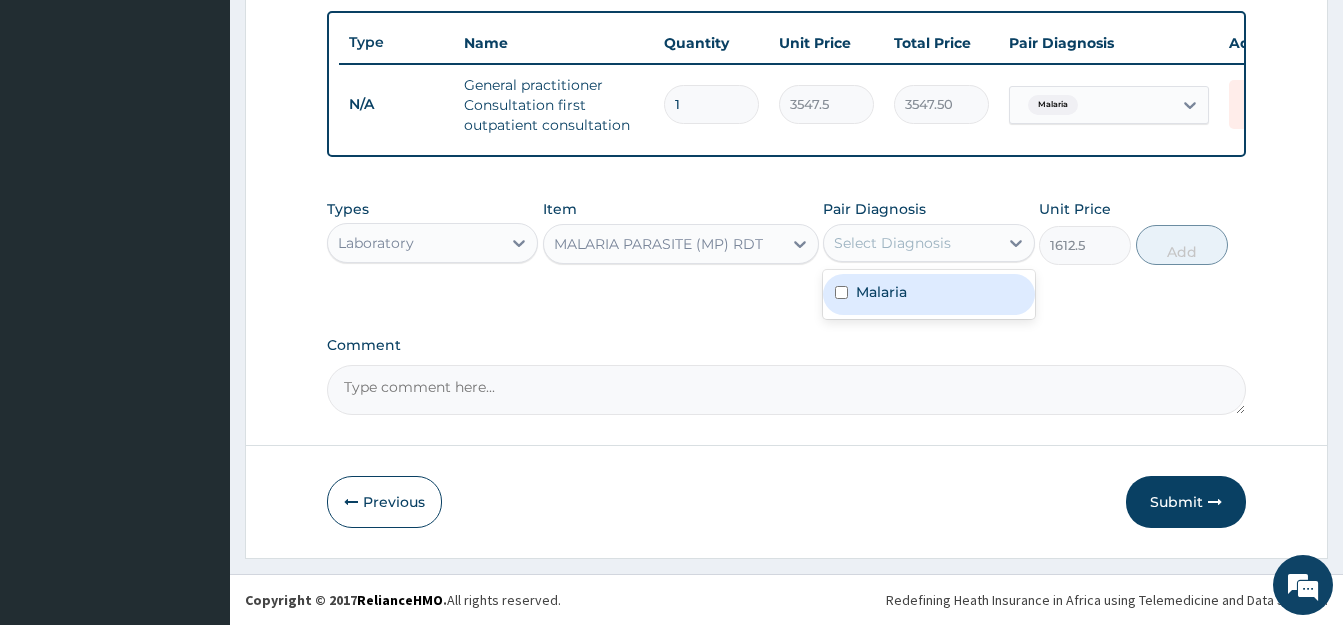 click at bounding box center [841, 292] 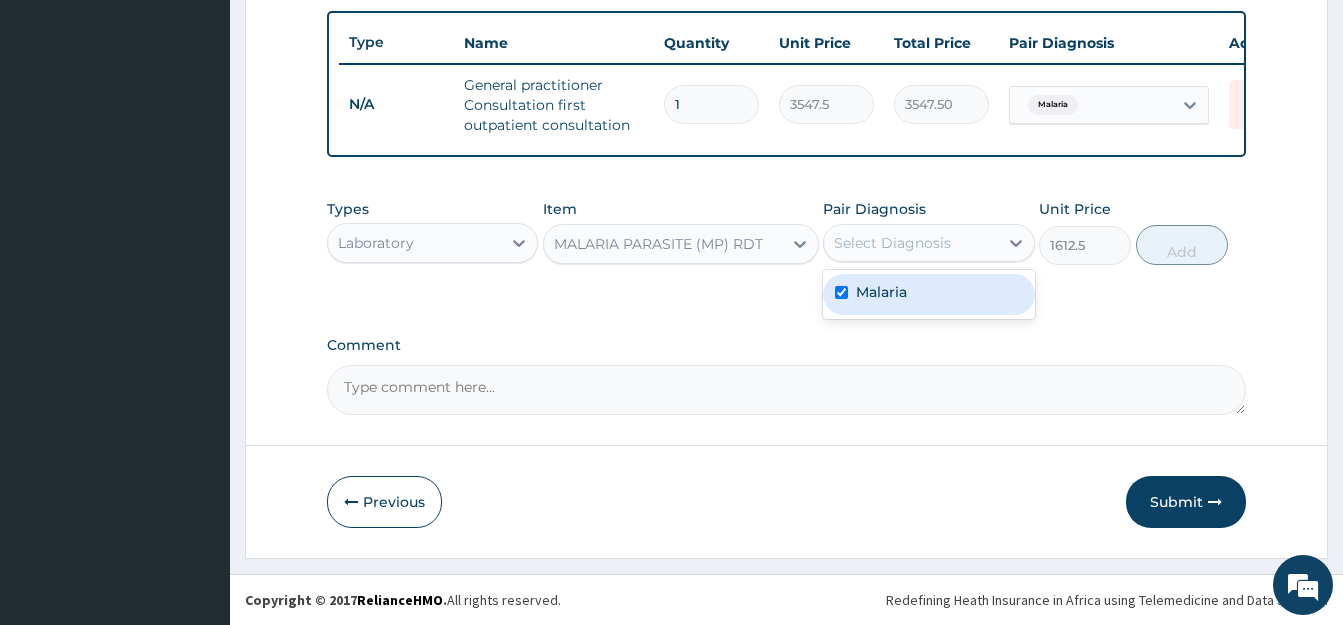 checkbox on "true" 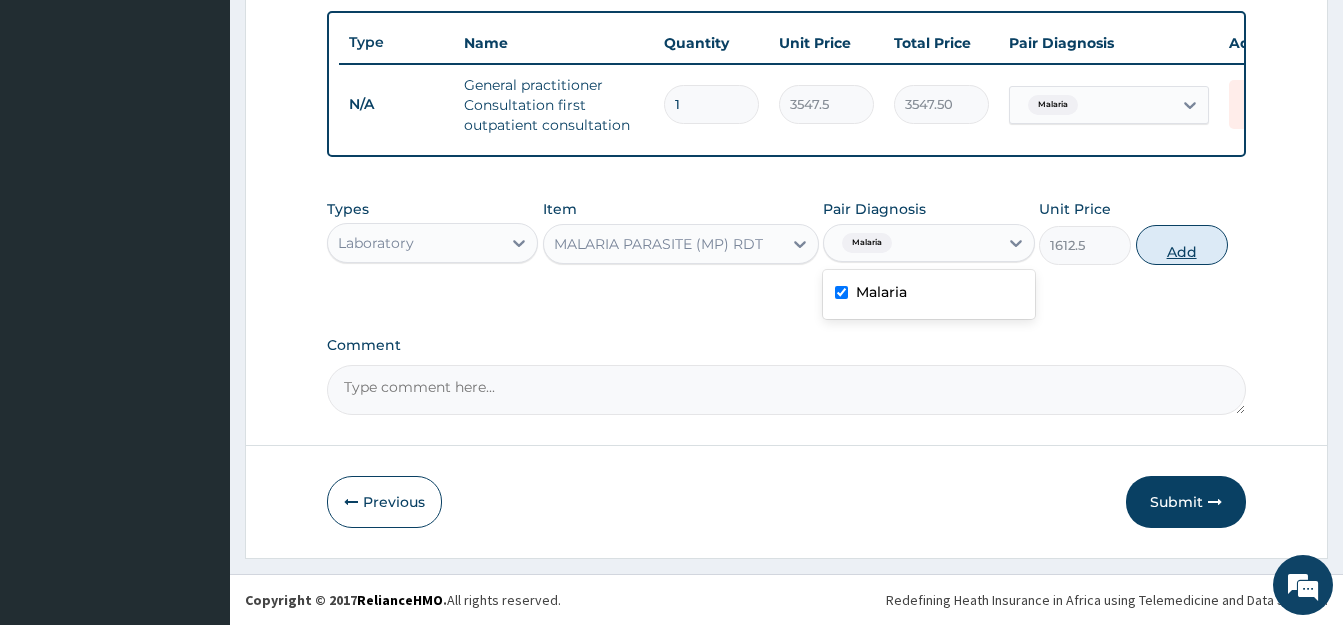 click on "Add" at bounding box center [1182, 245] 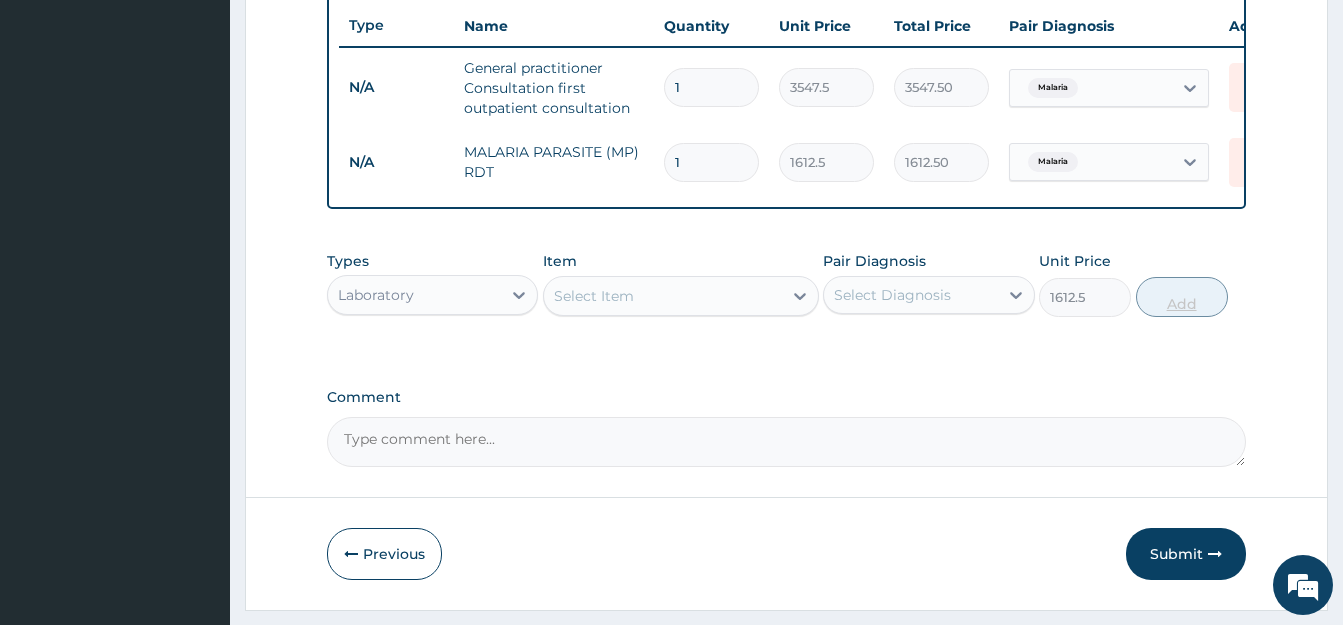 type on "0" 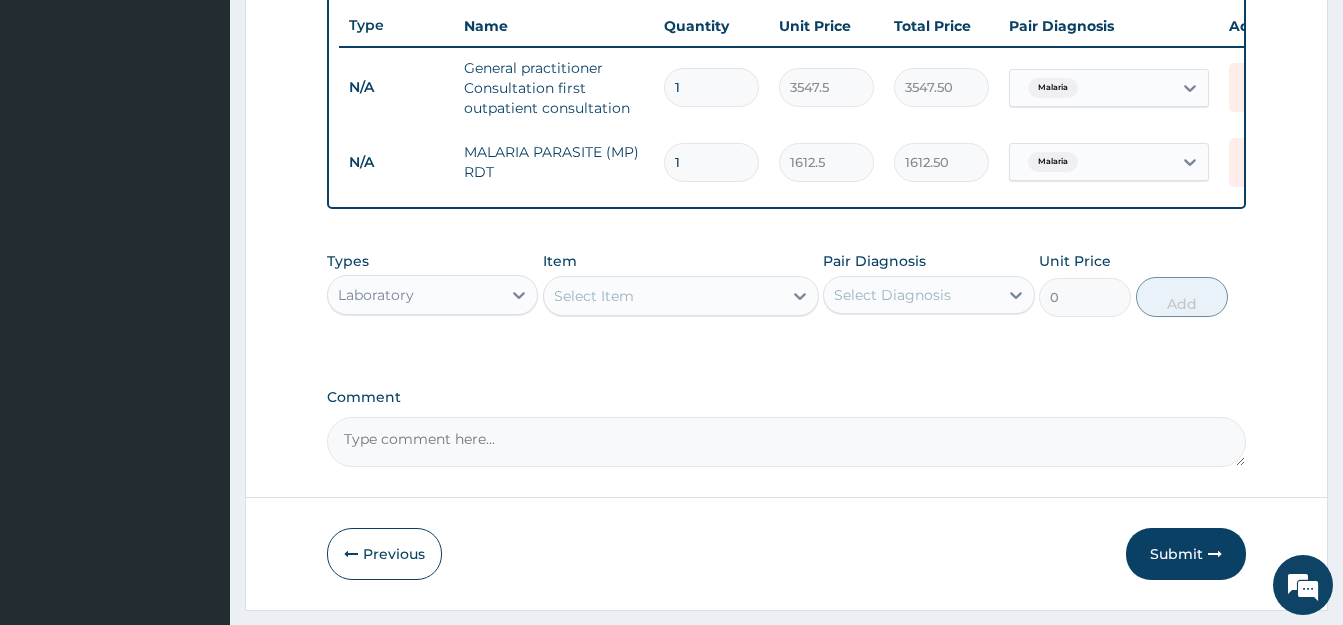 click on "Select Item" at bounding box center (594, 296) 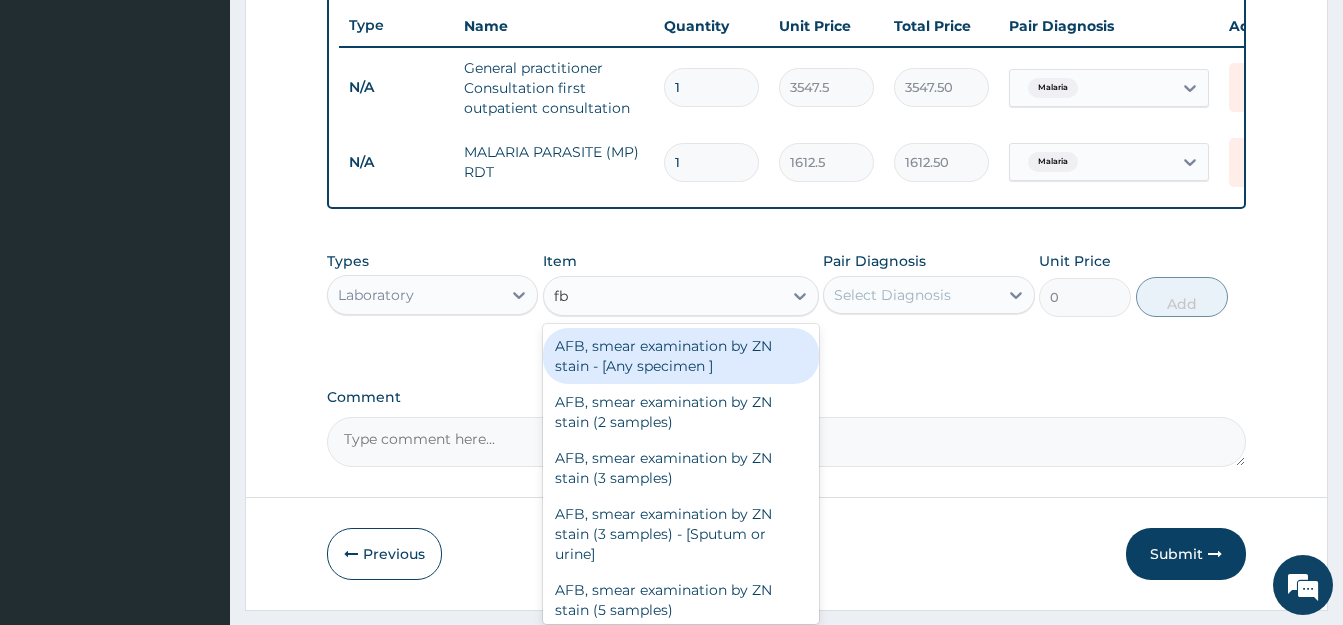 type on "fbc" 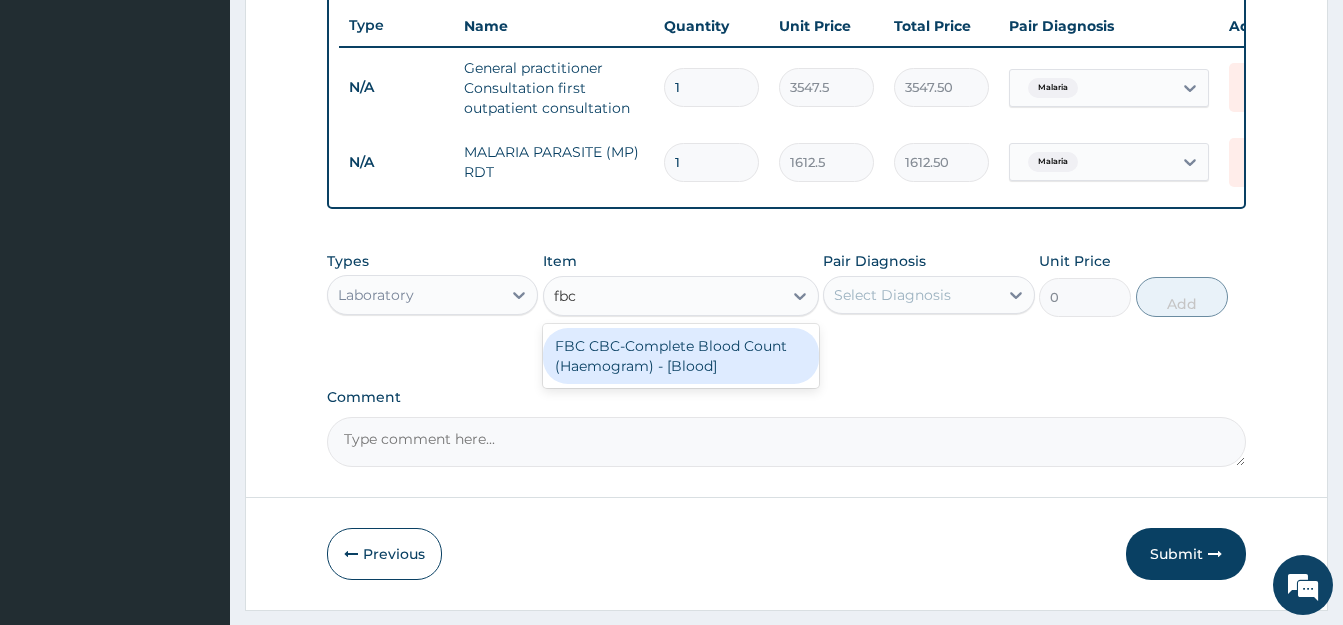 click on "FBC CBC-Complete Blood Count (Haemogram) - [Blood]" at bounding box center [681, 356] 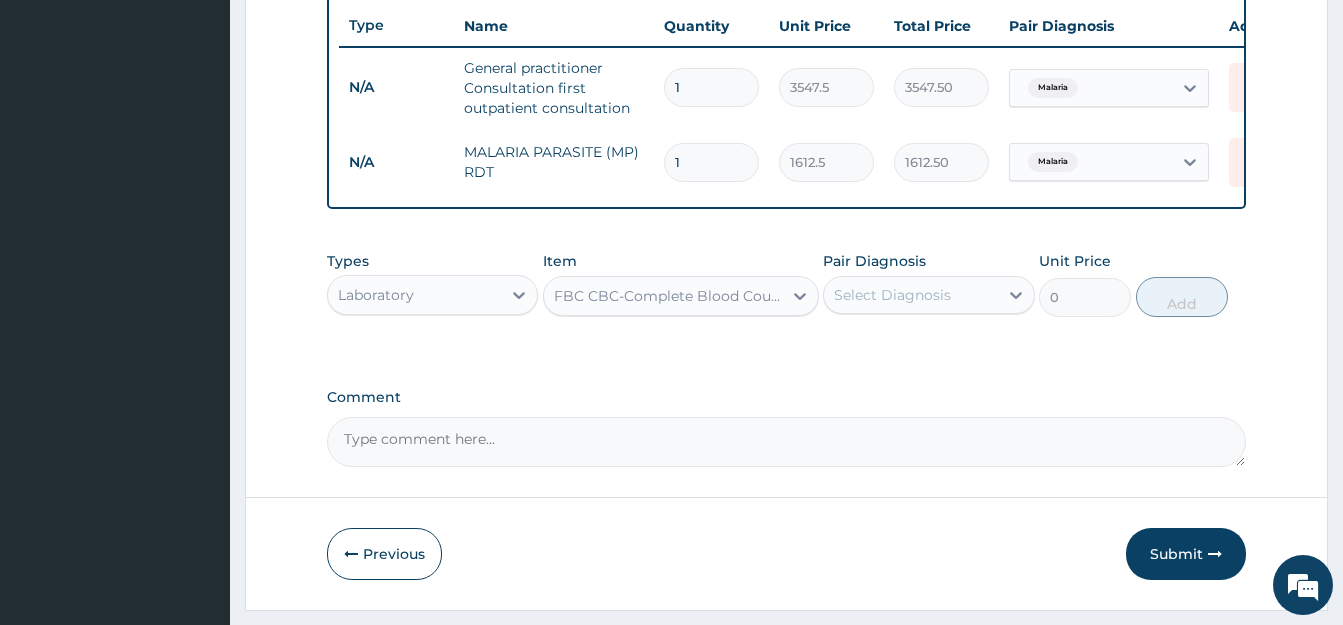 type 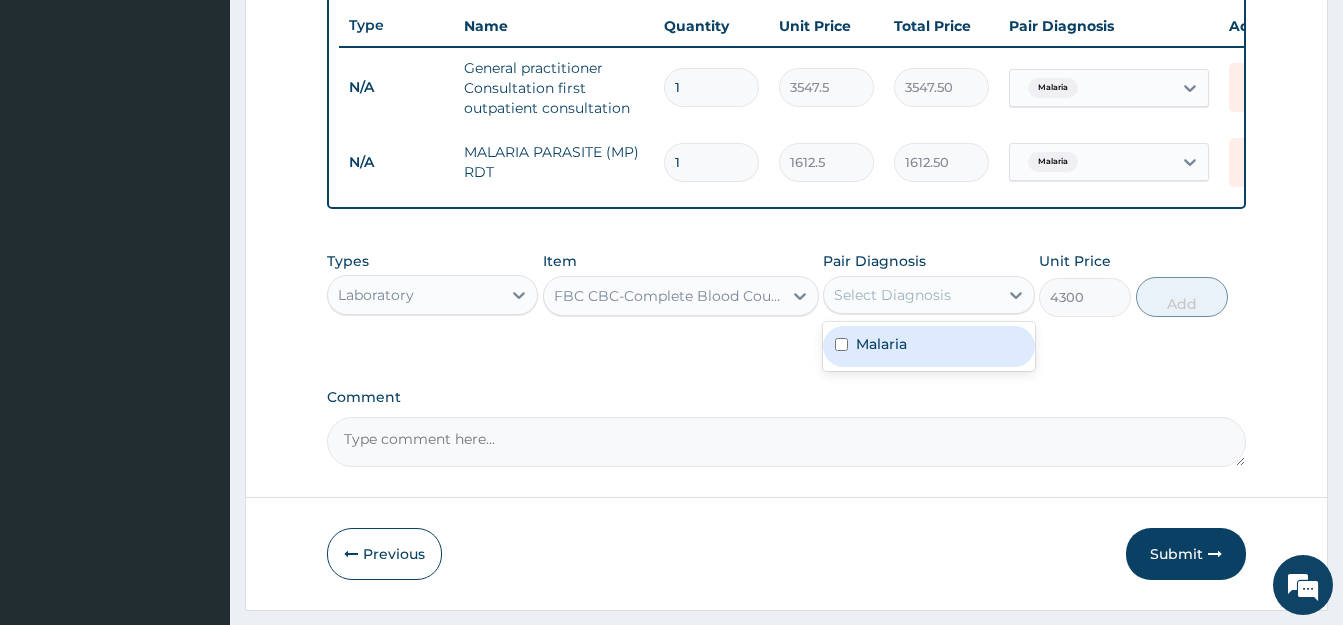 click on "Select Diagnosis" at bounding box center (892, 295) 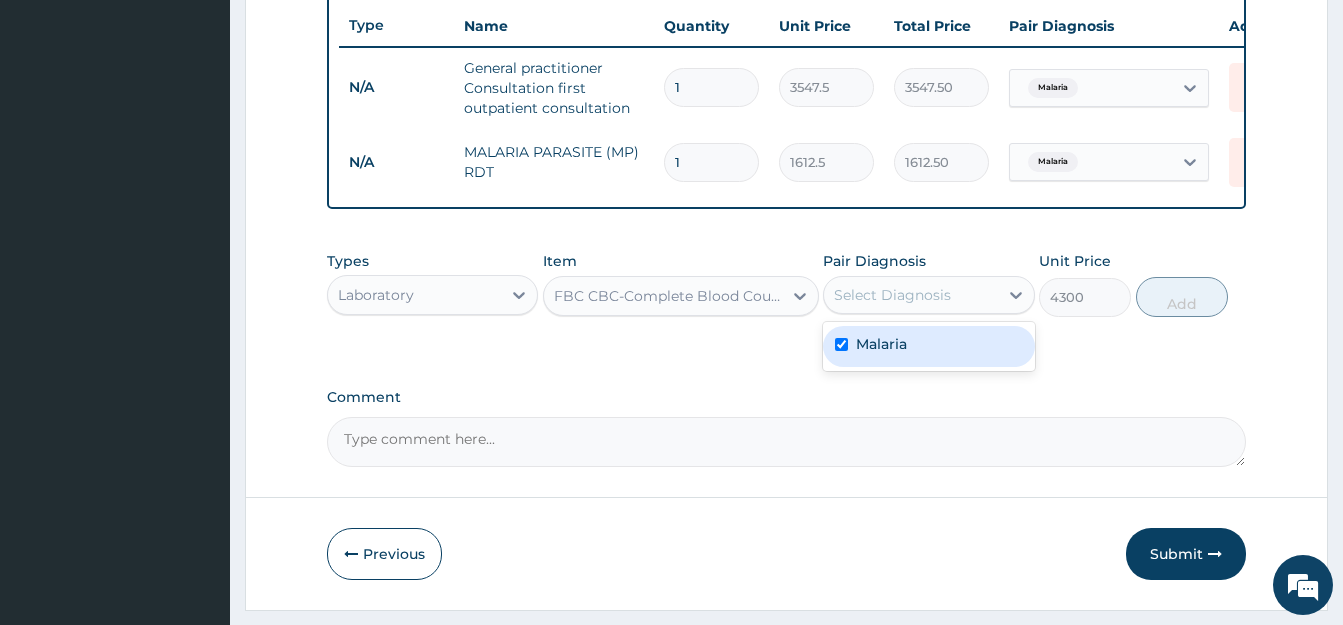 checkbox on "true" 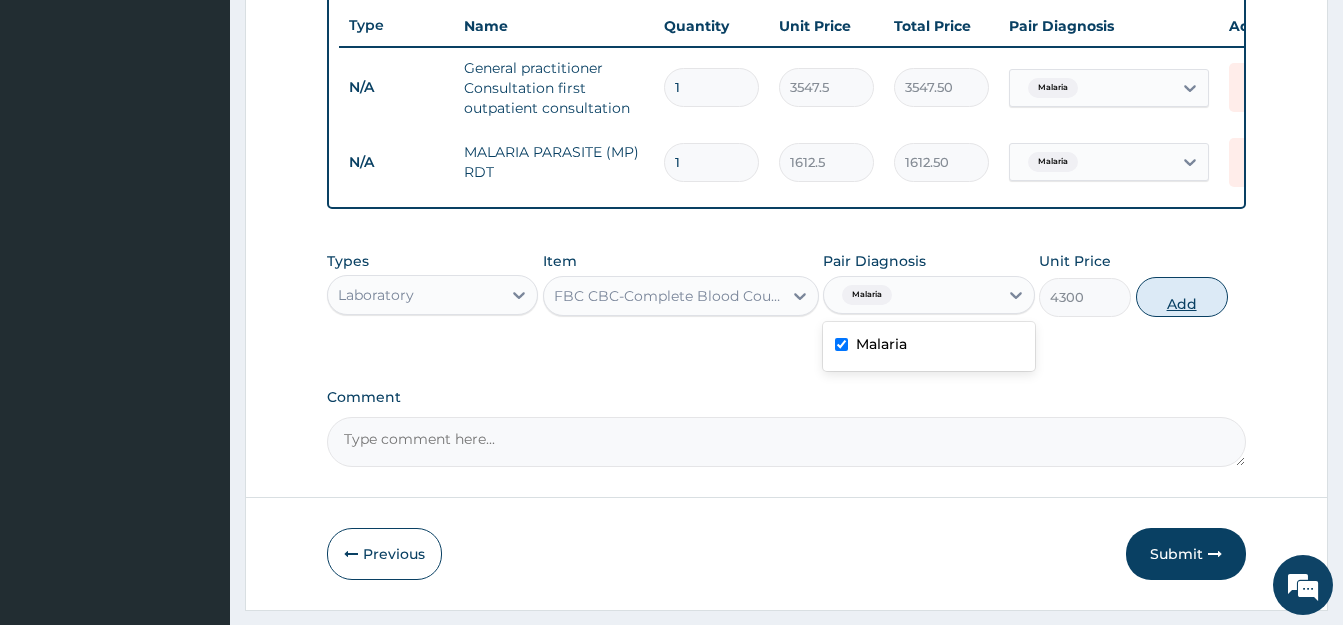 click on "Add" at bounding box center (1182, 297) 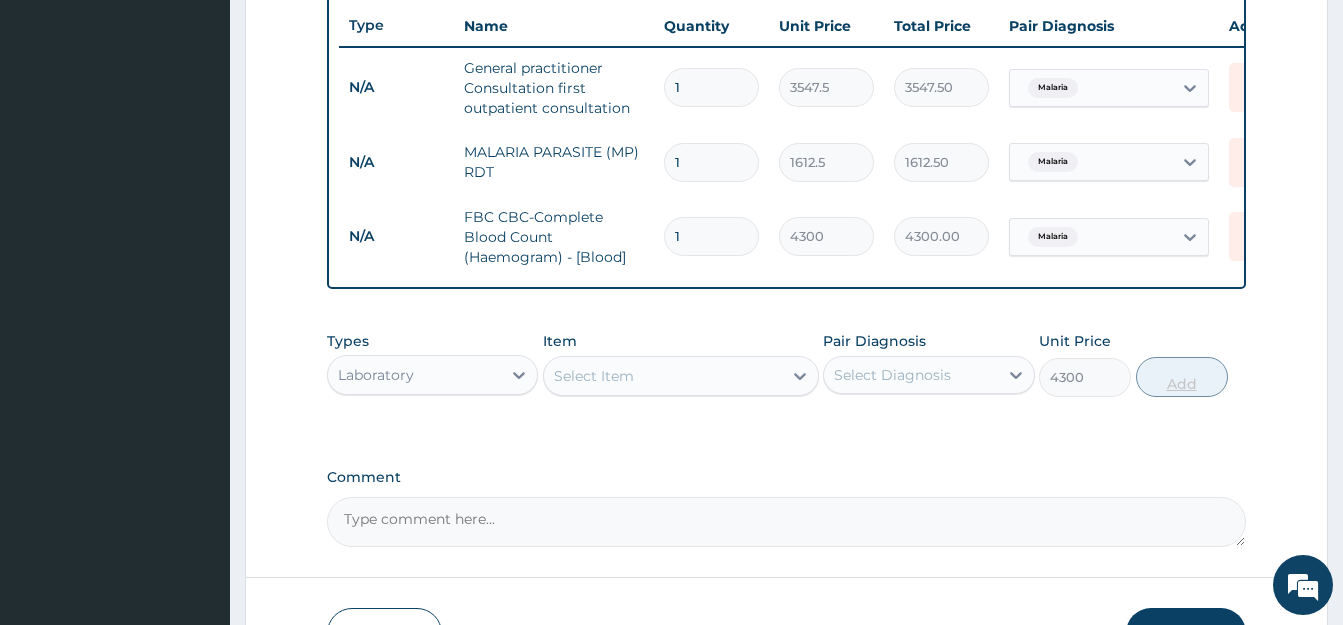 type on "0" 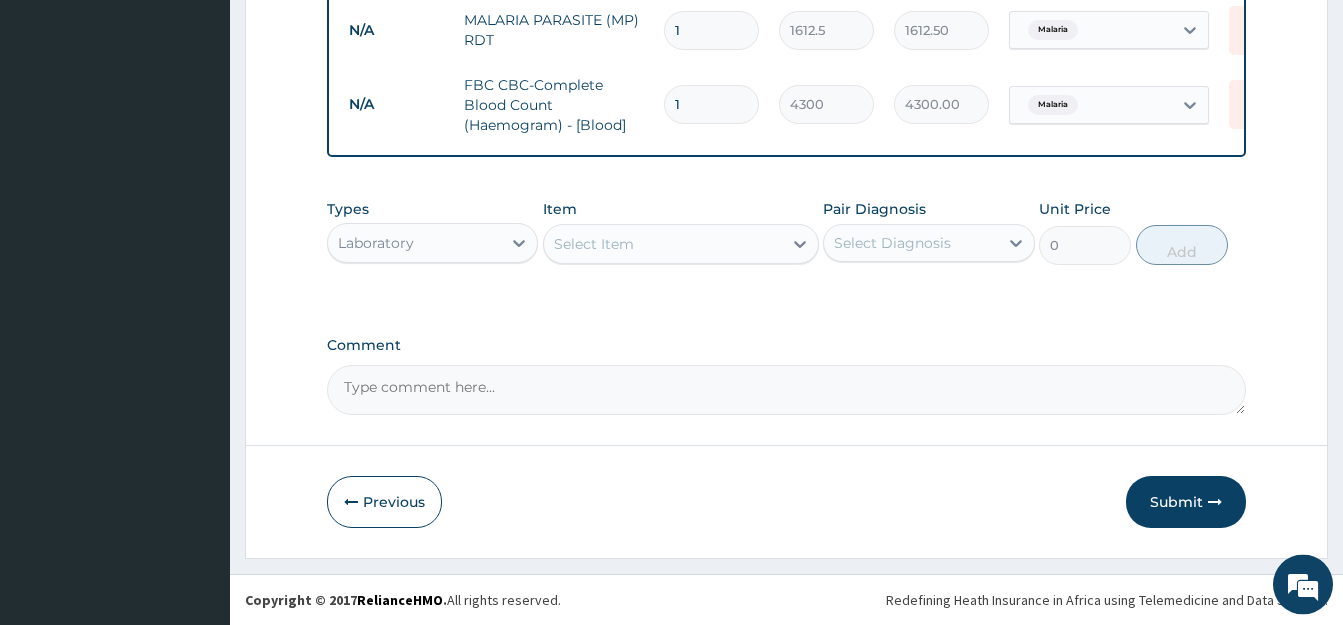 scroll, scrollTop: 899, scrollLeft: 0, axis: vertical 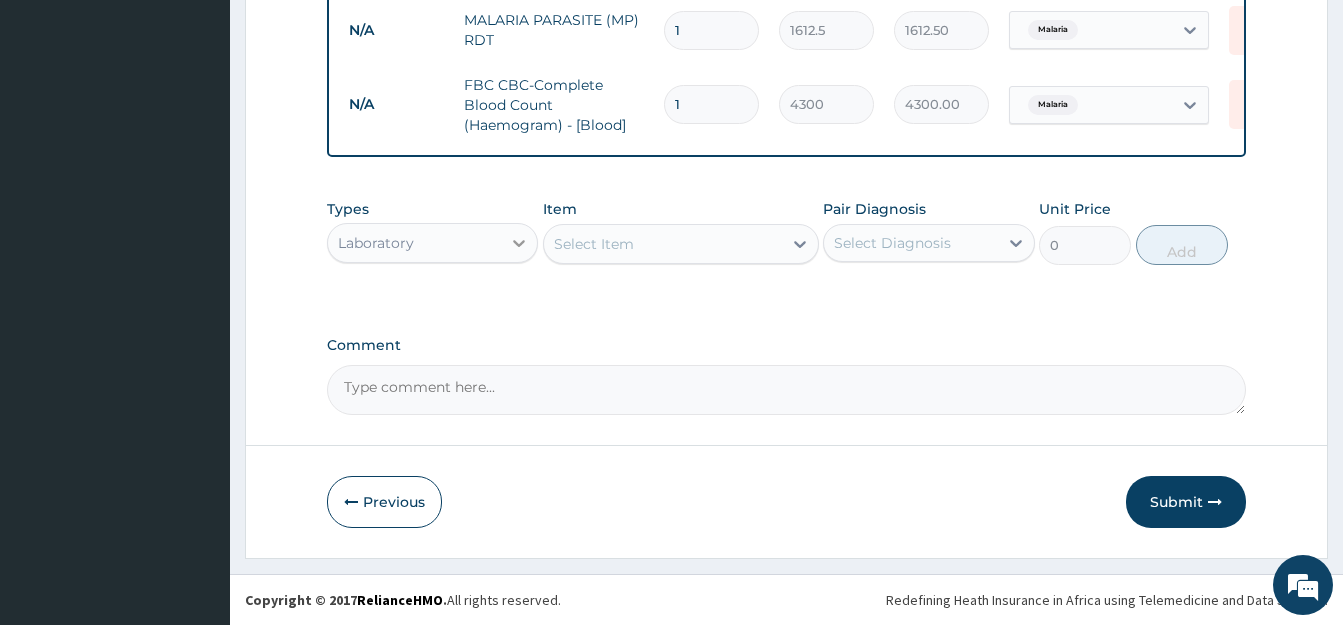 click 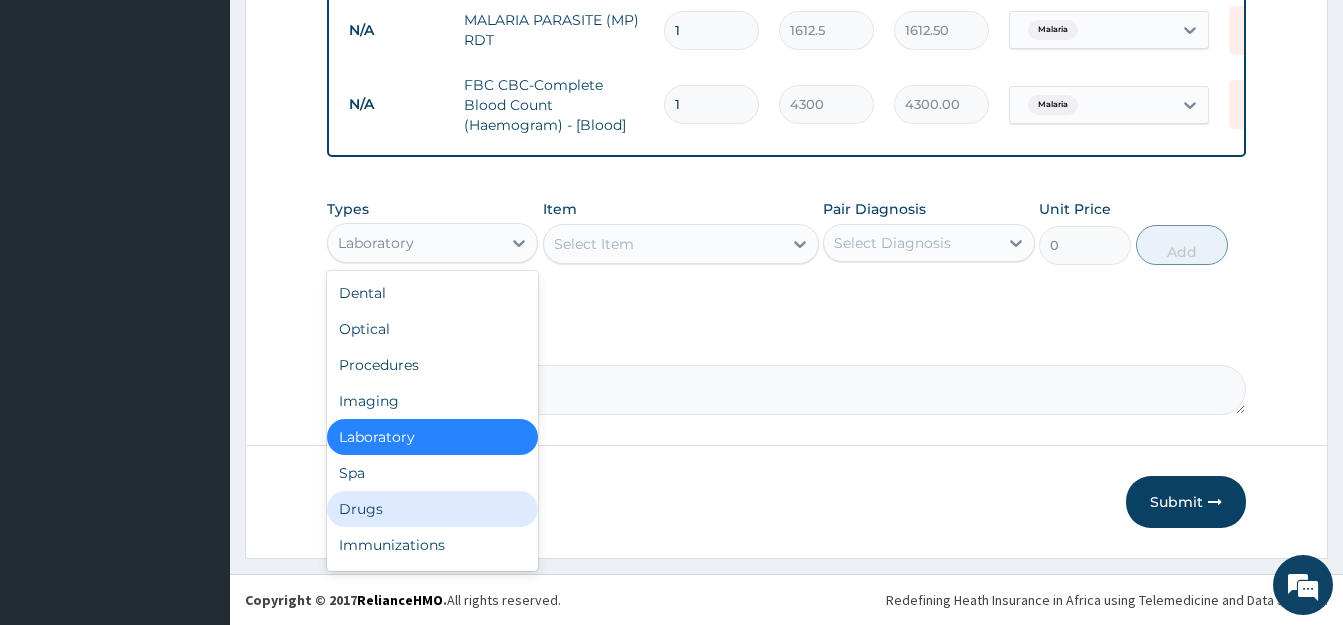 click on "Drugs" at bounding box center [432, 509] 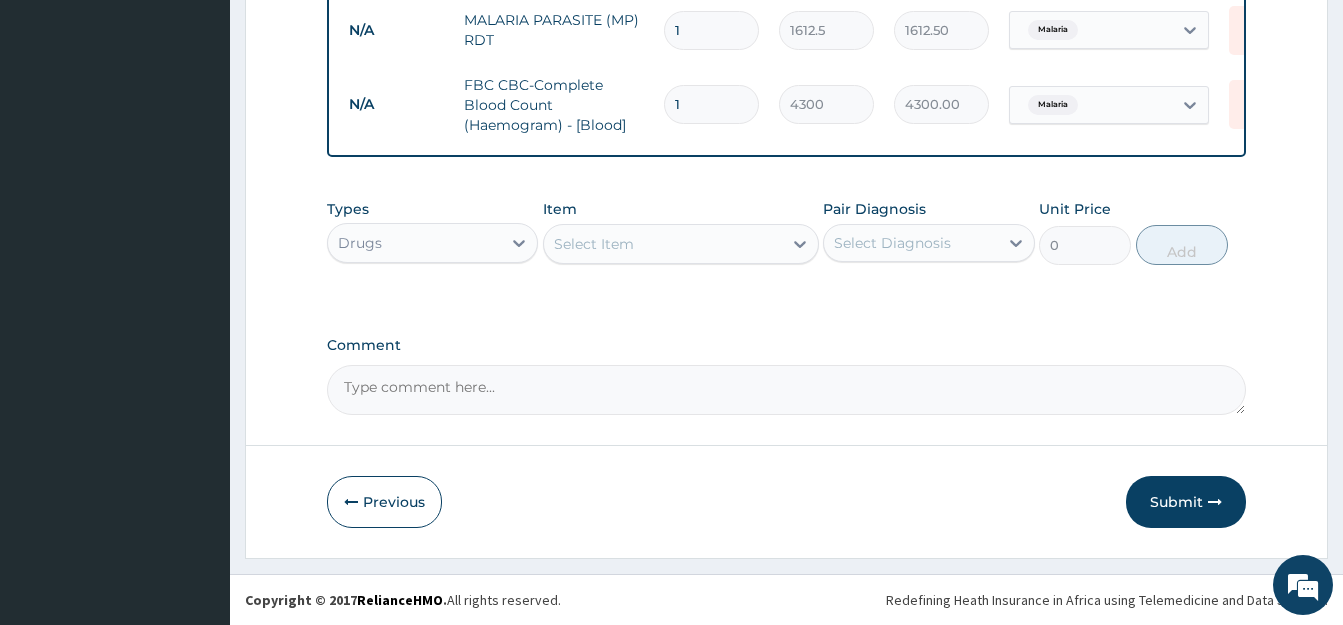 click on "Select Item" at bounding box center [663, 244] 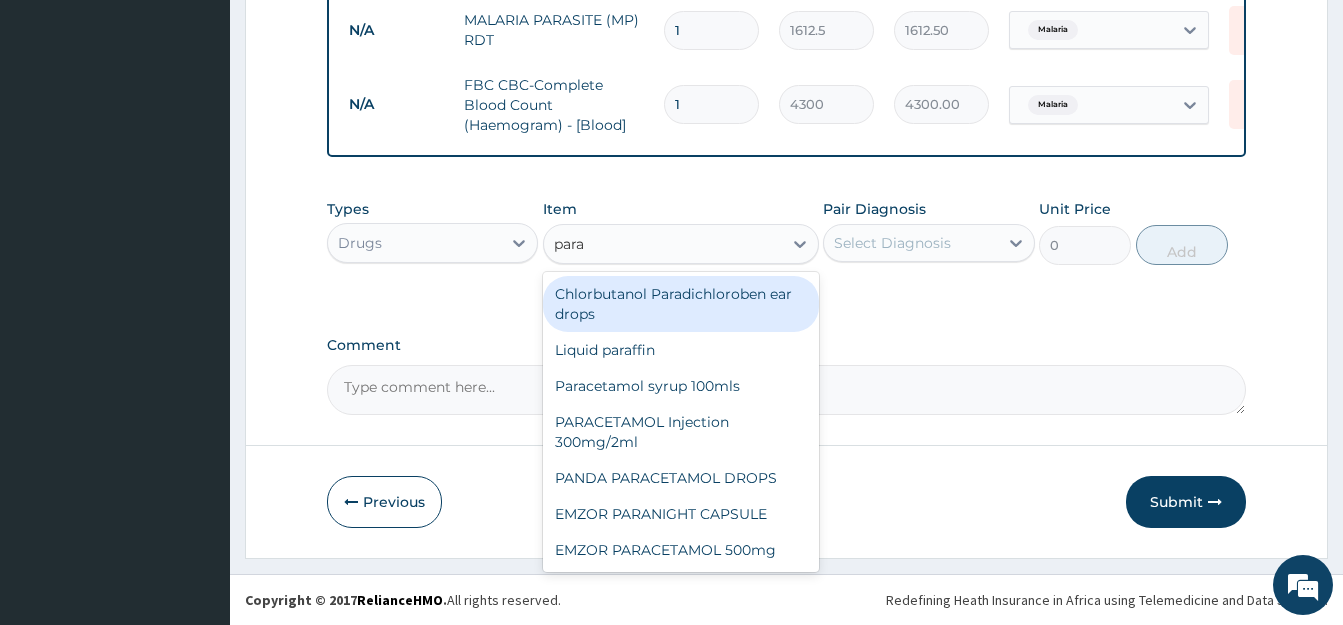 type on "parac" 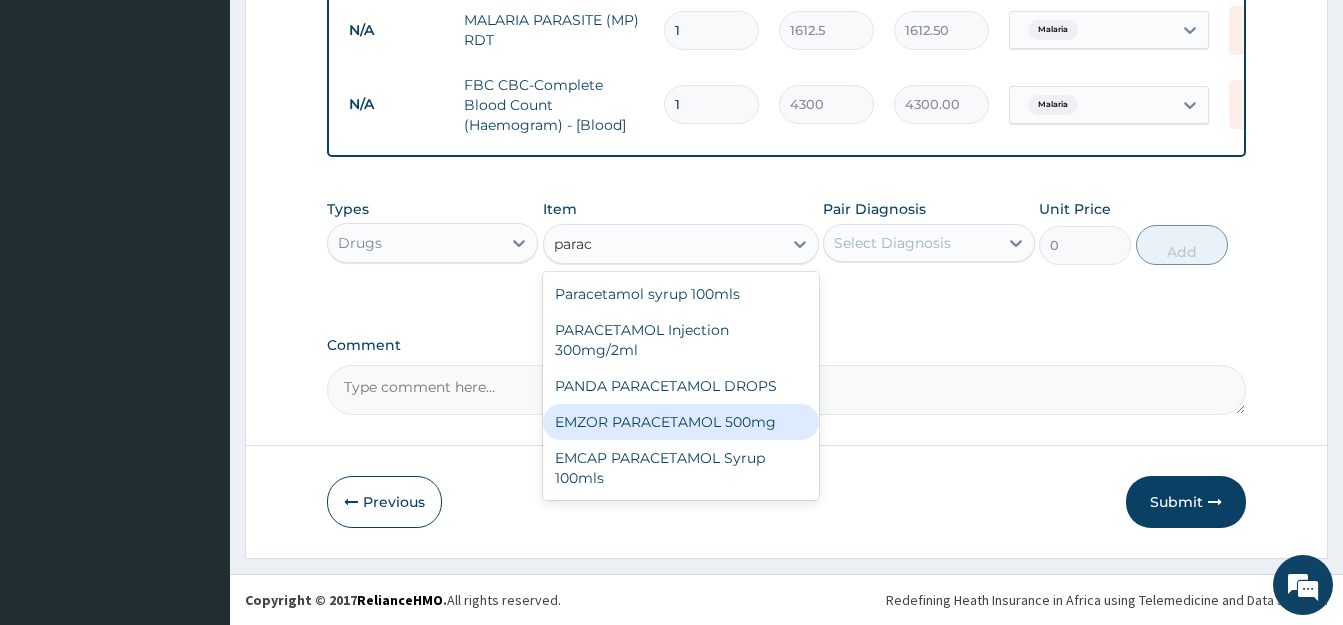 click on "EMZOR PARACETAMOL 500mg" at bounding box center (681, 422) 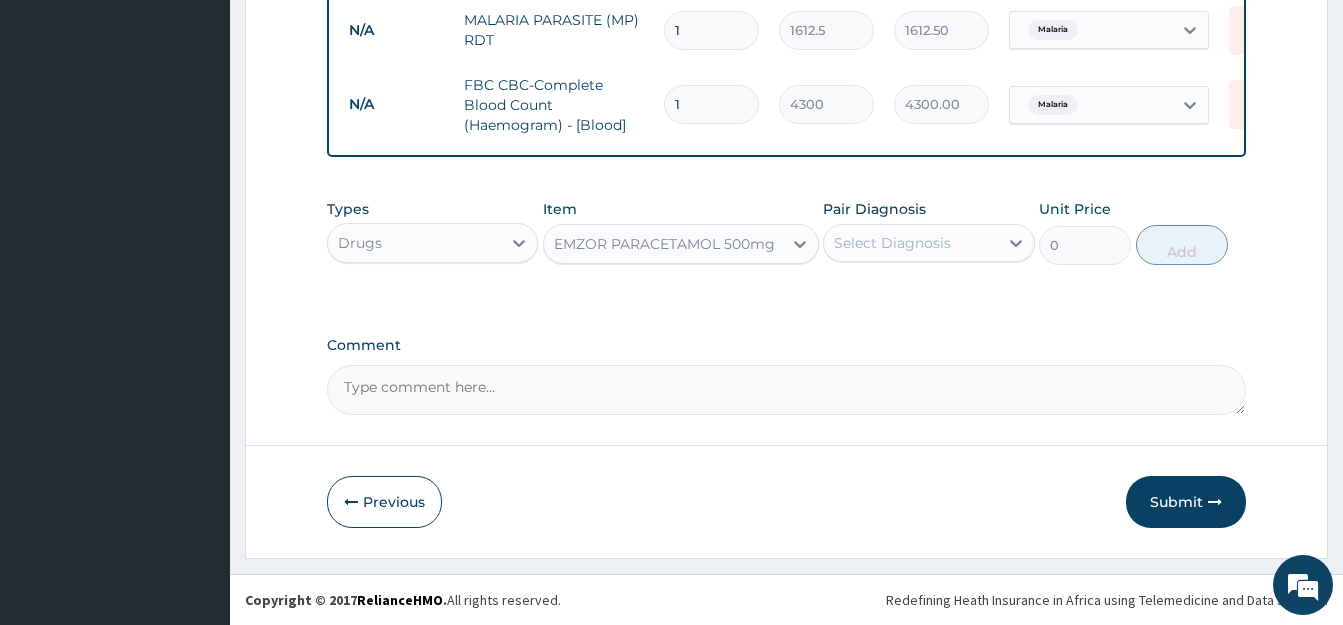 type 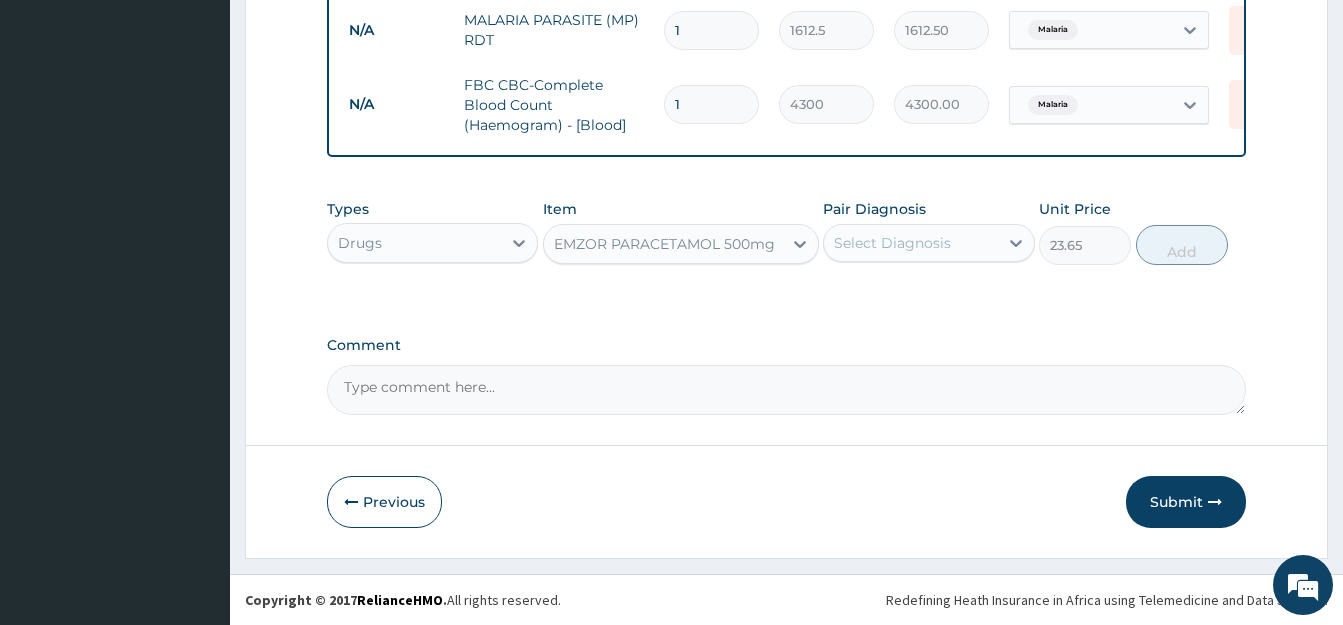 click on "Select Diagnosis" at bounding box center (910, 243) 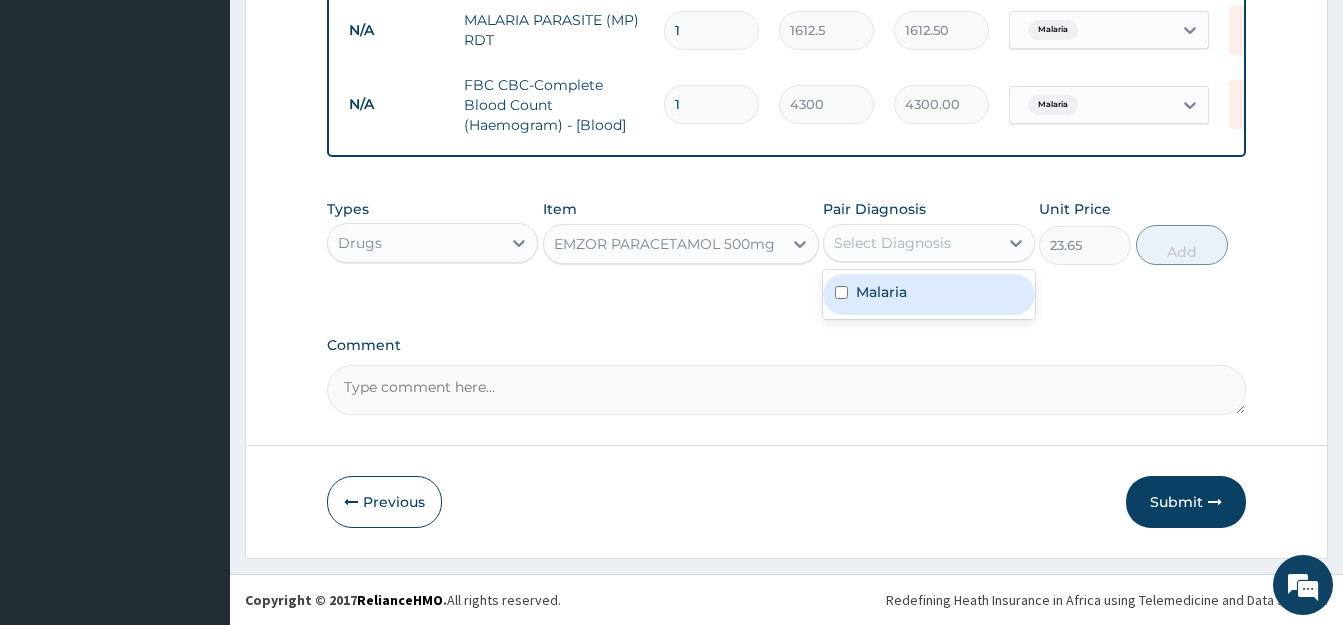 click on "Malaria" at bounding box center (928, 294) 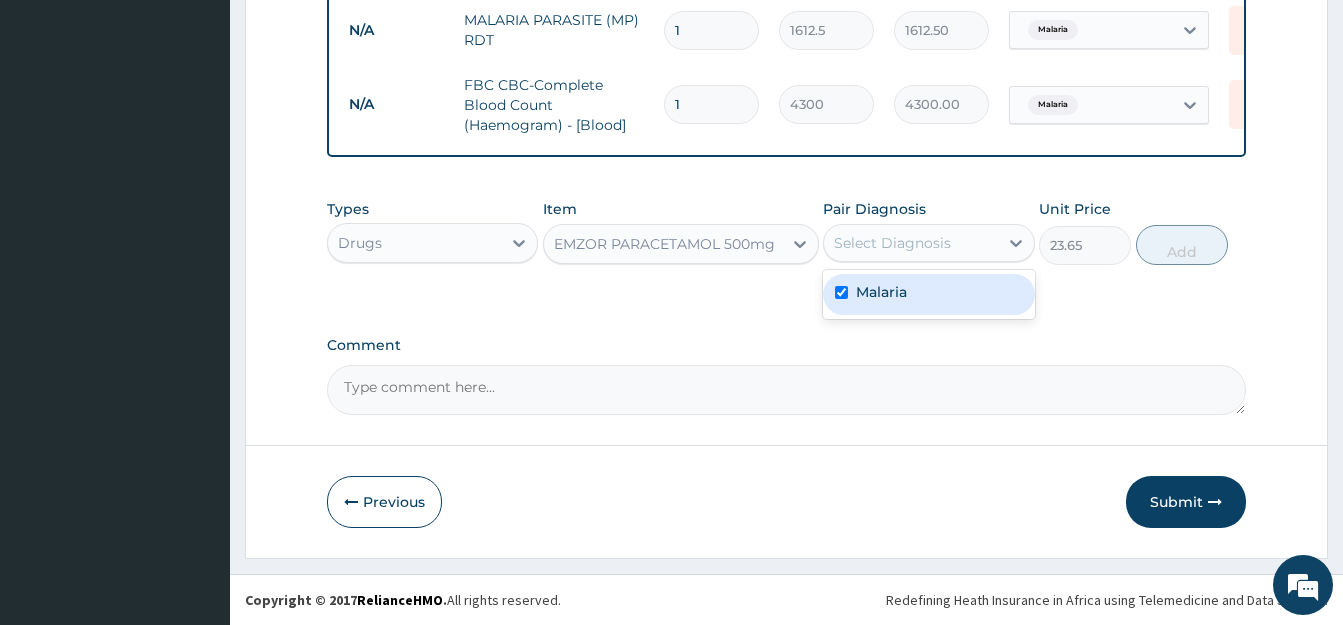checkbox on "true" 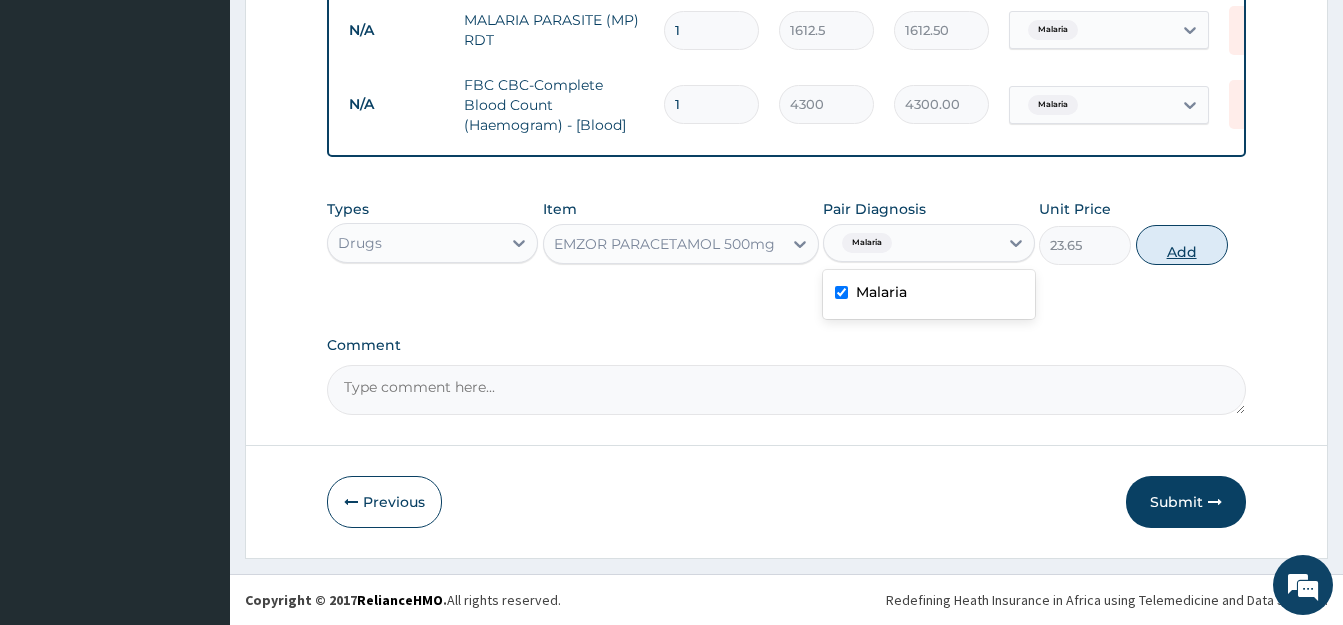 click on "Add" at bounding box center [1182, 245] 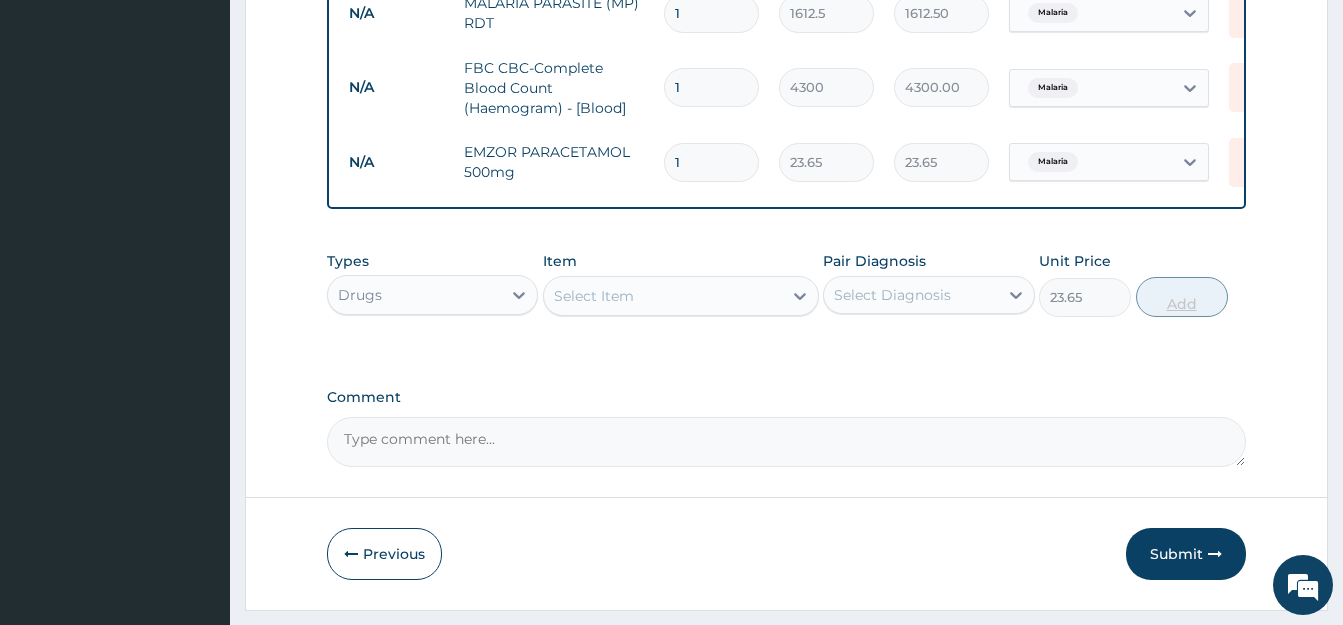 type on "0" 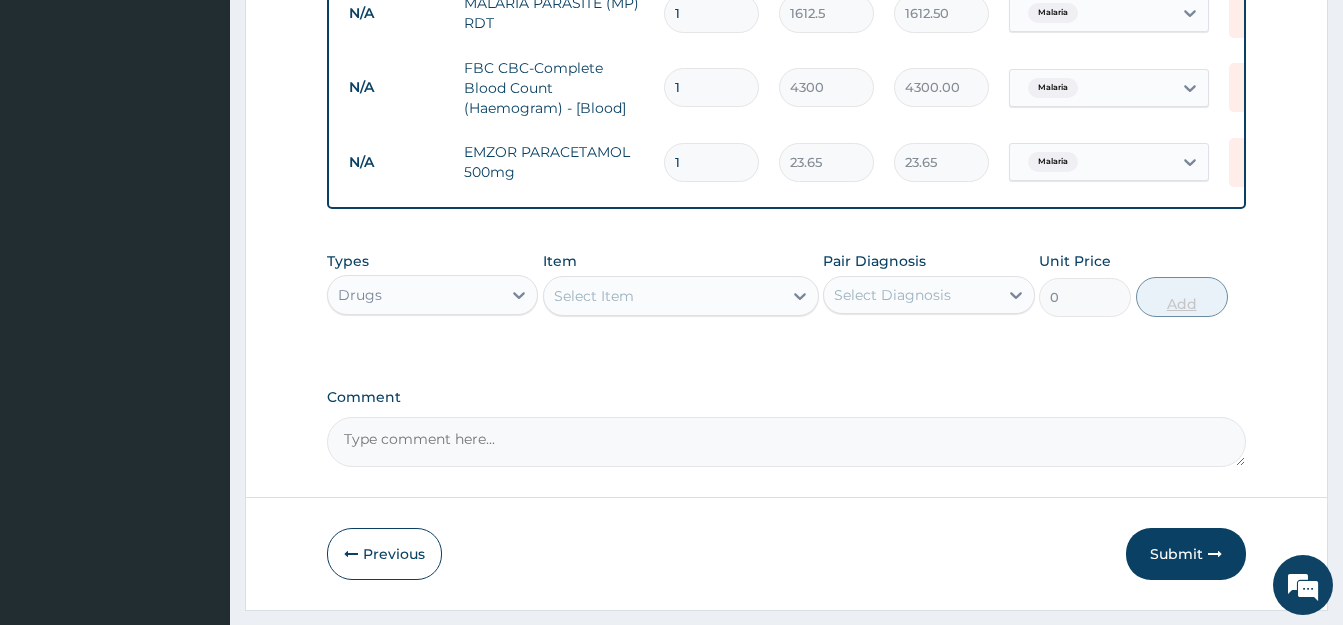 type on "18" 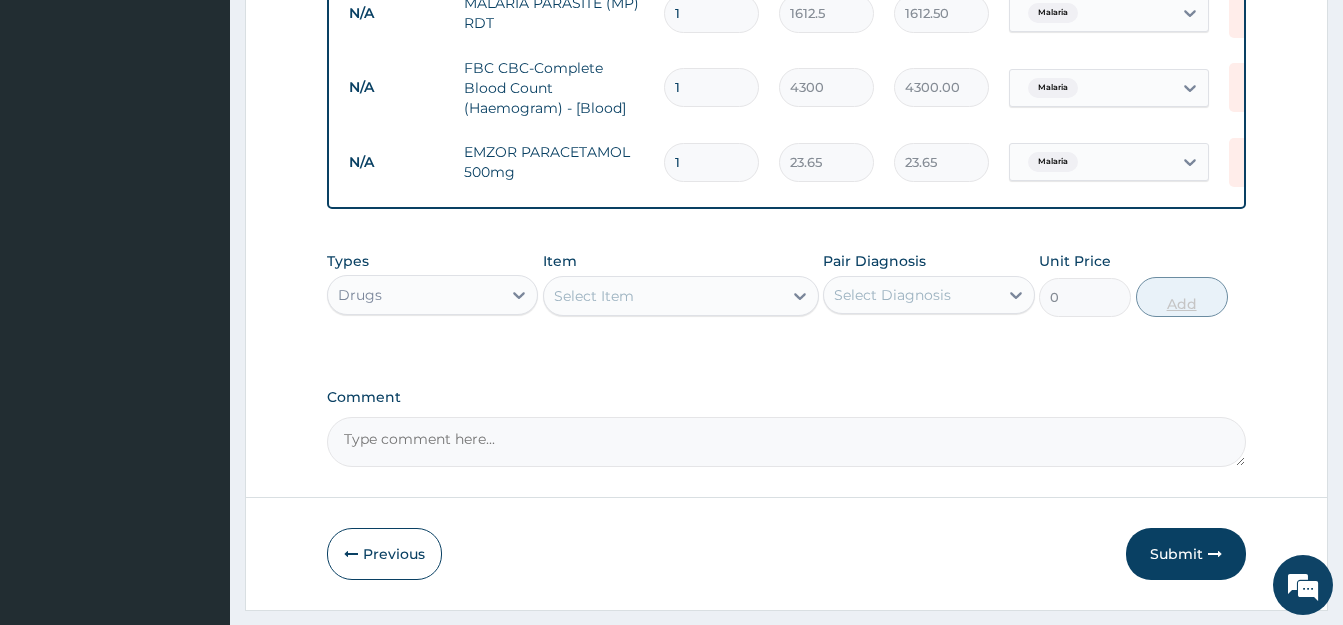 type on "425.70" 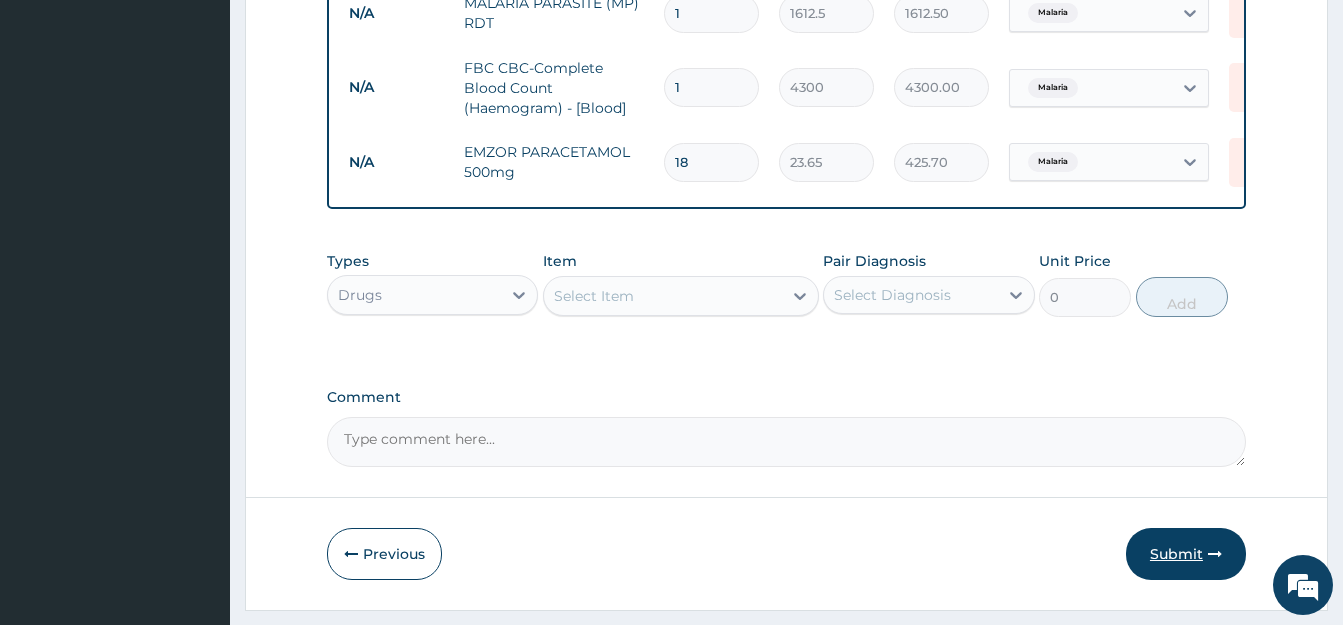 type on "18" 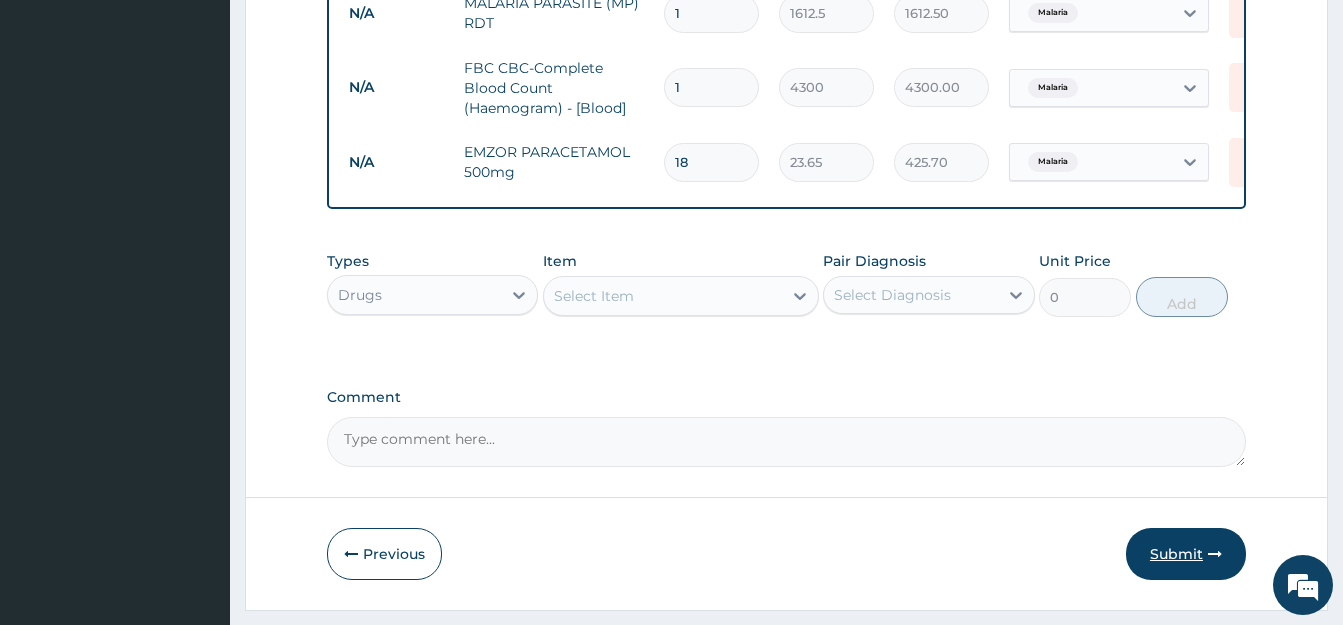 click on "Submit" at bounding box center [1186, 554] 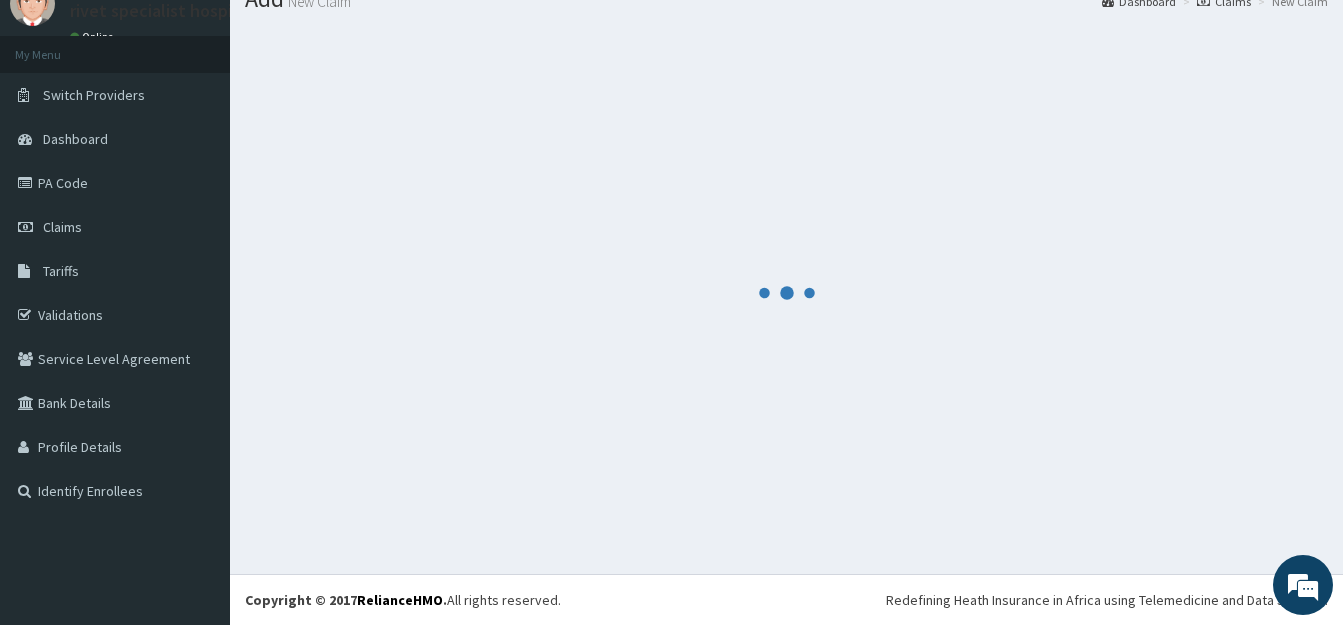 scroll, scrollTop: 79, scrollLeft: 0, axis: vertical 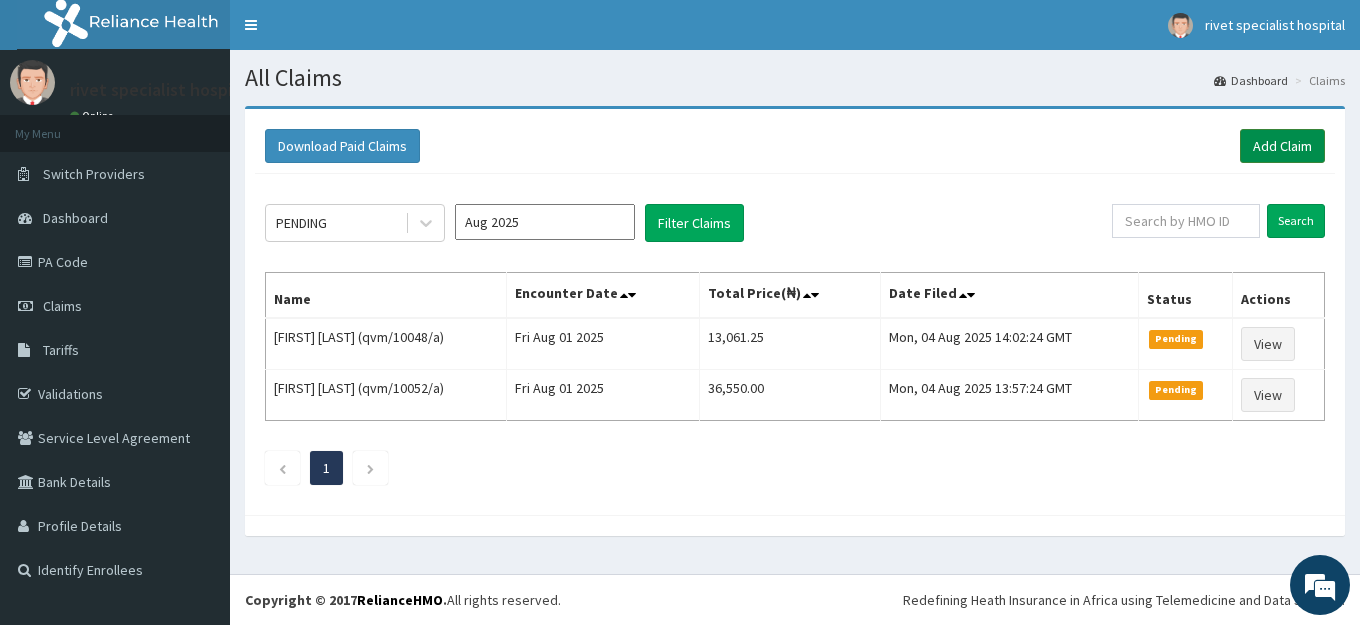 click on "Add Claim" at bounding box center (1282, 146) 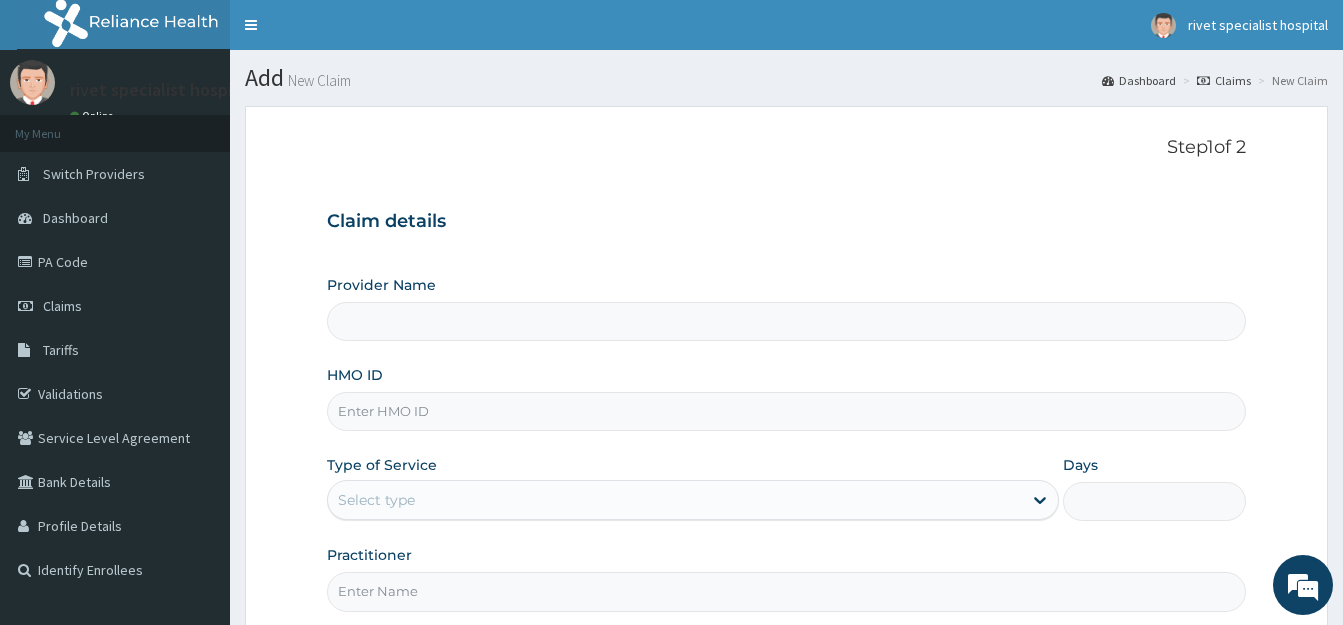 scroll, scrollTop: 0, scrollLeft: 0, axis: both 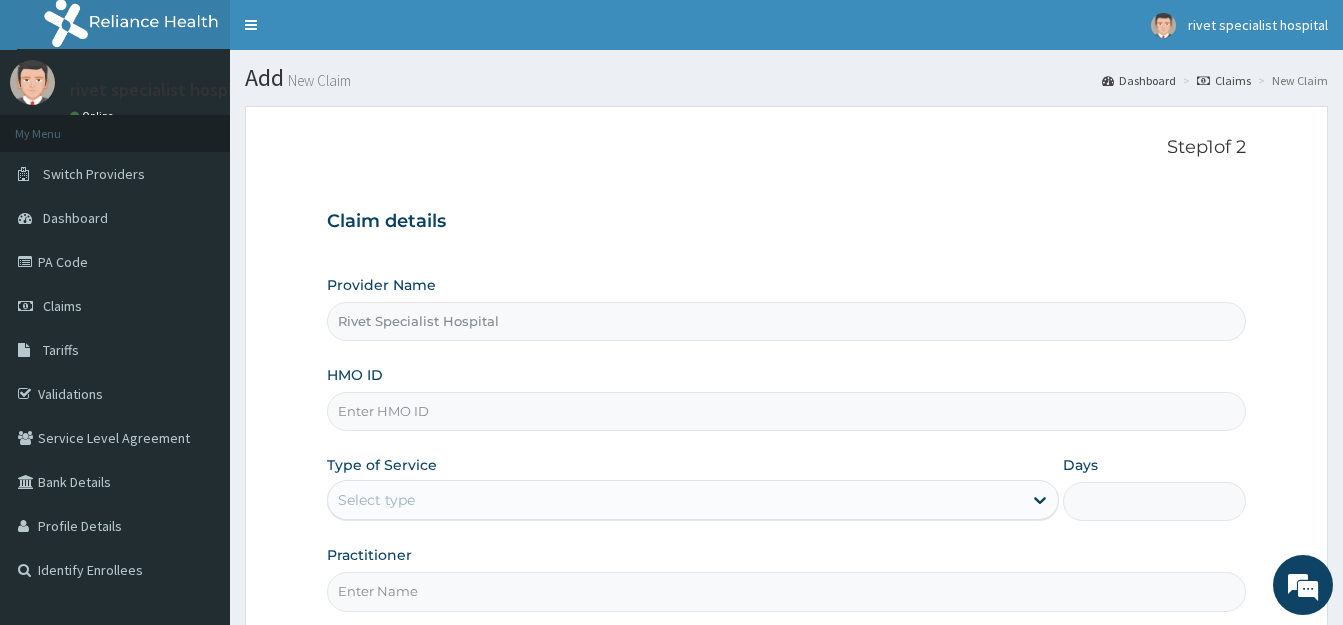 click on "HMO ID" at bounding box center (786, 411) 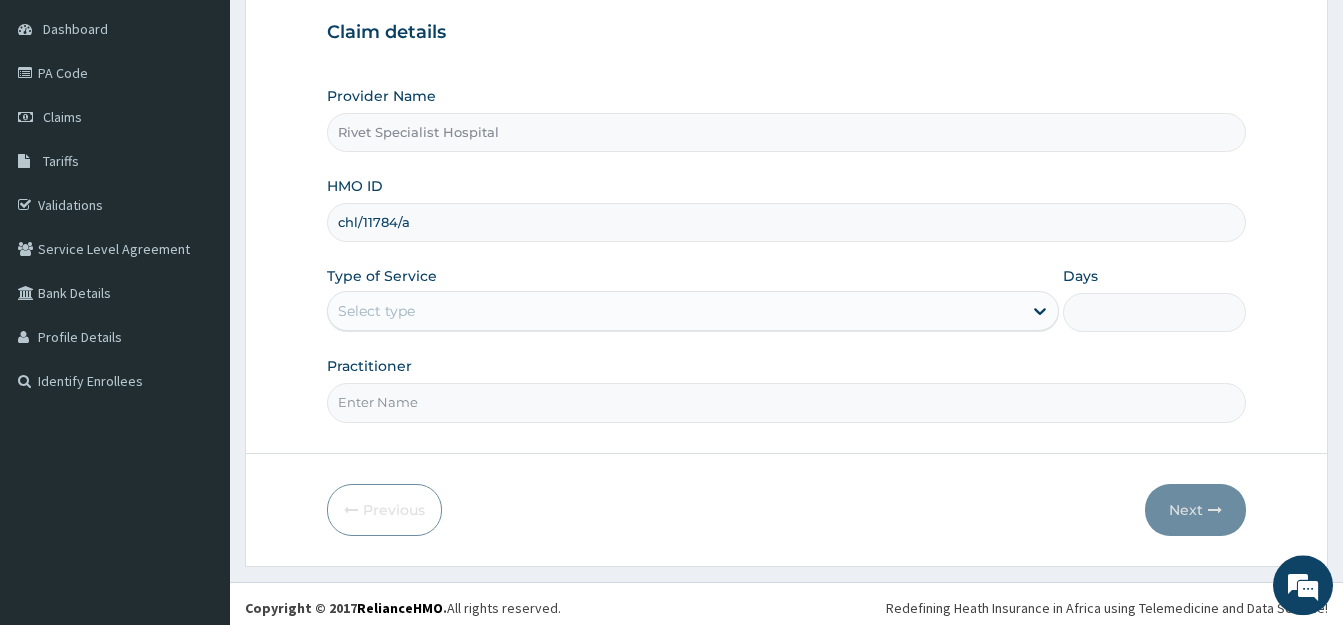 scroll, scrollTop: 197, scrollLeft: 0, axis: vertical 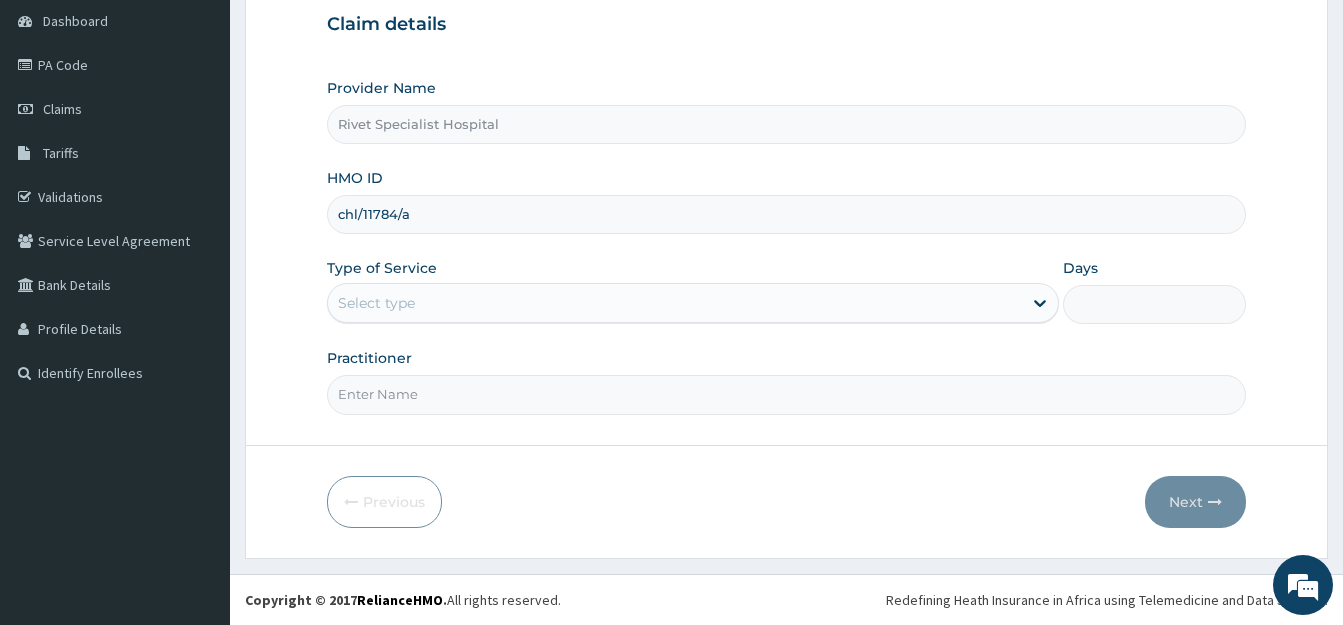 type on "chl/11784/a" 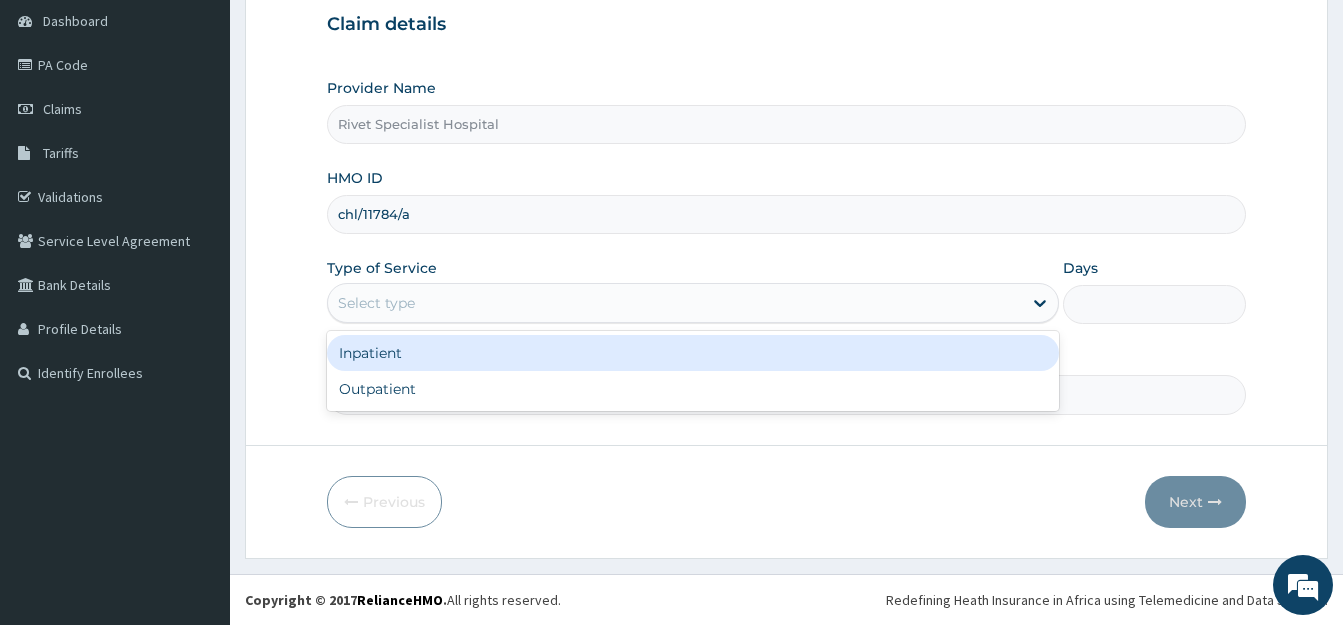click on "Select type" at bounding box center [693, 303] 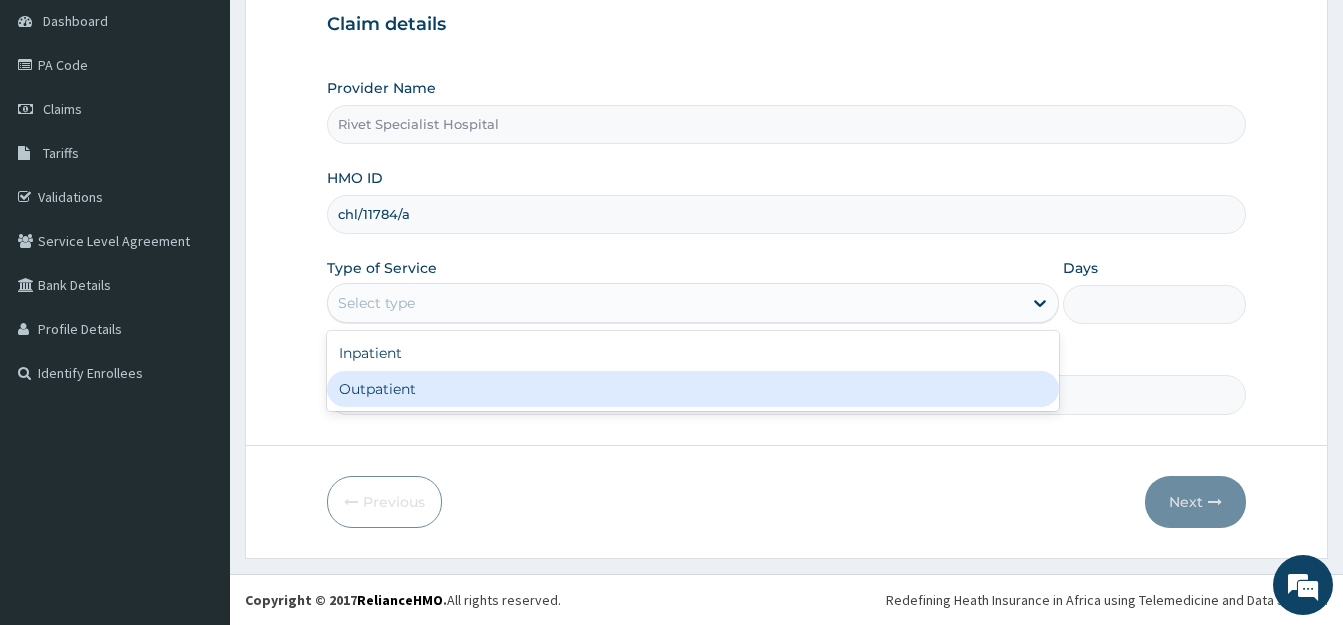 click on "Outpatient" at bounding box center (693, 389) 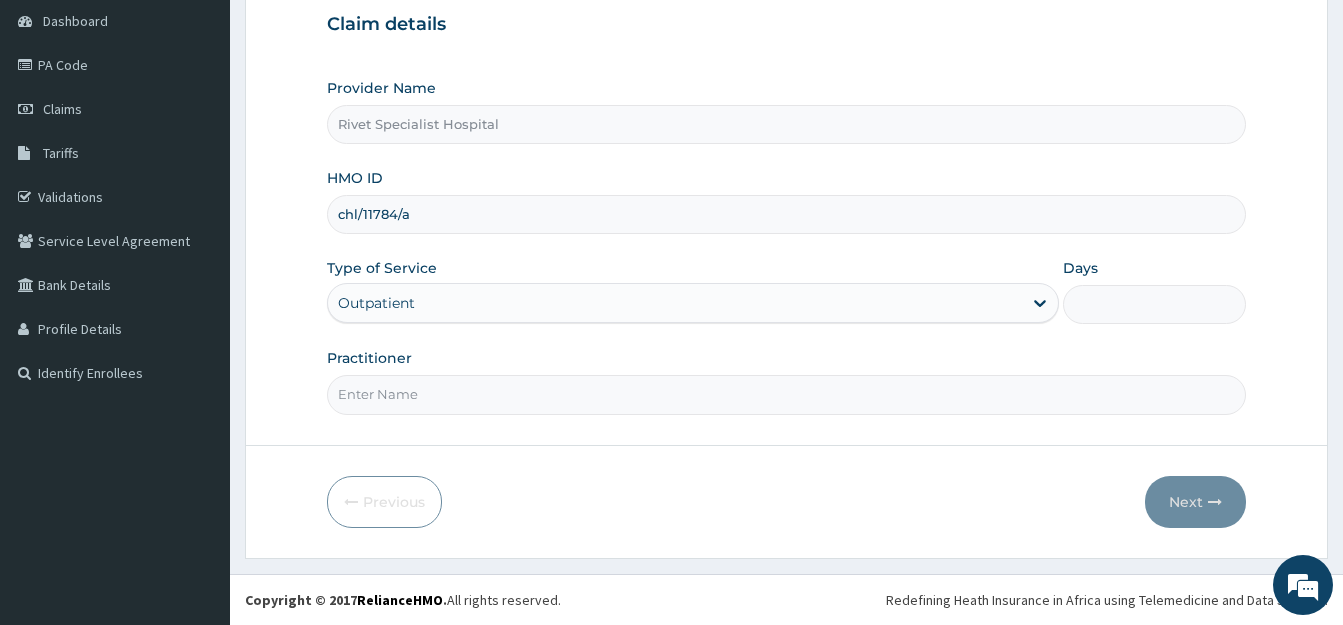 type on "1" 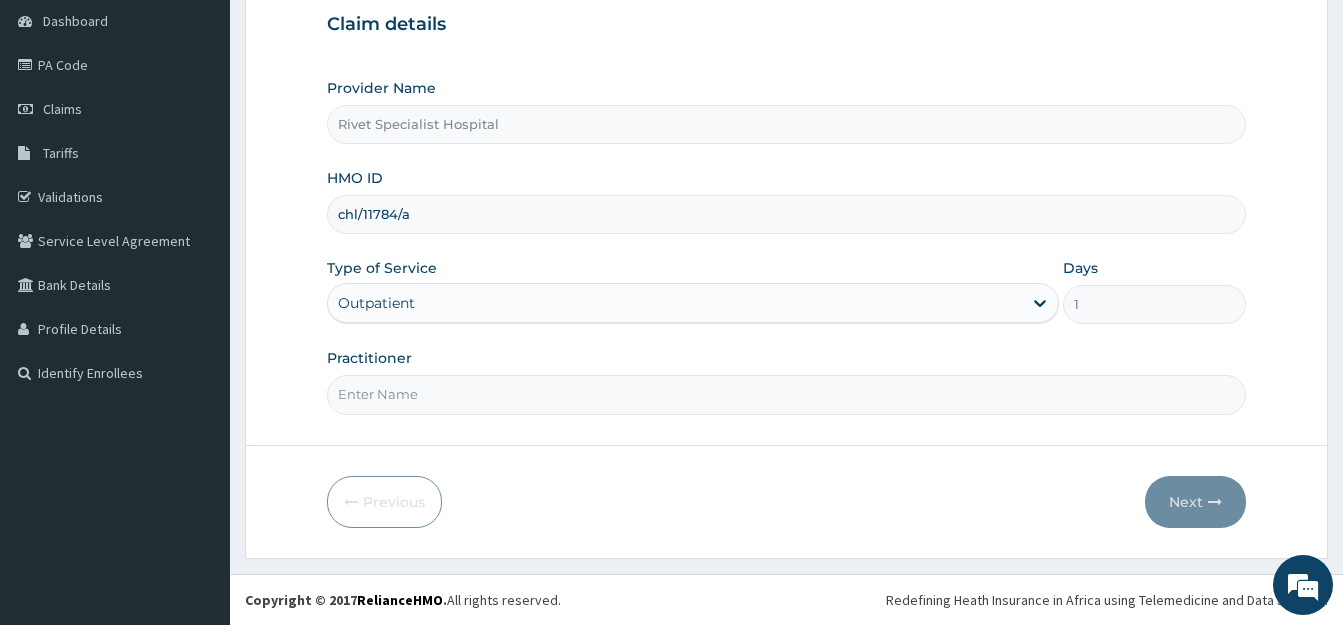 click on "Practitioner" at bounding box center (786, 394) 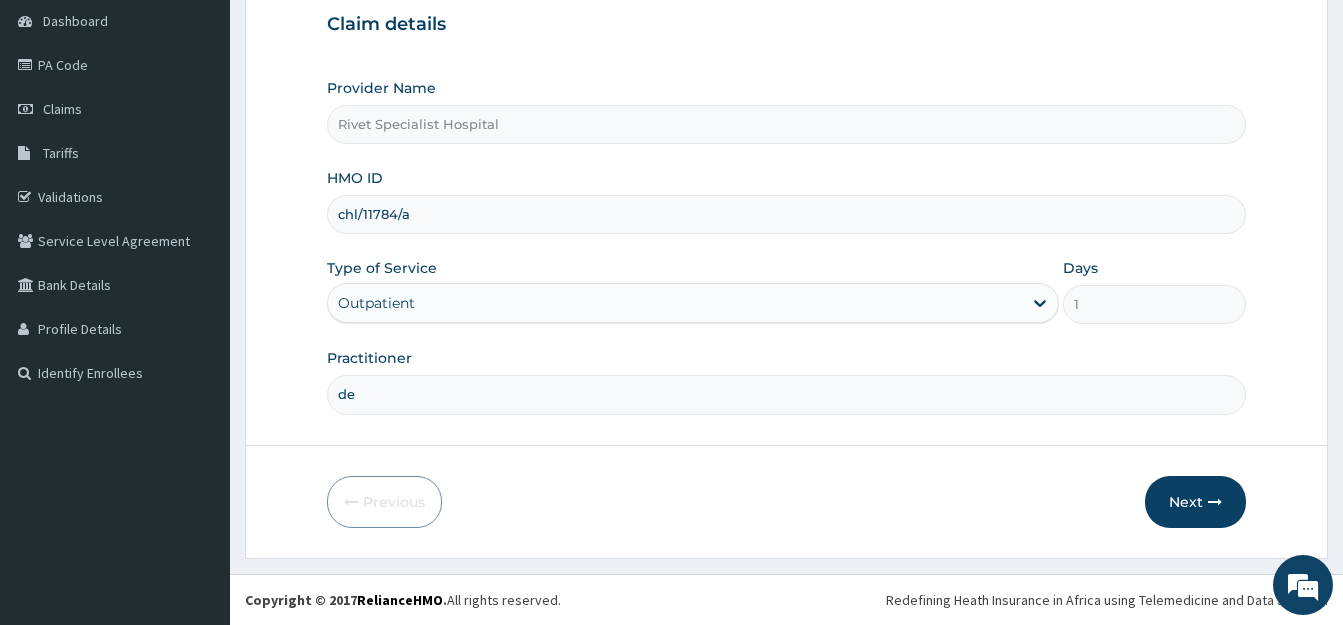 type on "d" 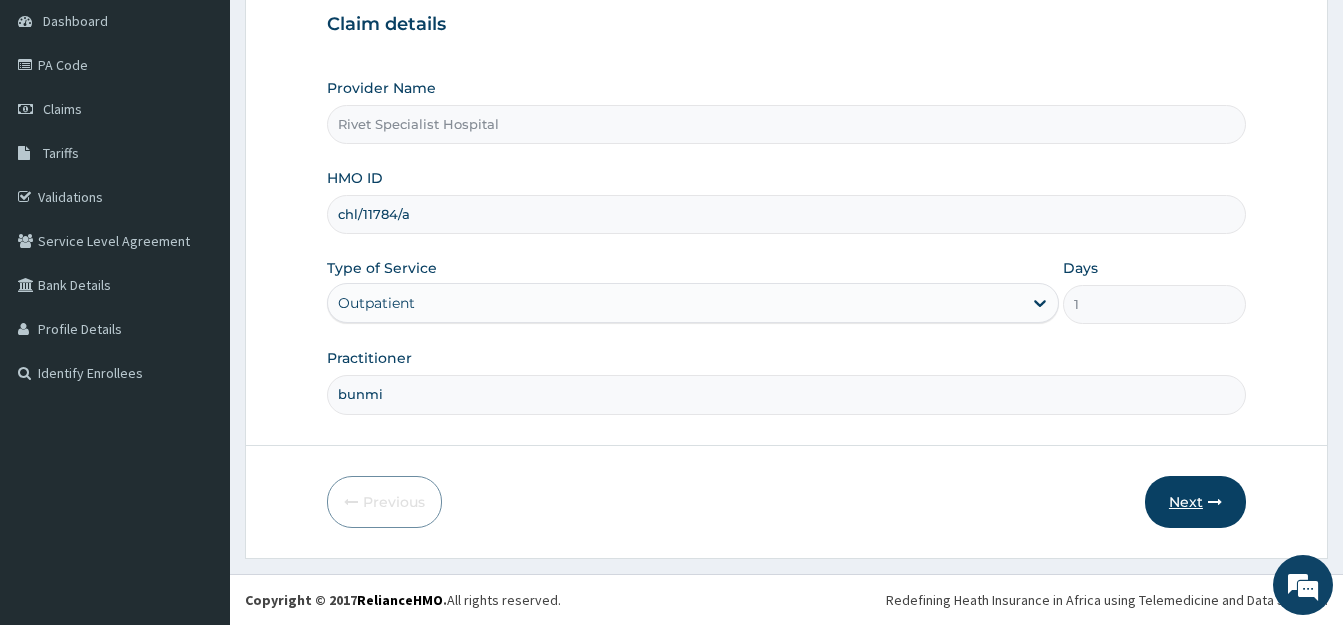 type on "bunmi" 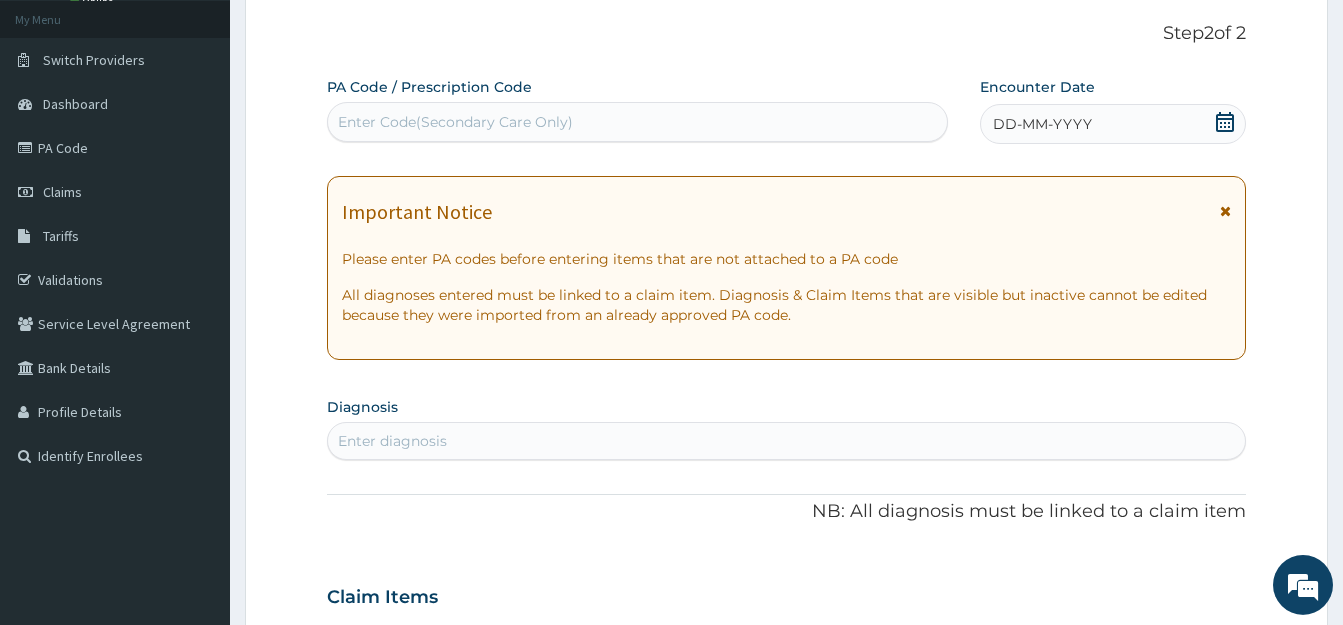 scroll, scrollTop: 95, scrollLeft: 0, axis: vertical 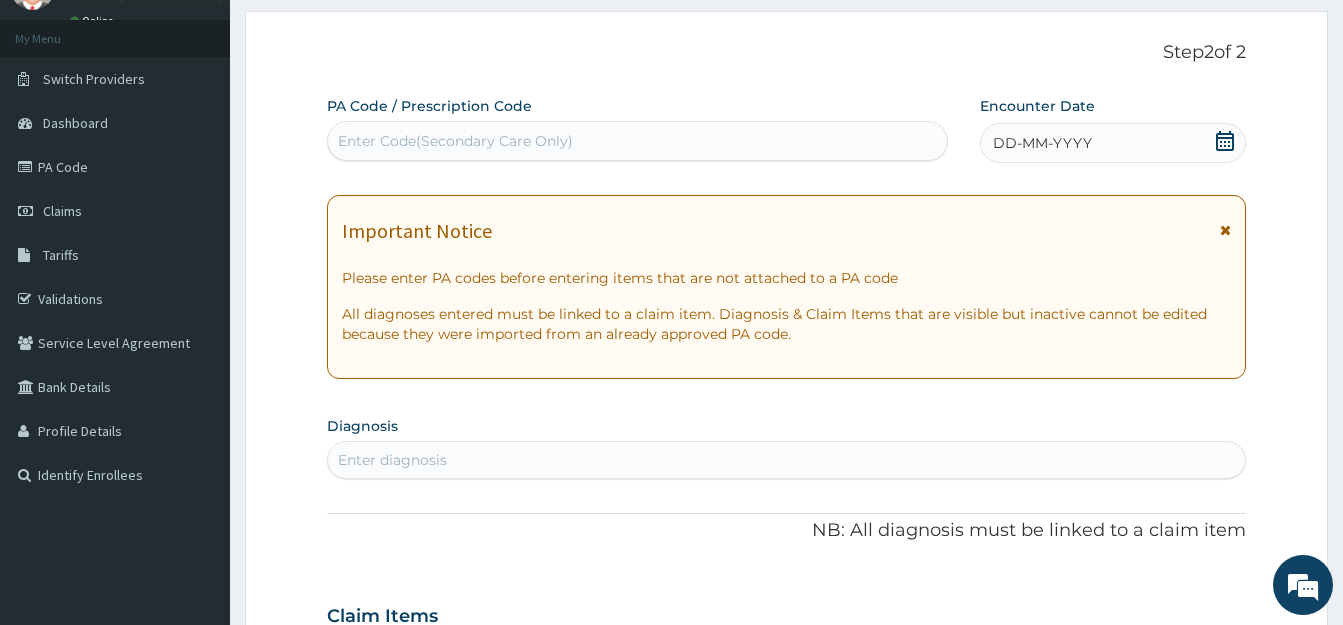 click 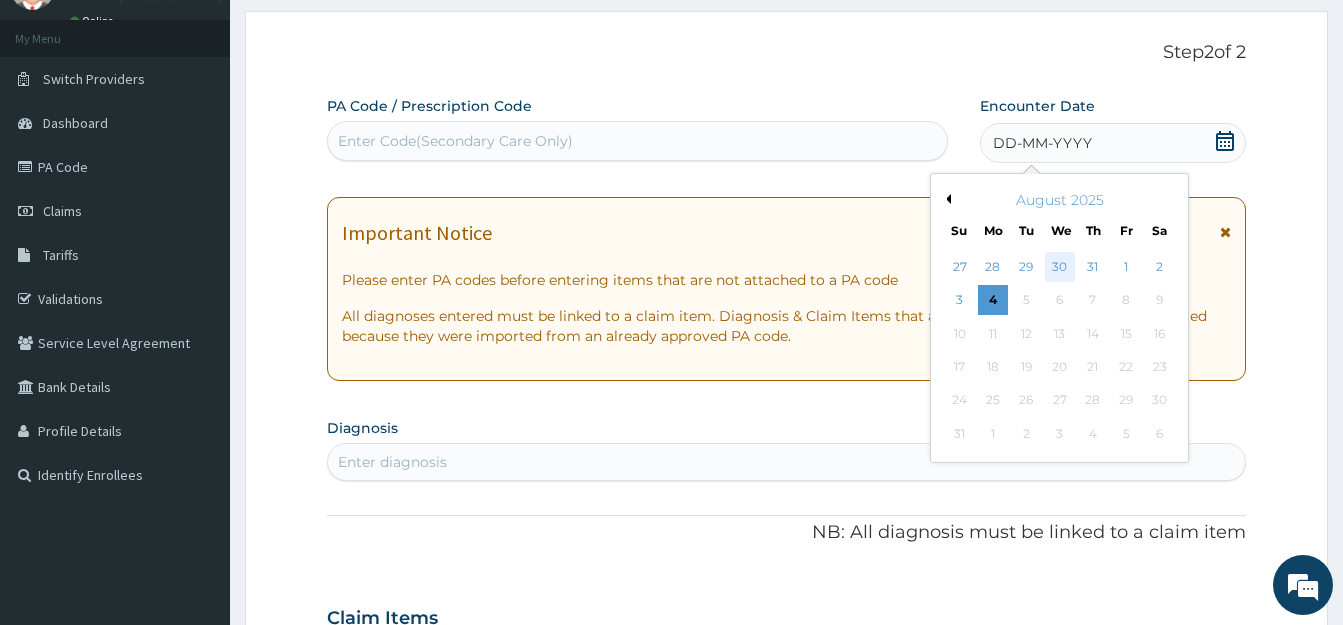 click on "30" at bounding box center (1059, 267) 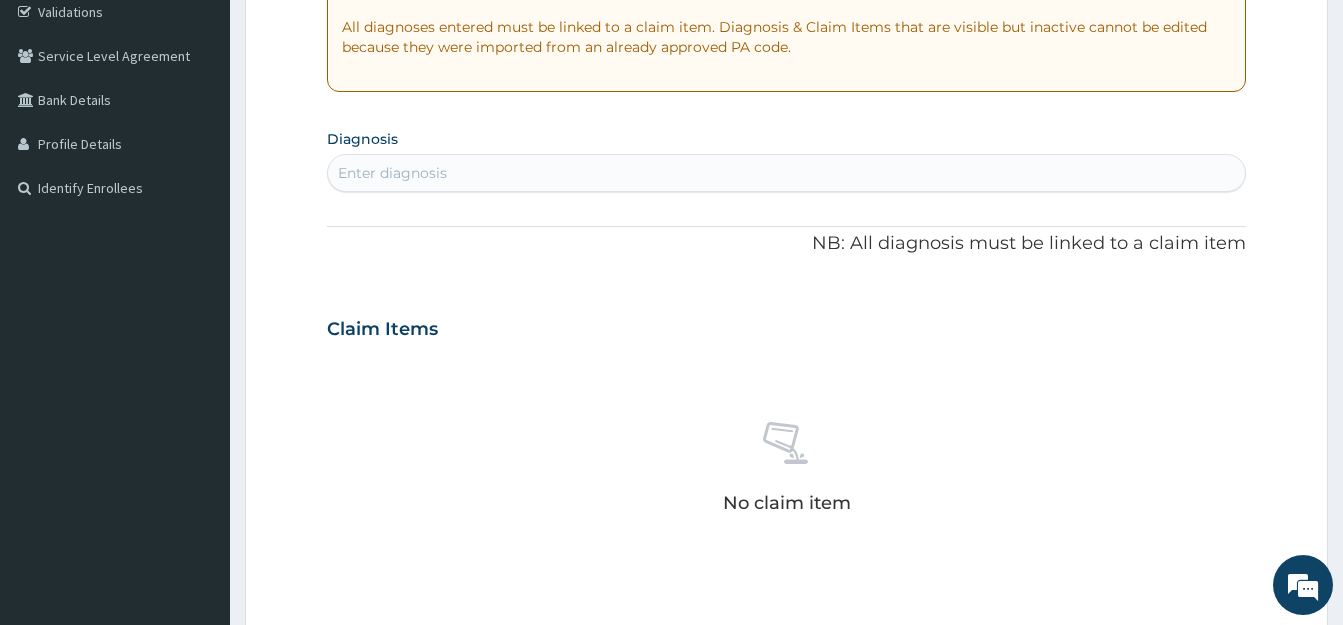scroll, scrollTop: 408, scrollLeft: 0, axis: vertical 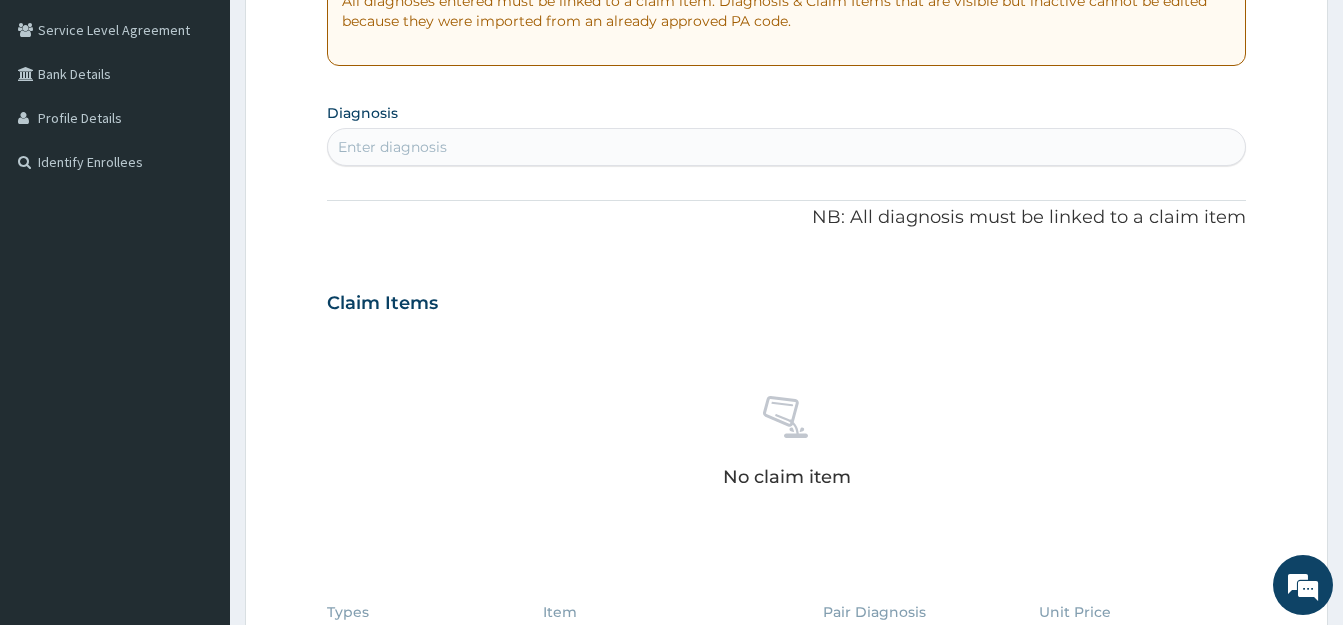 click on "Enter diagnosis" at bounding box center [786, 147] 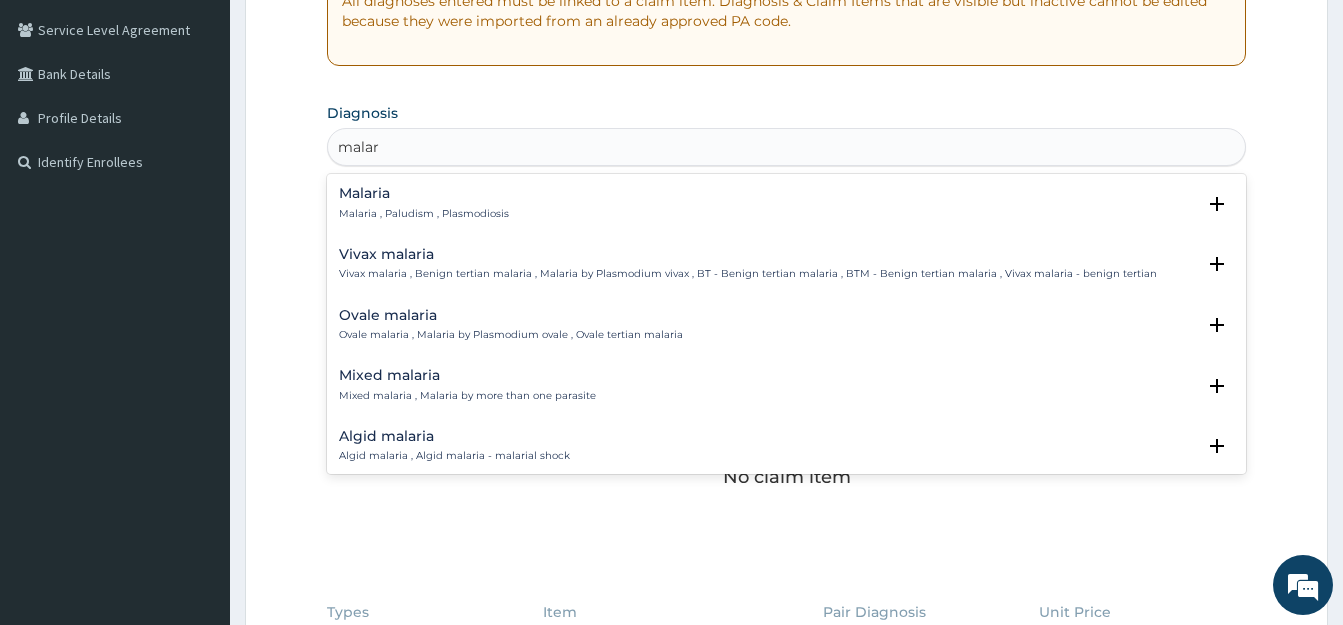 type on "malari" 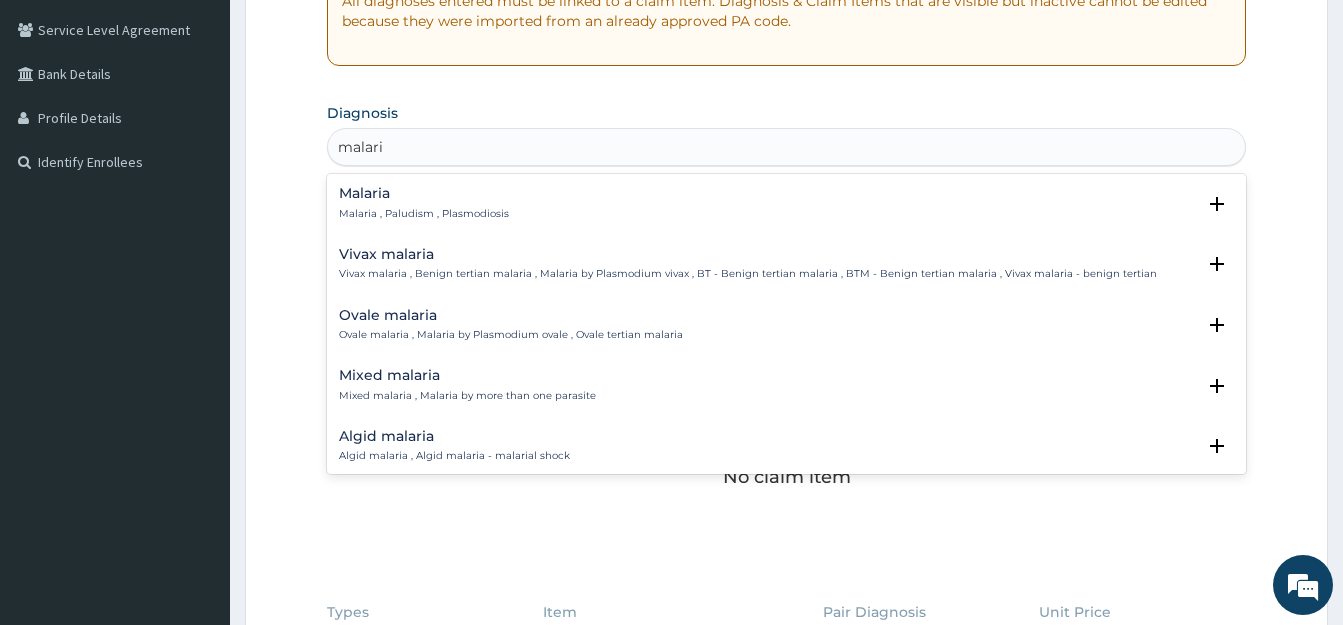 click on "Malaria Malaria , Paludism , Plasmodiosis" at bounding box center (786, 203) 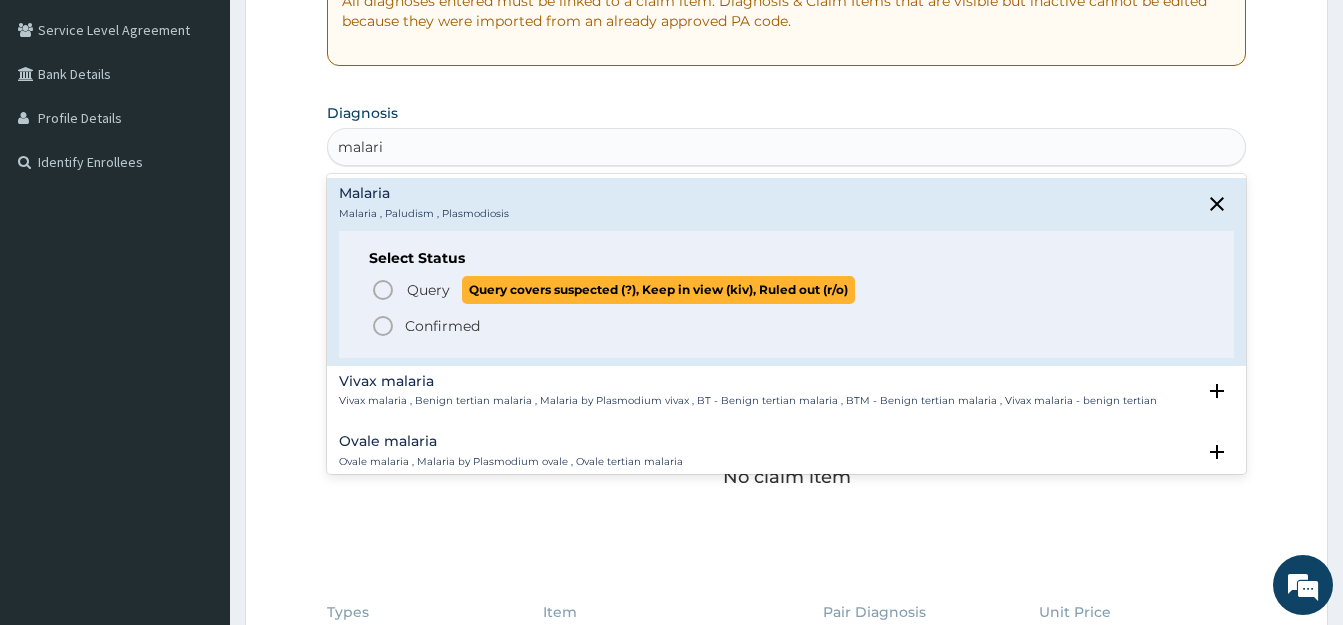 click 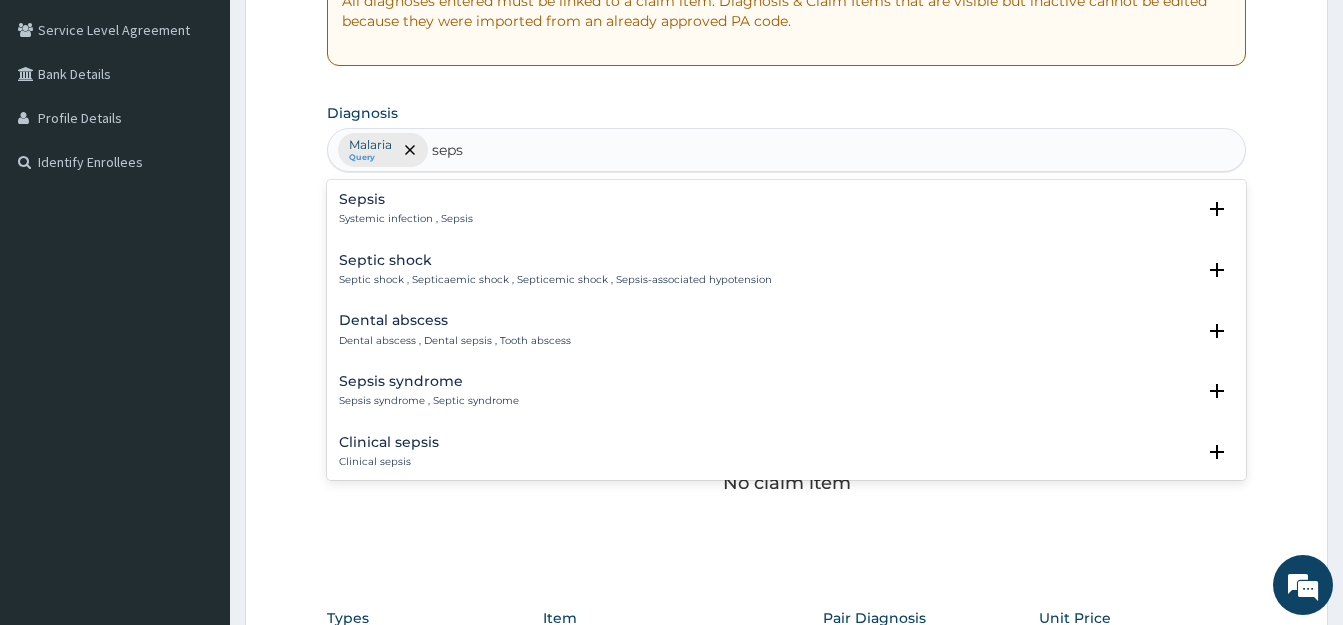 type on "sepsi" 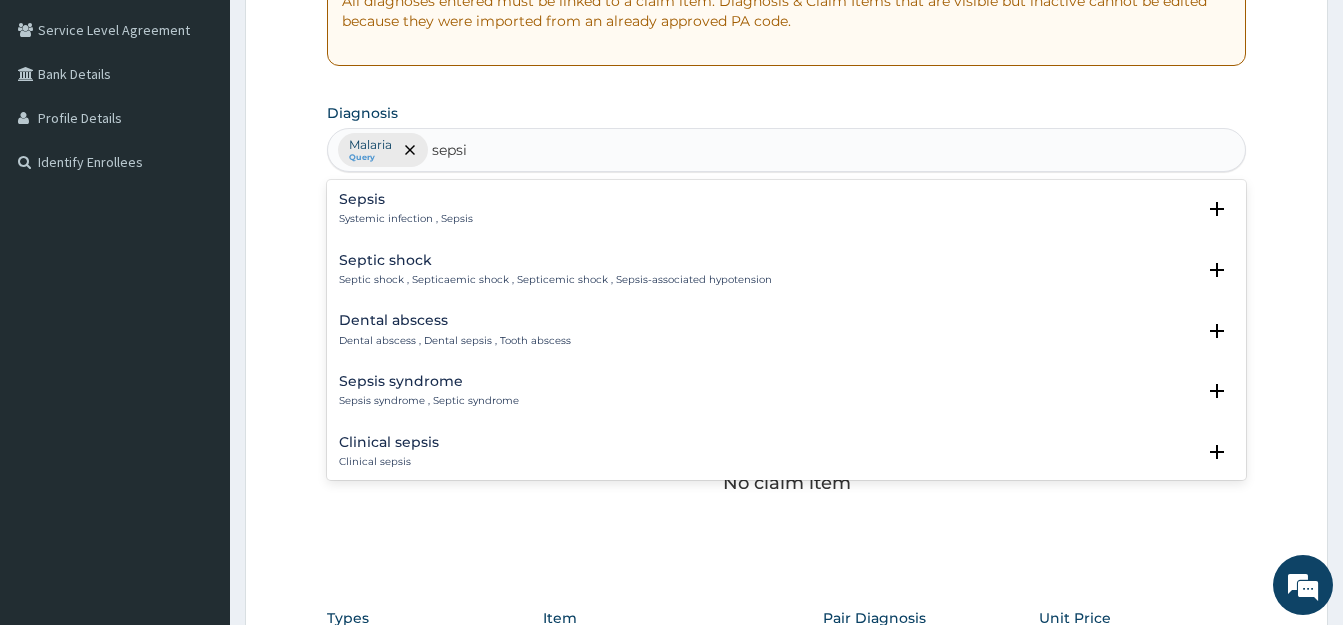 click on "Systemic infection , Sepsis" at bounding box center [406, 219] 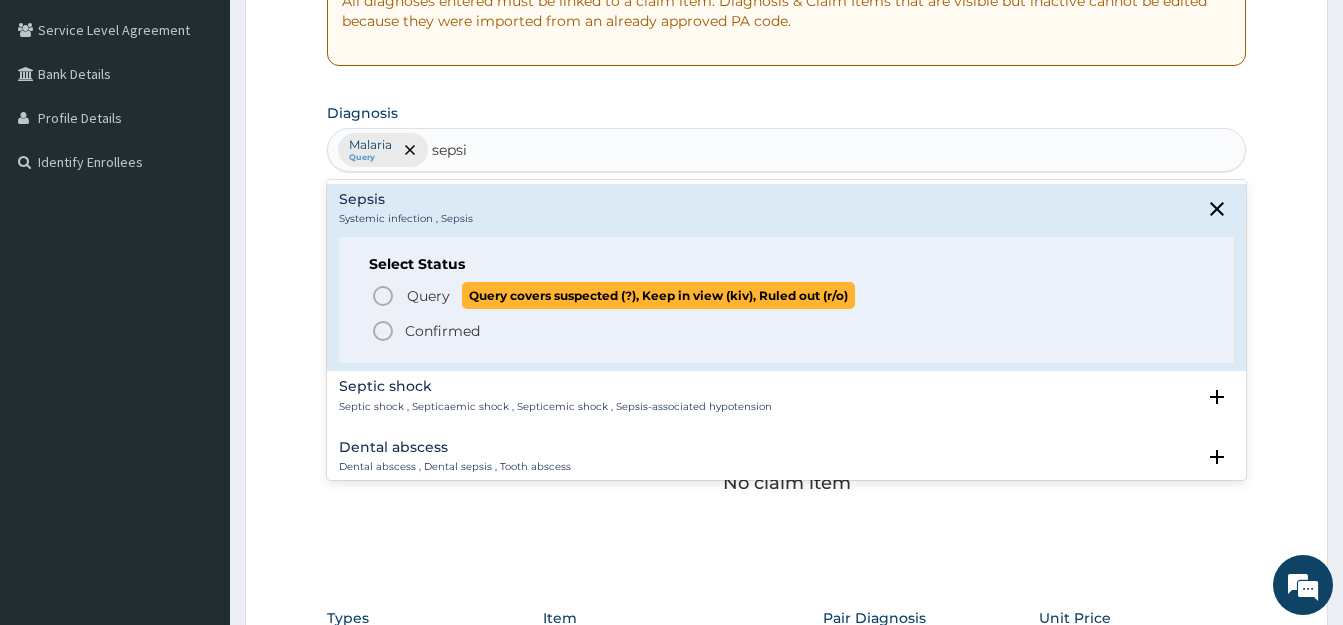 click 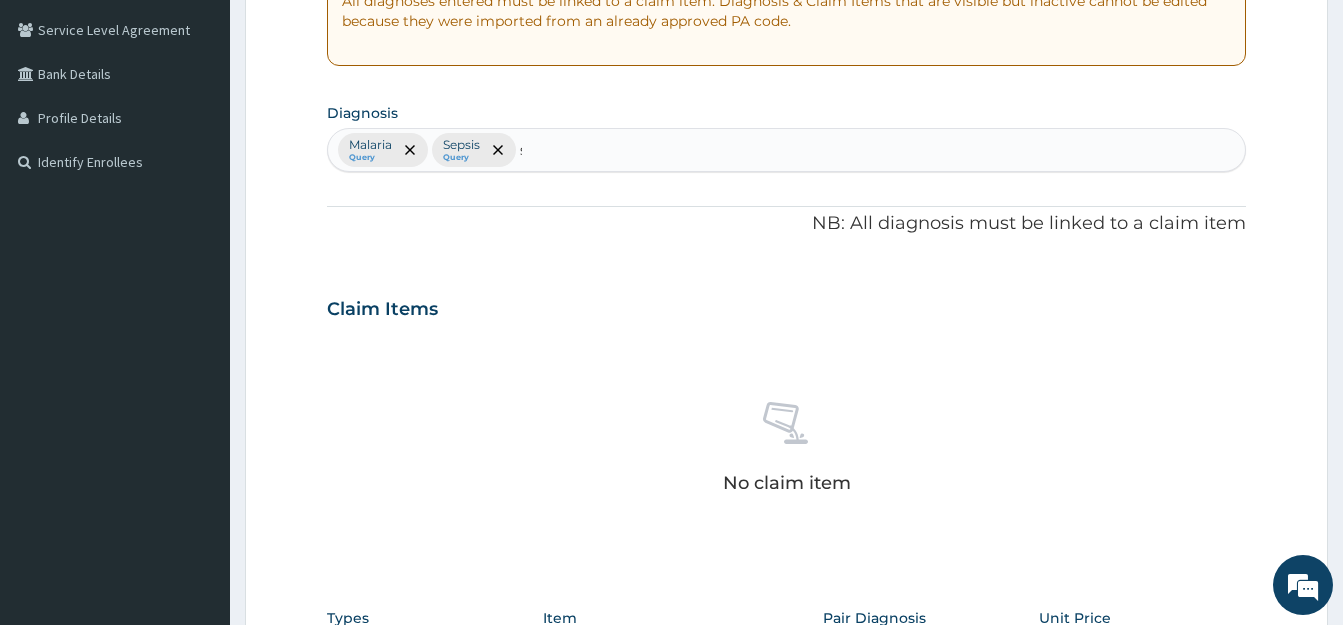 type 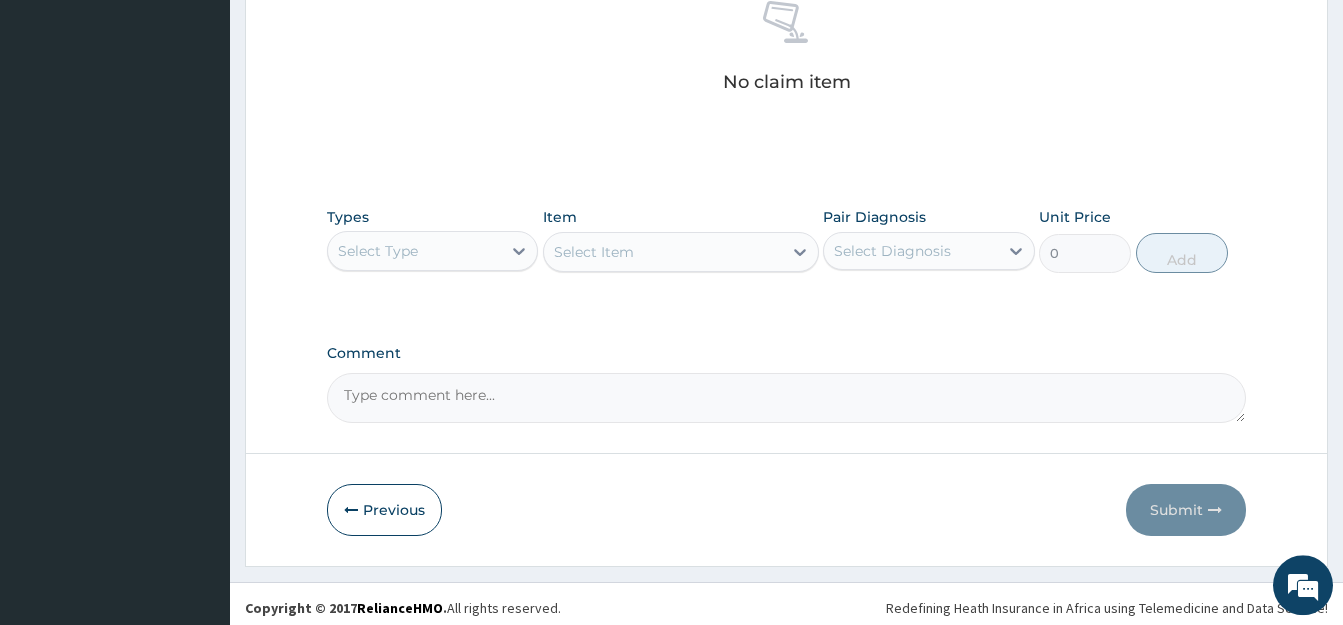 scroll, scrollTop: 817, scrollLeft: 0, axis: vertical 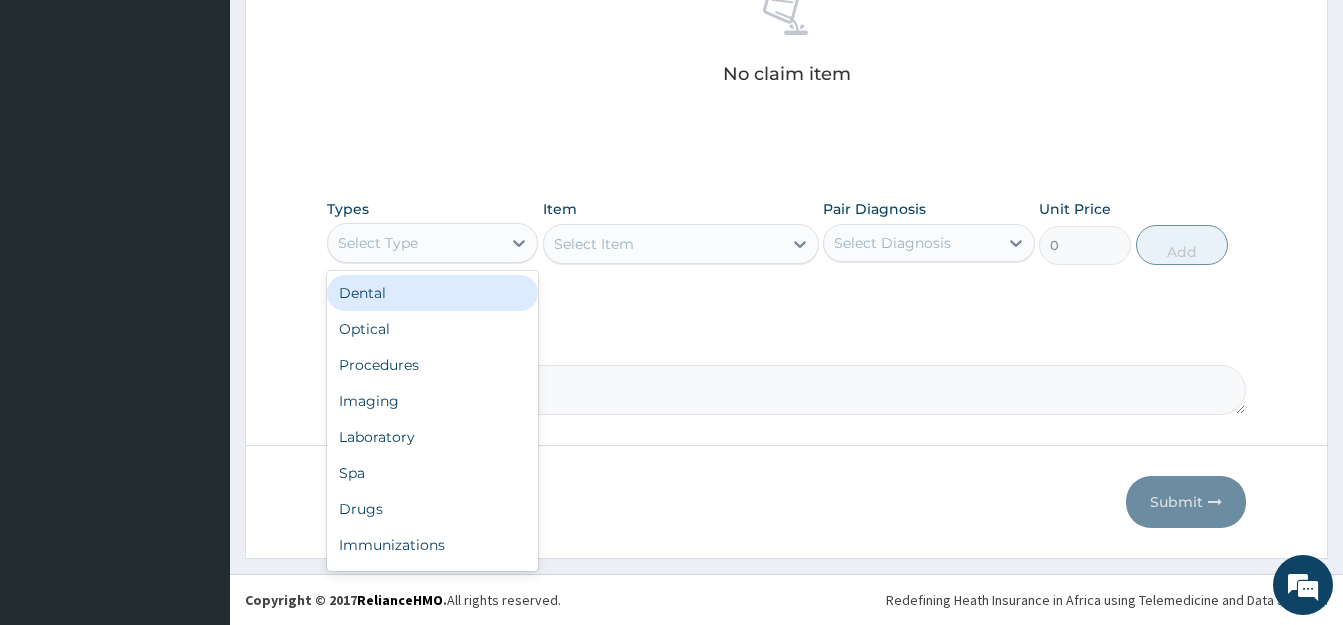 click on "Select Type" at bounding box center [378, 243] 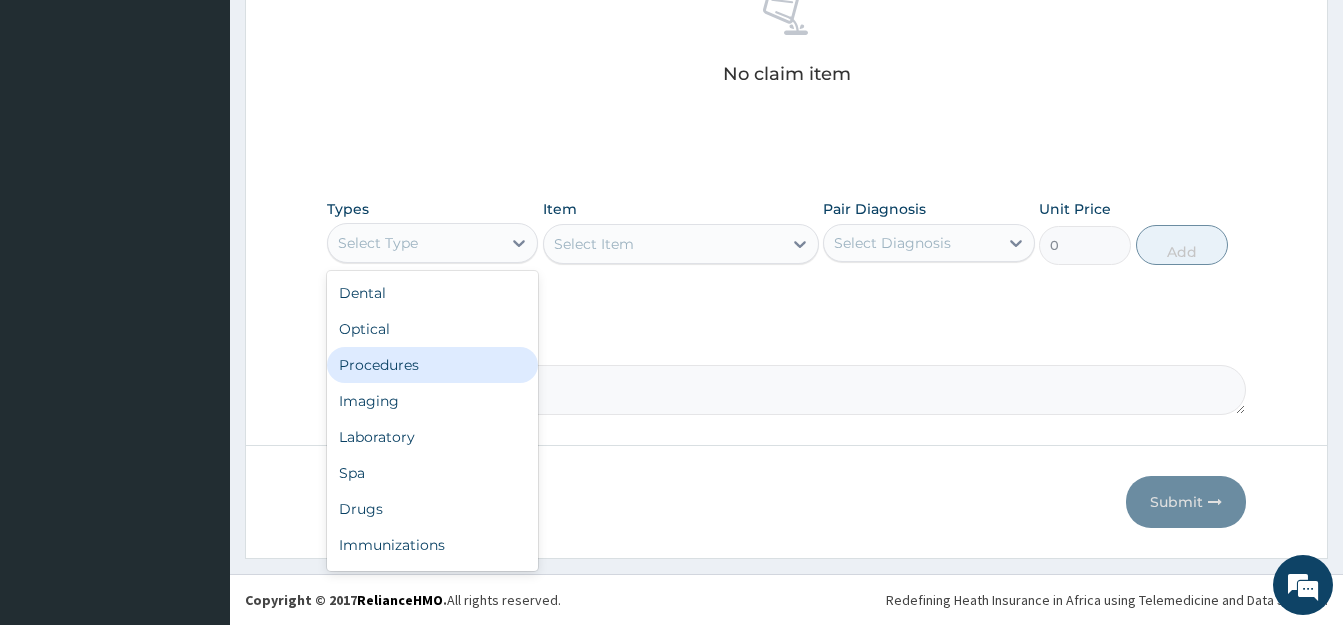 click on "Dental Optical Procedures Imaging Laboratory Spa Drugs Immunizations Others Gym" at bounding box center (432, 421) 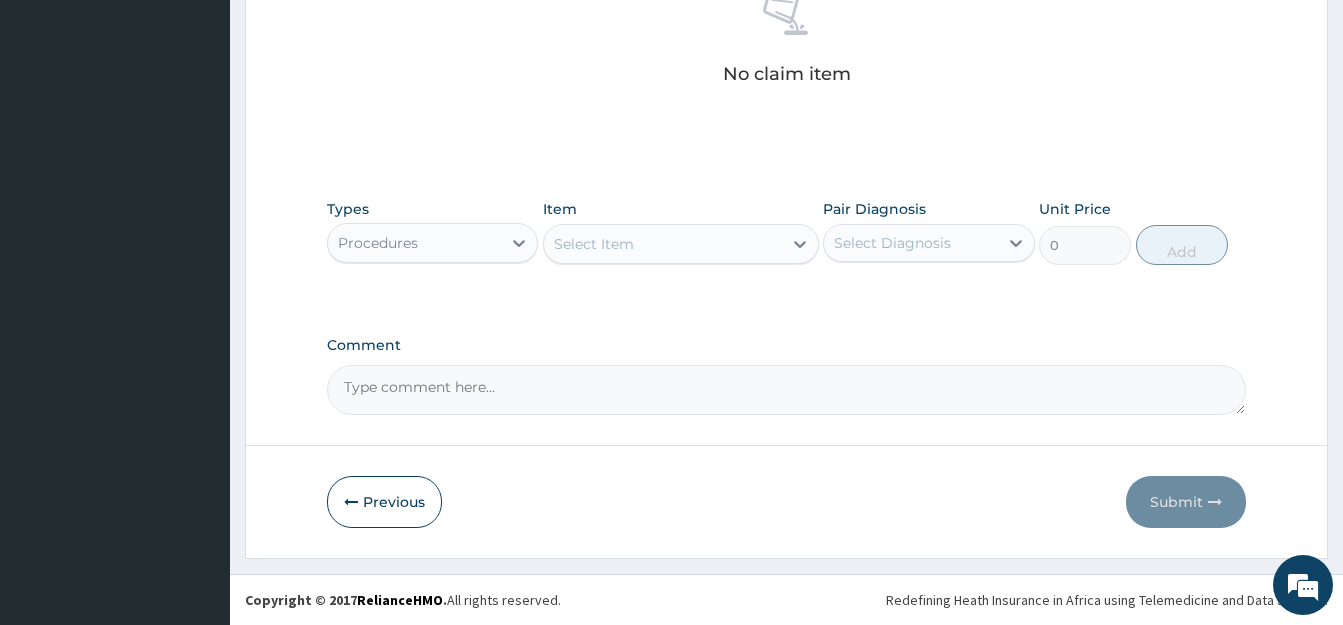 click on "Select Item" at bounding box center (594, 244) 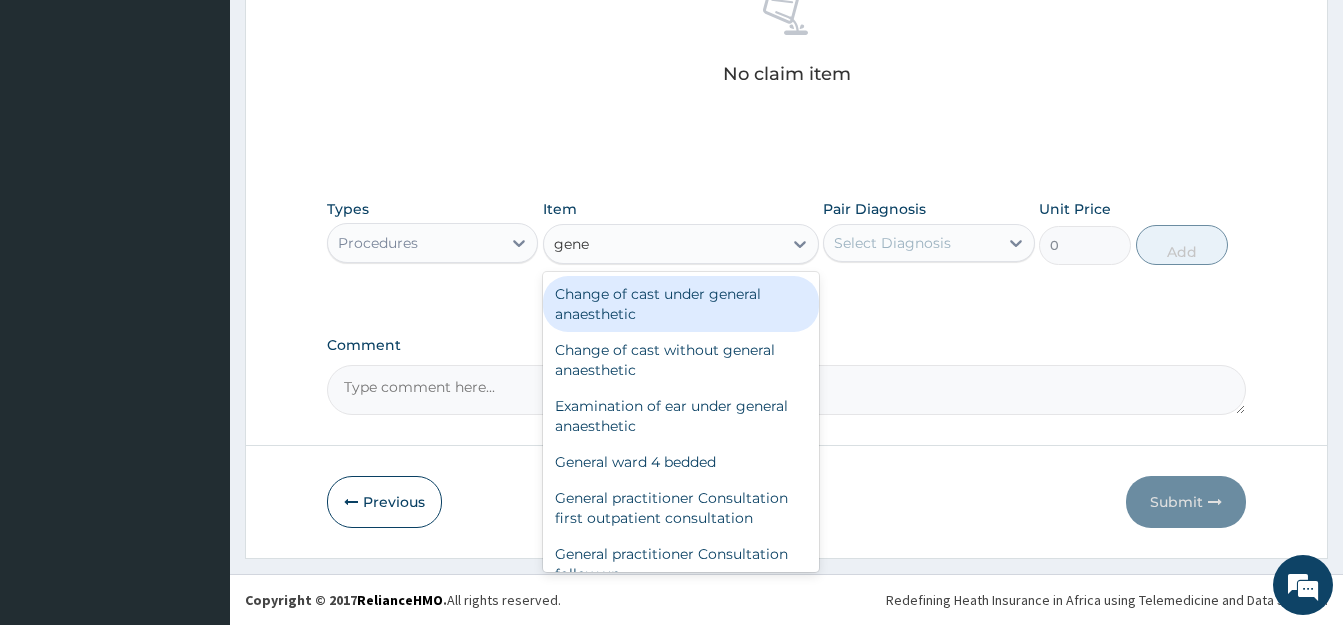 type on "gener" 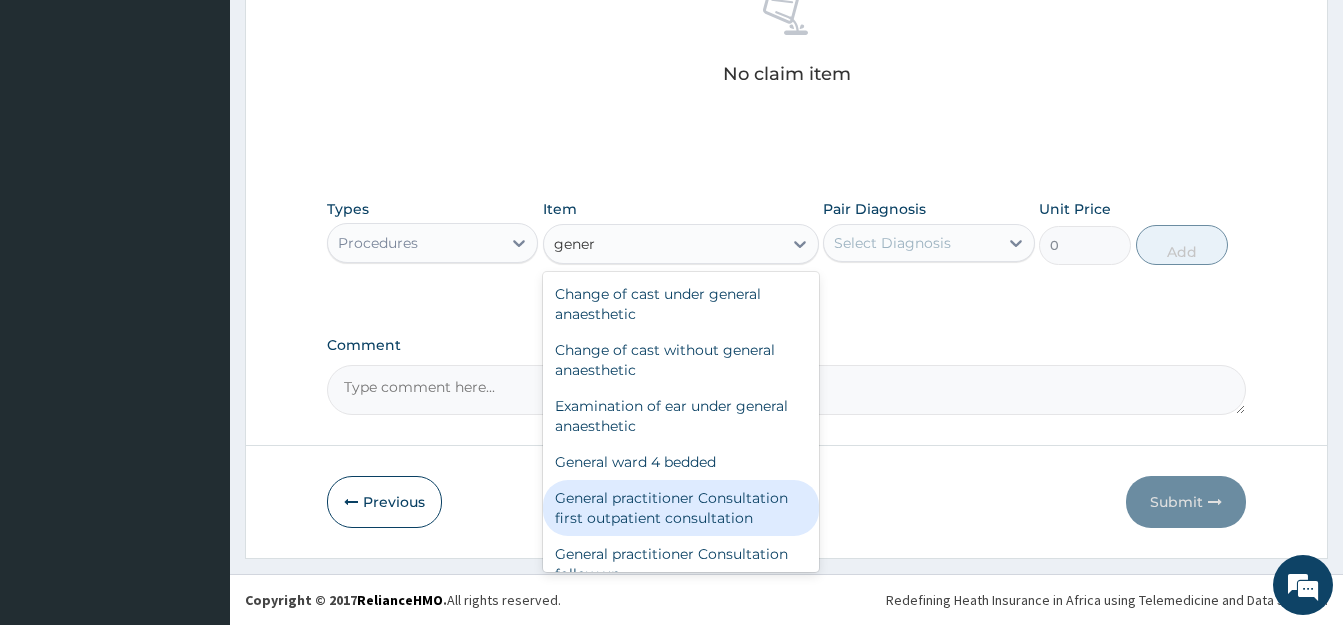 click on "General practitioner Consultation first outpatient consultation" at bounding box center [681, 508] 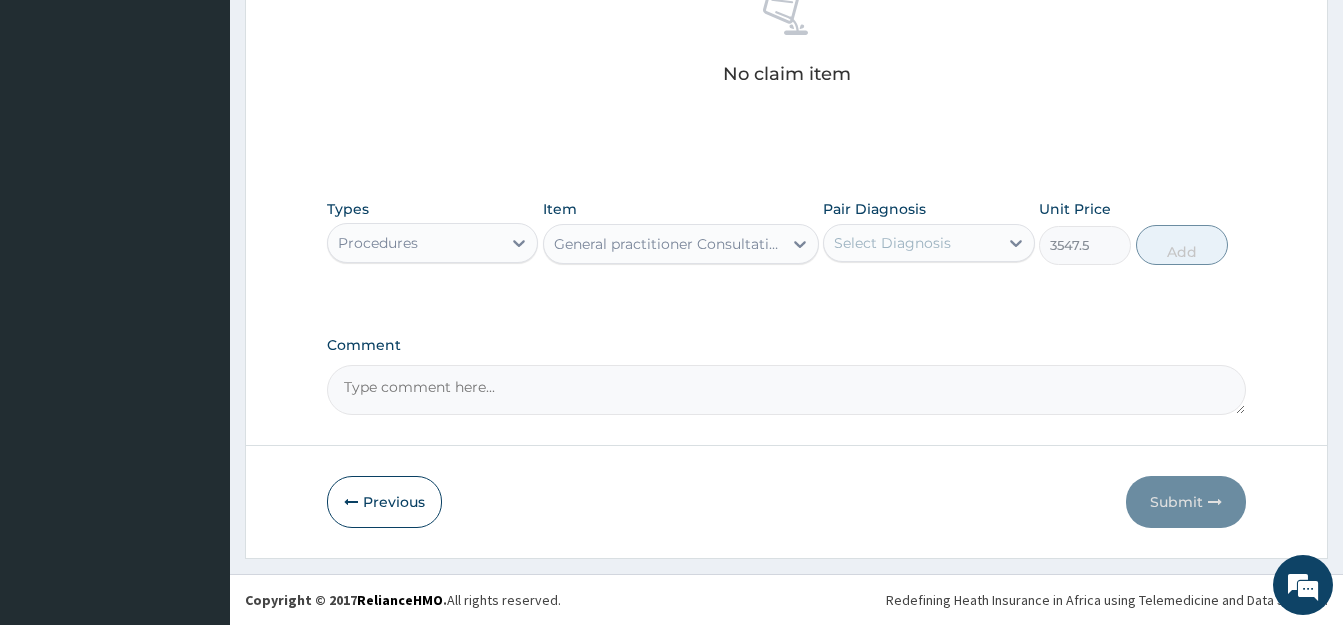 click on "Select Diagnosis" at bounding box center [892, 243] 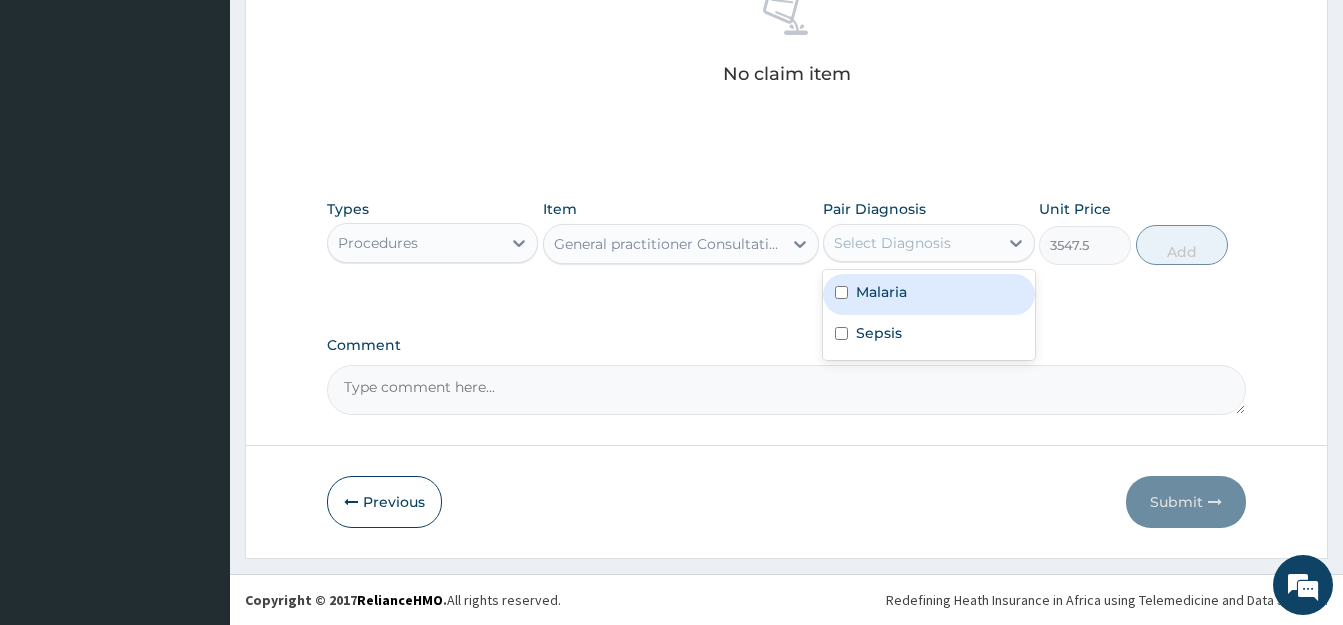 click at bounding box center [841, 292] 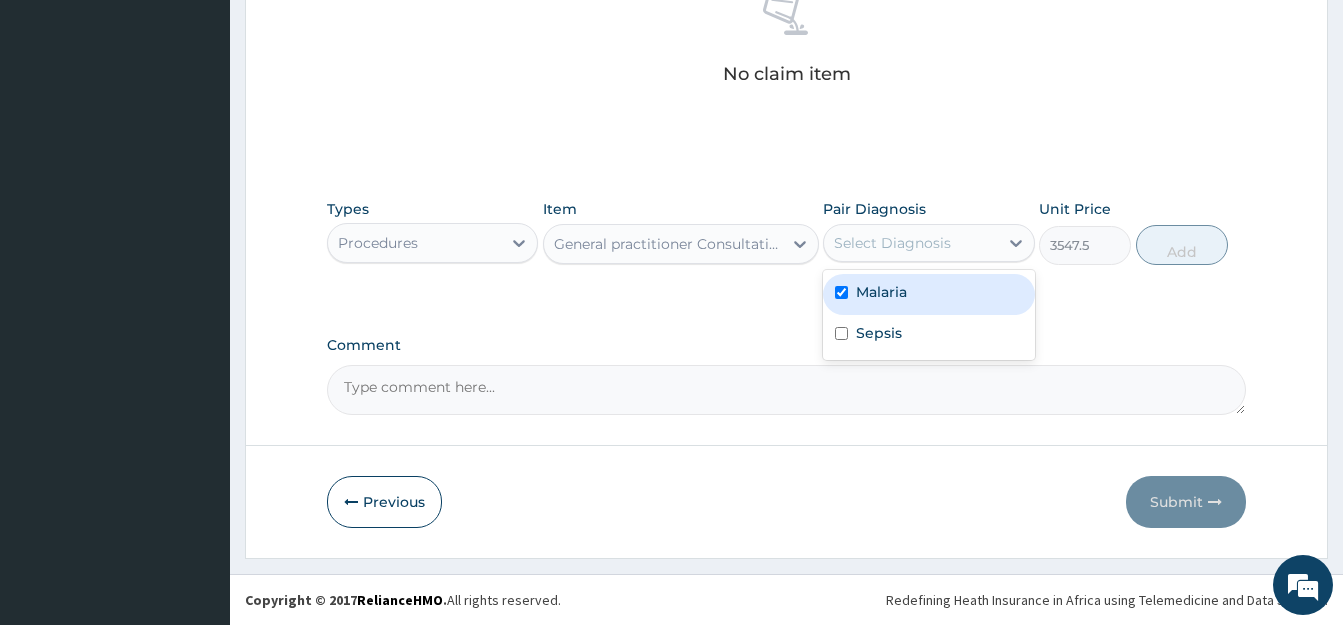checkbox on "true" 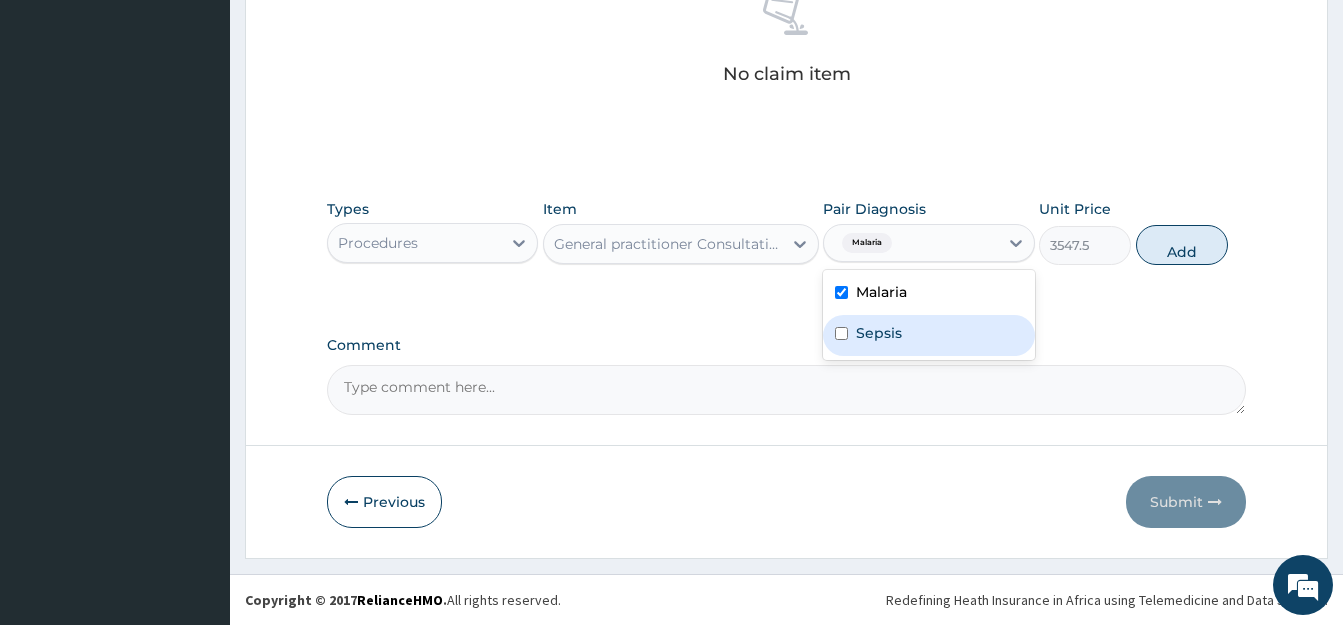 click at bounding box center [841, 333] 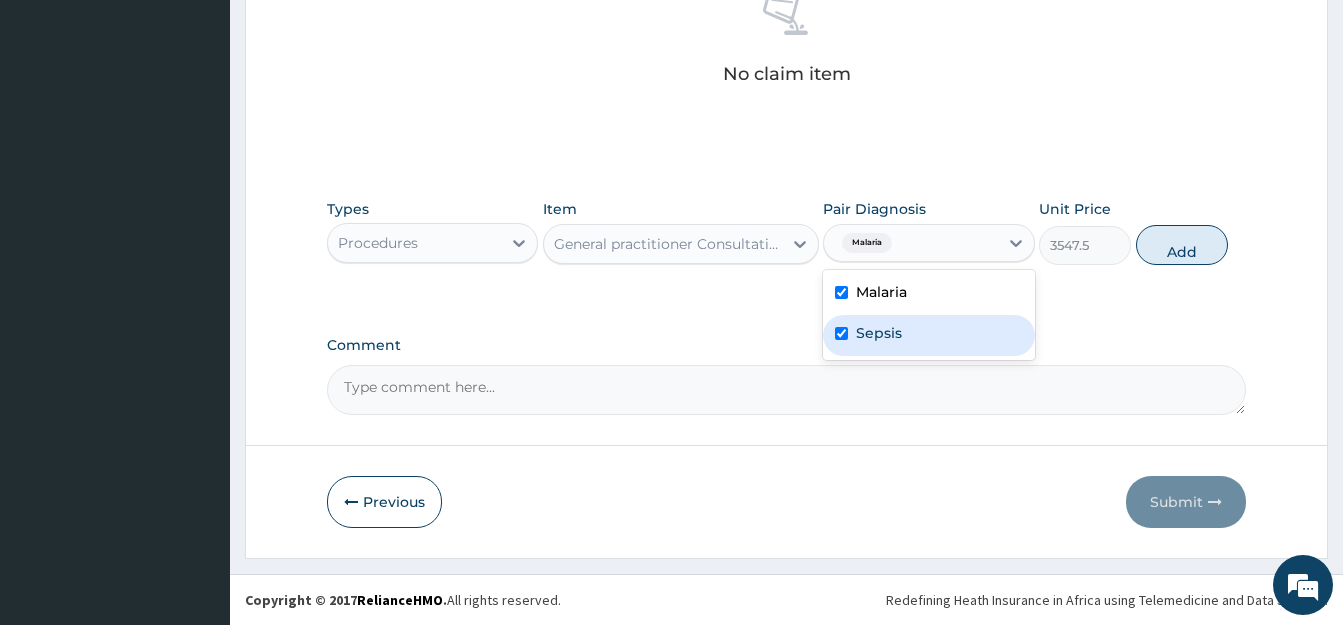 checkbox on "true" 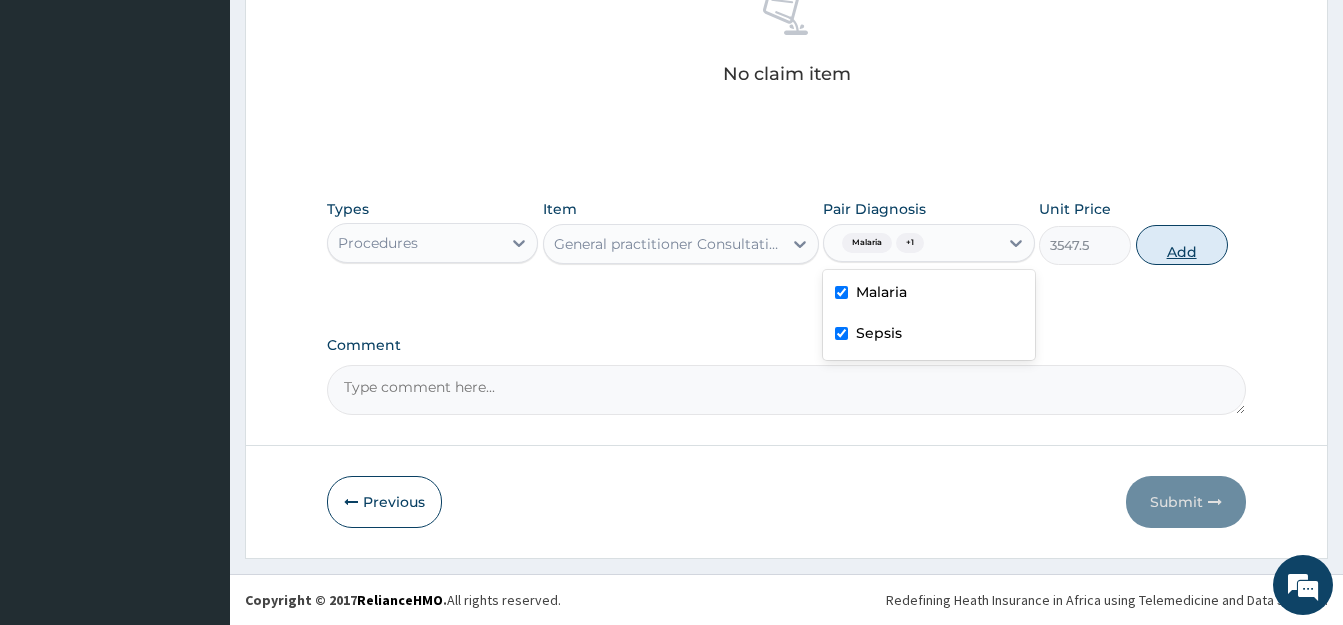 click on "Add" at bounding box center [1182, 245] 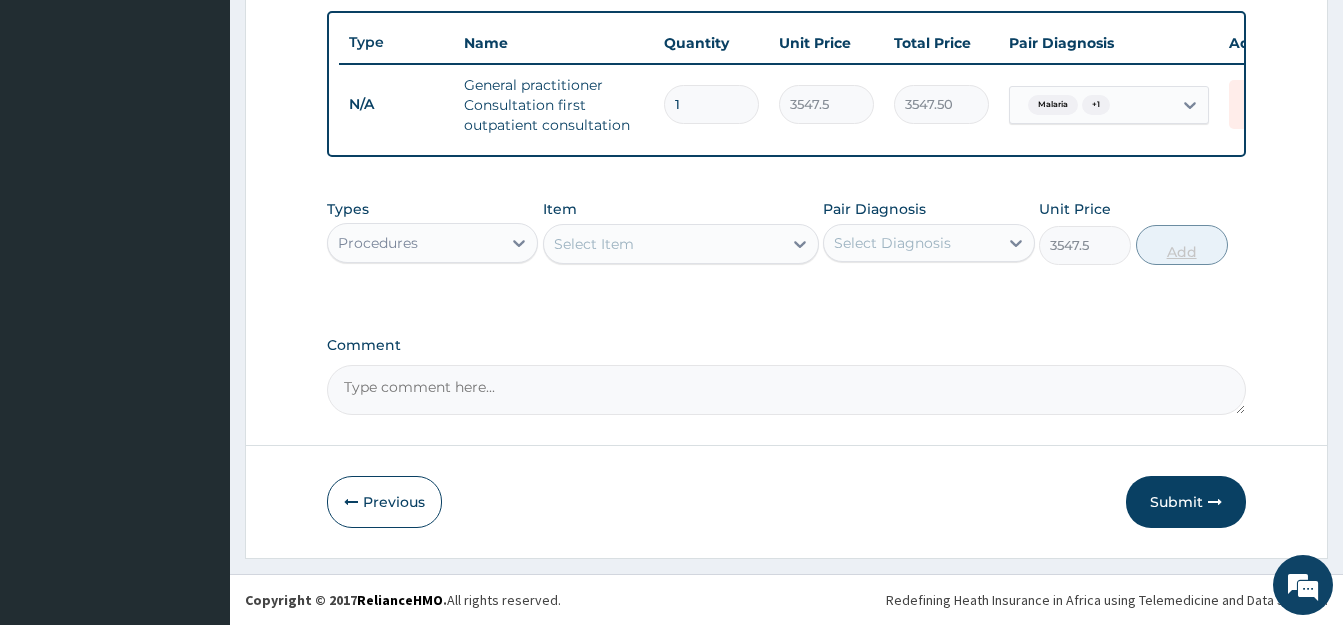 type on "0" 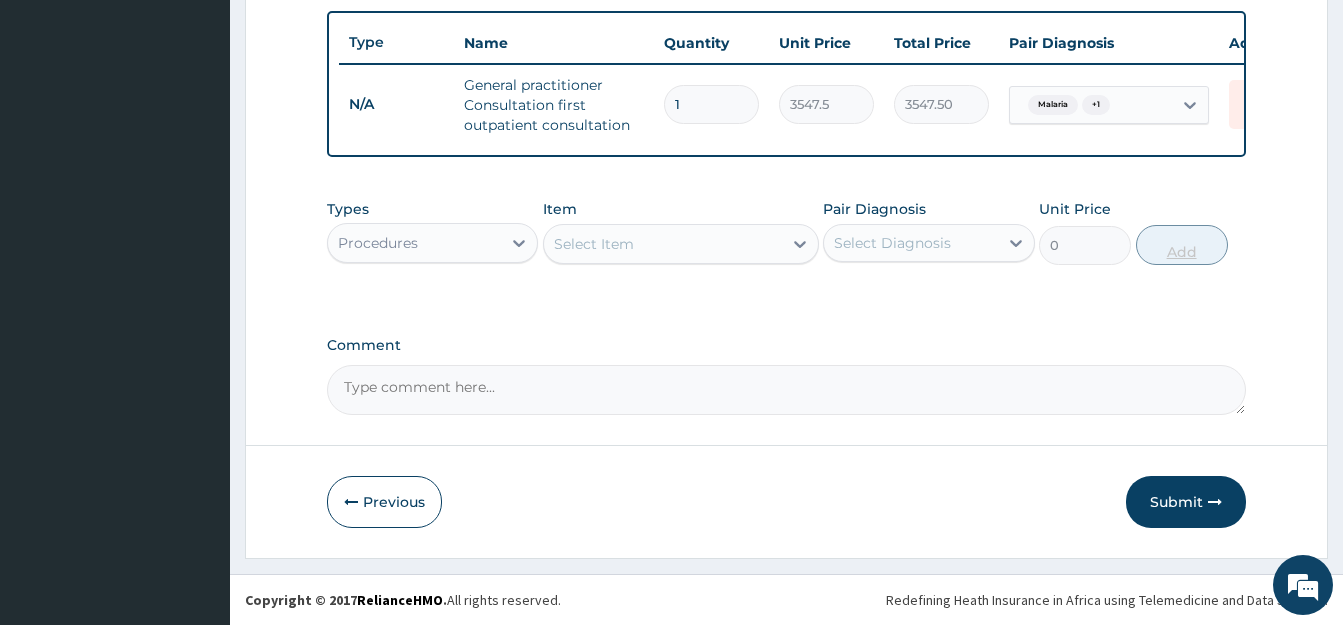 scroll, scrollTop: 750, scrollLeft: 0, axis: vertical 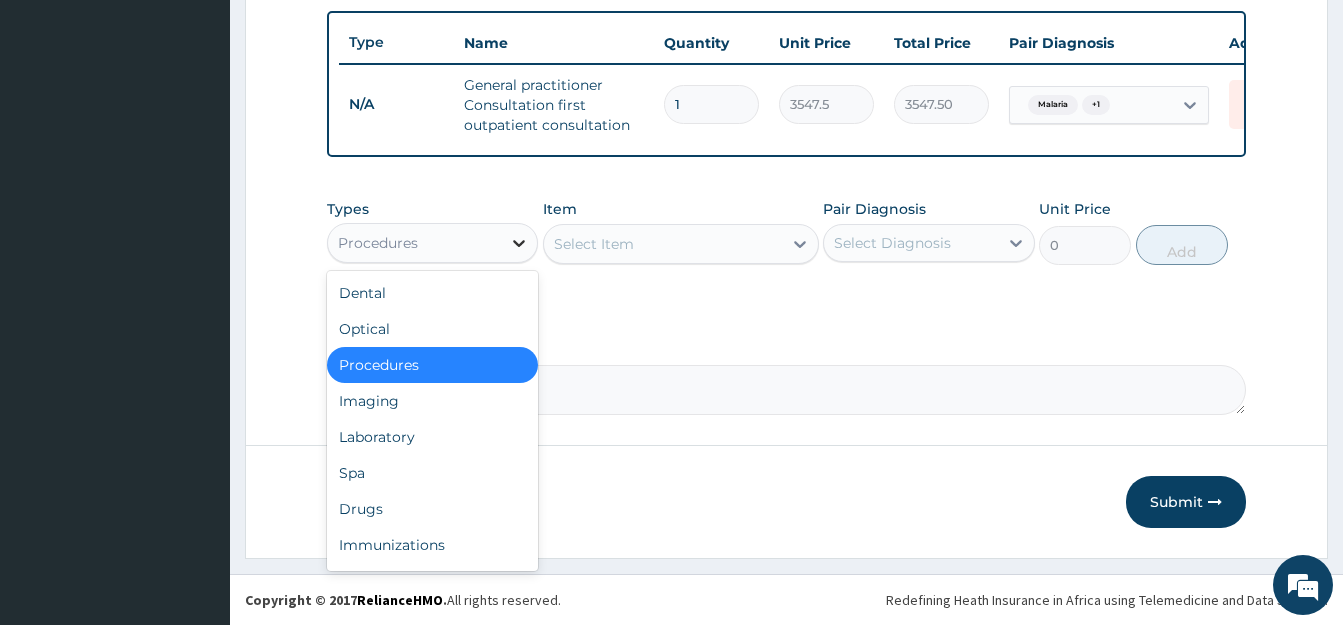 click at bounding box center (519, 243) 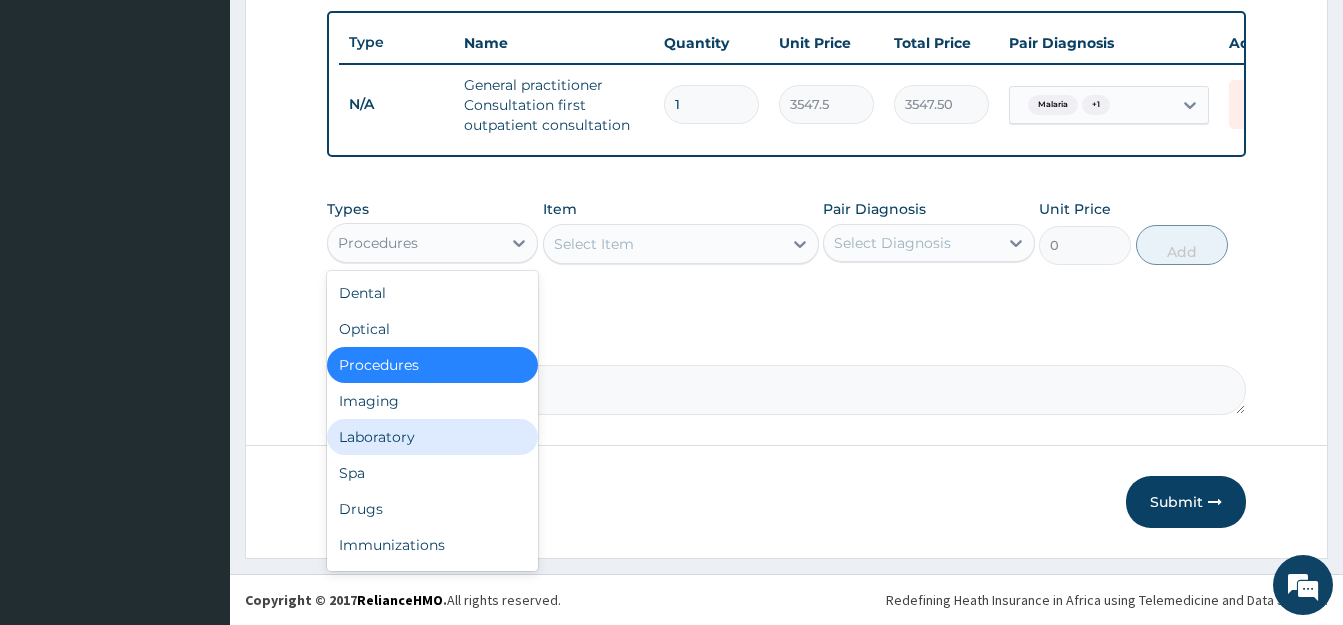 click on "Laboratory" at bounding box center (432, 437) 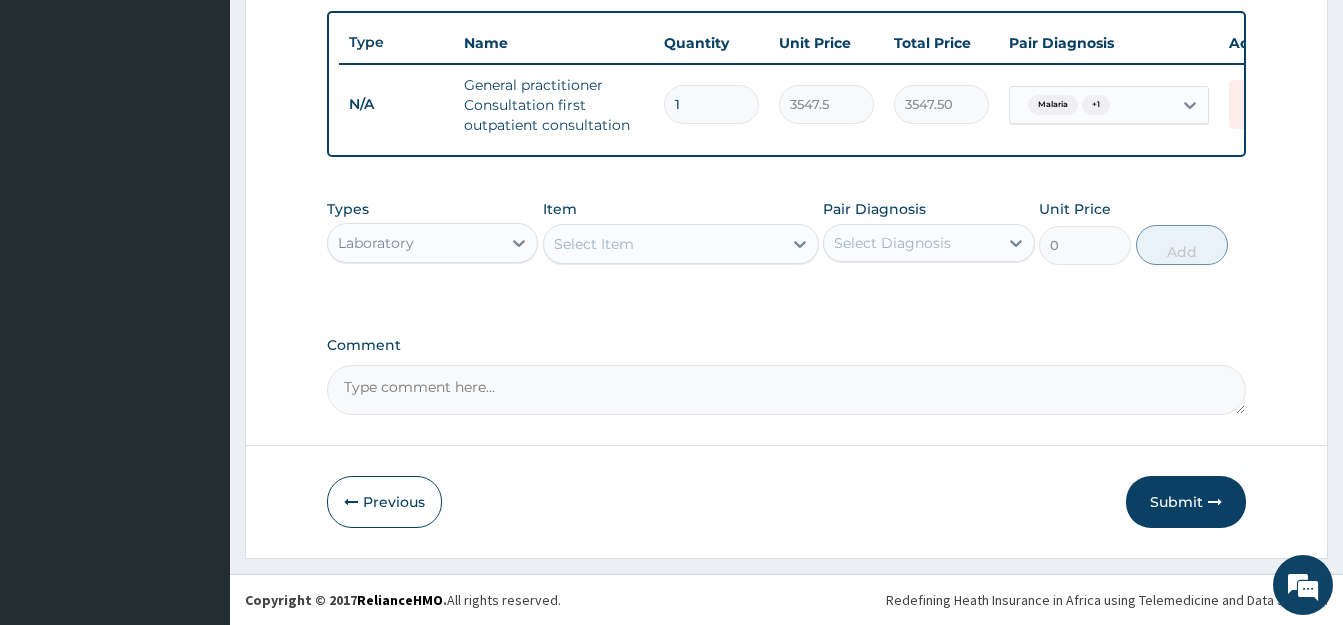 click on "Select Item" at bounding box center [594, 244] 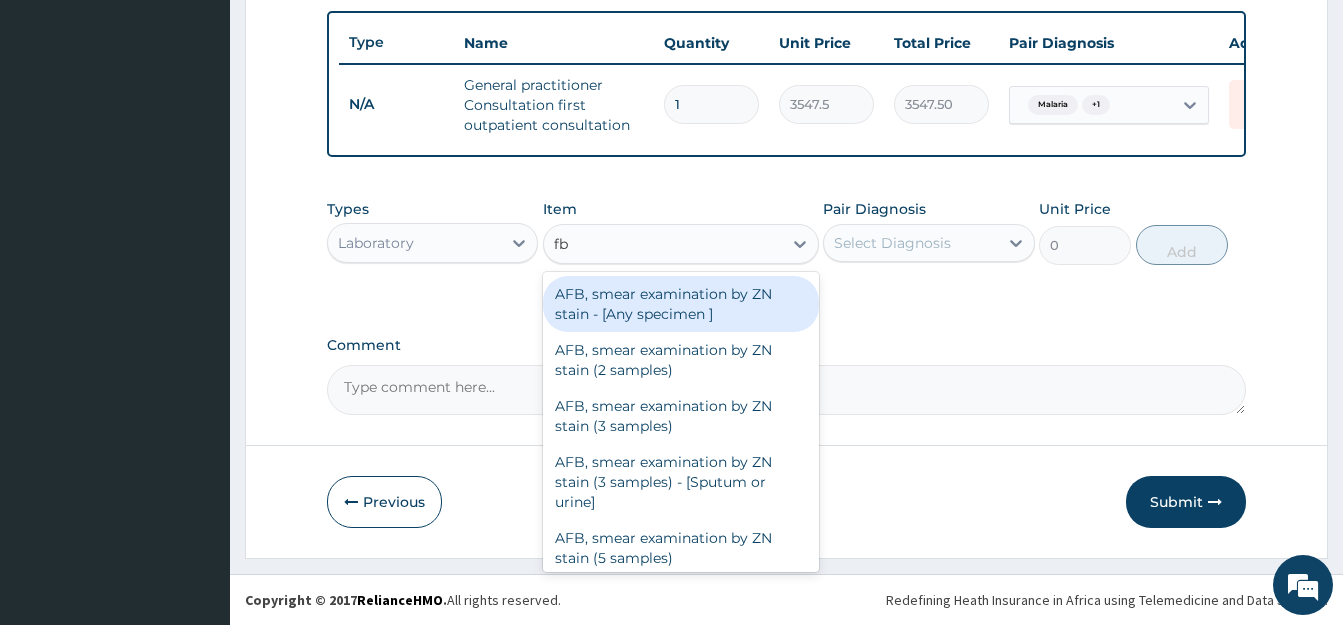 type on "fbc" 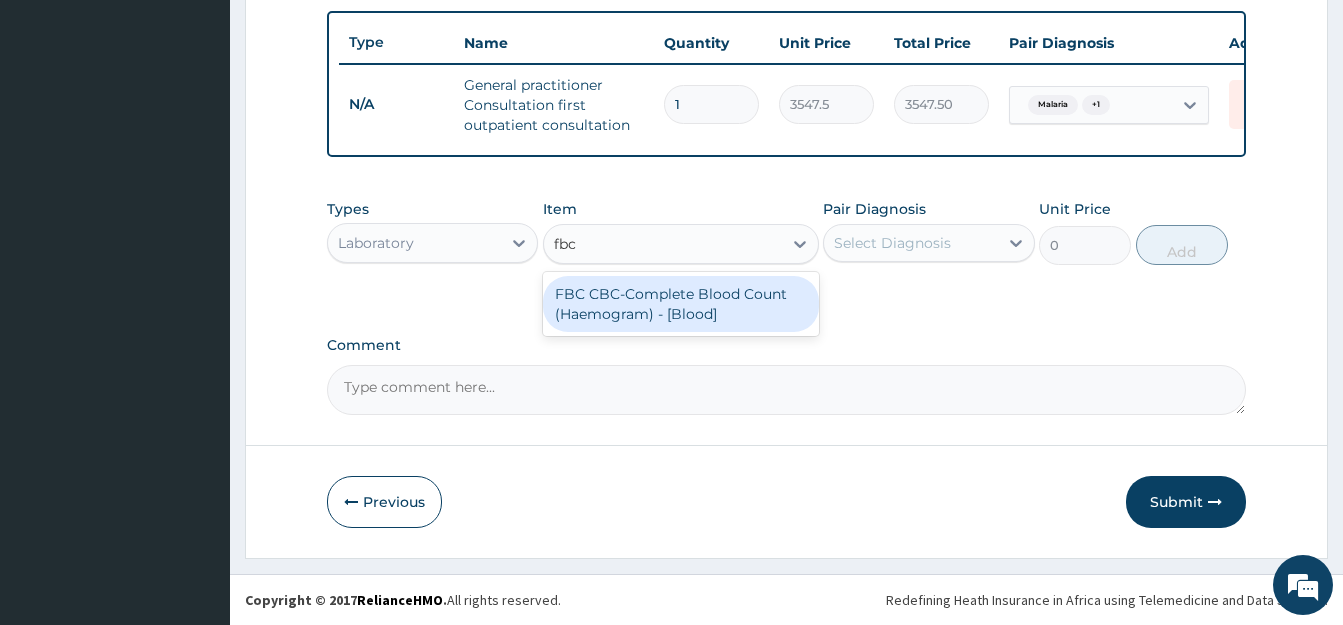 click on "FBC CBC-Complete Blood Count (Haemogram) - [Blood]" at bounding box center [681, 304] 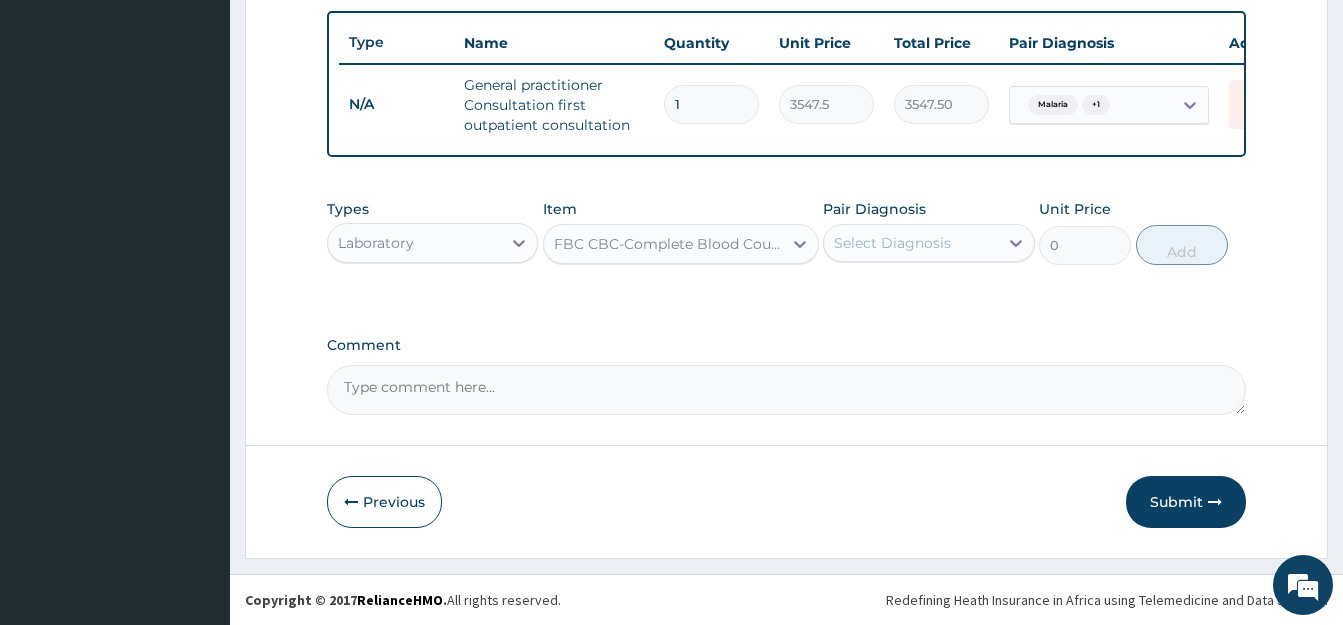 type 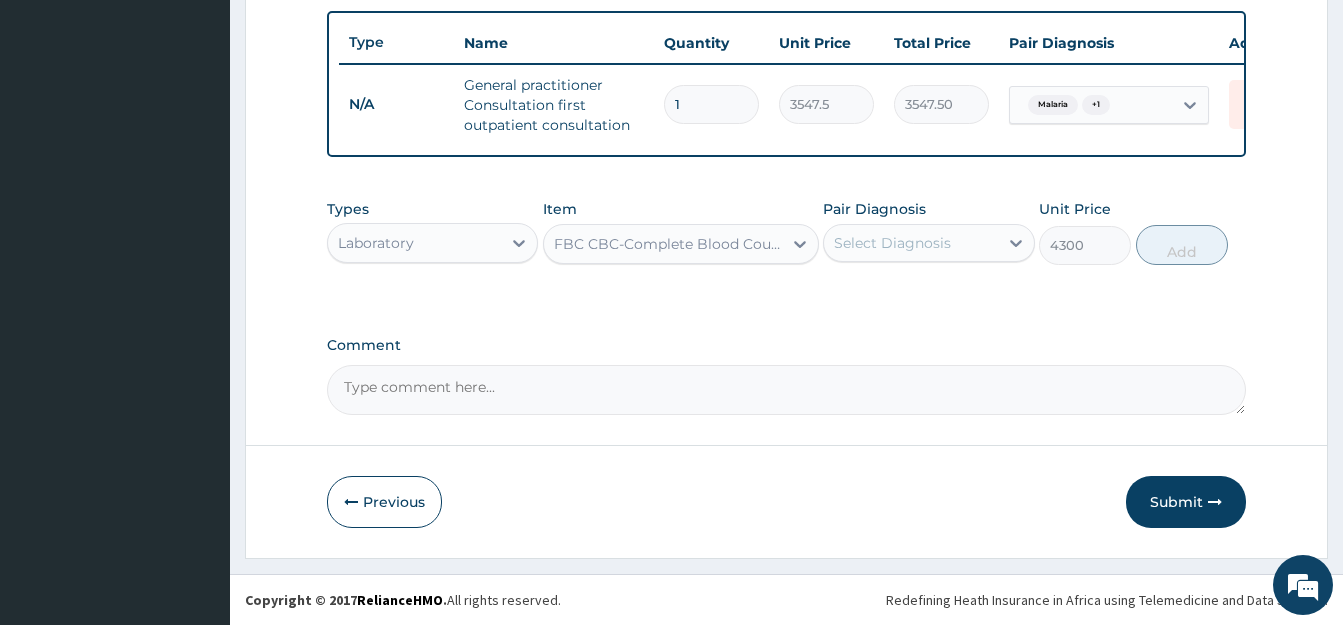 click on "Select Diagnosis" at bounding box center (910, 243) 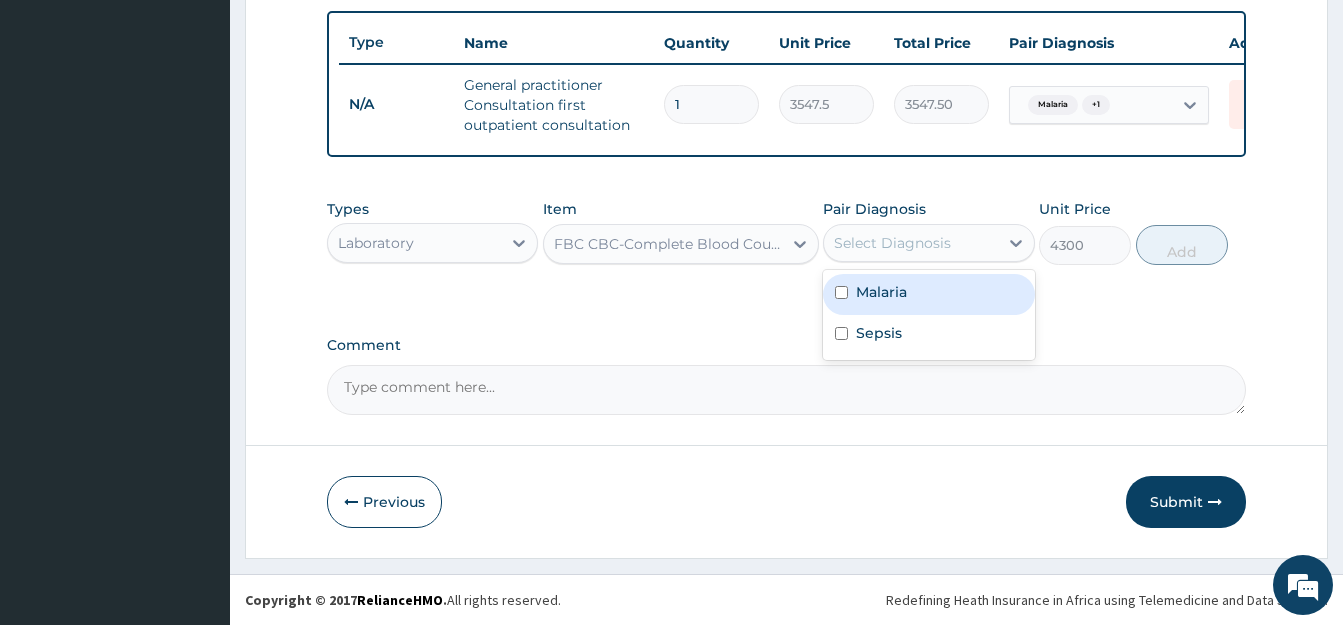click at bounding box center (841, 292) 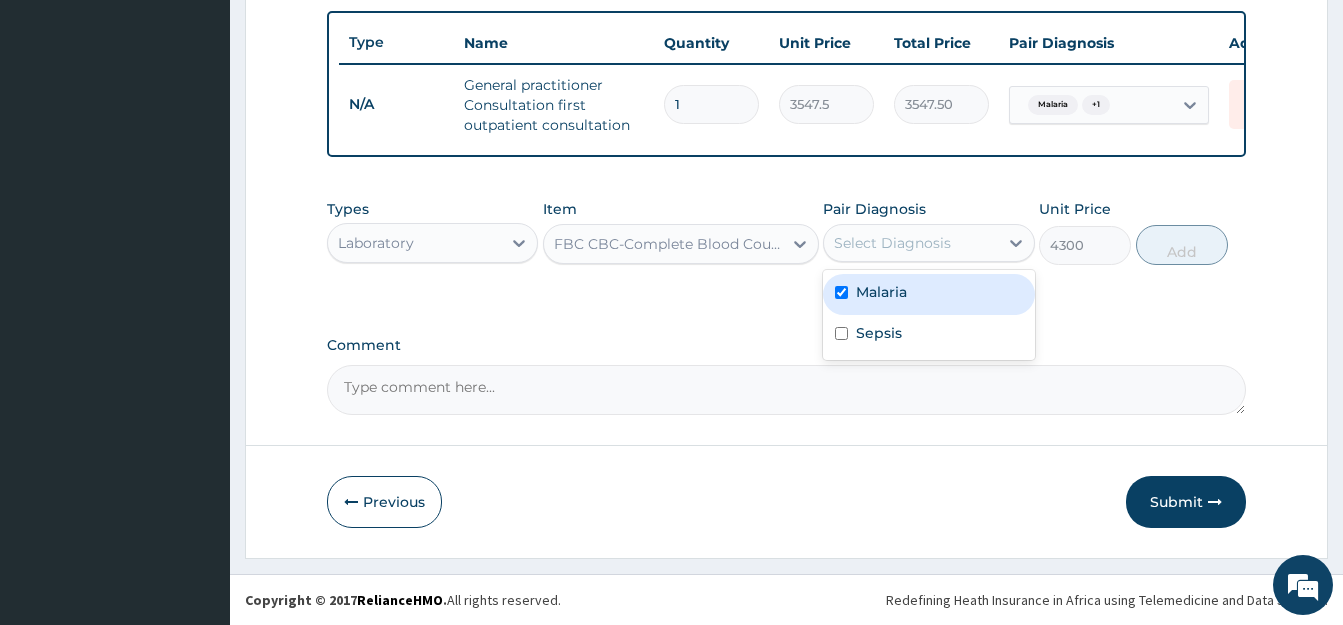 checkbox on "true" 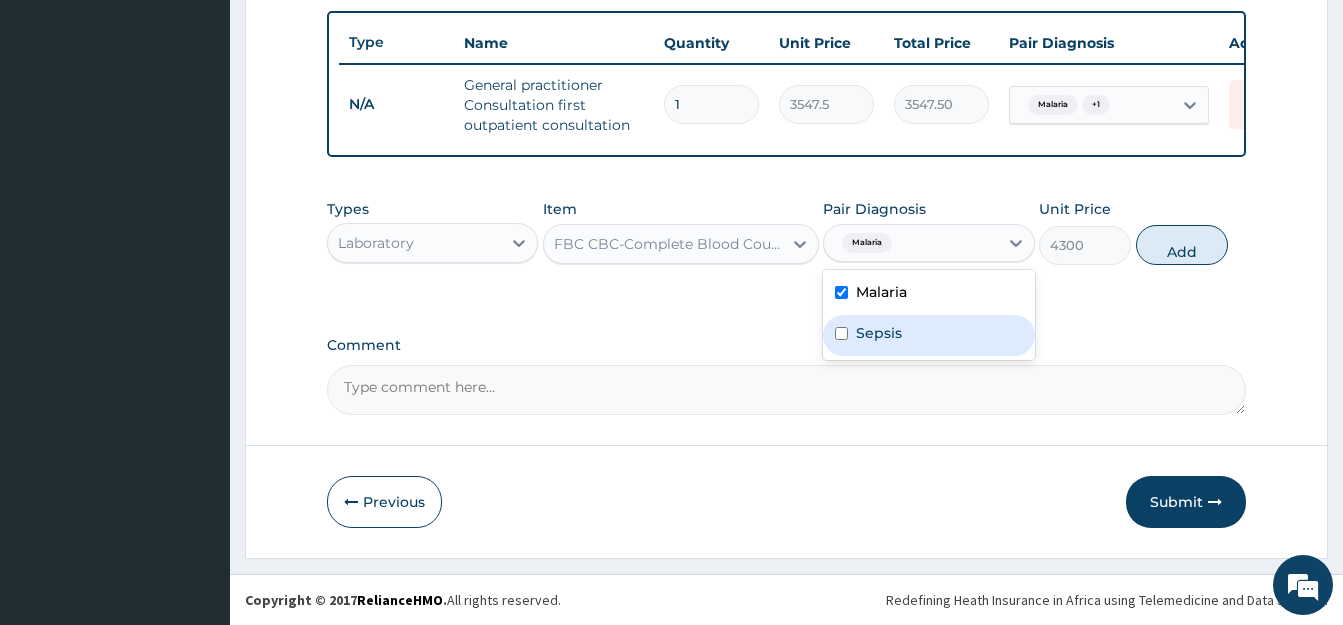 click at bounding box center [841, 333] 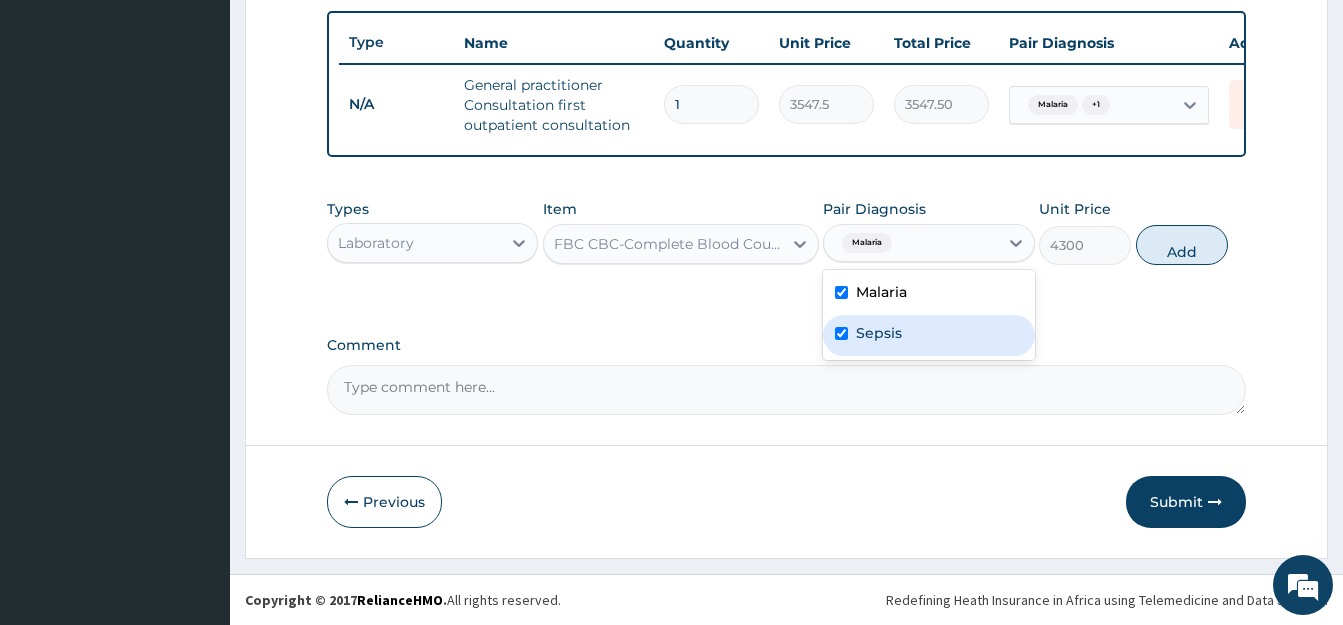 checkbox on "true" 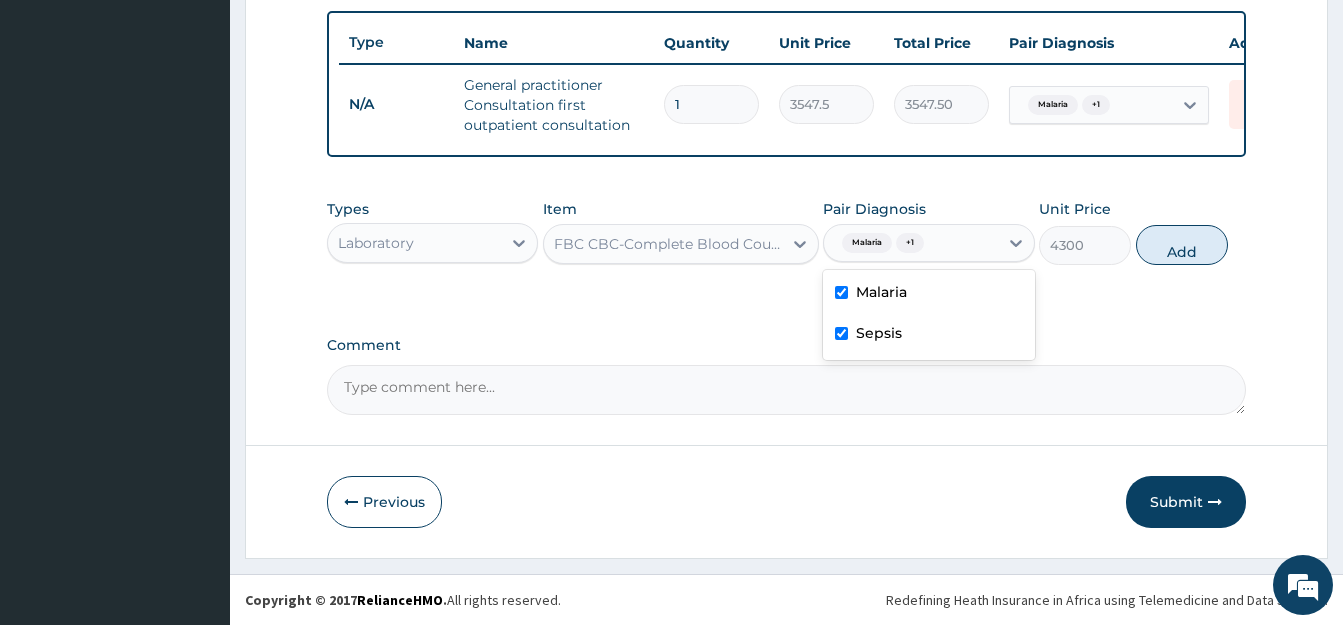 click at bounding box center [841, 292] 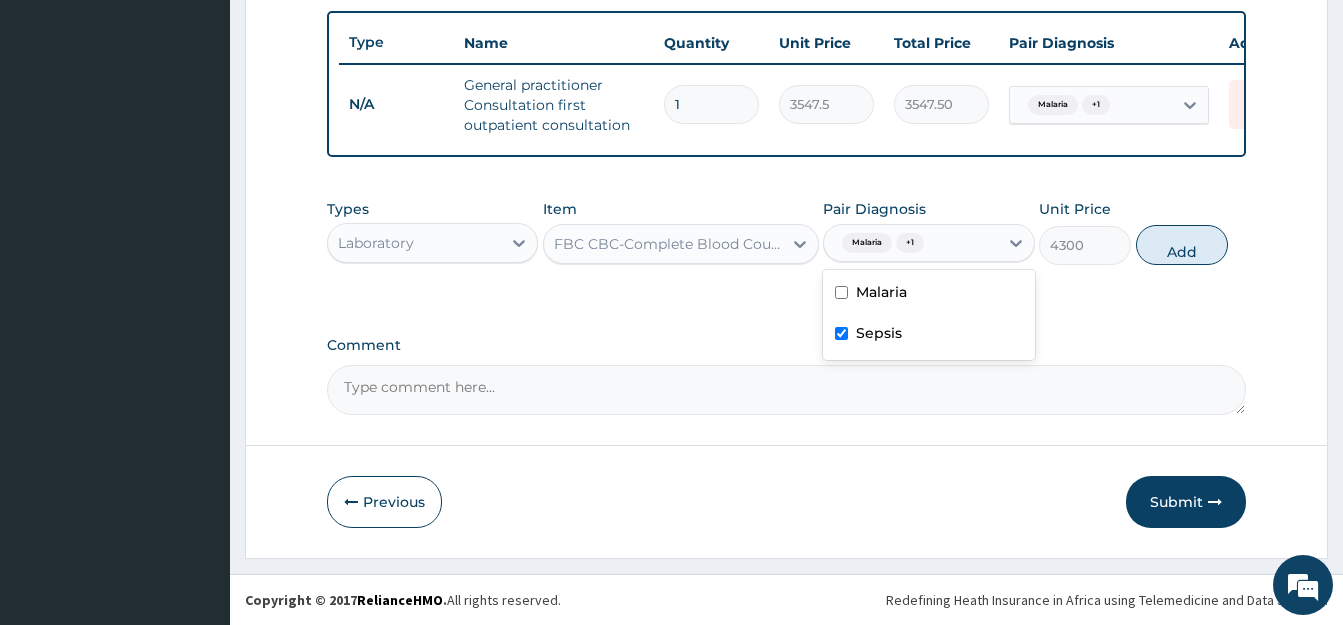 checkbox on "false" 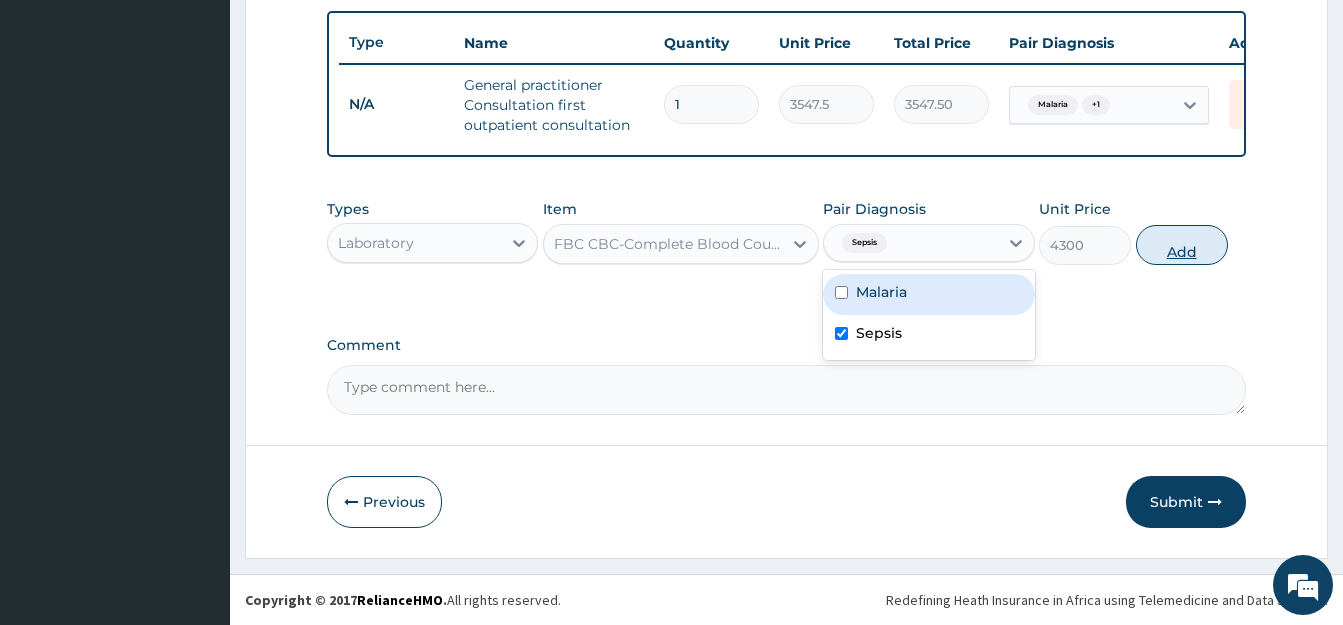 click on "Add" at bounding box center (1182, 245) 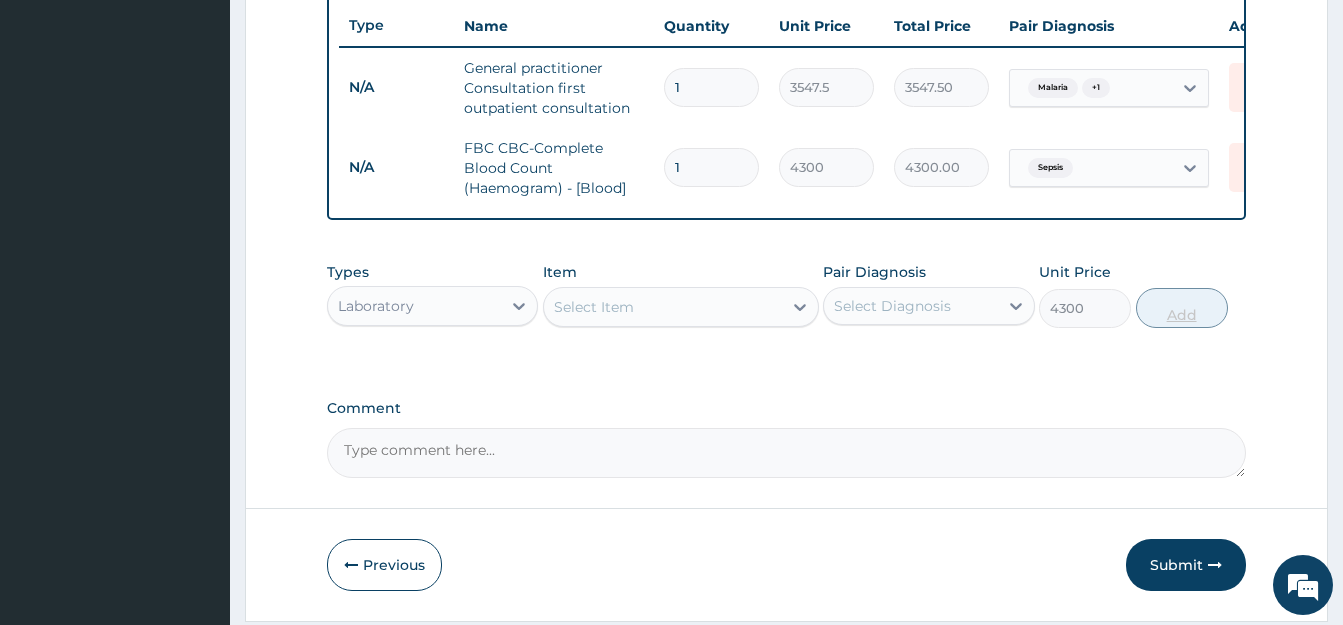 type on "0" 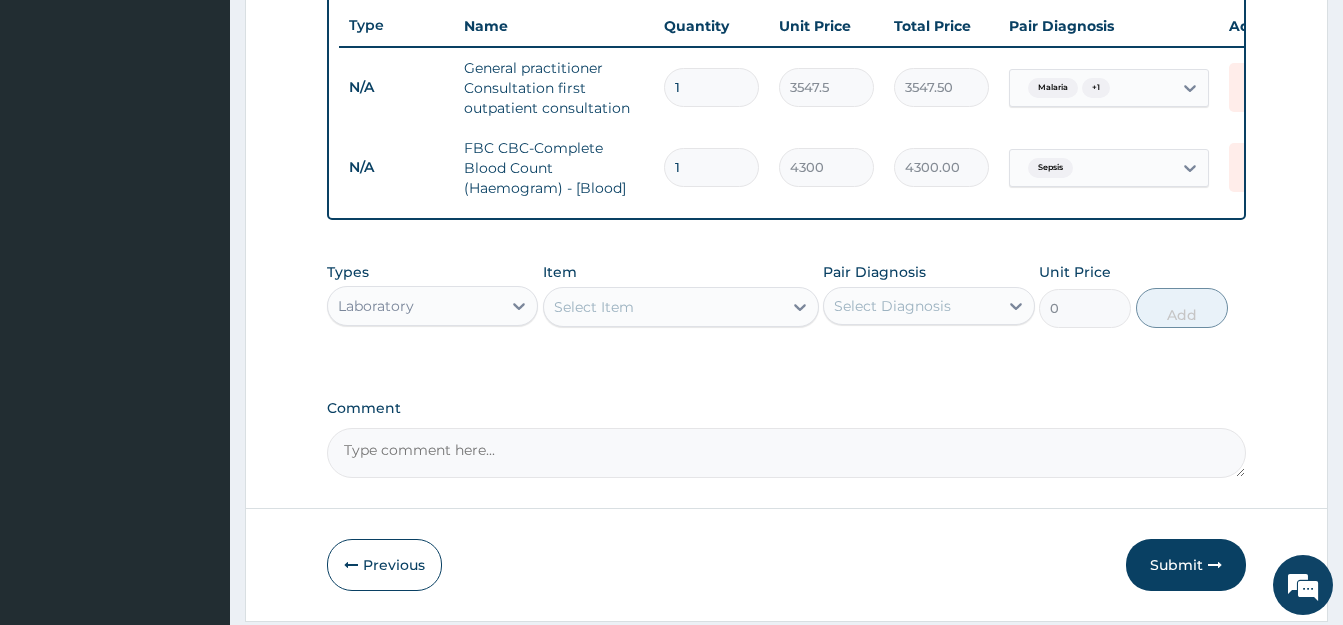 scroll, scrollTop: 830, scrollLeft: 0, axis: vertical 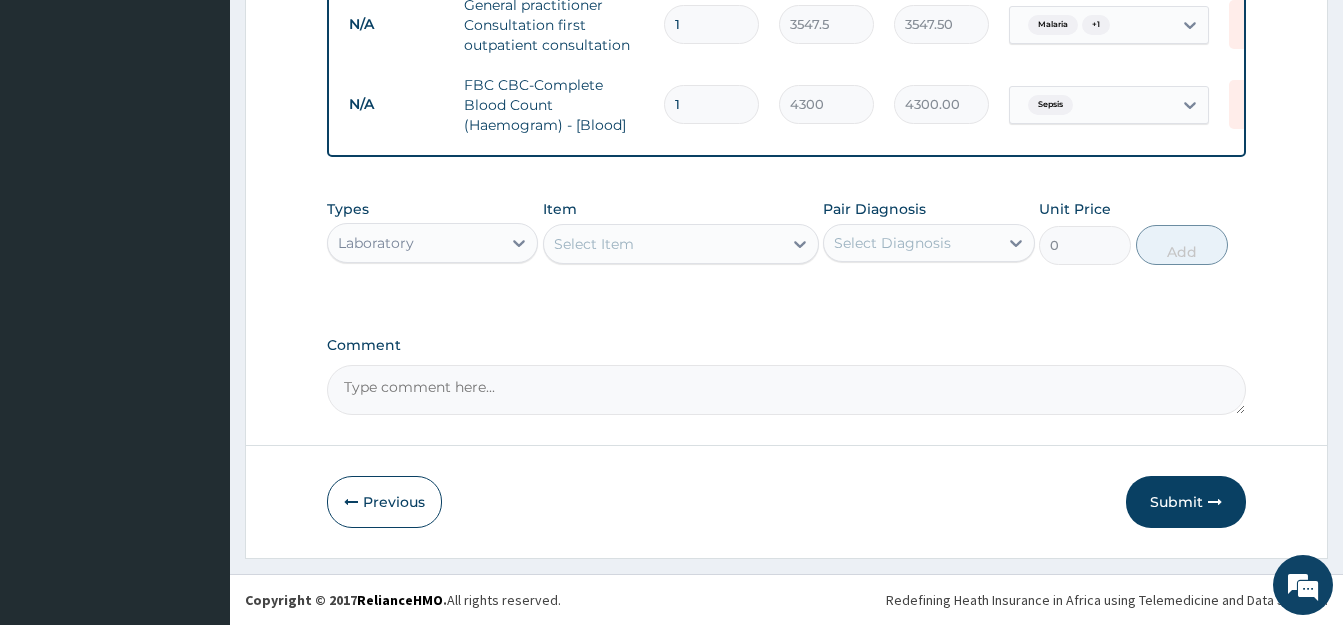 click on "Select Item" at bounding box center (663, 244) 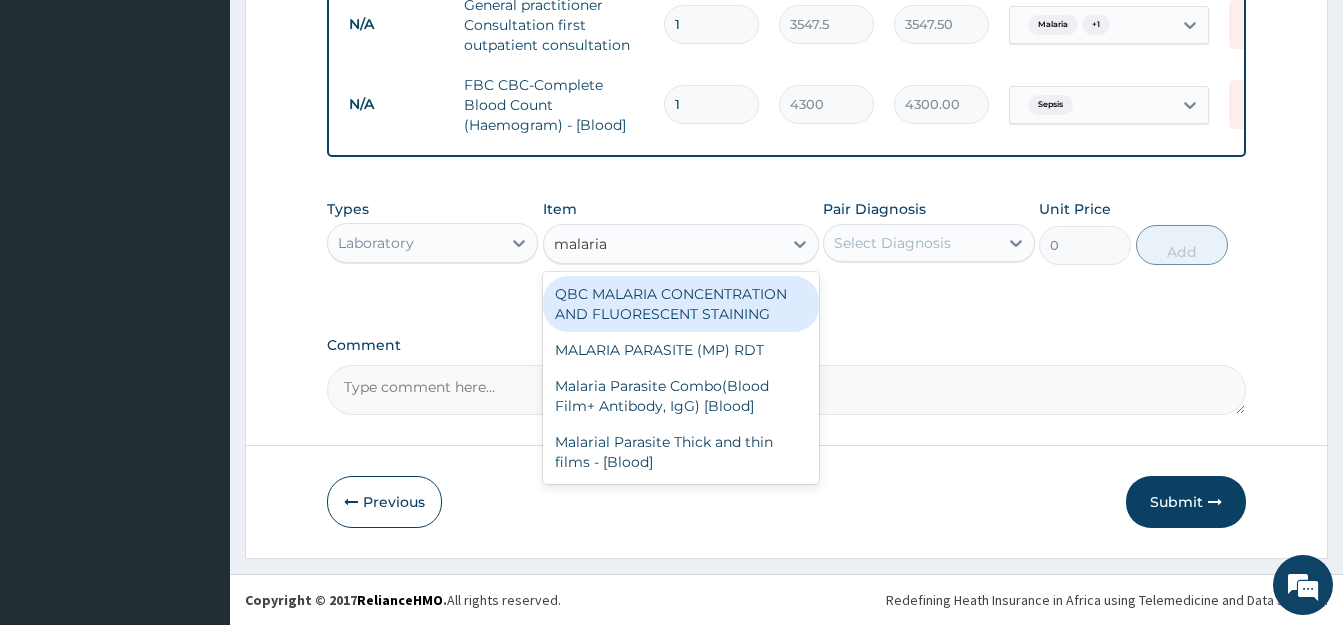 type on "malaria p" 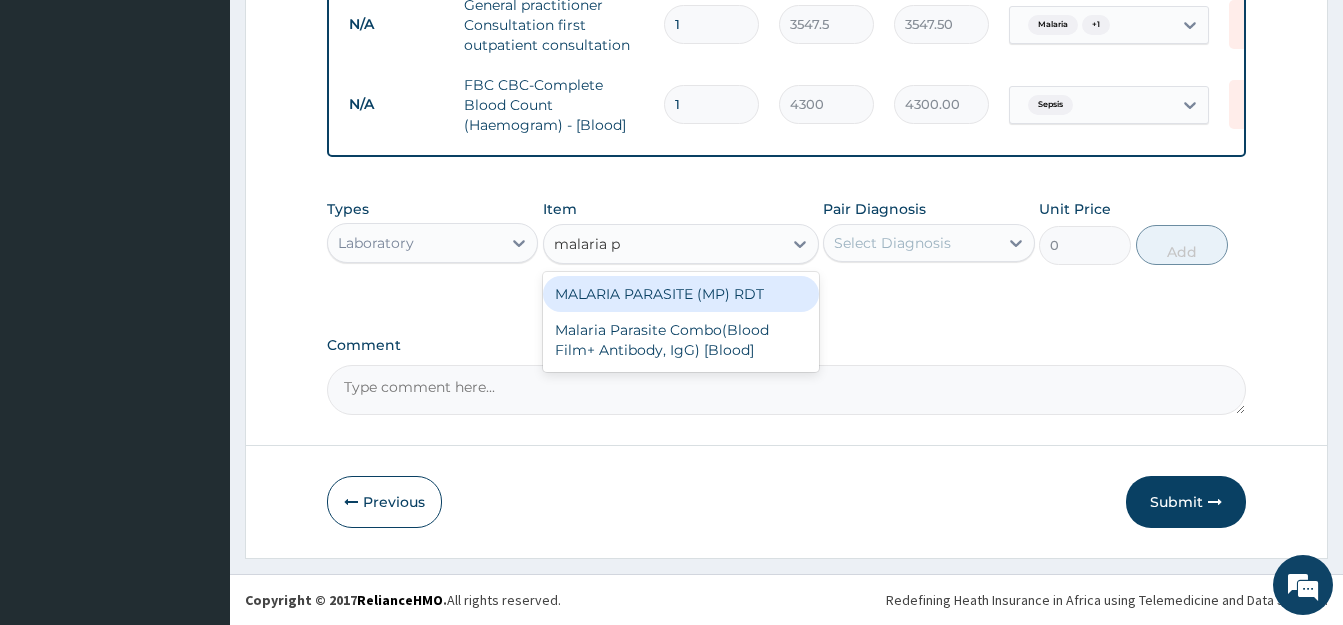 click on "MALARIA PARASITE (MP) RDT" at bounding box center [681, 294] 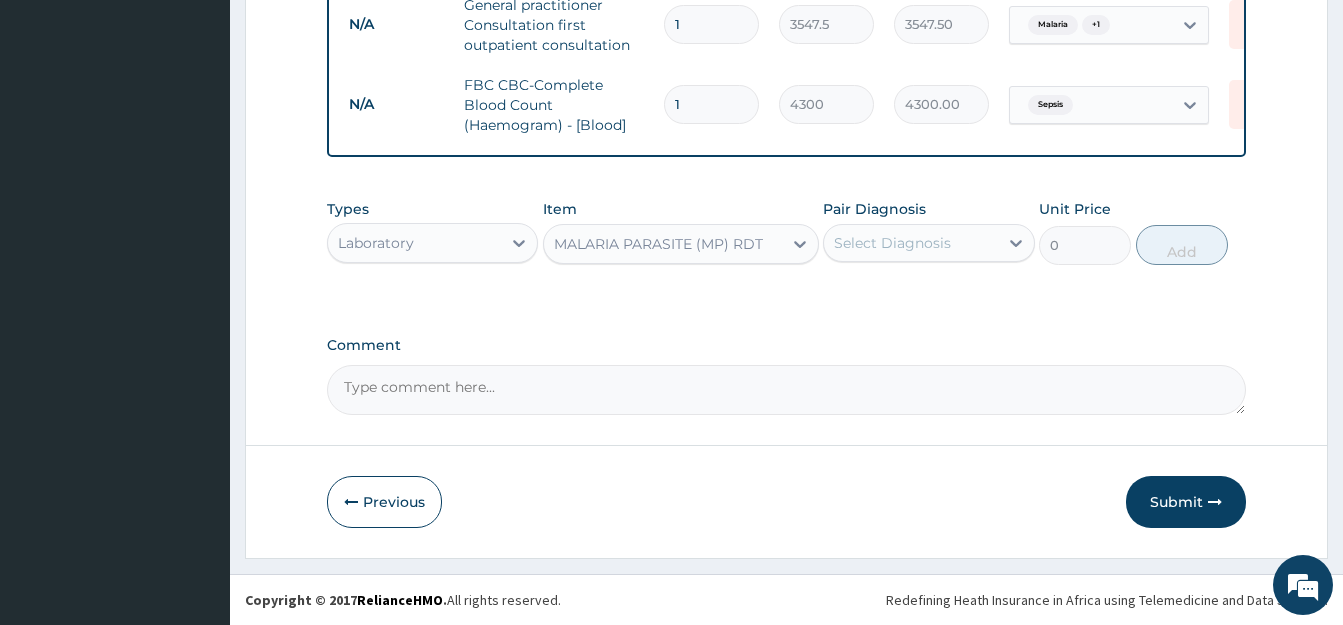 type 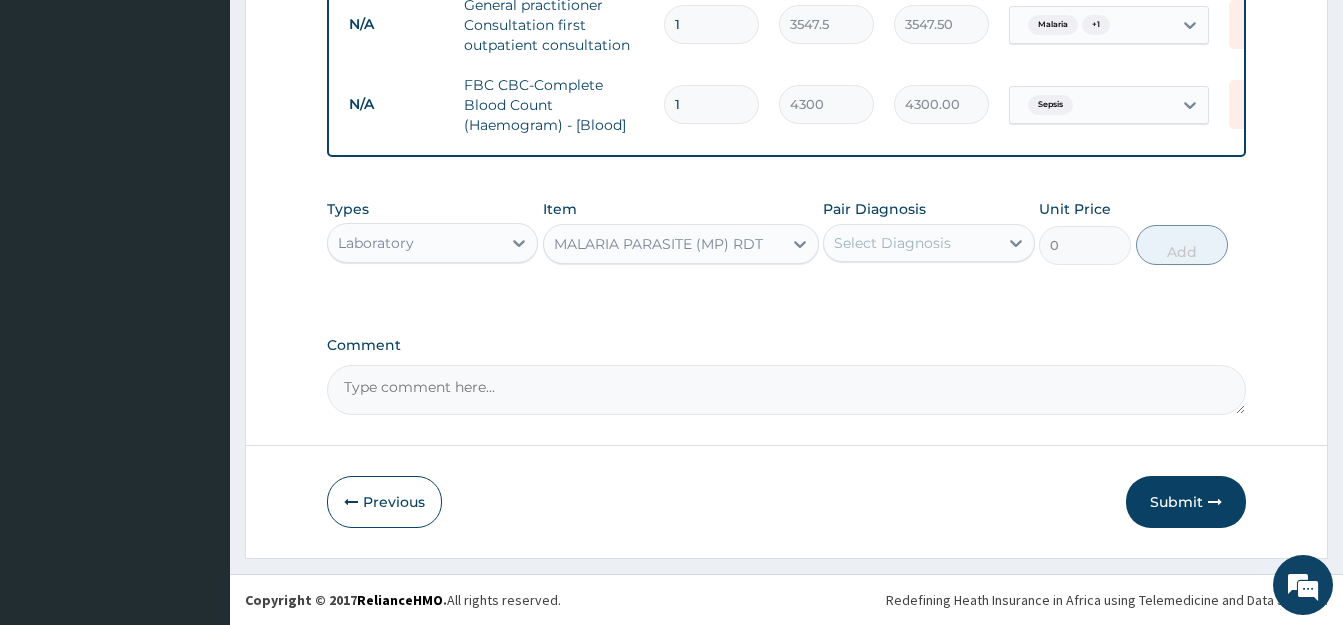 type on "1612.5" 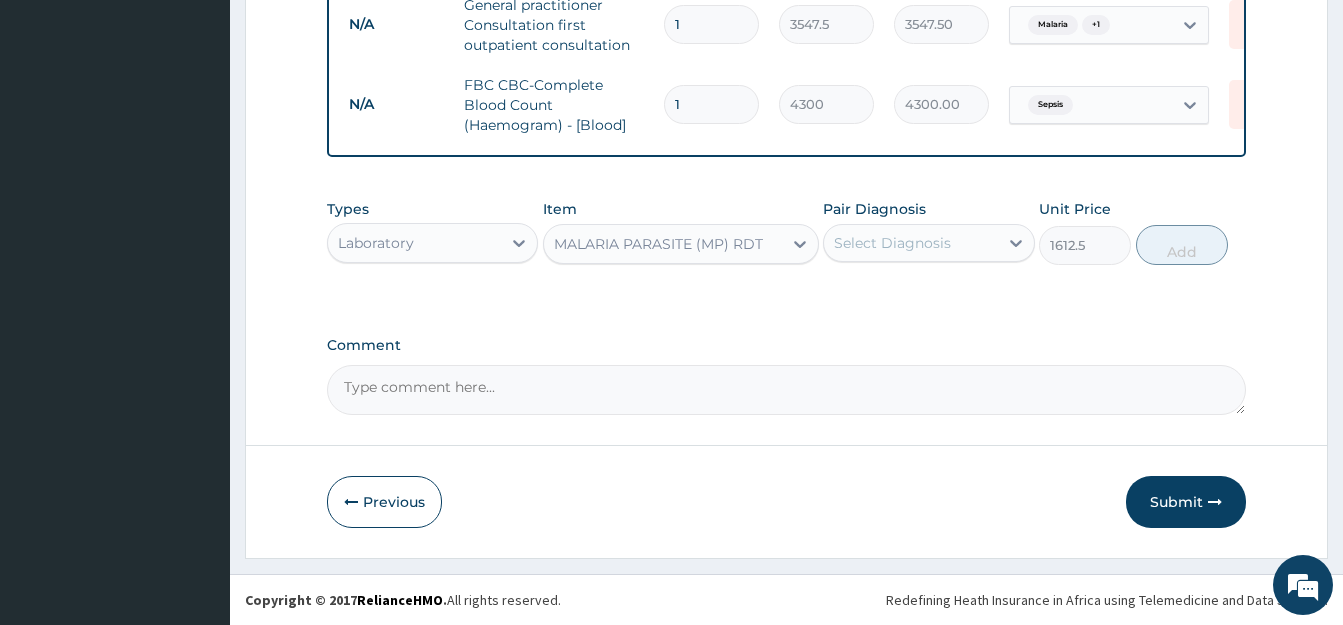 click on "Pair Diagnosis Select Diagnosis" at bounding box center [928, 232] 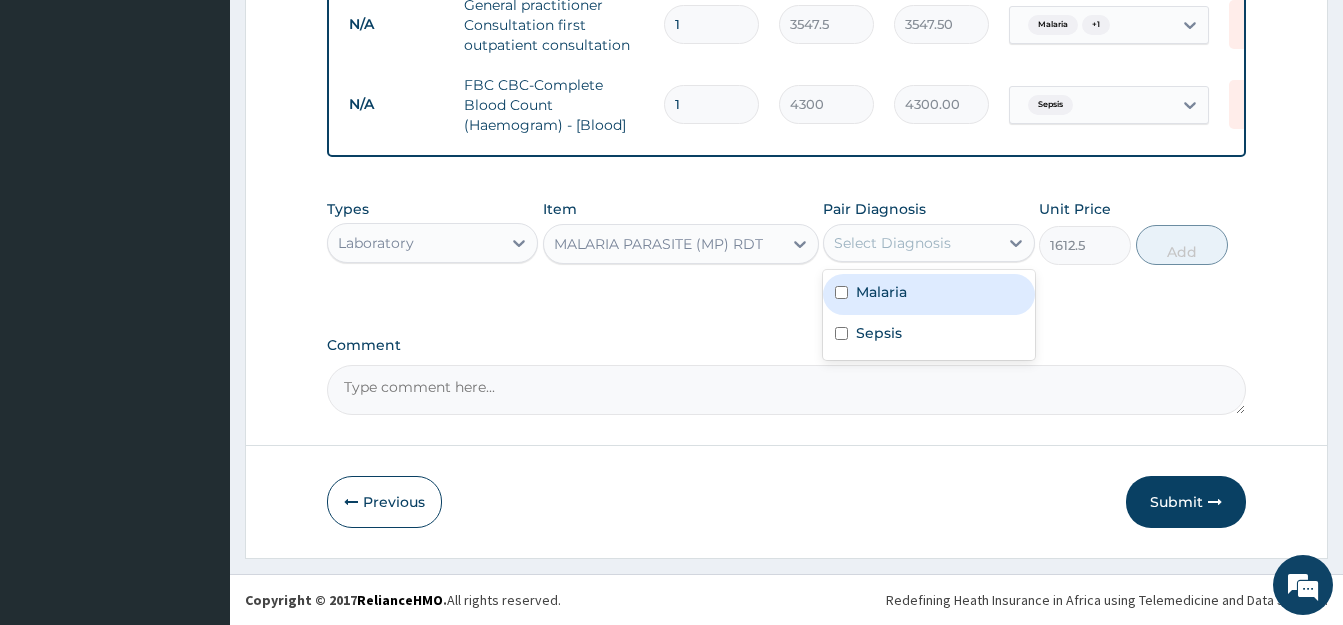 click on "Select Diagnosis" at bounding box center (892, 243) 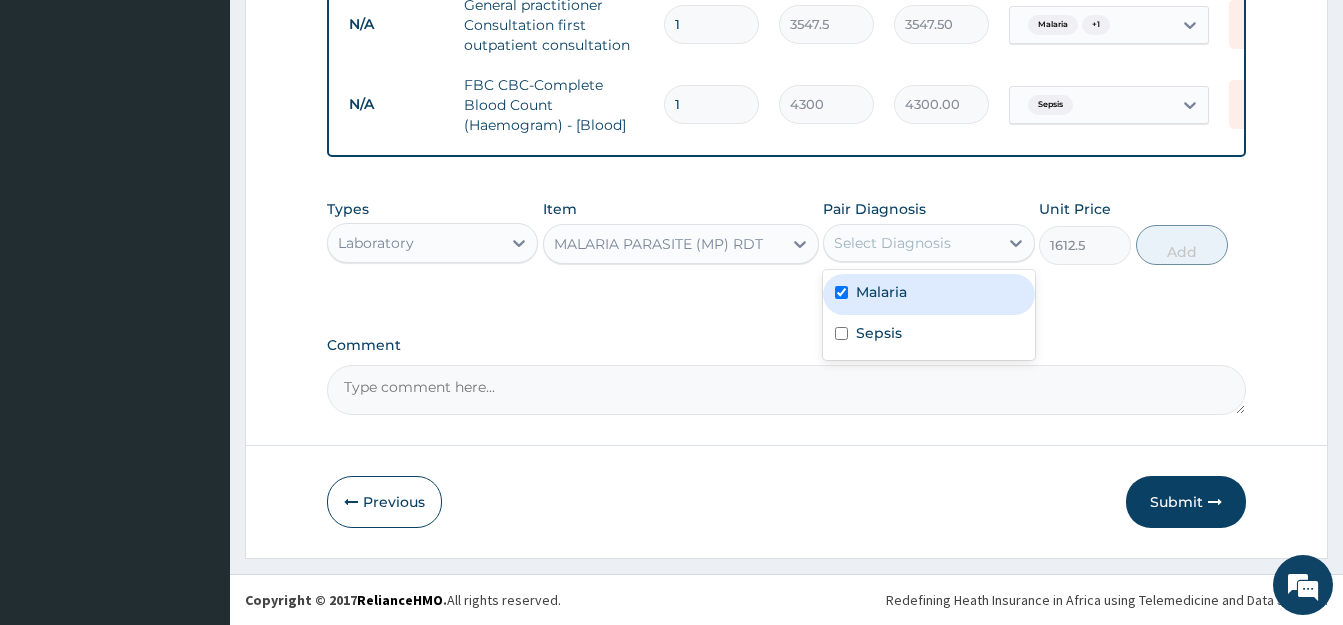 checkbox on "true" 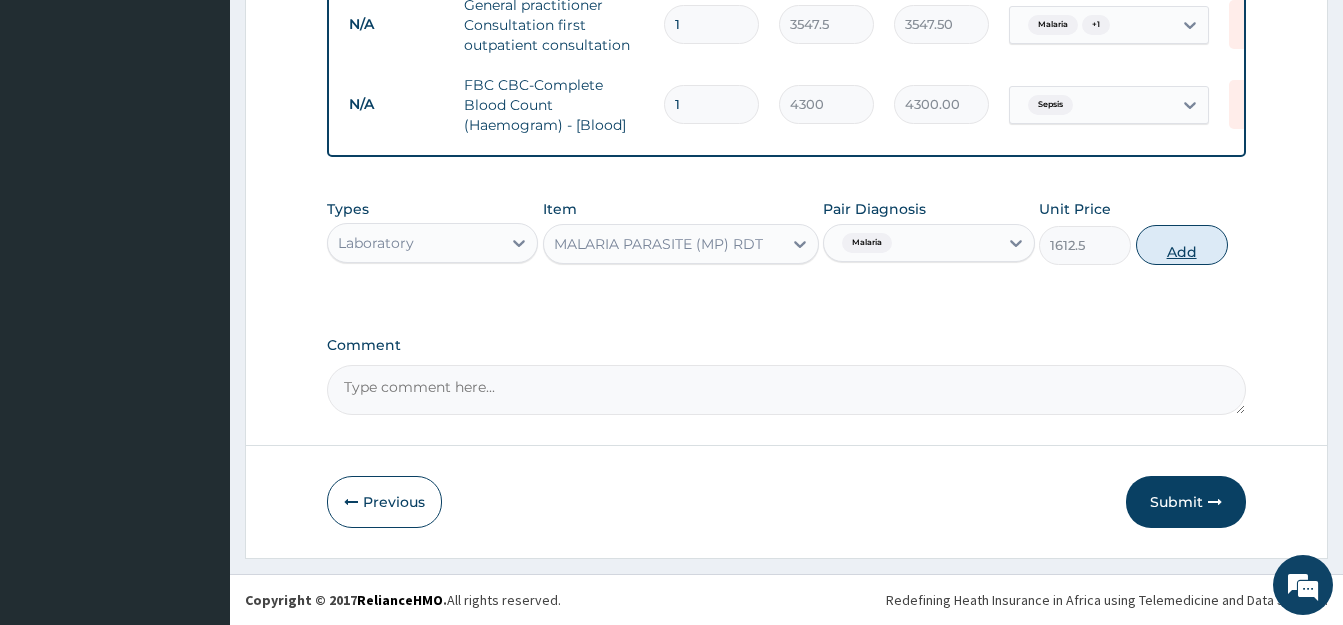 click on "Add" at bounding box center (1182, 245) 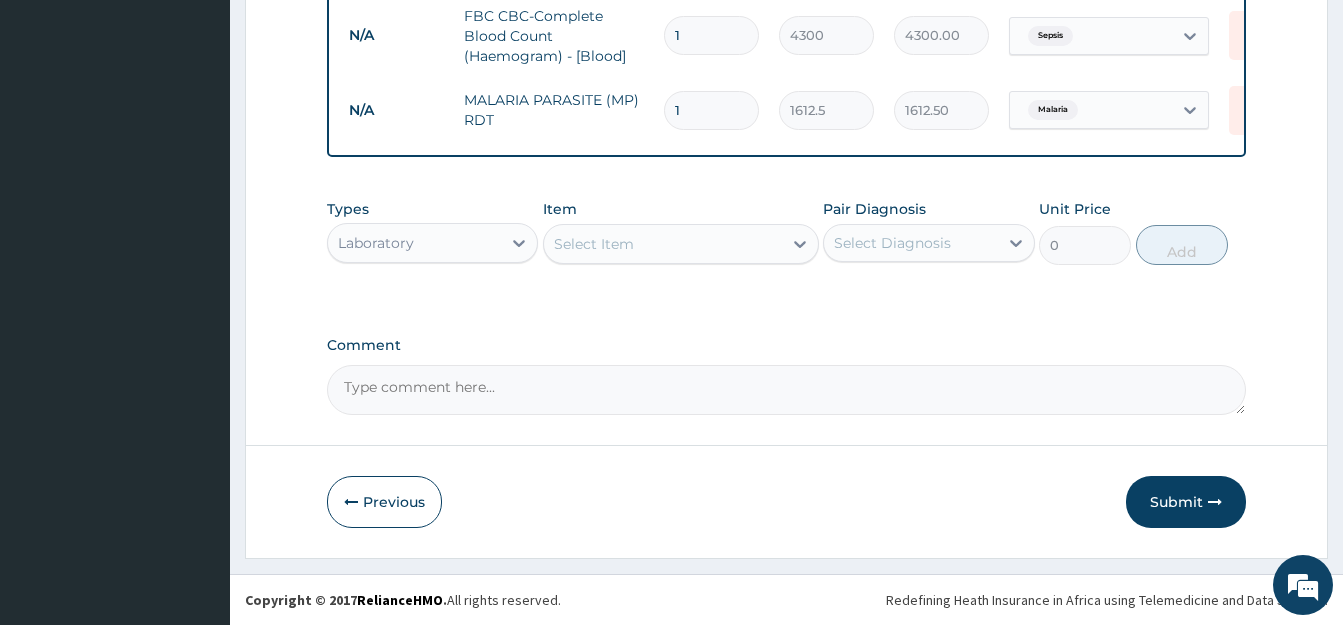 scroll, scrollTop: 899, scrollLeft: 0, axis: vertical 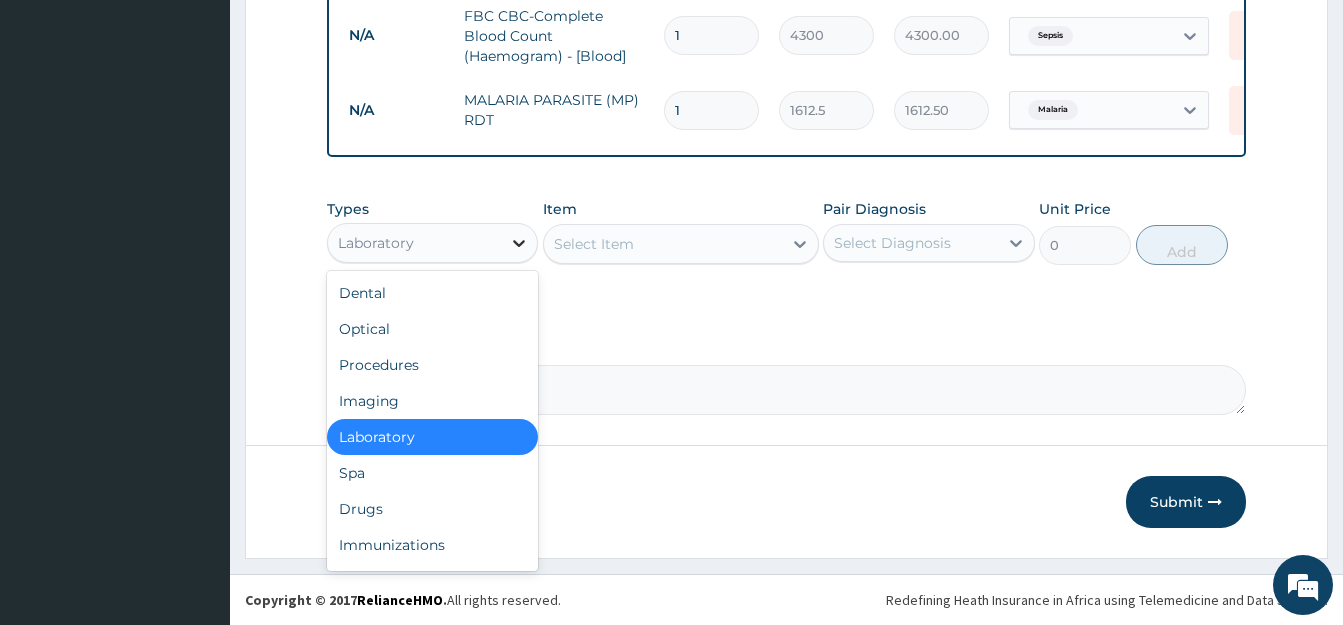 click at bounding box center [519, 243] 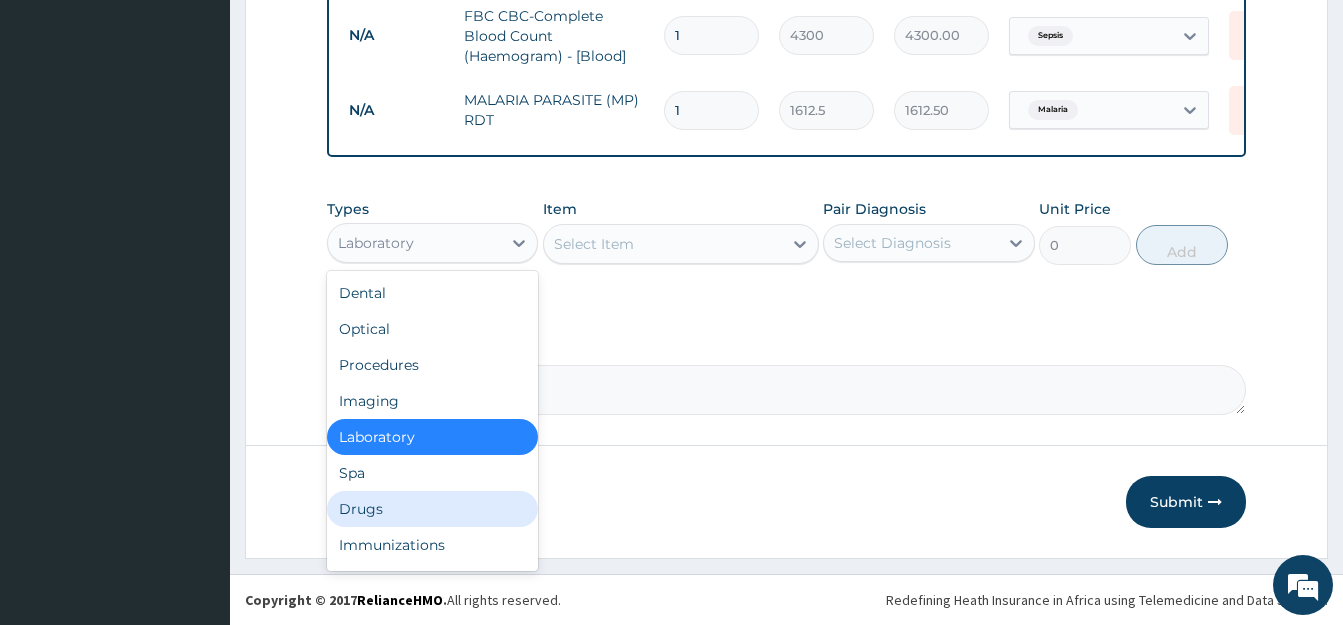 drag, startPoint x: 438, startPoint y: 503, endPoint x: 445, endPoint y: 486, distance: 18.384777 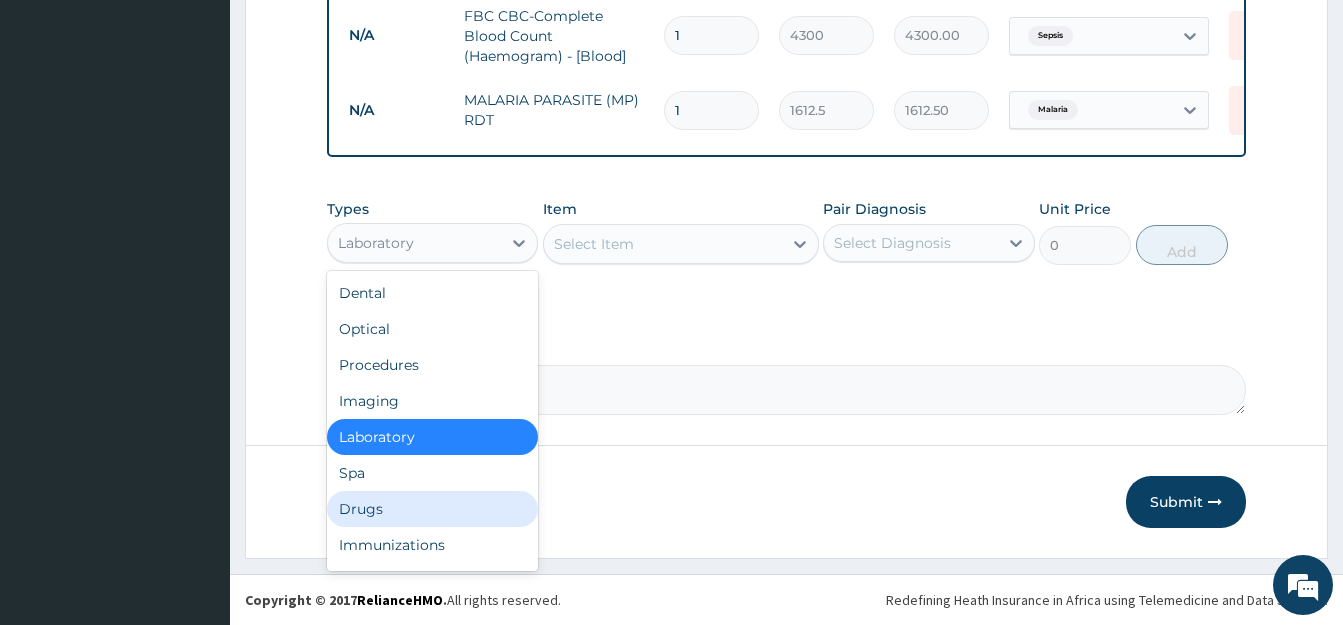 click on "Drugs" at bounding box center (432, 509) 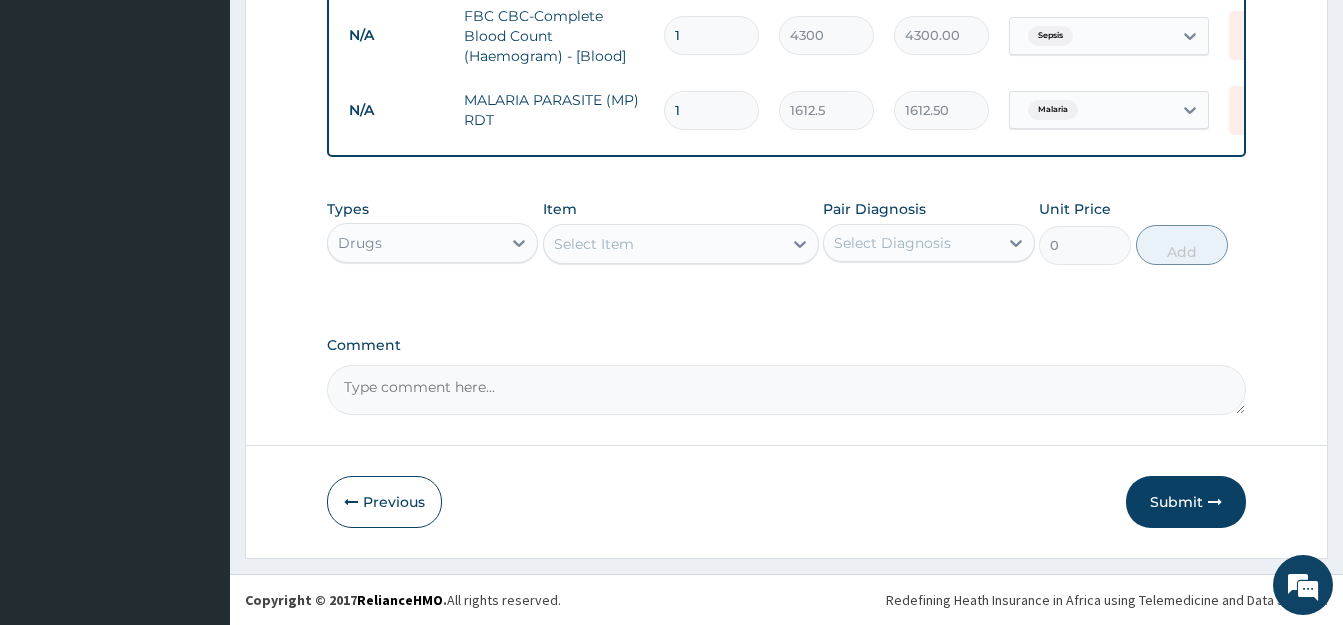 click on "Select Item" at bounding box center [663, 244] 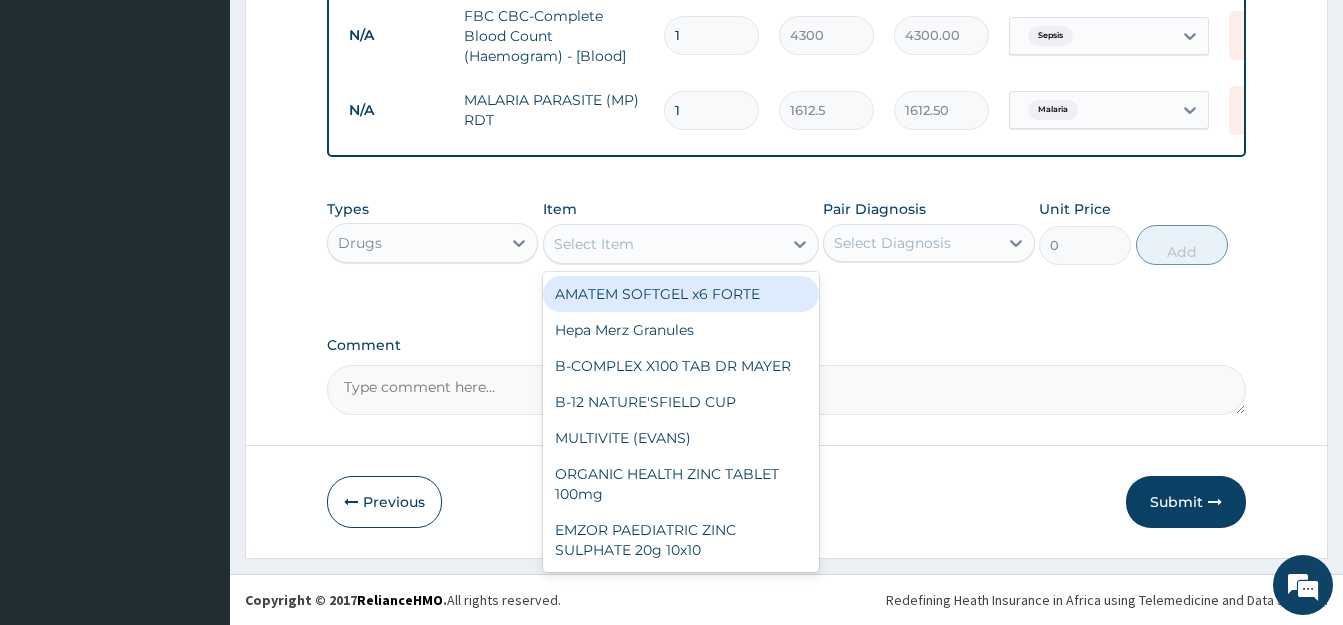 click on "AMATEM SOFTGEL x6 FORTE" at bounding box center (681, 294) 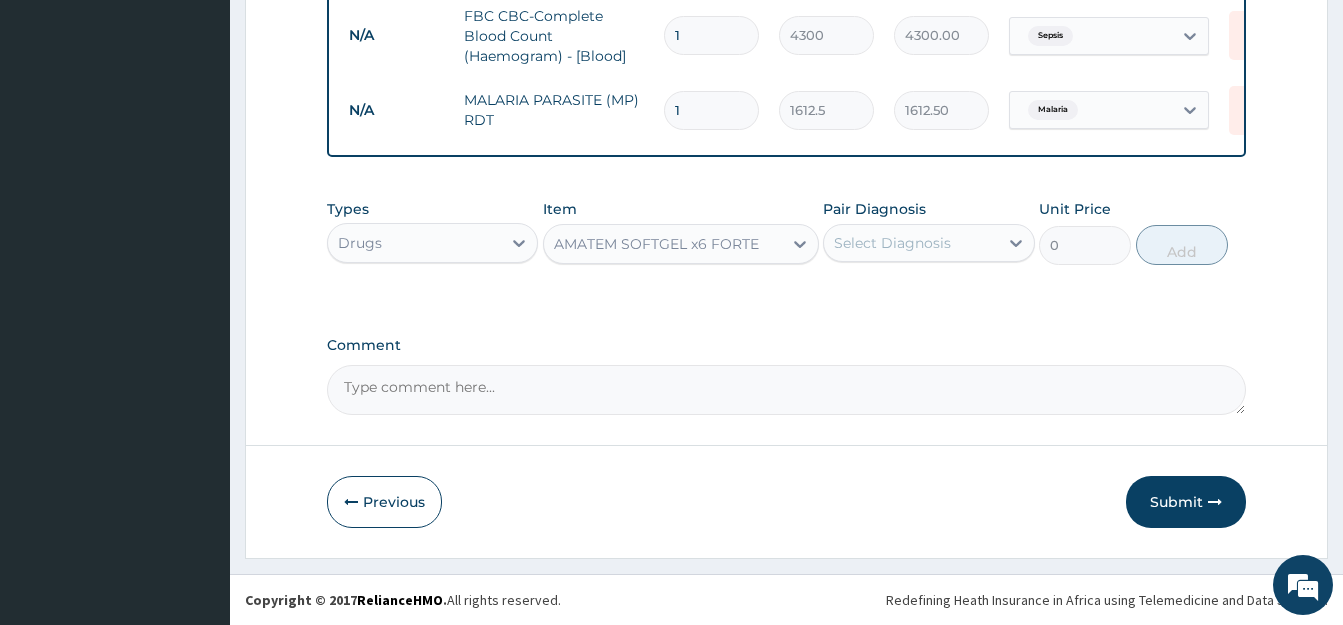 type on "473" 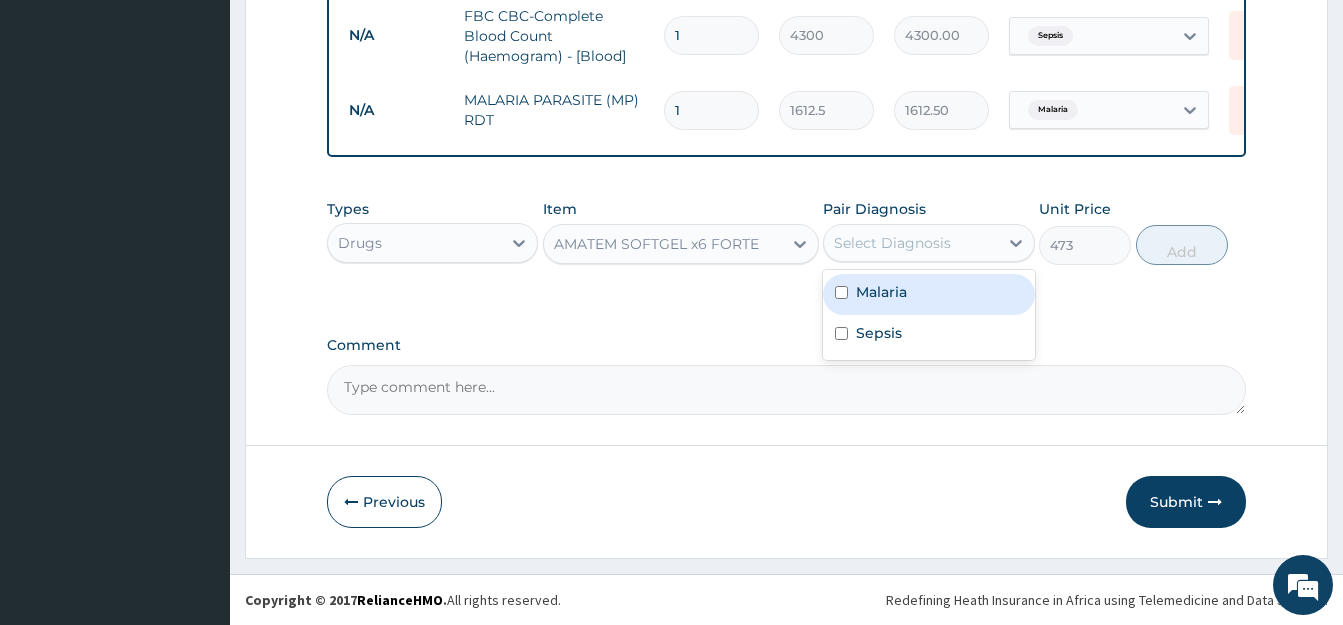 click on "Select Diagnosis" at bounding box center [892, 243] 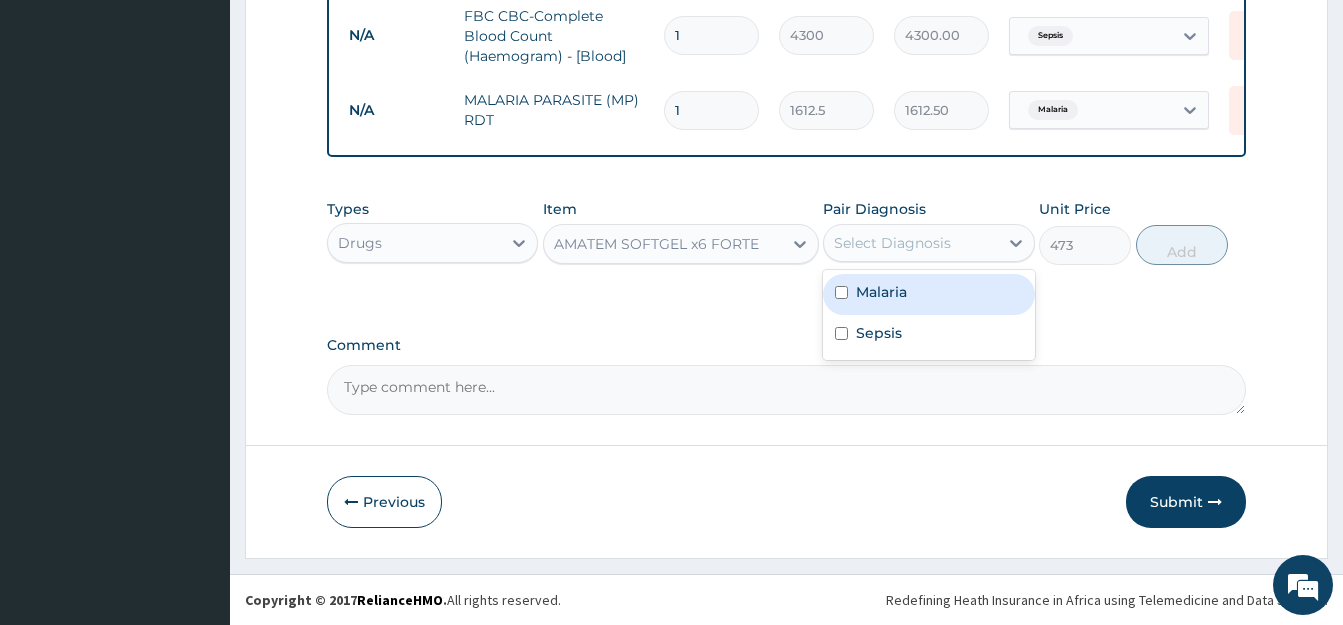 click on "Malaria" at bounding box center [928, 294] 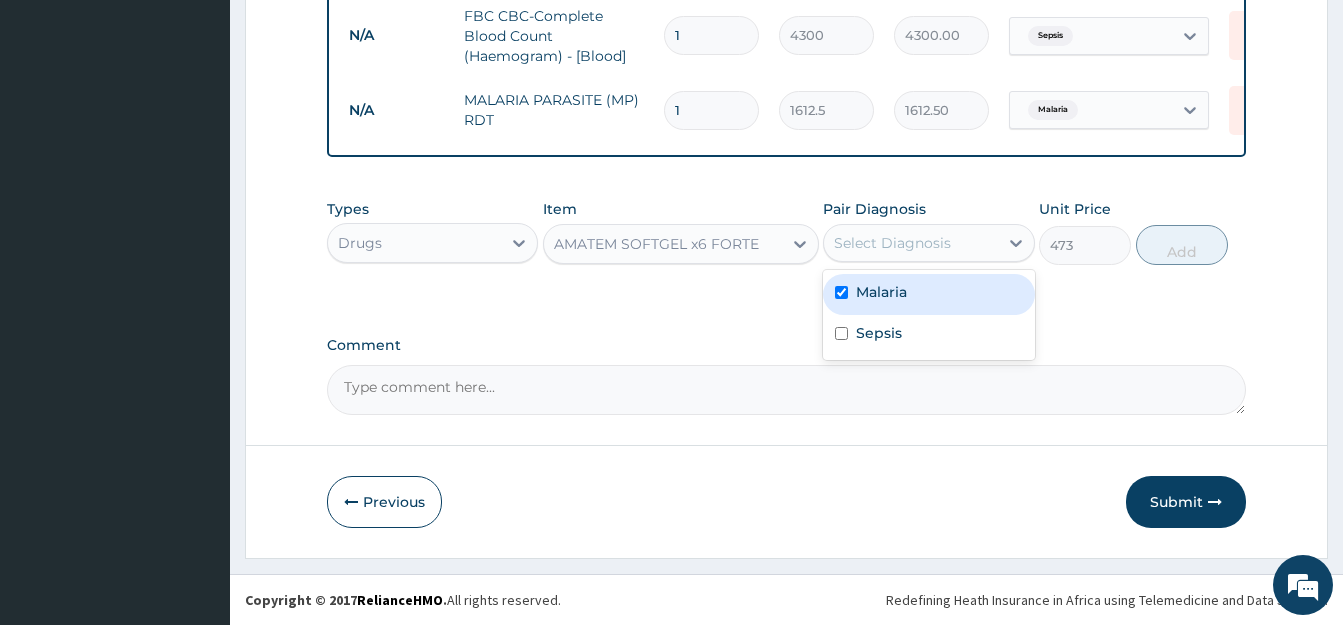 checkbox on "true" 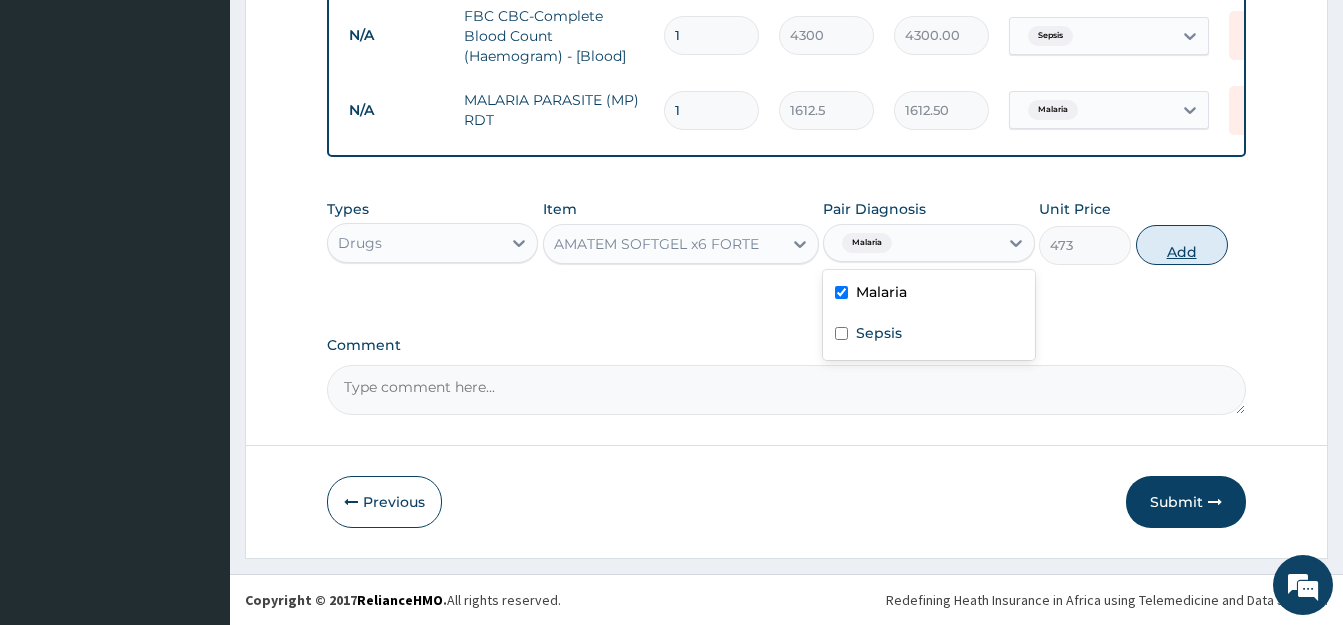 click on "Add" at bounding box center [1182, 245] 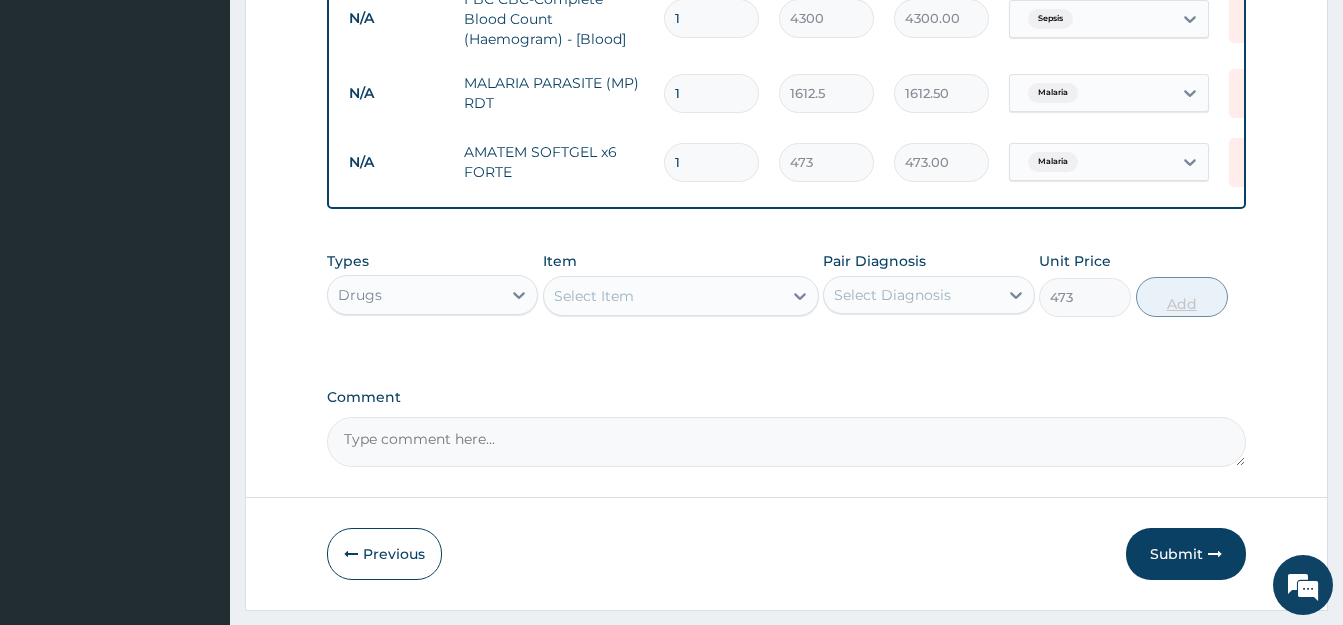 type on "0" 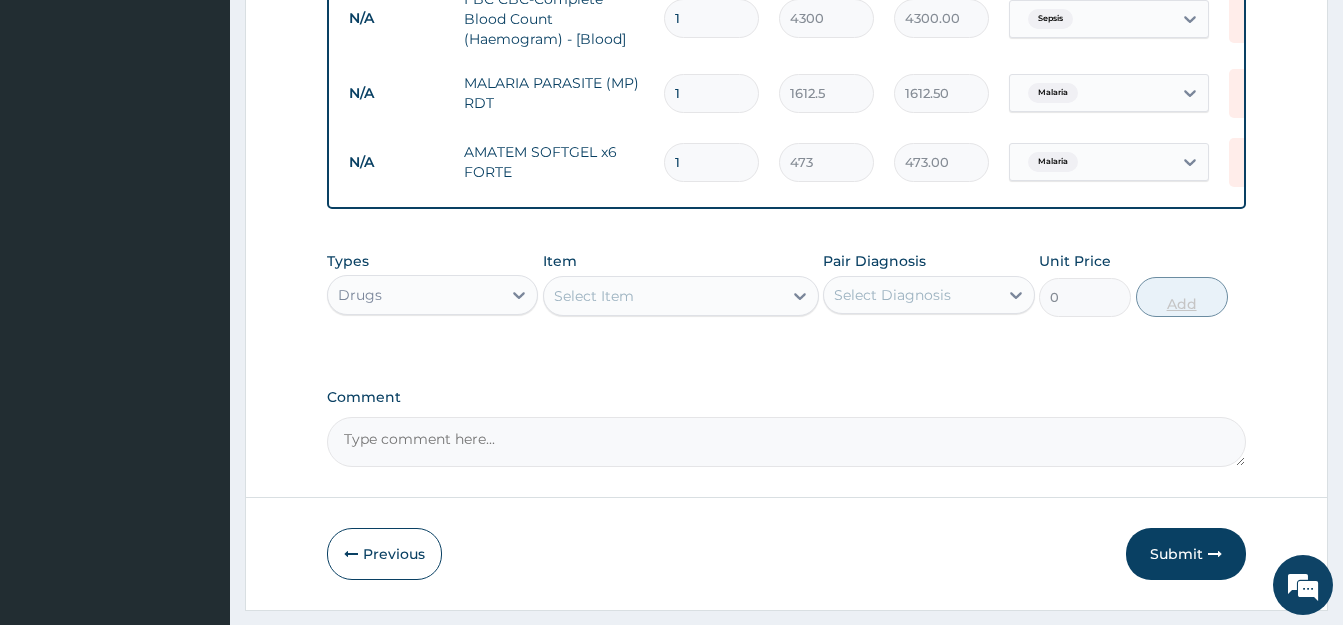 type 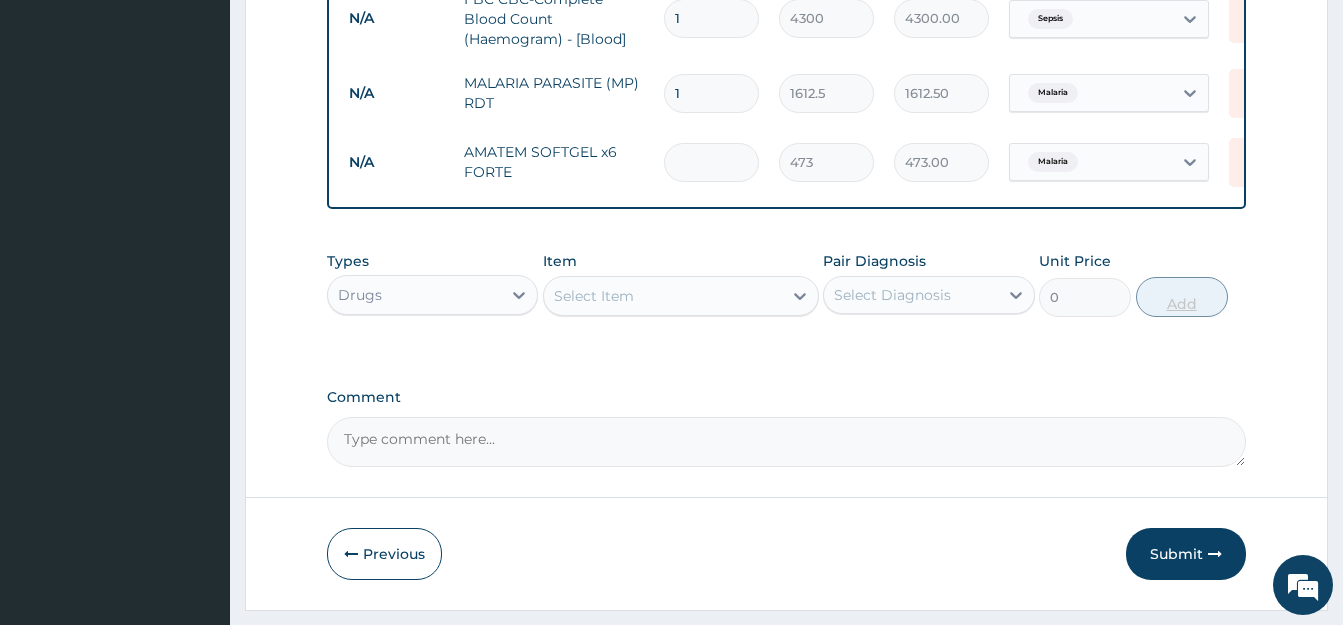 type on "0.00" 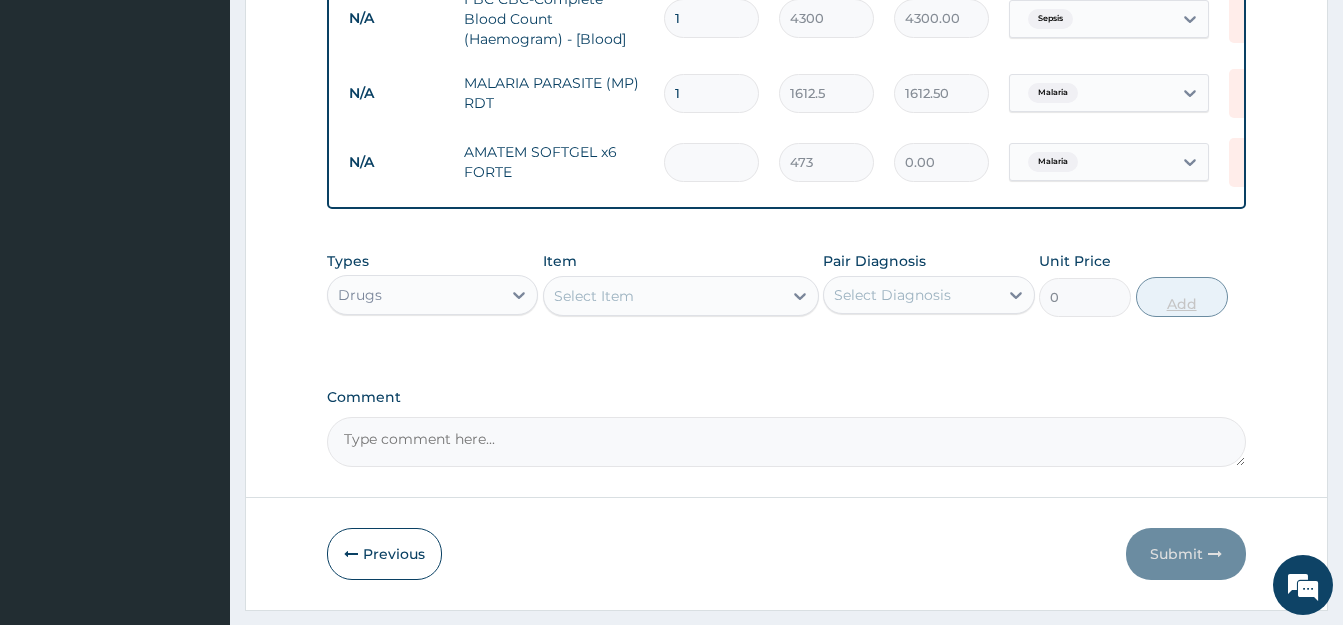 type on "6" 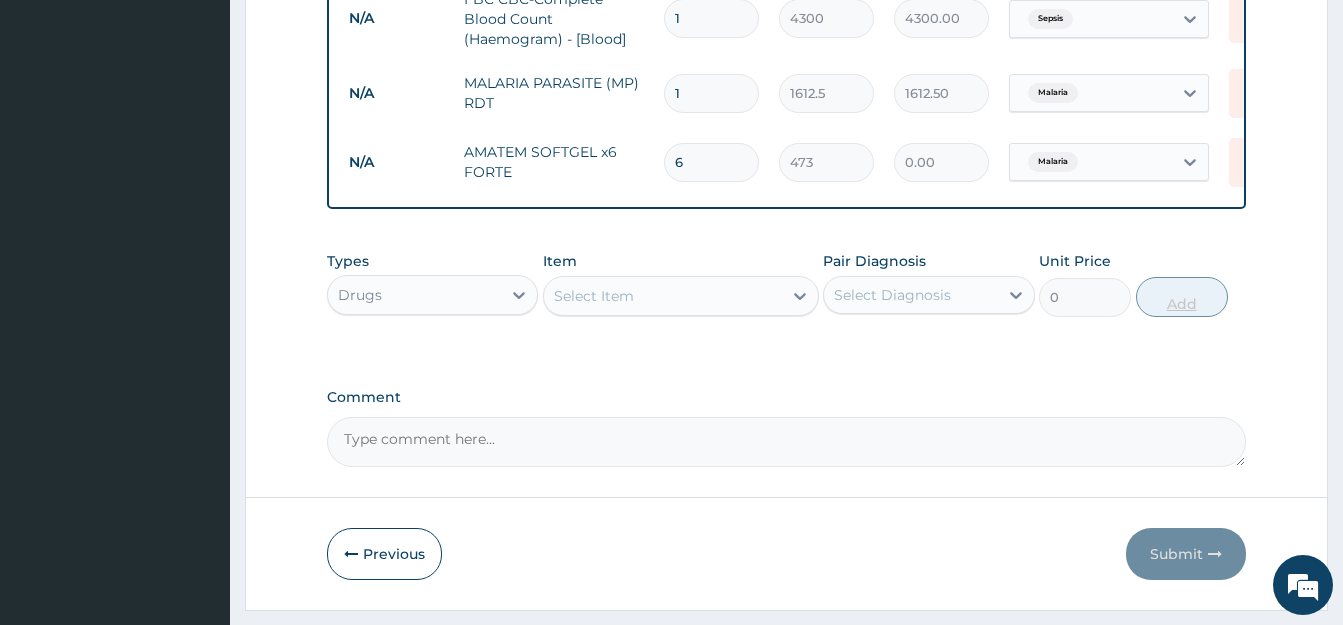 type on "2838.00" 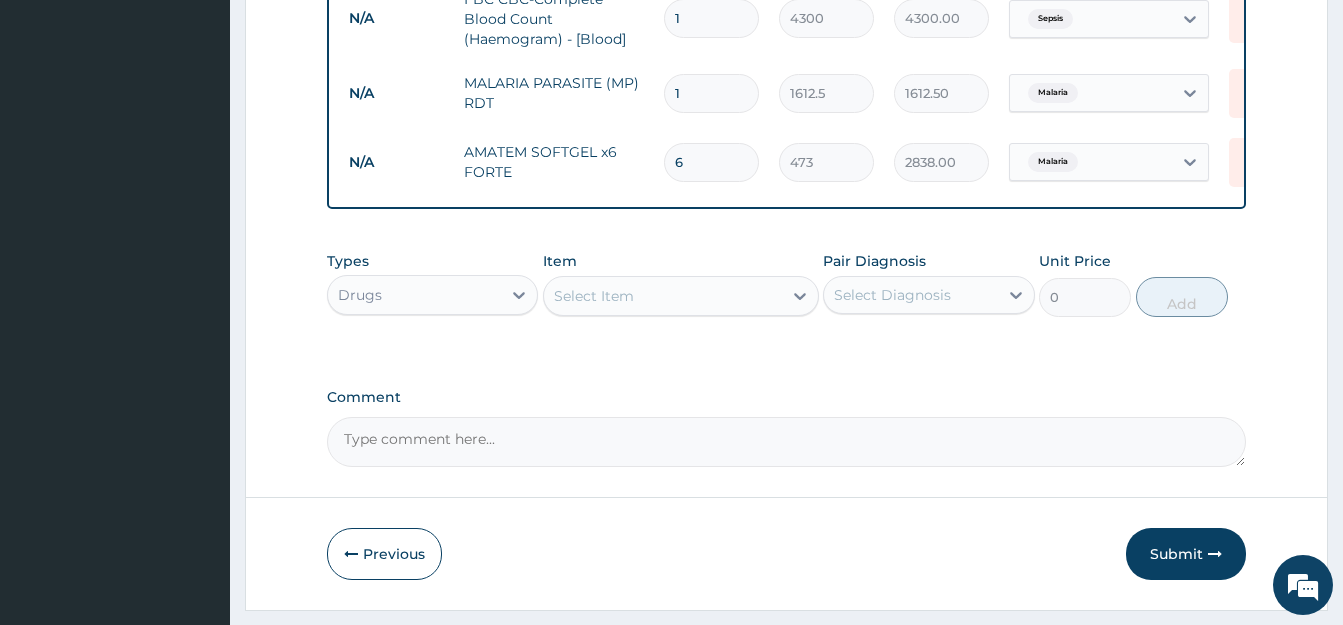 type on "6" 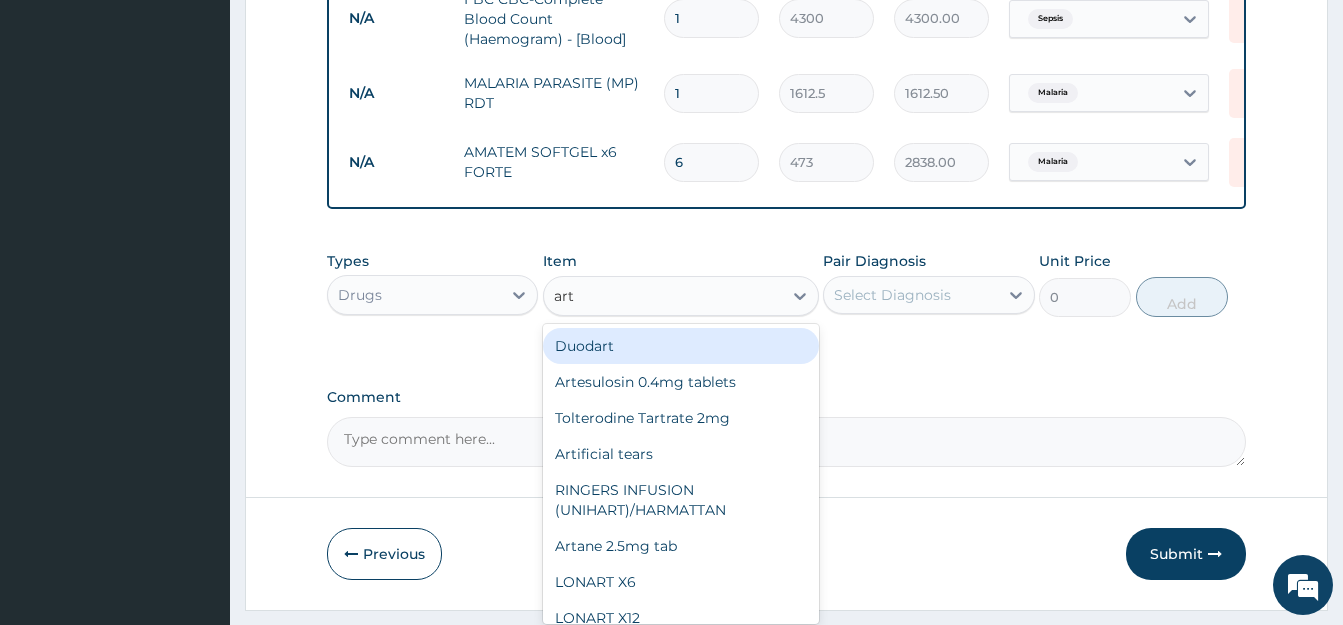 type on "arte" 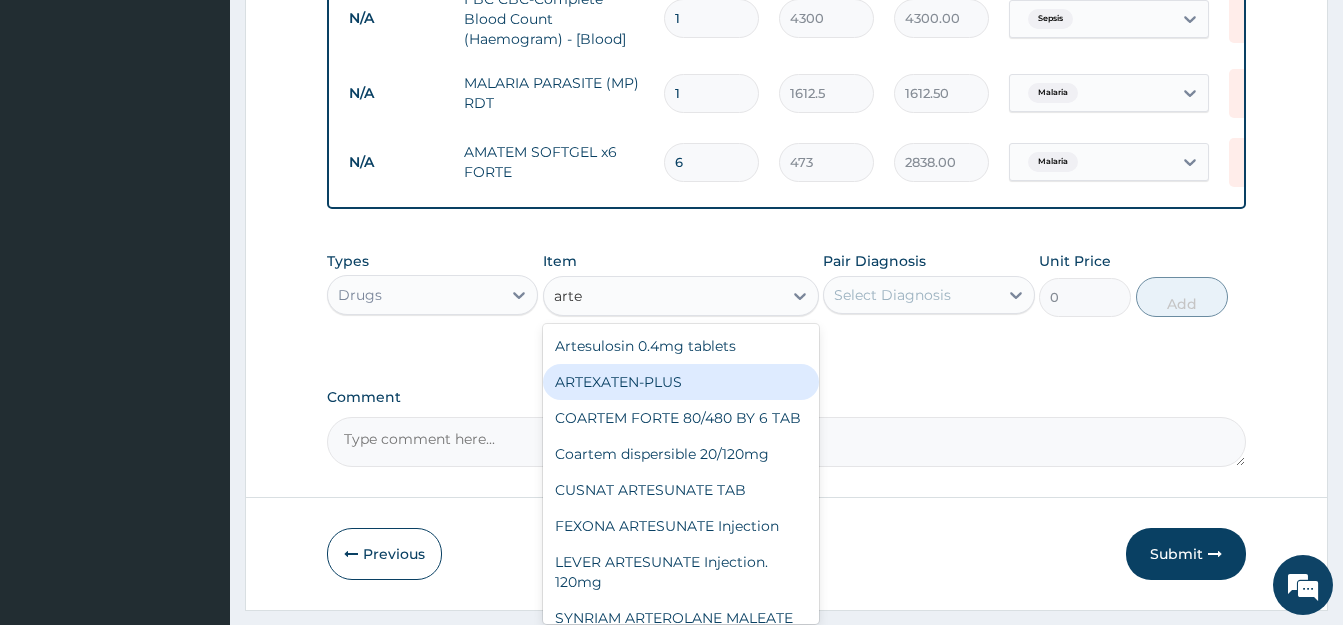 scroll, scrollTop: 240, scrollLeft: 0, axis: vertical 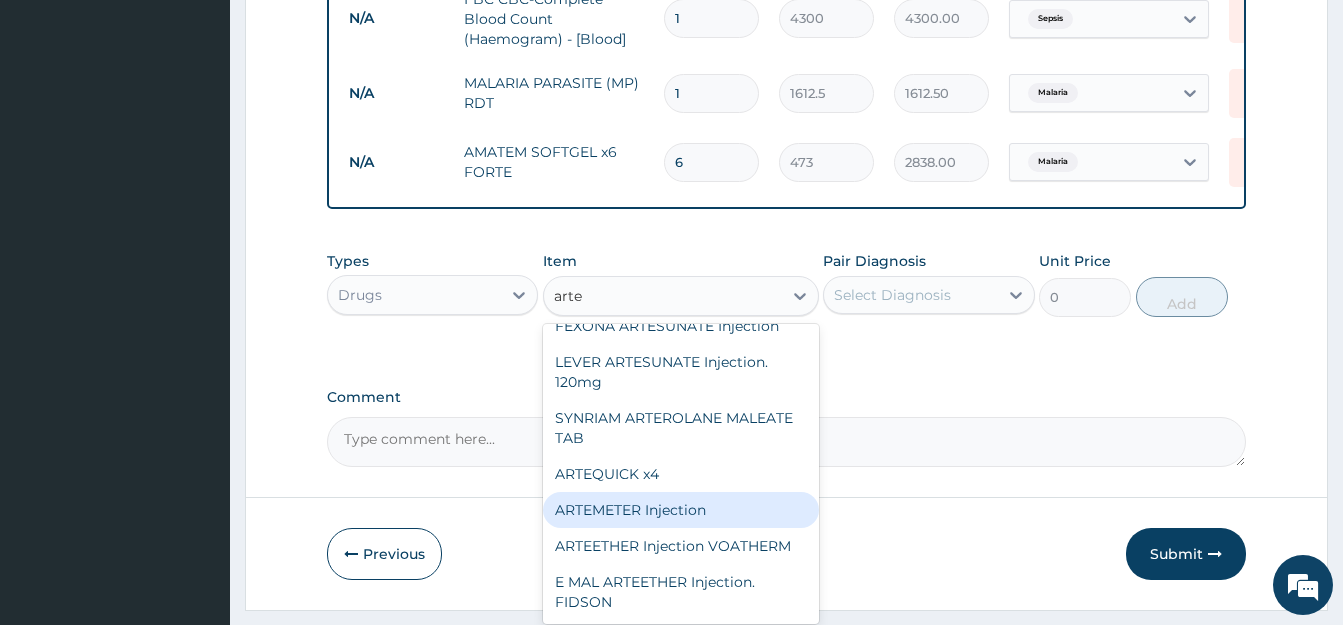 click on "ARTEMETER Injection" at bounding box center [681, 510] 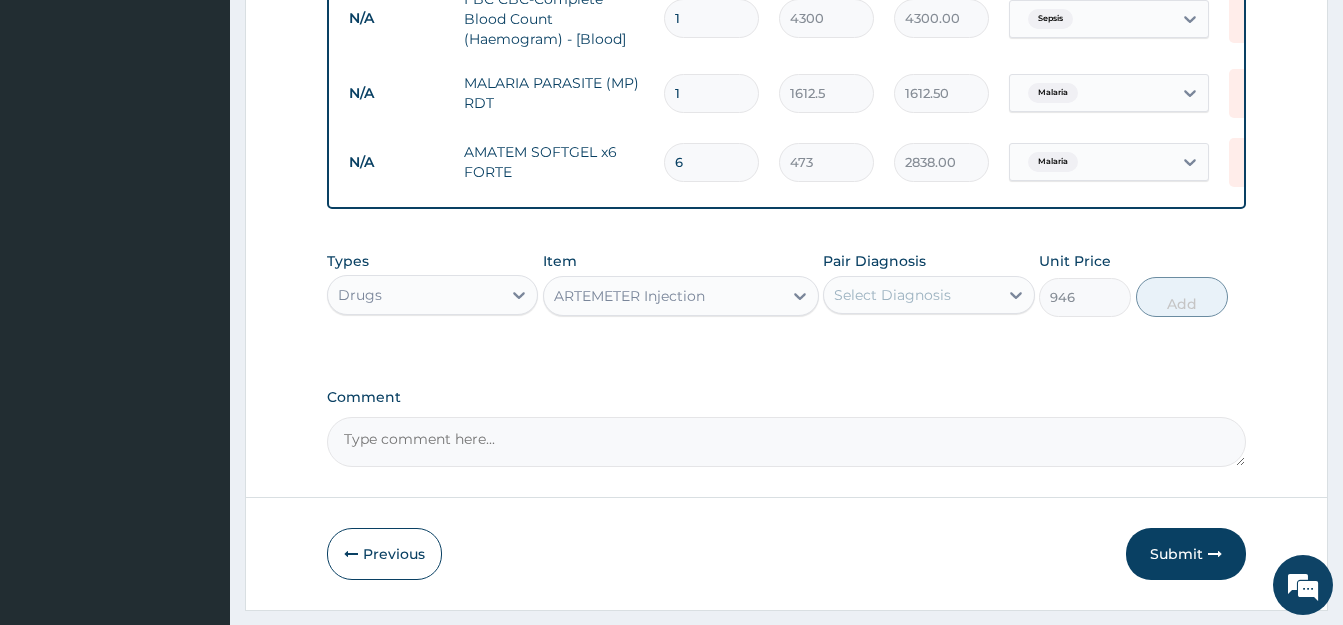 click on "Select Diagnosis" at bounding box center (892, 295) 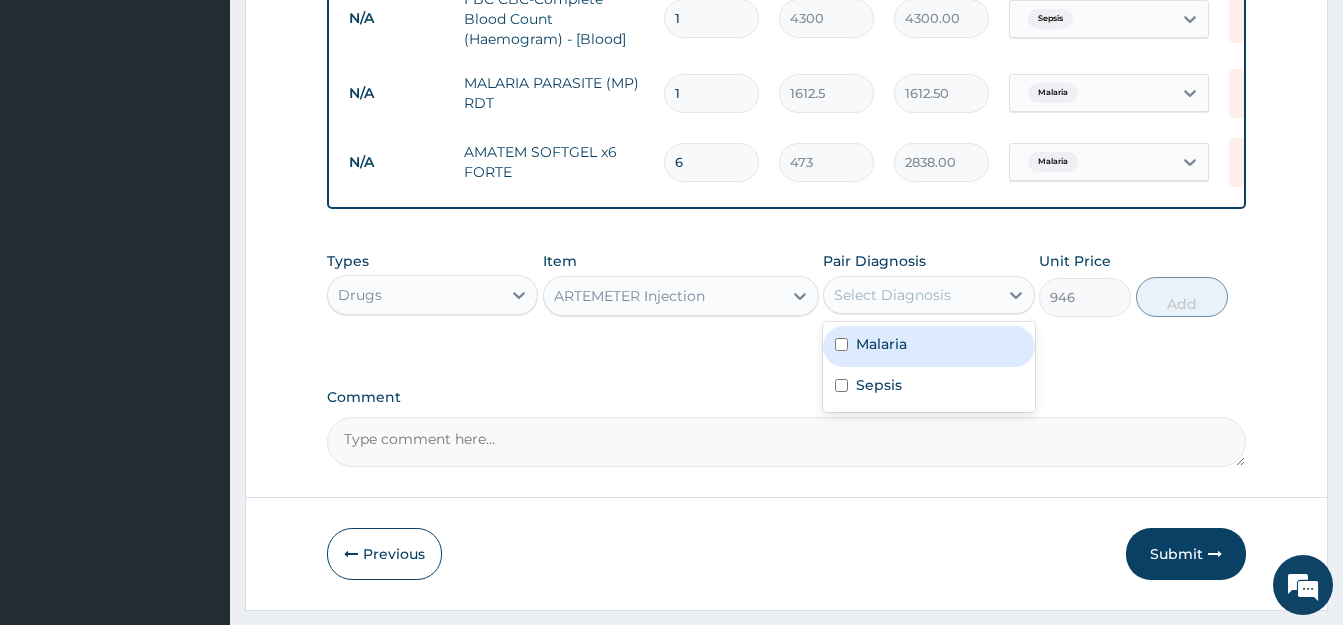 click at bounding box center [841, 344] 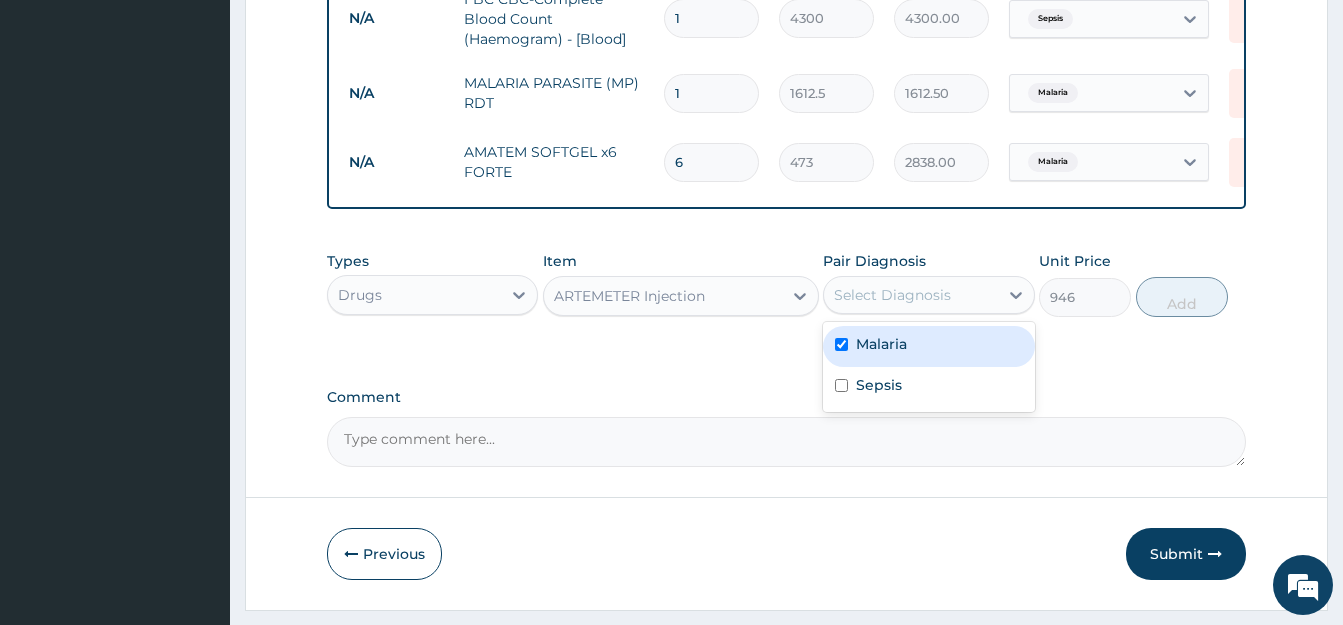 checkbox on "true" 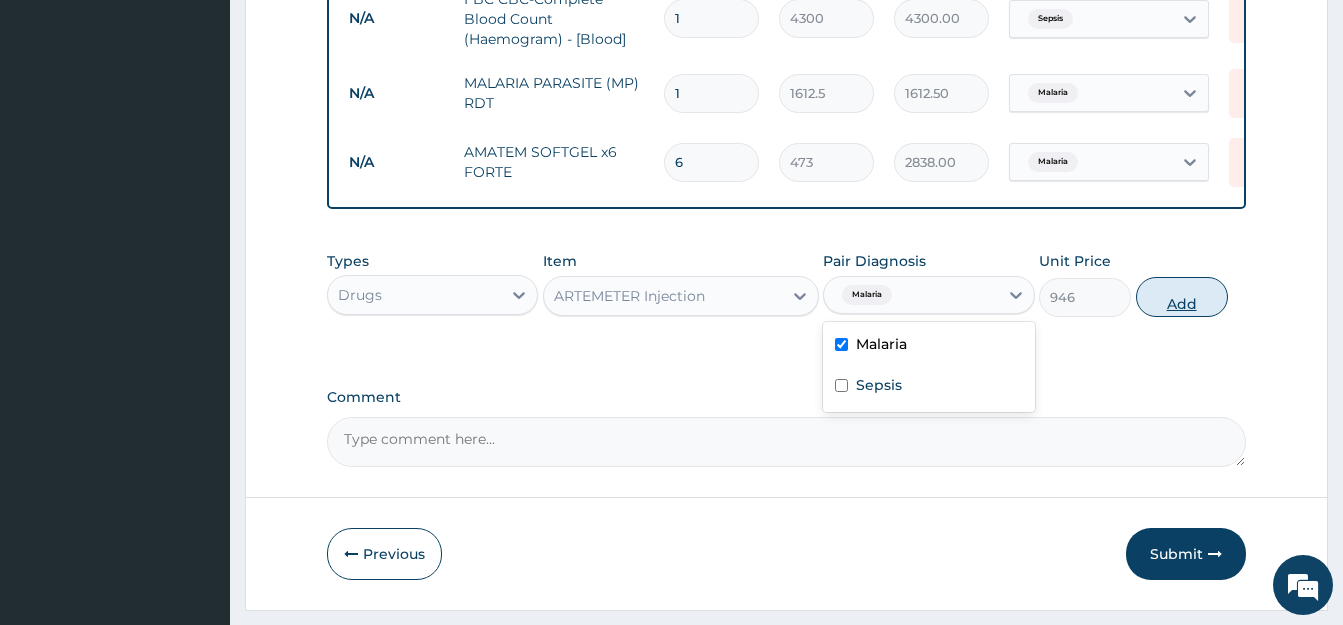 click on "Add" at bounding box center [1182, 297] 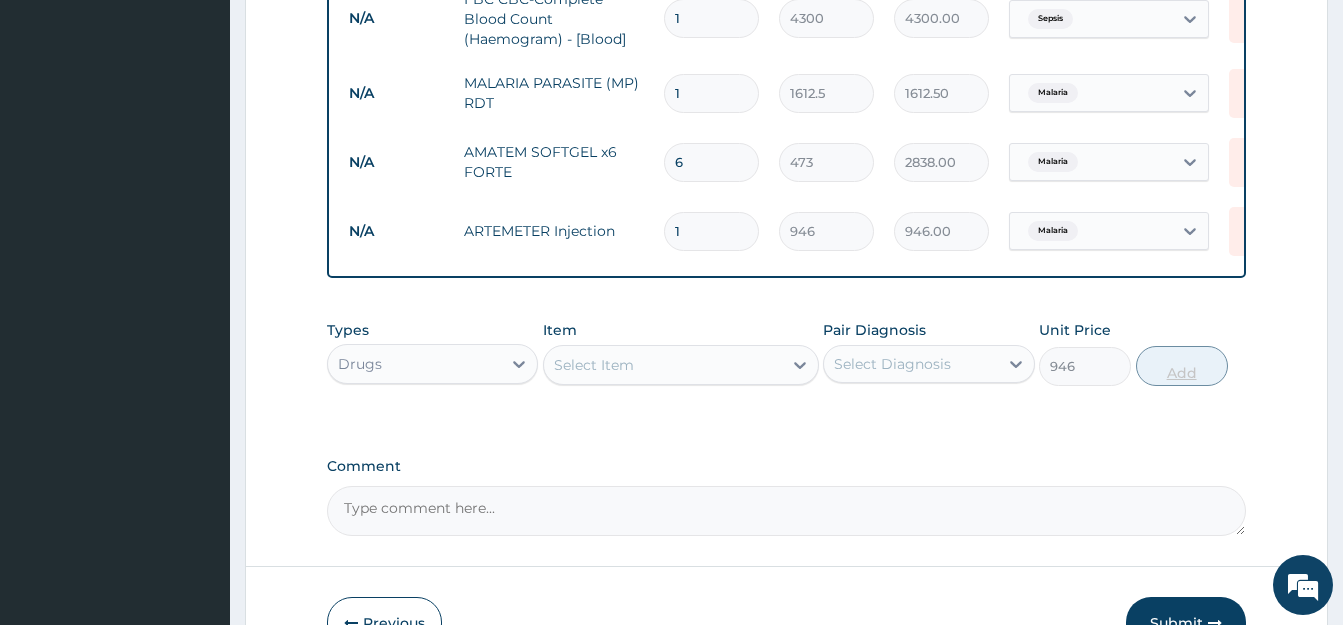 type on "0" 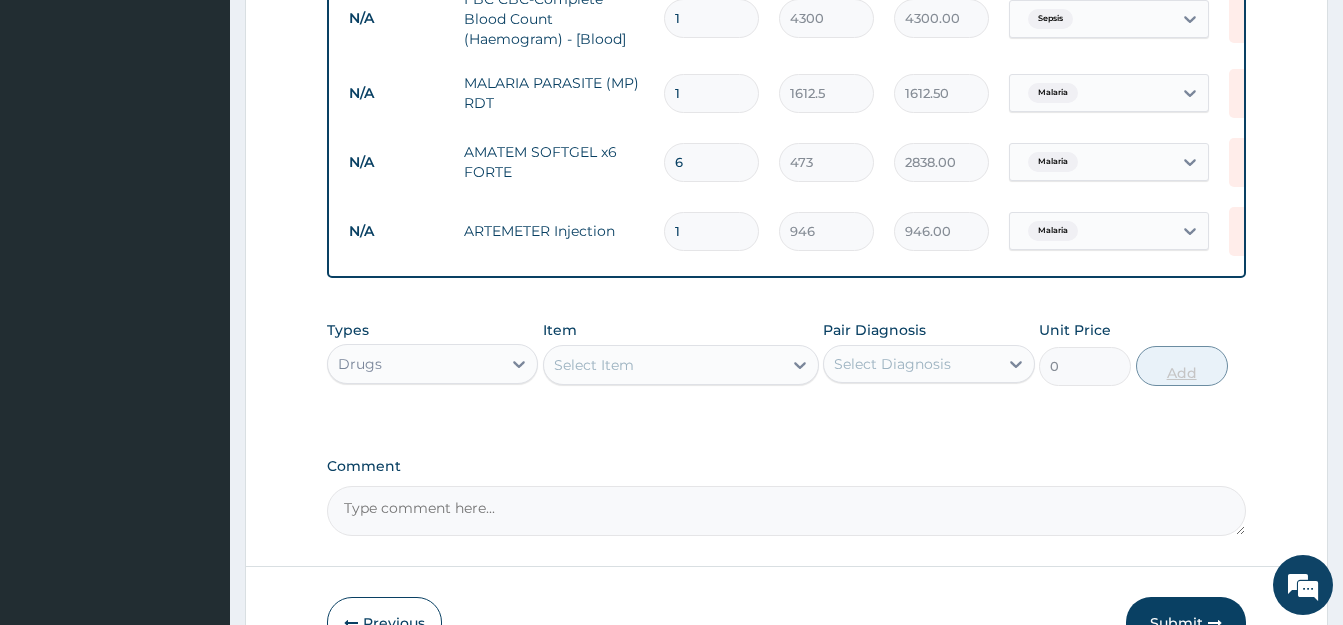 type 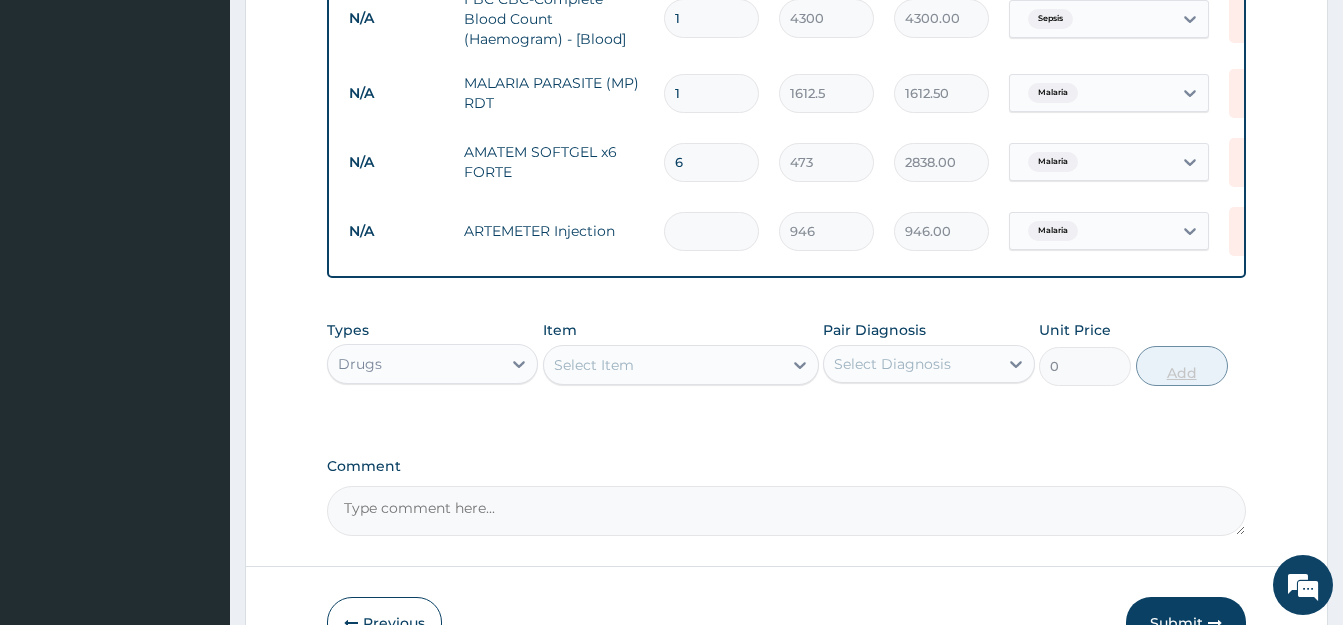 type on "0.00" 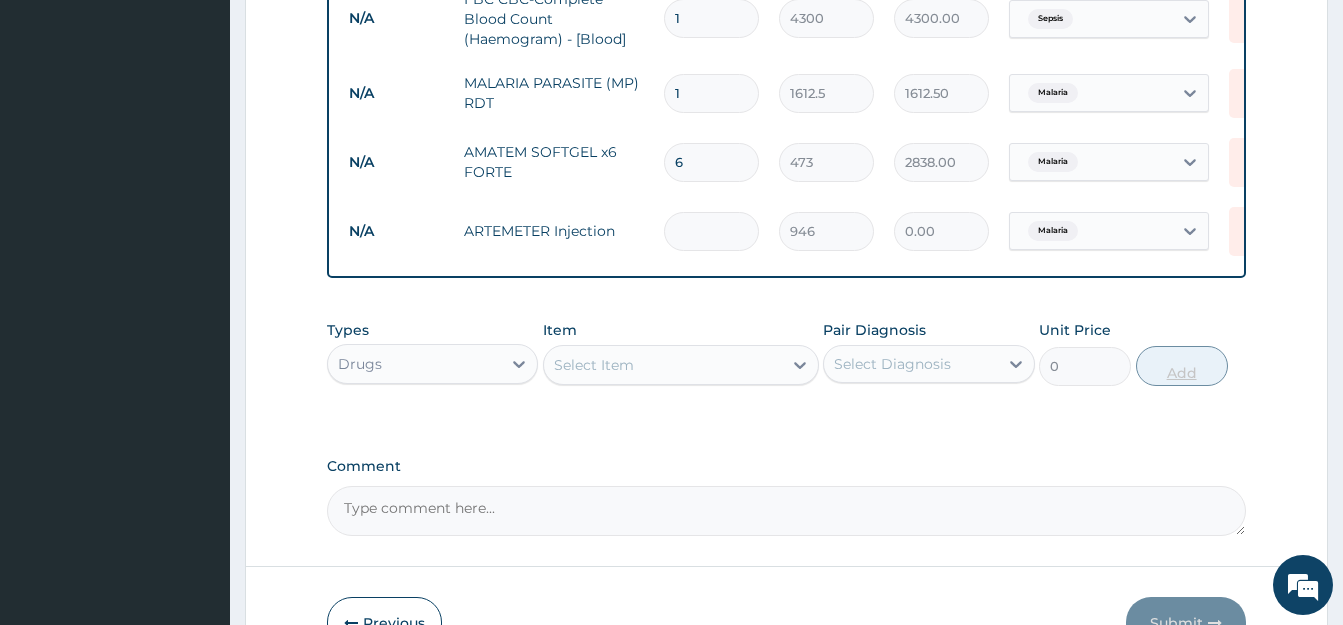 type on "2" 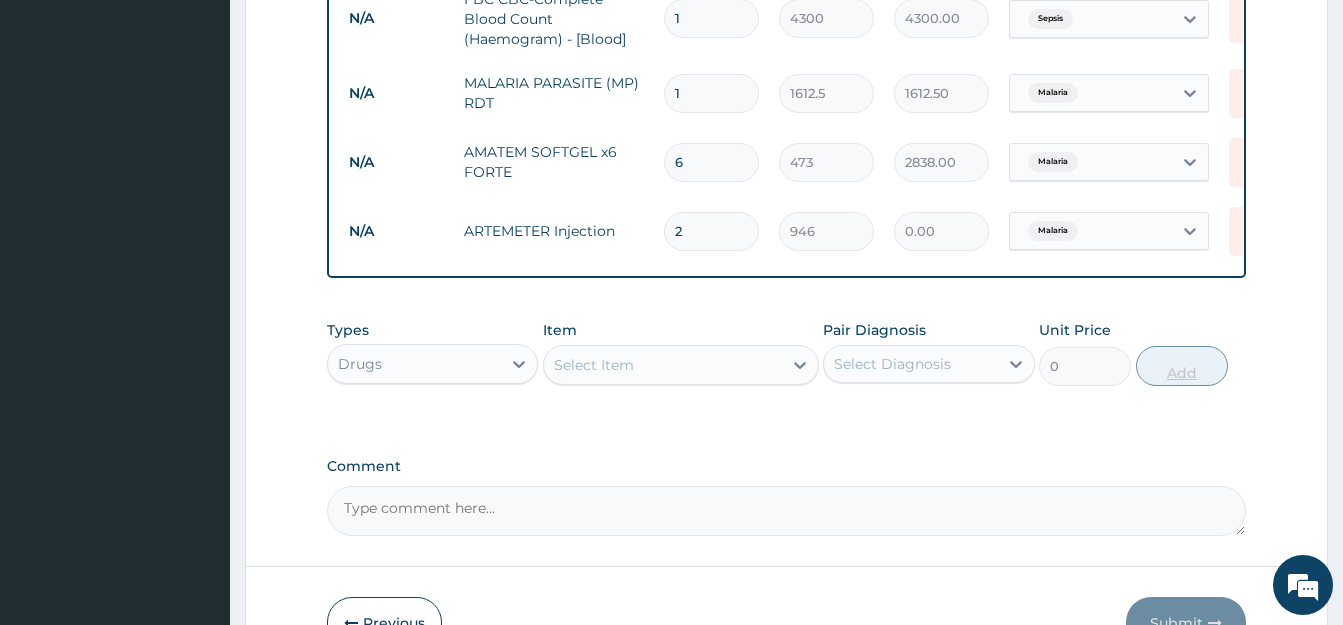 type on "1892.00" 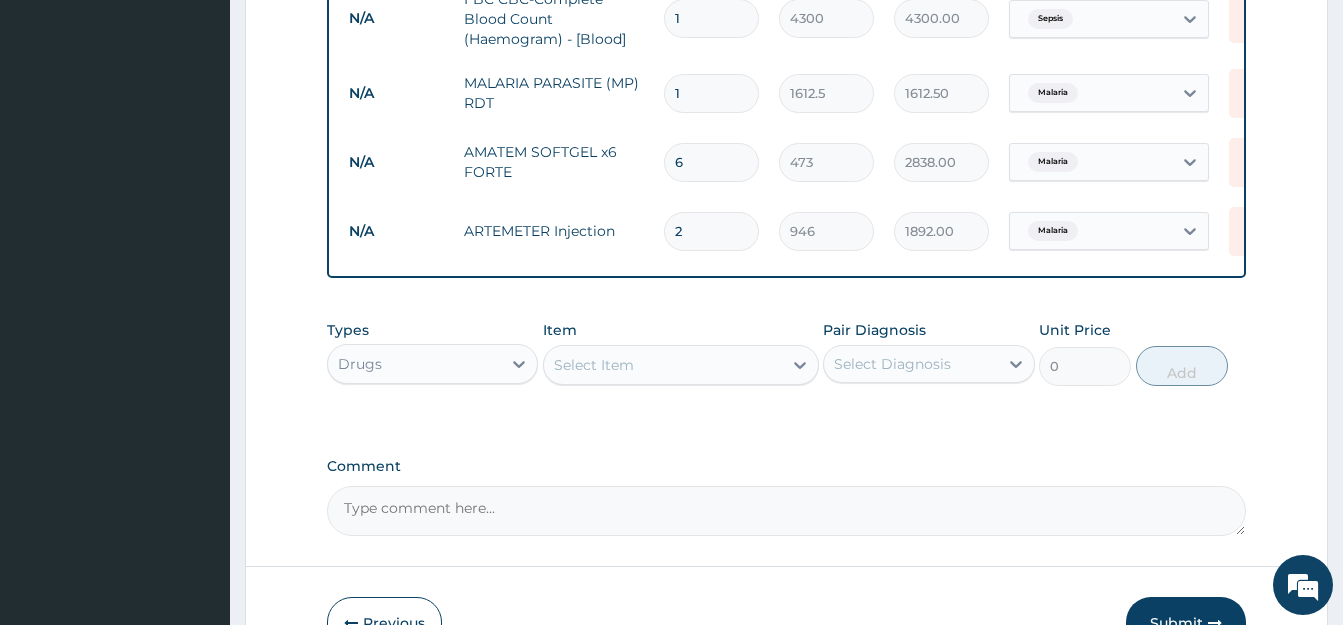 type on "2" 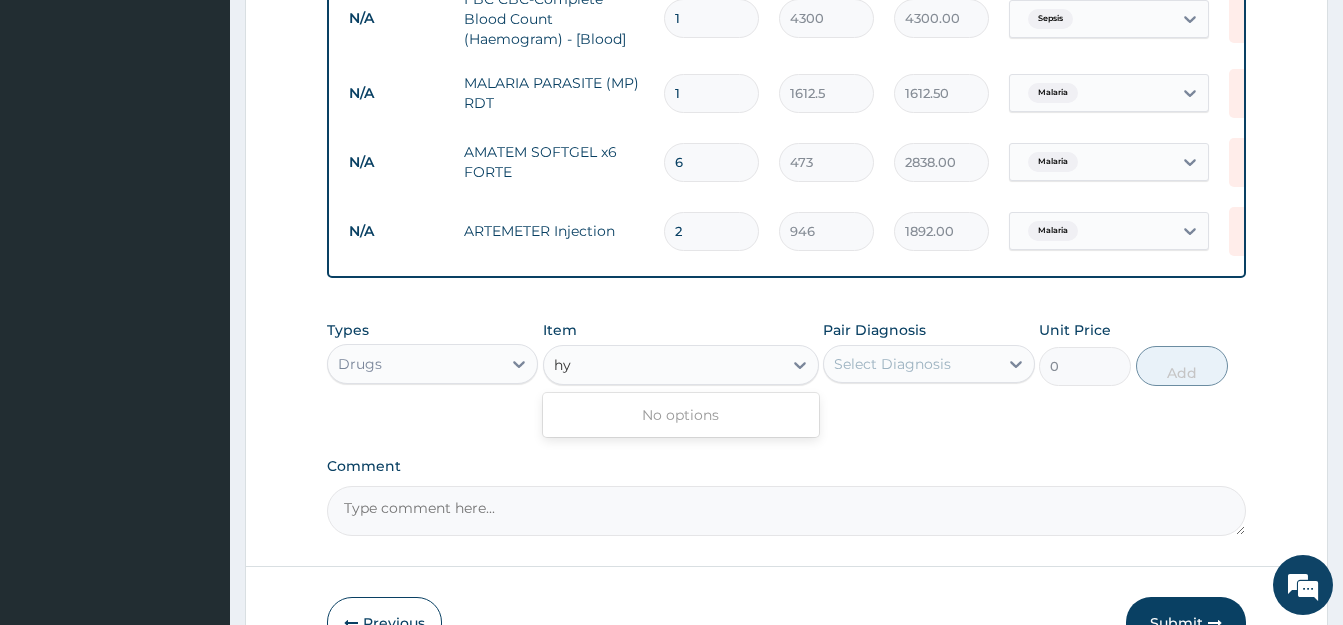 type on "h" 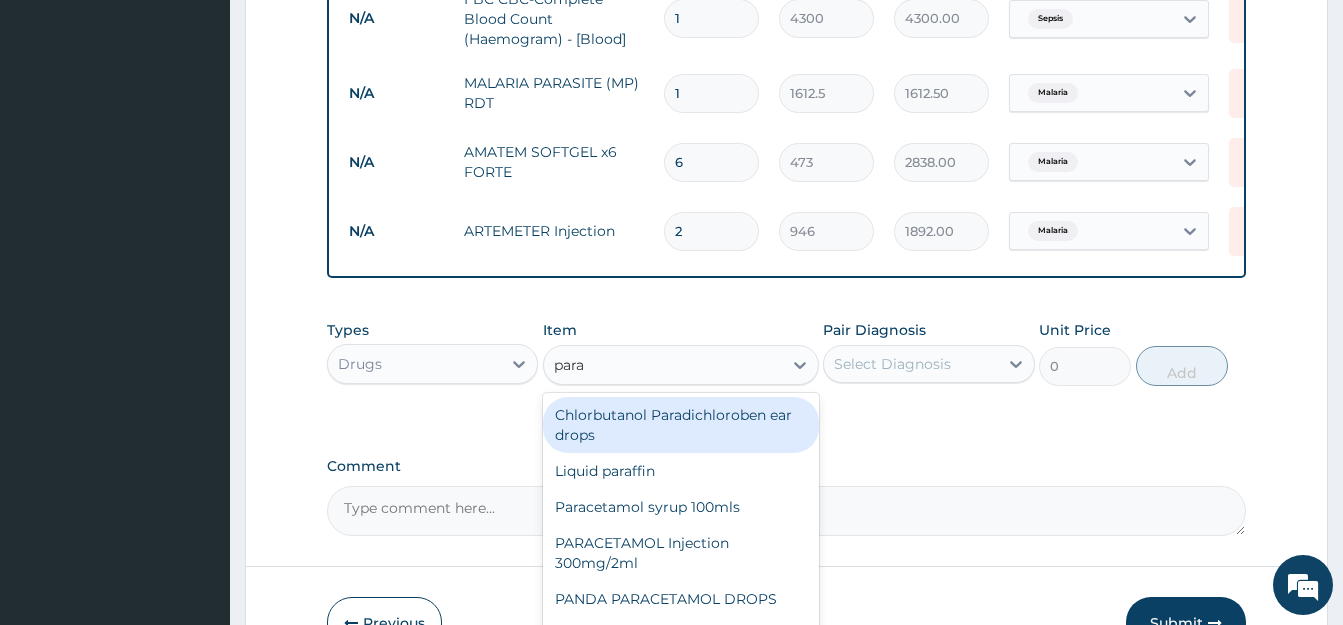 type on "parac" 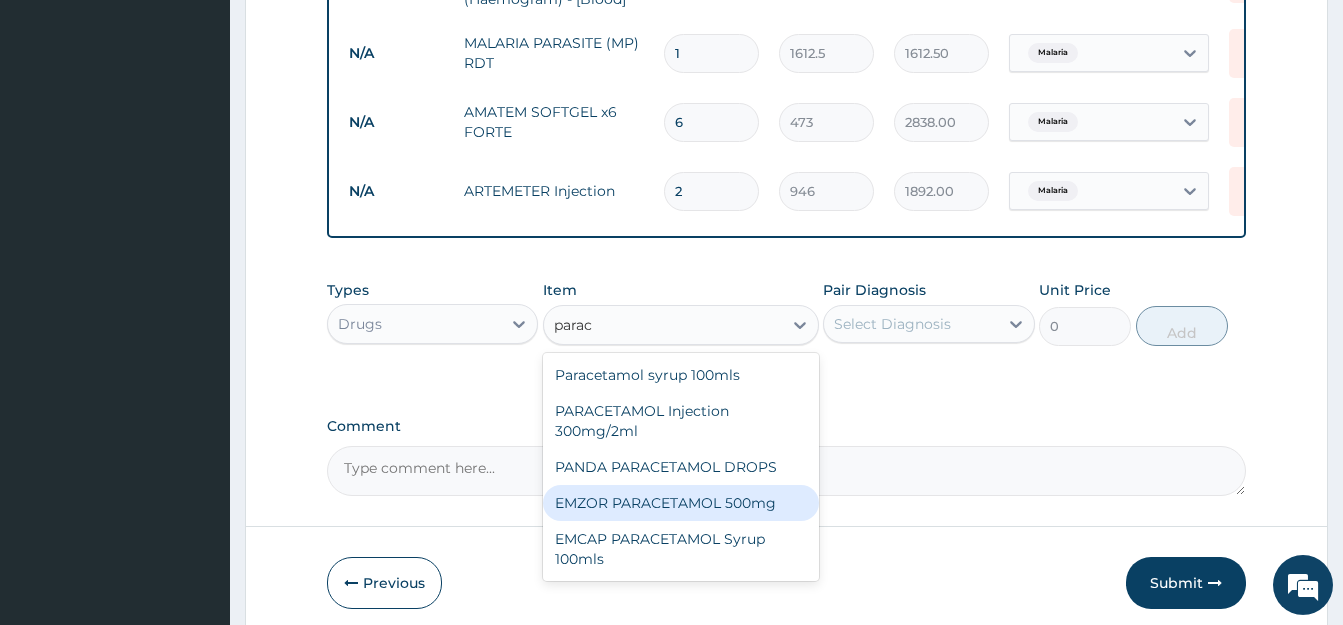 scroll, scrollTop: 1037, scrollLeft: 0, axis: vertical 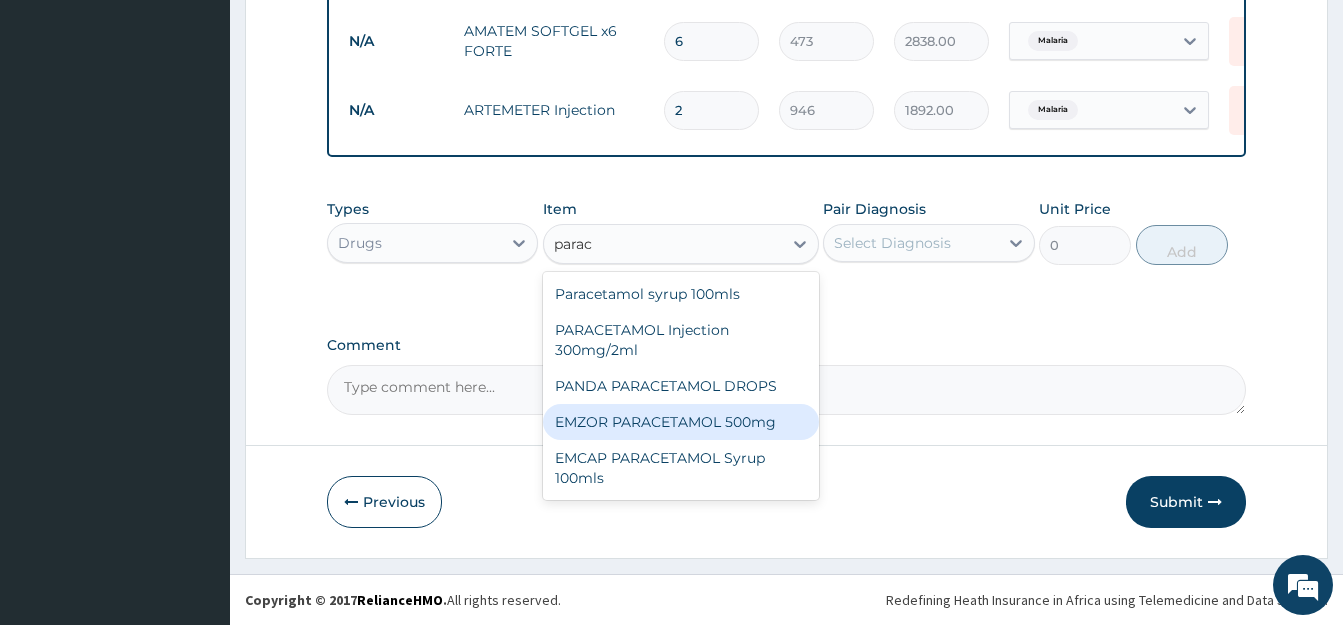 click on "EMZOR PARACETAMOL 500mg" at bounding box center (681, 422) 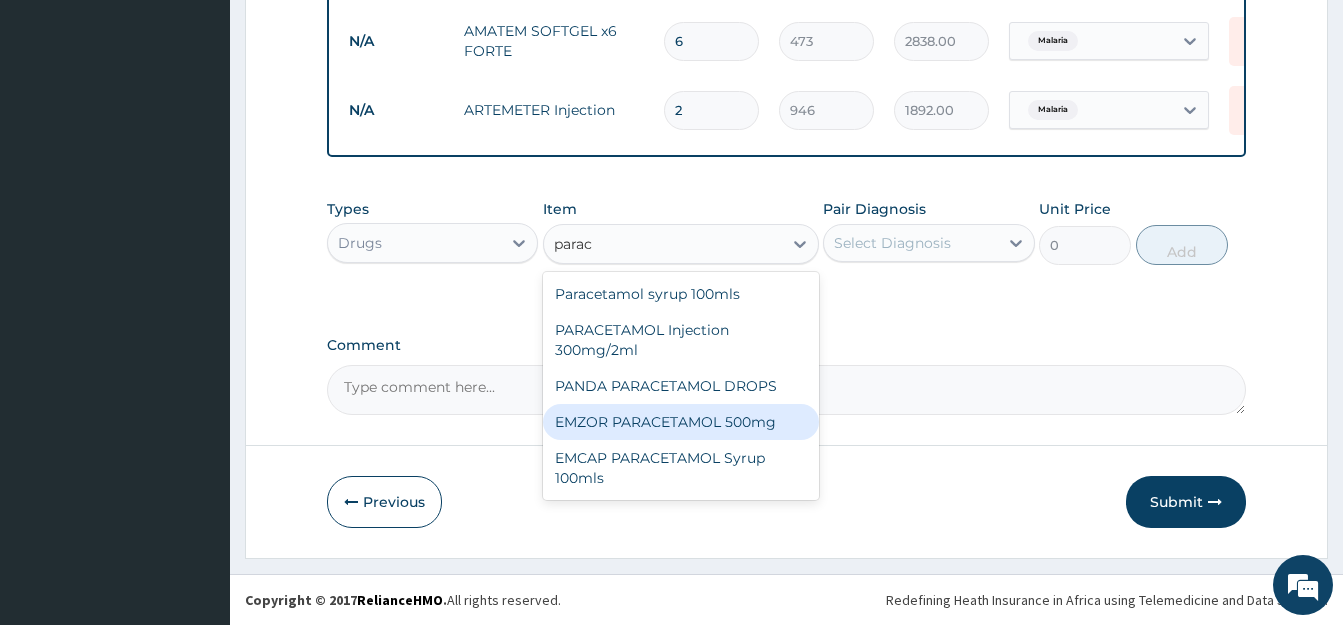 type on "23.65" 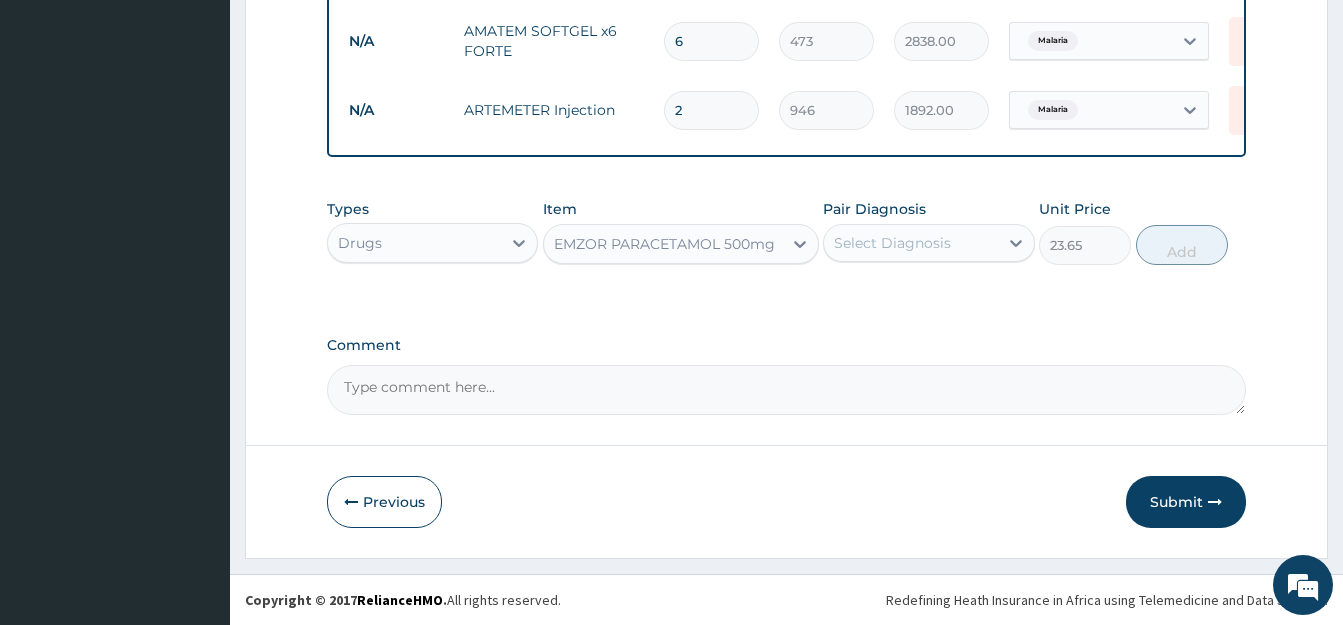 click on "Select Diagnosis" at bounding box center [892, 243] 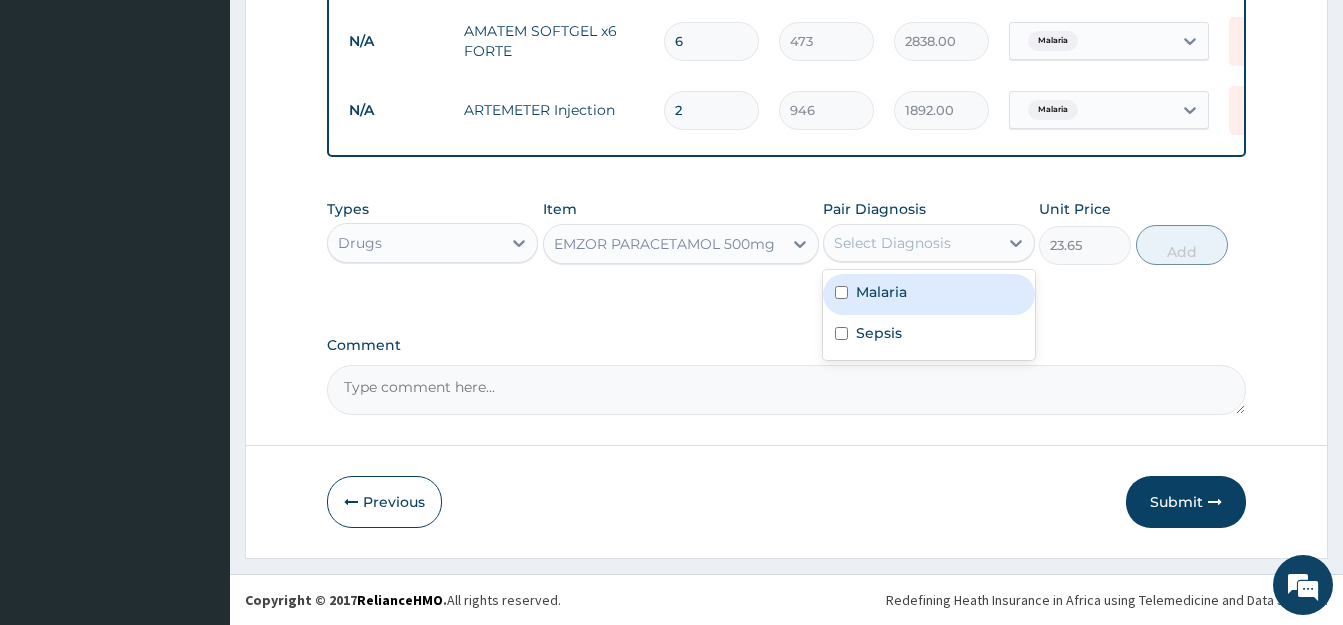 click at bounding box center (841, 292) 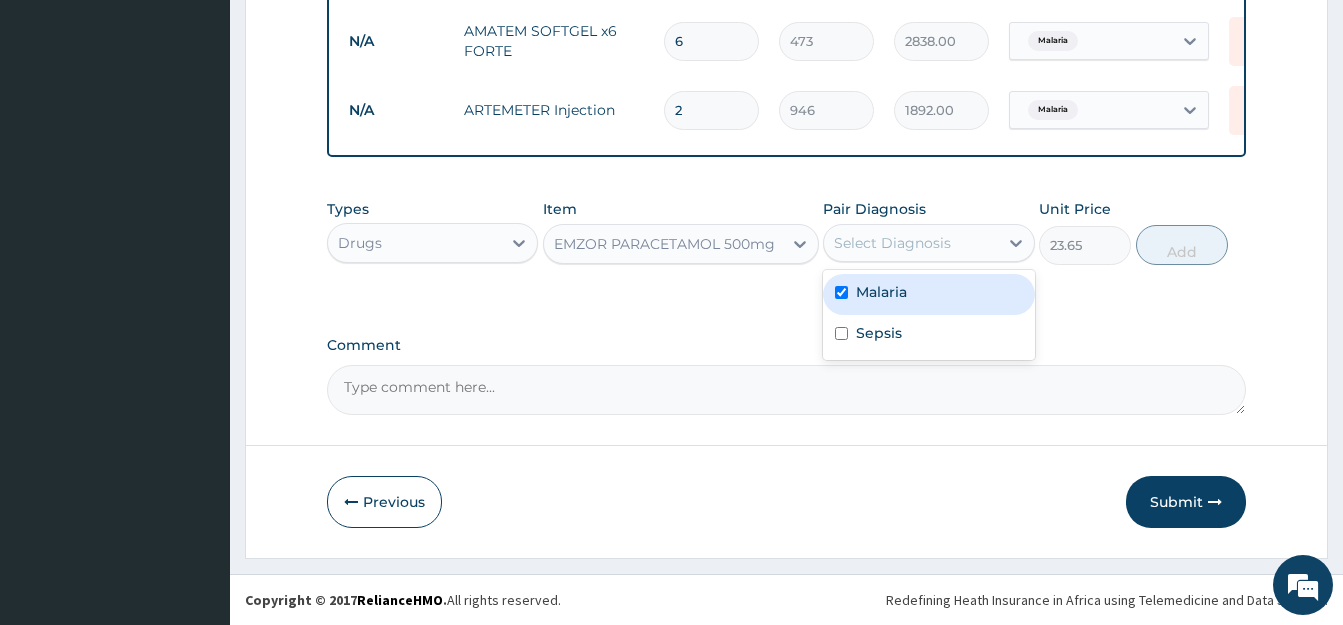checkbox on "true" 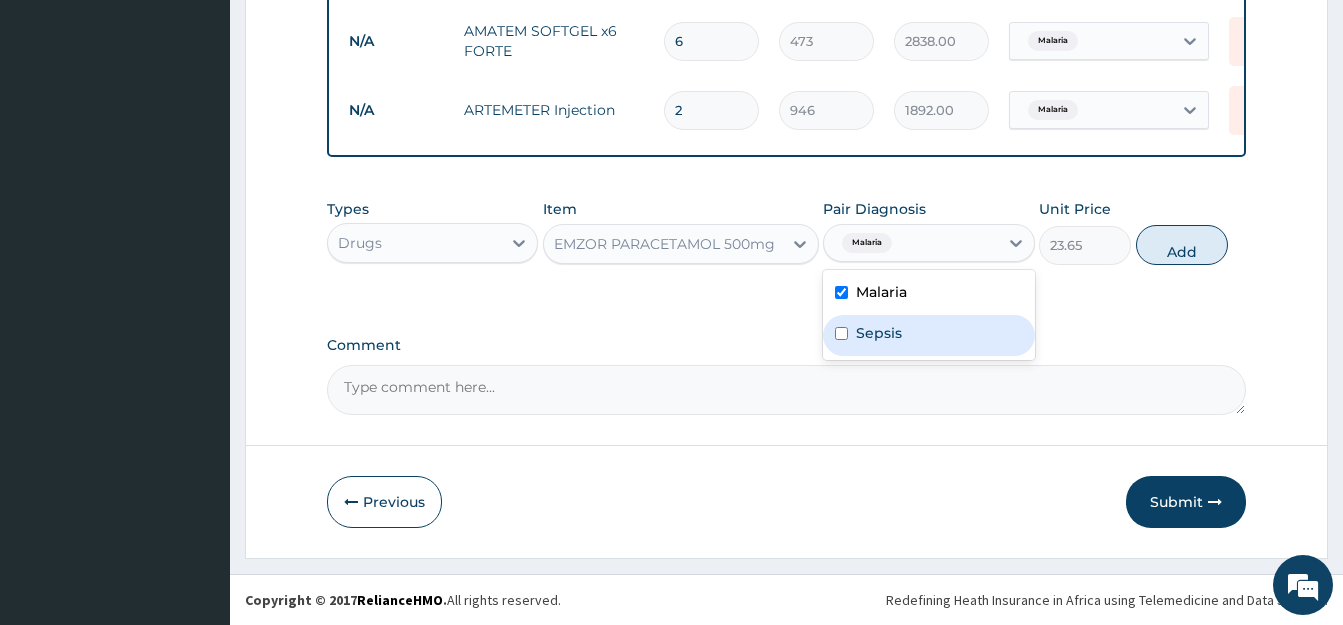 click at bounding box center (841, 333) 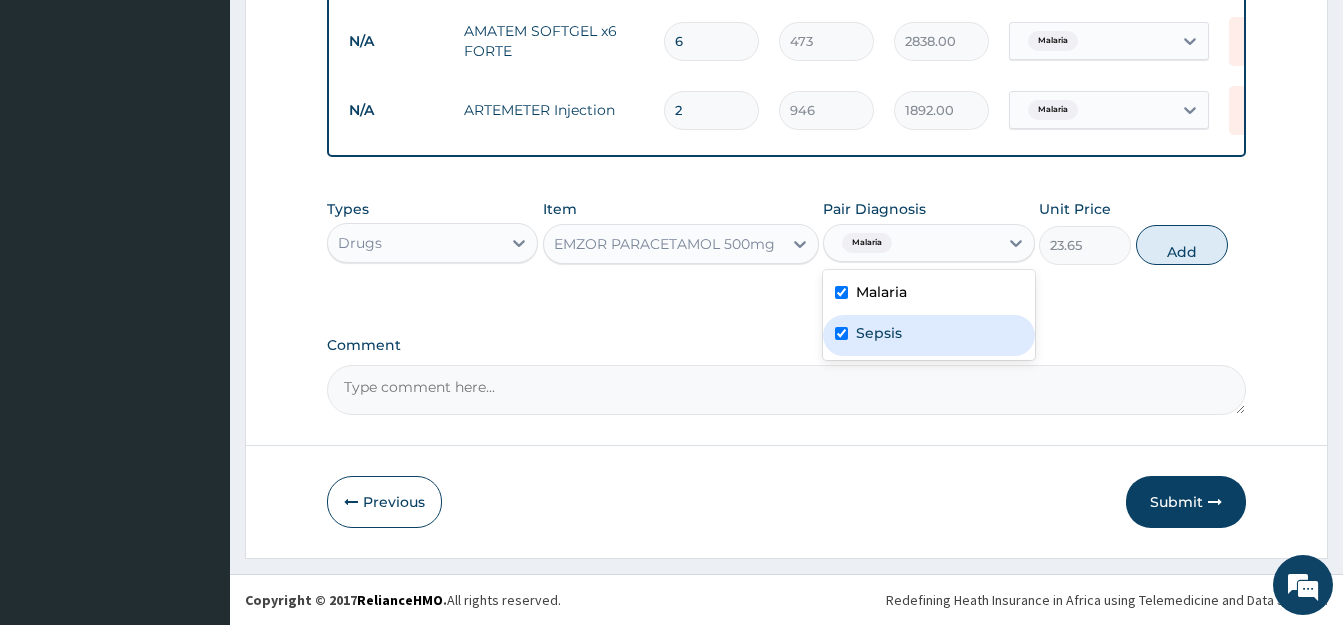 checkbox on "true" 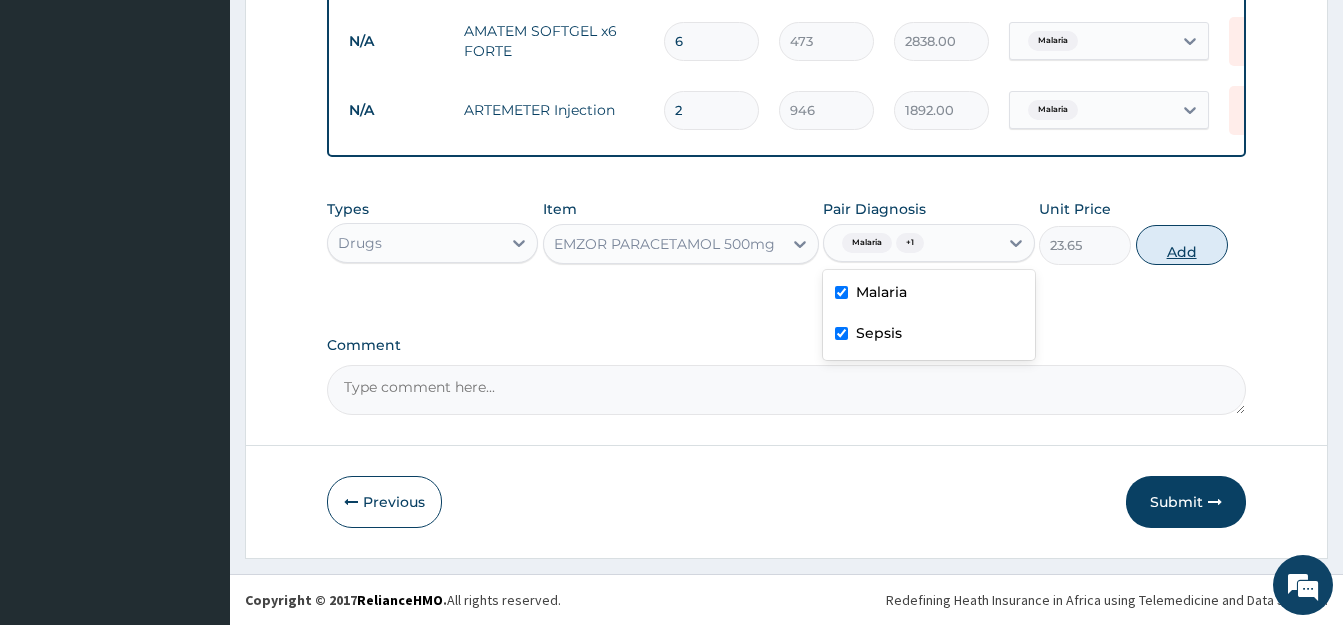click on "Add" at bounding box center [1182, 245] 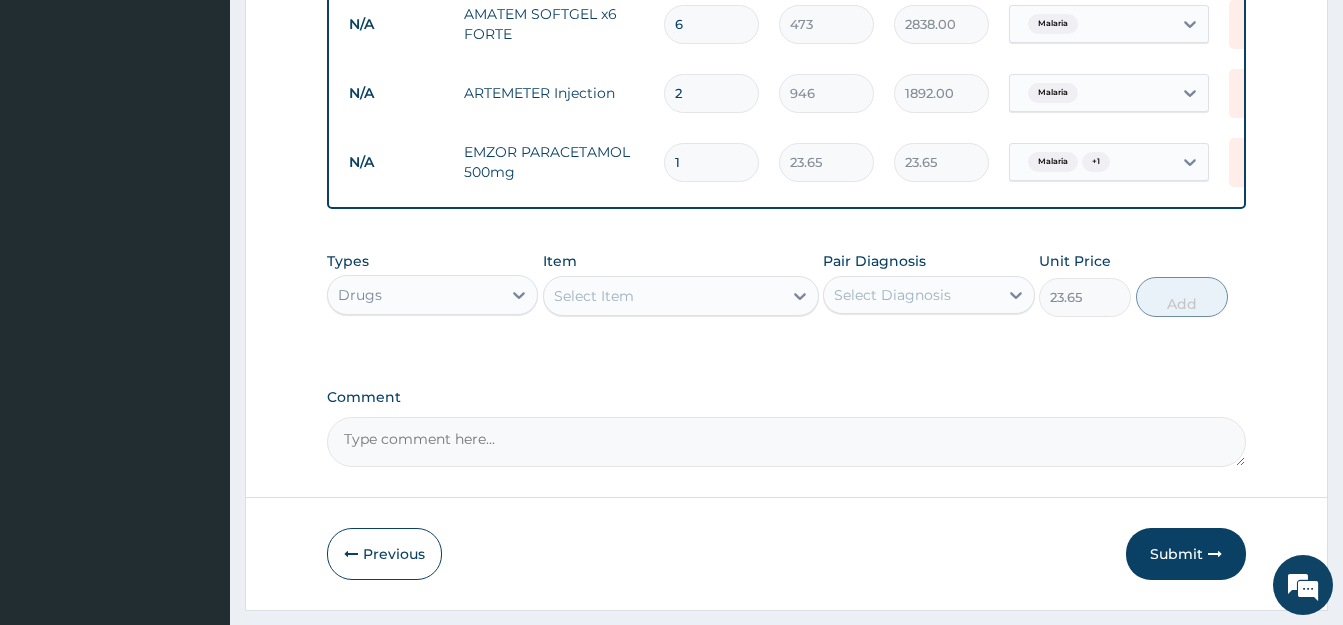 type on "0" 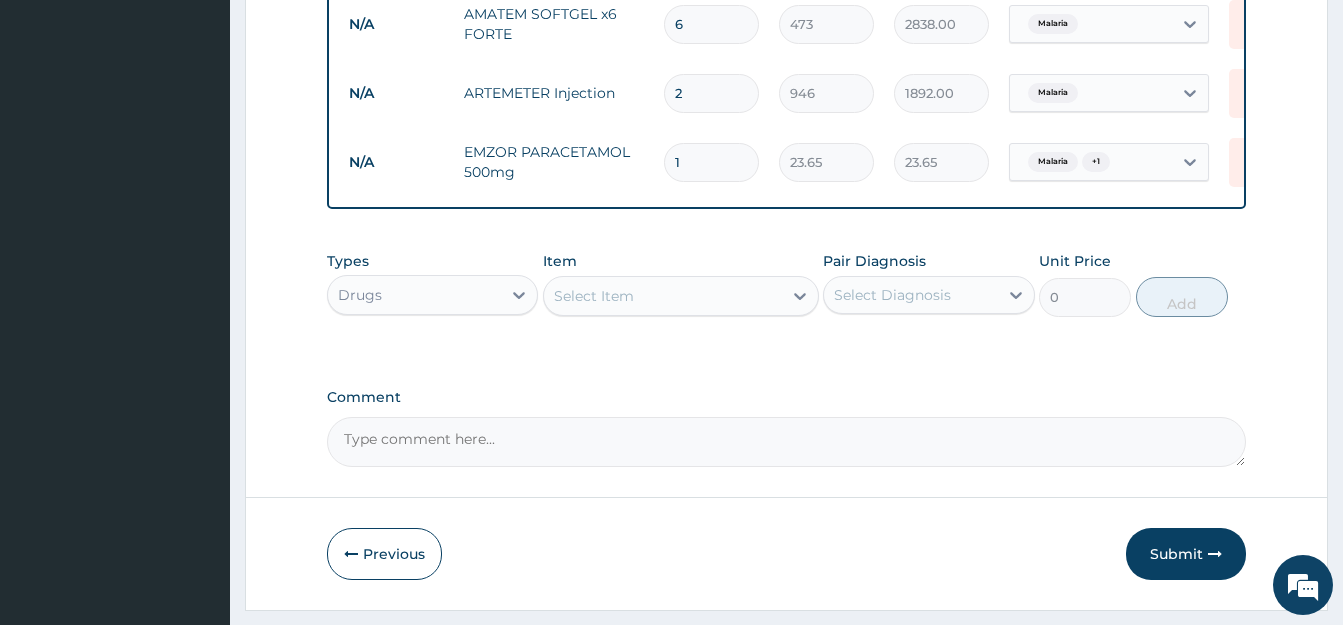 type on "18" 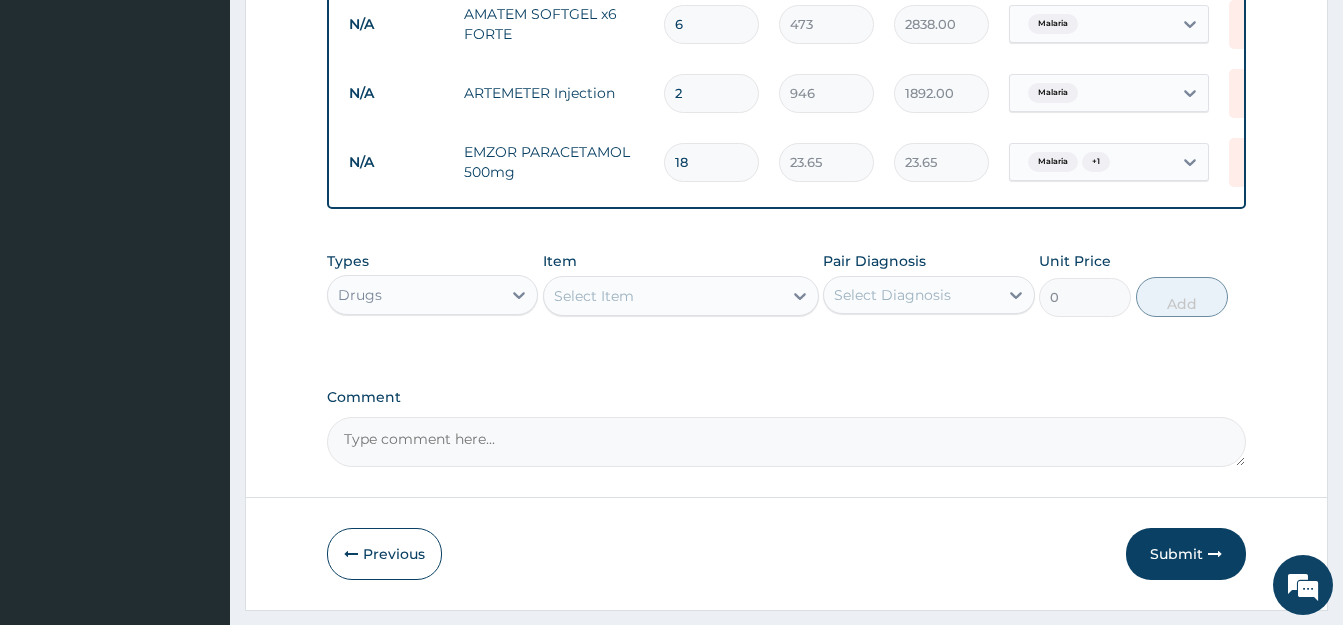 type on "425.70" 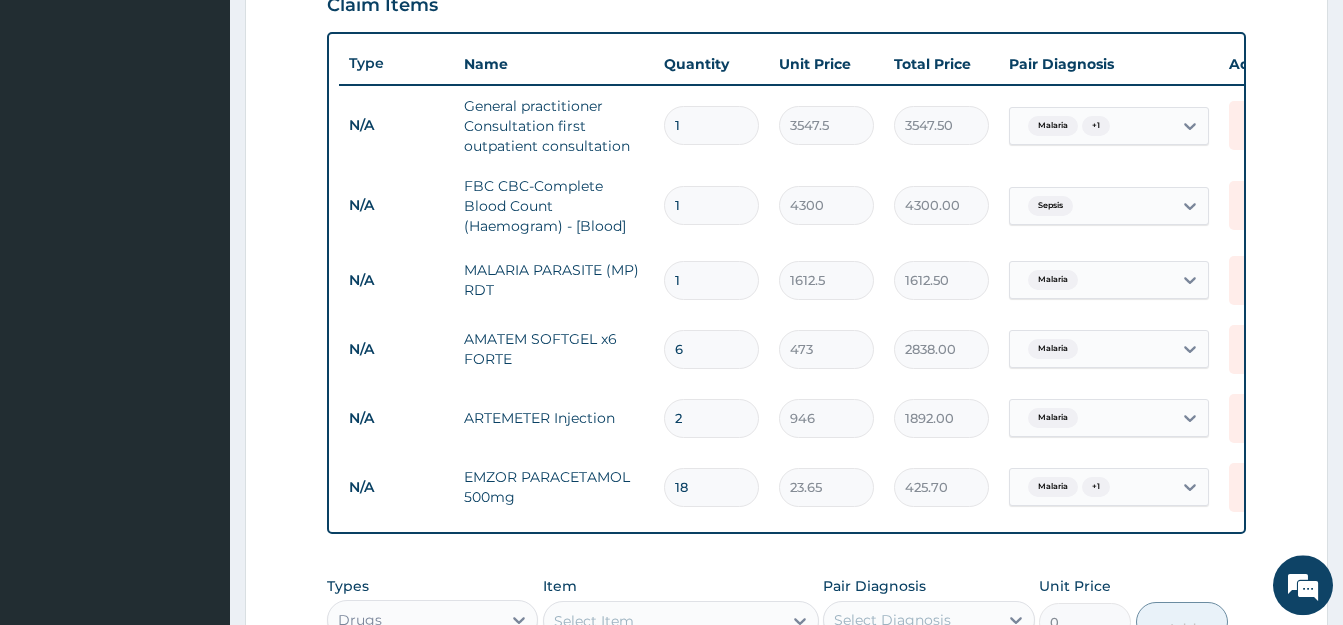 scroll, scrollTop: 629, scrollLeft: 0, axis: vertical 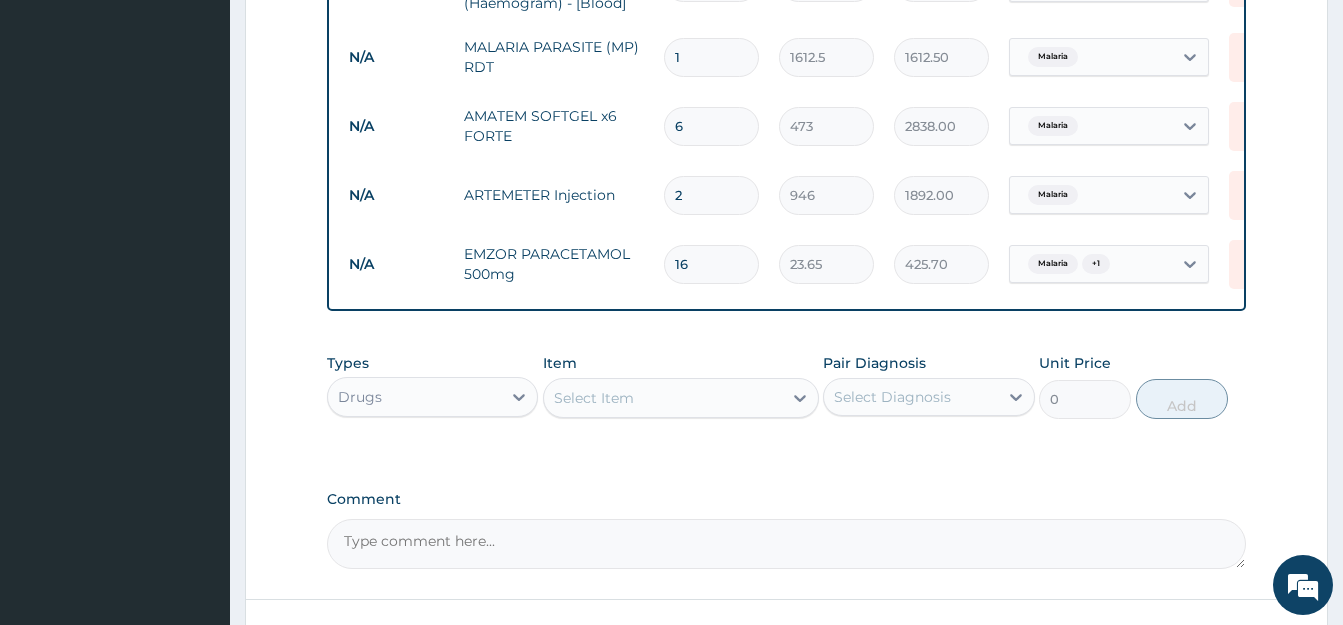 type on "15" 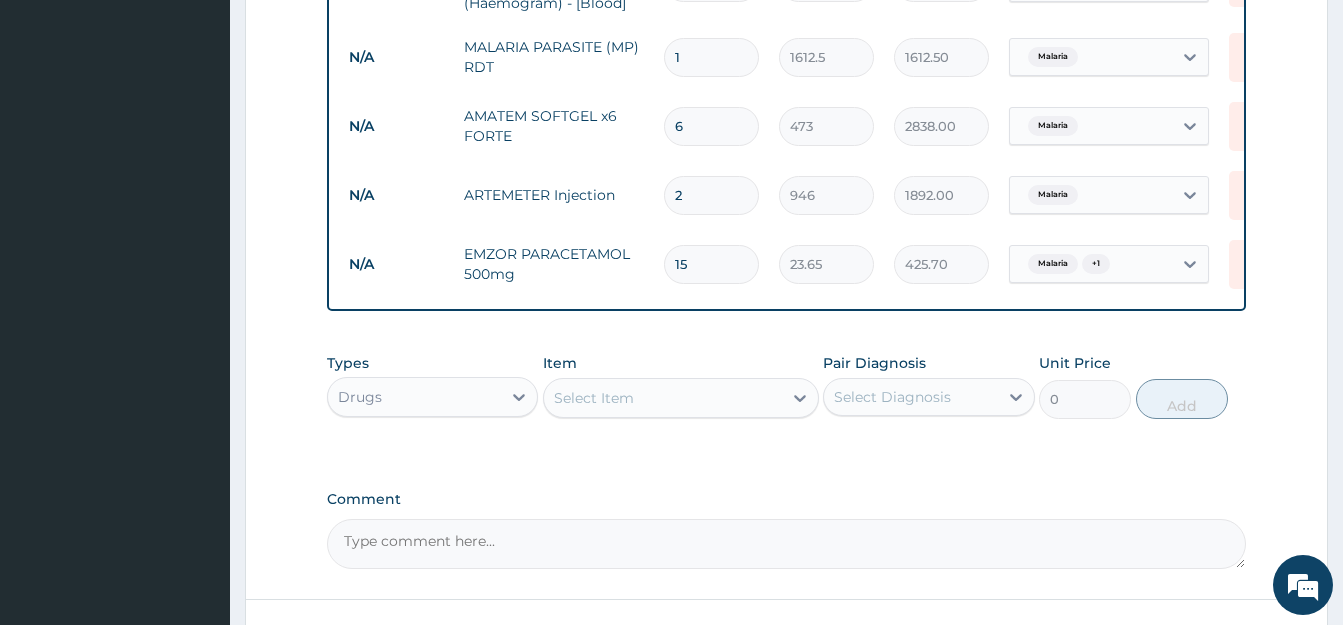 type on "354.75" 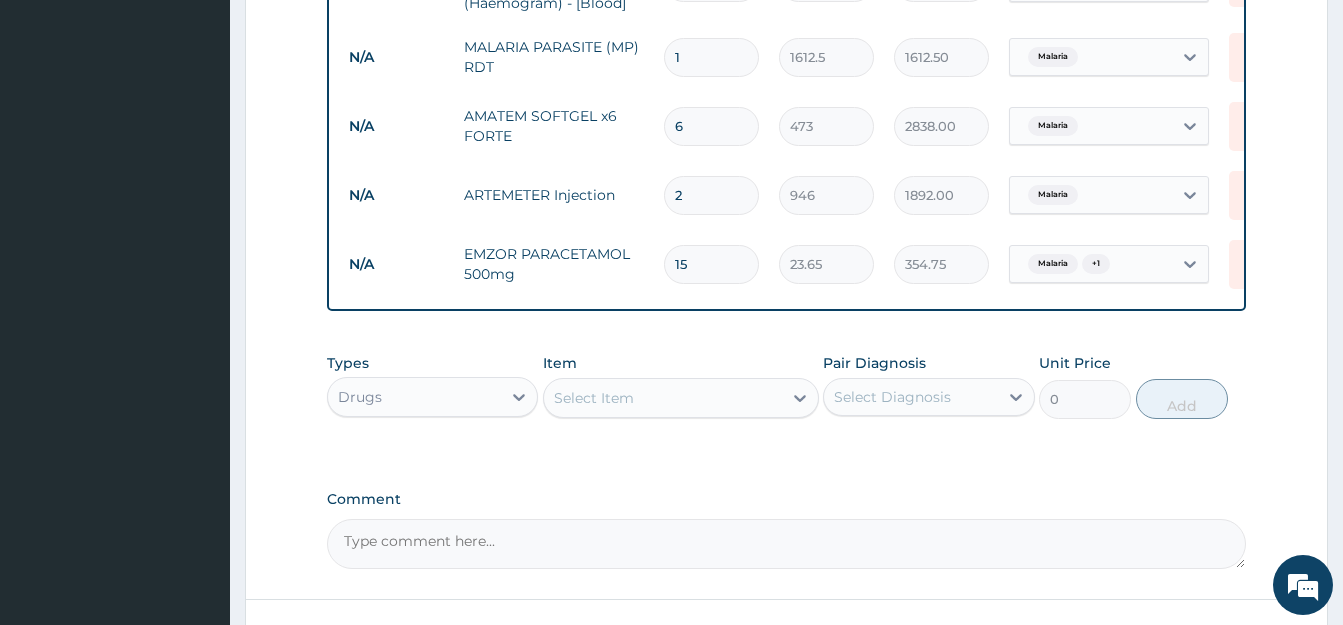 scroll, scrollTop: 1106, scrollLeft: 0, axis: vertical 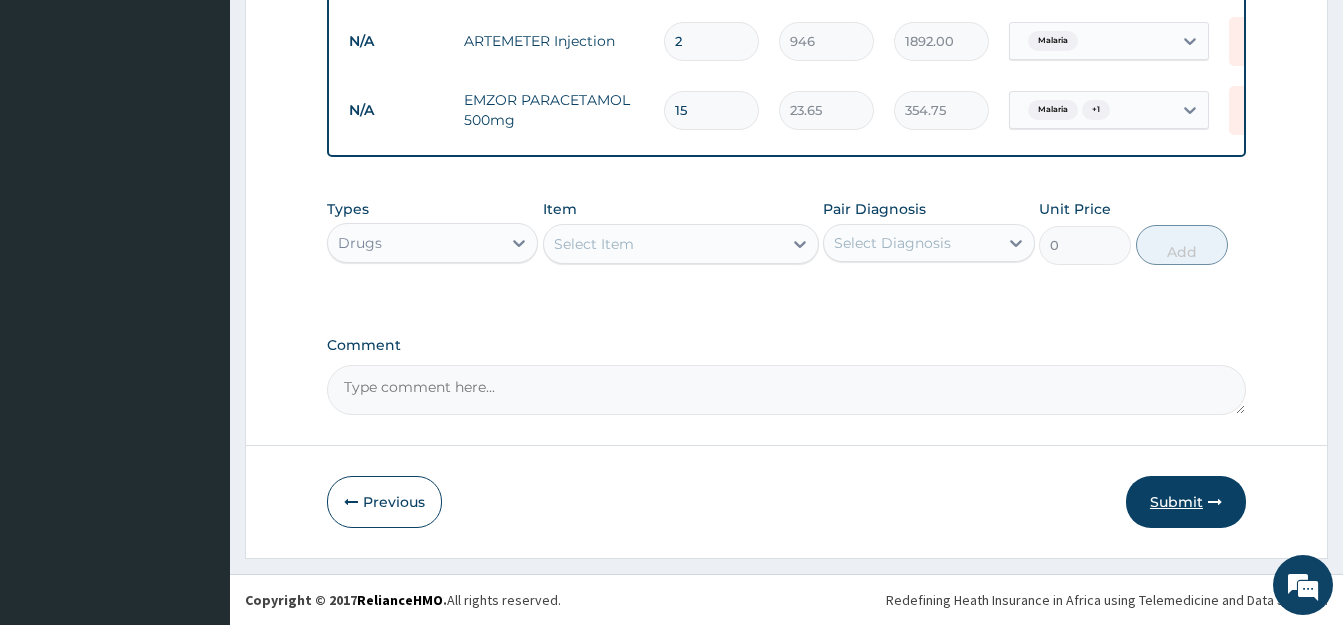 click on "Submit" at bounding box center [1186, 502] 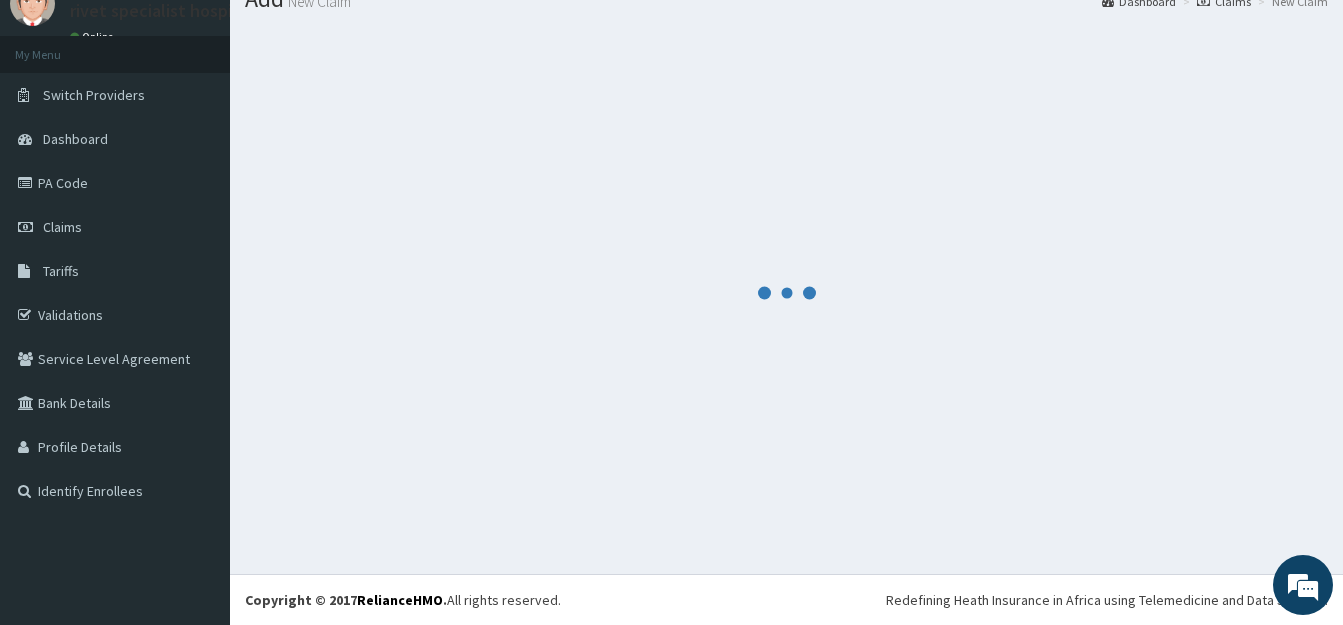 scroll, scrollTop: 79, scrollLeft: 0, axis: vertical 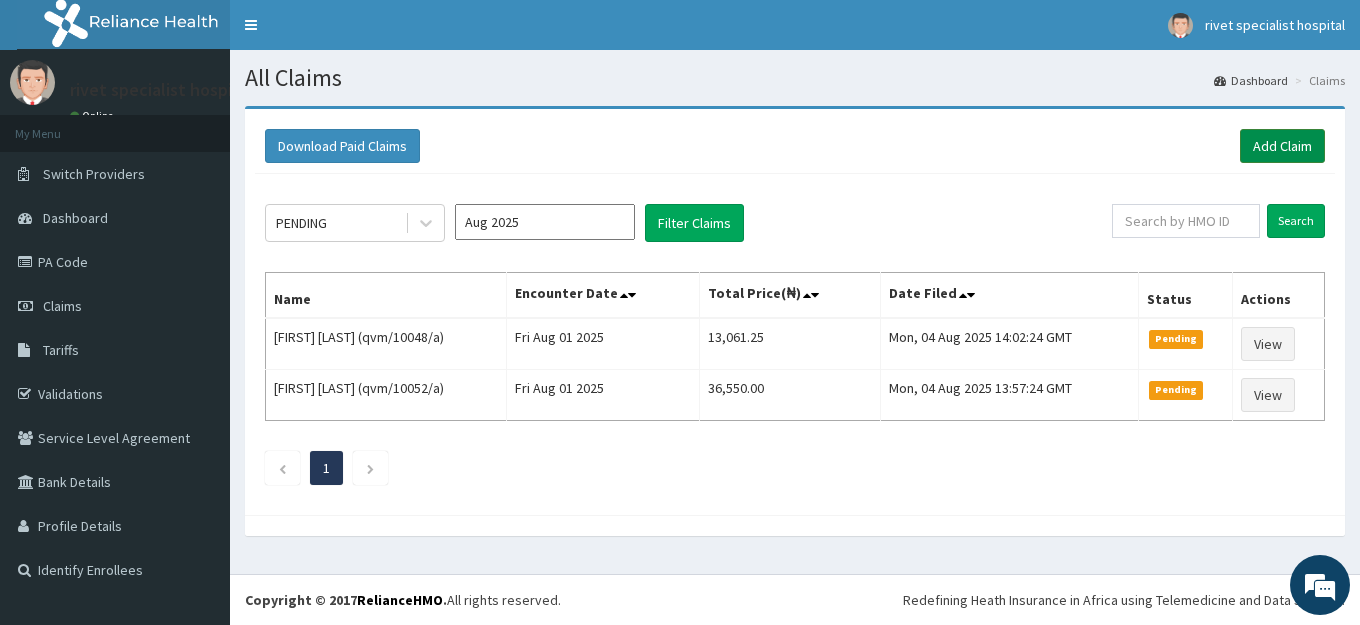 click on "Add Claim" at bounding box center (1282, 146) 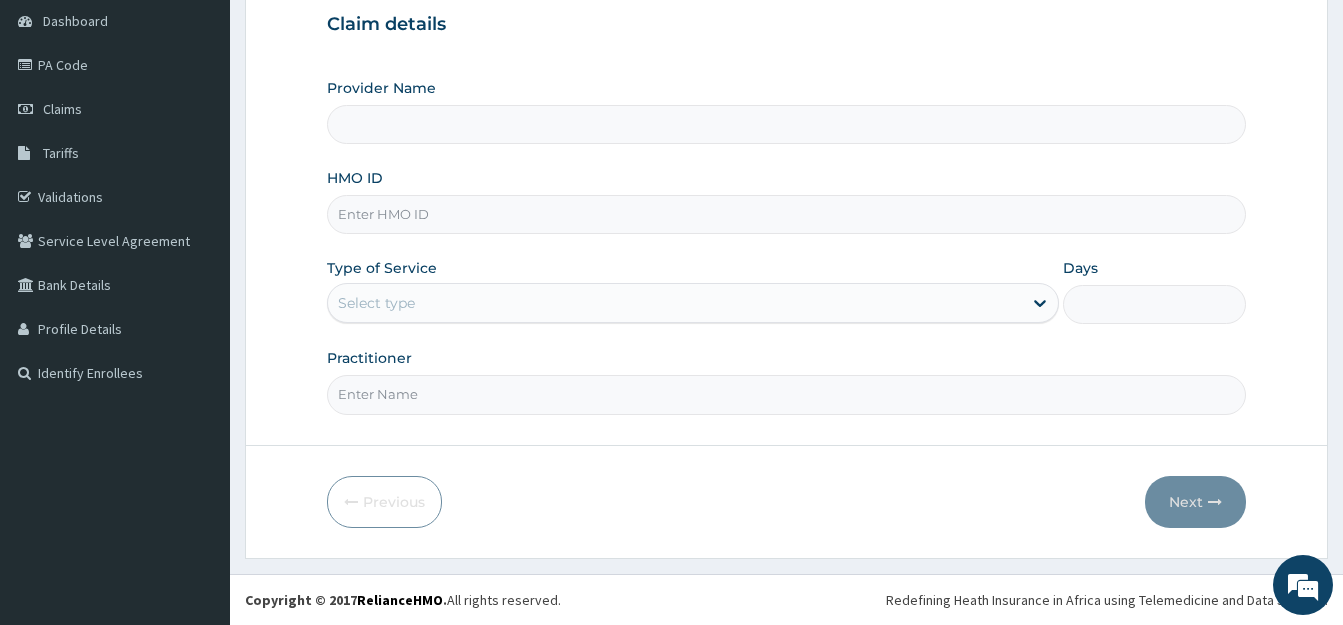 scroll, scrollTop: 197, scrollLeft: 0, axis: vertical 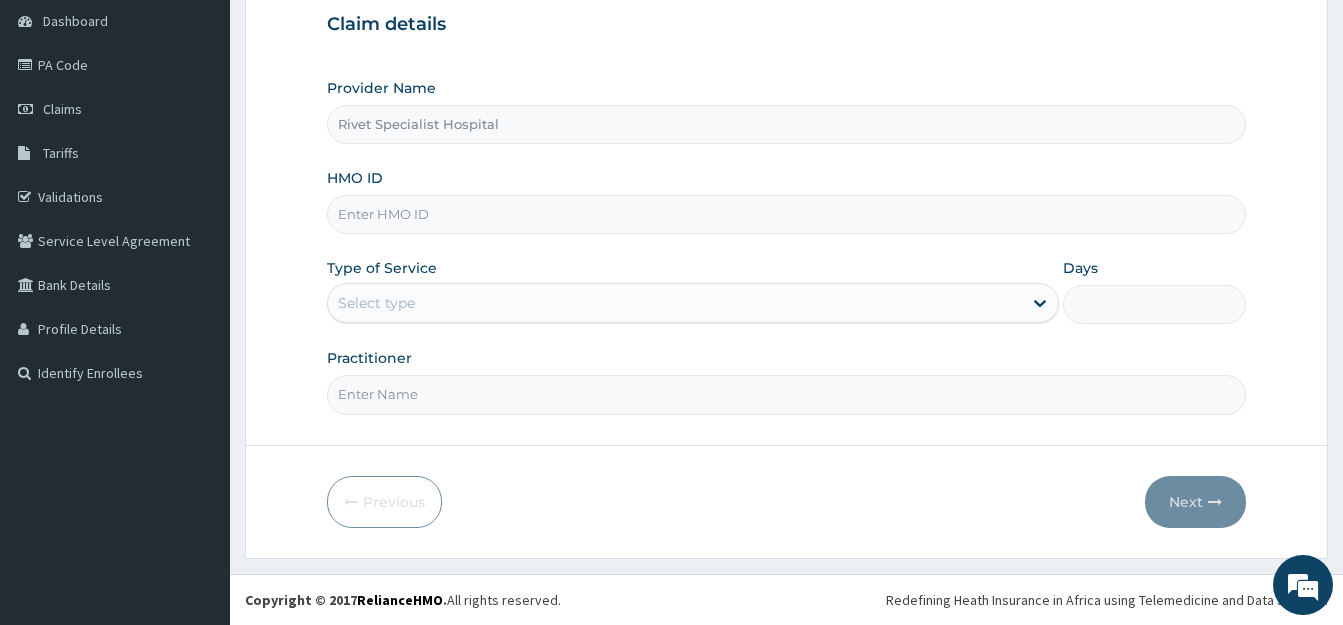 type on "Rivet Specialist Hospital" 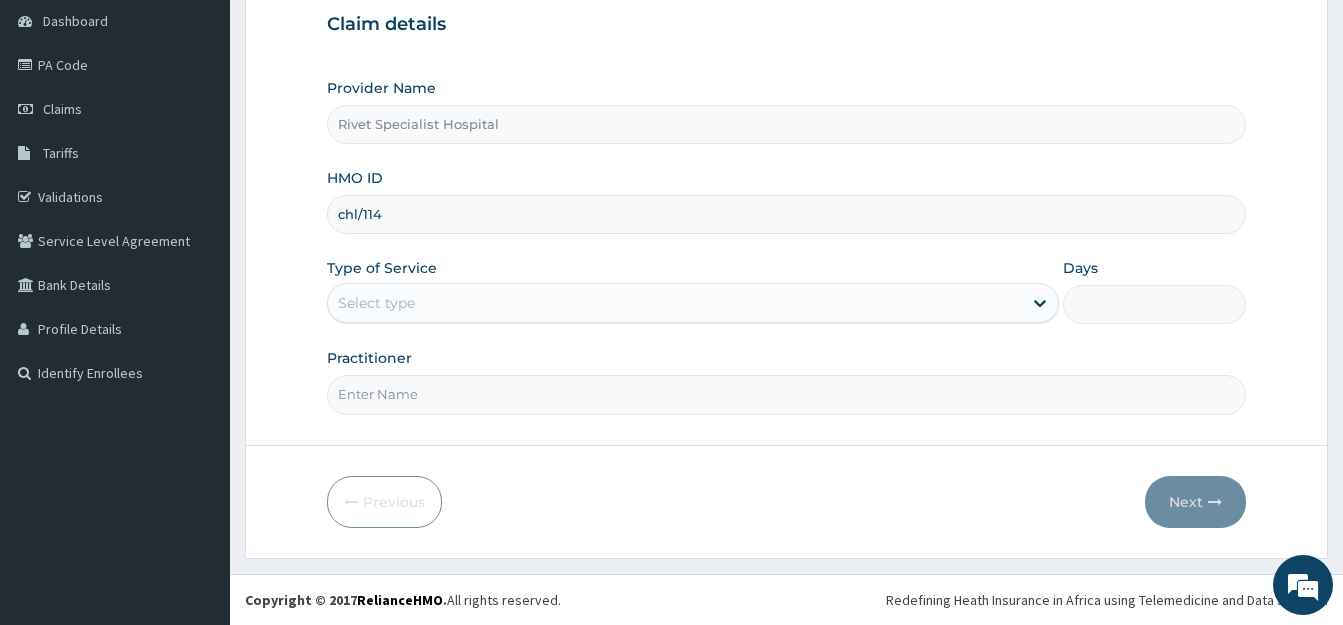 scroll, scrollTop: 0, scrollLeft: 0, axis: both 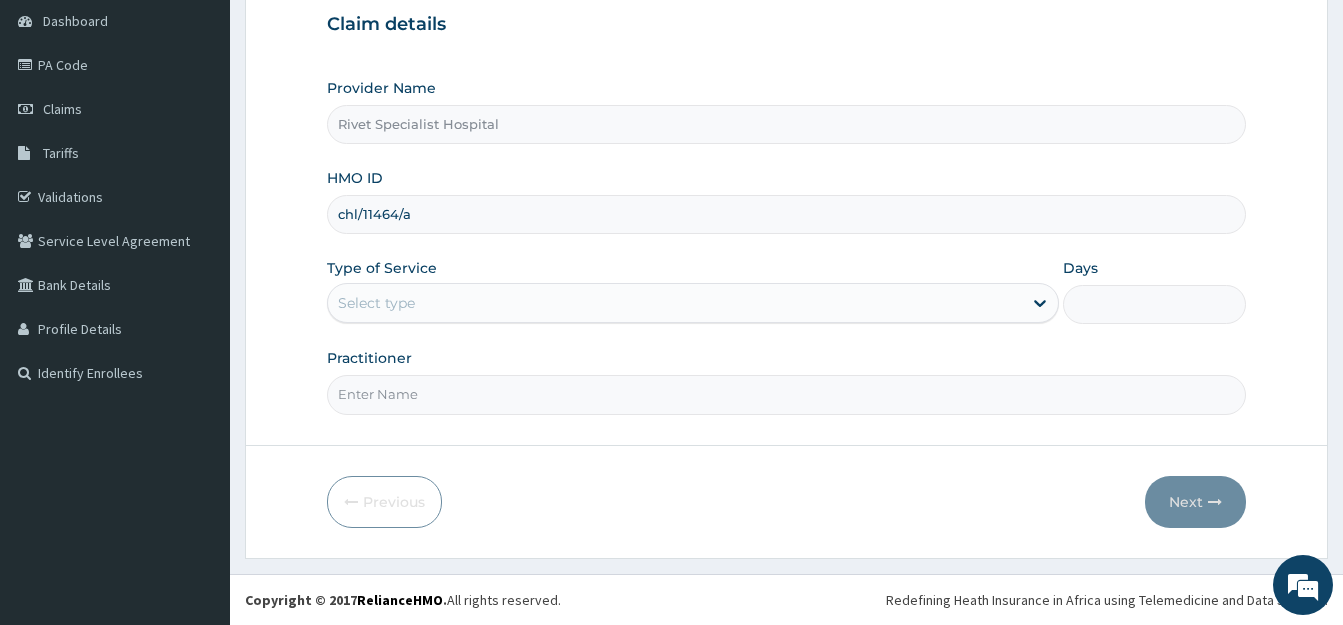 type on "chl/11464/a" 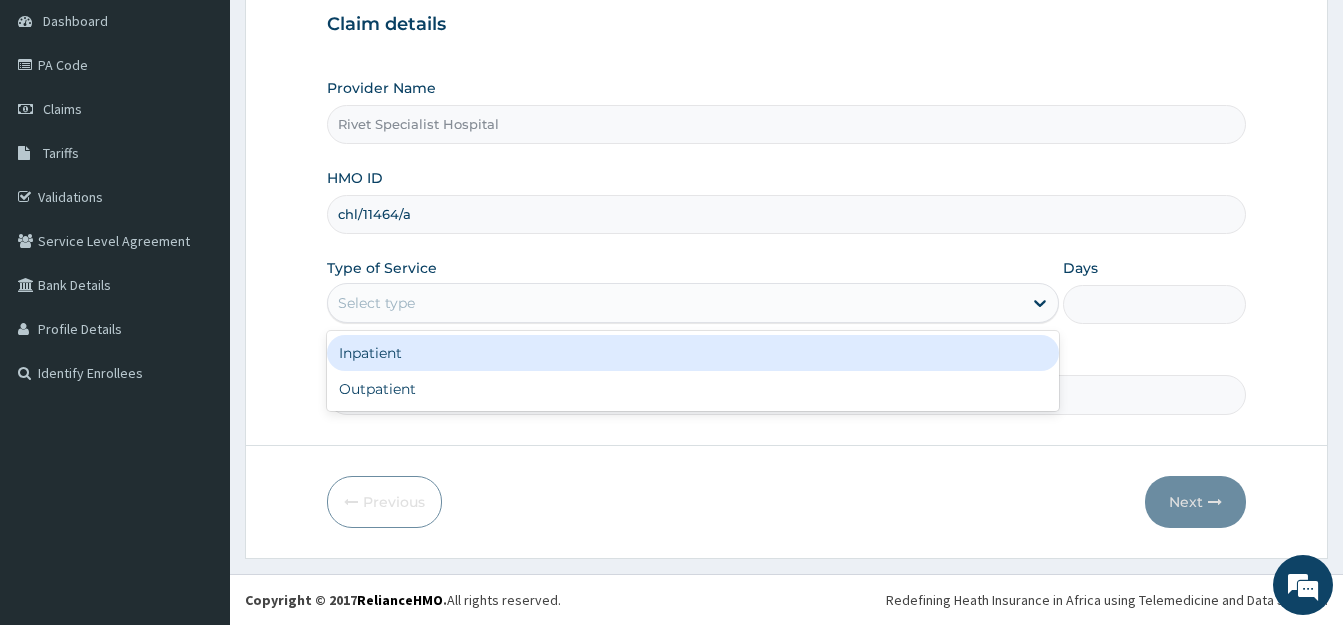 click on "Select type" at bounding box center [675, 303] 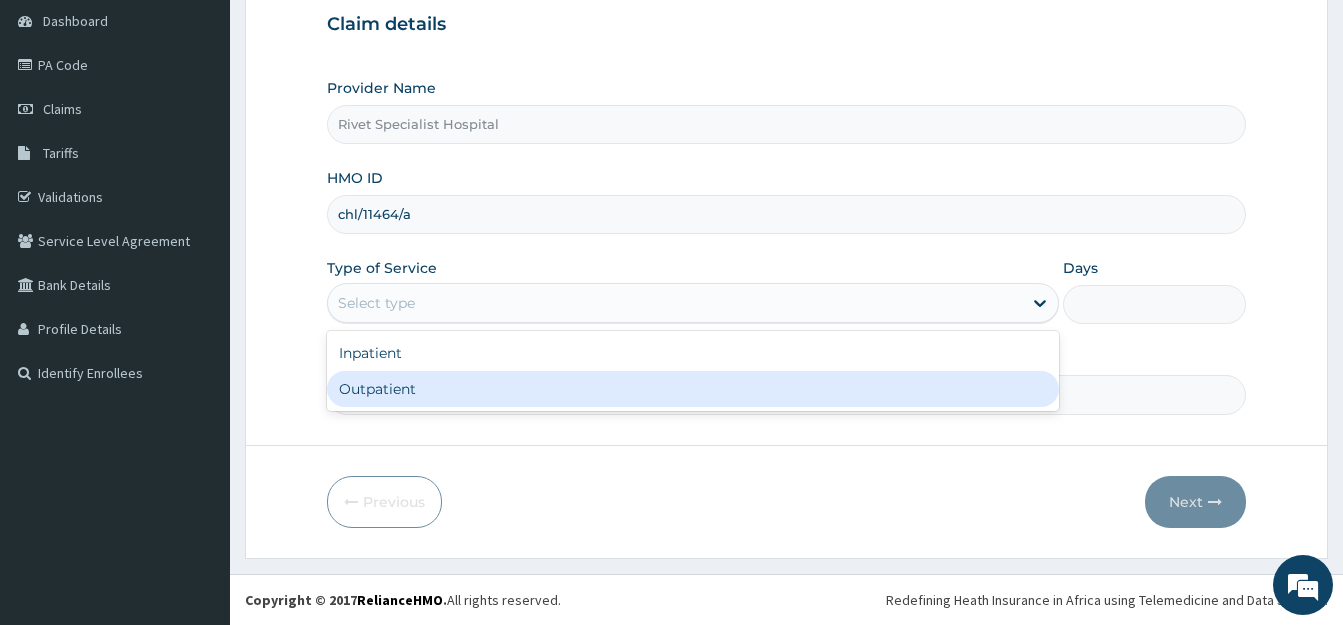 click on "Outpatient" at bounding box center [693, 389] 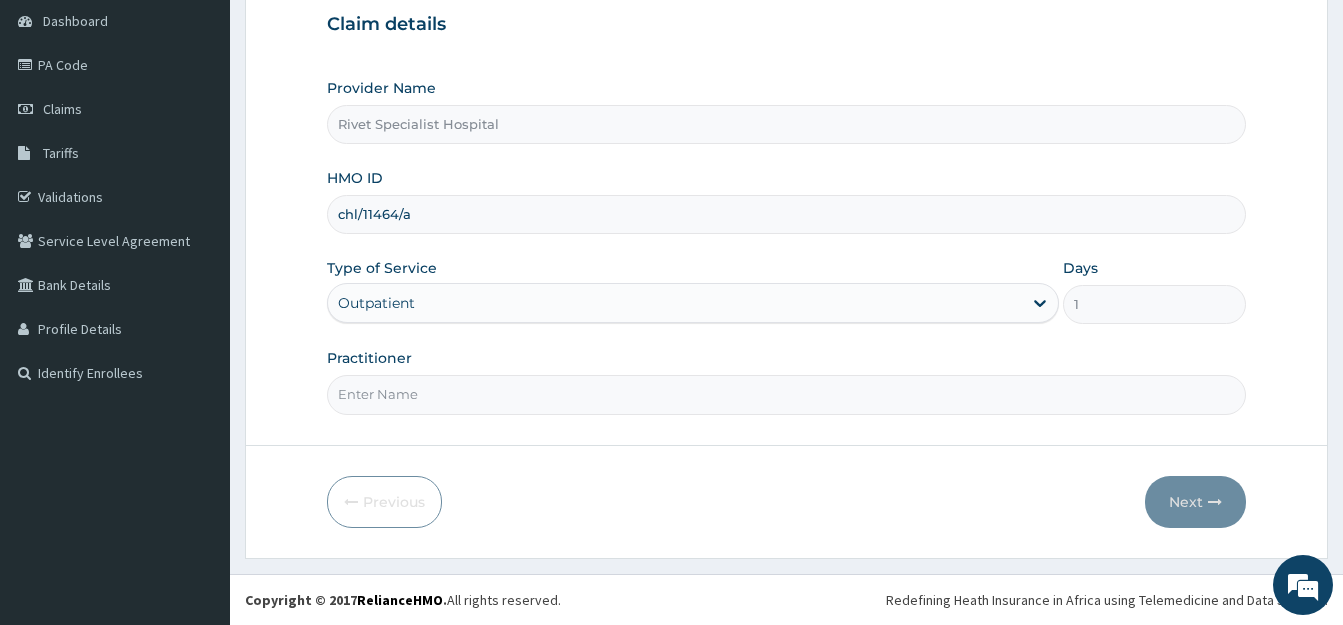 click on "Practitioner" at bounding box center [786, 394] 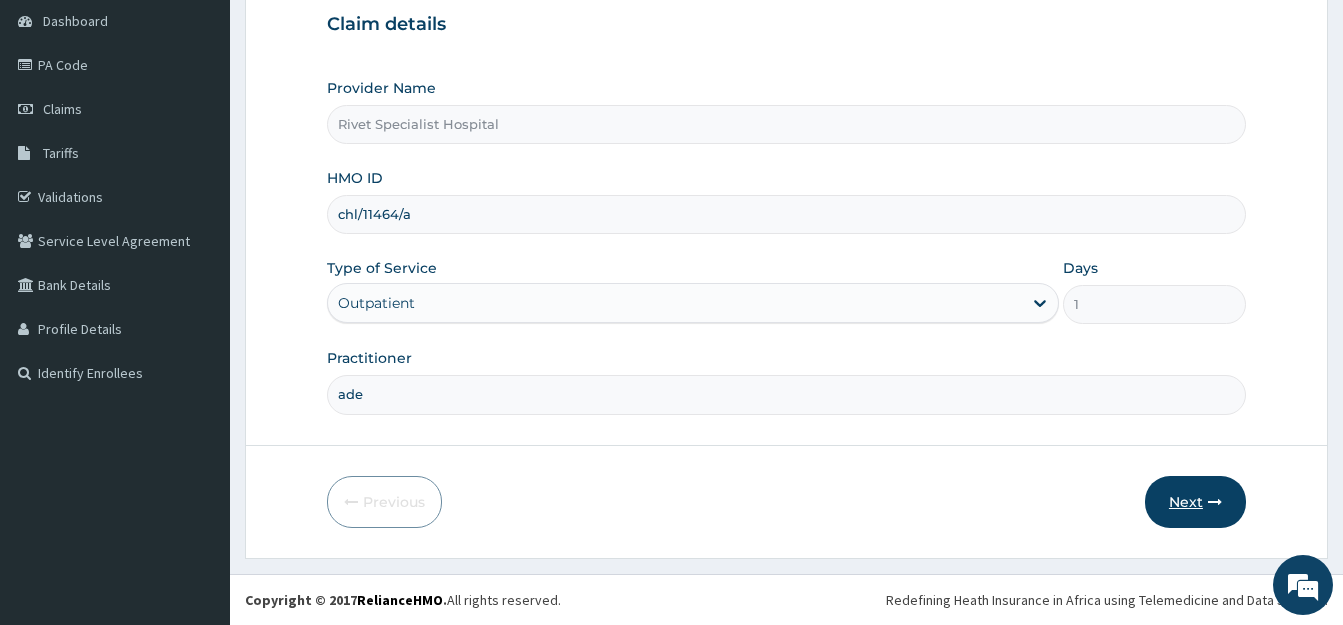 type on "ade" 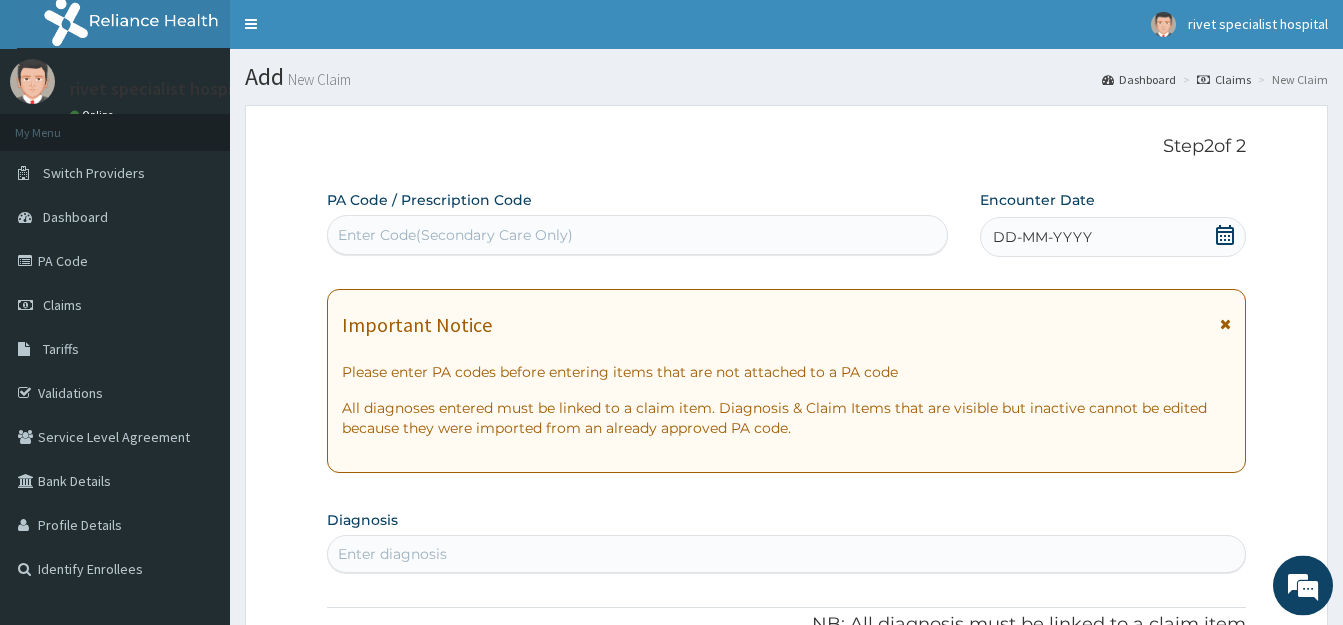 scroll, scrollTop: 0, scrollLeft: 0, axis: both 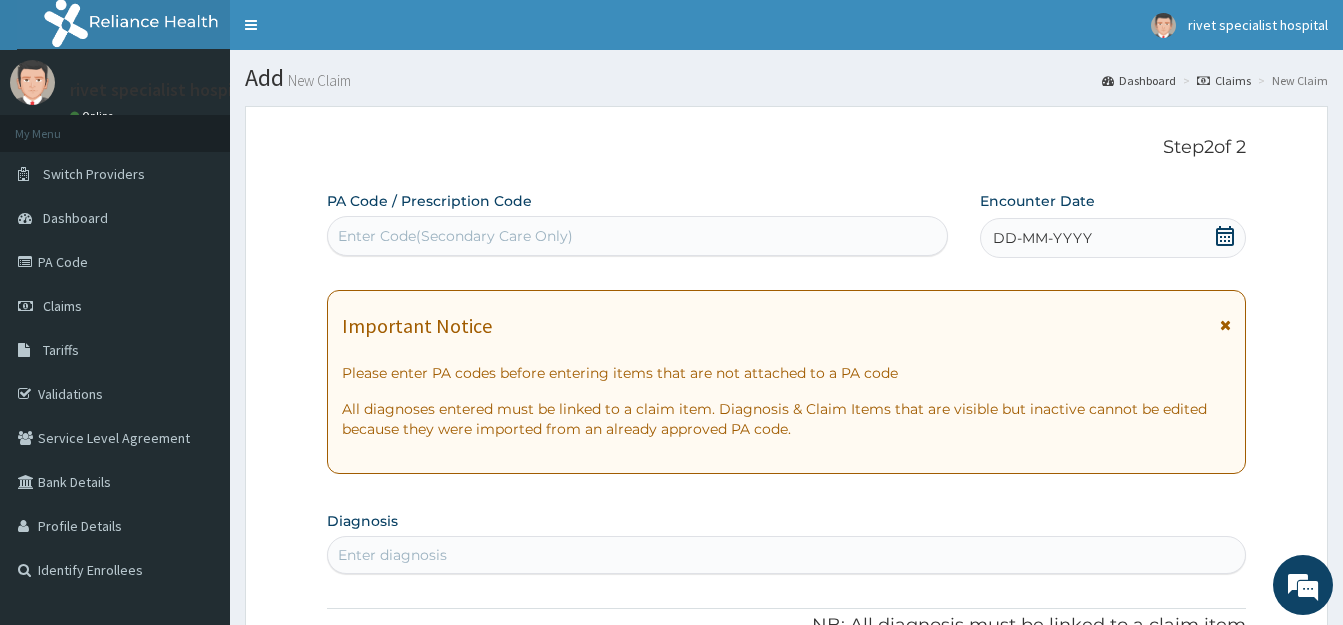 click 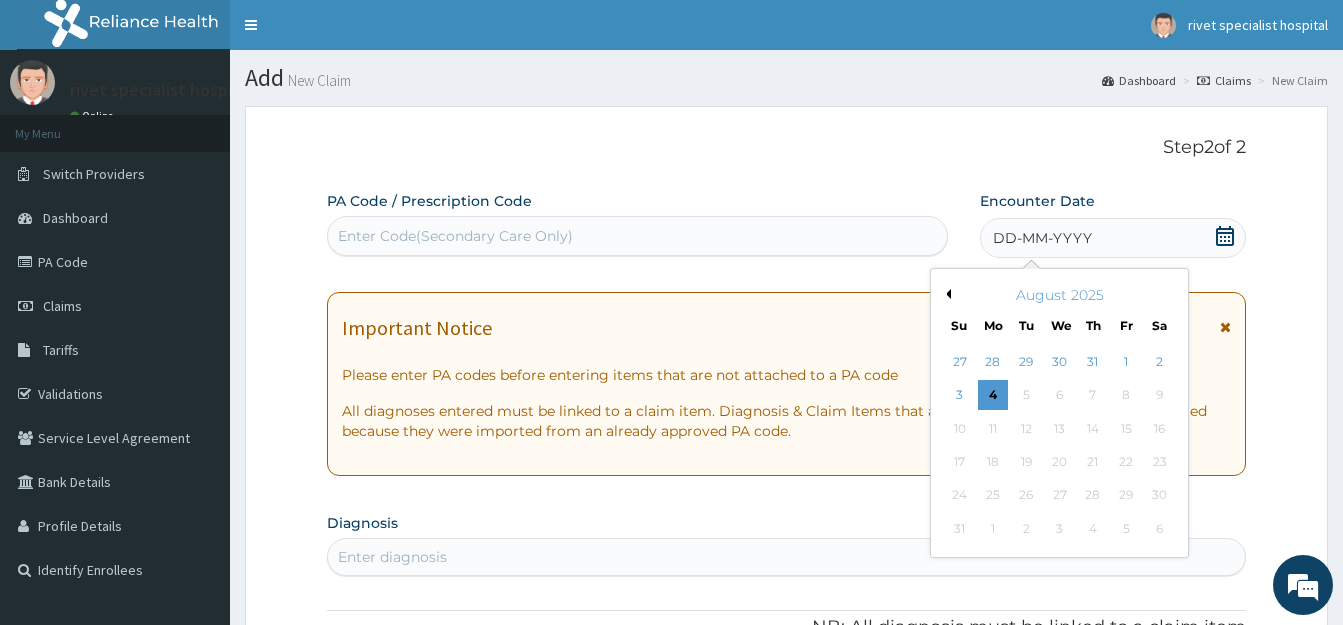 click on "August 2025" at bounding box center (1059, 295) 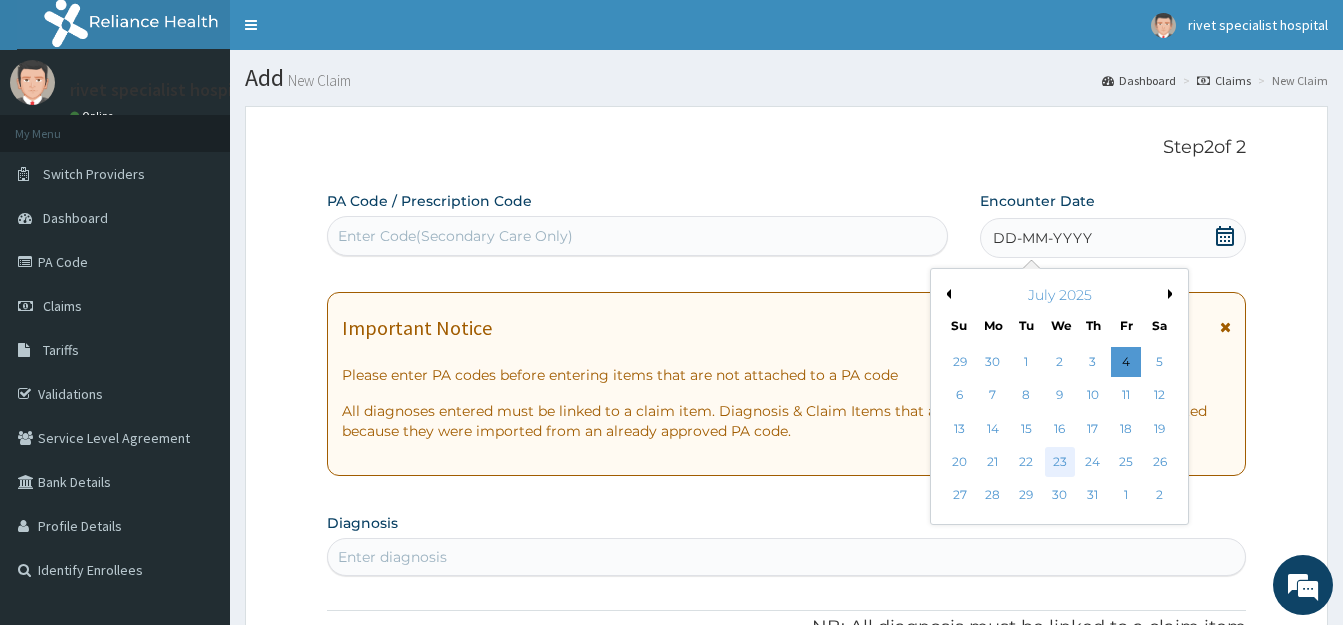 click on "23" at bounding box center (1059, 462) 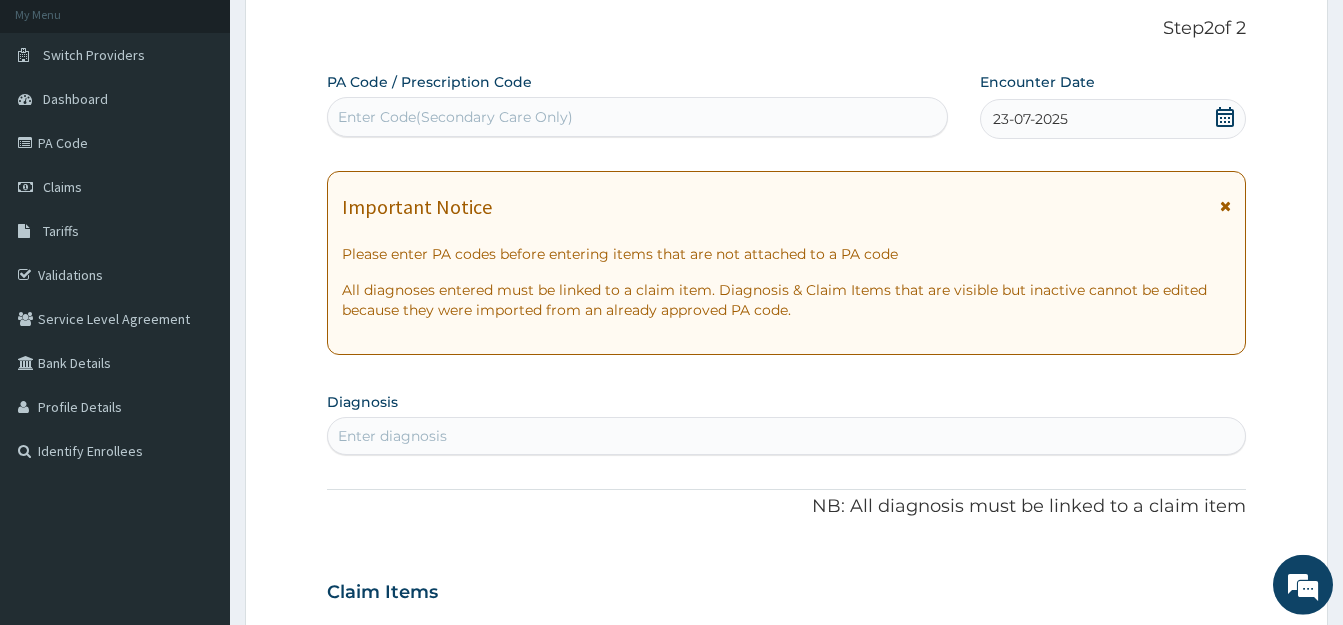 scroll, scrollTop: 204, scrollLeft: 0, axis: vertical 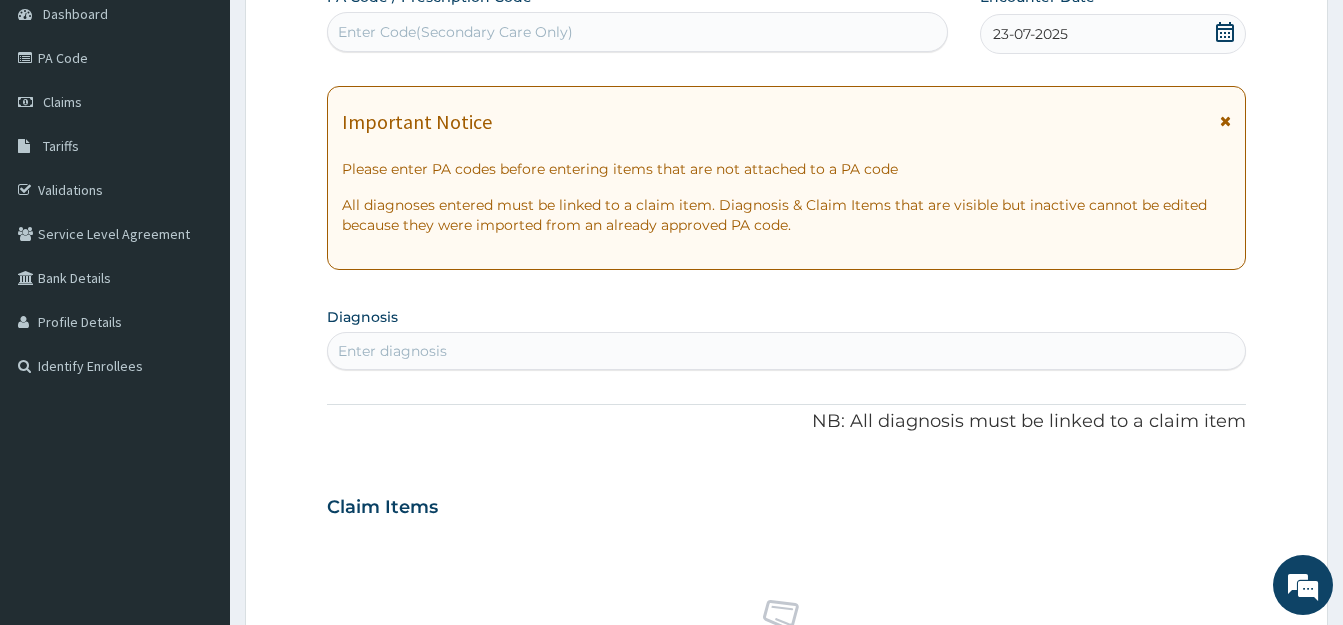 click on "Enter diagnosis" at bounding box center [786, 351] 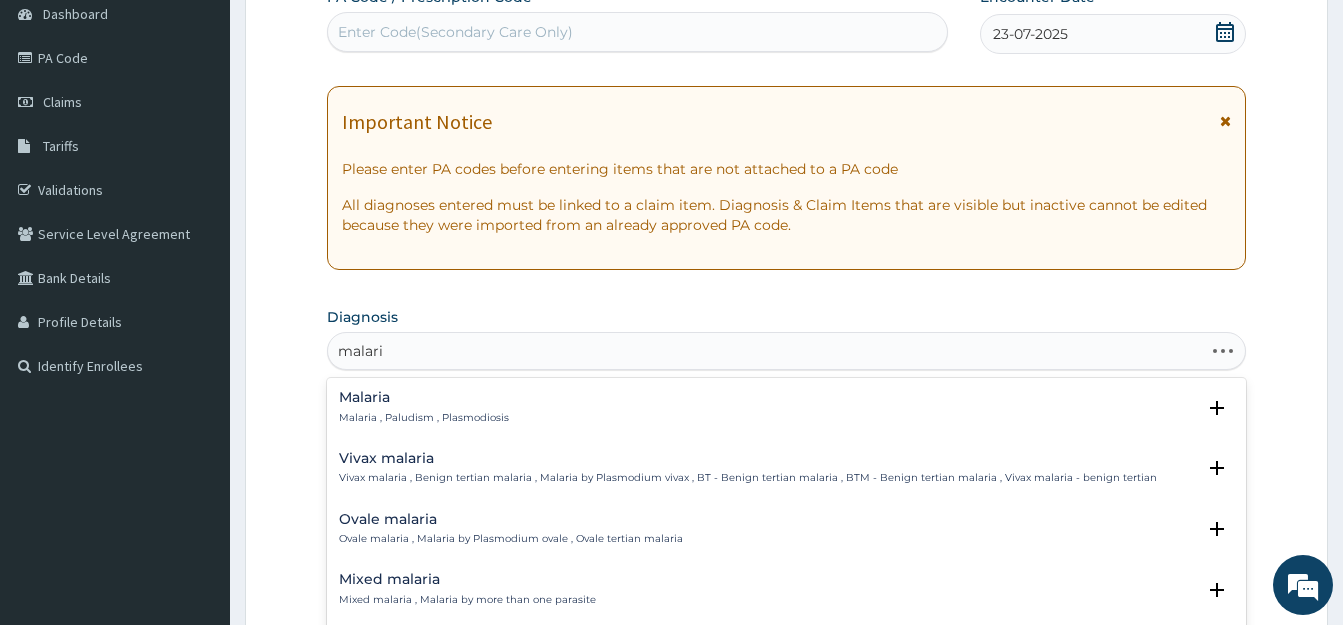 type on "malaria" 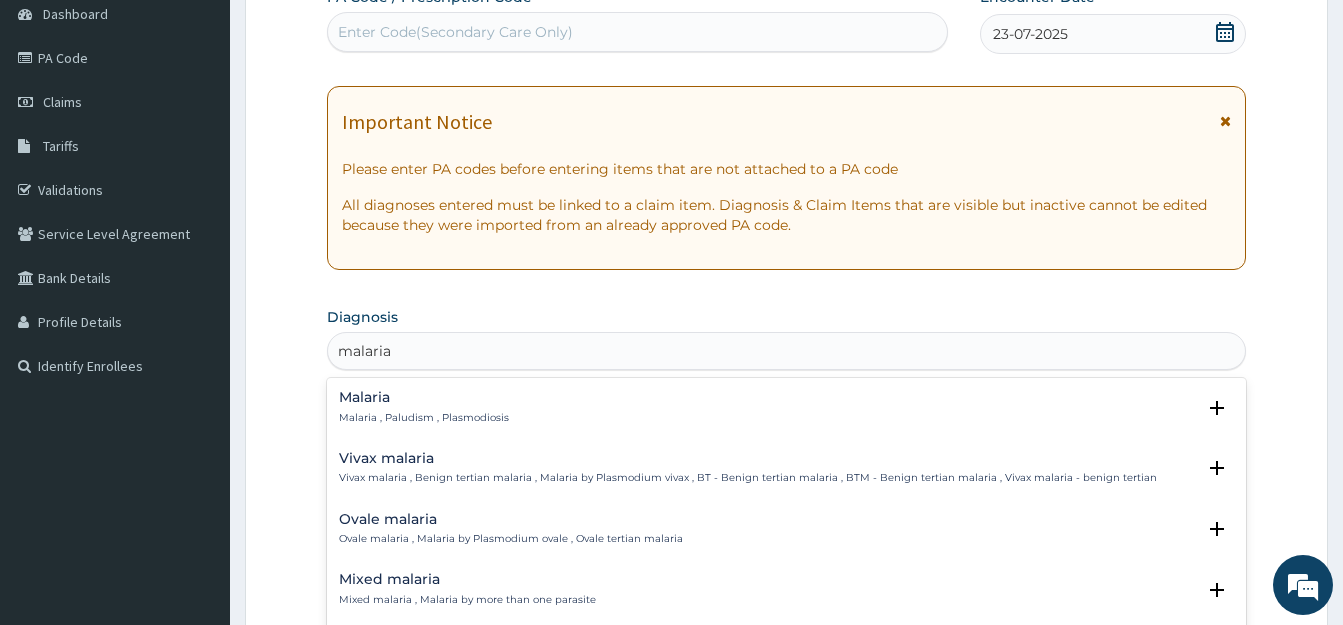 click on "Malaria Malaria , Paludism , Plasmodiosis" at bounding box center [786, 407] 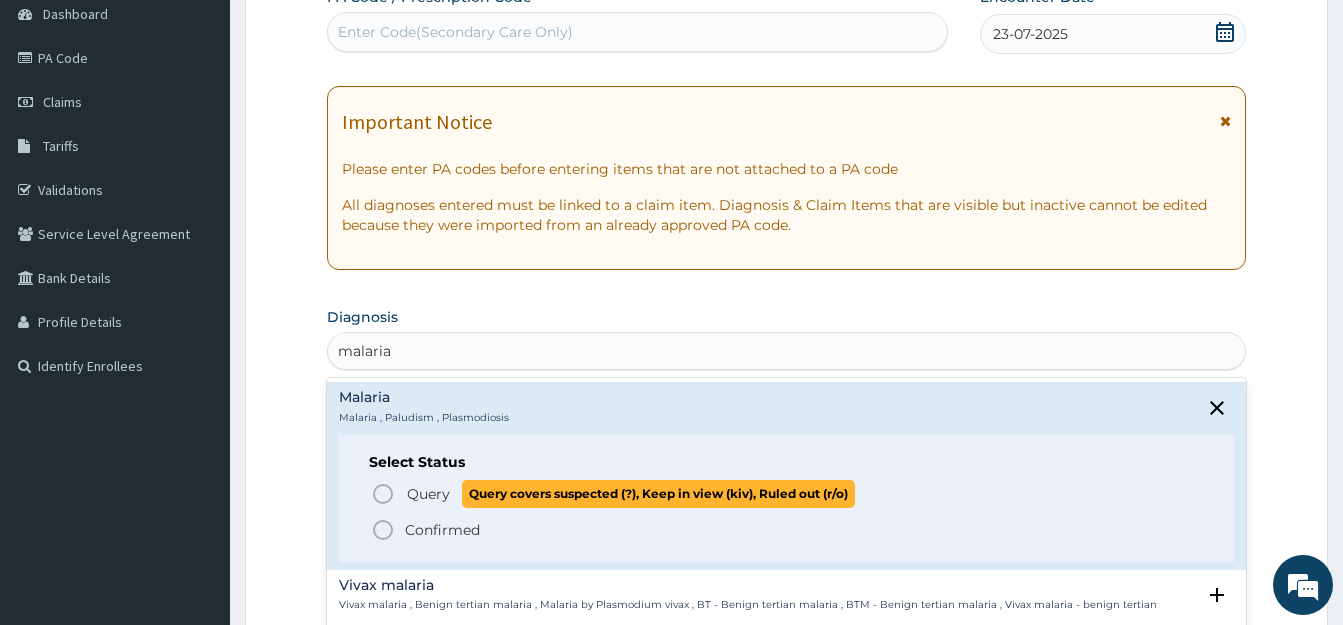 click 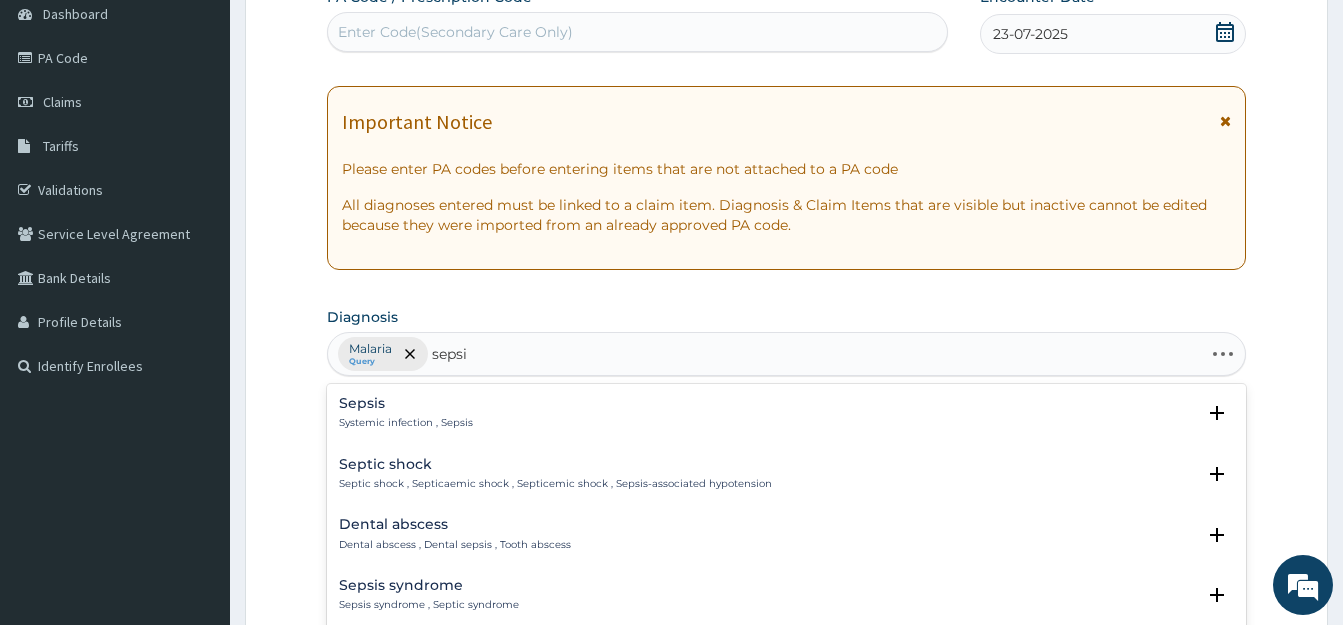 type on "sepsis" 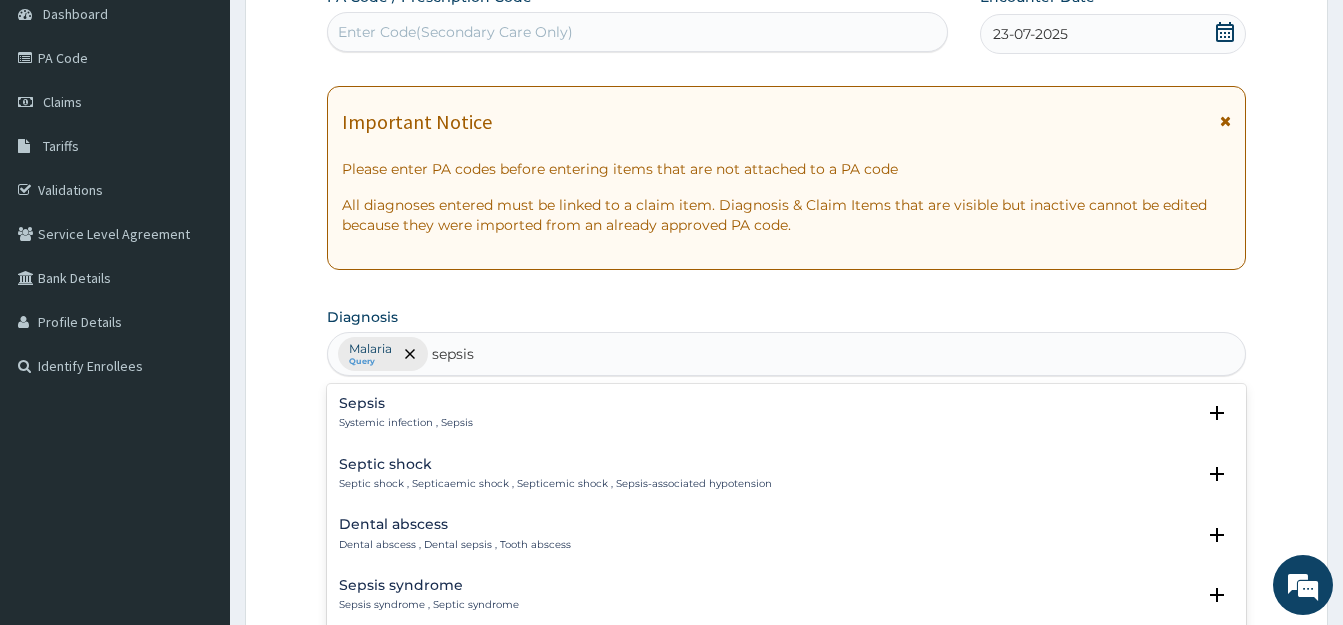 click on "Sepsis Systemic infection , Sepsis" at bounding box center (406, 413) 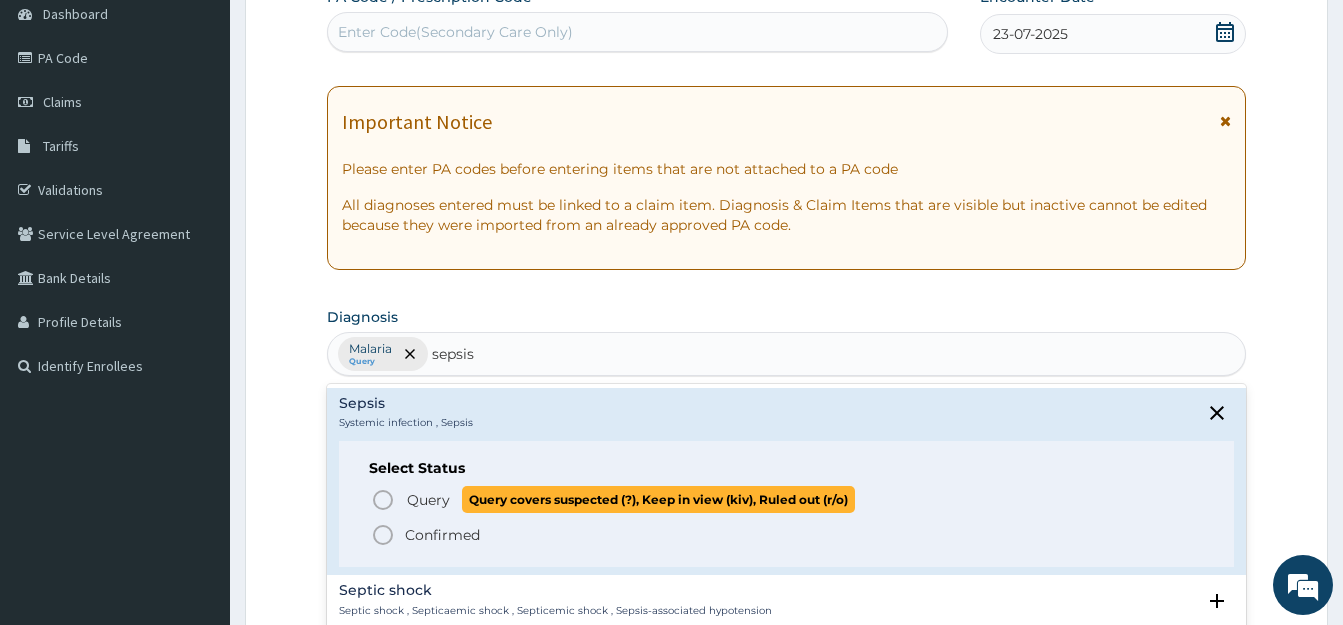 click 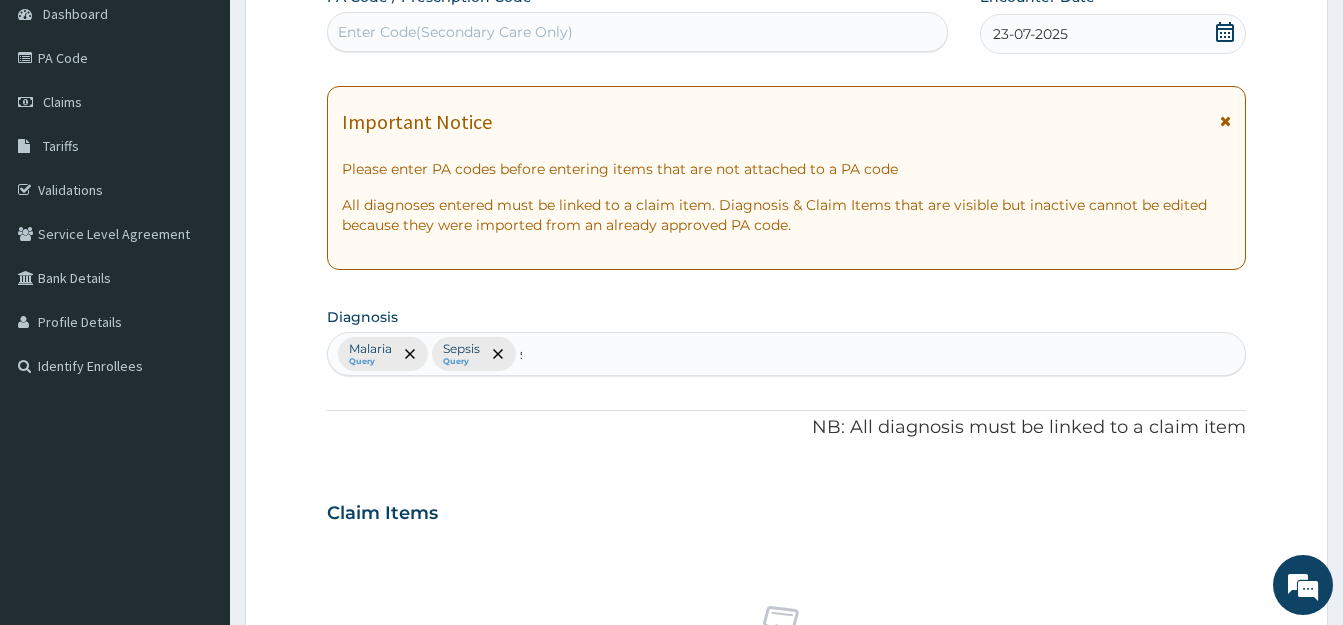 type 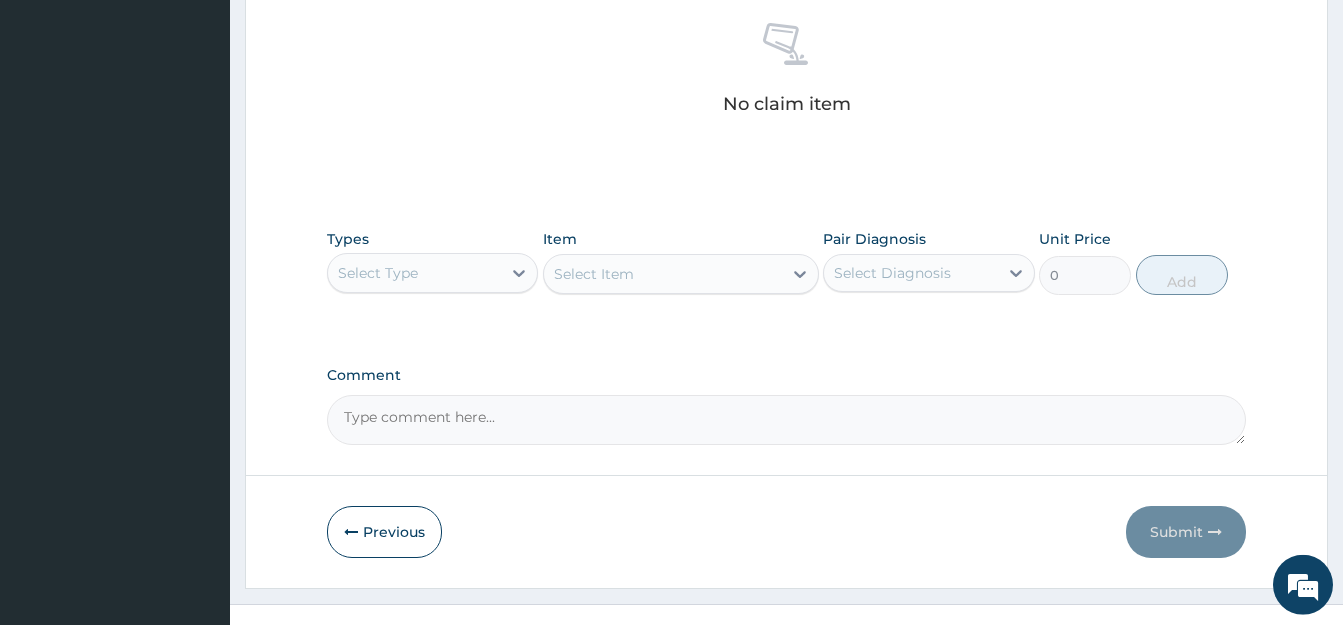 scroll, scrollTop: 816, scrollLeft: 0, axis: vertical 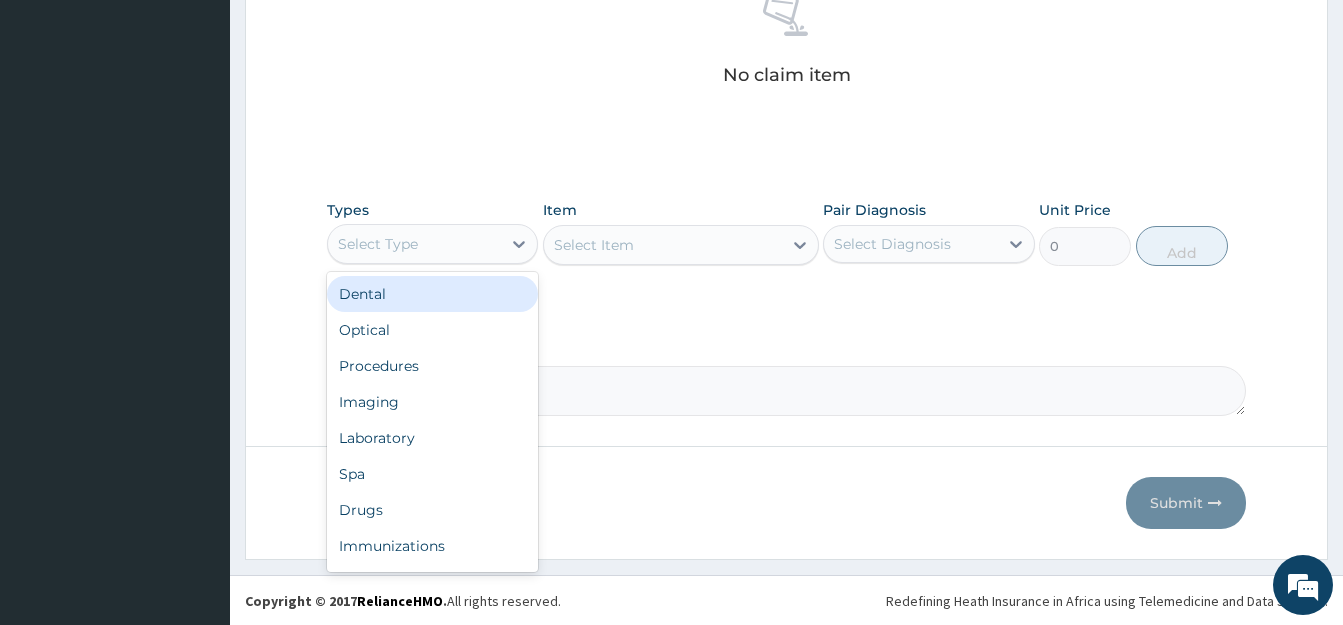 click on "Select Type" at bounding box center (414, 244) 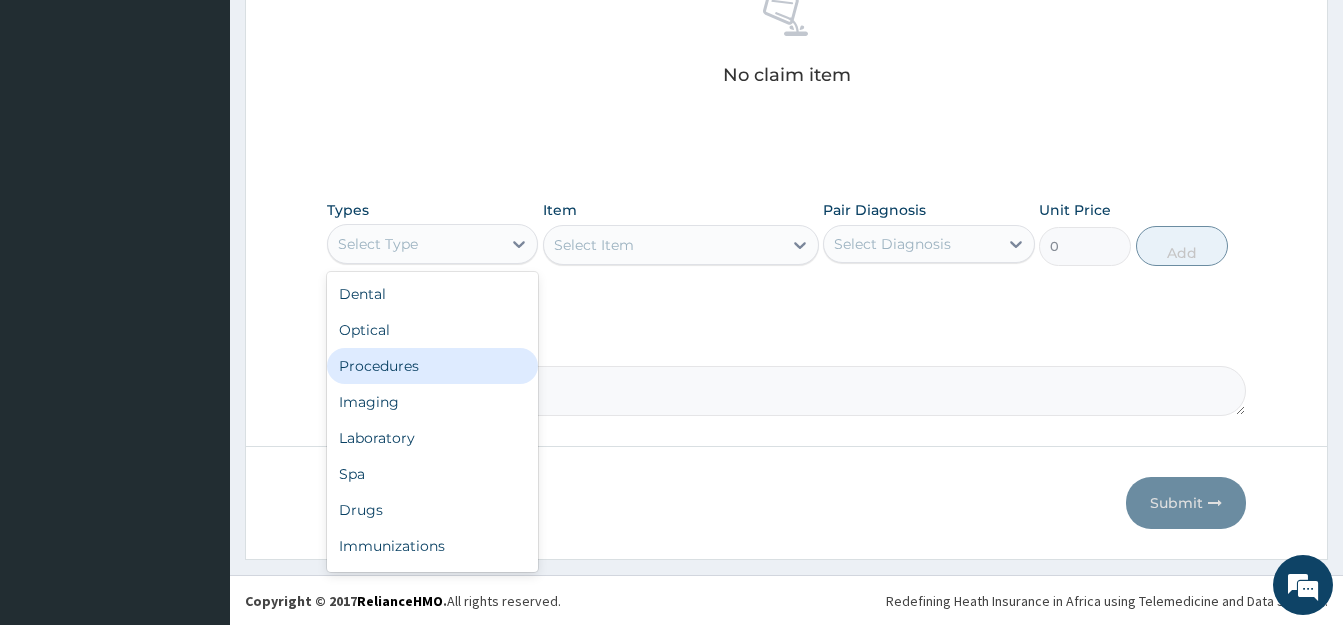 click on "Procedures" at bounding box center [432, 366] 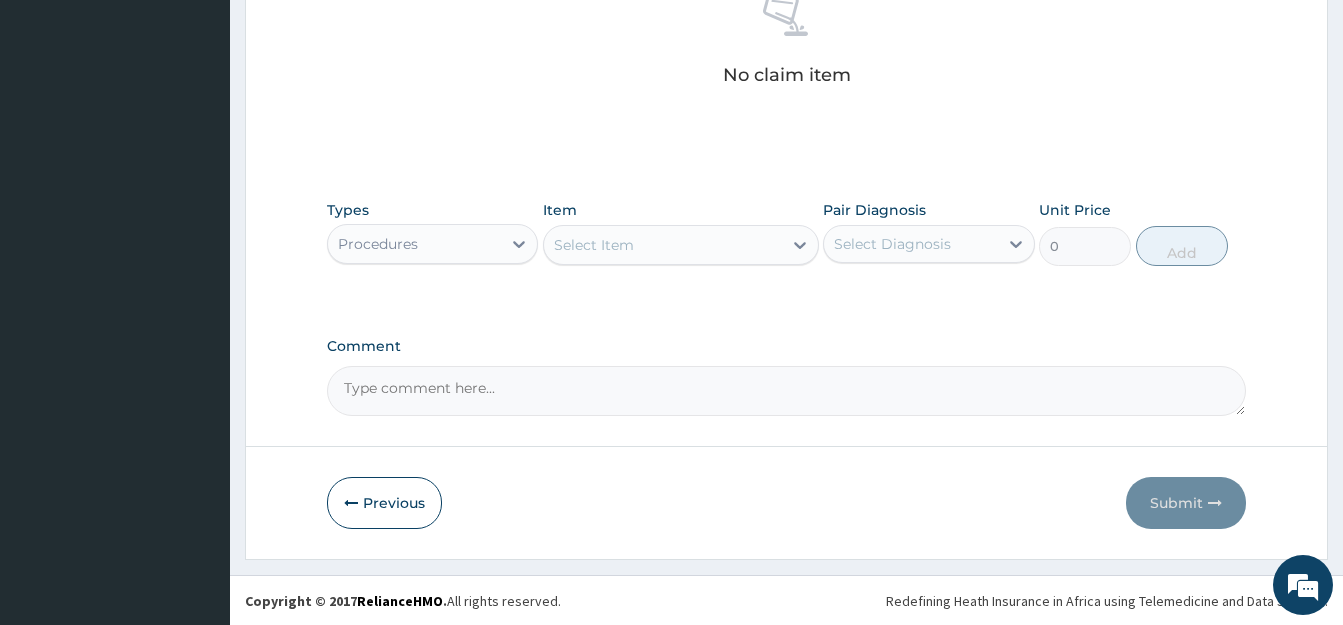 click on "Select Item" at bounding box center (594, 245) 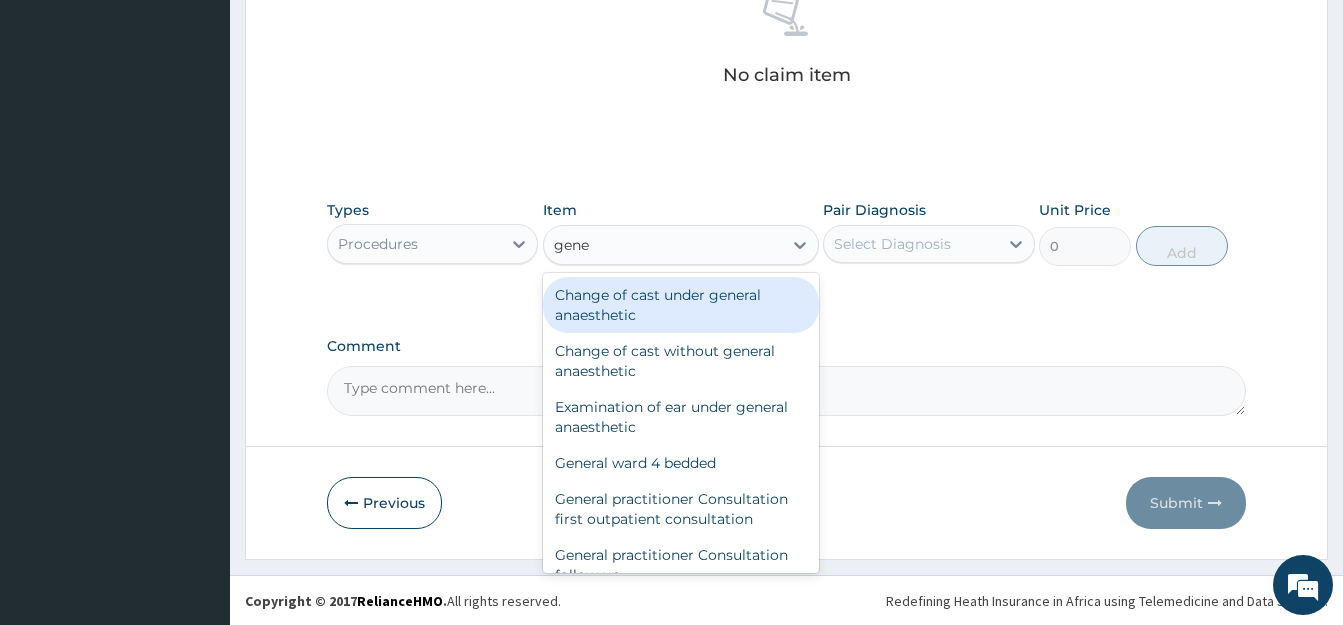 type on "gener" 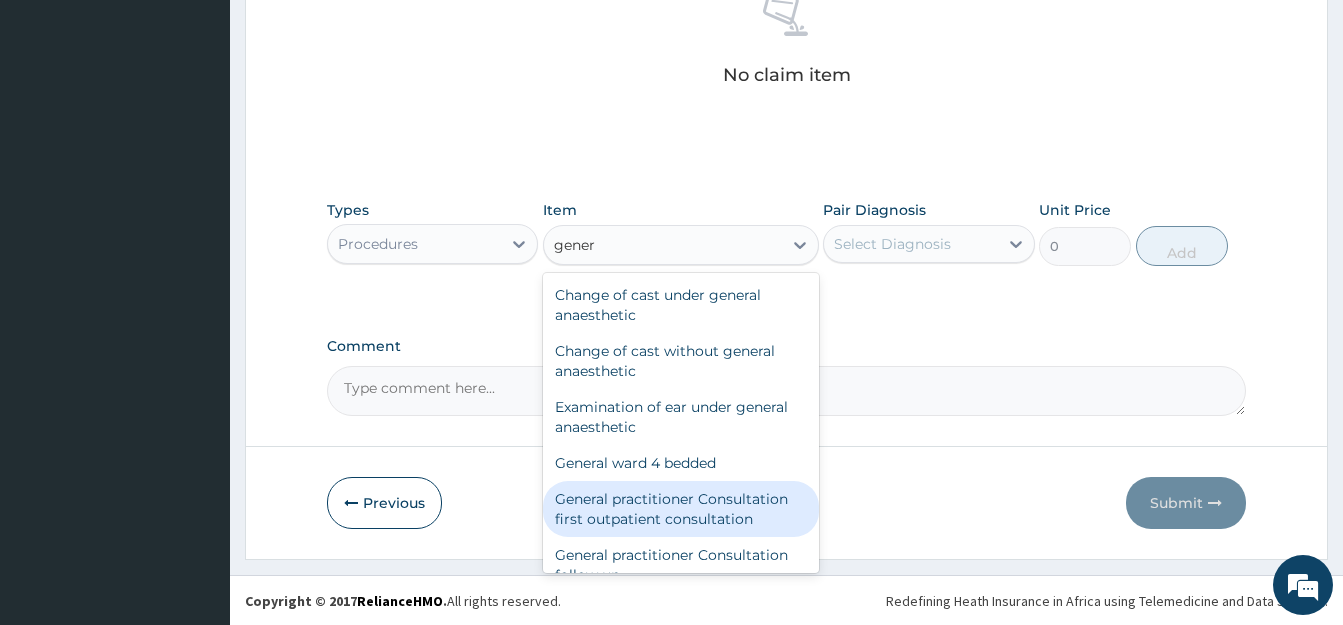 click on "General practitioner Consultation first outpatient consultation" at bounding box center [681, 509] 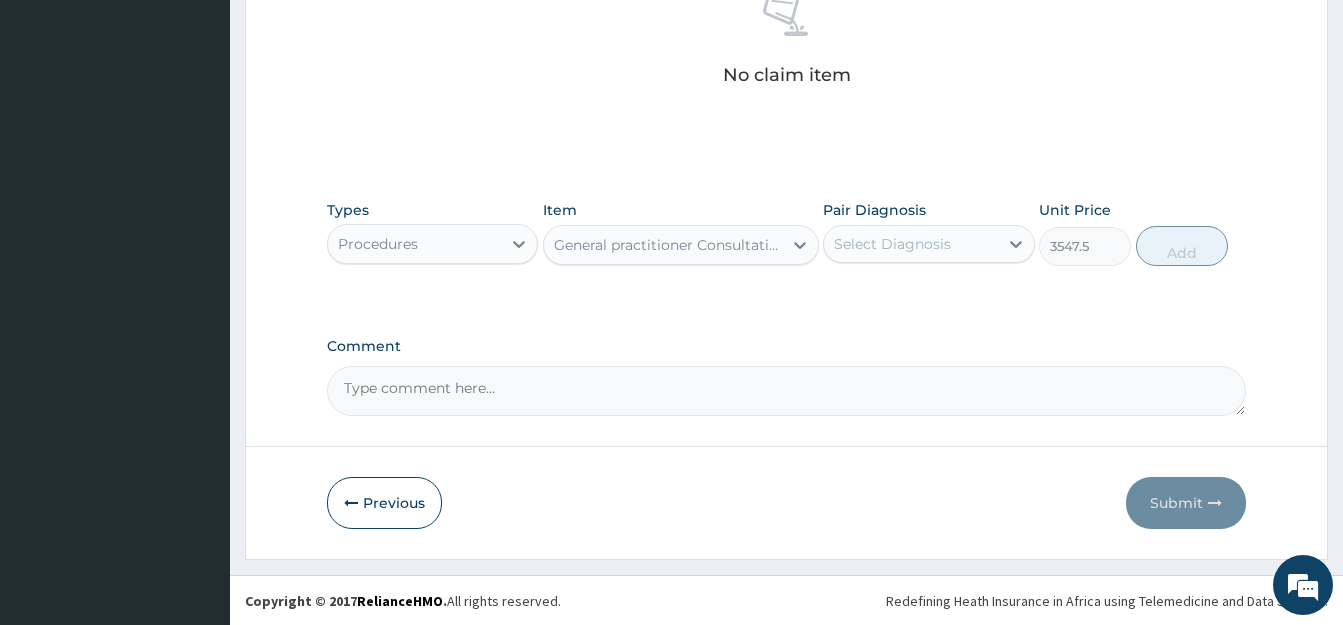 click on "Select Diagnosis" at bounding box center (892, 244) 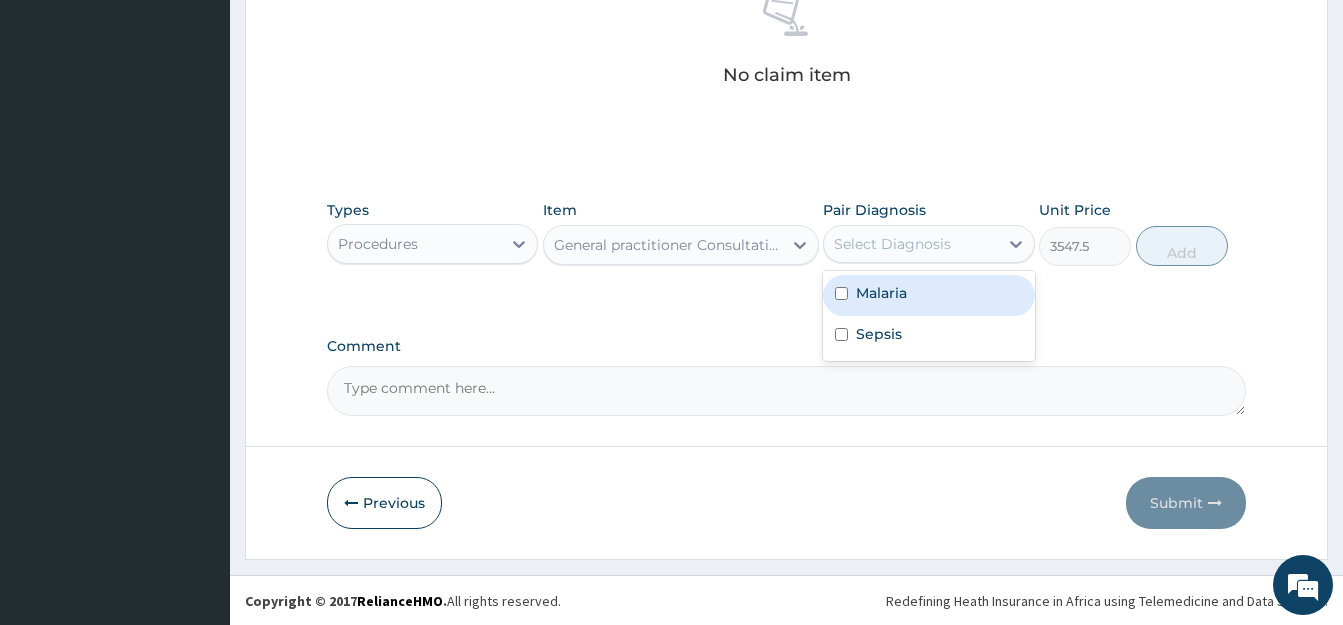 click at bounding box center (841, 293) 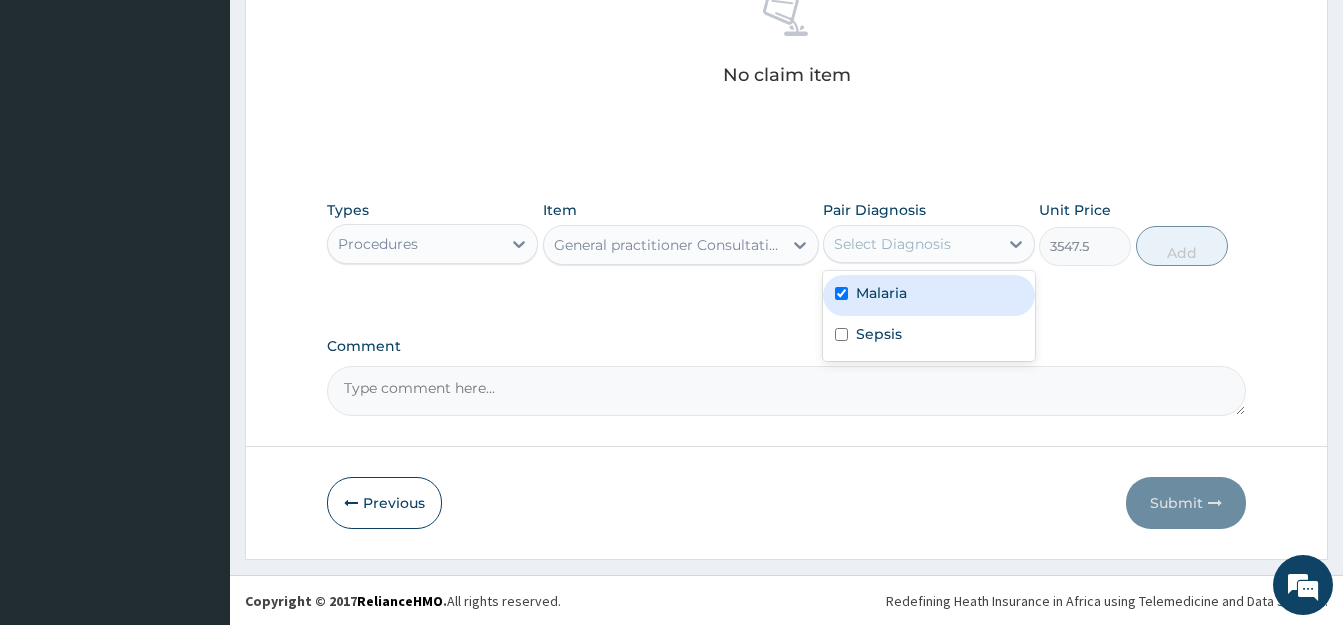 checkbox on "true" 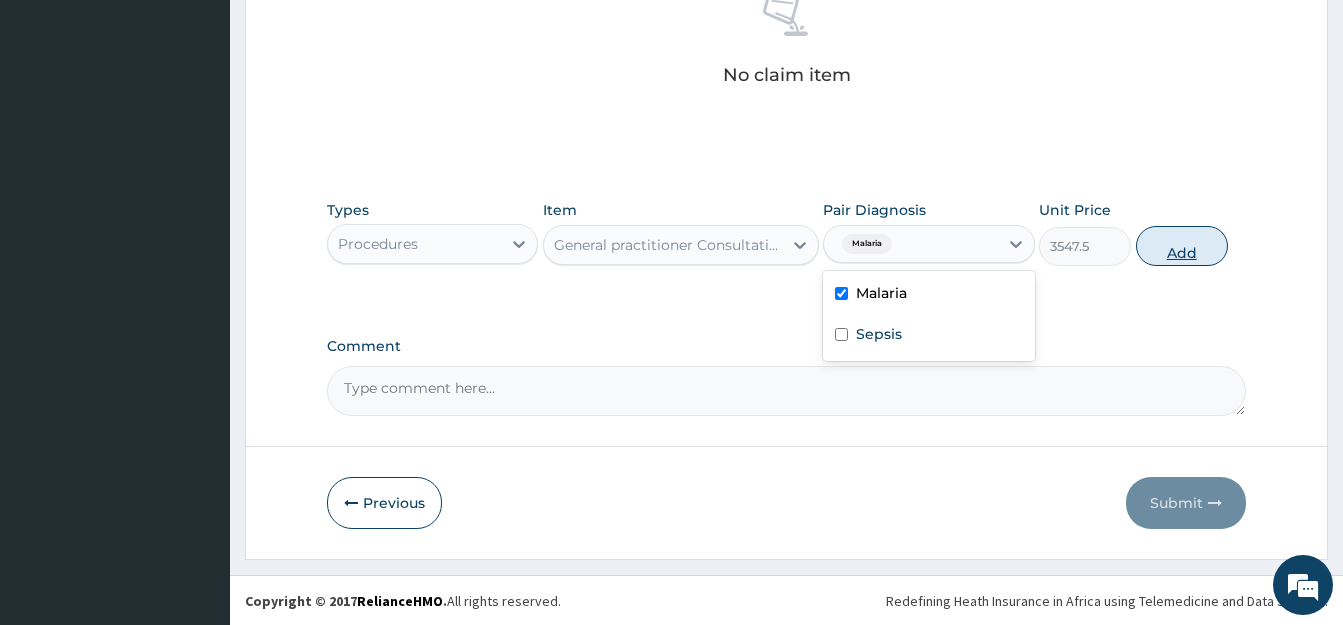 click on "Add" at bounding box center (1182, 246) 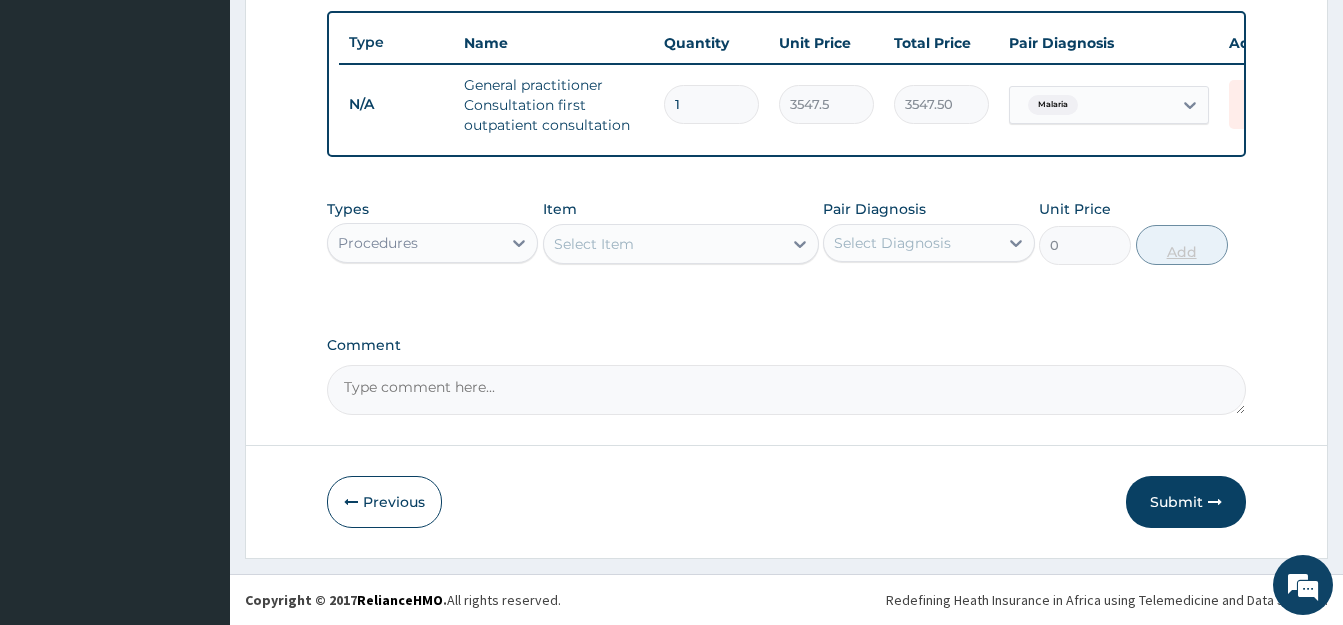 scroll, scrollTop: 750, scrollLeft: 0, axis: vertical 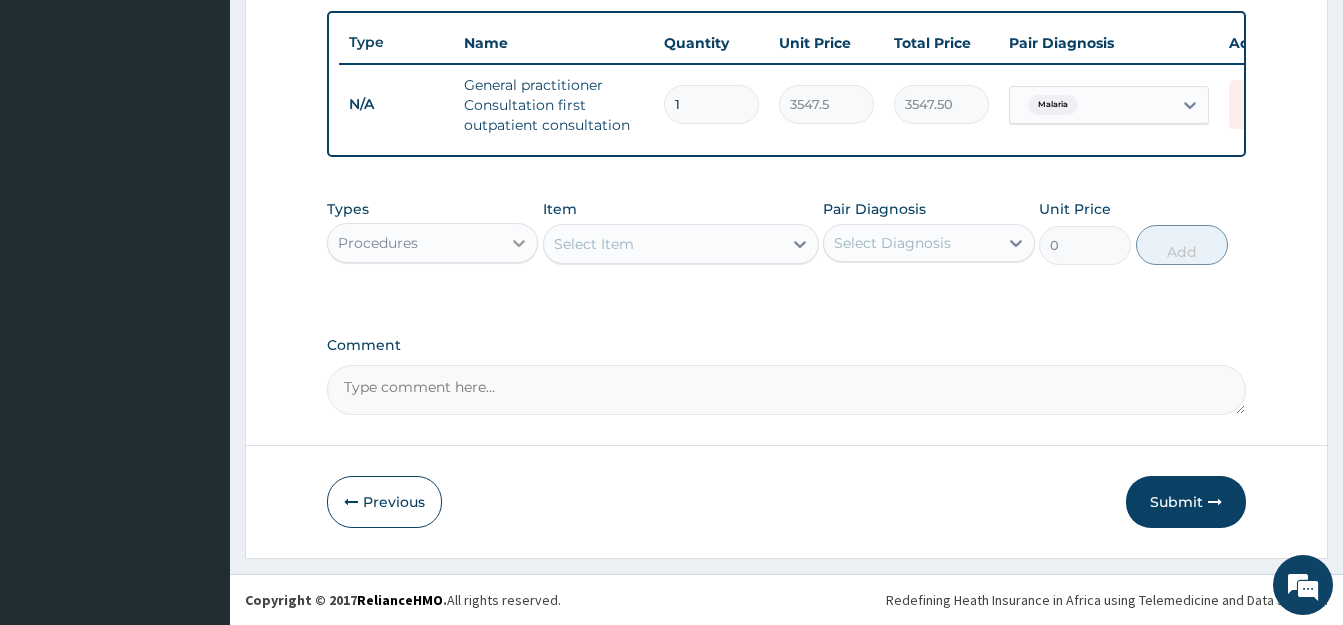 click 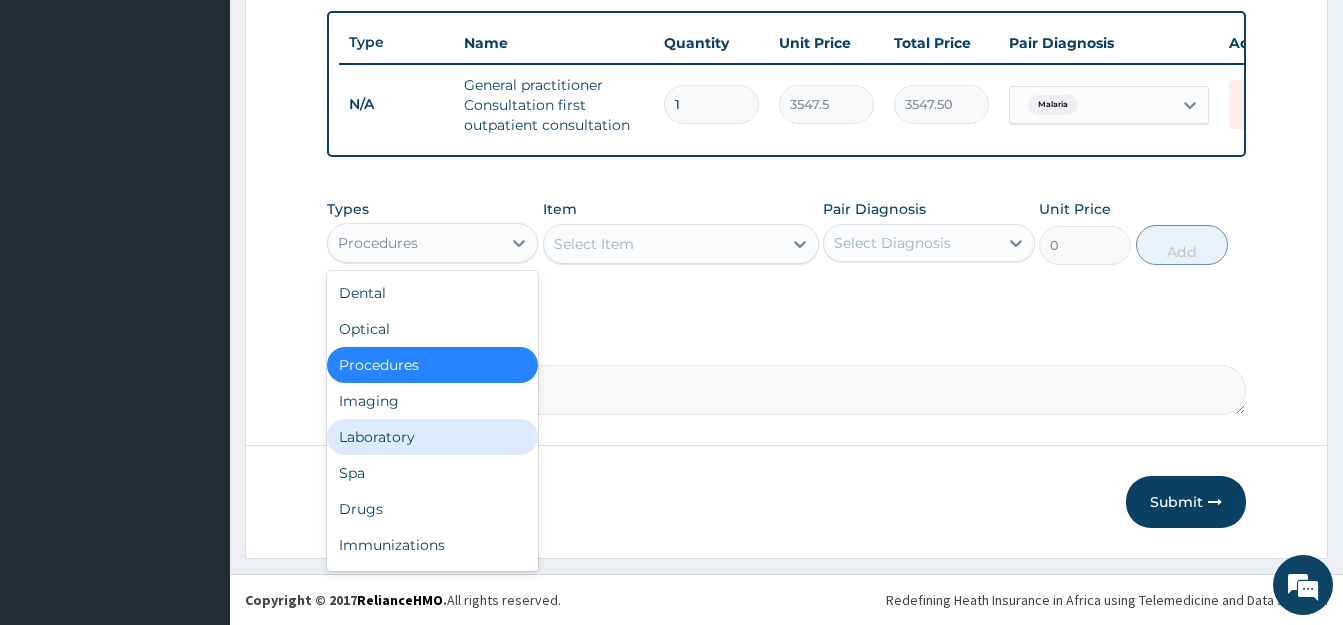 click on "Laboratory" at bounding box center [432, 437] 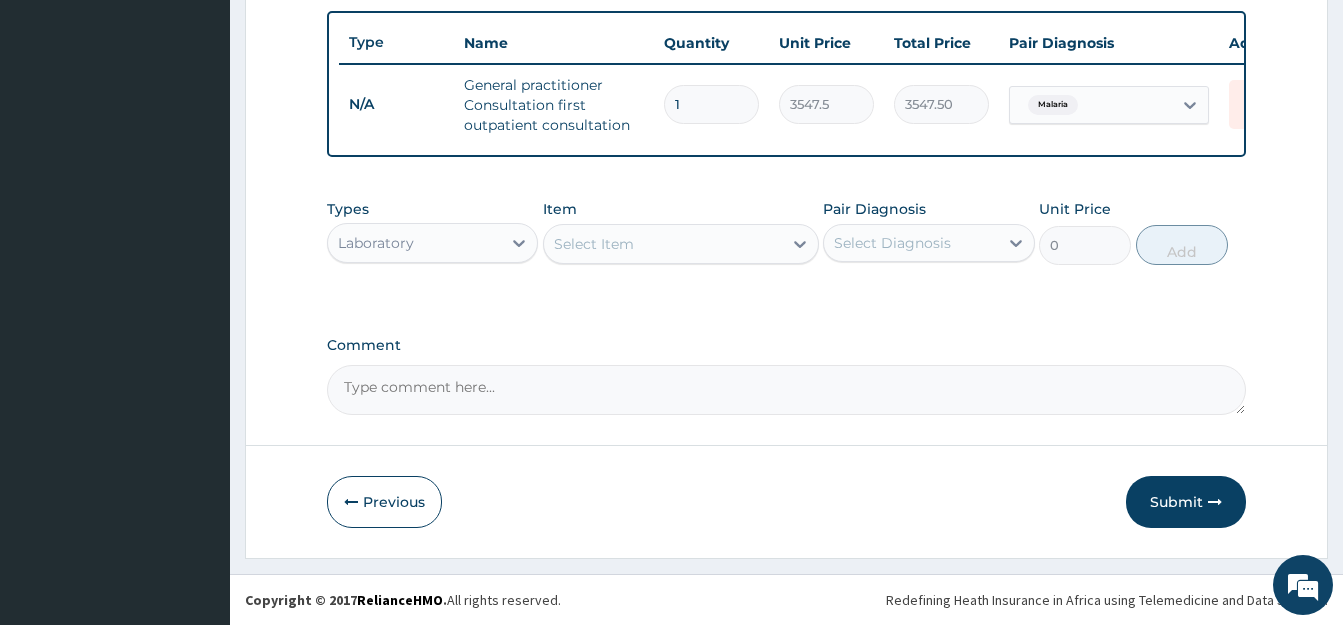 click on "Select Item" at bounding box center [663, 244] 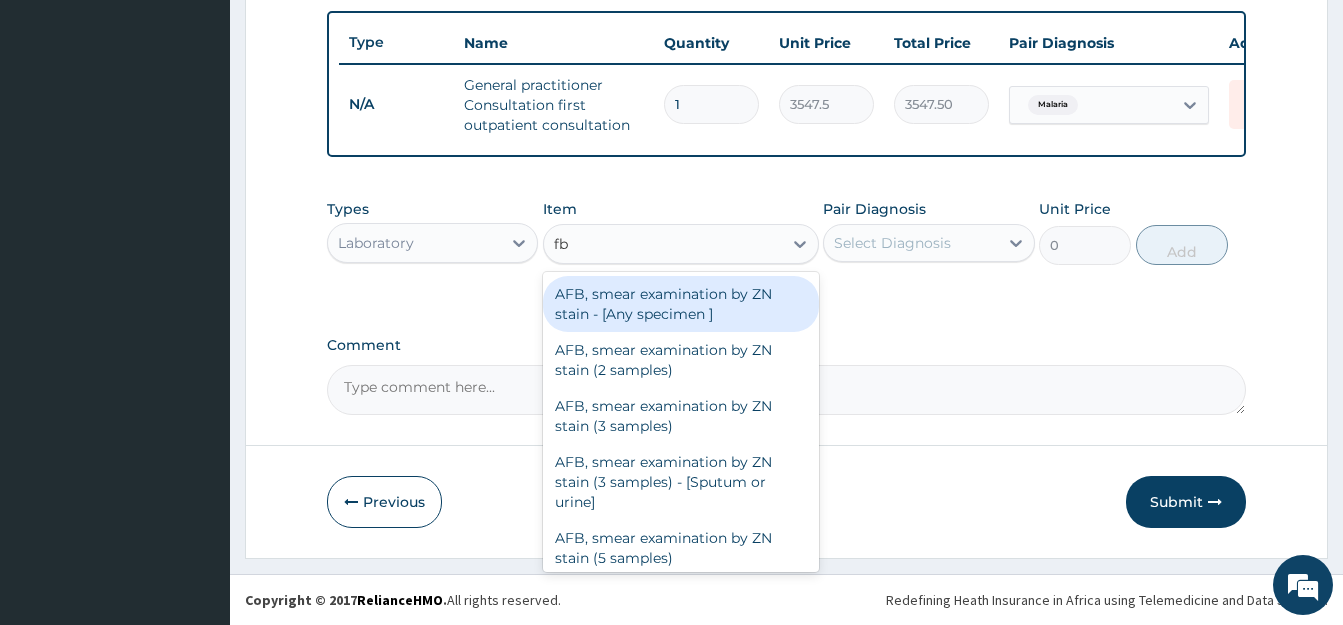 type on "fbc" 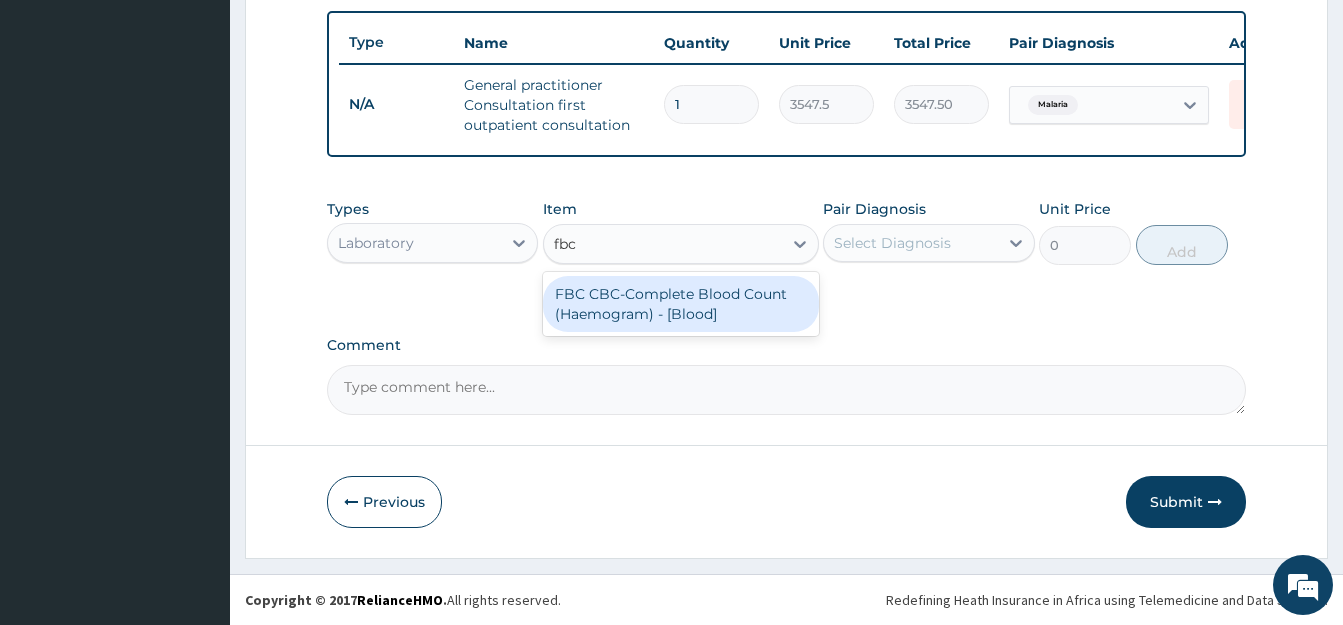 click on "FBC CBC-Complete Blood Count (Haemogram) - [Blood]" at bounding box center [681, 304] 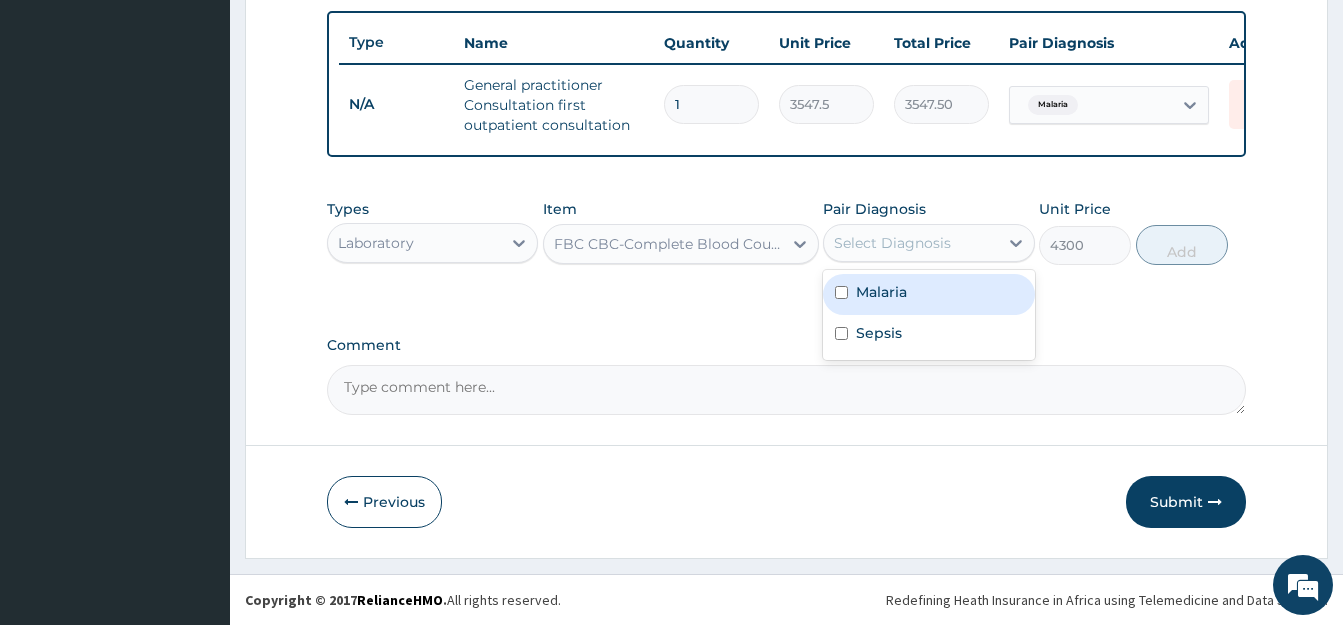 click on "Select Diagnosis" at bounding box center [892, 243] 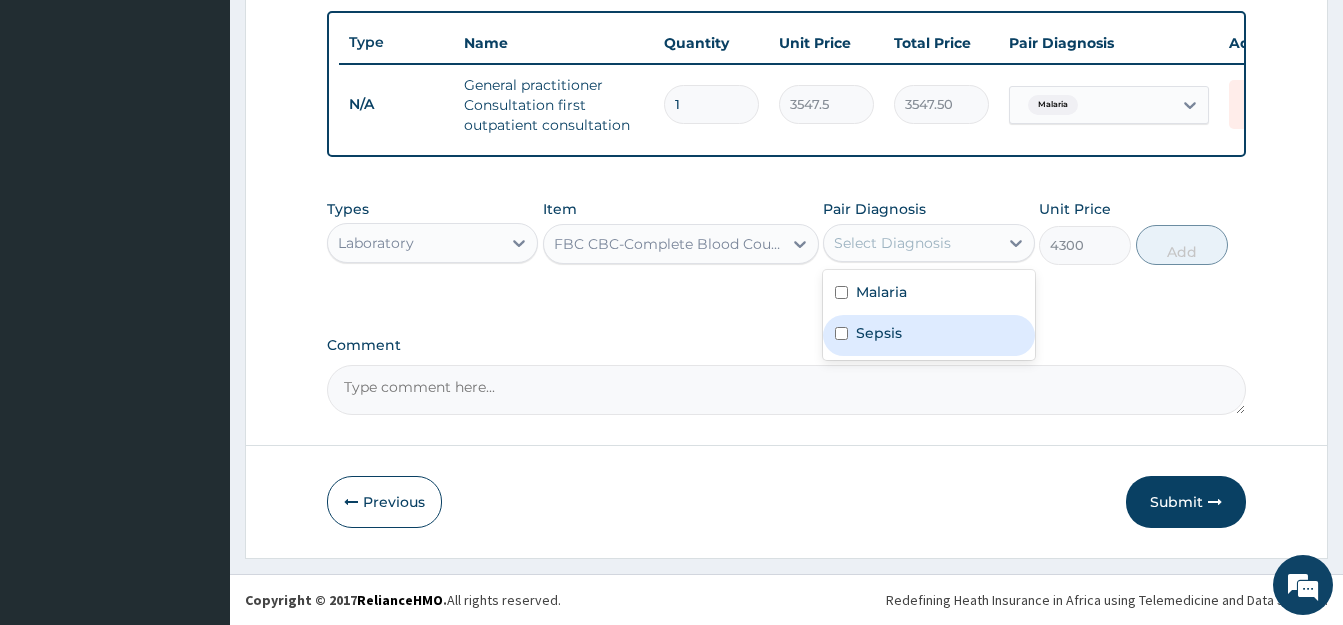 click at bounding box center [841, 333] 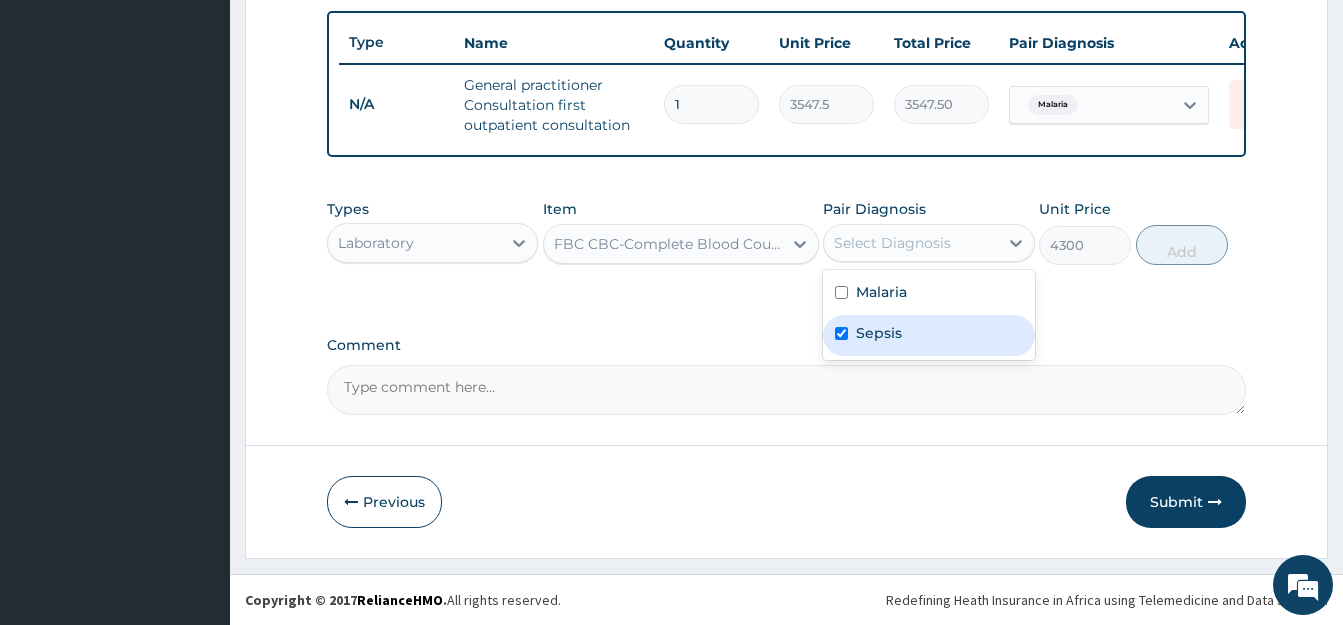 checkbox on "true" 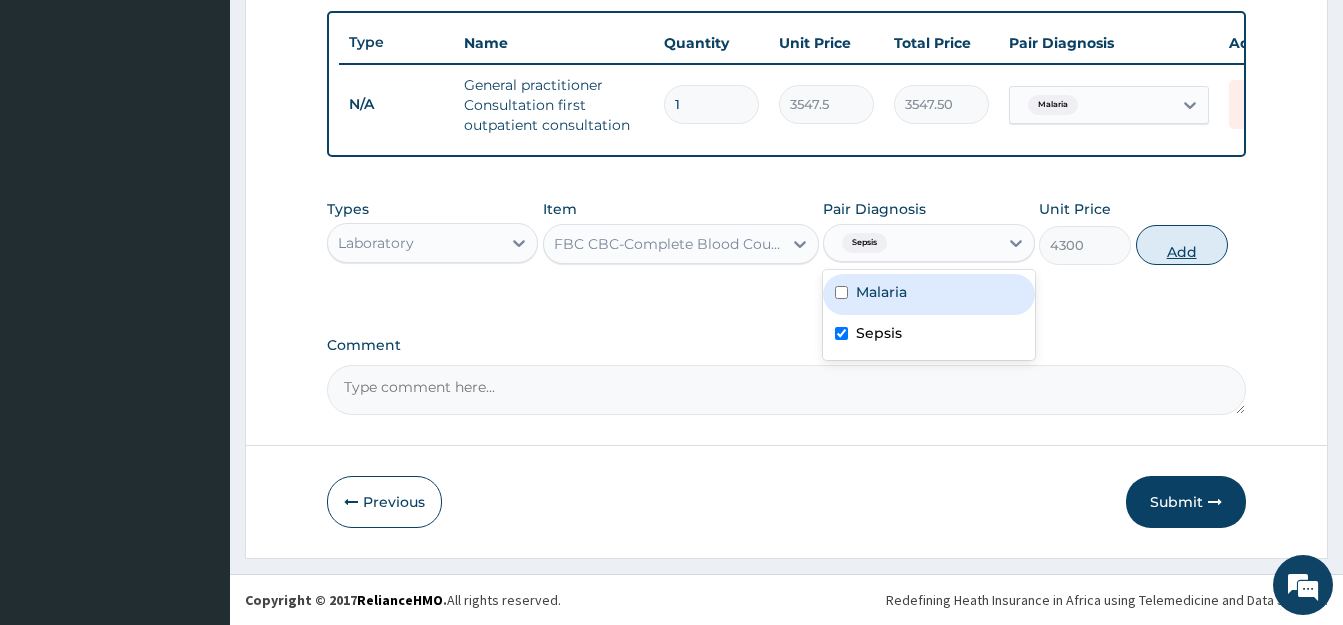 click on "Add" at bounding box center [1182, 245] 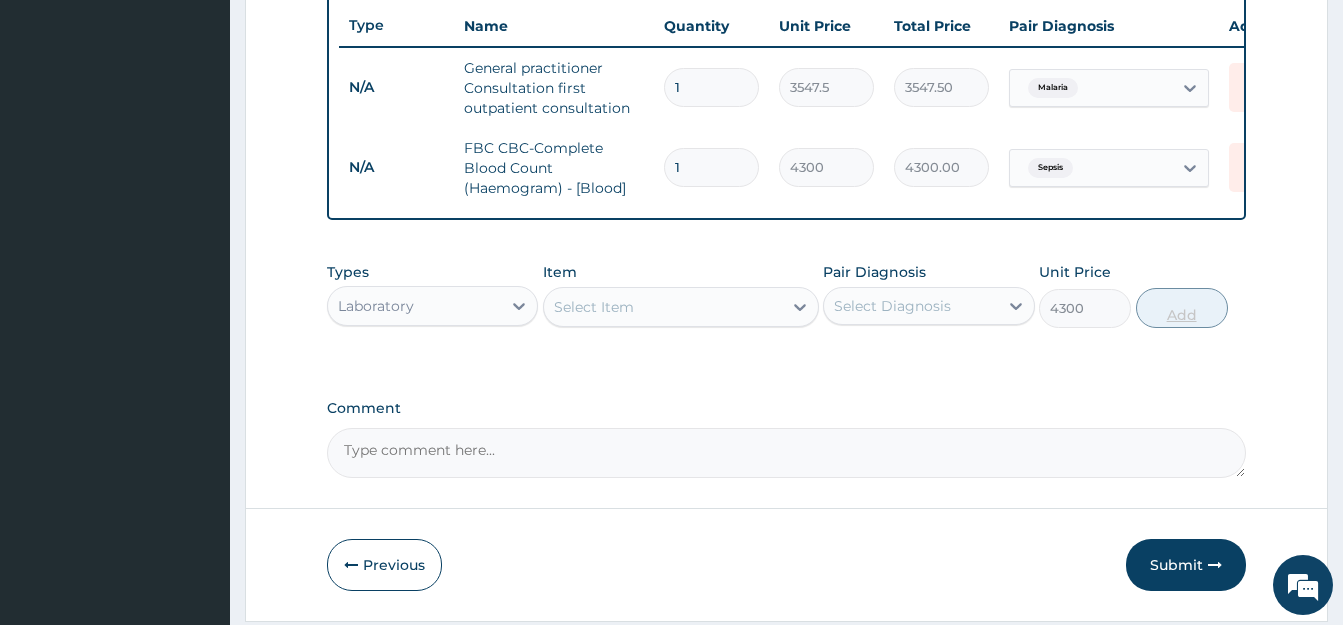 type on "0" 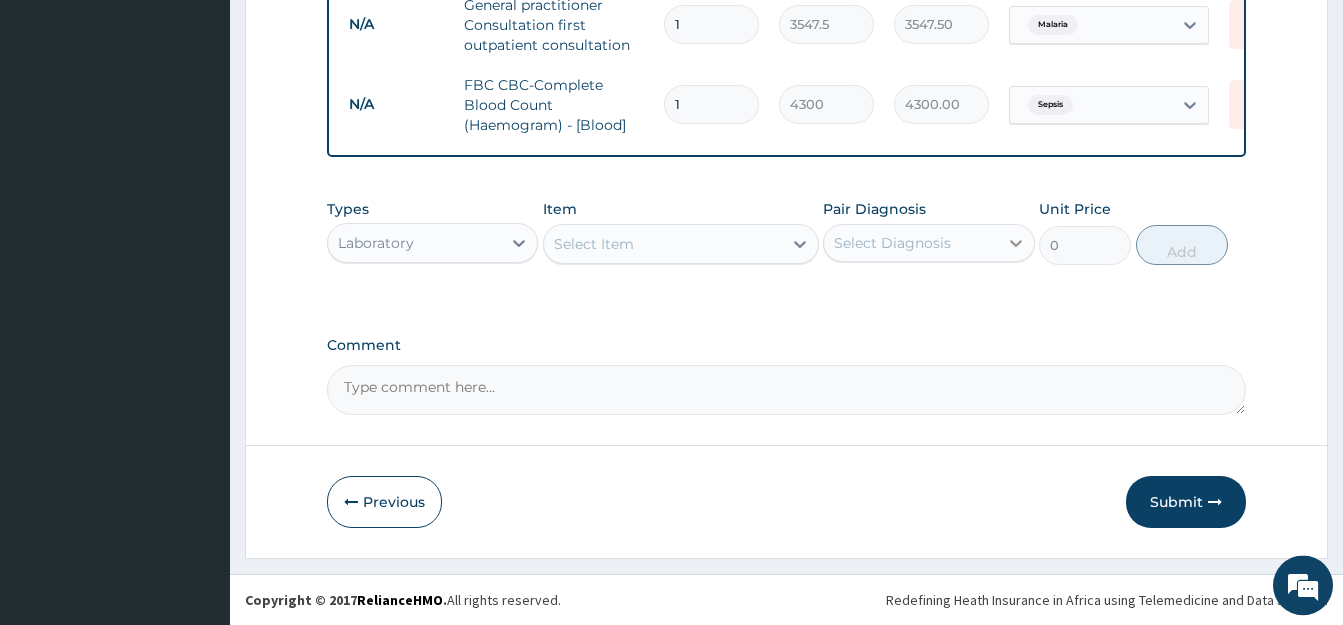 scroll, scrollTop: 830, scrollLeft: 0, axis: vertical 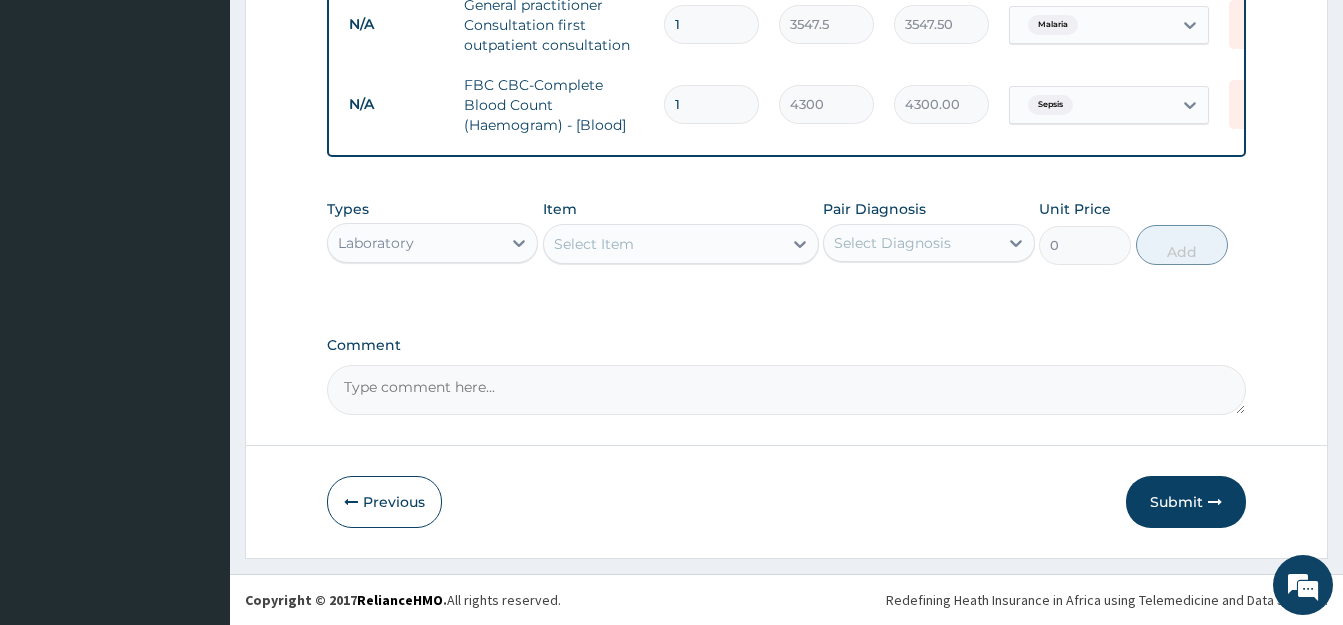 click on "Select Item" at bounding box center [663, 244] 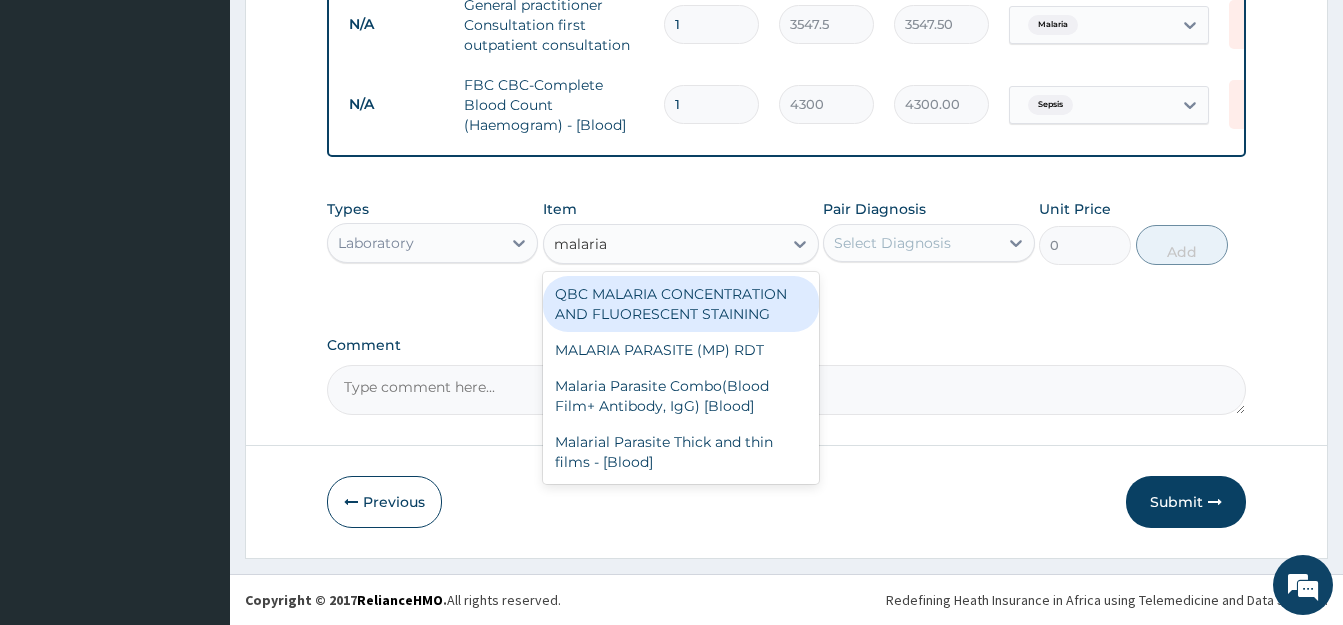 type on "malaria p" 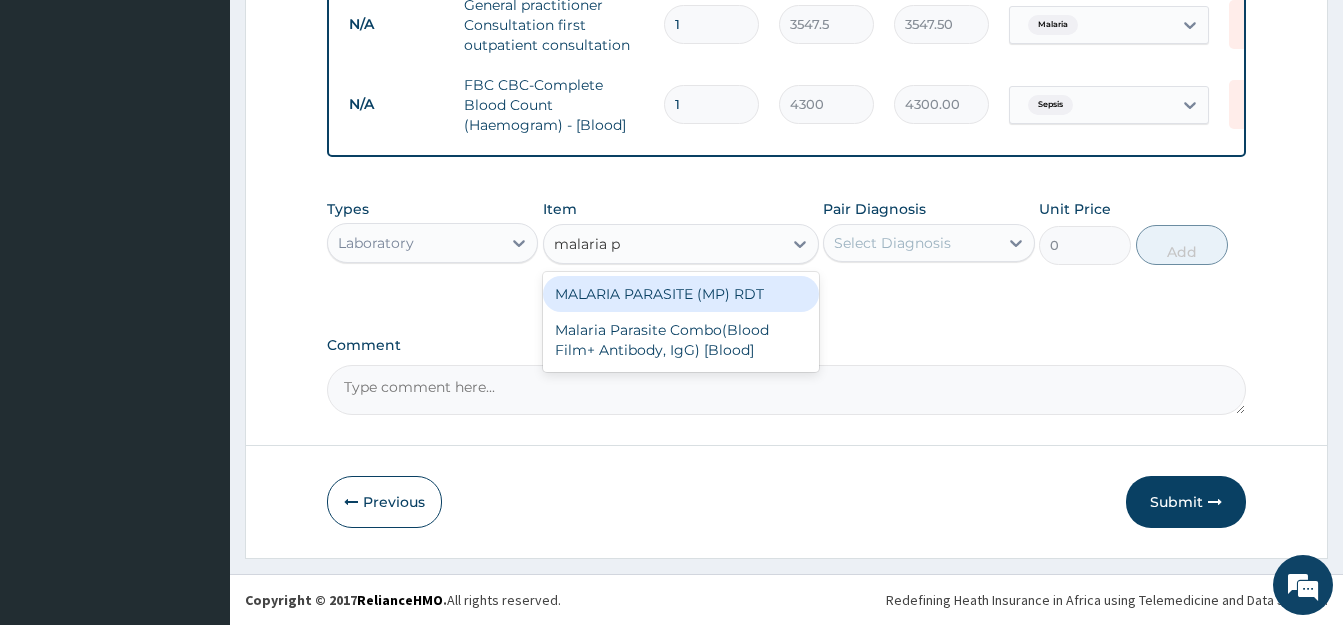 click on "MALARIA PARASITE (MP) RDT" at bounding box center [681, 294] 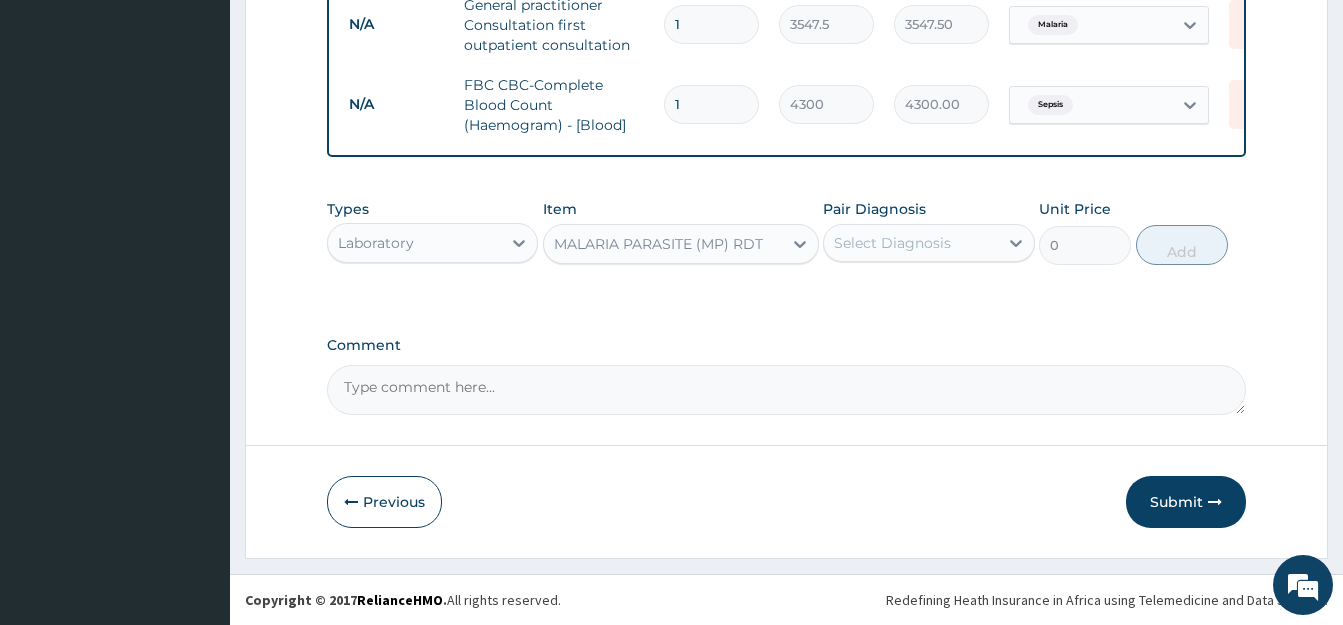 type 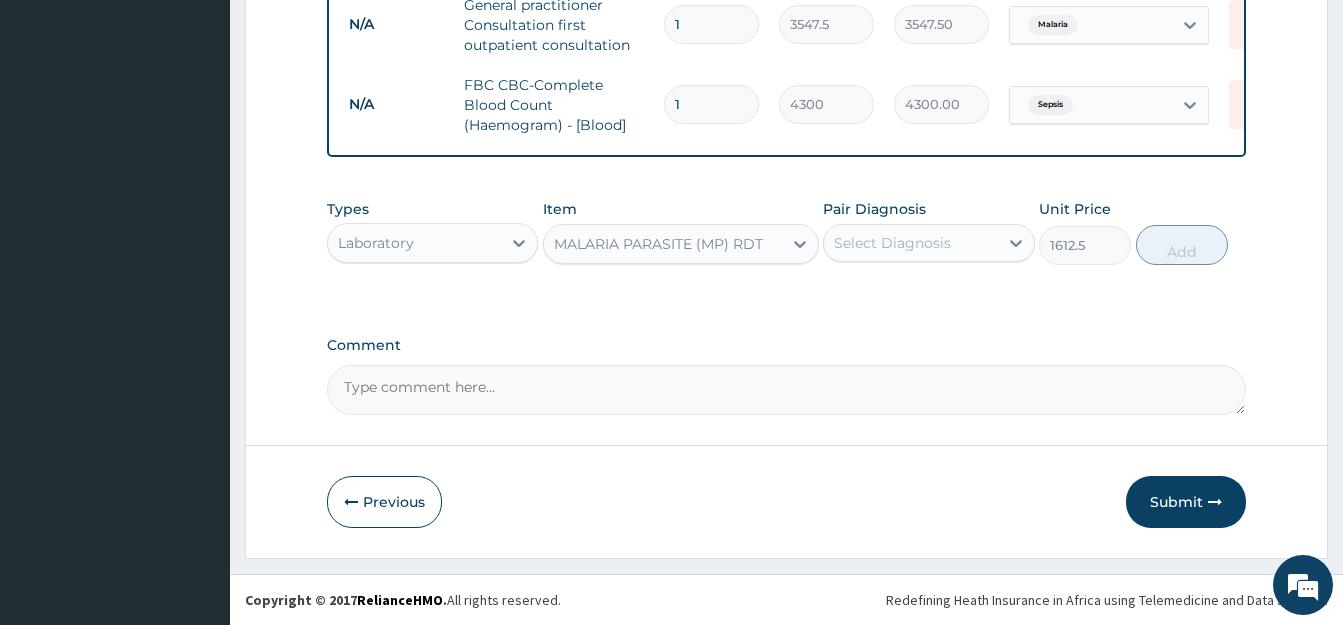 click on "Select Diagnosis" at bounding box center [892, 243] 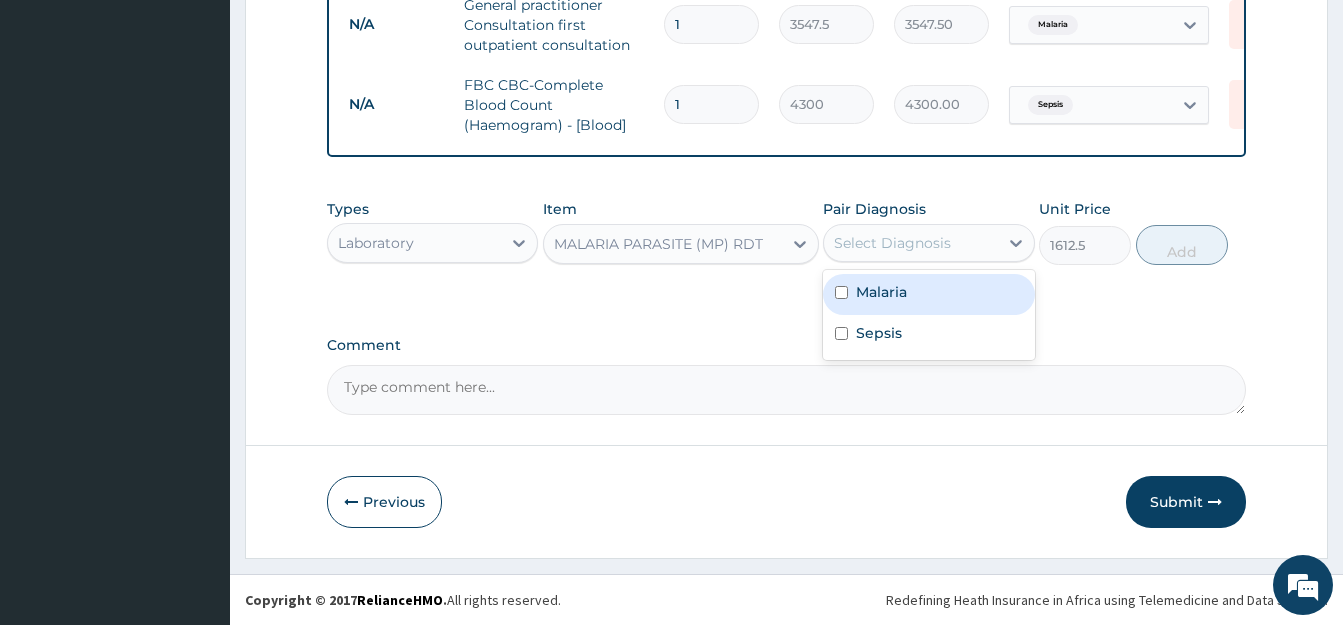 click at bounding box center [841, 292] 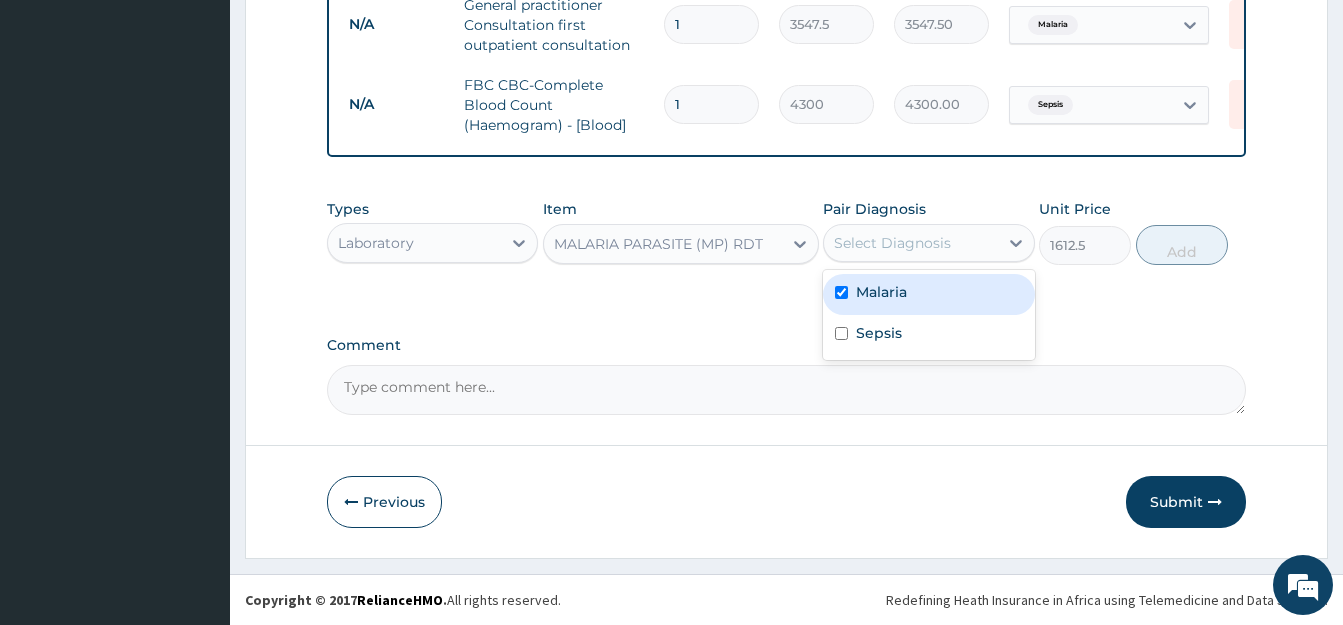 checkbox on "true" 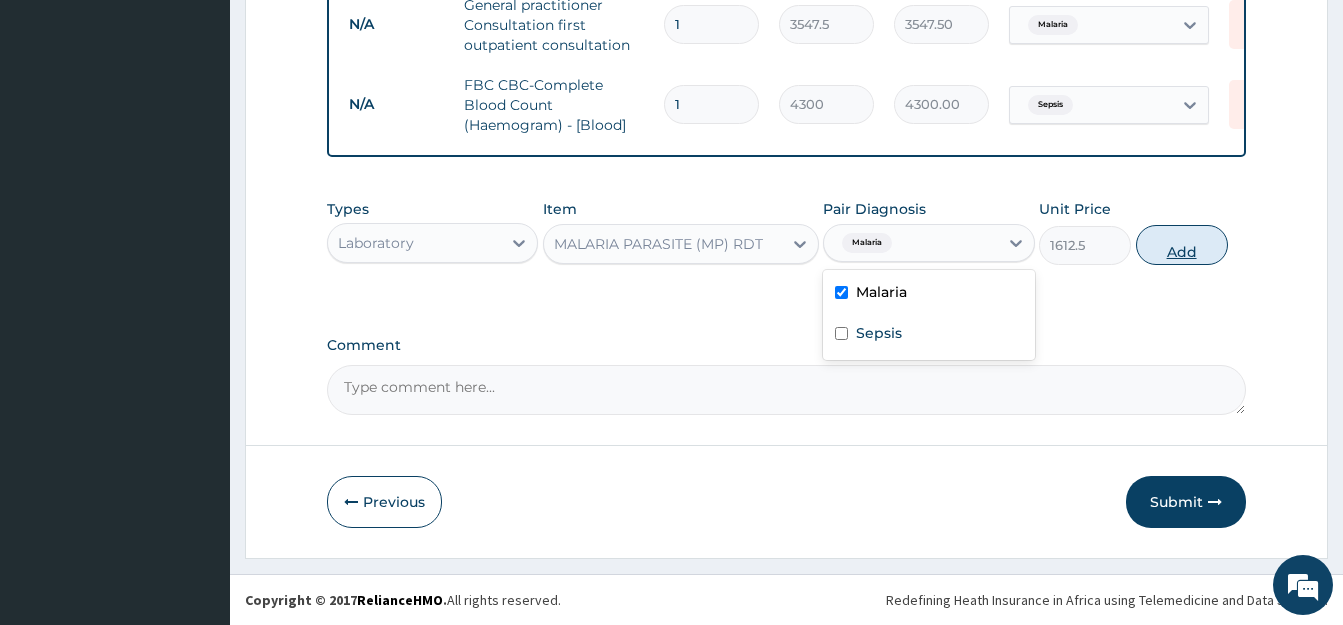 click on "Add" at bounding box center [1182, 245] 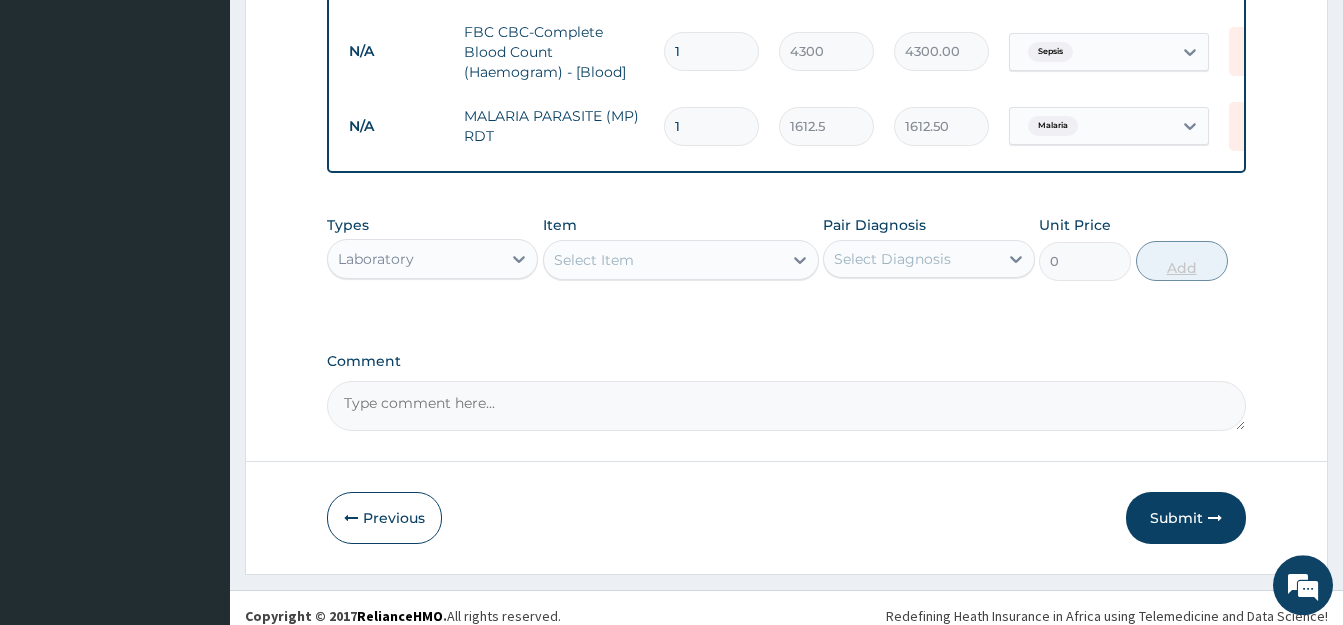 scroll, scrollTop: 899, scrollLeft: 0, axis: vertical 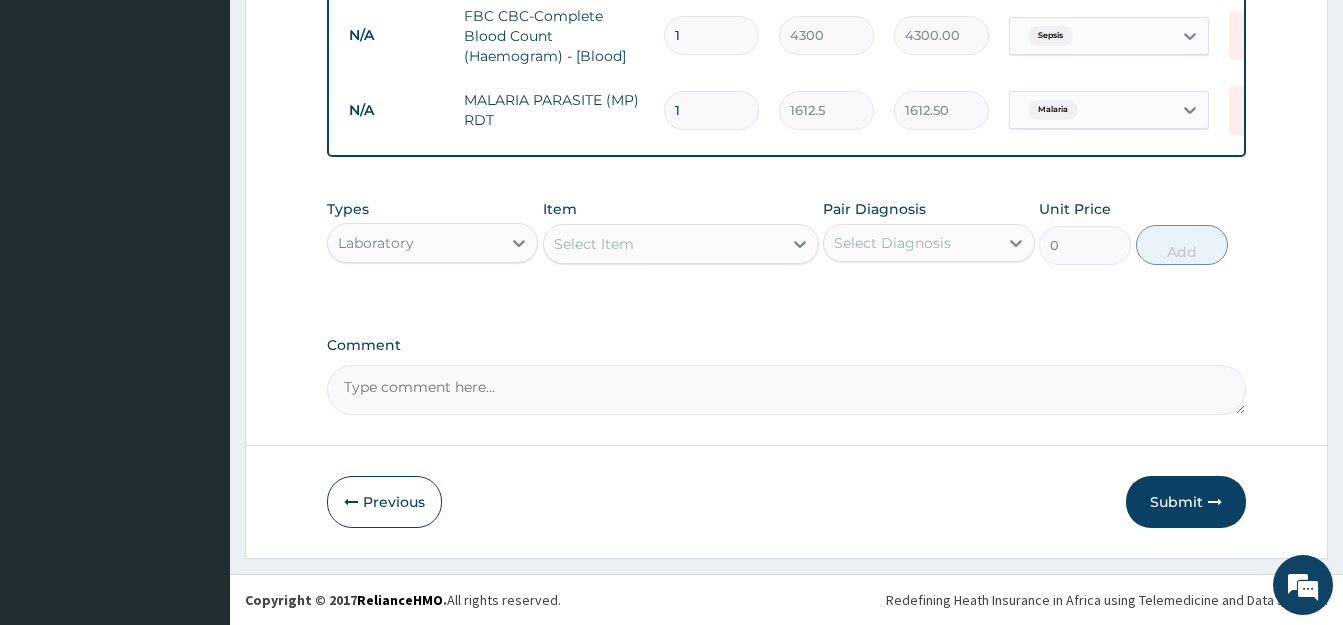 click on "Select Item" at bounding box center [663, 244] 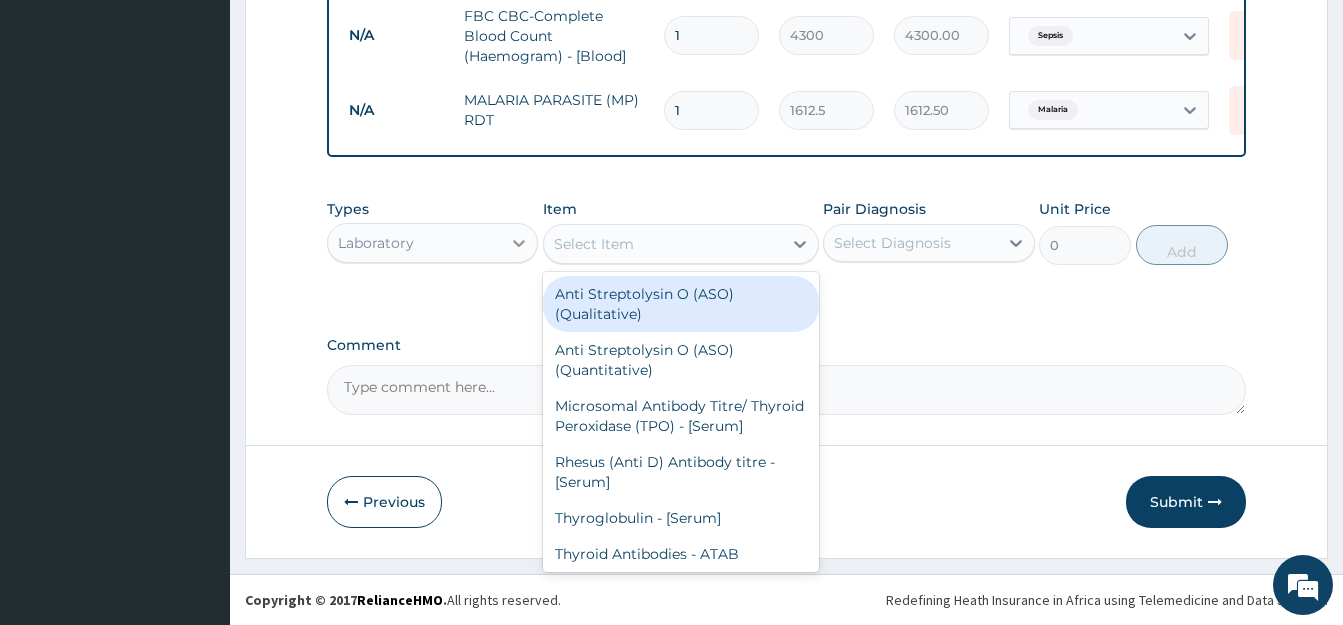 click 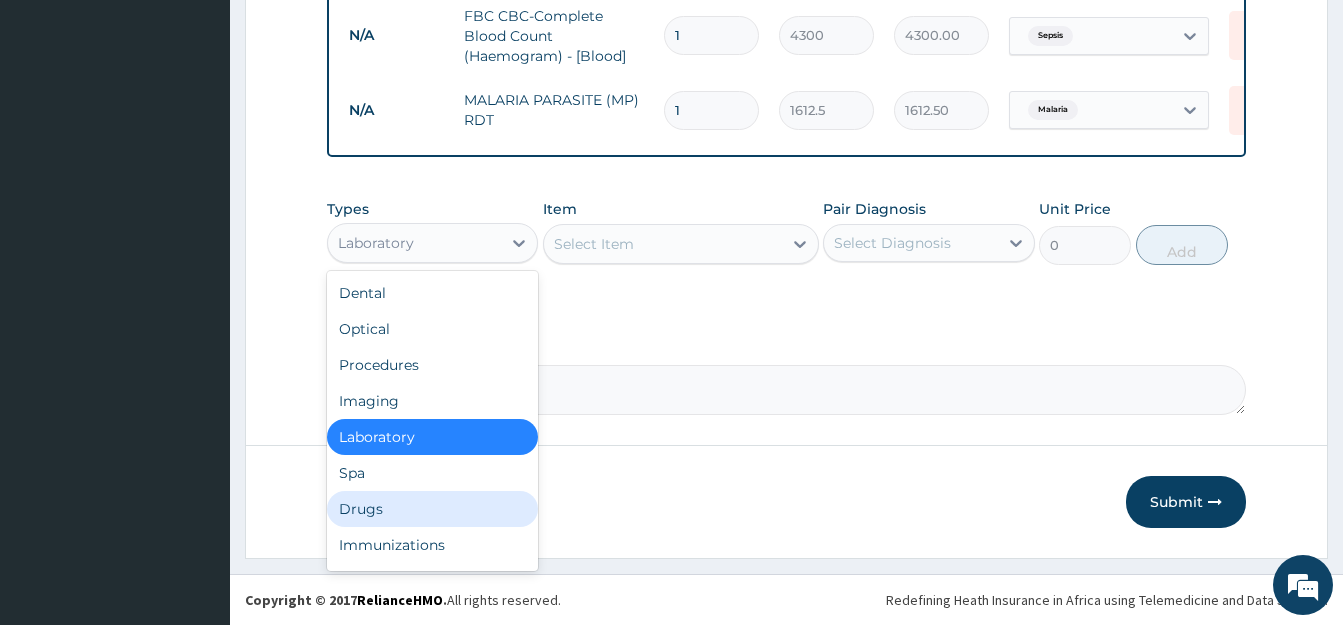 click on "Drugs" at bounding box center (432, 509) 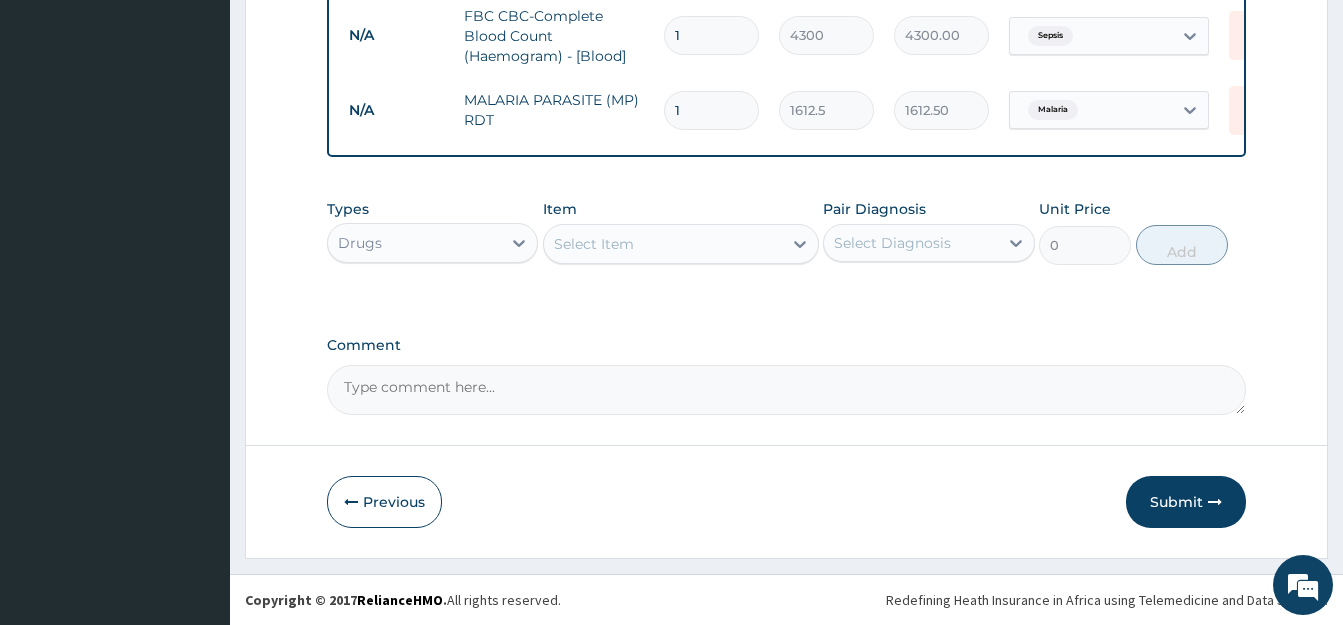 click on "Select Item" at bounding box center (594, 244) 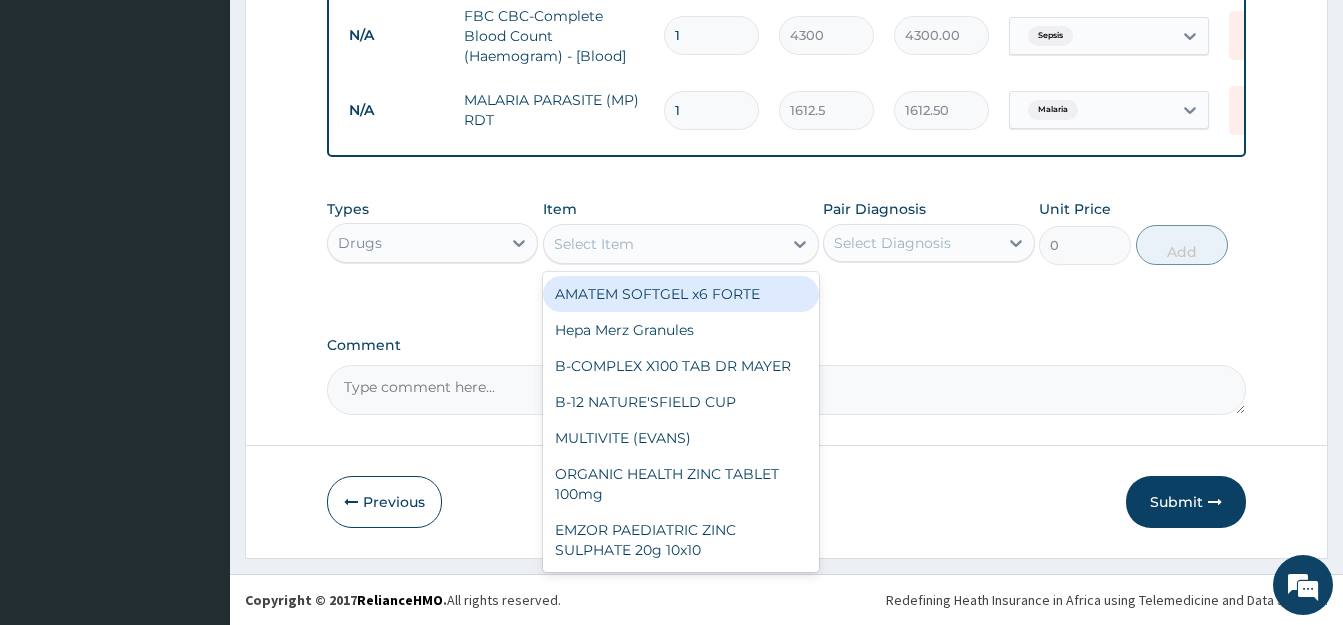 click on "AMATEM SOFTGEL x6 FORTE" at bounding box center (681, 294) 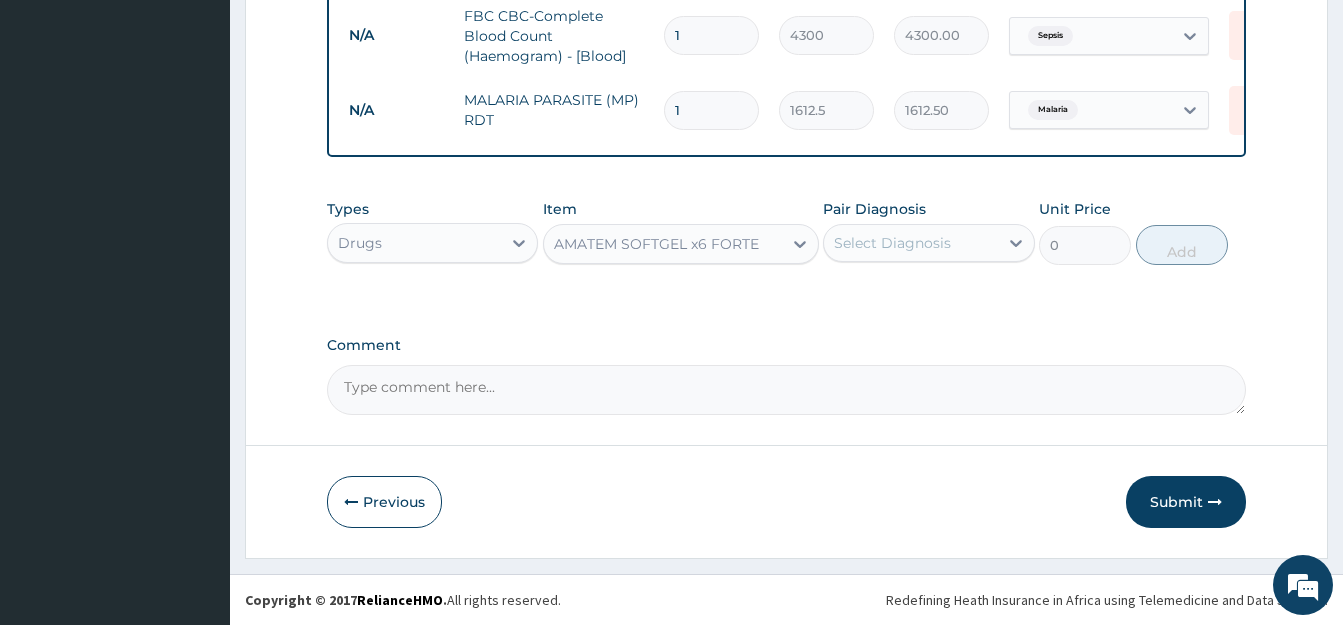 type on "473" 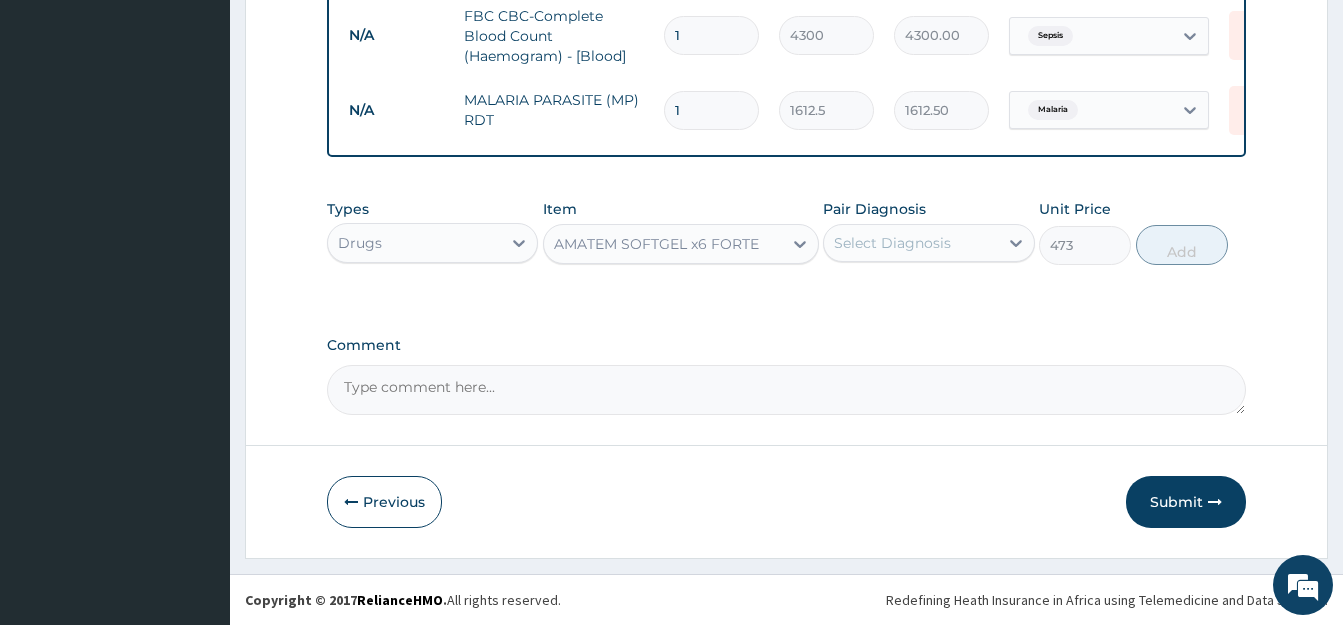 click on "Select Diagnosis" at bounding box center [892, 243] 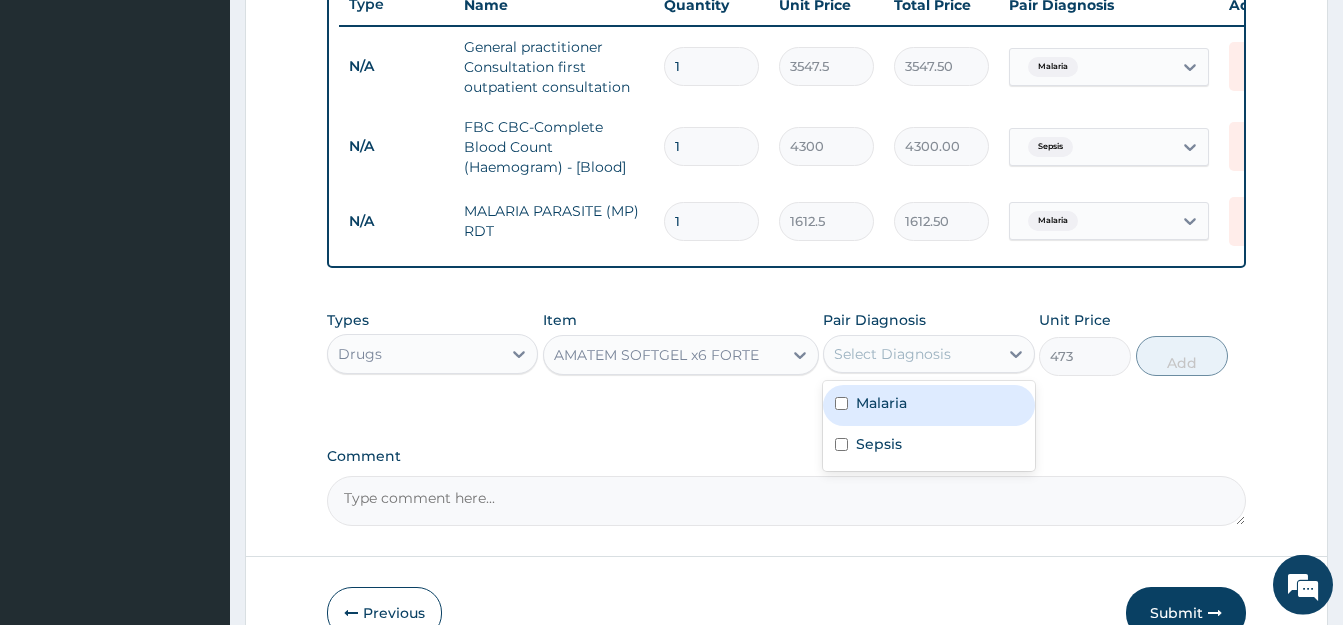 scroll, scrollTop: 797, scrollLeft: 0, axis: vertical 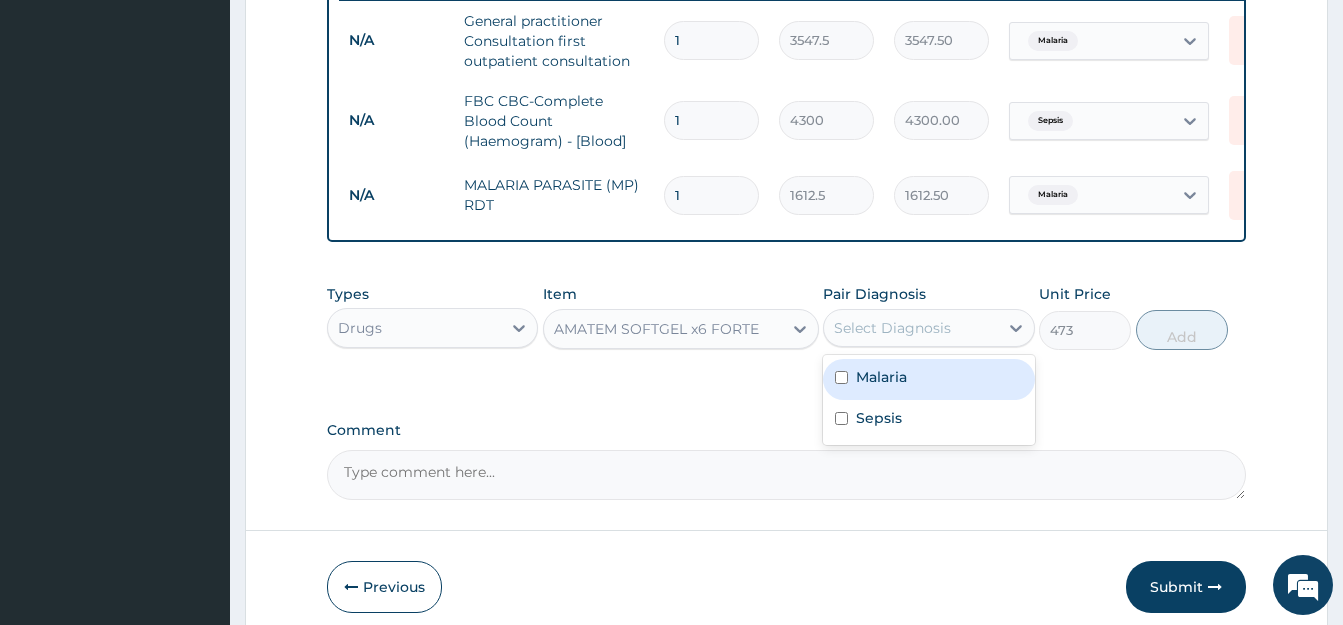 click on "Malaria" at bounding box center (928, 379) 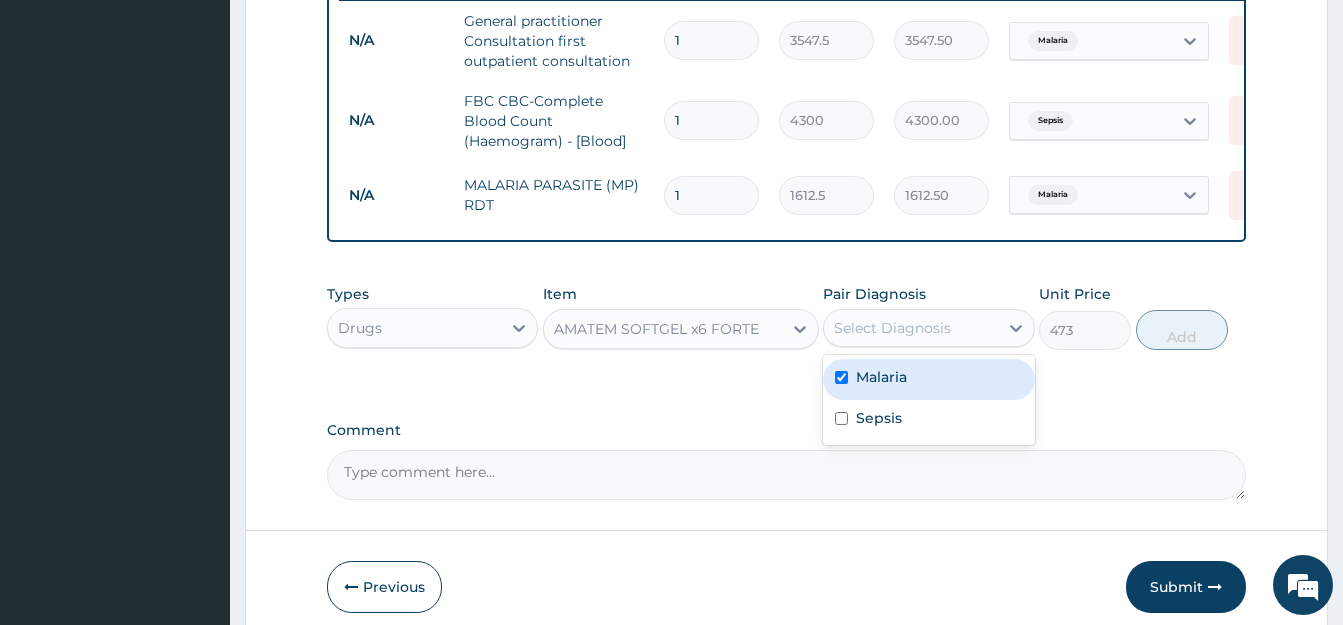checkbox on "true" 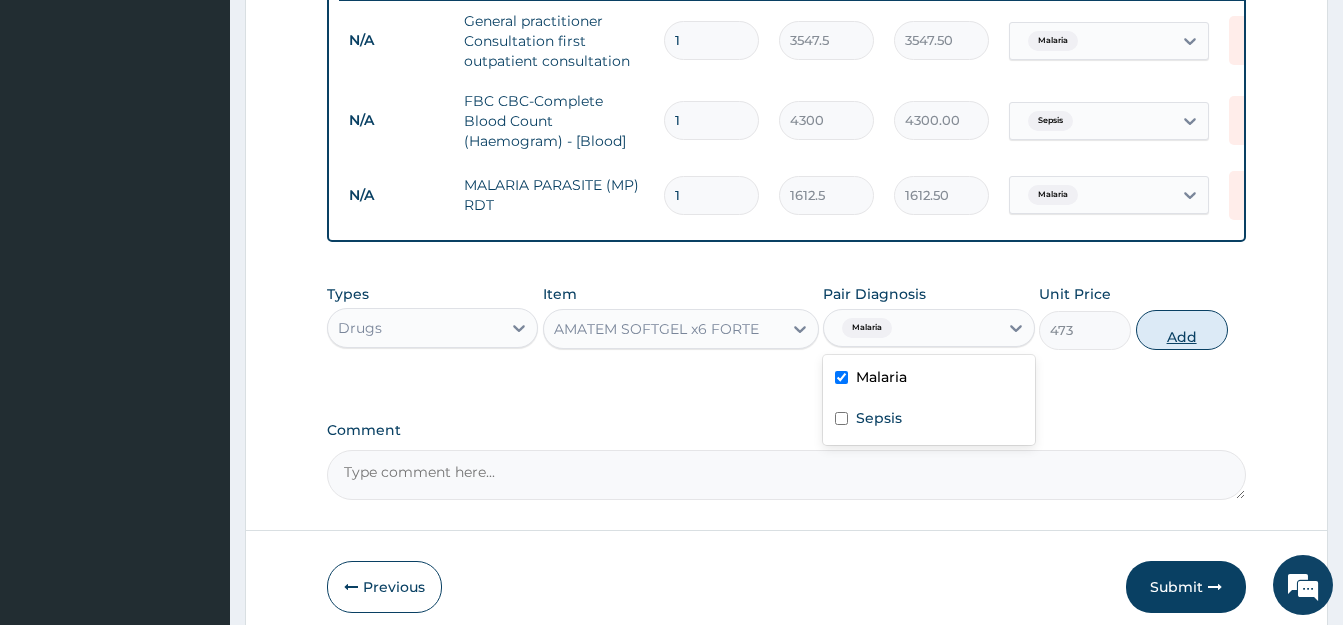 click on "Add" at bounding box center (1182, 330) 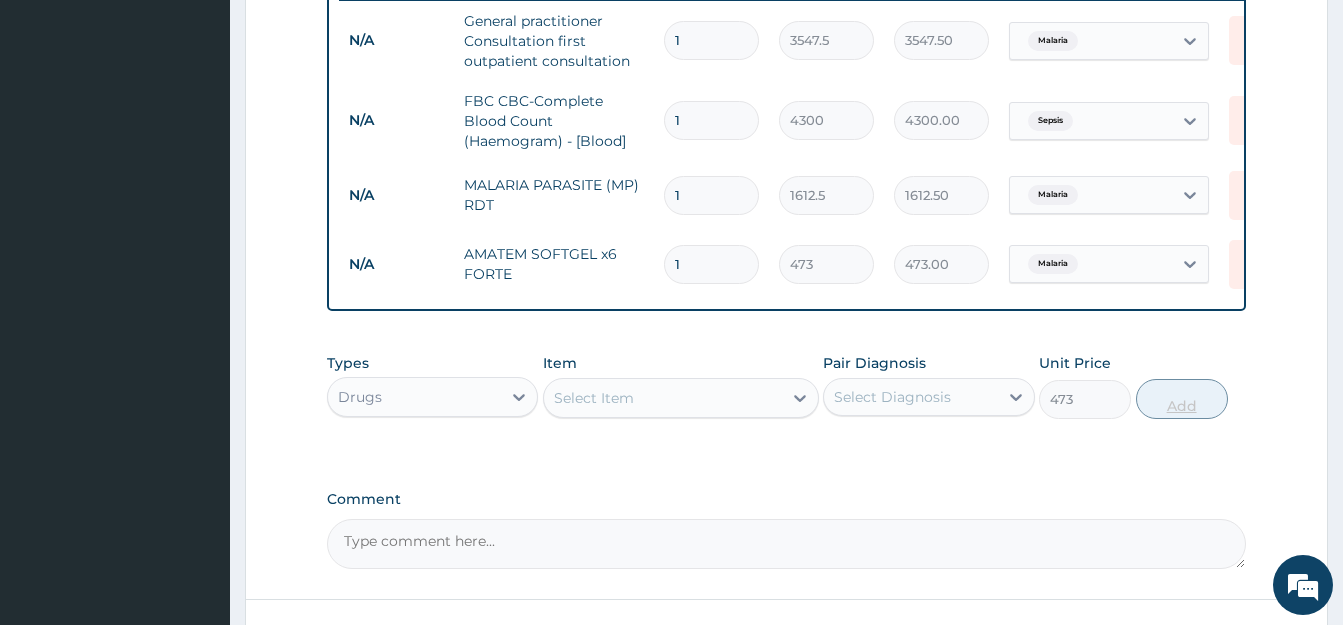 type on "0" 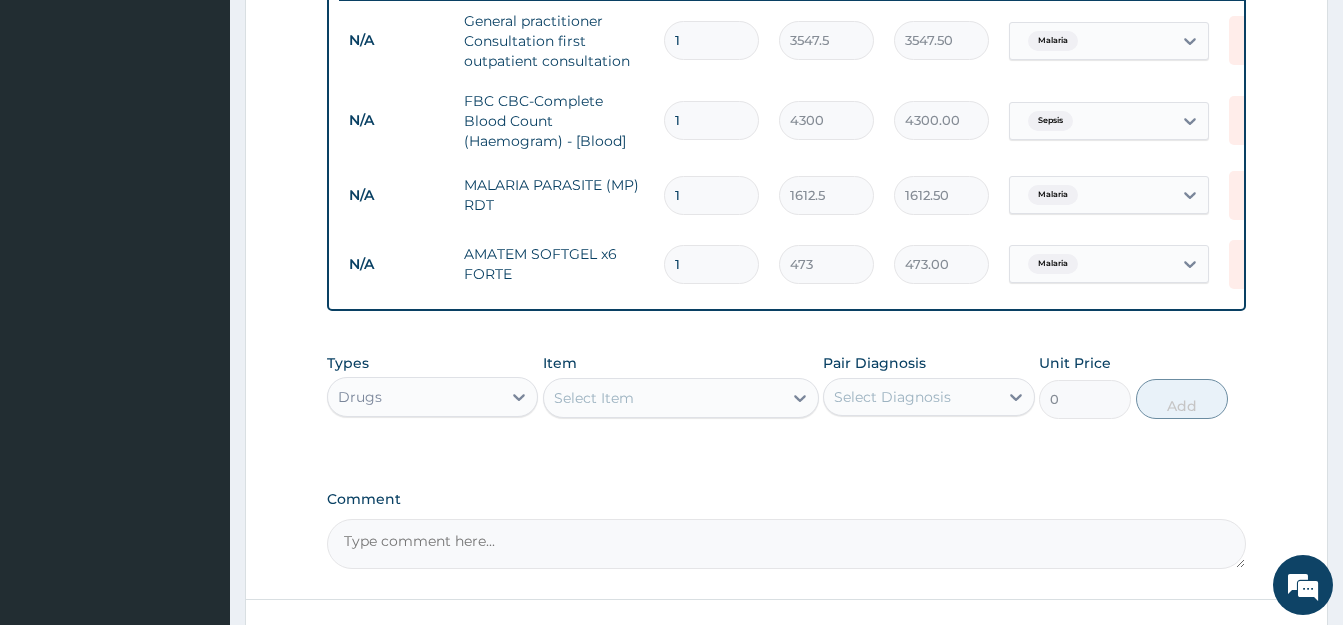 type 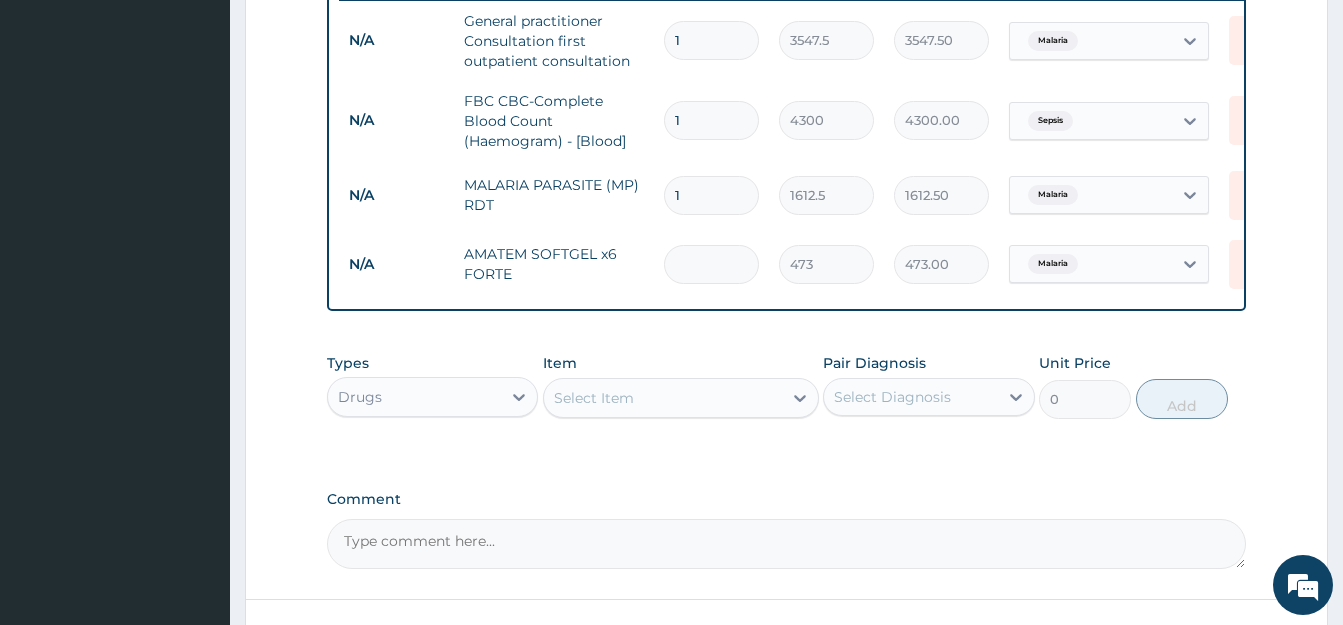 type on "0.00" 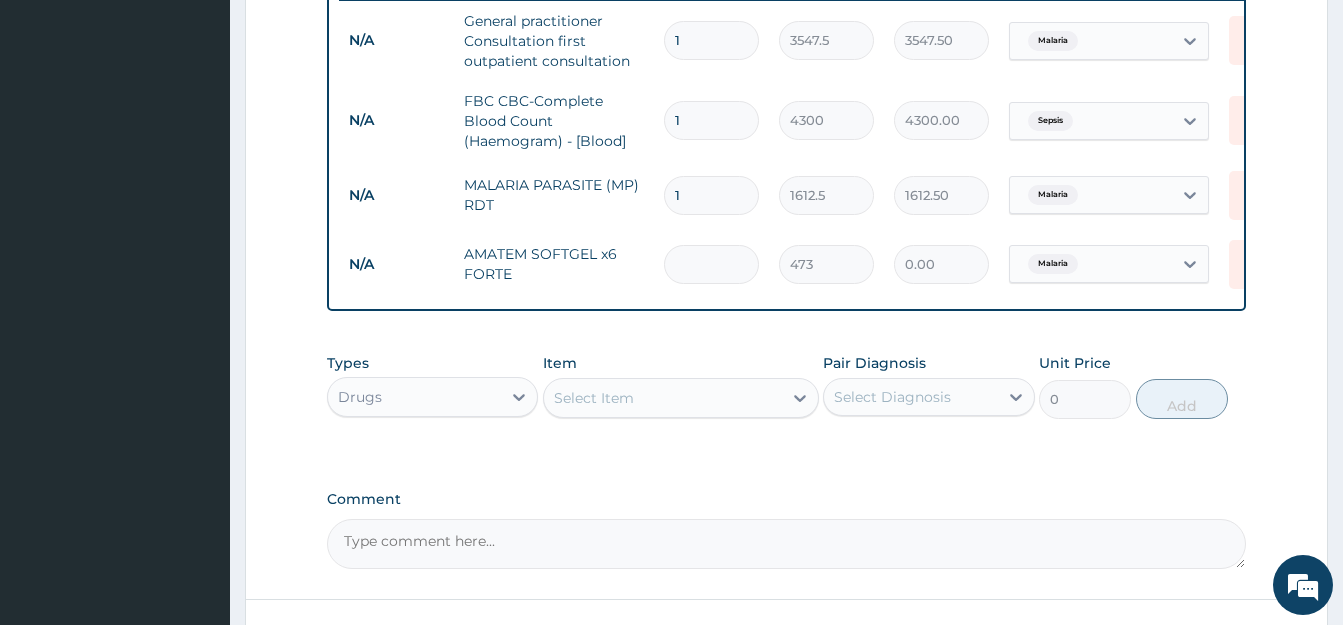 type on "6" 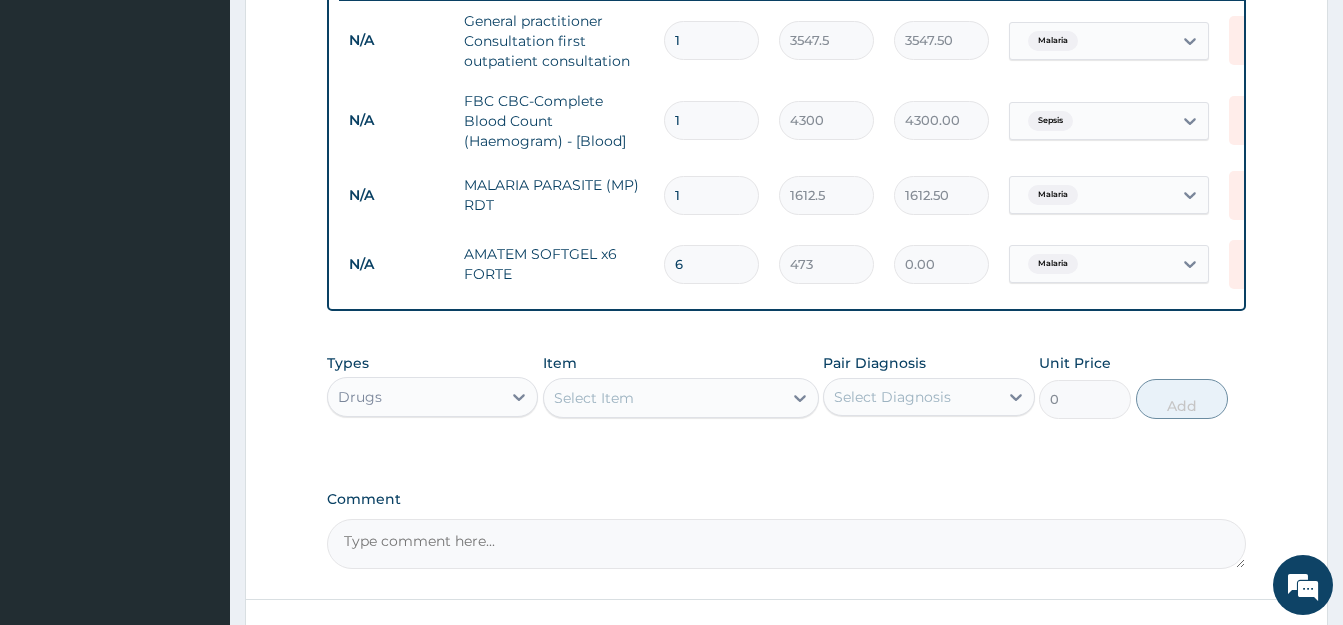 type on "2838.00" 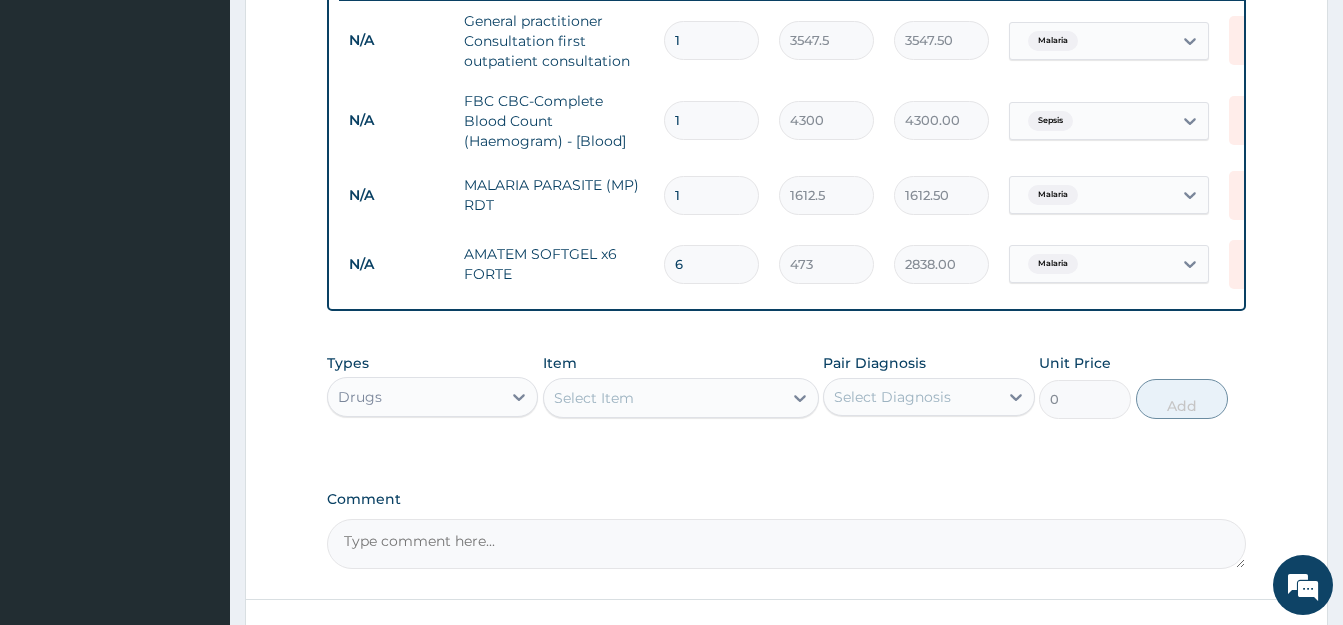 type on "6" 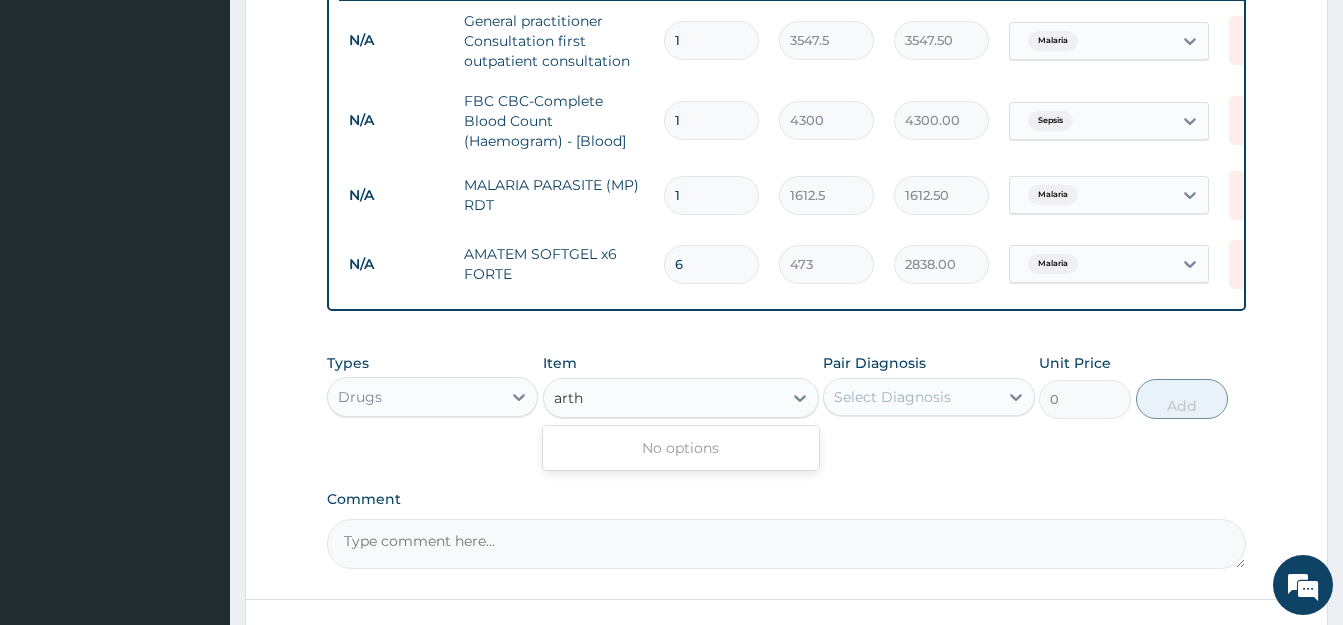 type on "art" 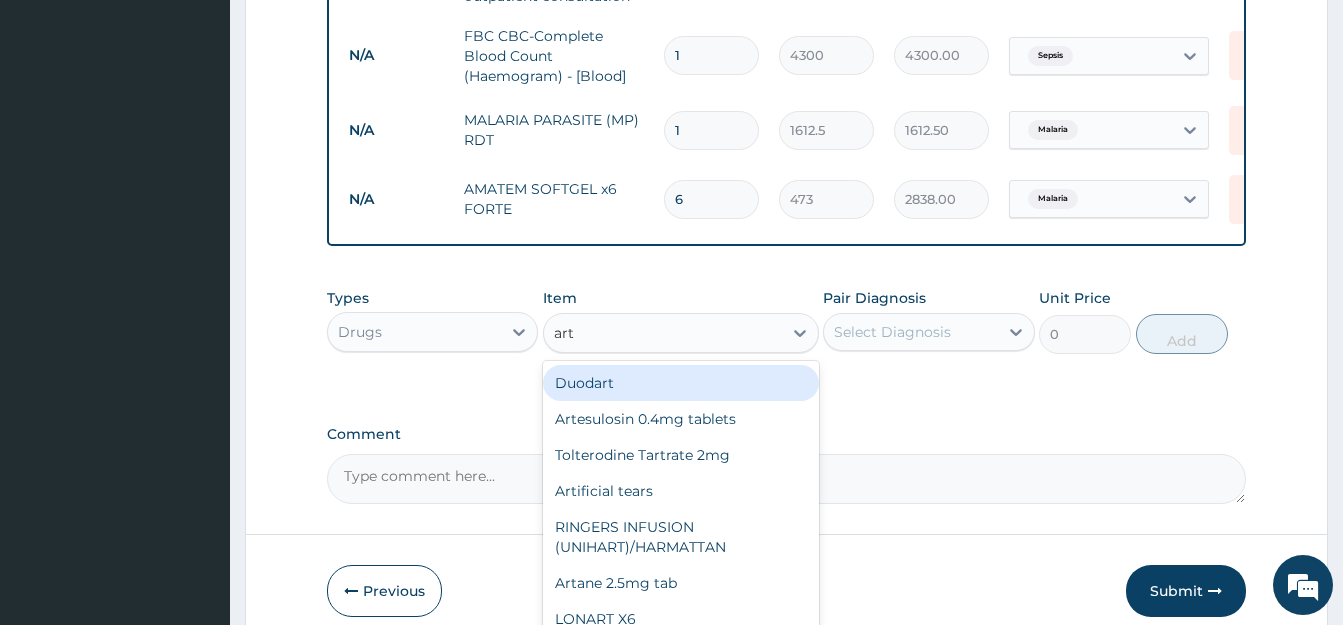scroll, scrollTop: 899, scrollLeft: 0, axis: vertical 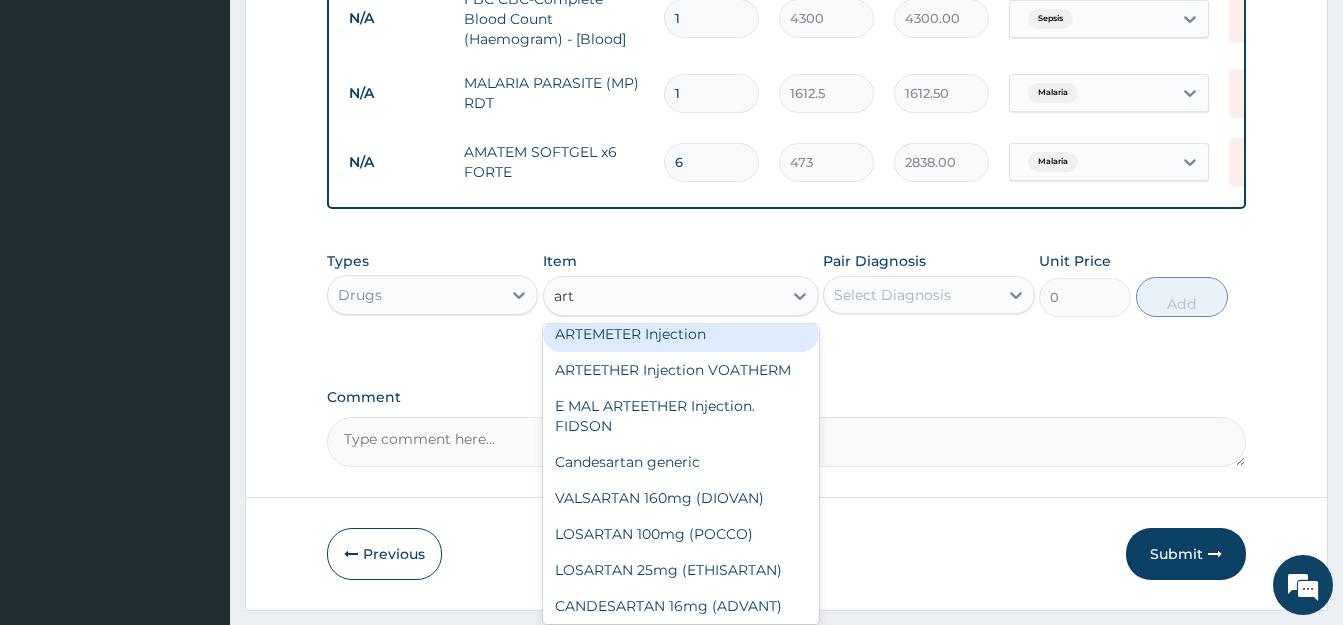 click on "ARTEMETER Injection" at bounding box center [681, 334] 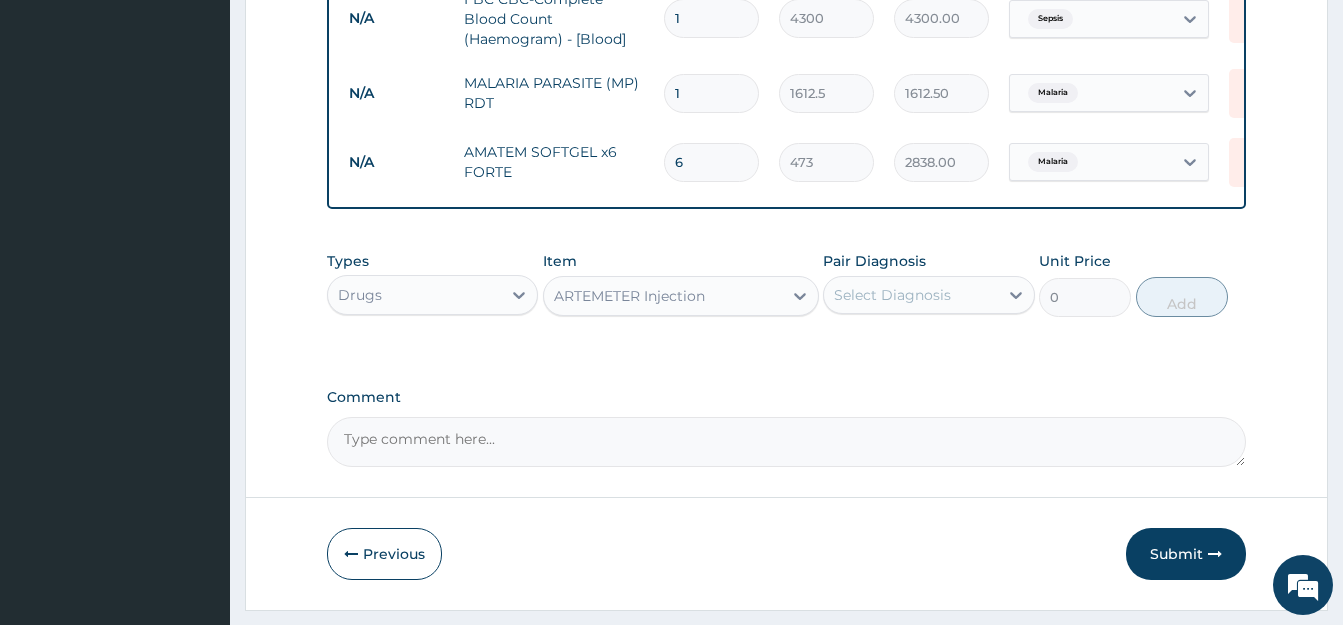 type 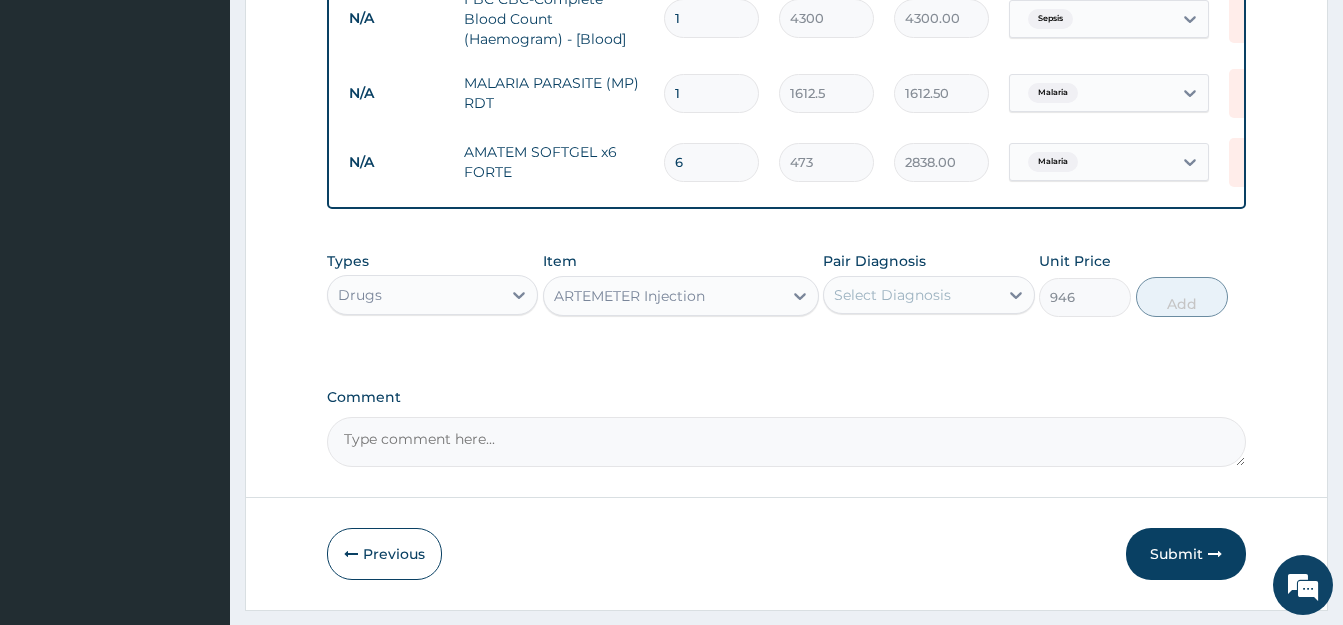 click on "Select Diagnosis" at bounding box center (892, 295) 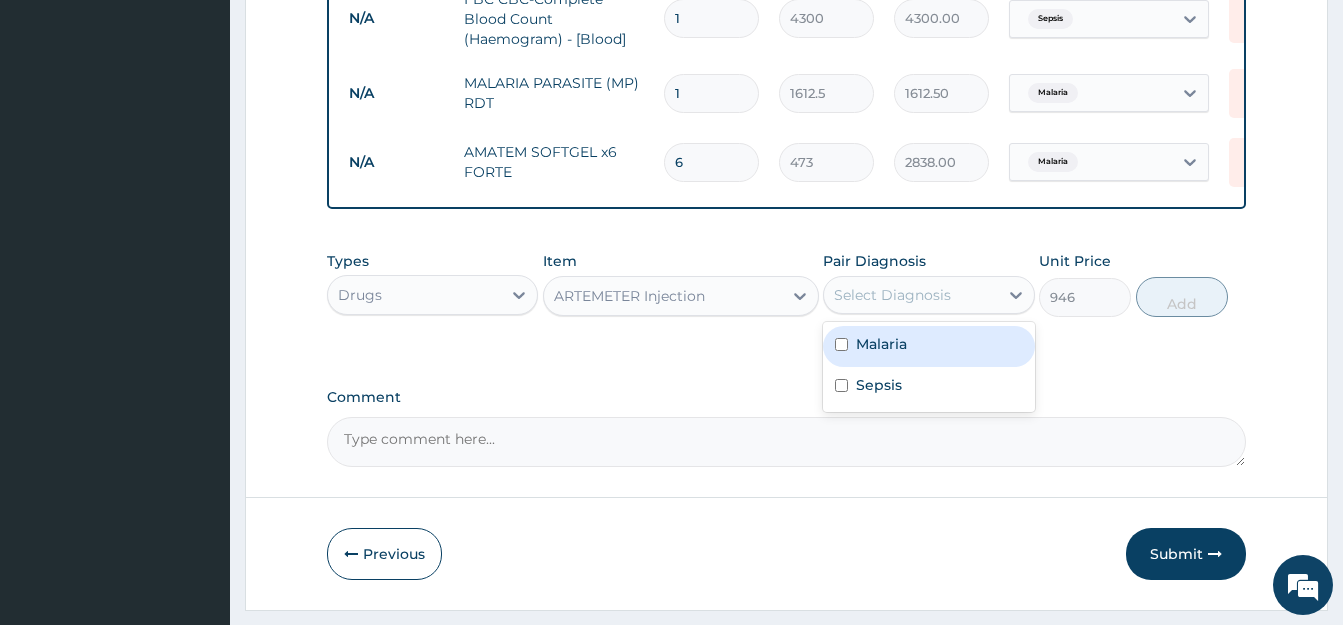 click at bounding box center (841, 344) 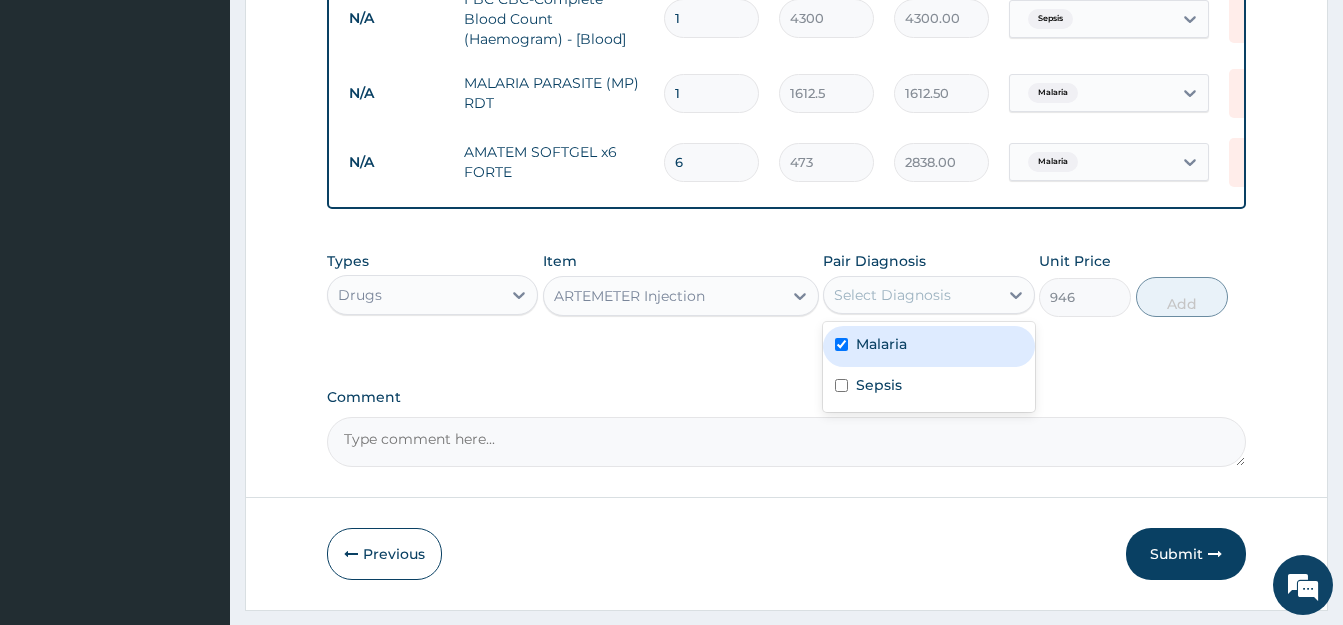 checkbox on "true" 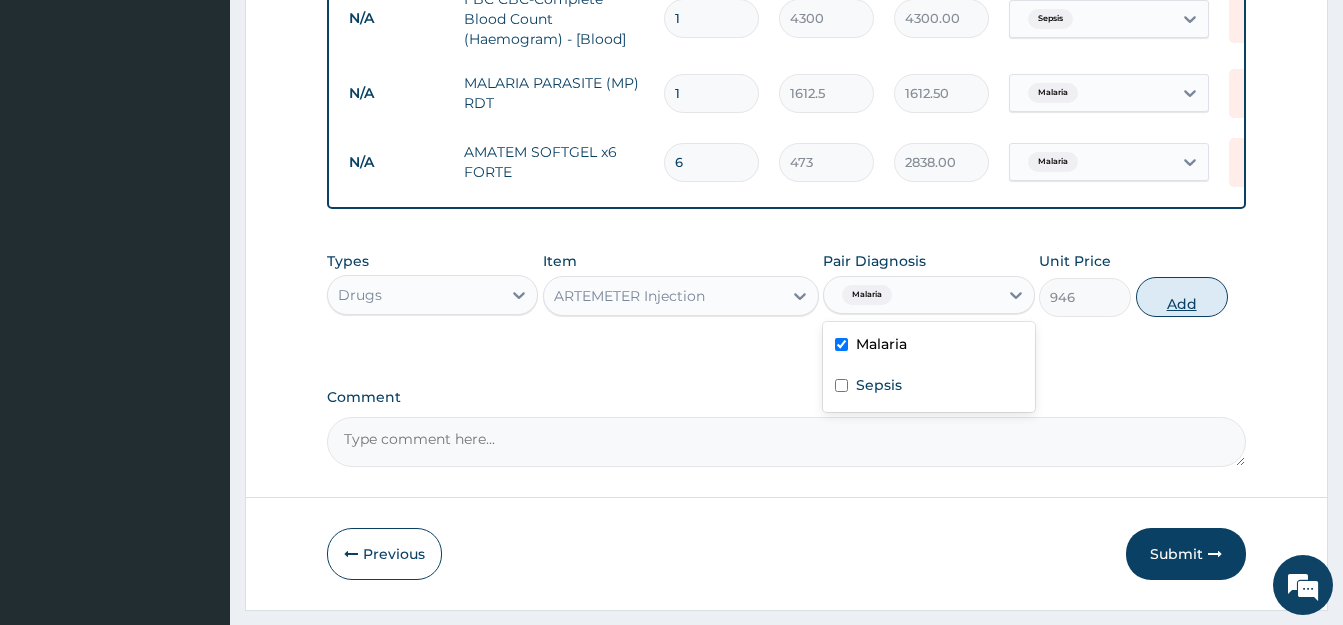 click on "Add" at bounding box center (1182, 297) 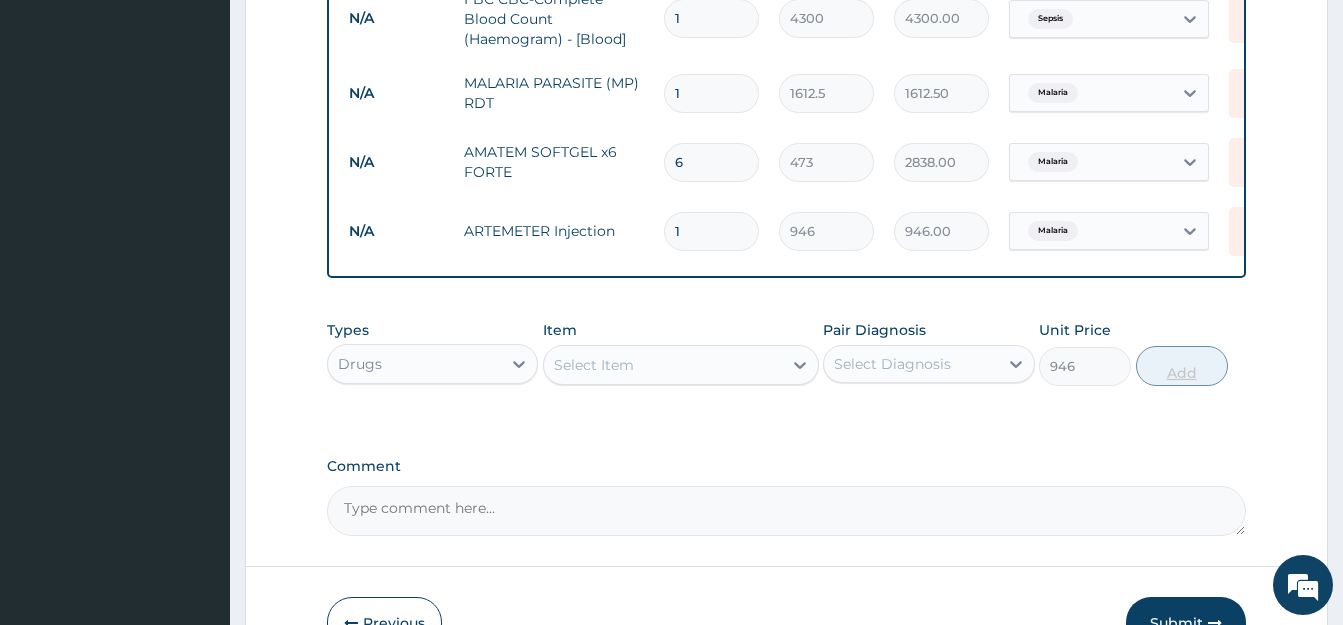type on "0" 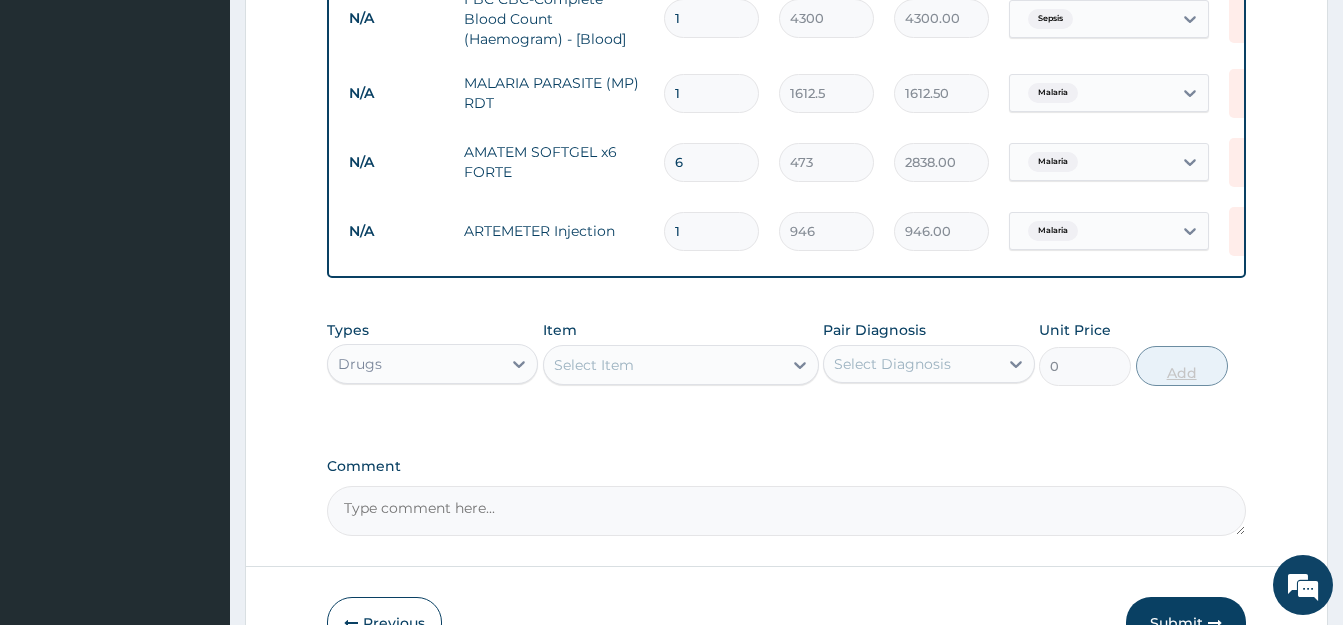 type 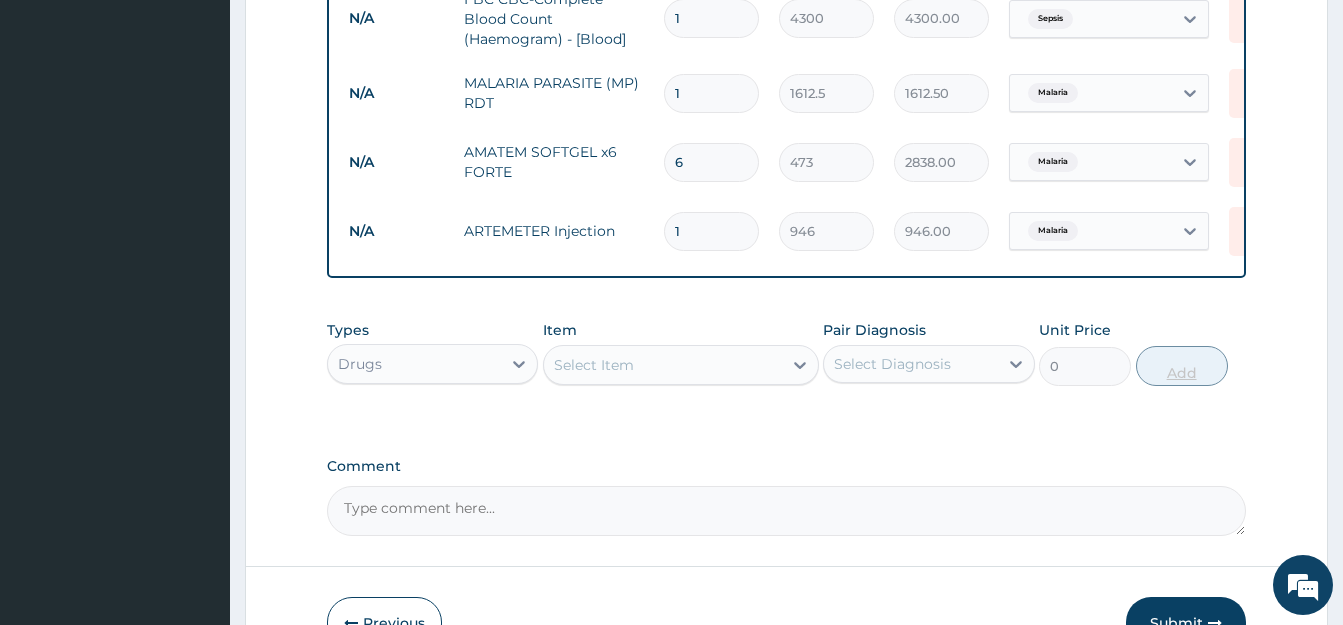 type on "0.00" 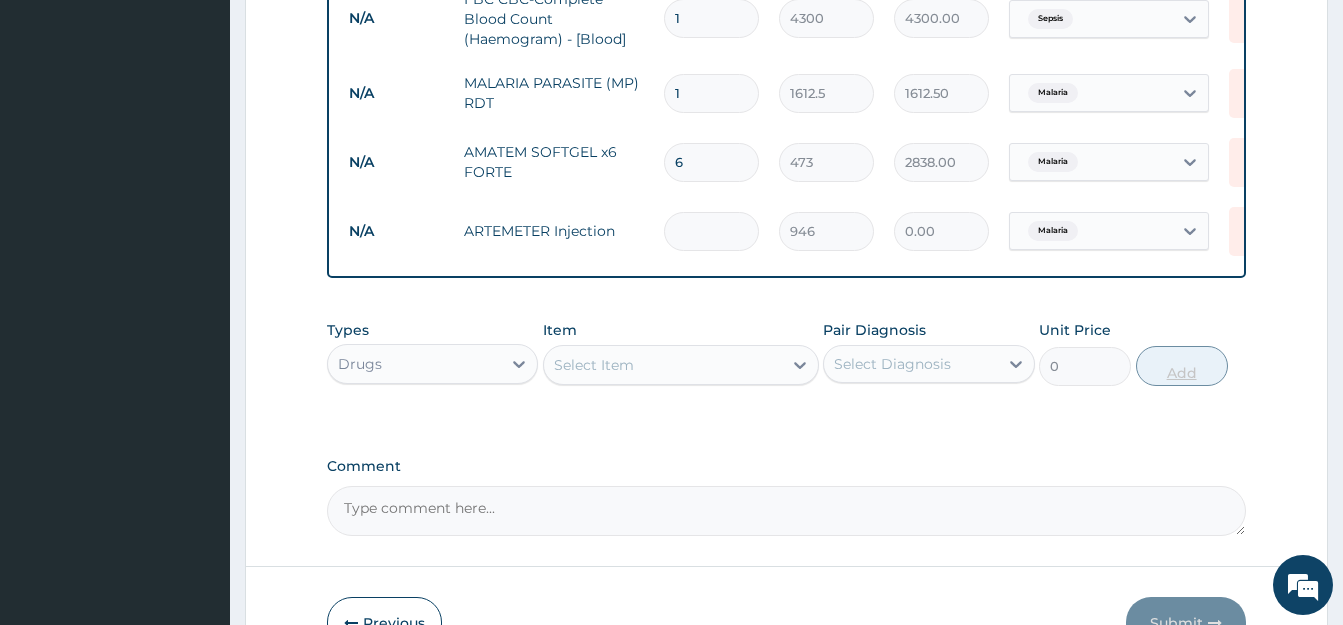 type on "2" 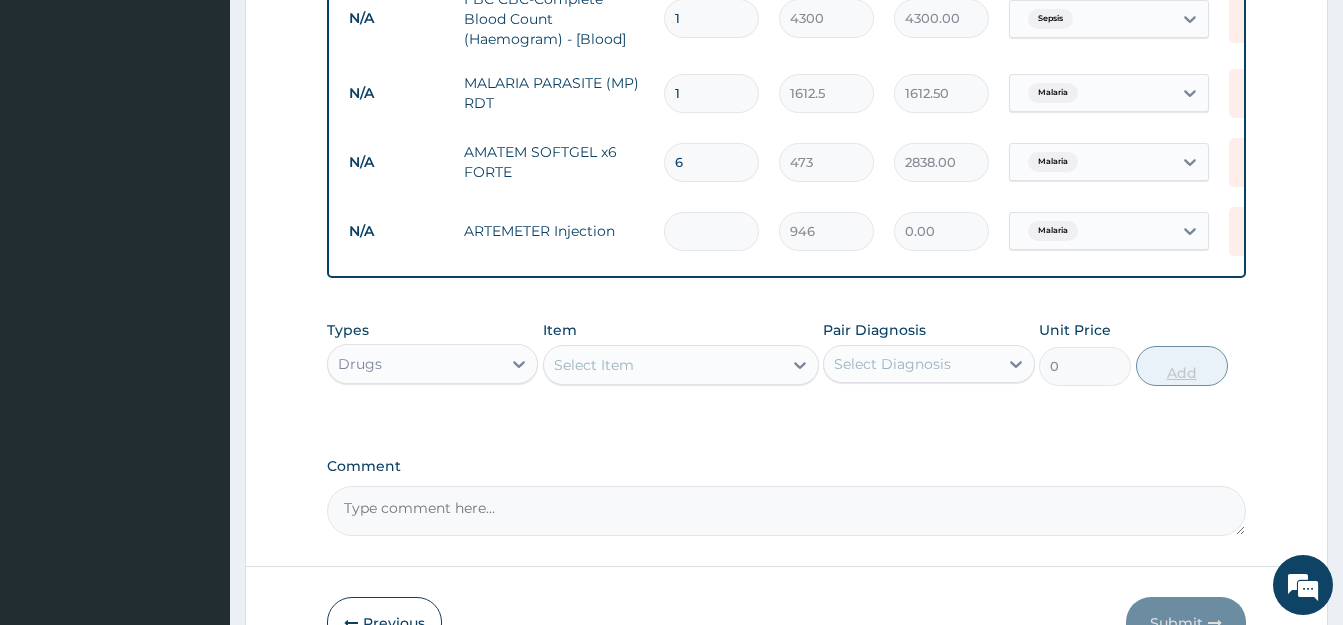 type on "1892.00" 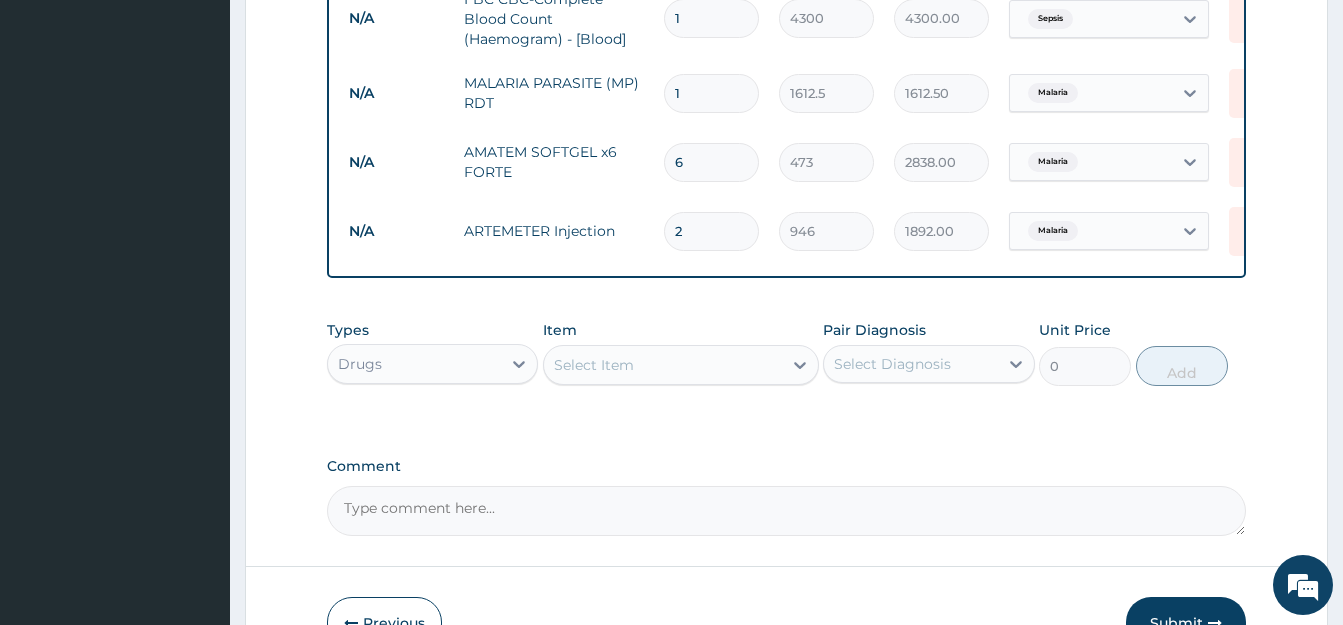 type on "2" 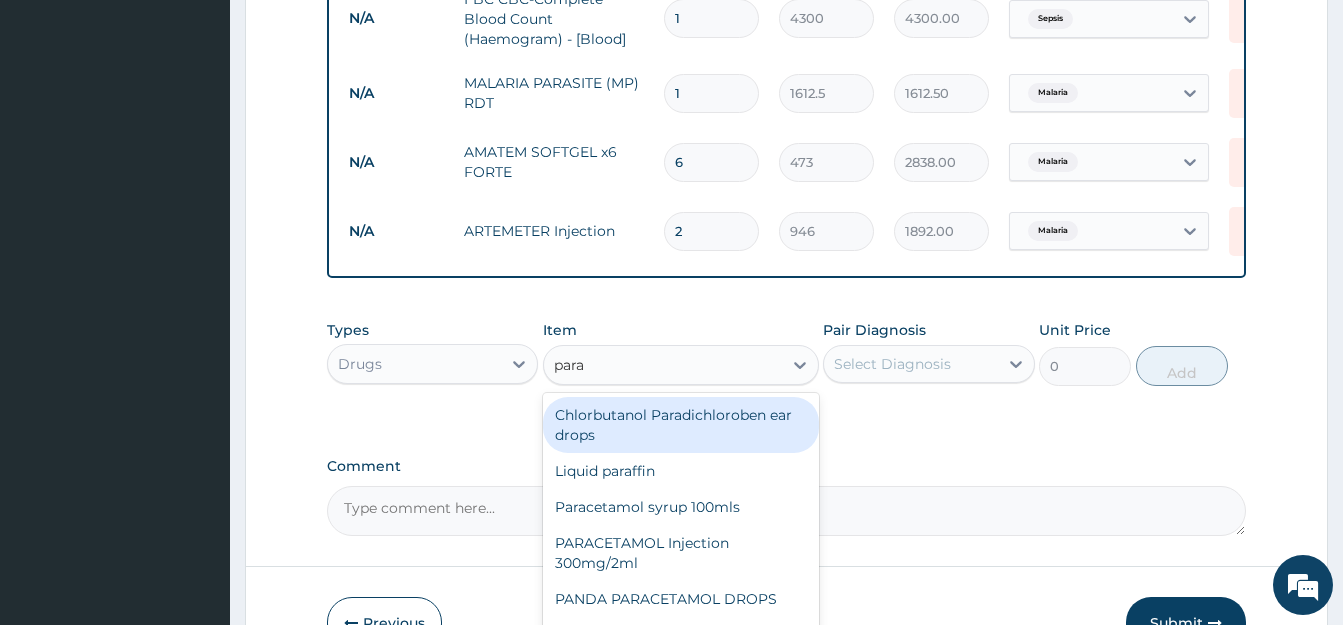 type on "parac" 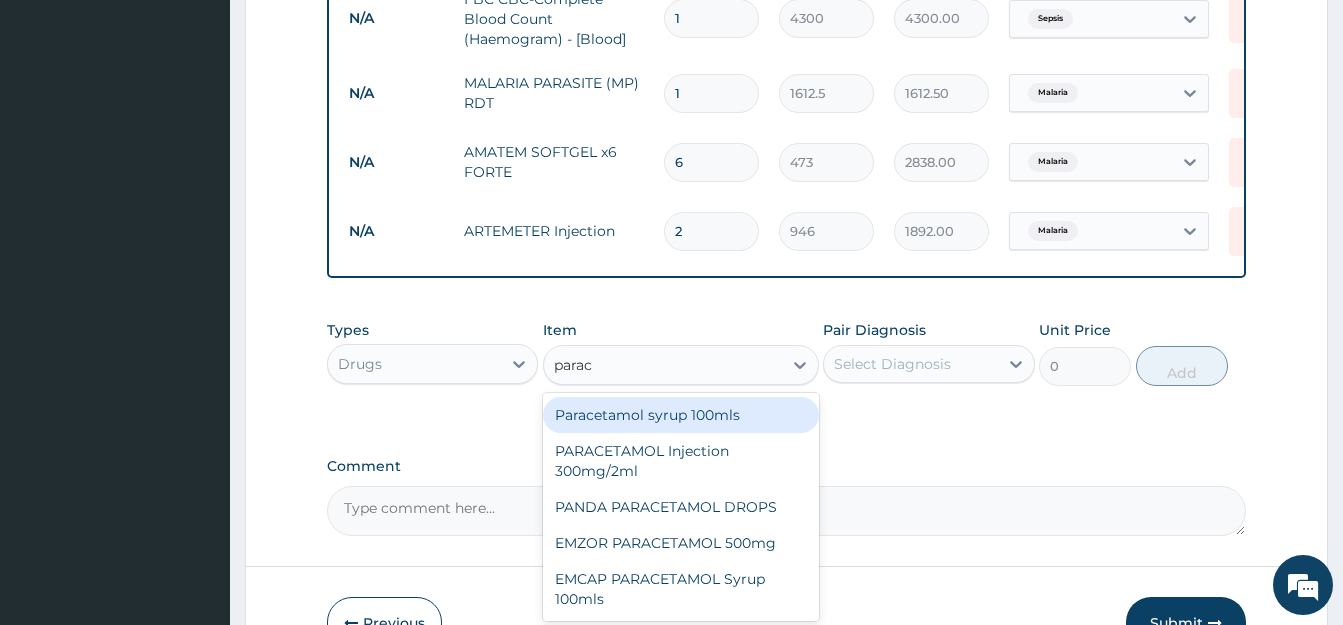 scroll, scrollTop: 1001, scrollLeft: 0, axis: vertical 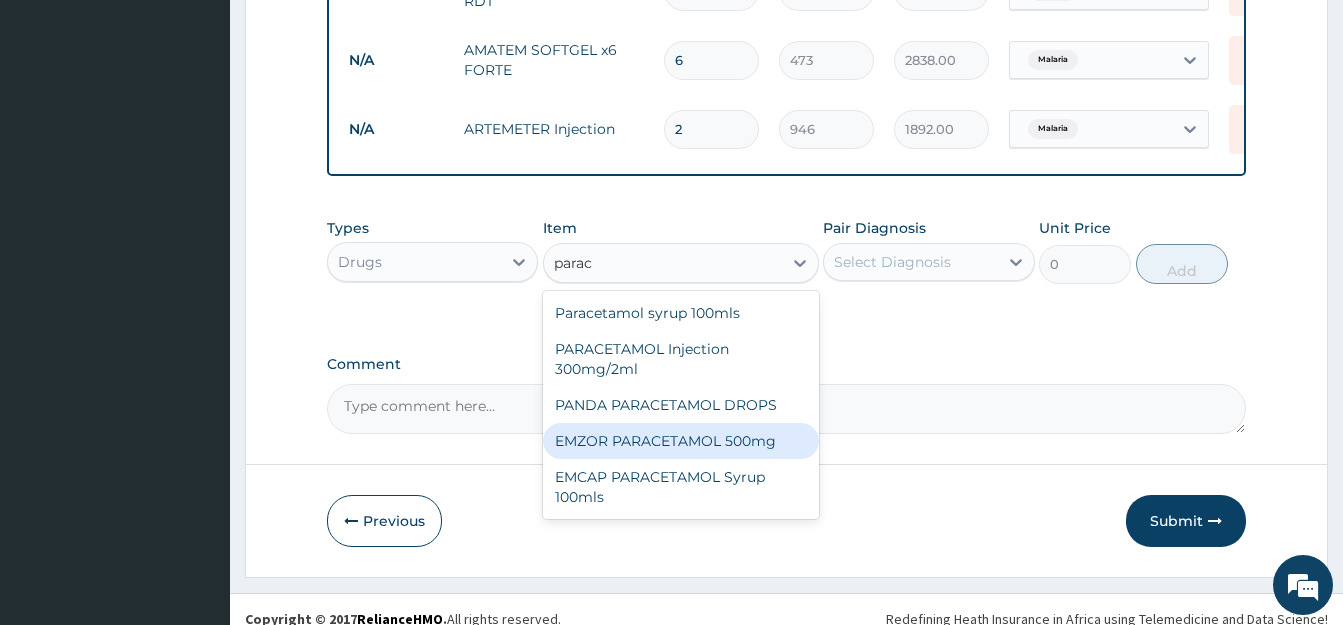 click on "EMZOR PARACETAMOL 500mg" at bounding box center [681, 441] 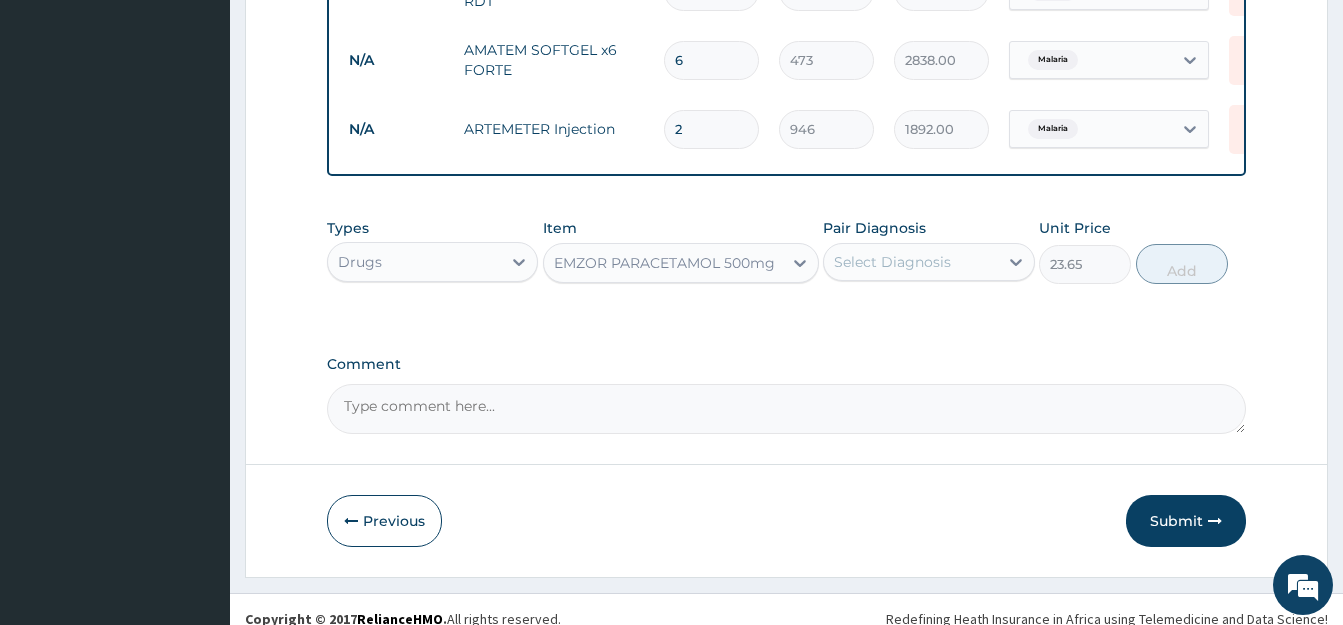 click on "Select Diagnosis" at bounding box center (892, 262) 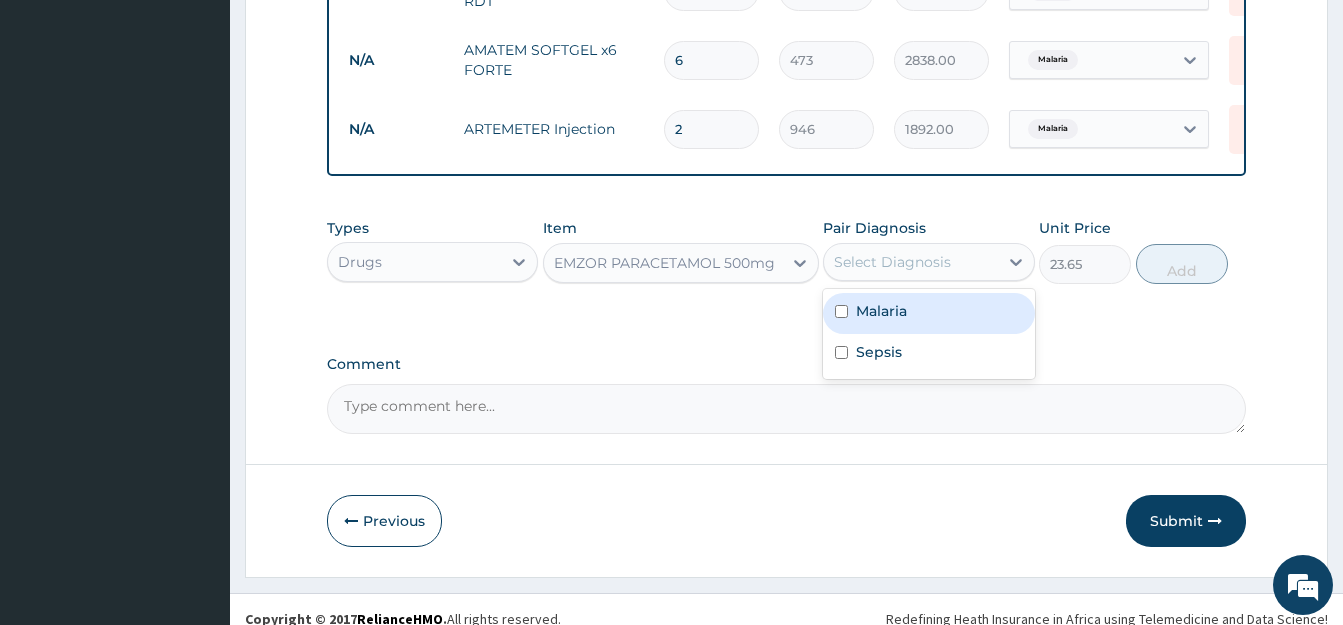 click at bounding box center (841, 311) 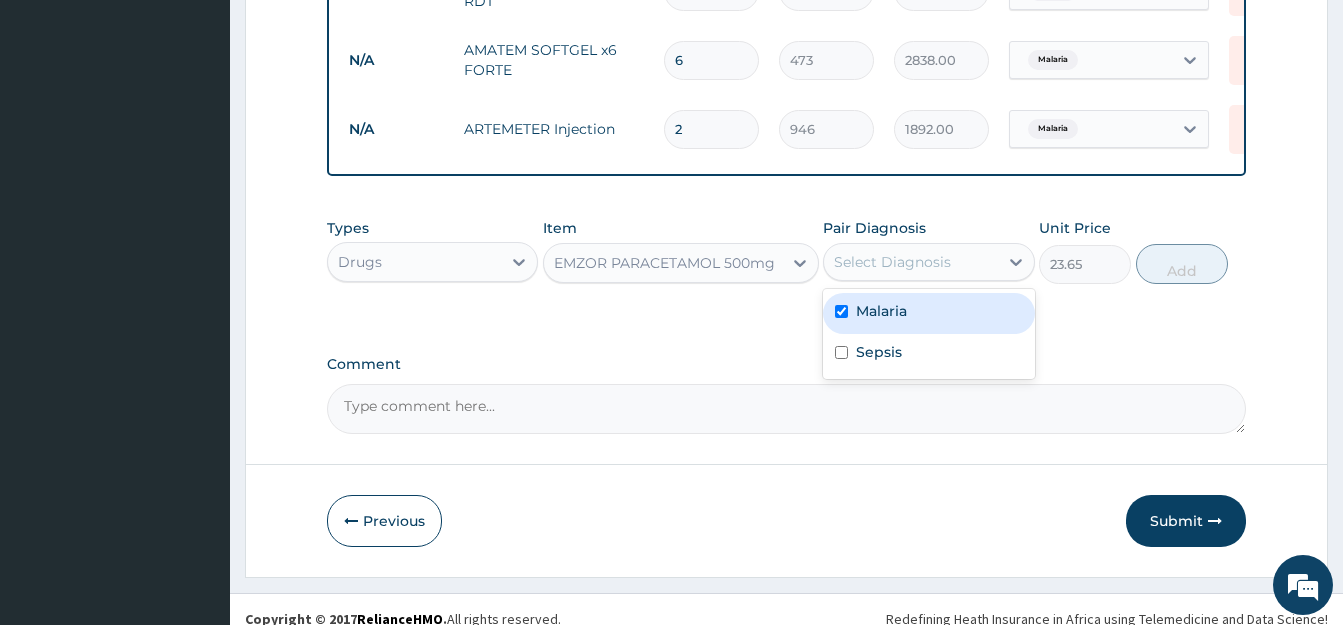 checkbox on "true" 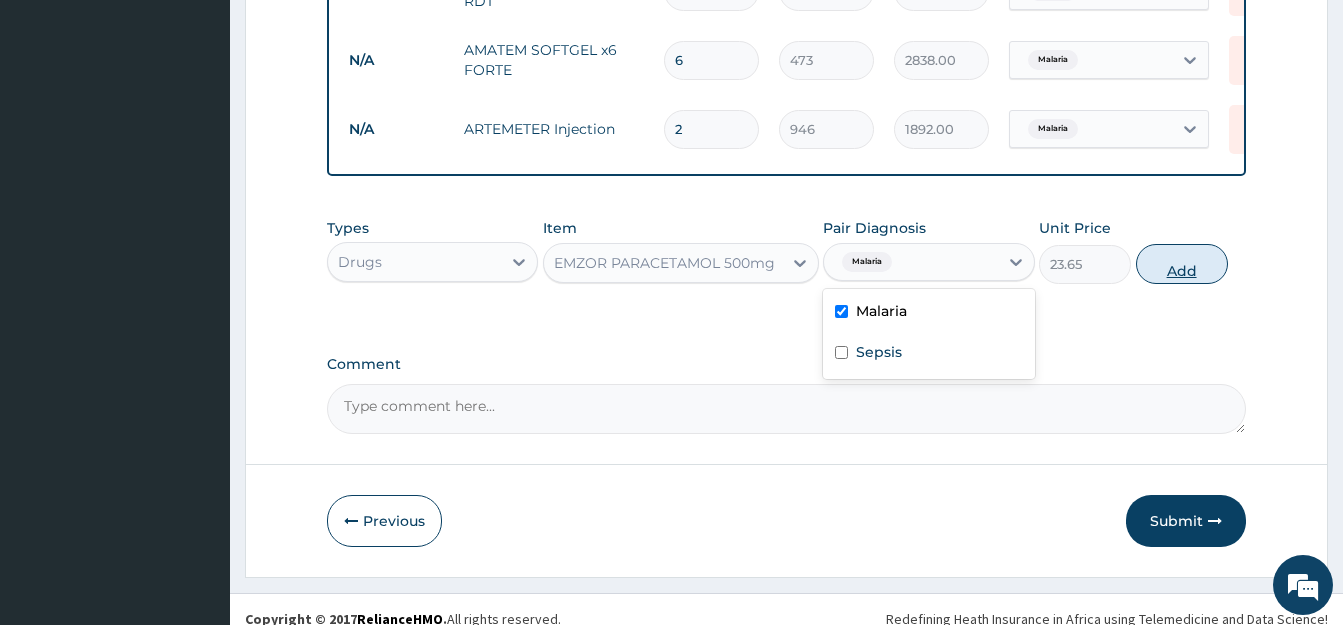 click on "Add" at bounding box center (1182, 264) 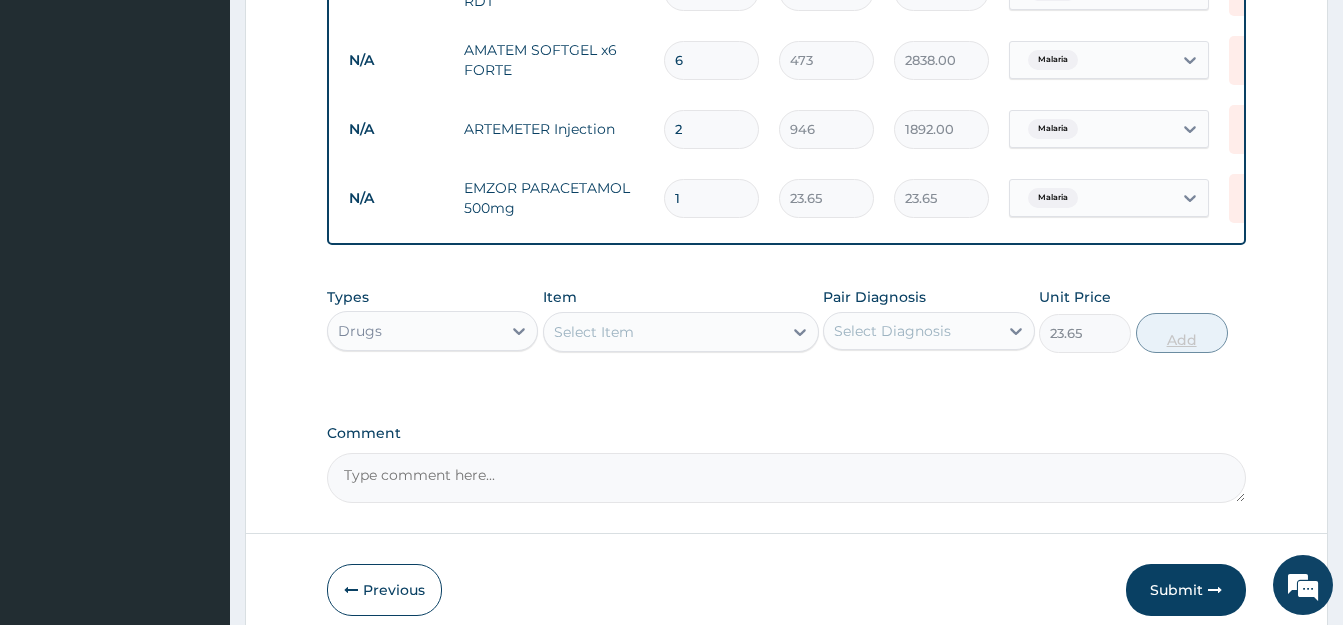 type on "0" 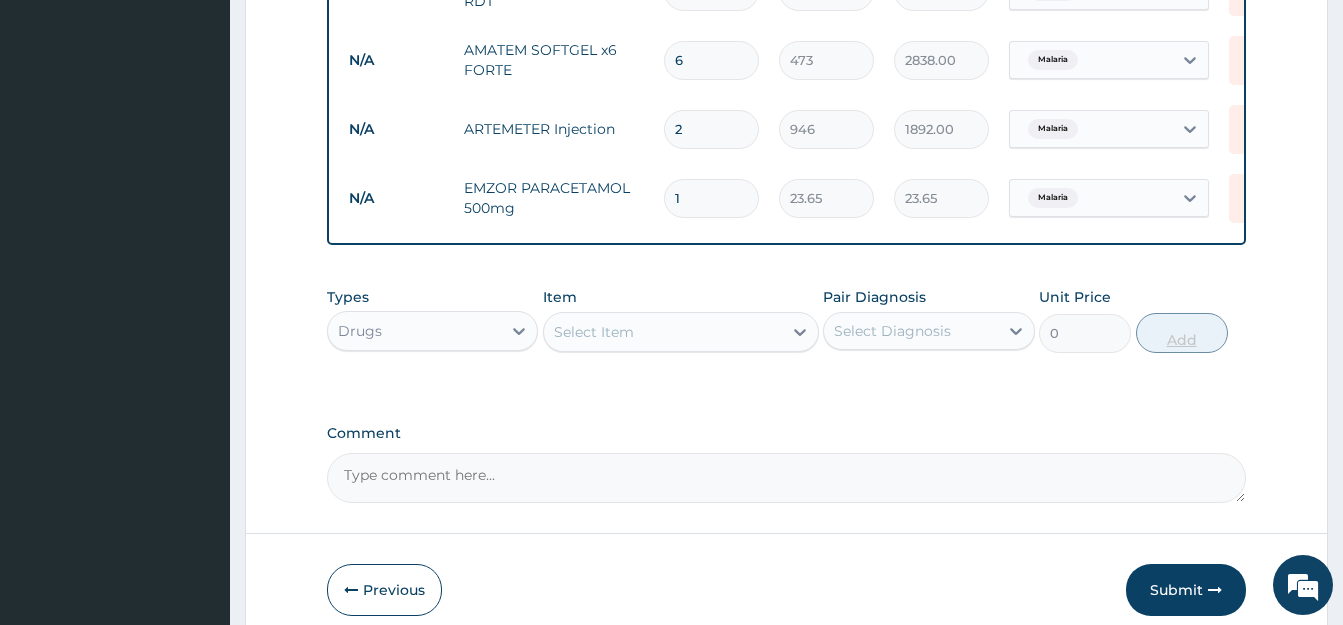 type on "18" 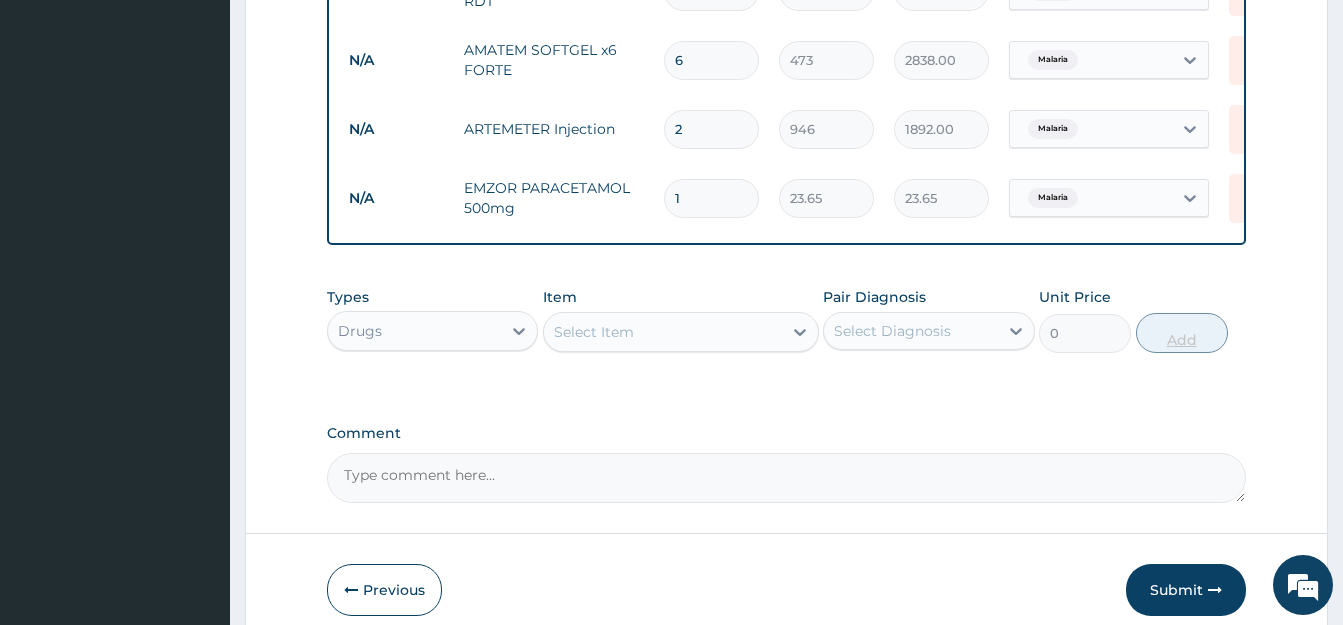 type on "425.70" 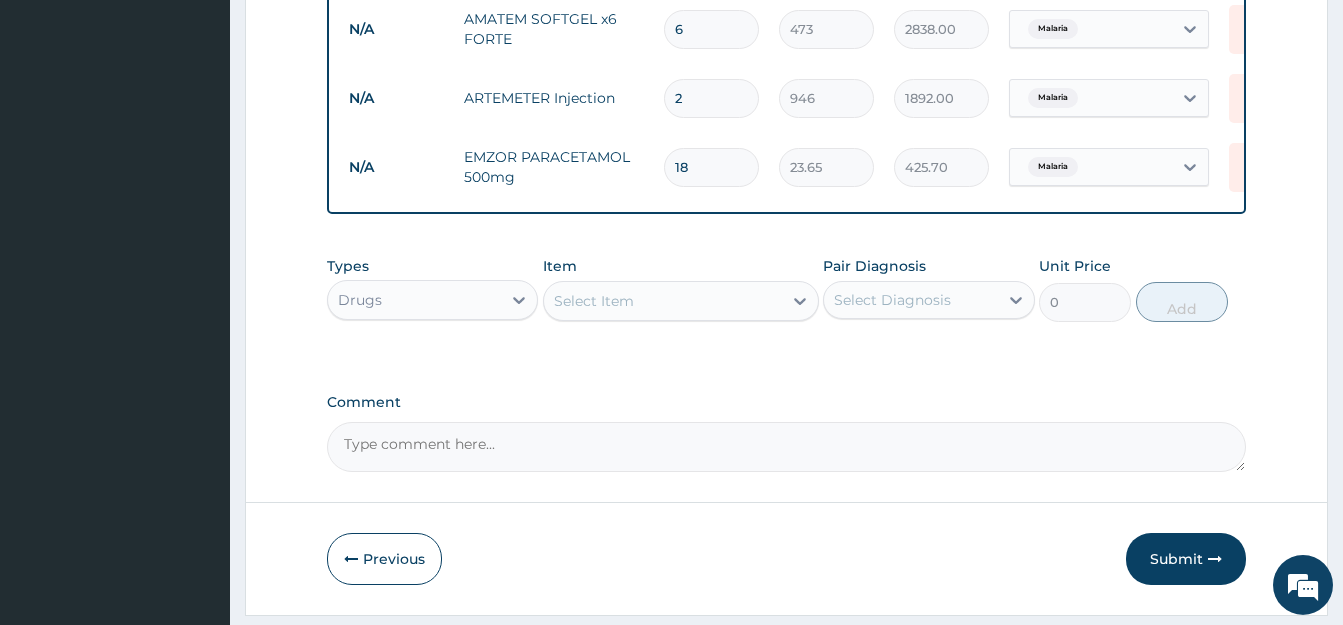 scroll, scrollTop: 1106, scrollLeft: 0, axis: vertical 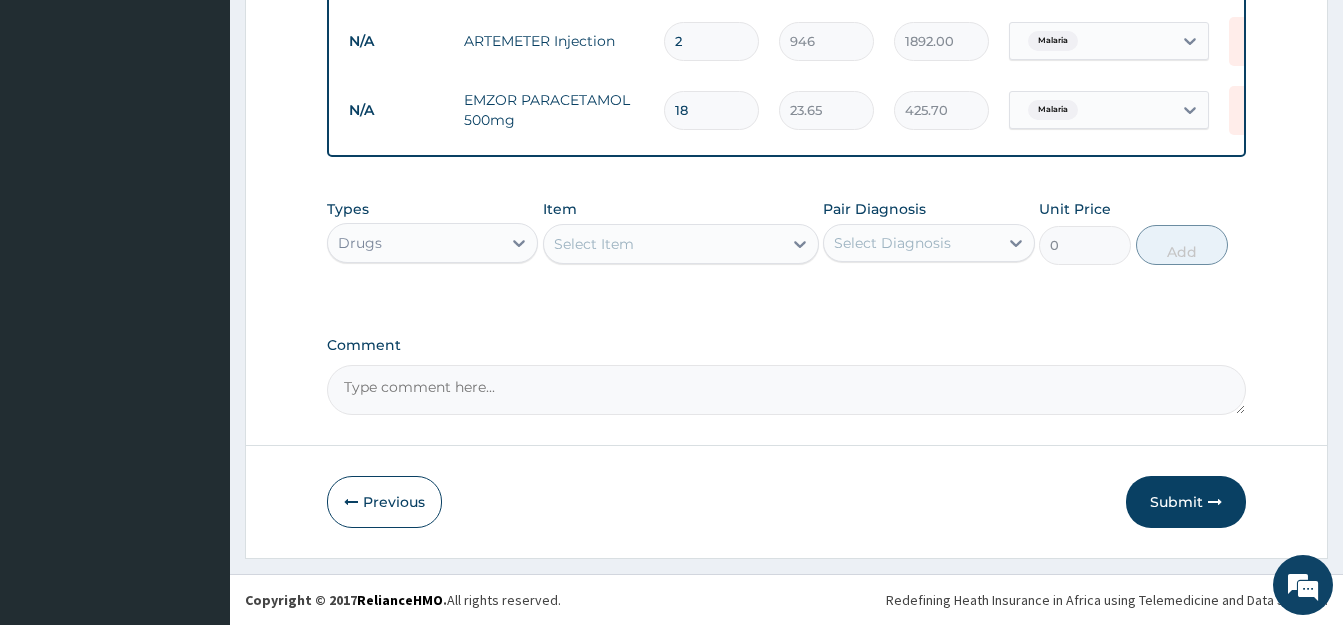 type on "18" 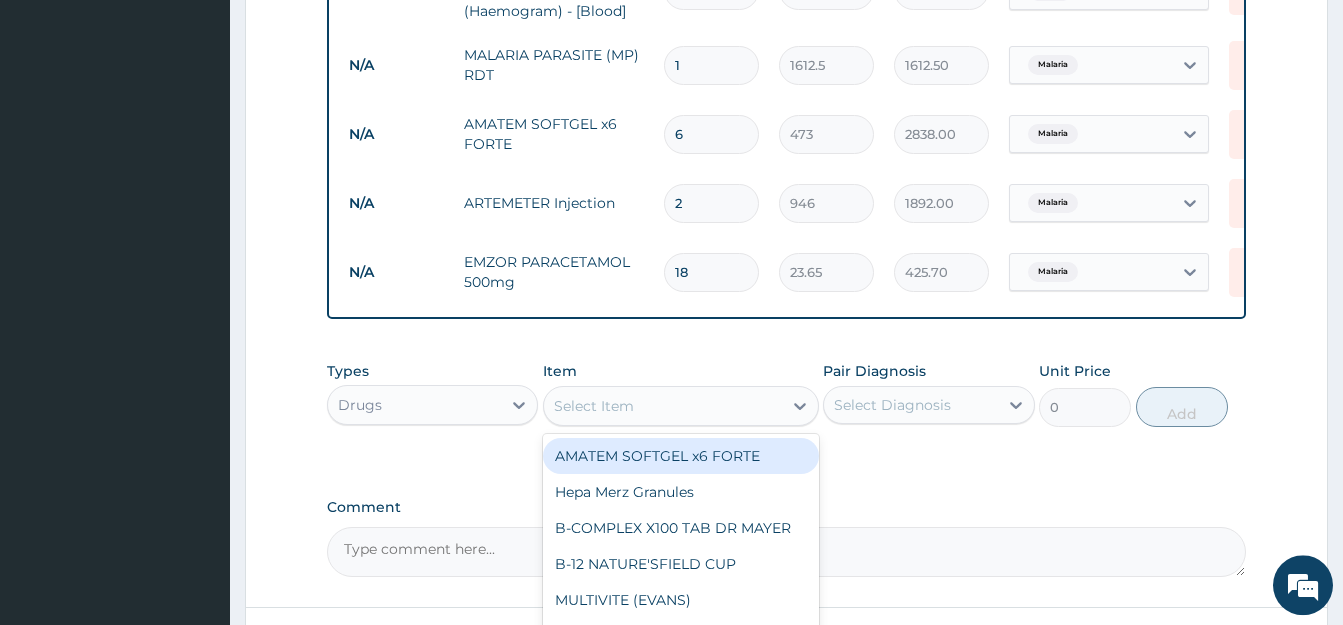 scroll, scrollTop: 902, scrollLeft: 0, axis: vertical 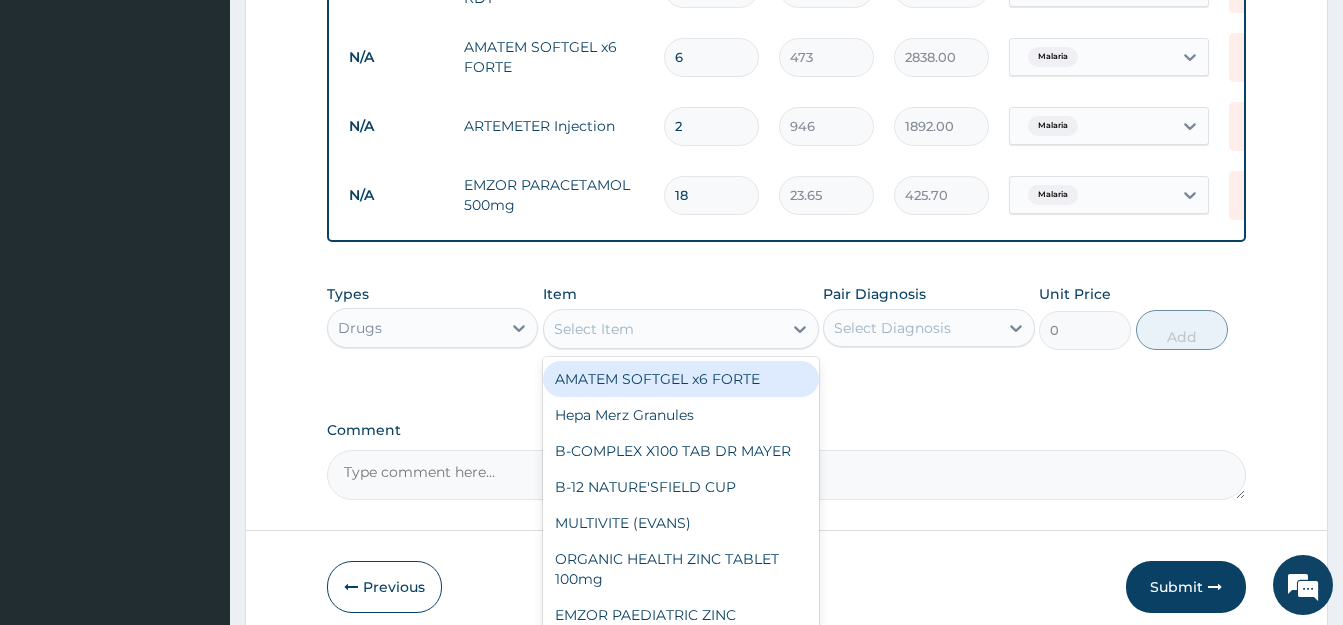 click on "Step  2  of 2 PA Code / Prescription Code Enter Code(Secondary Care Only) Encounter Date 23-07-2025 Important Notice Please enter PA codes before entering items that are not attached to a PA code   All diagnoses entered must be linked to a claim item. Diagnosis & Claim Items that are visible but inactive cannot be edited because they were imported from an already approved PA code. Diagnosis Malaria Query Sepsis Query NB: All diagnosis must be linked to a claim item Claim Items Type Name Quantity Unit Price Total Price Pair Diagnosis Actions N/A General practitioner Consultation first outpatient consultation 1 3547.5 3547.50 Malaria Delete N/A FBC CBC-Complete Blood Count (Haemogram) - [Blood] 1 4300 4300.00 Sepsis Delete N/A MALARIA PARASITE (MP) RDT 1 1612.5 1612.50 Malaria Delete N/A AMATEM SOFTGEL x6 FORTE 6 473 2838.00 Malaria Delete N/A ARTEMETER Injection 2 946 1892.00 Malaria Delete N/A EMZOR PARACETAMOL 500mg 18 23.65 425.70 Malaria Delete Types Drugs Item option EMZOR PARACETAMOL 500mg, selected. 0" at bounding box center [786, -128] 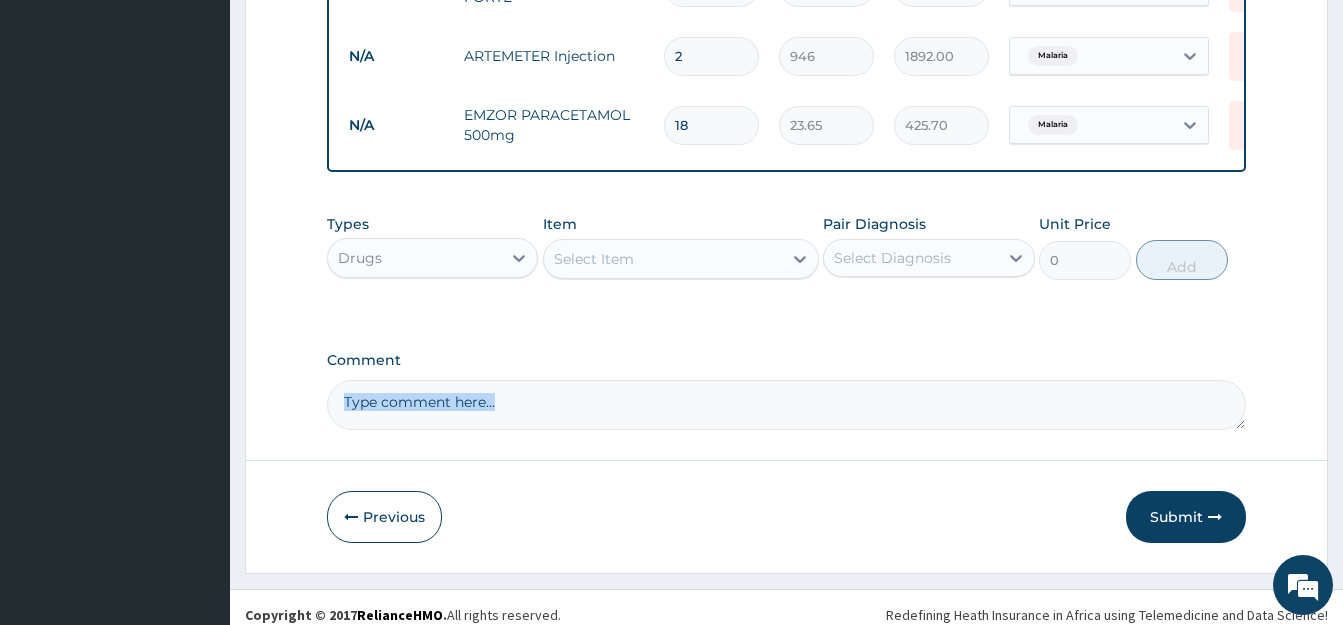 scroll, scrollTop: 1106, scrollLeft: 0, axis: vertical 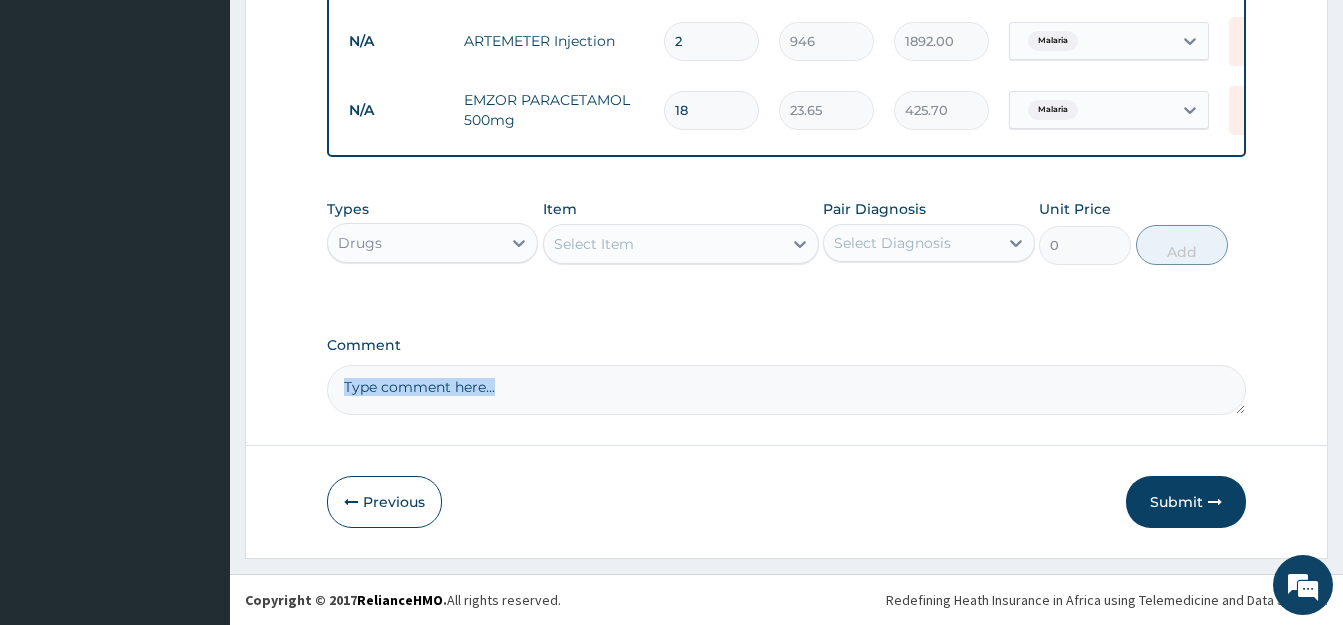drag, startPoint x: 1169, startPoint y: 490, endPoint x: 1162, endPoint y: 500, distance: 12.206555 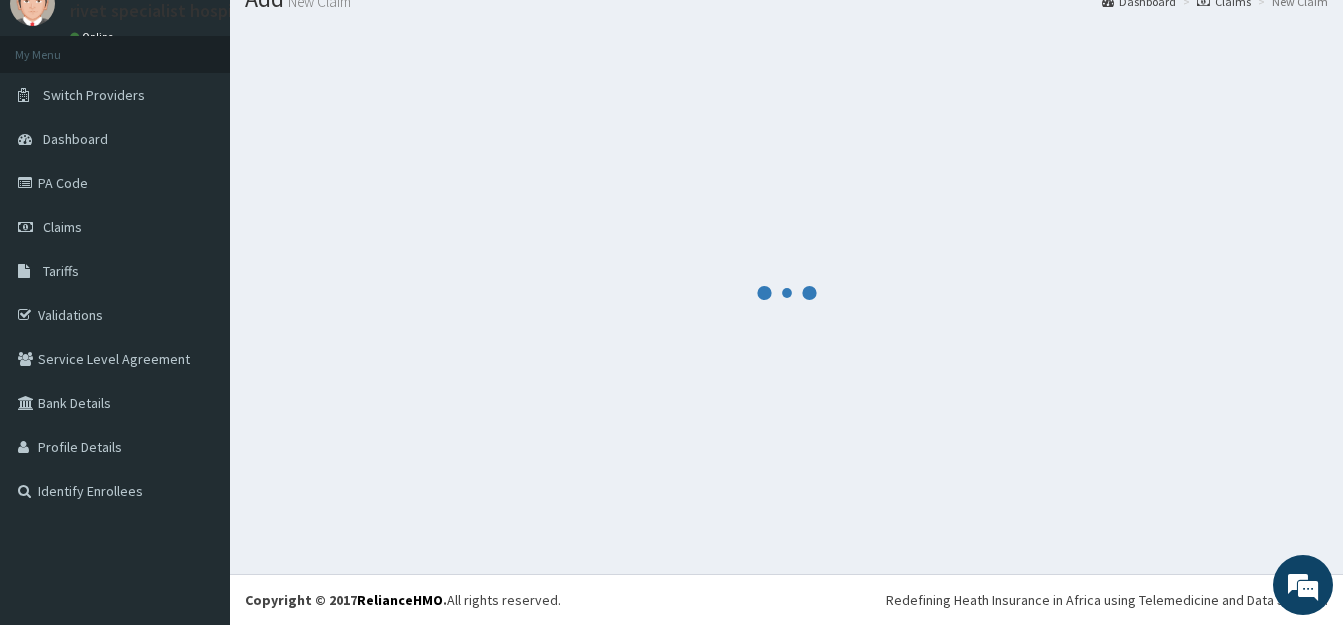 scroll, scrollTop: 79, scrollLeft: 0, axis: vertical 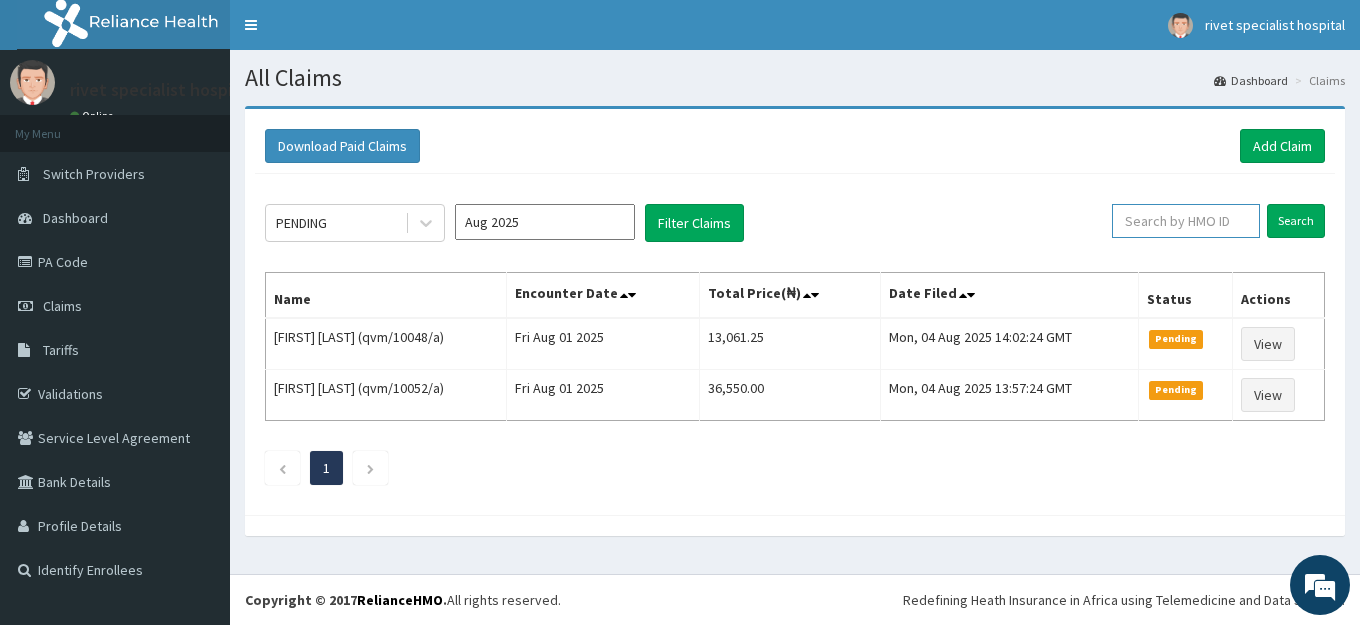 click at bounding box center (1186, 221) 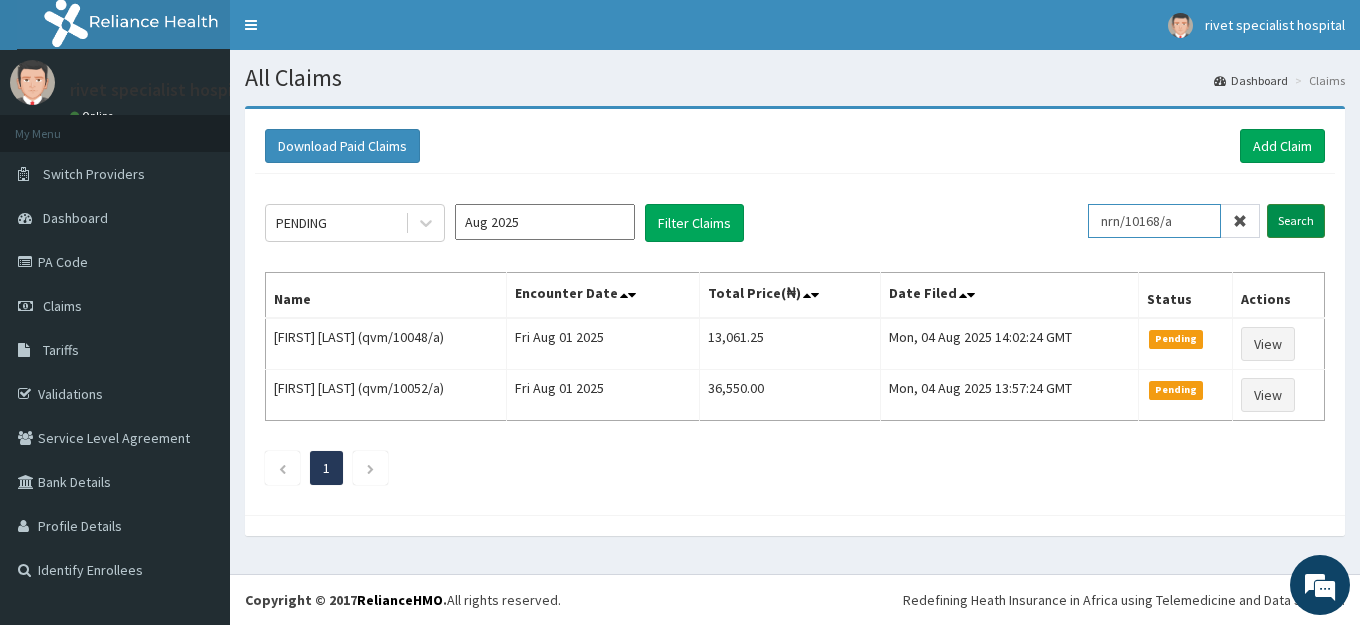 type on "nrn/10168/a" 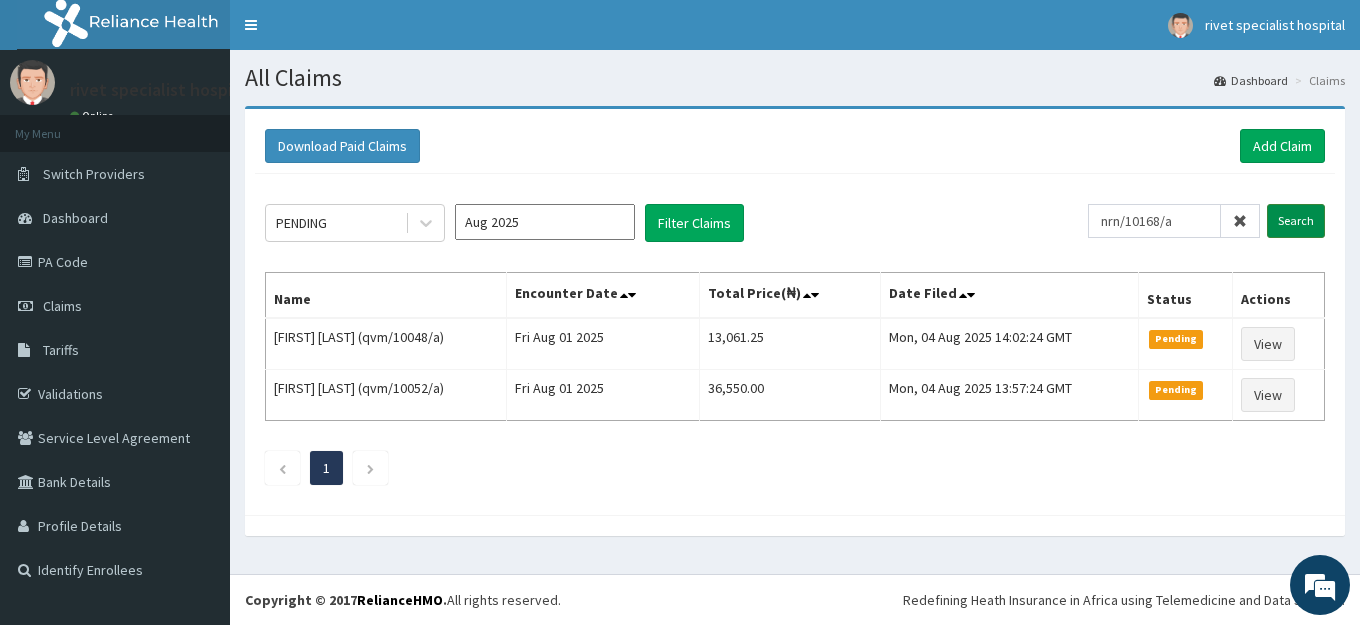 click on "Search" at bounding box center (1296, 221) 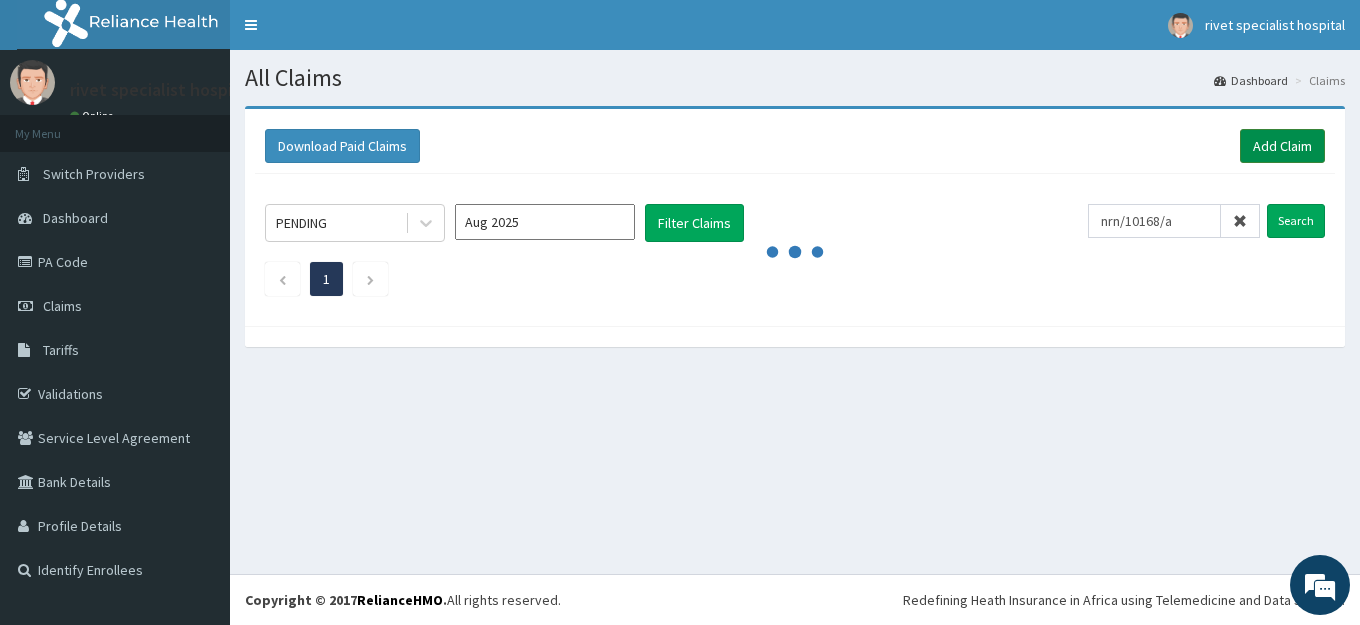 click on "Add Claim" at bounding box center (1282, 146) 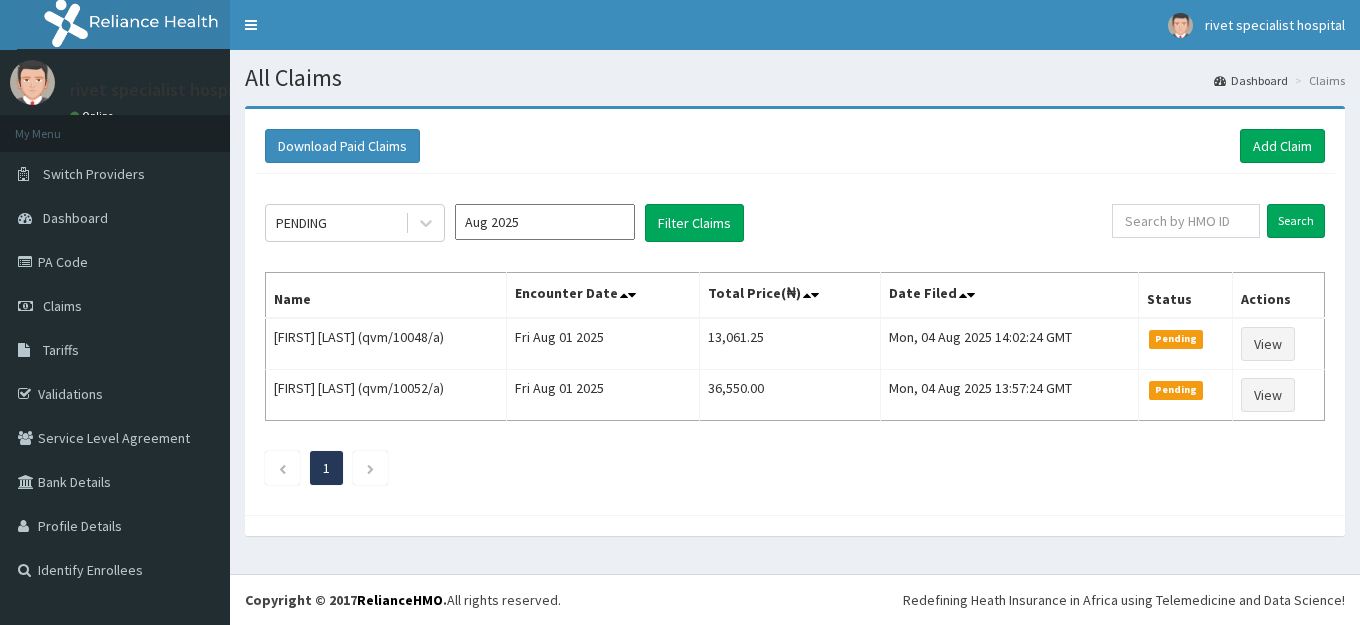 scroll, scrollTop: 0, scrollLeft: 0, axis: both 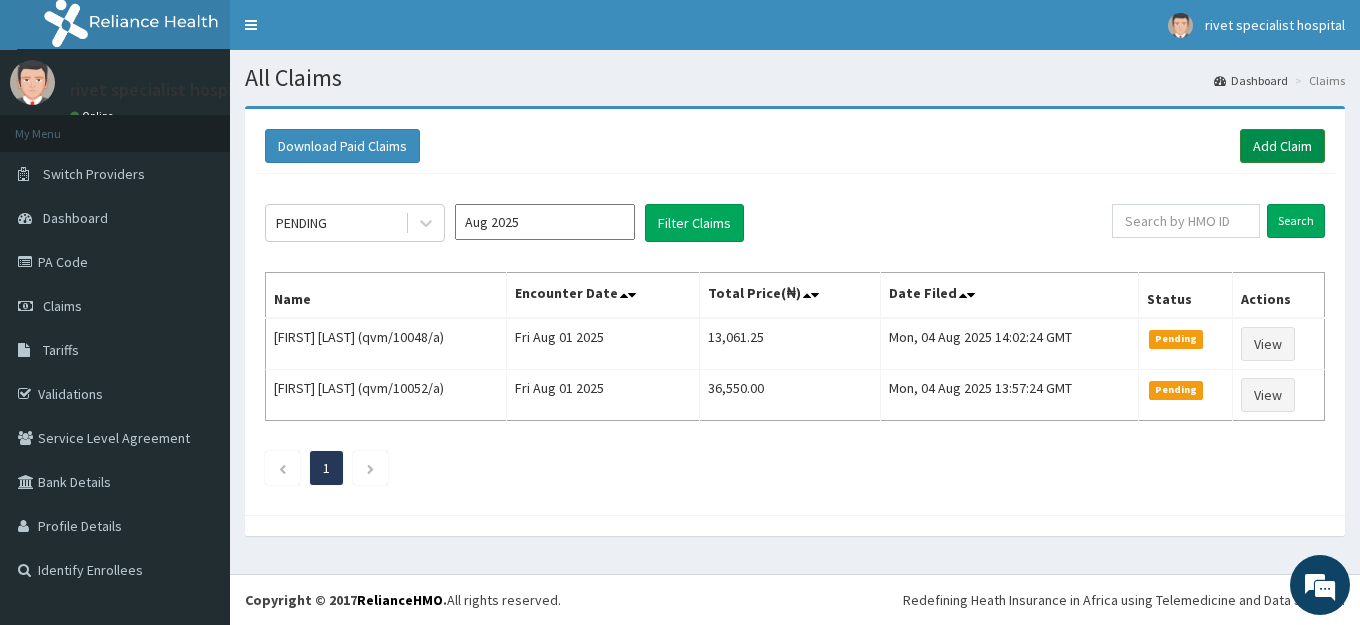 click on "Add Claim" at bounding box center [1282, 146] 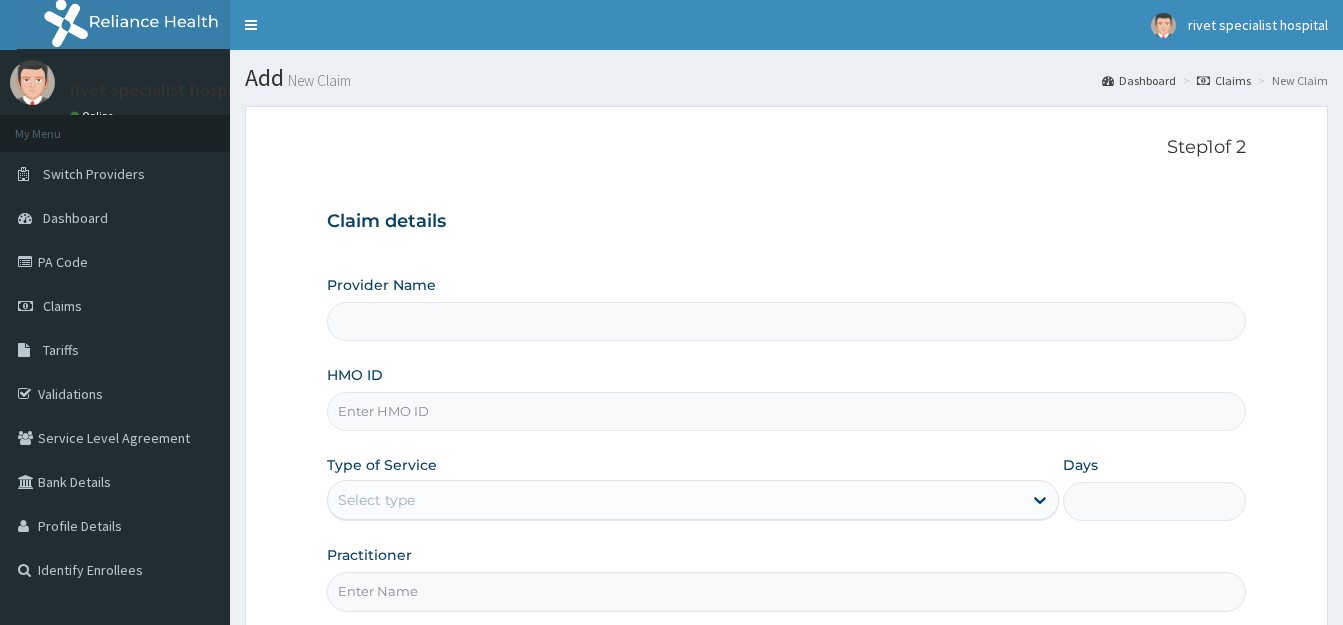 scroll, scrollTop: 0, scrollLeft: 0, axis: both 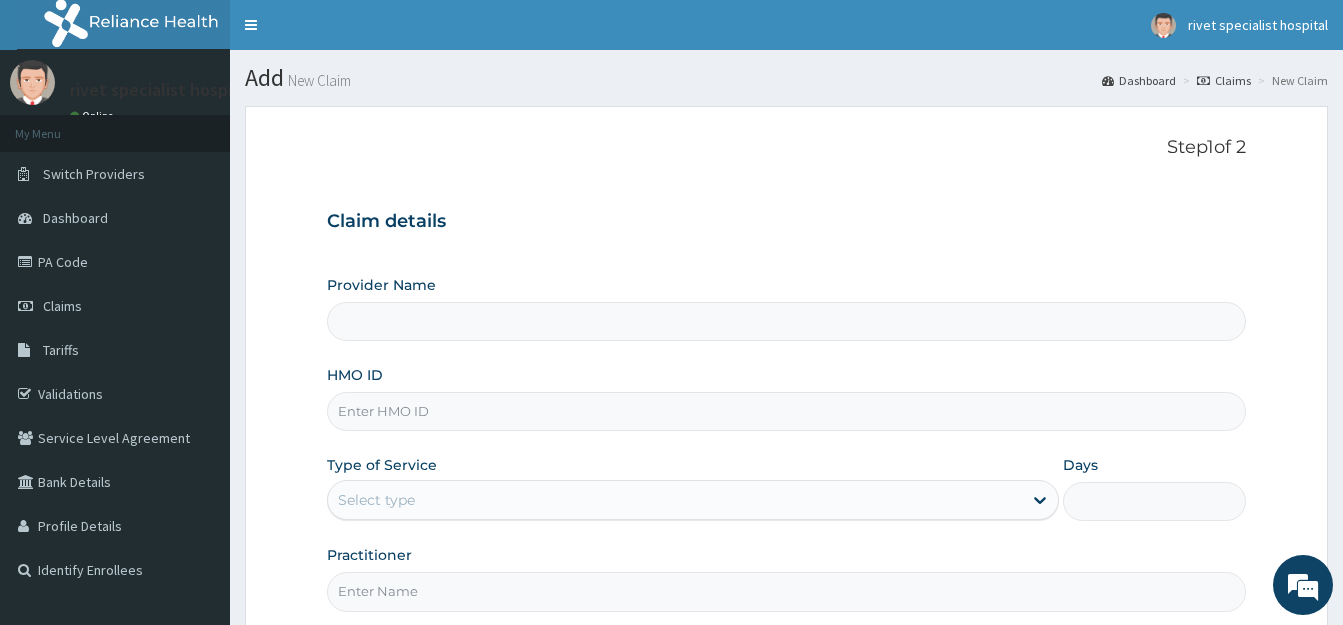 type on "Rivet Specialist Hospital" 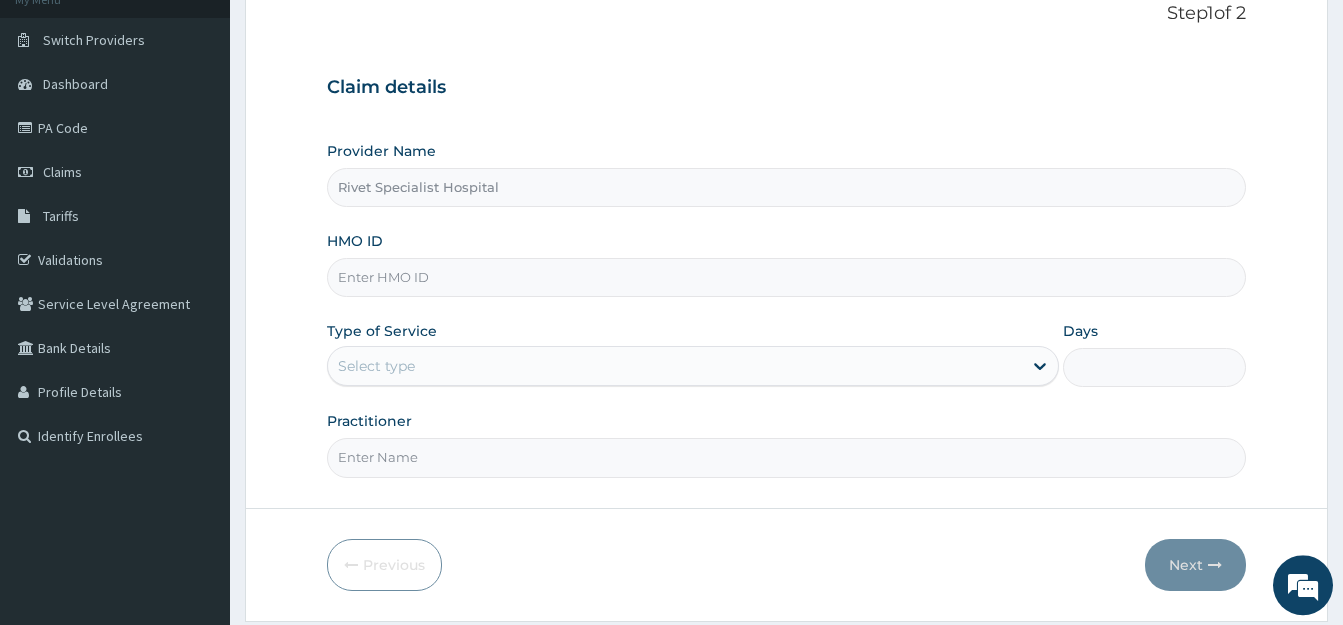 scroll, scrollTop: 197, scrollLeft: 0, axis: vertical 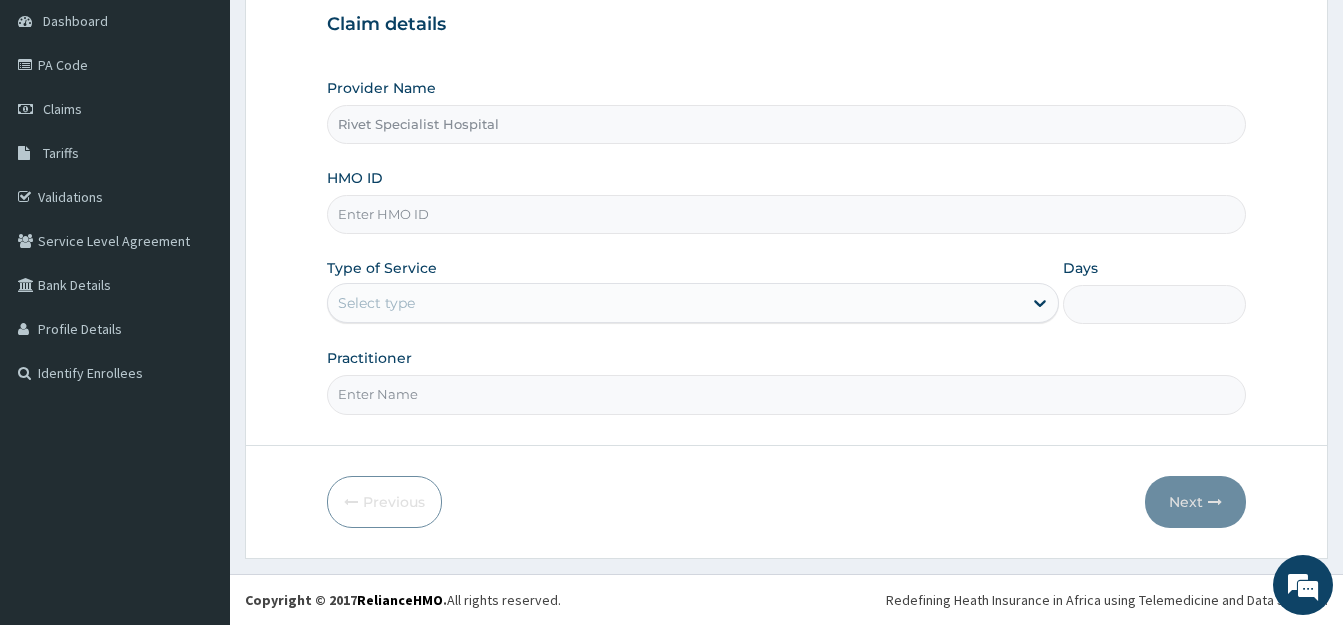 click on "HMO ID" at bounding box center [786, 214] 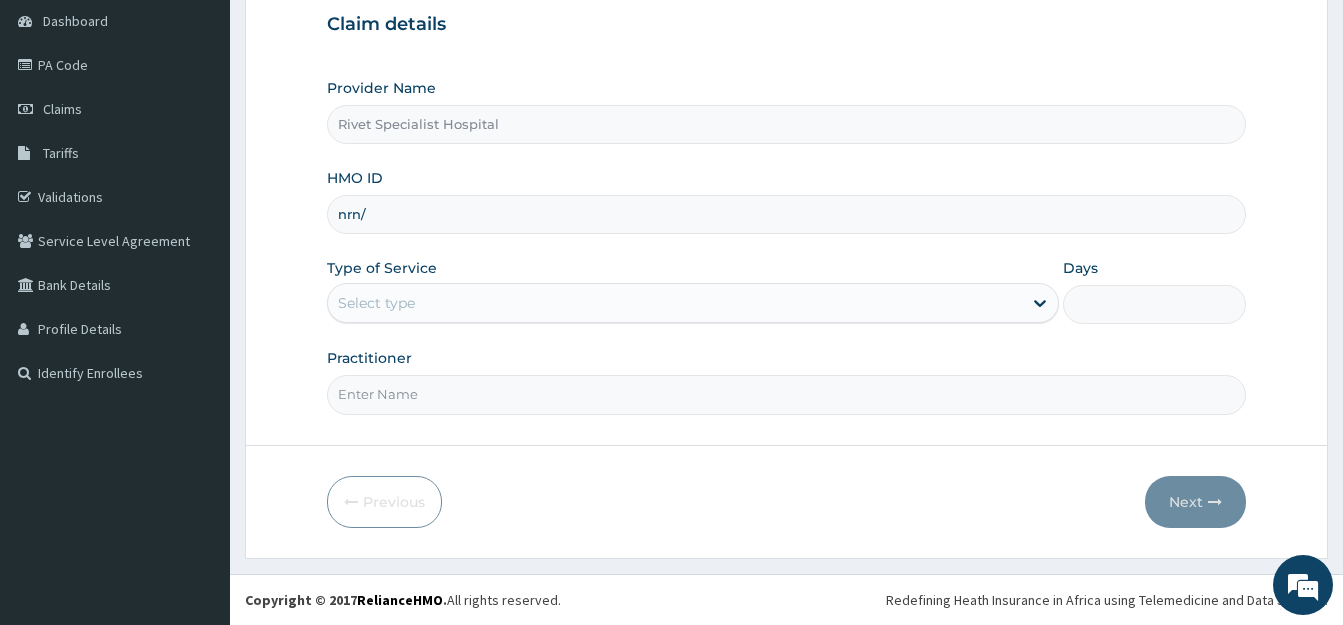 scroll, scrollTop: 0, scrollLeft: 0, axis: both 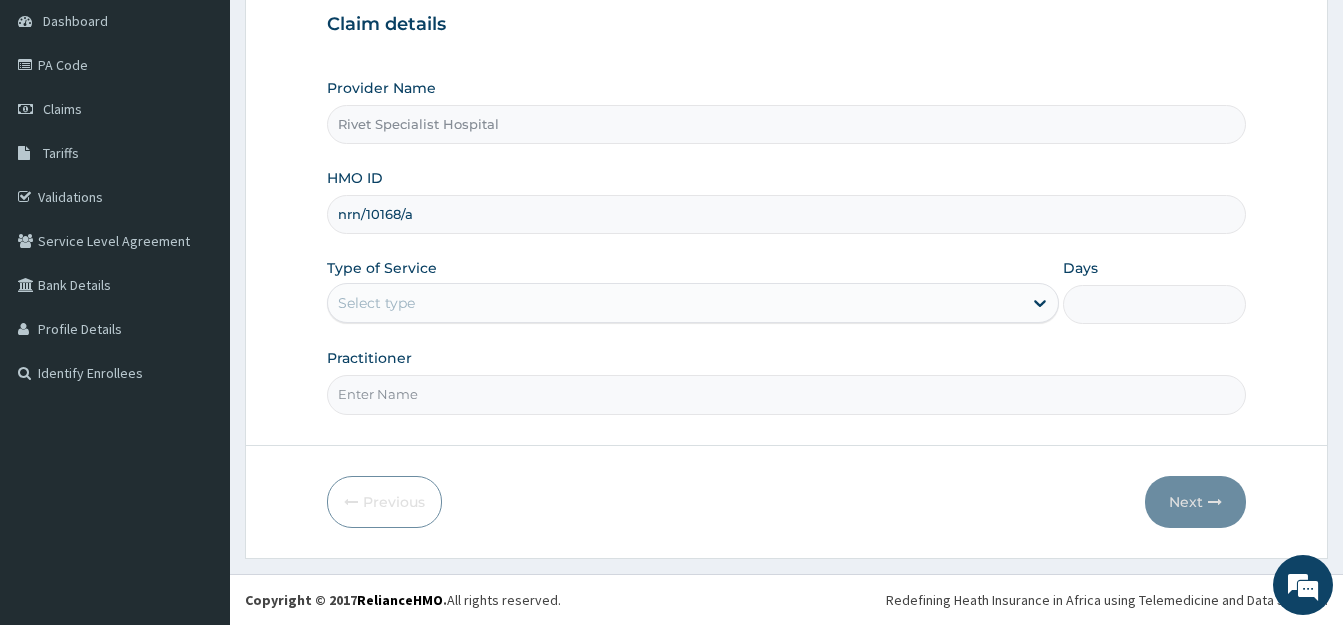 type on "nrn/10168/a" 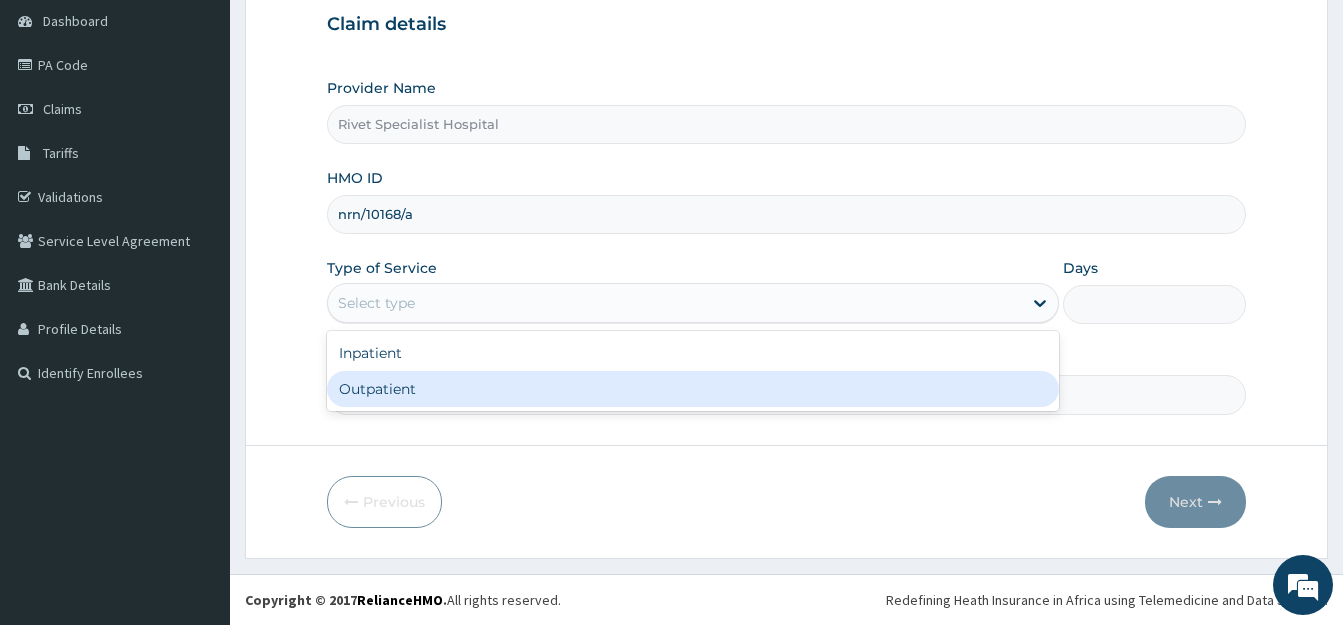 click on "Outpatient" at bounding box center (693, 389) 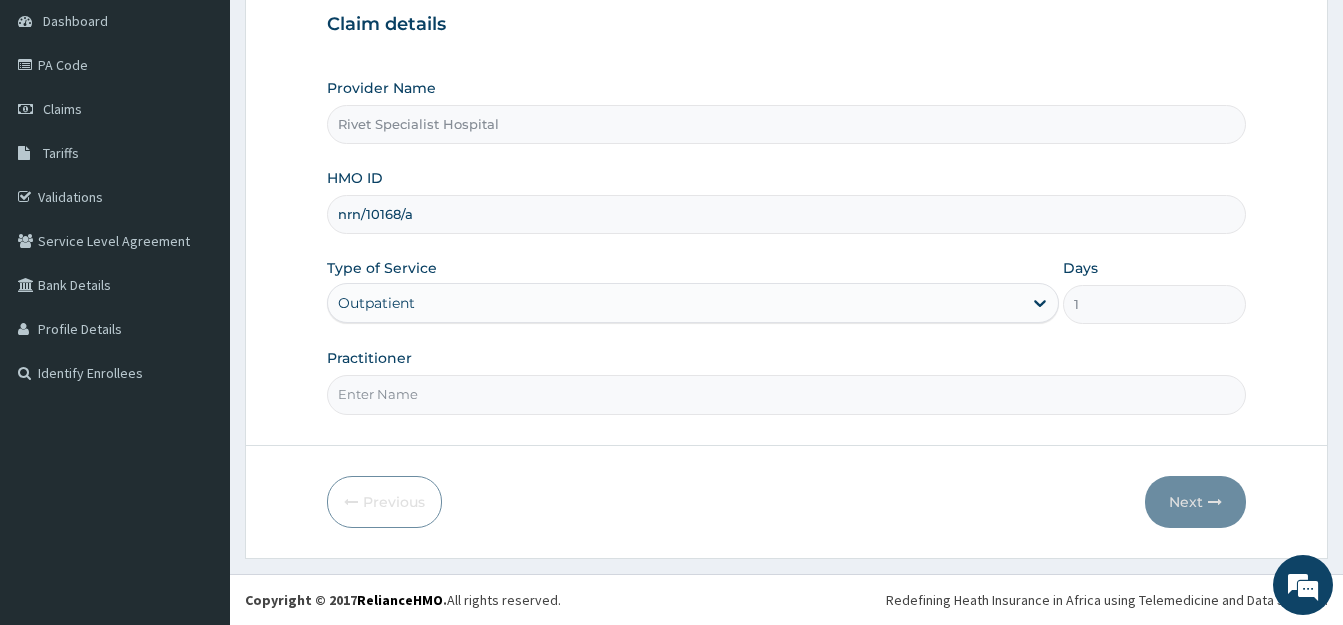 click on "Practitioner" at bounding box center (786, 394) 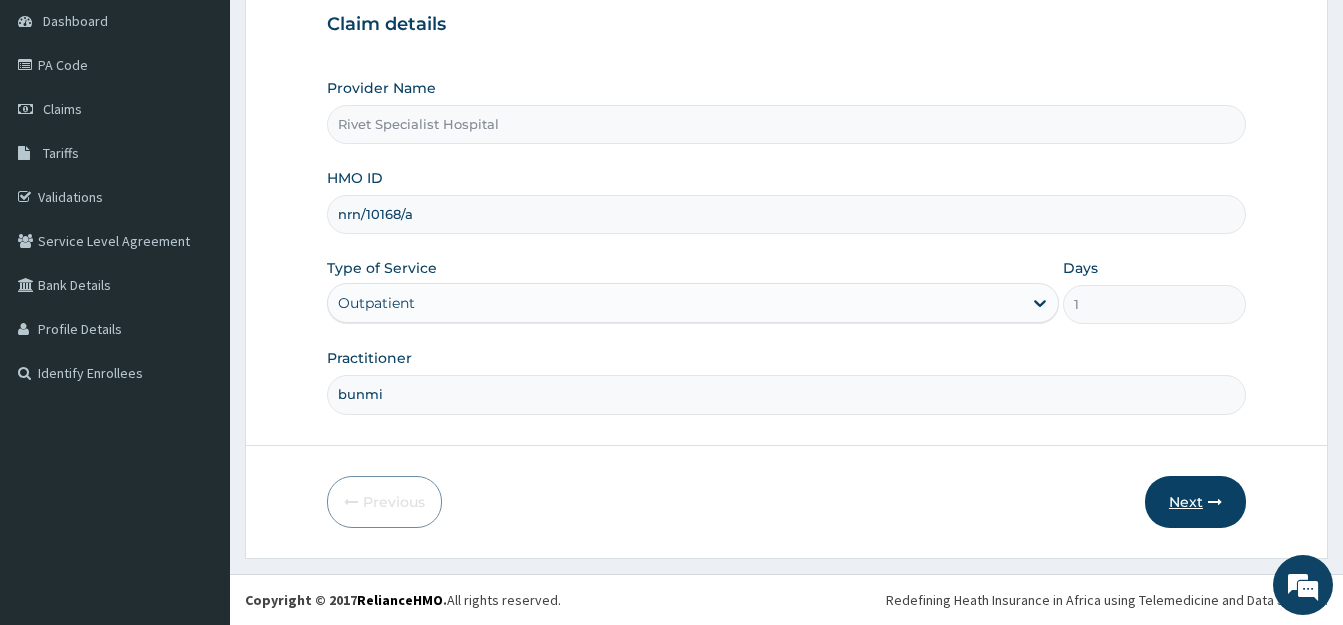 type on "bunmi" 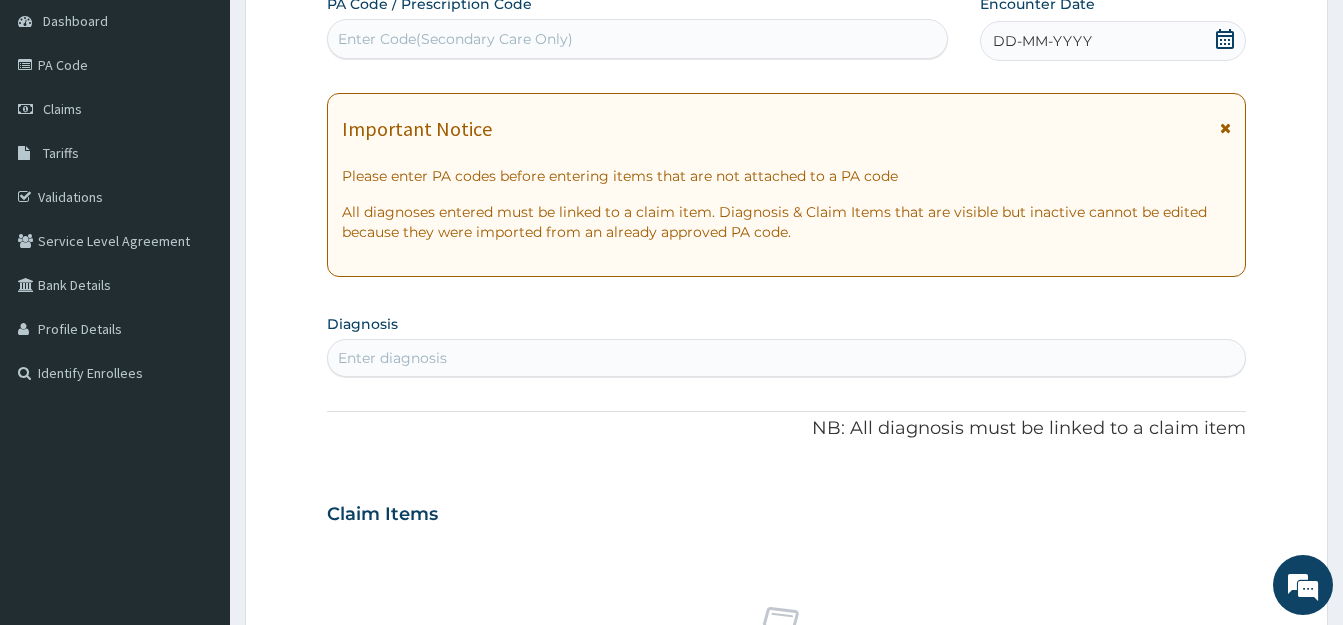 click 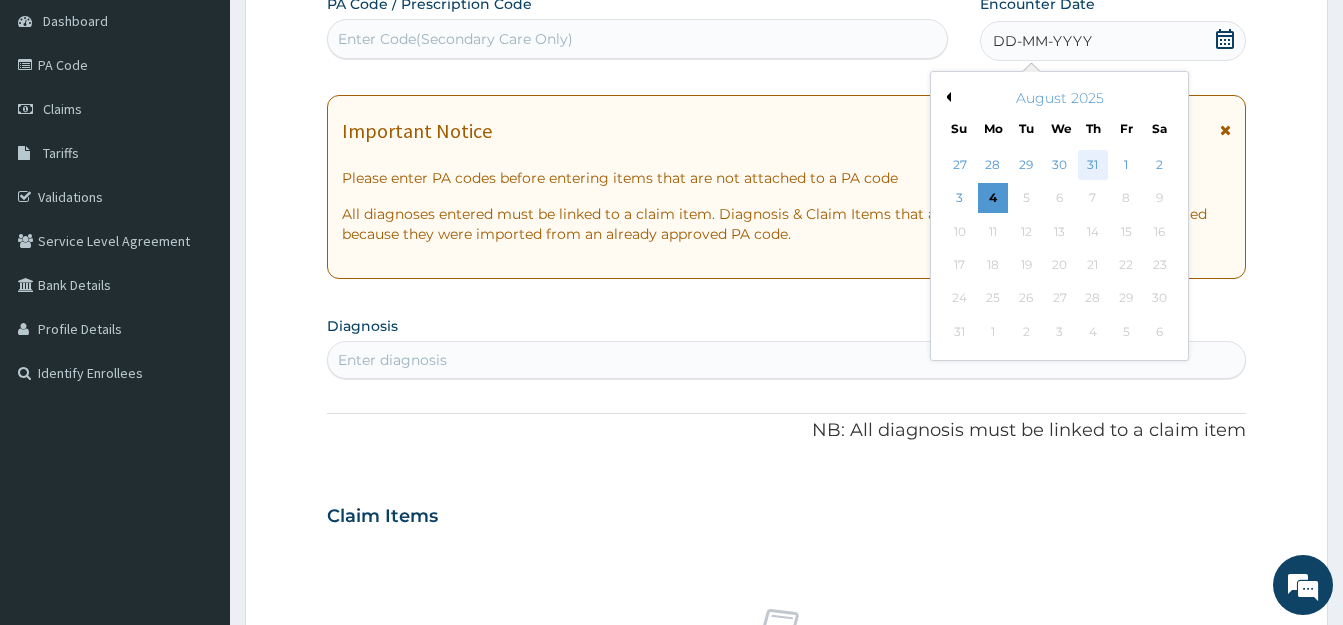 click on "31" at bounding box center (1093, 165) 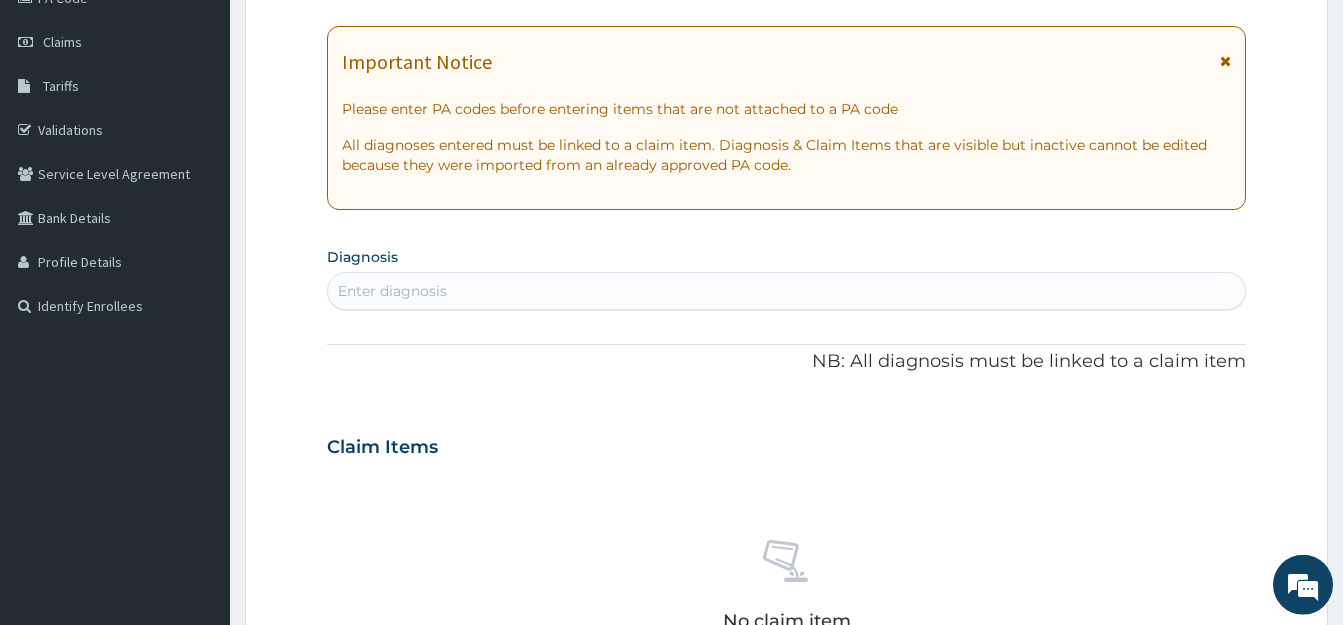 scroll, scrollTop: 299, scrollLeft: 0, axis: vertical 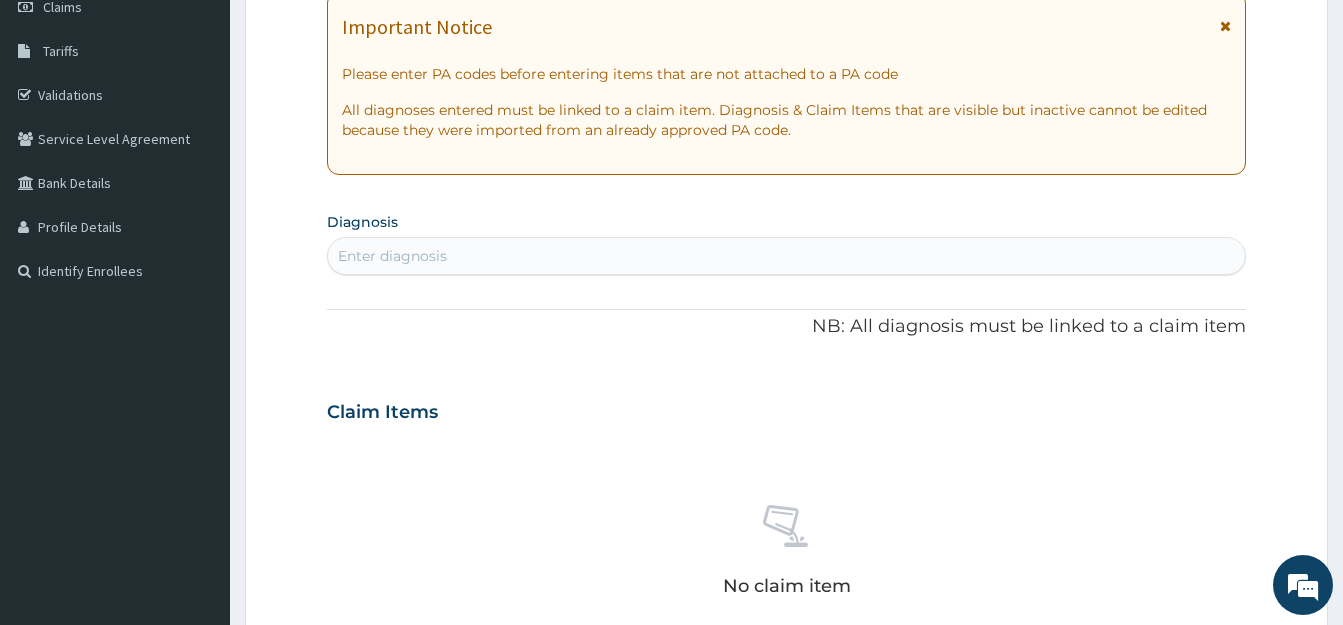 click on "Enter diagnosis" at bounding box center [786, 256] 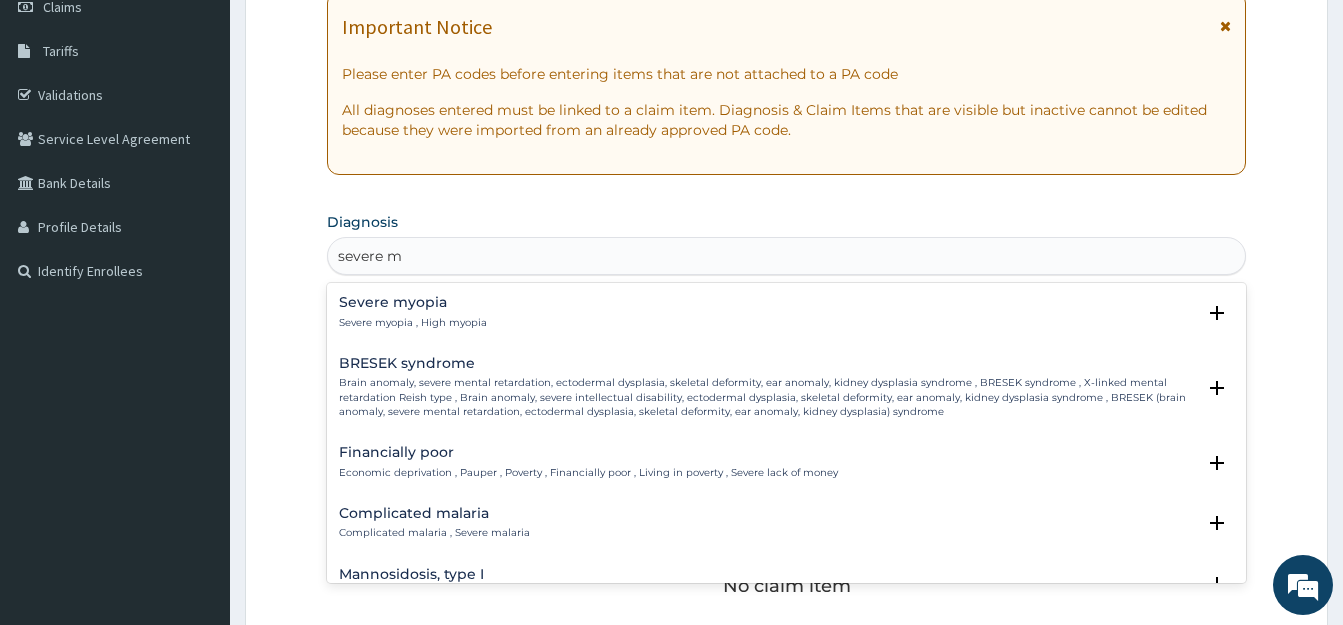 type on "severe ma" 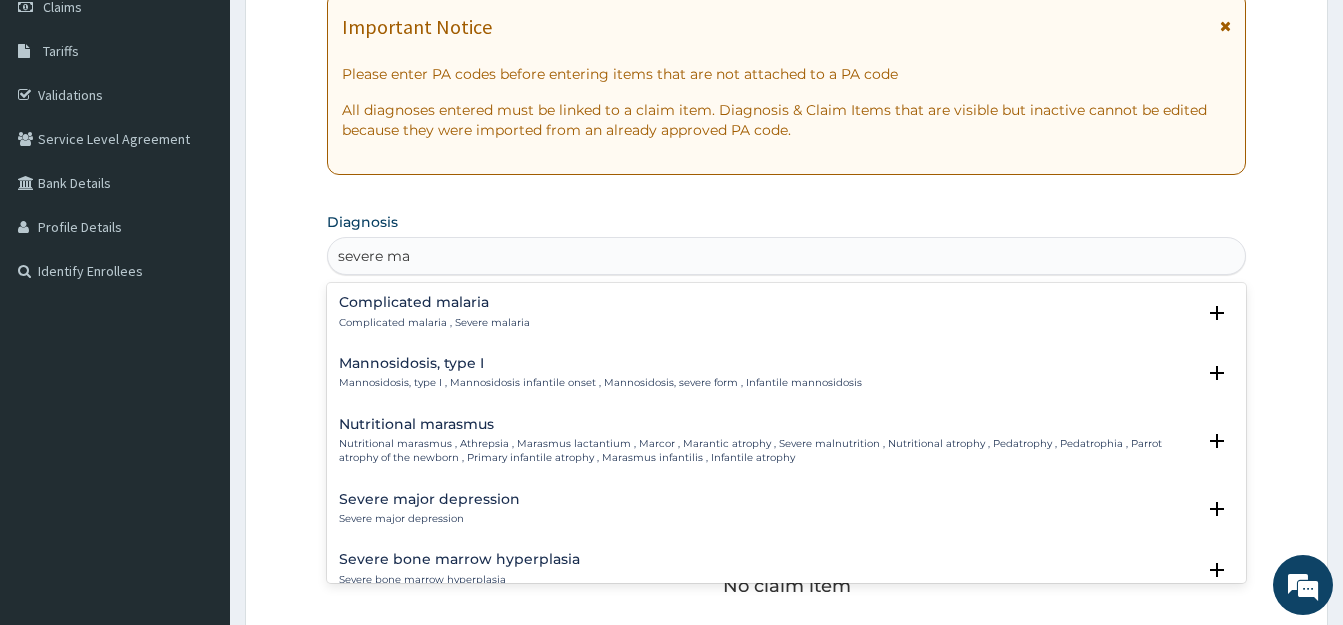click on "Complicated malaria , Severe malaria" at bounding box center (434, 323) 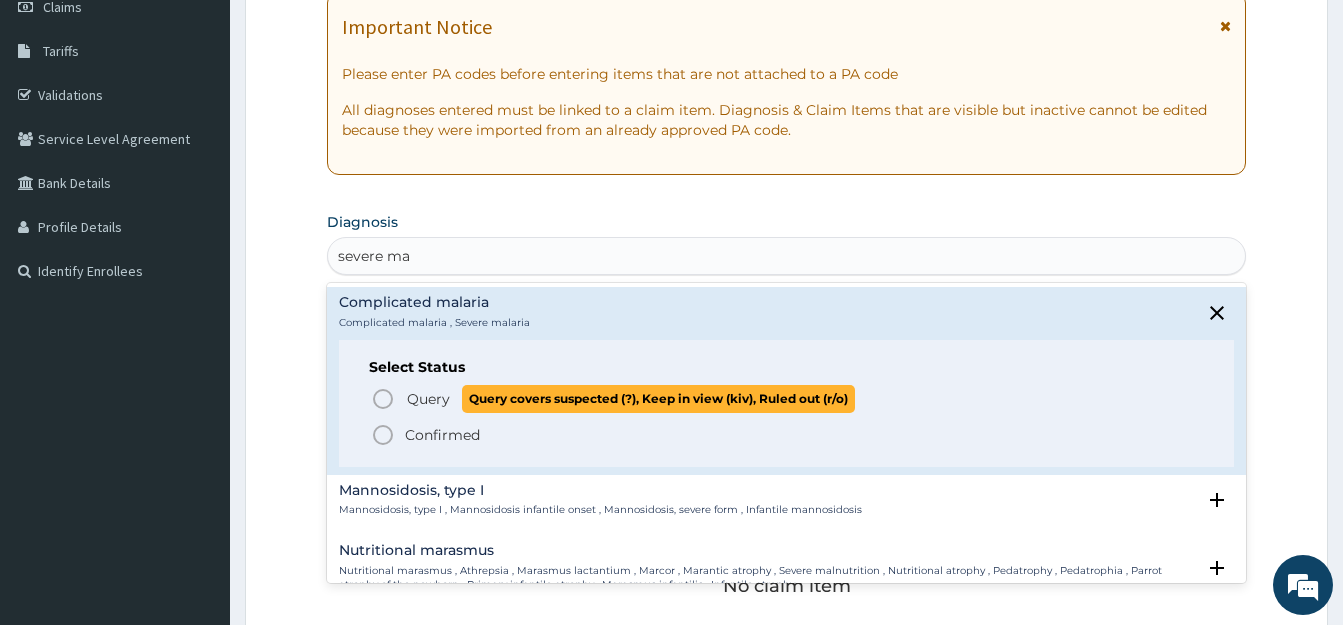 click 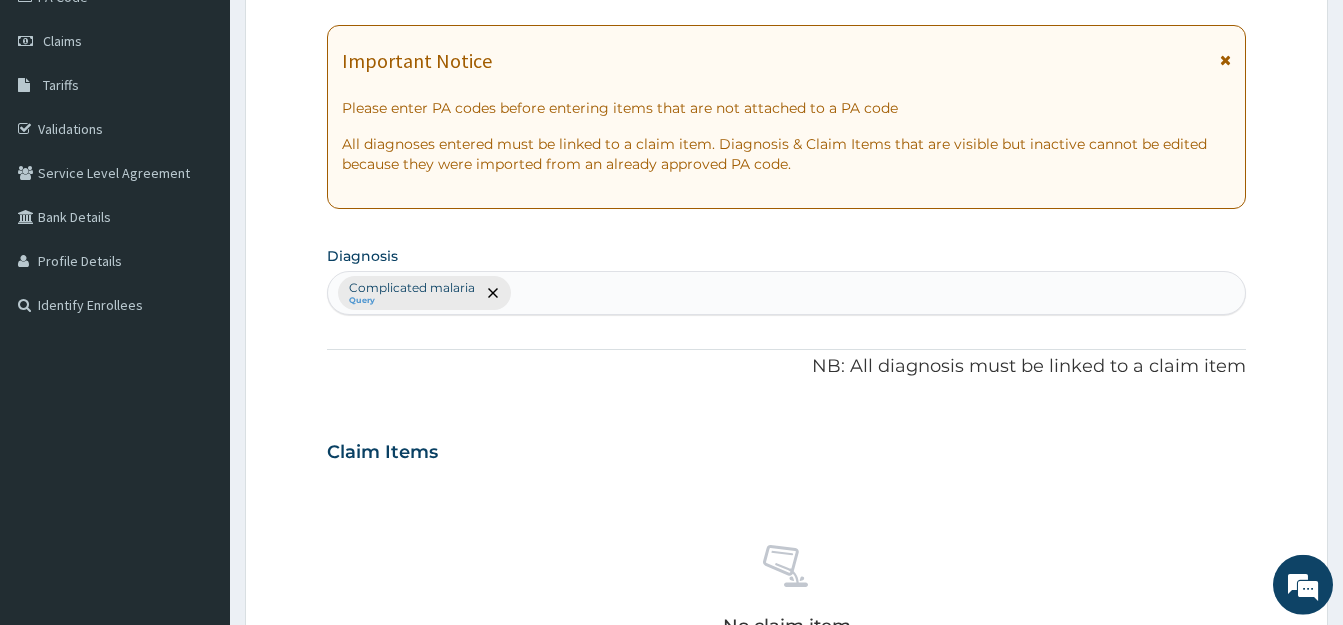 scroll, scrollTop: 299, scrollLeft: 0, axis: vertical 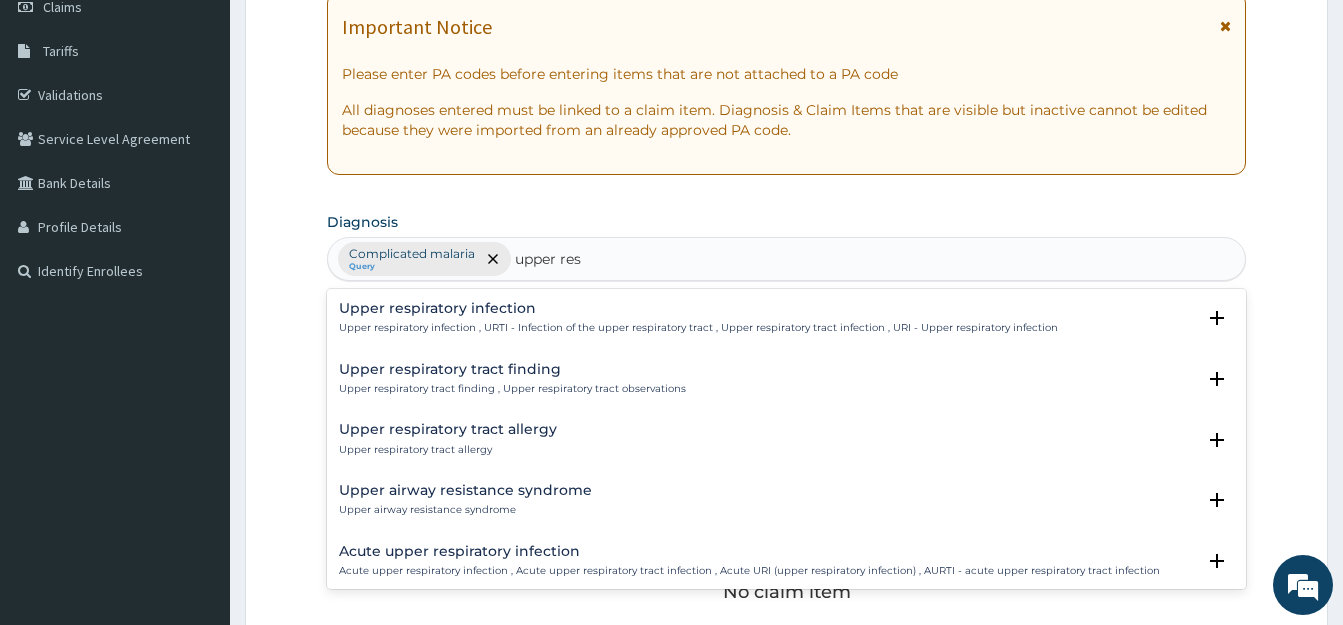 type on "upper resp" 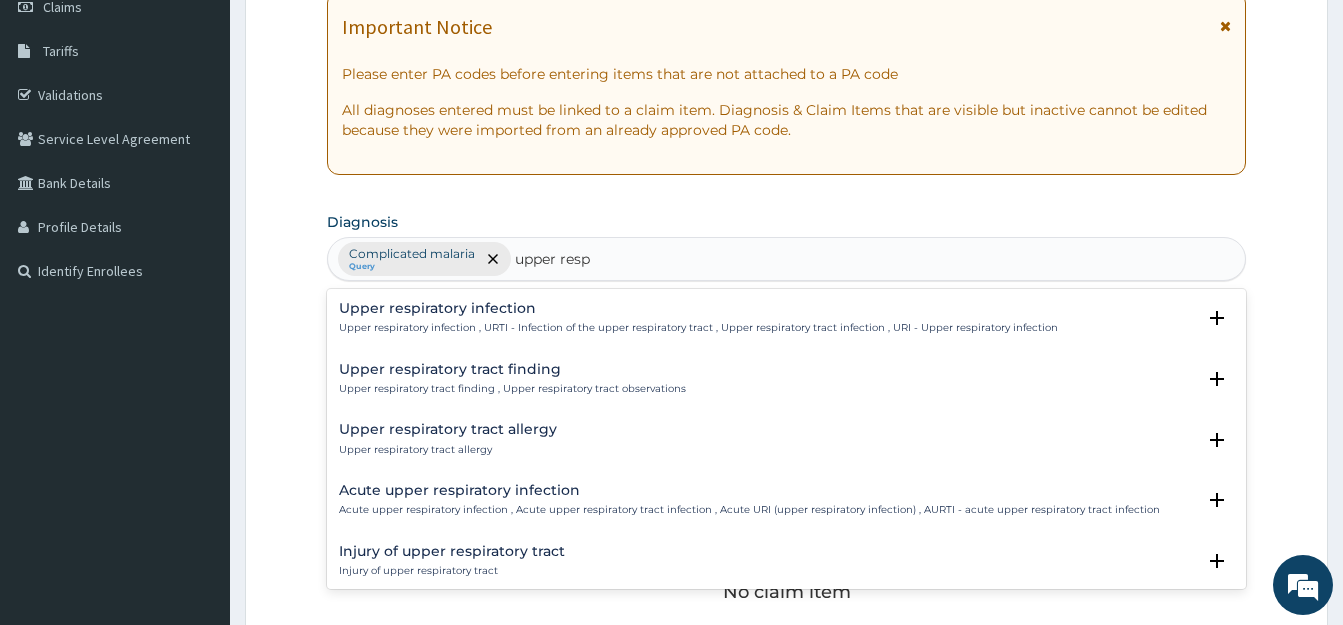 click on "Upper respiratory infection Upper respiratory infection , URTI - Infection of the upper respiratory tract , Upper respiratory tract infection , URI - Upper respiratory infection" at bounding box center (698, 318) 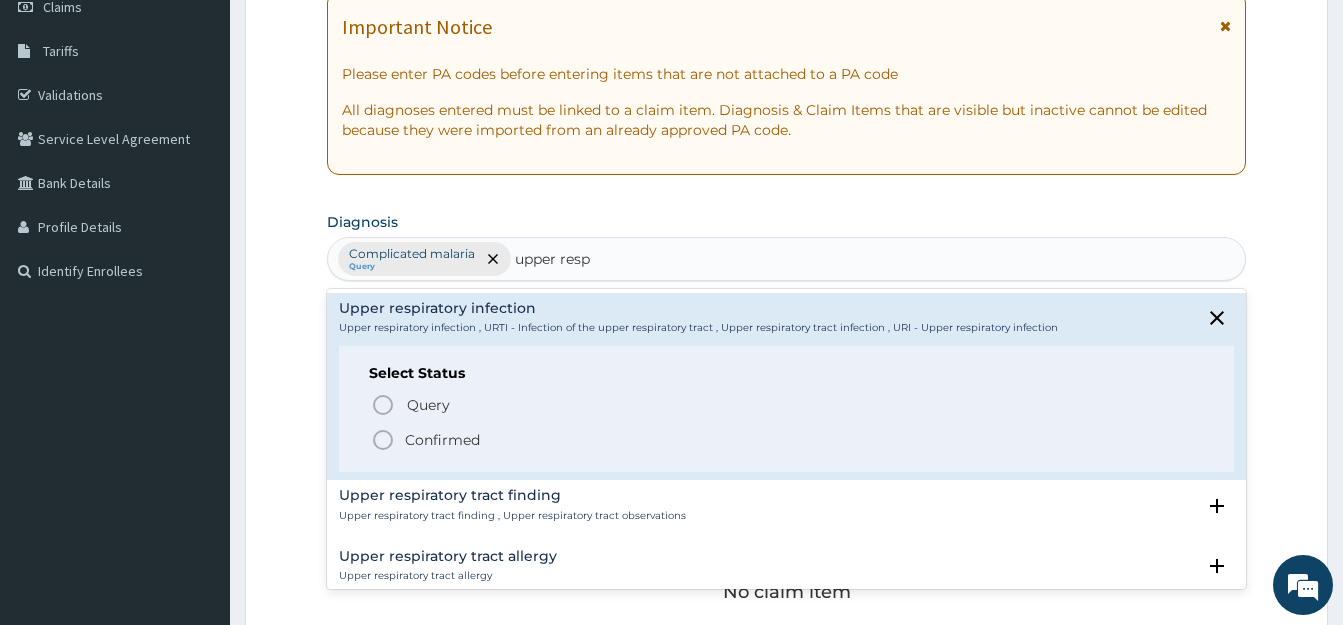 click on "Select Status Query Query covers suspected (?), Keep in view (kiv), Ruled out (r/o) Confirmed" at bounding box center (786, 409) 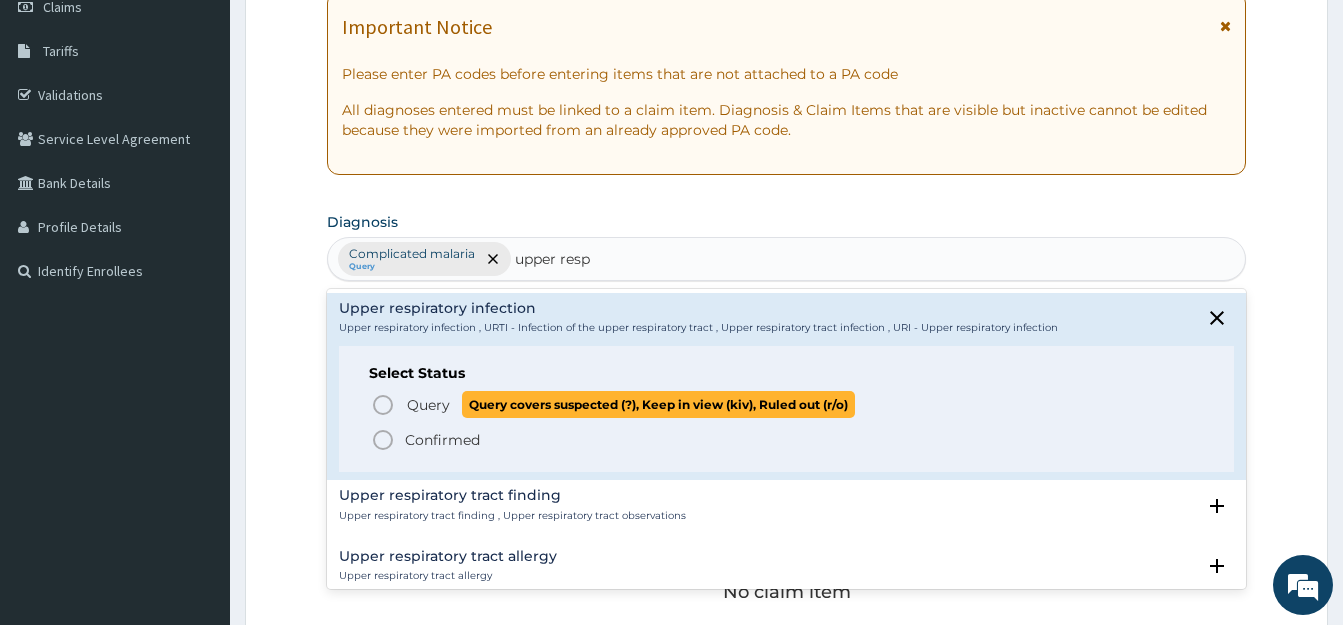 click 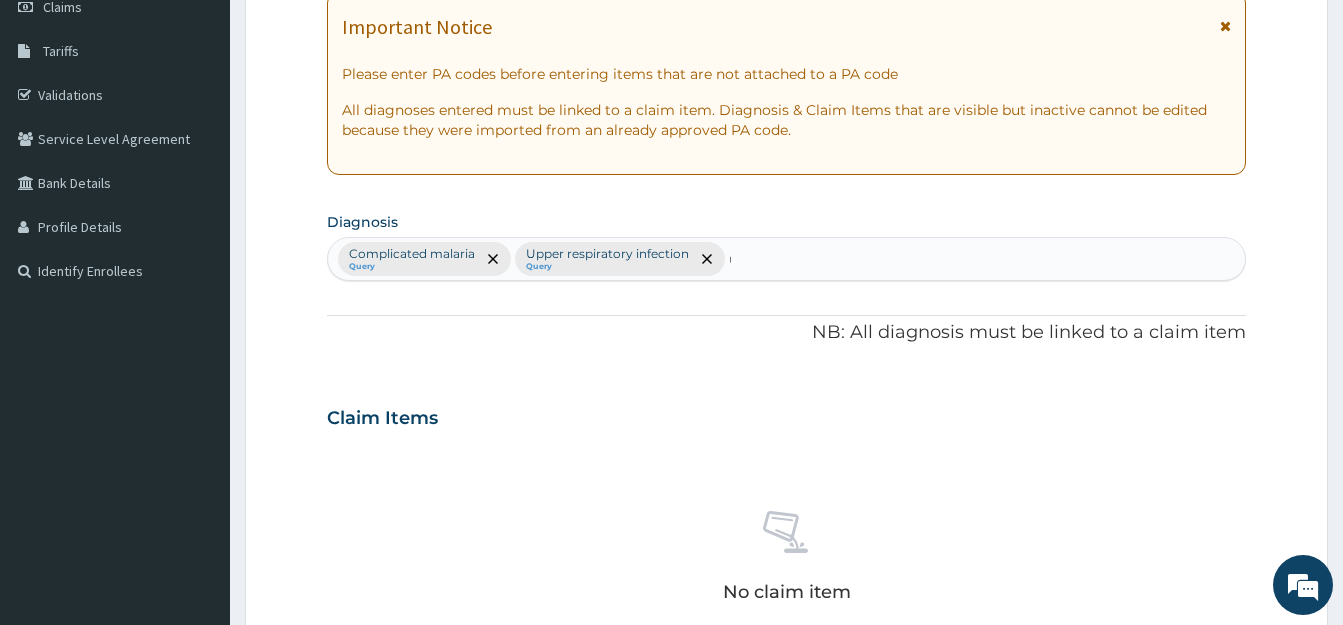 type 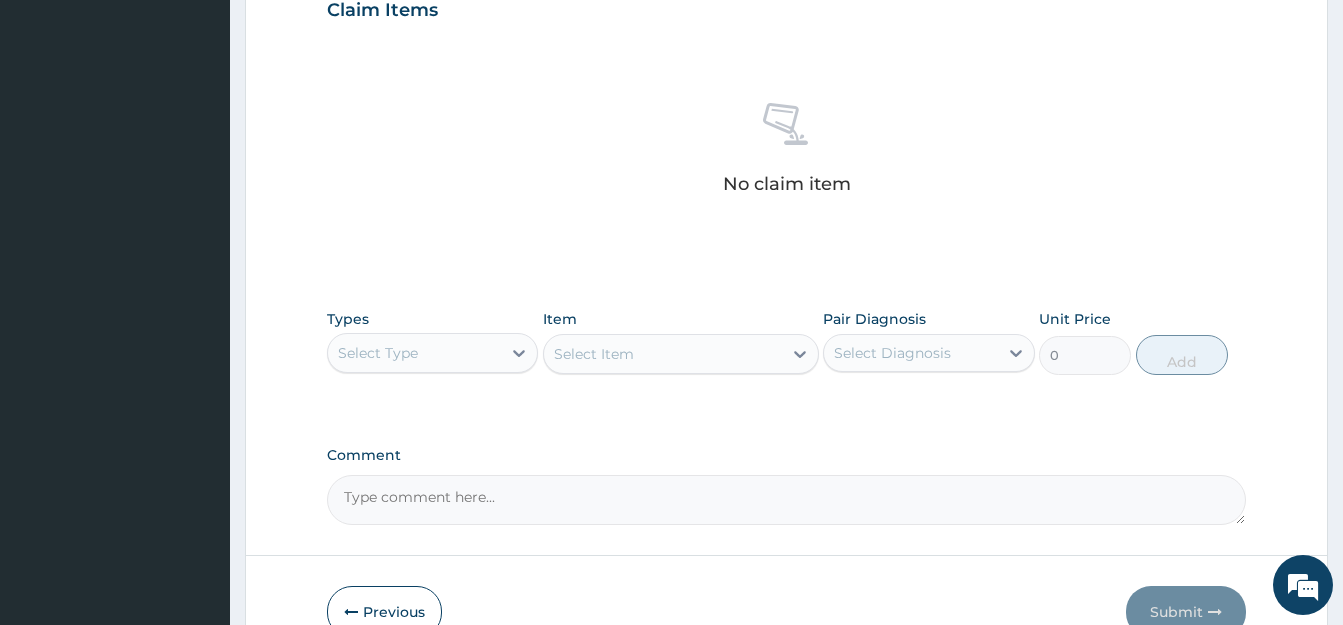 scroll, scrollTop: 809, scrollLeft: 0, axis: vertical 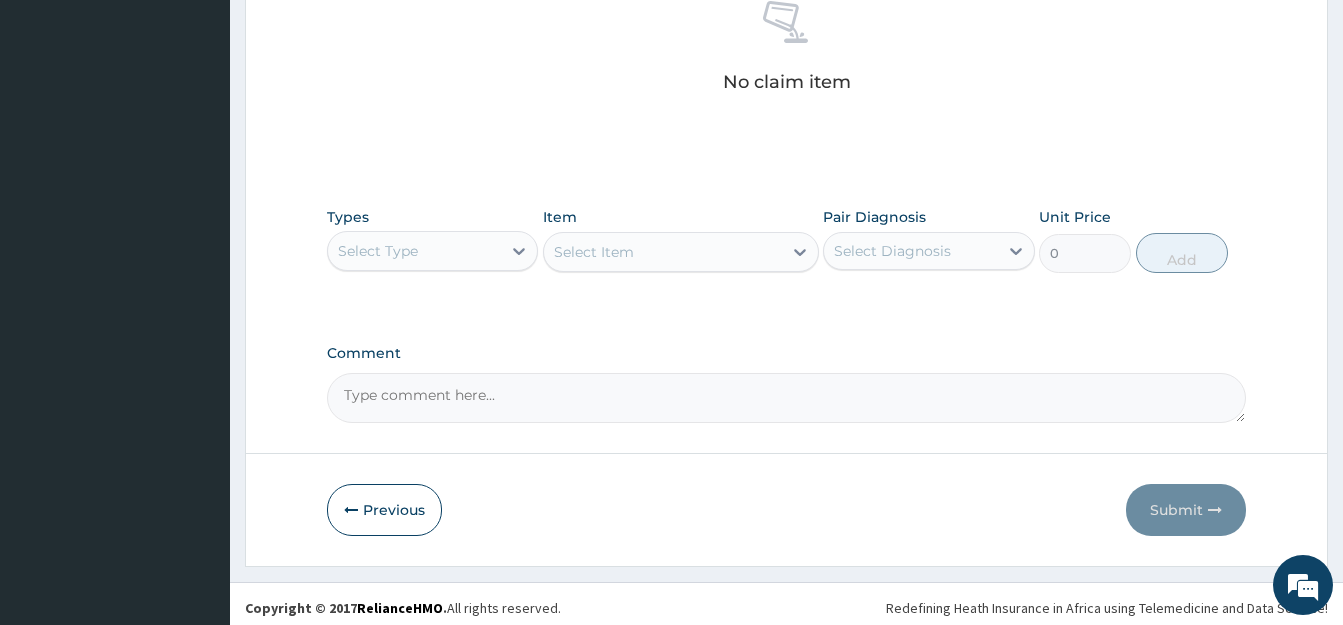 click on "Select Type" at bounding box center (414, 251) 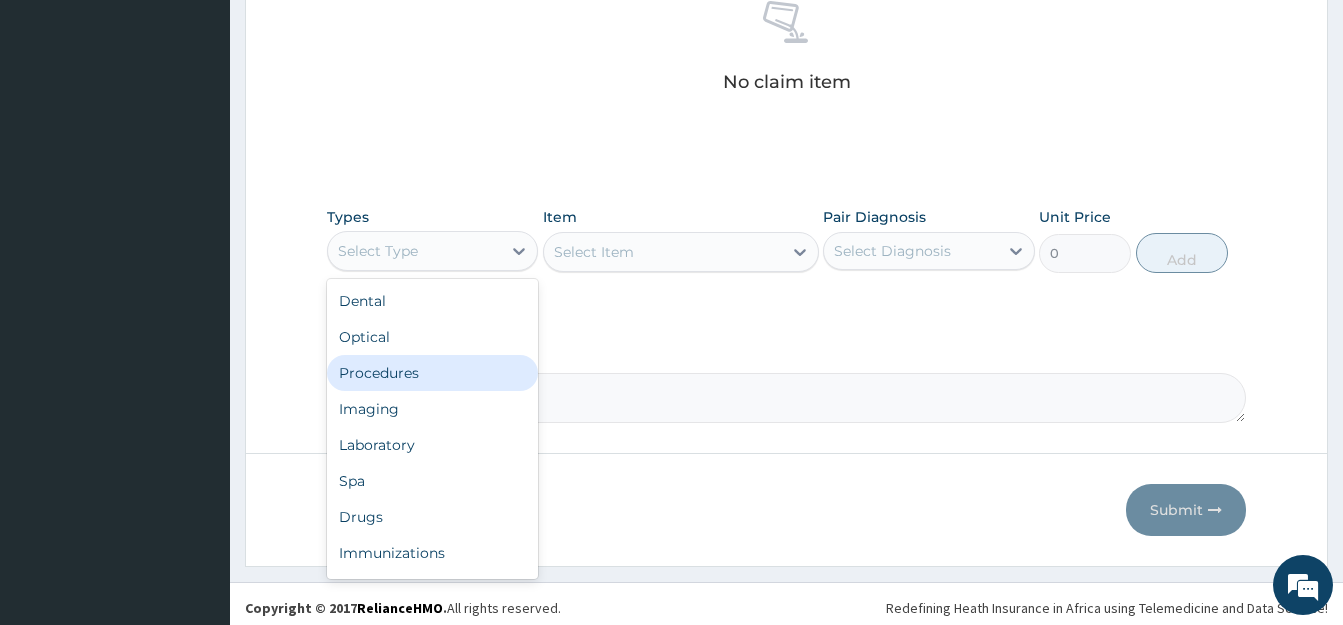 click on "Procedures" at bounding box center (432, 373) 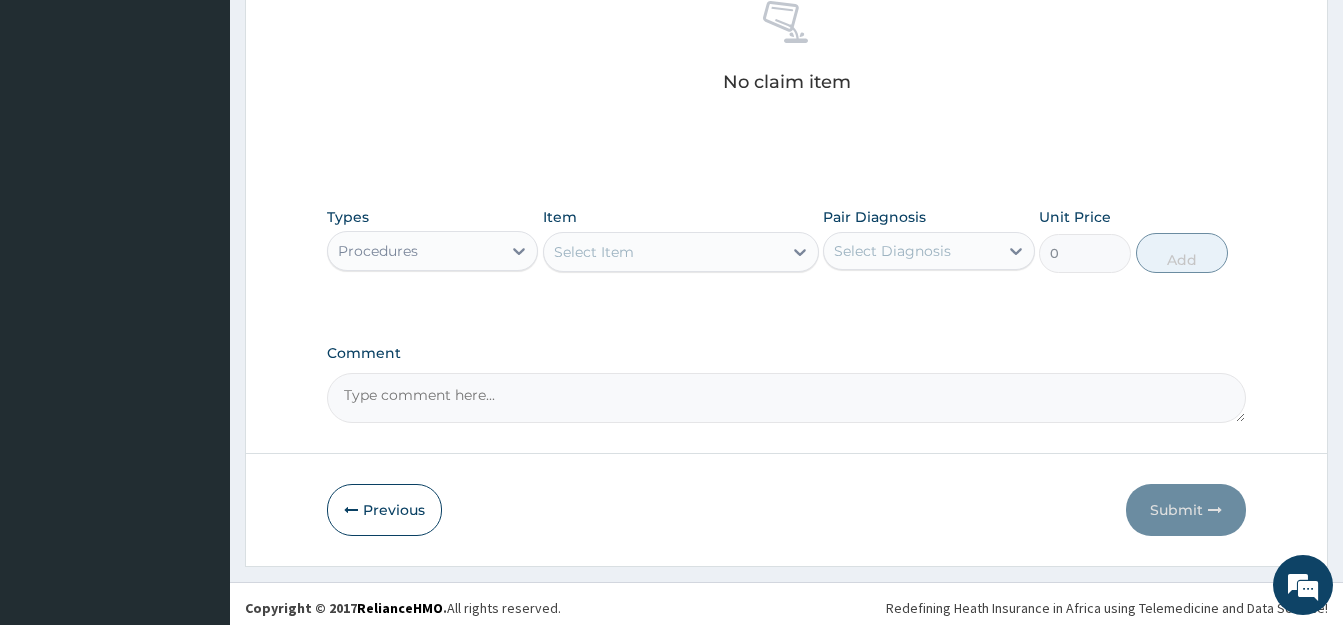 click on "Select Item" at bounding box center (594, 252) 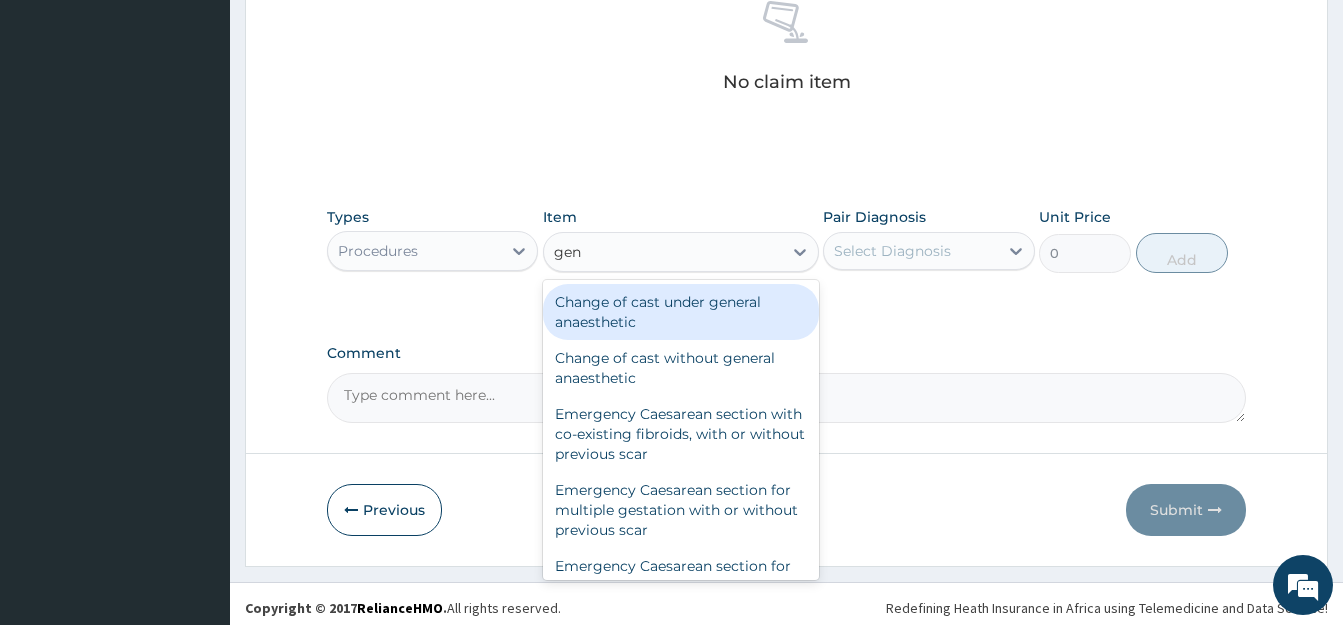 type on "gene" 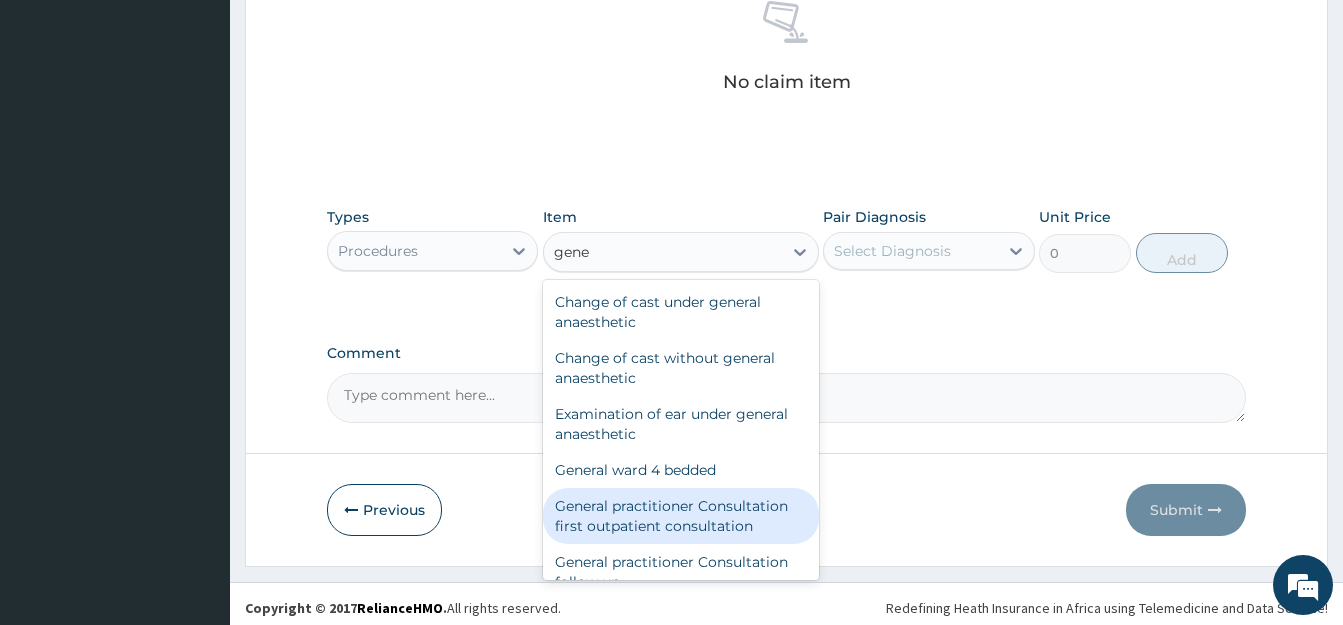 scroll, scrollTop: 108, scrollLeft: 0, axis: vertical 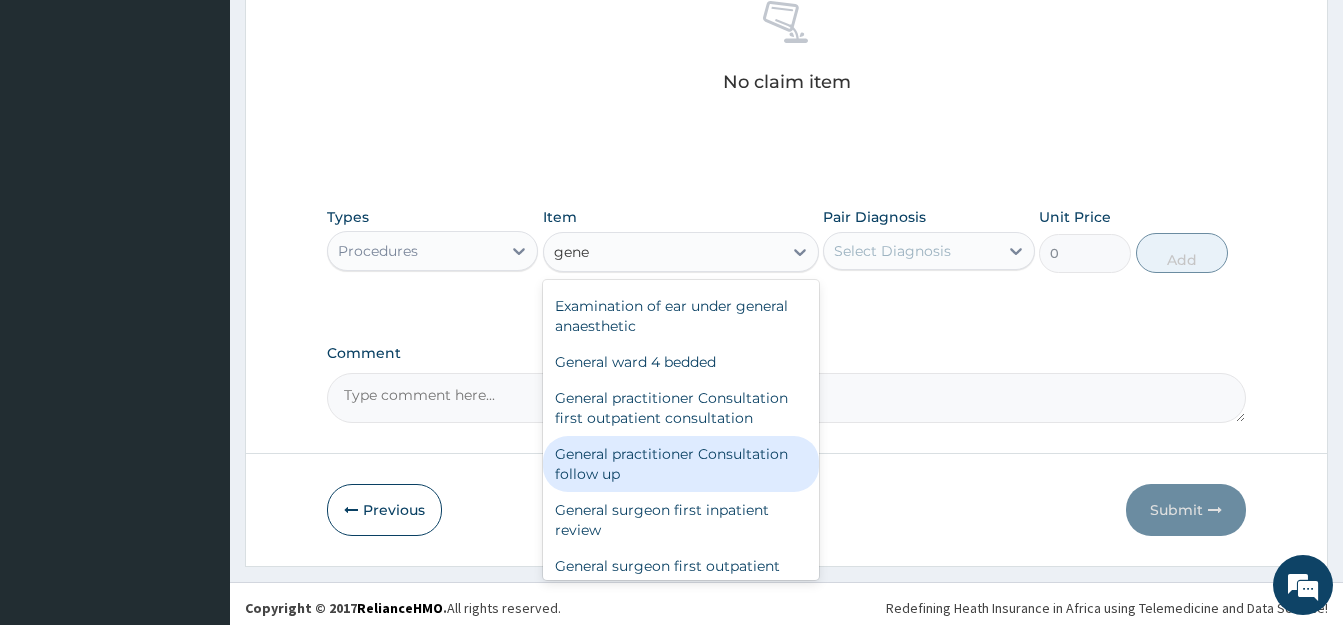 click on "General practitioner Consultation follow up" at bounding box center [681, 464] 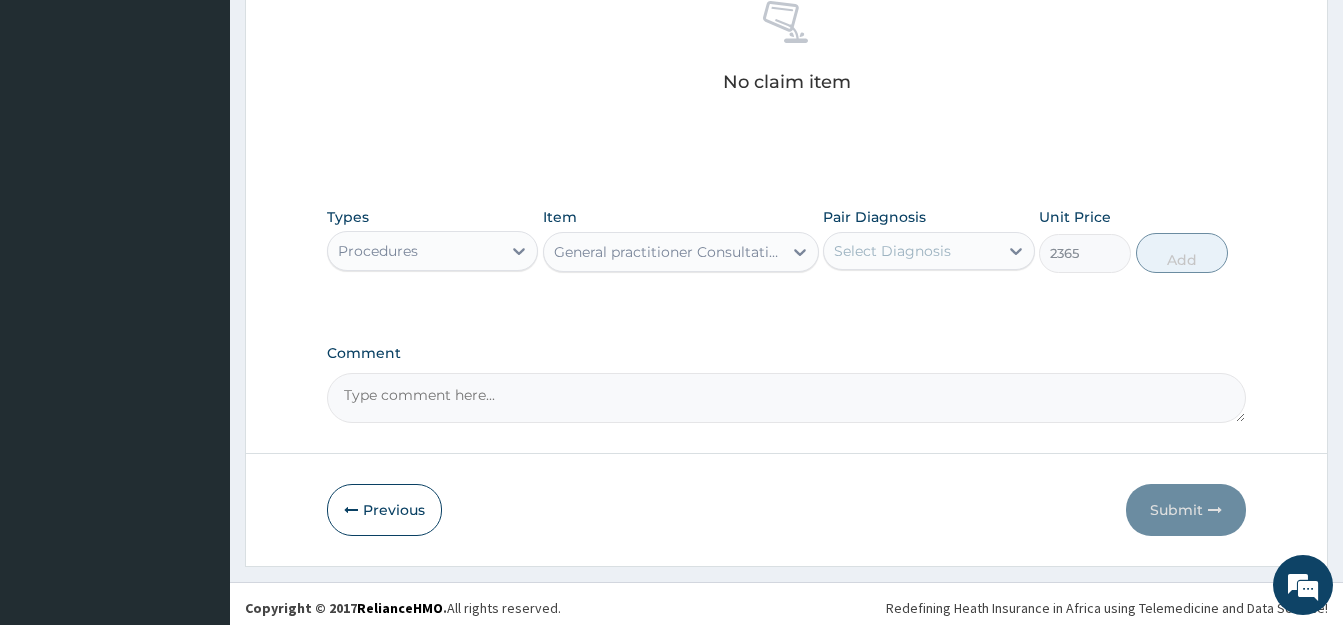 type 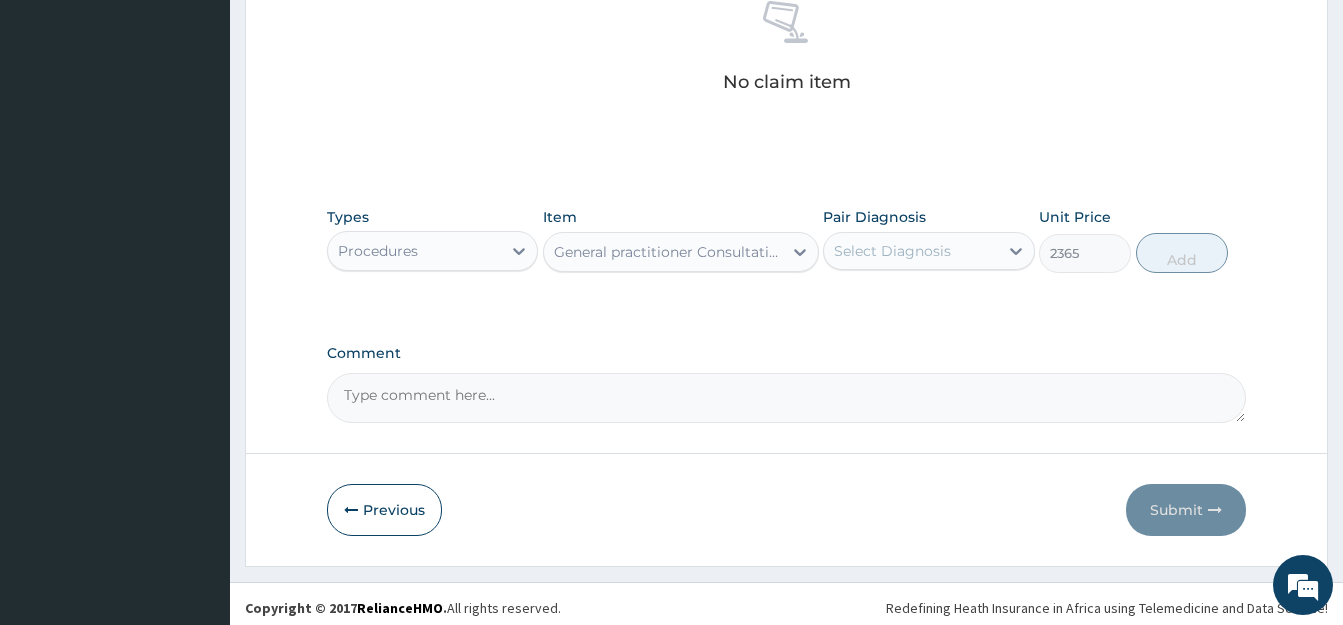click on "Select Diagnosis" at bounding box center (892, 251) 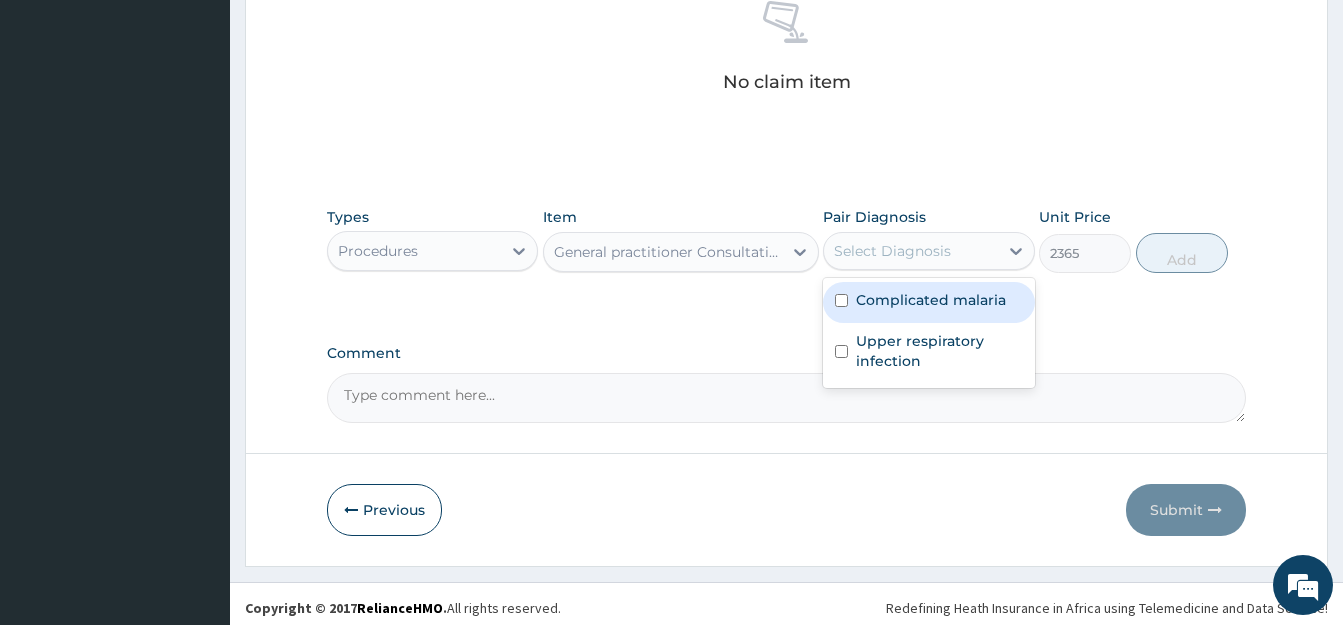 click at bounding box center [841, 300] 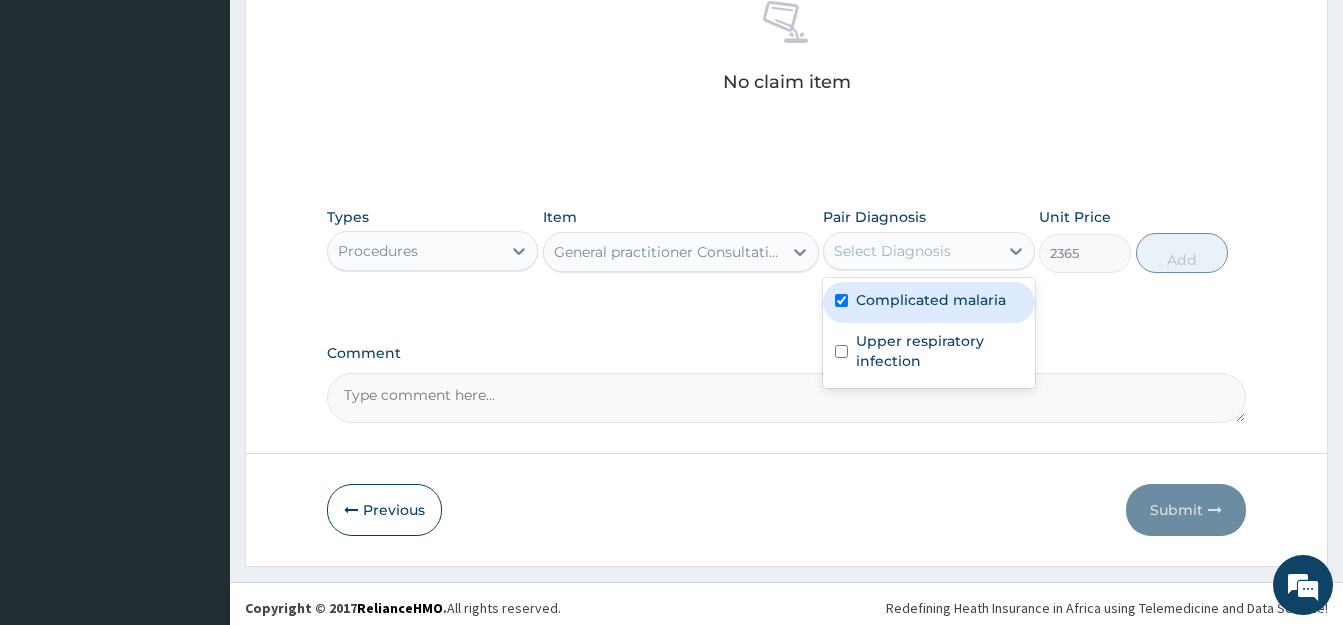 checkbox on "true" 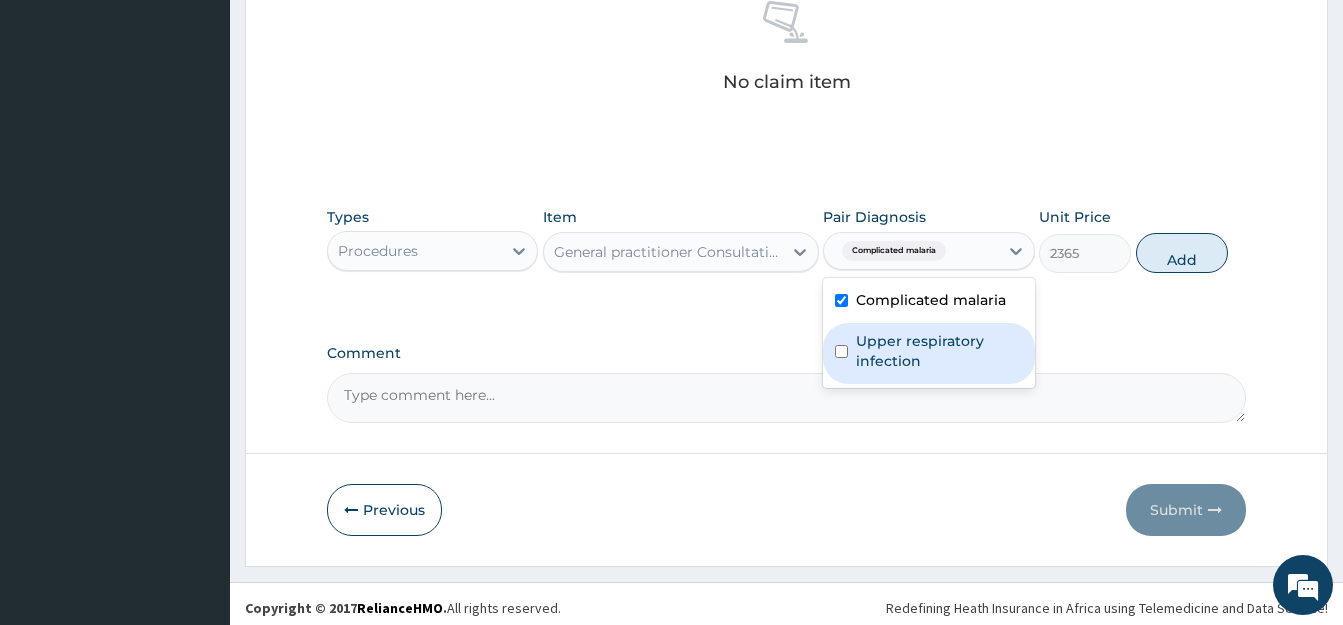 click at bounding box center (841, 351) 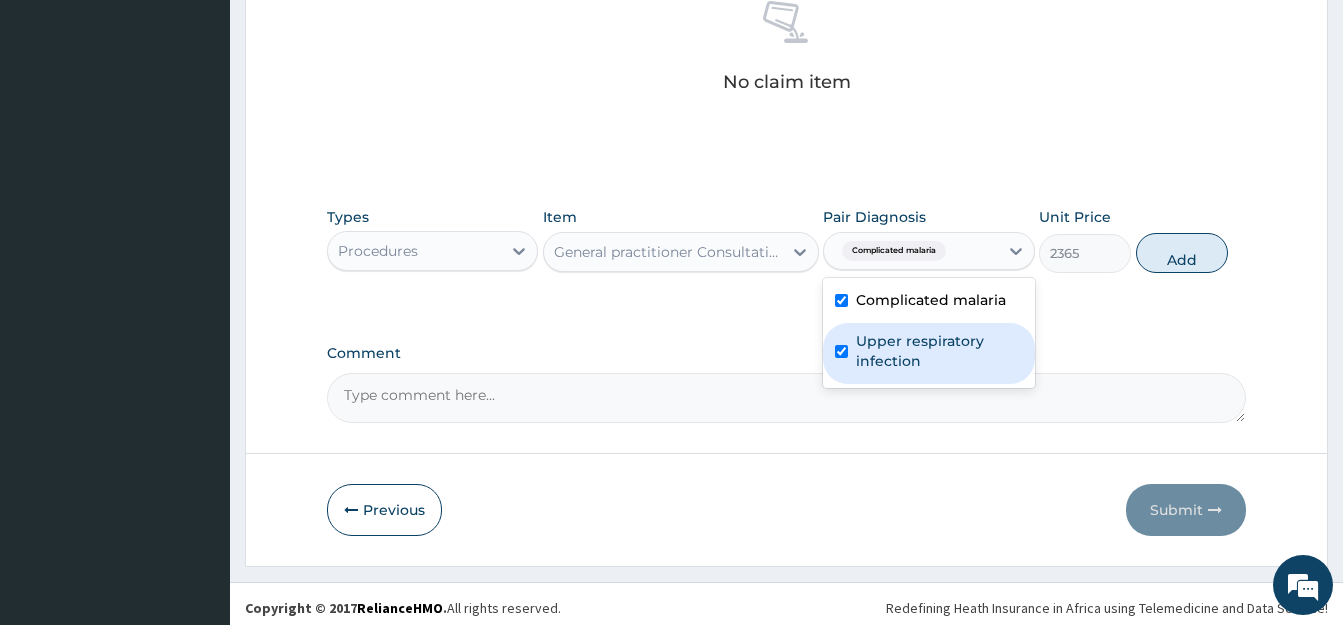 checkbox on "true" 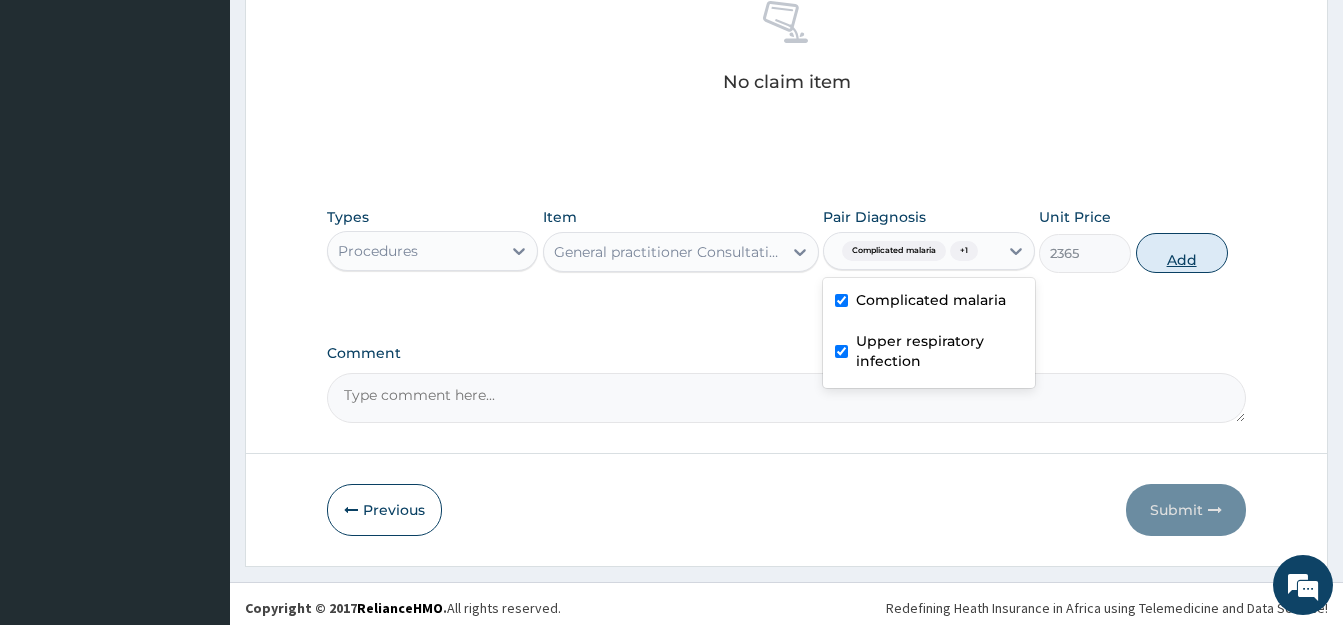 click on "Add" at bounding box center [1182, 253] 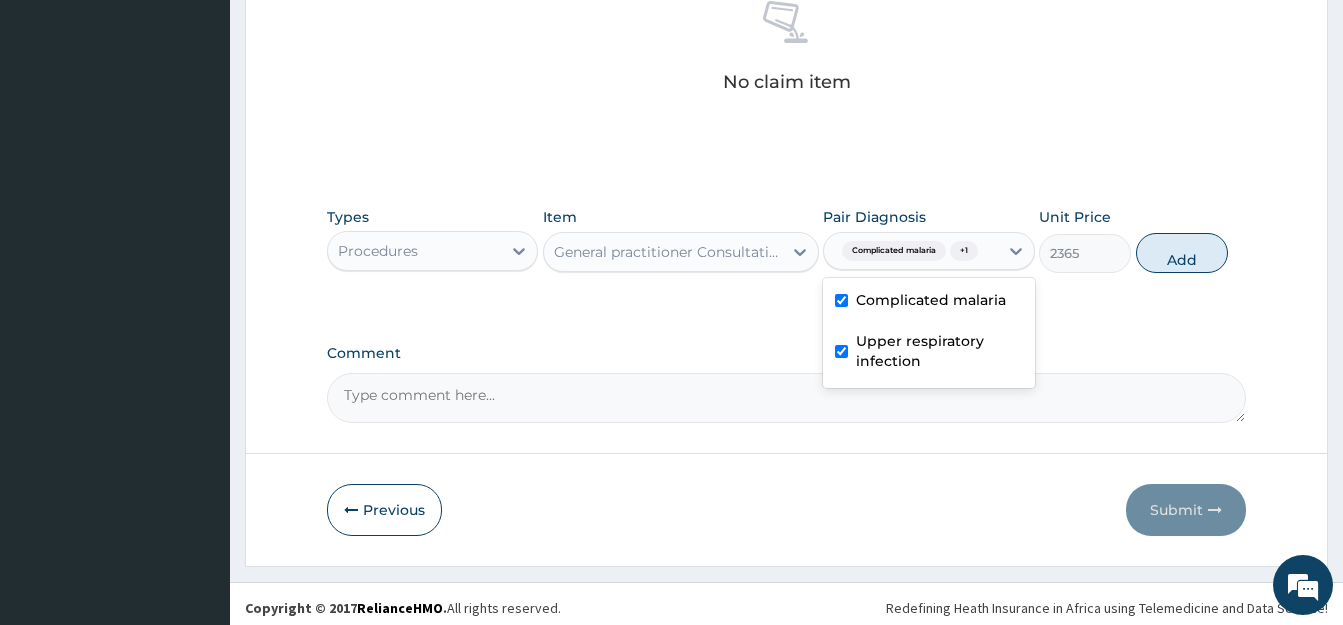 type on "0" 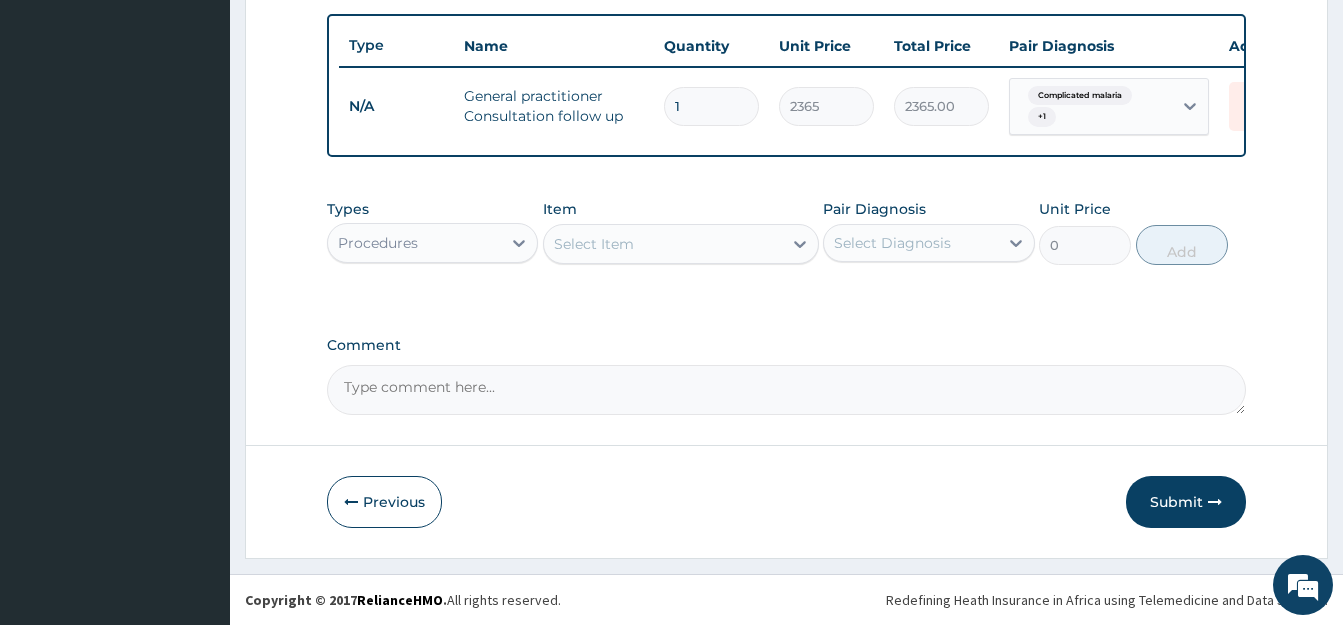 scroll, scrollTop: 747, scrollLeft: 0, axis: vertical 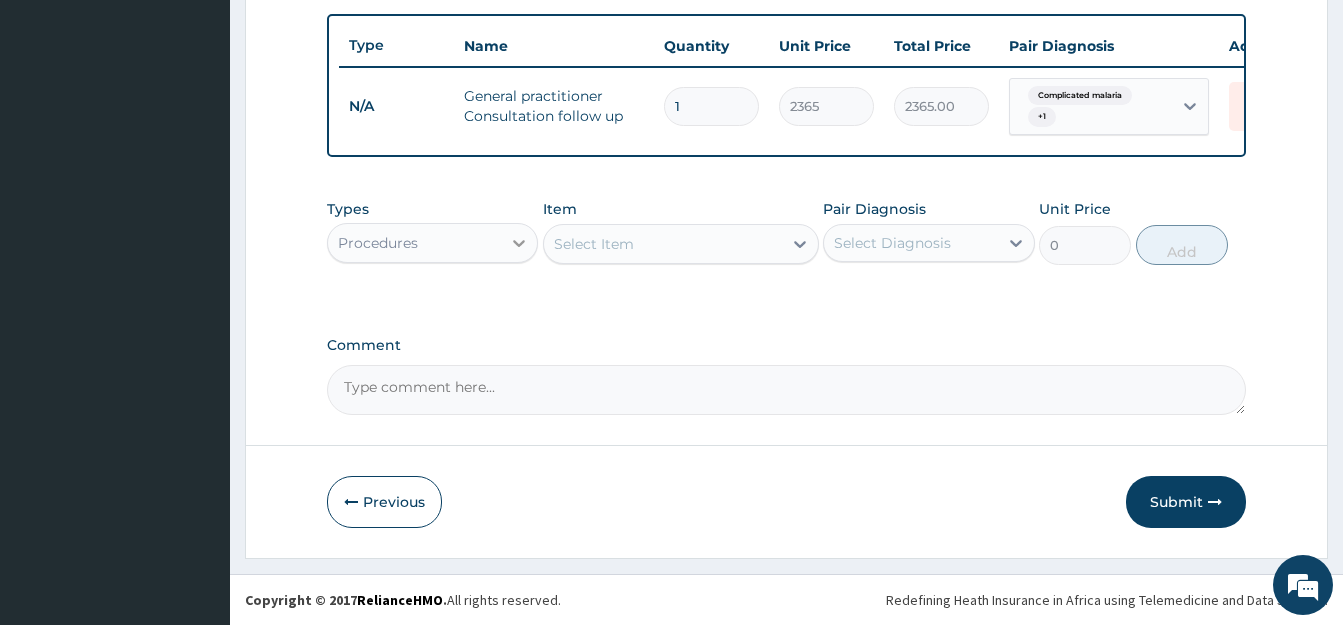 click 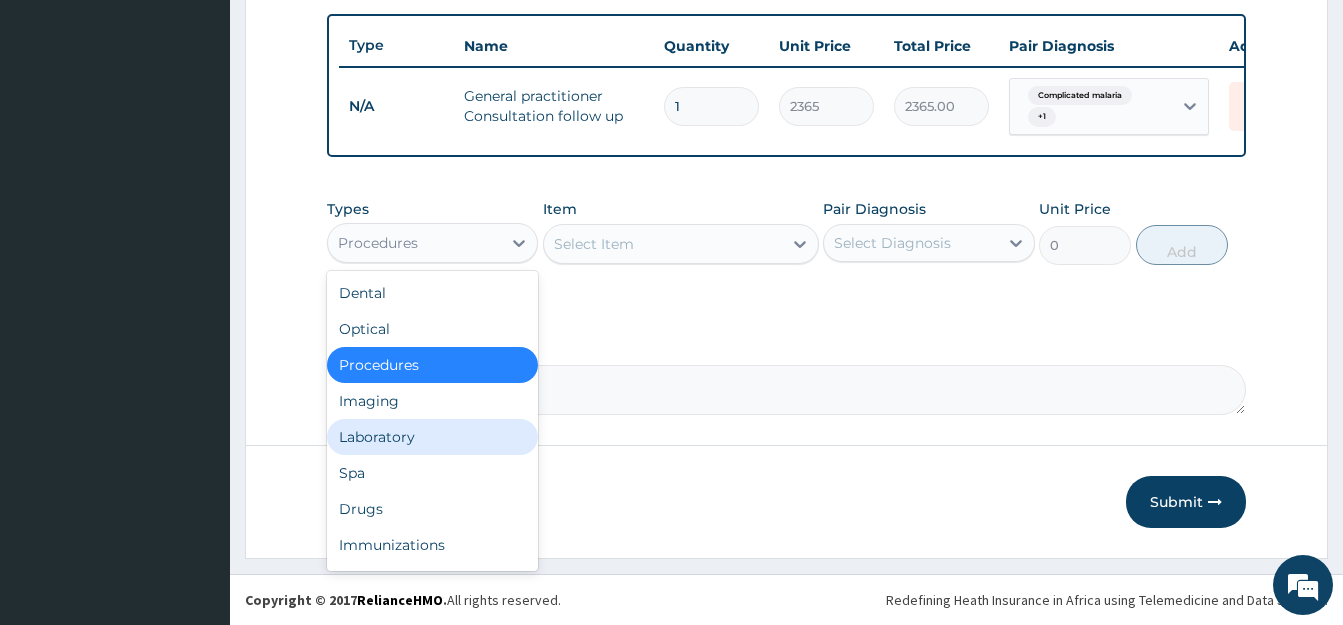 click on "Laboratory" at bounding box center (432, 437) 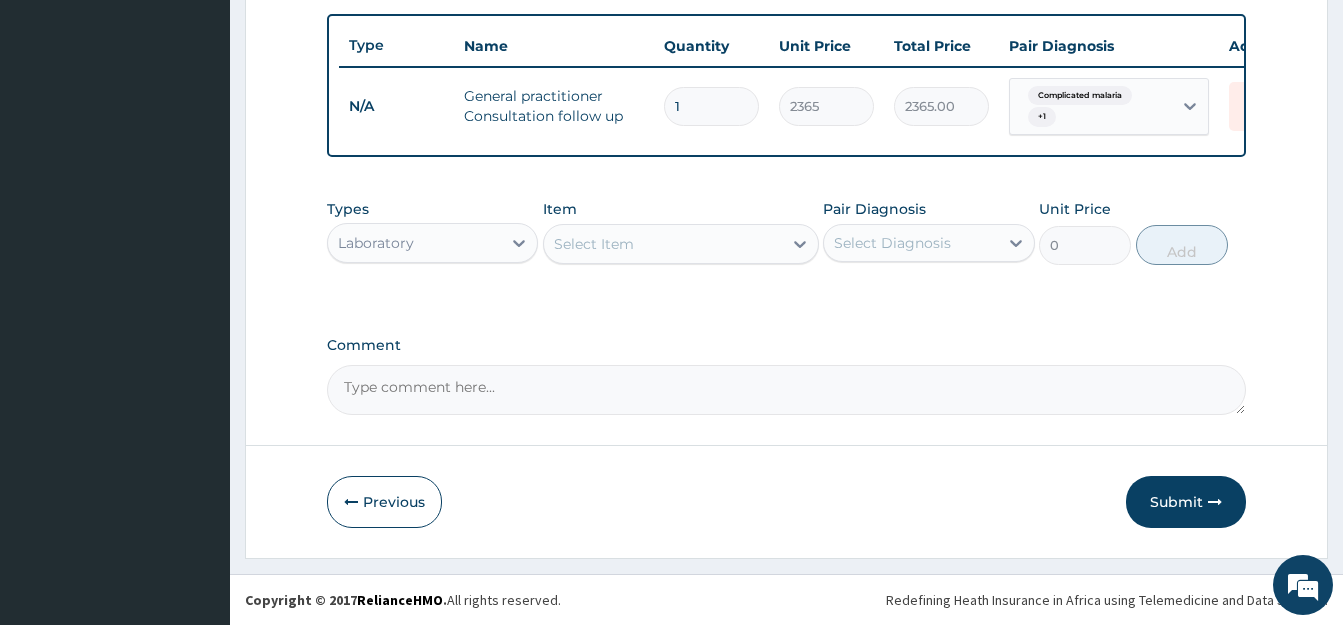 click on "Select Item" at bounding box center [663, 244] 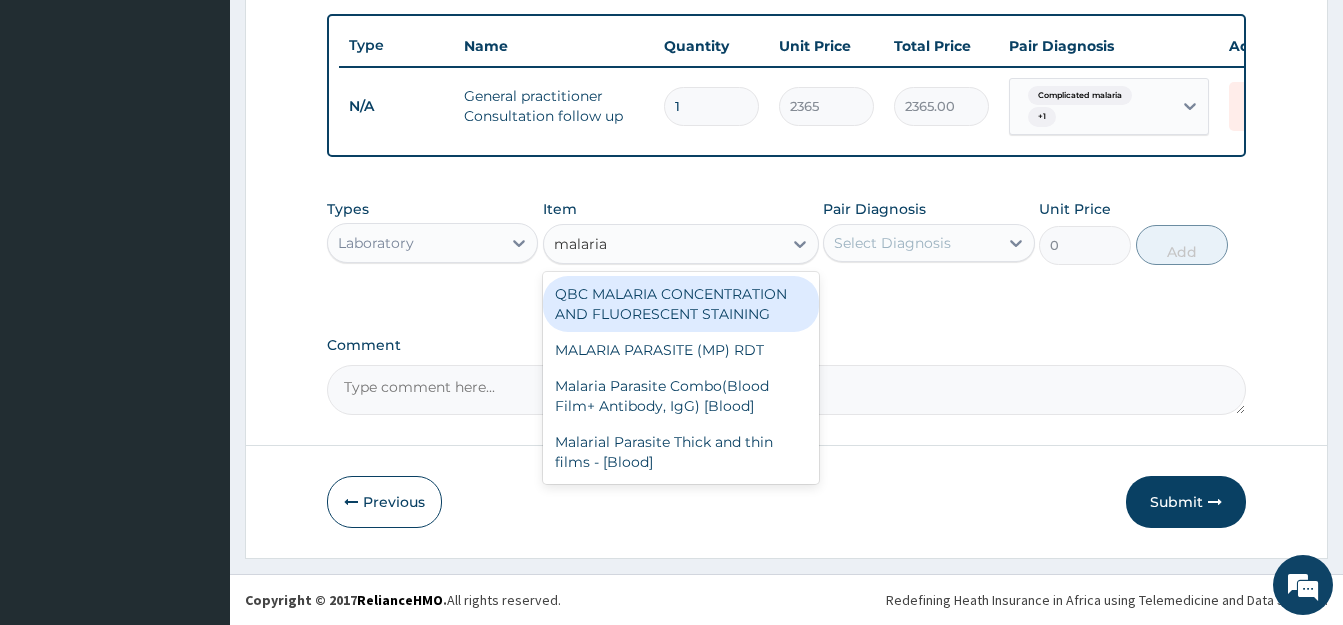 type on "malaria p" 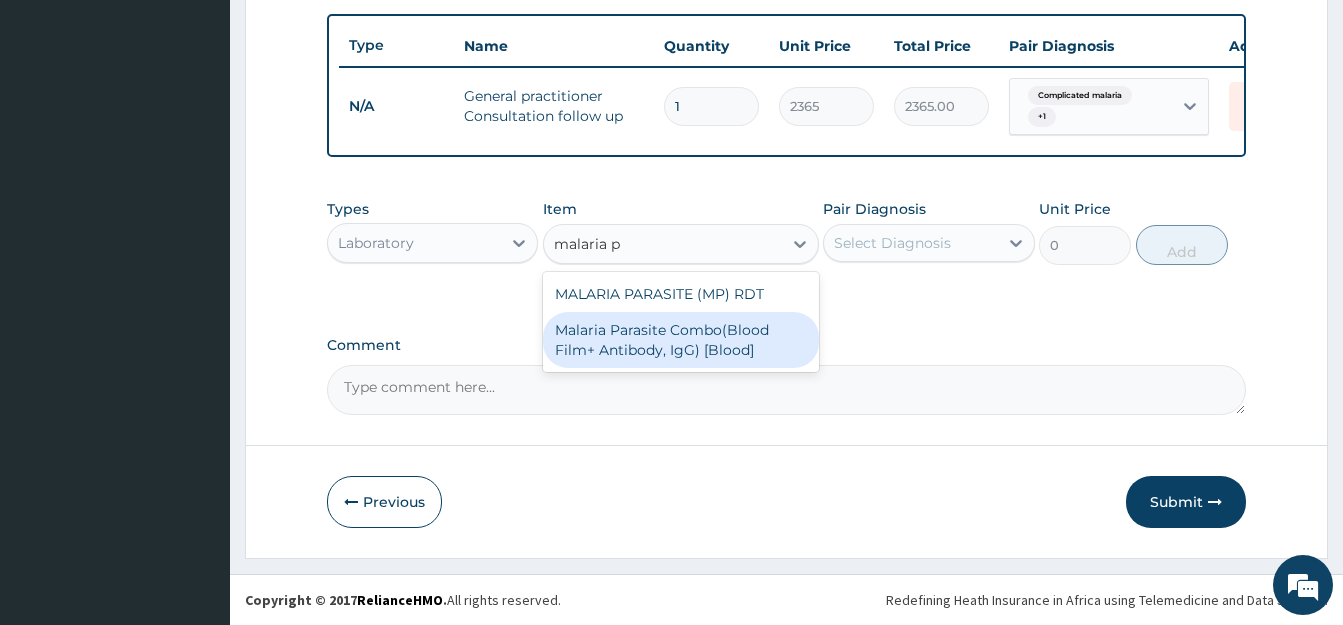 click on "Malaria Parasite Combo(Blood Film+ Antibody, IgG) [Blood]" at bounding box center (681, 340) 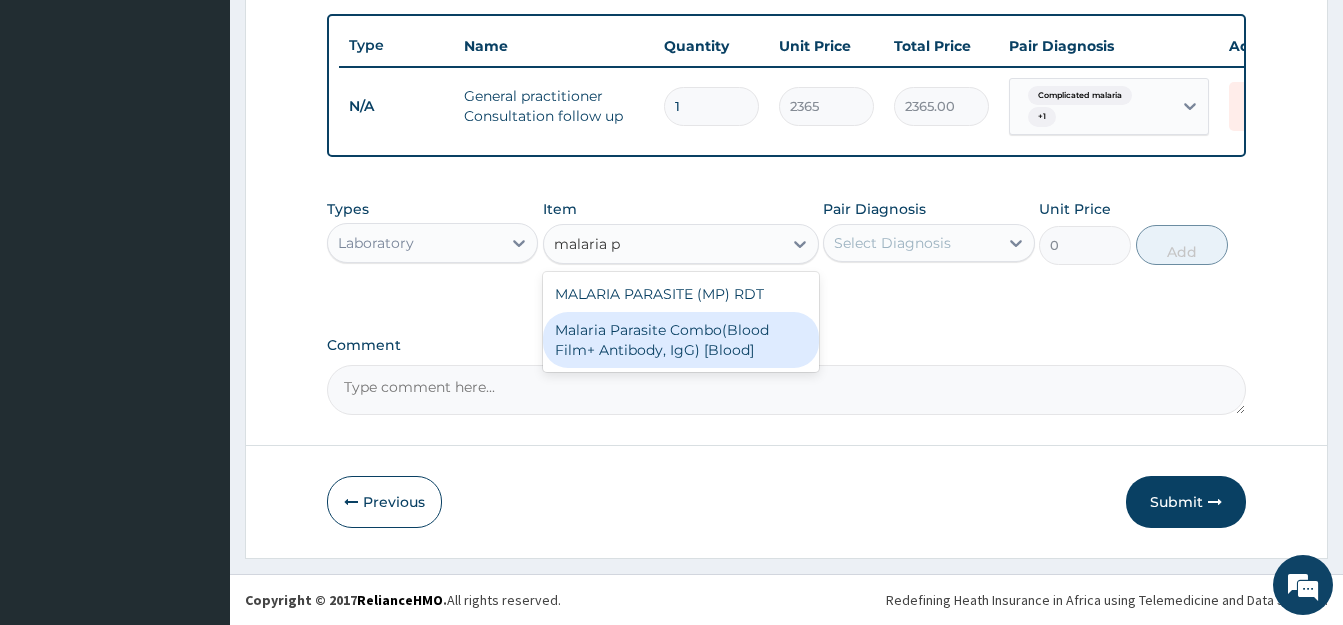 type 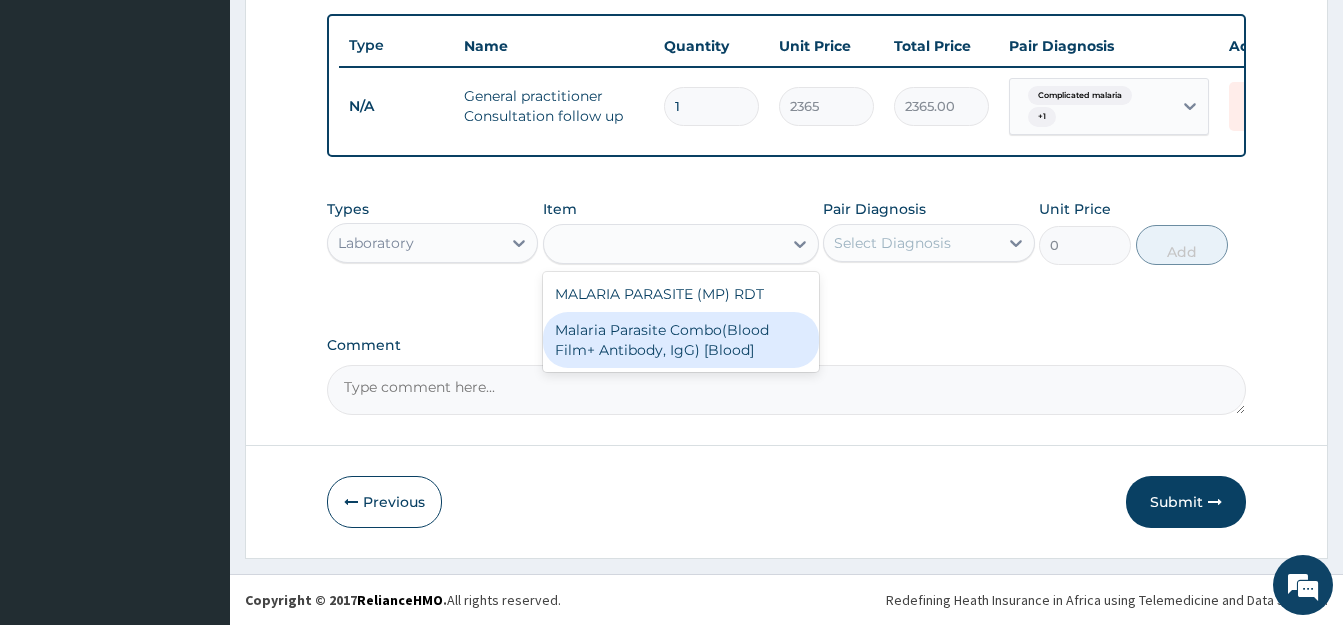 type on "1612.5" 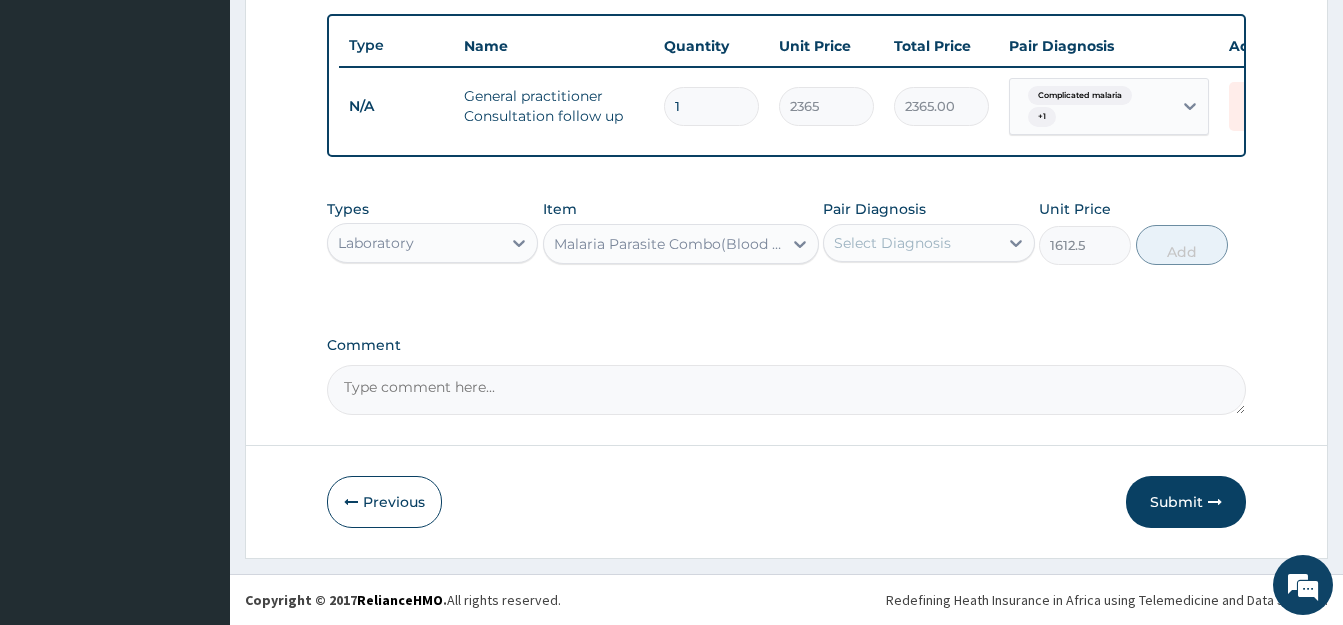 click on "Select Diagnosis" at bounding box center [892, 243] 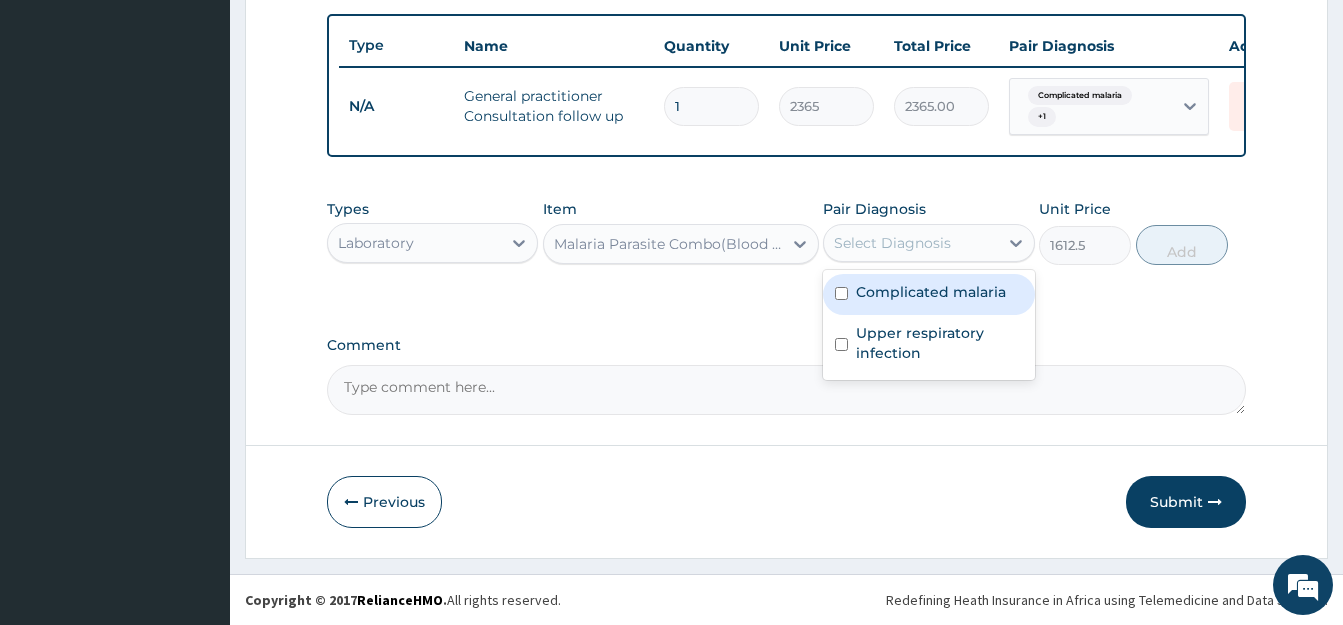 click at bounding box center [841, 293] 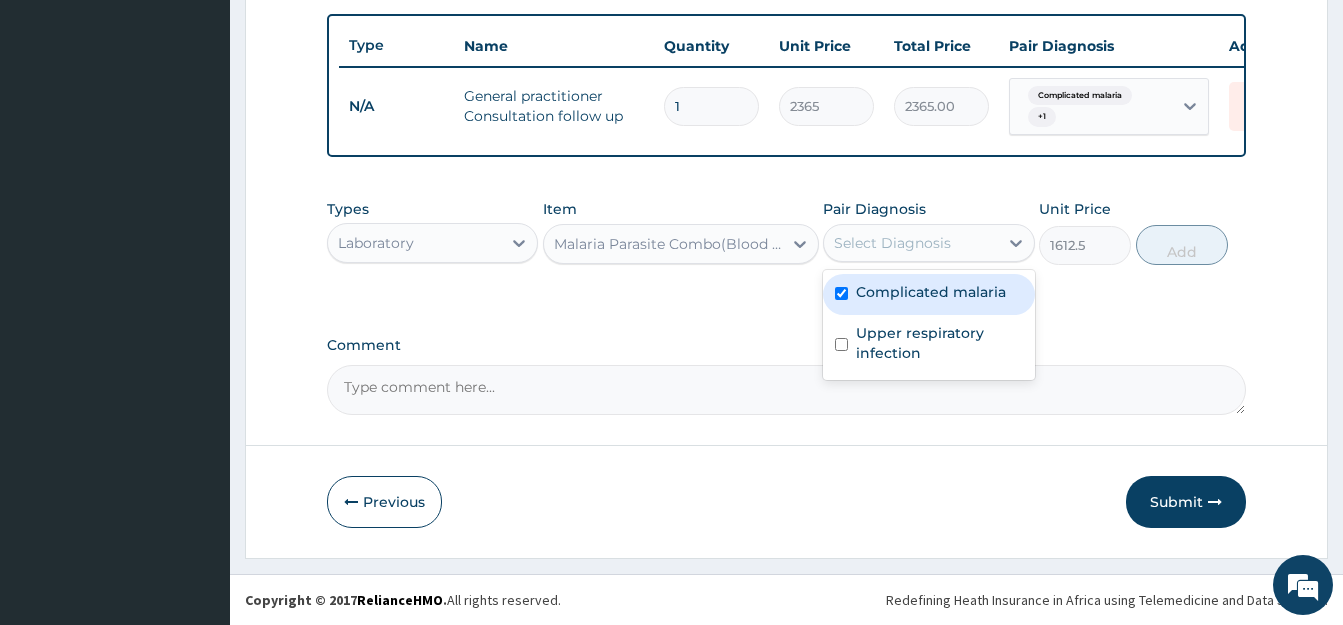 checkbox on "true" 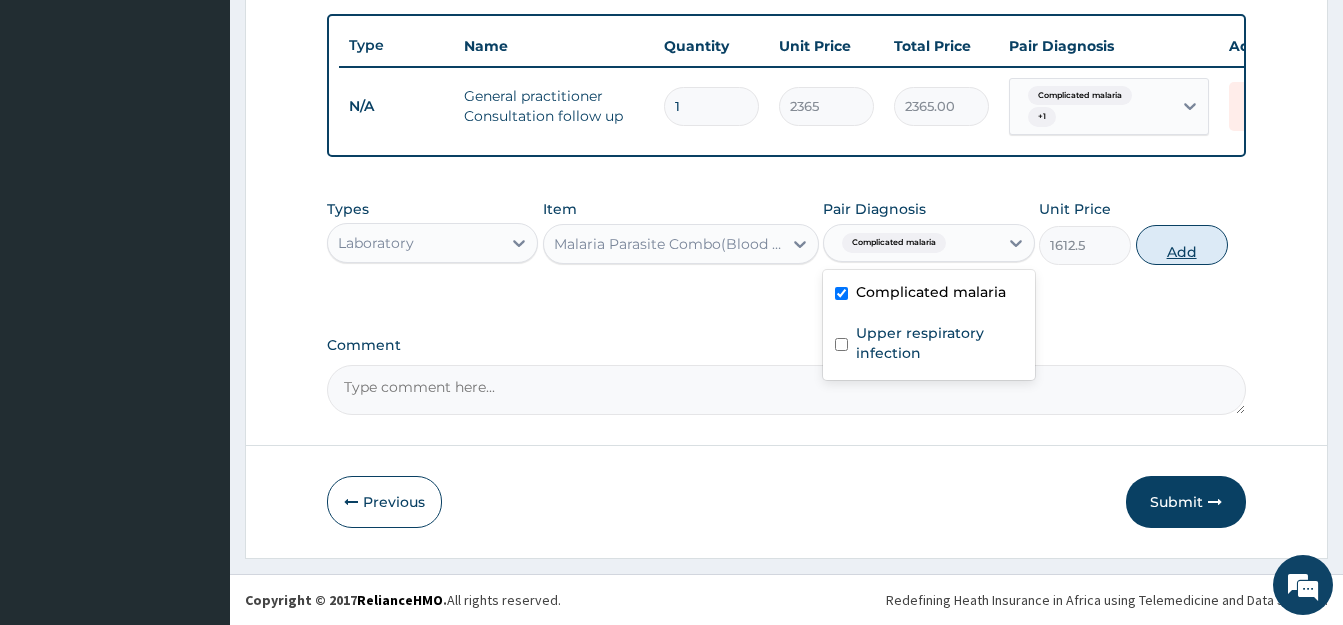 click on "Add" at bounding box center (1182, 245) 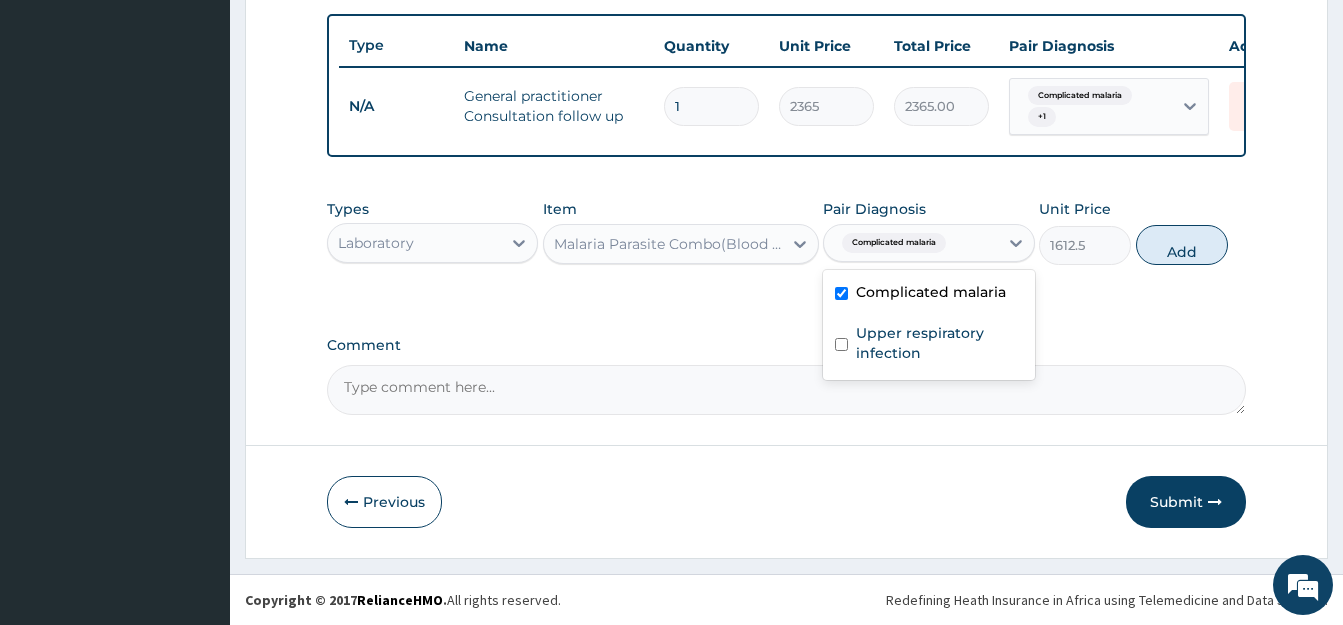 type on "0" 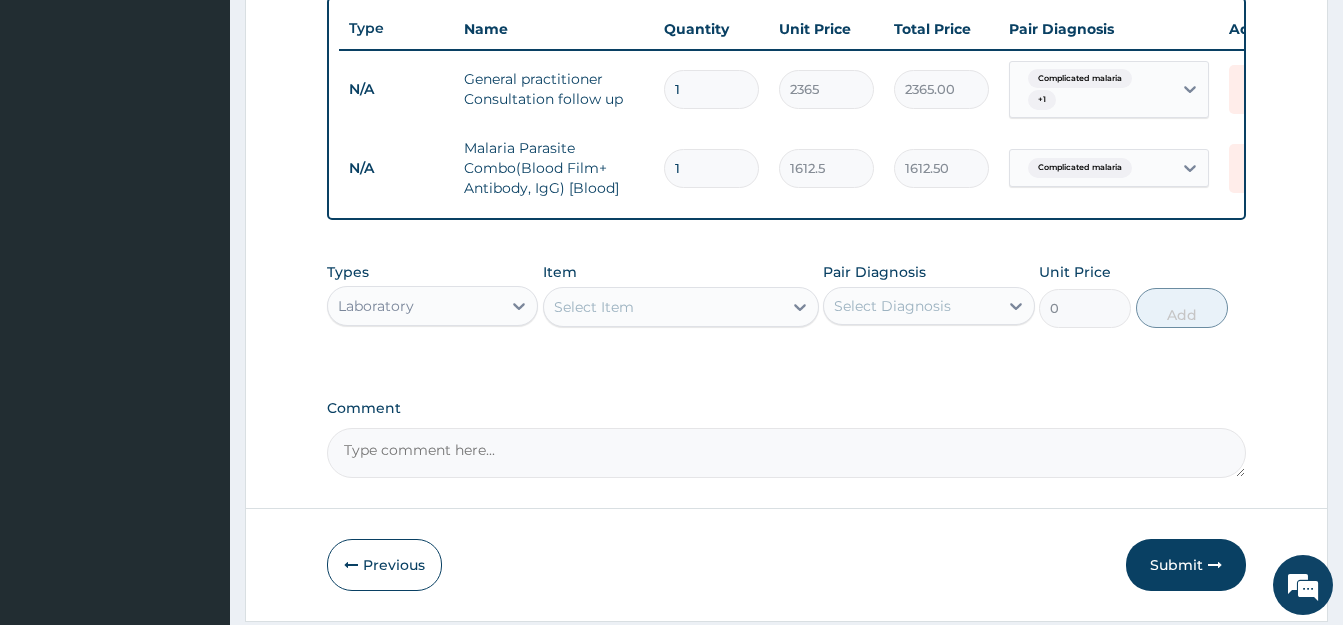 click on "Select Item" at bounding box center (594, 307) 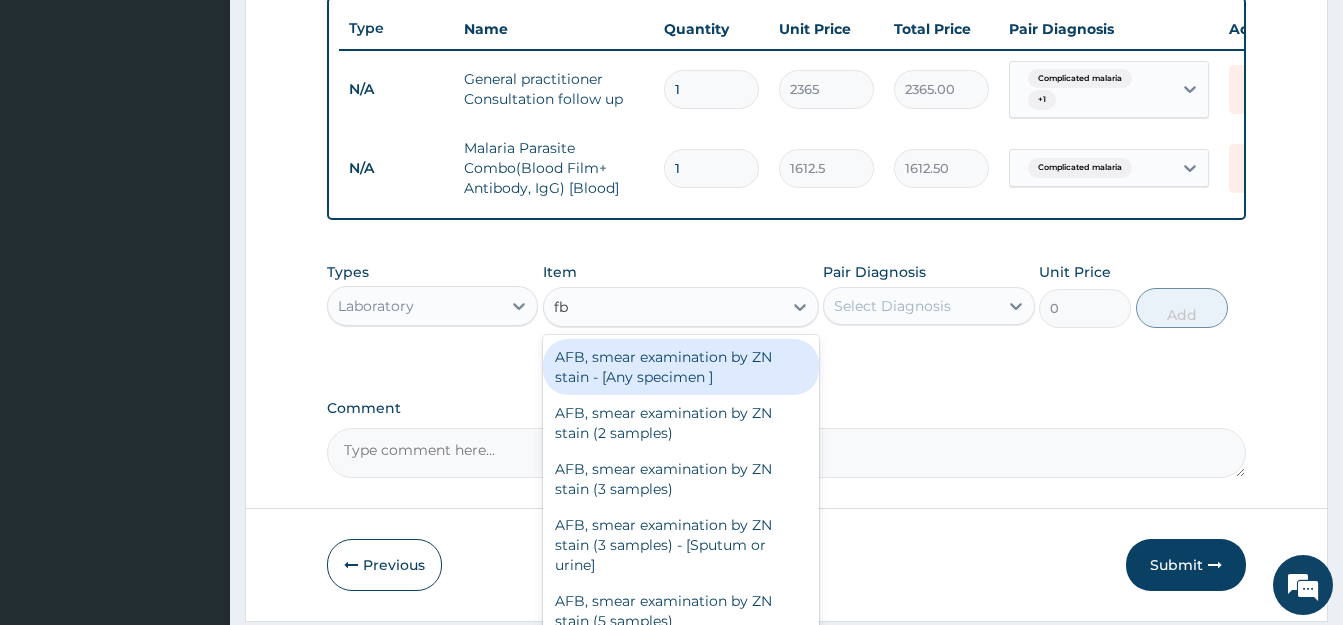 type on "fbc" 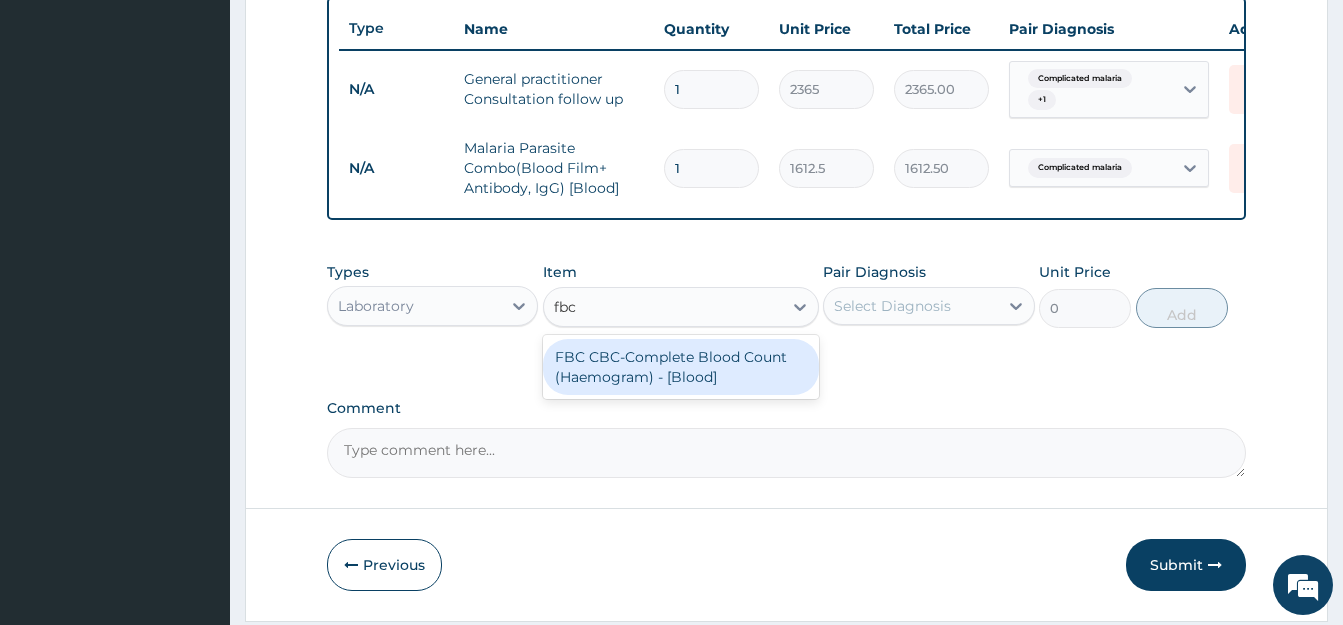 click on "FBC CBC-Complete Blood Count (Haemogram) - [Blood]" at bounding box center (681, 367) 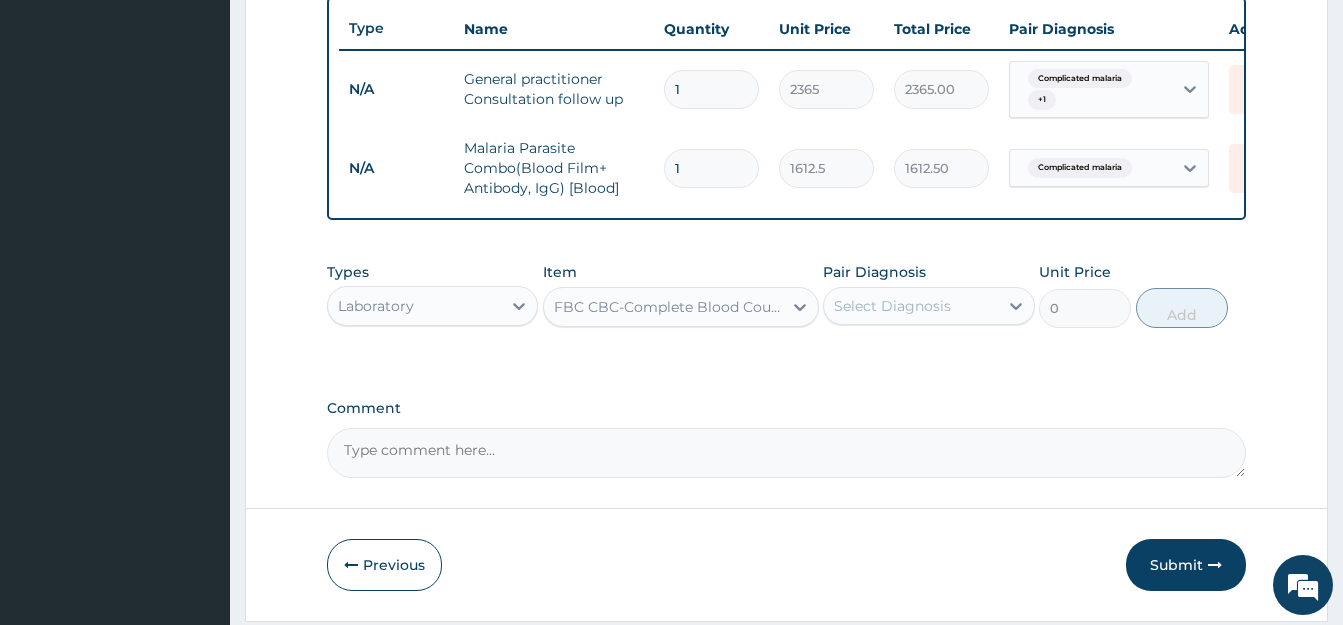 type 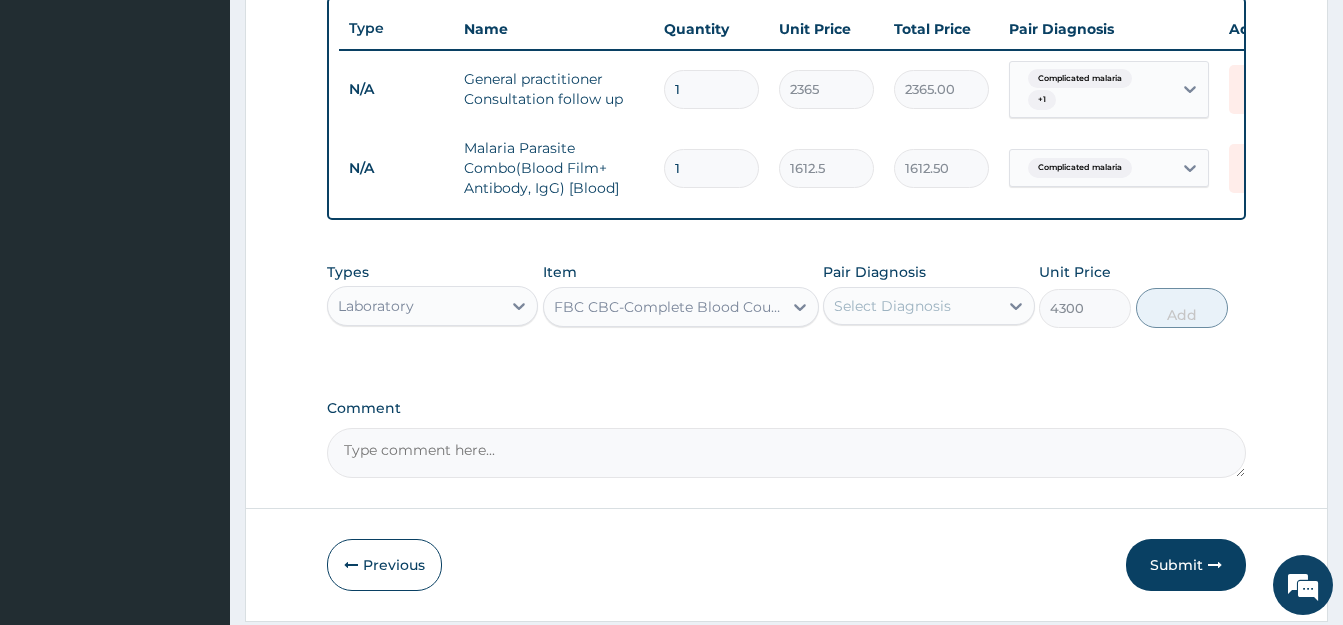 click on "Select Diagnosis" at bounding box center (910, 306) 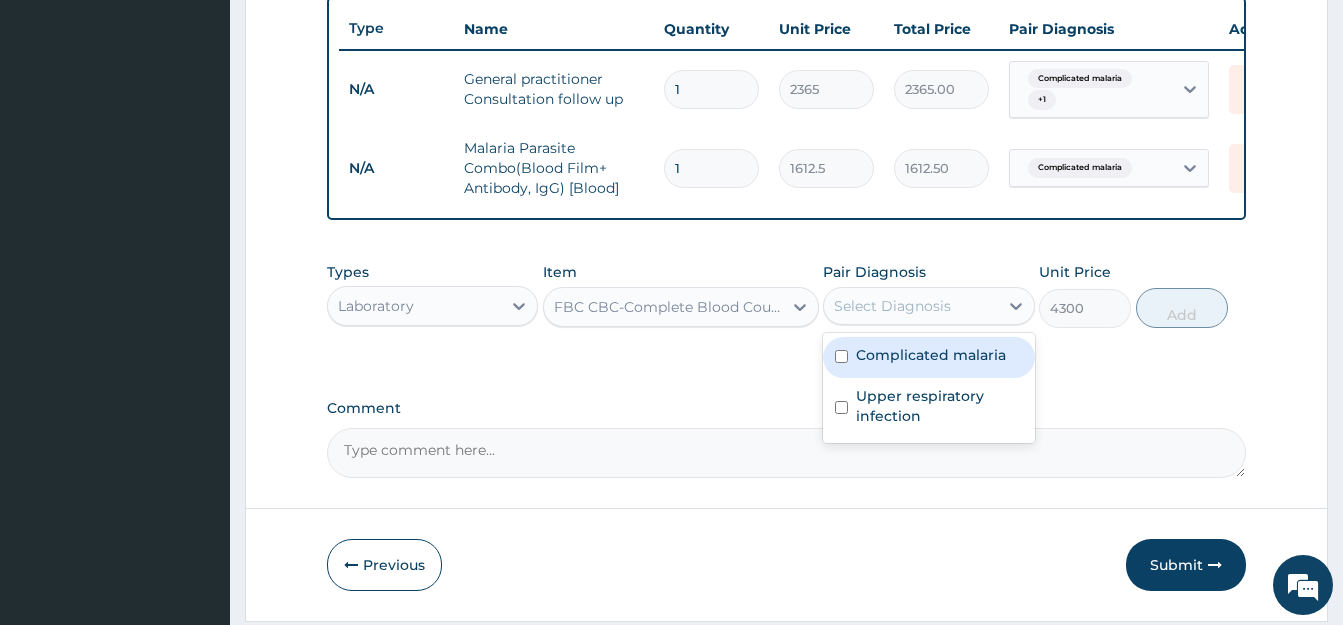 click on "Complicated malaria" at bounding box center [928, 357] 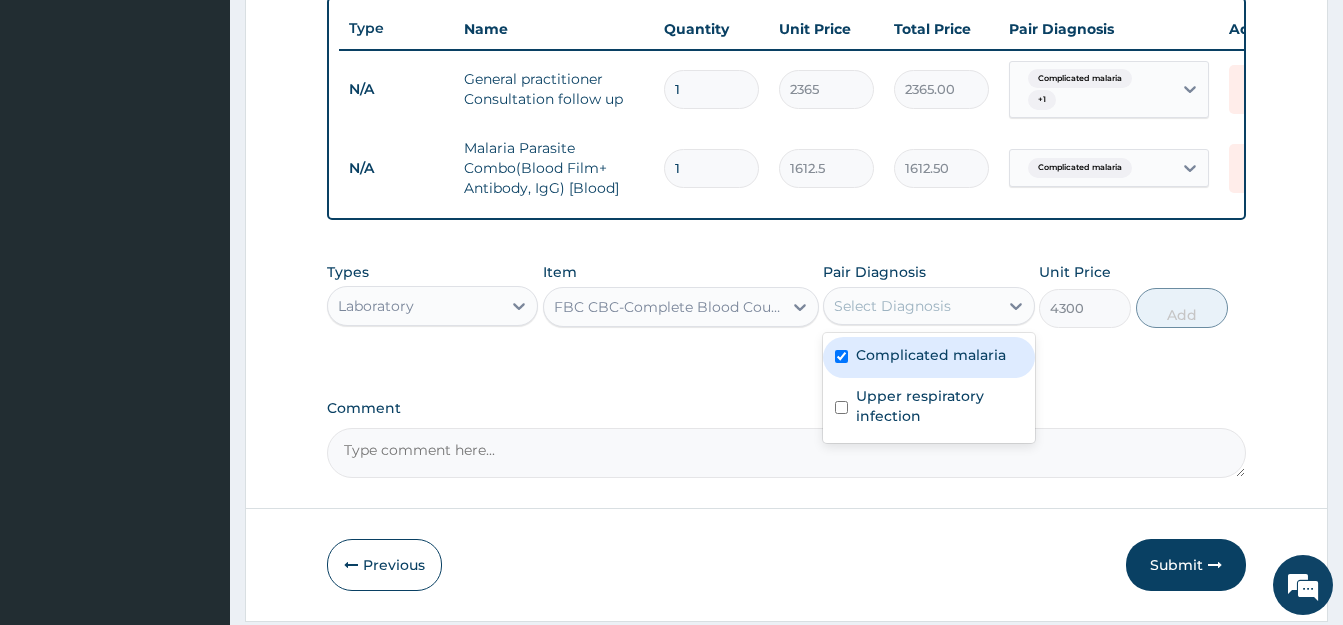 checkbox on "true" 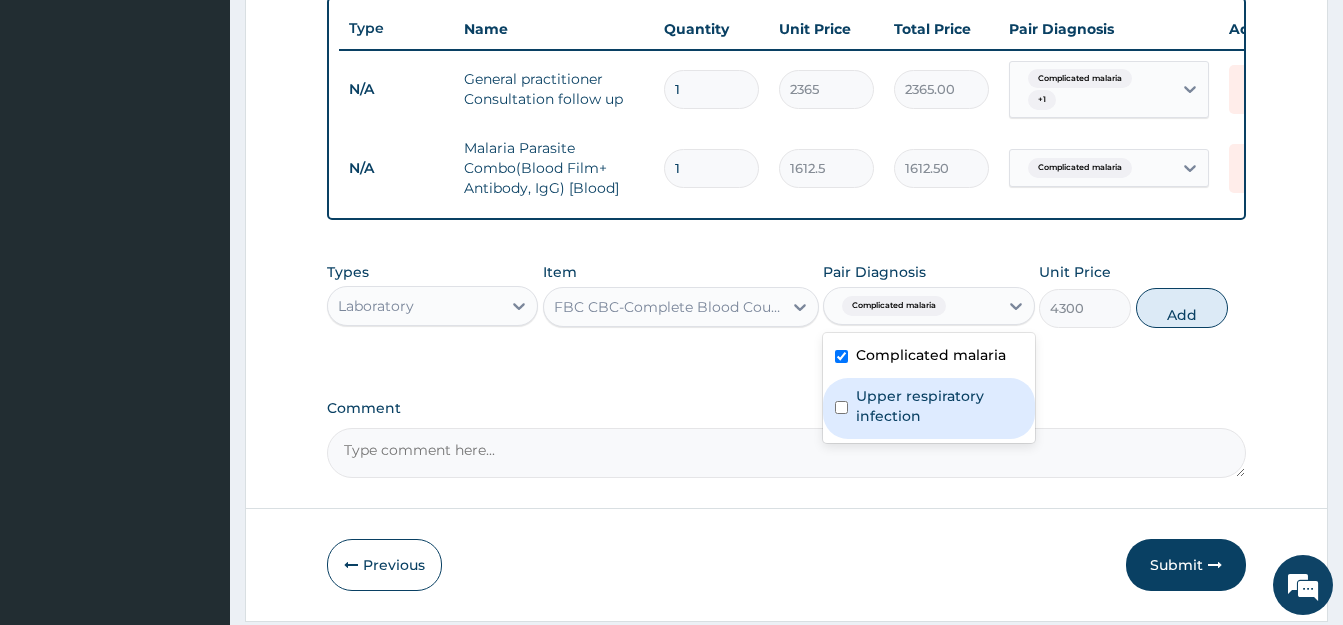 click on "Upper respiratory infection" at bounding box center [928, 408] 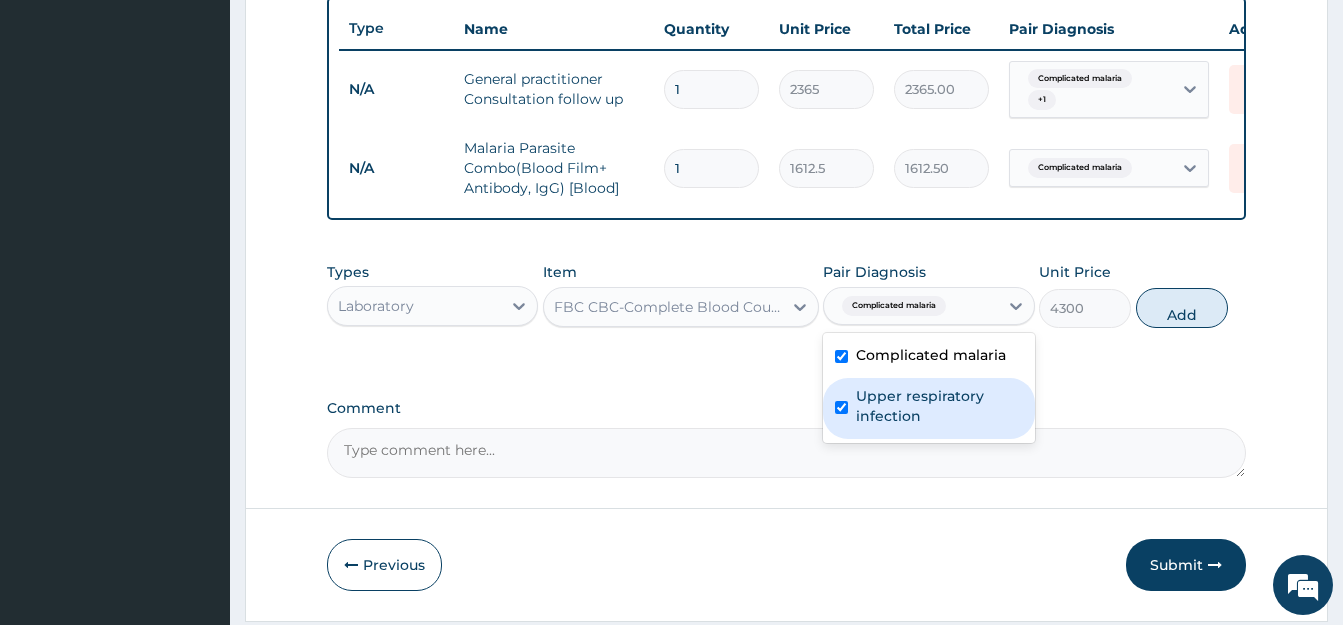 checkbox on "true" 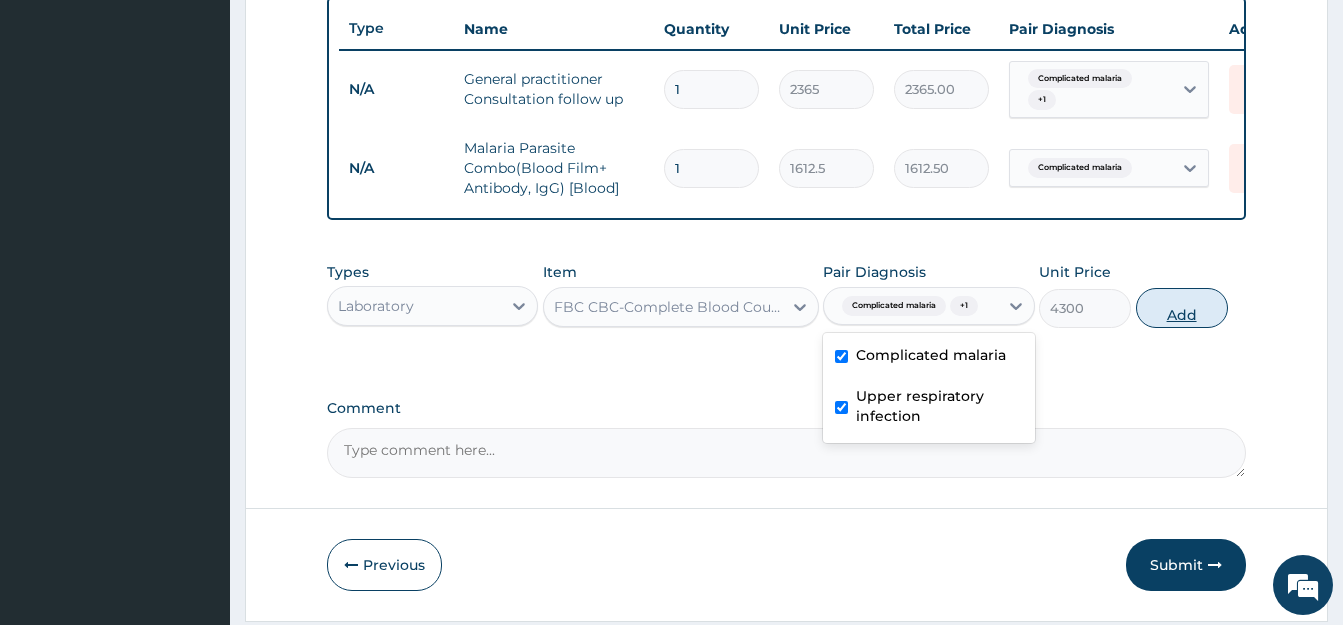 click on "Add" at bounding box center [1182, 308] 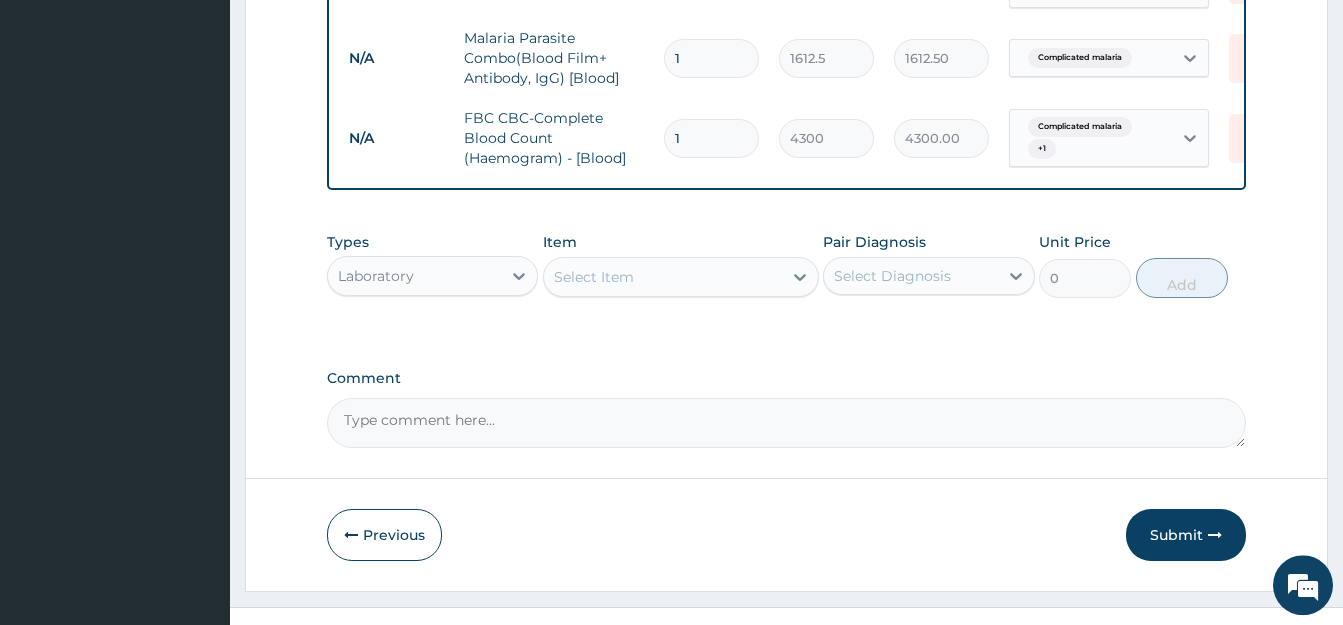 scroll, scrollTop: 907, scrollLeft: 0, axis: vertical 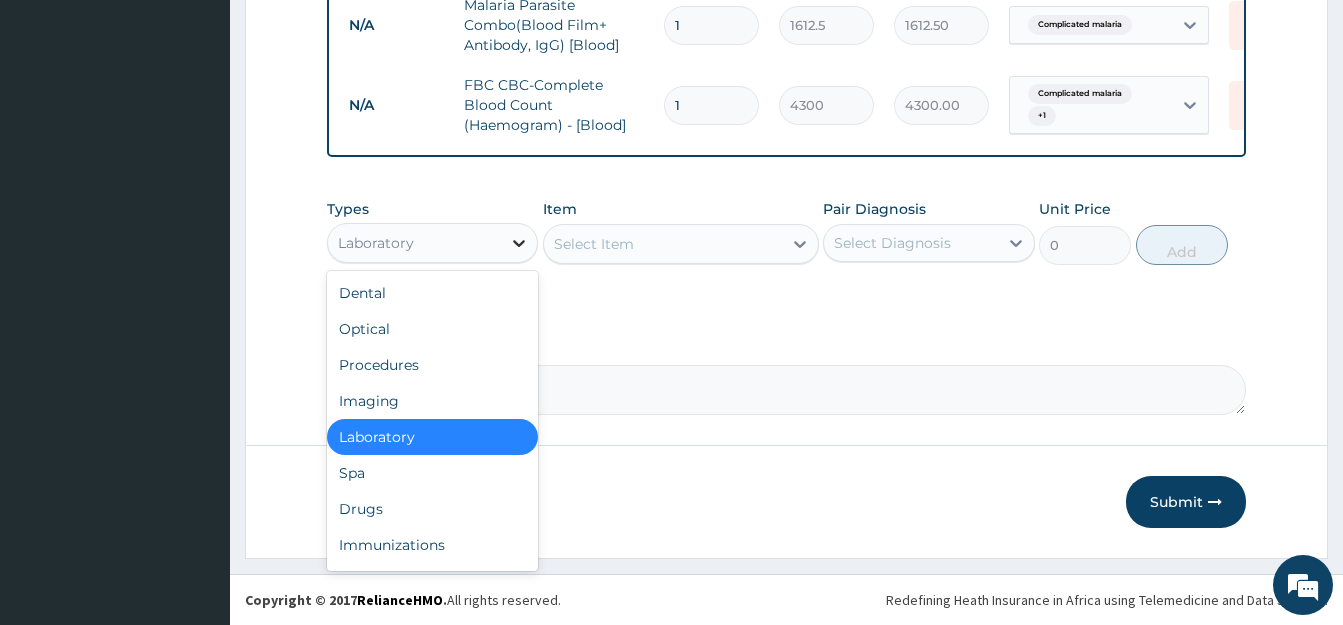 click 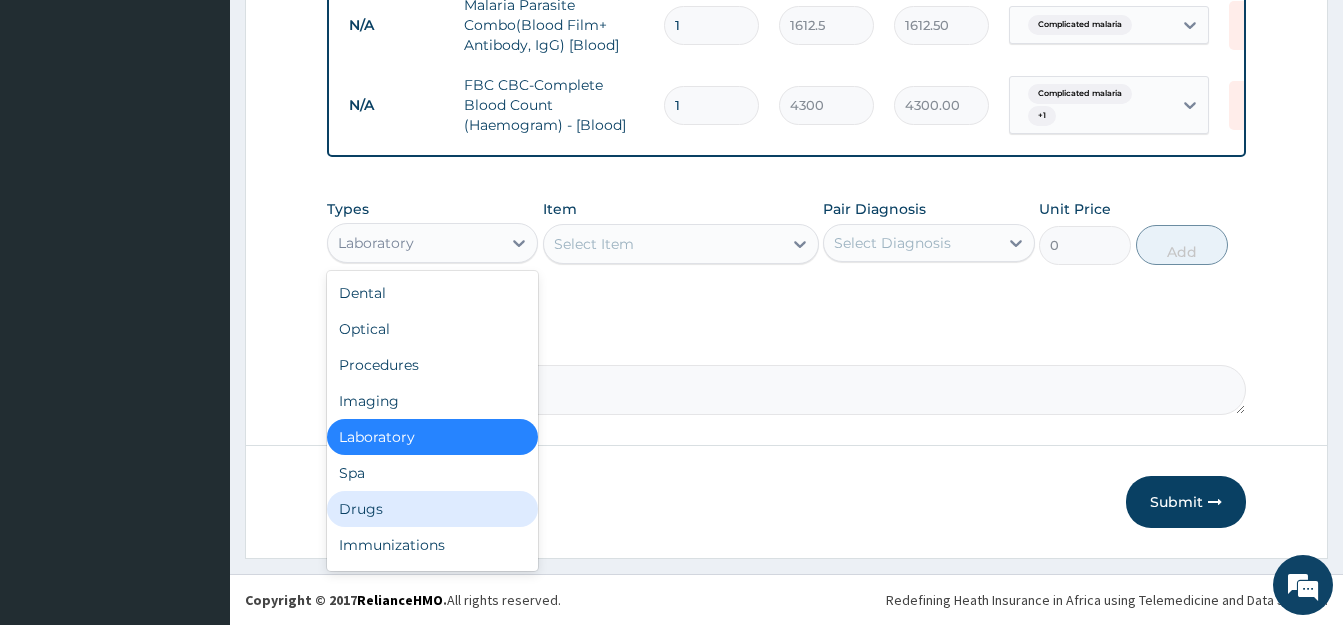 click on "Drugs" at bounding box center [432, 509] 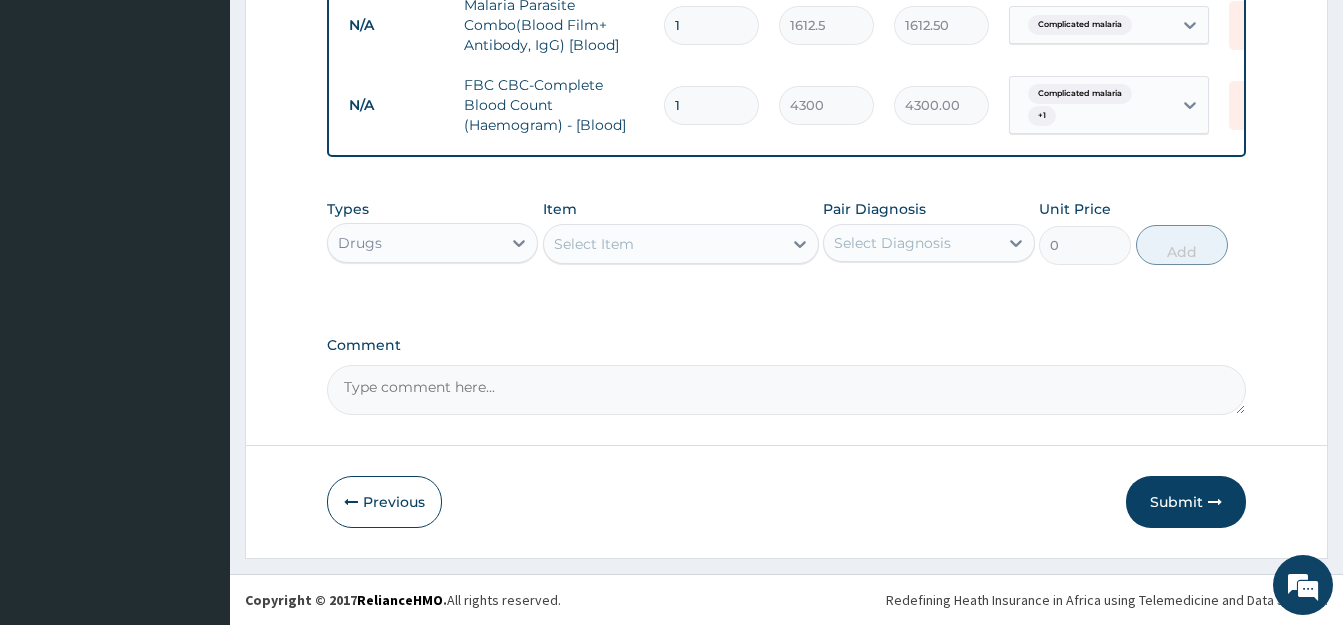 click on "Select Item" at bounding box center (663, 244) 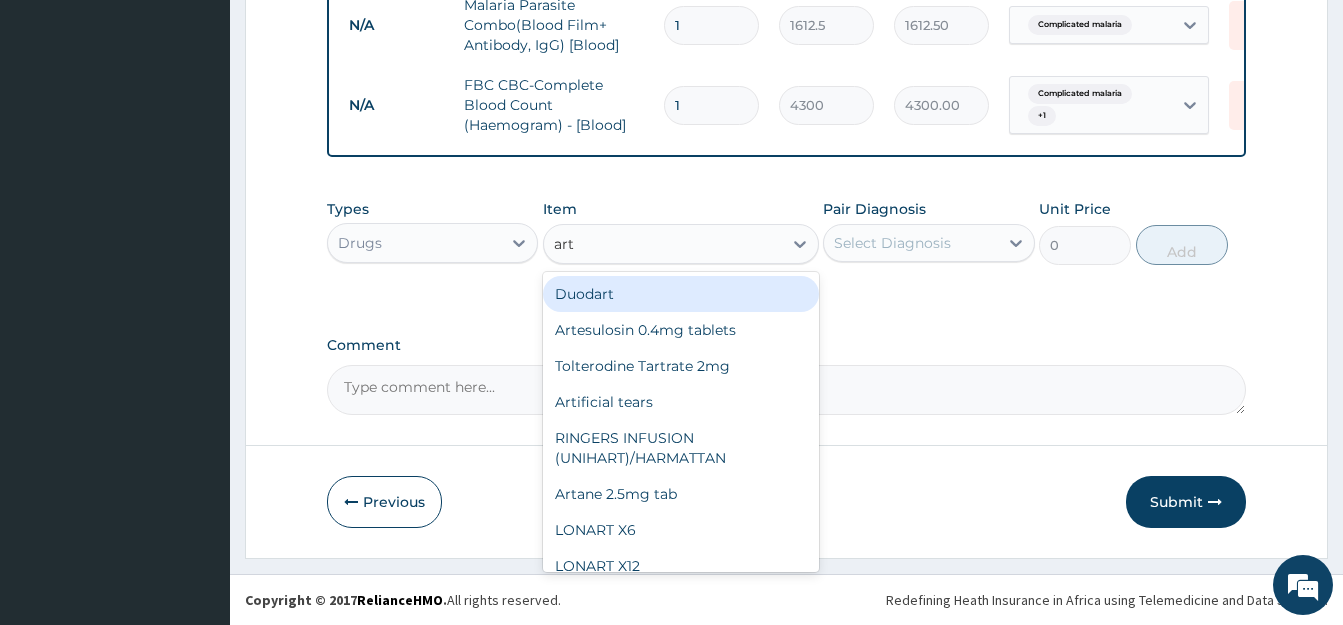 type on "arte" 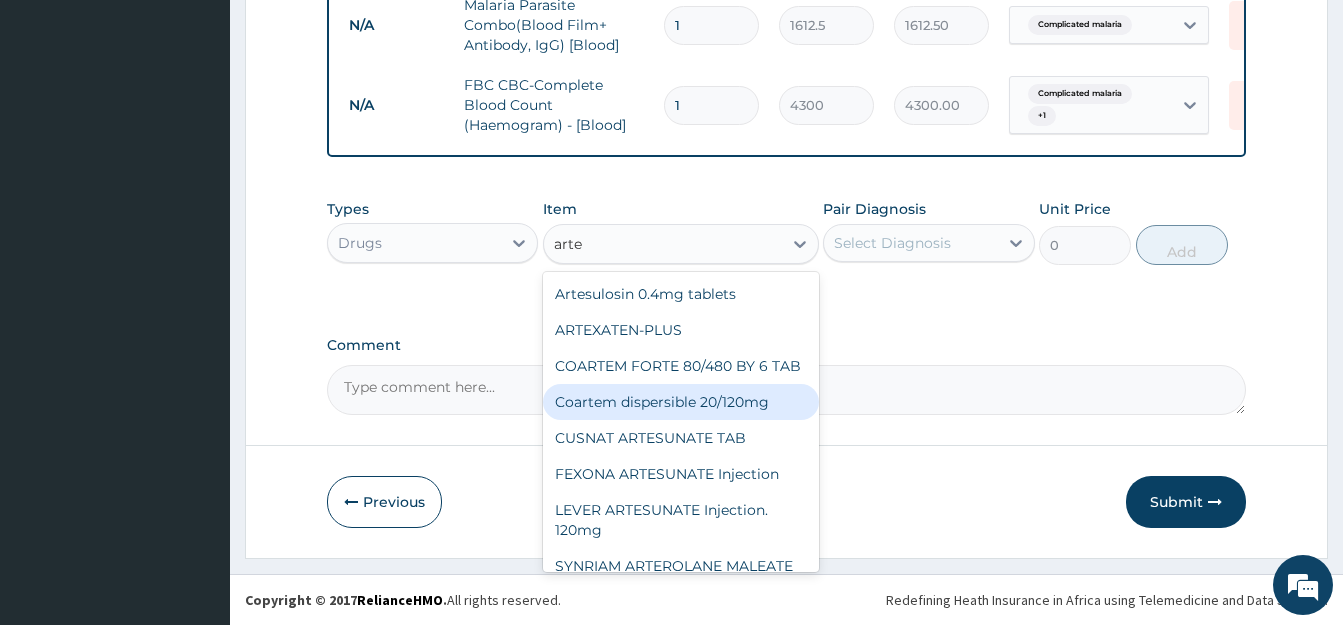 scroll, scrollTop: 216, scrollLeft: 0, axis: vertical 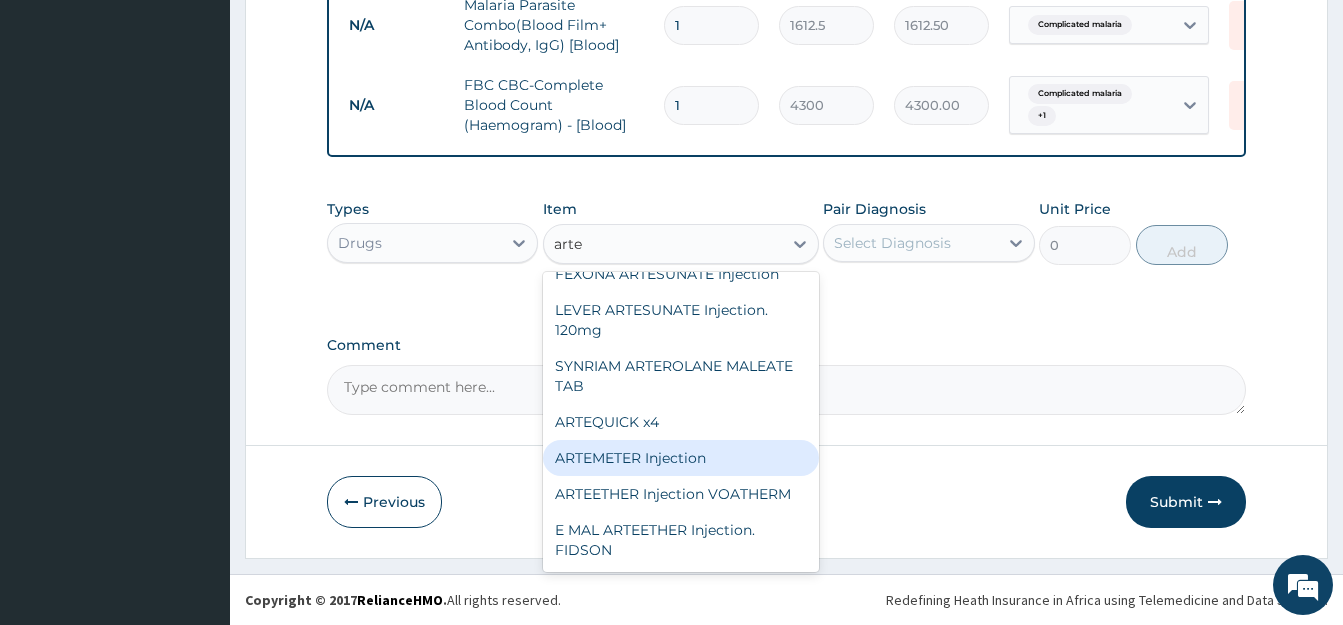 drag, startPoint x: 671, startPoint y: 470, endPoint x: 696, endPoint y: 439, distance: 39.824615 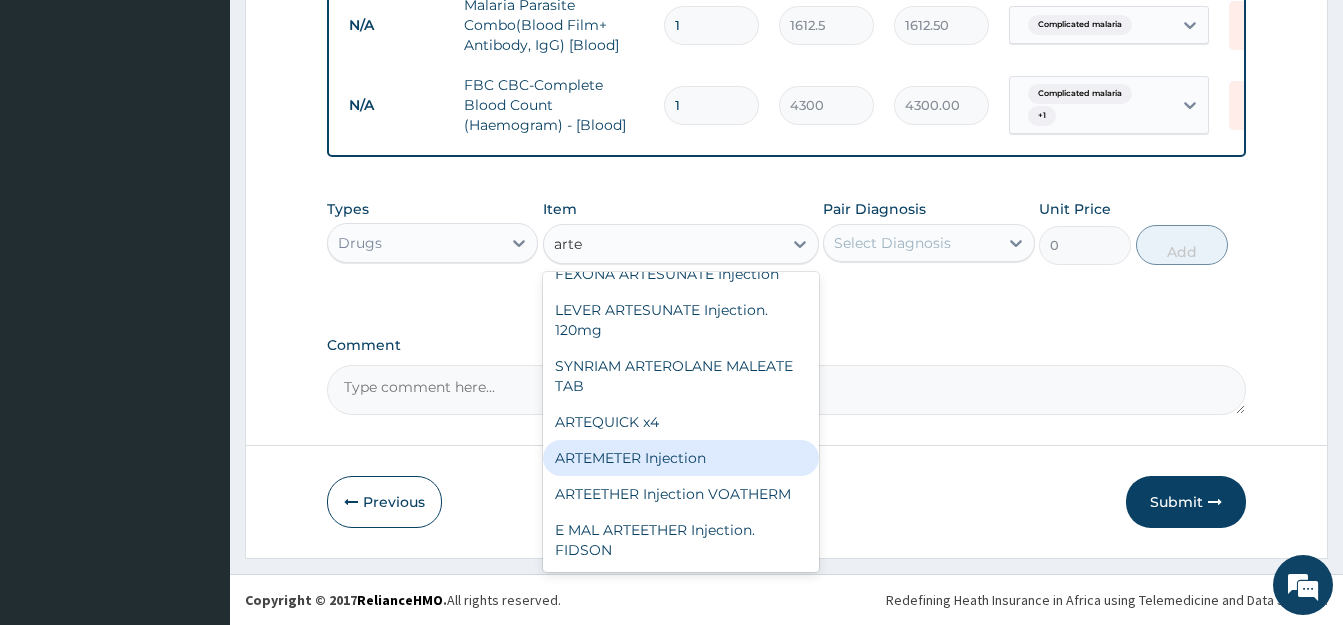 click on "ARTEMETER Injection" at bounding box center (681, 458) 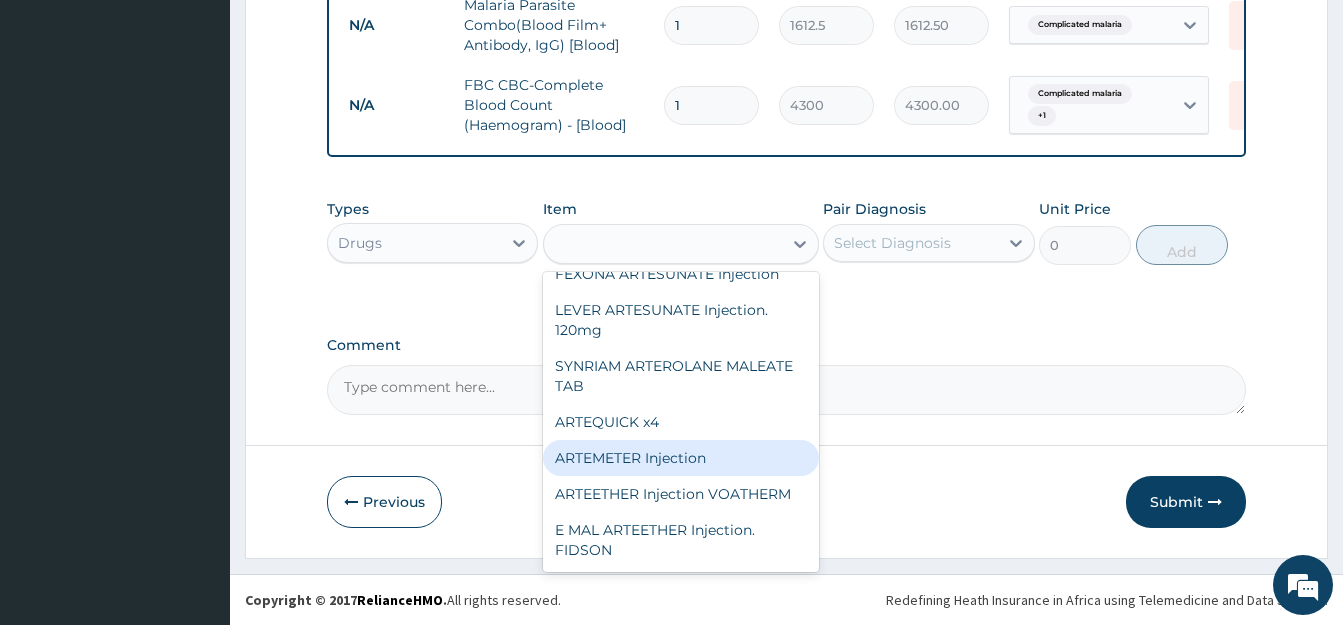 type on "946" 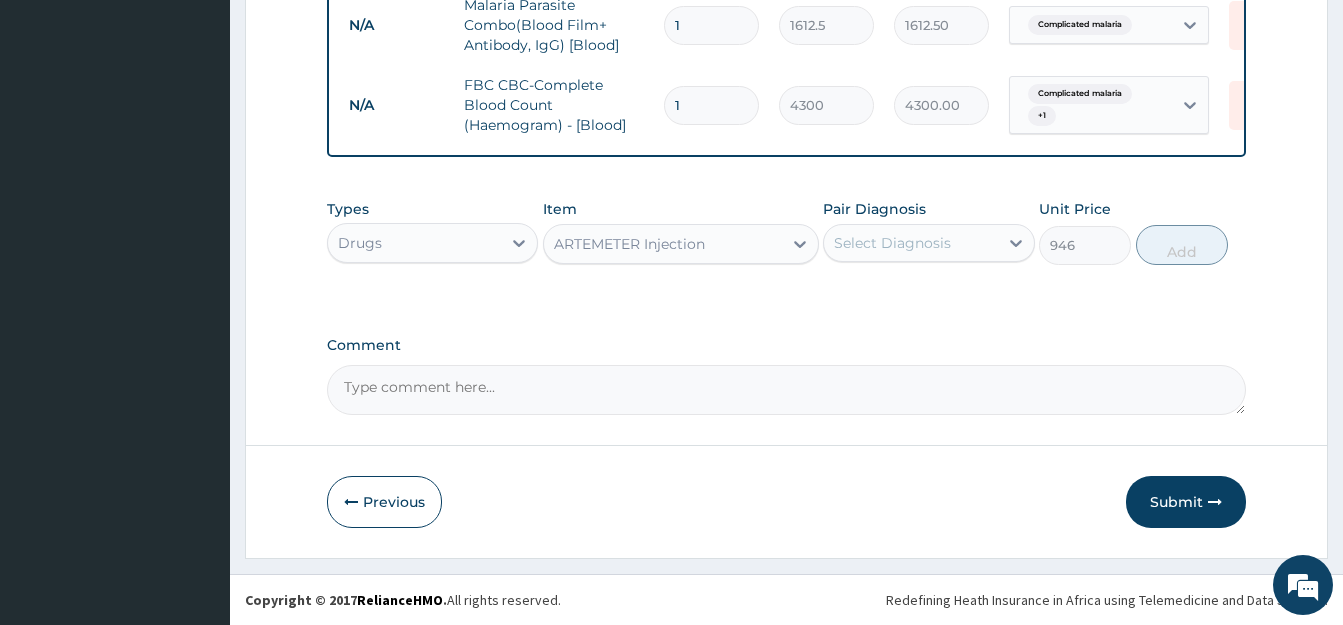click on "Select Diagnosis" at bounding box center [892, 243] 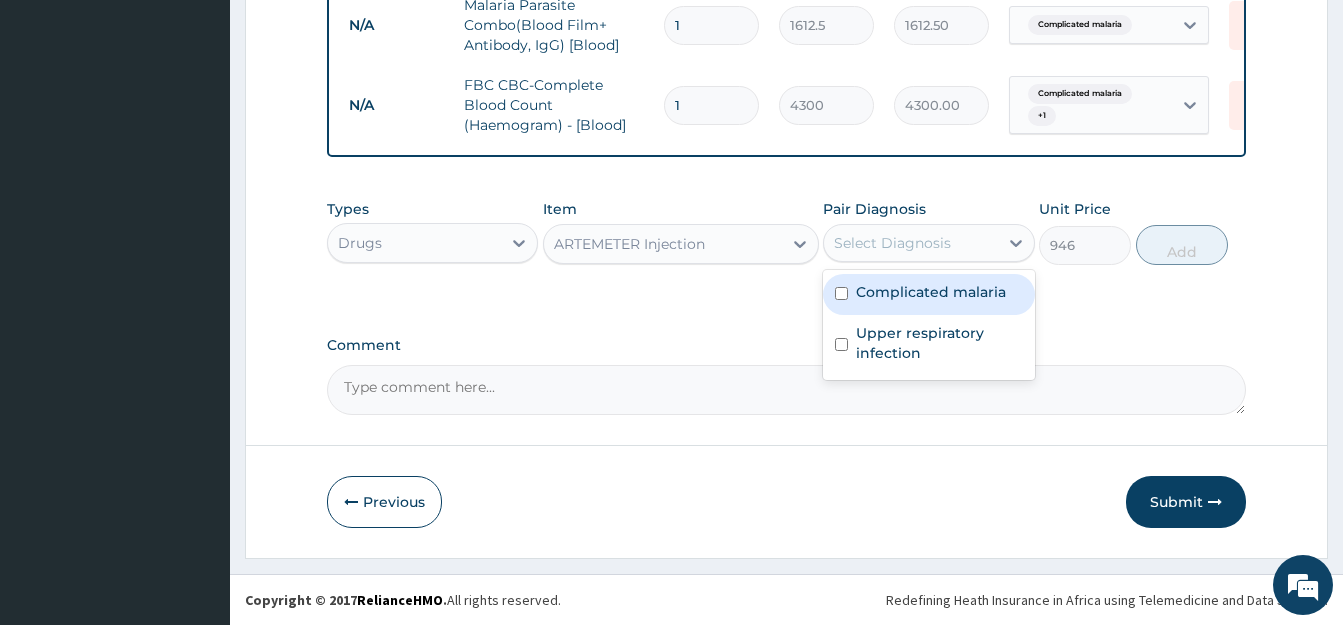 click on "Complicated malaria" at bounding box center [928, 294] 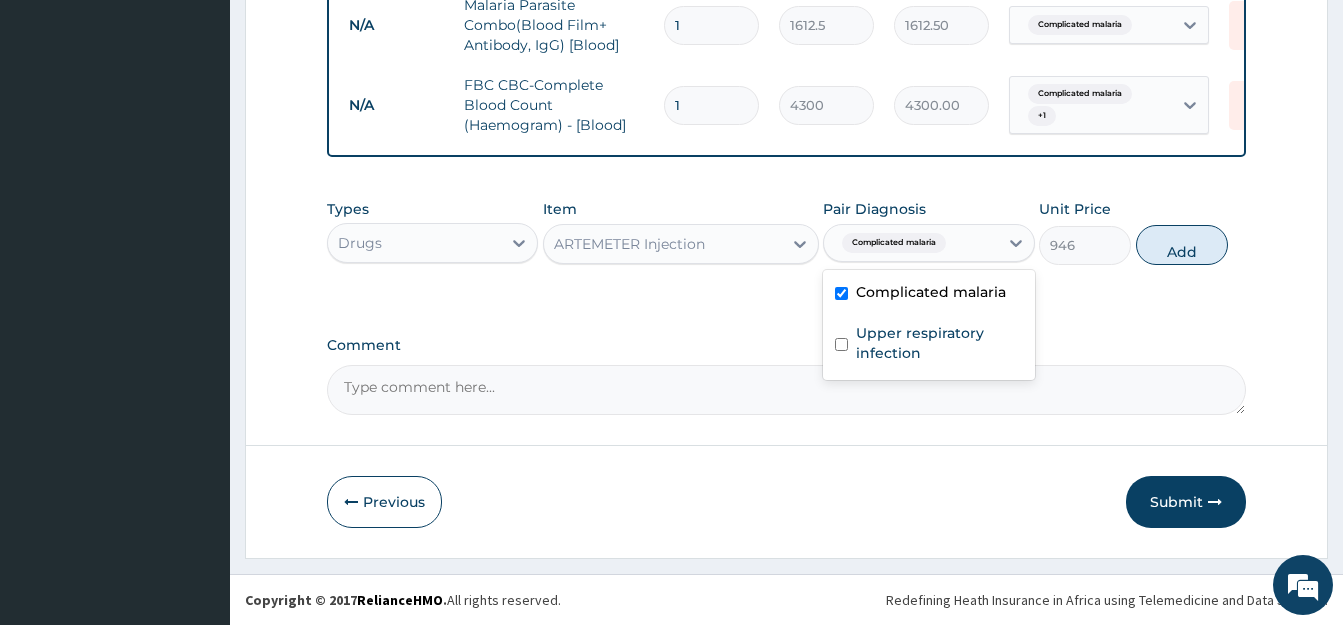 checkbox on "true" 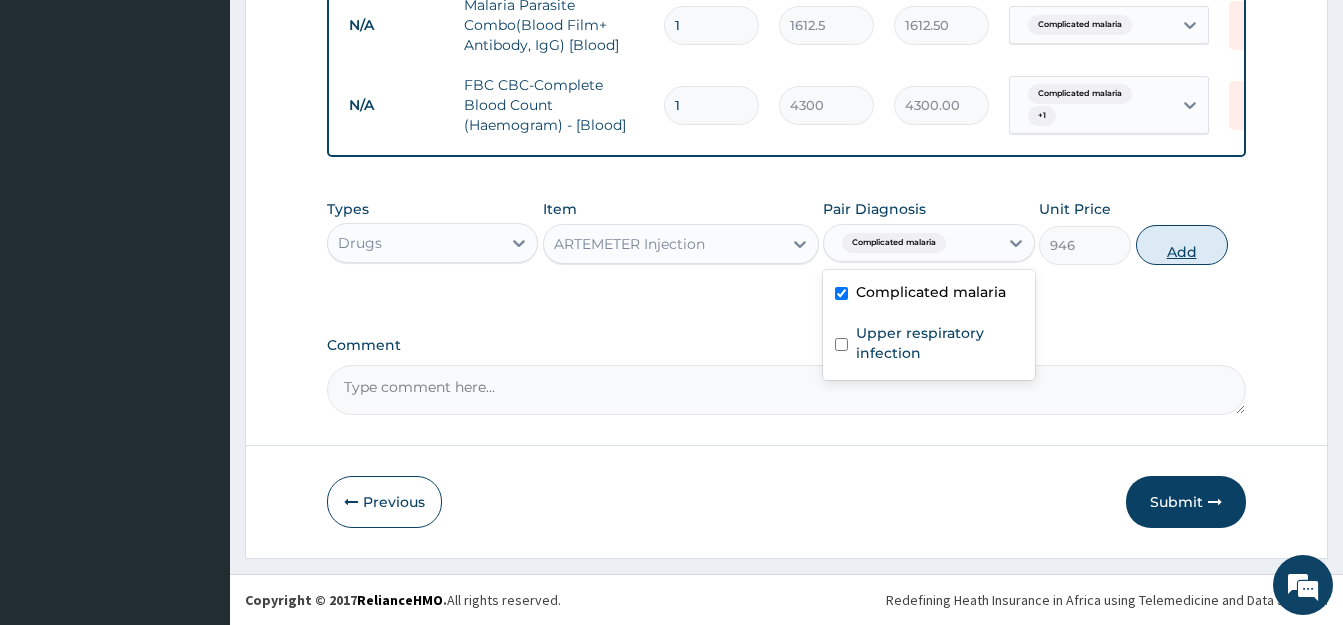 click on "Add" at bounding box center [1182, 245] 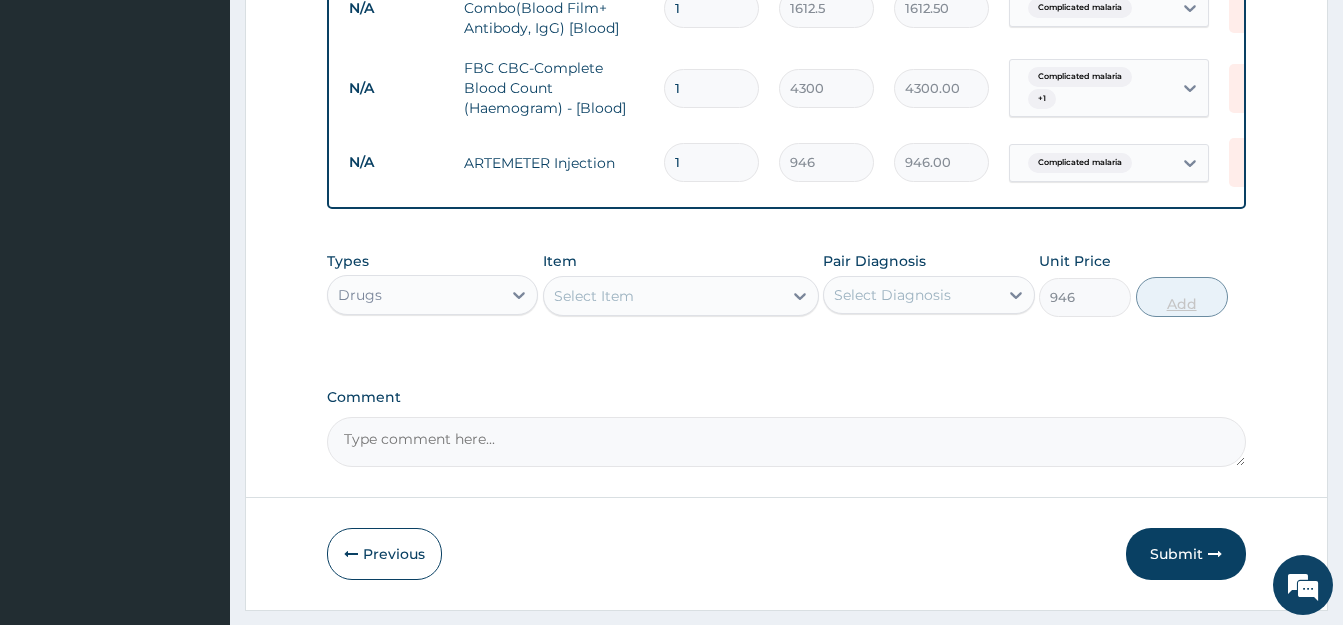type on "0" 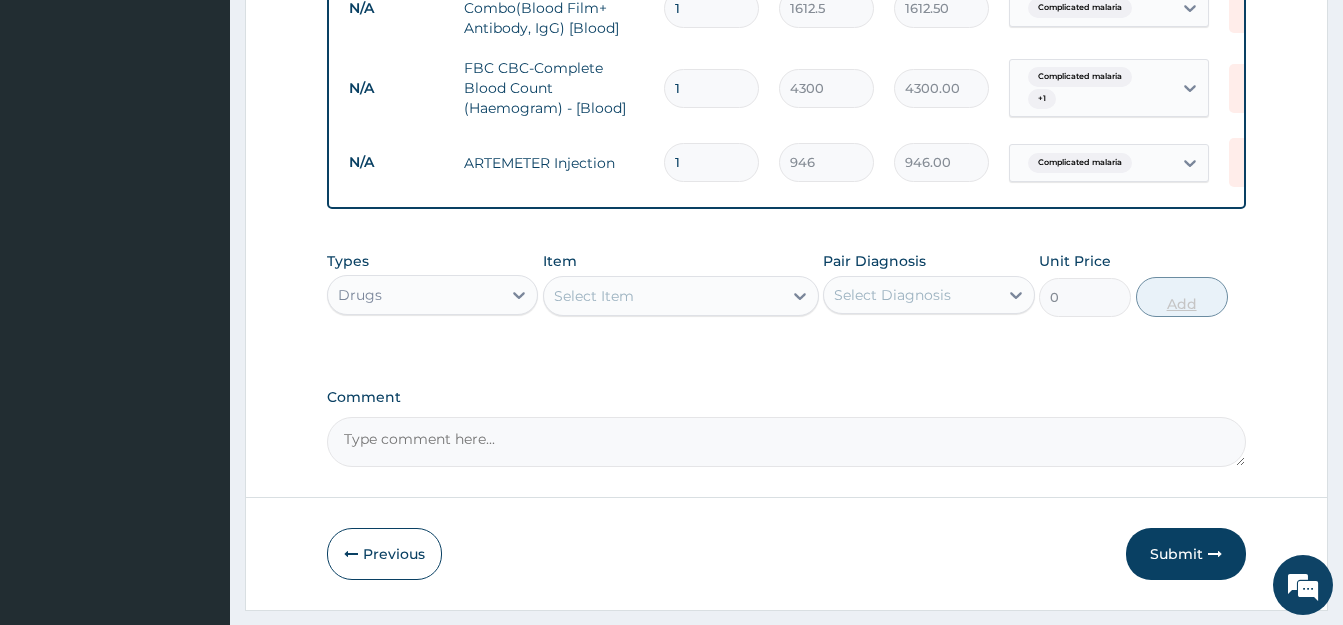 type 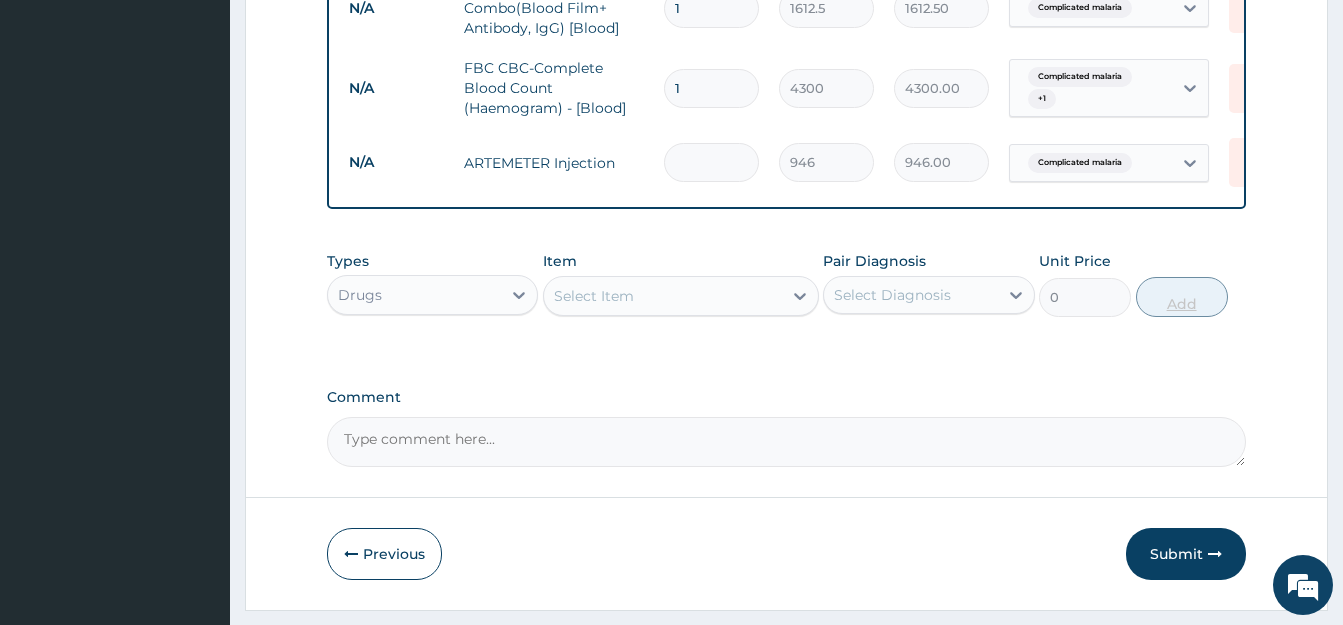 type on "0.00" 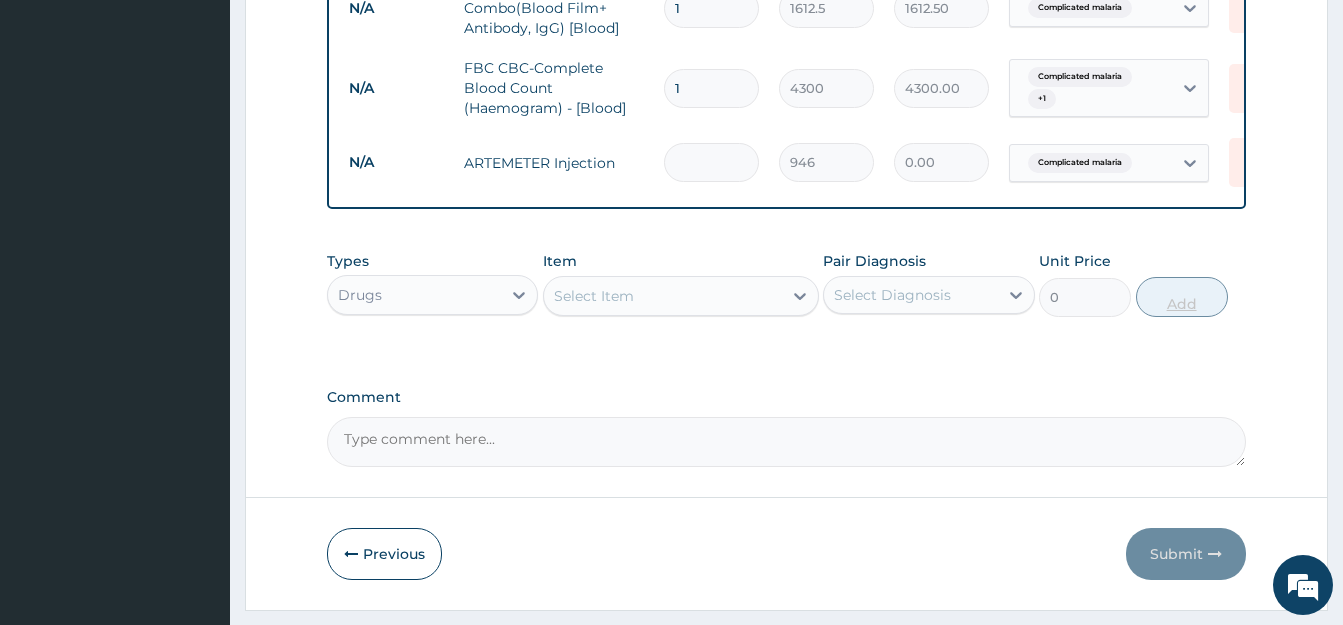 type on "6" 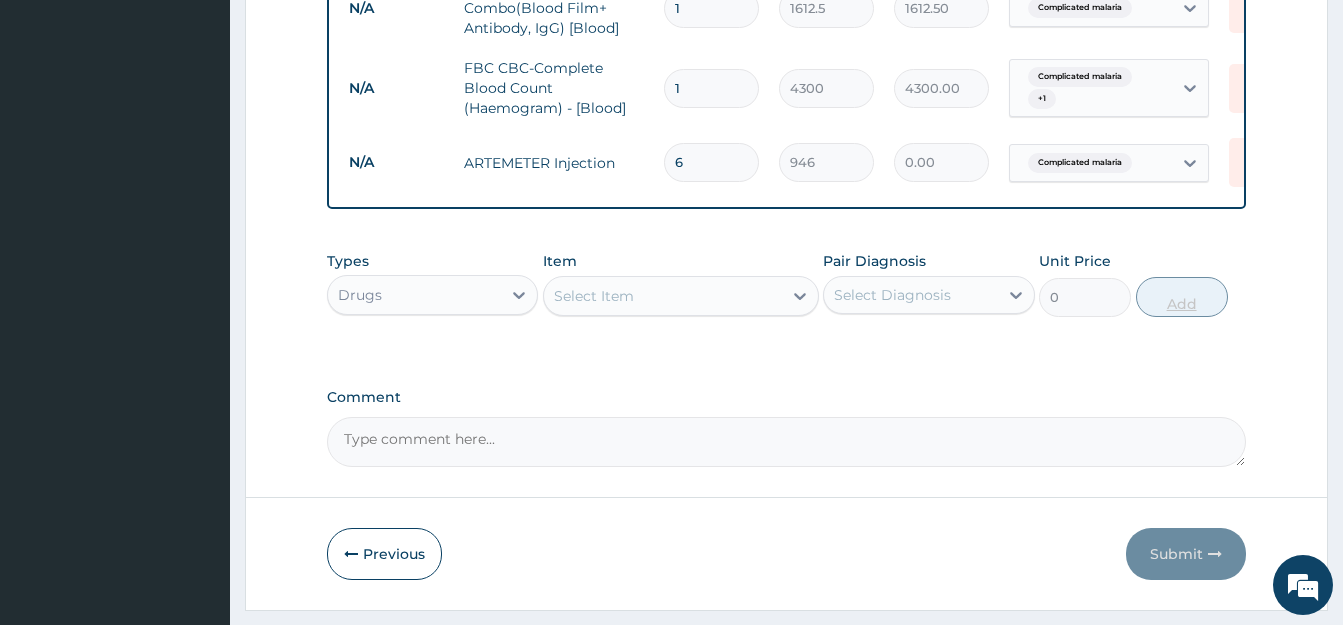 type on "5676.00" 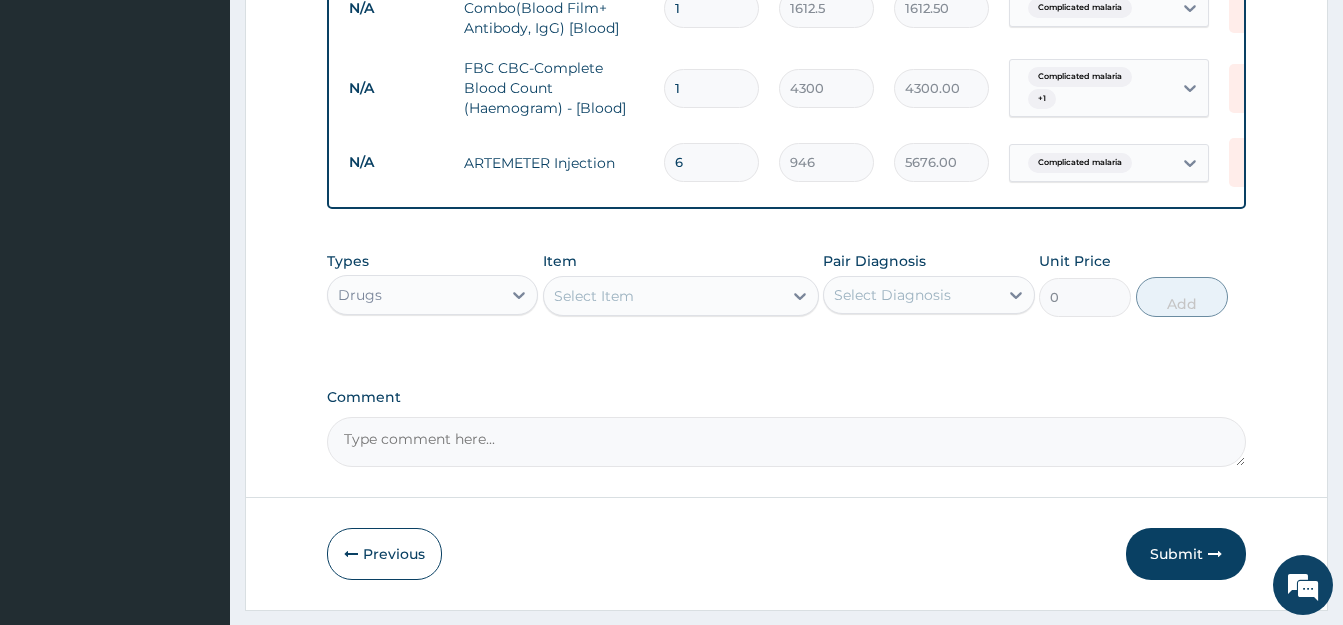 type on "6" 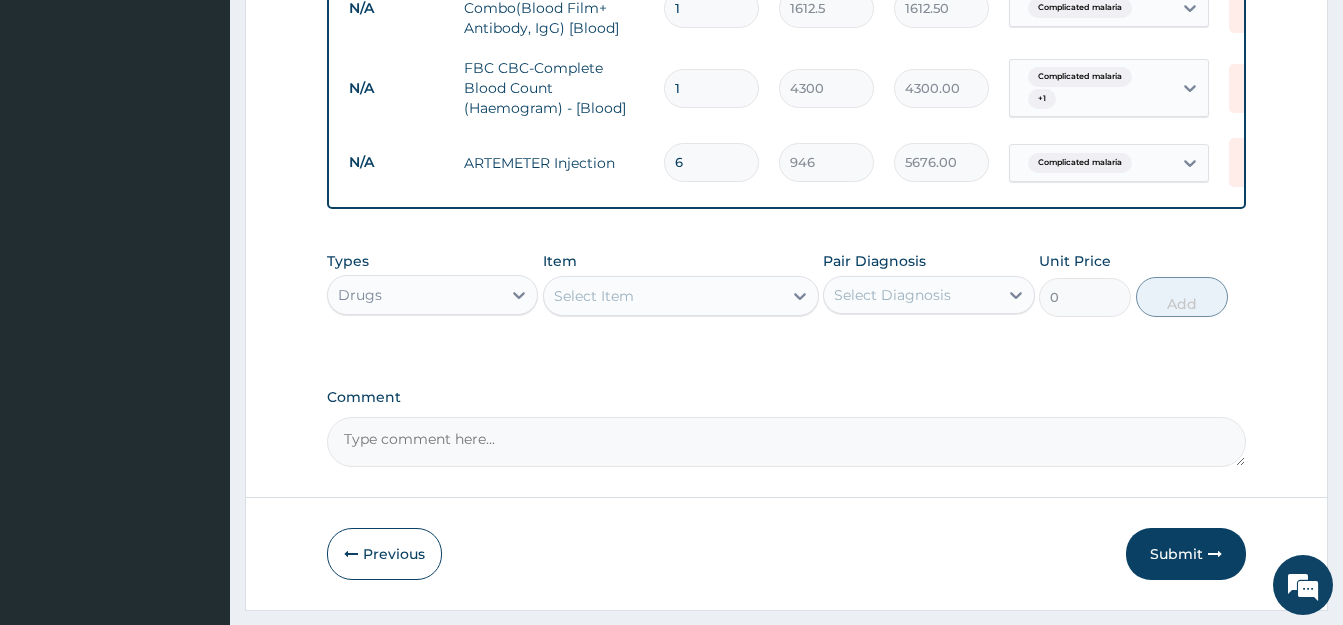 click on "Select Item" at bounding box center (663, 296) 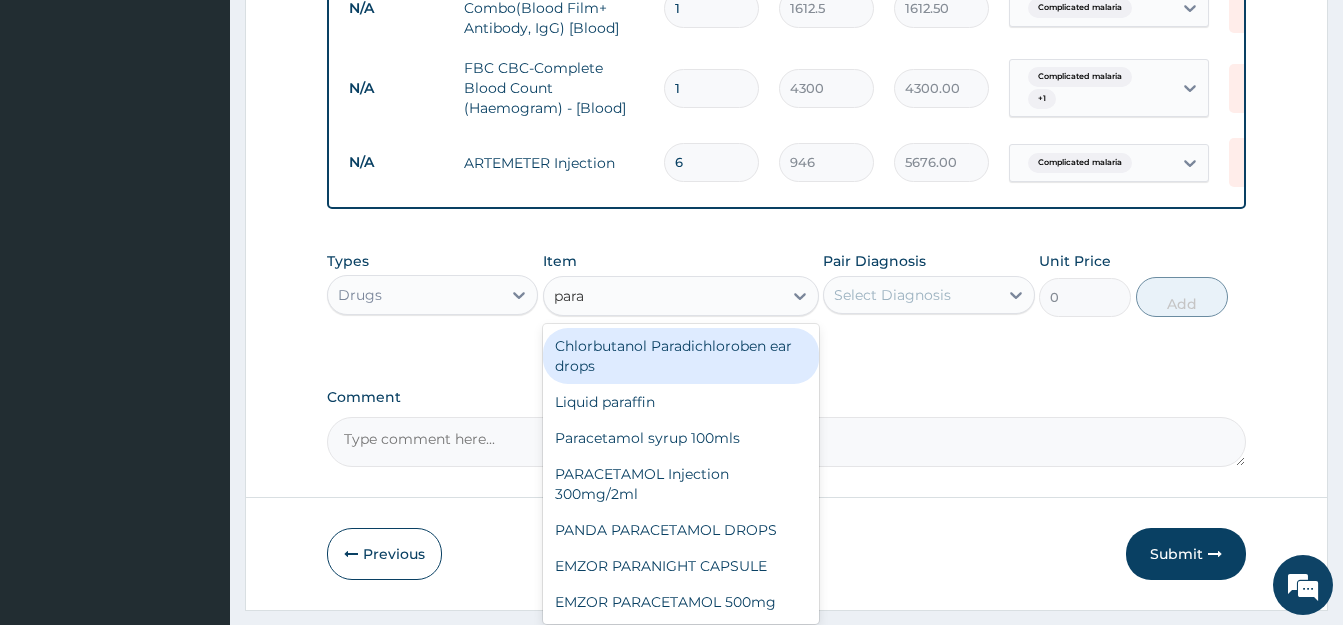 type on "parac" 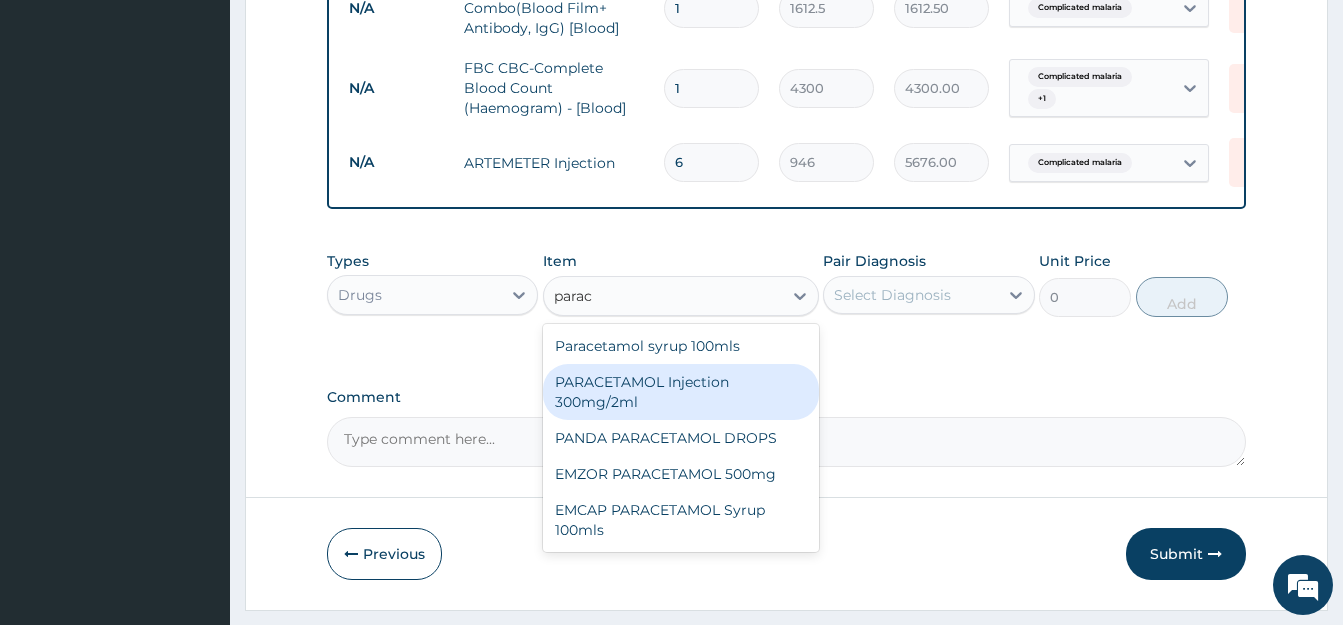 click on "PARACETAMOL Injection 300mg/2ml" at bounding box center [681, 392] 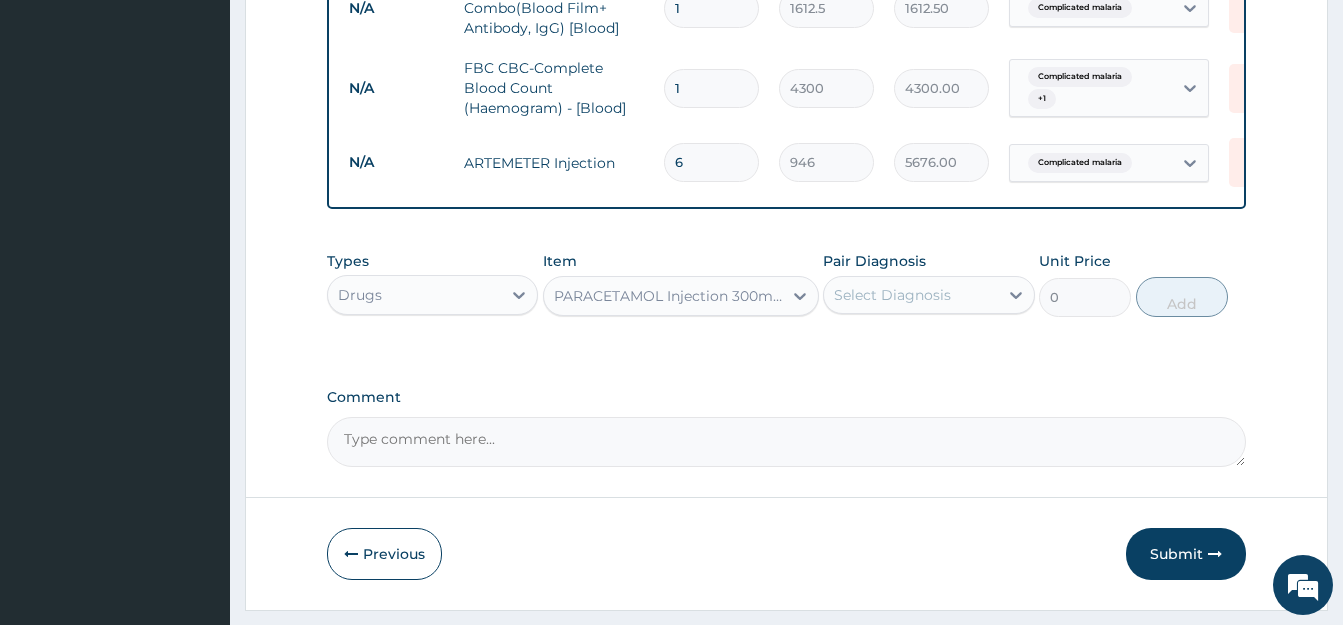 type 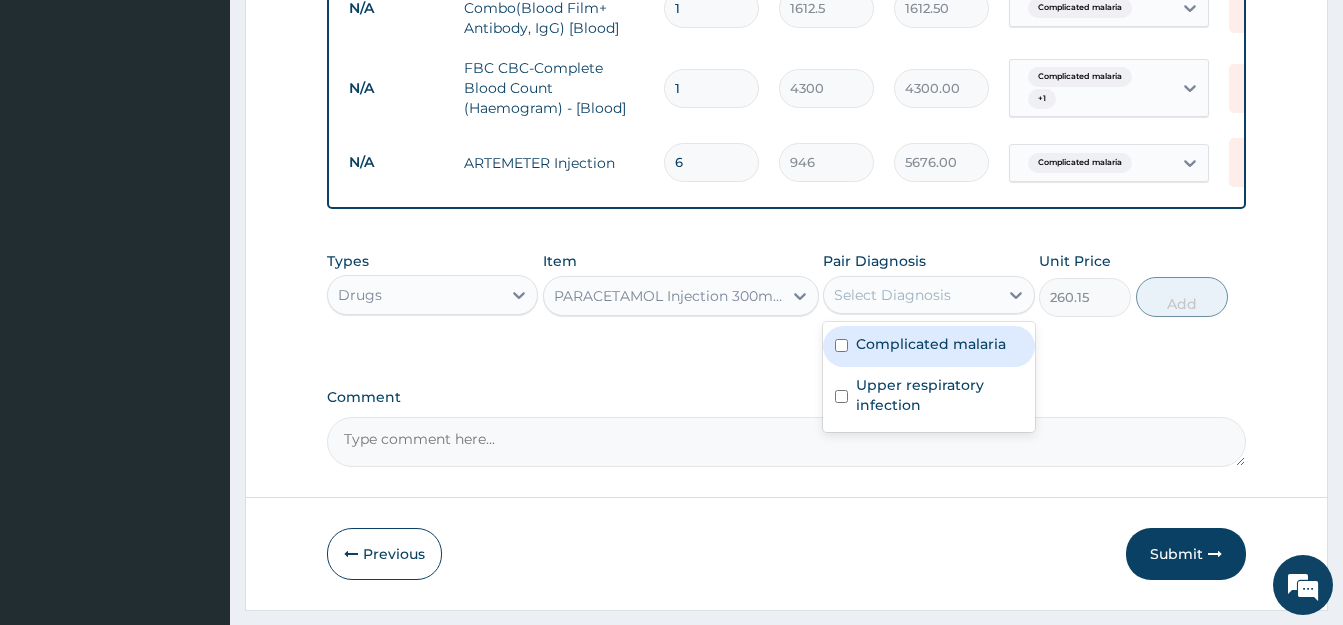 click on "Select Diagnosis" at bounding box center [892, 295] 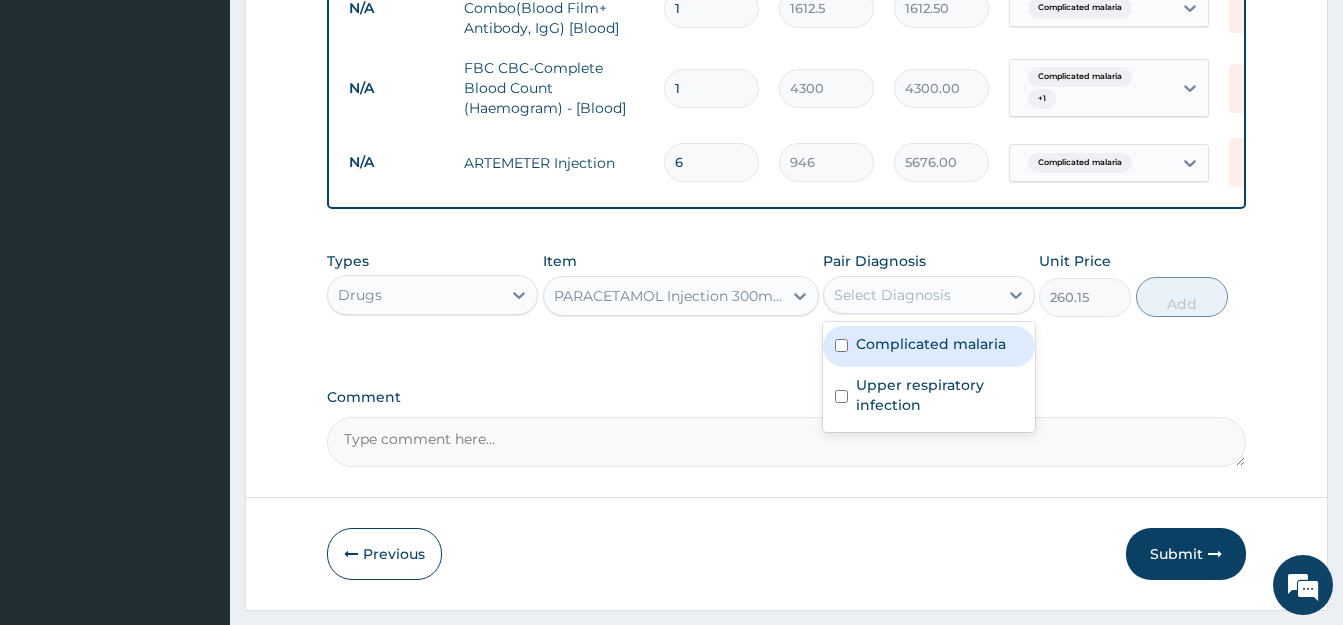 click at bounding box center [841, 345] 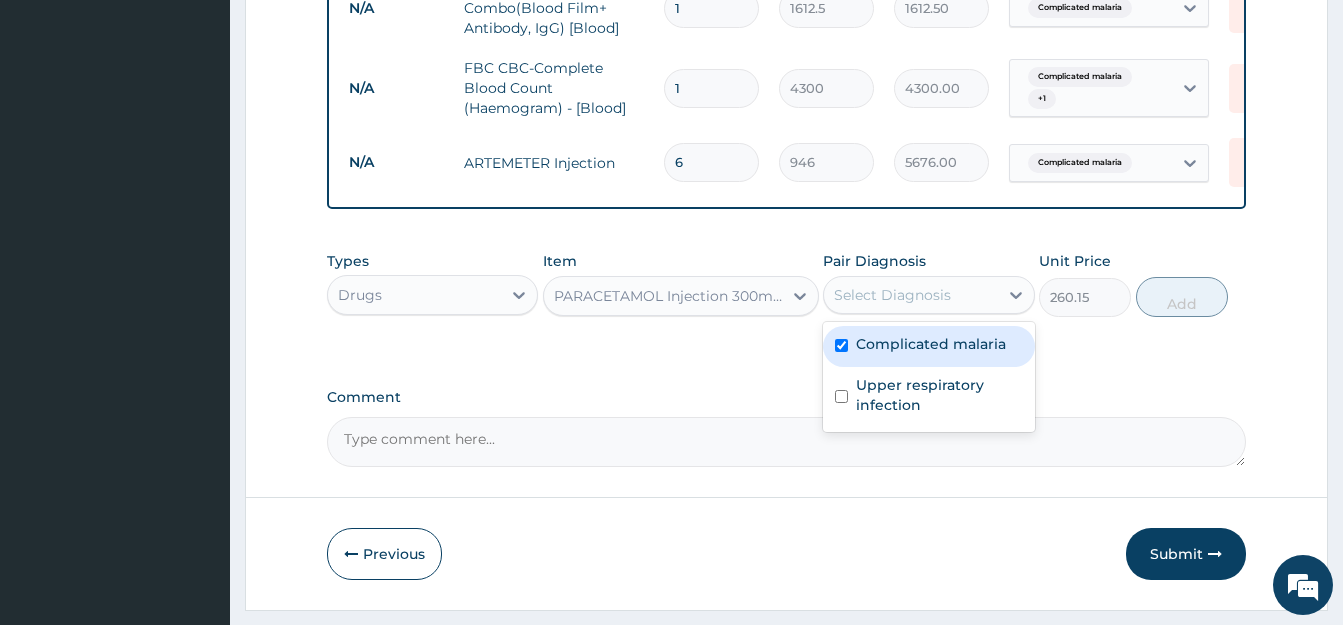 checkbox on "true" 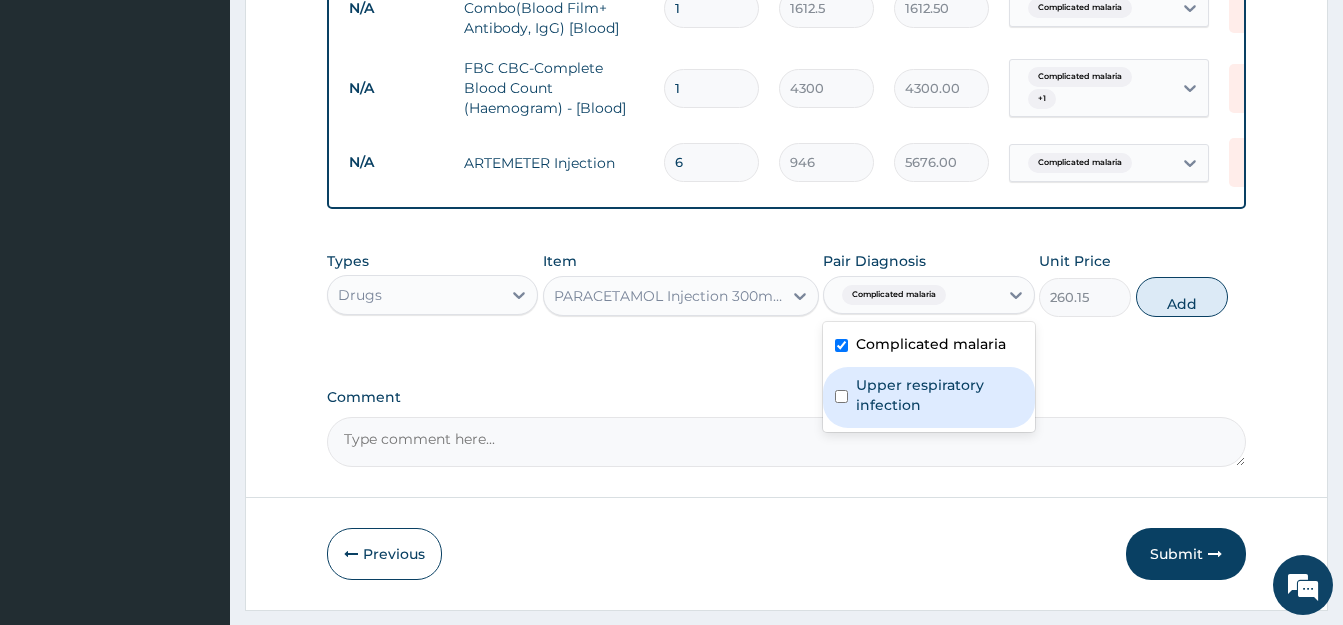 click on "Upper respiratory infection" at bounding box center [928, 397] 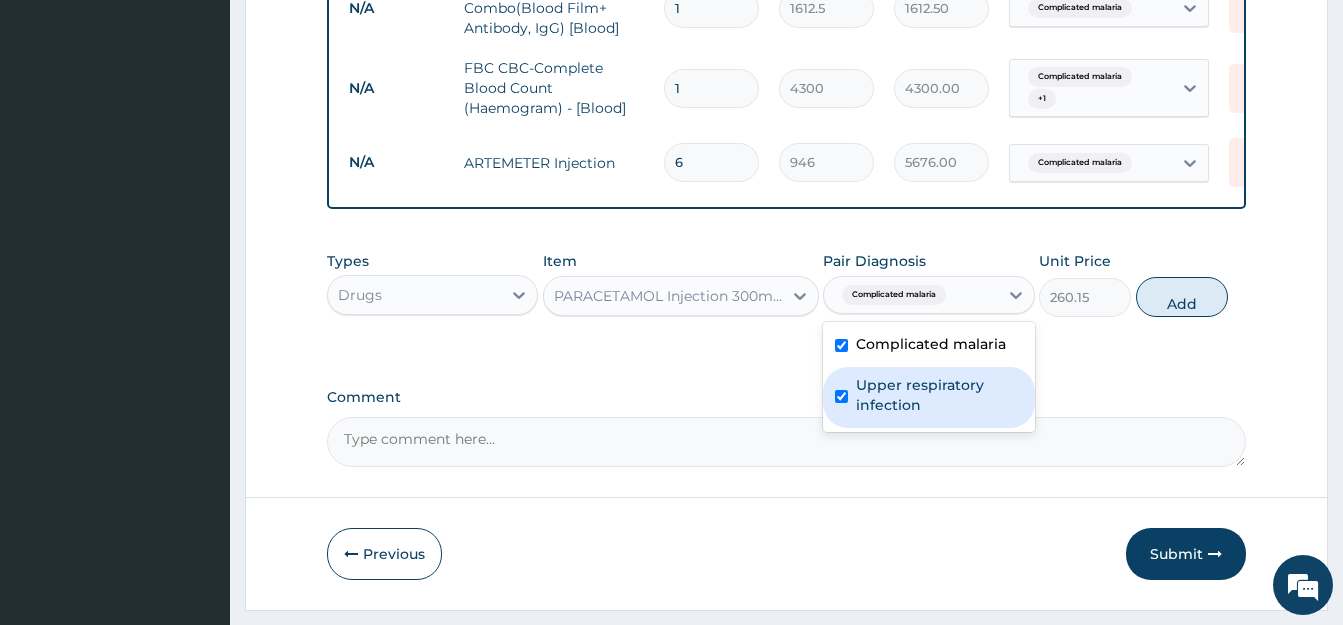 checkbox on "true" 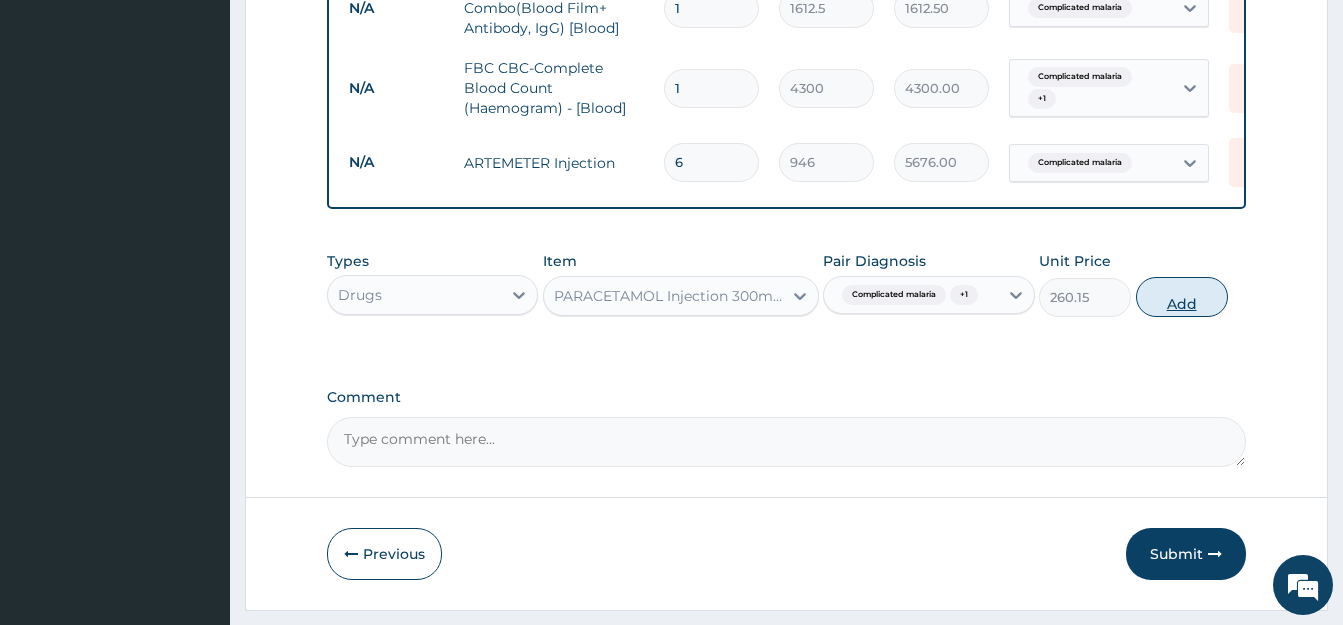 click on "Add" at bounding box center [1182, 297] 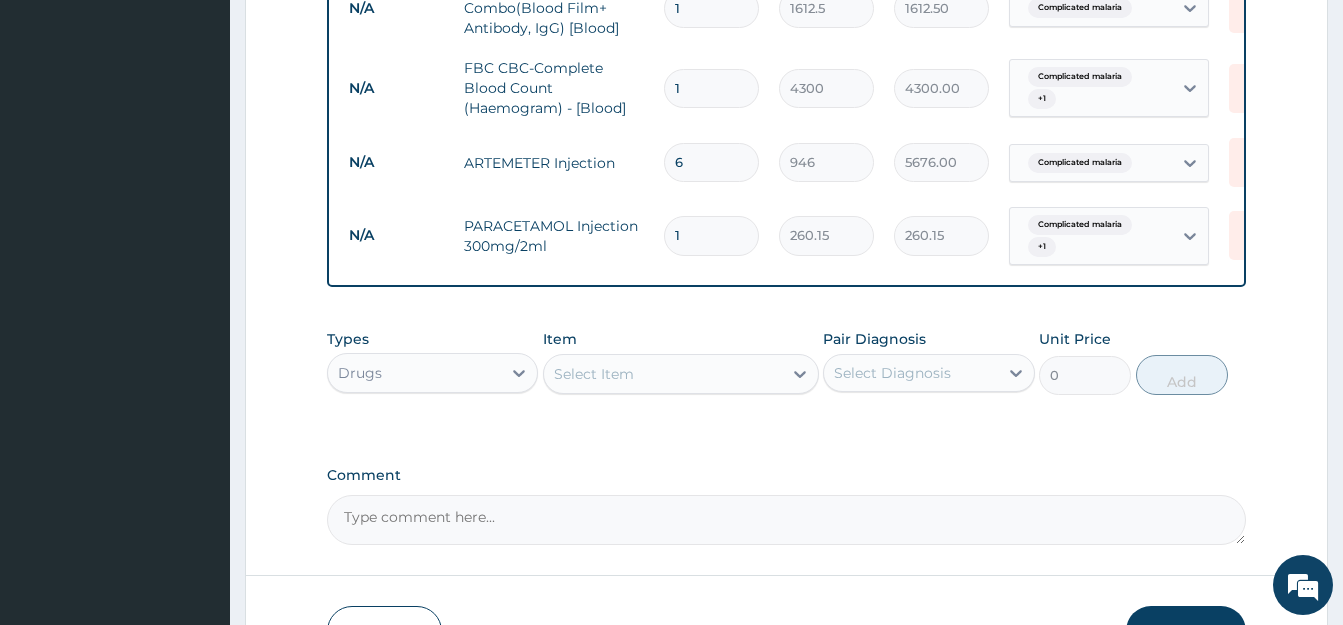 click on "1" at bounding box center [711, 235] 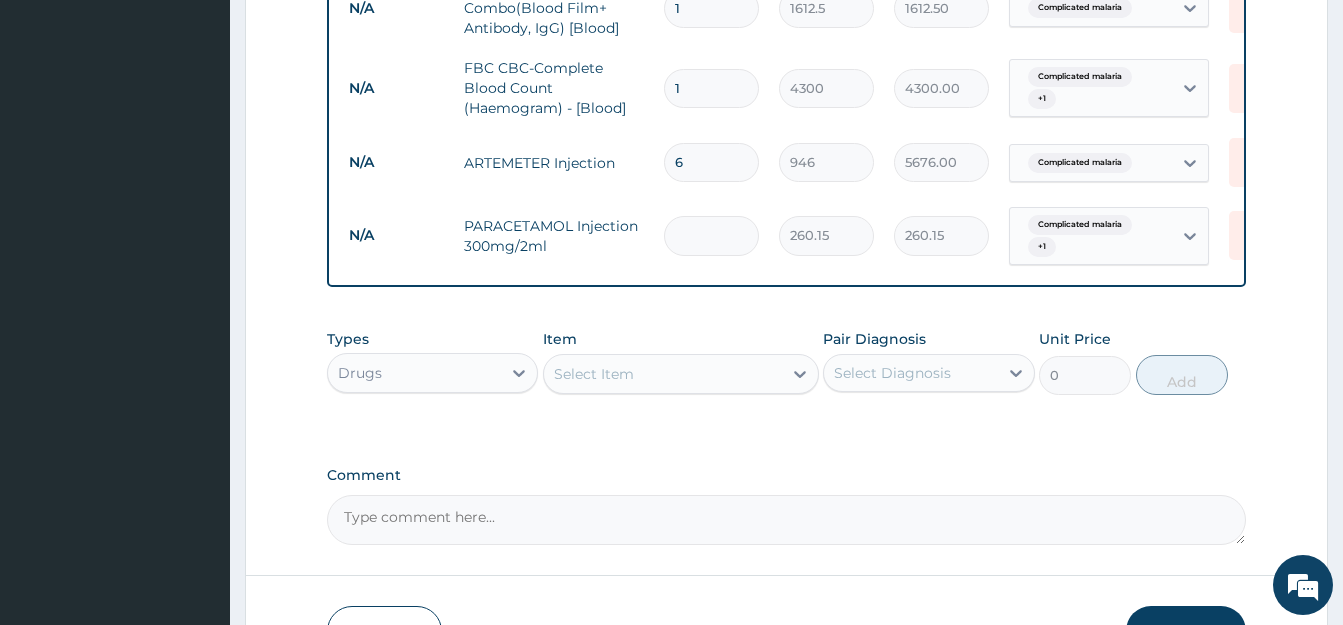 type on "0.00" 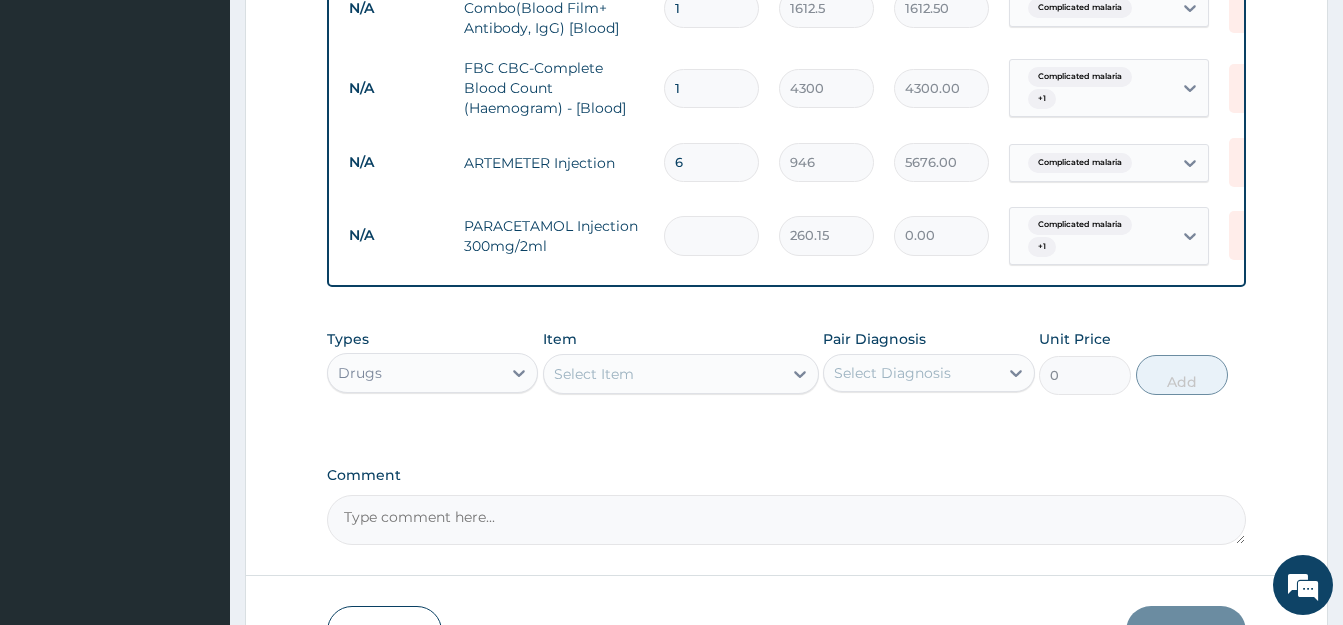 type on "2" 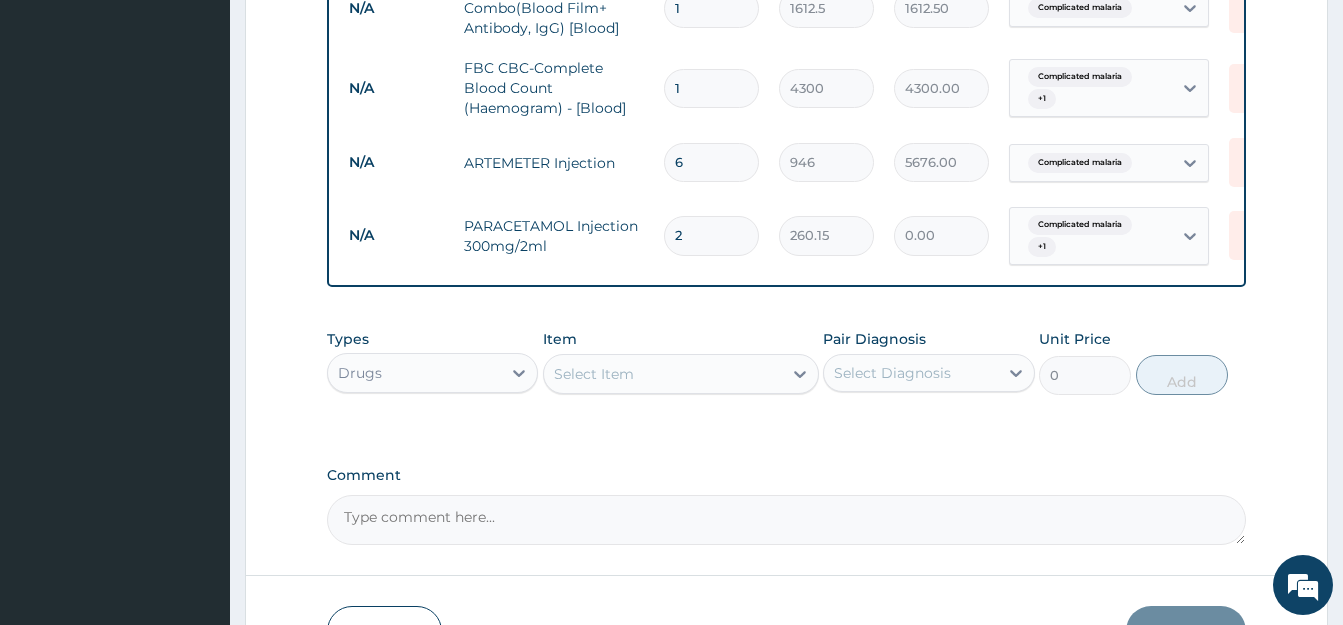 type on "520.30" 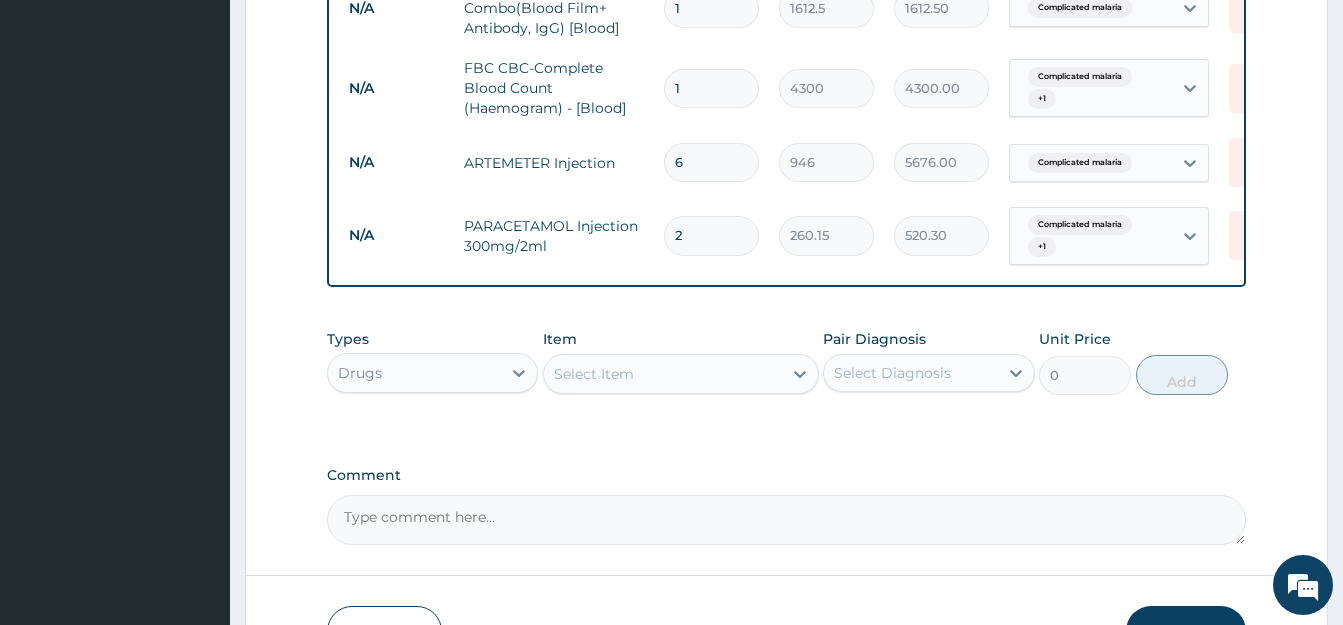 type on "2" 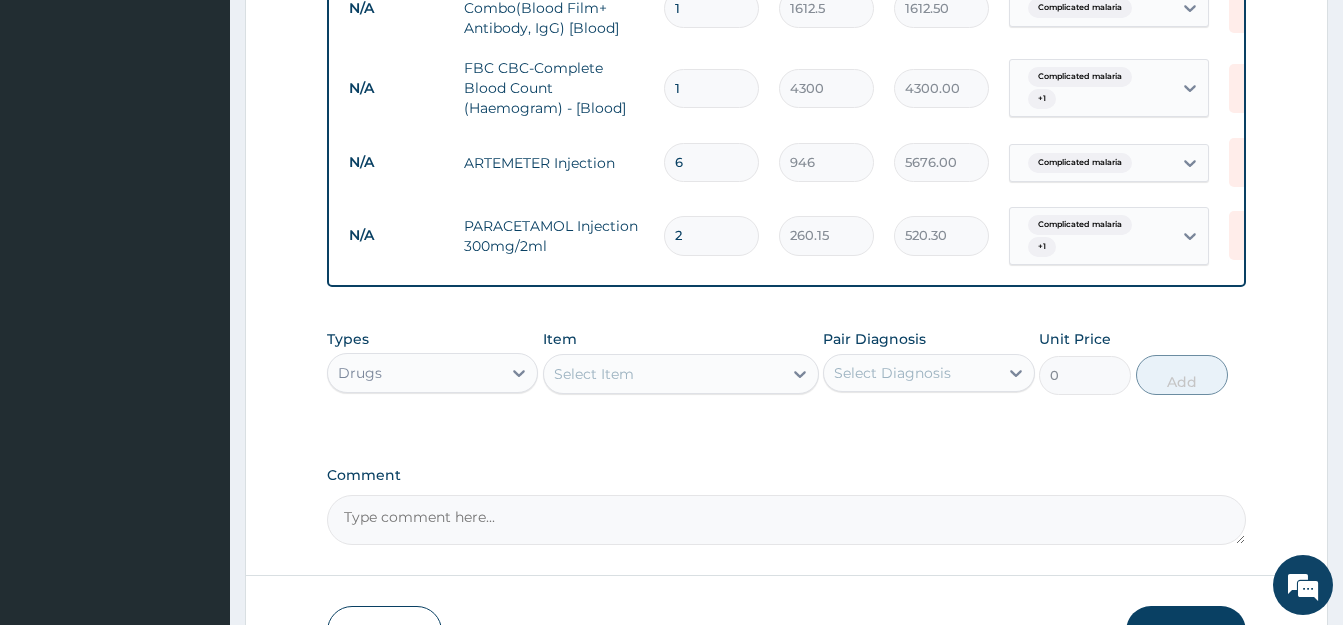 click on "Select Item" at bounding box center [663, 374] 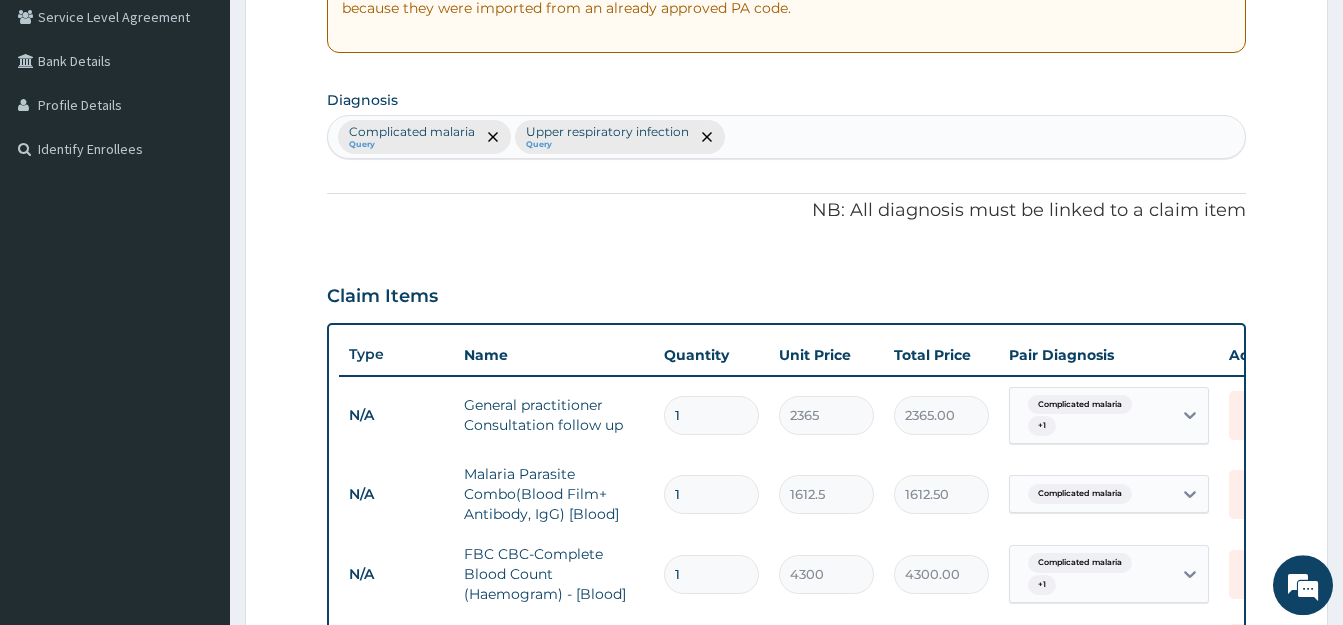 scroll, scrollTop: 397, scrollLeft: 0, axis: vertical 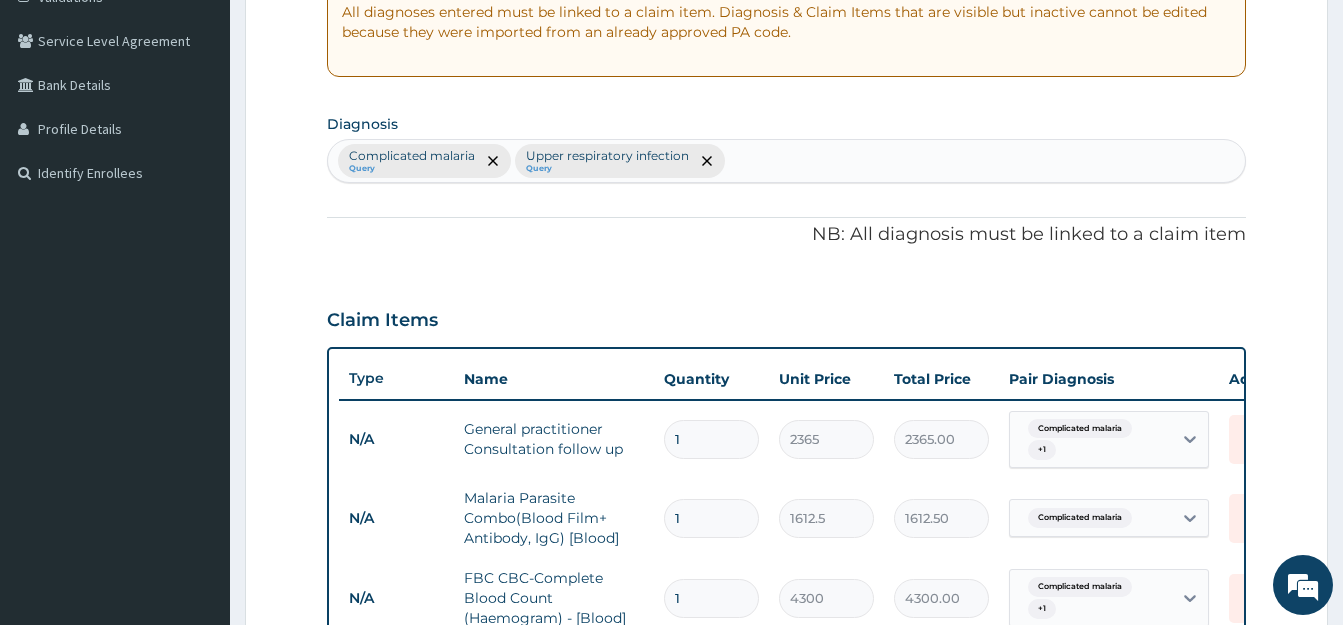 click on "Complicated malaria Query Upper respiratory infection Query" at bounding box center (786, 161) 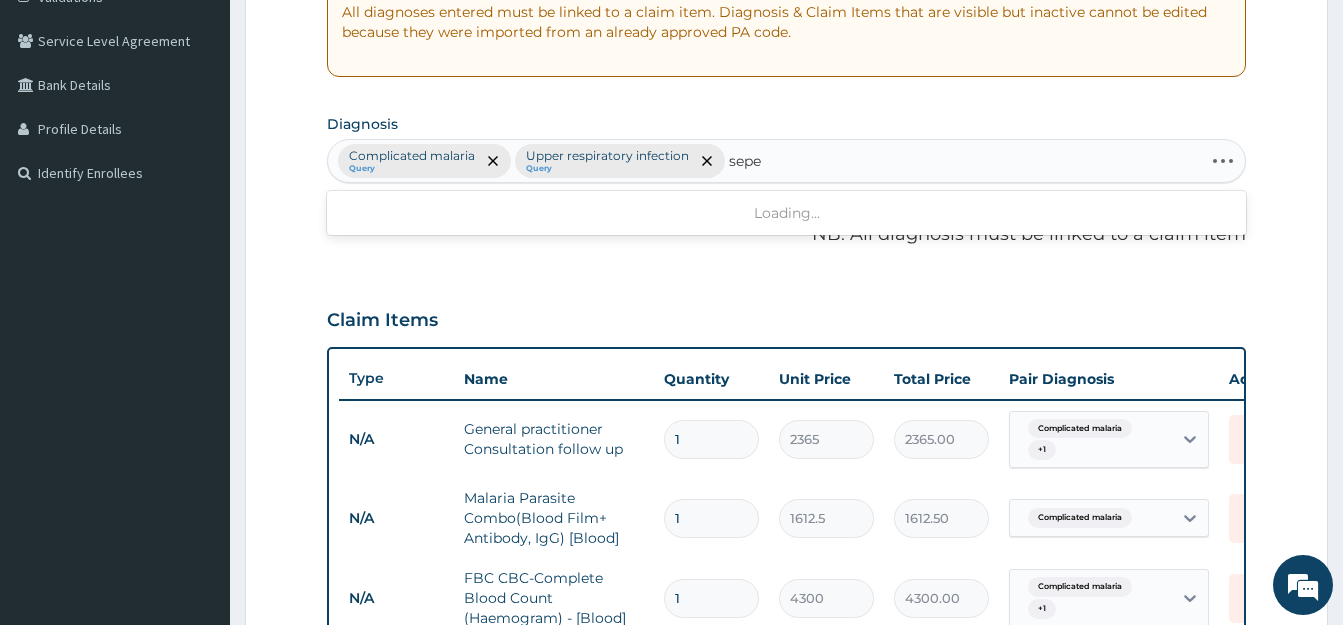 type on "sep" 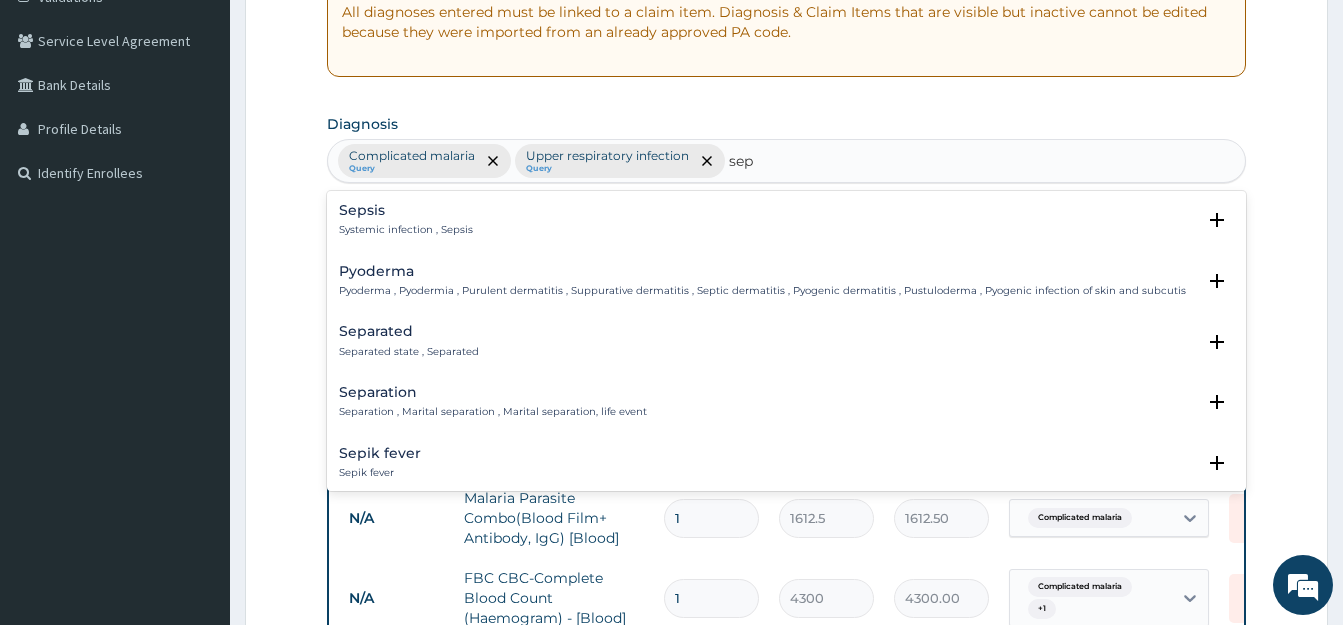 click on "Sepsis Systemic infection , Sepsis" at bounding box center [786, 220] 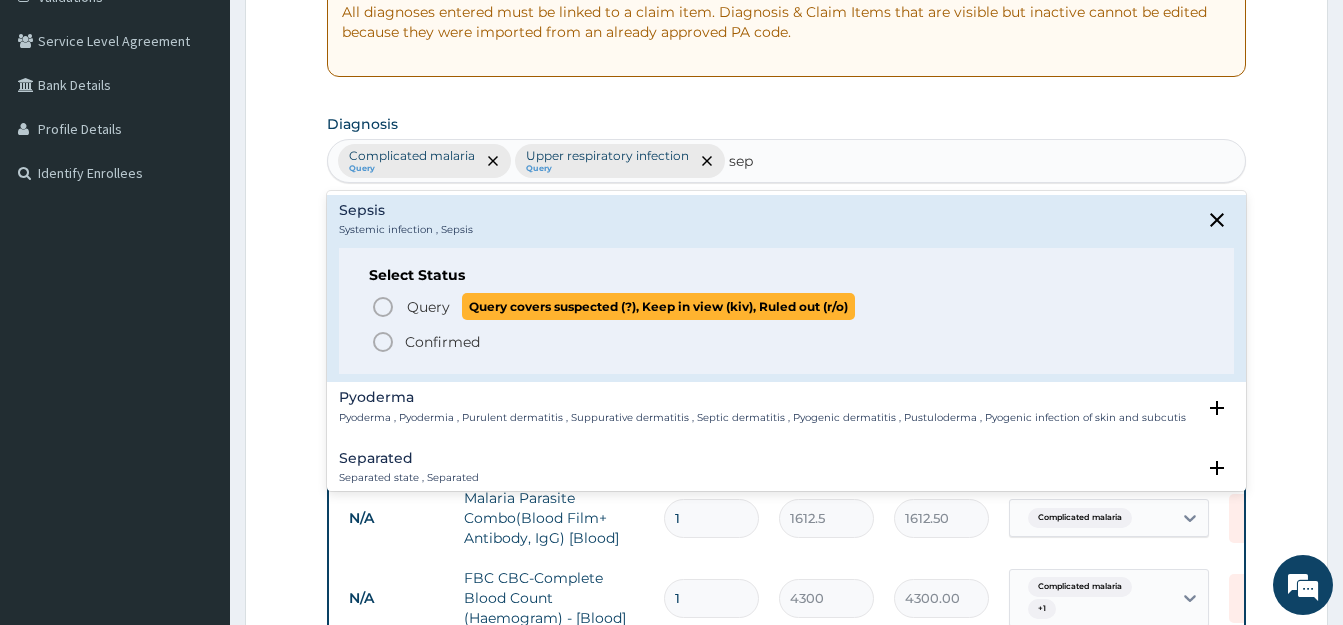 click 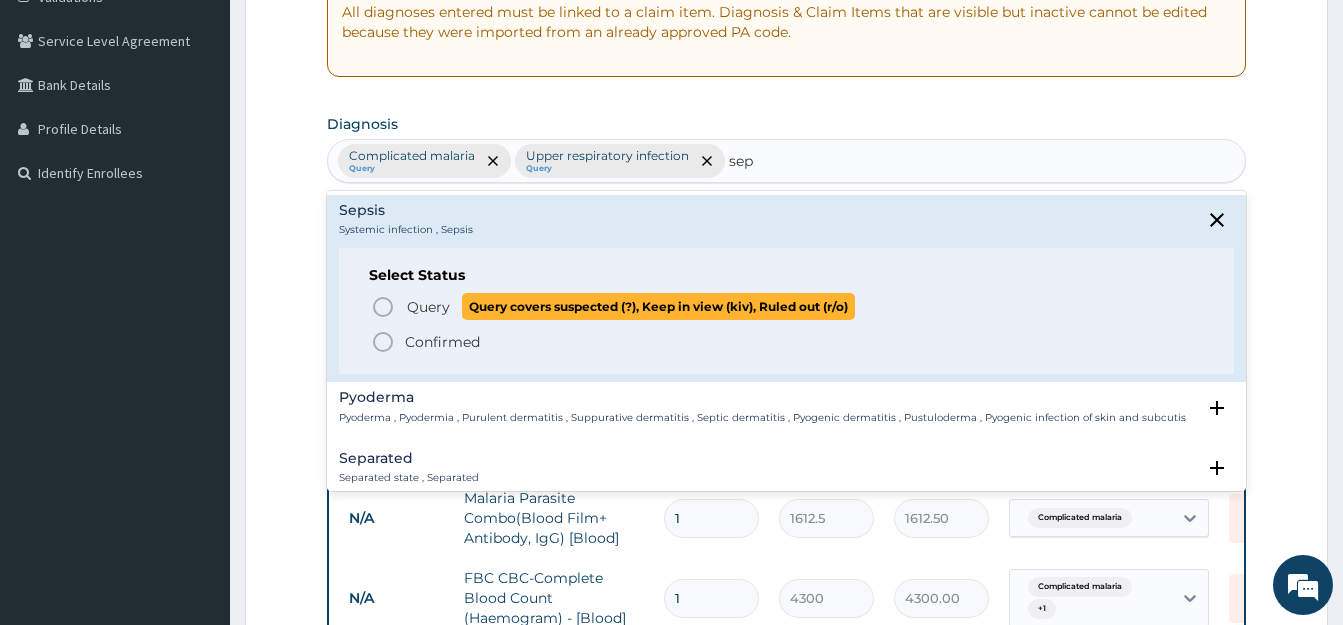 type 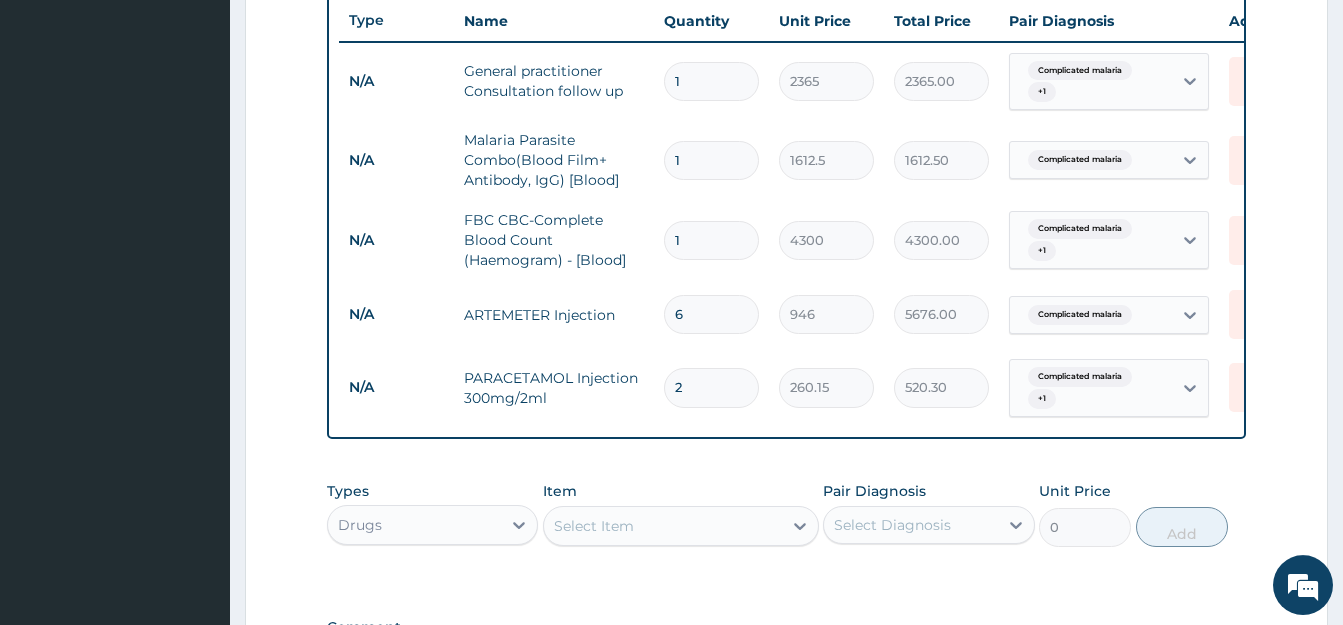 scroll, scrollTop: 805, scrollLeft: 0, axis: vertical 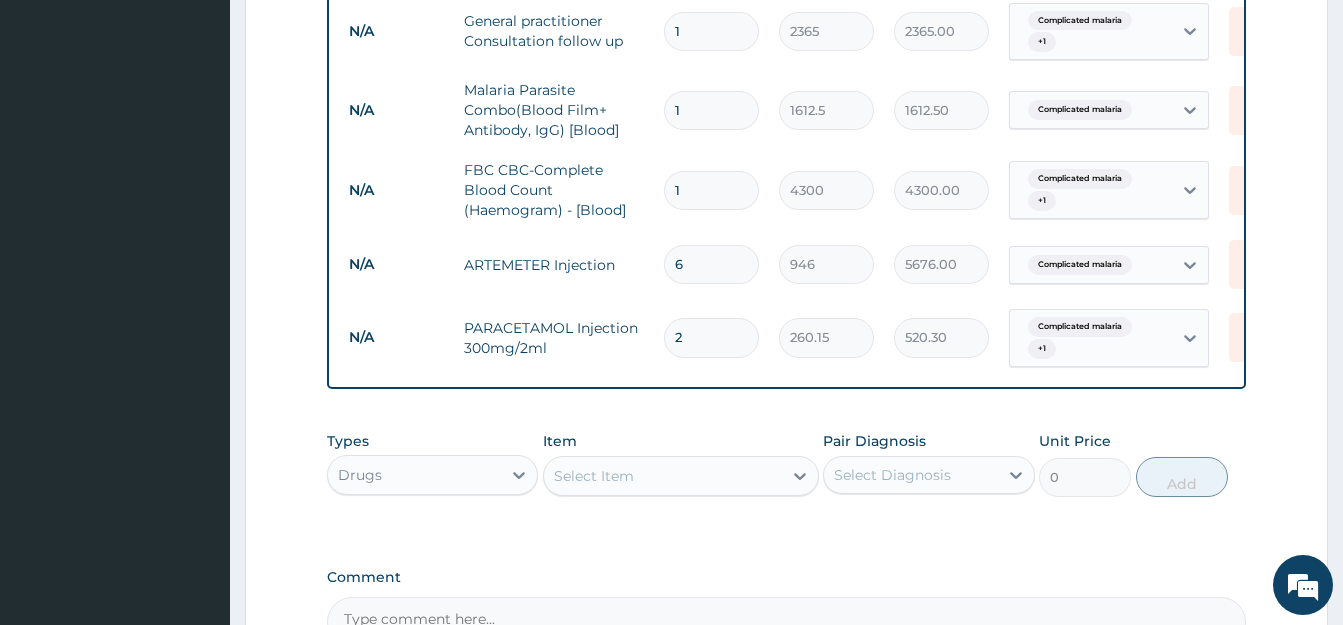 click on "Complicated malaria  + 1" at bounding box center (1091, 190) 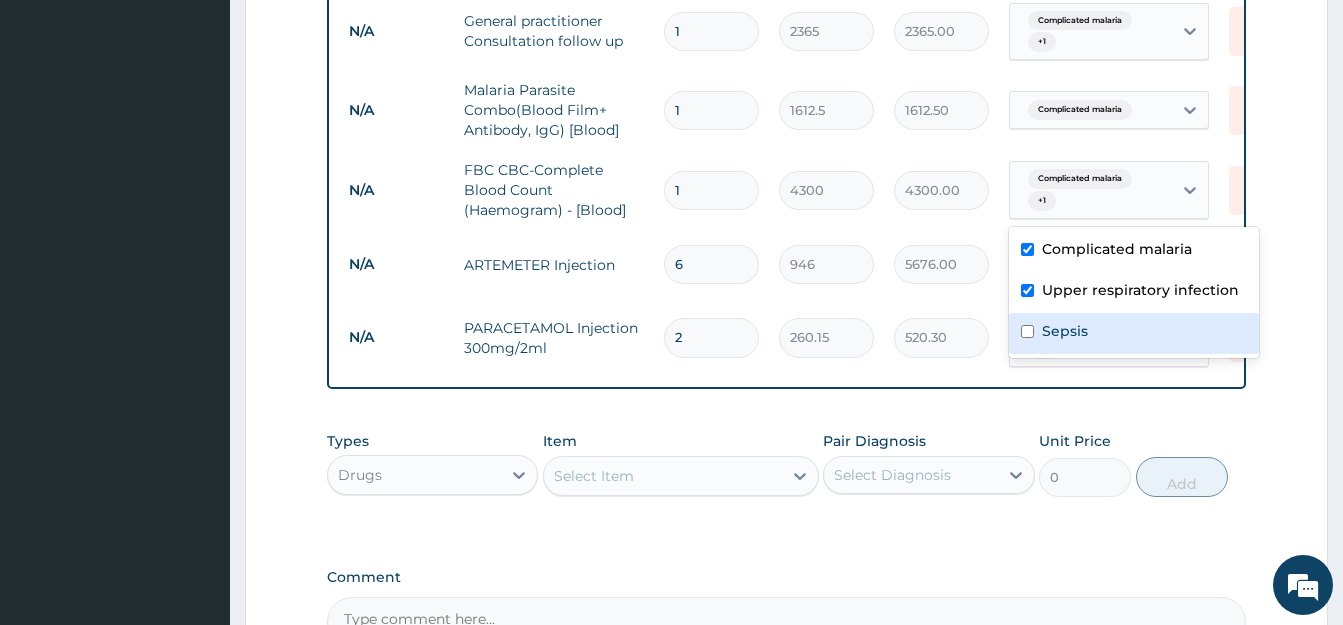 click at bounding box center (1027, 331) 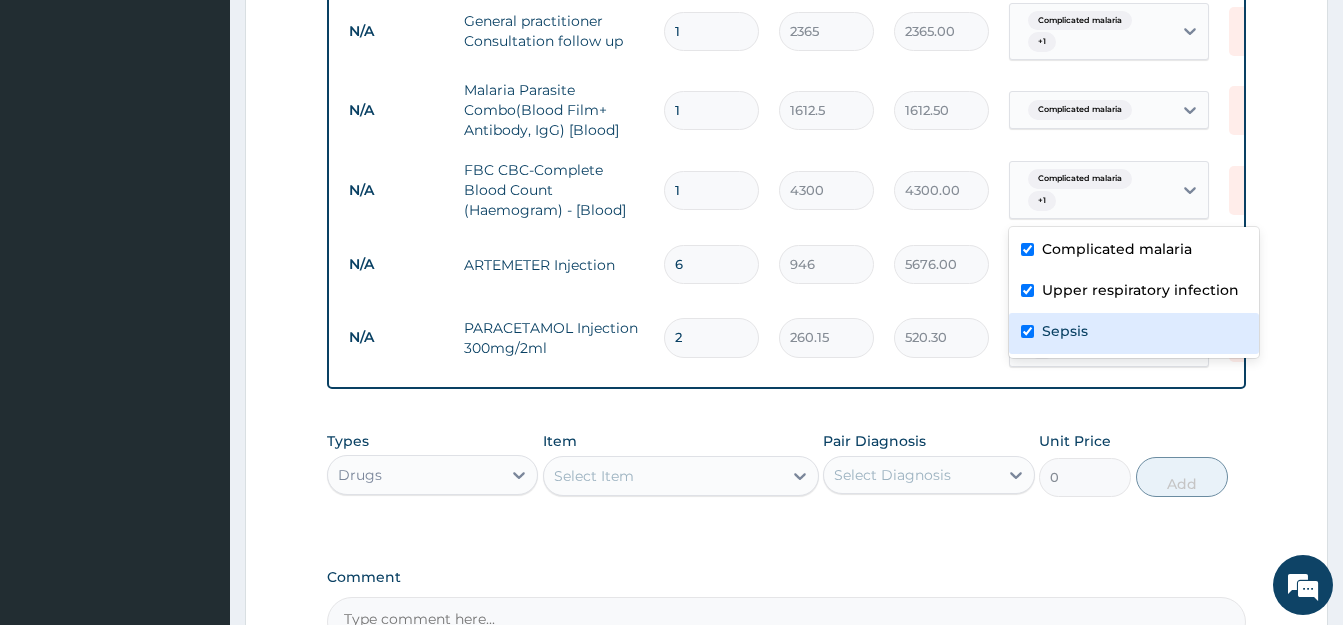 checkbox on "true" 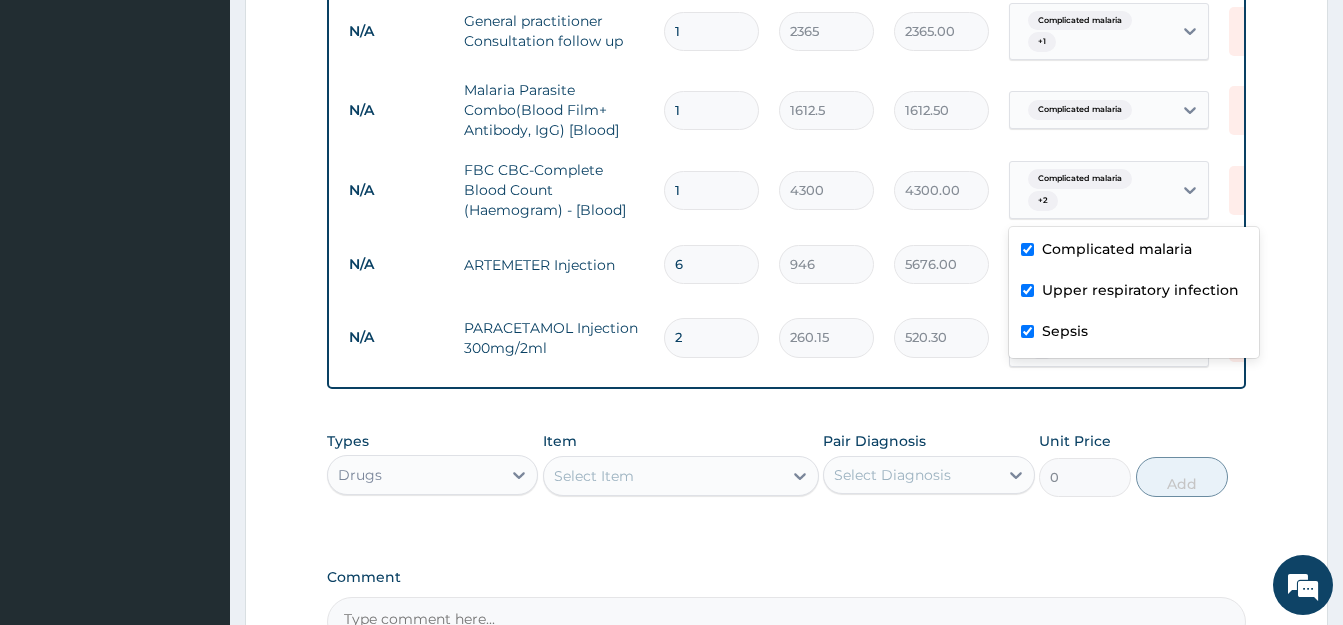 click at bounding box center [1027, 290] 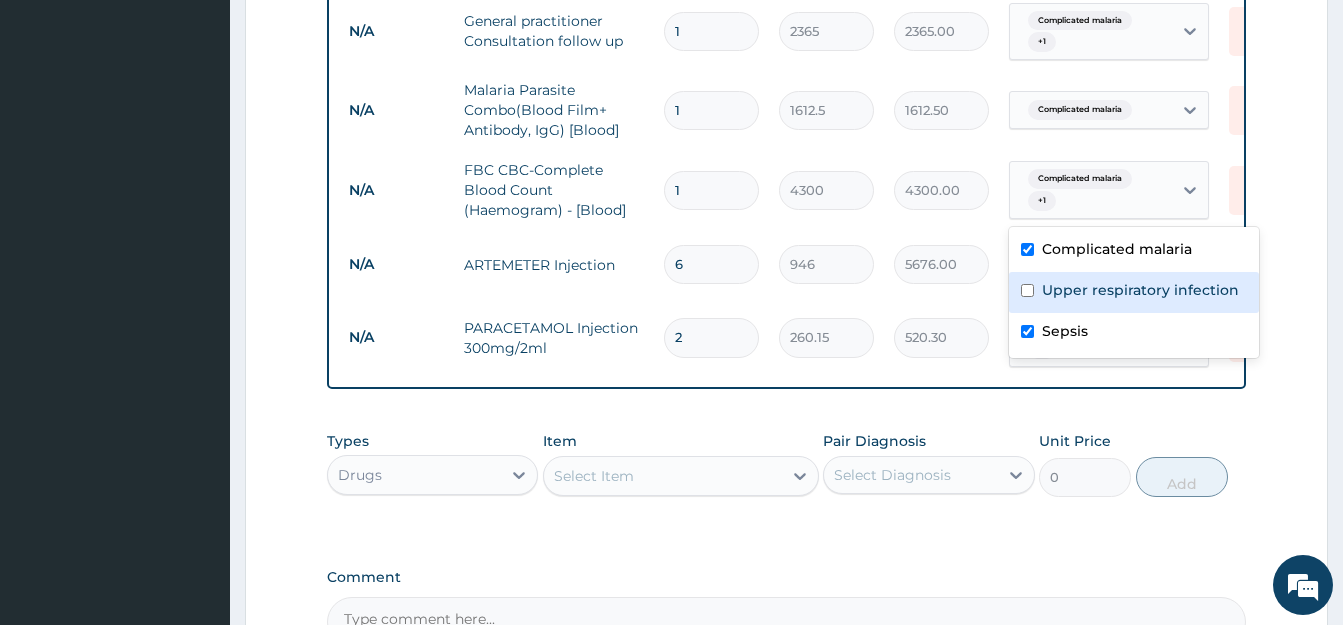 click on "Upper respiratory infection" at bounding box center (1134, 292) 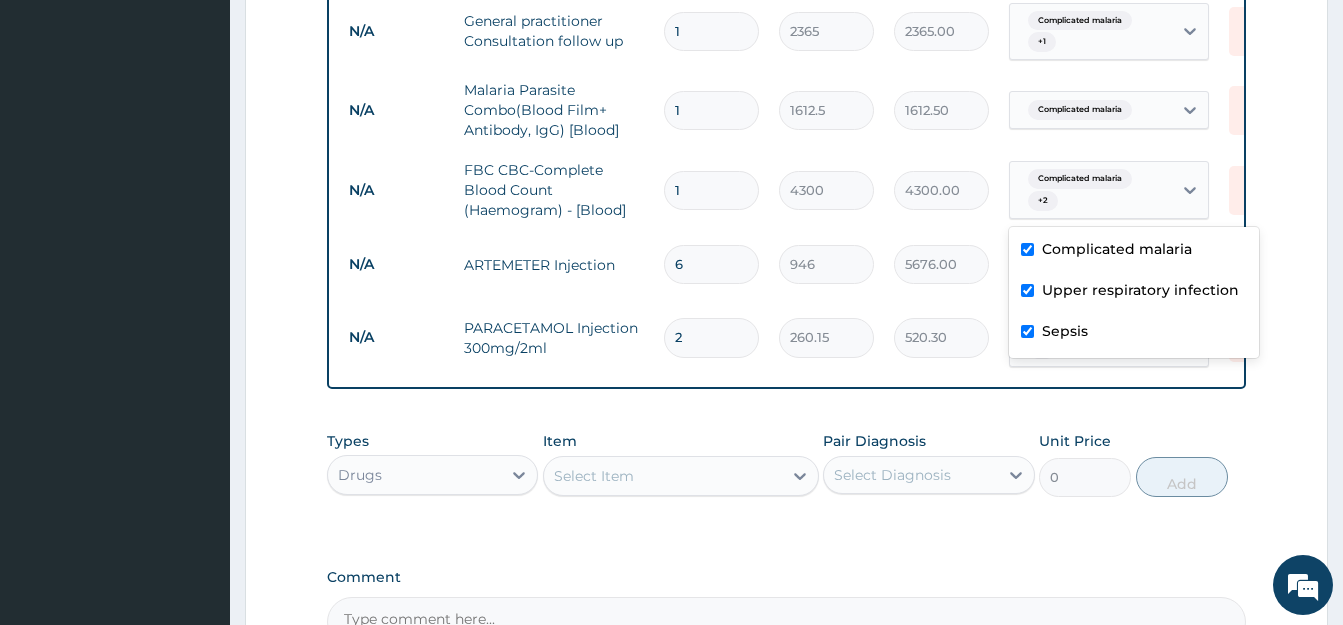 checkbox on "true" 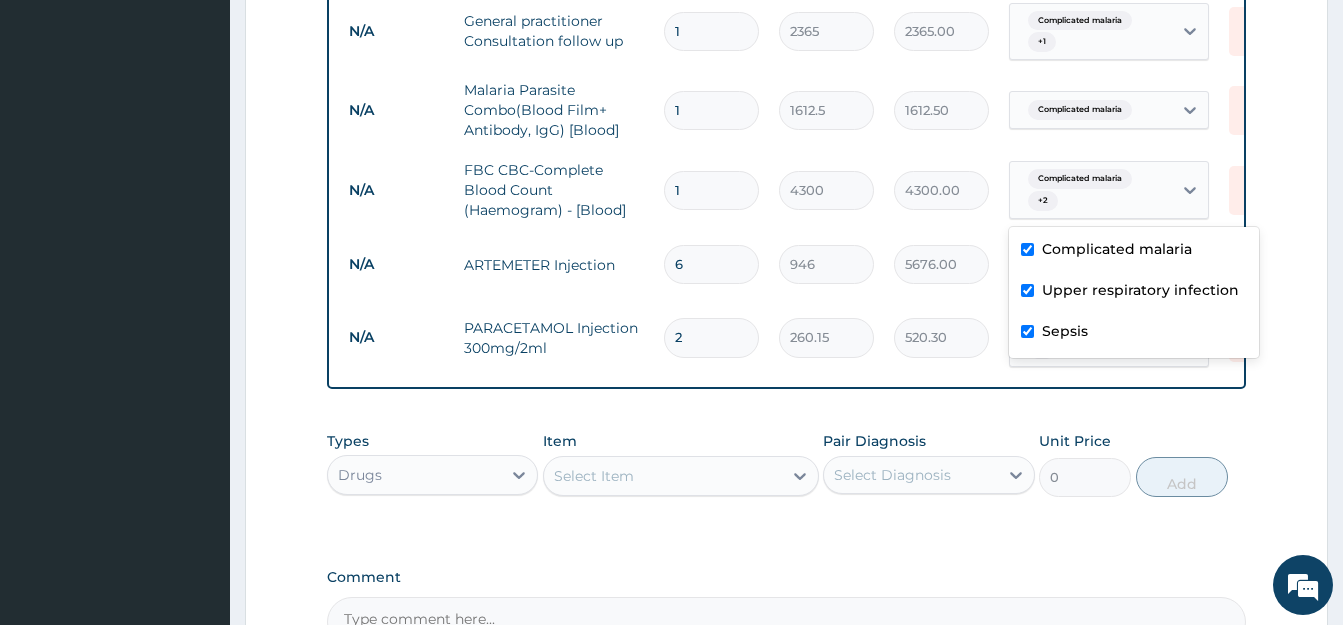 click on "Types Drugs Item Select Item Pair Diagnosis Select Diagnosis Unit Price 0 Add" at bounding box center (786, 479) 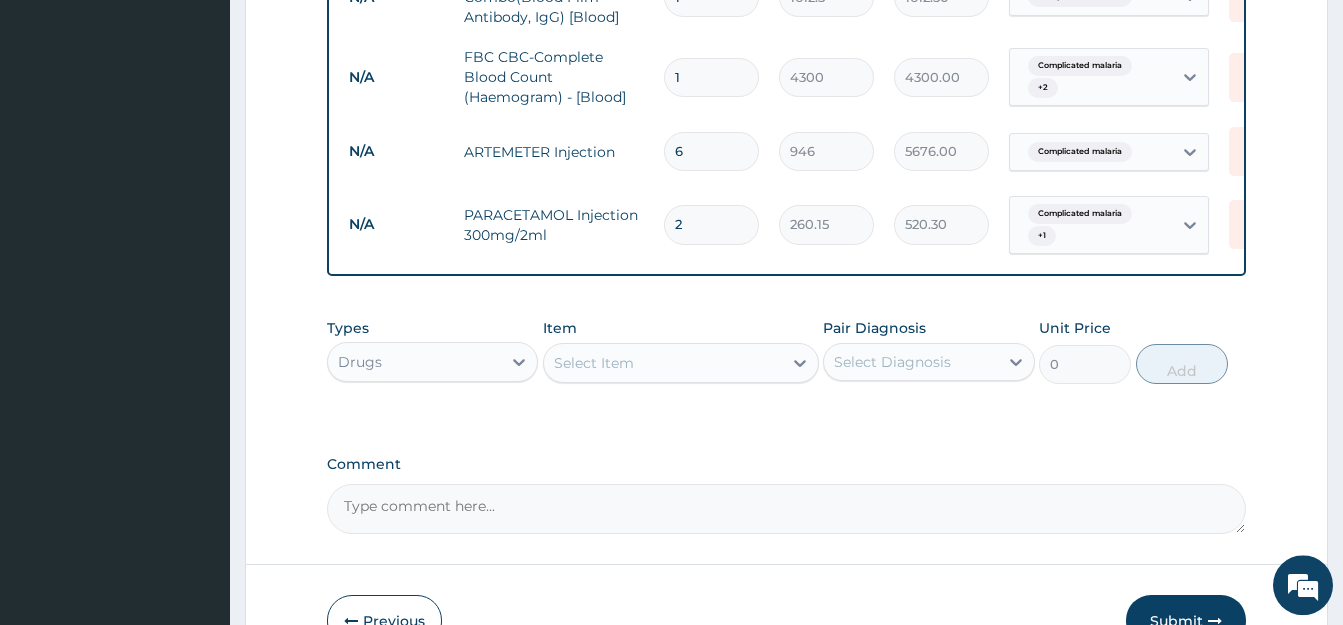 scroll, scrollTop: 1009, scrollLeft: 0, axis: vertical 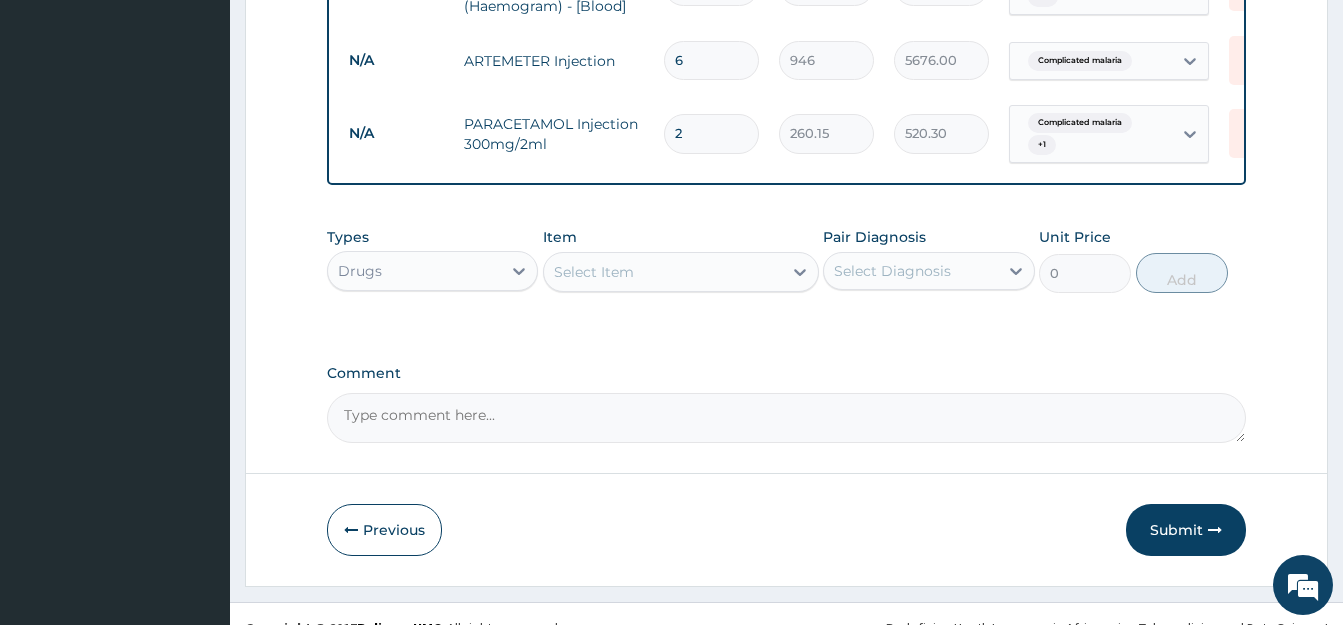 click on "Select Item" at bounding box center (663, 272) 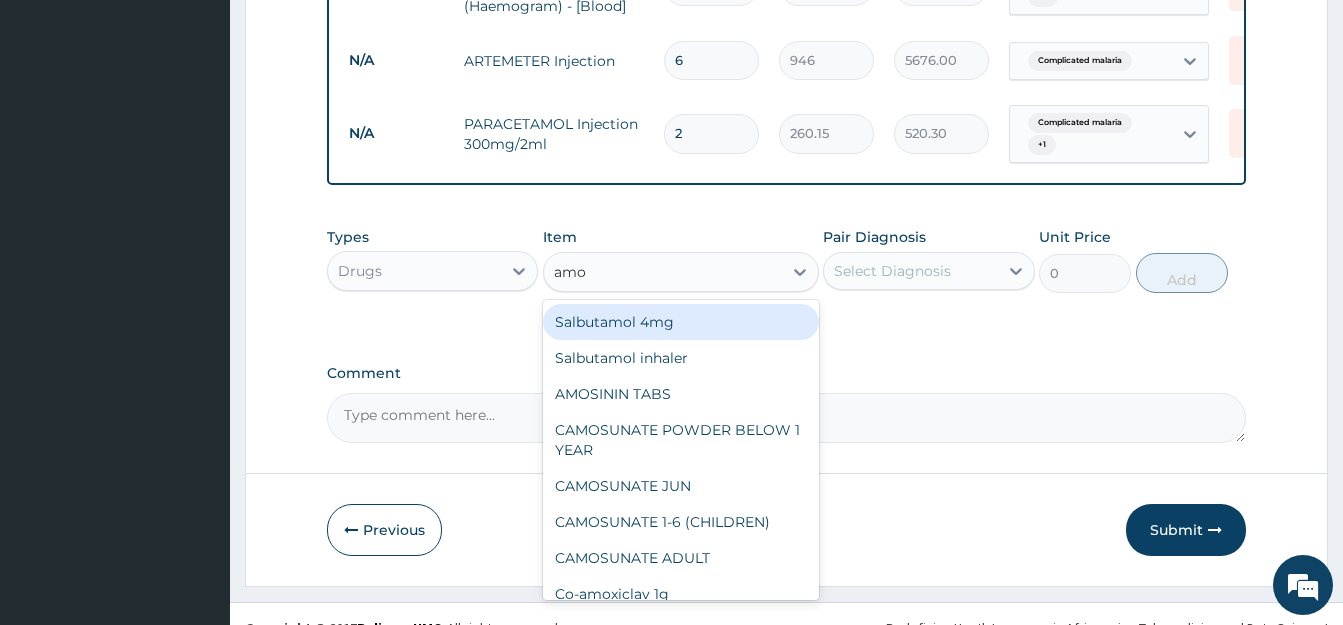 type on "amox" 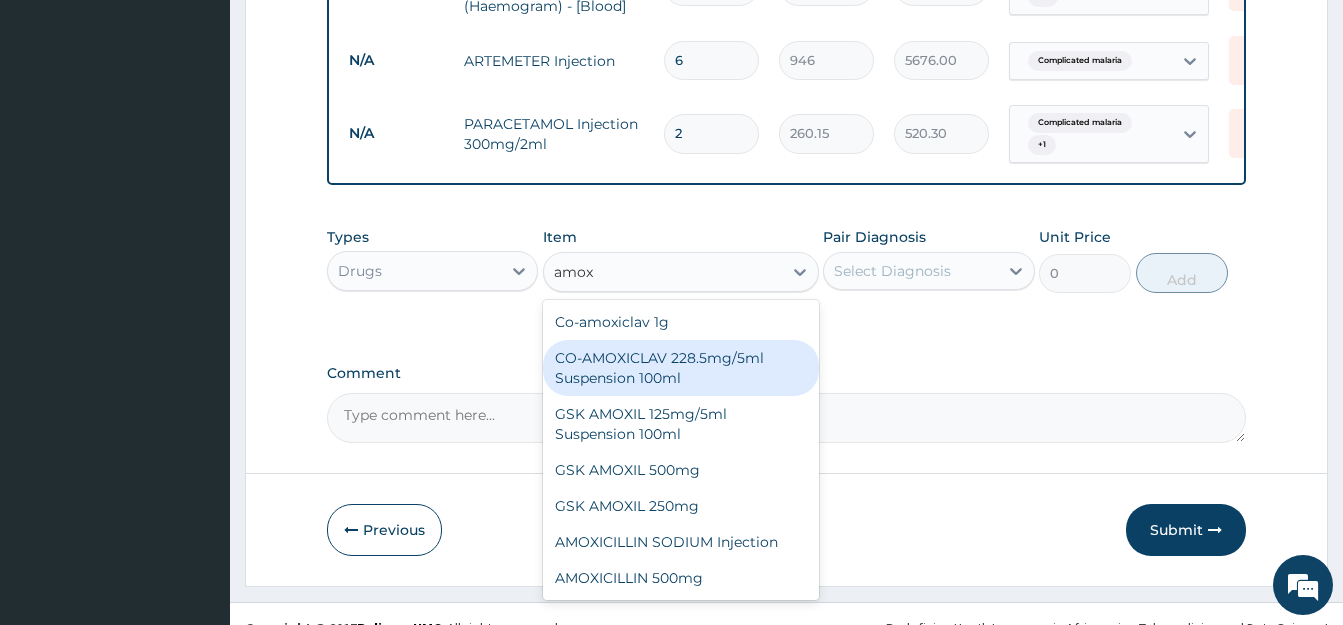 scroll, scrollTop: 36, scrollLeft: 0, axis: vertical 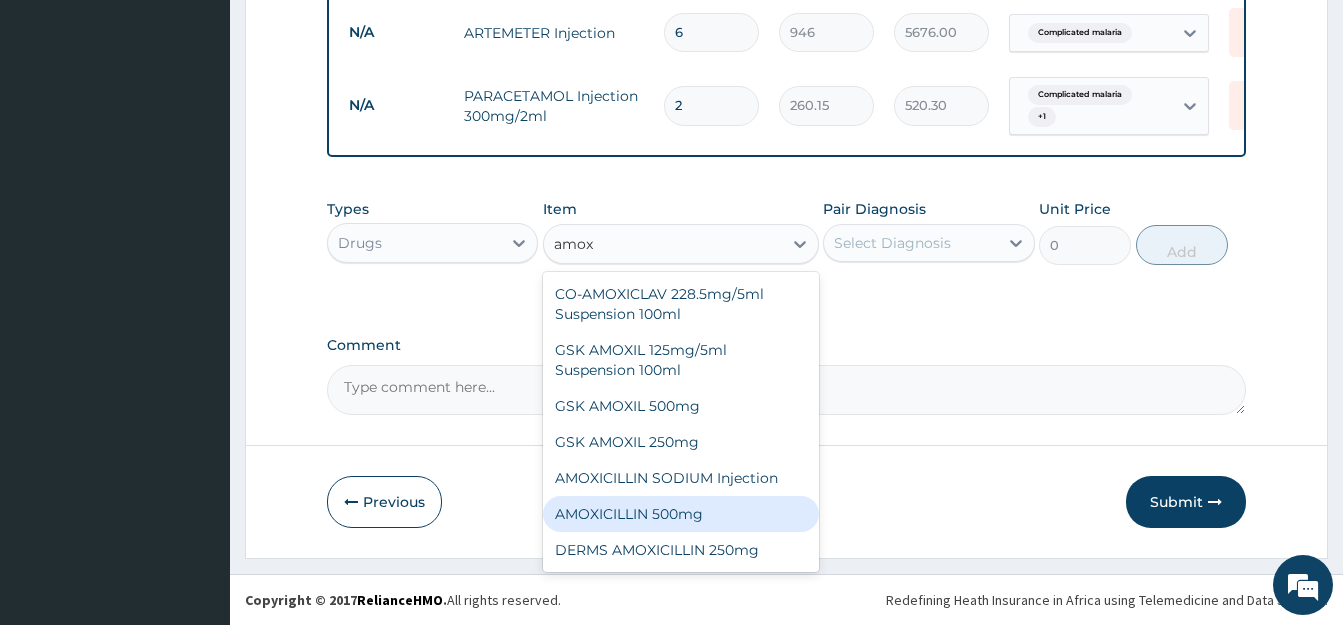click on "AMOXICILLIN 500mg" at bounding box center (681, 514) 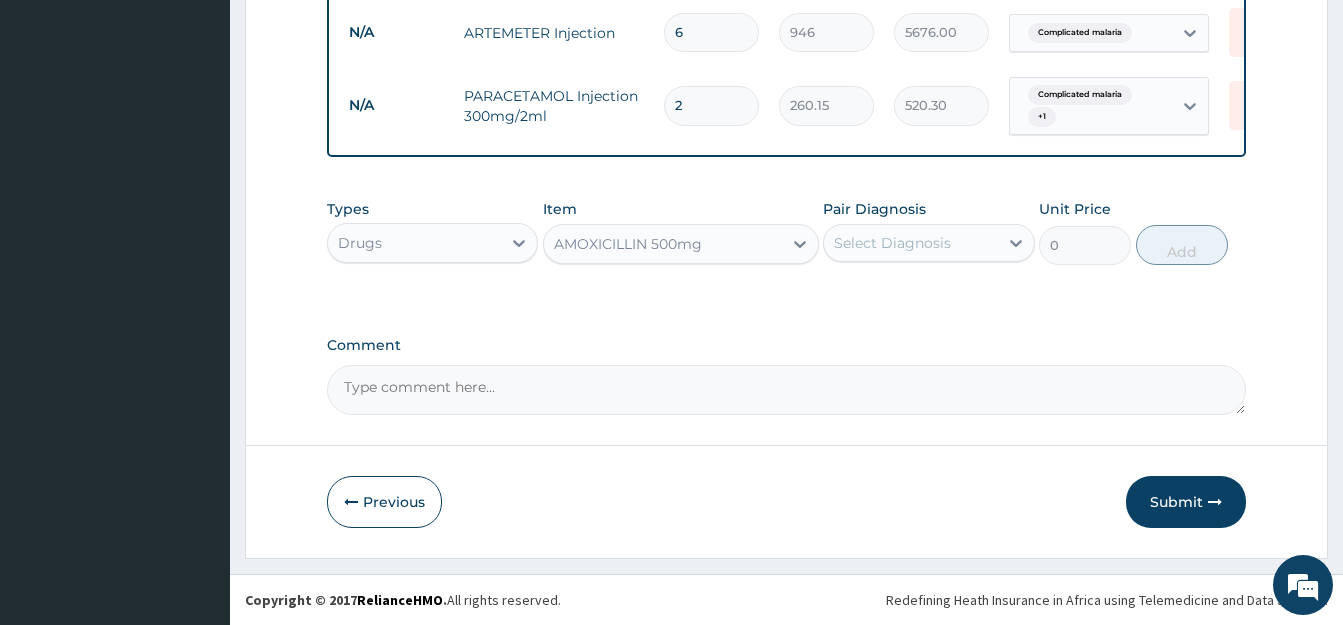 type 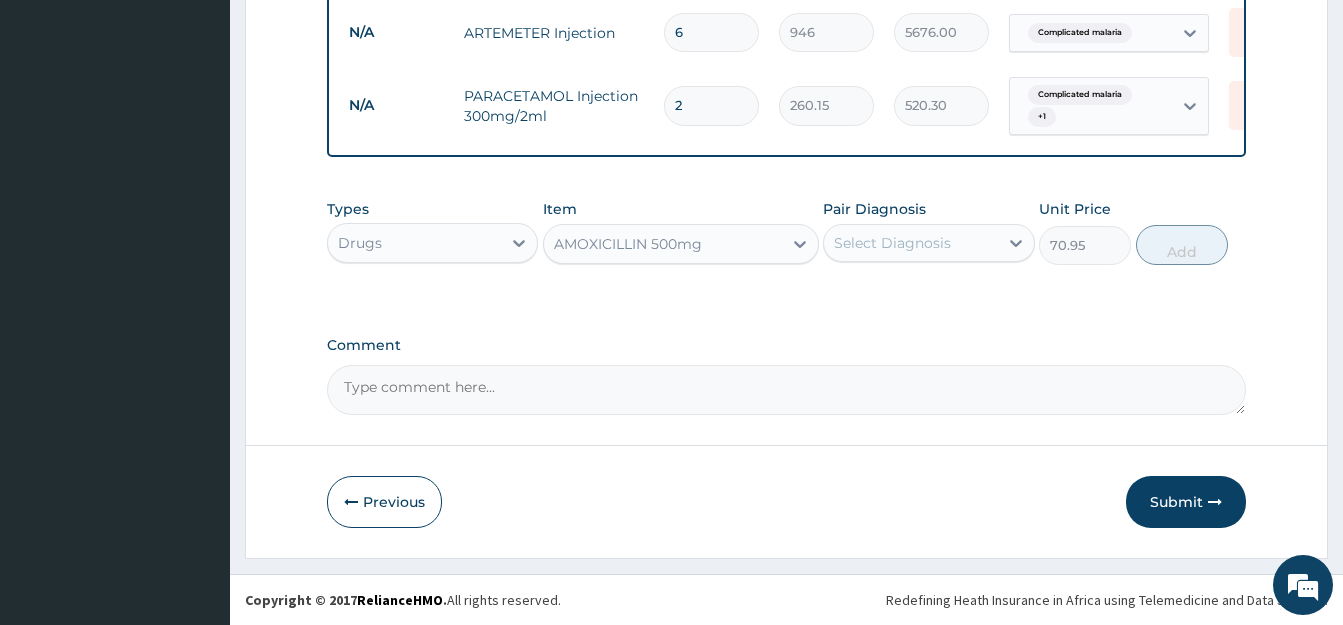 click on "Select Diagnosis" at bounding box center [892, 243] 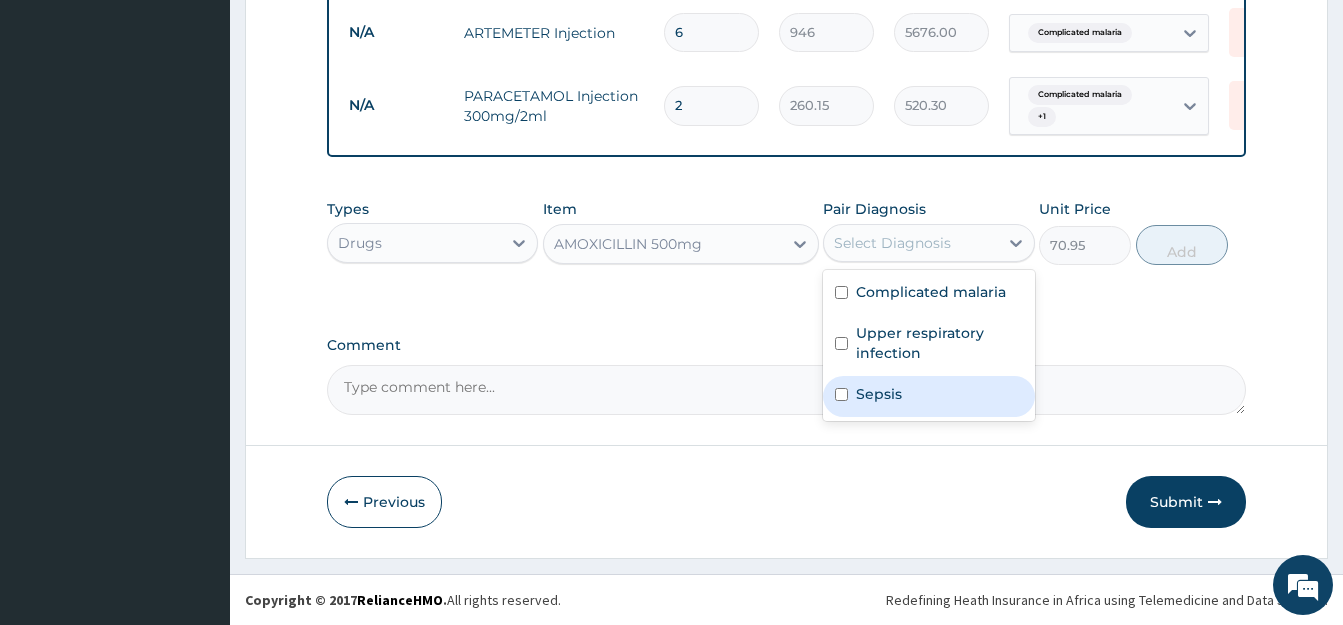click at bounding box center [841, 394] 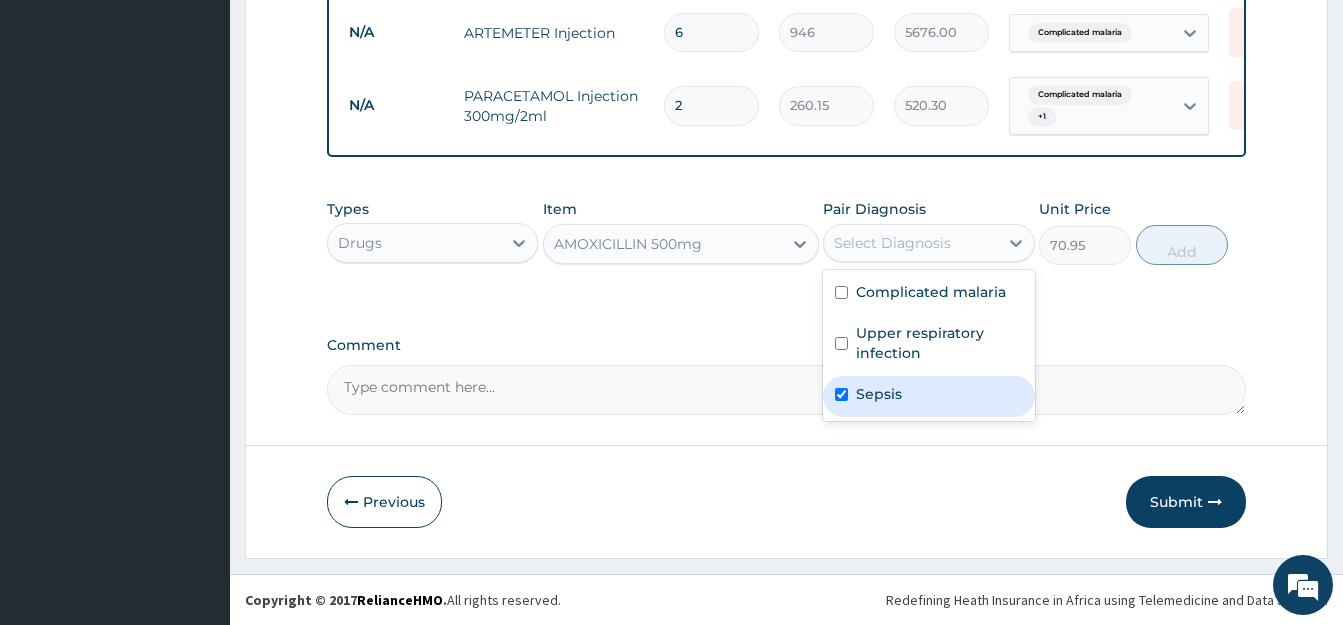 checkbox on "true" 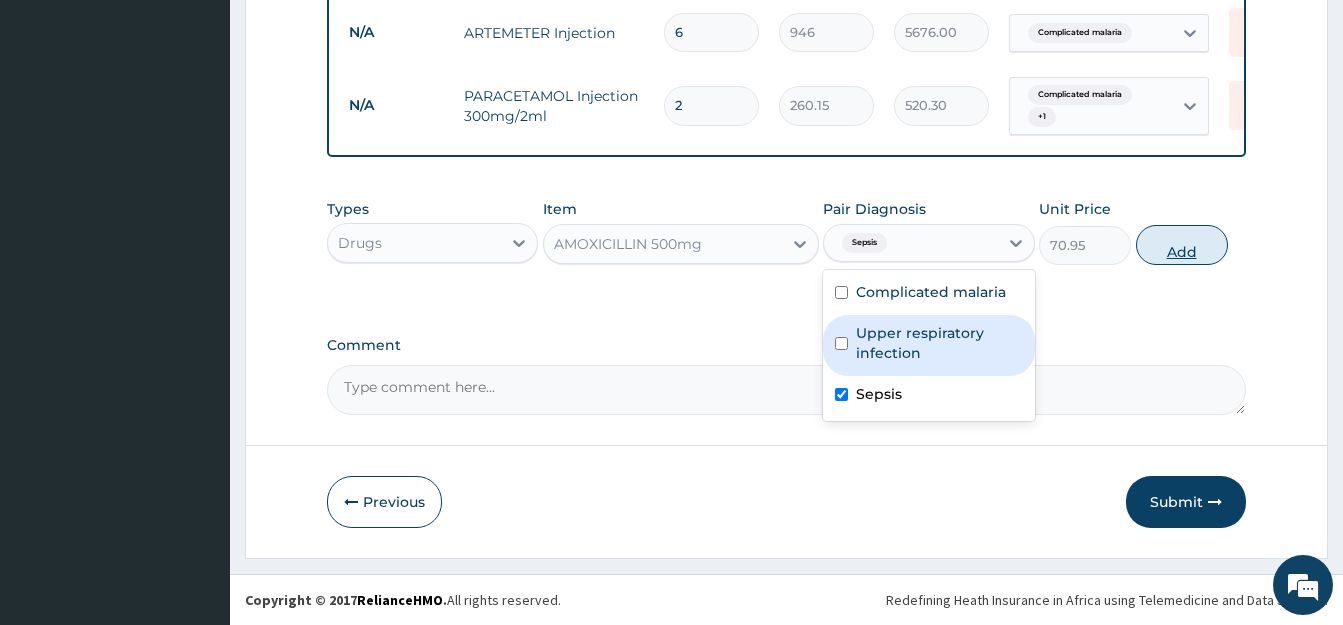 click on "Add" at bounding box center (1182, 245) 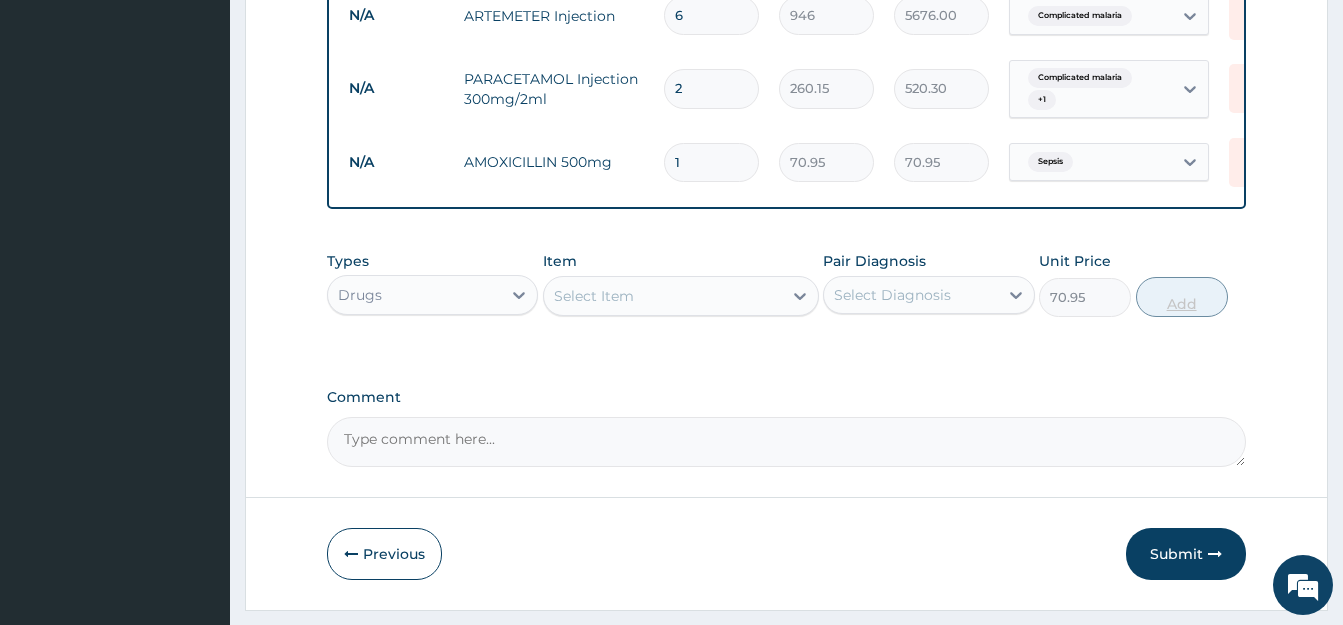 type on "0" 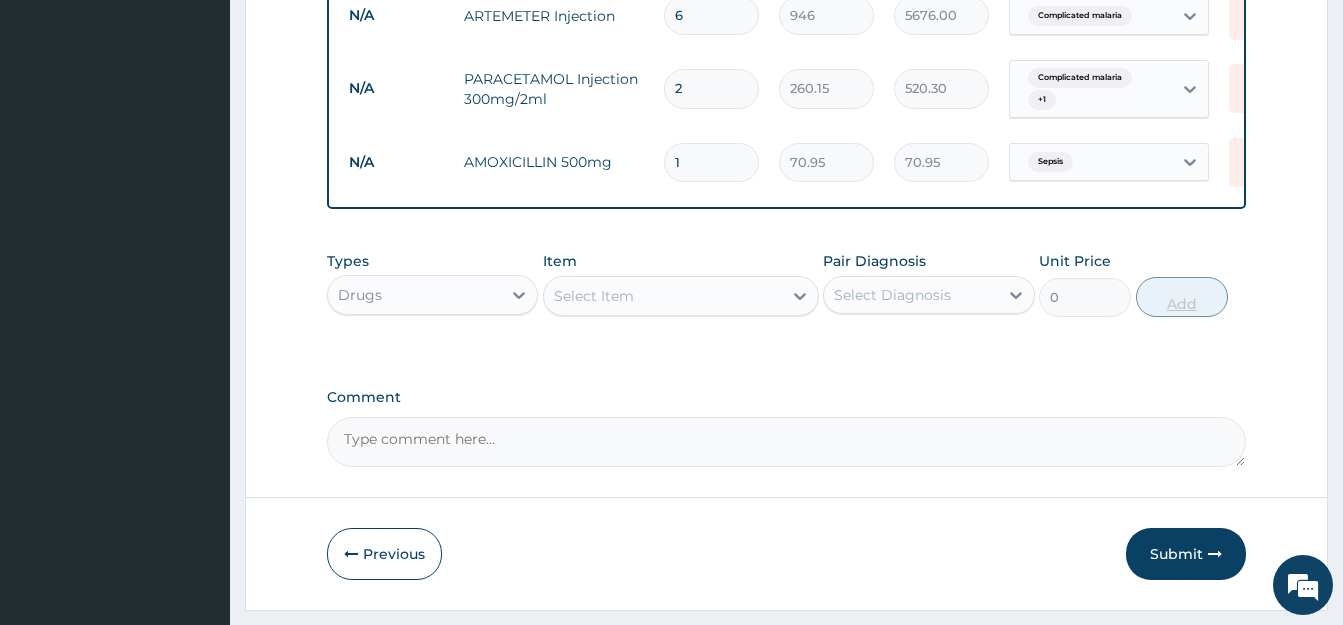 type on "10" 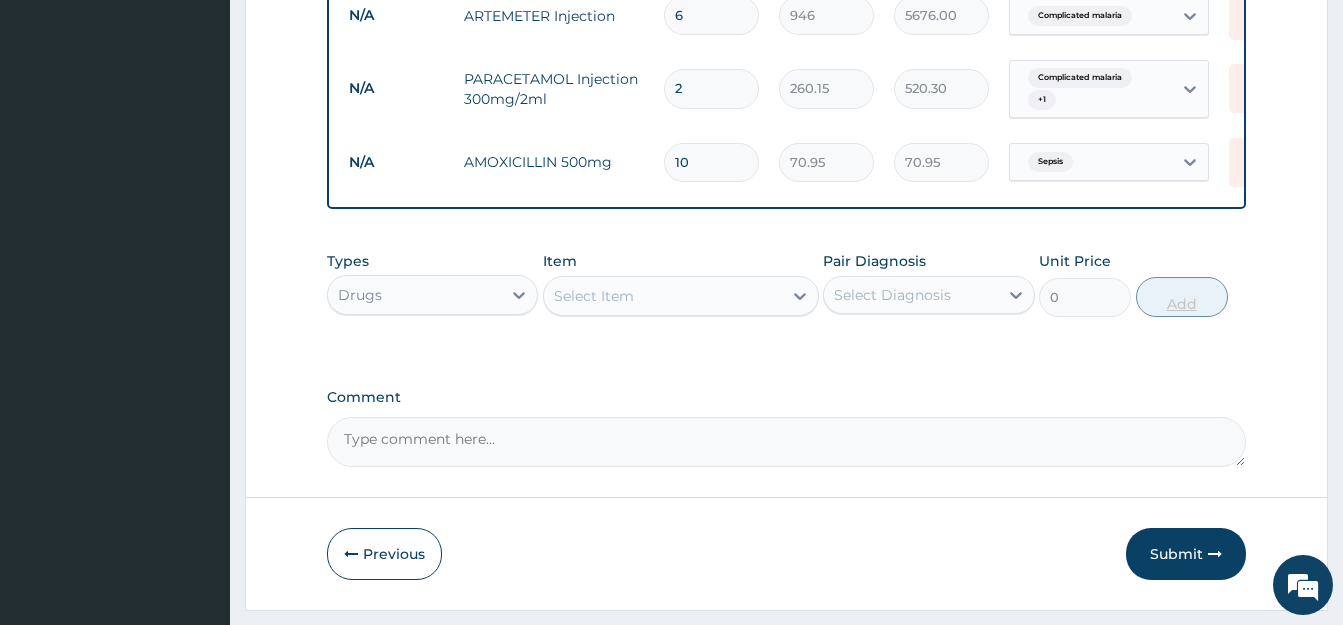 type on "709.50" 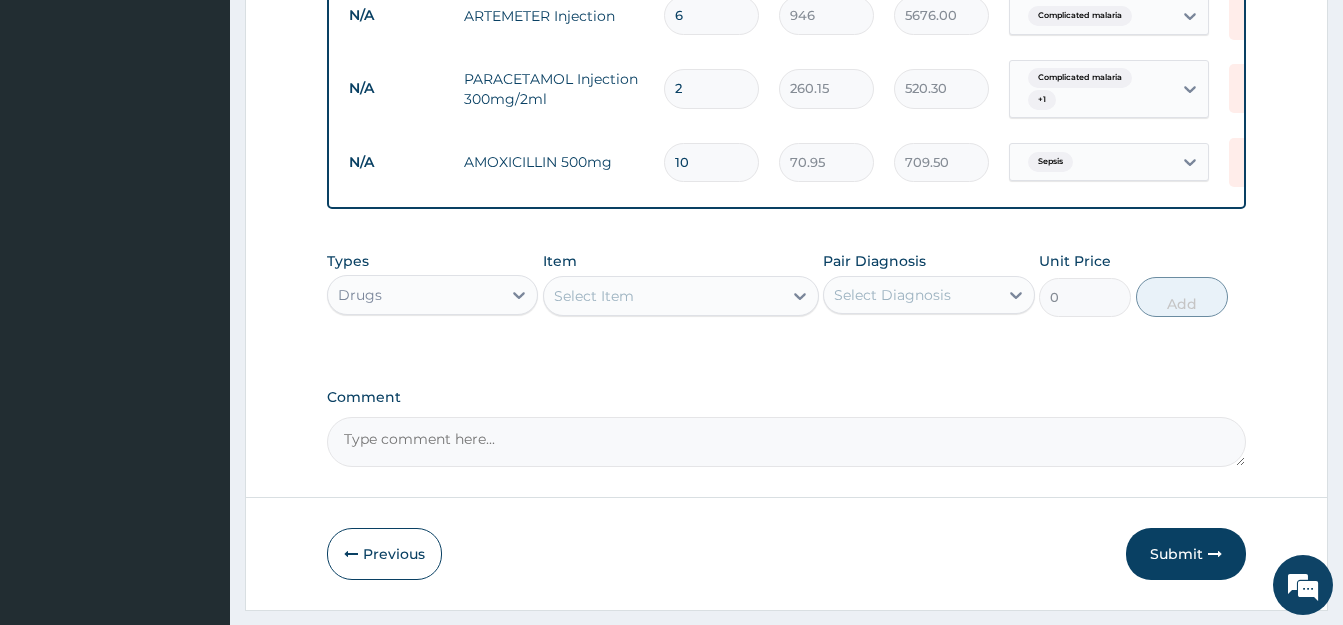 type on "10" 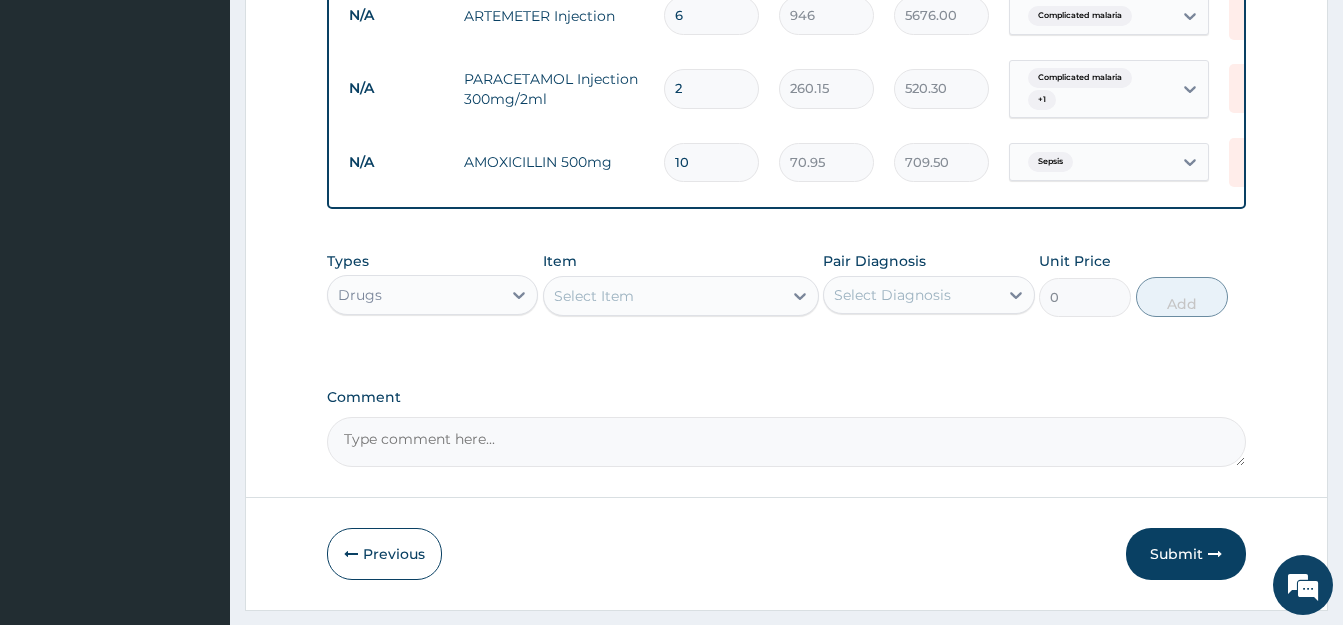 click on "Select Item" at bounding box center (594, 296) 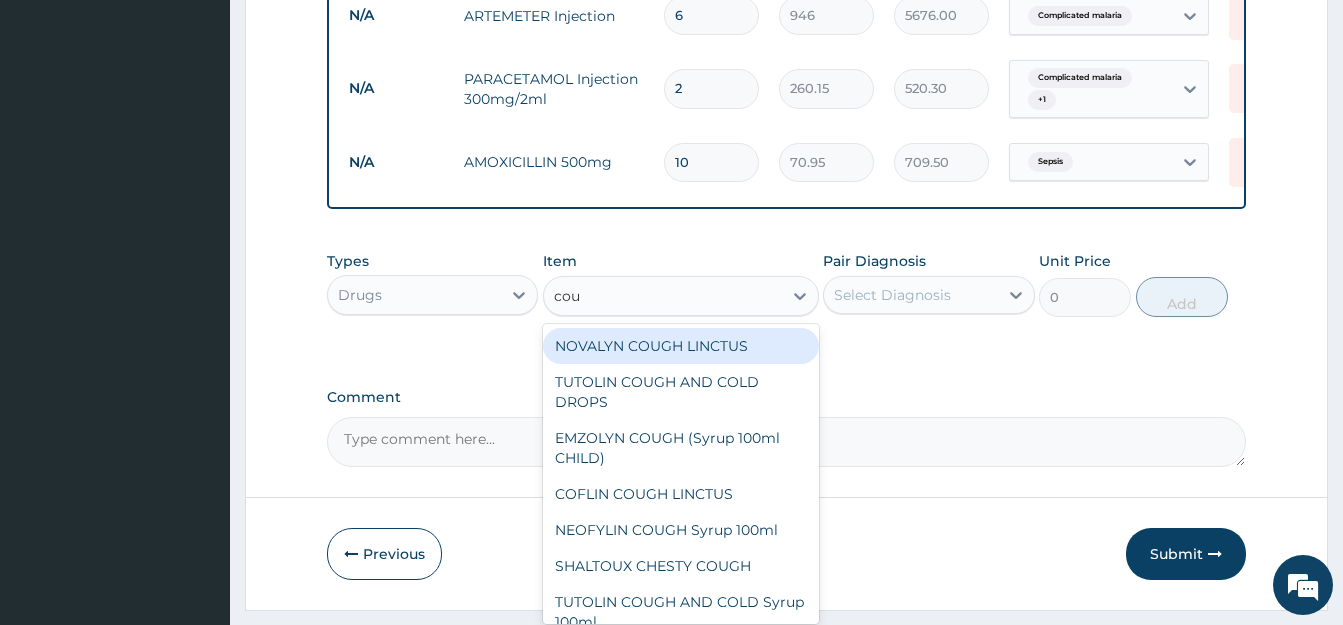 type on "coug" 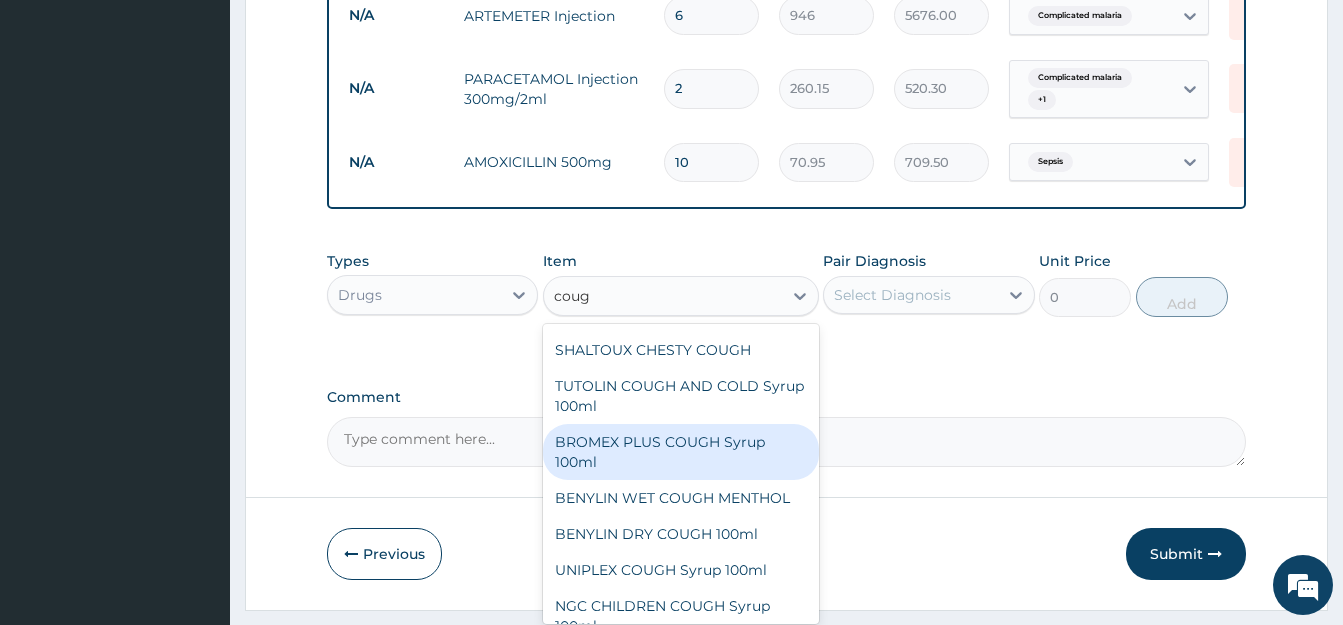 scroll, scrollTop: 296, scrollLeft: 0, axis: vertical 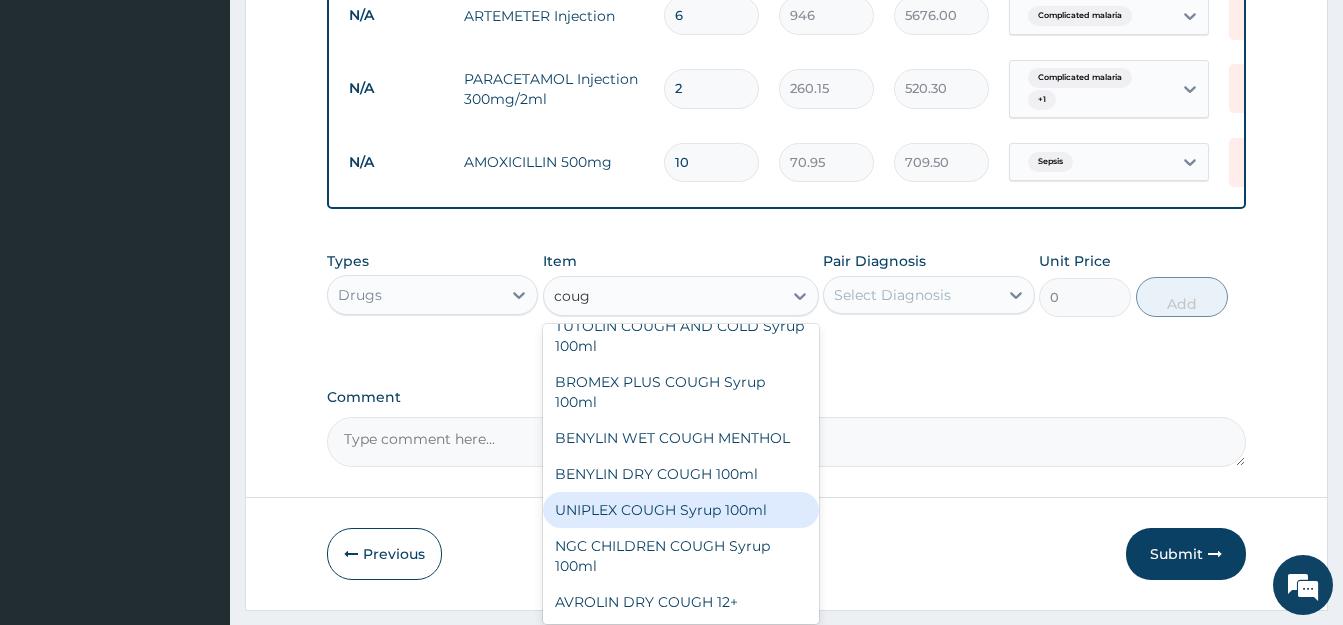 click on "UNIPLEX COUGH Syrup 100ml" at bounding box center (681, 510) 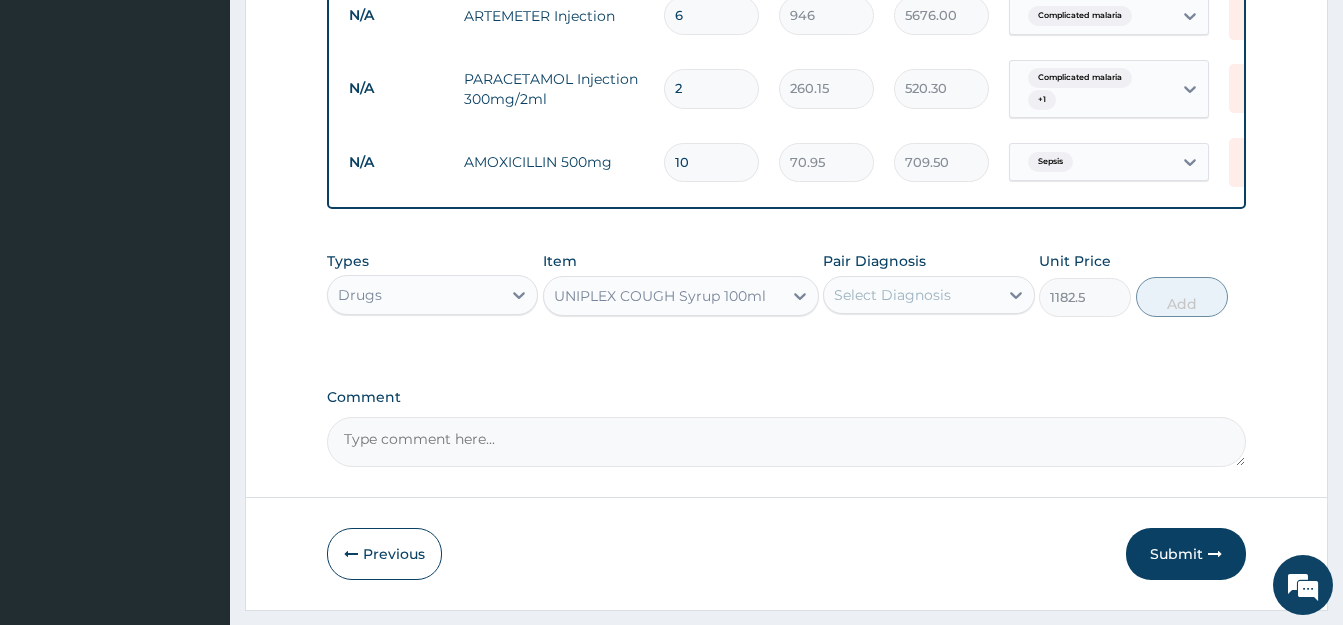 click on "Select Diagnosis" at bounding box center (892, 295) 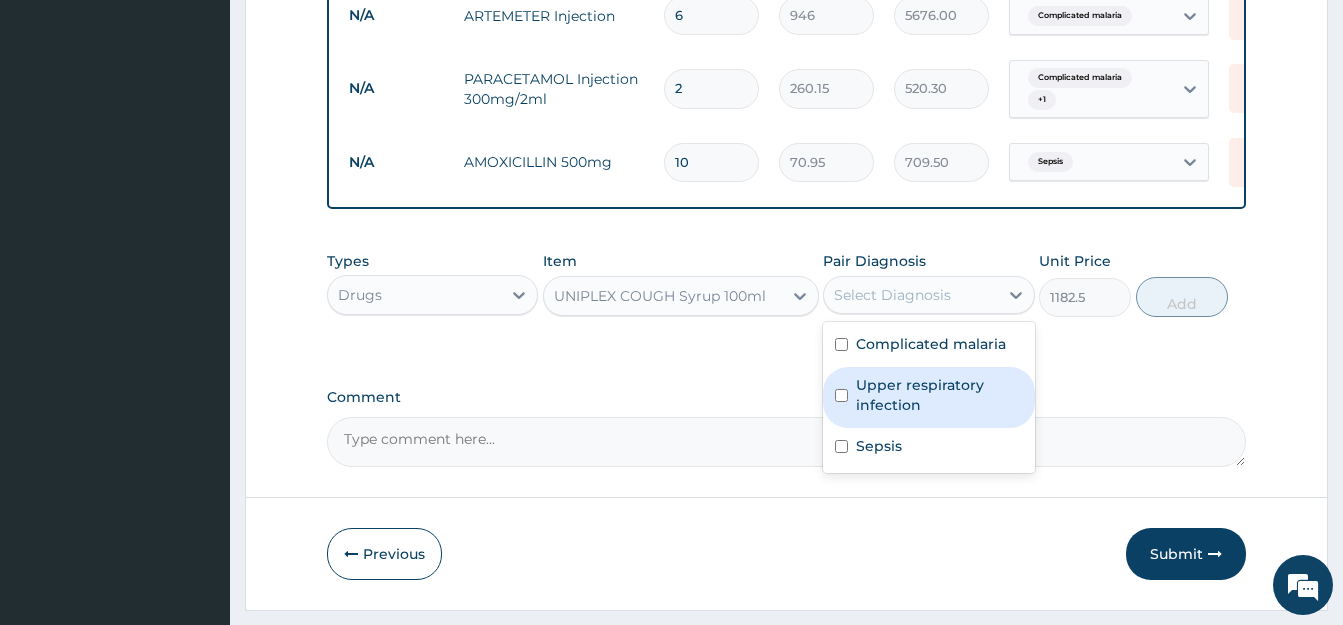 click at bounding box center (841, 395) 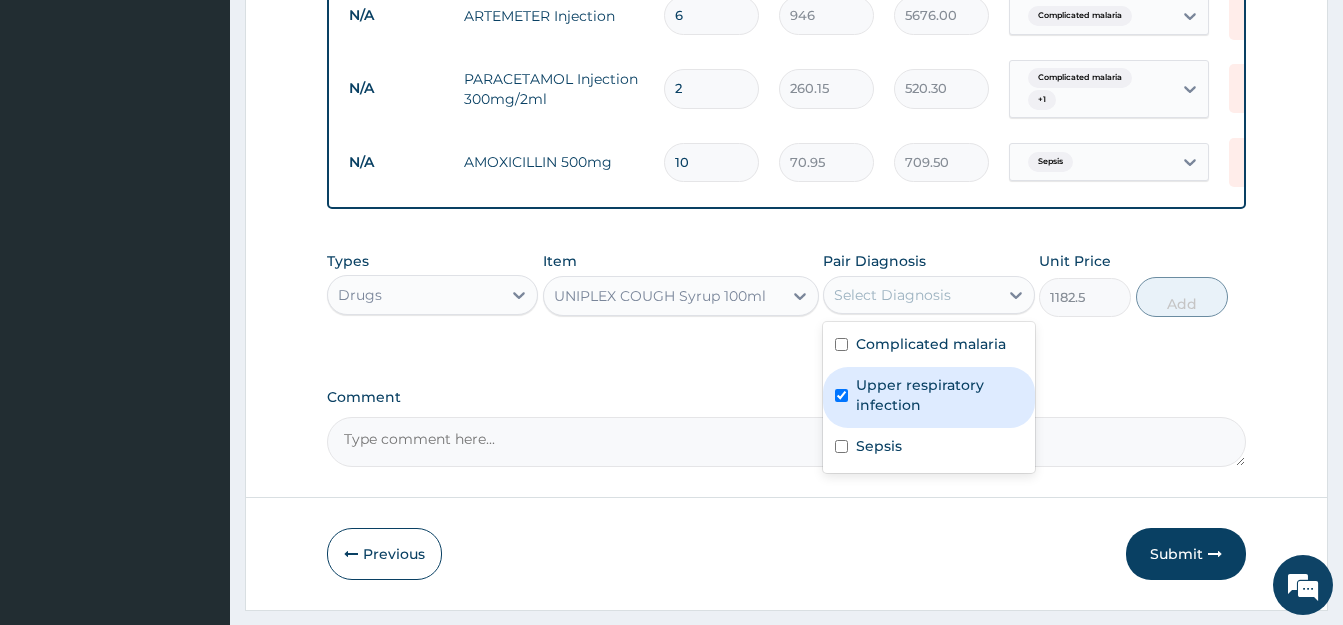 checkbox on "true" 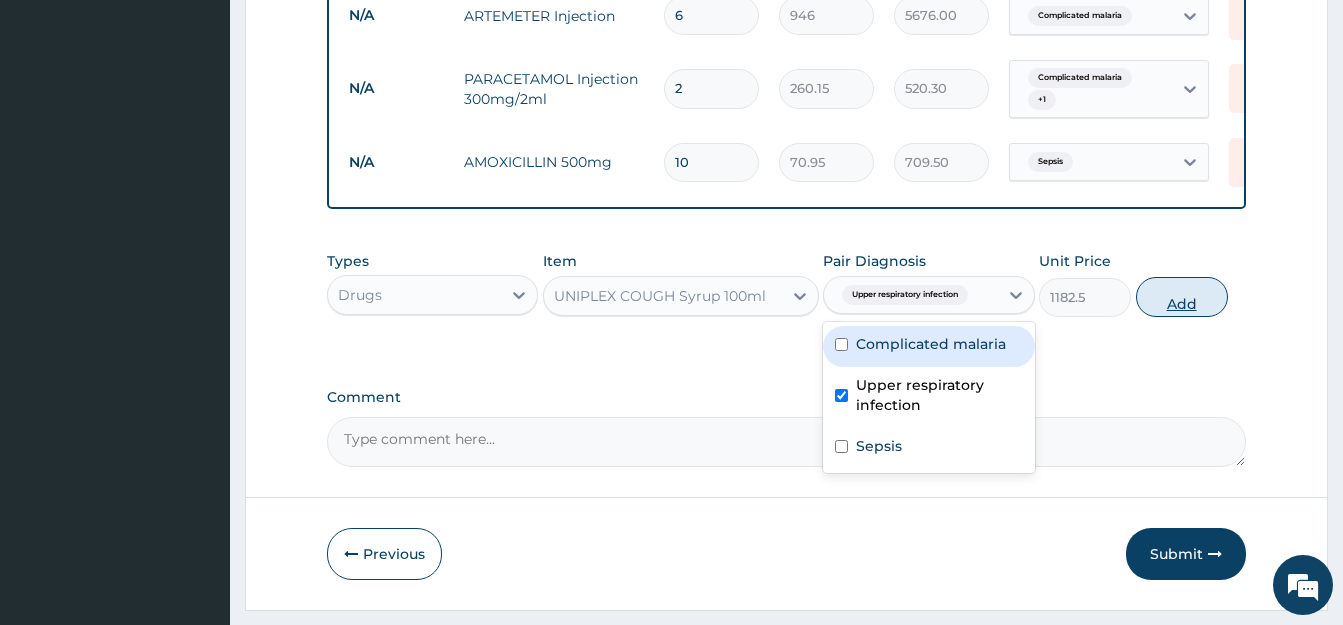 click on "Add" at bounding box center (1182, 297) 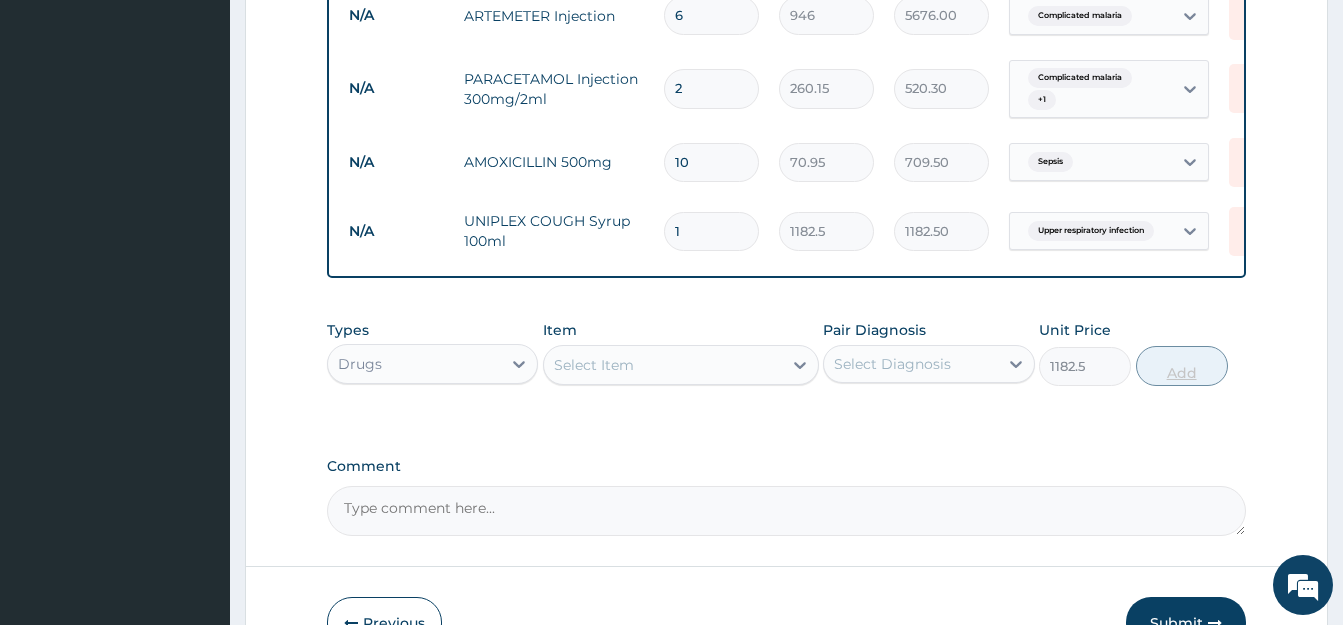 type on "0" 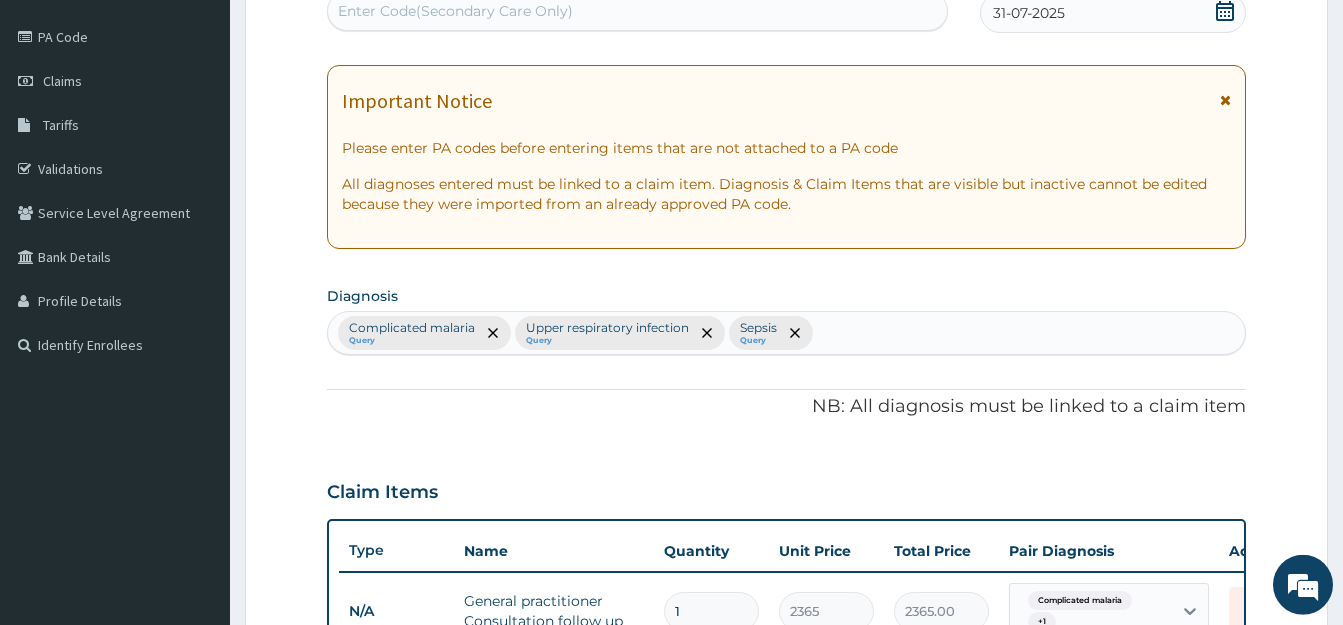 click on "Diagnosis Complicated malaria Query Upper respiratory infection Query Sepsis Query" at bounding box center (786, 318) 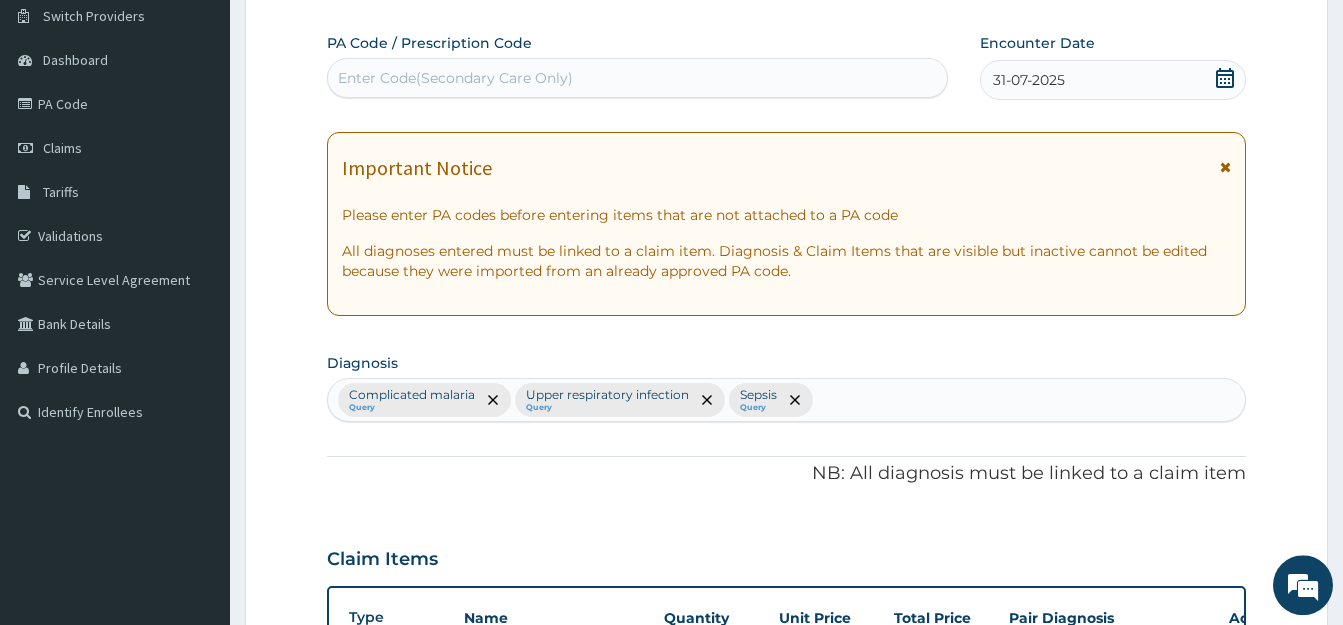 scroll, scrollTop: 21, scrollLeft: 0, axis: vertical 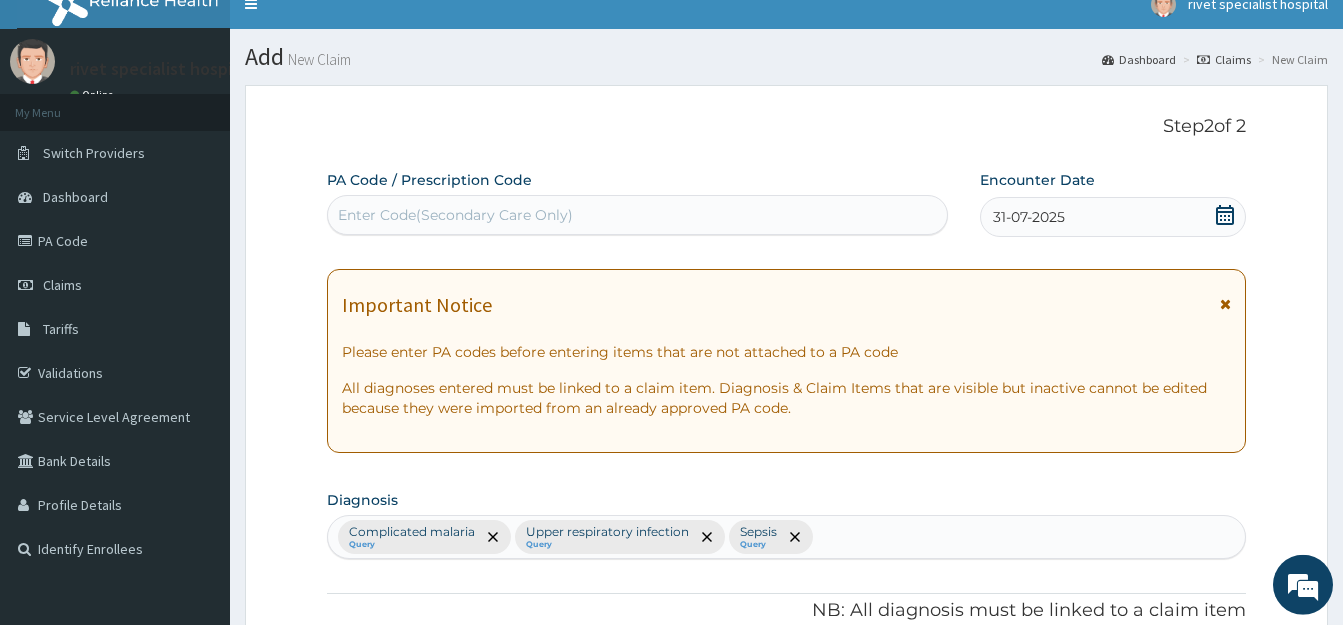 click 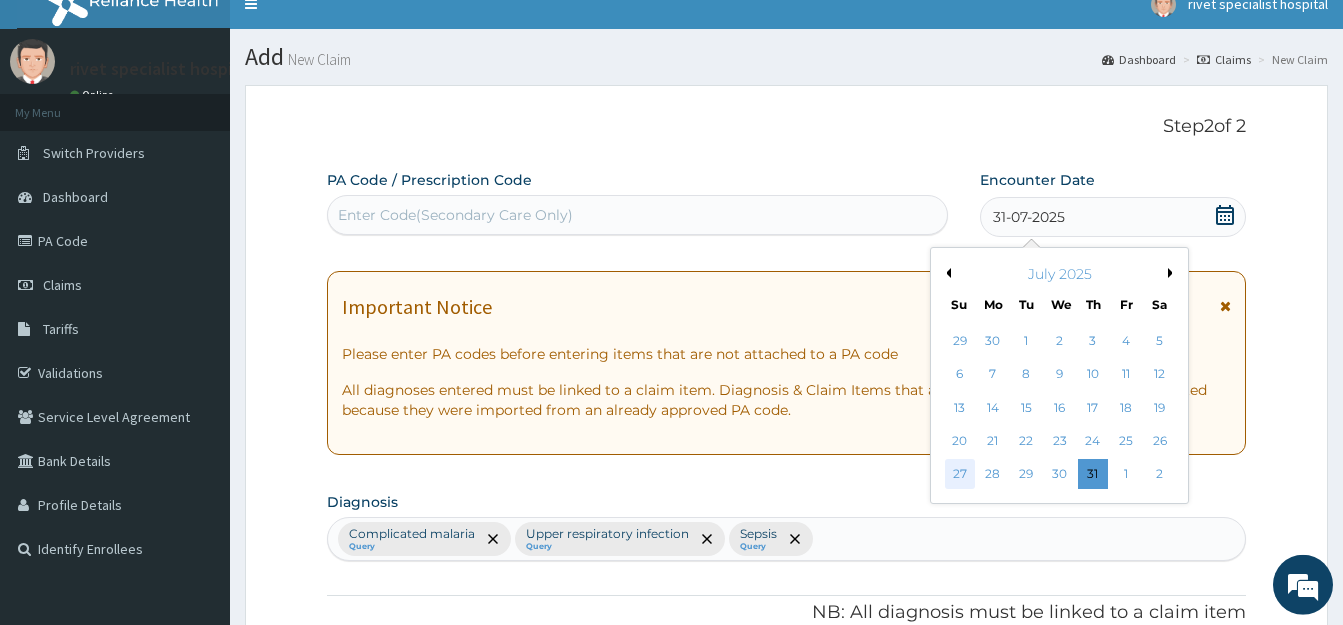 click on "27" at bounding box center [960, 475] 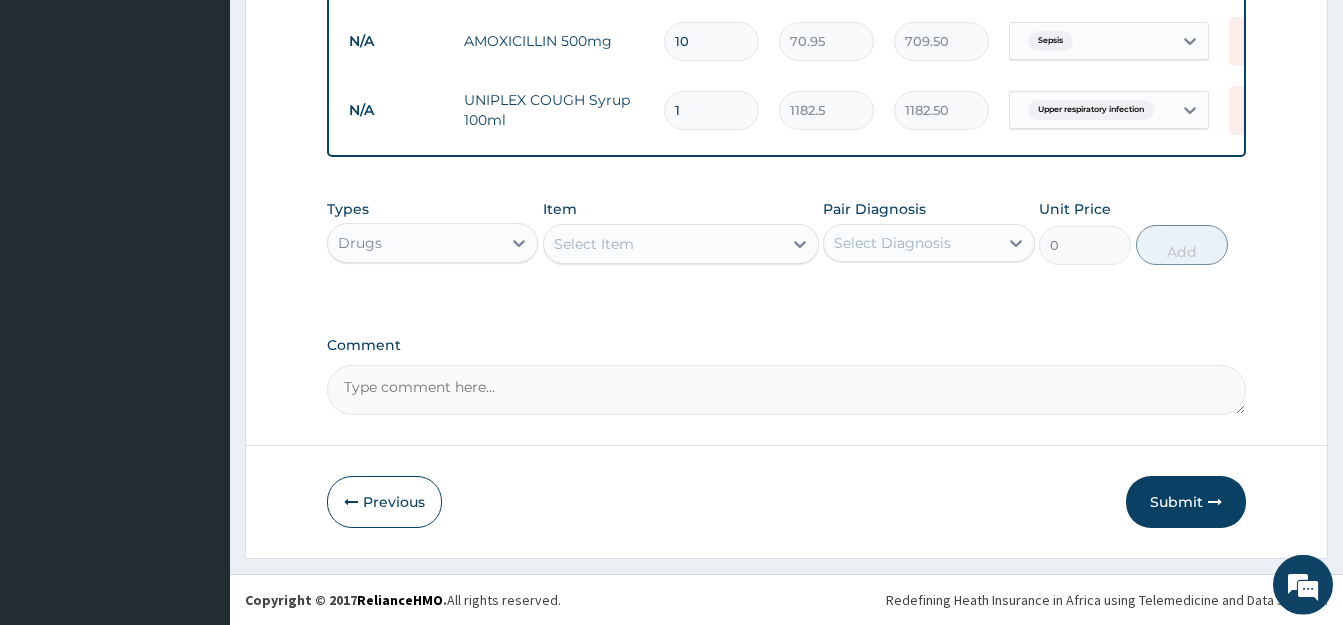 scroll, scrollTop: 1192, scrollLeft: 0, axis: vertical 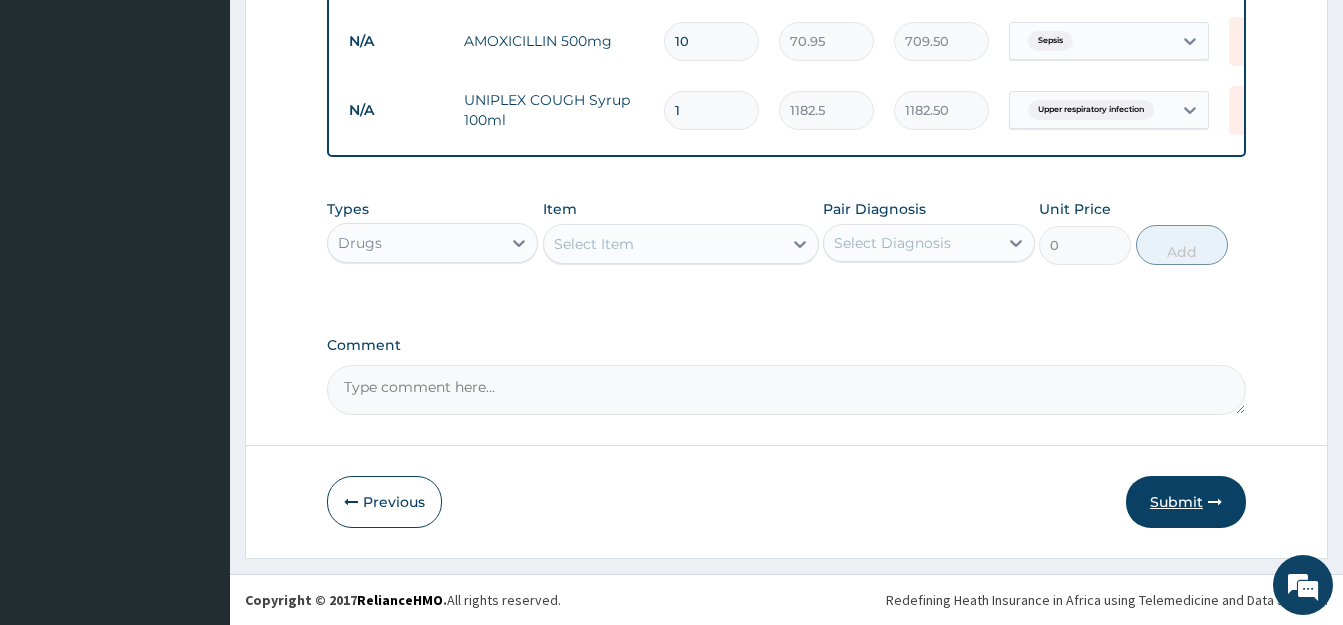 click on "Submit" at bounding box center (1186, 502) 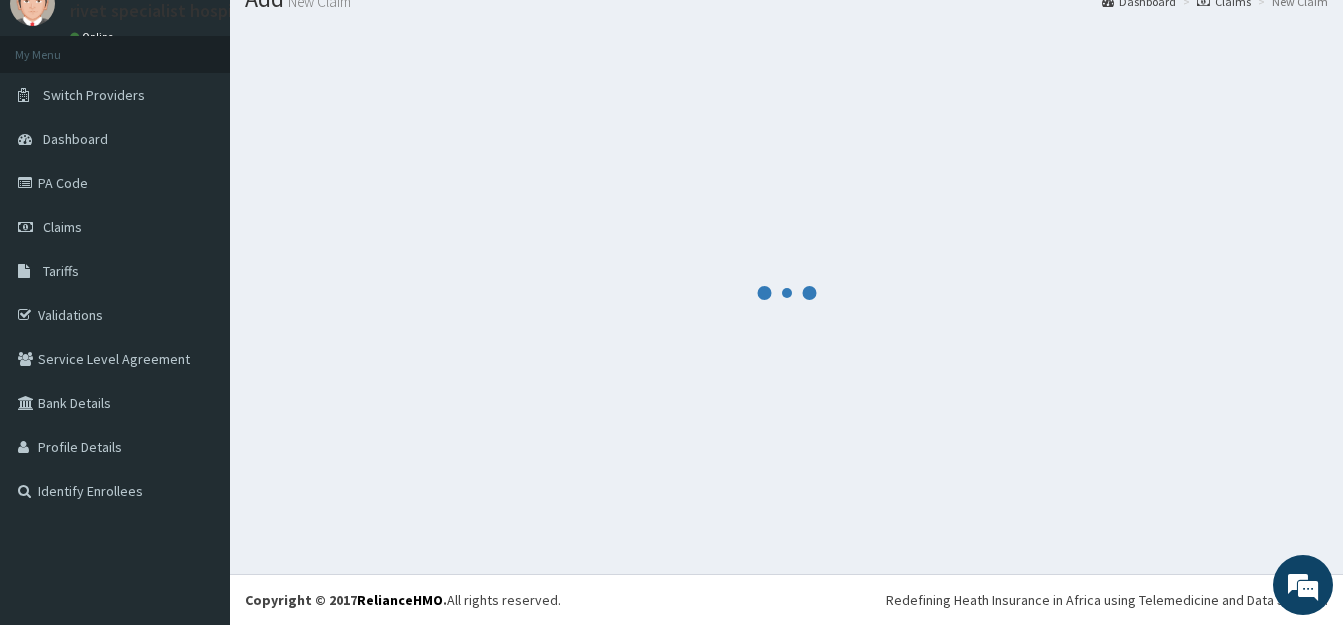 scroll, scrollTop: 79, scrollLeft: 0, axis: vertical 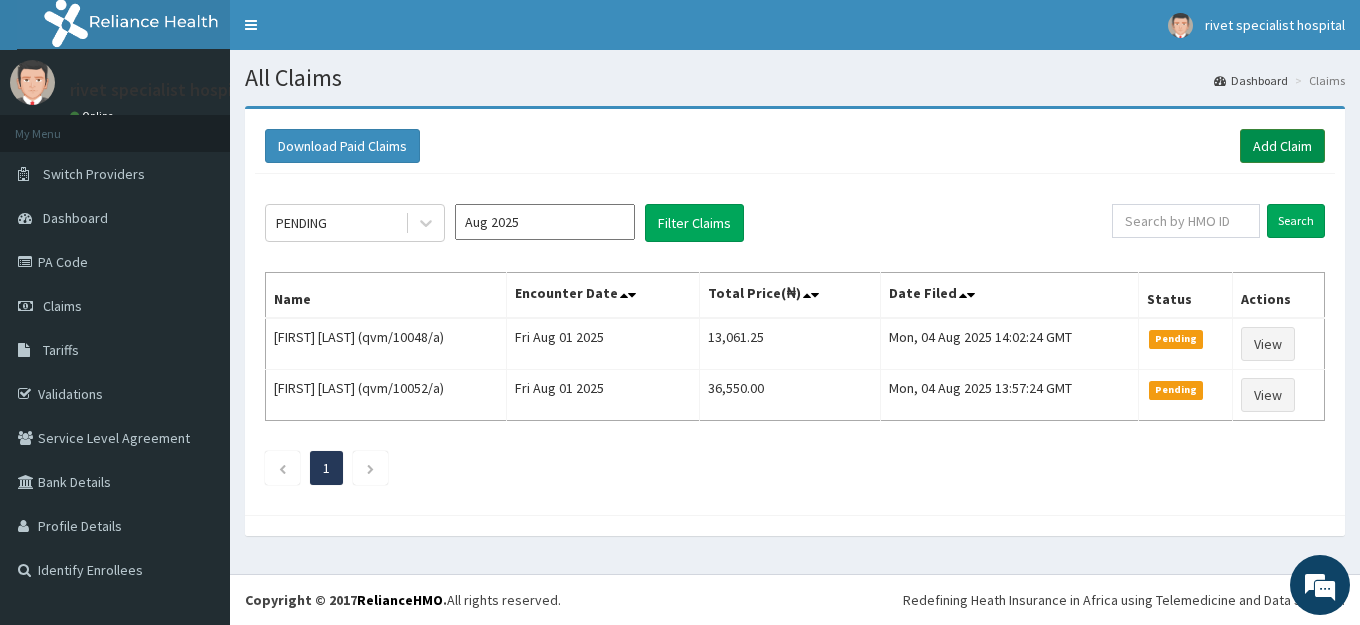 click on "Add Claim" at bounding box center [1282, 146] 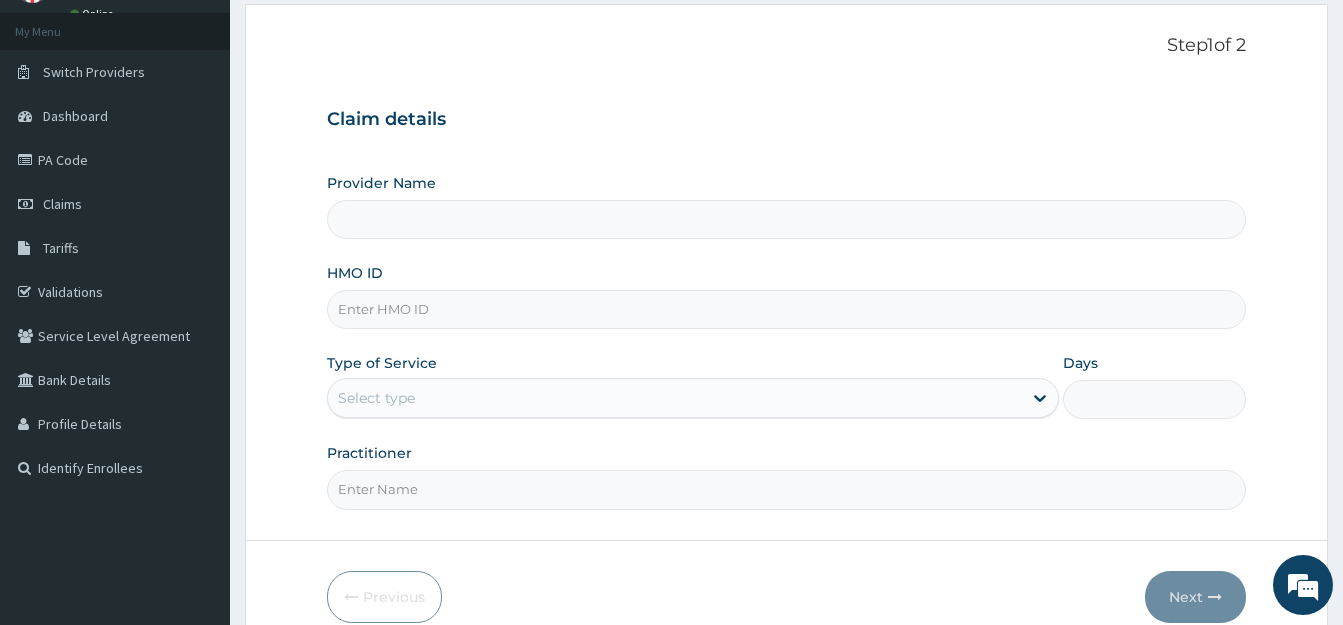 scroll, scrollTop: 102, scrollLeft: 0, axis: vertical 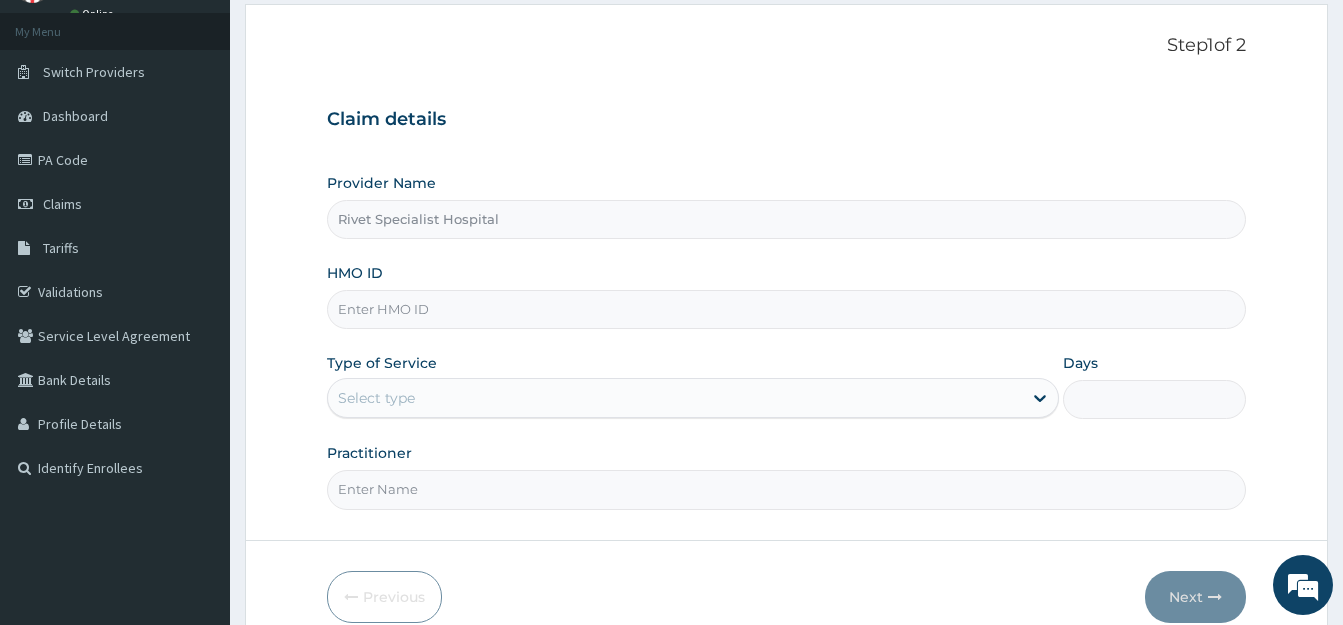 click on "HMO ID" at bounding box center [786, 309] 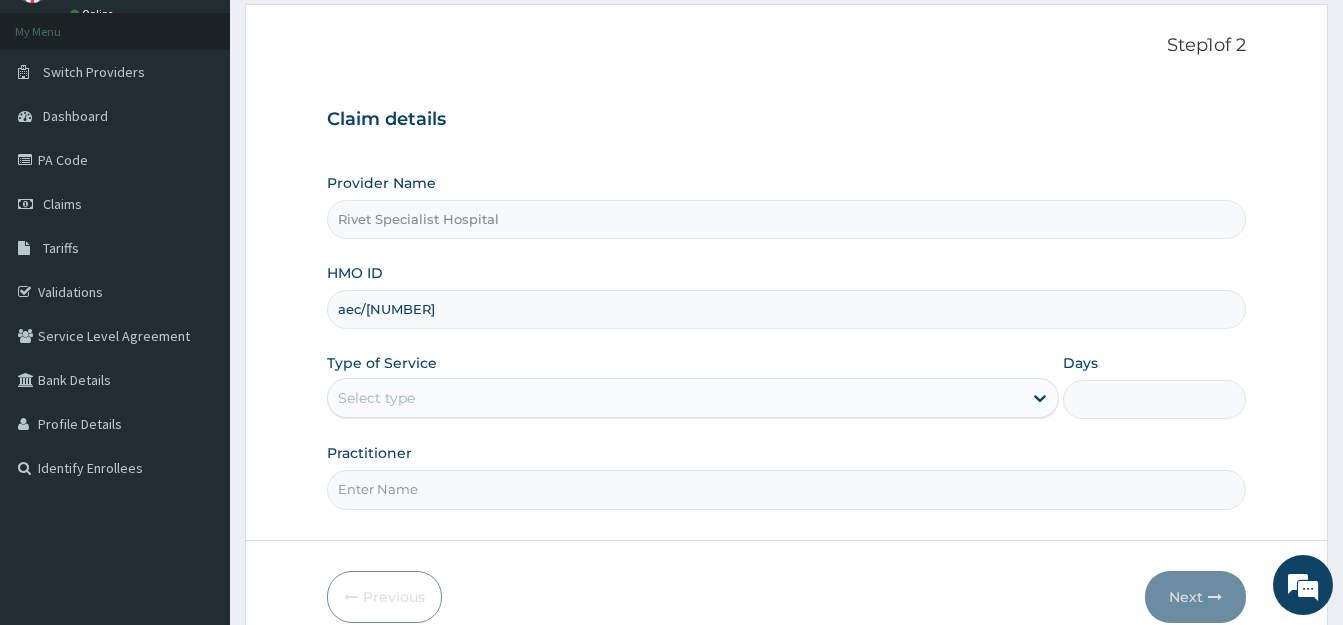 scroll, scrollTop: 0, scrollLeft: 0, axis: both 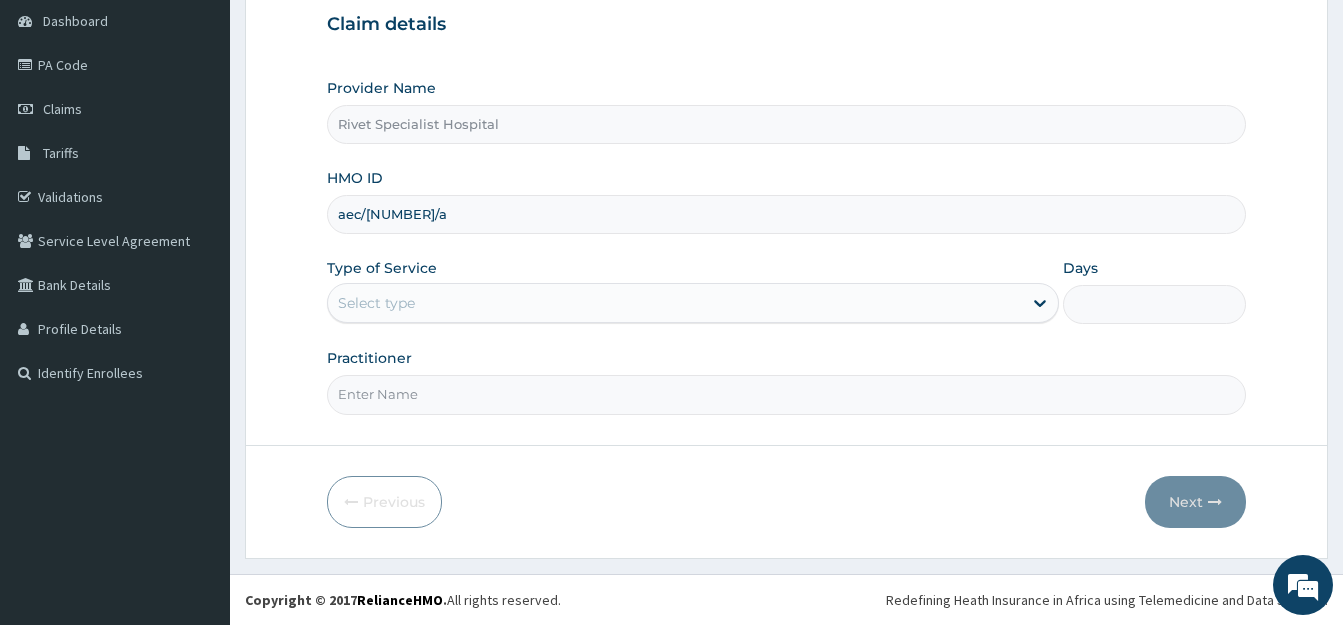 type on "aec/[NUMBER]/a" 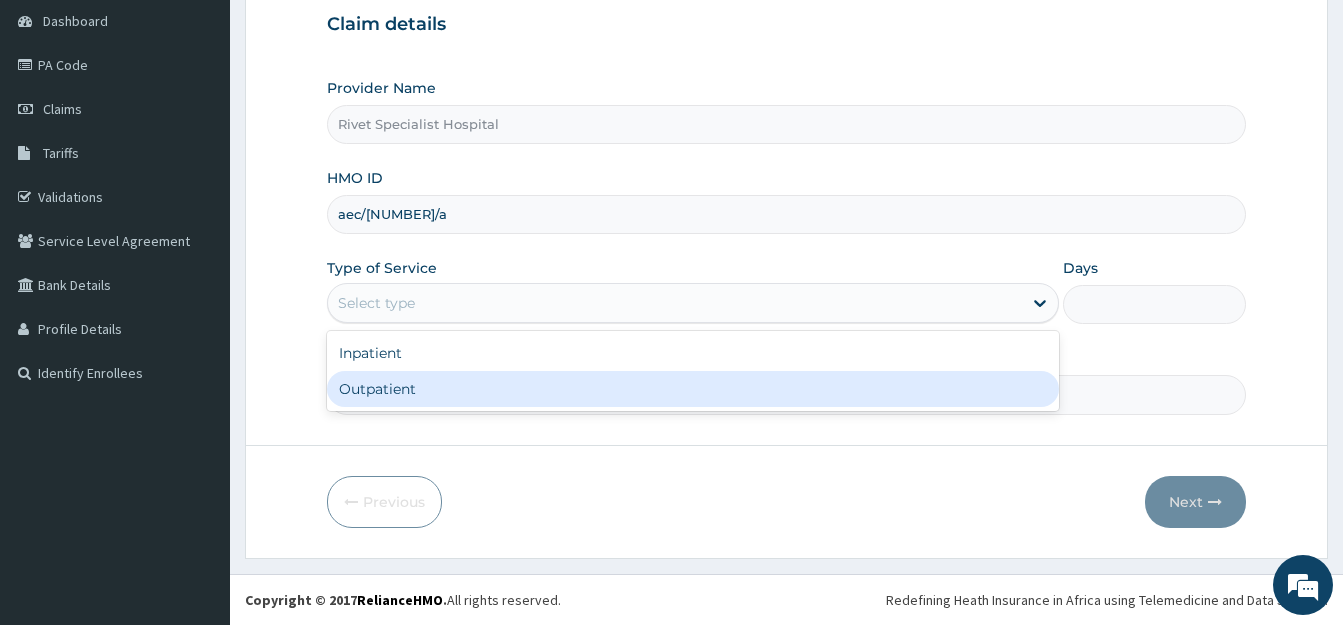 click on "Outpatient" at bounding box center (693, 389) 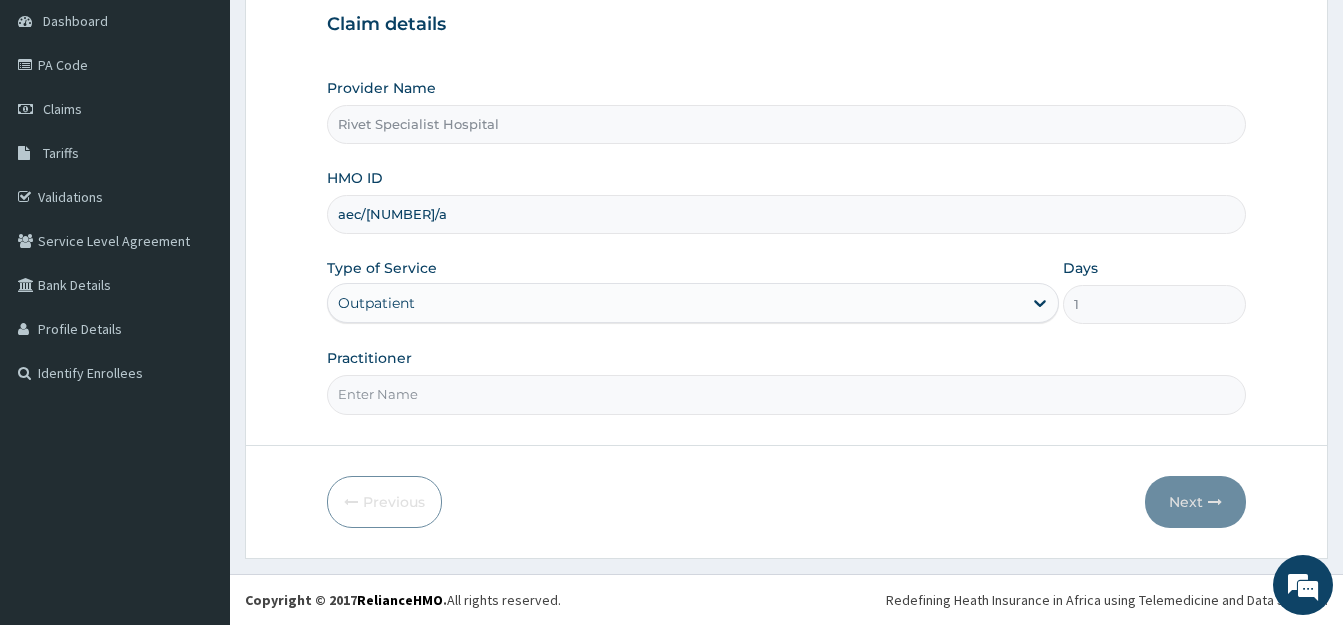click on "Practitioner" at bounding box center [786, 394] 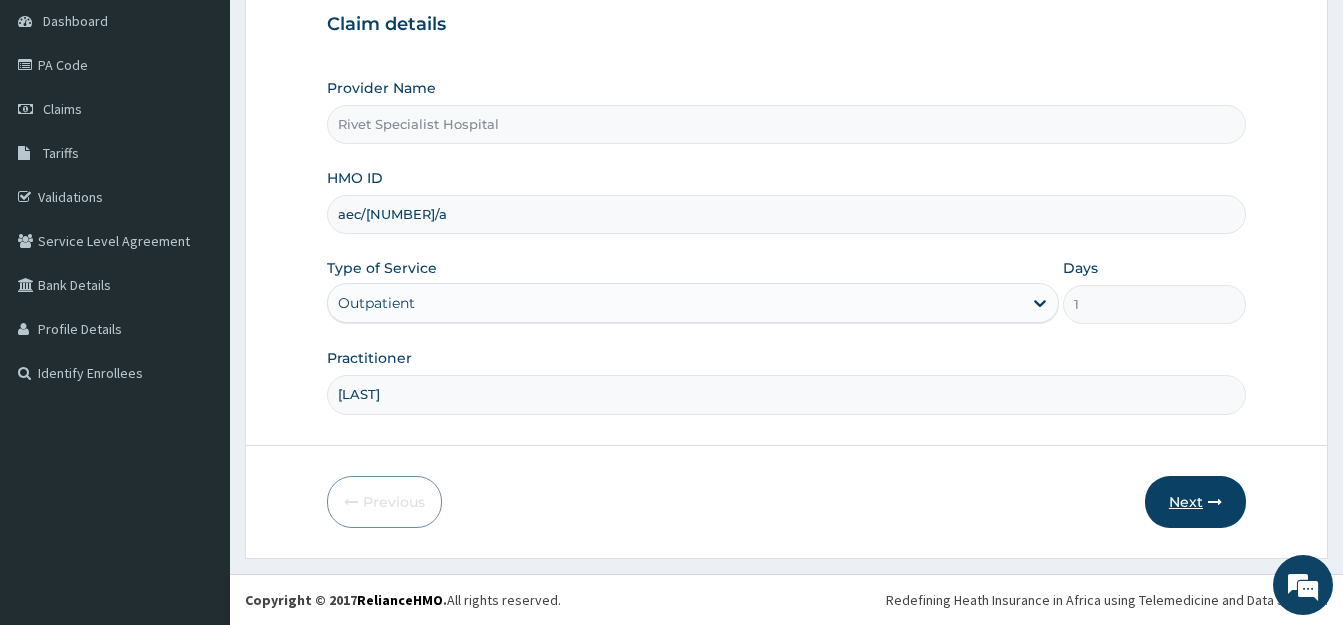 type on "[LAST]" 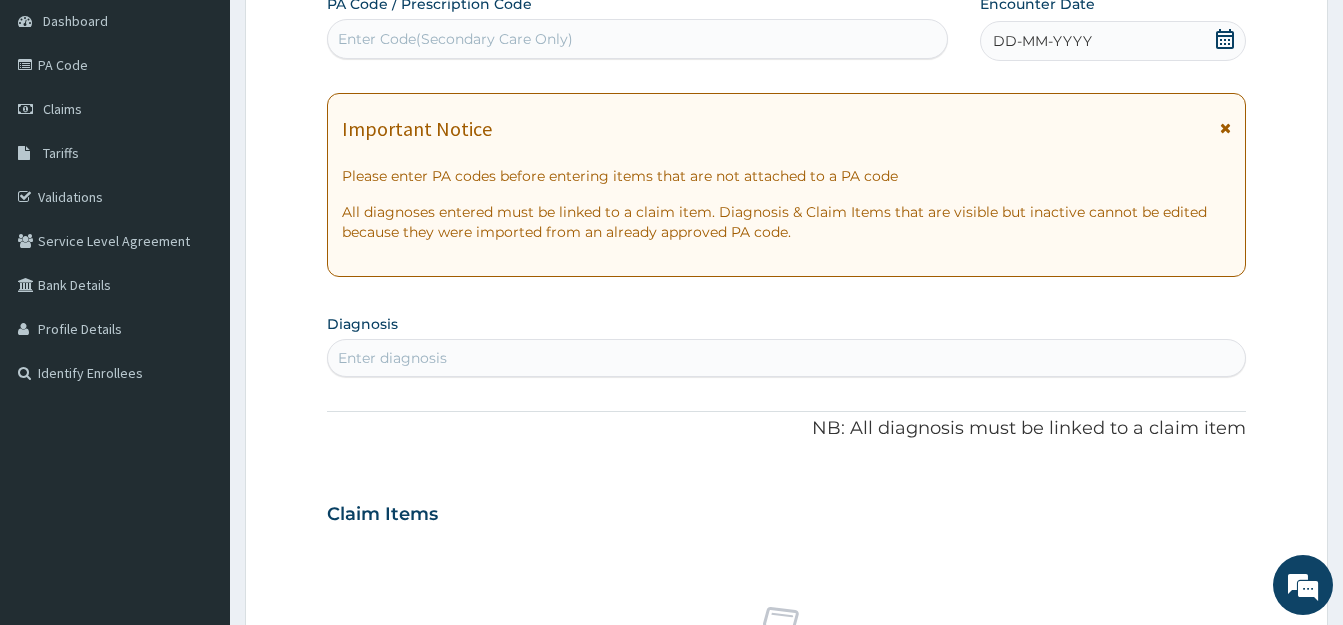click on "Enter Code(Secondary Care Only)" at bounding box center [637, 39] 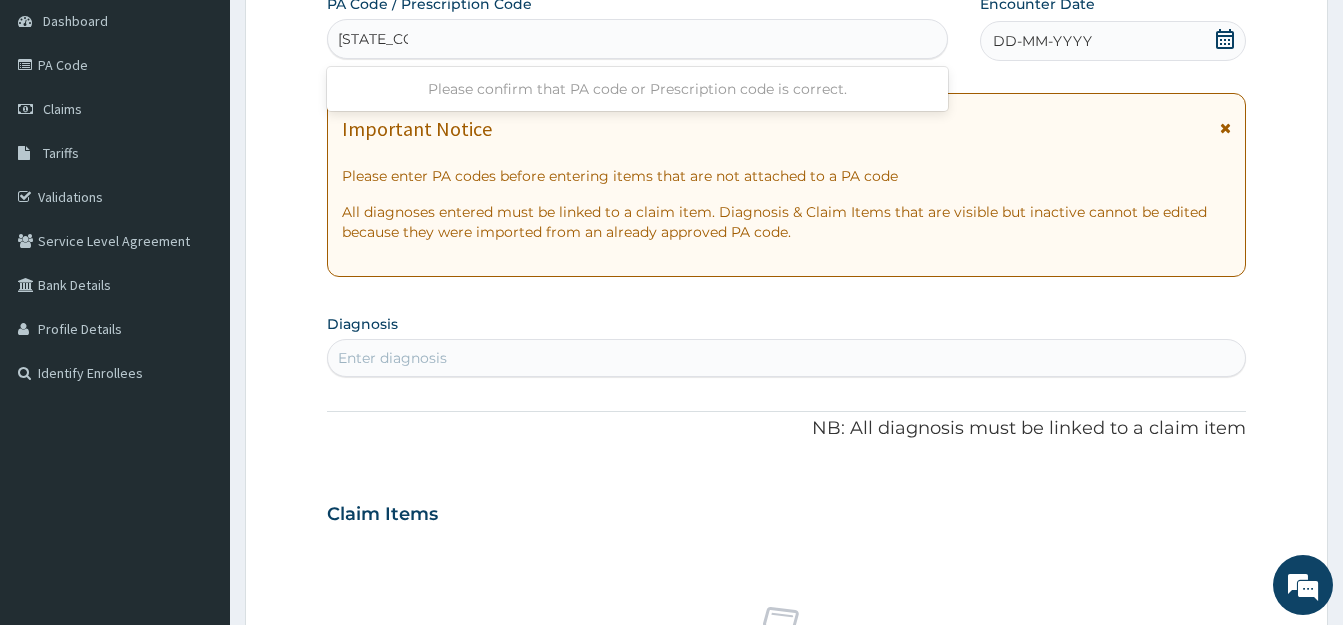 type on "[STATE_CODE]/75A690" 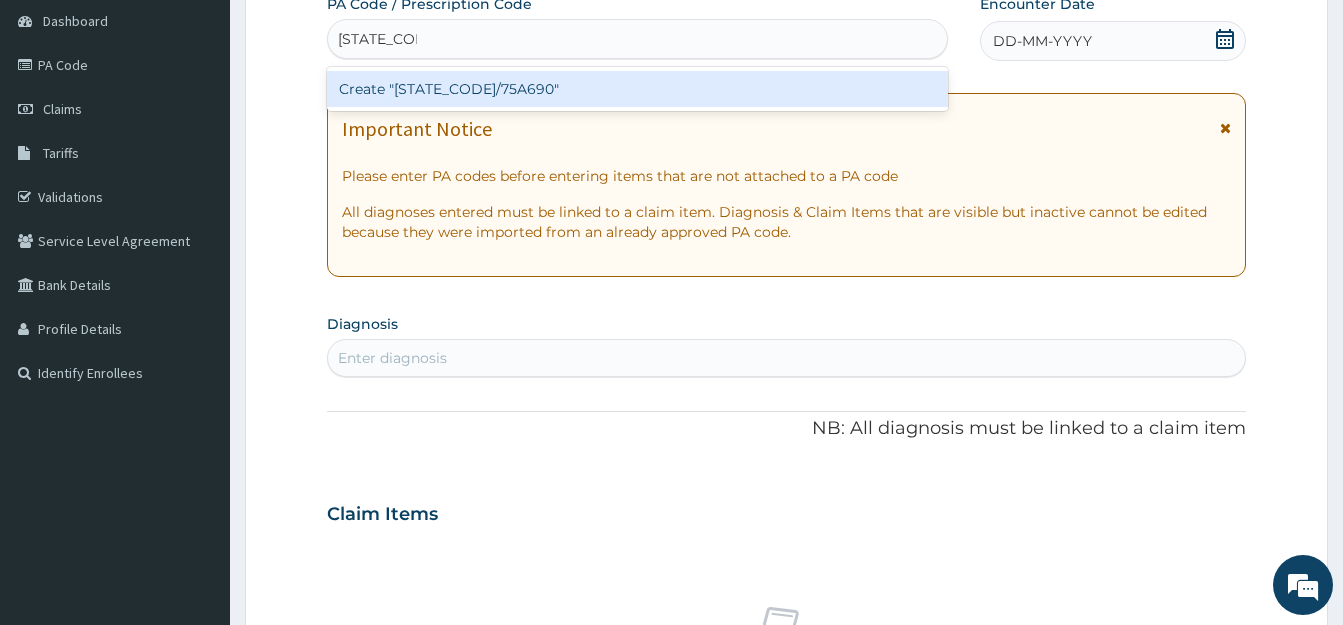 click on "Create "[STATE_CODE]/75A690"" at bounding box center [637, 89] 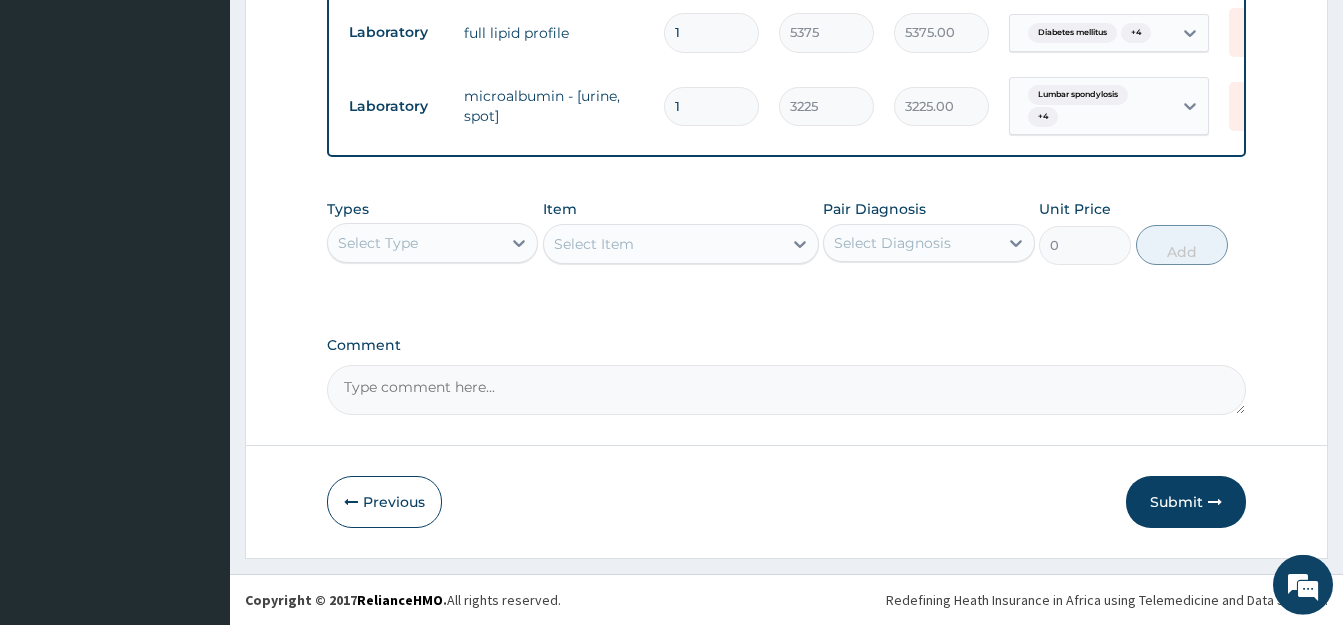 scroll, scrollTop: 1156, scrollLeft: 0, axis: vertical 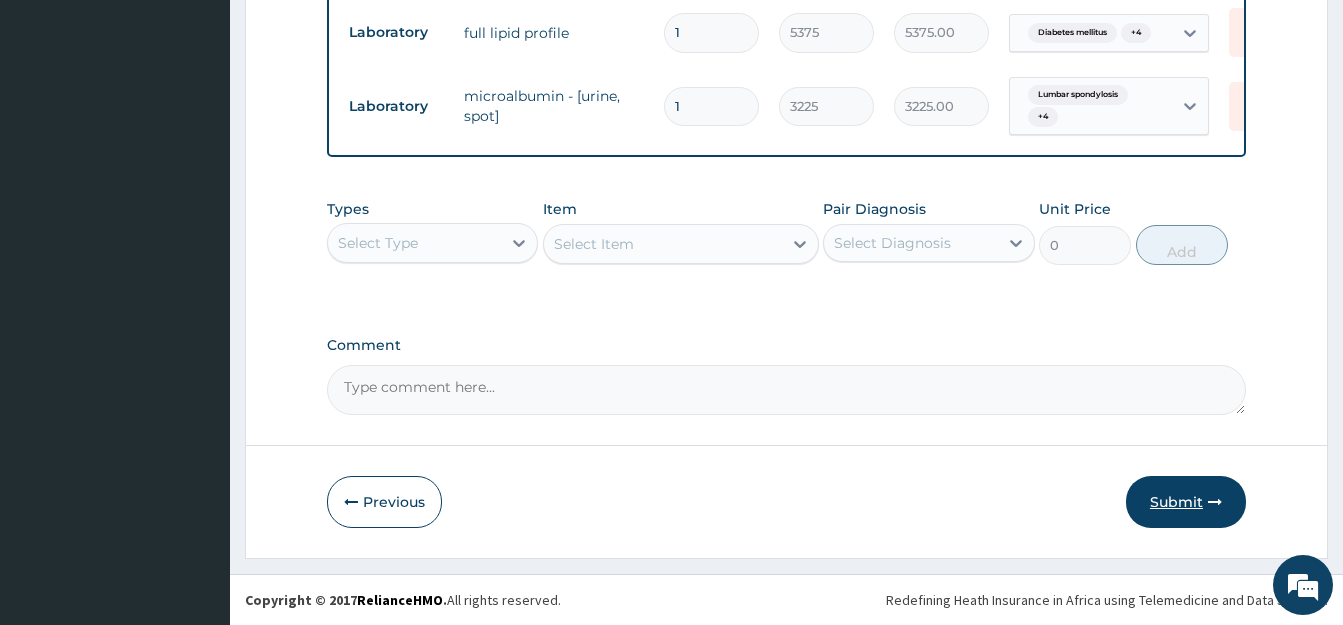 click on "Submit" at bounding box center (1186, 502) 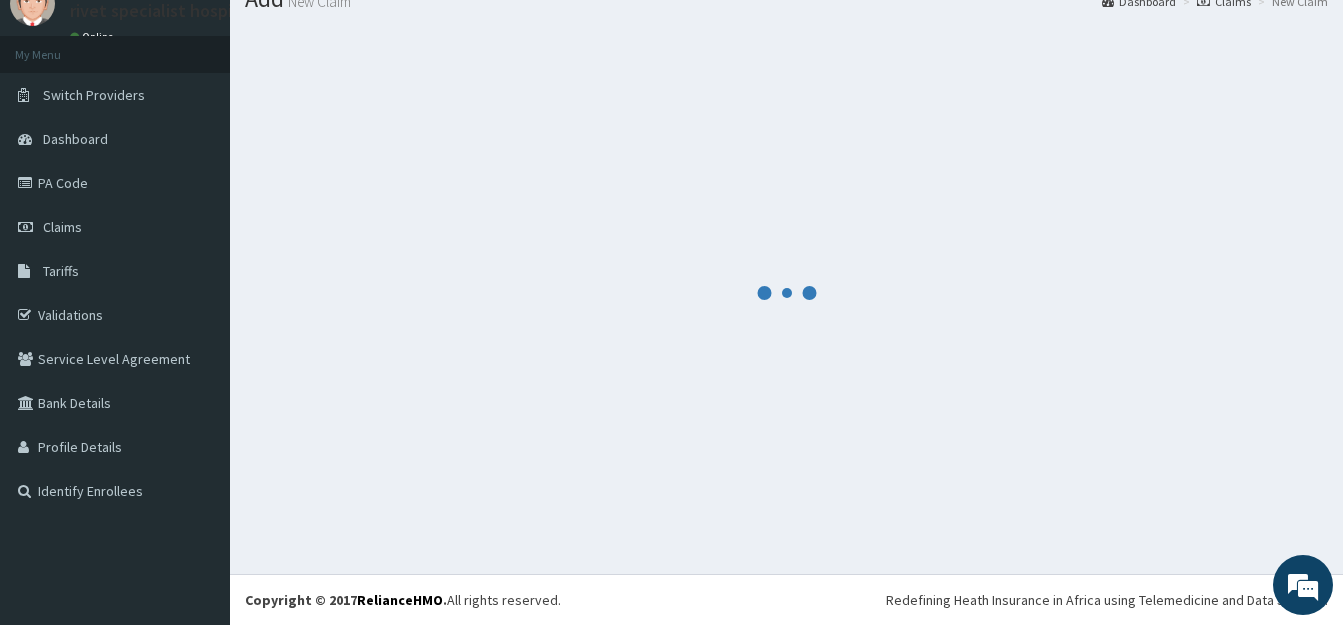 scroll, scrollTop: 79, scrollLeft: 0, axis: vertical 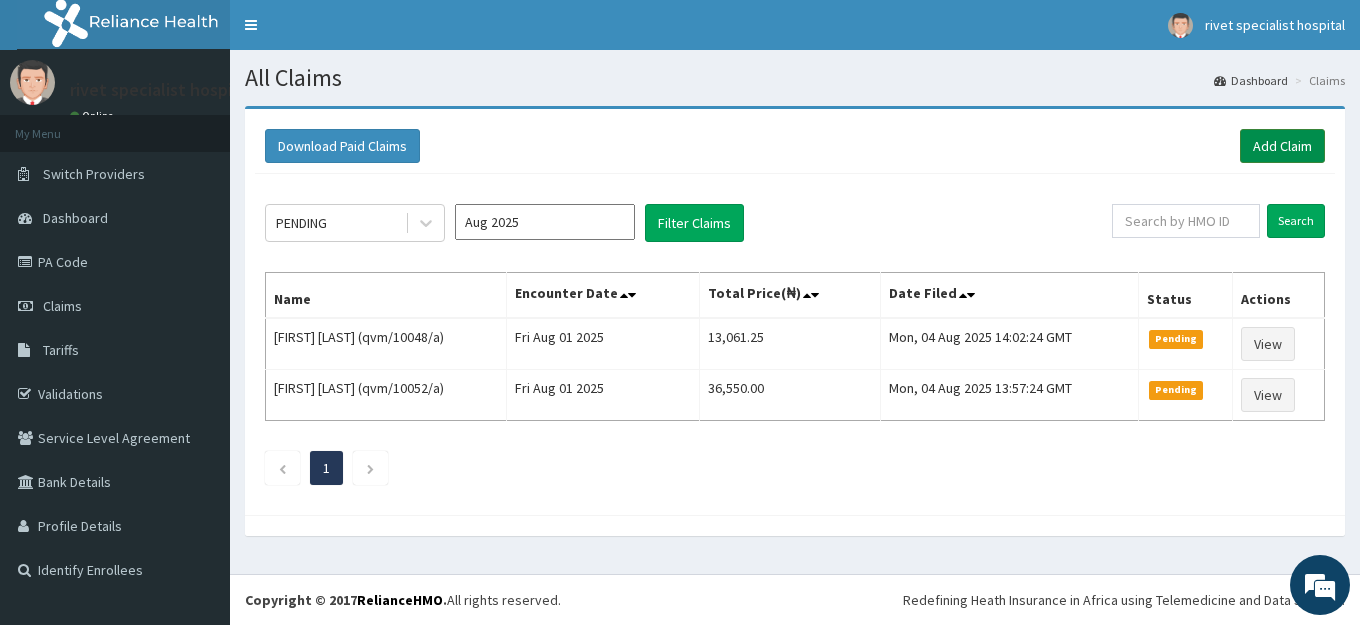 click on "Add Claim" at bounding box center (1282, 146) 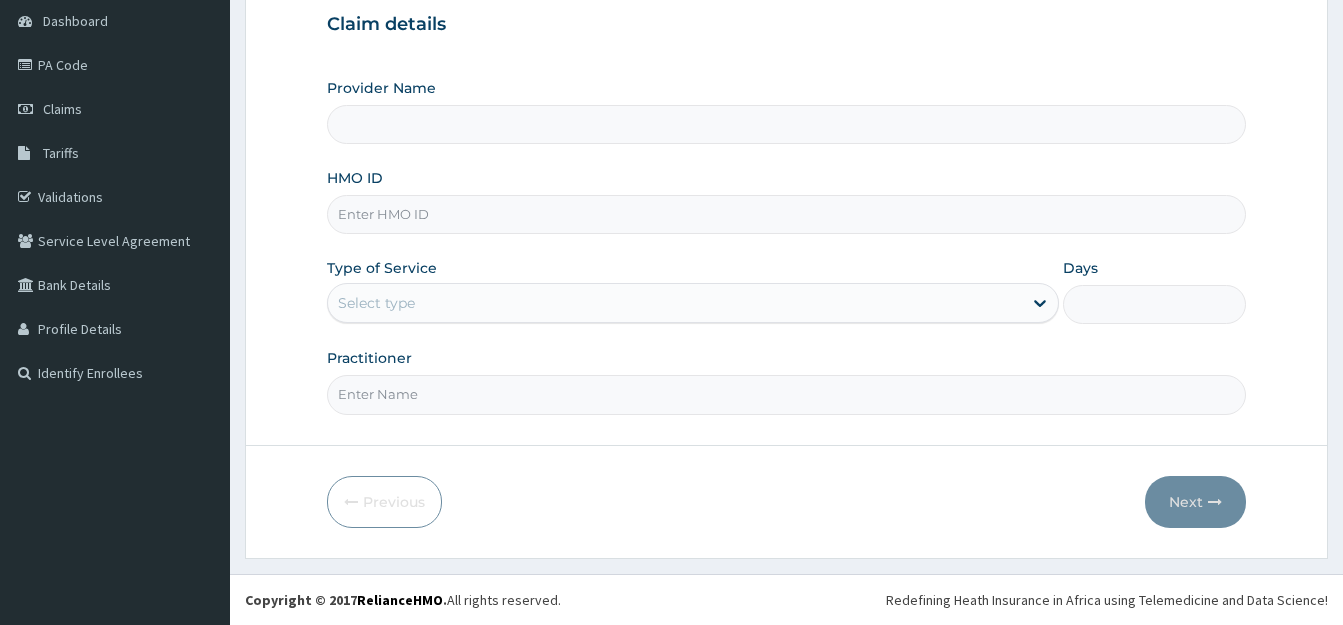 scroll, scrollTop: 197, scrollLeft: 0, axis: vertical 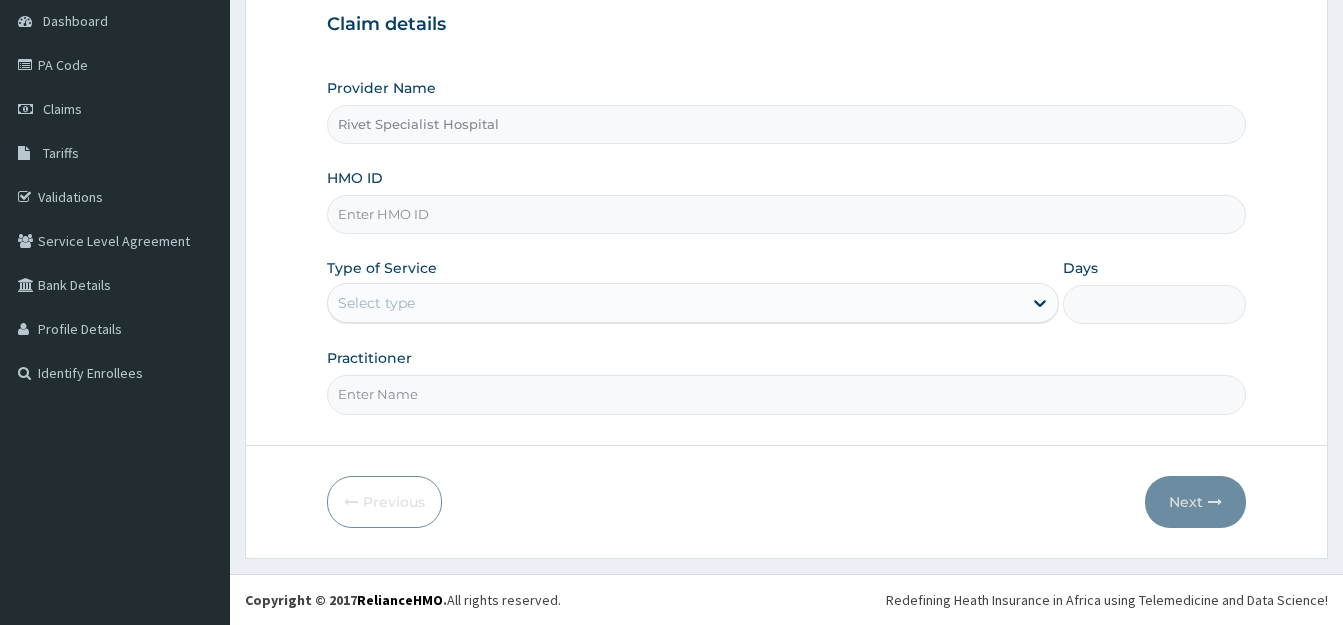 click on "HMO ID" at bounding box center (786, 214) 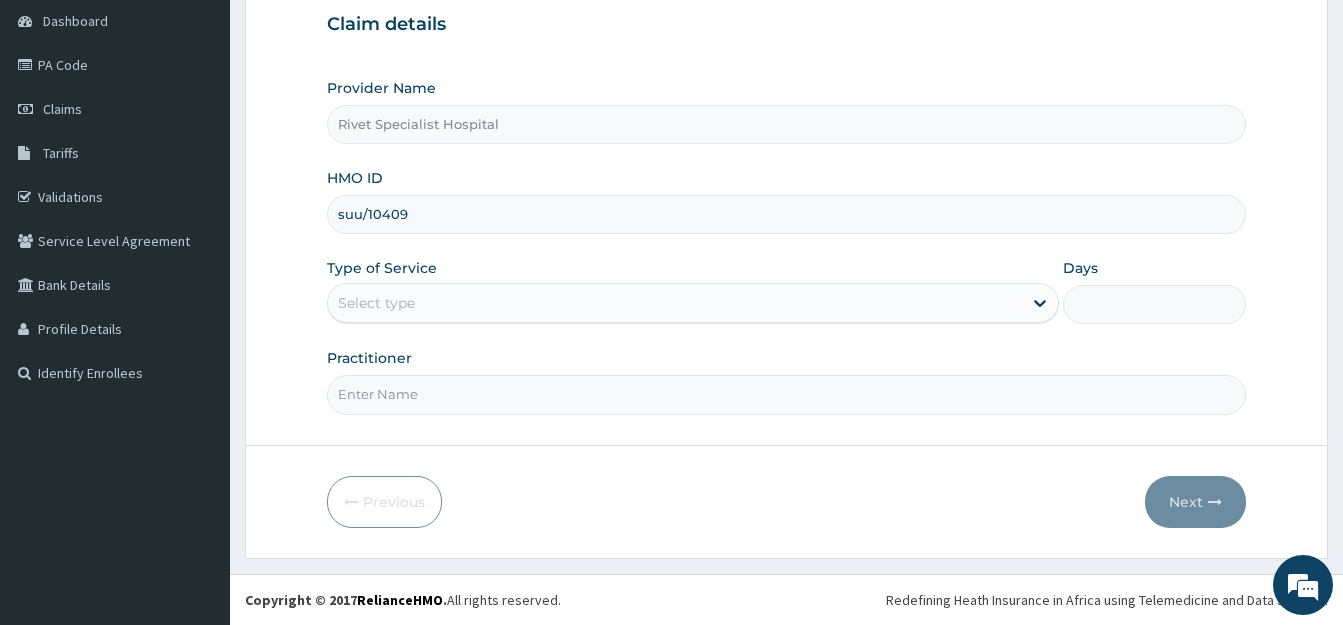 scroll, scrollTop: 0, scrollLeft: 0, axis: both 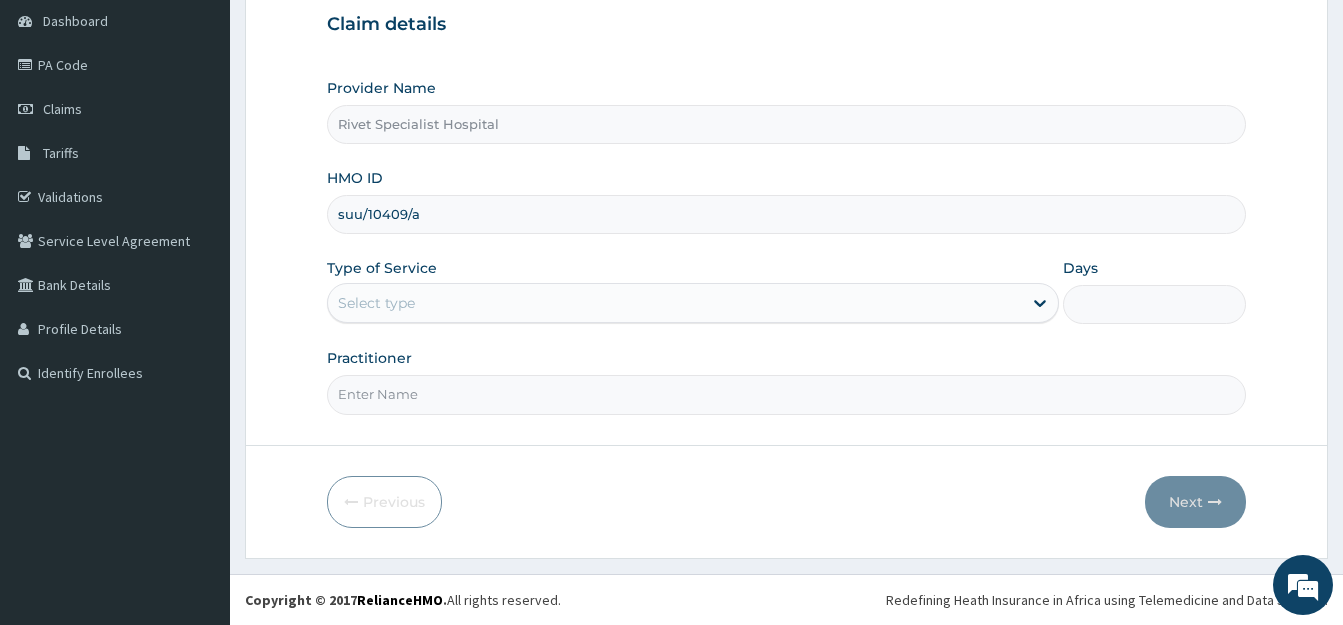 type on "suu/10409/a" 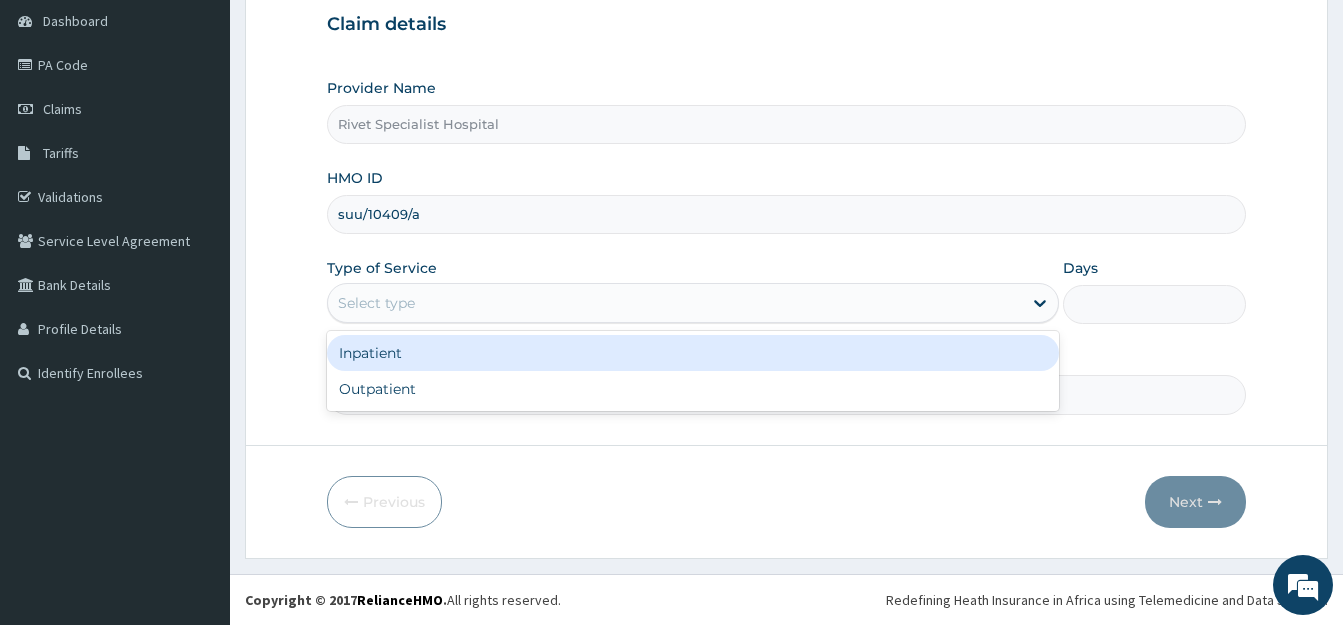 click on "Select type" at bounding box center [675, 303] 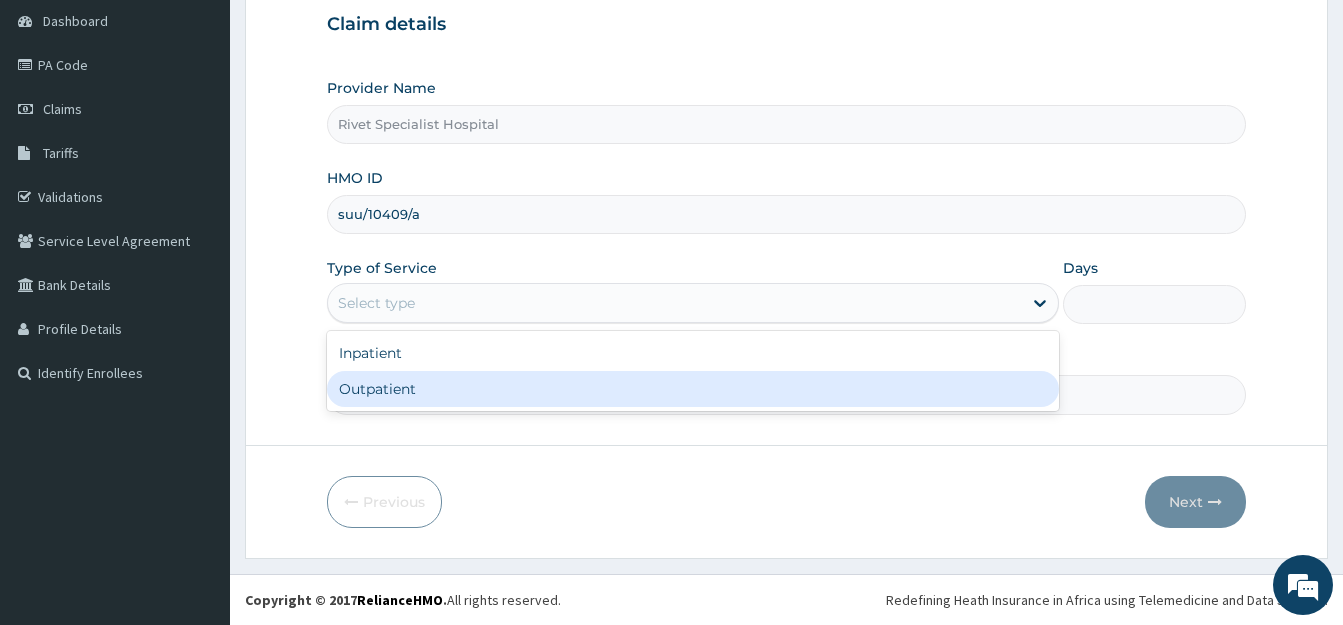 click on "Outpatient" at bounding box center (693, 389) 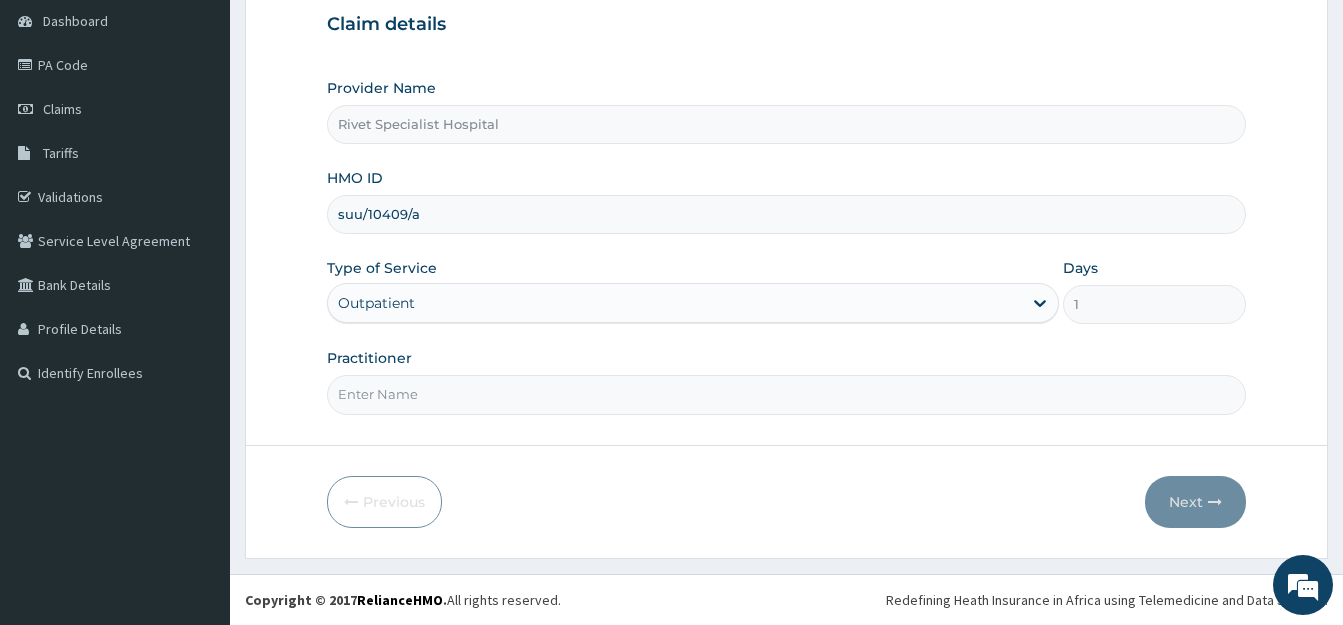 click on "Practitioner" at bounding box center [786, 394] 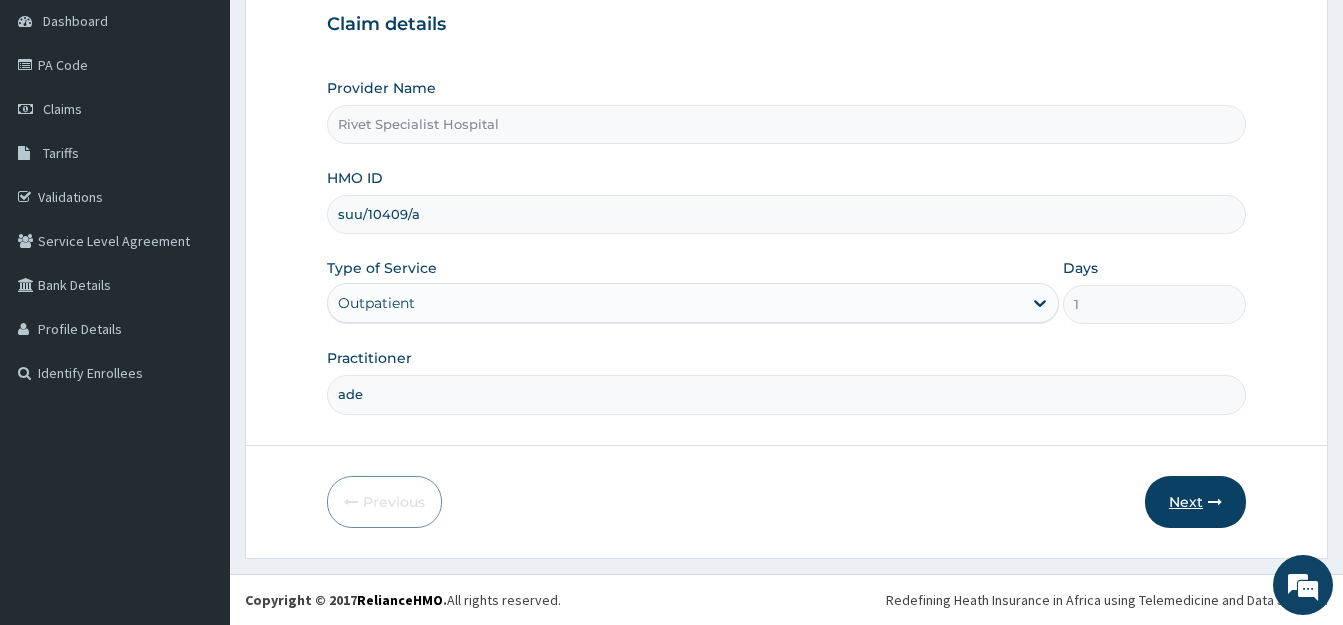 type on "ade" 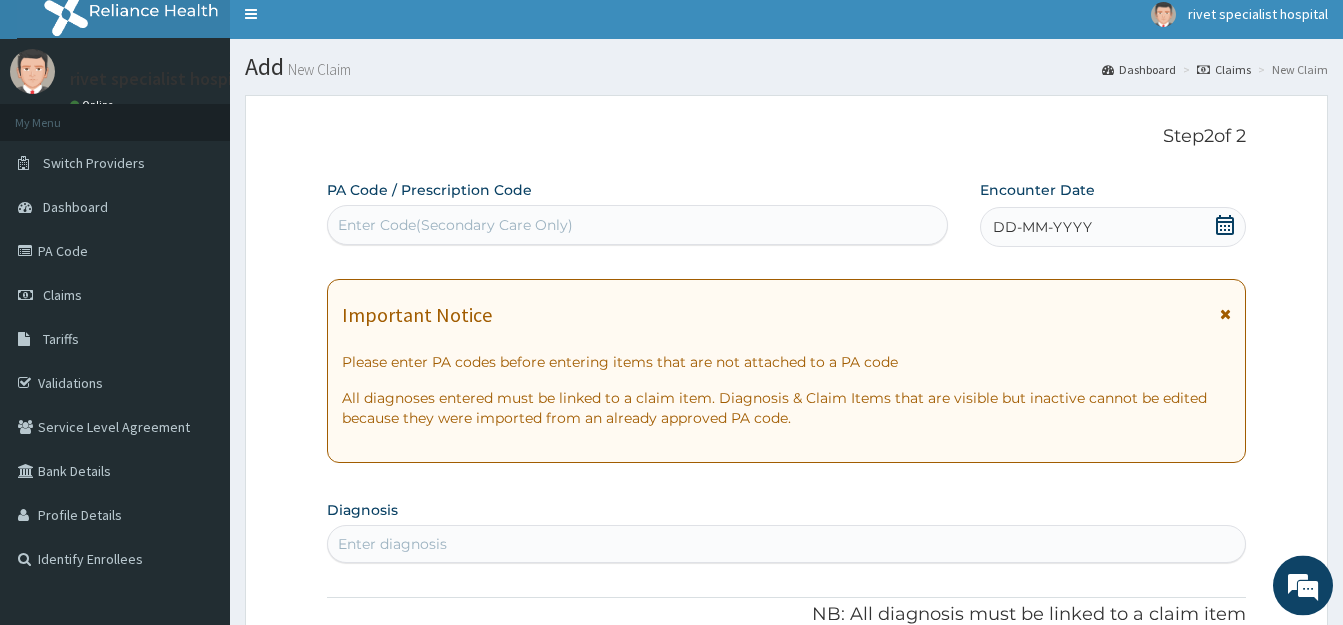 scroll, scrollTop: 0, scrollLeft: 0, axis: both 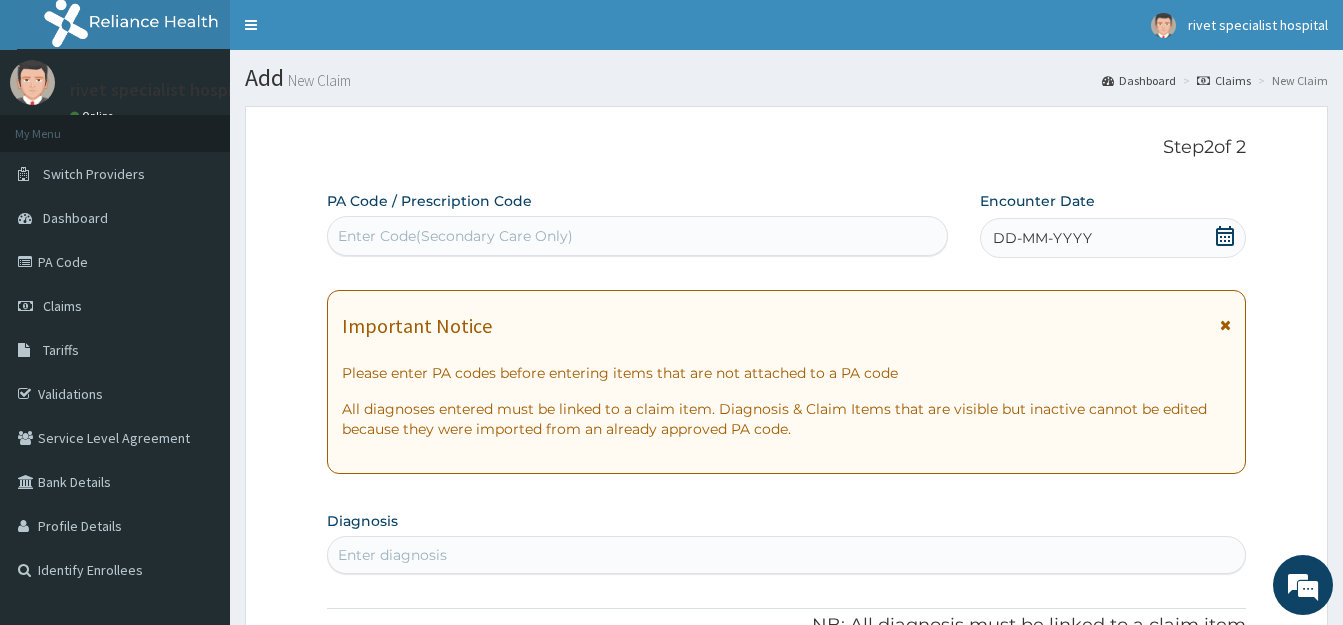 click 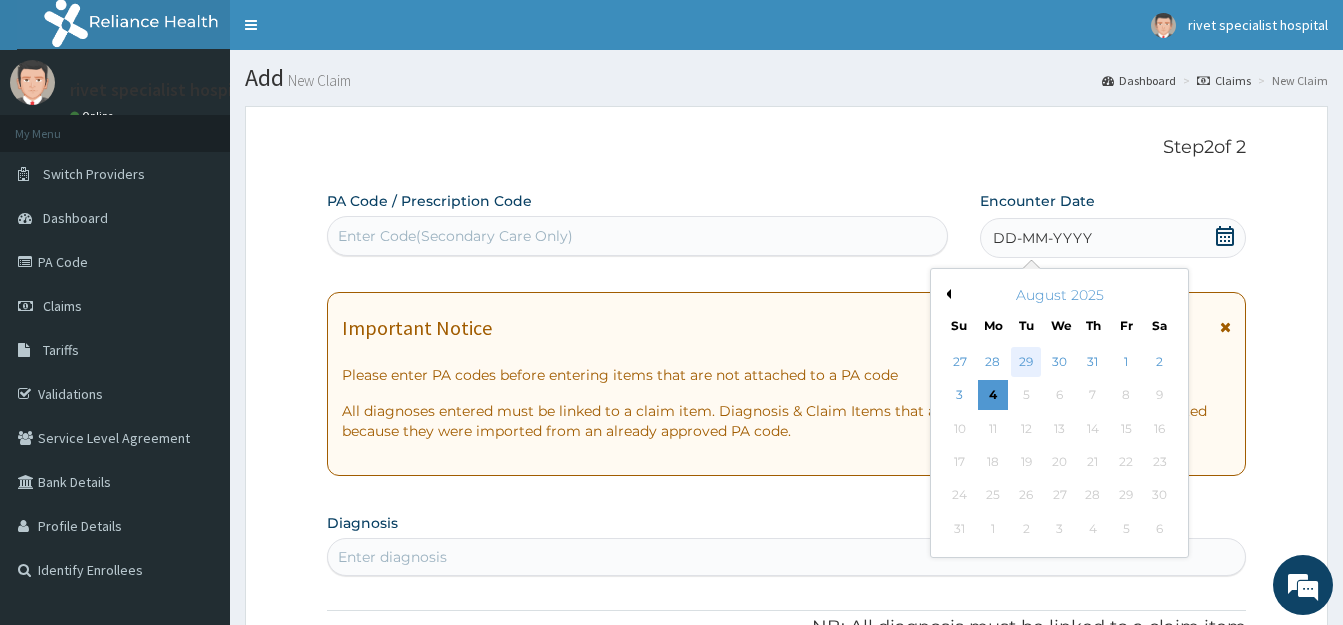 click on "29" at bounding box center (1026, 362) 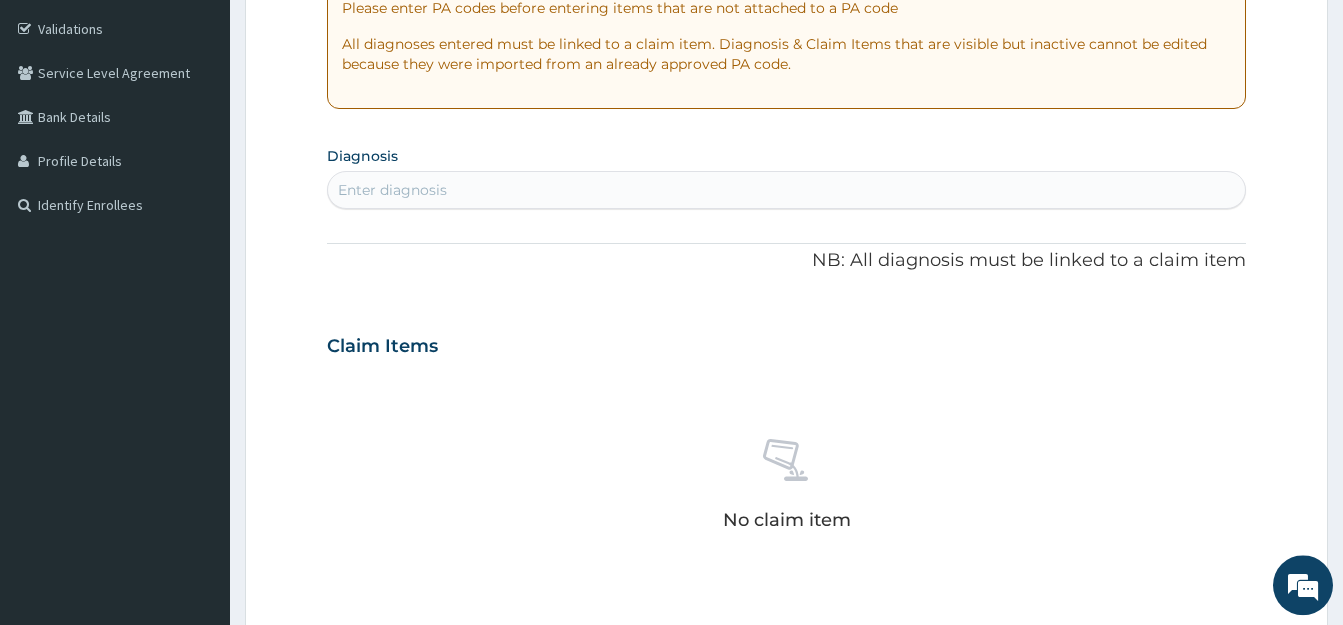 scroll, scrollTop: 408, scrollLeft: 0, axis: vertical 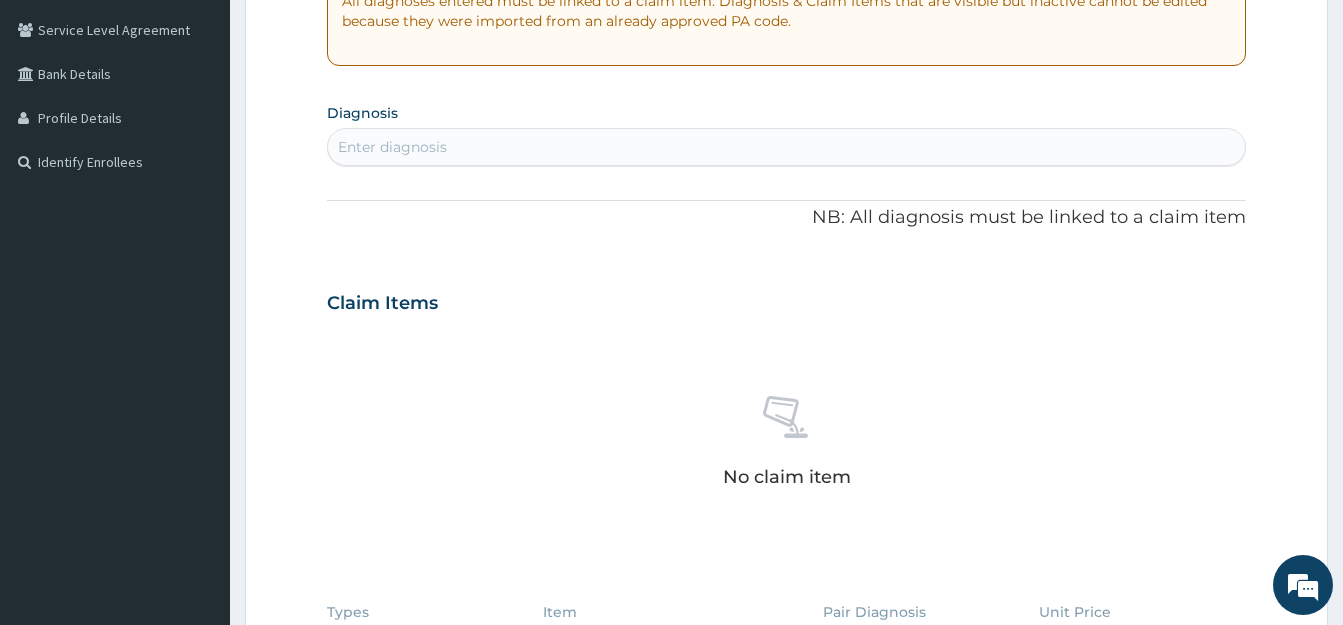 click on "Enter diagnosis" at bounding box center [786, 147] 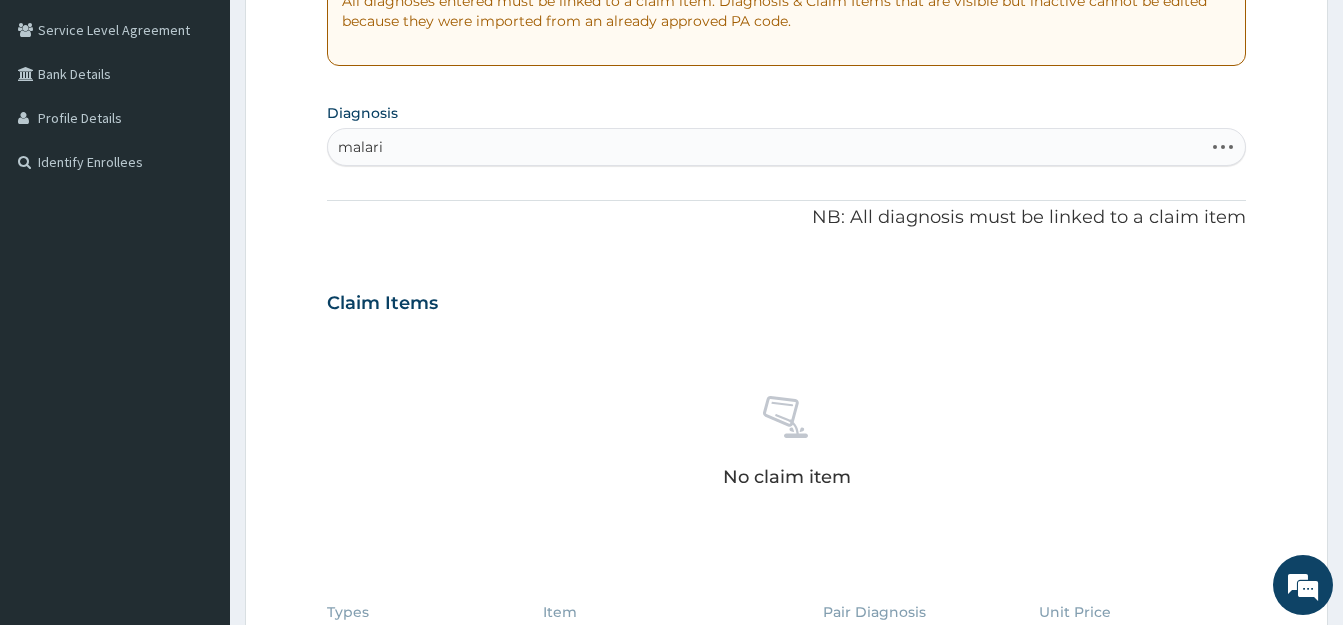 type on "malaria" 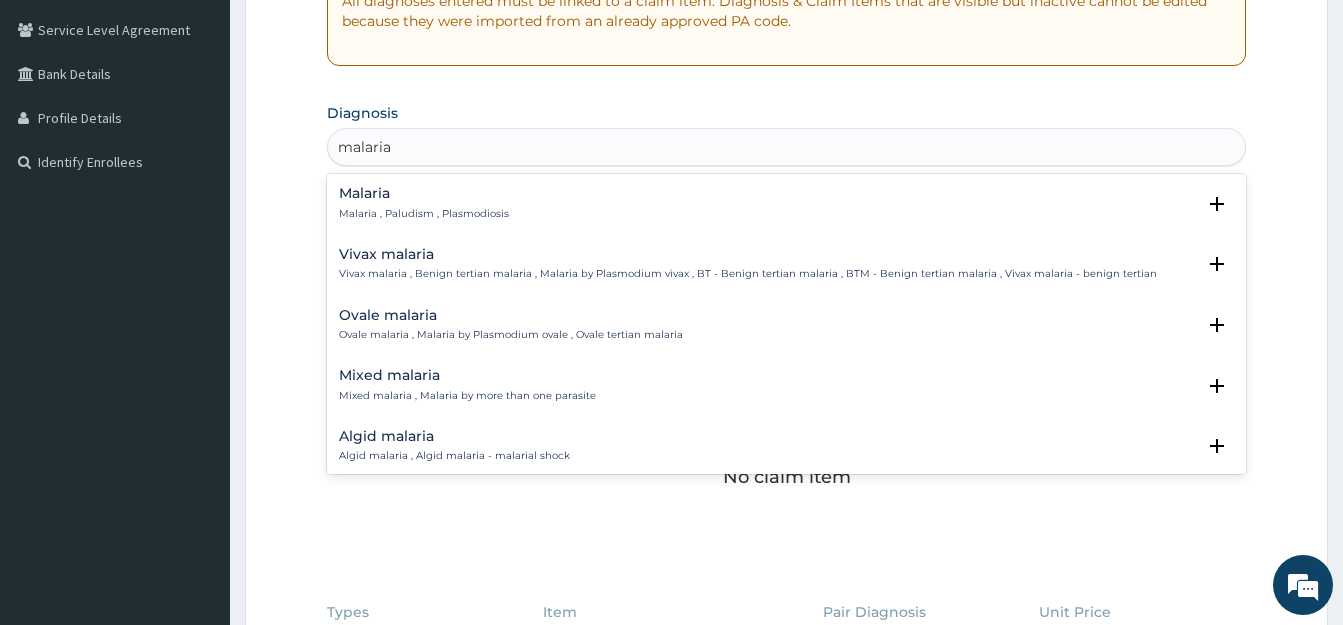 click on "Malaria , Paludism , Plasmodiosis" at bounding box center [424, 214] 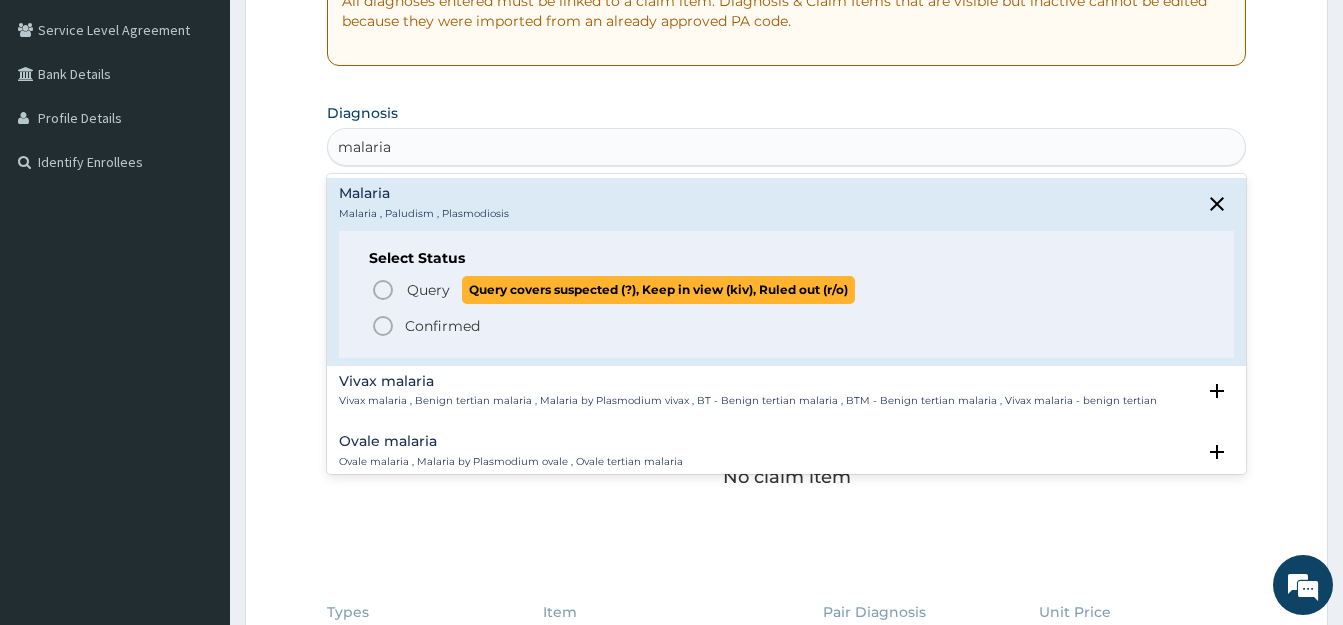 click 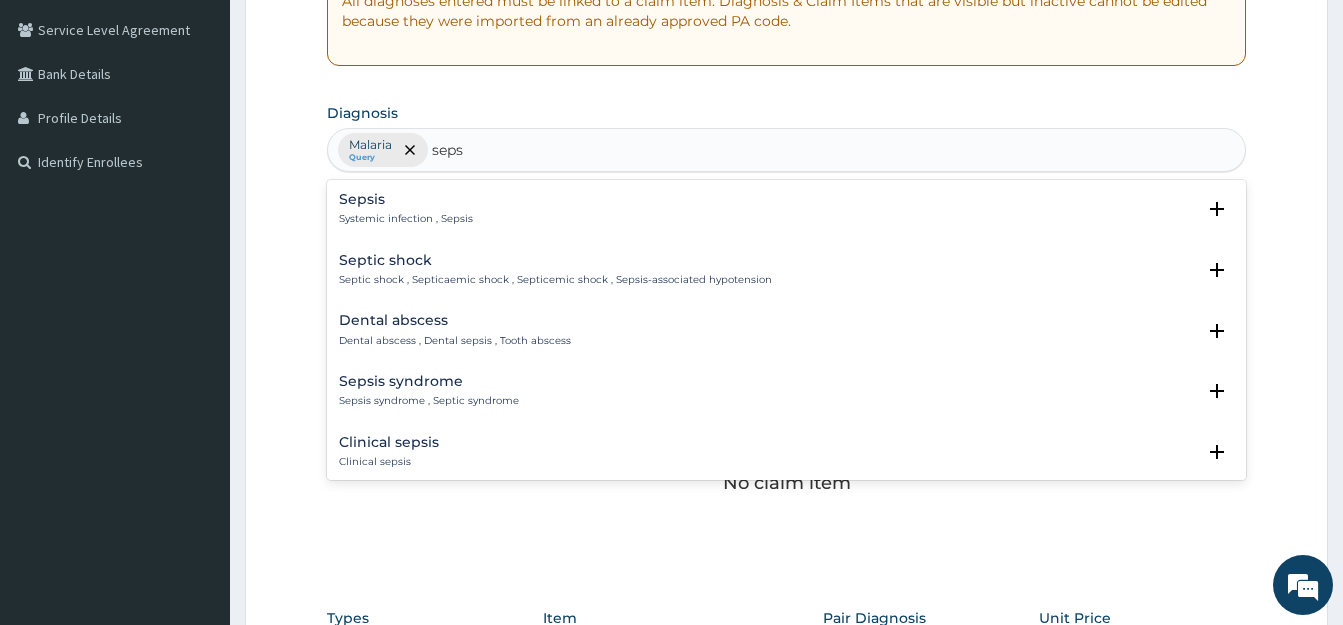 type on "sepsi" 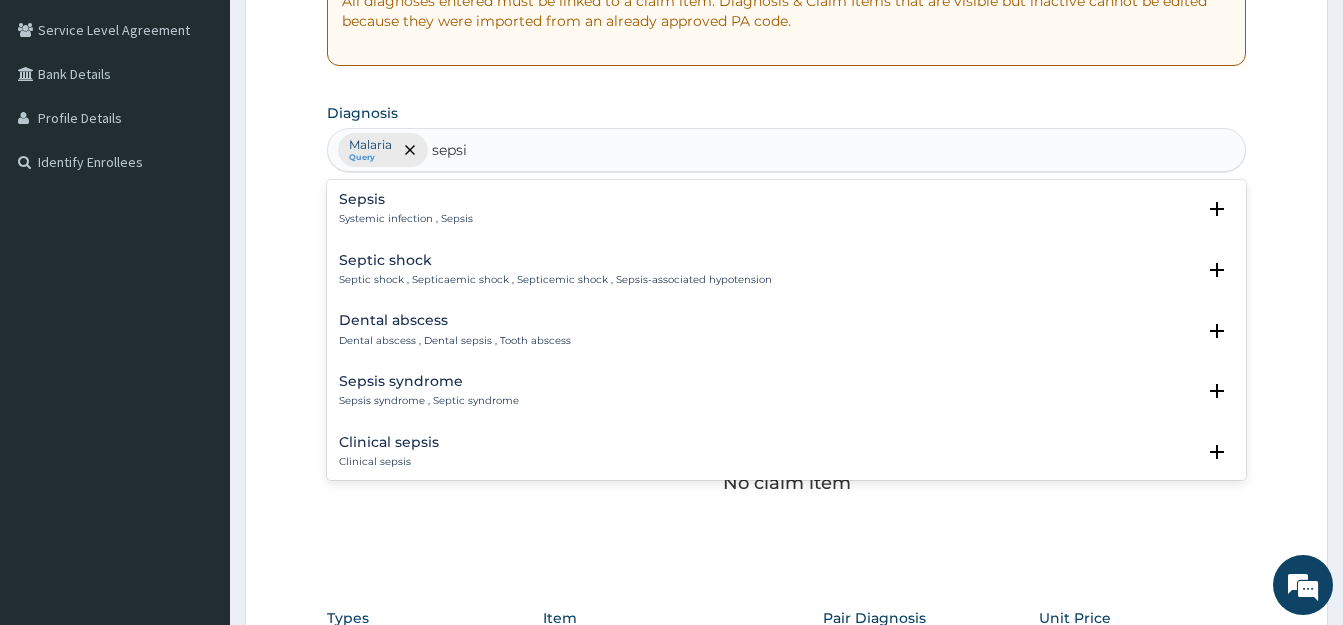 click on "Systemic infection , Sepsis" at bounding box center (406, 219) 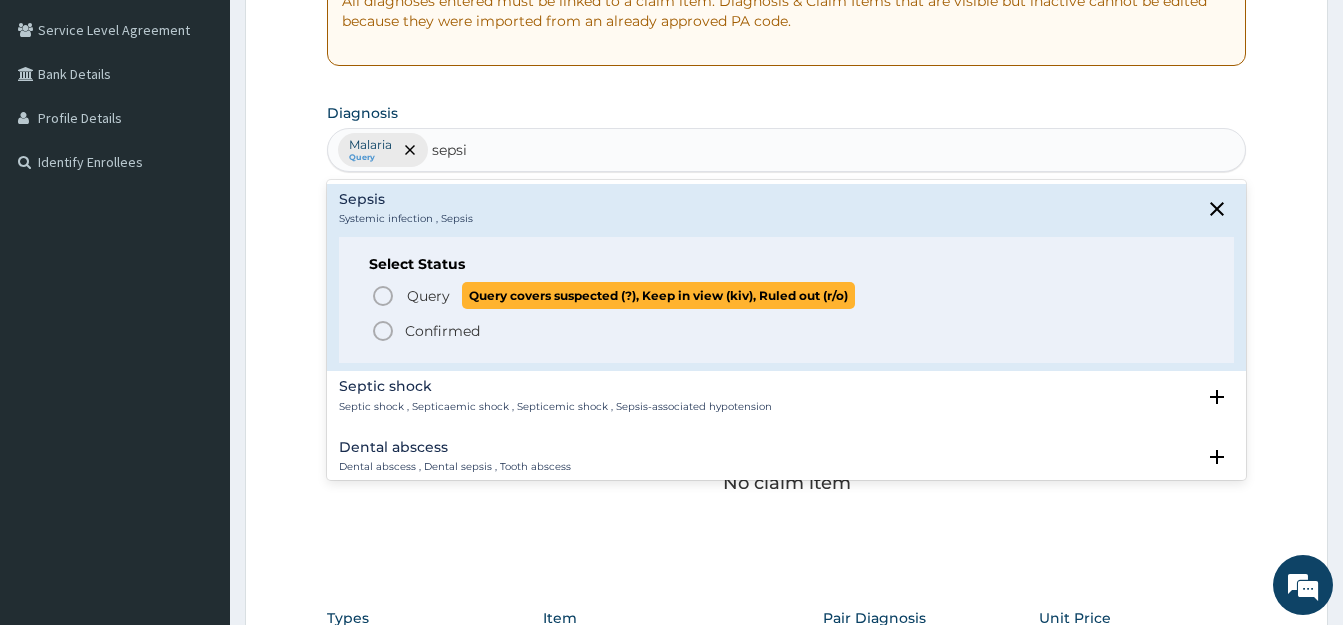 click 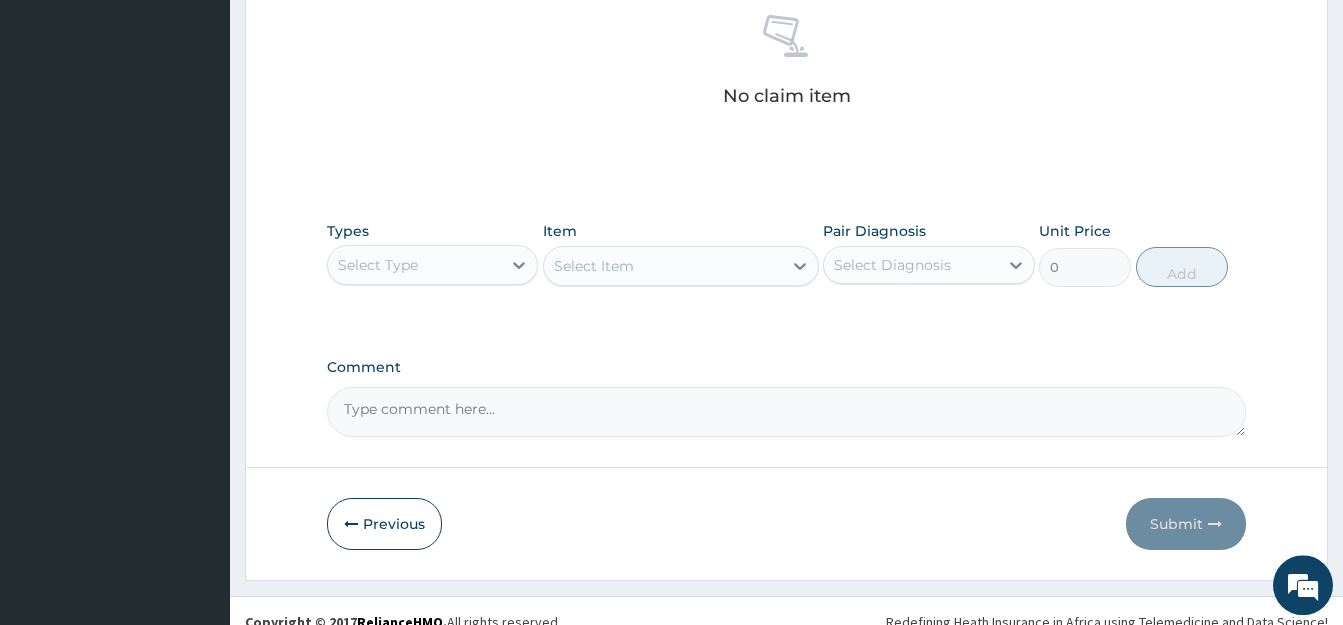 scroll, scrollTop: 817, scrollLeft: 0, axis: vertical 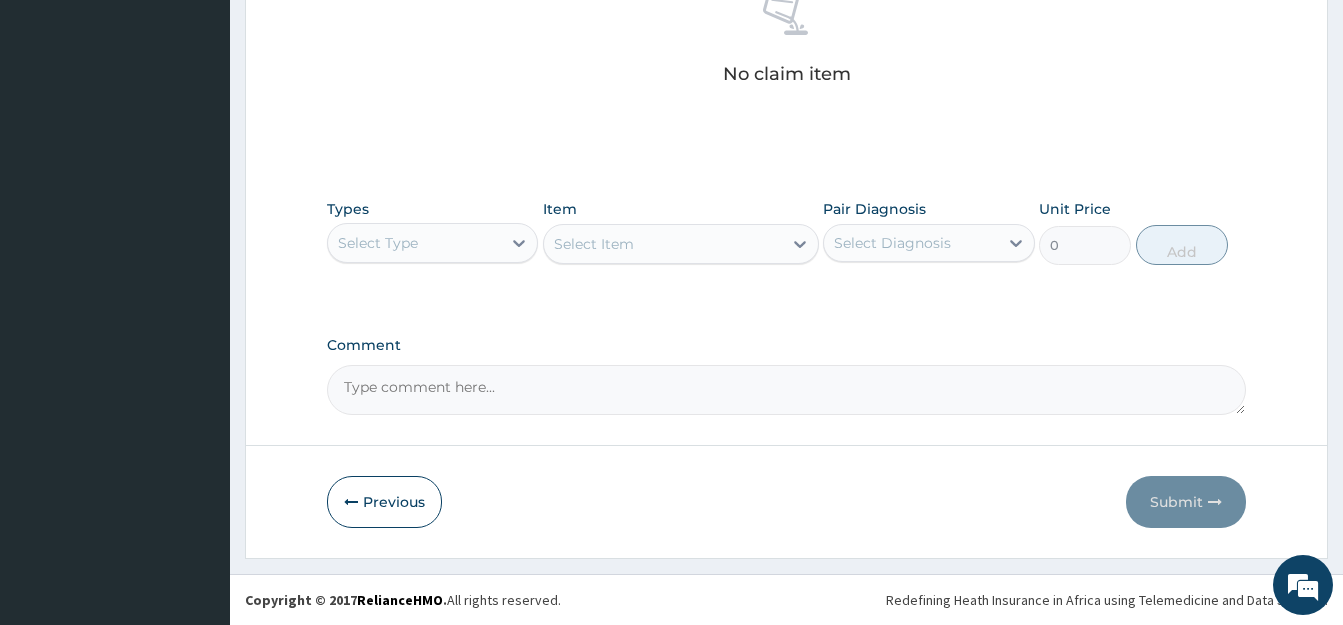 click on "Select Type" at bounding box center (414, 243) 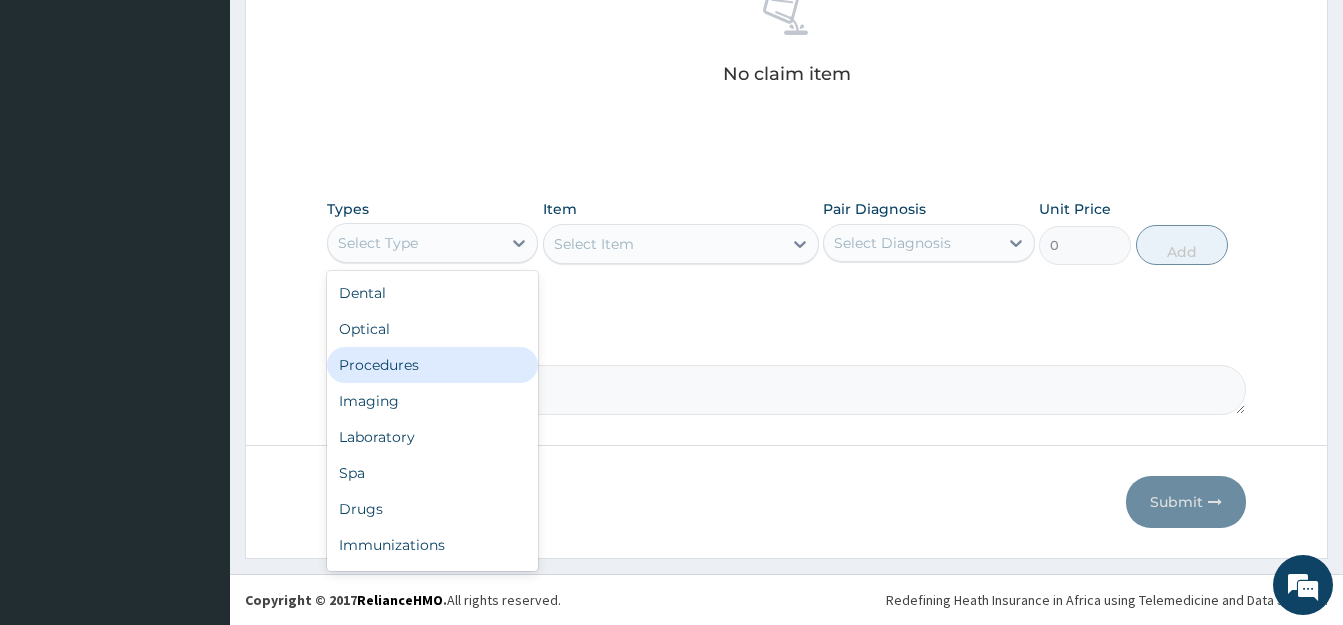 click on "Procedures" at bounding box center [432, 365] 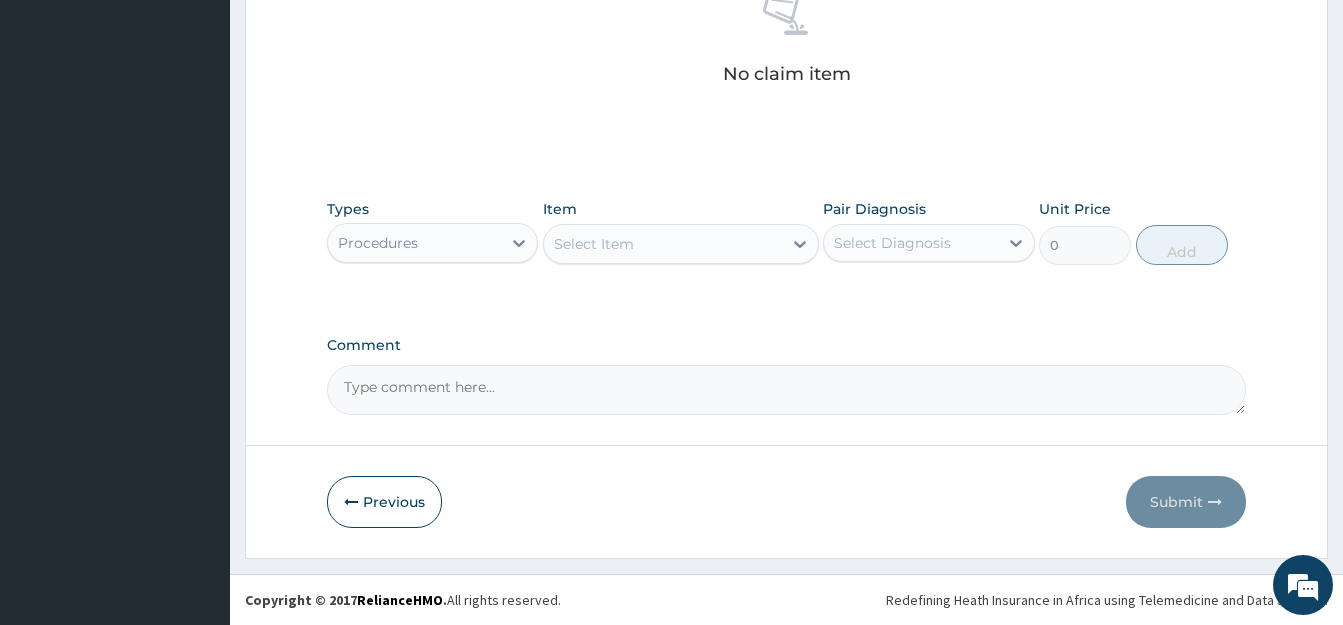 click on "Select Item" at bounding box center (594, 244) 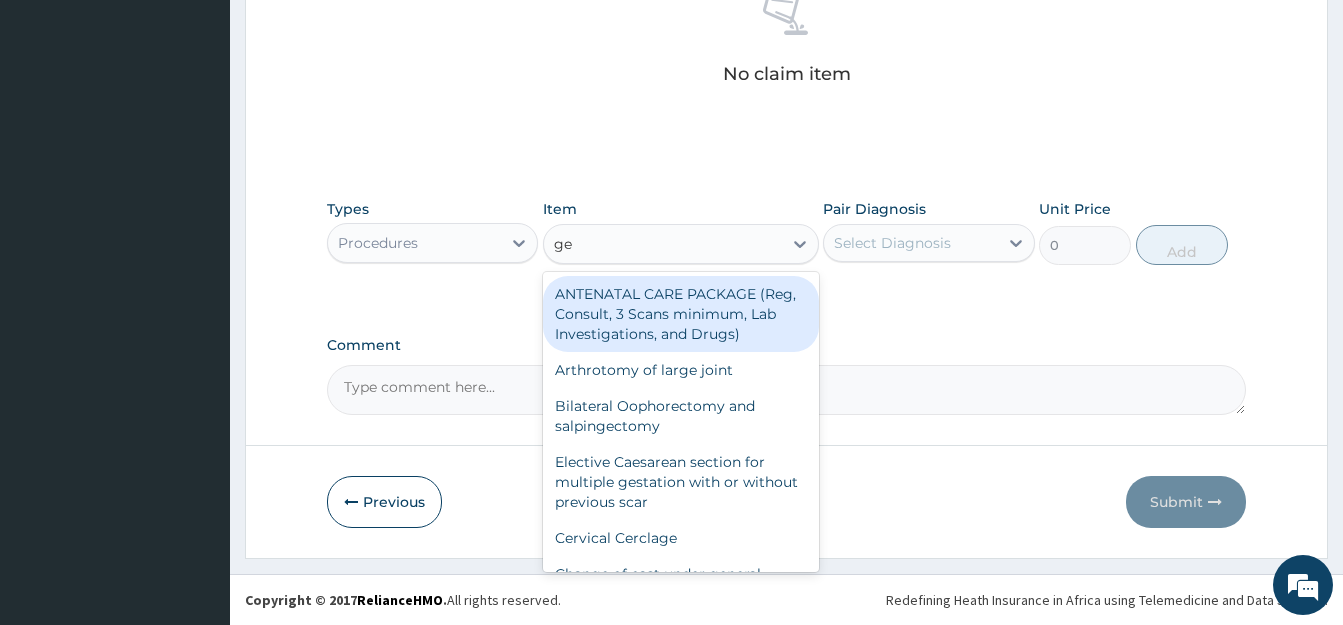 type on "g" 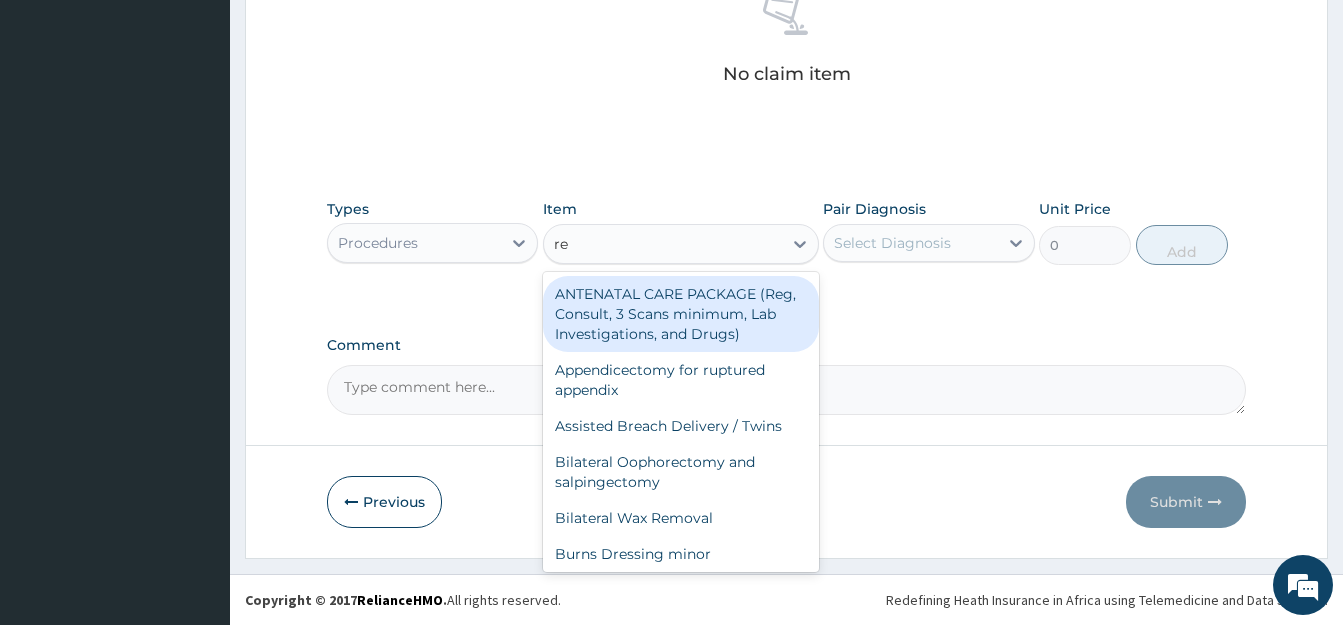 type on "reg" 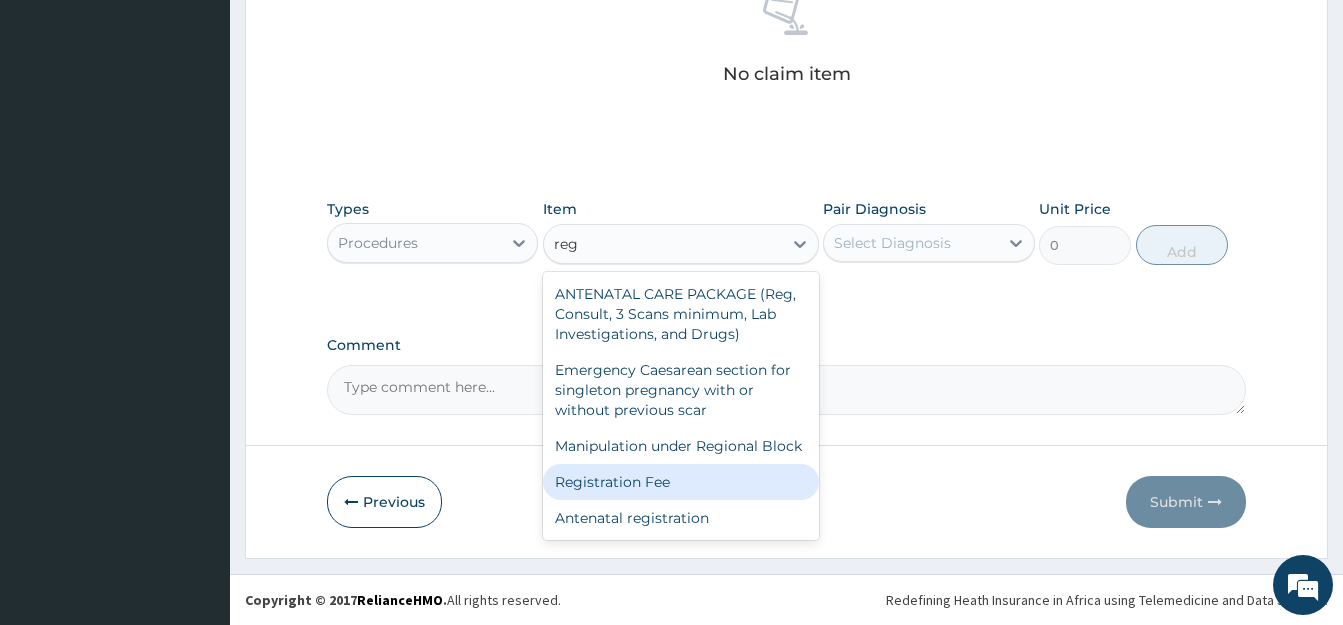 click on "Registration Fee" at bounding box center [681, 482] 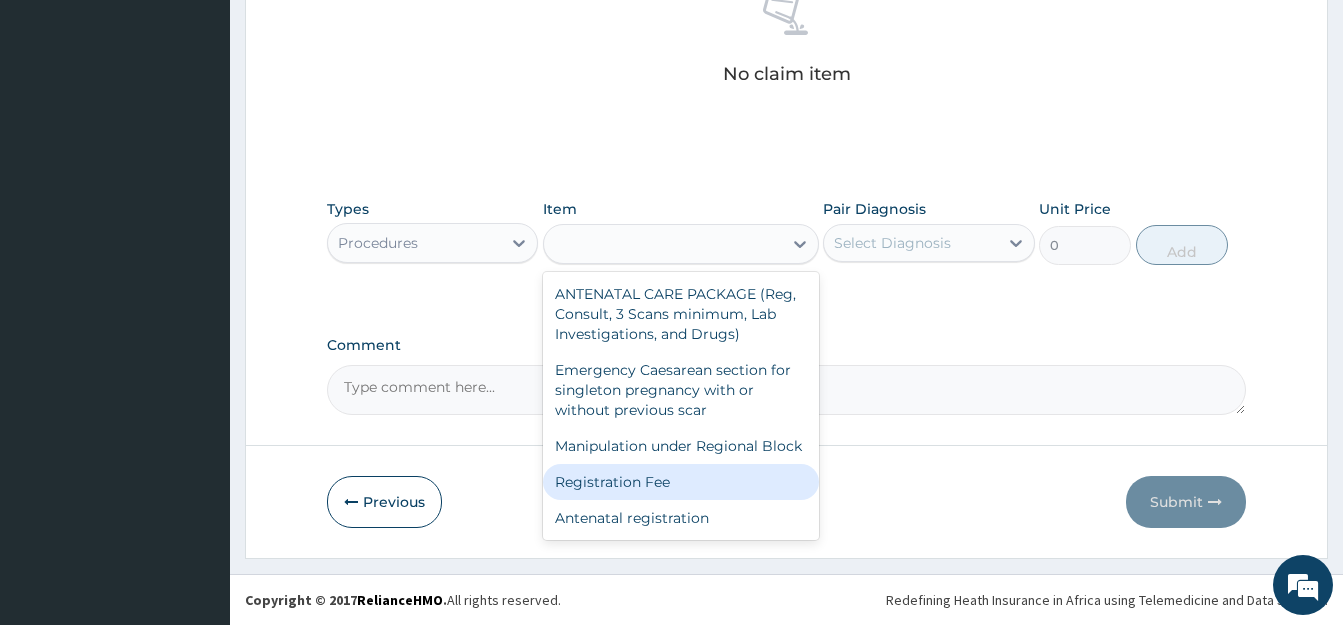 type on "2150" 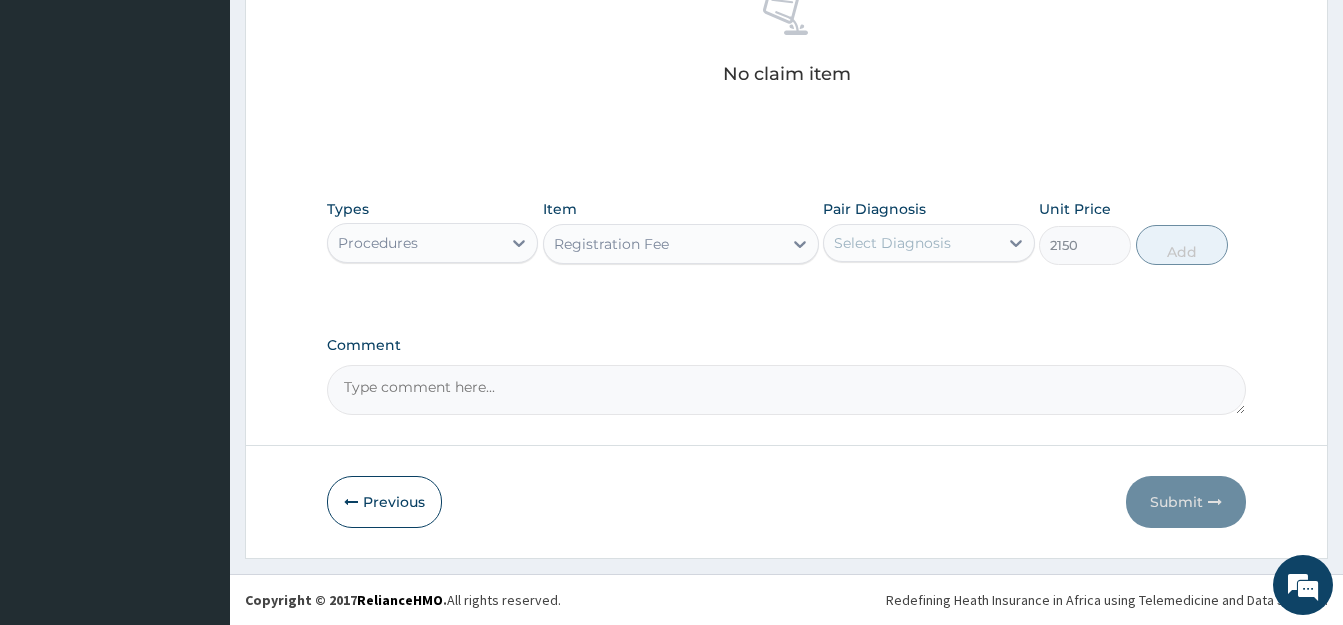 click on "Select Diagnosis" at bounding box center [892, 243] 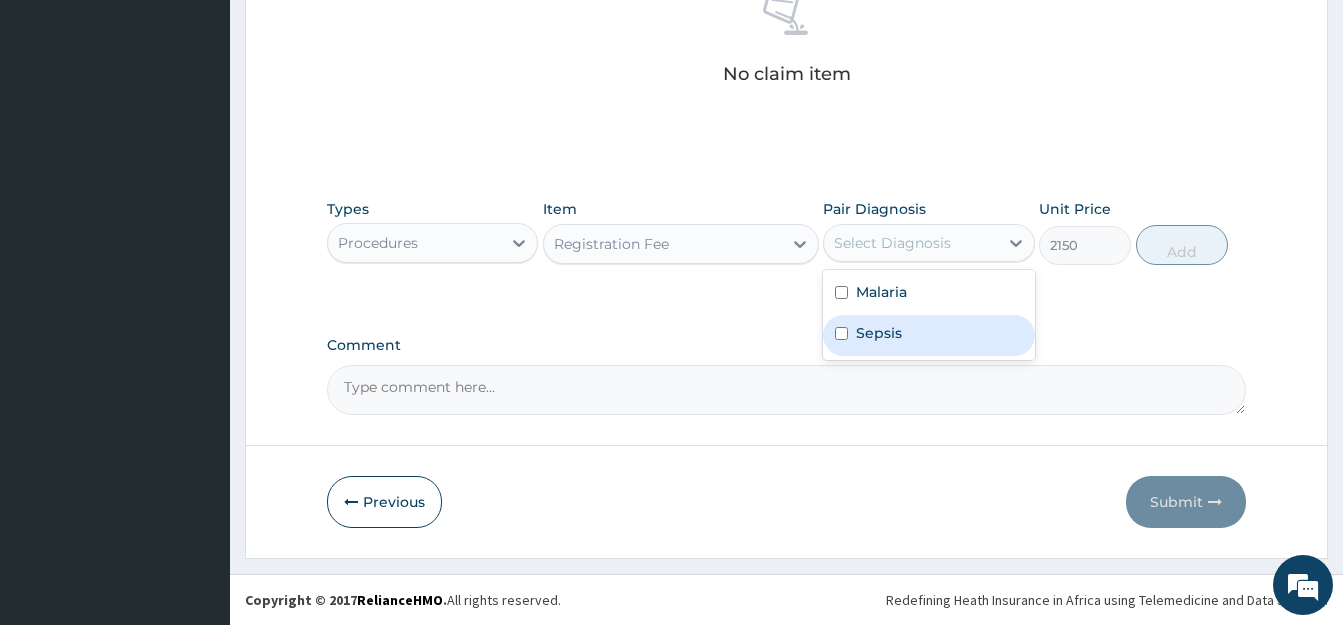click at bounding box center [841, 333] 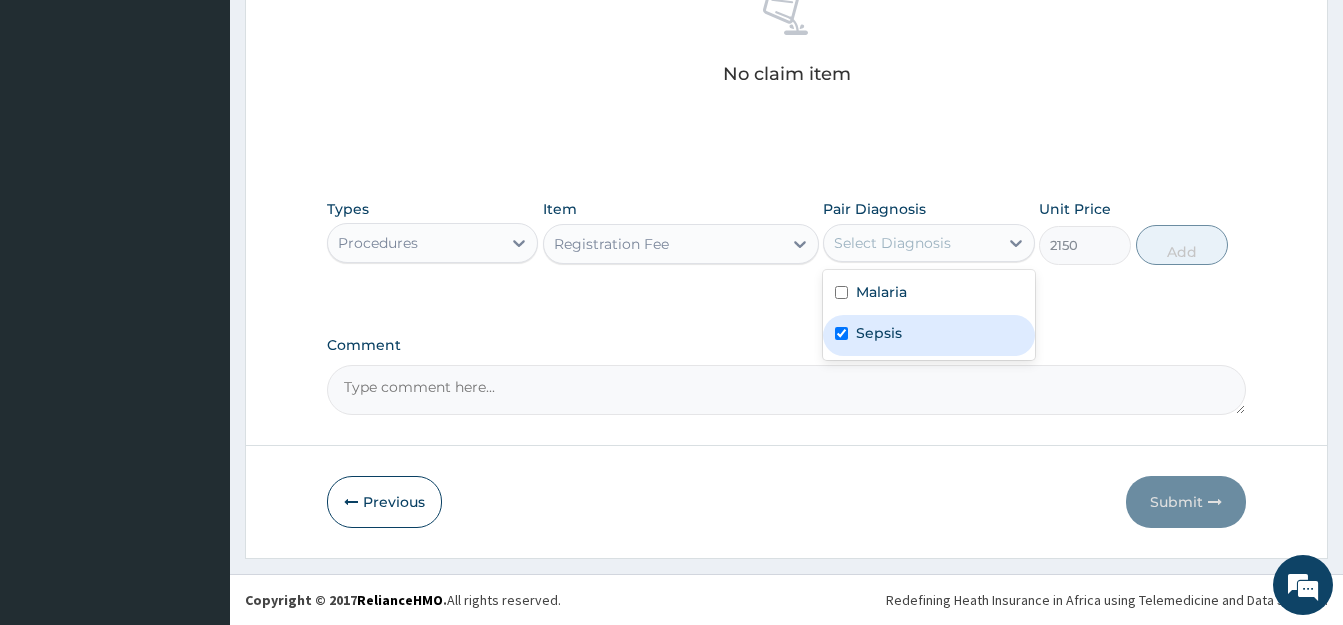 checkbox on "true" 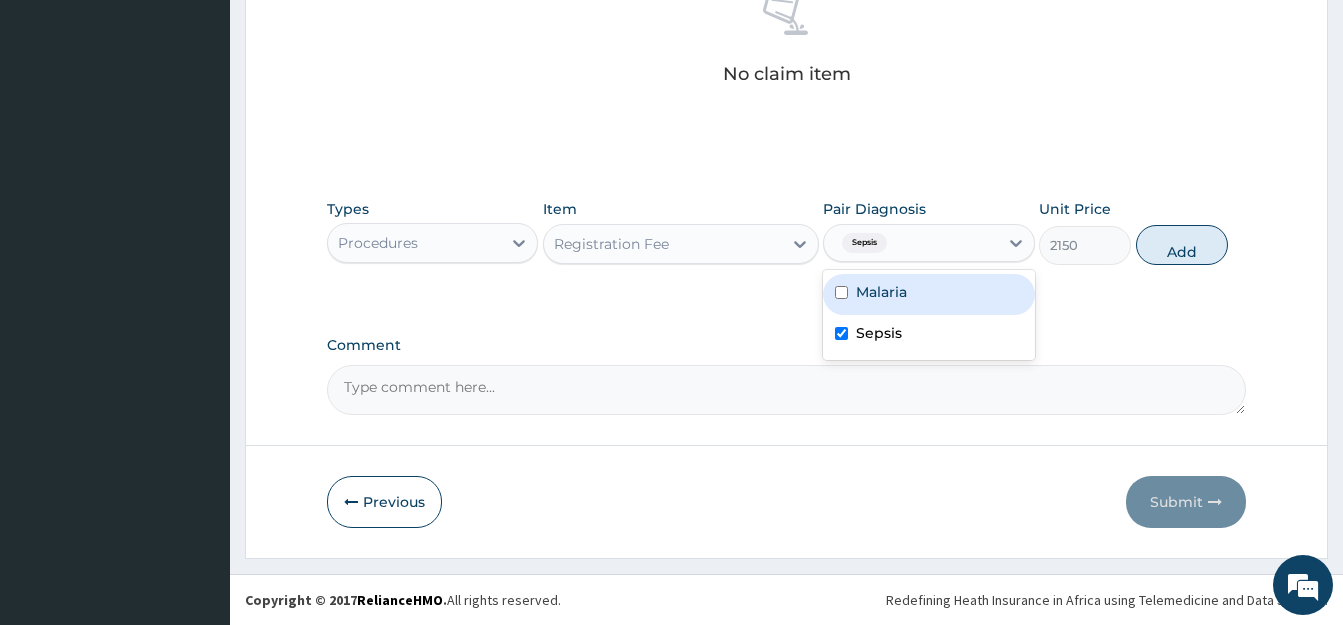 click on "Malaria" at bounding box center (928, 294) 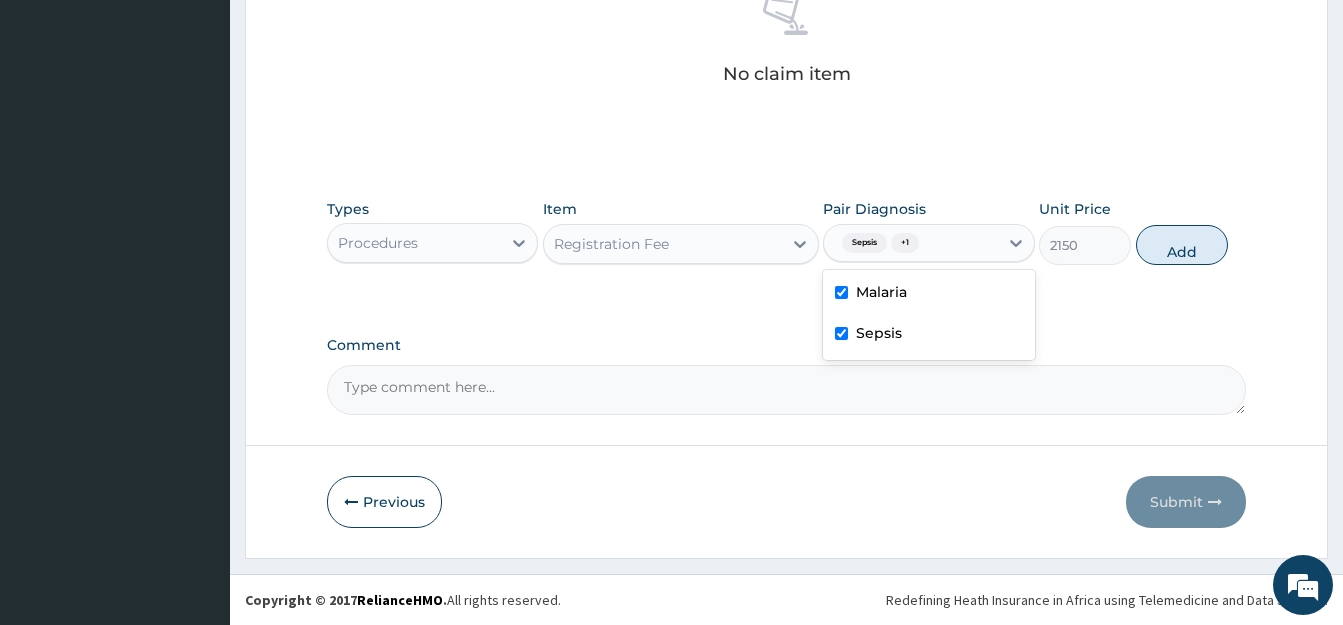 checkbox on "true" 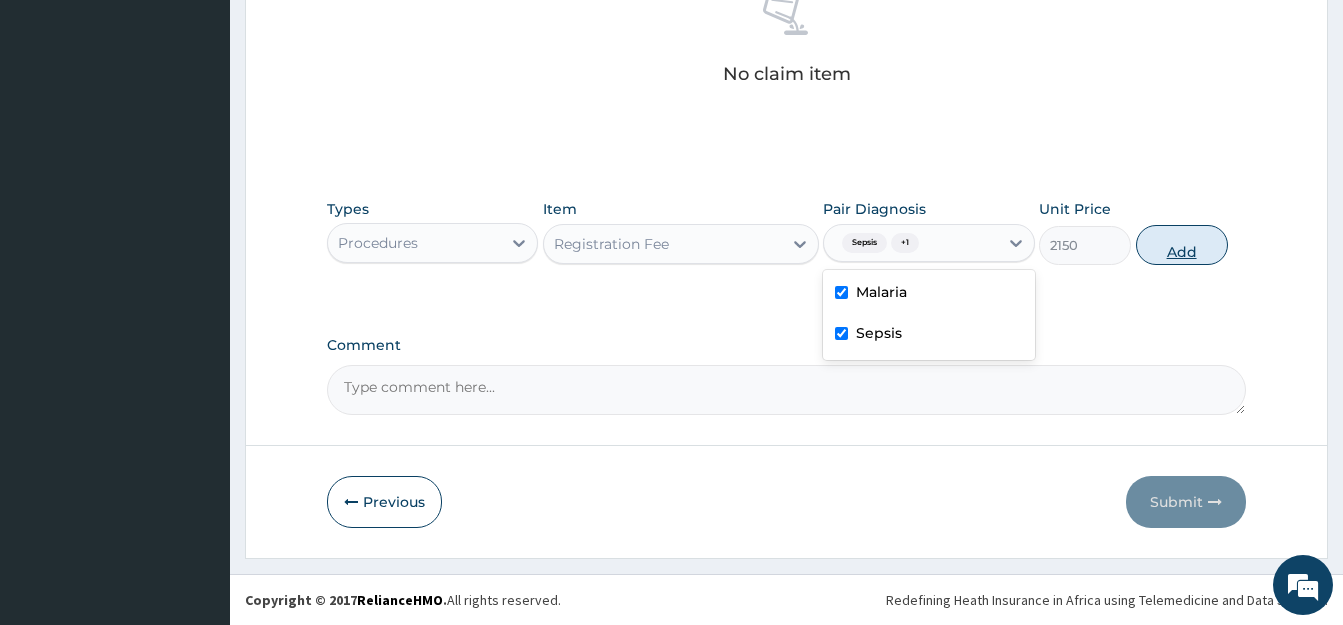 click on "Add" at bounding box center (1182, 245) 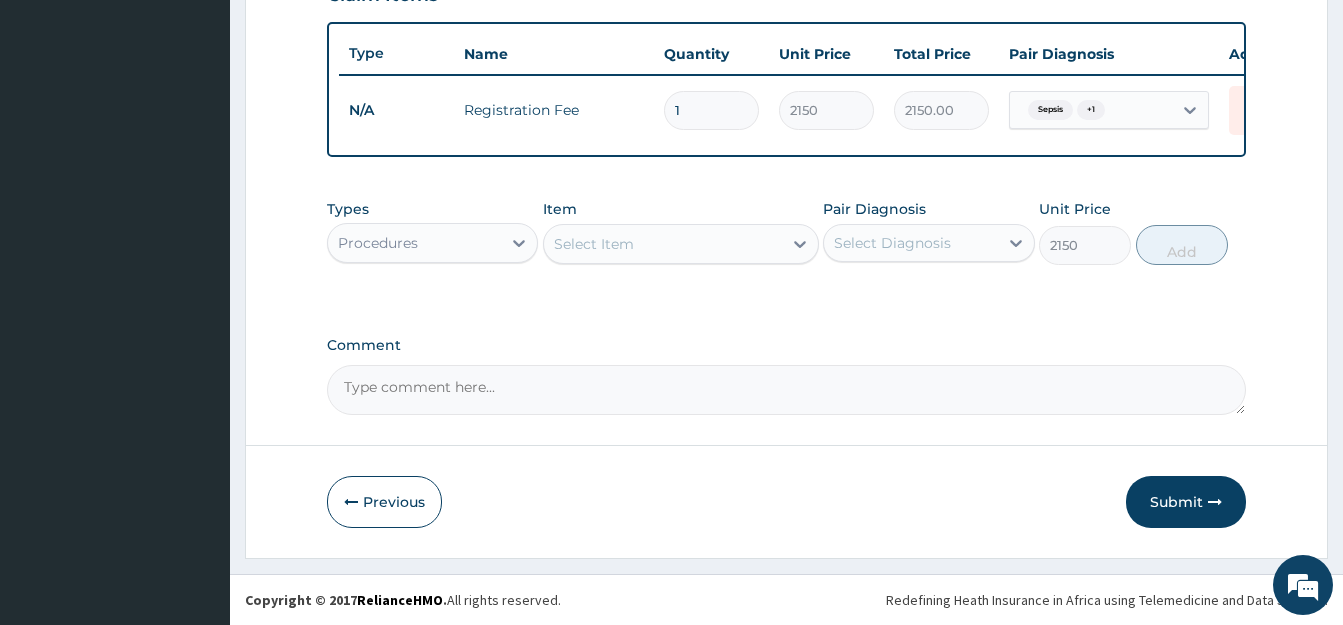type on "0" 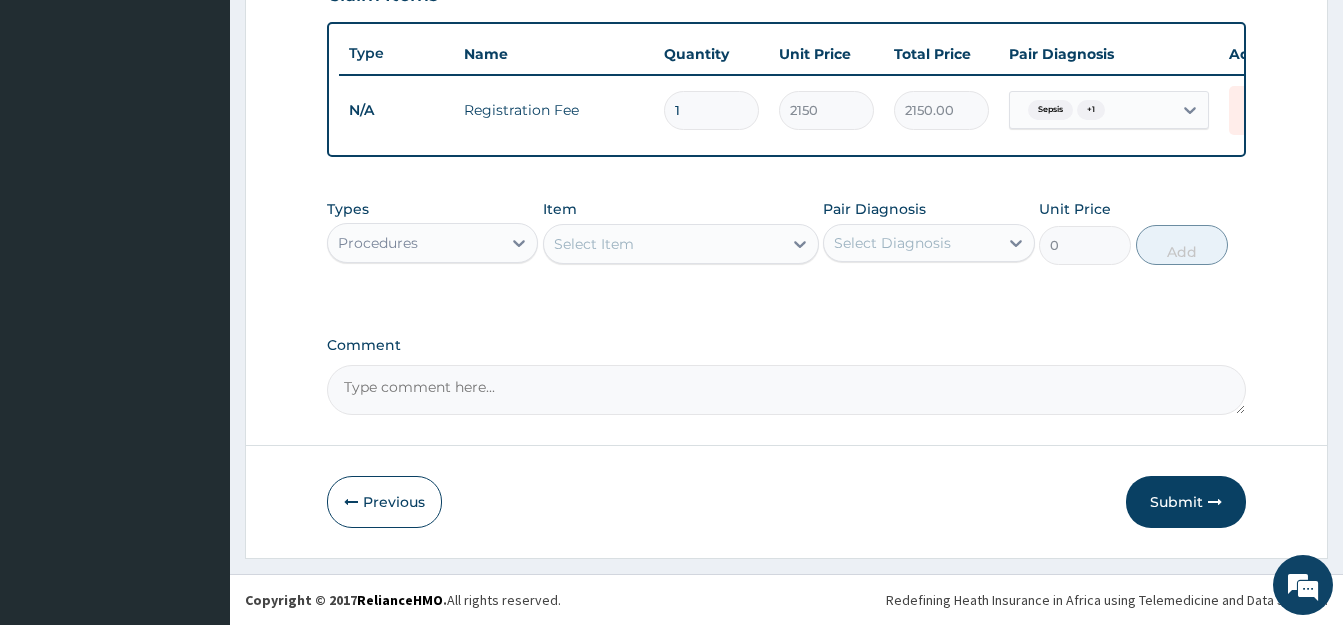 scroll, scrollTop: 739, scrollLeft: 0, axis: vertical 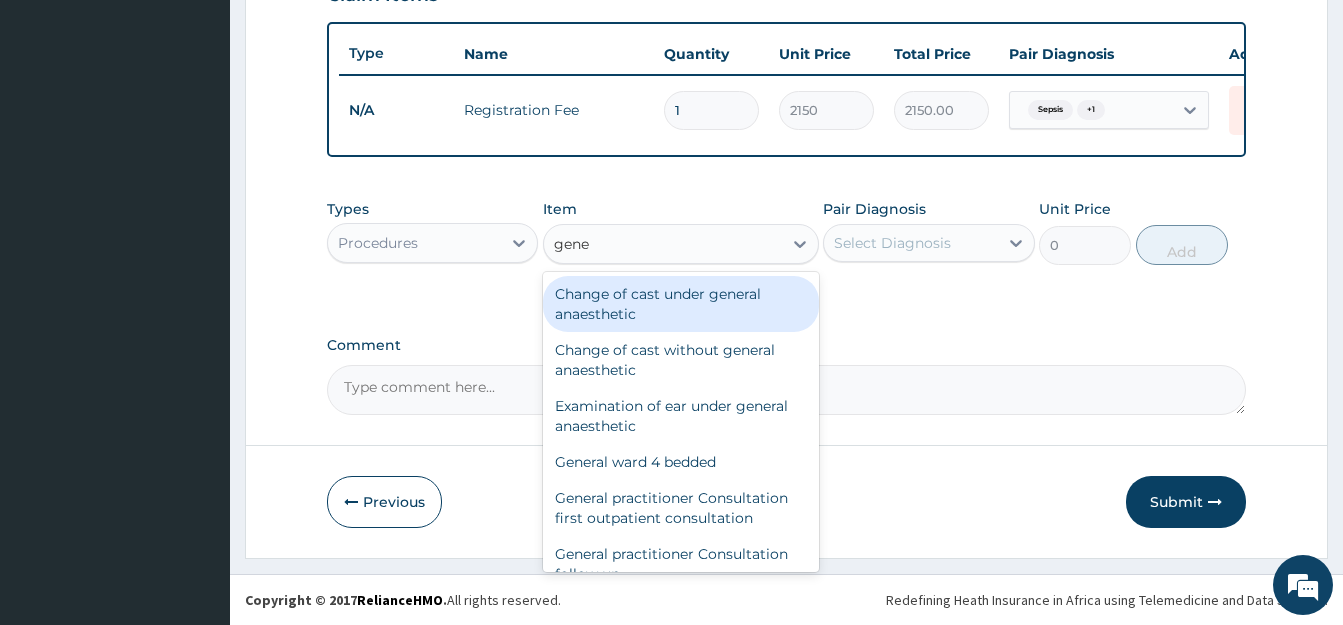 type on "gener" 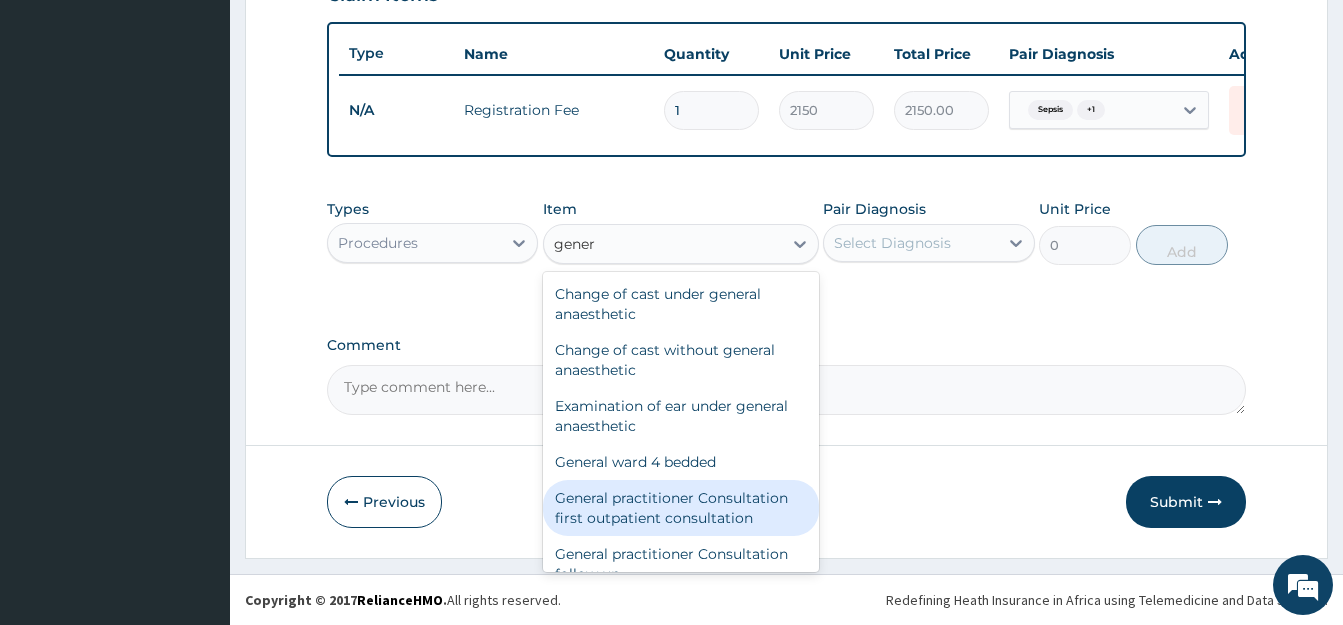 click on "General practitioner Consultation first outpatient consultation" at bounding box center [681, 508] 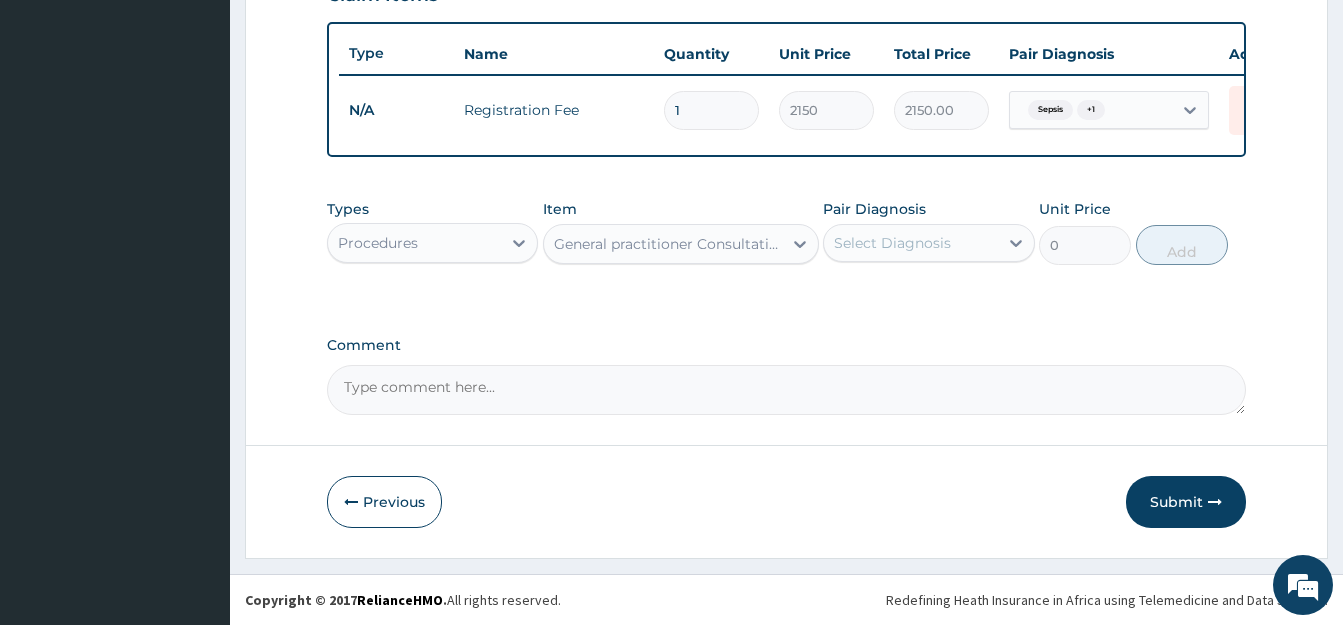 type 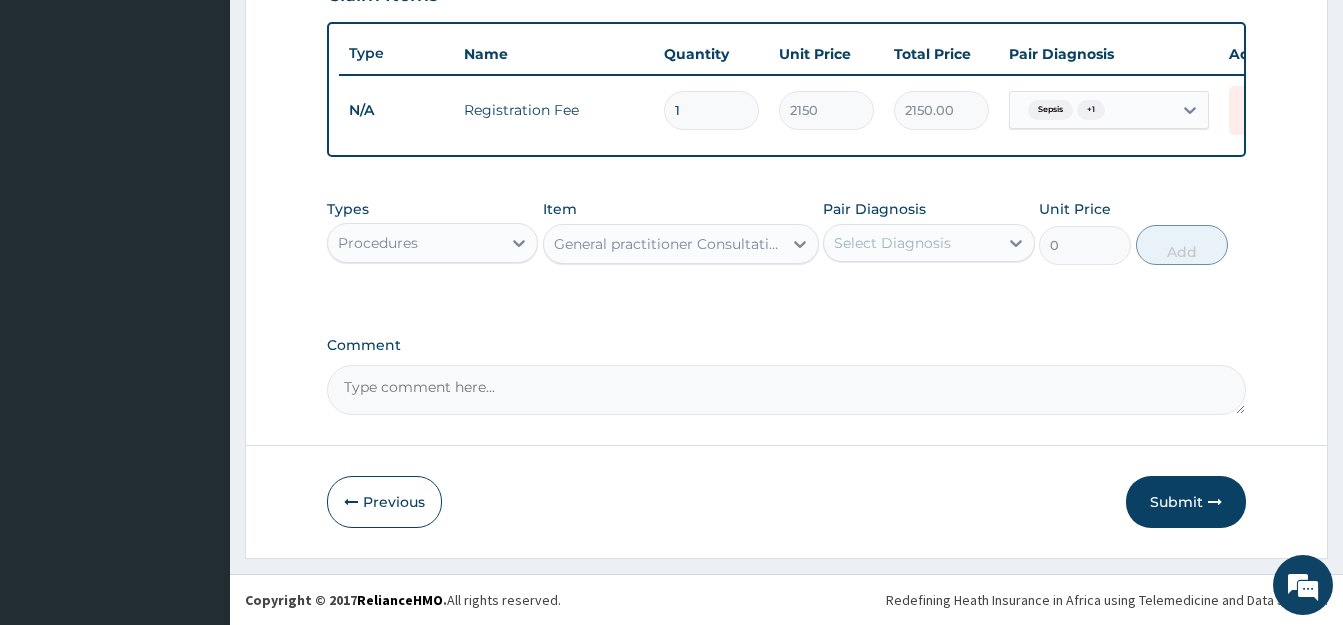 type on "3547.5" 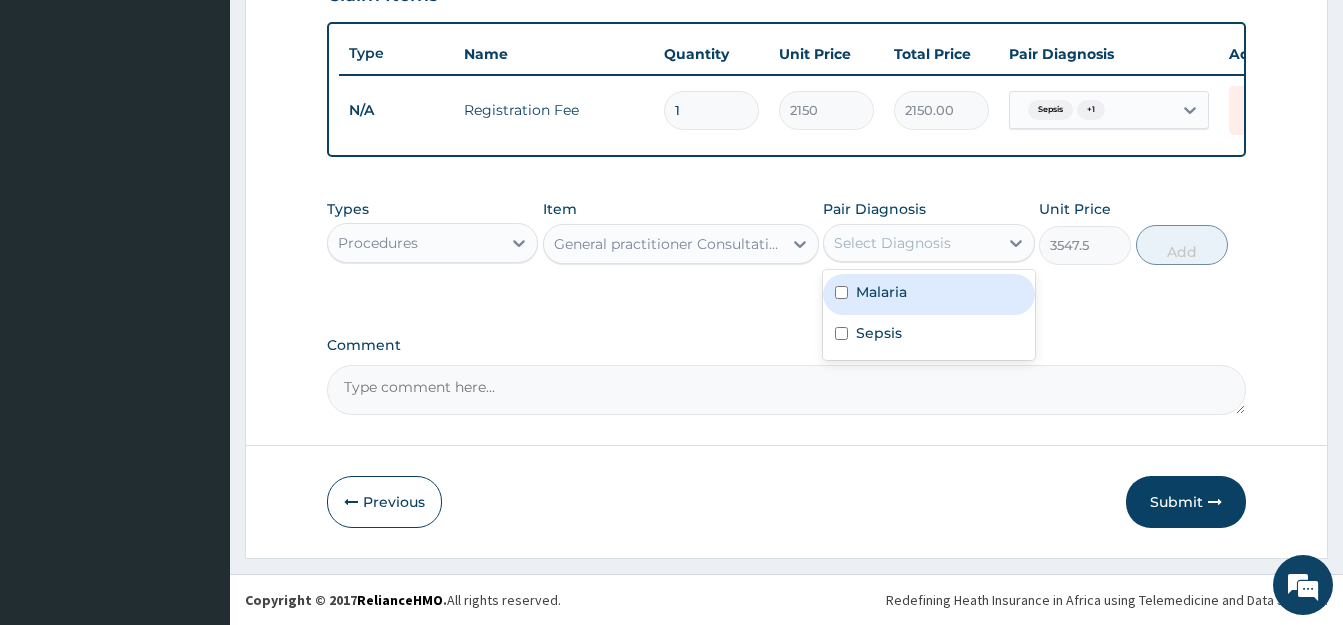 click on "Select Diagnosis" at bounding box center [910, 243] 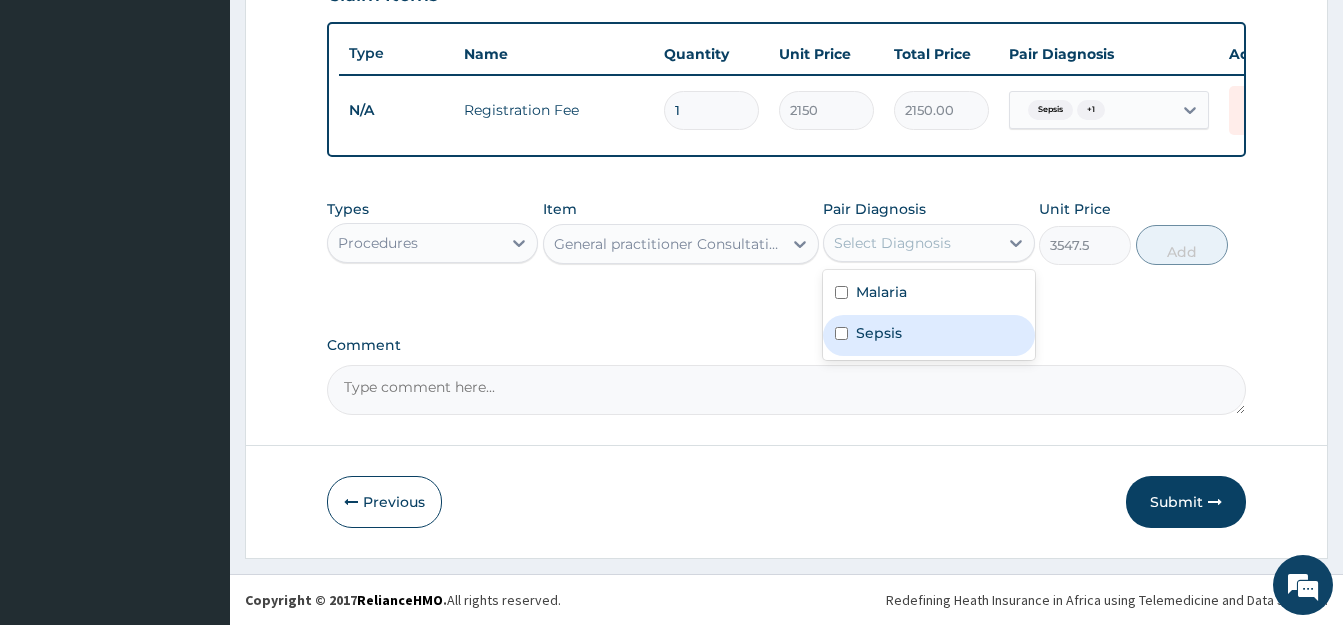 click on "Malaria" at bounding box center [928, 294] 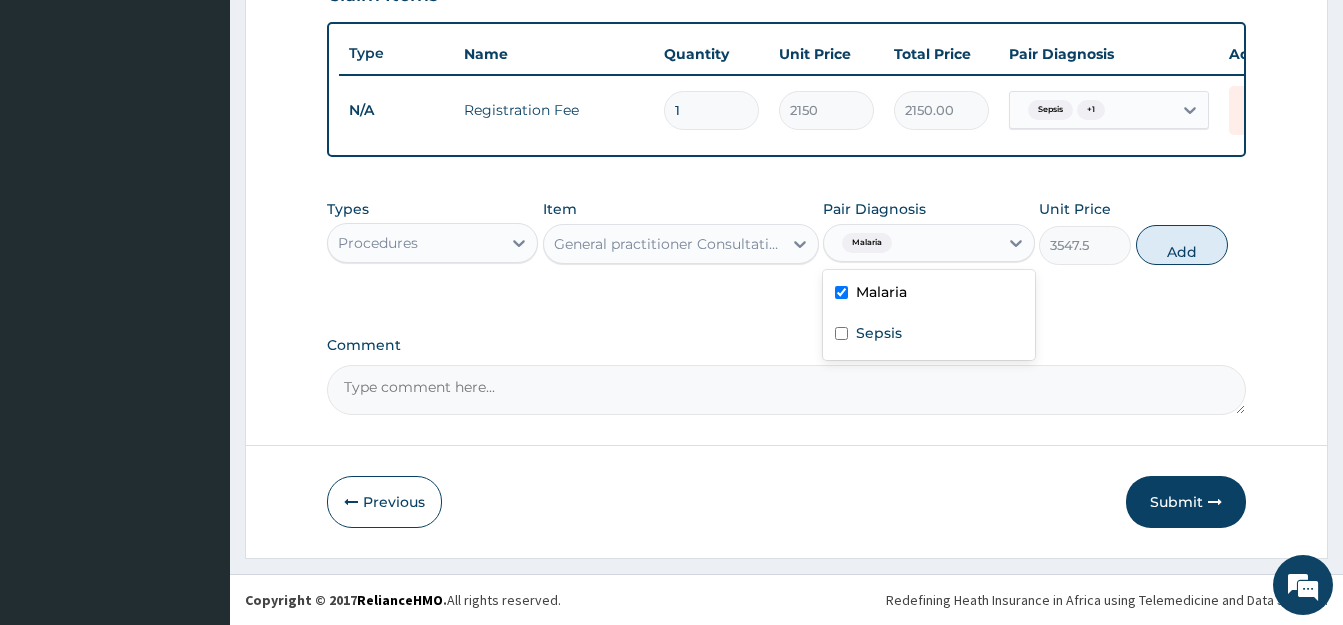 checkbox on "true" 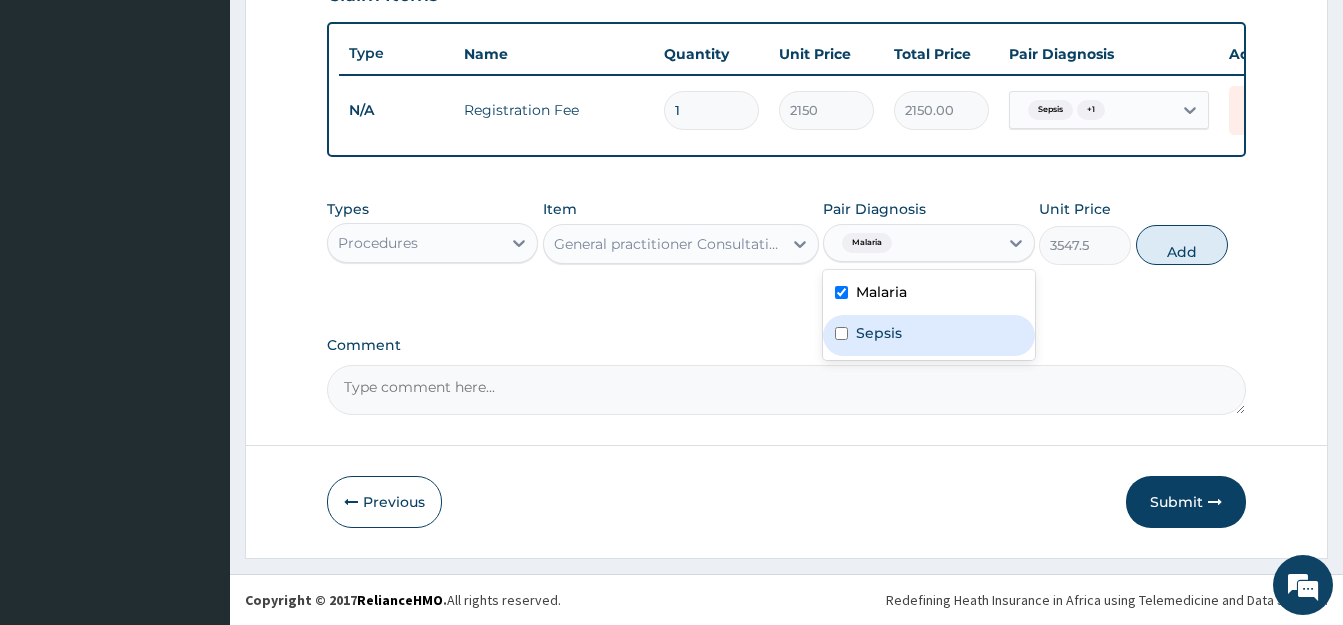 click at bounding box center (841, 333) 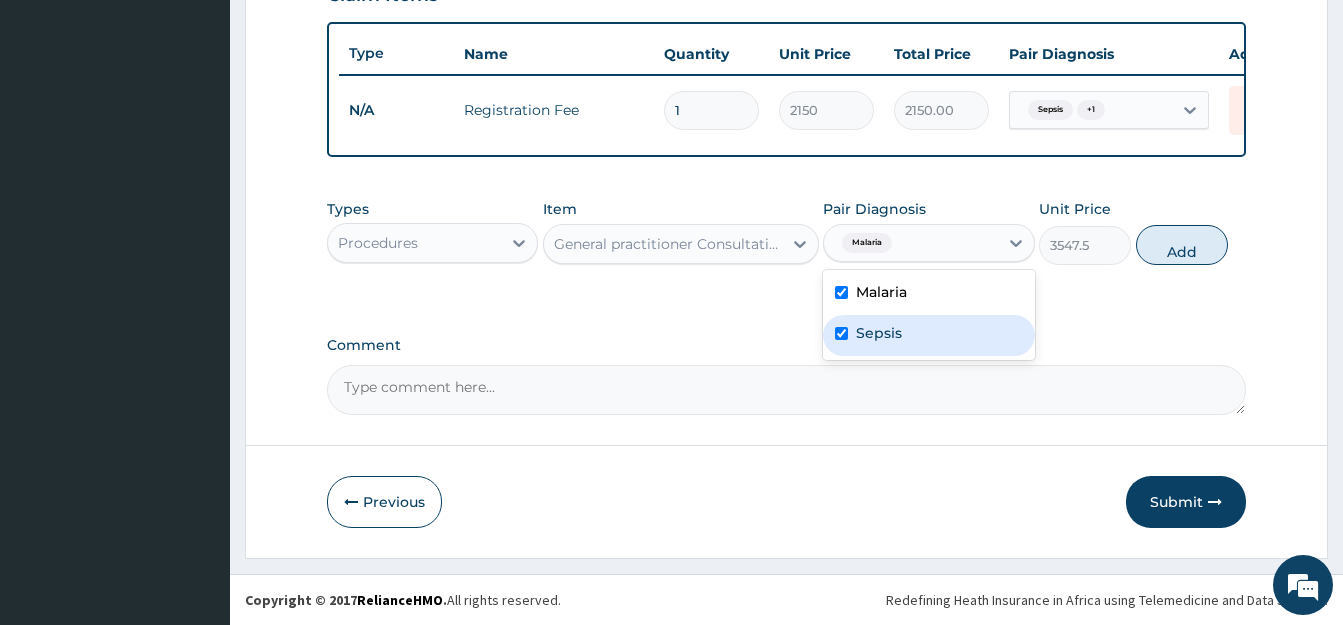 checkbox on "true" 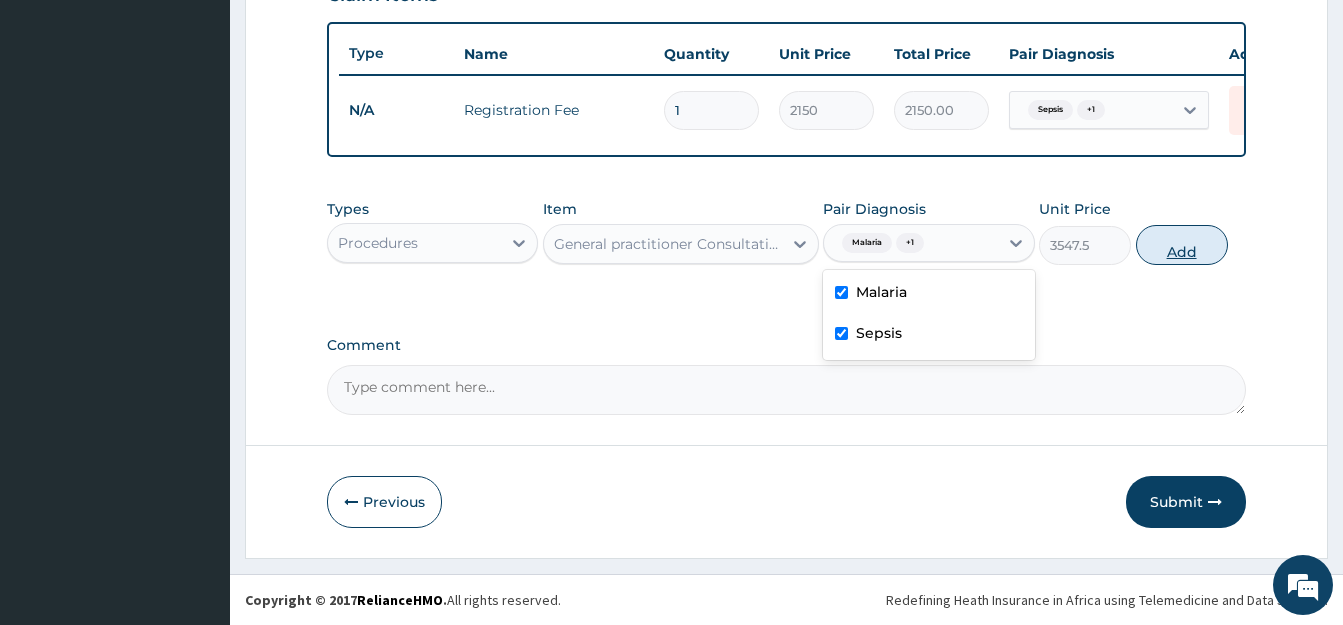 click on "Add" at bounding box center (1182, 245) 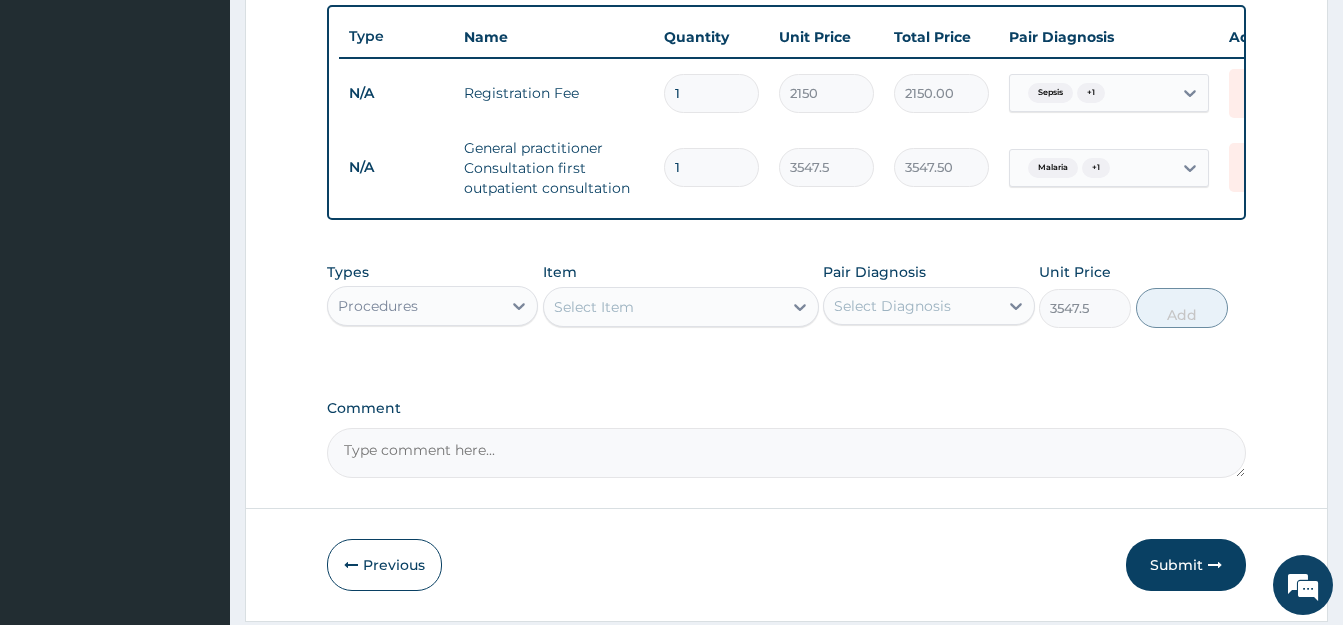 type on "0" 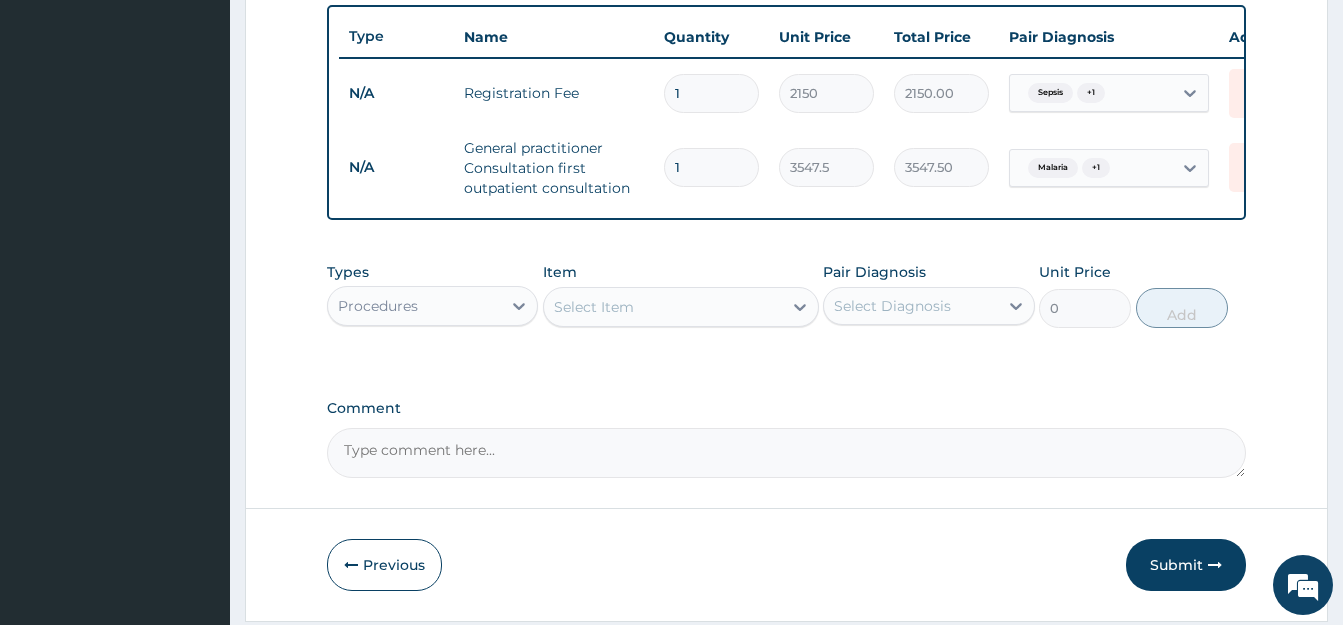 scroll, scrollTop: 819, scrollLeft: 0, axis: vertical 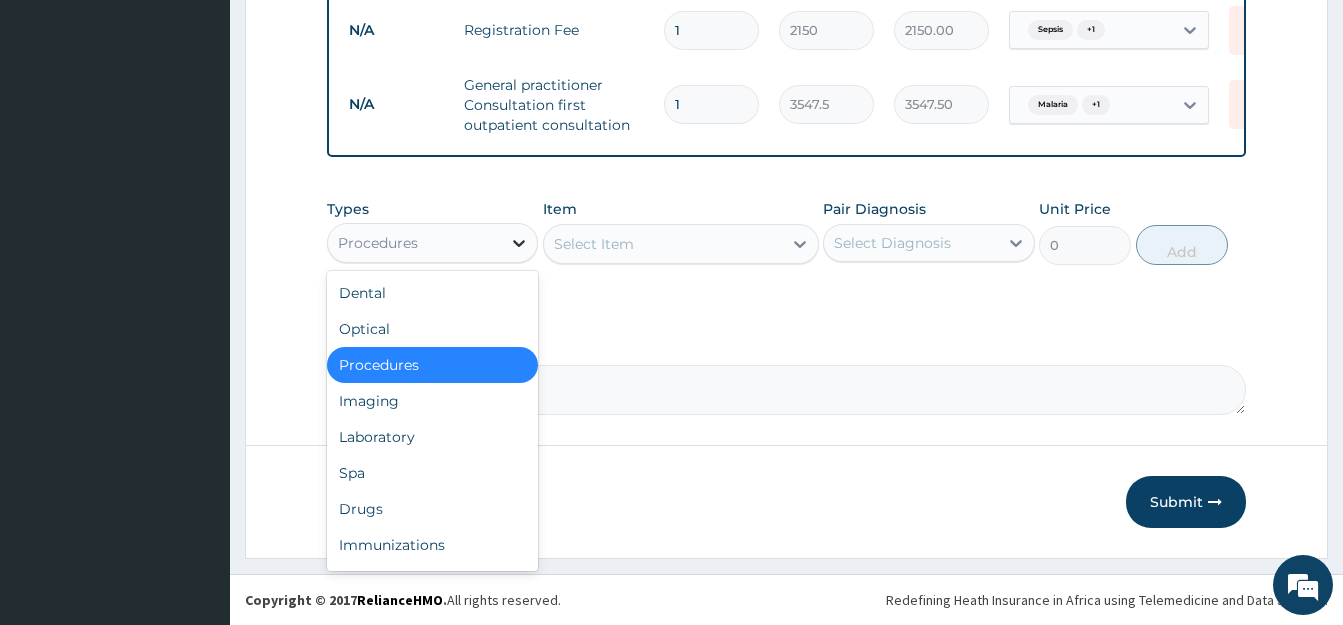 click 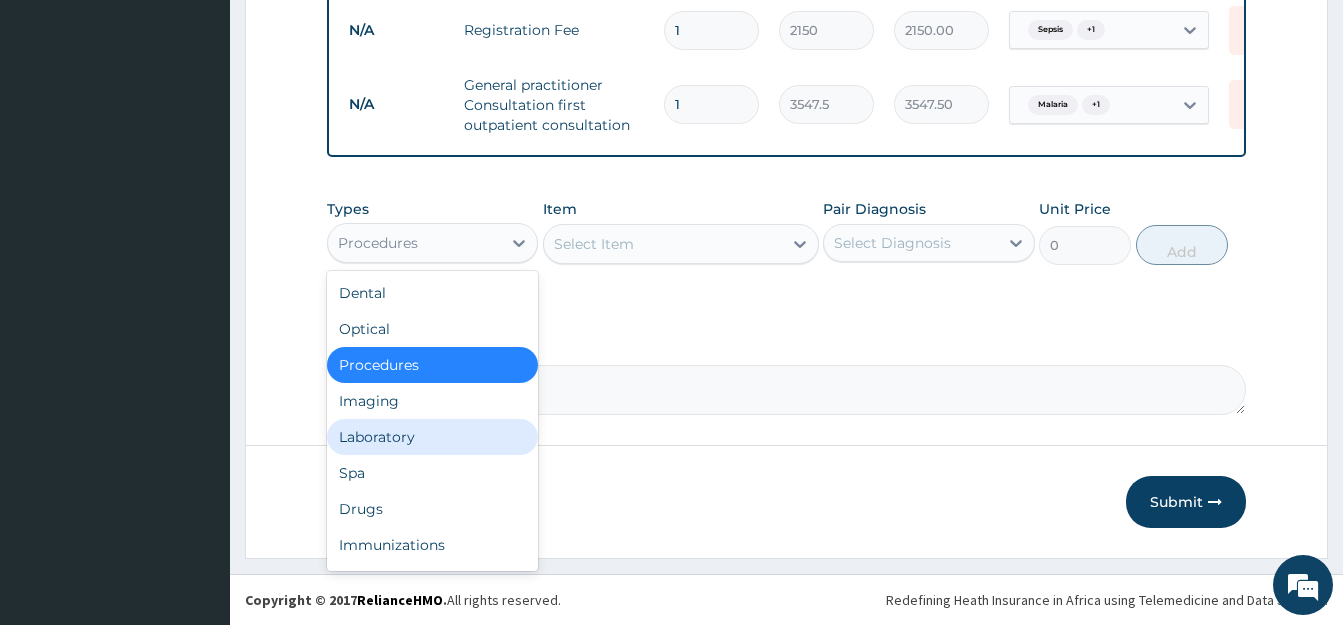 click on "Laboratory" at bounding box center [432, 437] 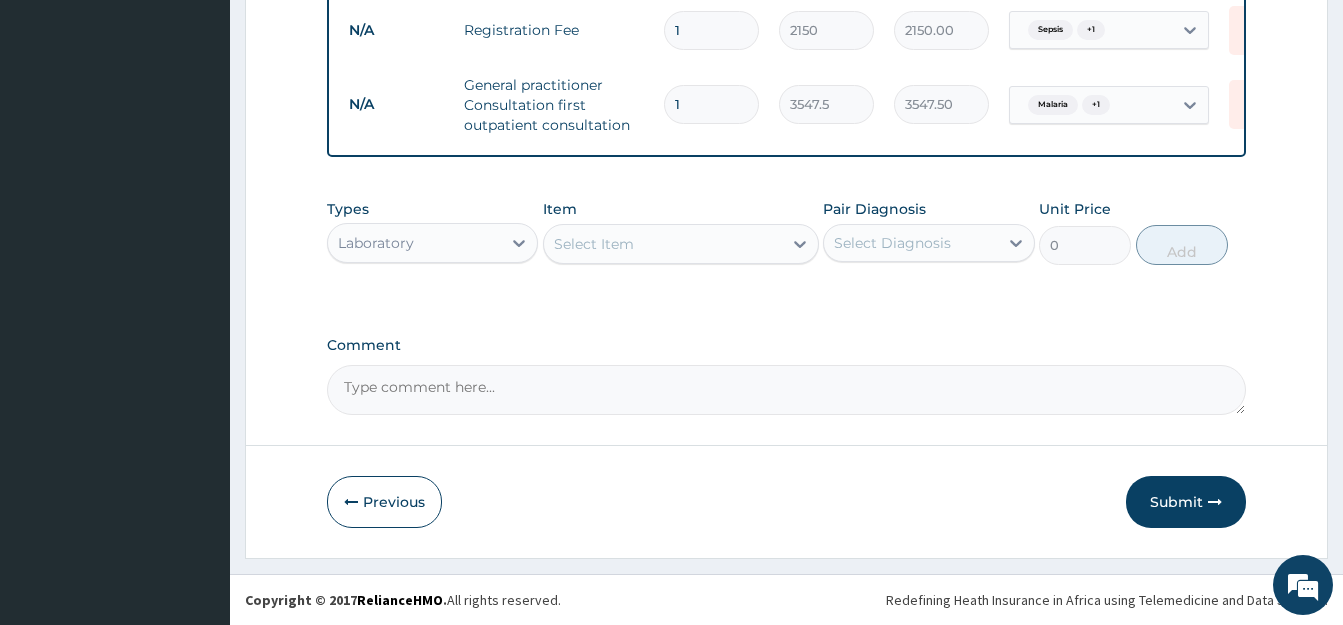 click on "Select Item" at bounding box center (663, 244) 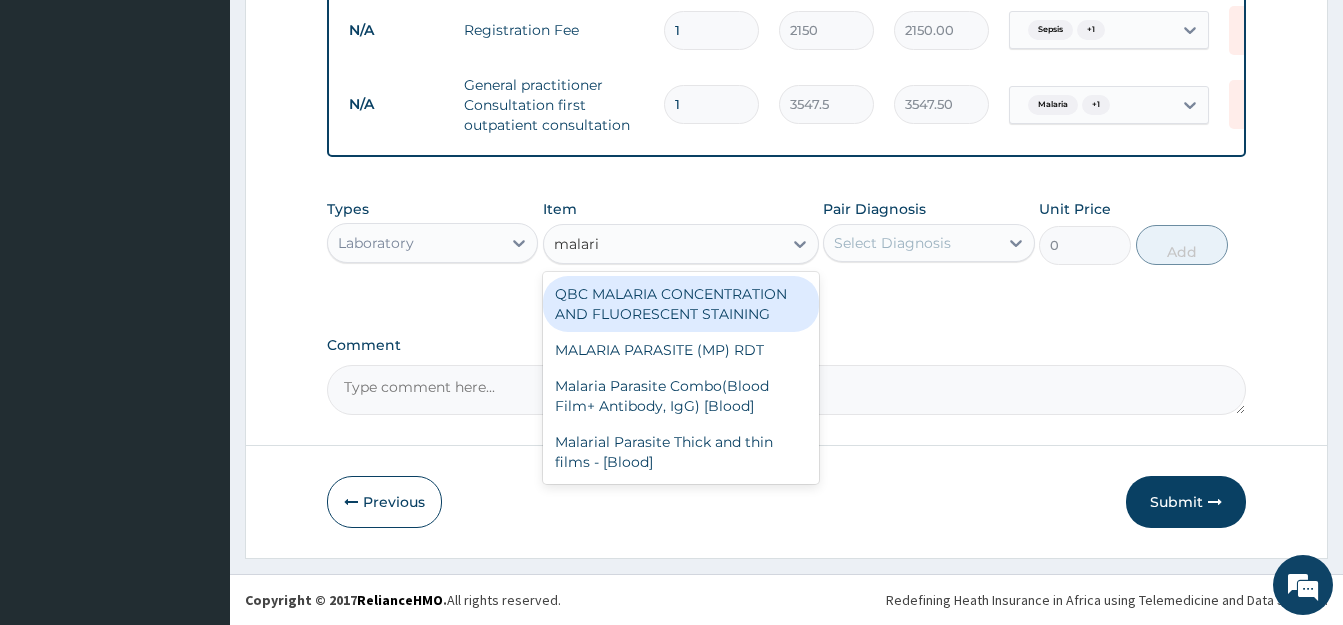 type on "malaria" 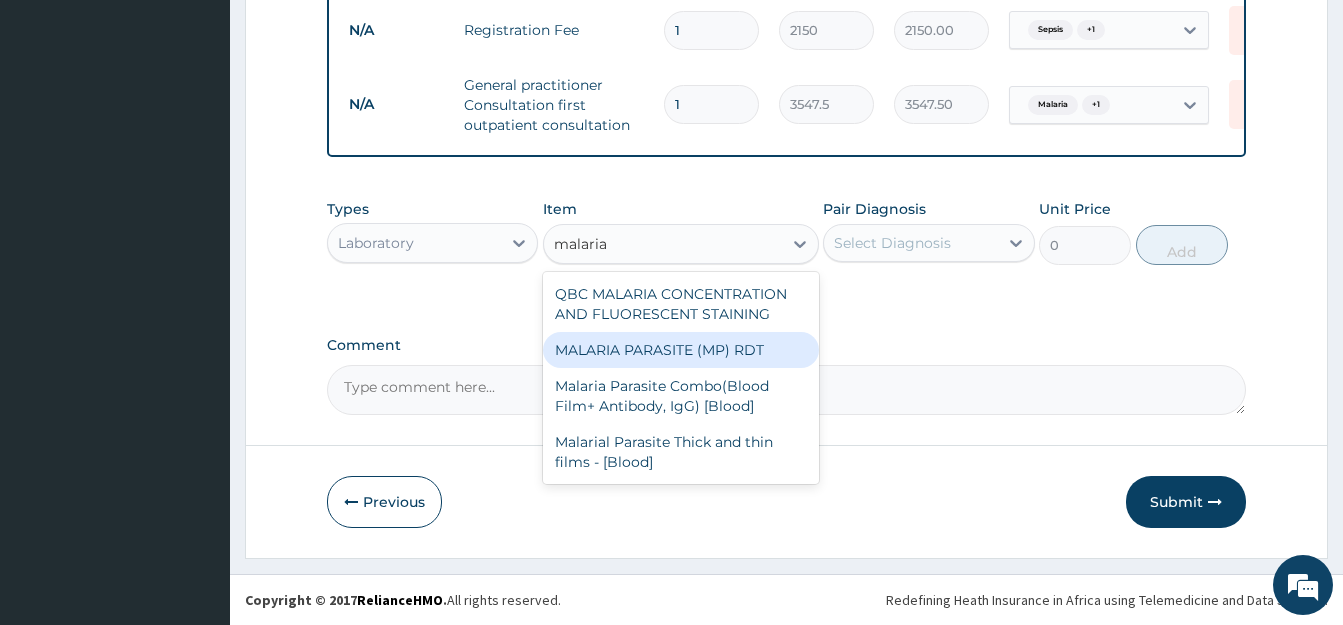 click on "MALARIA PARASITE (MP) RDT" at bounding box center [681, 350] 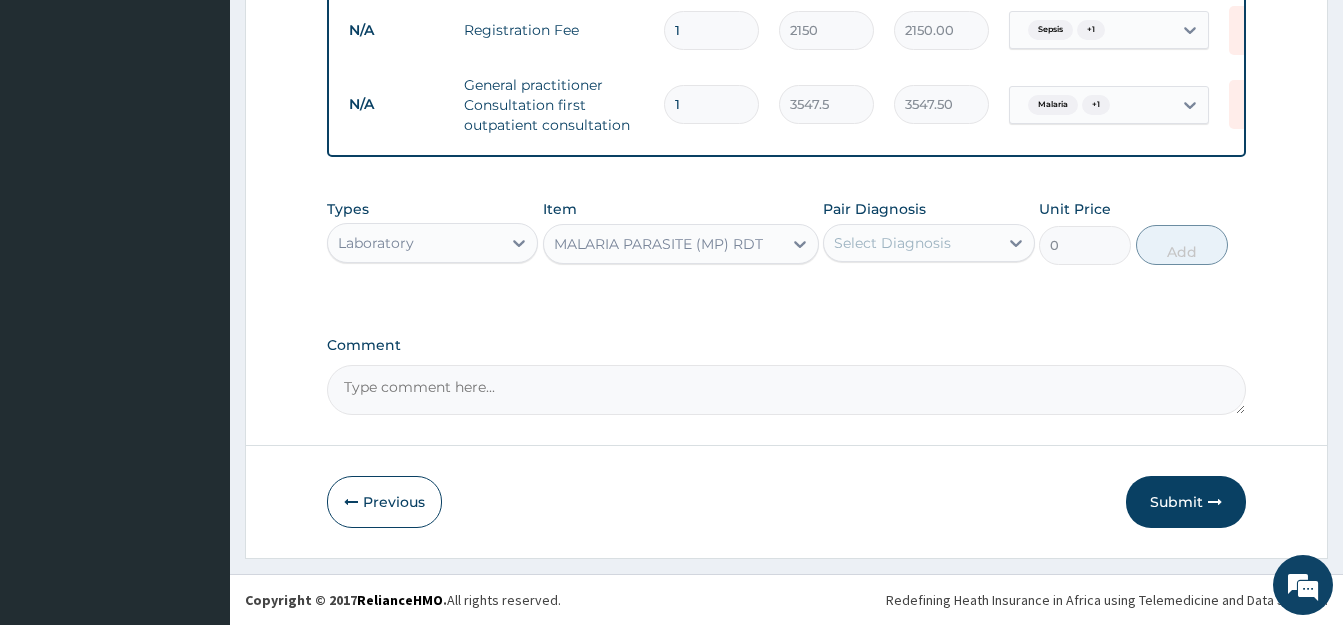 type 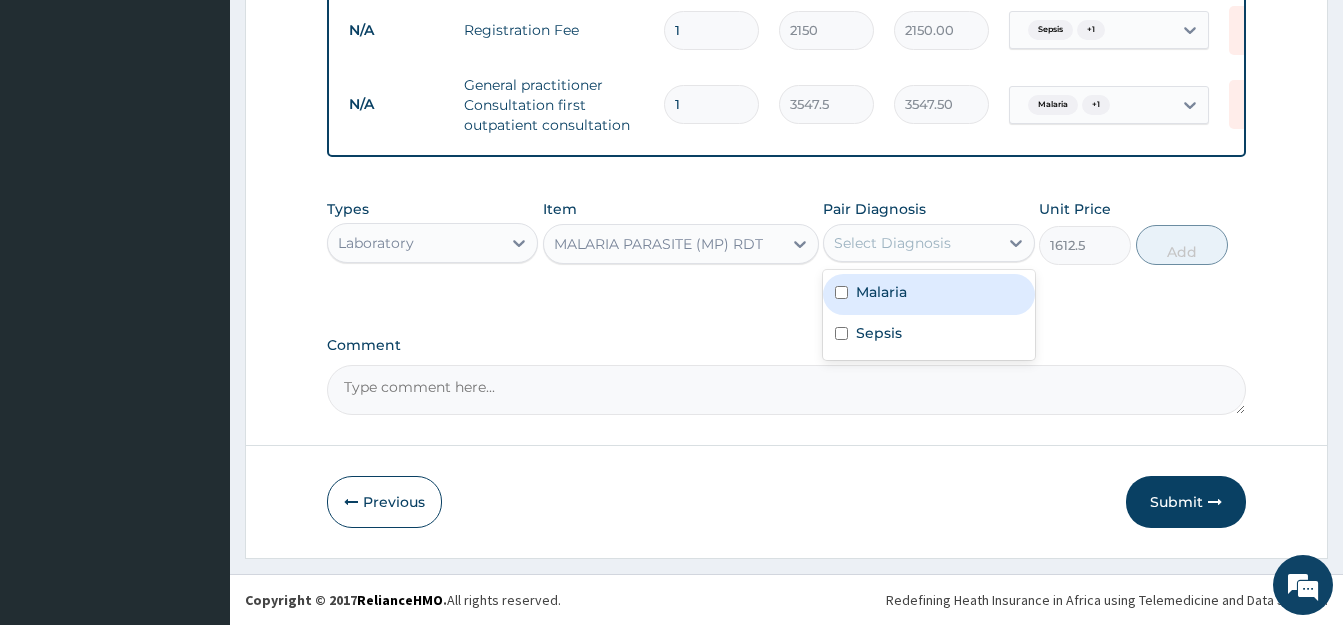click on "Select Diagnosis" at bounding box center (892, 243) 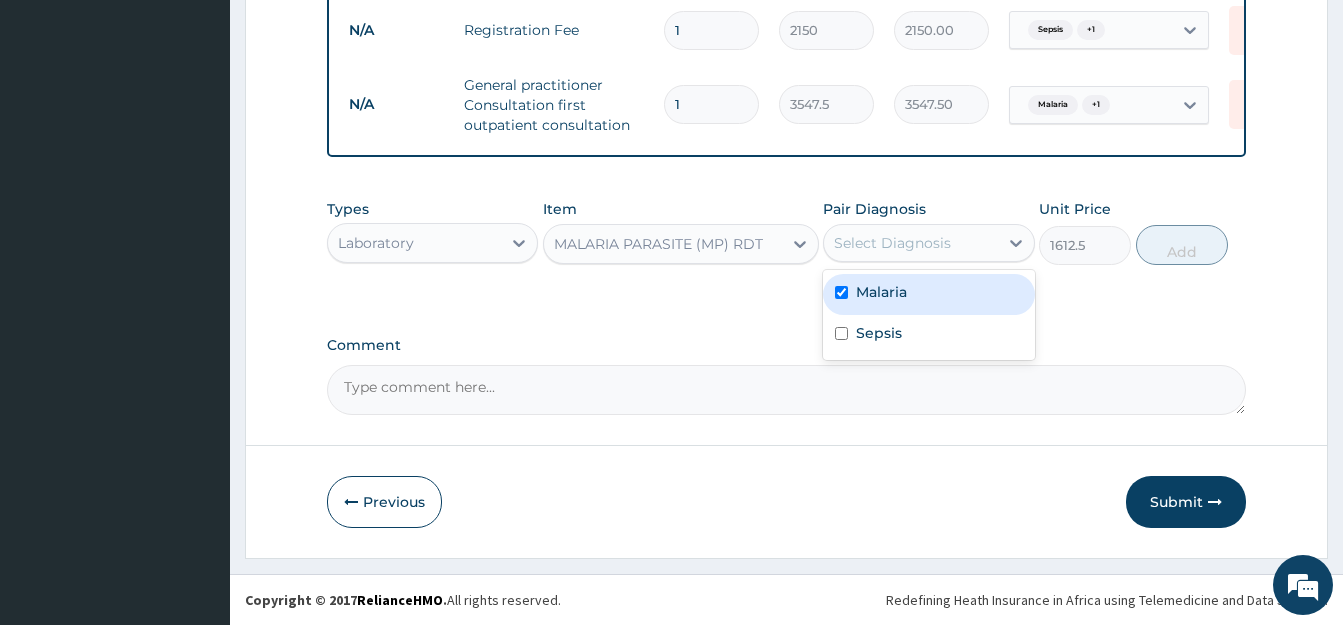 checkbox on "true" 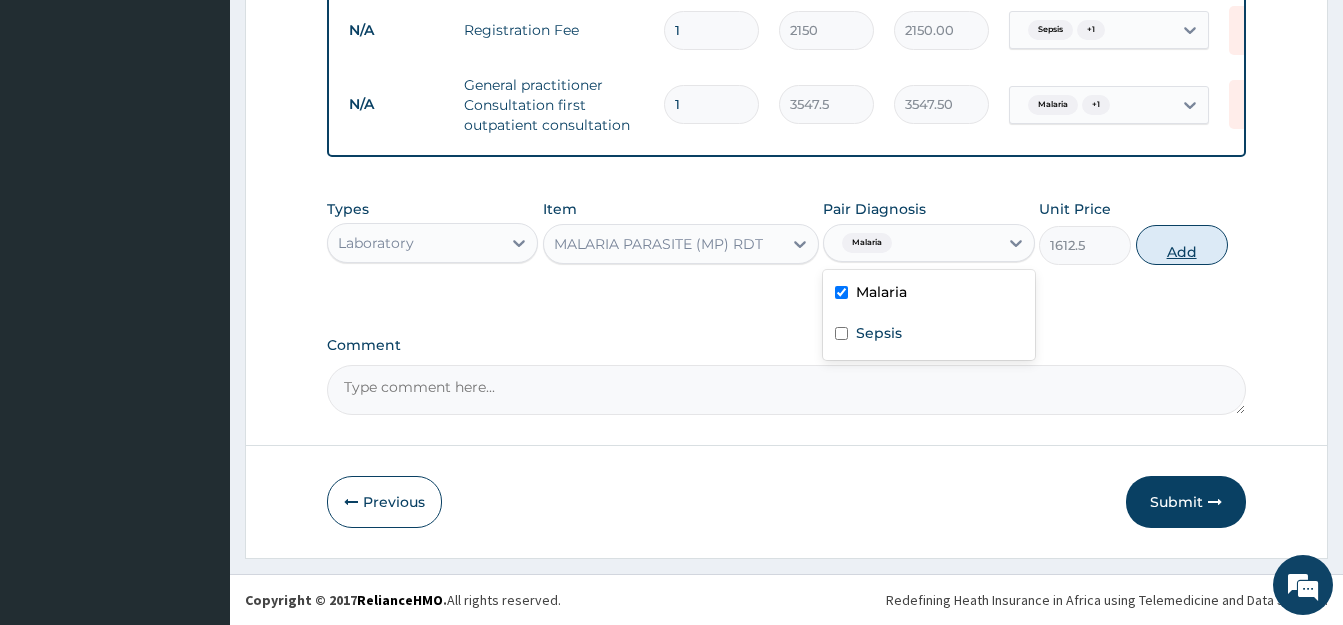 click on "Add" at bounding box center [1182, 245] 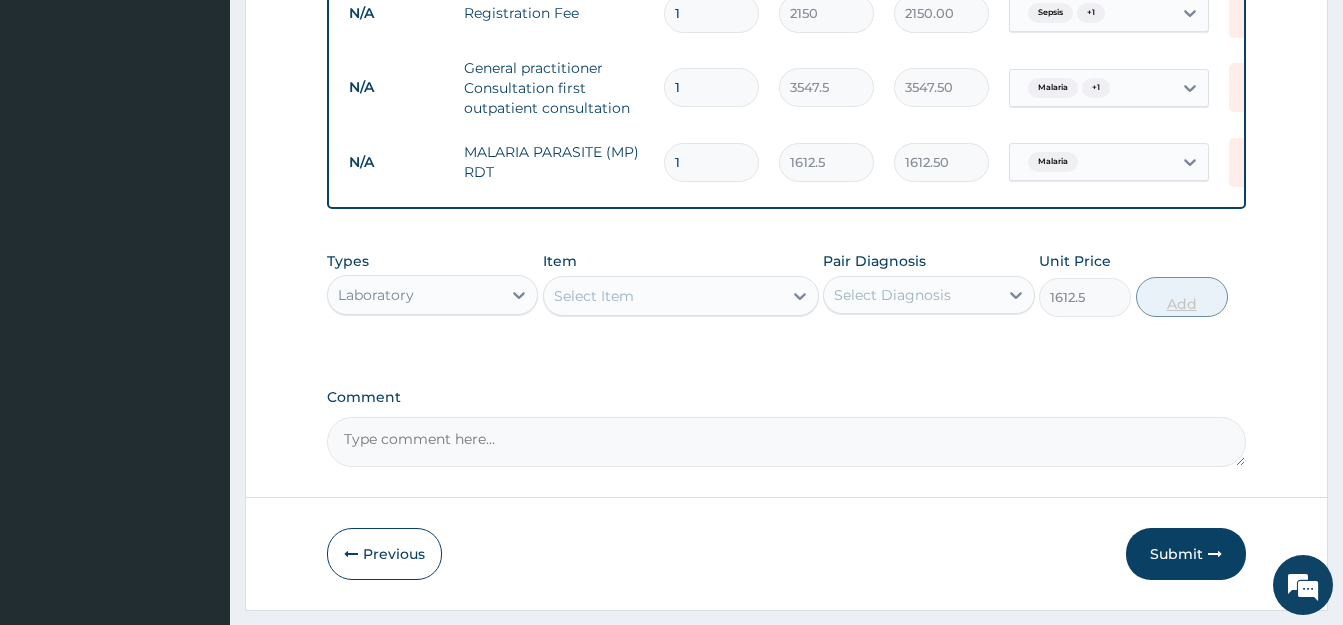 type on "0" 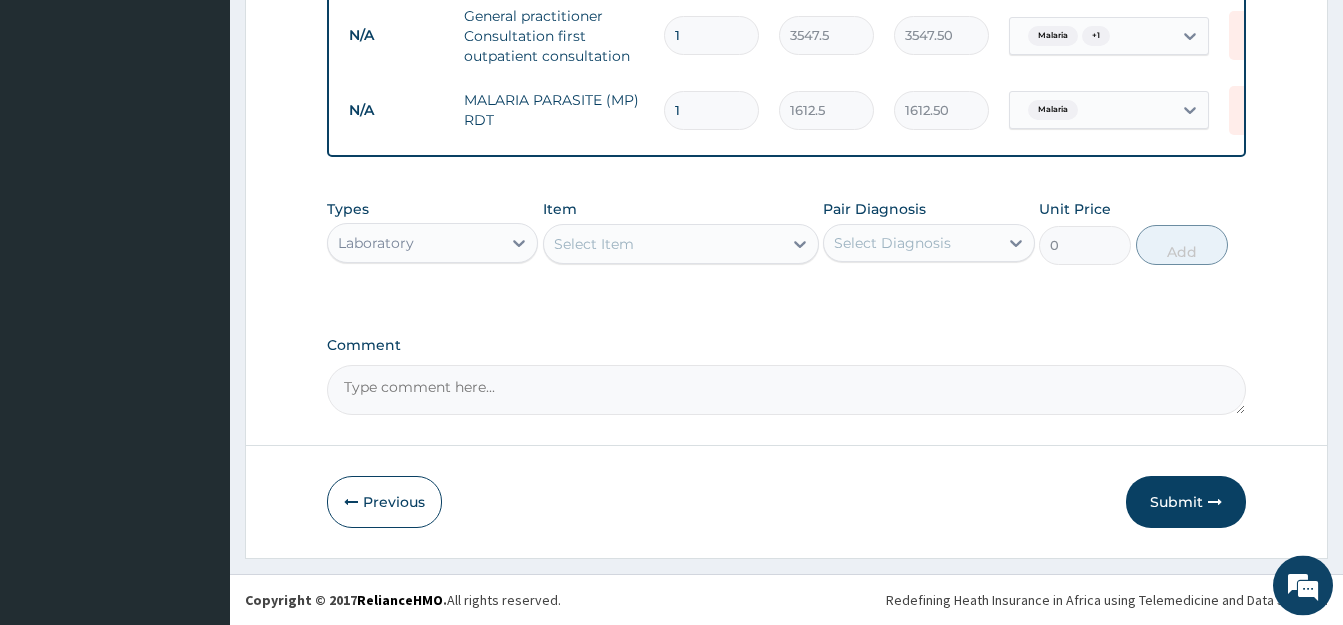 scroll, scrollTop: 888, scrollLeft: 0, axis: vertical 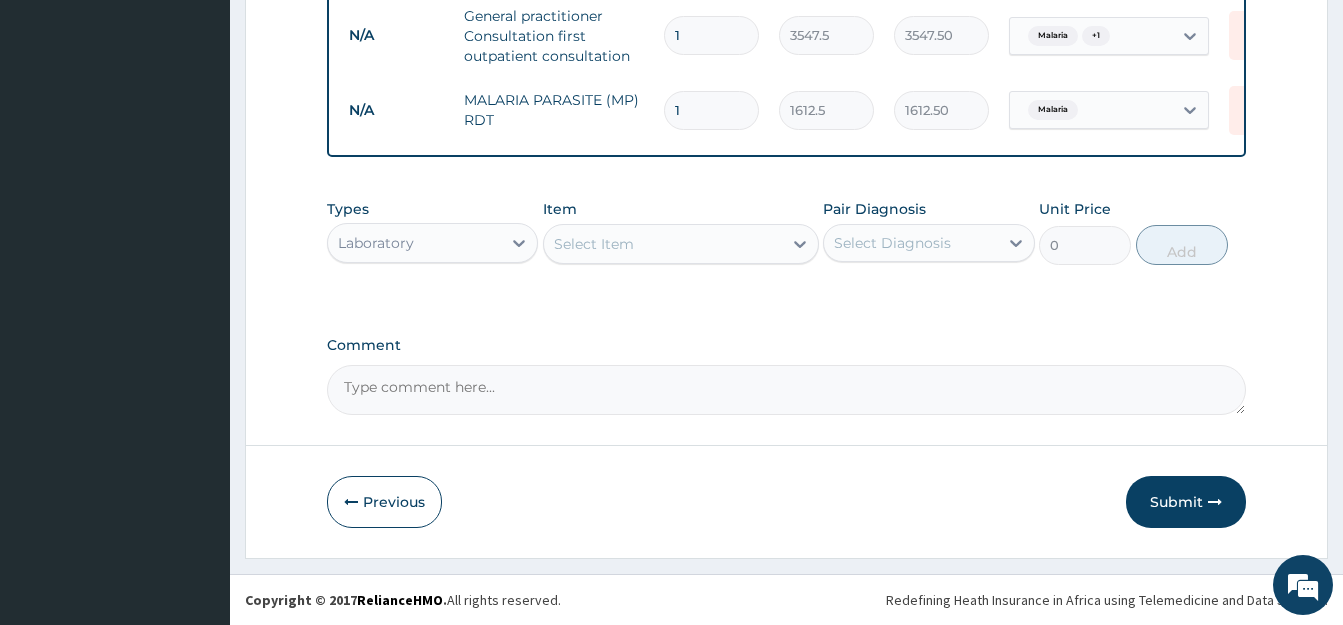 click on "Select Item" at bounding box center (663, 244) 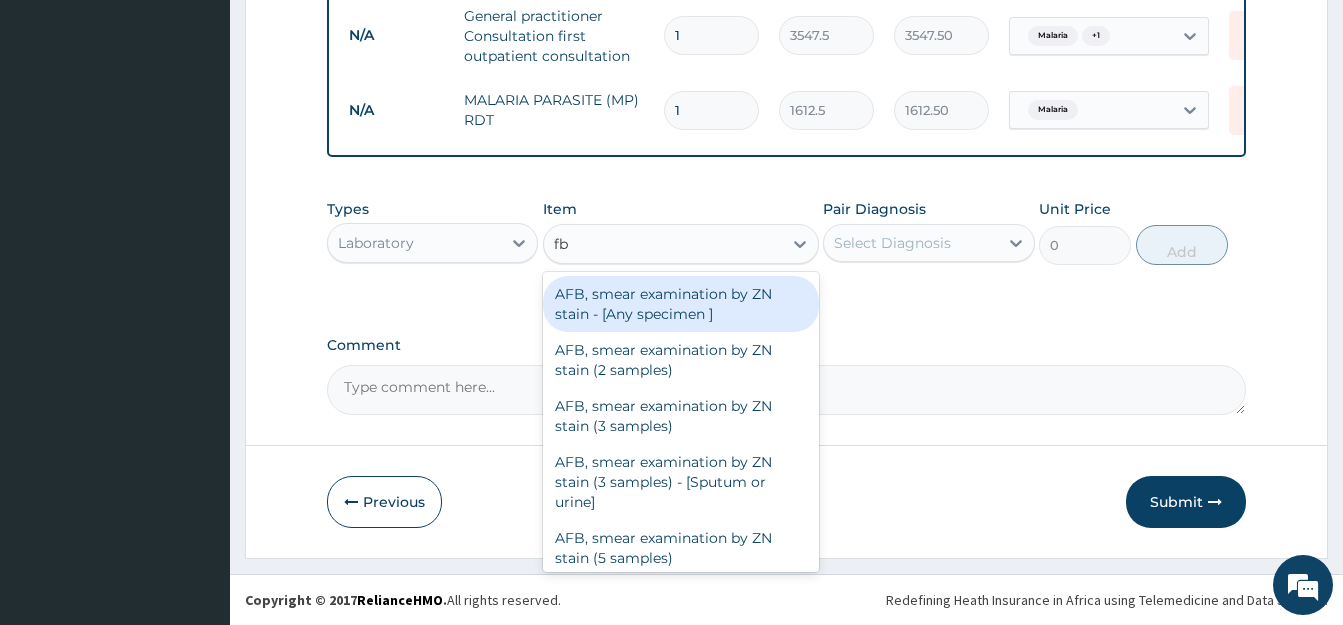 type on "fbc" 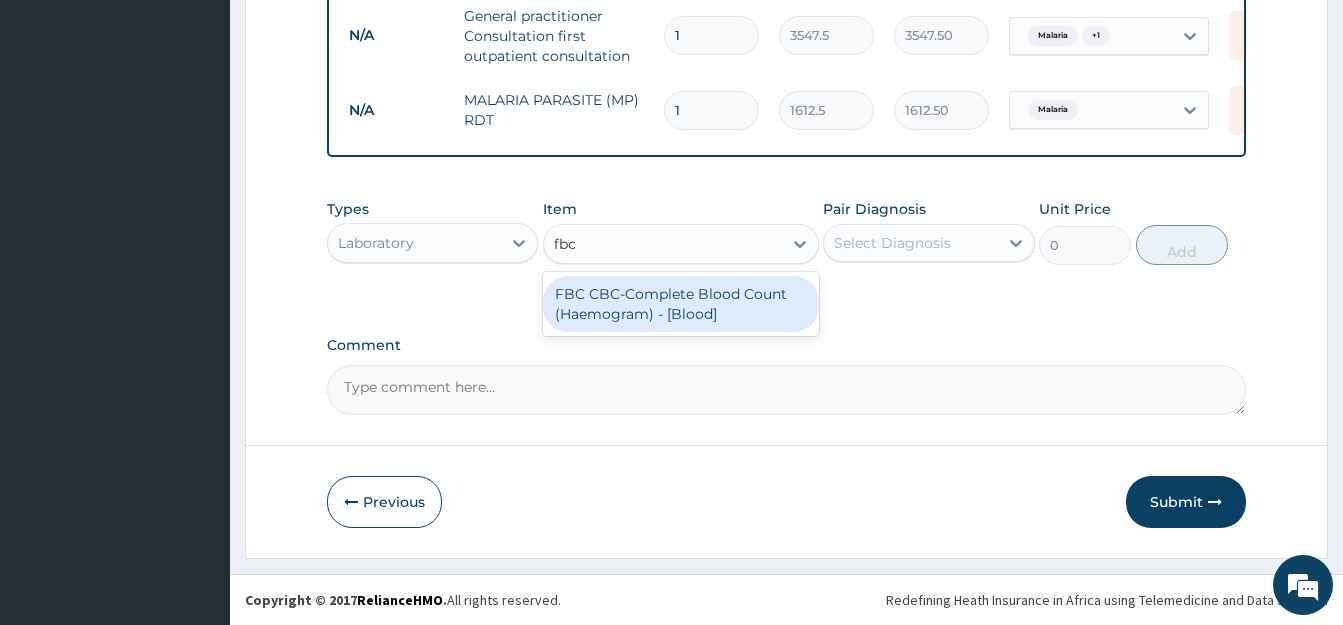 click on "FBC CBC-Complete Blood Count (Haemogram) - [Blood]" at bounding box center (681, 304) 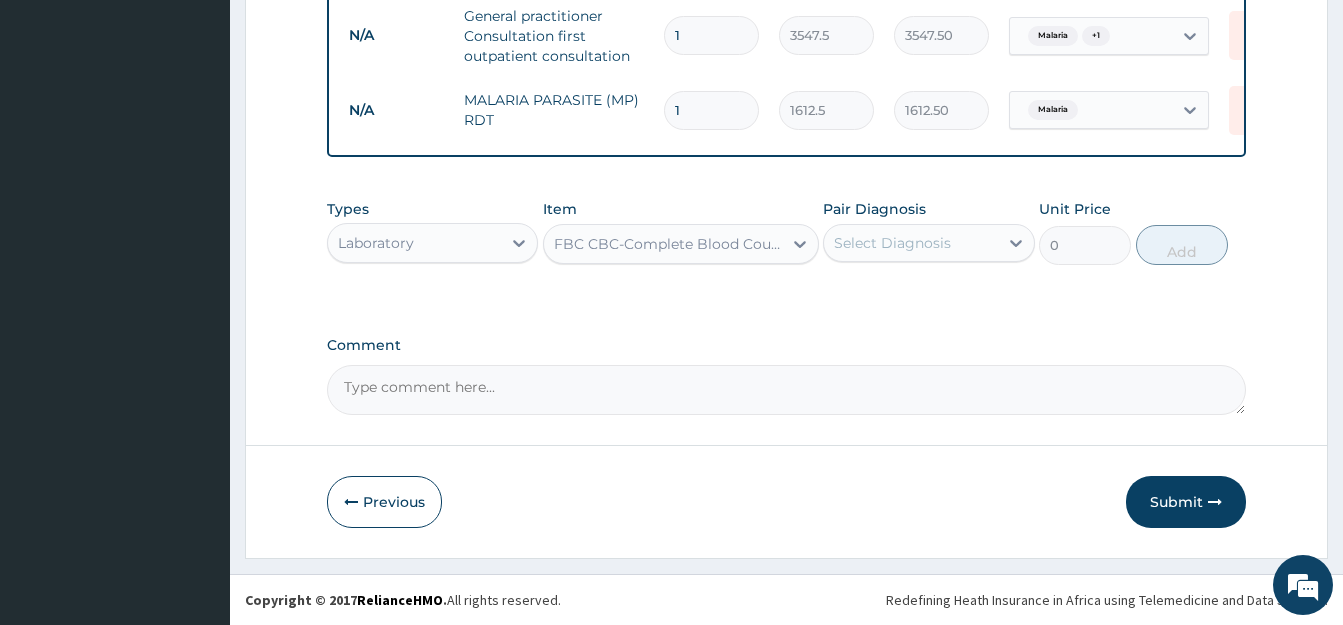 type 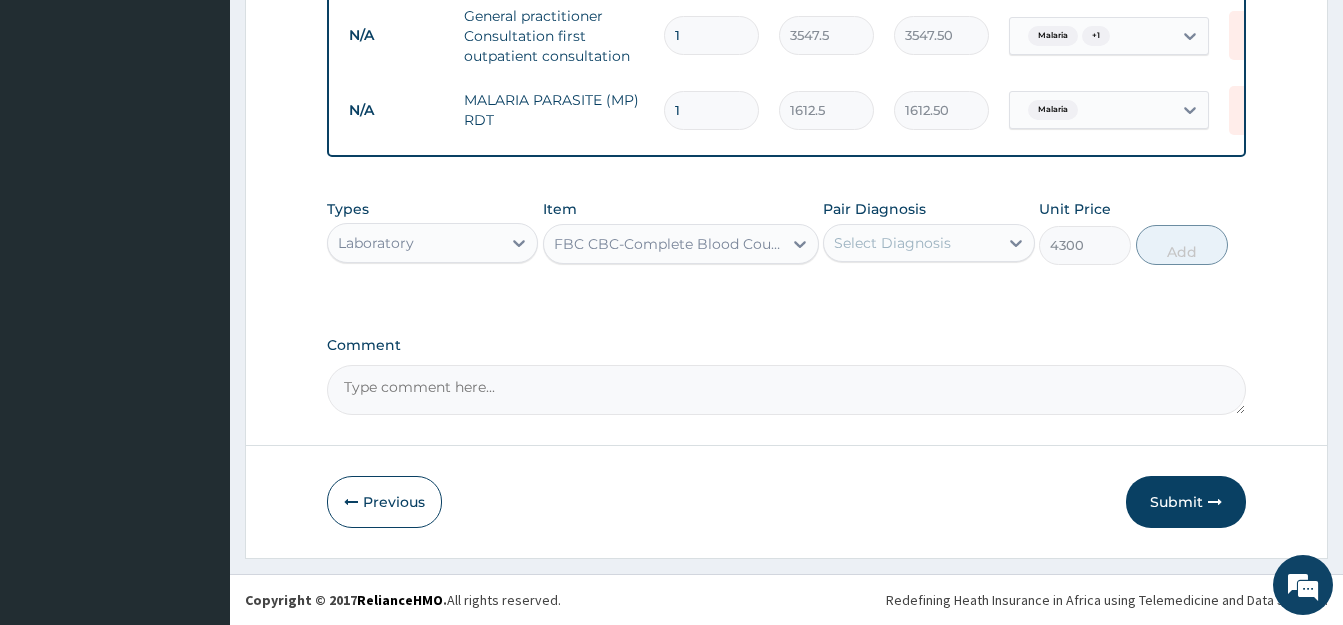 click on "Select Diagnosis" at bounding box center (892, 243) 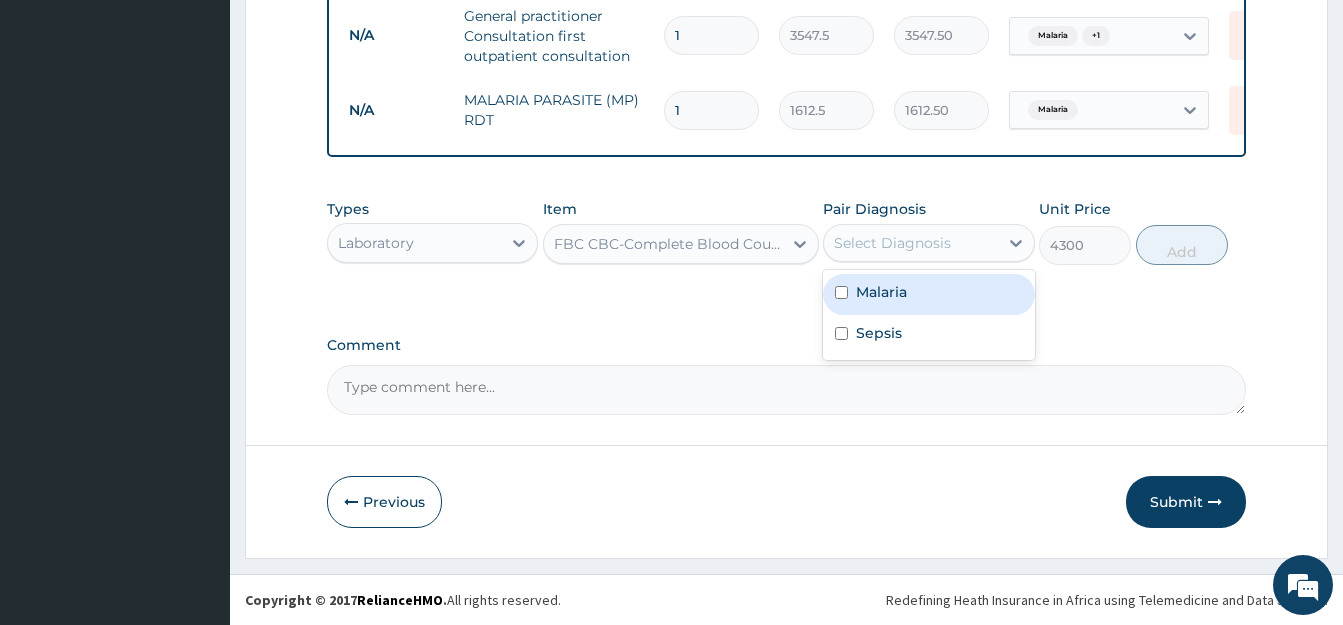 click at bounding box center [841, 292] 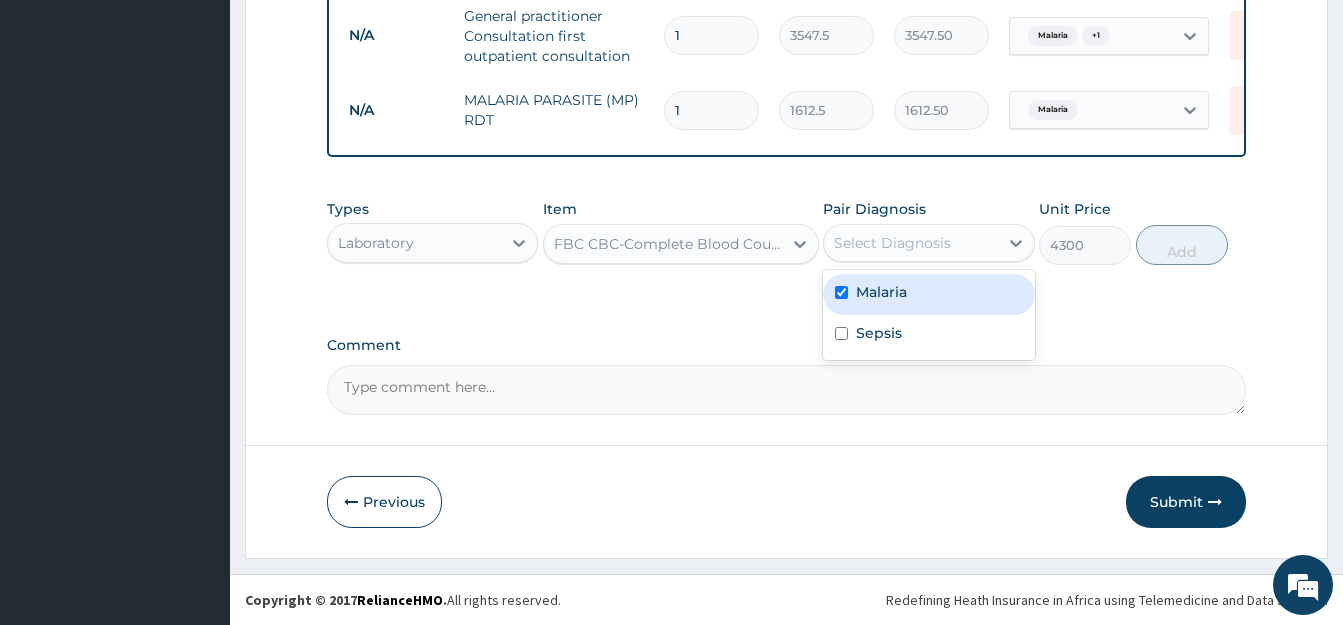 checkbox on "true" 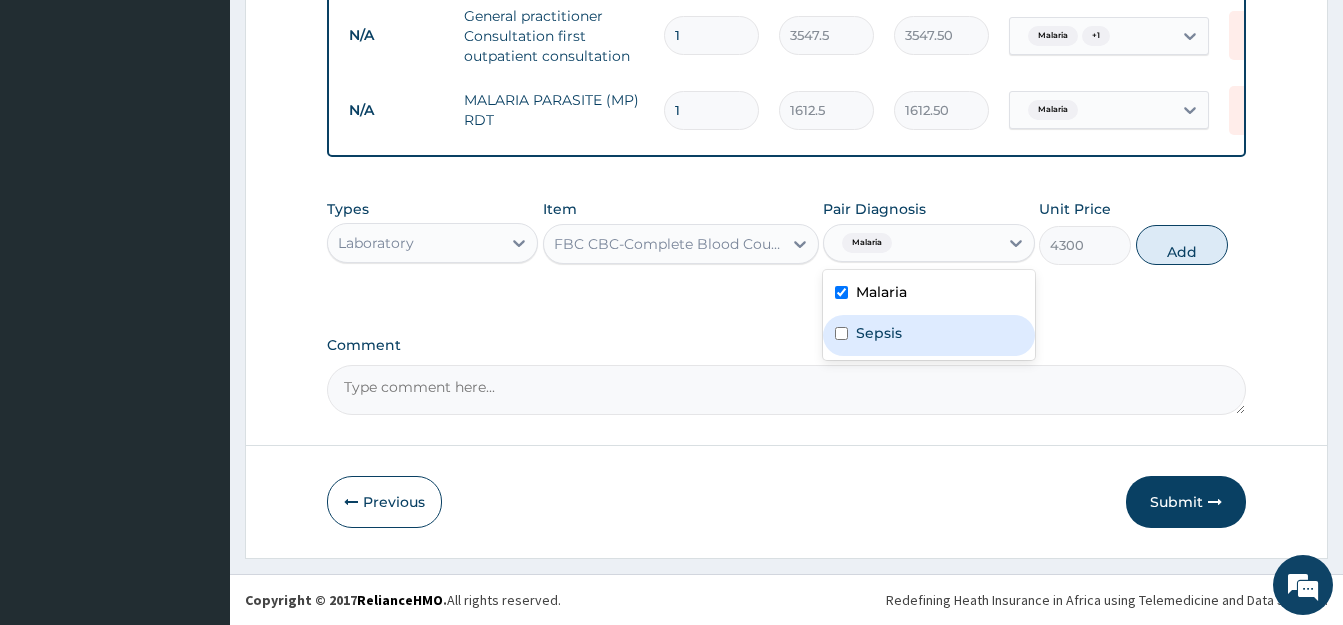 click at bounding box center [841, 333] 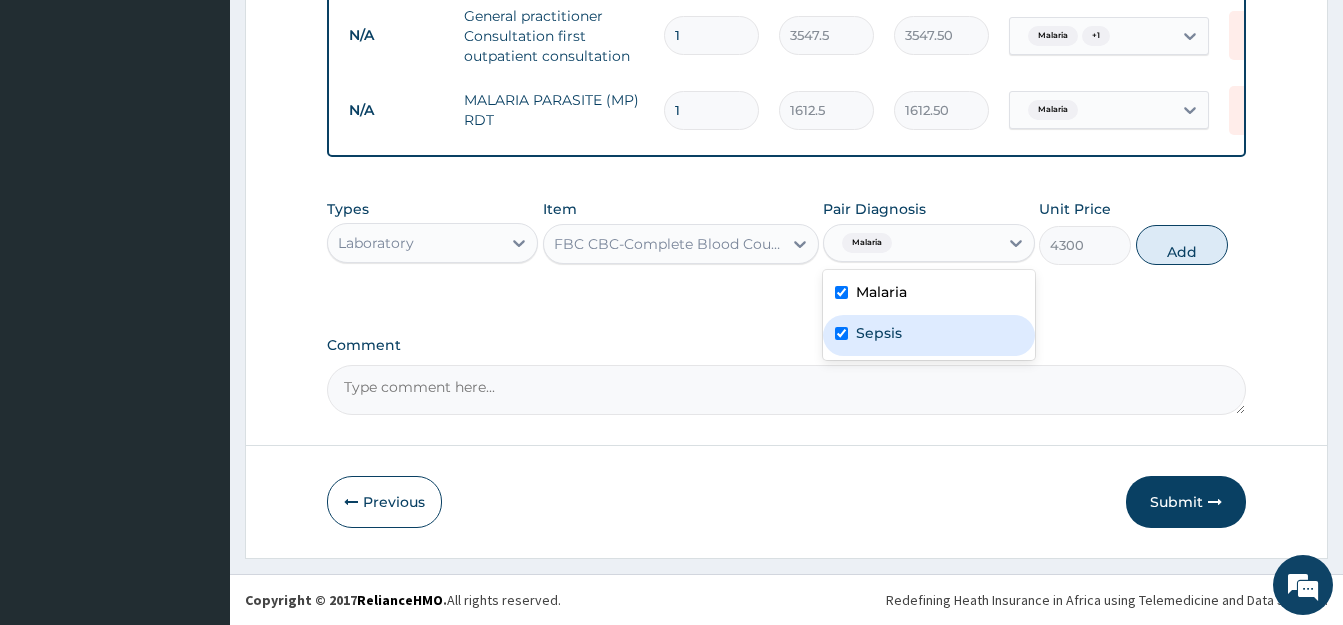 checkbox on "true" 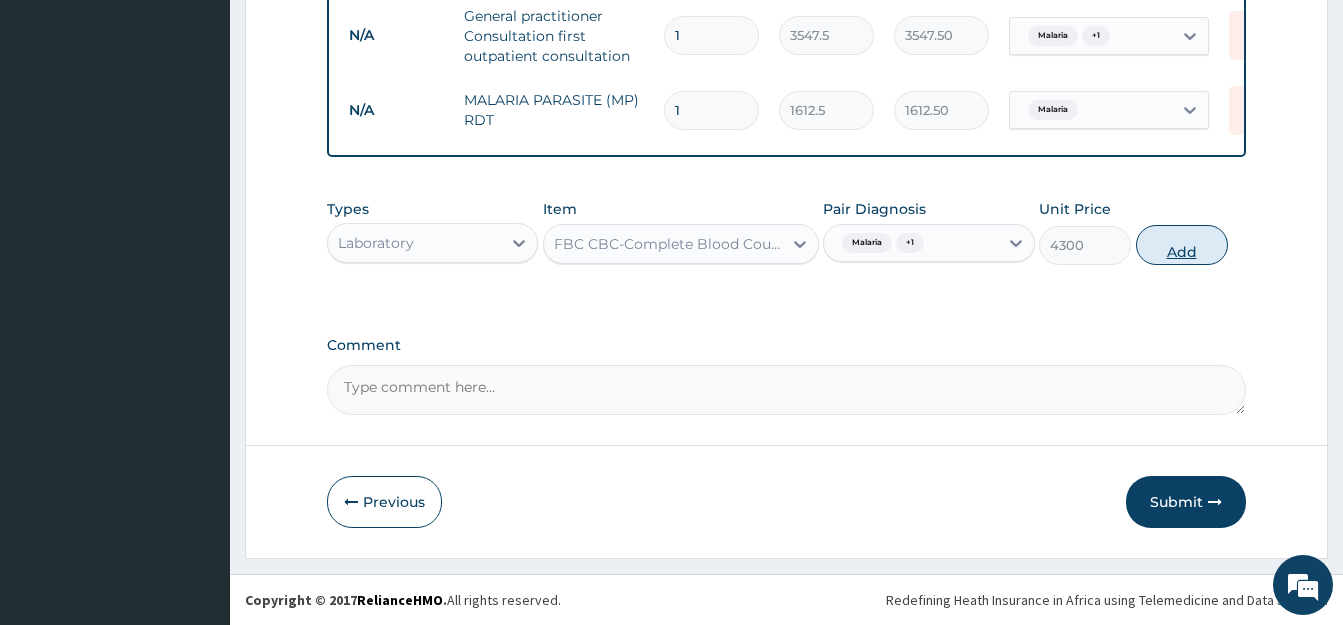 click on "Add" at bounding box center [1182, 245] 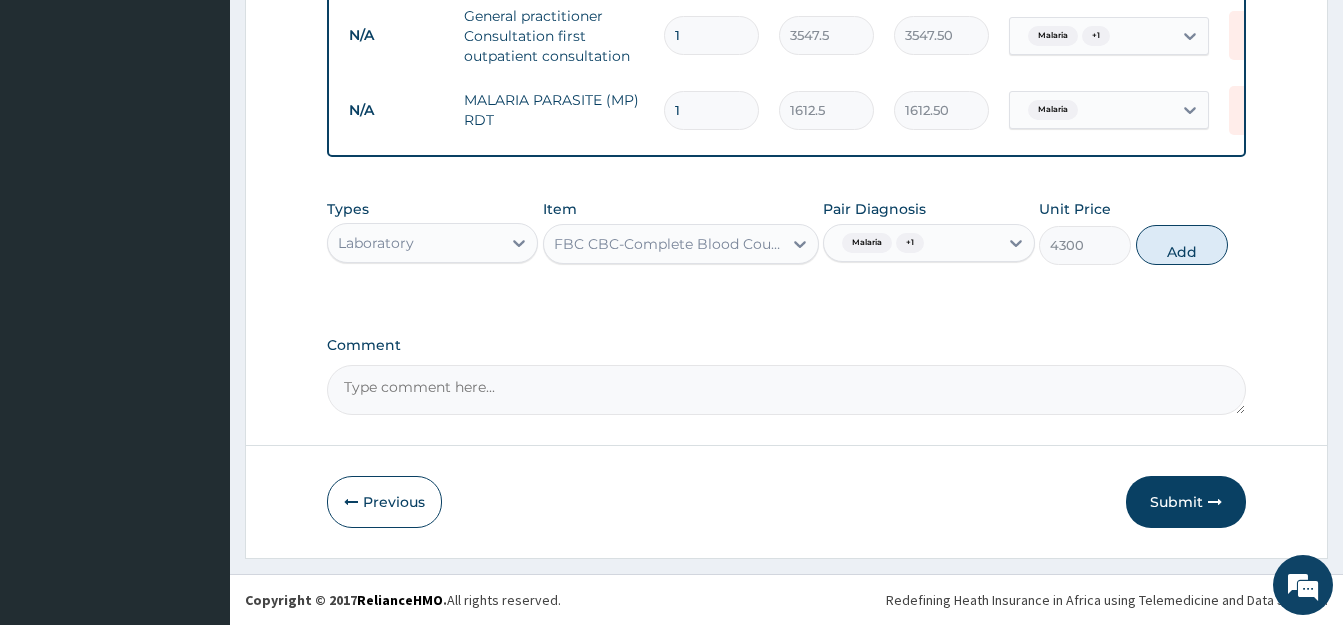 type on "0" 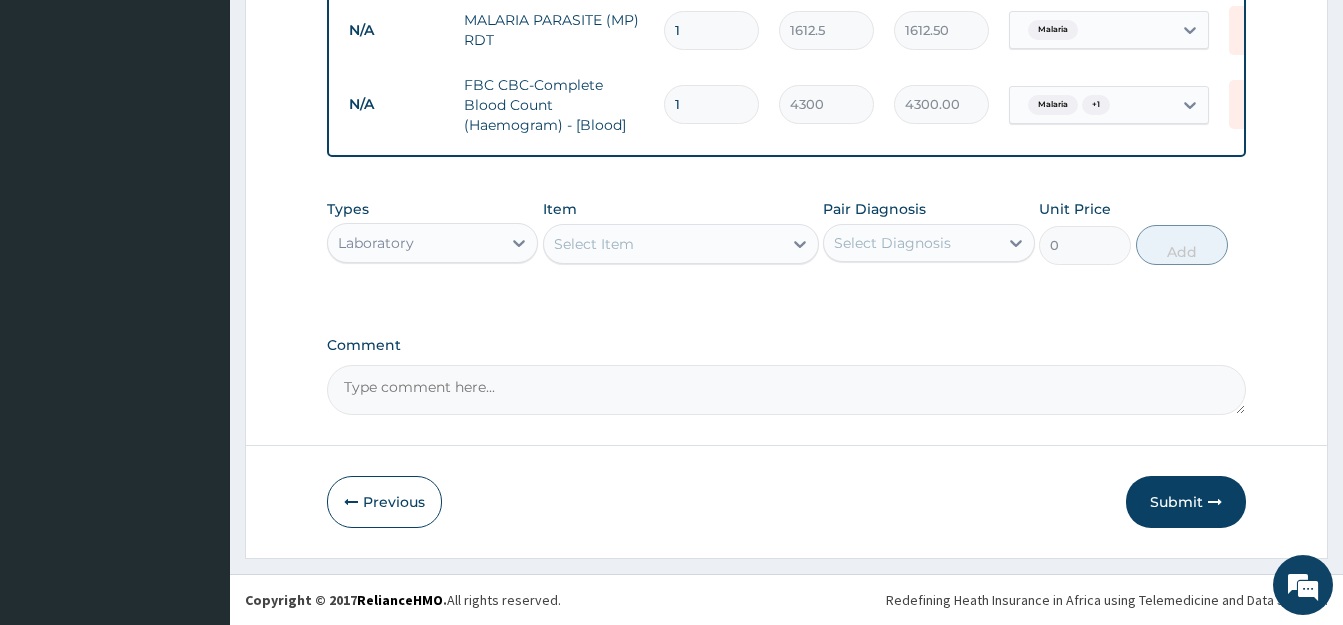 scroll, scrollTop: 968, scrollLeft: 0, axis: vertical 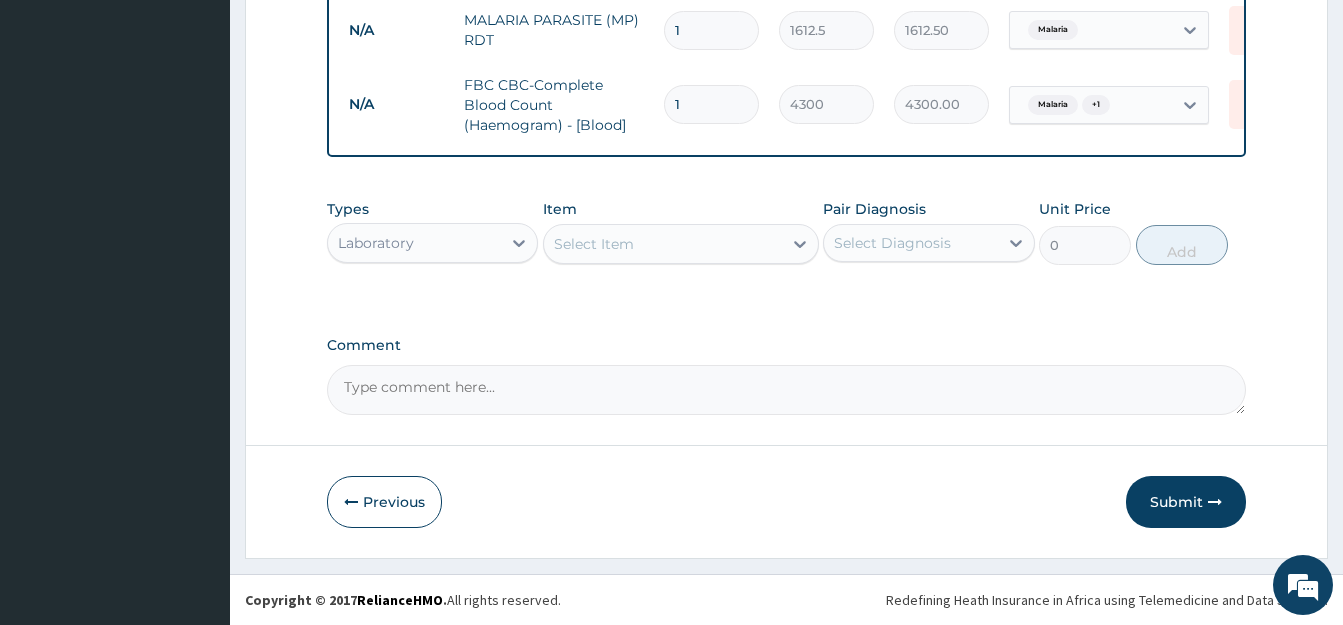 click on "Select Item" at bounding box center [594, 244] 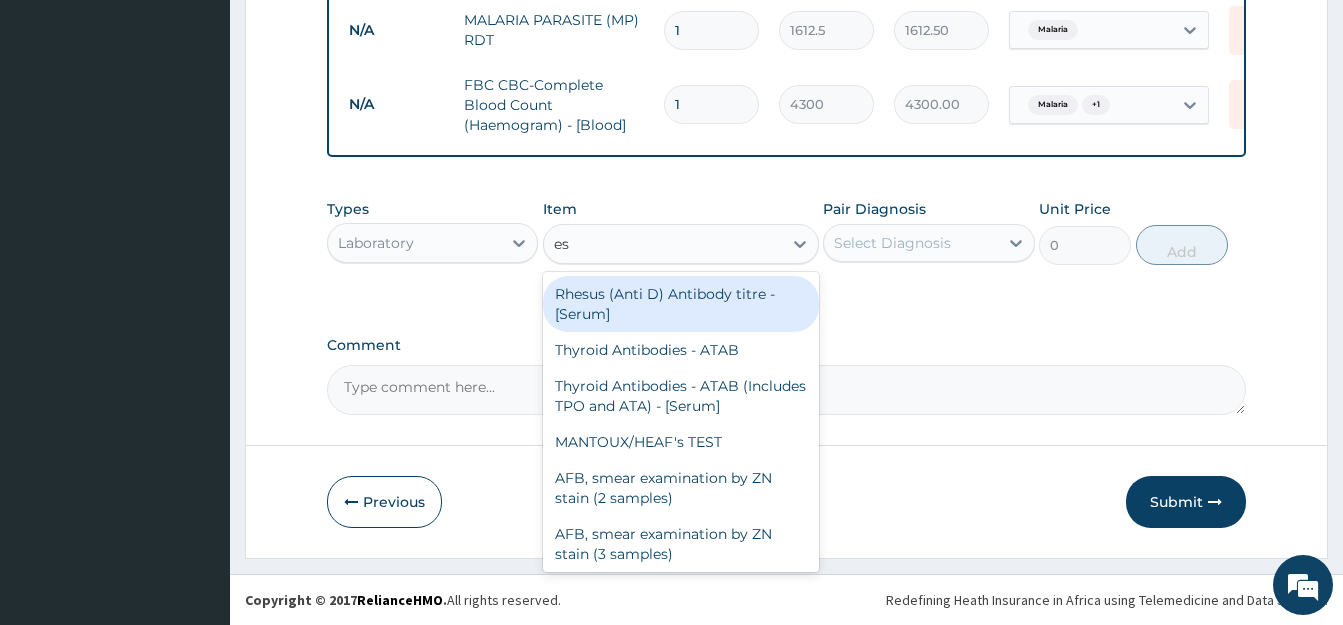 type on "esr" 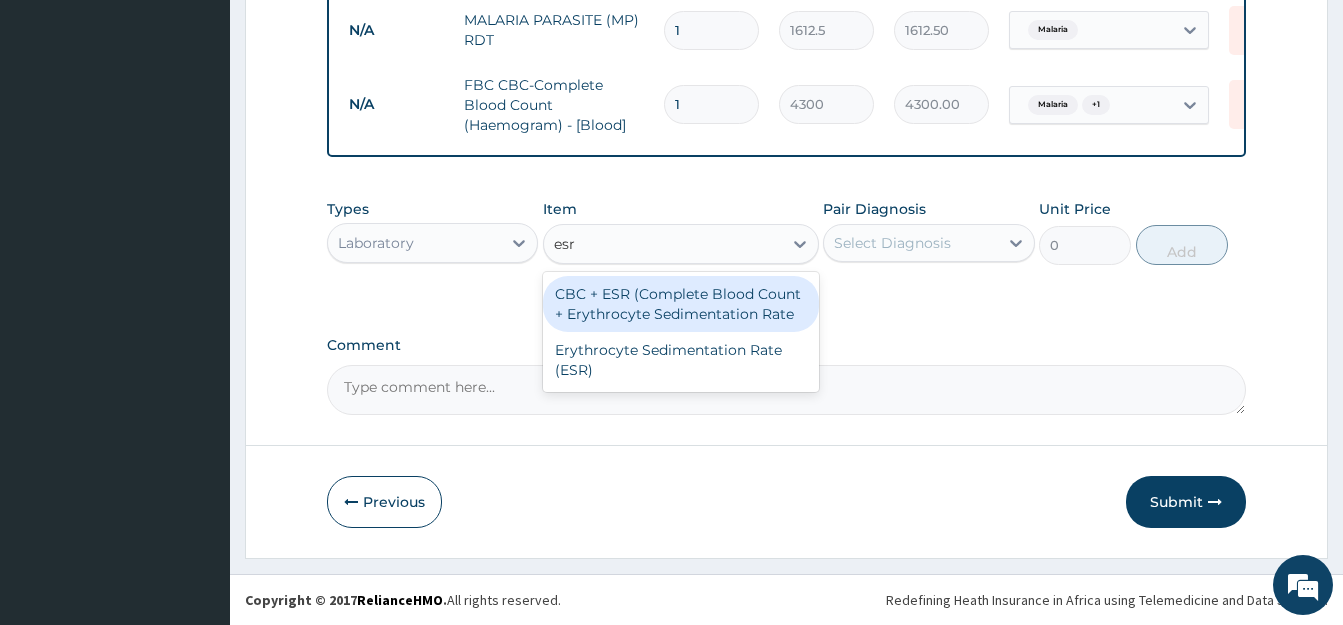 click on "CBC + ESR (Complete Blood Count + Erythrocyte Sedimentation Rate" at bounding box center [681, 304] 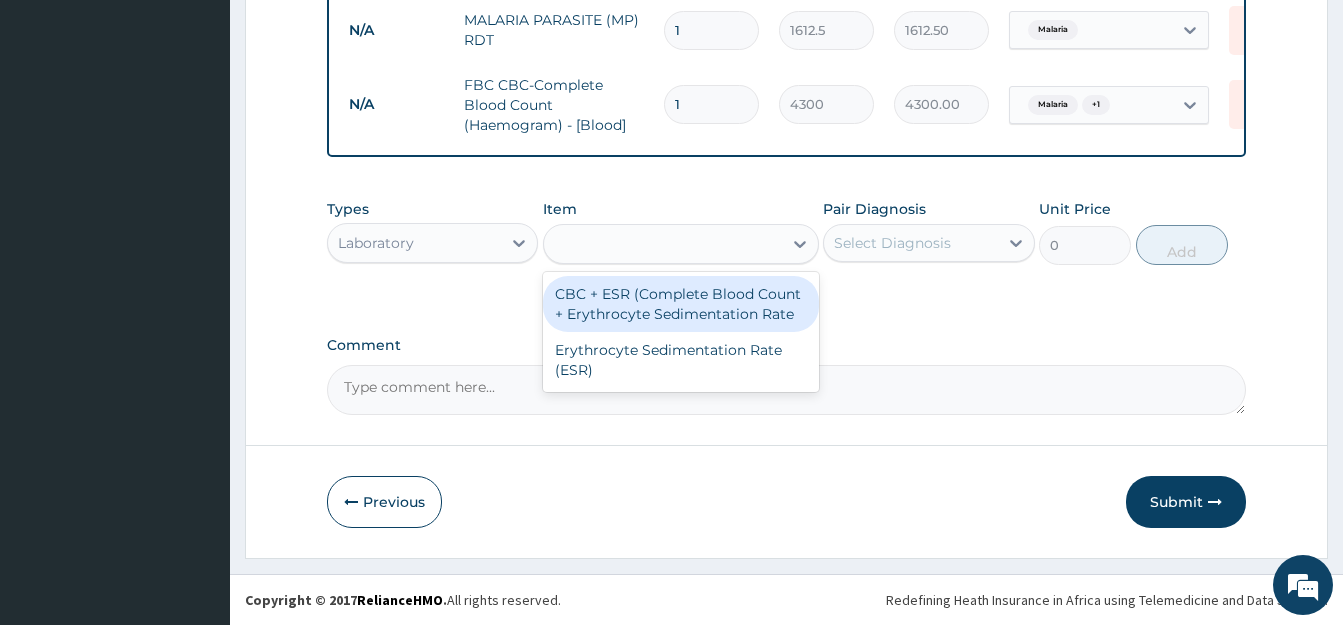 type on "4837.5" 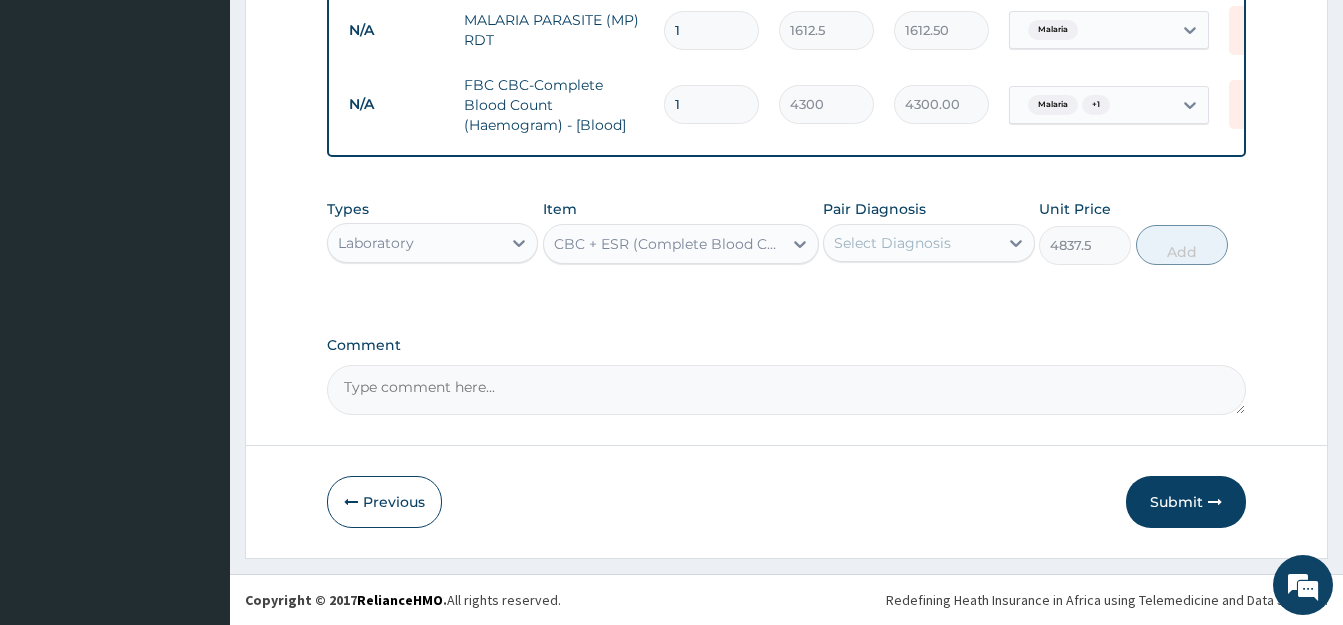 click on "CBC + ESR (Complete Blood Count + Erythrocyte Sedimentation Rate" at bounding box center (669, 244) 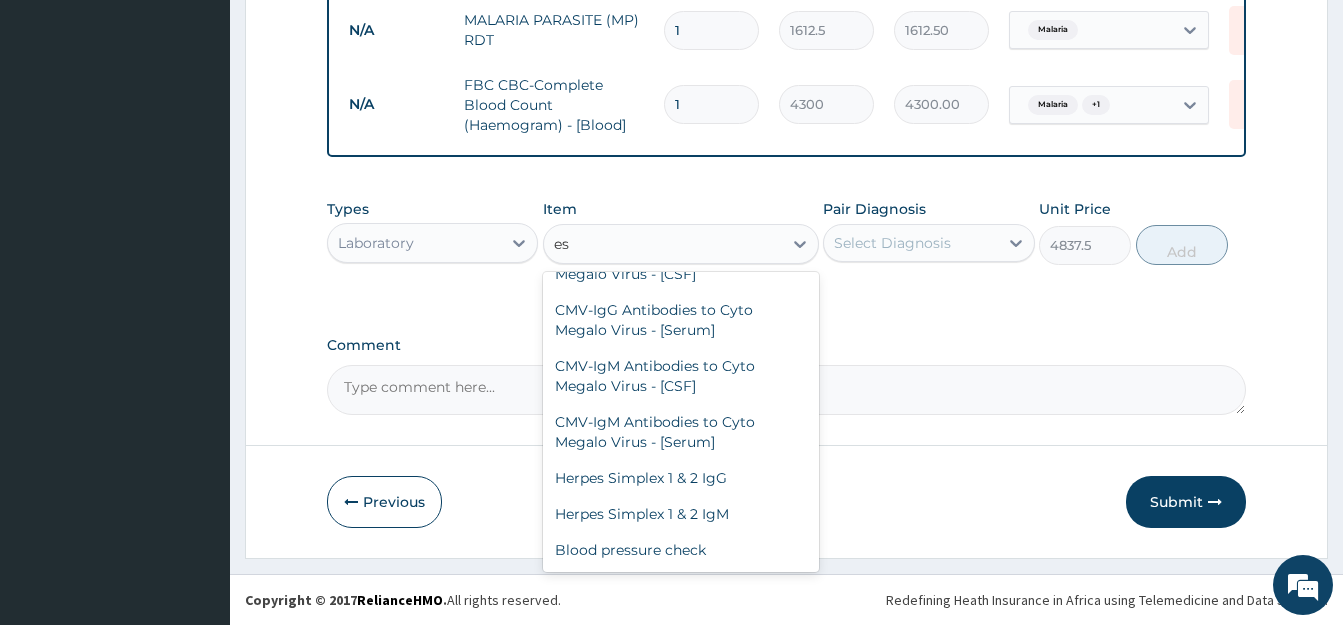 scroll, scrollTop: 2613, scrollLeft: 0, axis: vertical 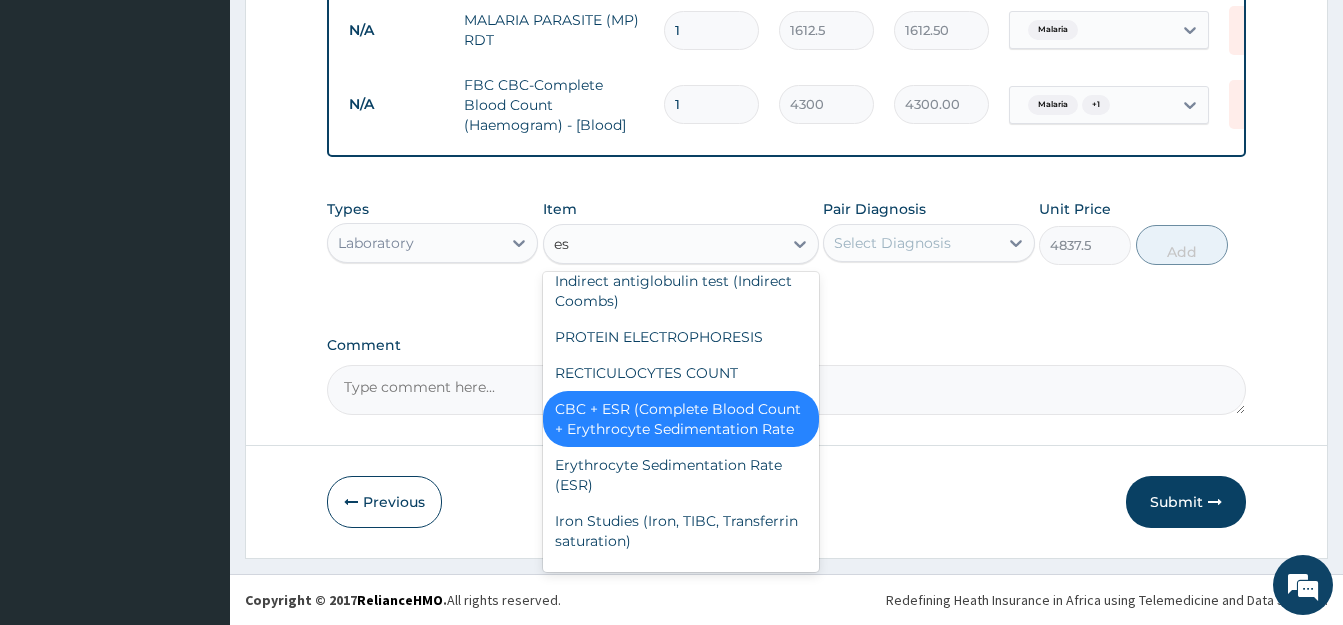 type on "esr" 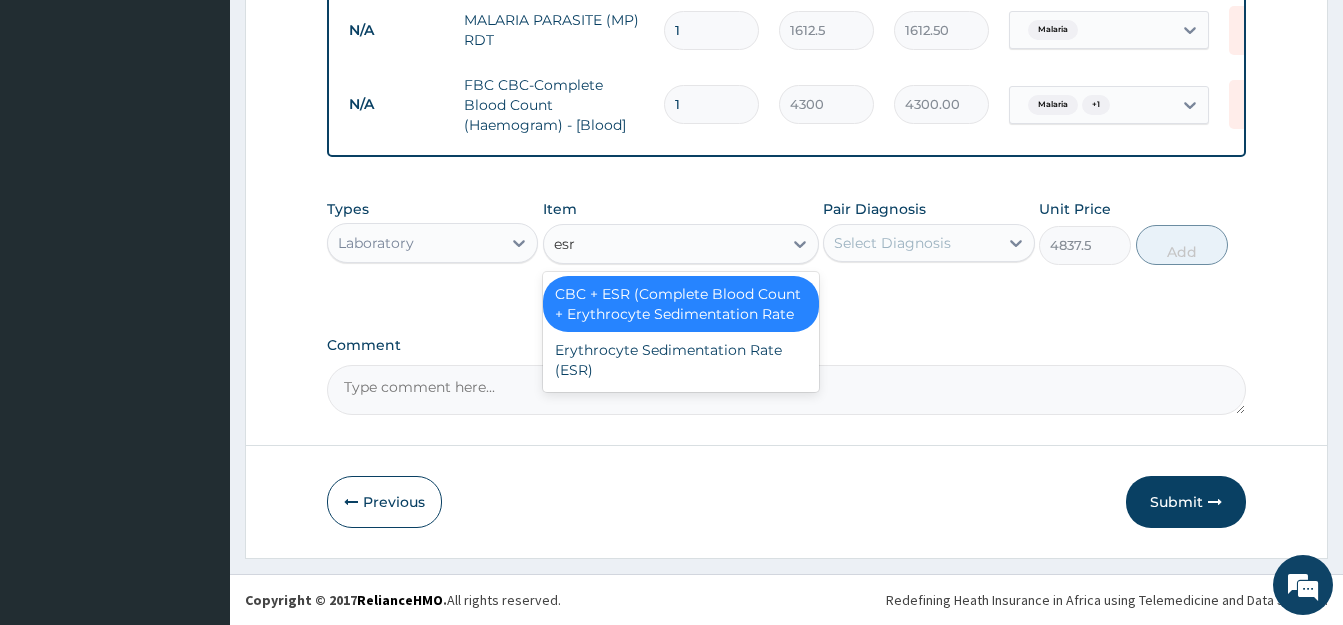 scroll, scrollTop: 0, scrollLeft: 0, axis: both 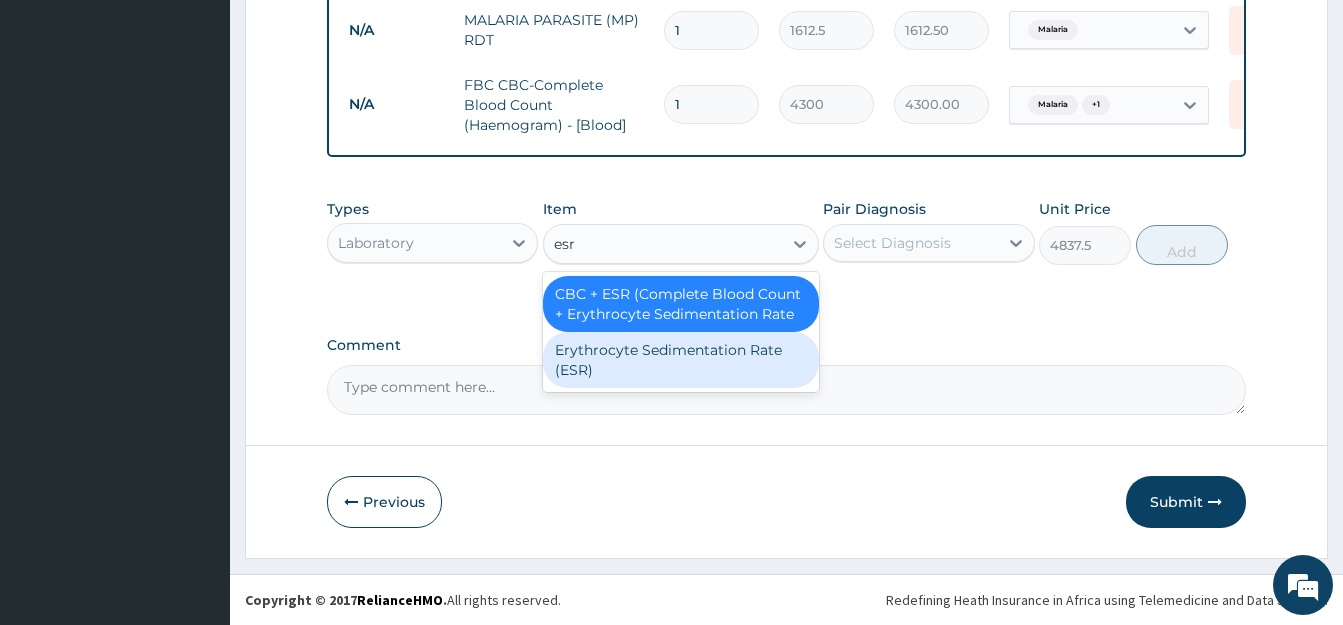 click on "Erythrocyte Sedimentation Rate (ESR)" at bounding box center (681, 360) 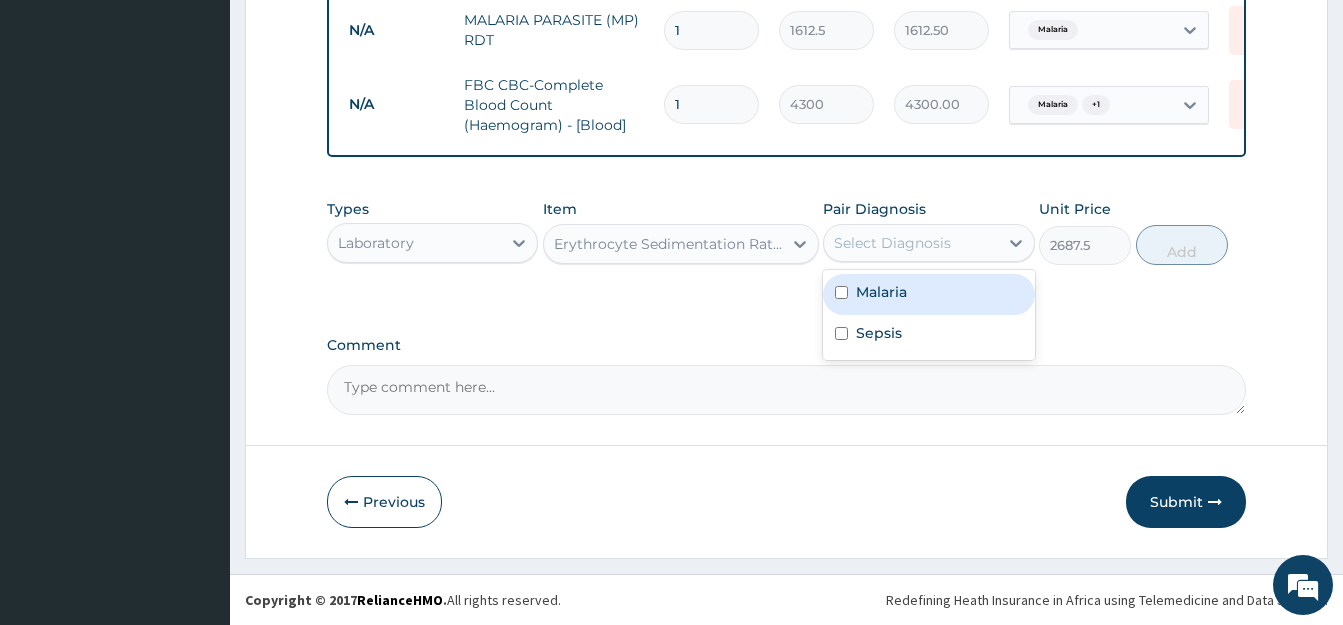 click on "Select Diagnosis" at bounding box center [892, 243] 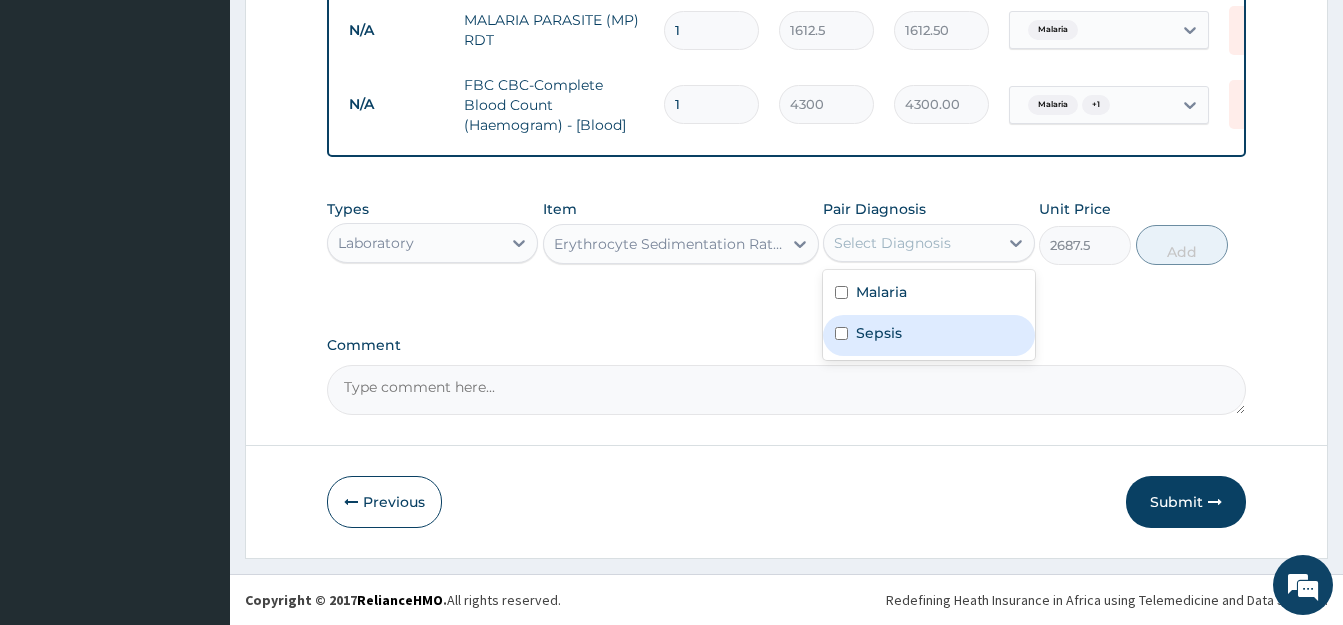 click at bounding box center (841, 333) 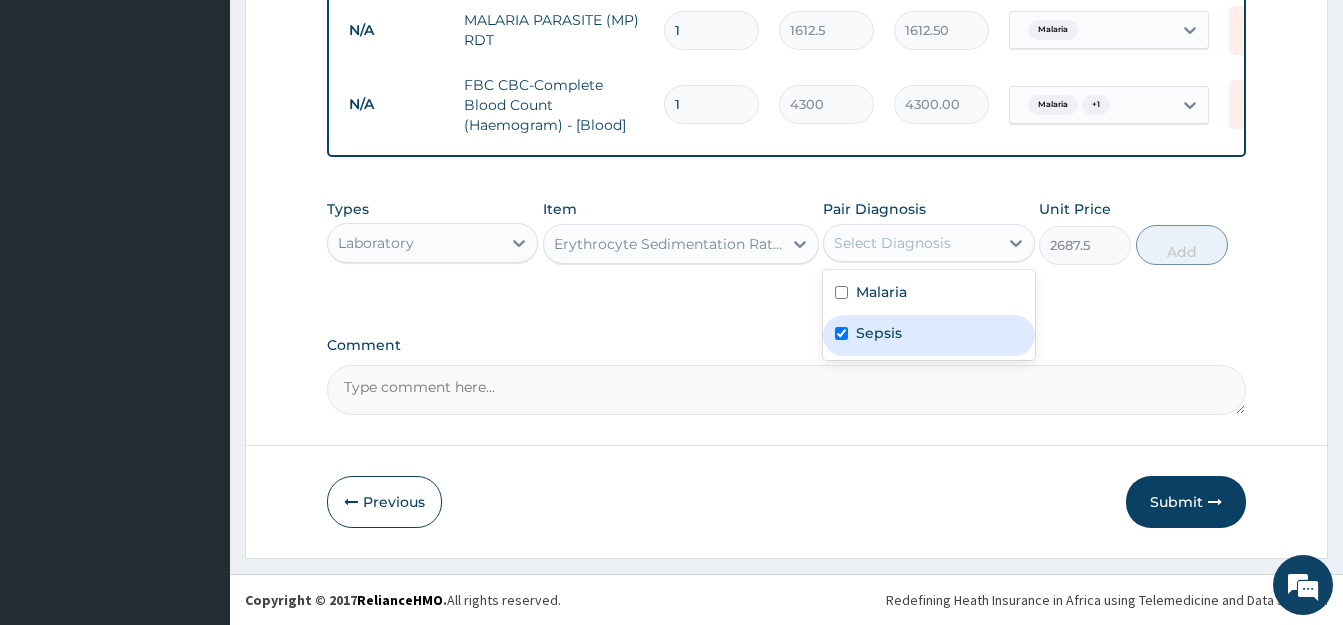 checkbox on "true" 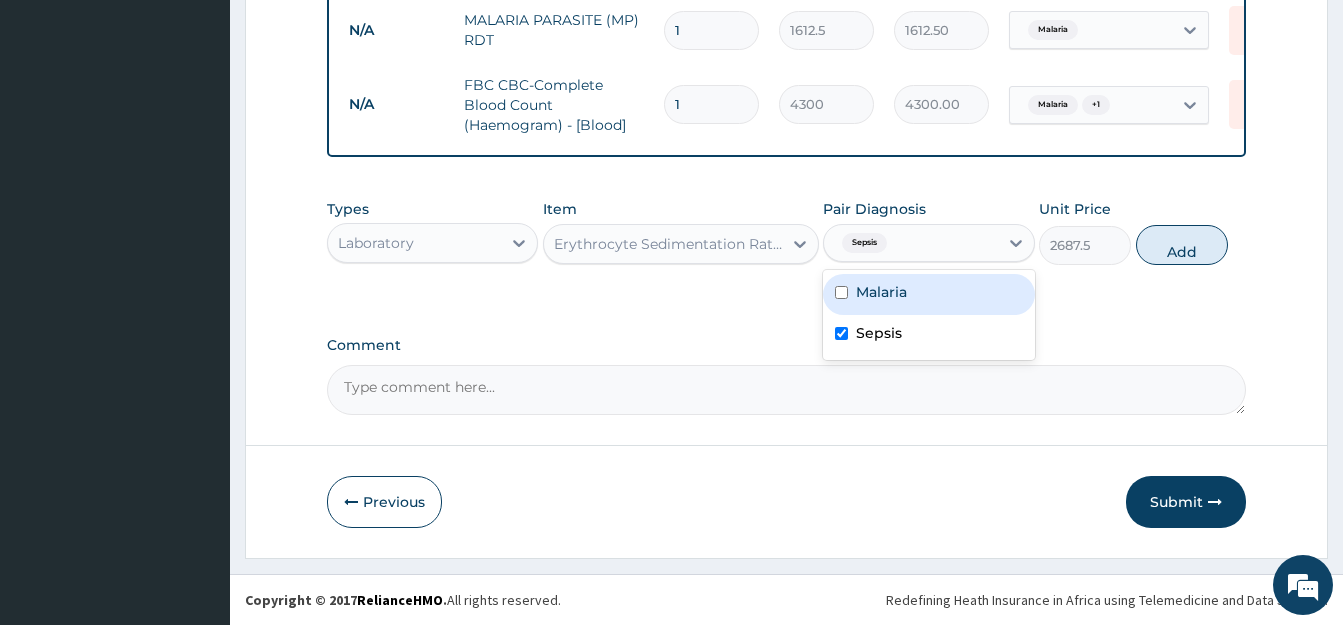 click at bounding box center [841, 292] 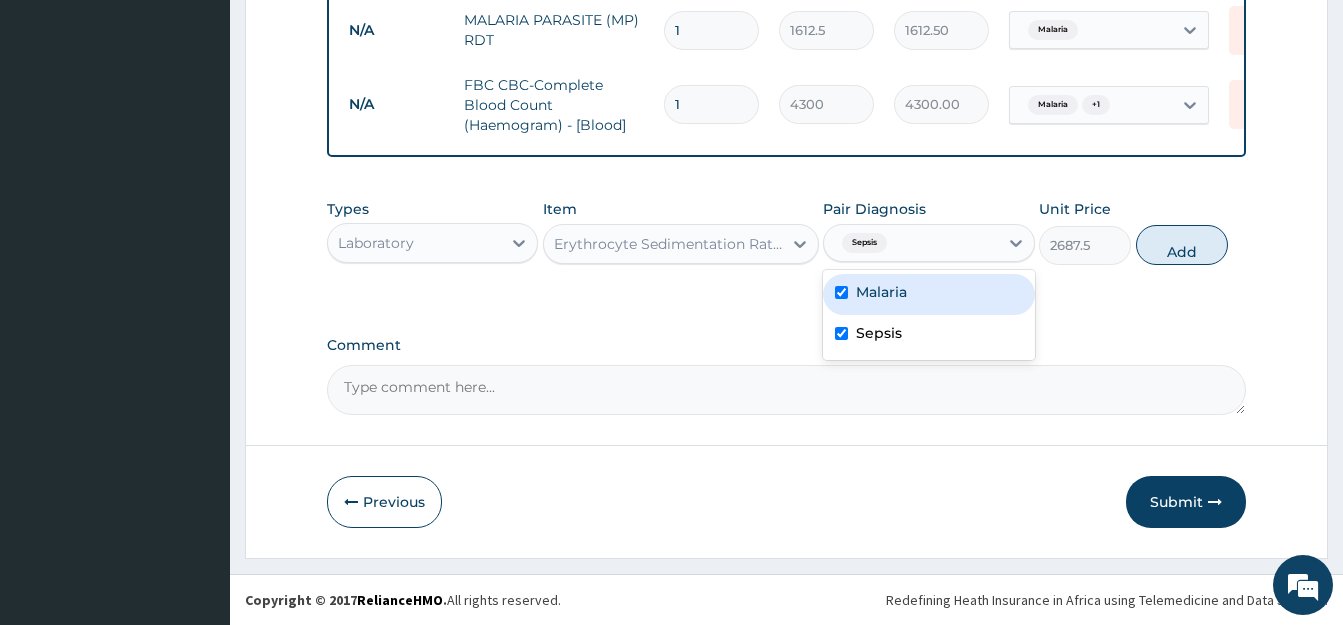 checkbox on "true" 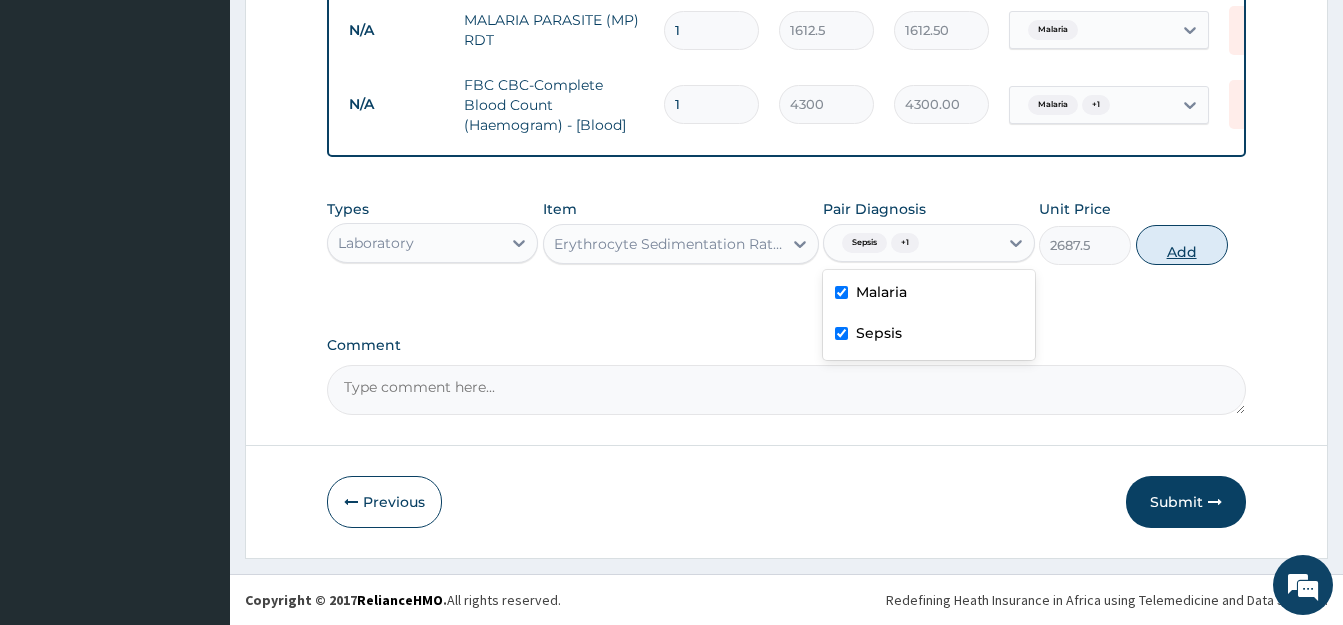 click on "Add" at bounding box center (1182, 245) 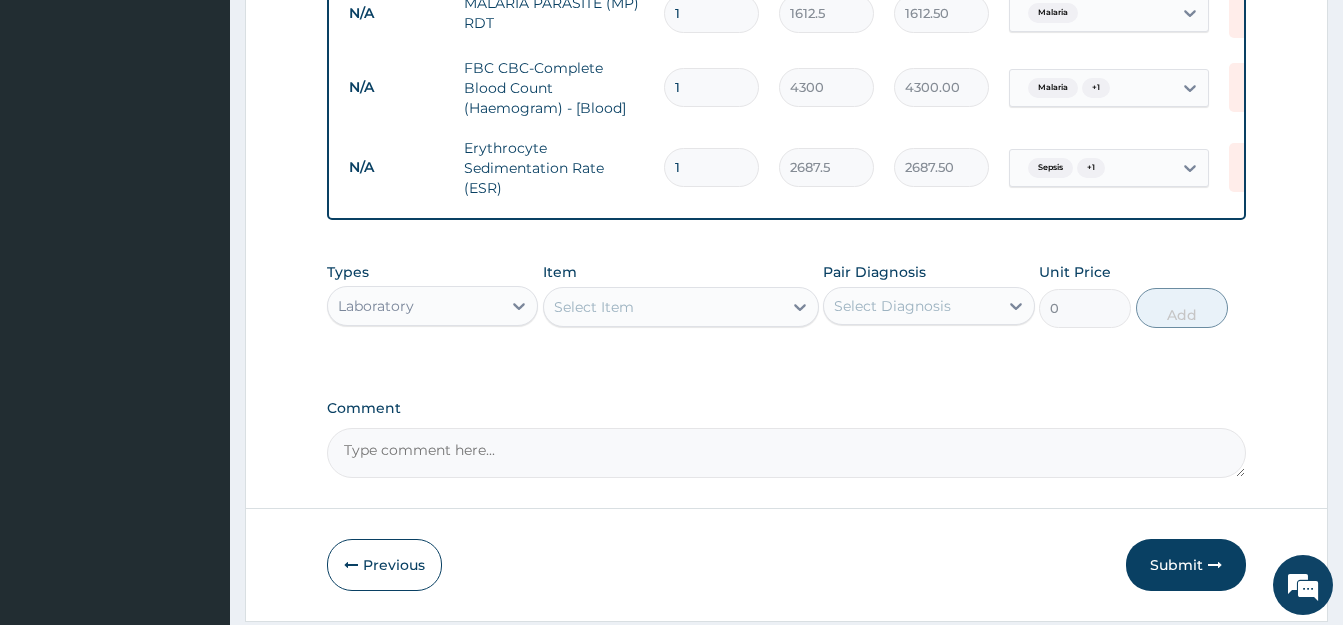 scroll, scrollTop: 1048, scrollLeft: 0, axis: vertical 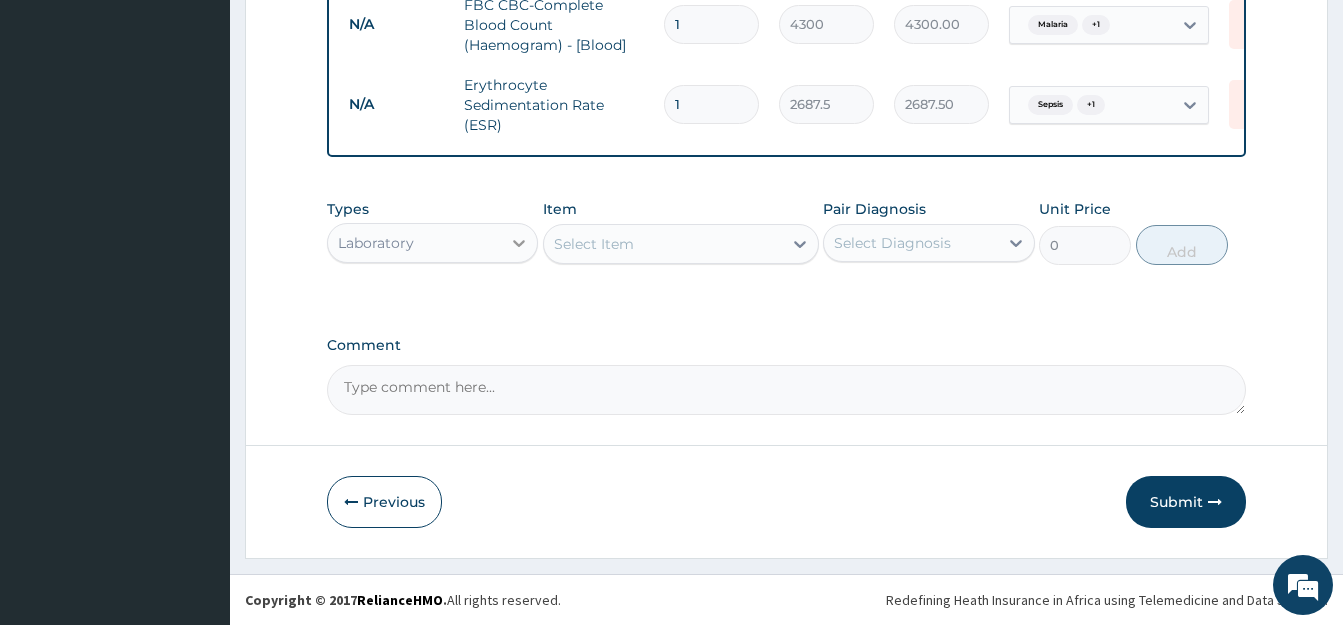 click 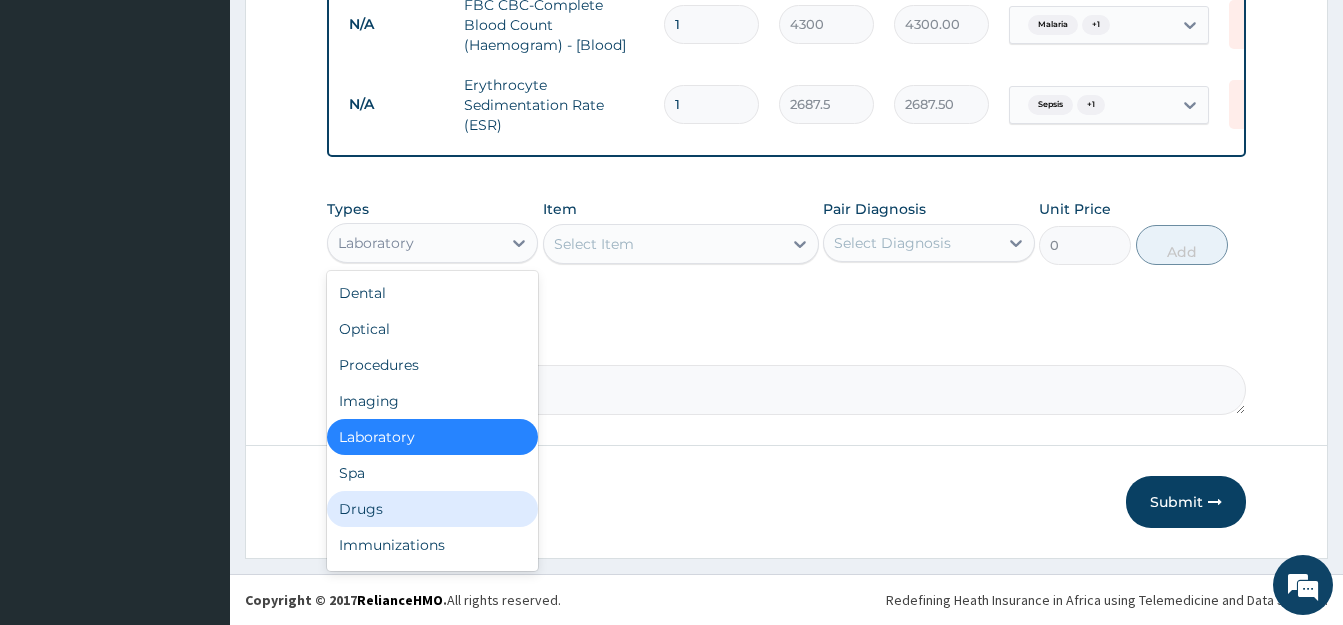 click on "Drugs" at bounding box center [432, 509] 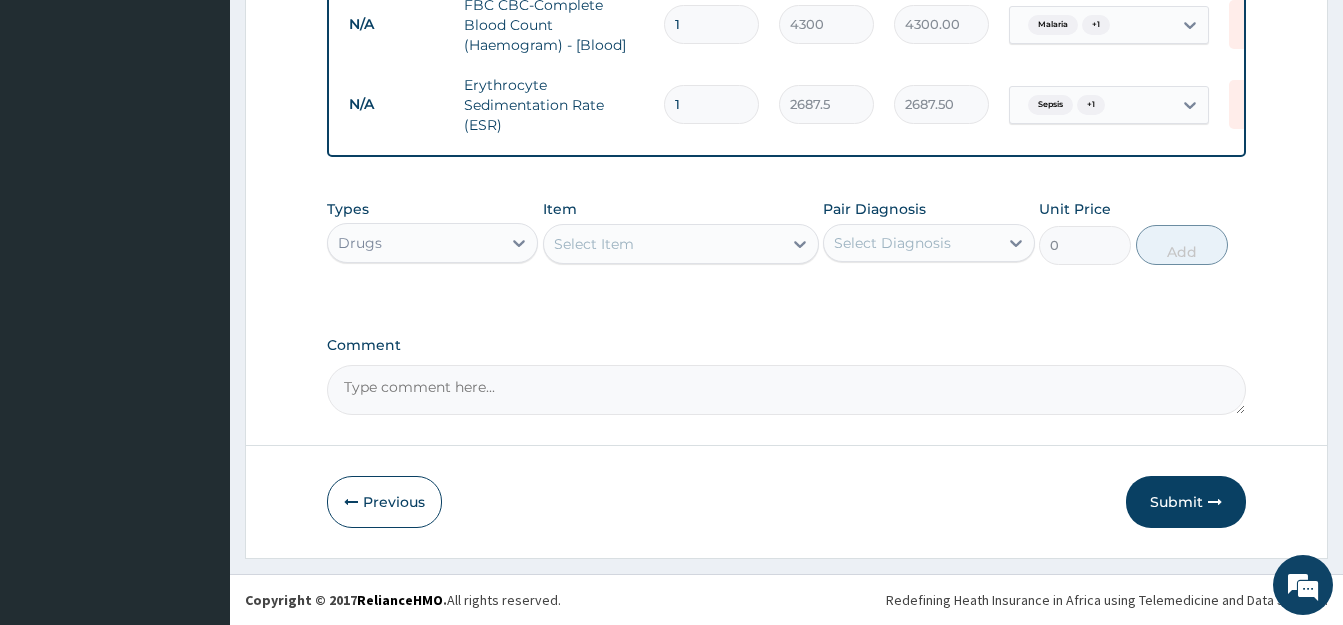 click on "Select Item" at bounding box center [594, 244] 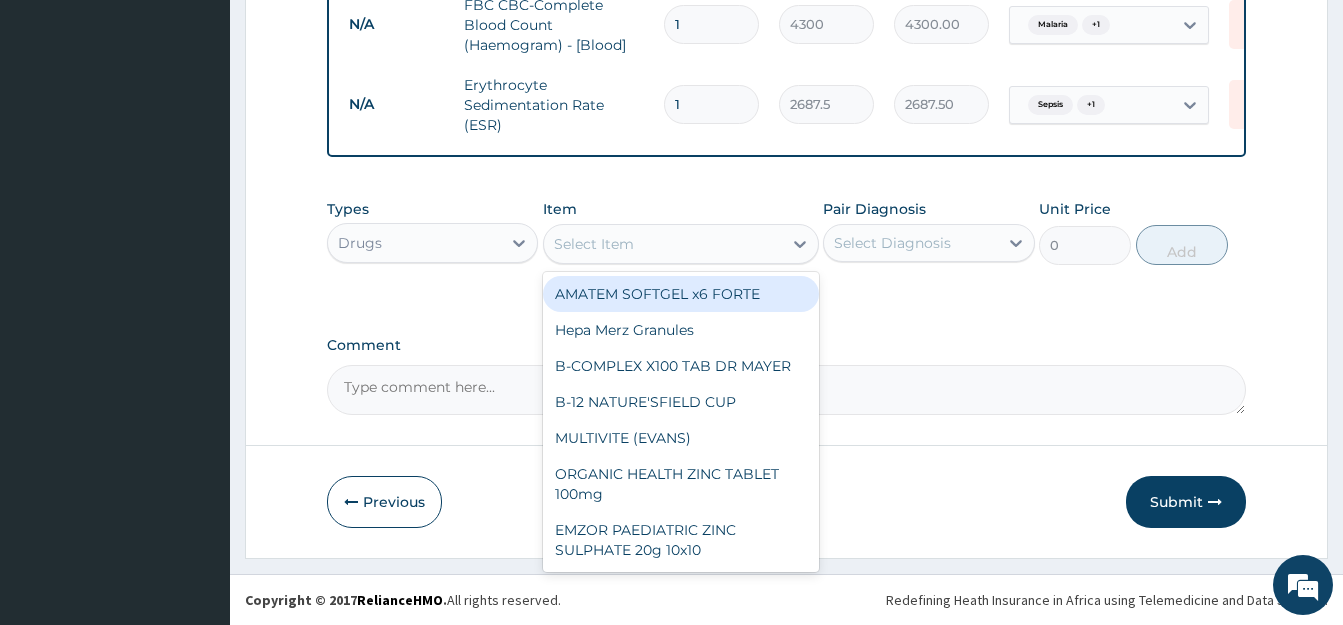 click on "AMATEM SOFTGEL x6 FORTE" at bounding box center [681, 294] 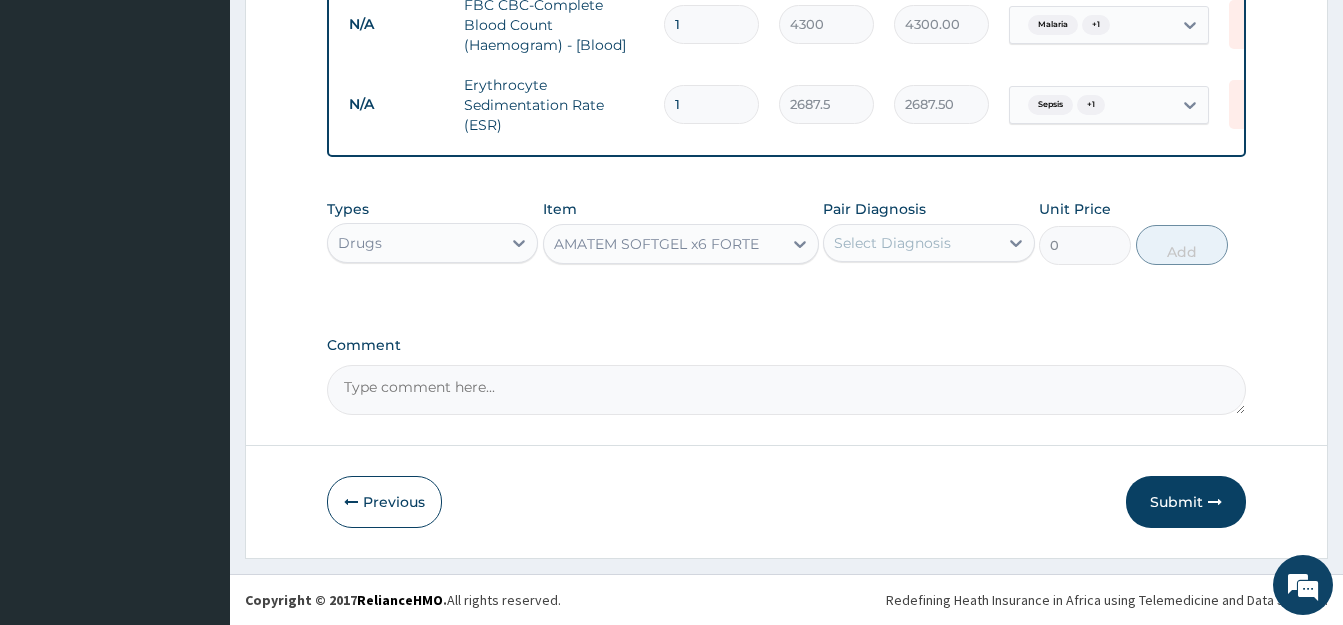type on "473" 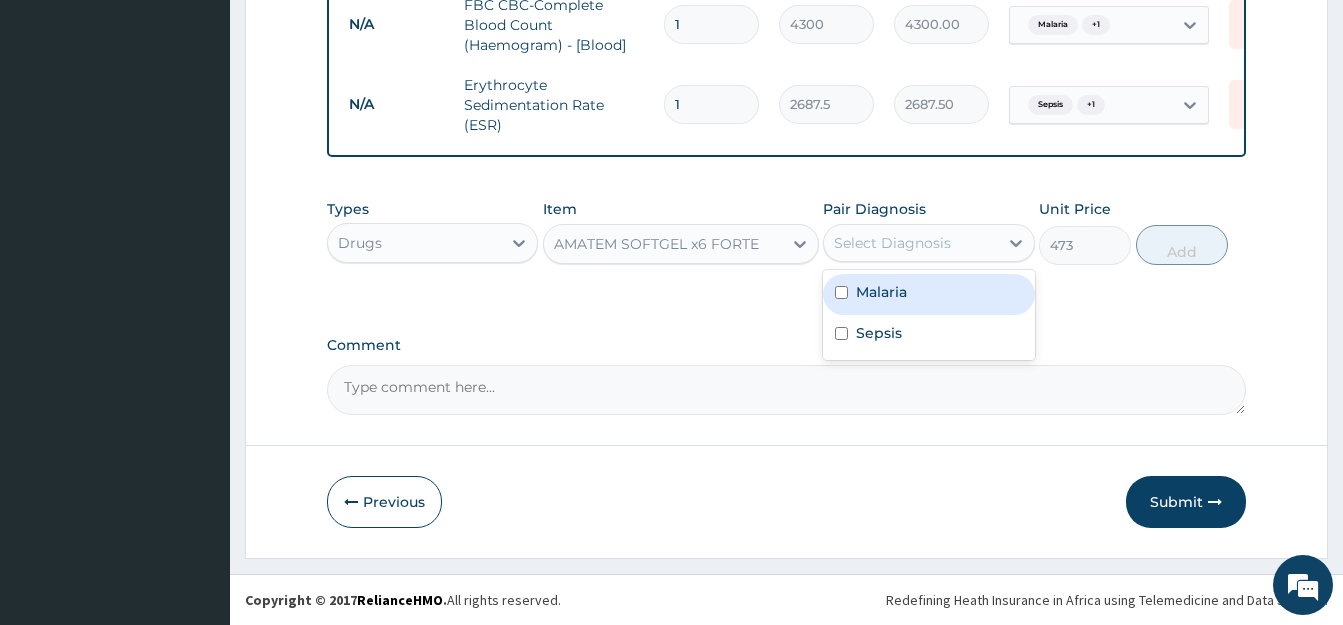 click on "Select Diagnosis" at bounding box center [892, 243] 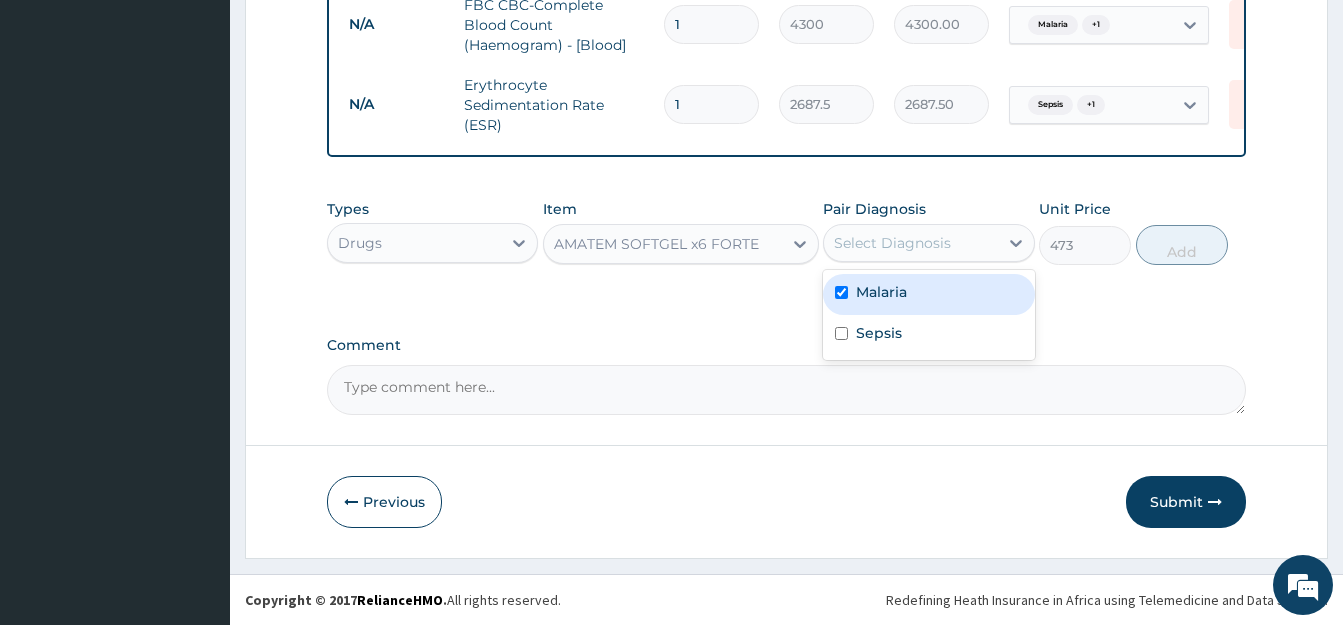 checkbox on "true" 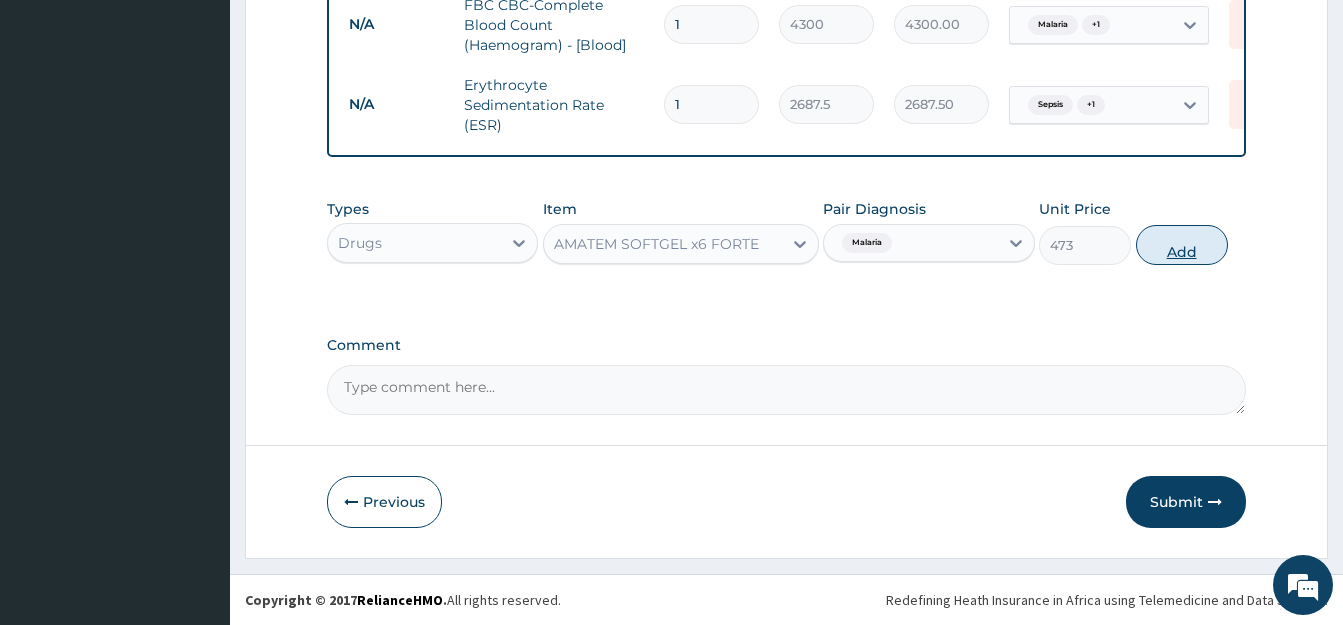 click on "Add" at bounding box center [1182, 245] 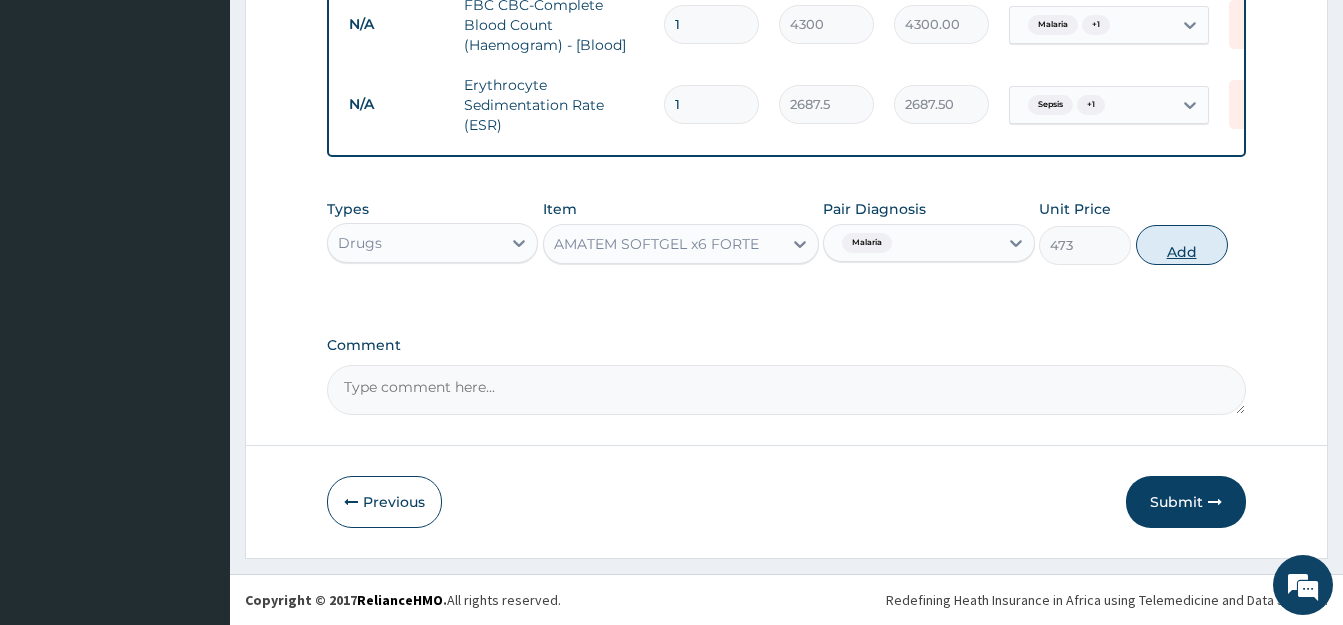 type on "0" 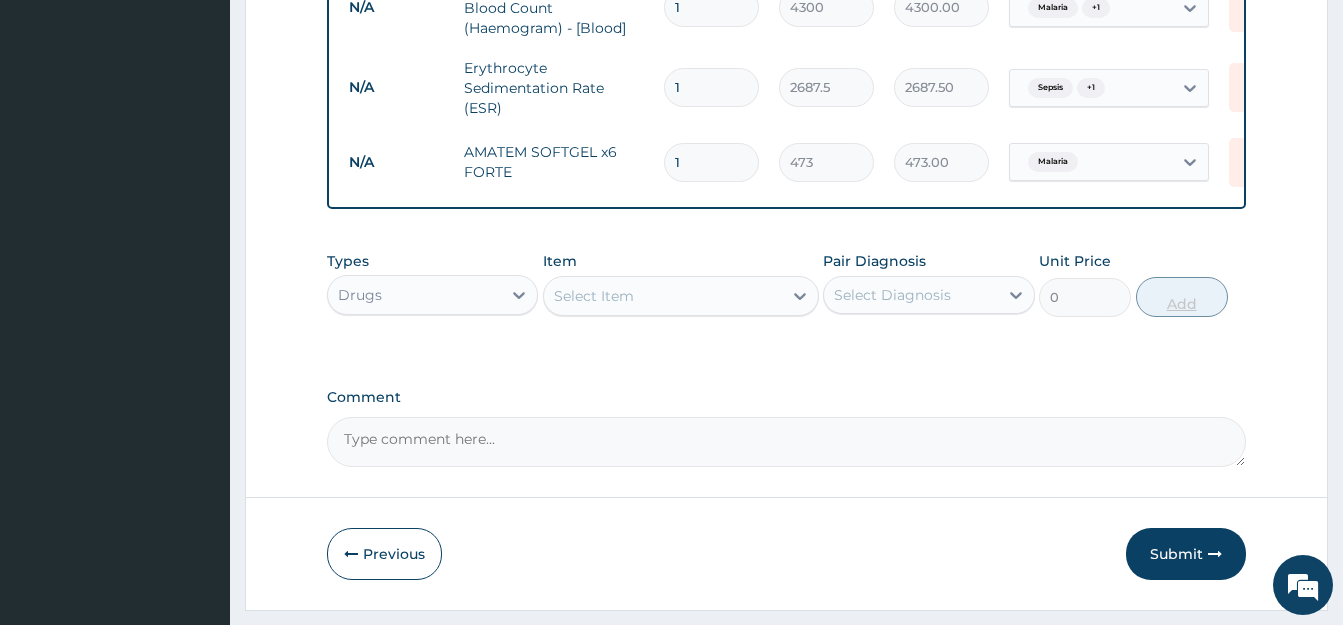 type 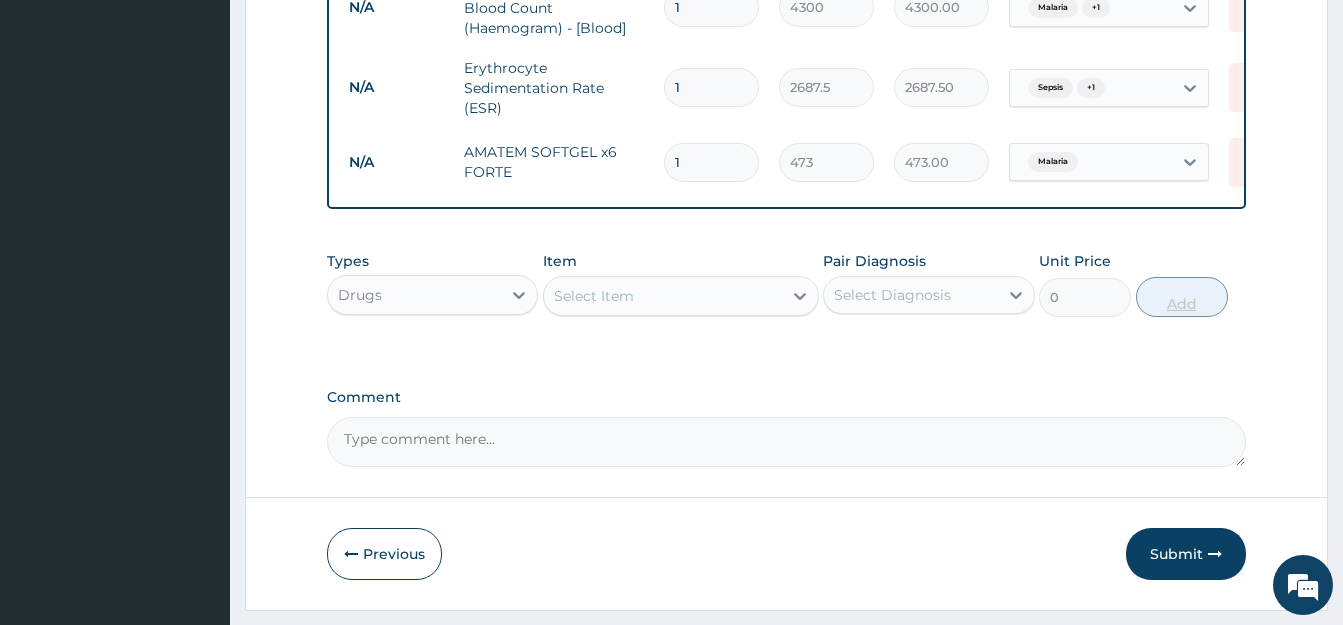 type on "0.00" 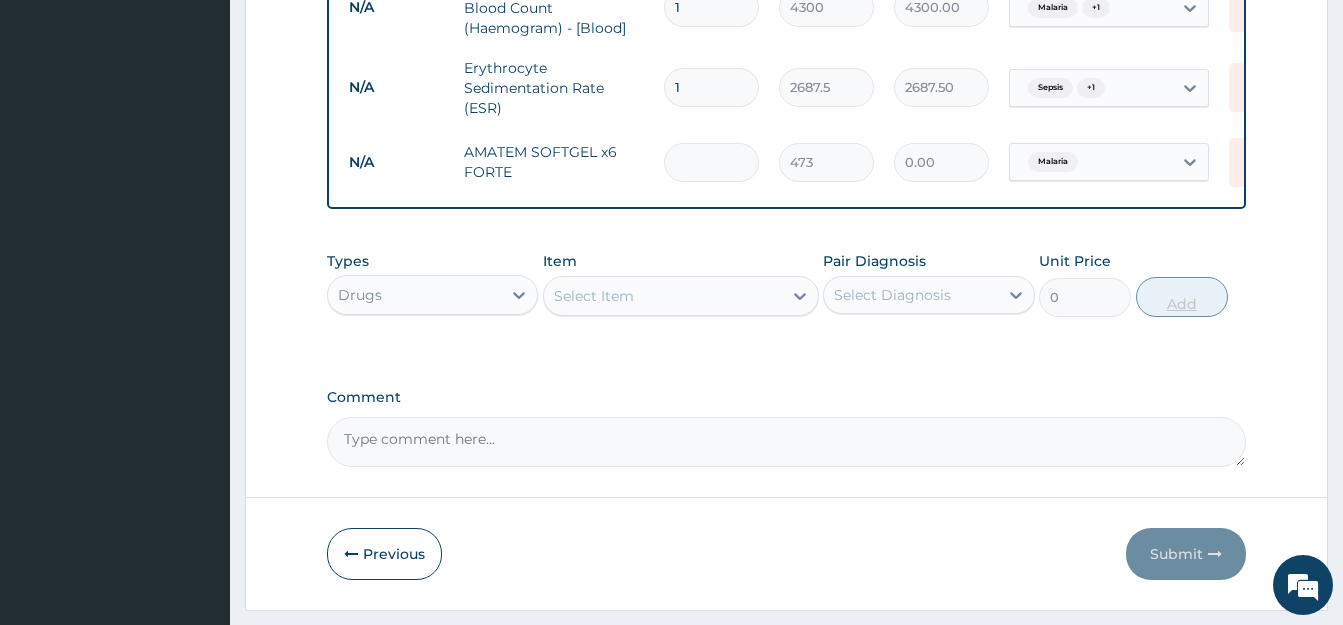 type on "6" 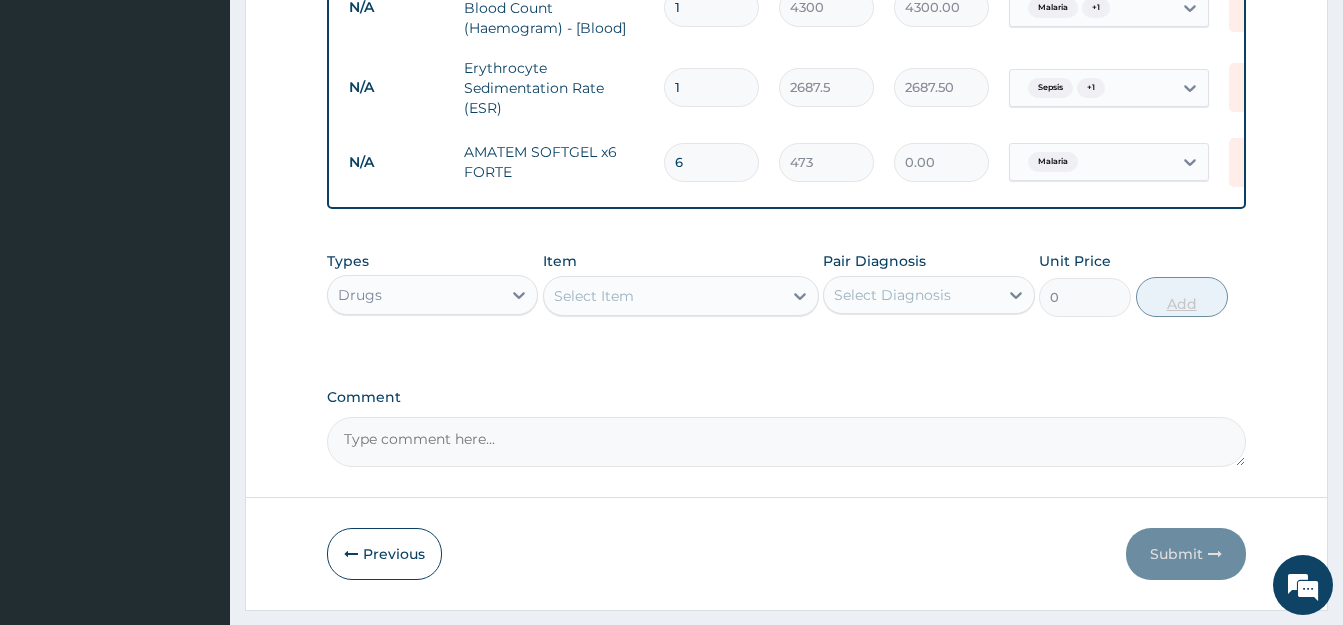 type on "2838.00" 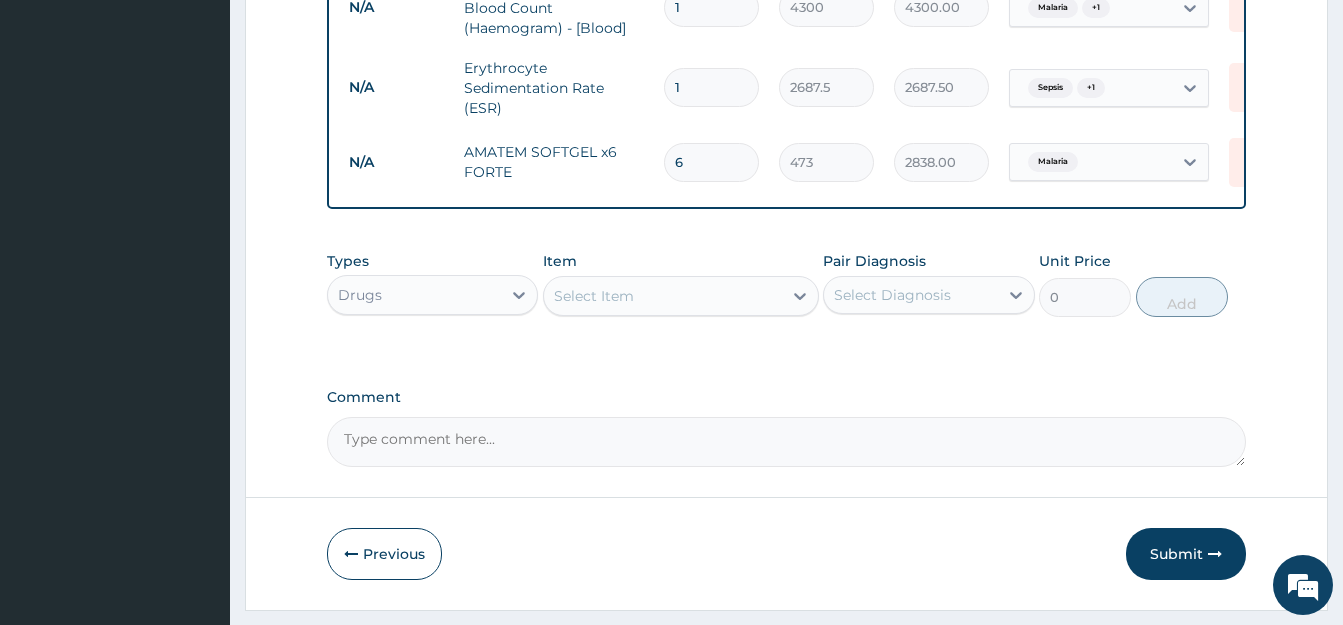 type on "6" 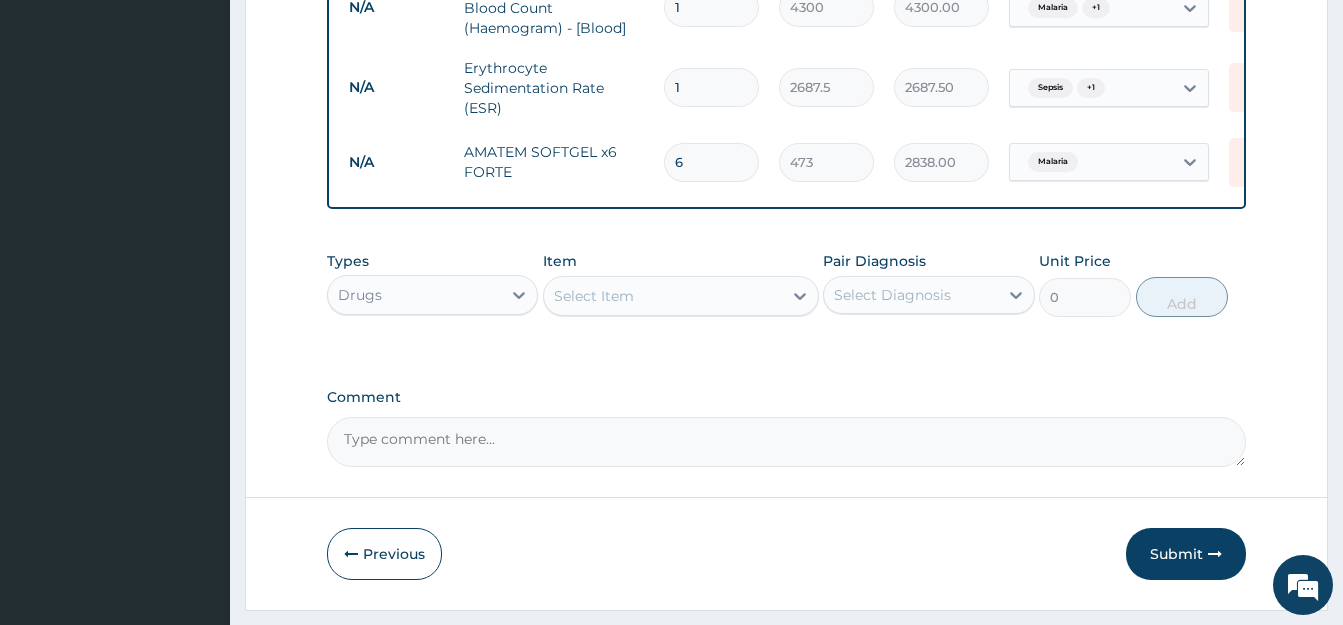 click on "Select Item" at bounding box center (663, 296) 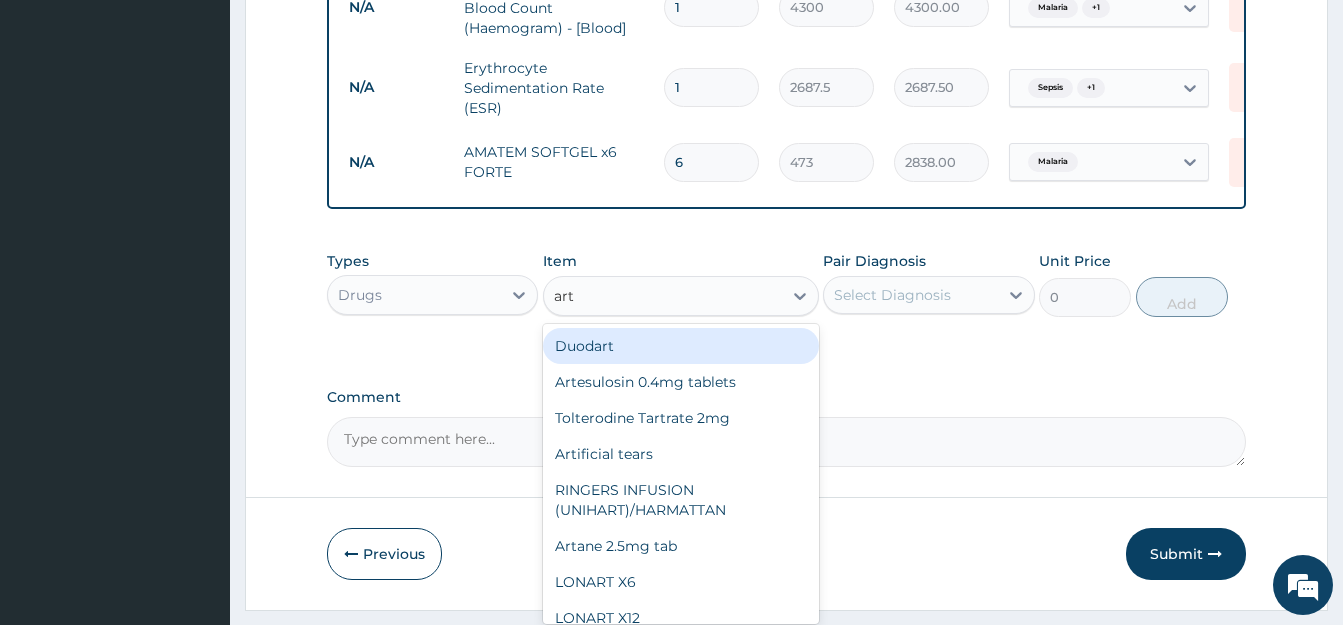 type on "arte" 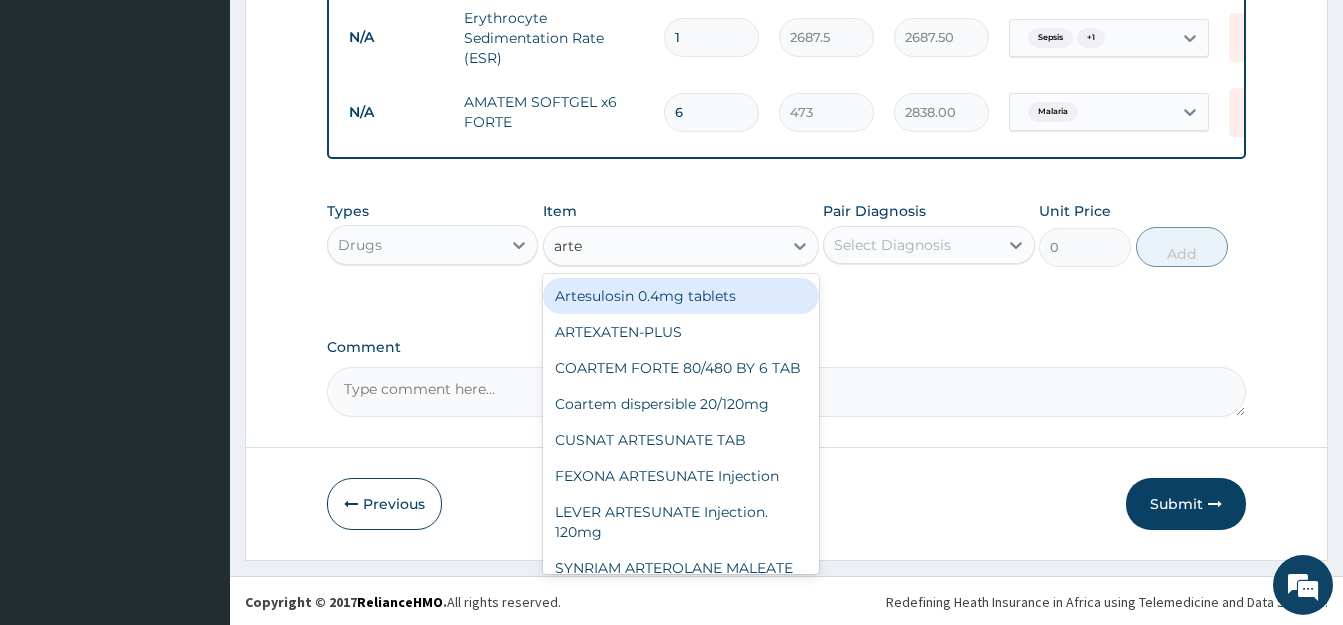 scroll, scrollTop: 1117, scrollLeft: 0, axis: vertical 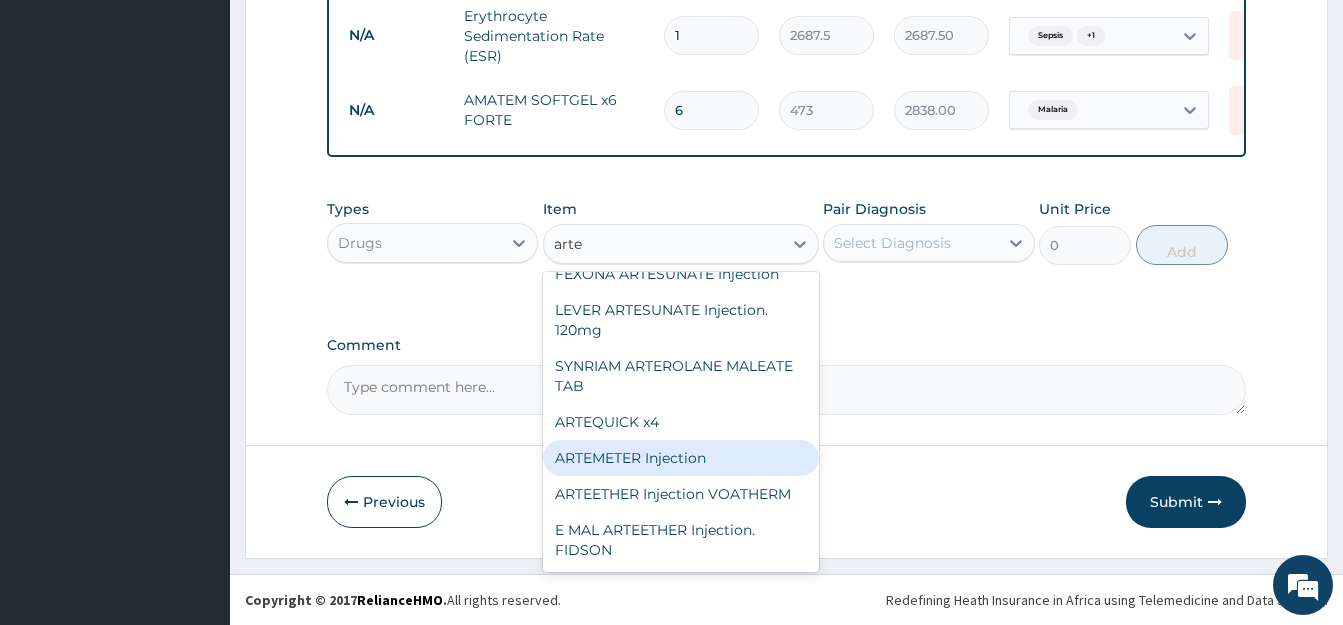 click on "ARTEMETER Injection" at bounding box center [681, 458] 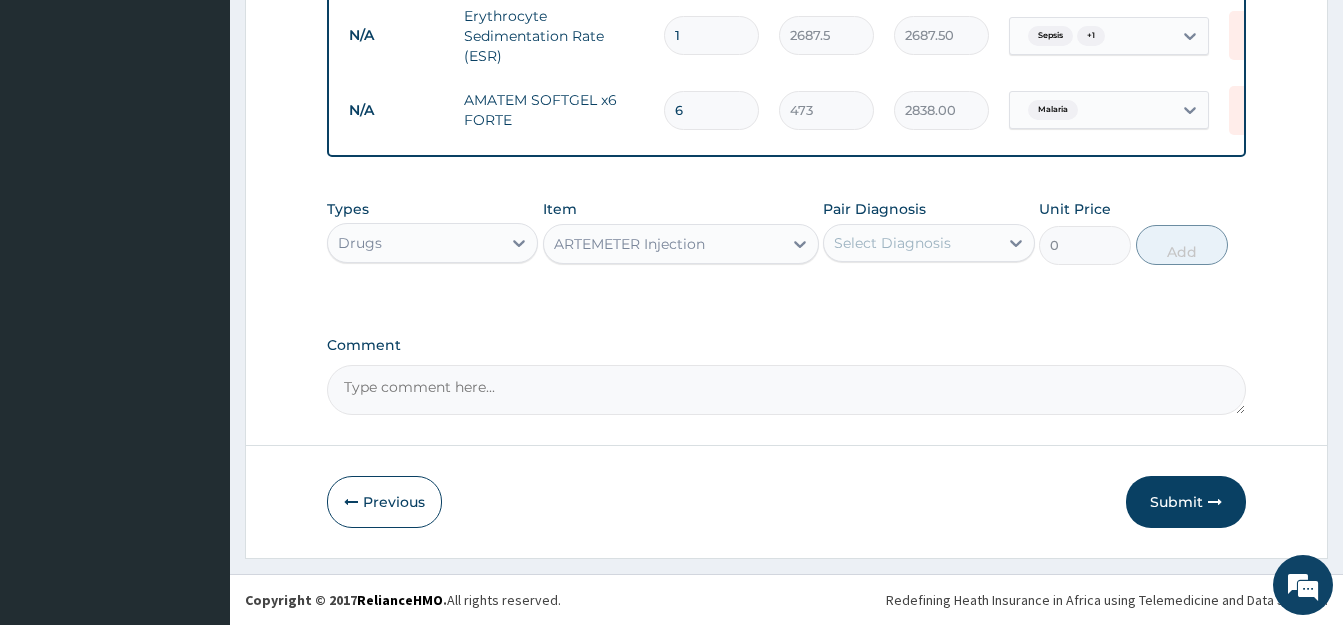 type 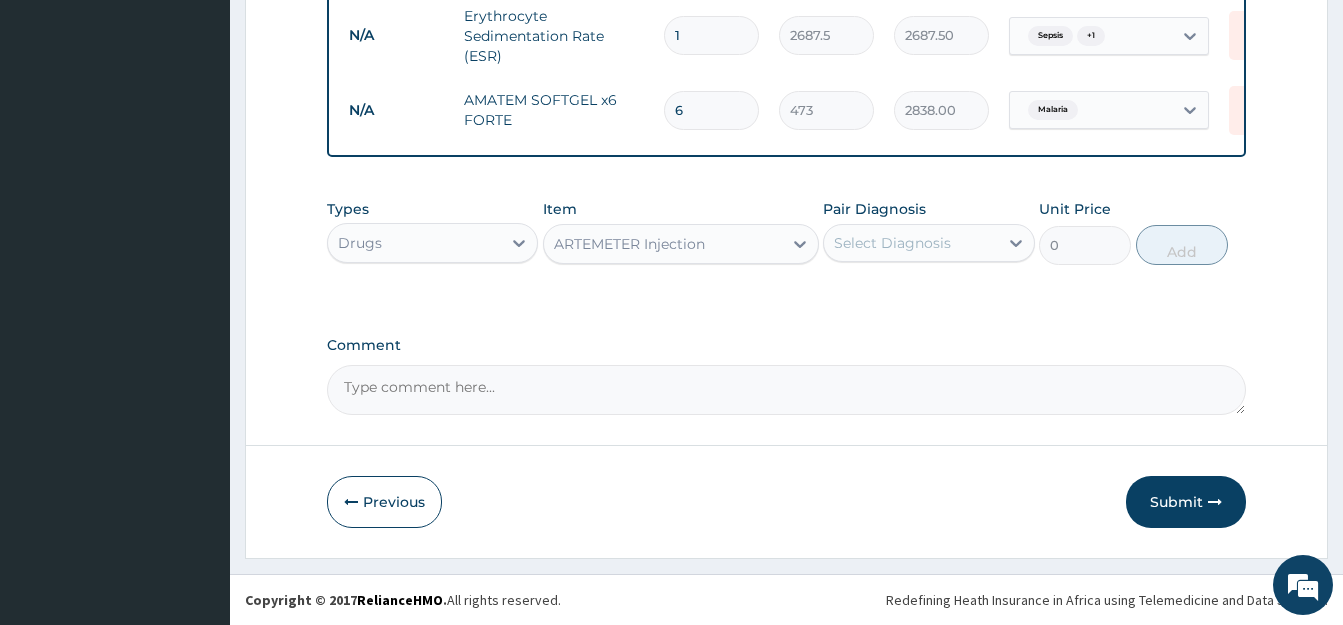 type on "946" 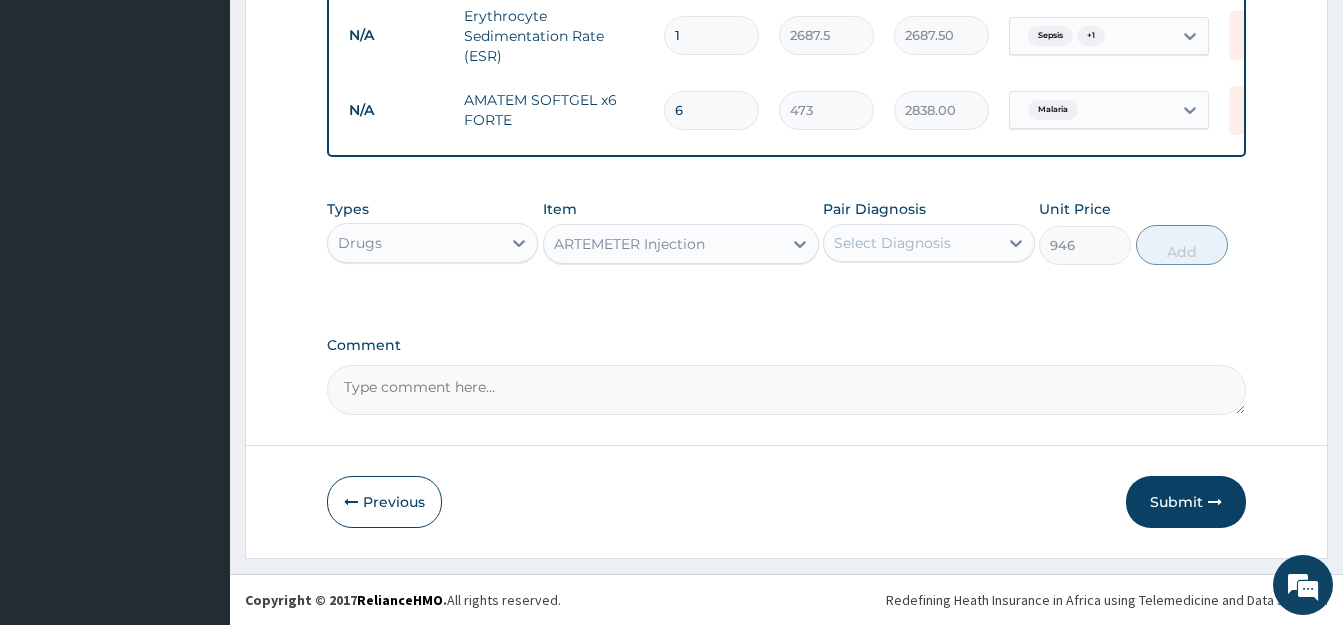click on "Select Diagnosis" at bounding box center [892, 243] 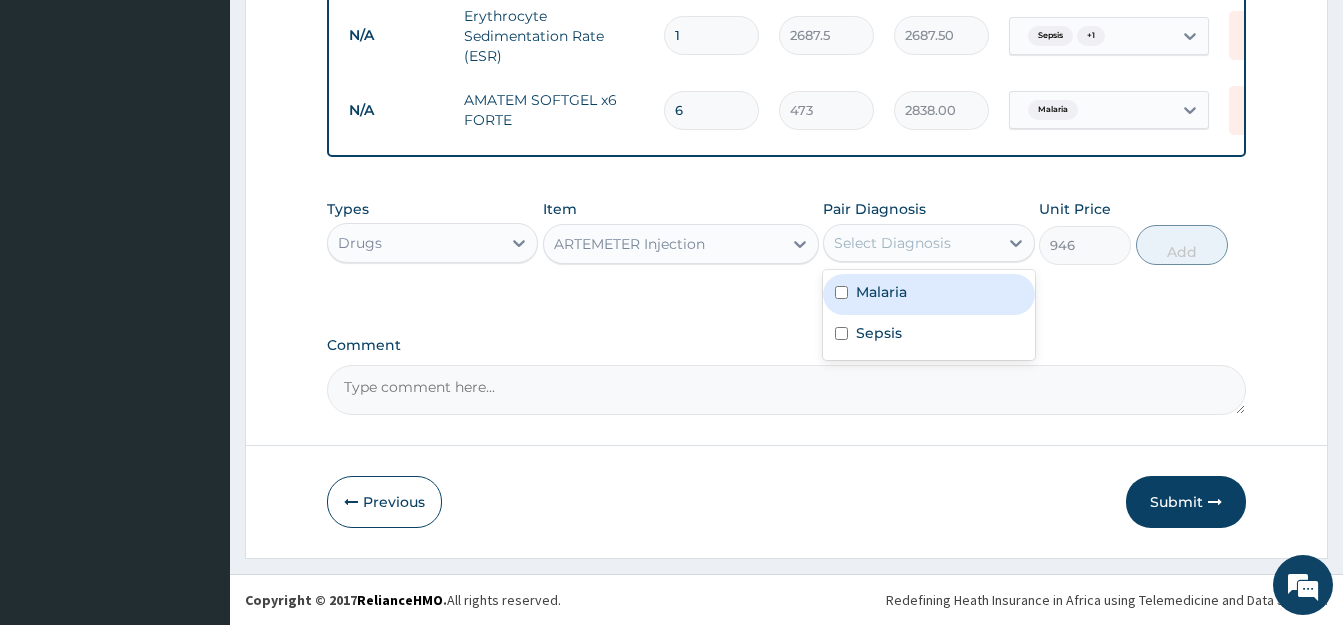 click 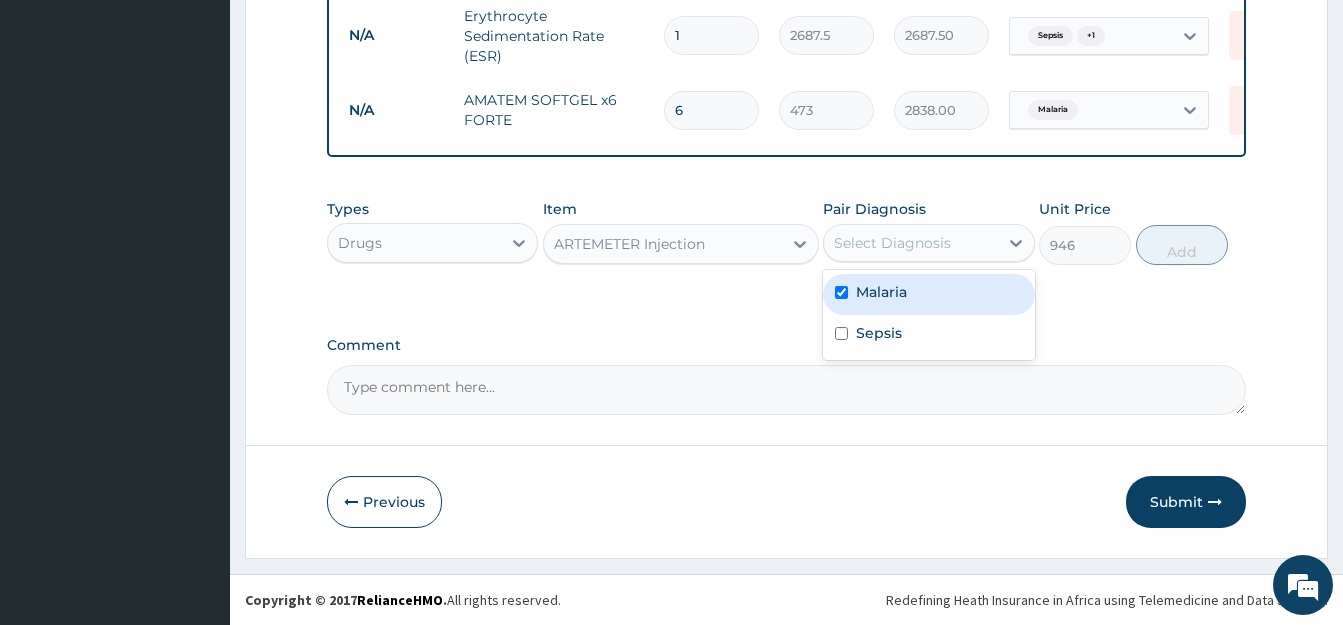 checkbox on "true" 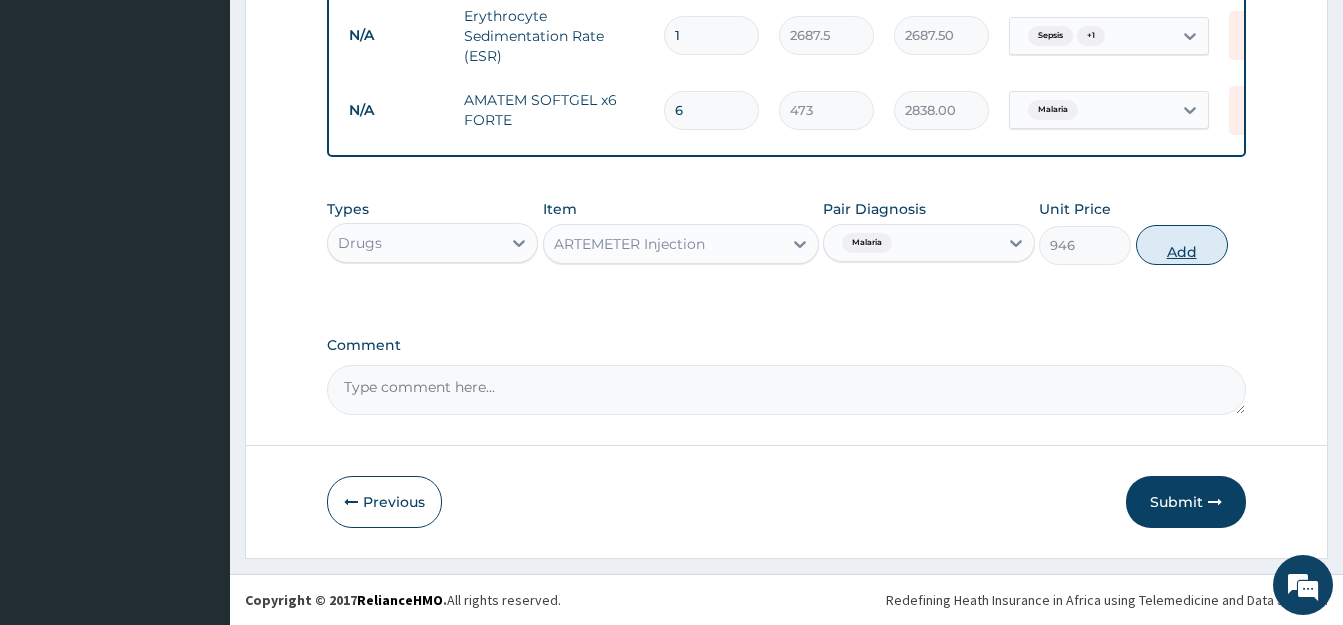click on "Add" 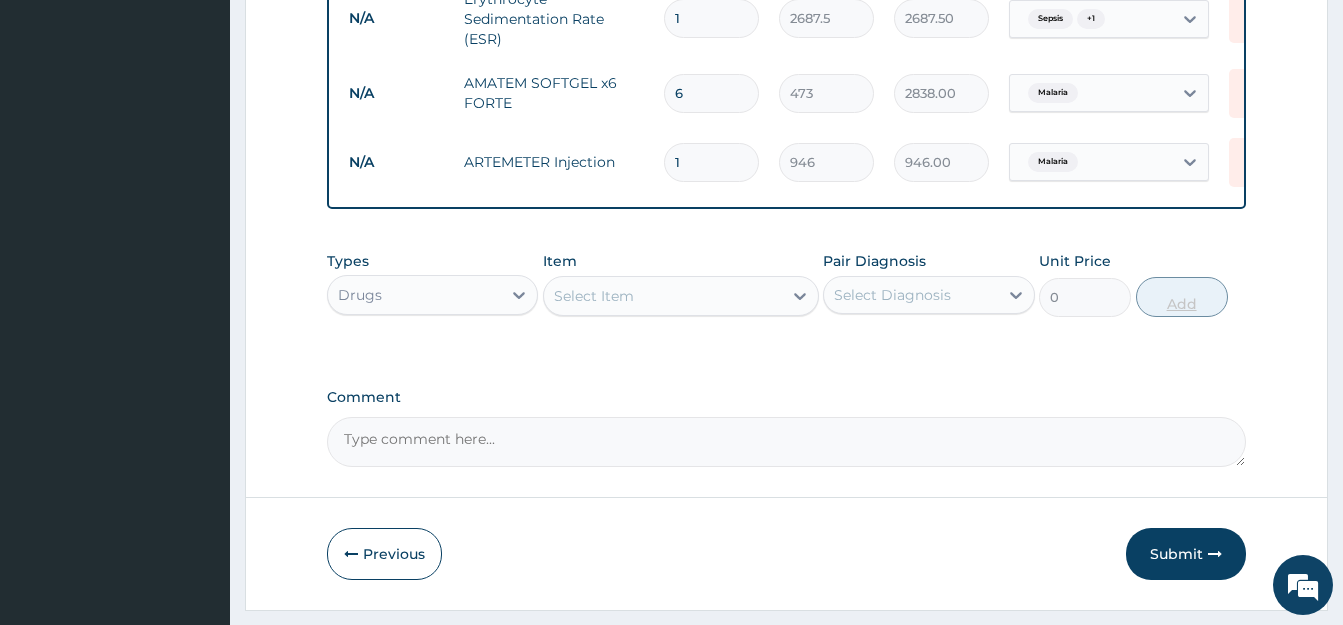 type 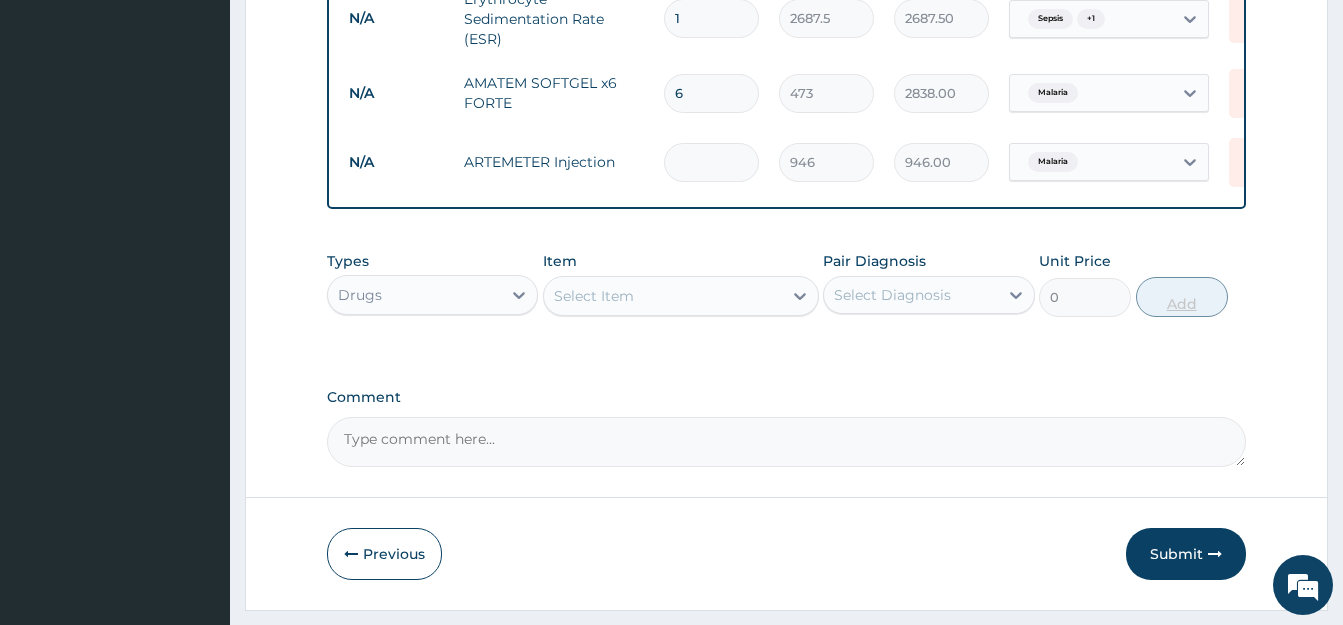 type on "0.00" 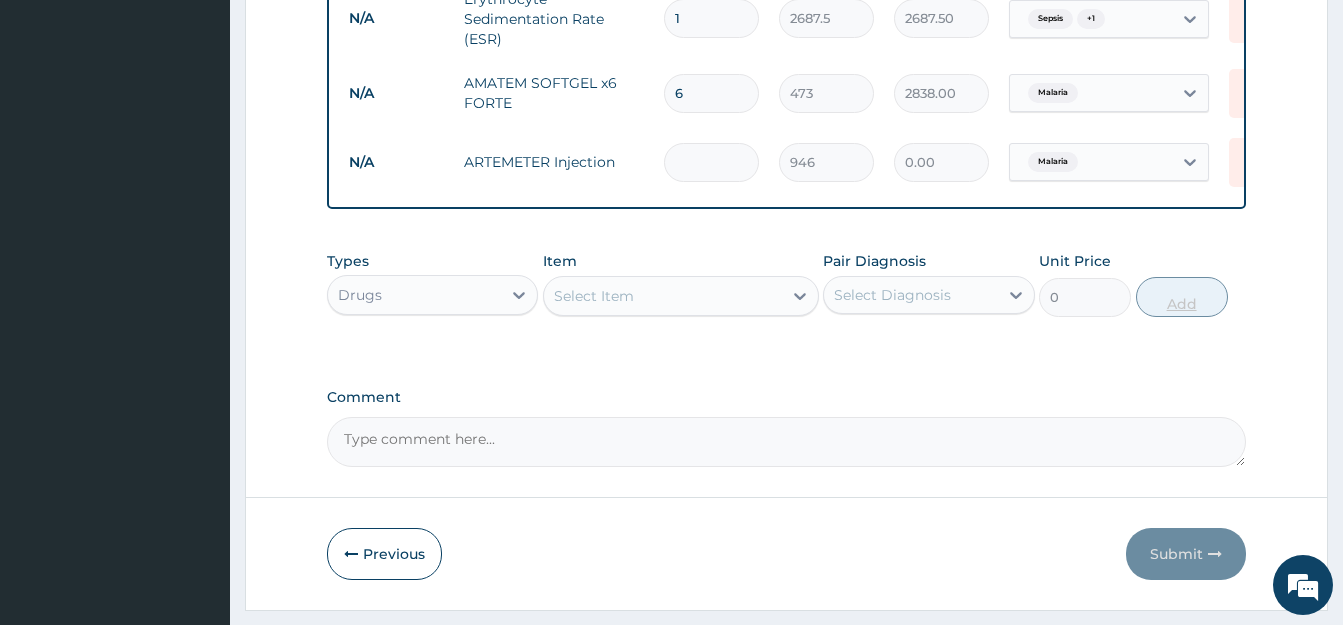type on "3" 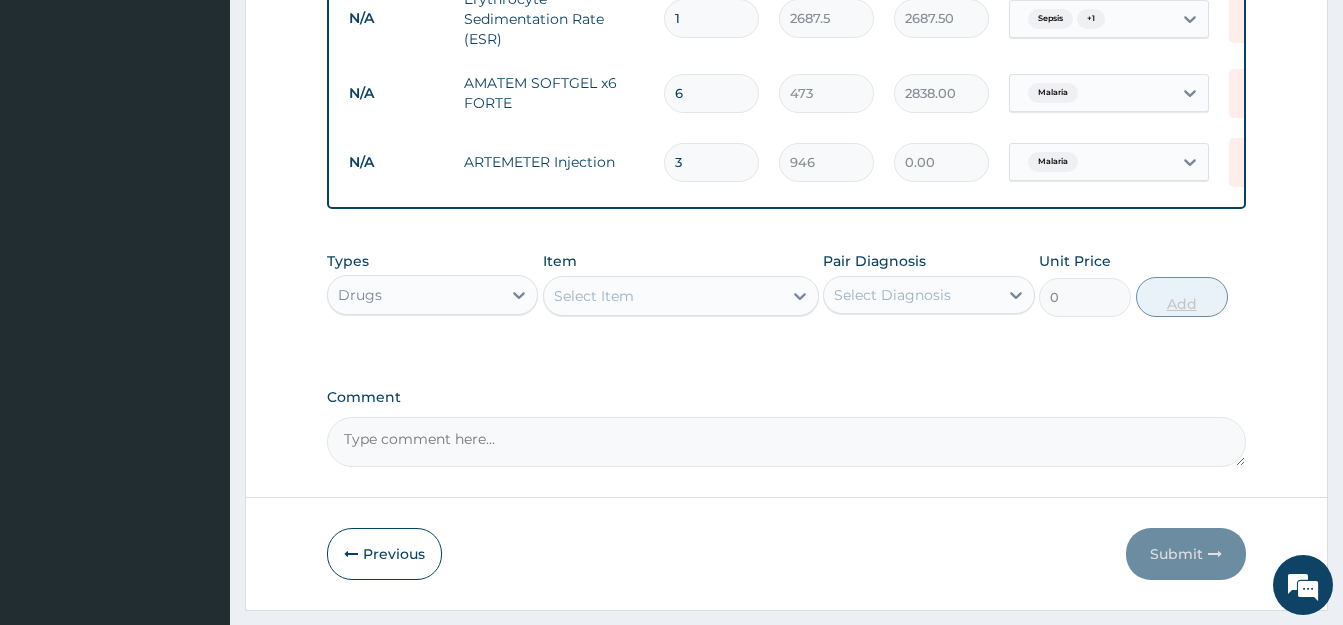 type on "2838.00" 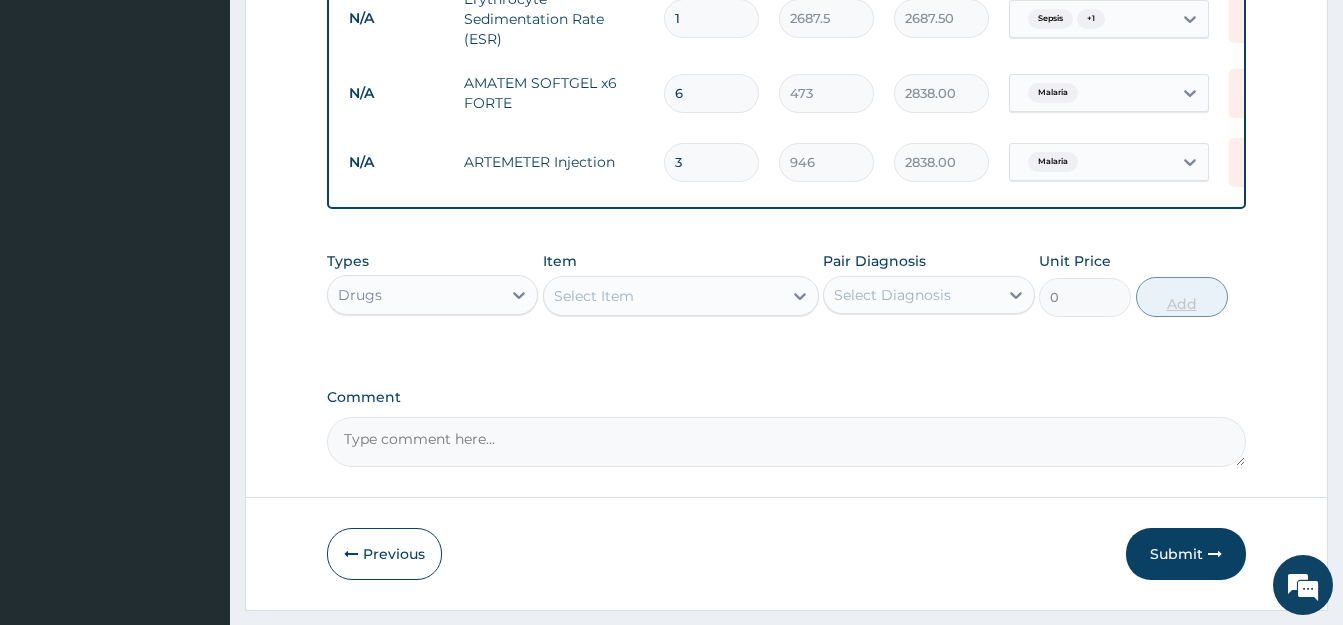 type 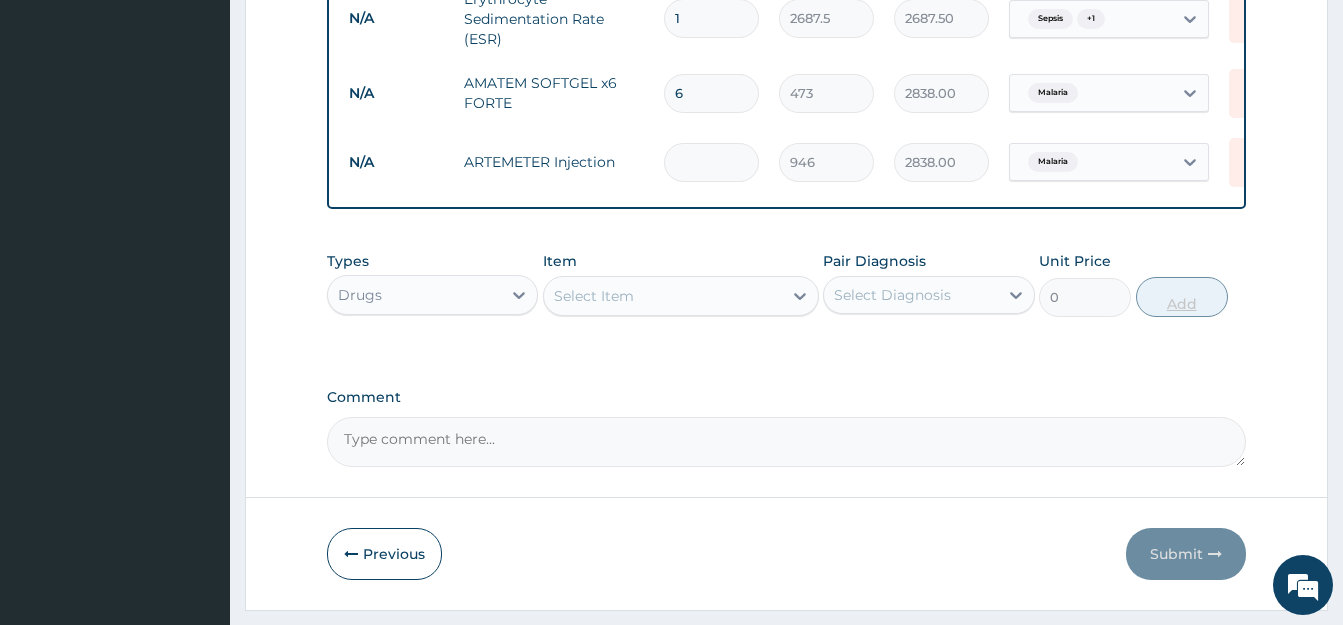 type on "0.00" 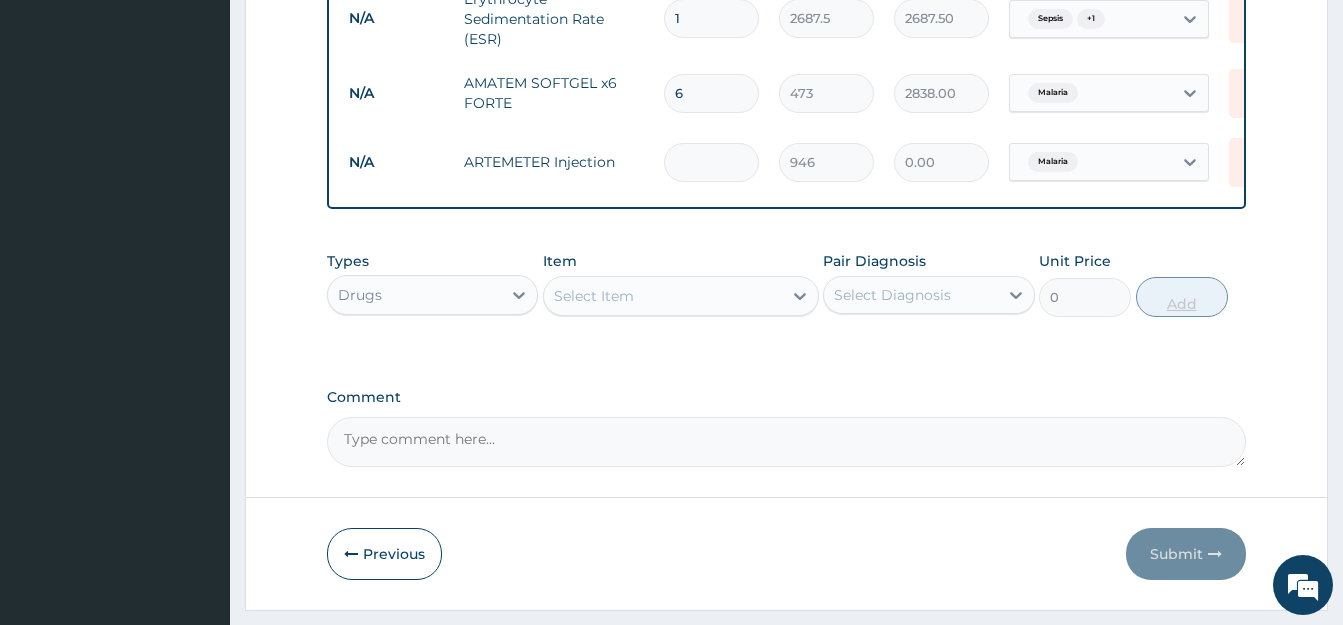 type on "2" 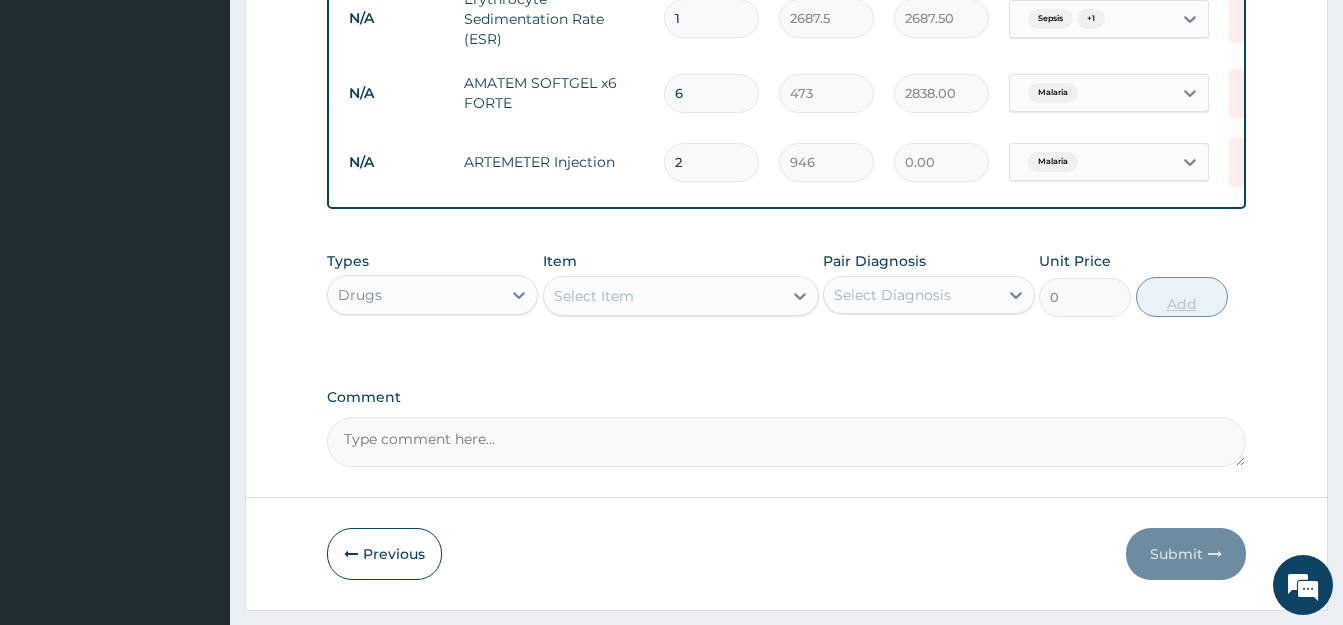 type on "1892.00" 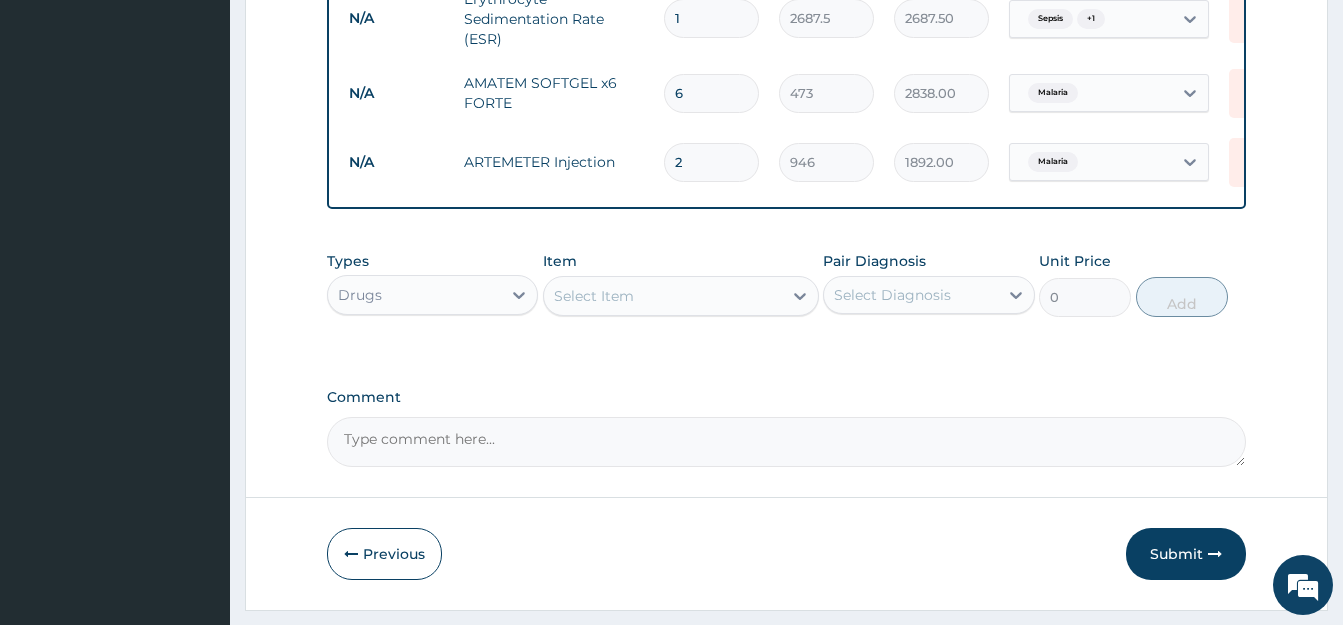 type on "2" 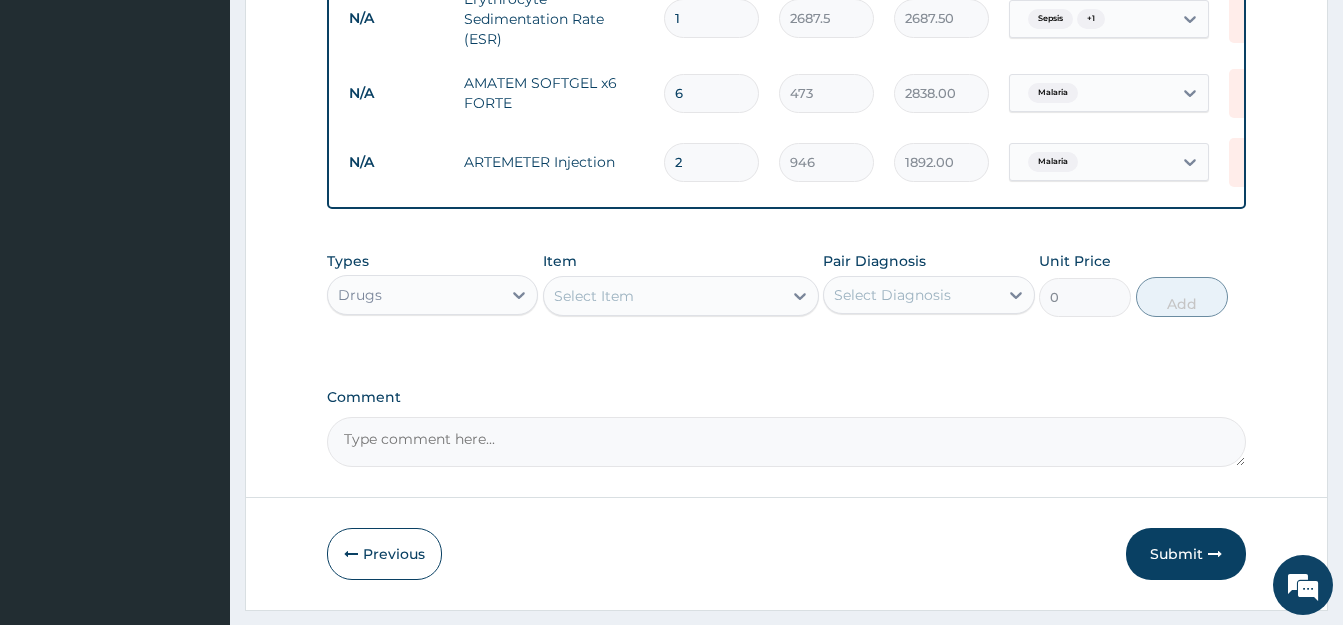 click on "Select Item" 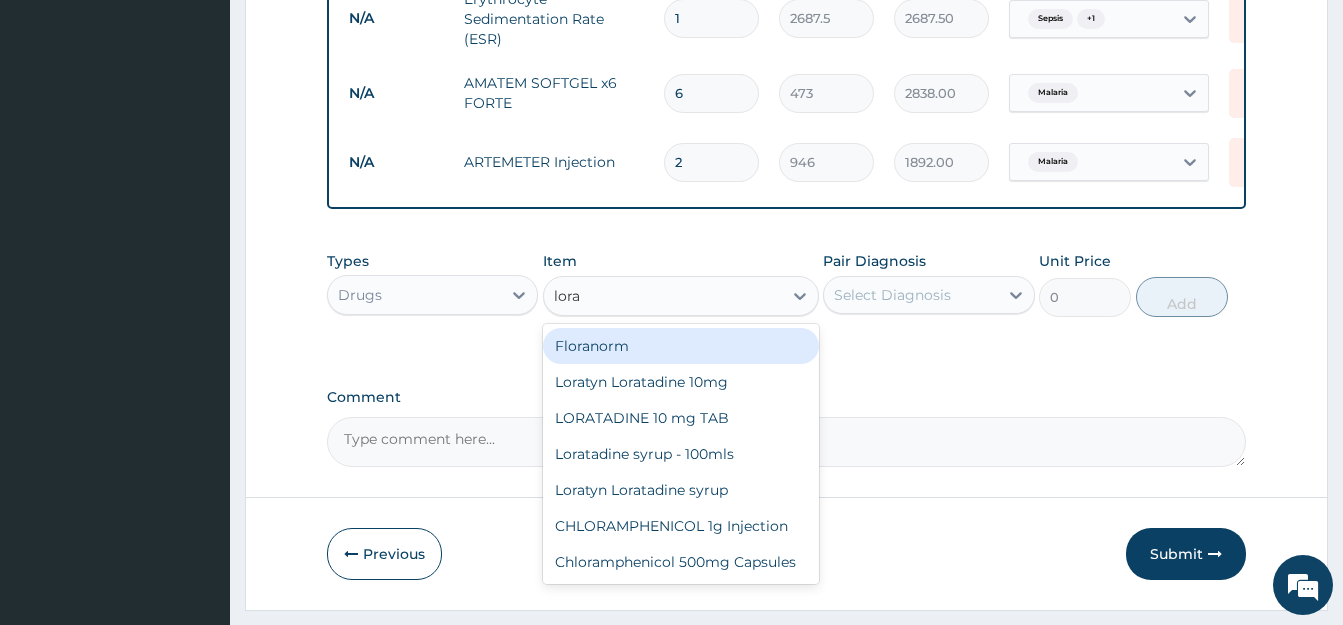 type on "lorat" 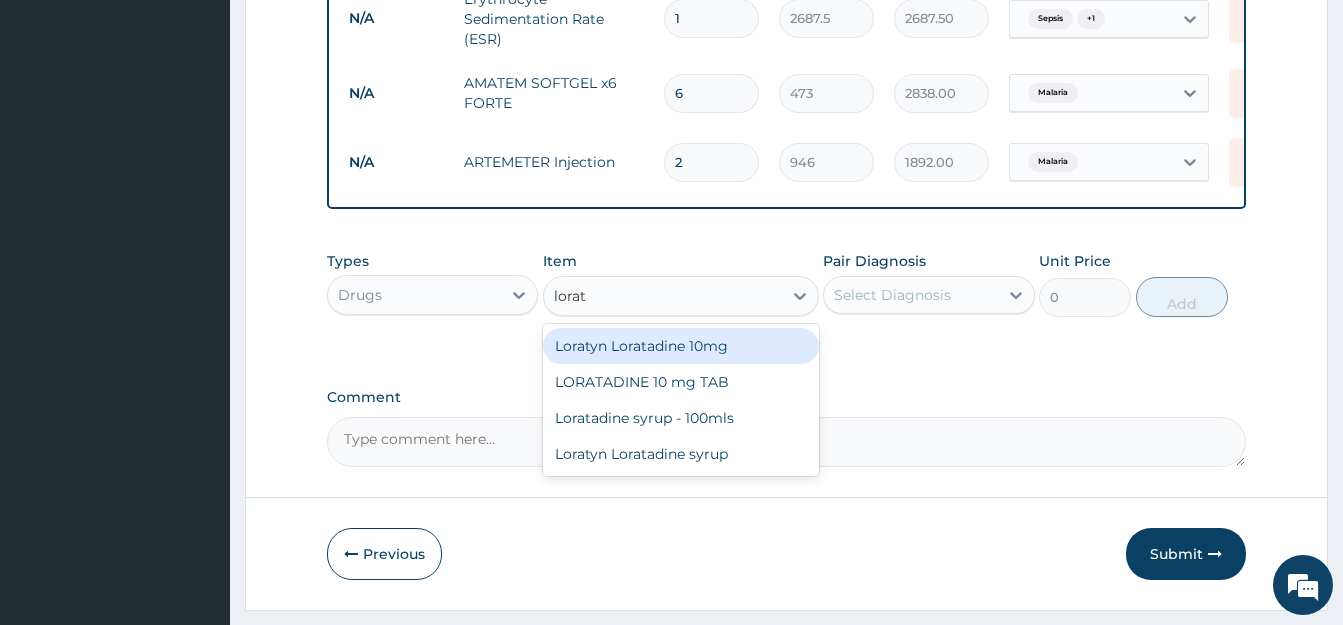 click on "Loratyn Loratadine 10mg" 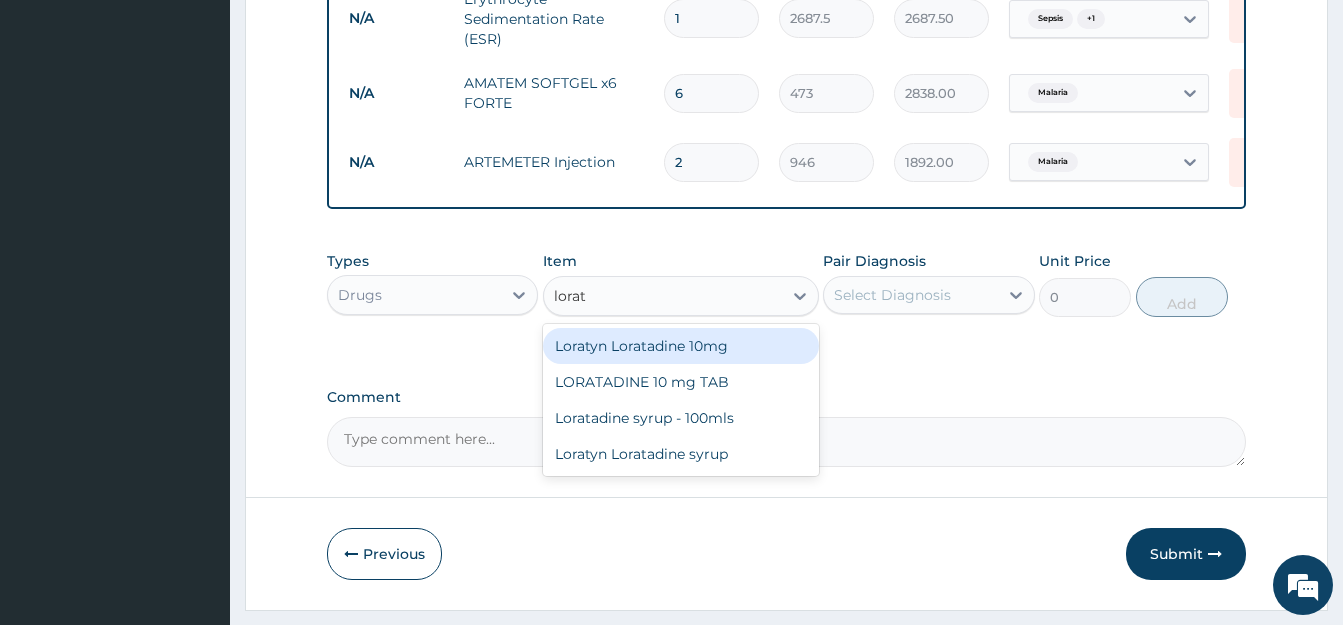 type 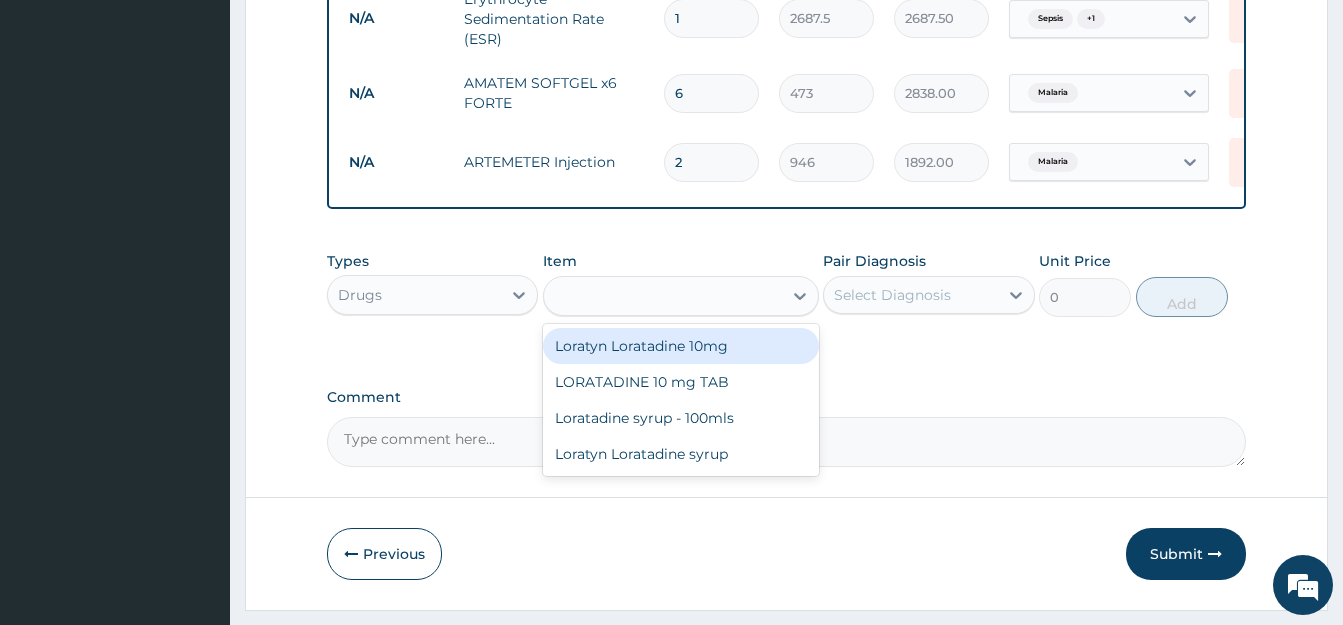 type on "88.6875" 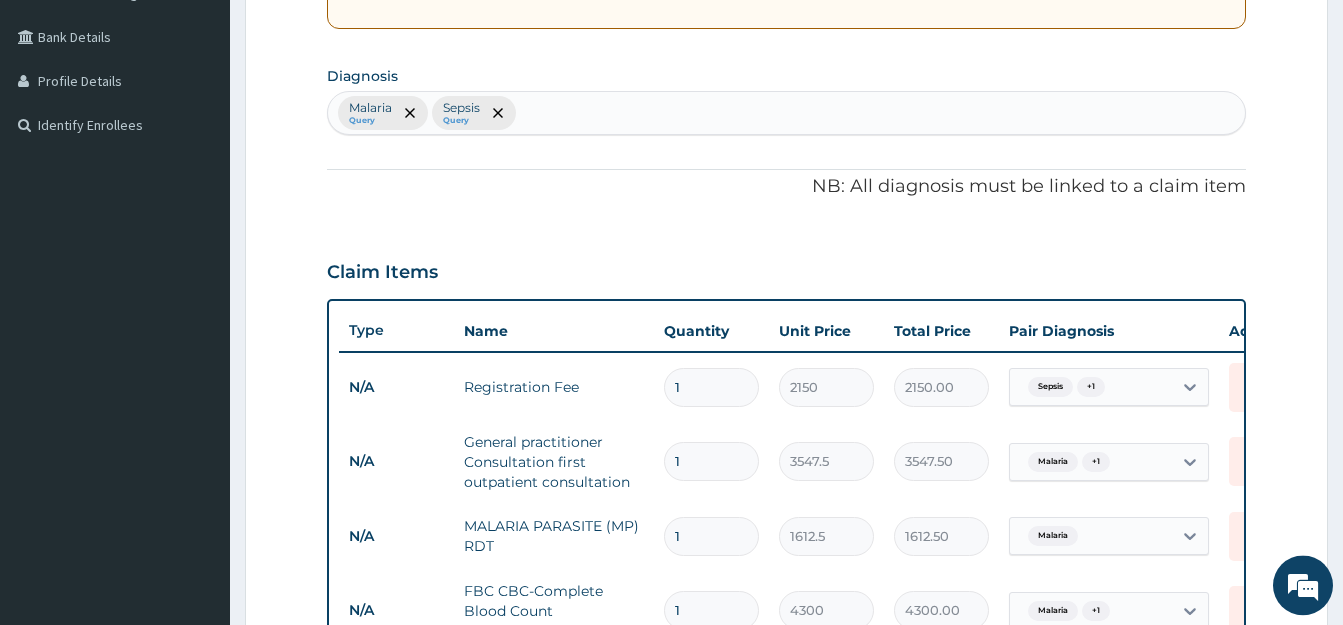 scroll, scrollTop: 403, scrollLeft: 0, axis: vertical 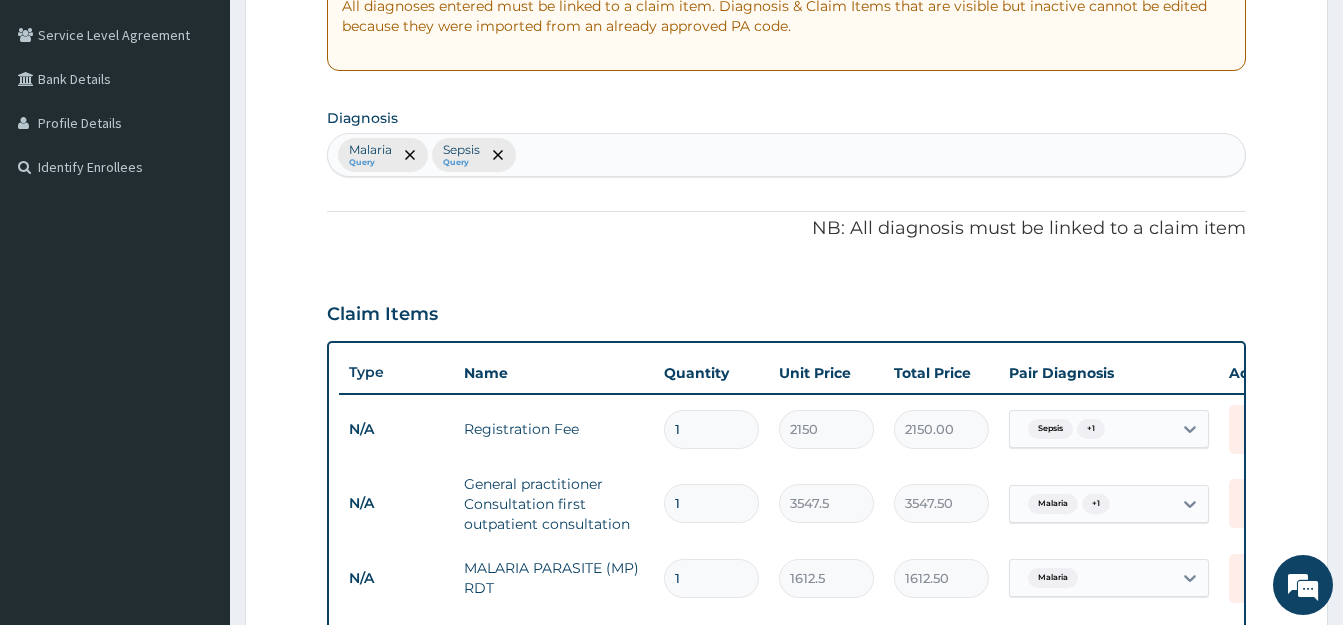 click on "Malaria Query Sepsis Query" 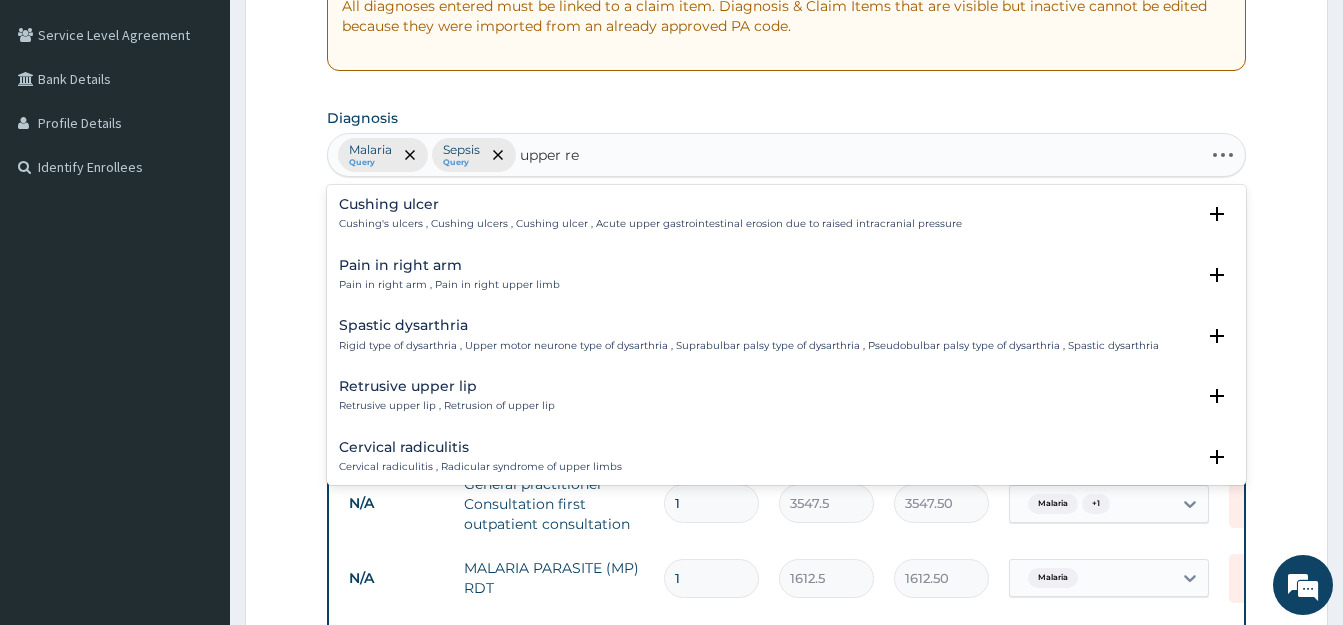 type on "upper res" 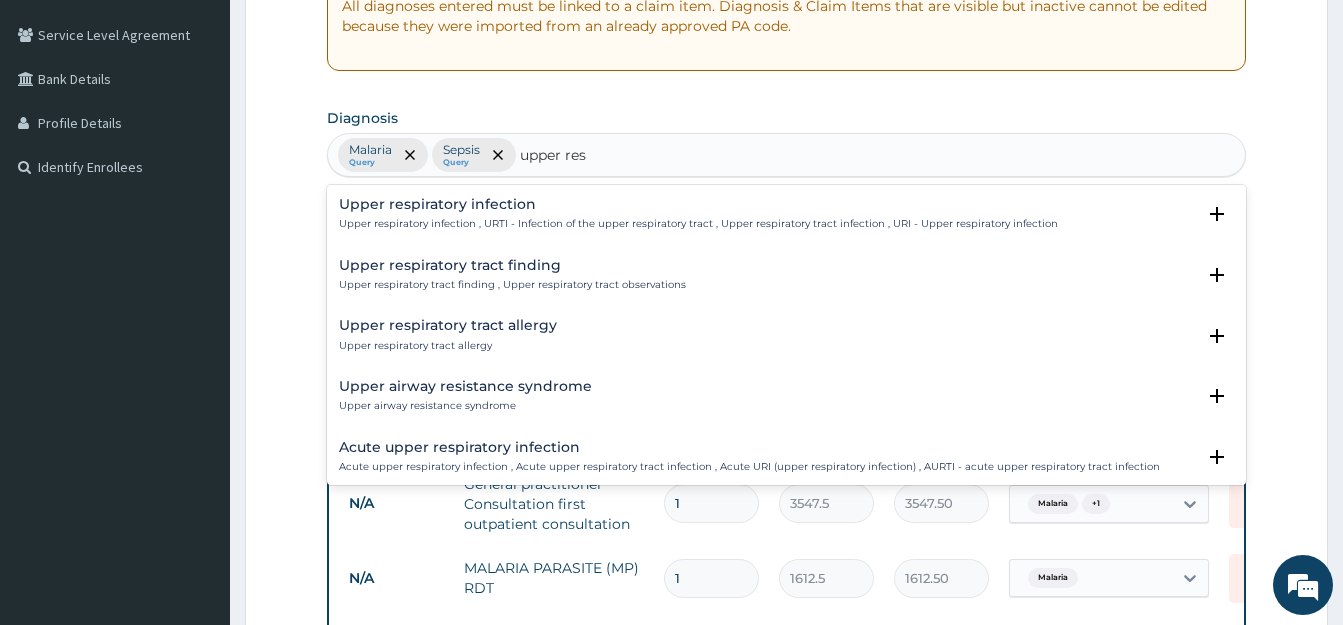 click on "Upper respiratory infection , URTI - Infection of the upper respiratory tract , Upper respiratory tract infection , URI - Upper respiratory infection" 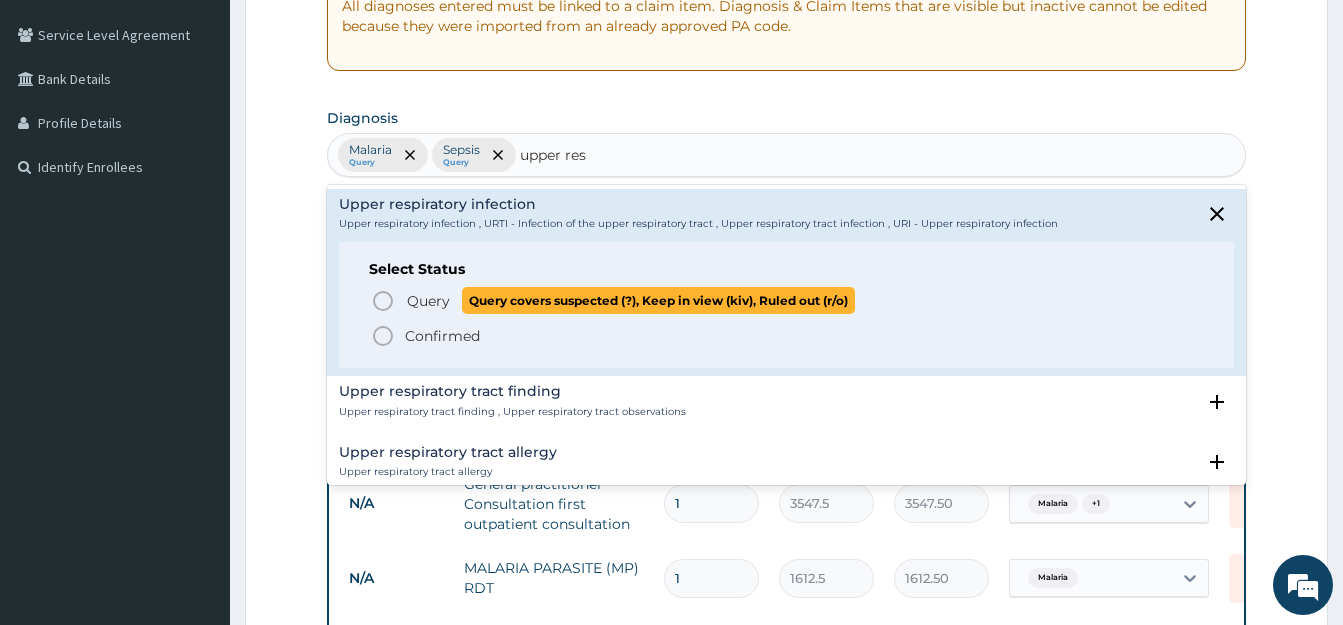 click 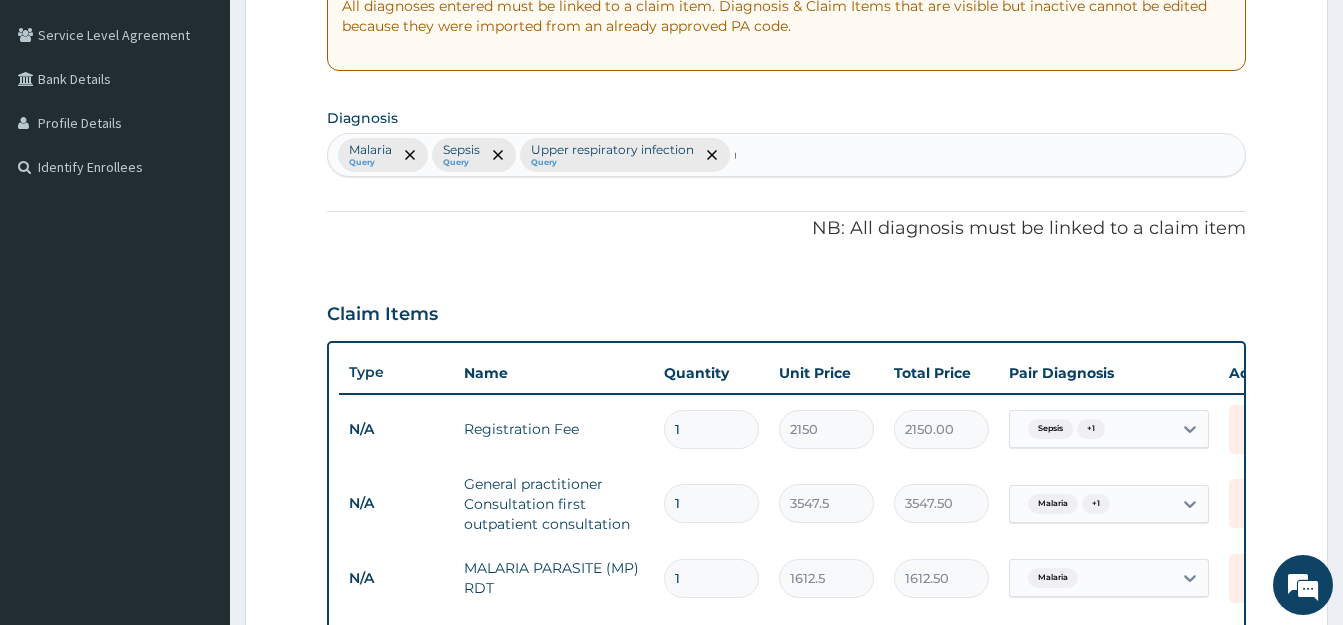 type 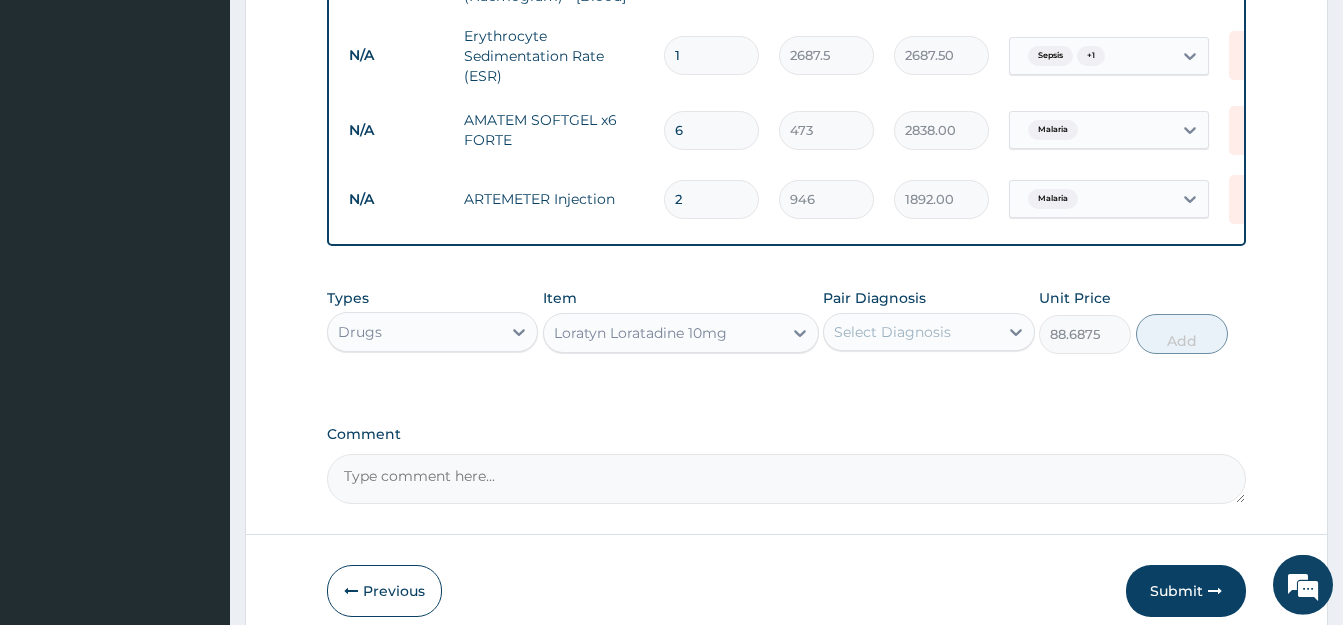 scroll, scrollTop: 1117, scrollLeft: 0, axis: vertical 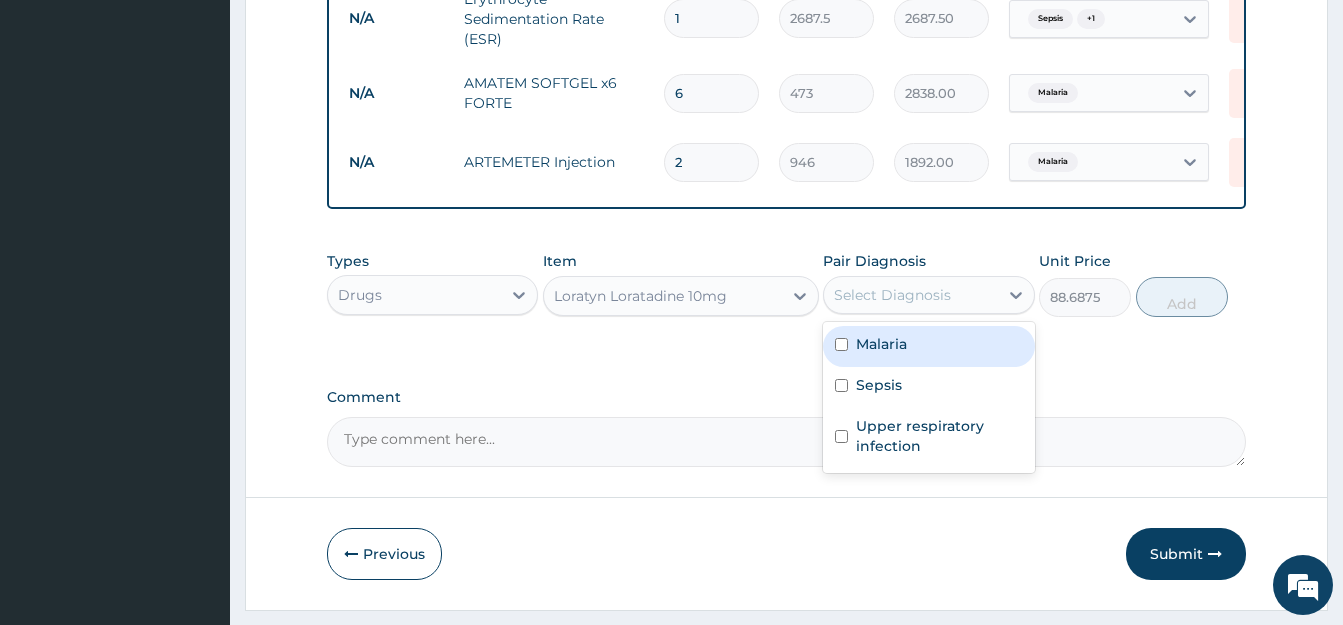 click on "Select Diagnosis" 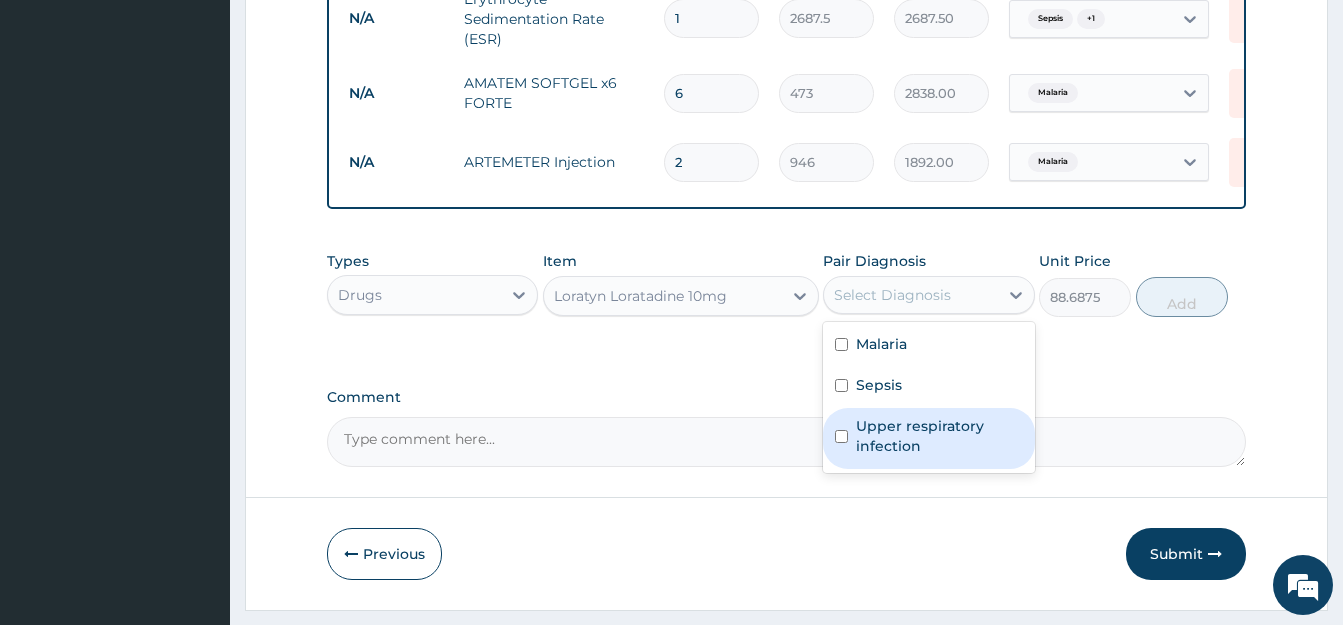 click 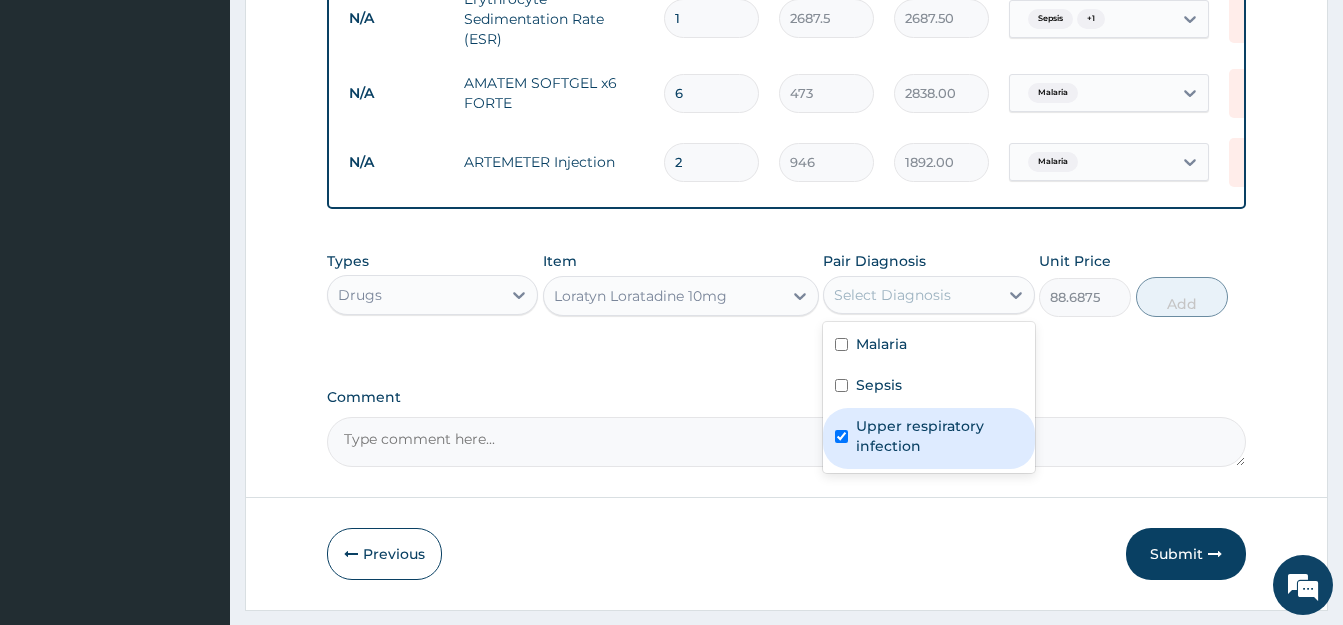 checkbox on "true" 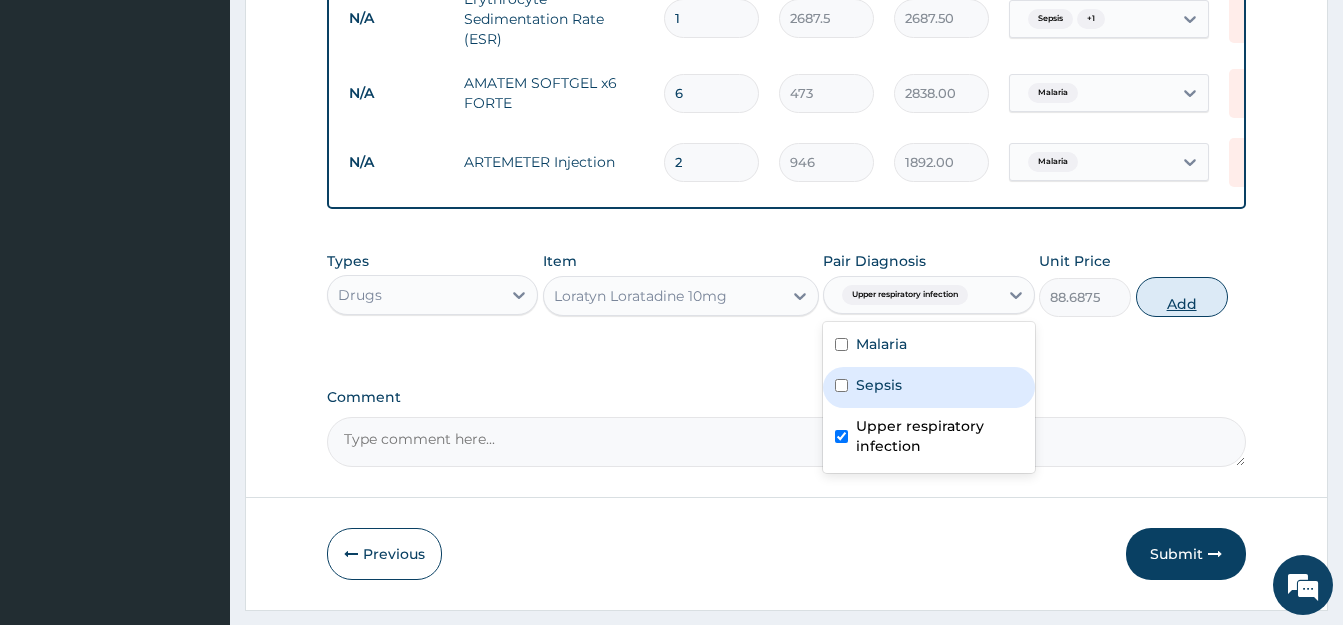 click on "Add" 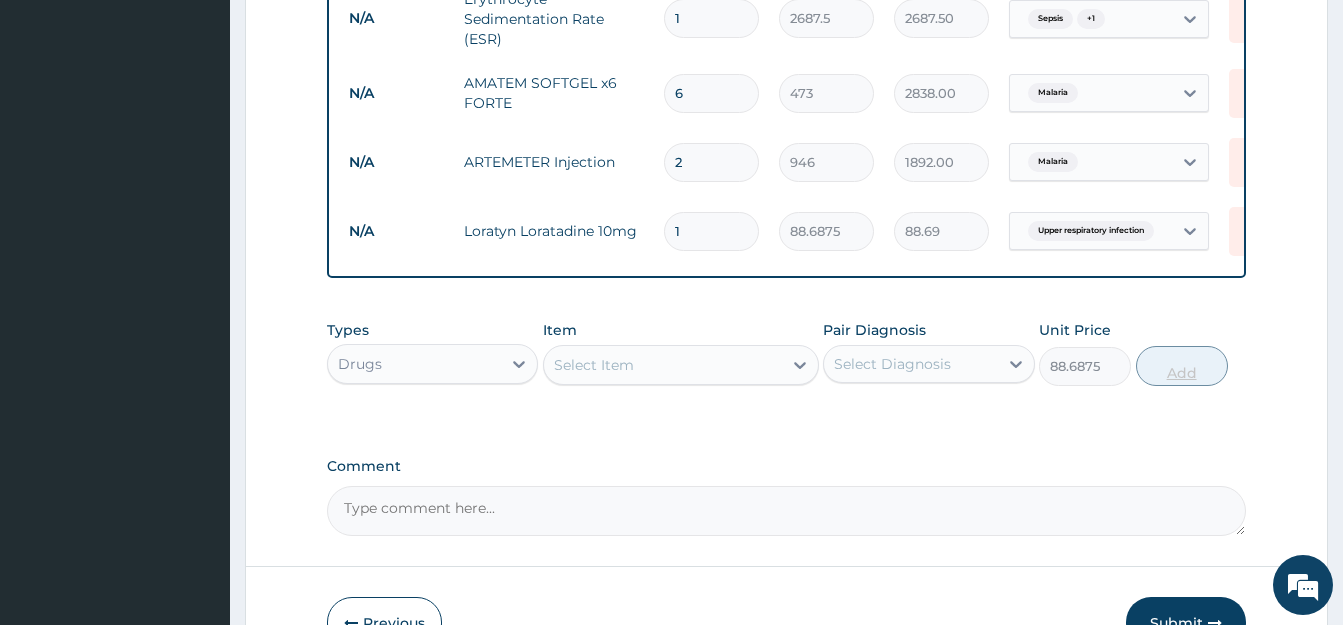 type on "0" 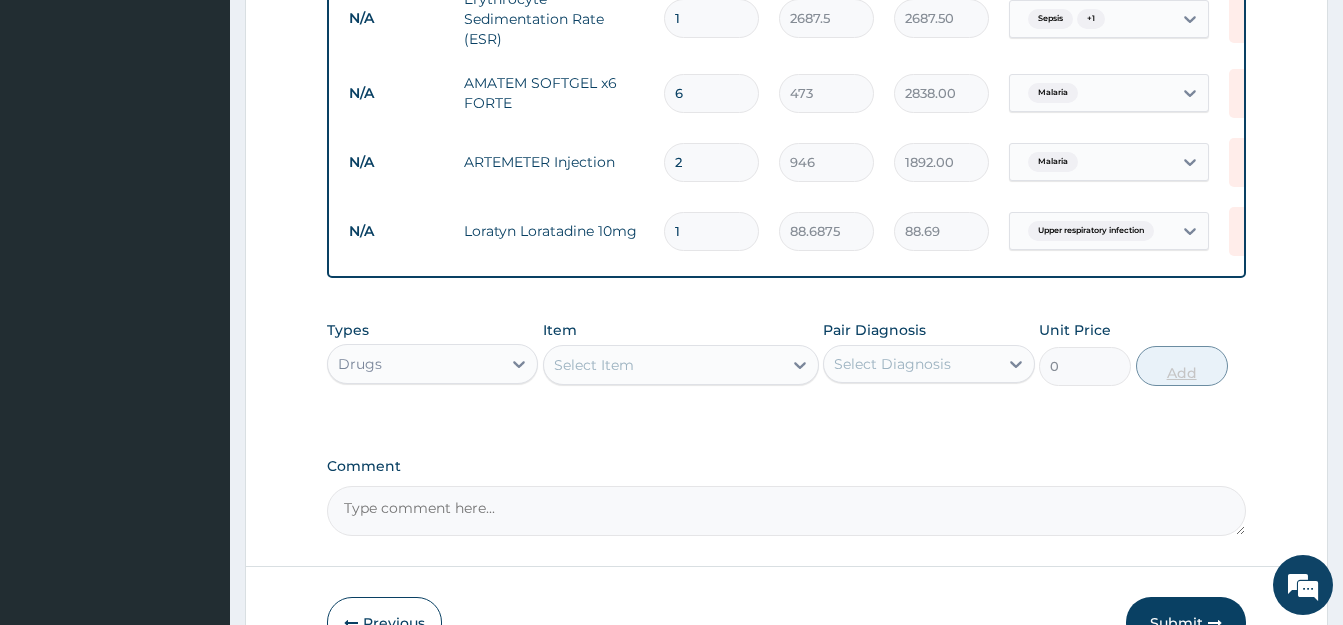 type 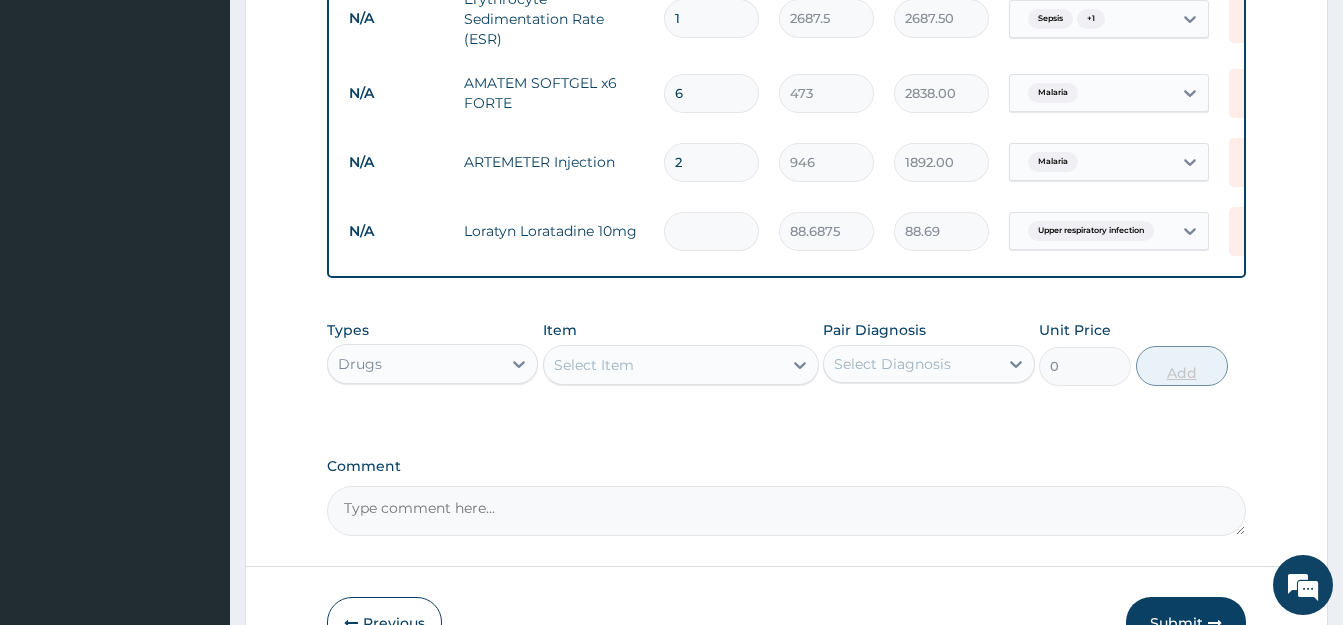type on "0.00" 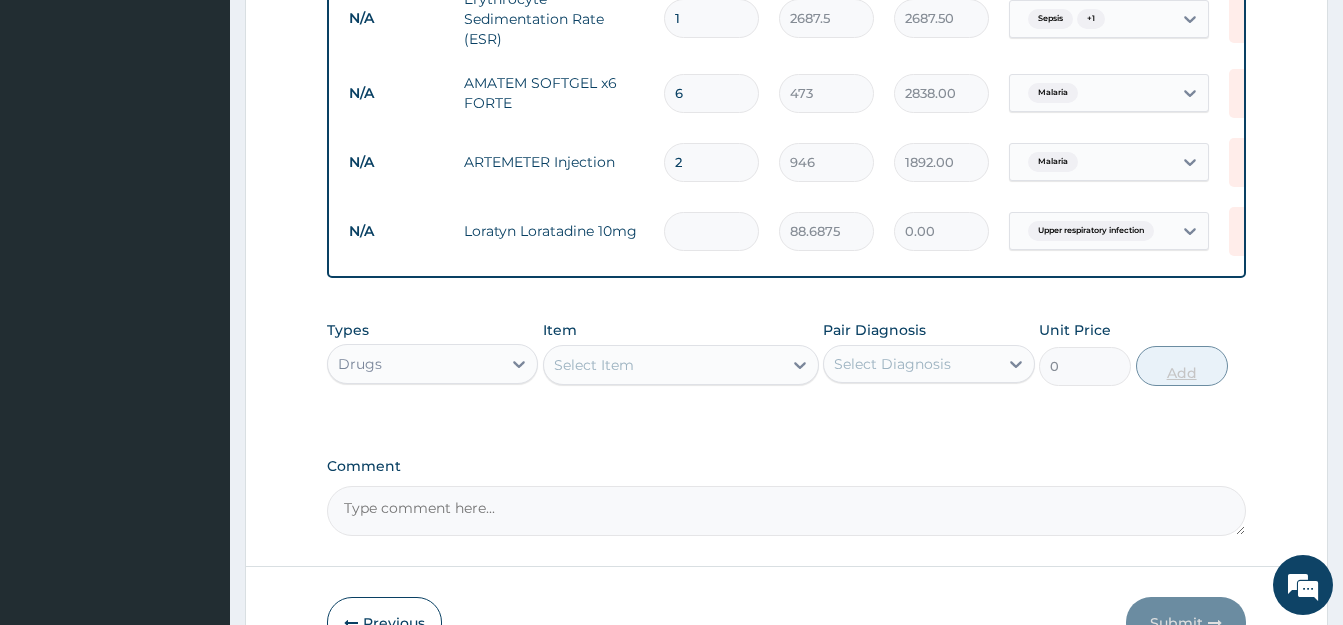 type on "3" 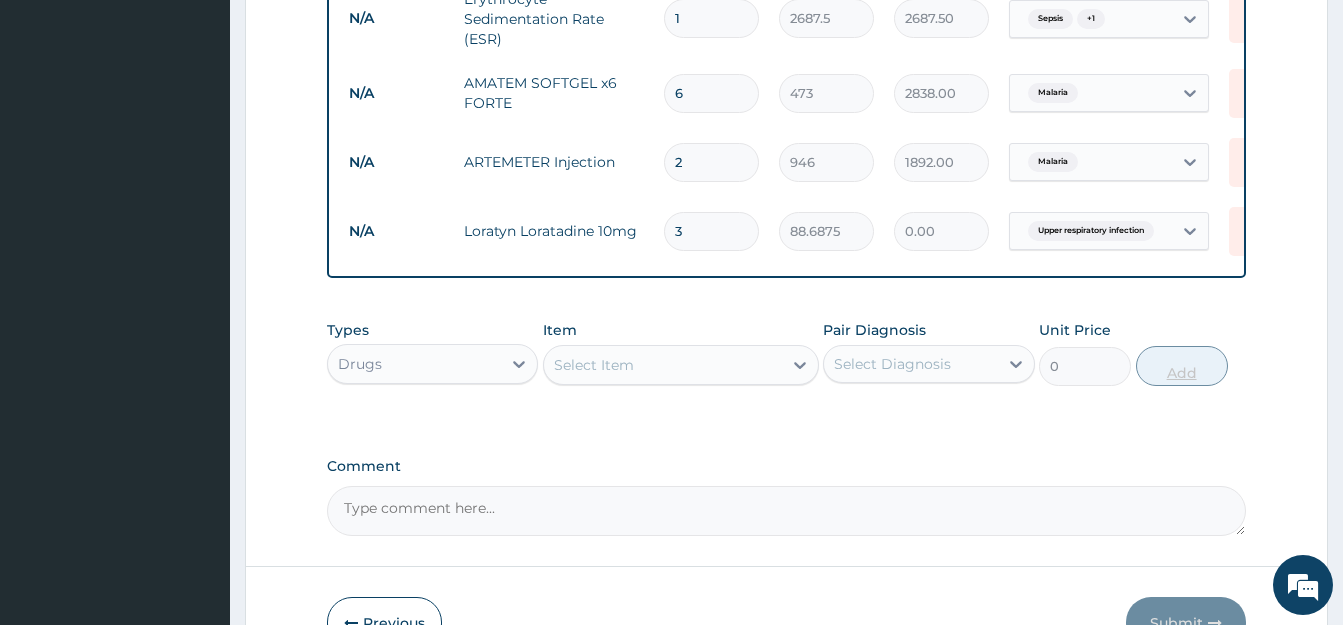 type on "266.06" 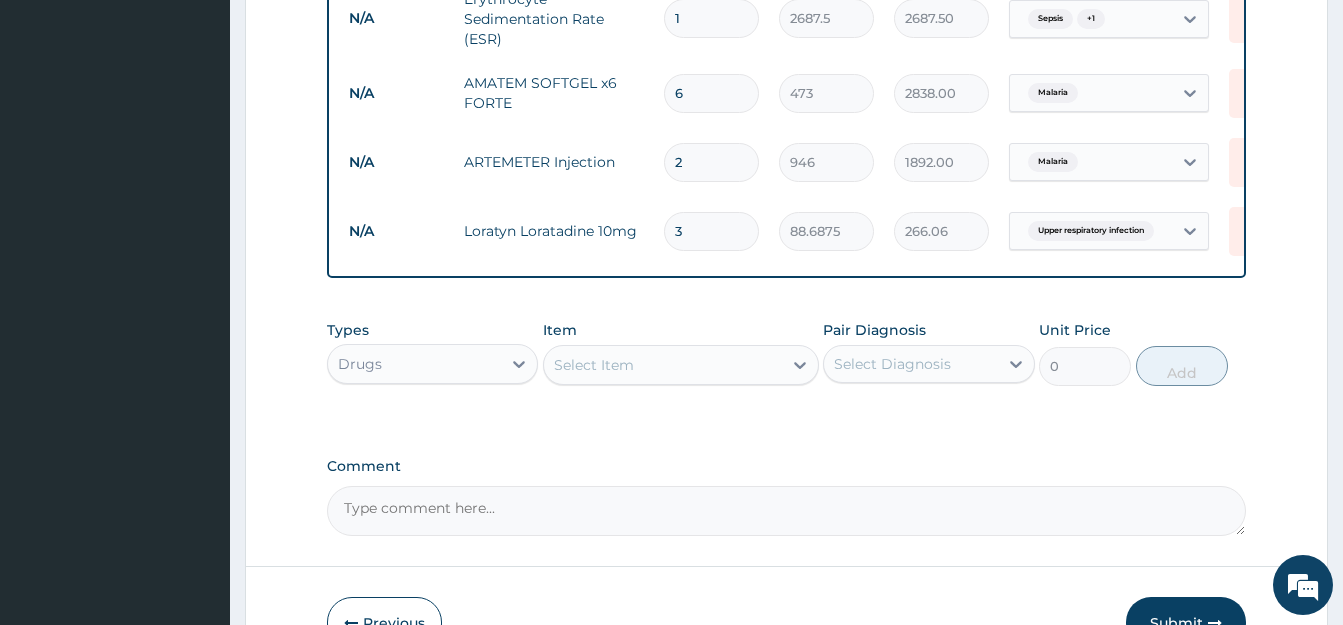 type on "3" 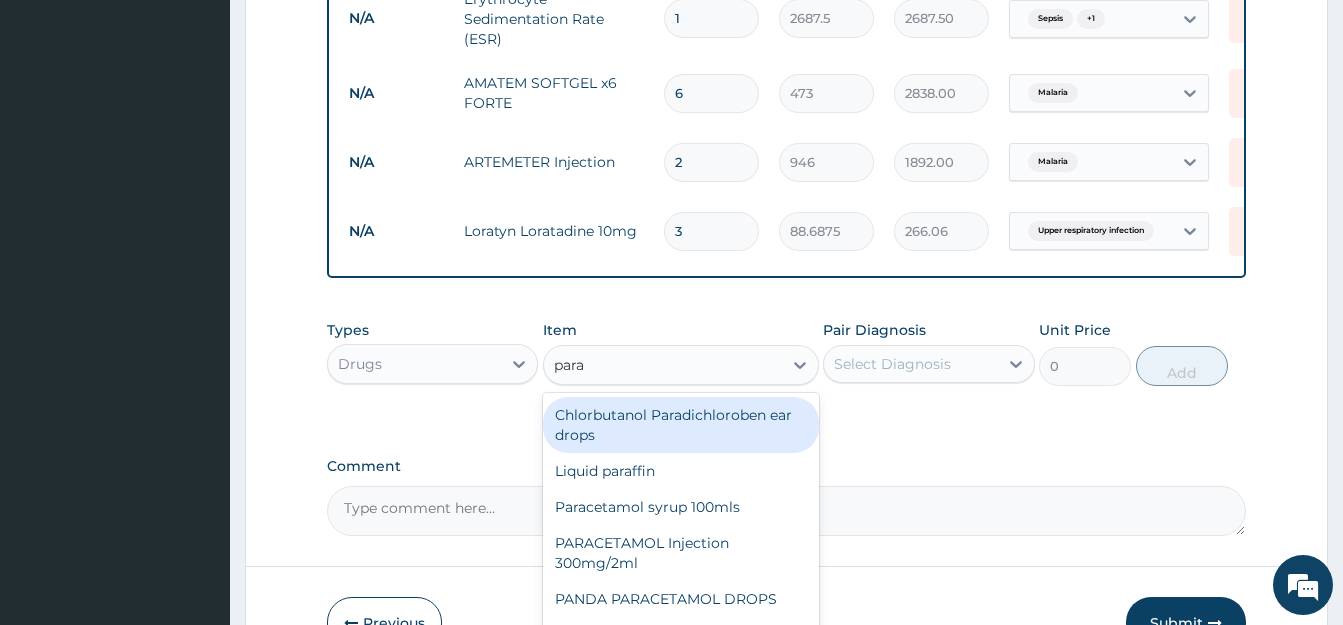 type on "parac" 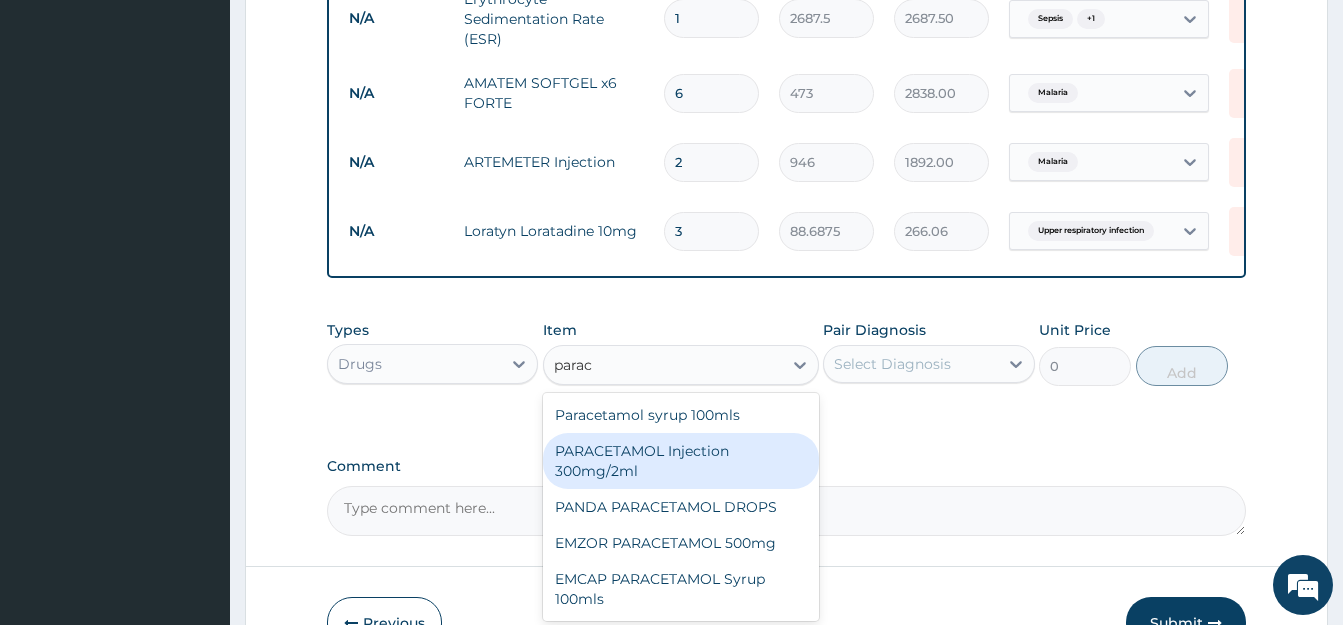 click on "PARACETAMOL Injection 300mg/2ml" 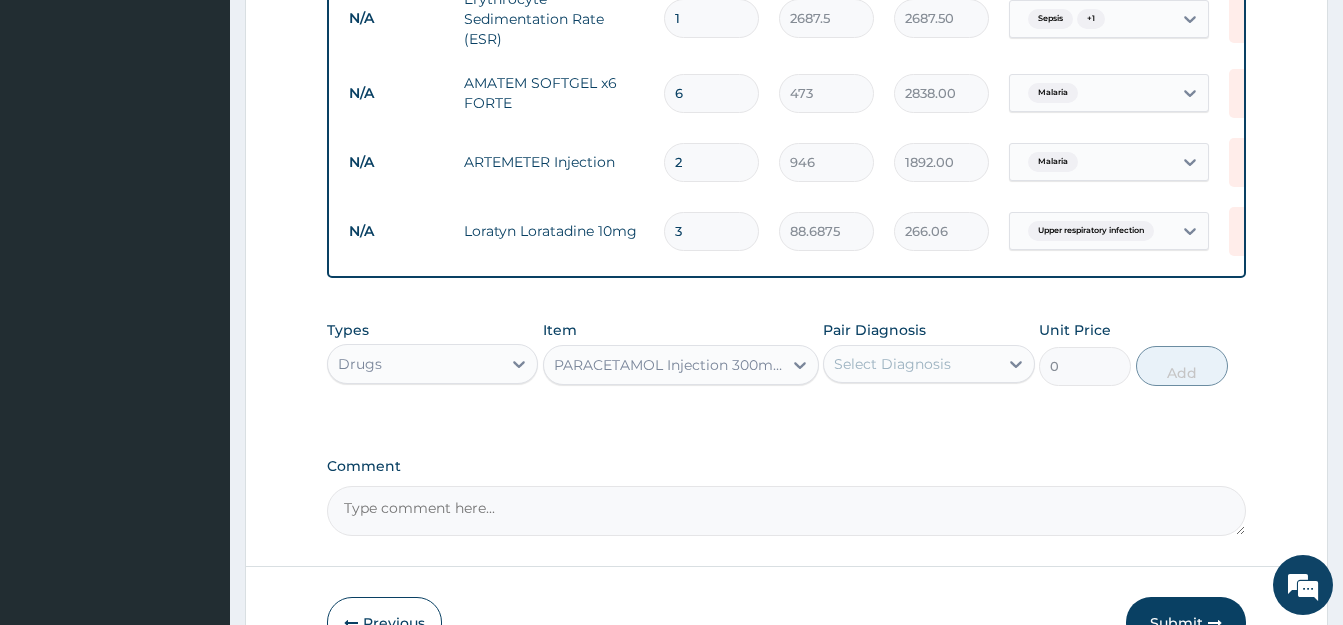 type 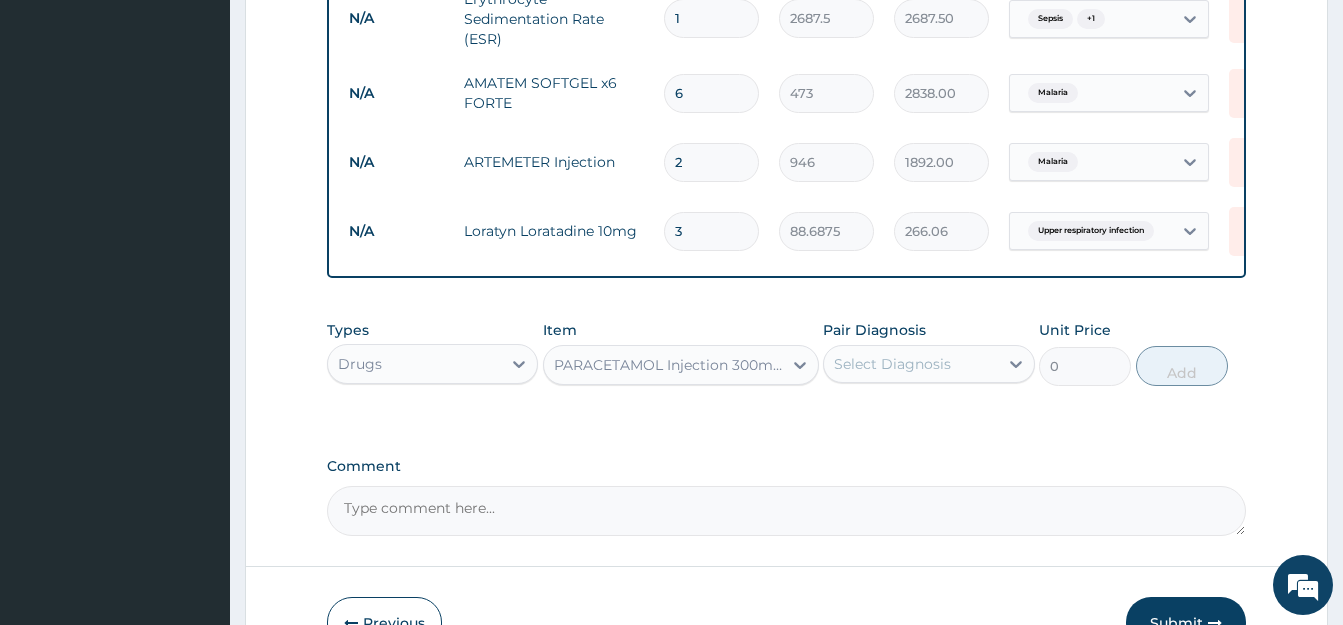 type on "260.15" 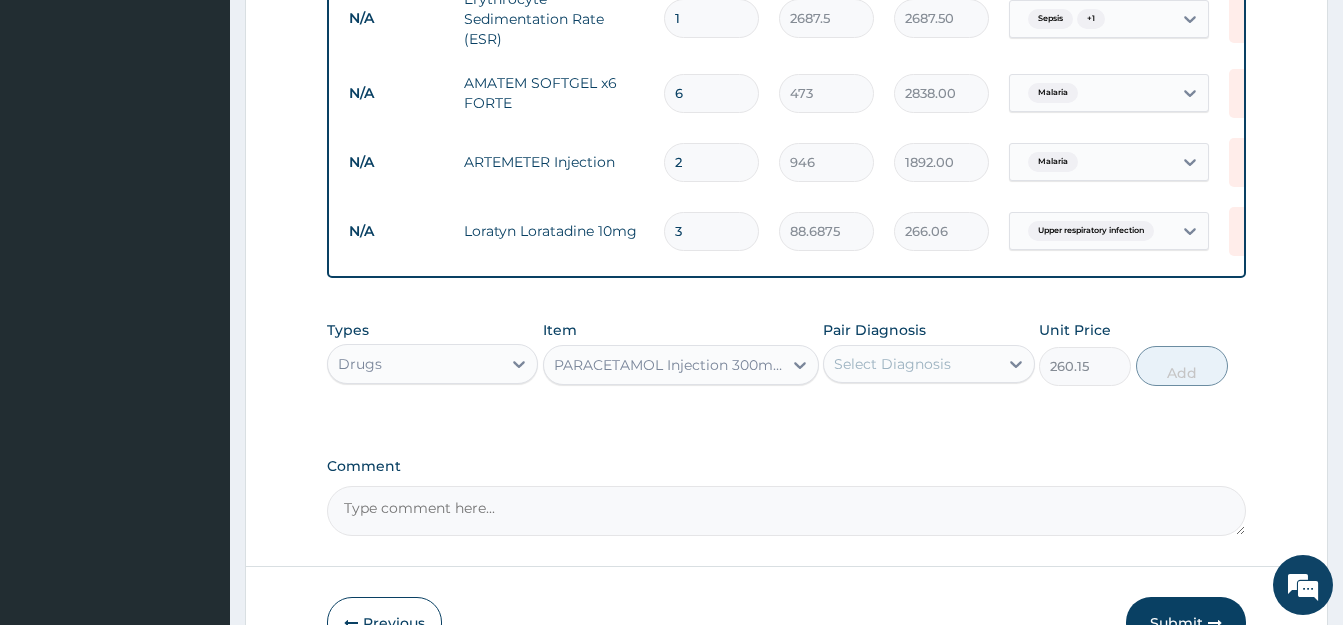 click on "Select Diagnosis" 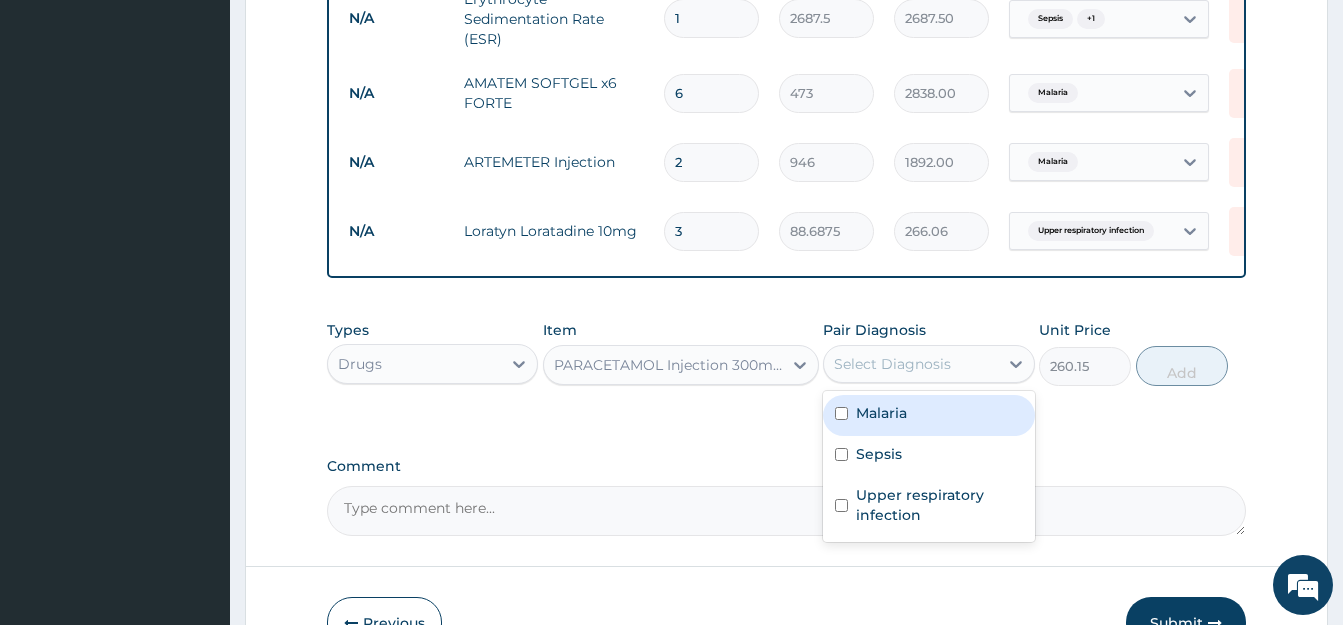 click 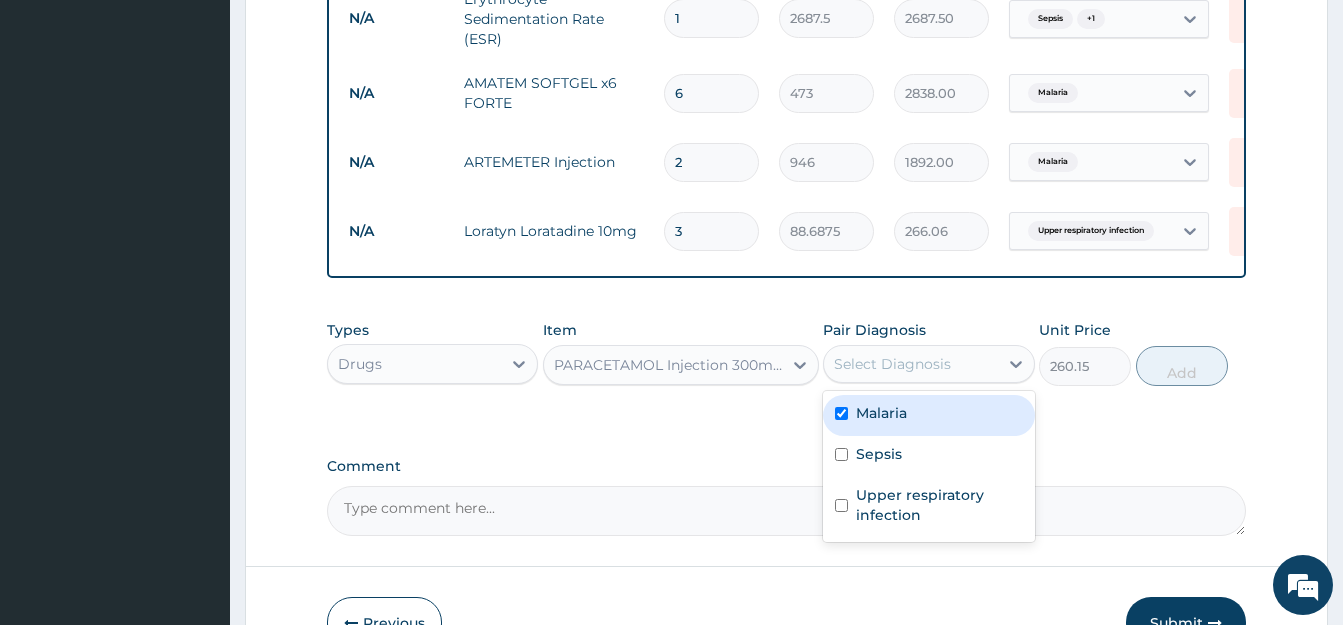 checkbox on "true" 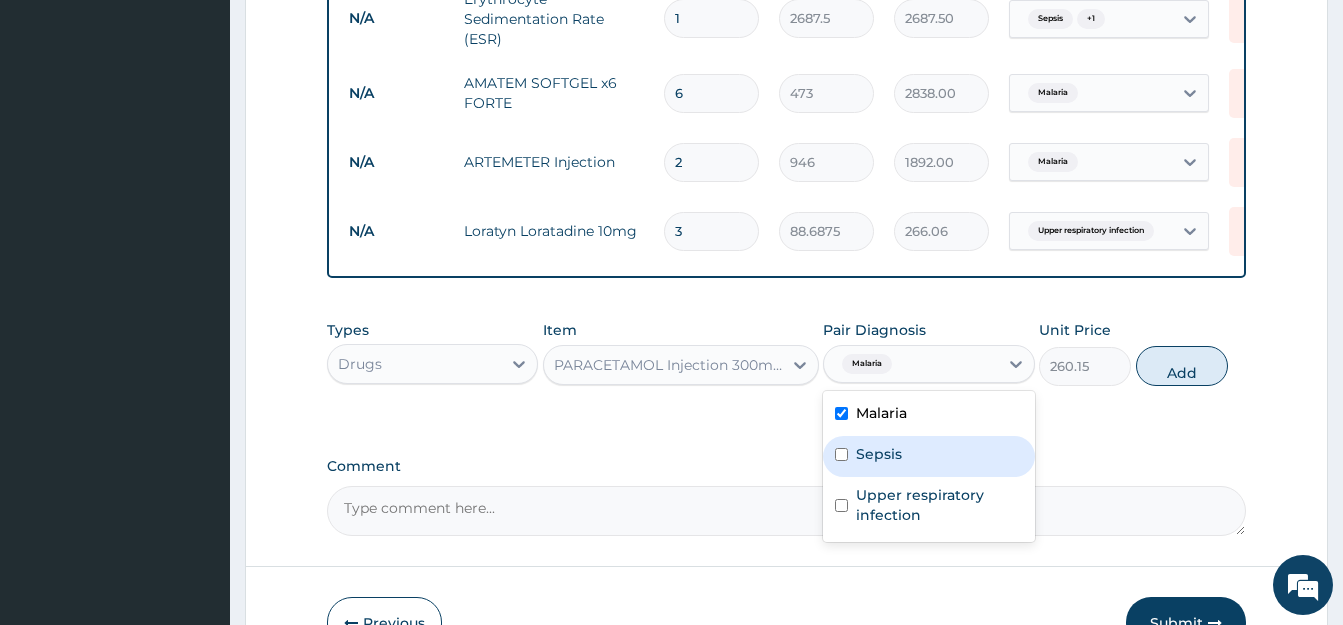 click on "Sepsis" 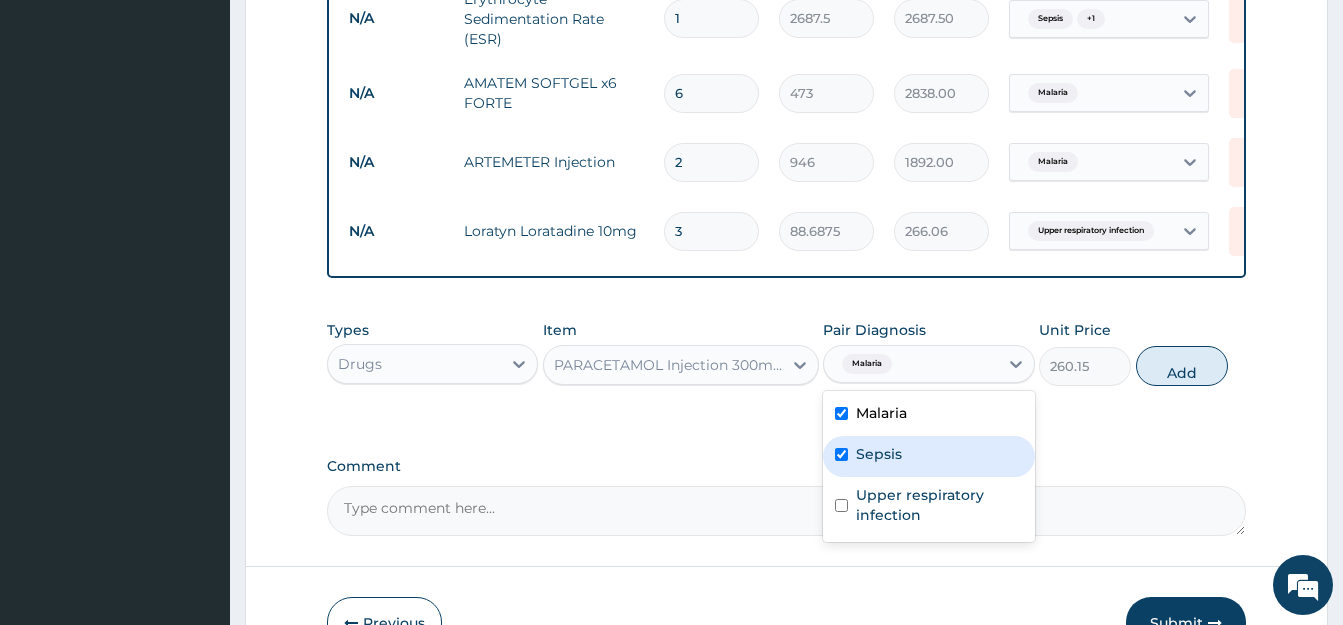 checkbox on "true" 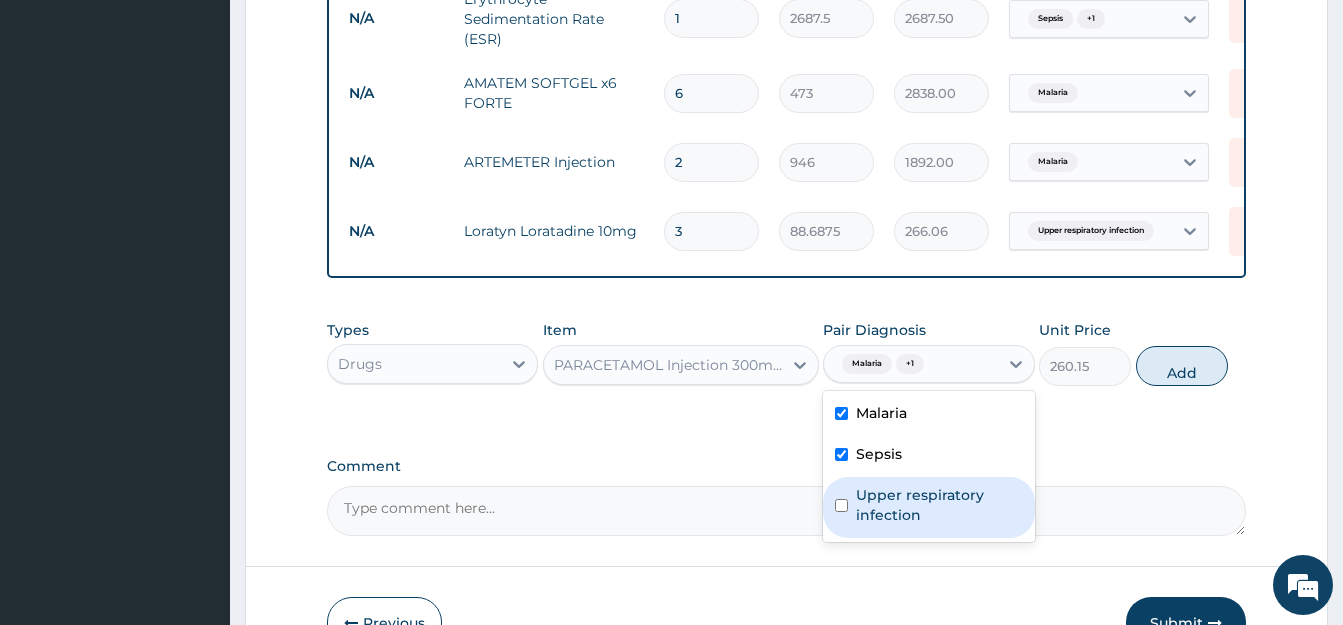 click 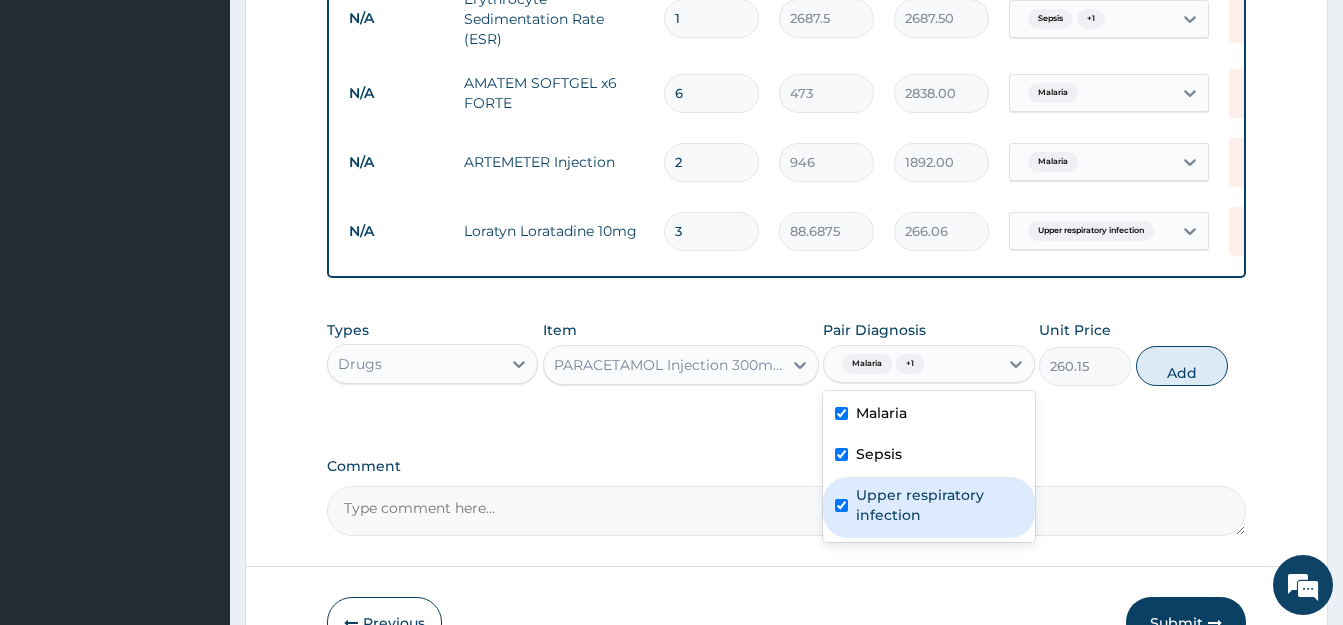 checkbox on "true" 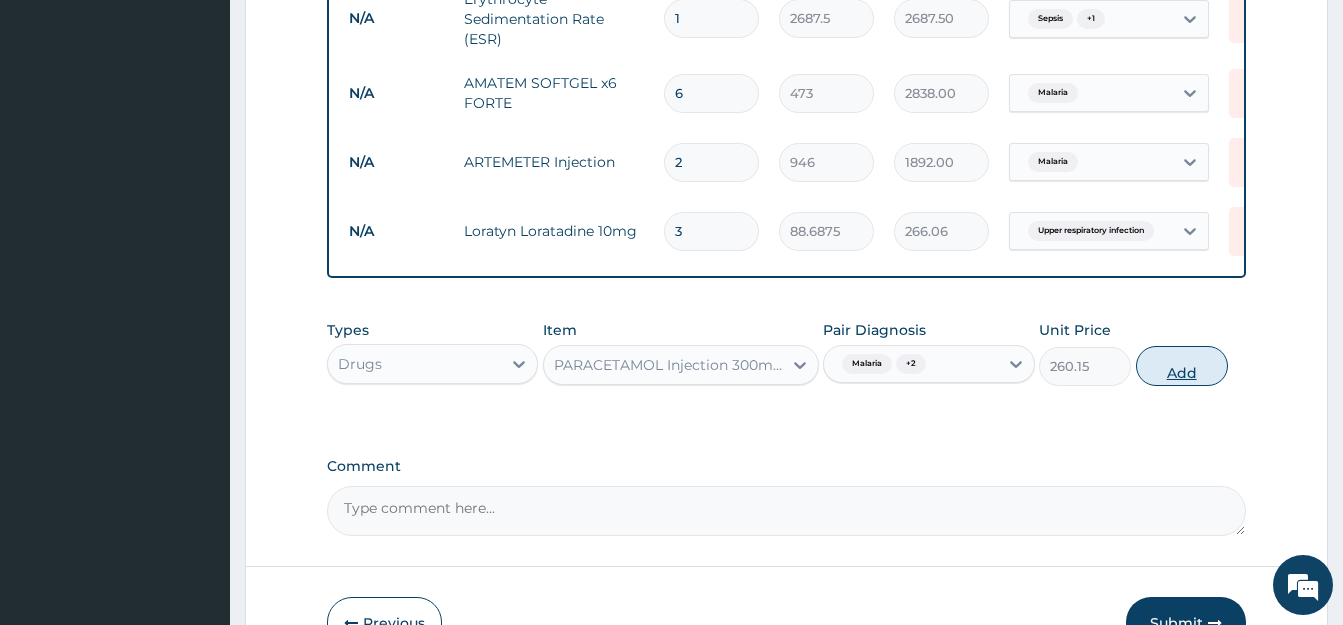 click on "Add" 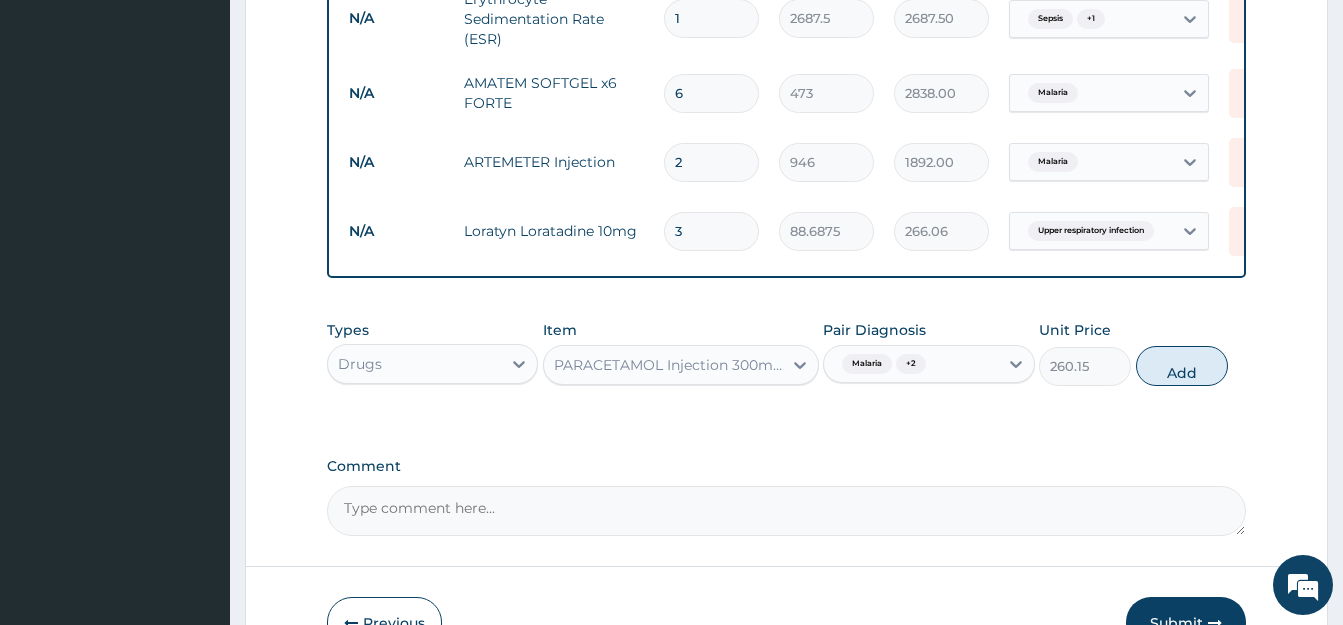 type on "0" 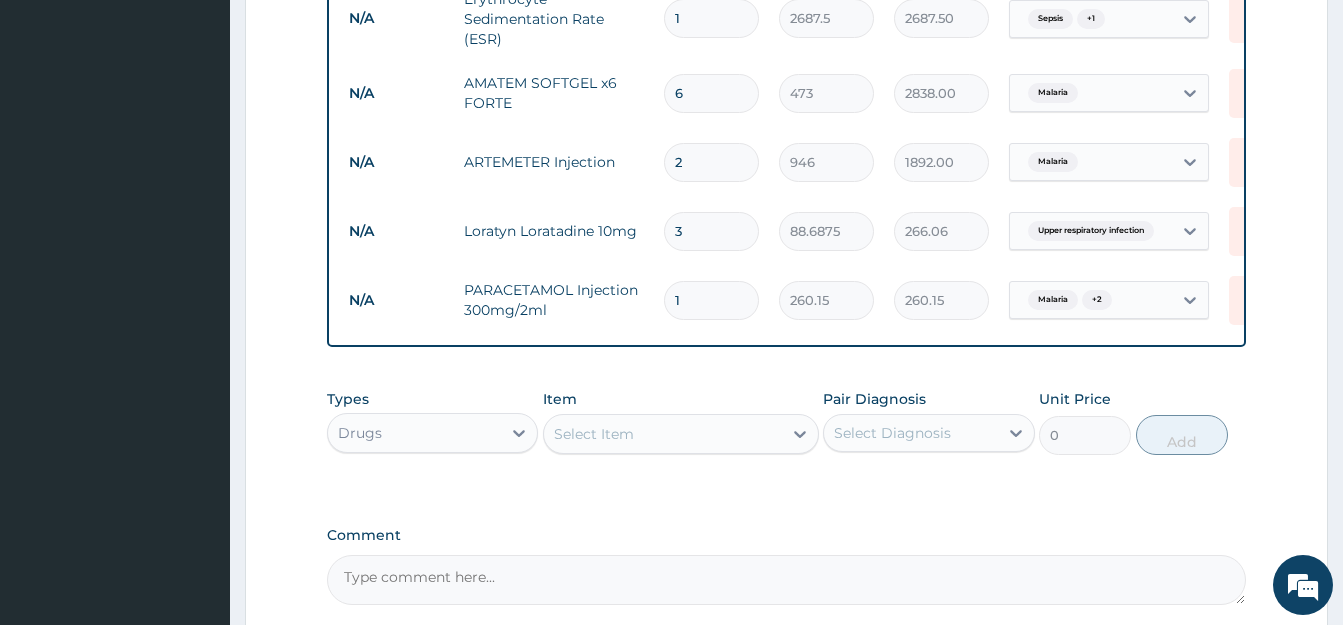 type 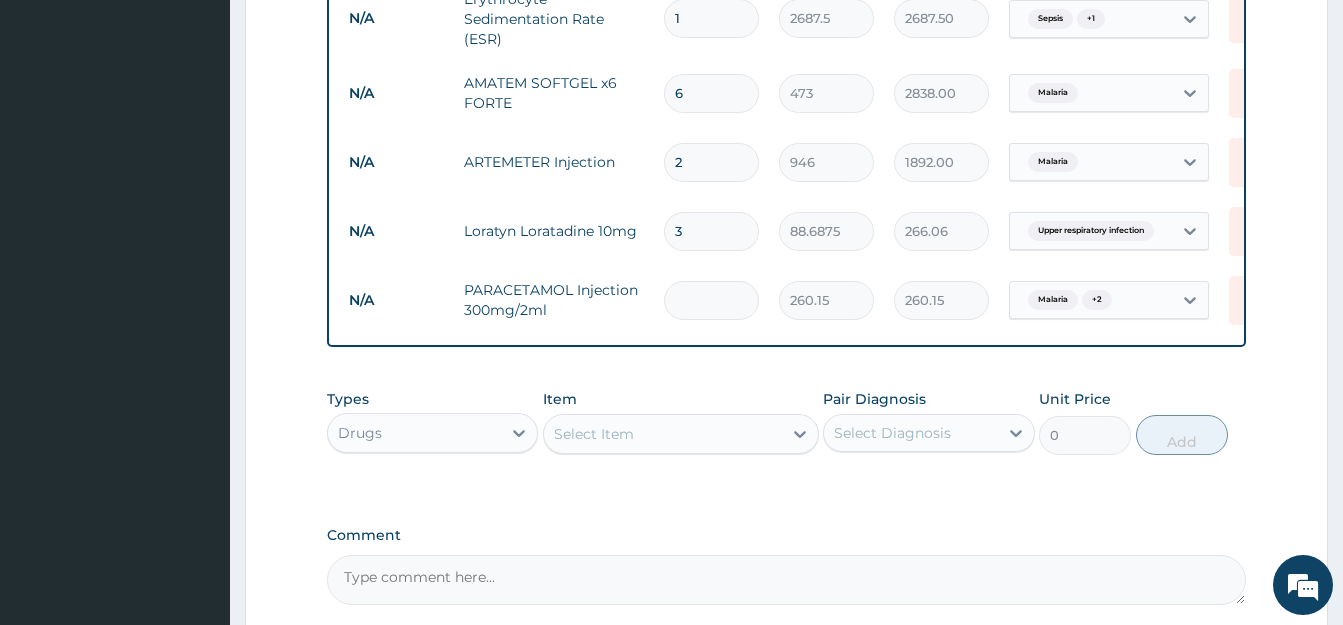 type on "0.00" 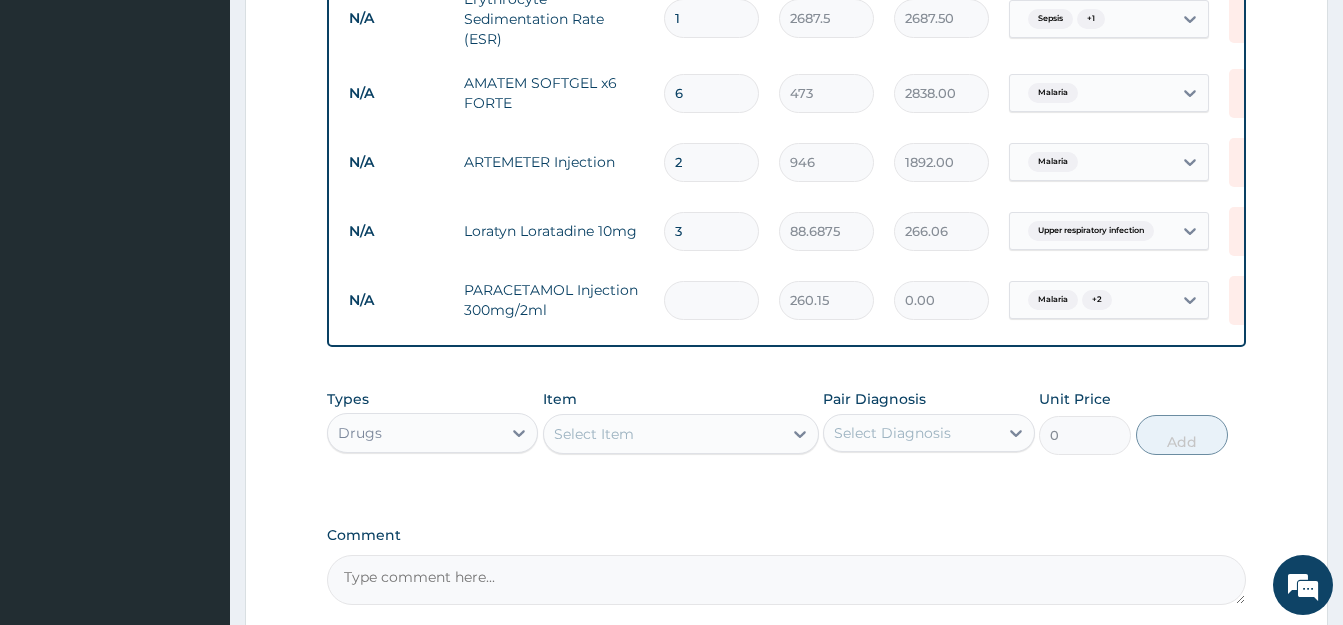 type on "2" 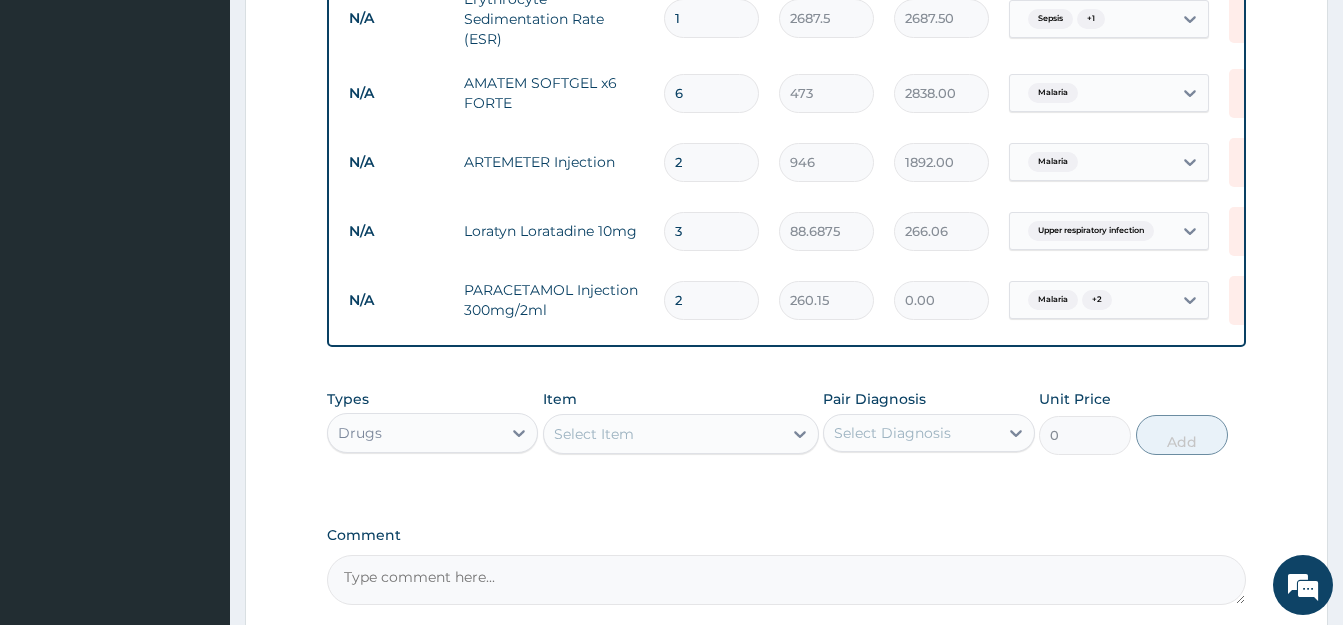 type on "520.30" 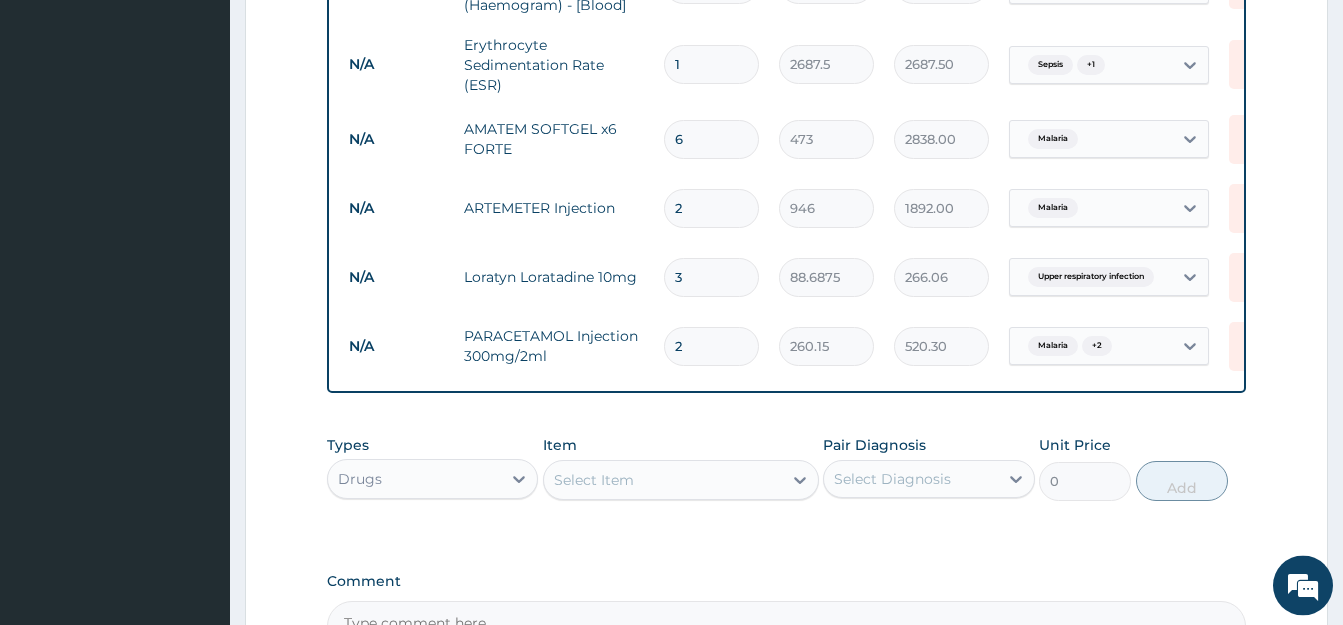 scroll, scrollTop: 1117, scrollLeft: 0, axis: vertical 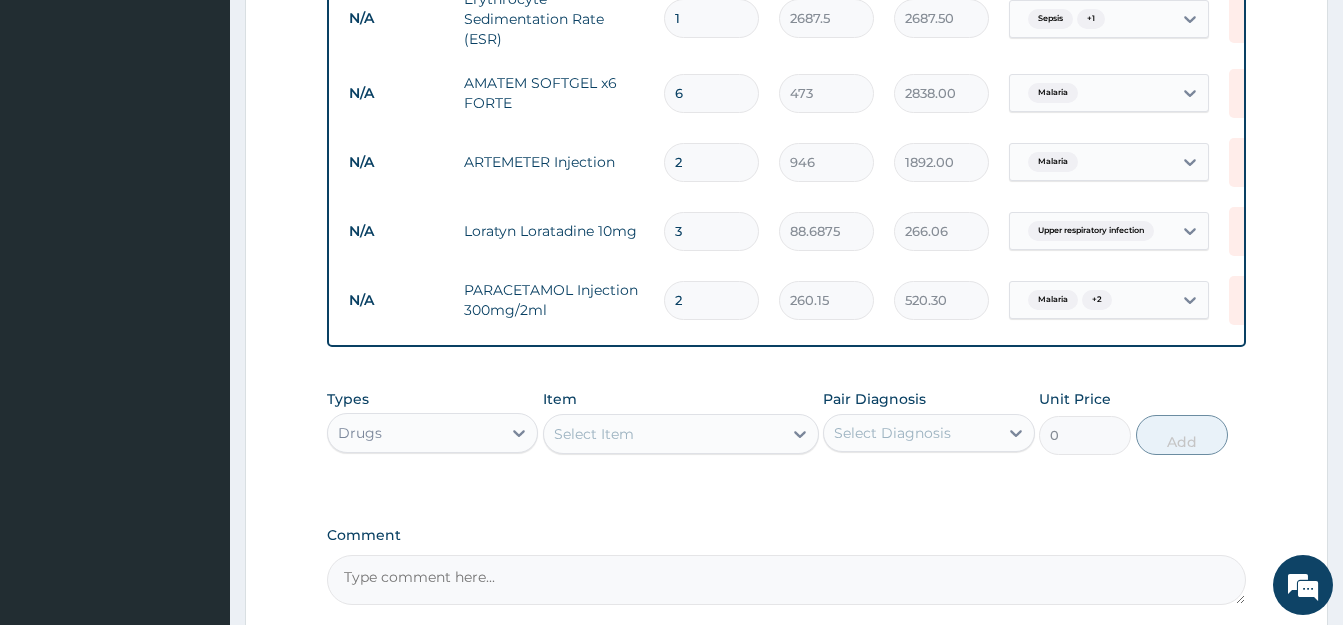 type on "2" 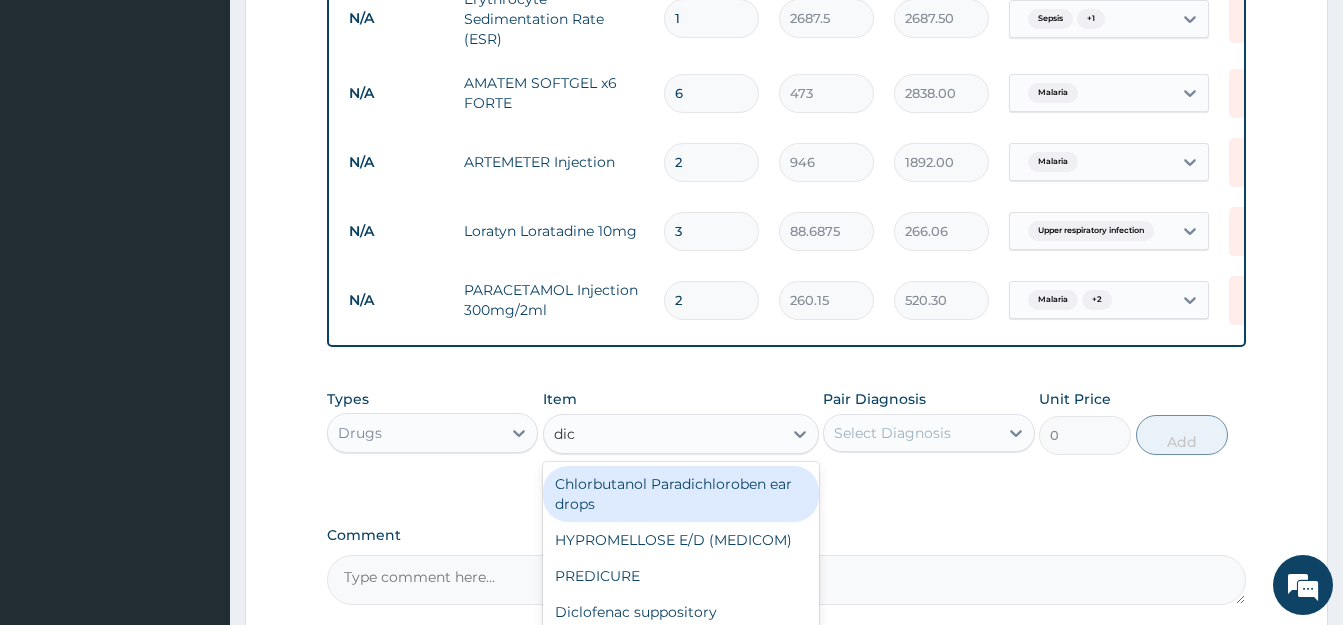 type on "dicl" 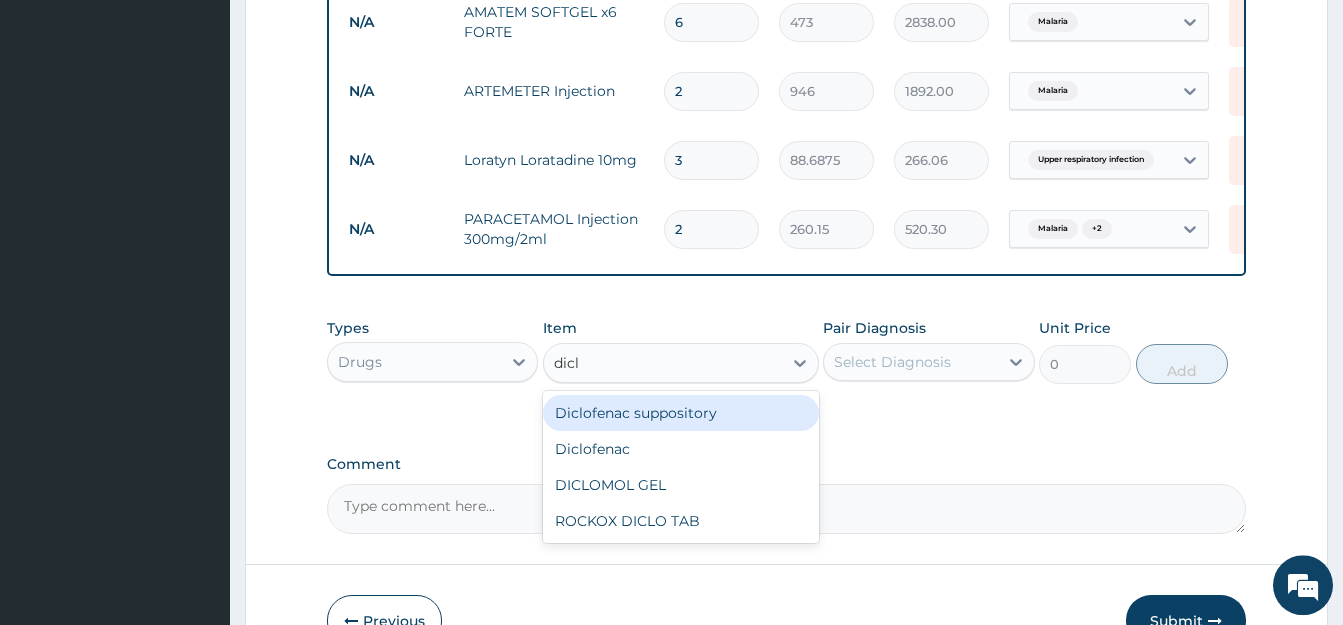 scroll, scrollTop: 1219, scrollLeft: 0, axis: vertical 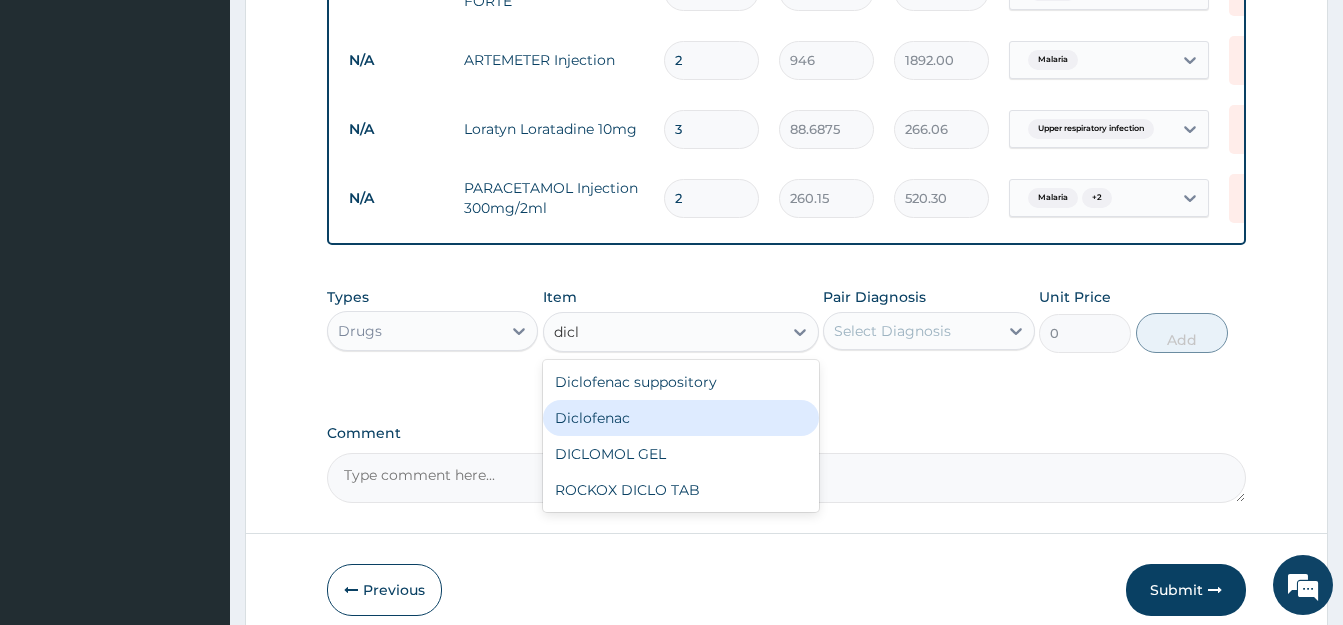 click on "Diclofenac" 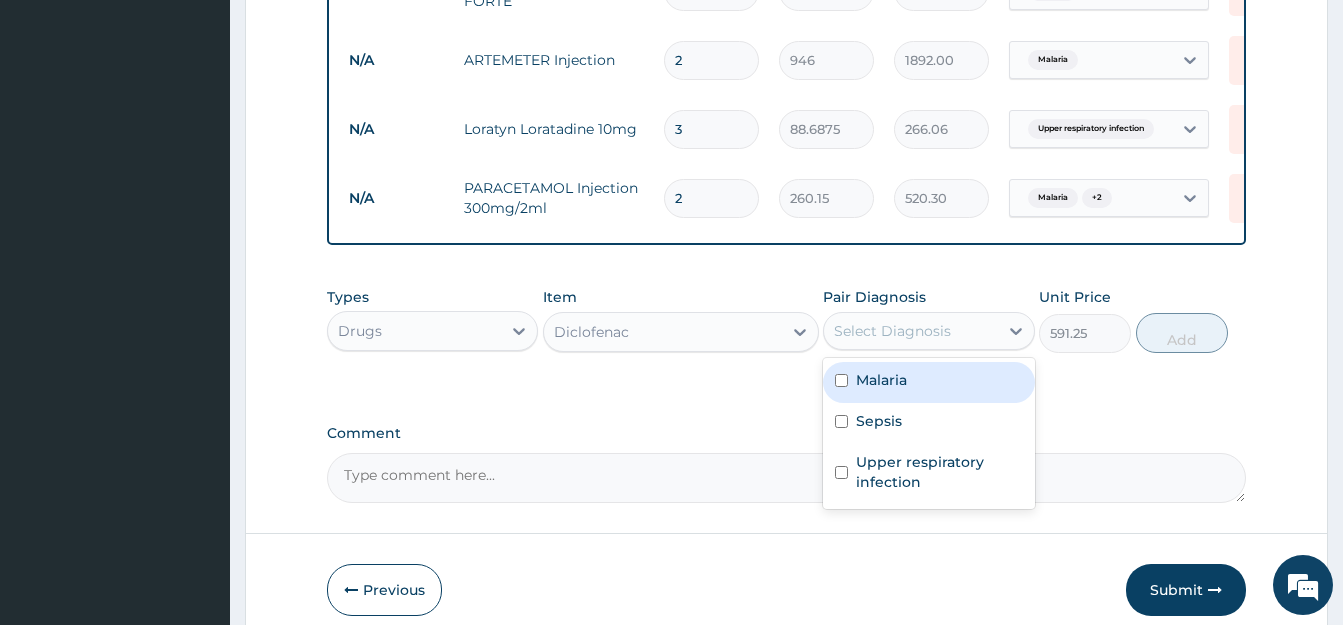 click on "Select Diagnosis" 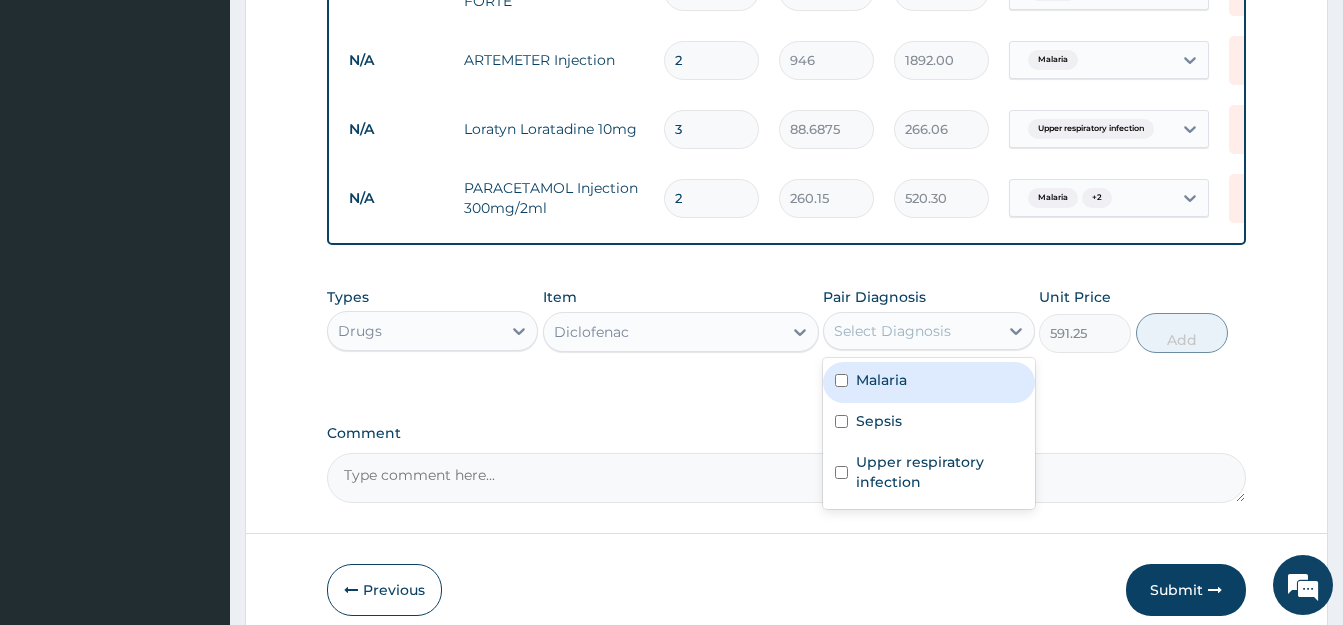 click 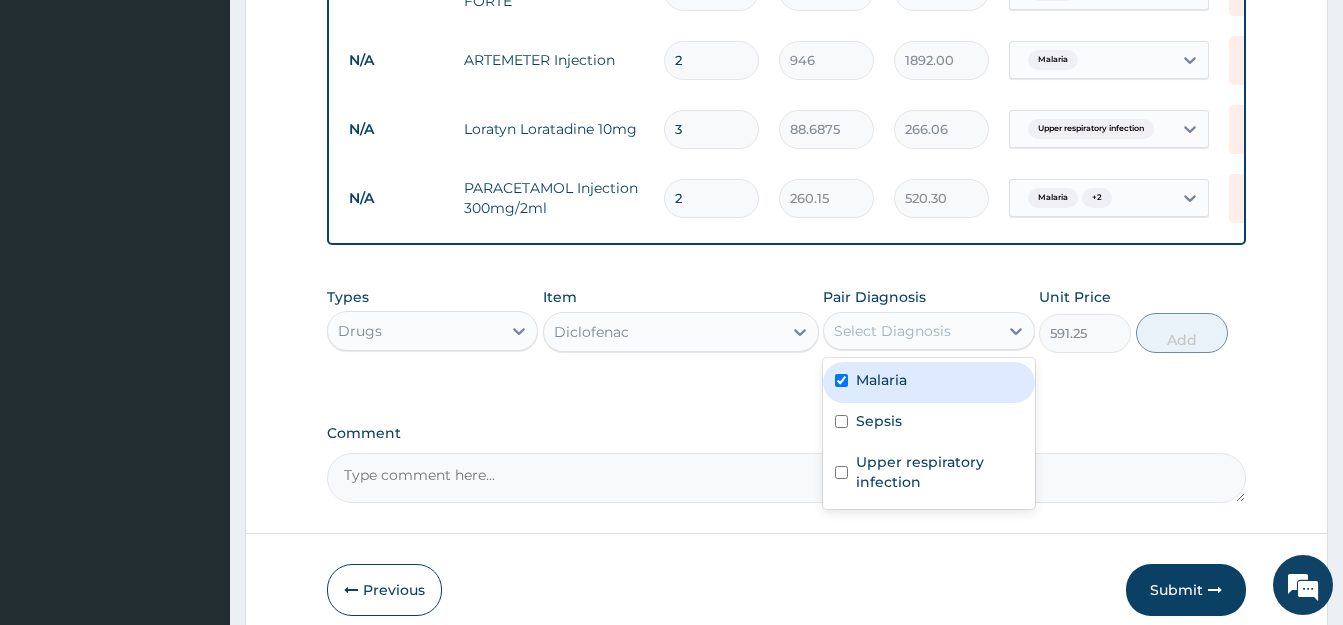 checkbox on "true" 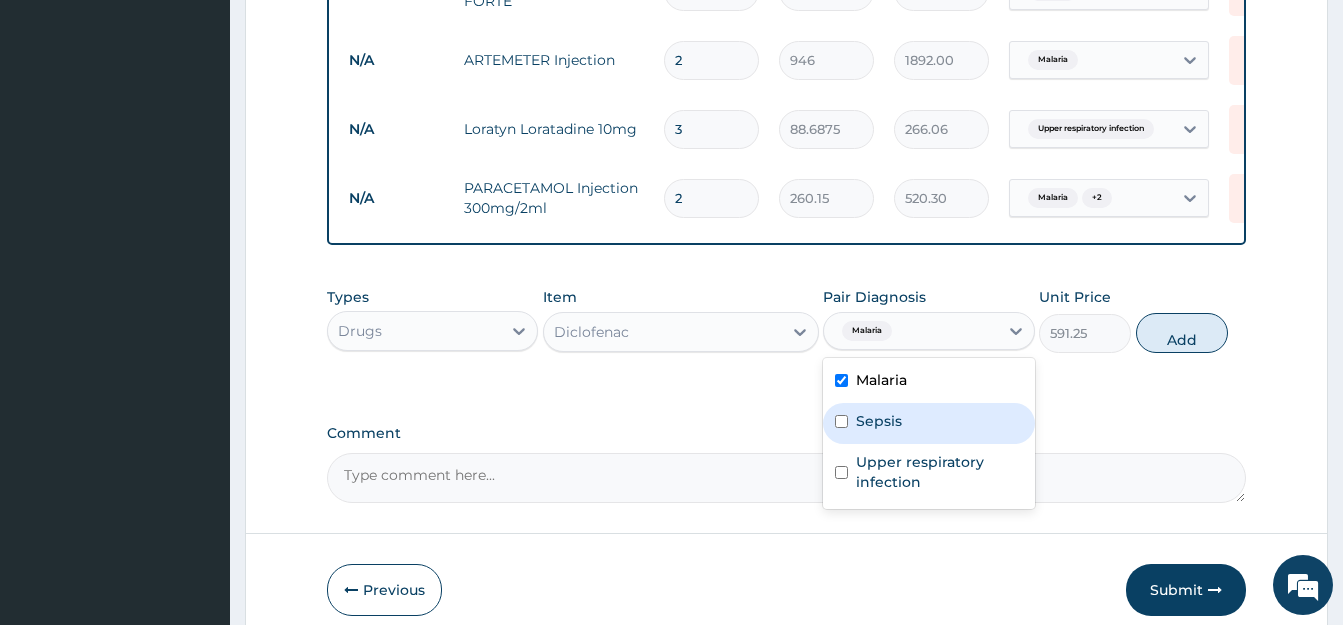 click 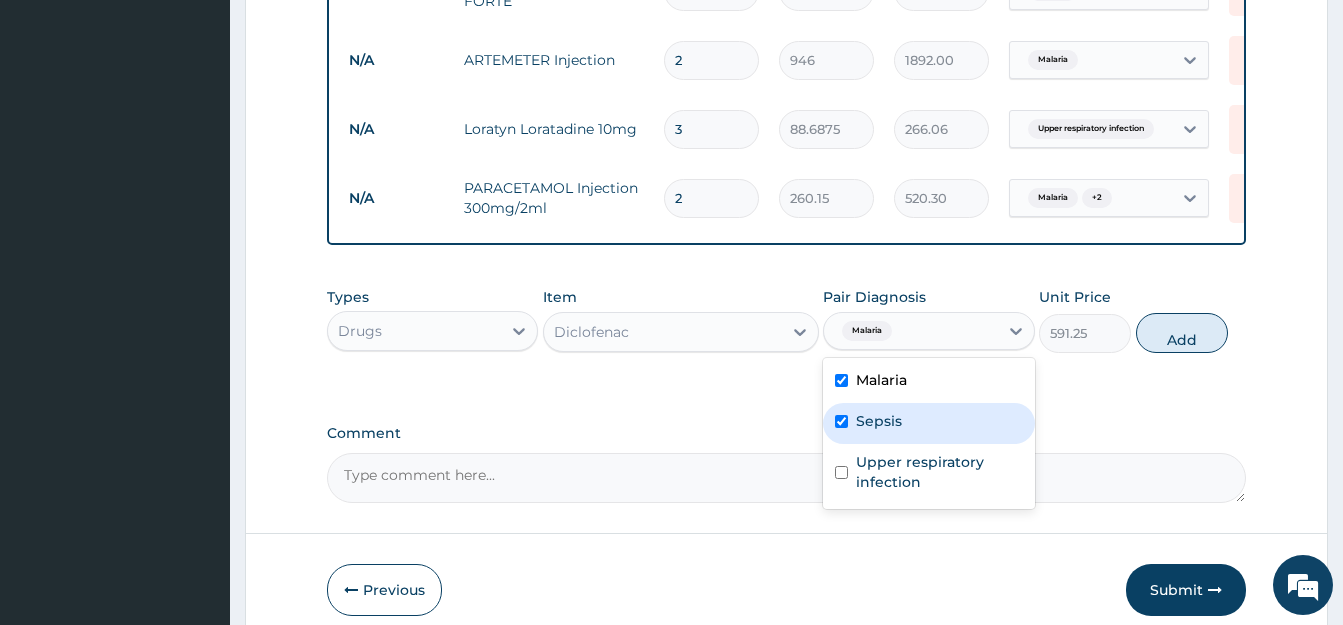 checkbox on "true" 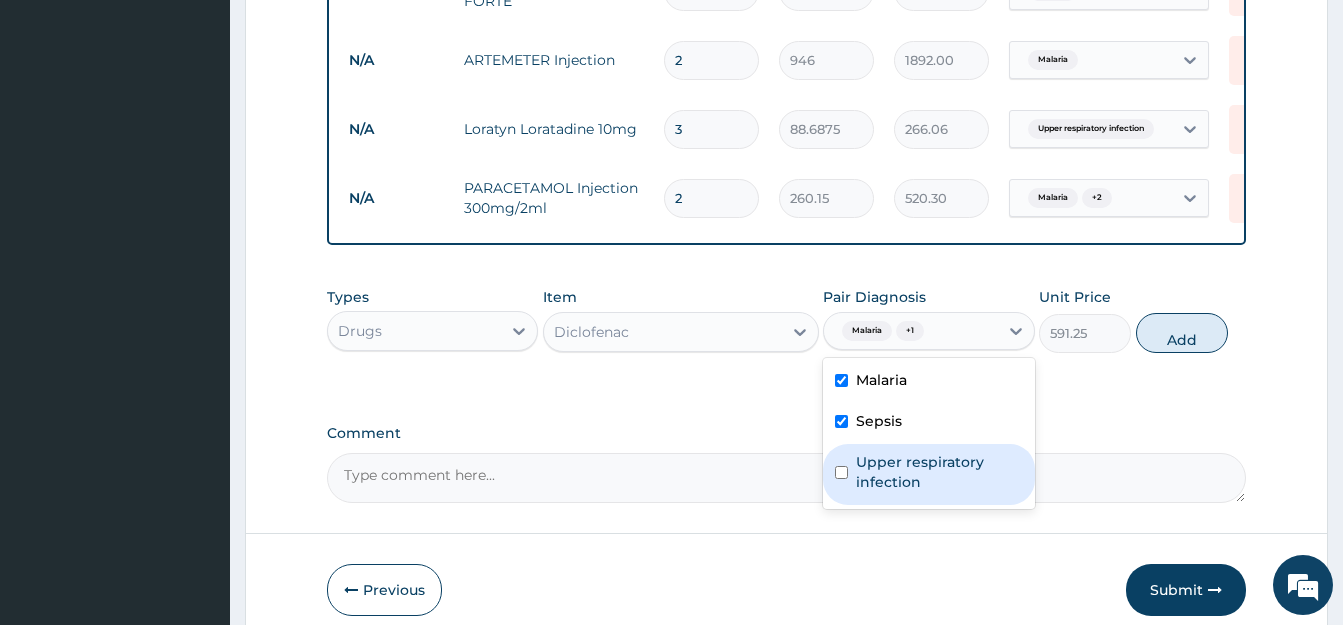 drag, startPoint x: 836, startPoint y: 491, endPoint x: 863, endPoint y: 464, distance: 38.183765 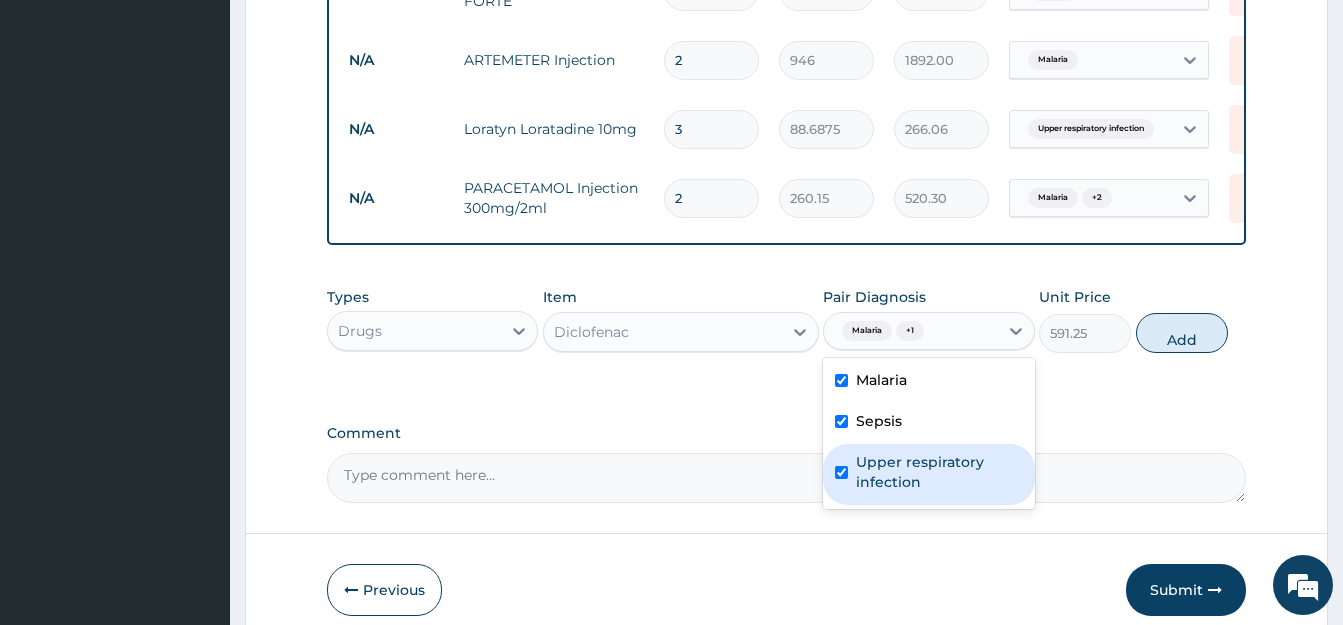 checkbox on "true" 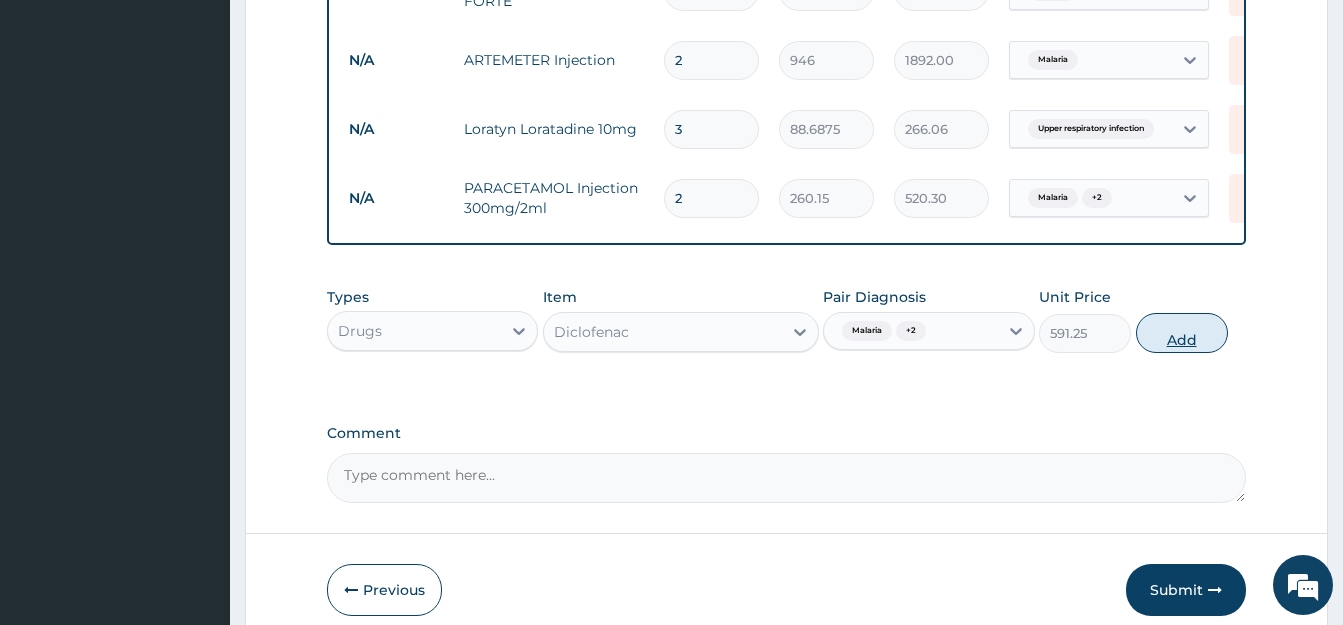 click on "Add" 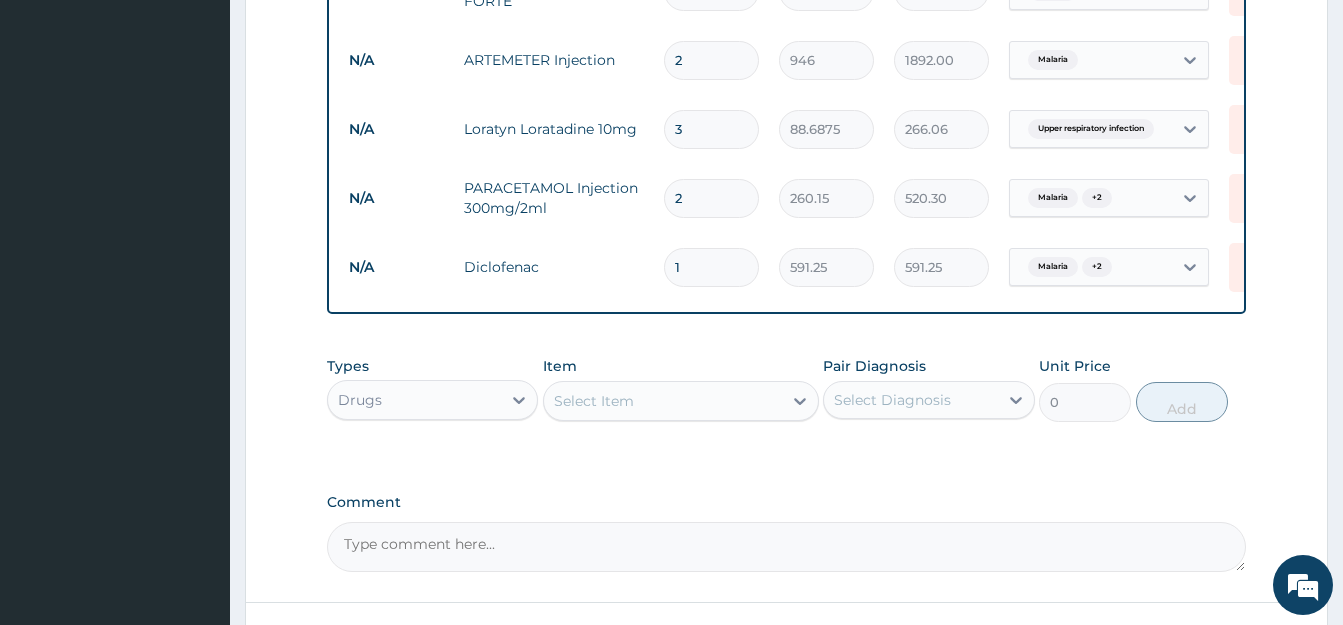 scroll, scrollTop: 1321, scrollLeft: 0, axis: vertical 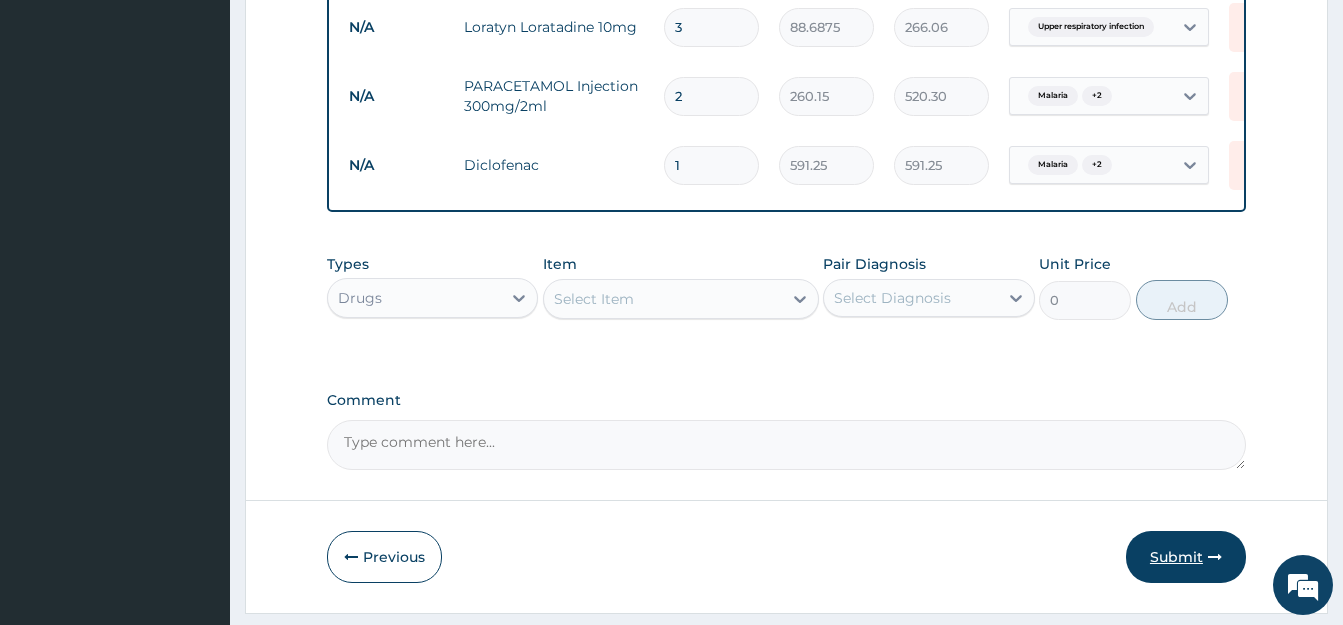 click on "Submit" 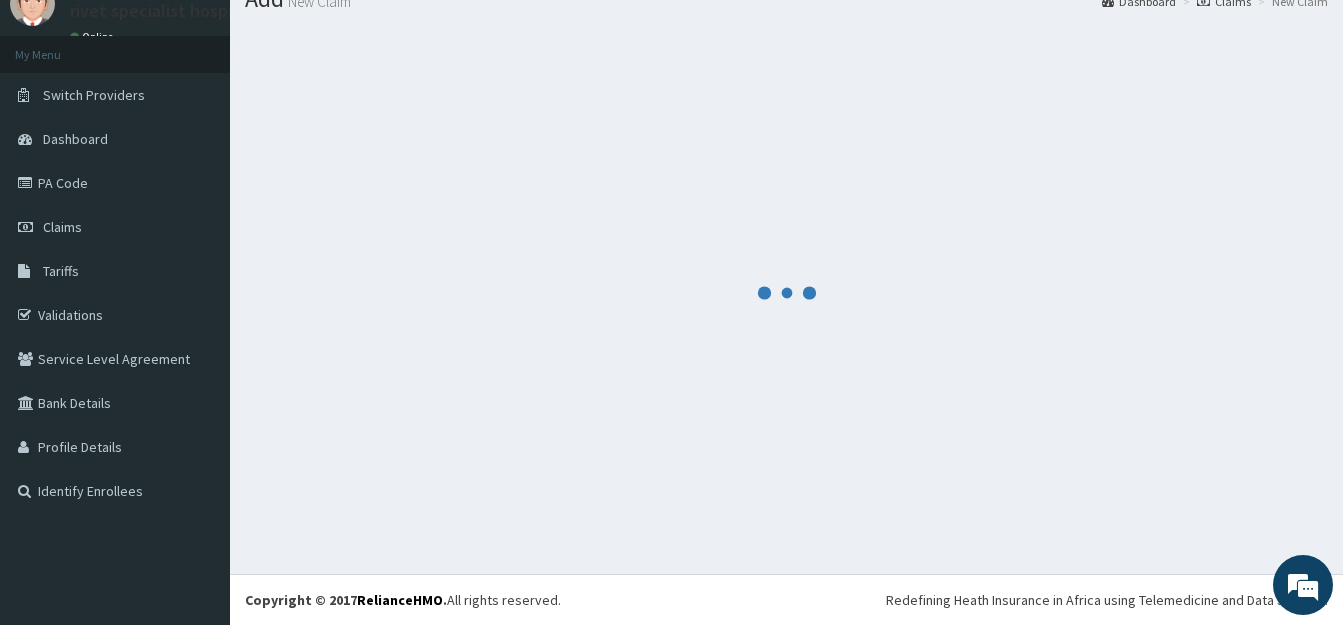 scroll, scrollTop: 79, scrollLeft: 0, axis: vertical 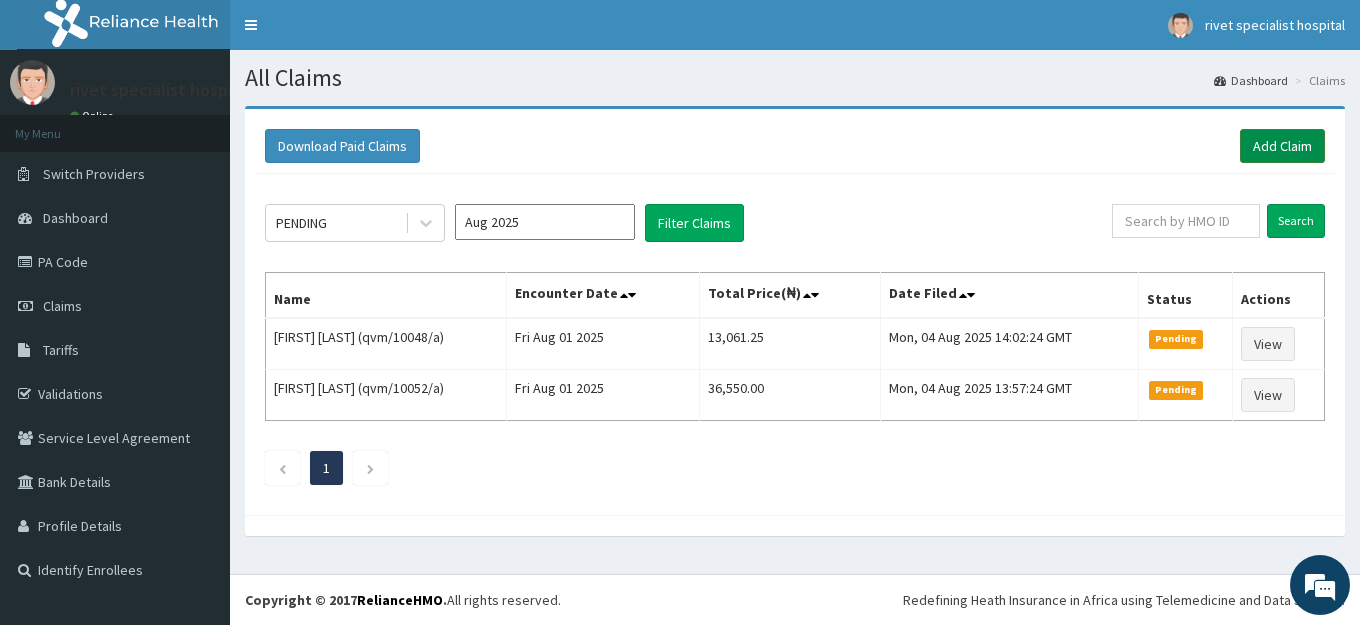 click on "Add Claim" at bounding box center (1282, 146) 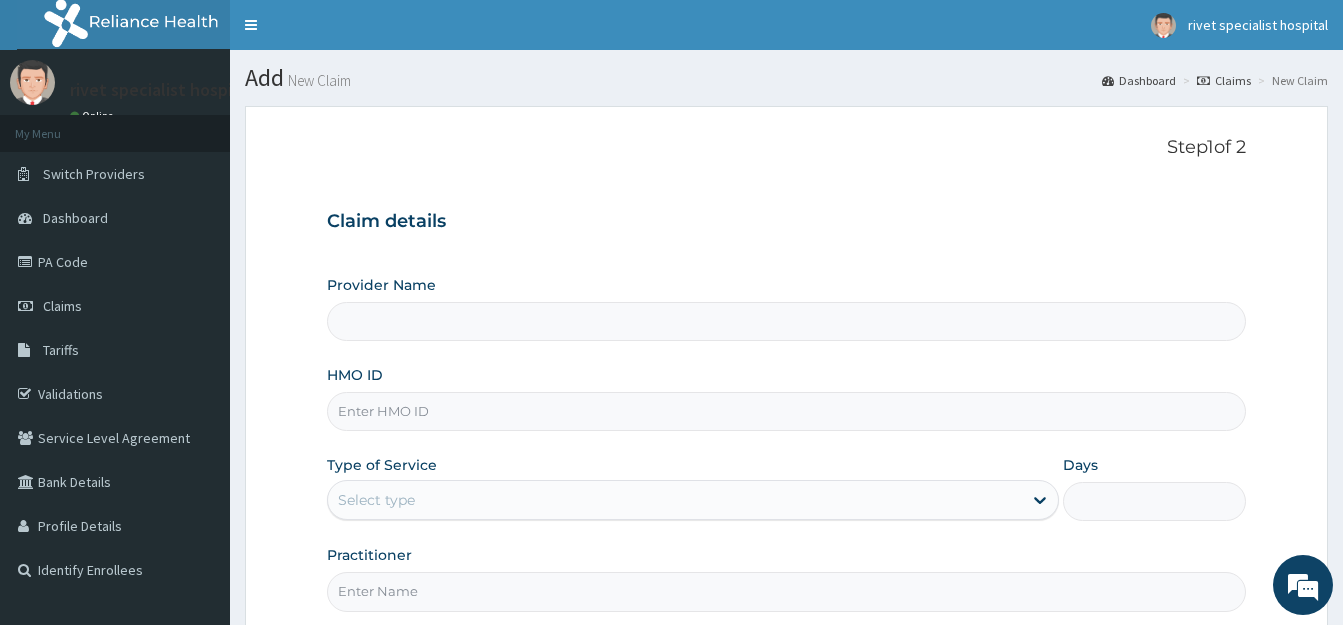 scroll, scrollTop: 102, scrollLeft: 0, axis: vertical 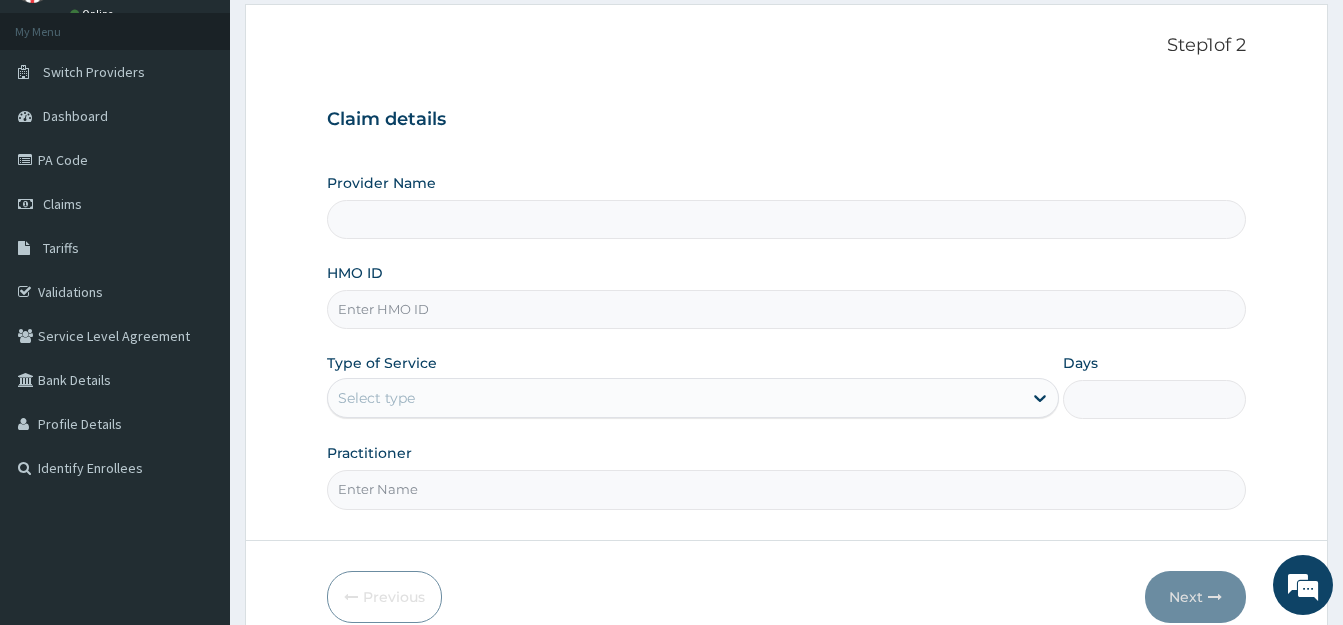 type on "Rivet Specialist Hospital" 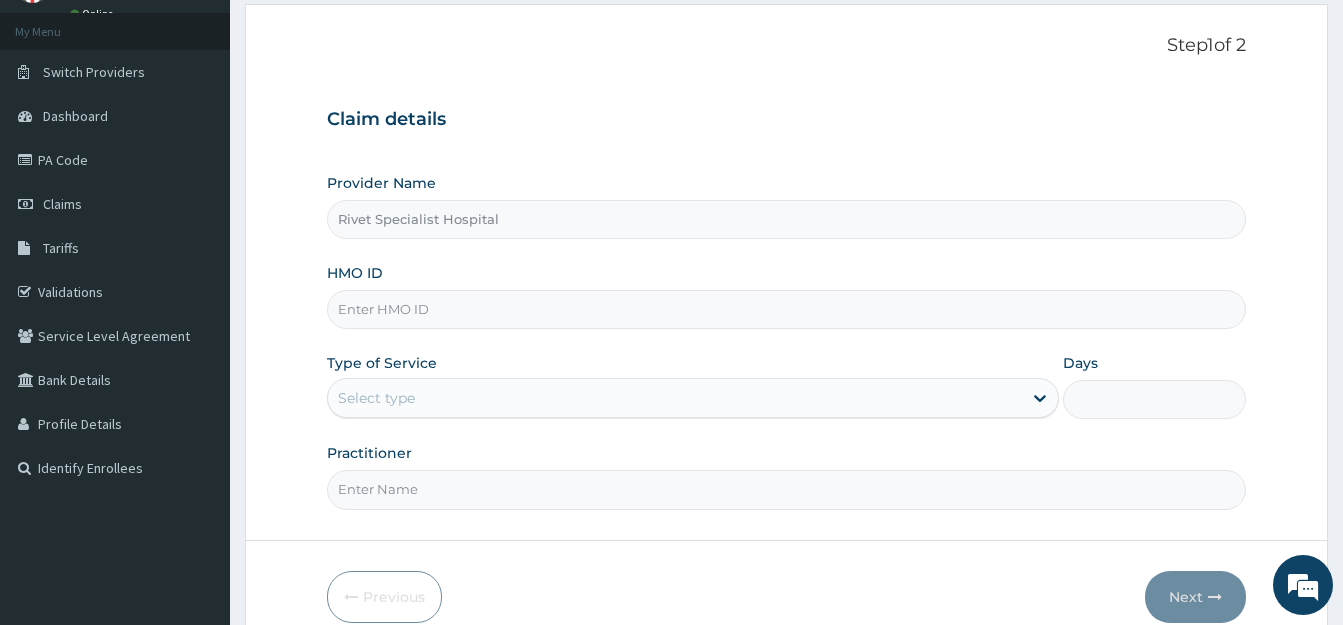 click on "HMO ID" at bounding box center (786, 309) 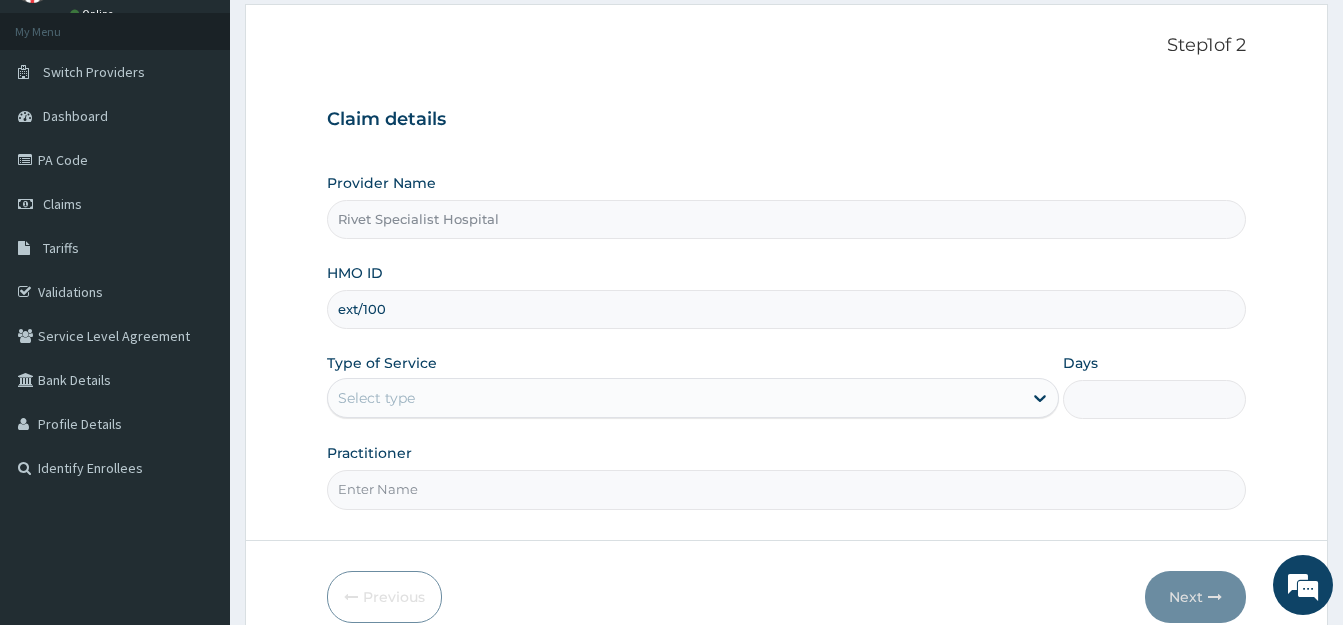 scroll, scrollTop: 0, scrollLeft: 0, axis: both 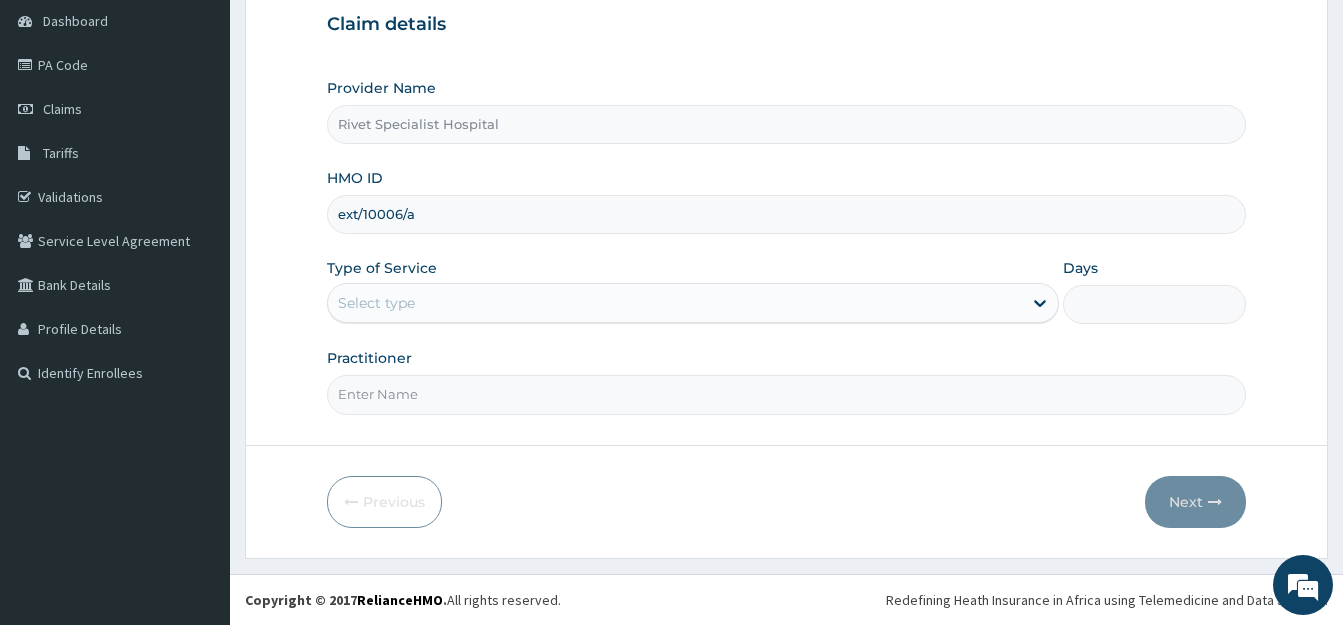 type on "ext/10006/a" 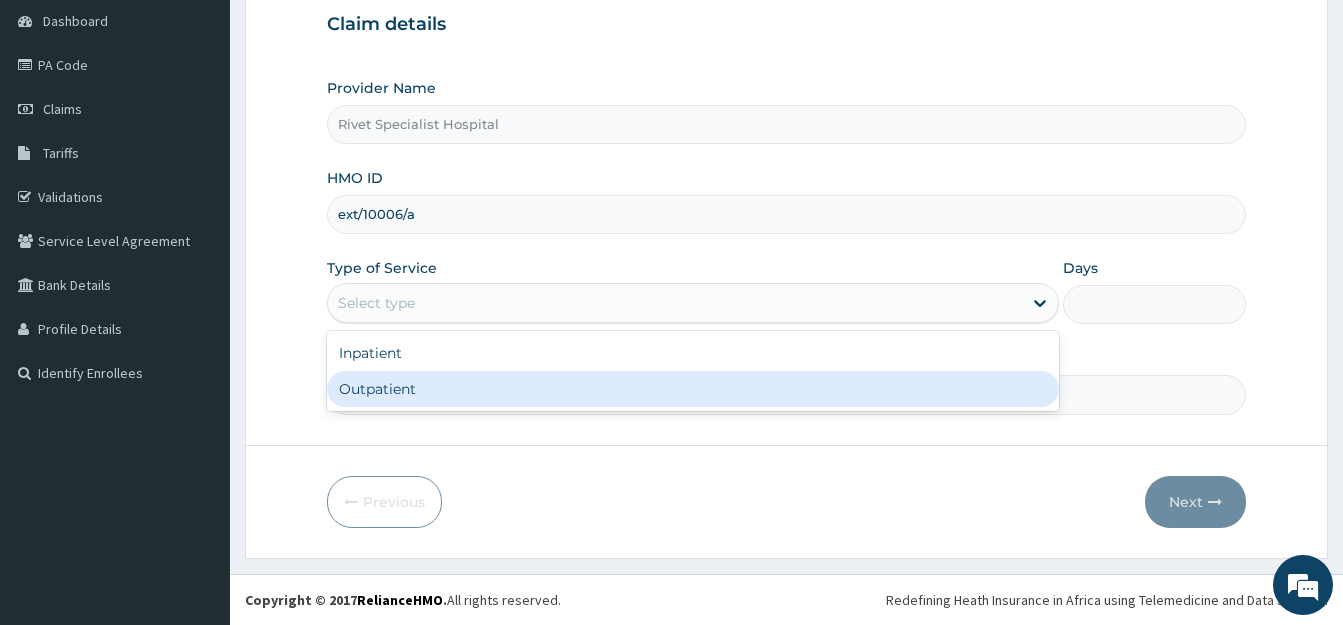 click on "Outpatient" at bounding box center (693, 389) 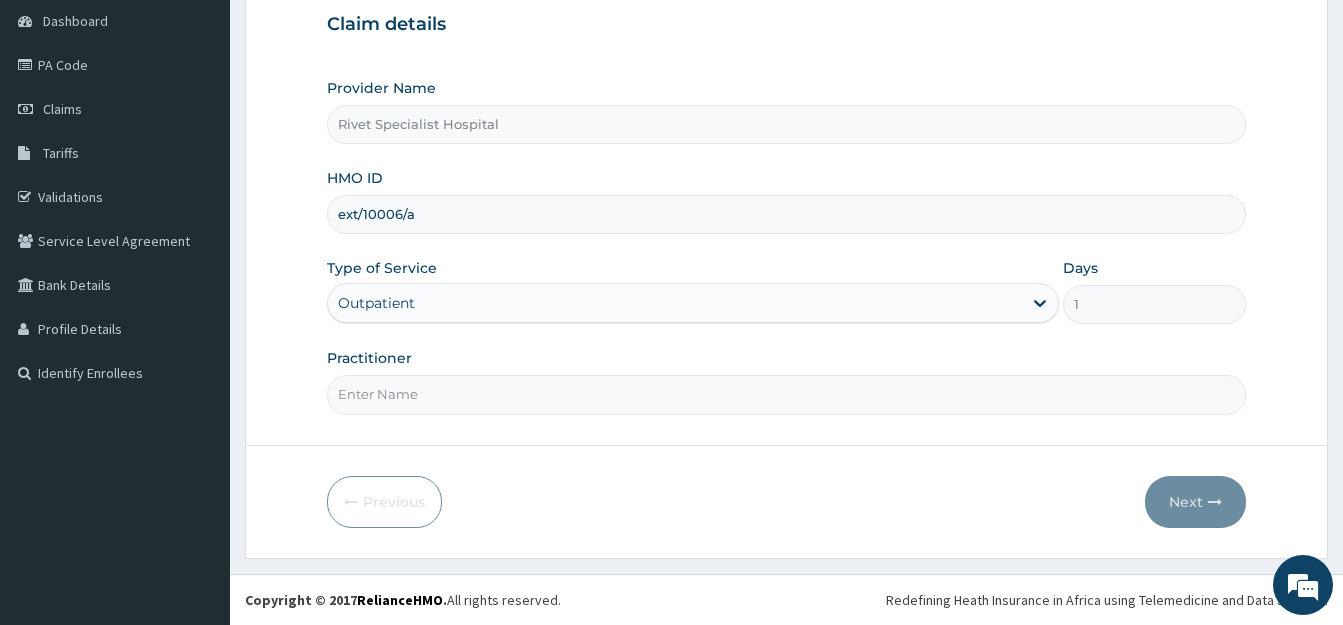 click on "Practitioner" at bounding box center [786, 394] 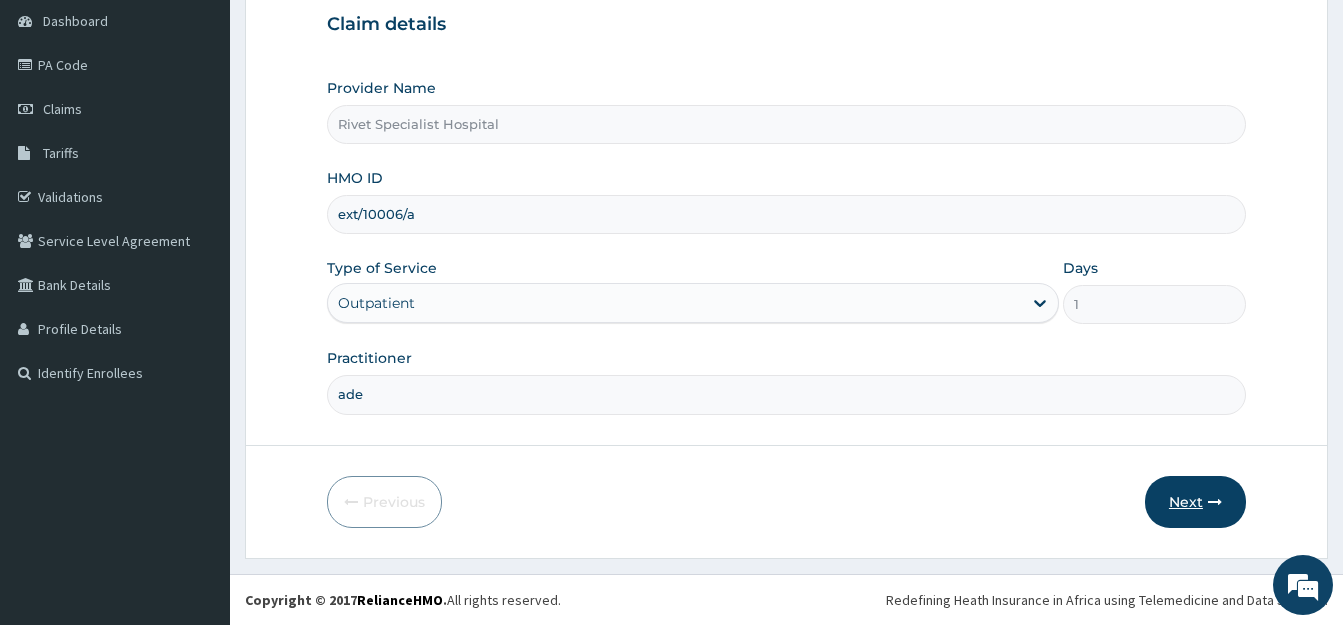 type on "ade" 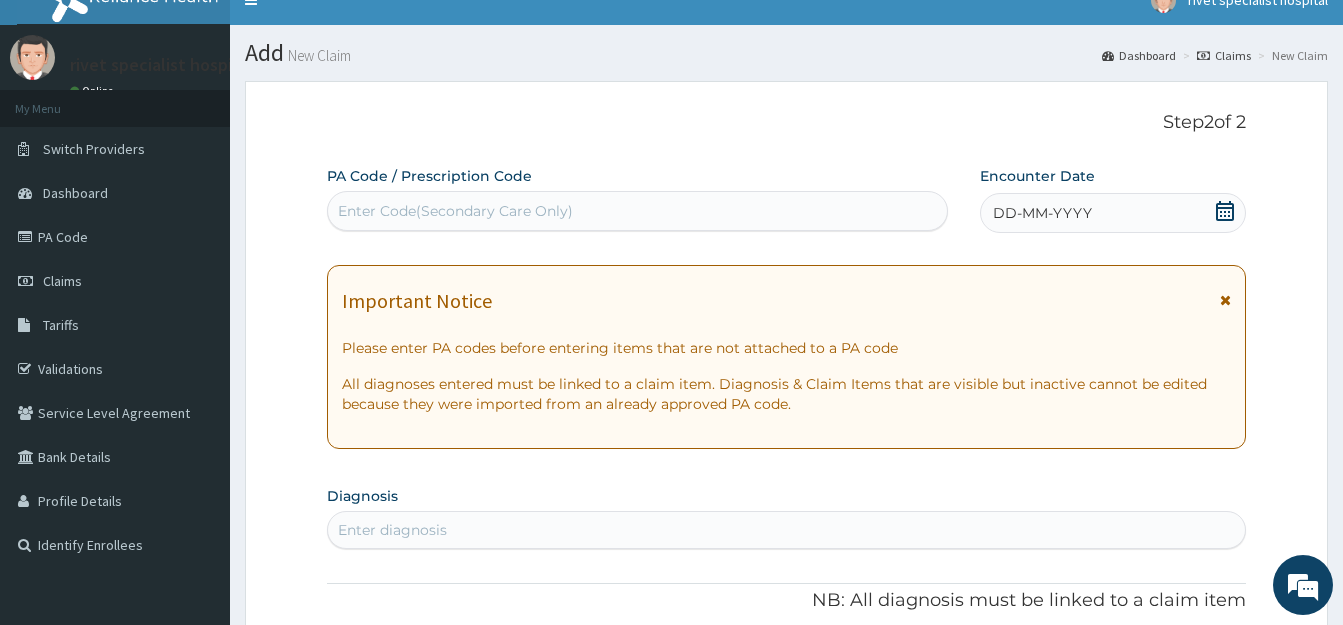 scroll, scrollTop: 0, scrollLeft: 0, axis: both 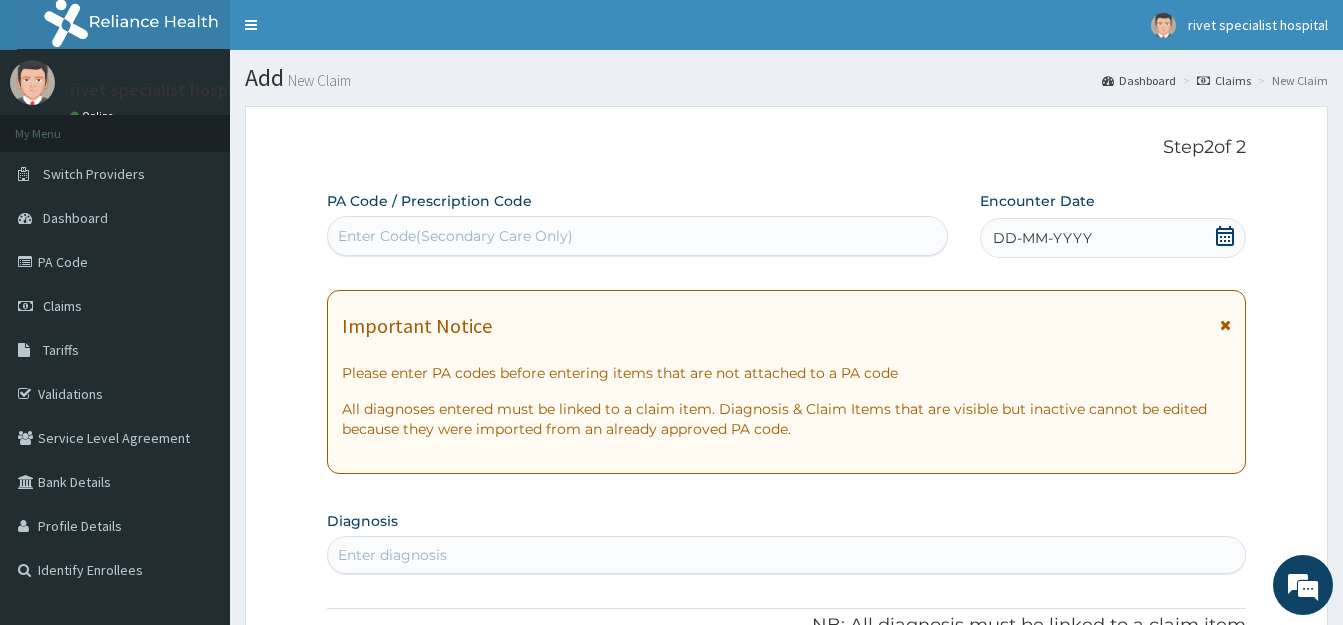click 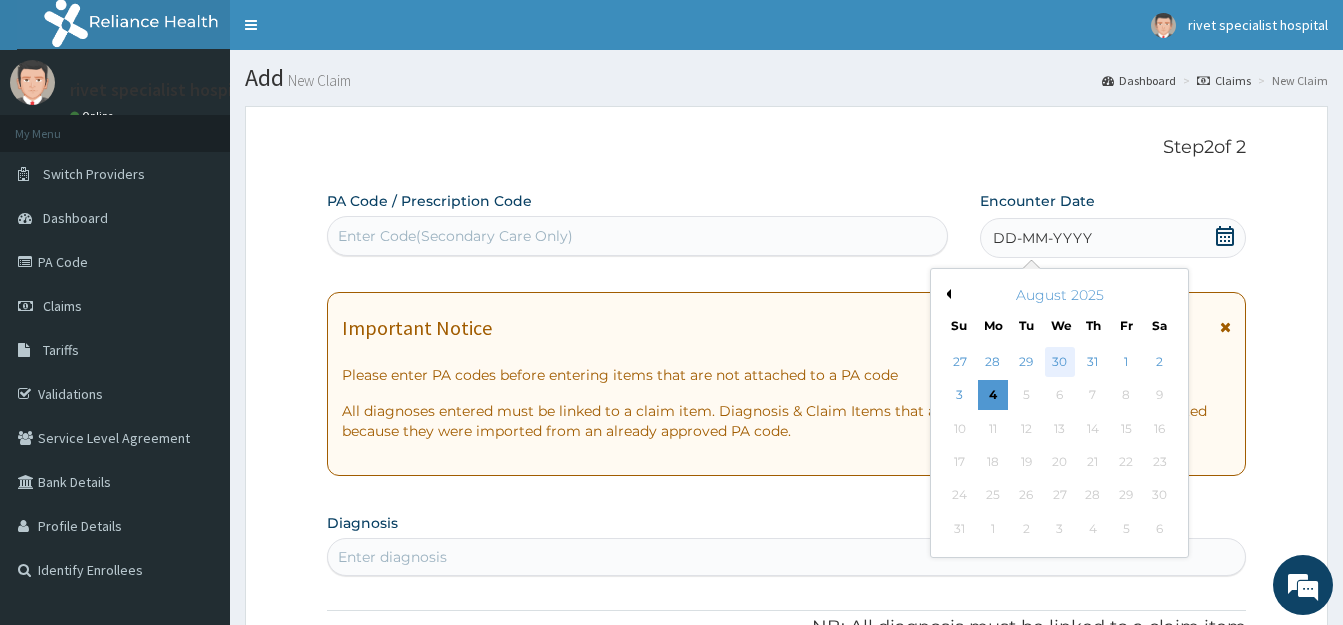 click on "30" at bounding box center (1059, 362) 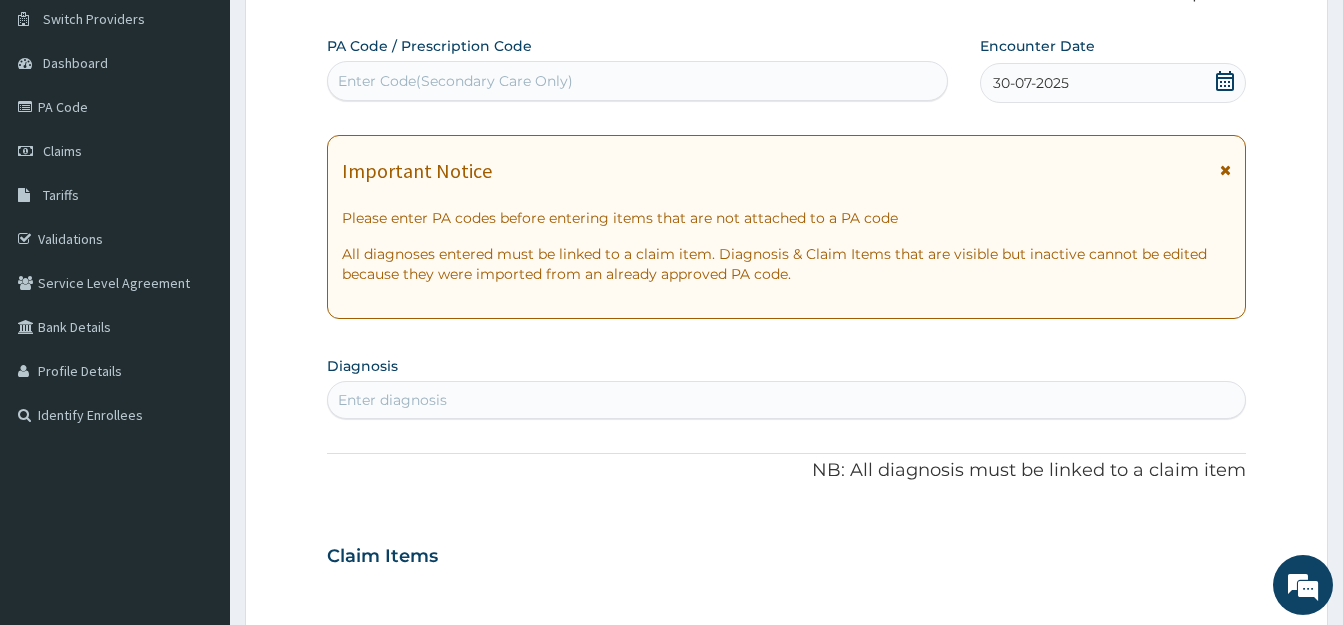 scroll, scrollTop: 306, scrollLeft: 0, axis: vertical 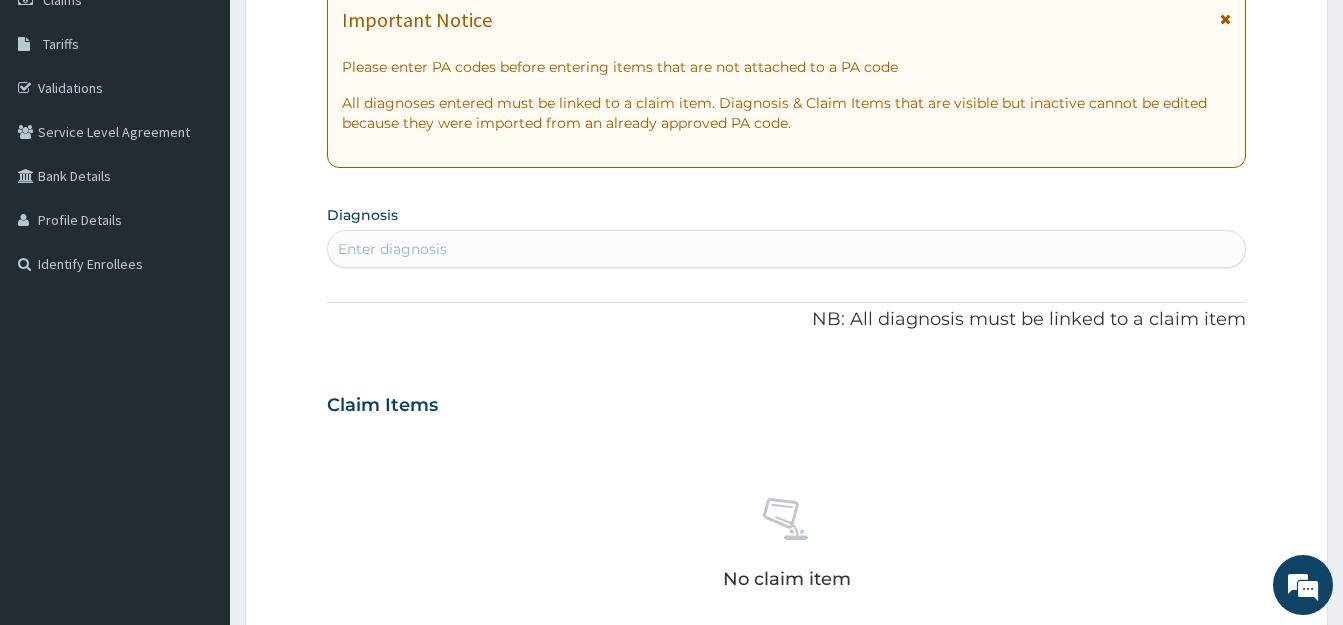 click on "Enter diagnosis" at bounding box center (786, 249) 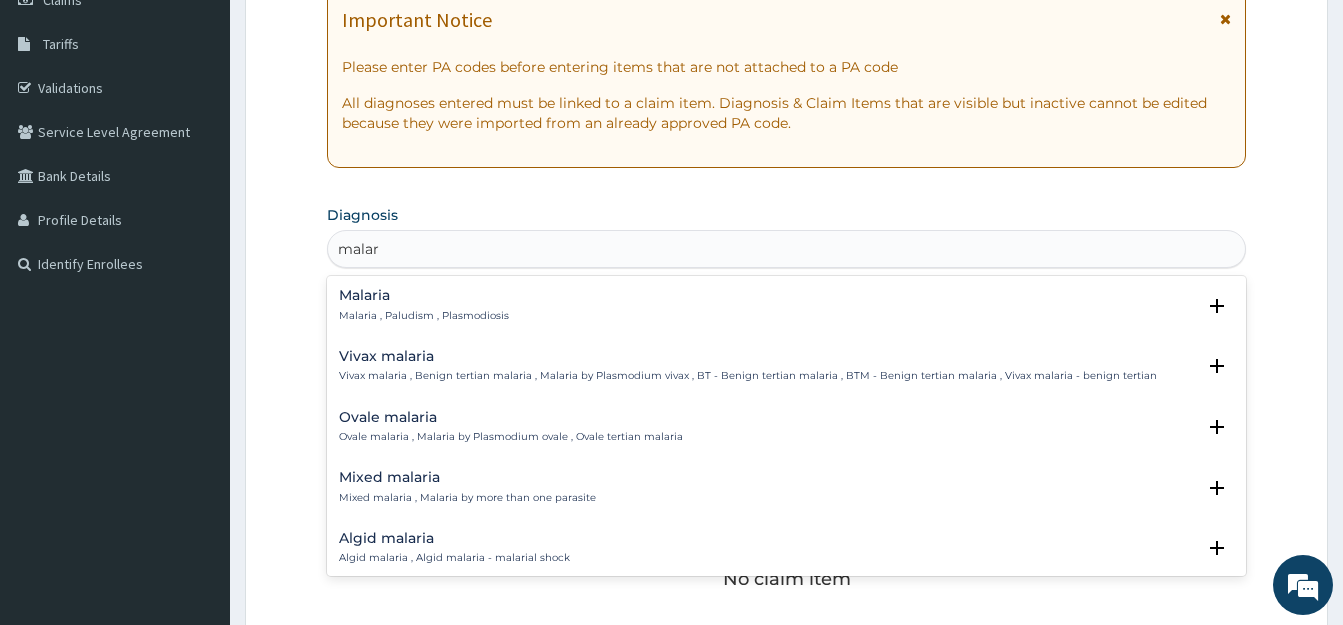type on "malari" 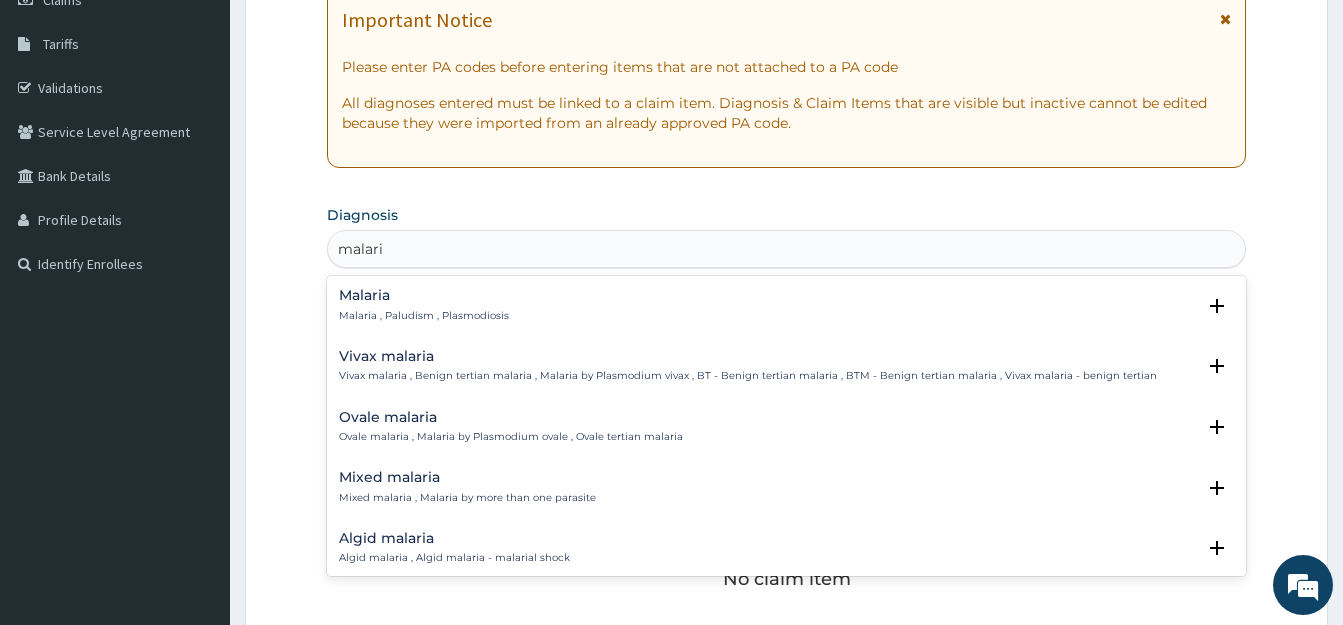 click on "Malaria Malaria , Paludism , Plasmodiosis" at bounding box center (786, 305) 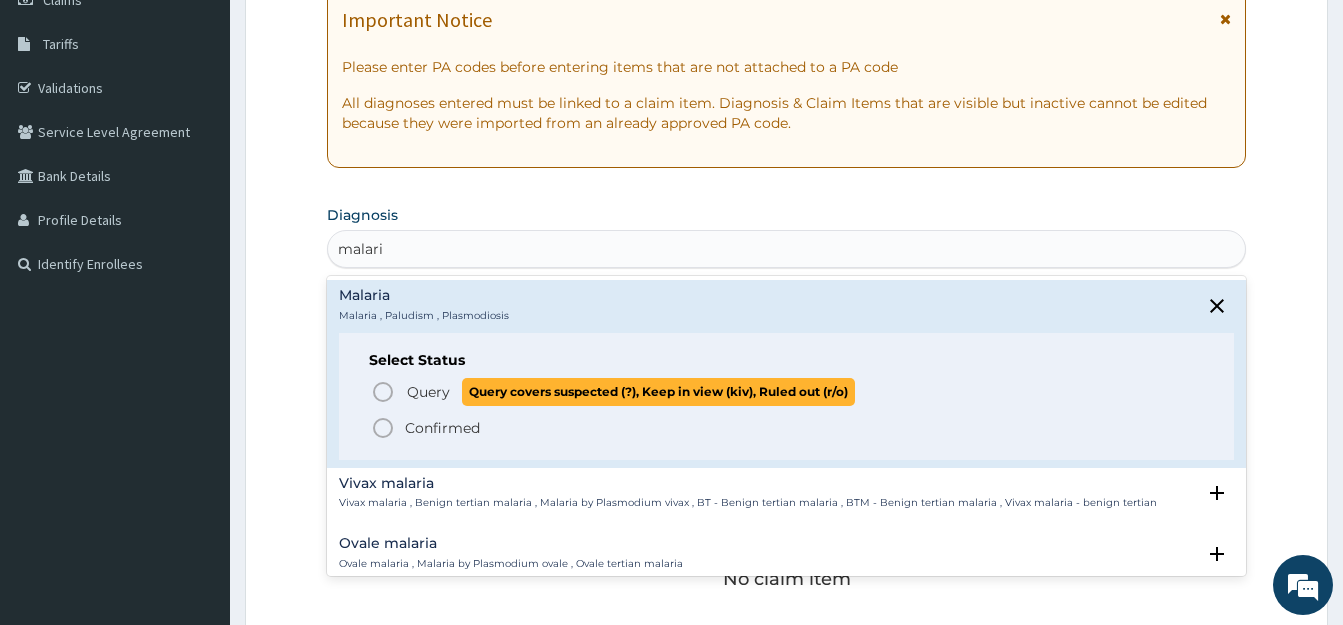 click 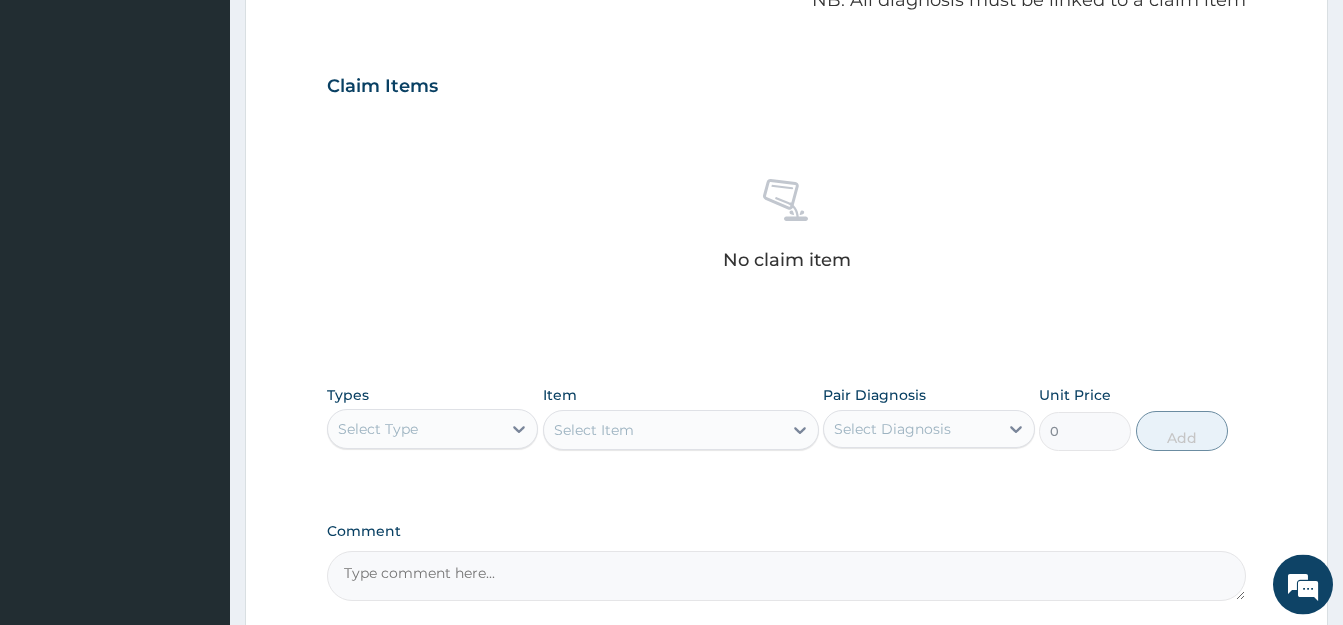 scroll, scrollTop: 714, scrollLeft: 0, axis: vertical 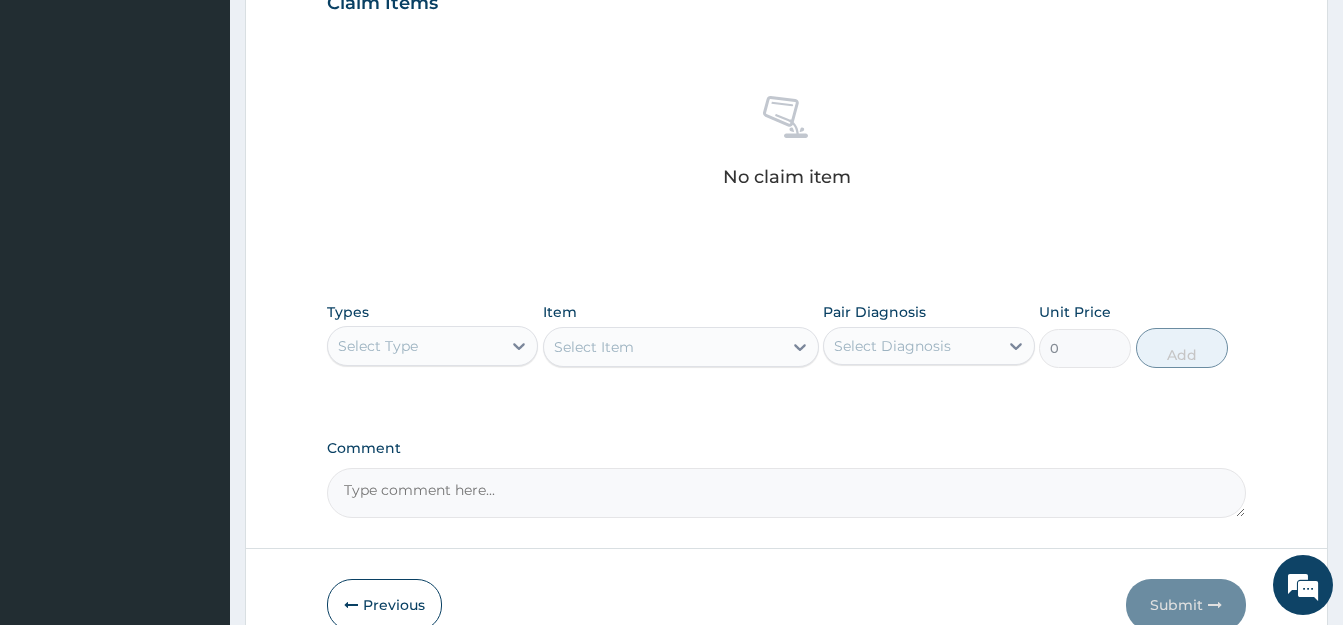click on "Select Type" at bounding box center (432, 346) 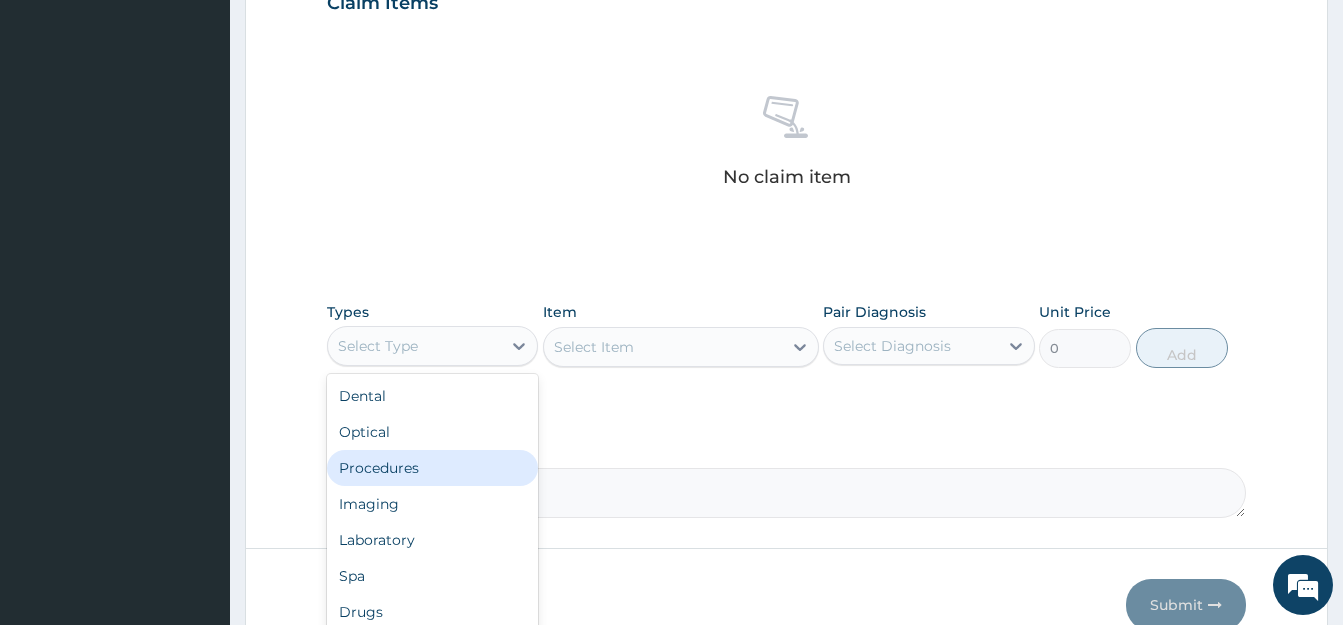click on "Procedures" at bounding box center [432, 468] 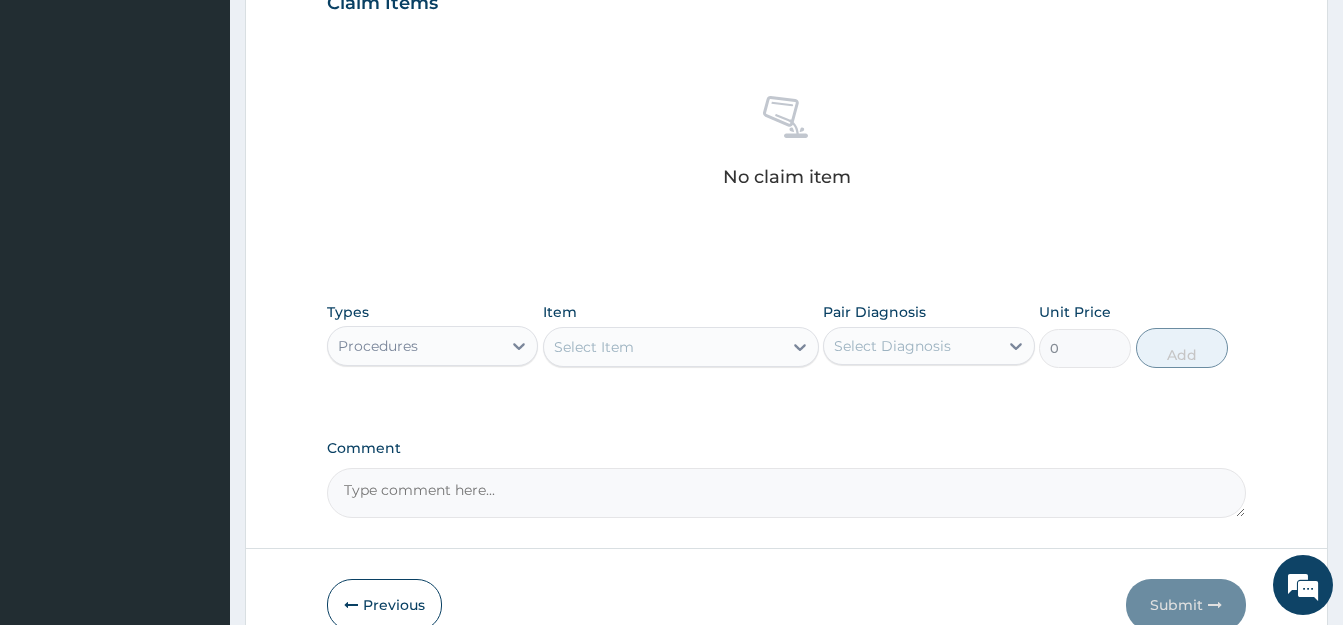click on "Select Item" at bounding box center [594, 347] 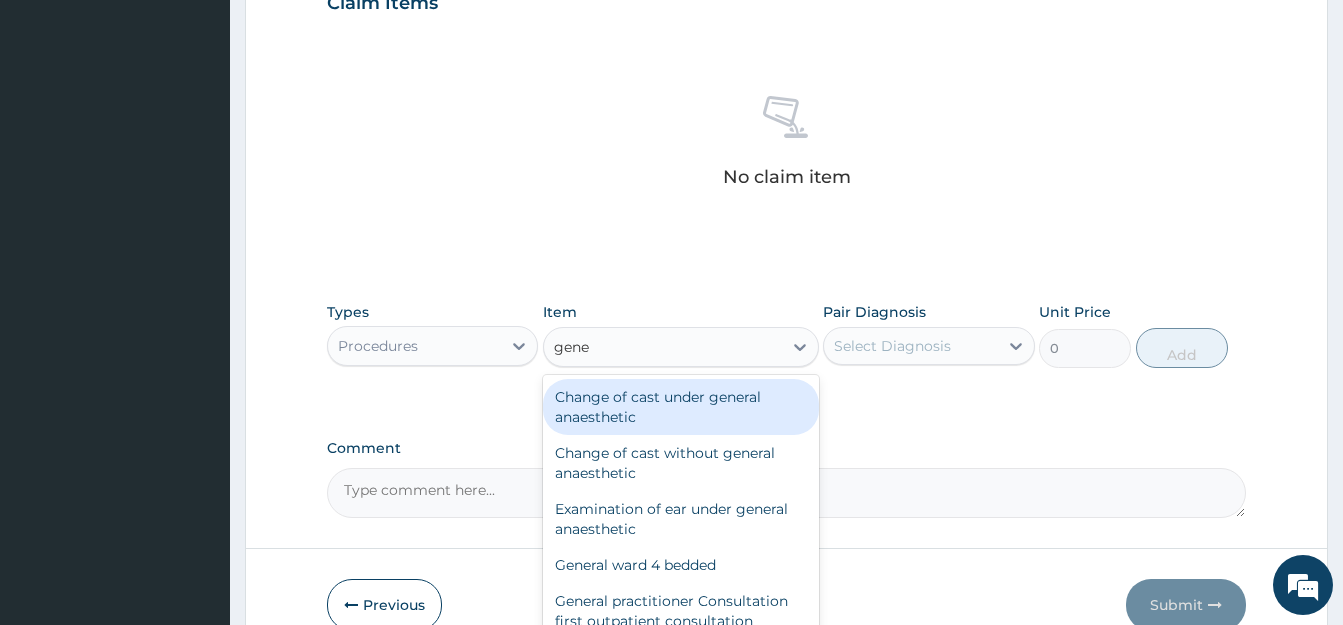 type on "gener" 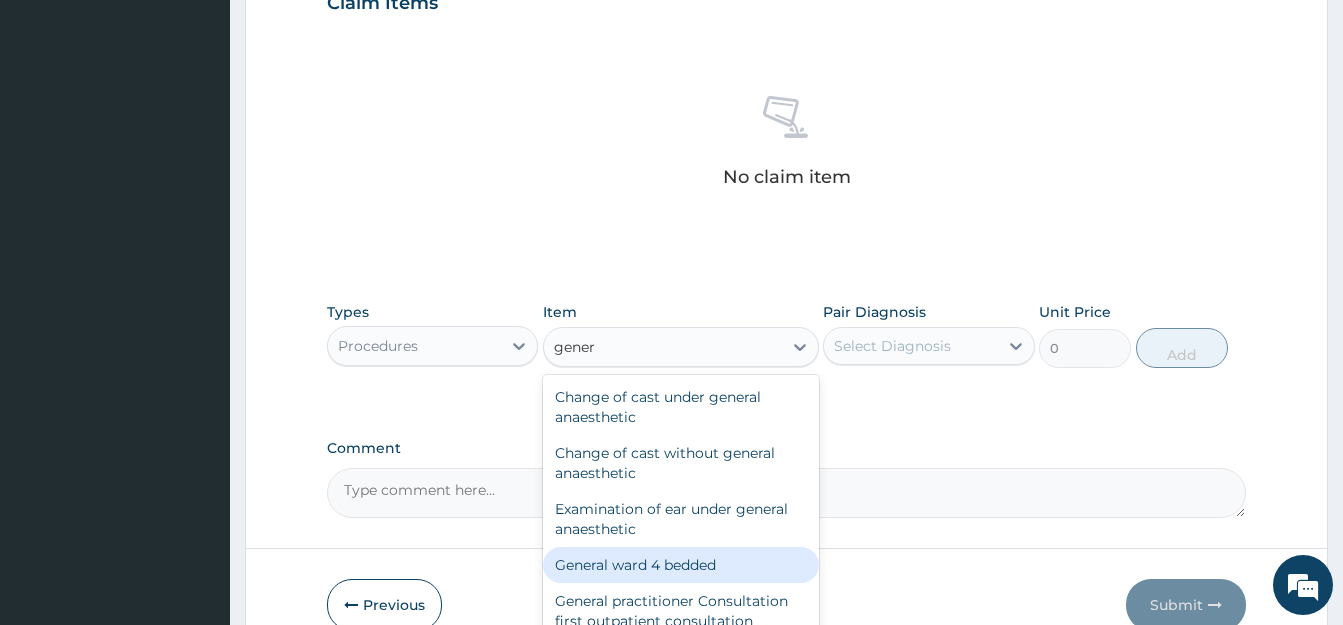 scroll, scrollTop: 108, scrollLeft: 0, axis: vertical 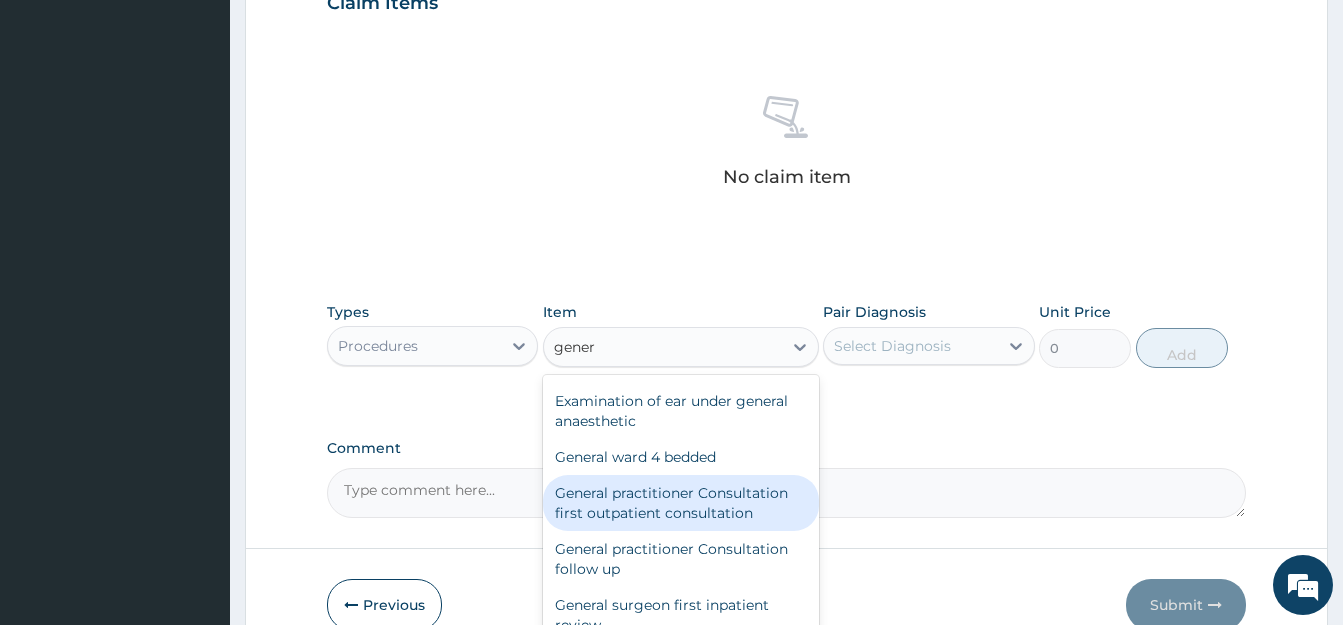 click on "General practitioner Consultation first outpatient consultation" at bounding box center (681, 503) 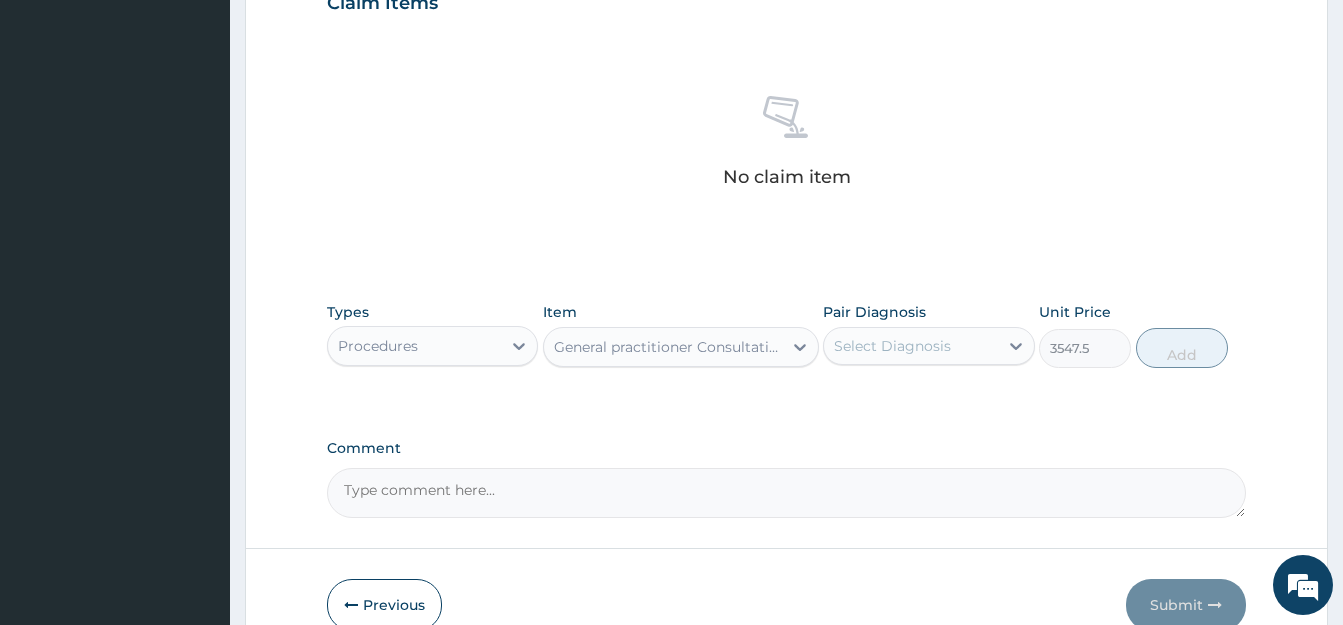 type 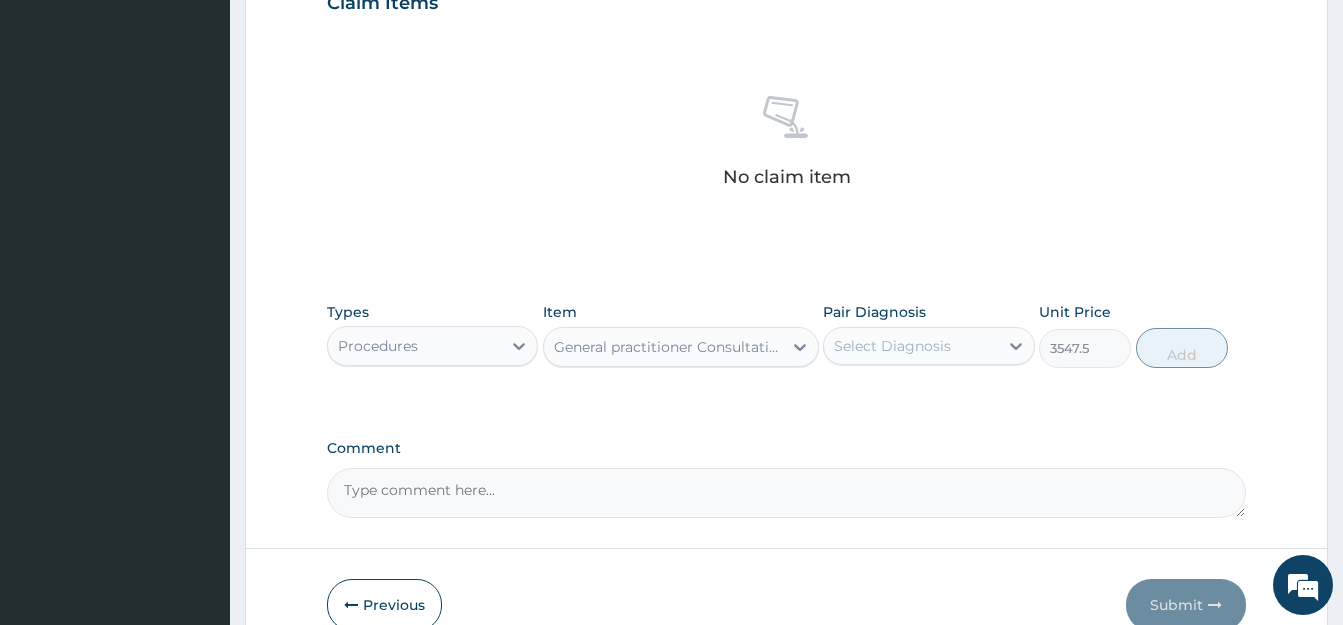 click on "Select Diagnosis" at bounding box center (892, 346) 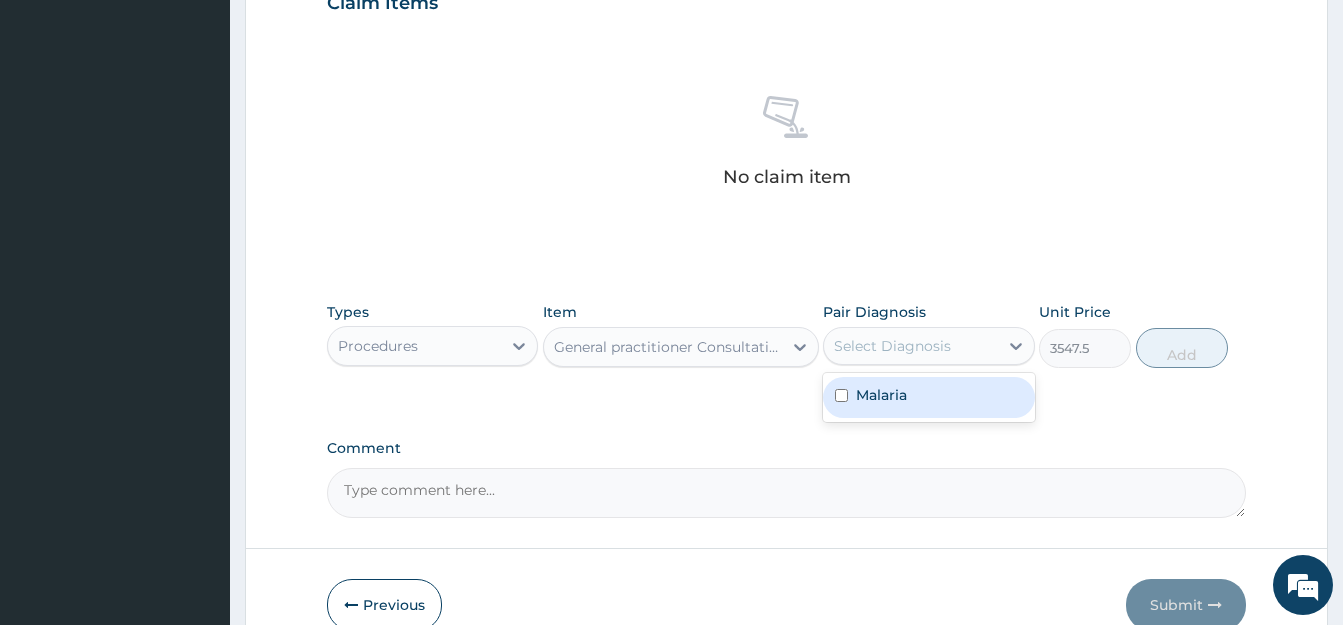 click at bounding box center [841, 395] 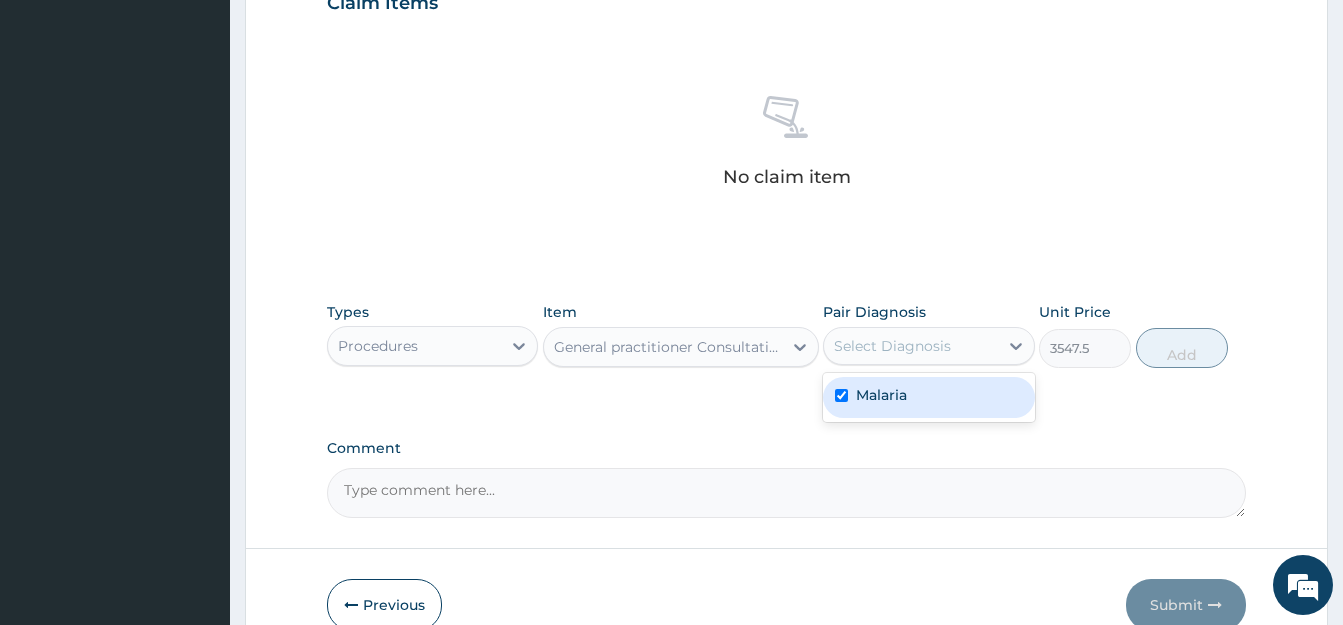 checkbox on "true" 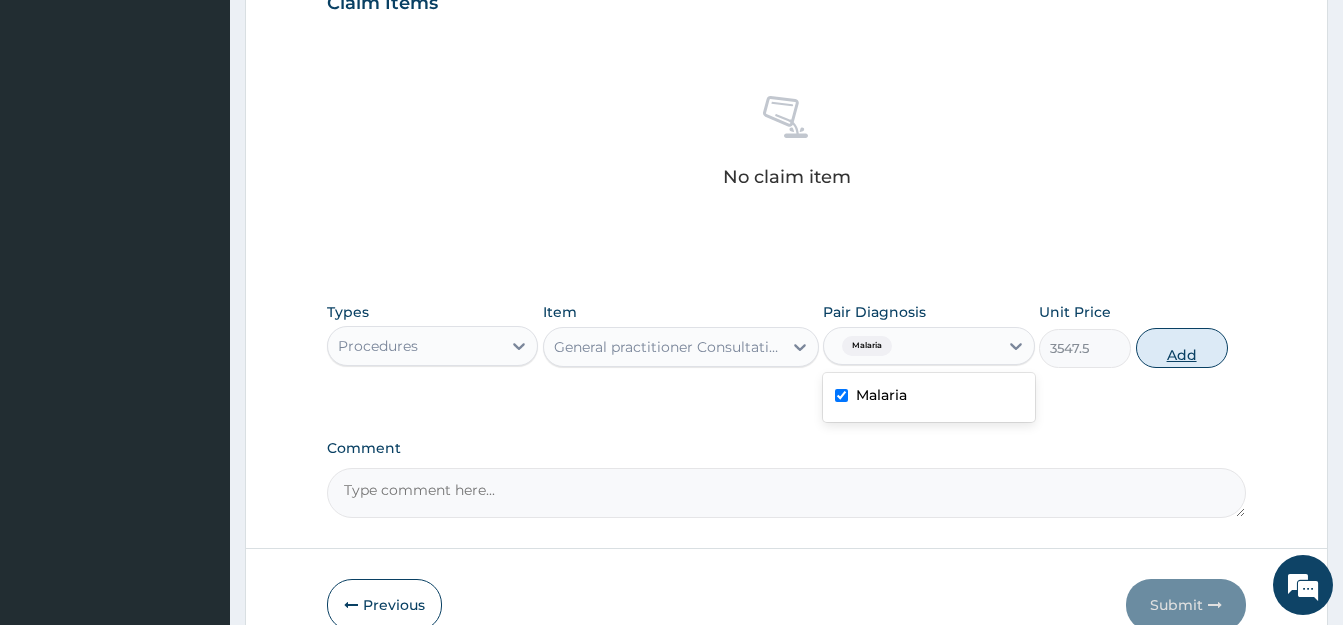 click on "Add" at bounding box center (1182, 348) 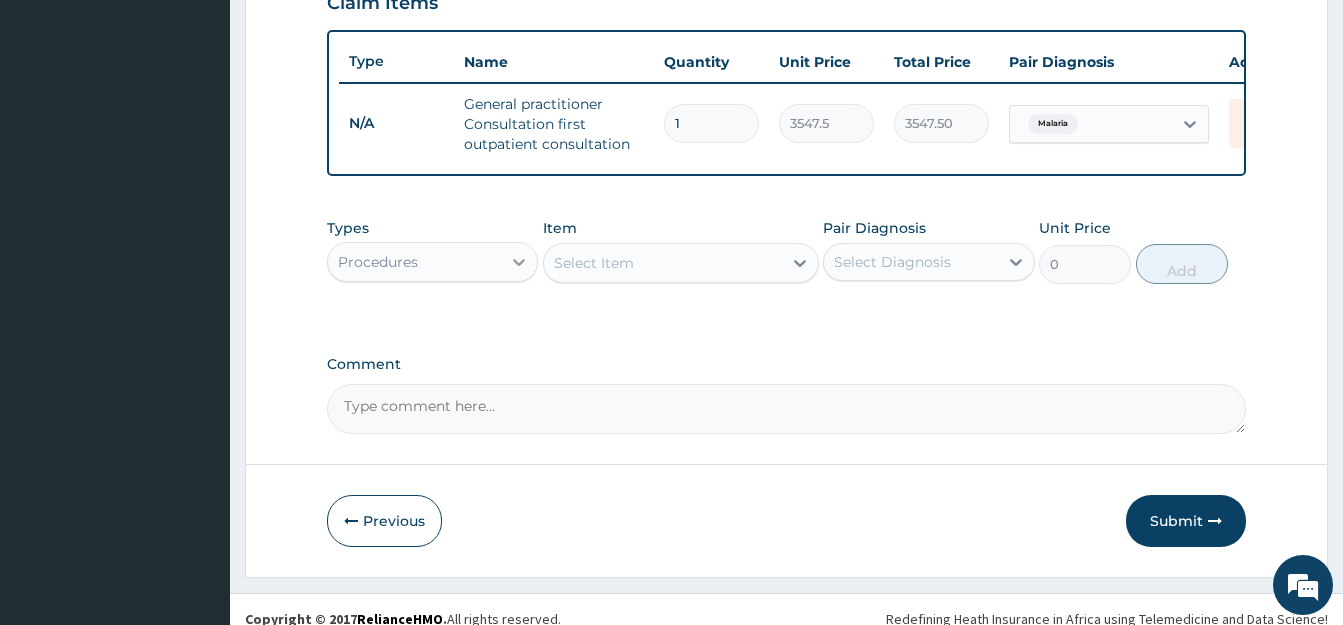 click 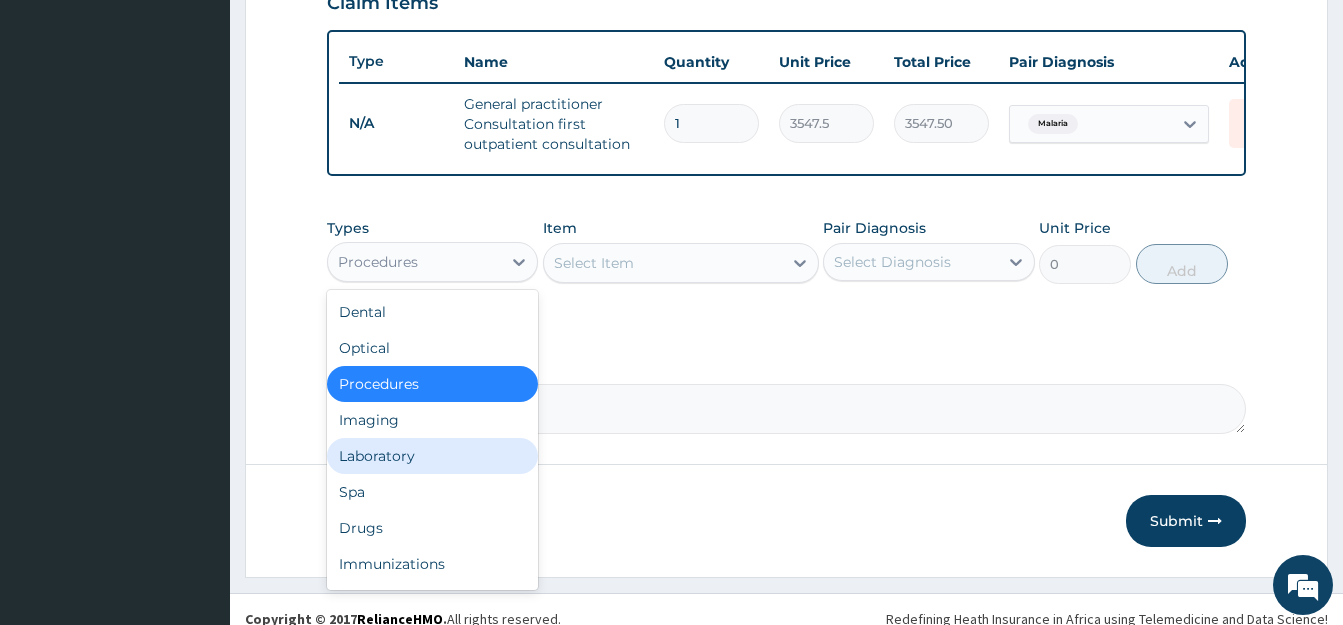 click on "Laboratory" at bounding box center [432, 456] 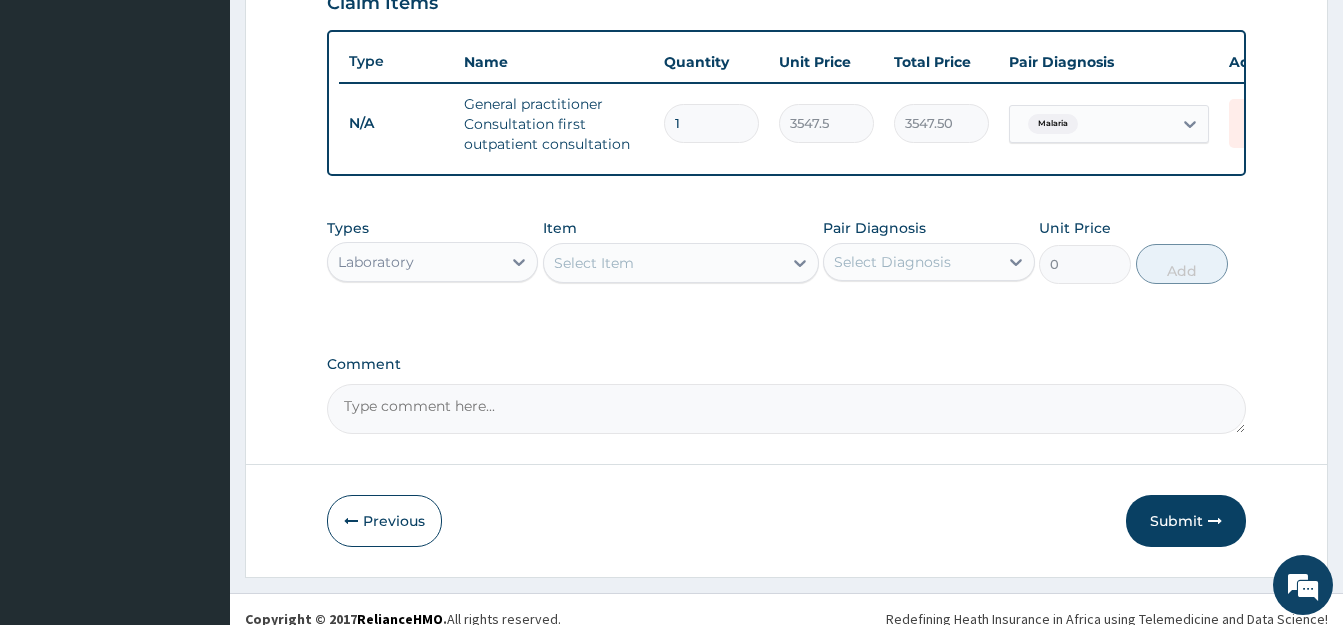 click on "Select Item" at bounding box center [594, 263] 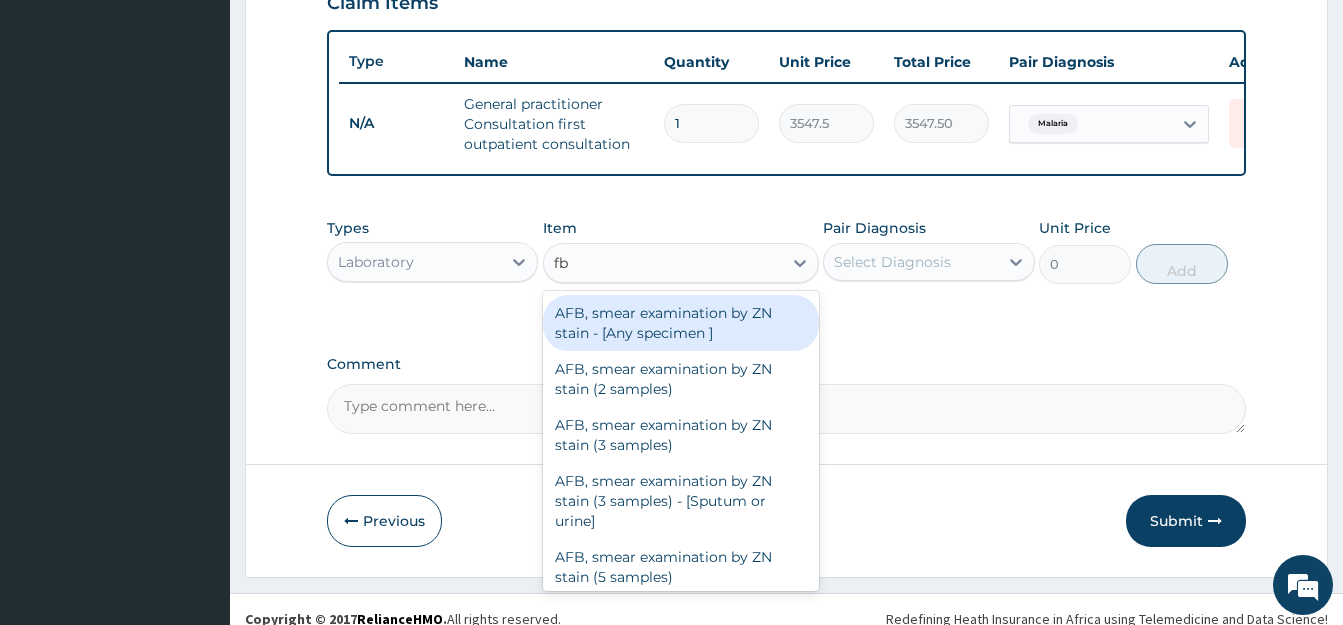 type on "fbc" 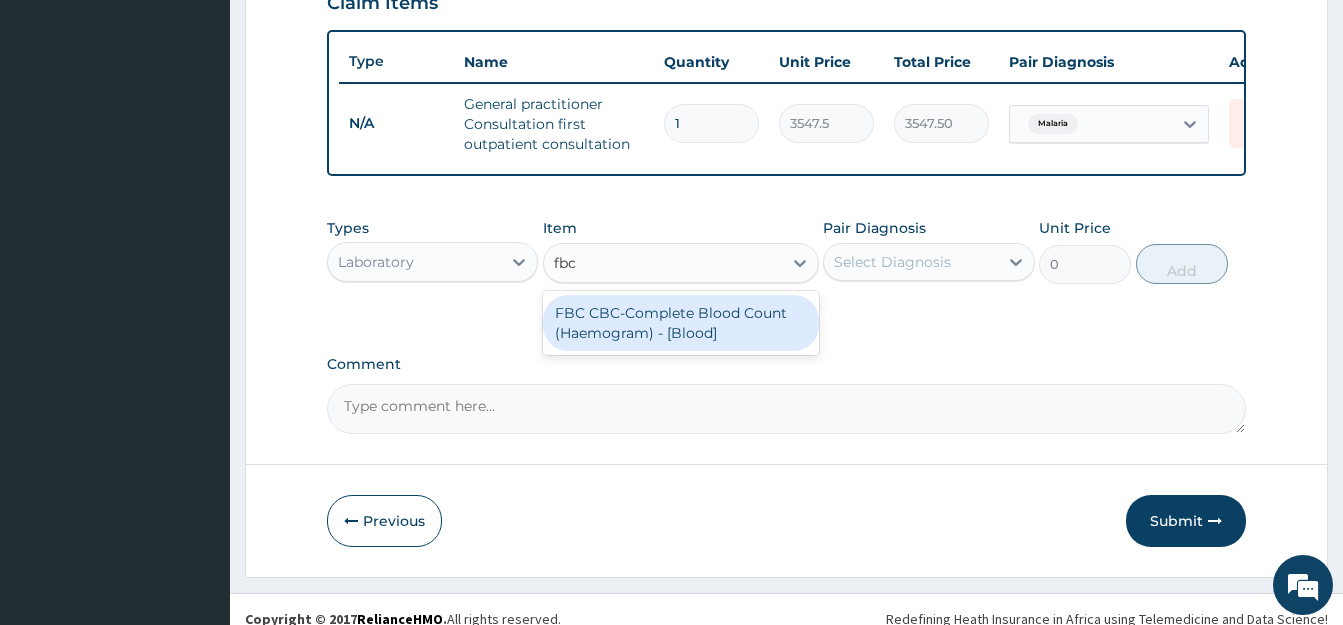 click on "FBC CBC-Complete Blood Count (Haemogram) - [Blood]" at bounding box center (681, 323) 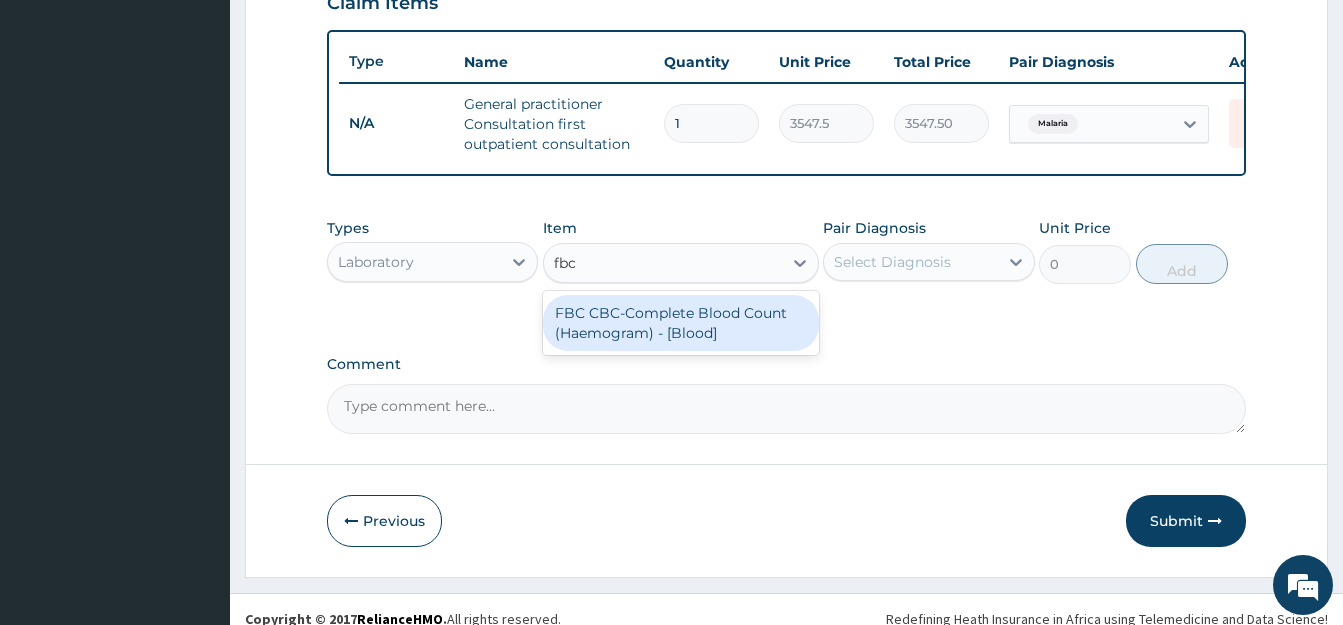 type 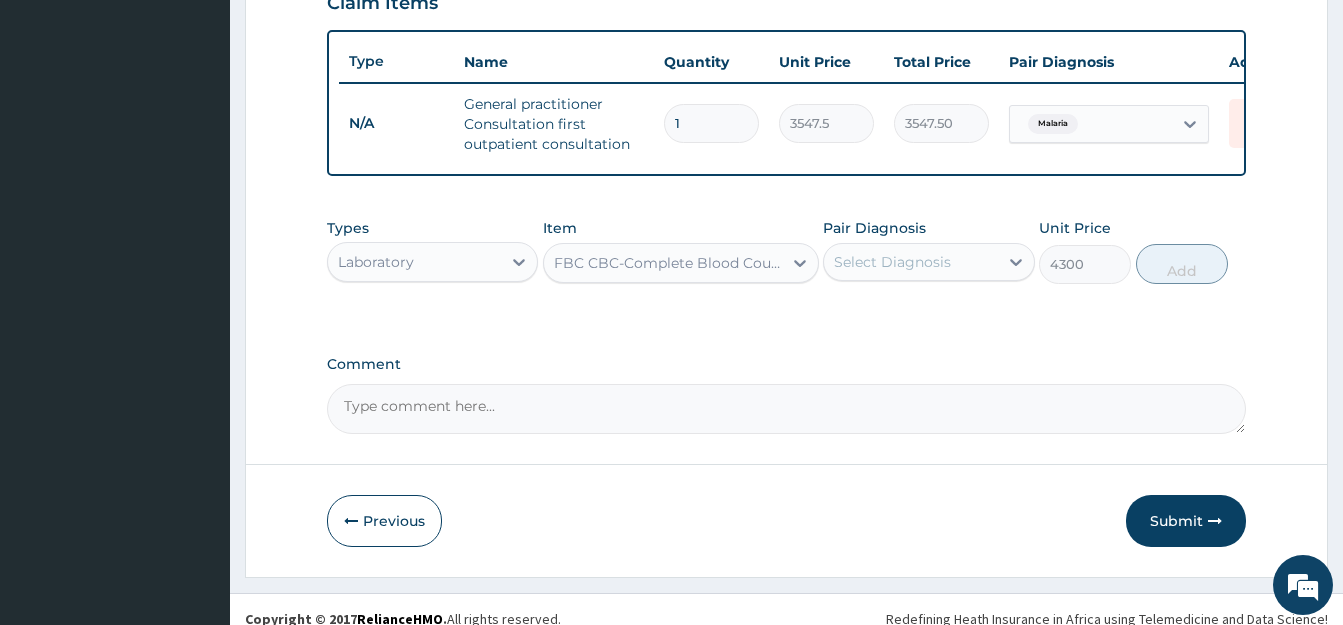 click on "Select Diagnosis" at bounding box center [892, 262] 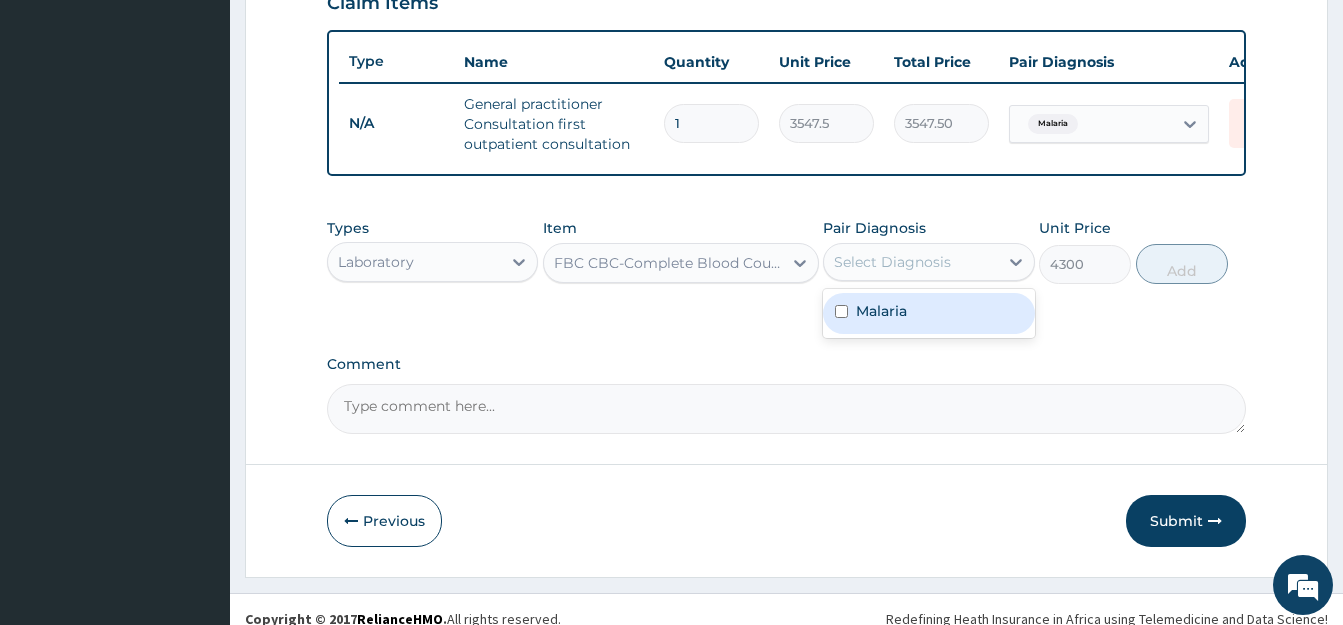 click on "Malaria" at bounding box center (928, 313) 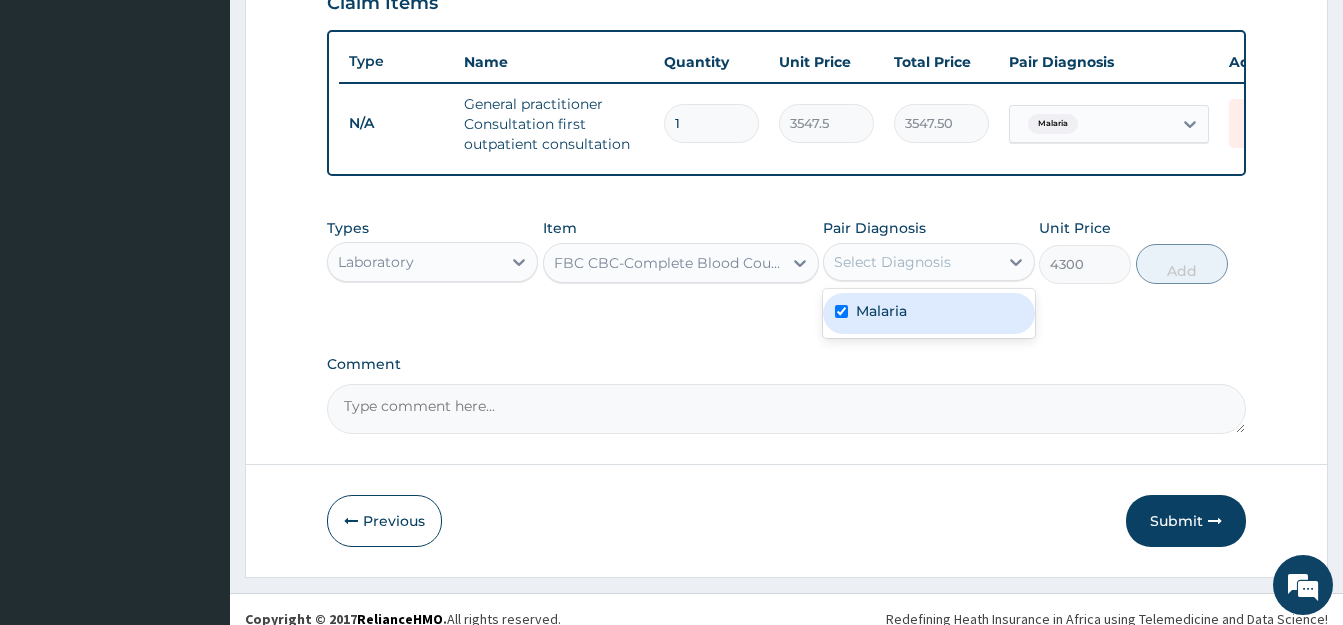 checkbox on "true" 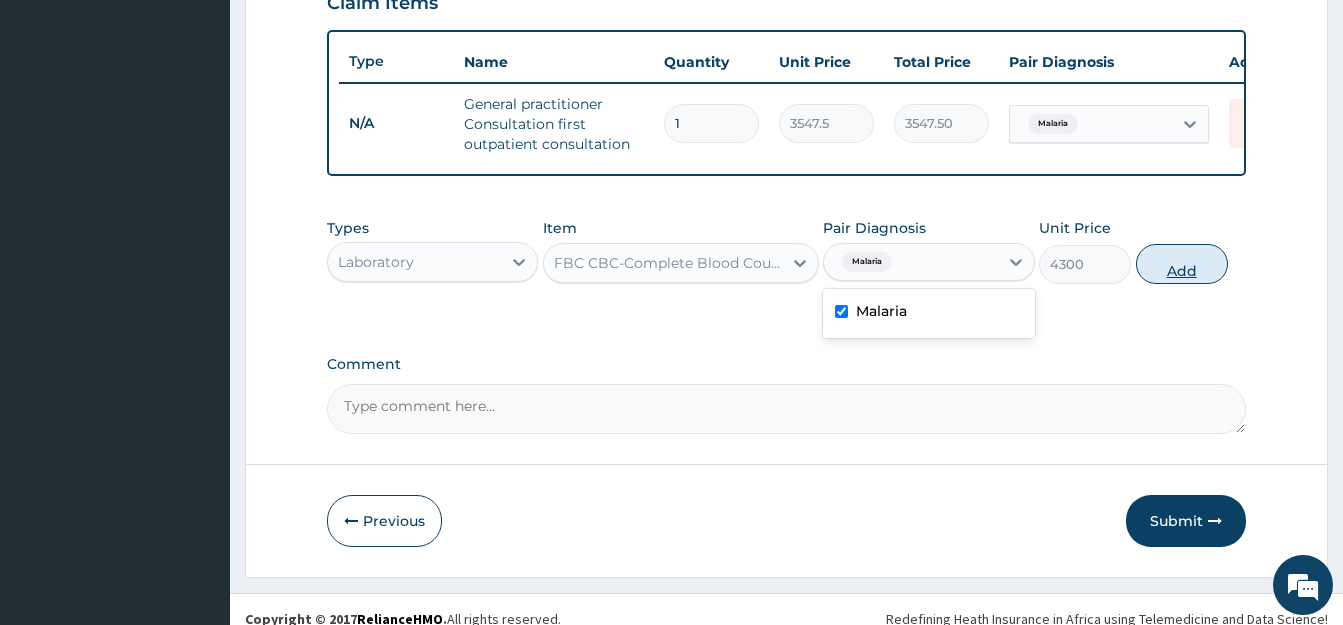 click on "Add" at bounding box center [1182, 264] 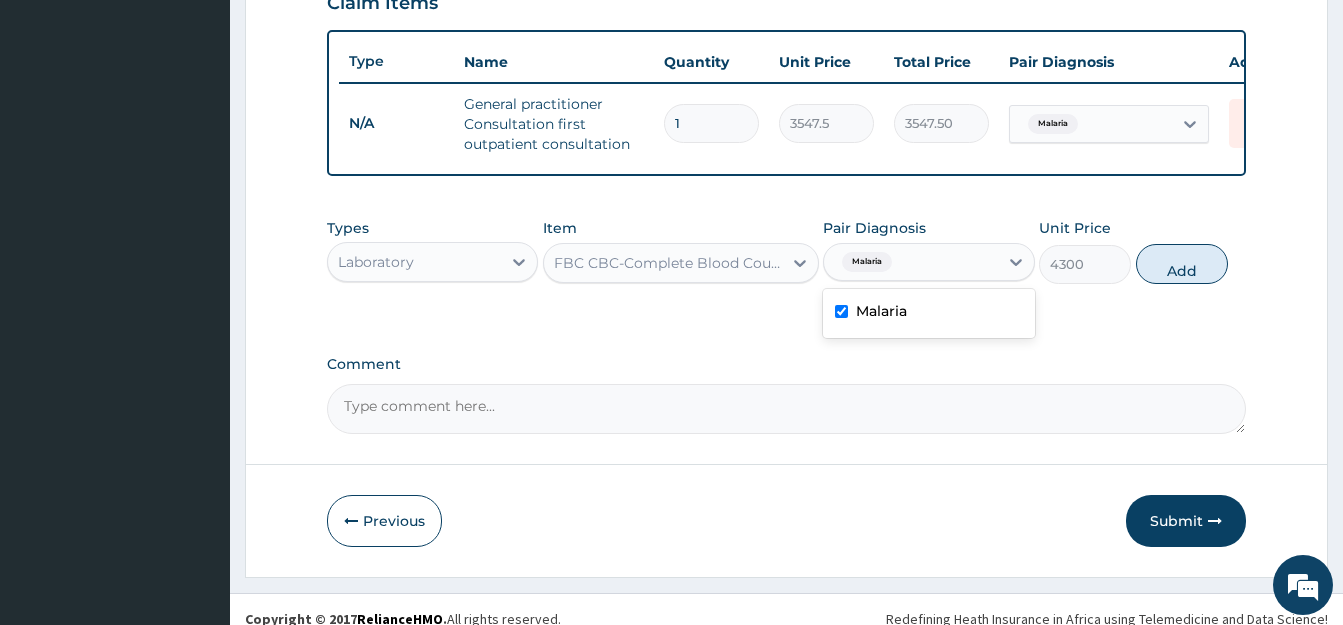type on "0" 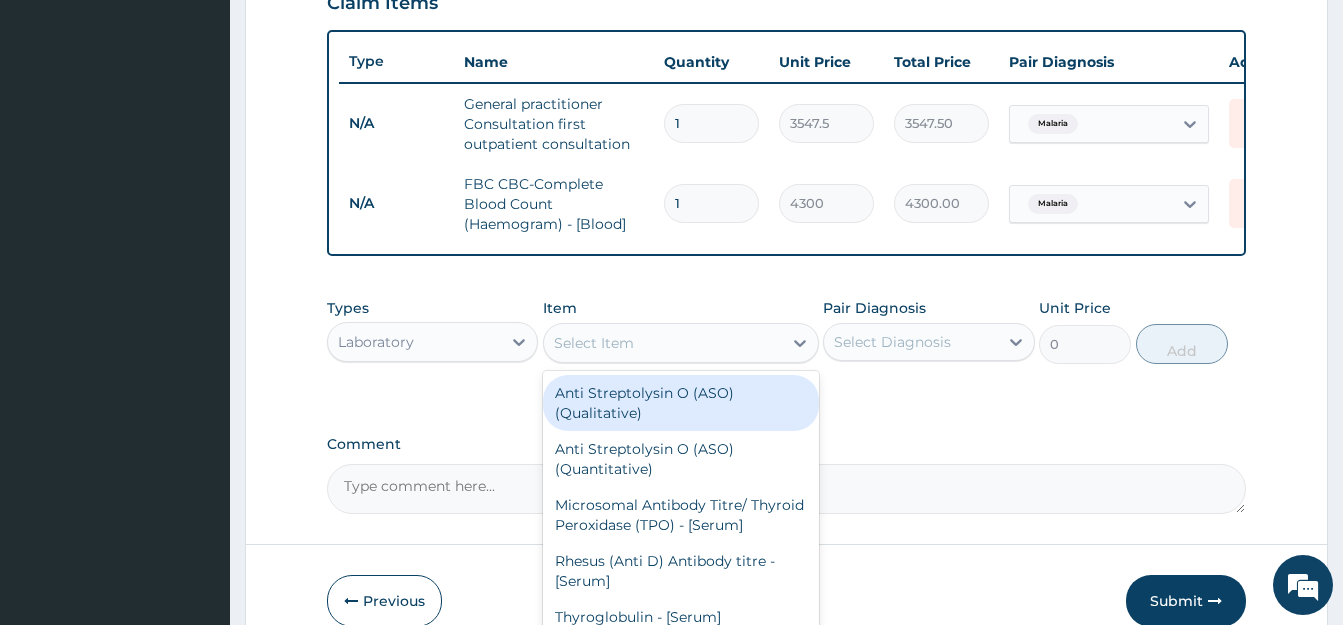 drag, startPoint x: 665, startPoint y: 371, endPoint x: 661, endPoint y: 361, distance: 10.770329 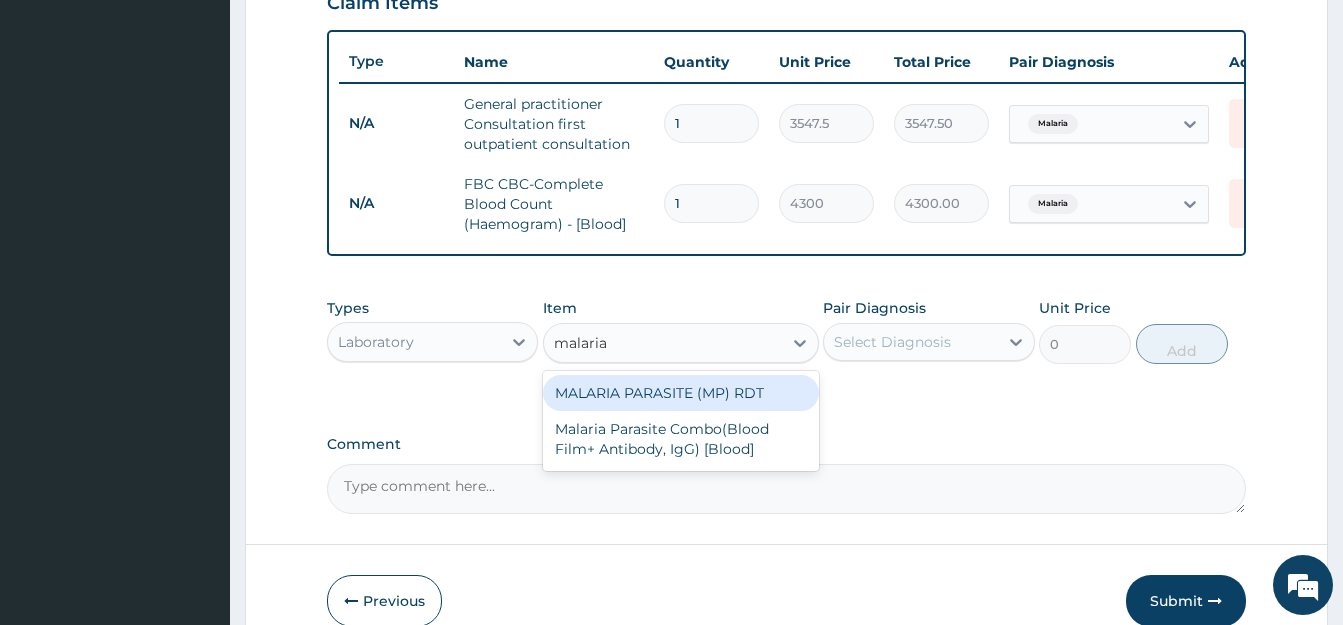 type on "malaria p" 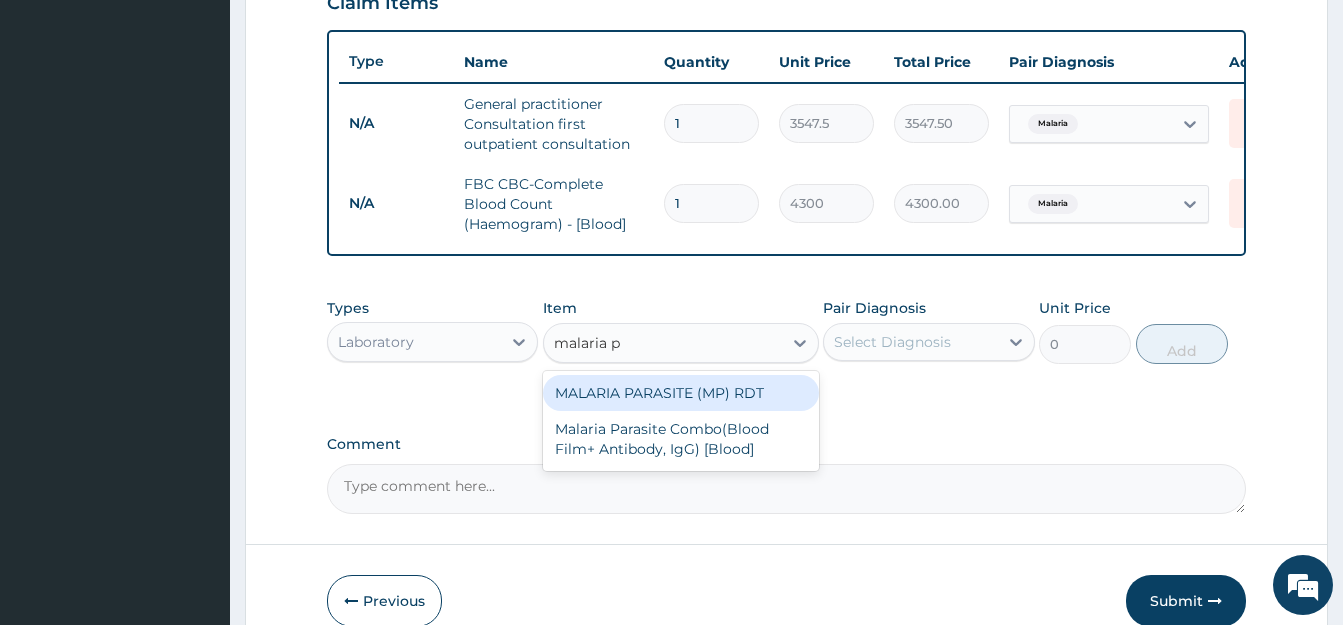 drag, startPoint x: 737, startPoint y: 407, endPoint x: 759, endPoint y: 401, distance: 22.803509 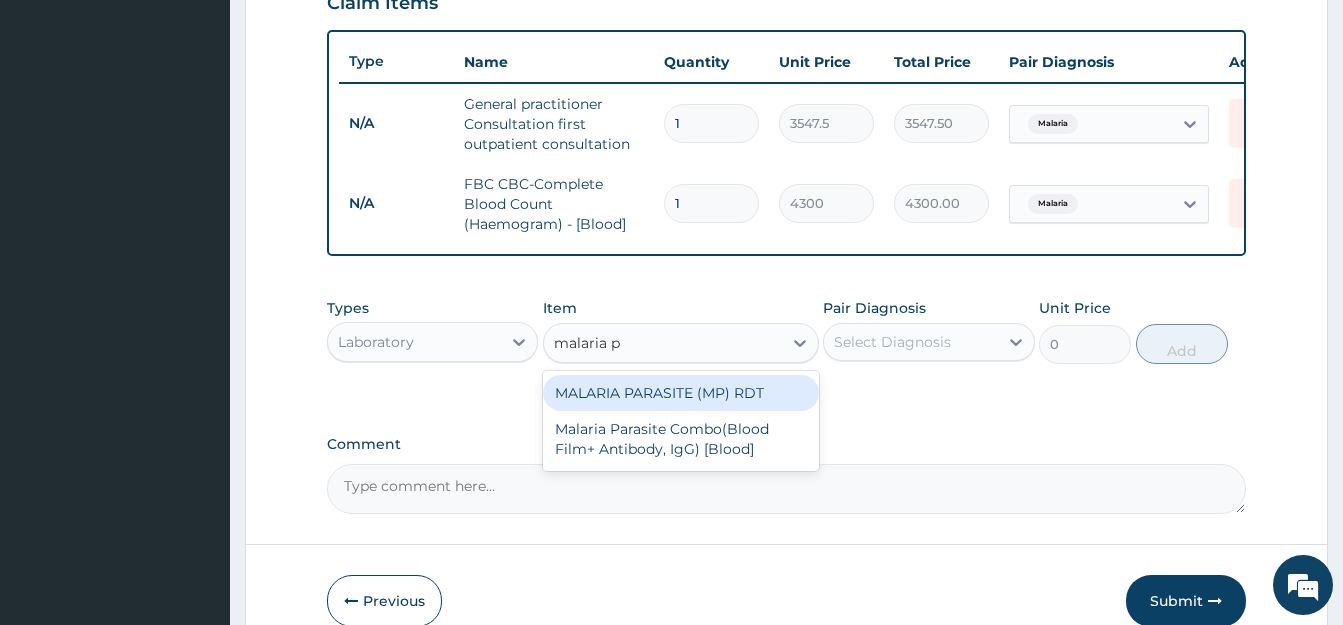 click on "MALARIA PARASITE (MP) RDT" at bounding box center [681, 393] 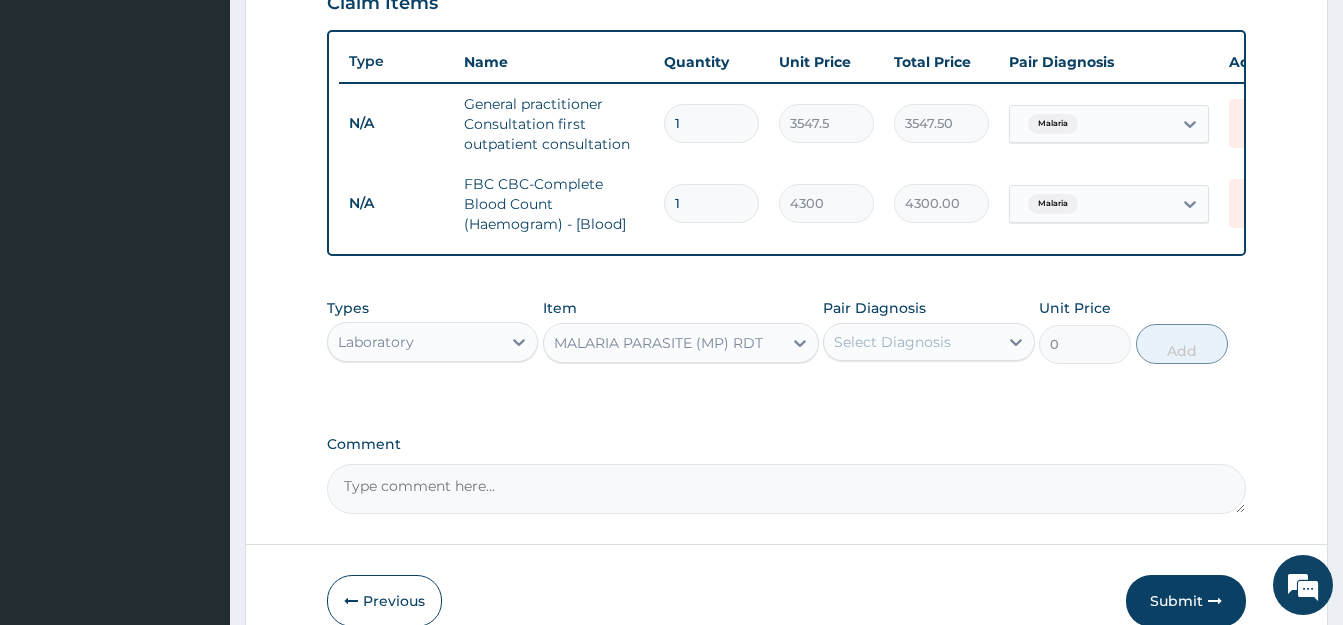type 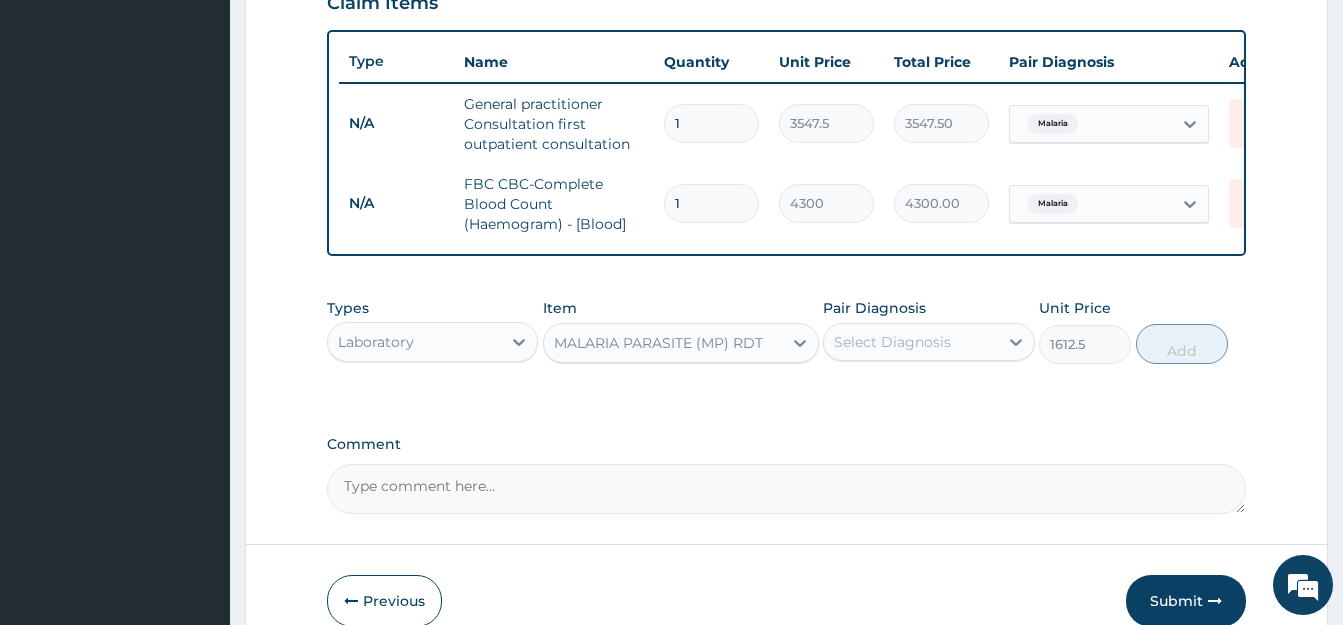 click on "Select Diagnosis" at bounding box center [892, 342] 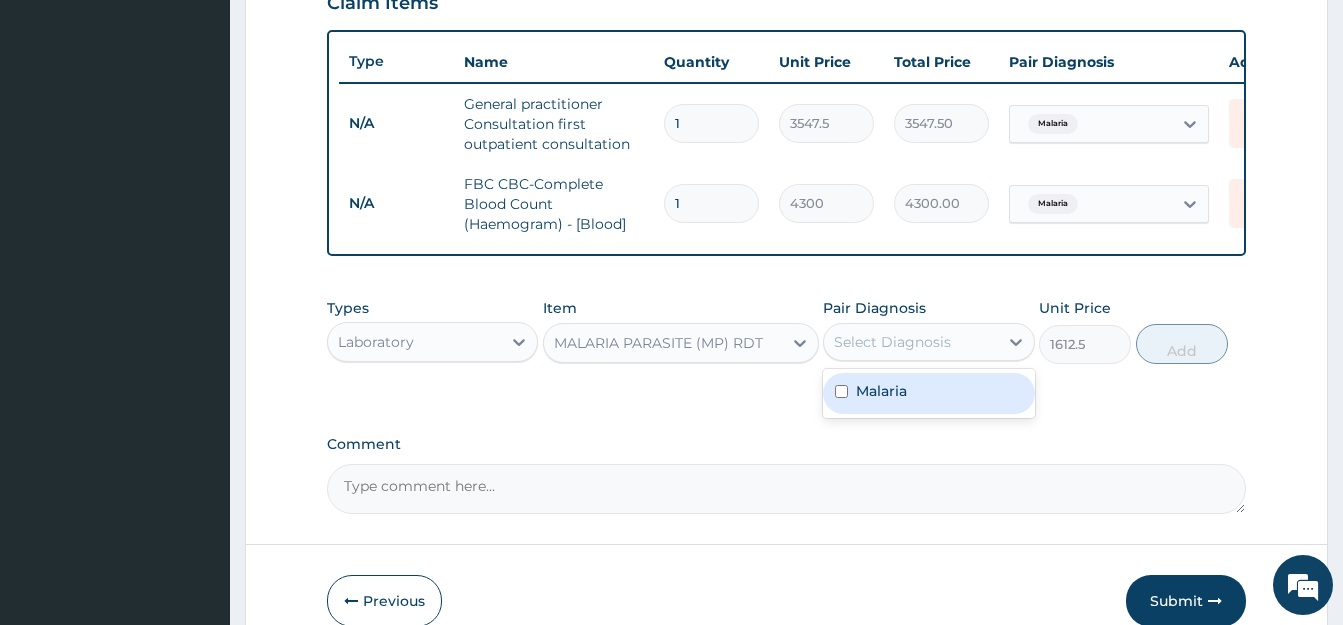 click at bounding box center [841, 391] 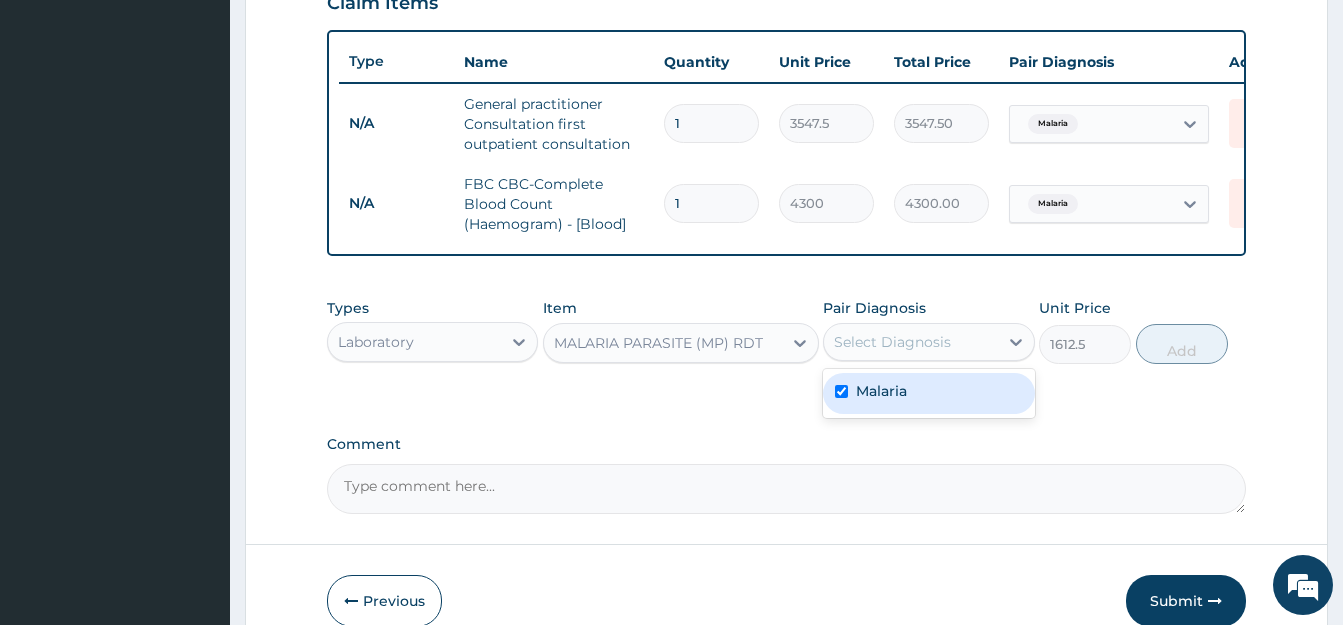 checkbox on "true" 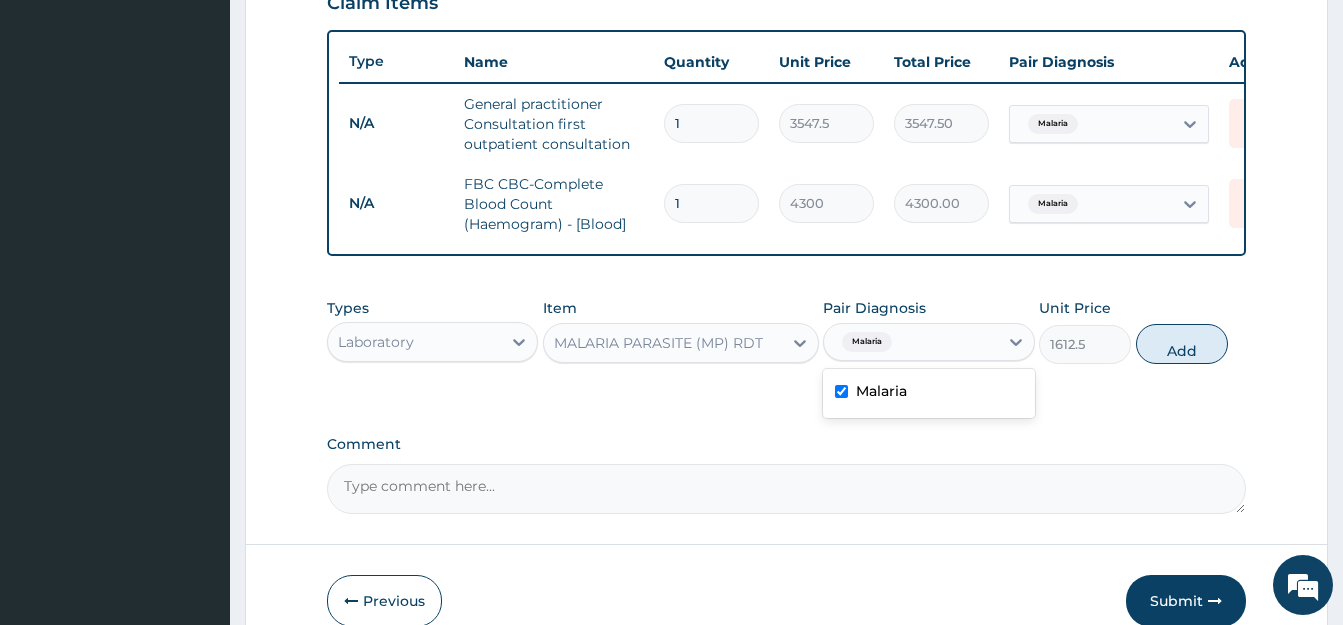 click on "Add" at bounding box center [1182, 344] 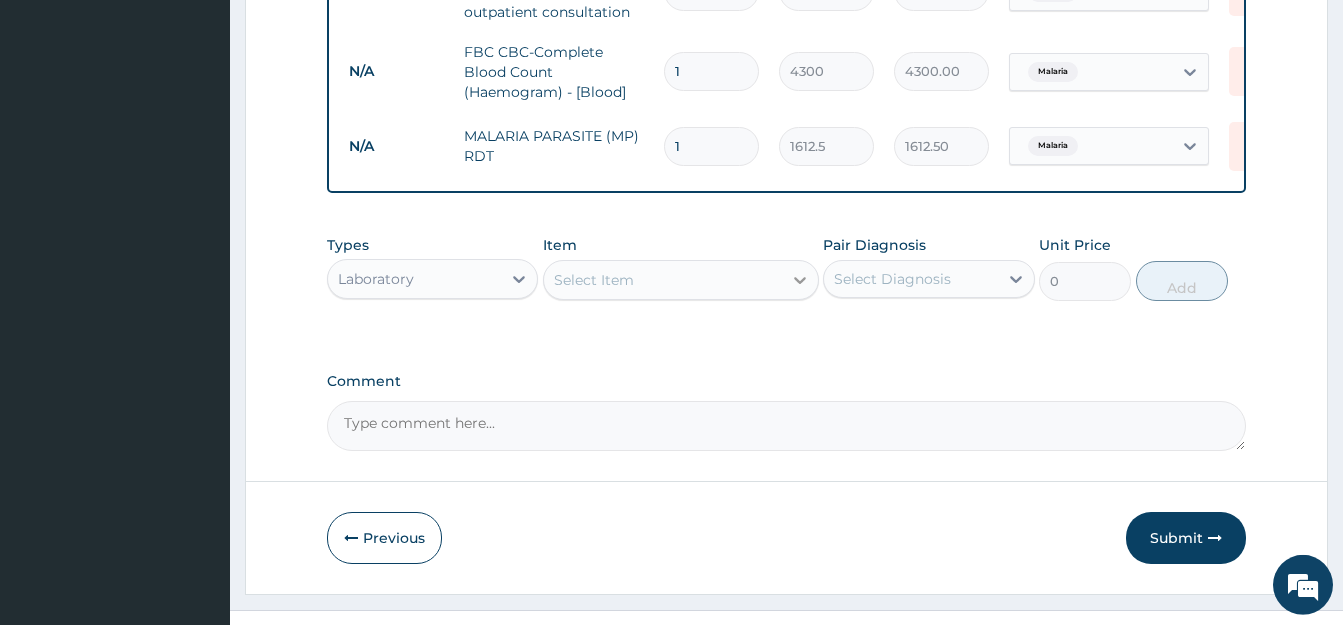 scroll, scrollTop: 899, scrollLeft: 0, axis: vertical 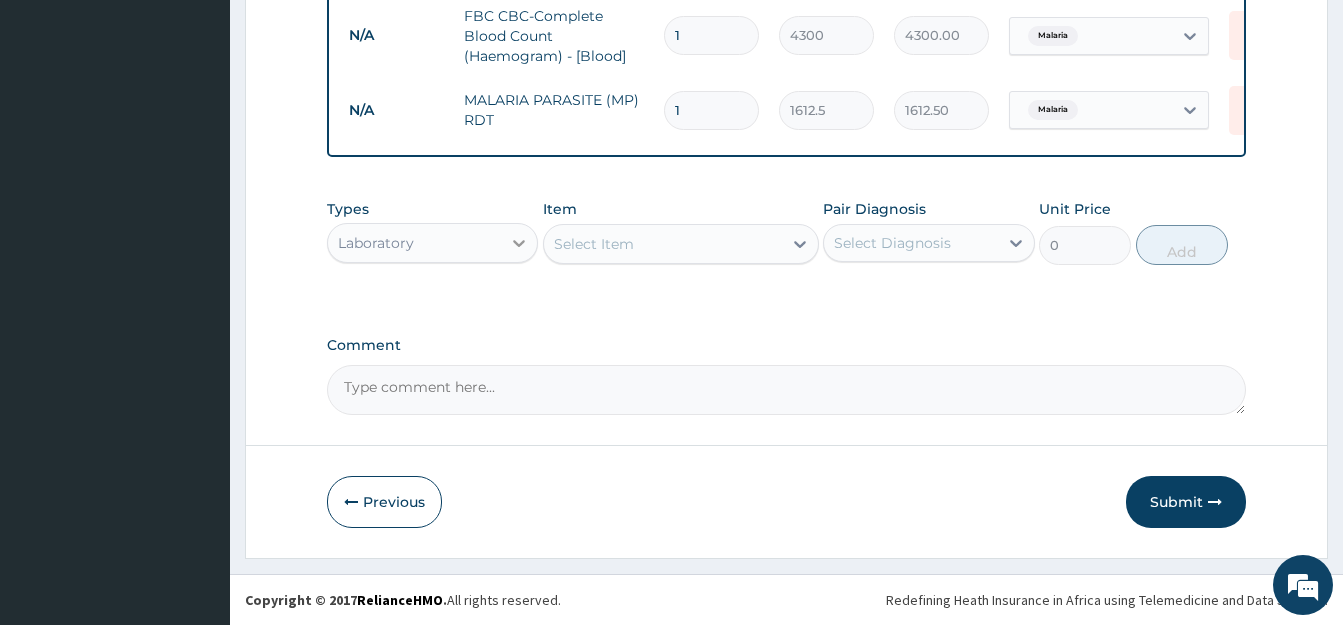 click at bounding box center [519, 243] 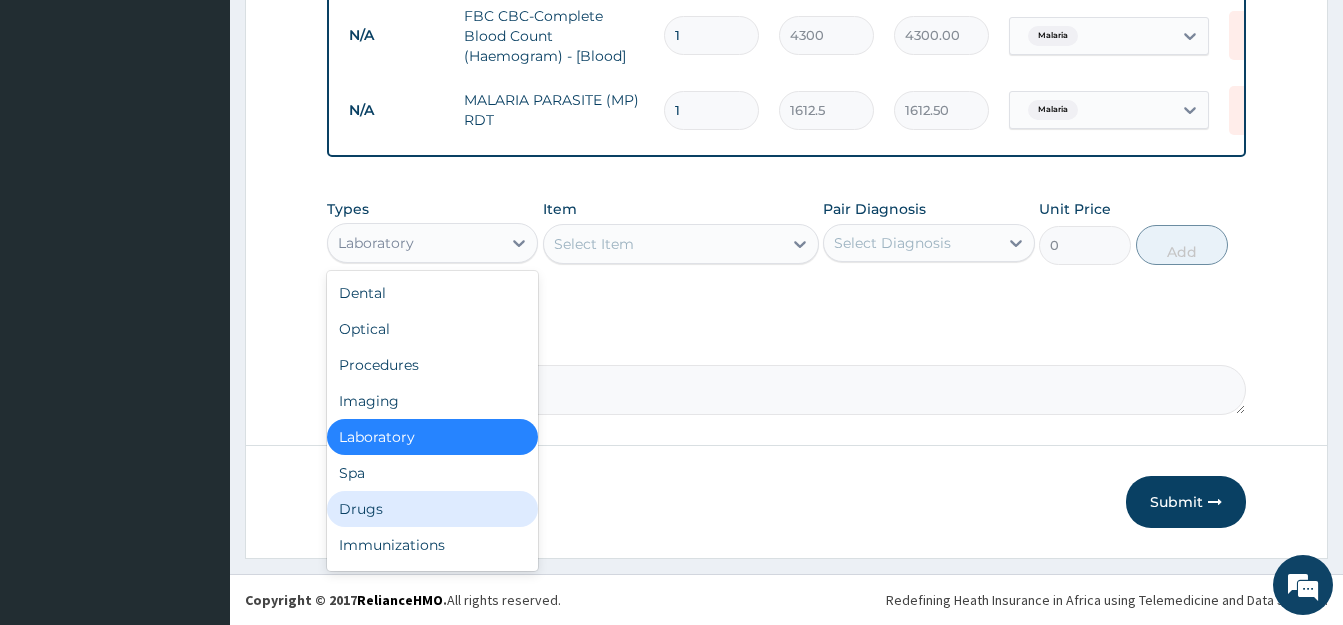click on "Drugs" at bounding box center [432, 509] 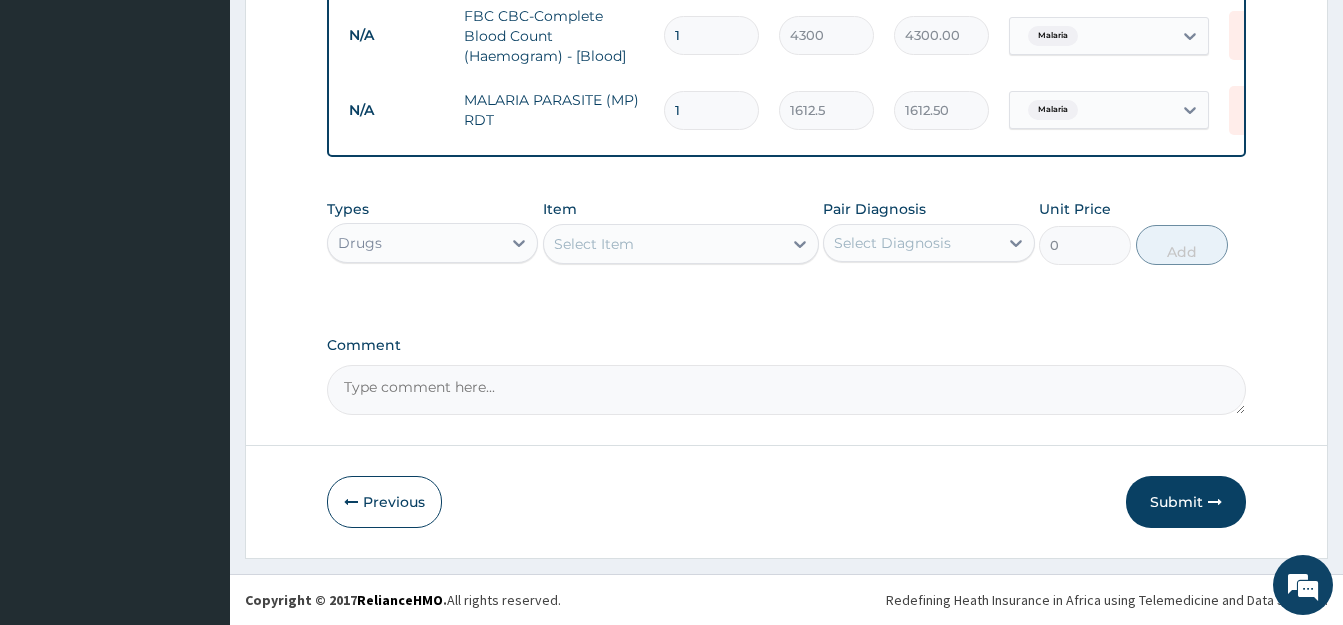 click on "Select Item" at bounding box center [663, 244] 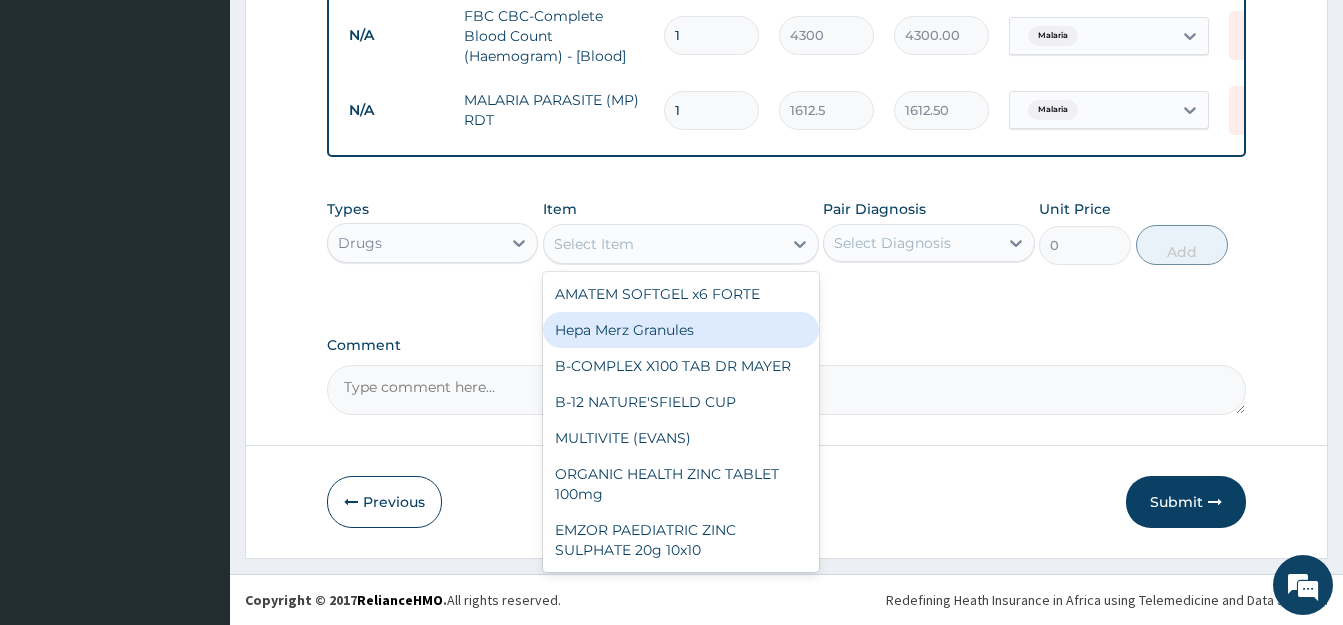 click on "AMATEM SOFTGEL x6 FORTE Hepa Merz Granules B-COMPLEX X100 TAB DR MAYER B-12 NATURE'SFIELD CUP MULTIVITE (EVANS) ORGANIC HEALTH ZINC TABLET 100mg EMZOR PAEDIATRIC ZINC SULPHATE 20g 10x10 VITAMIN K1 Injection VITAMIN K X 100 (TOPSEA) NEUROVIT FORTE EVERDESTINY VITAMIN E JESDOL VITAMIN A OSTEOMED 20mg LIVOLIN FORTE EMZOR FOLIC ACID X 100 ASTYMIN CAPS TOT'HEMA ORAL SOLUTION RIBORICH B2 Vitamin B complex injection FESULF X 100 FERRODAN PLUS CAPS FERROLAB -12 VITAMIN C Injection LABOPLEX VITAMIN B-COMPLEX Injection. EMVITE DROPS GLORON CAPSULE BIG CITRAMIN DROPS CALCITAB CALCIUM SUPPLEMENT CAL D3 ASCOBION C300 VIT-C Syrup 100ml MULTIVITE MULTIVITAMIN Syrup 100ml FOLIMOP FOLIC ACID Syrup 100ml THIOCAL 12 100ml Syrup 100ml ASCOMED X100 CALCITONE CALCIUM X 100 FEROVITAL BLOOD TONIC 200ml VITAMIN K3 Injection ARCHY B COMPLEX x1000 FEROTAL EXTRA 300ml BECOMBION 300ml RELOAD INFANT DROP FEROTAL 1LTR ASTYMIN DROP HYGLOBIN B12 ABIDEC DROPS 0.4/0.8/0.8/8mg ASTYMIN TONIC 200ml ASTYFER TONIC 200ml B-1 ORGANIC HEALTH Daflon" at bounding box center (681, 422) 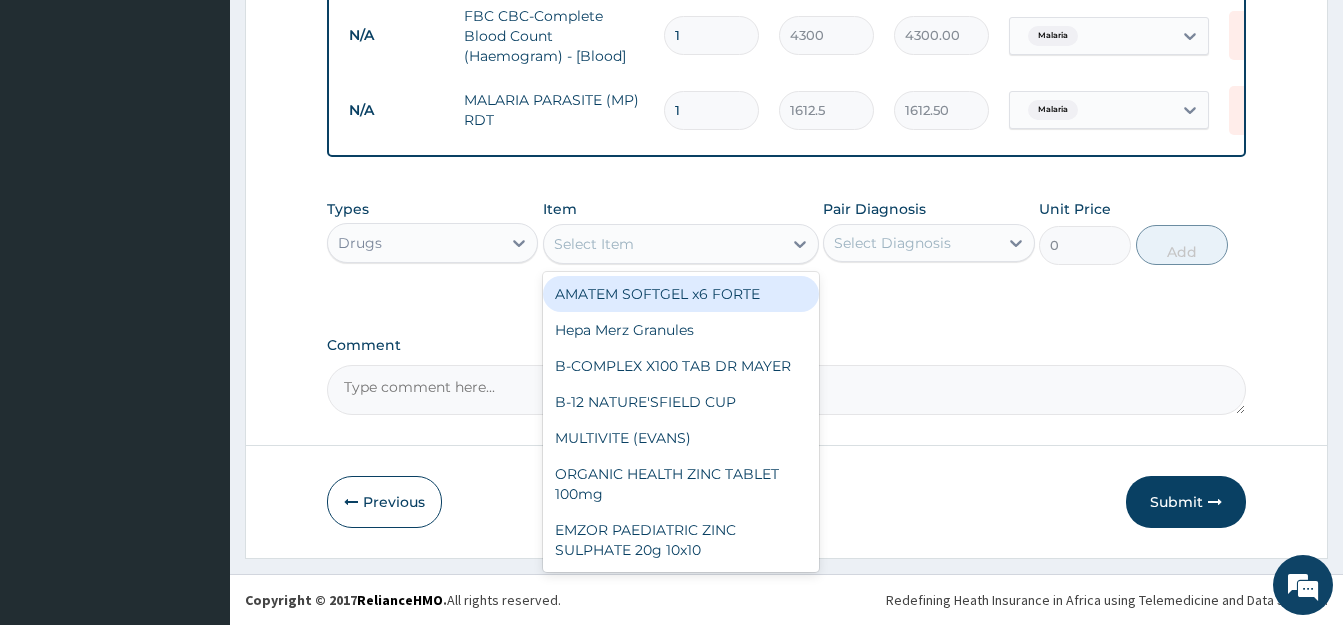 click on "AMATEM SOFTGEL x6 FORTE" at bounding box center [681, 294] 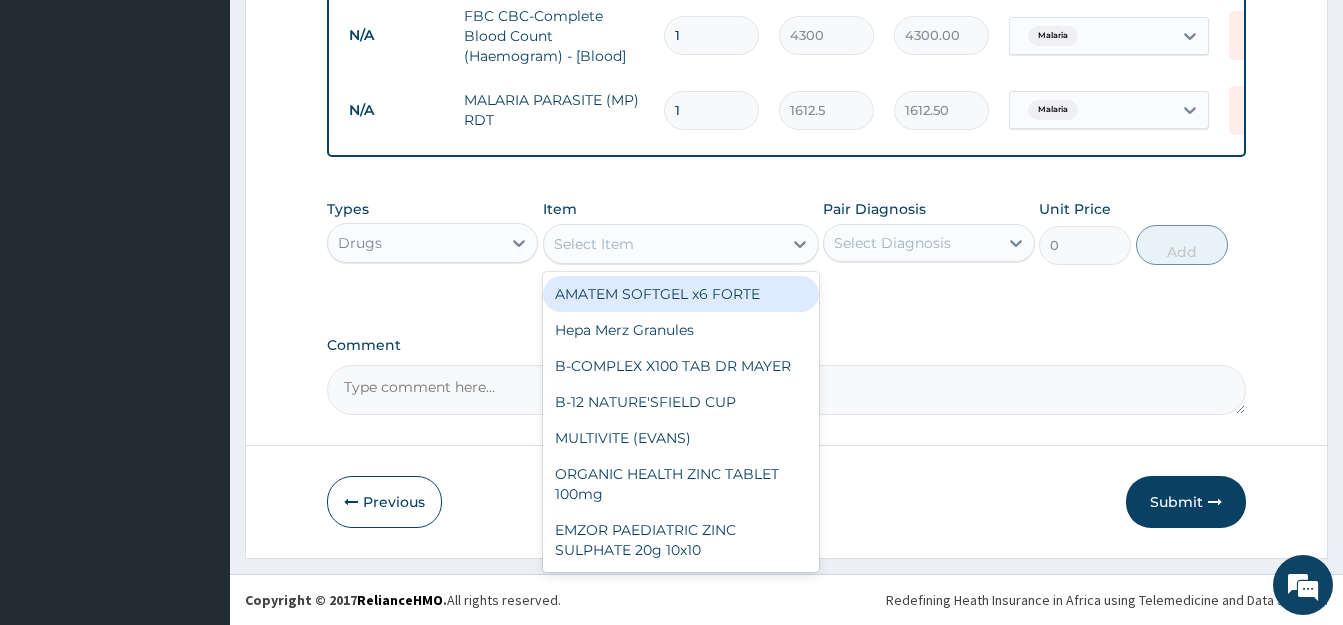 type on "473" 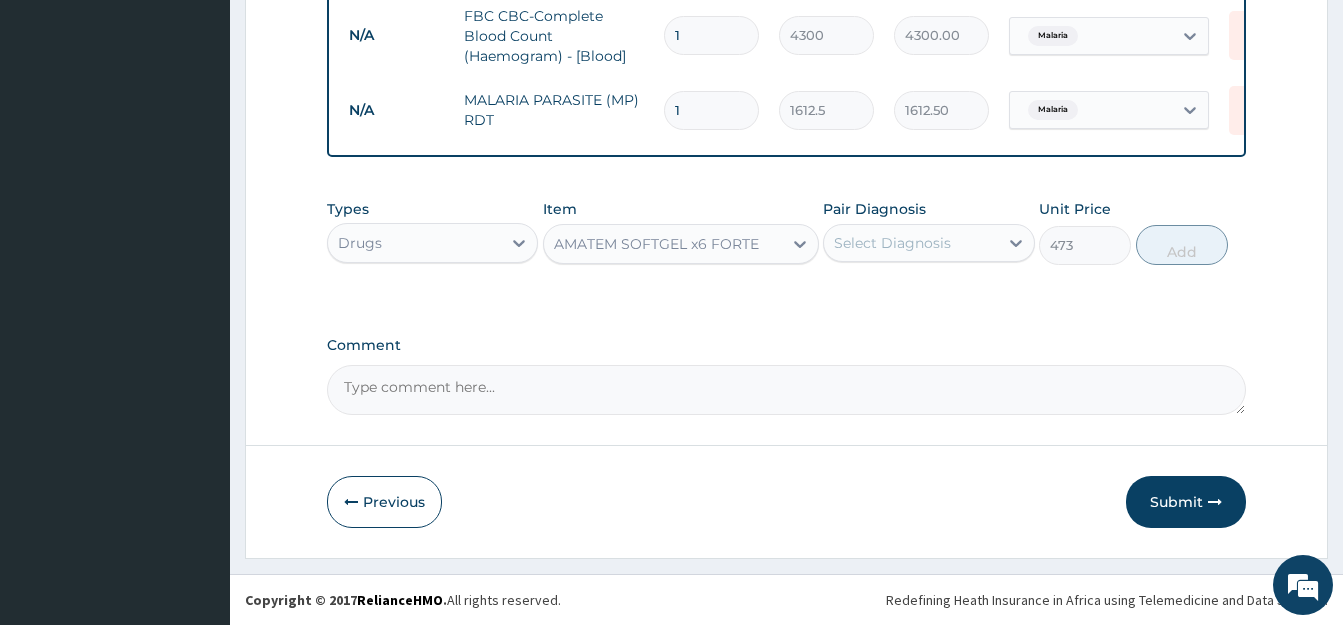 click on "Select Diagnosis" at bounding box center [892, 243] 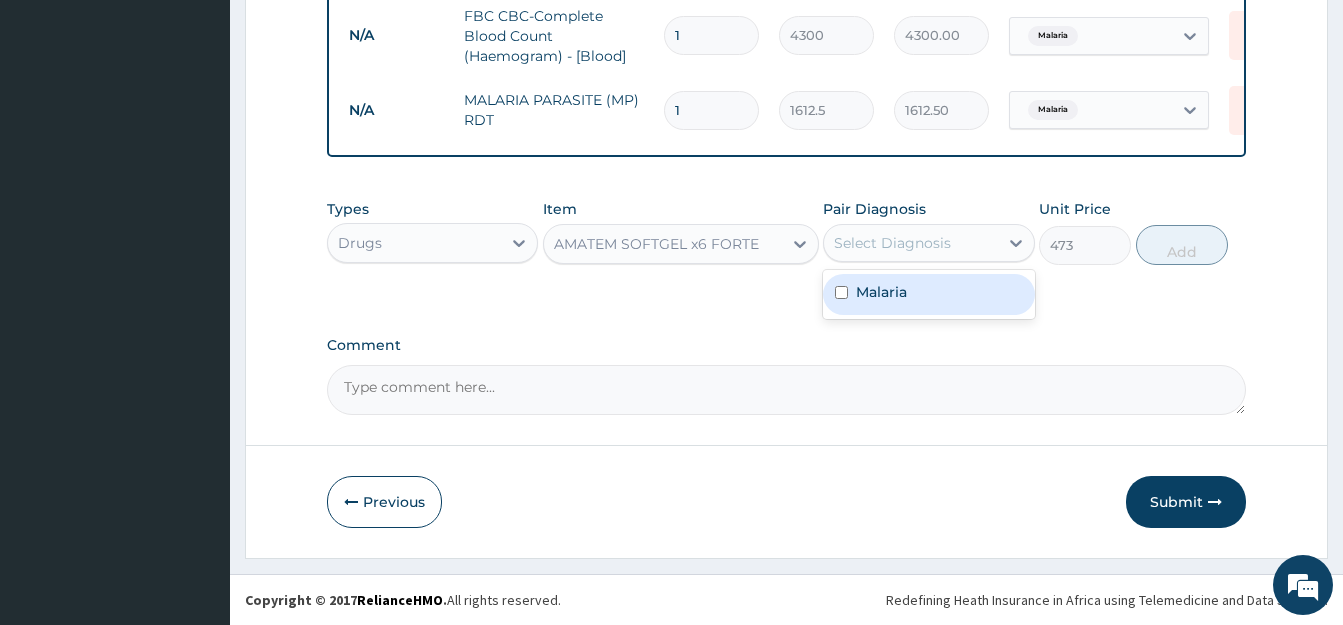 click at bounding box center (841, 292) 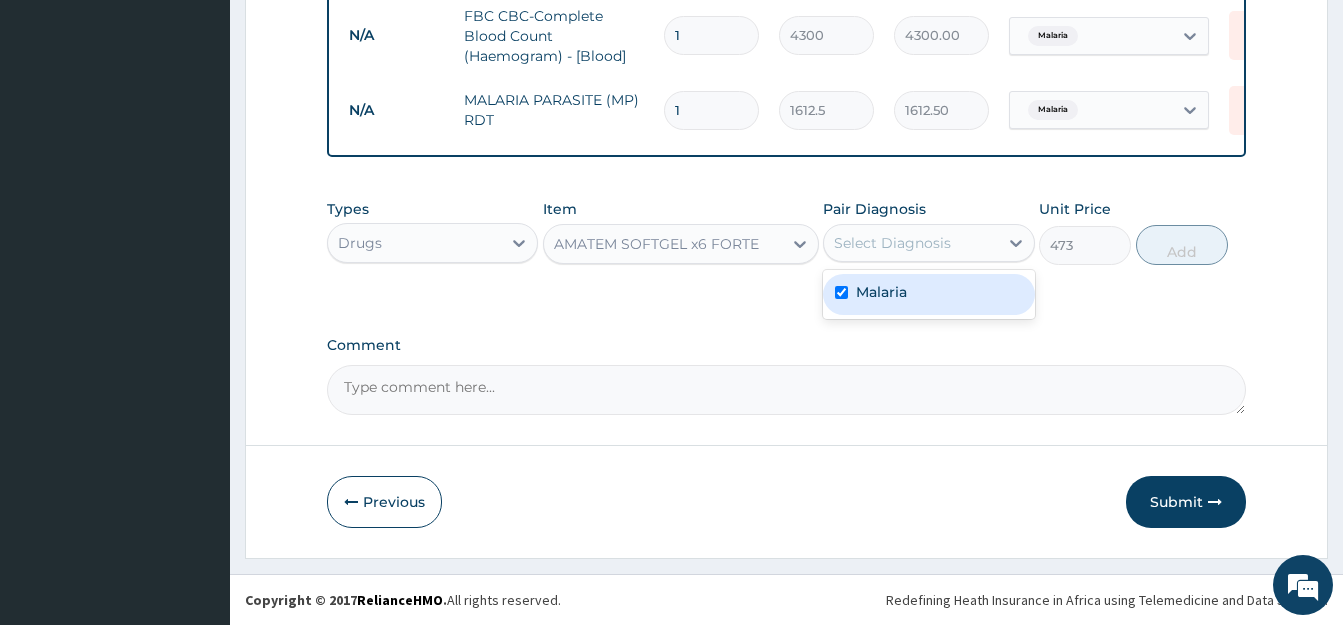 checkbox on "true" 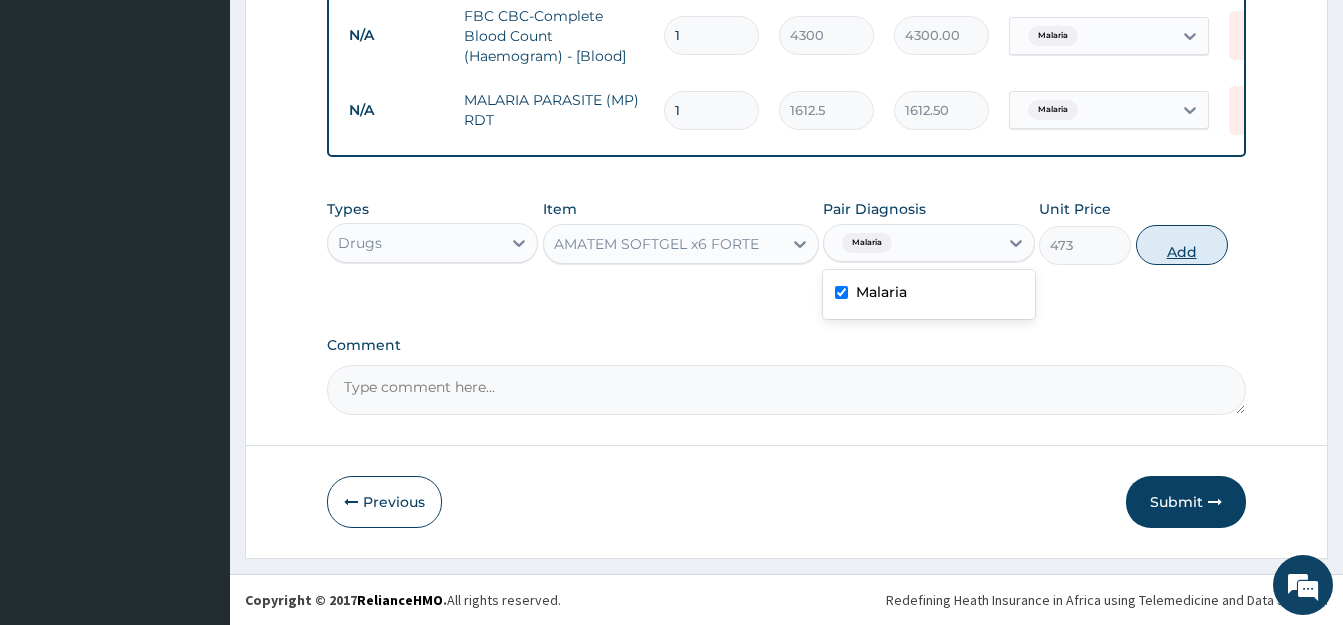 click on "Add" at bounding box center (1182, 245) 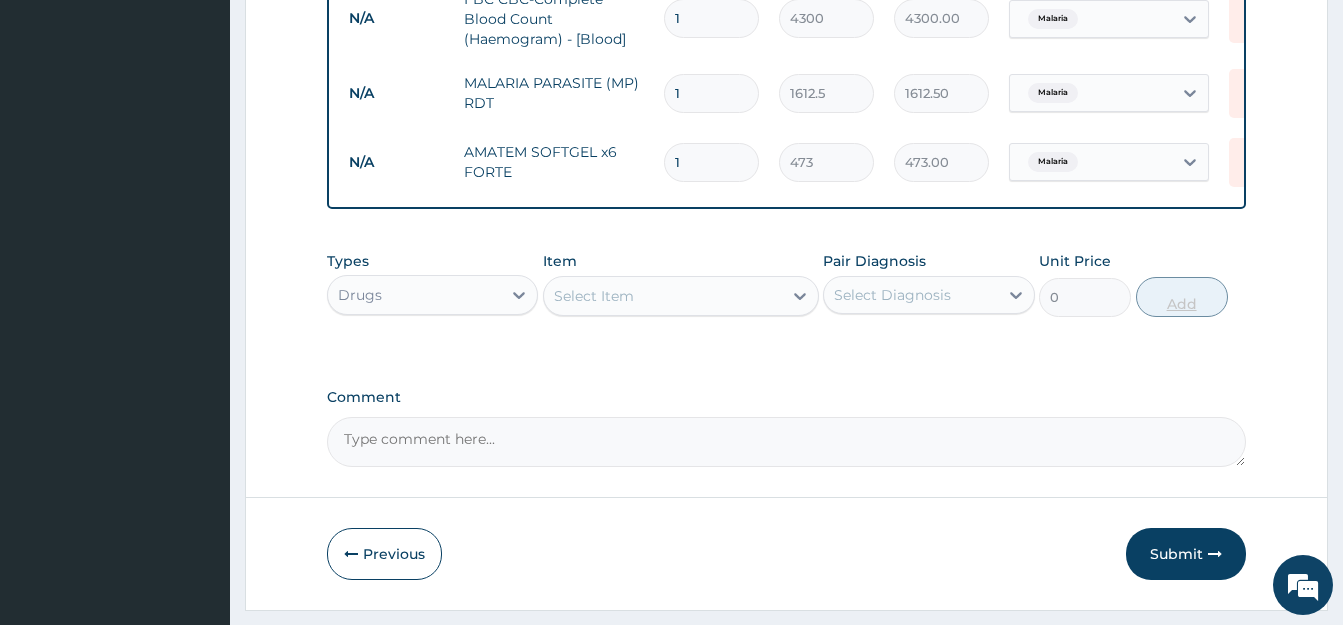 type 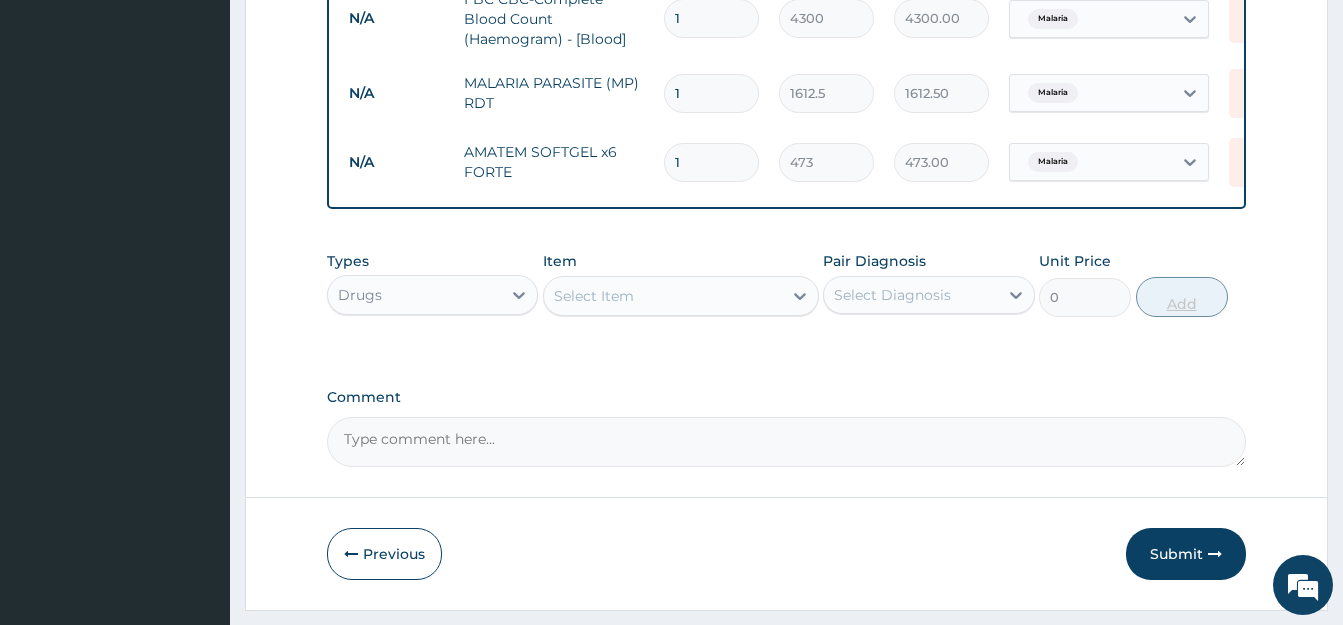 type on "0.00" 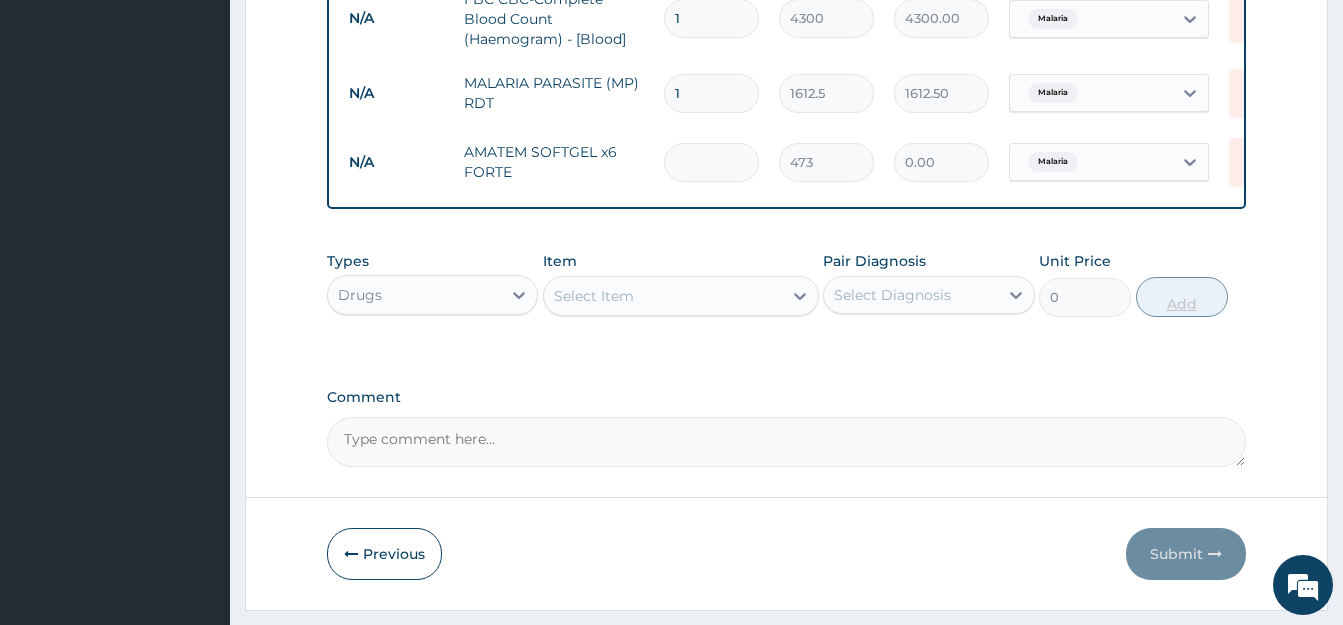 type on "6" 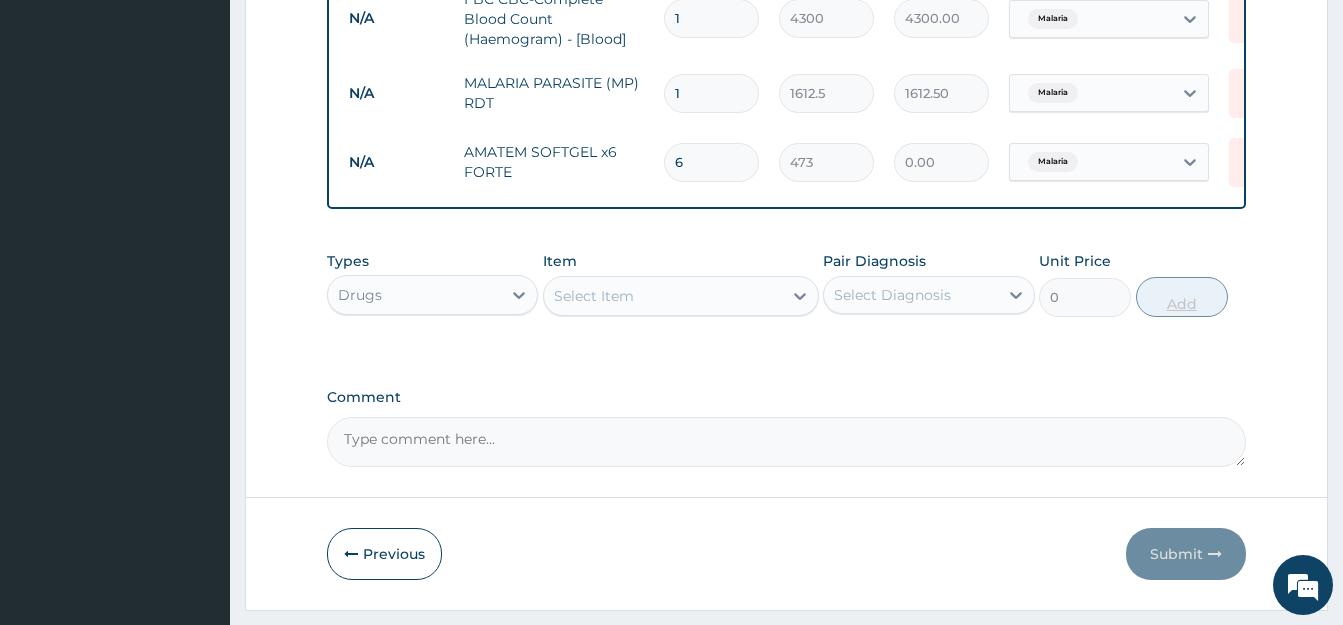 type on "2838.00" 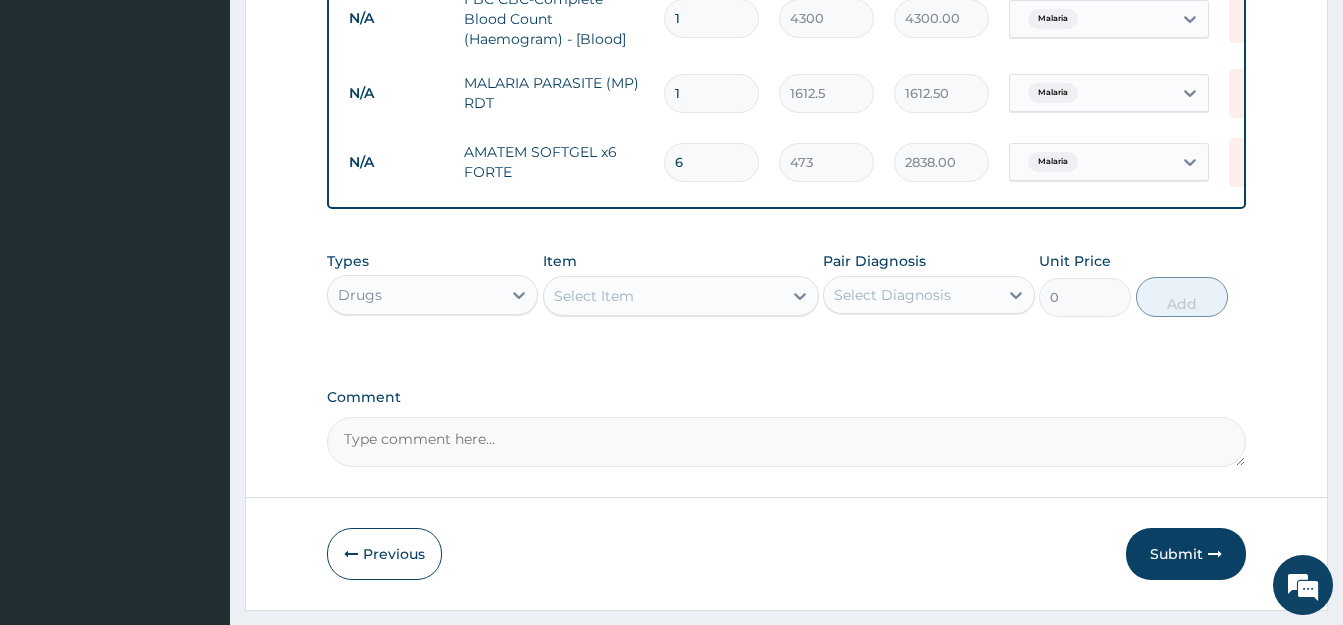 type on "6" 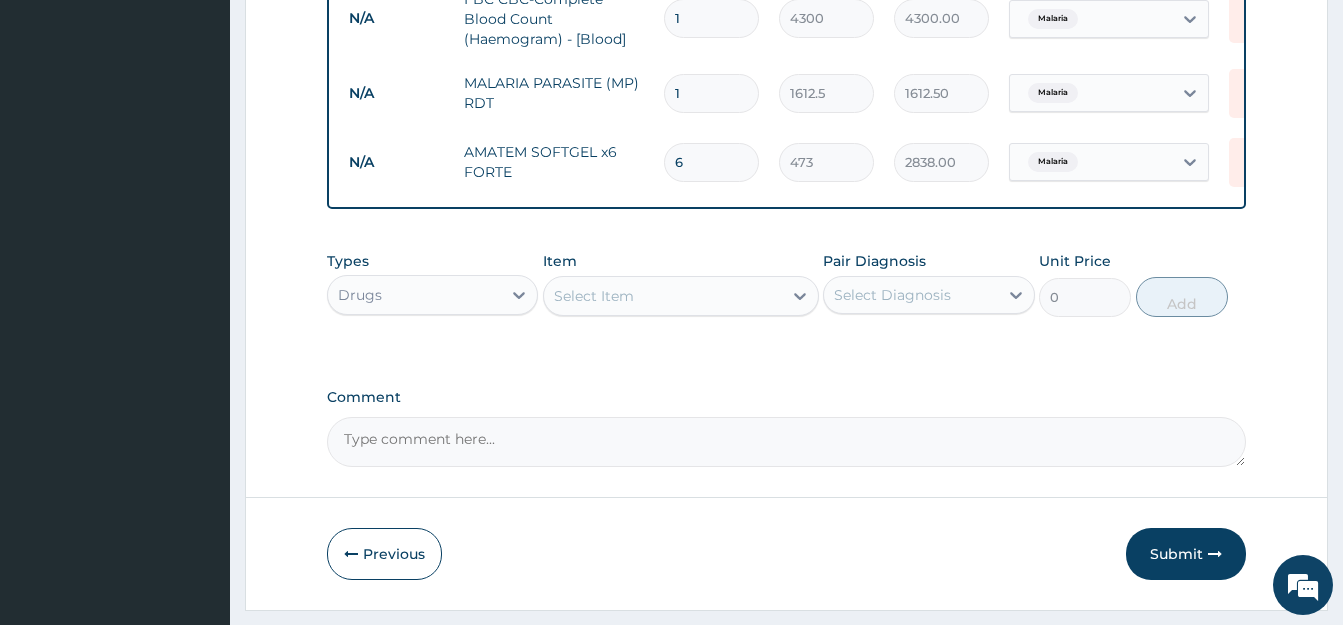 click on "Select Item" at bounding box center (681, 296) 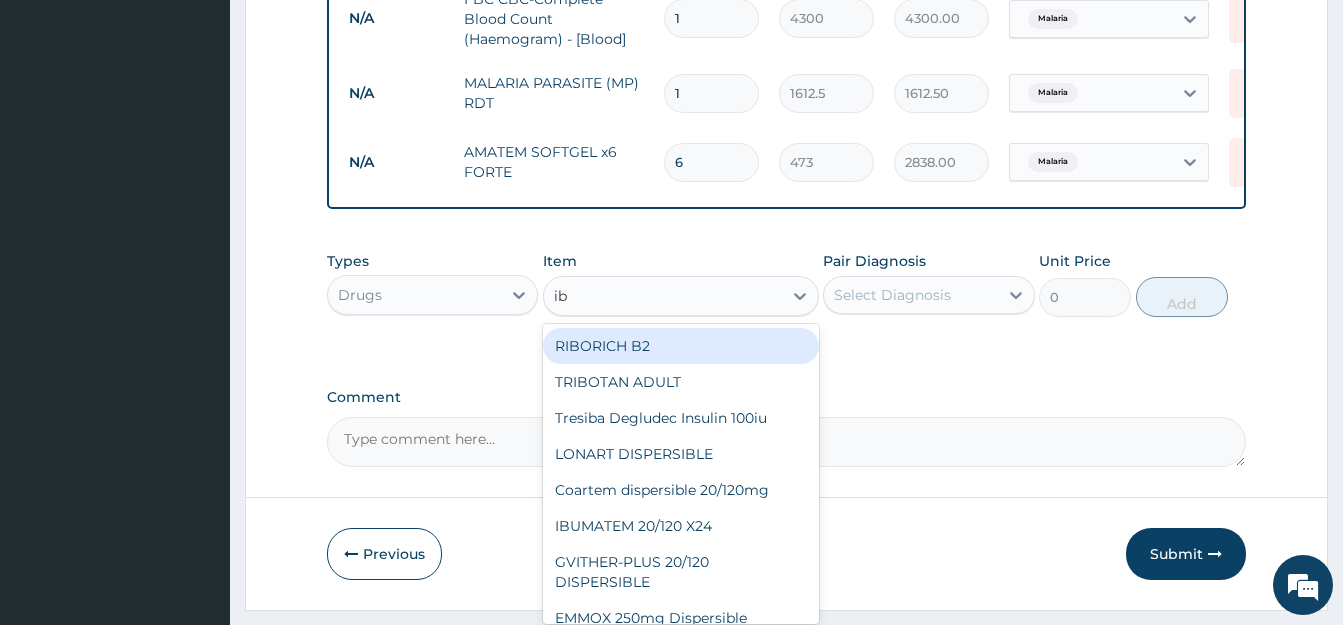 type on "ibu" 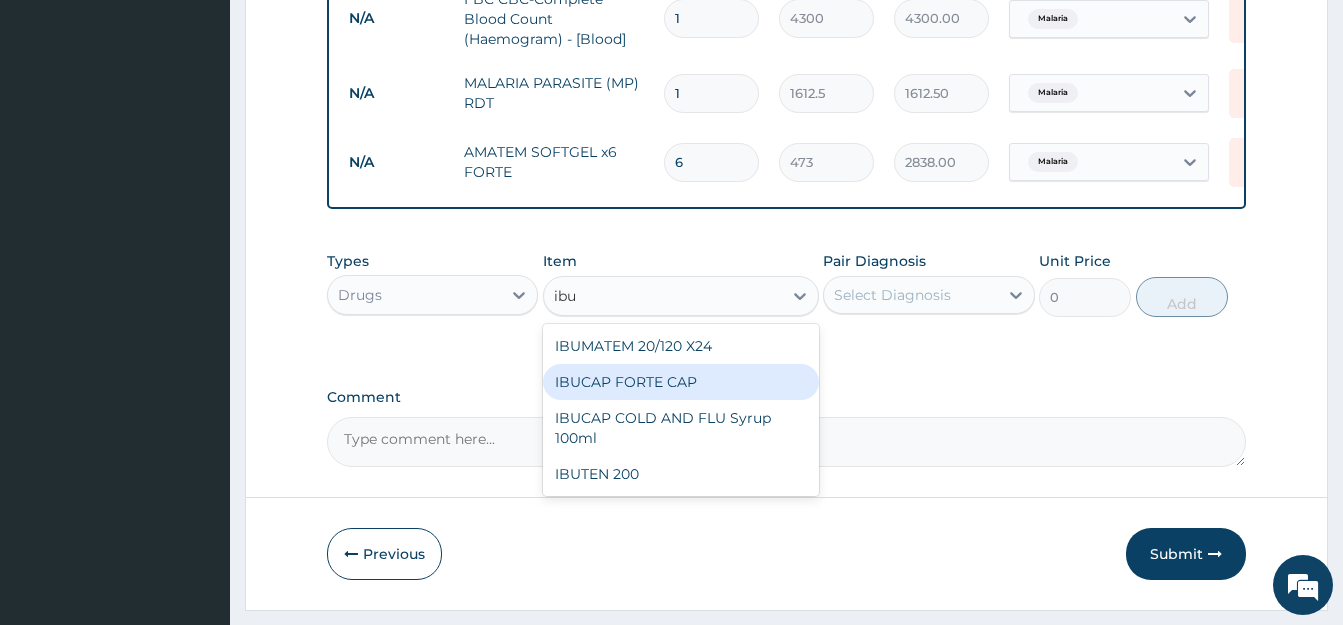 click on "IBUCAP FORTE CAP" at bounding box center [681, 382] 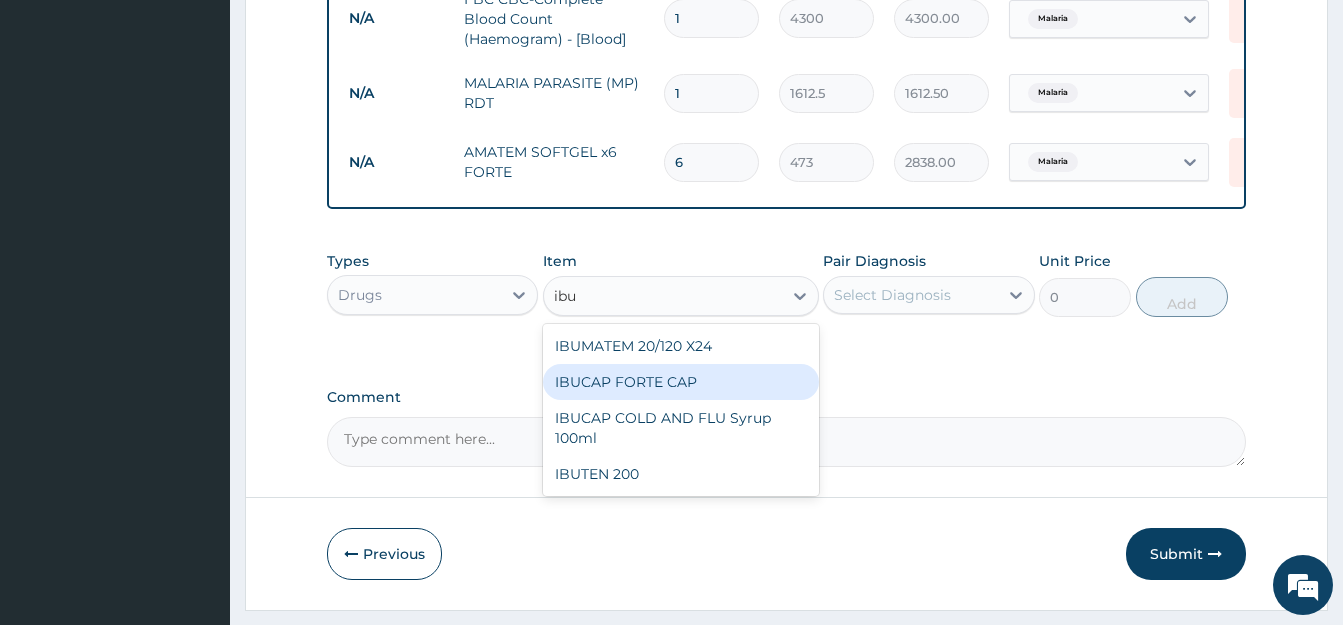 type 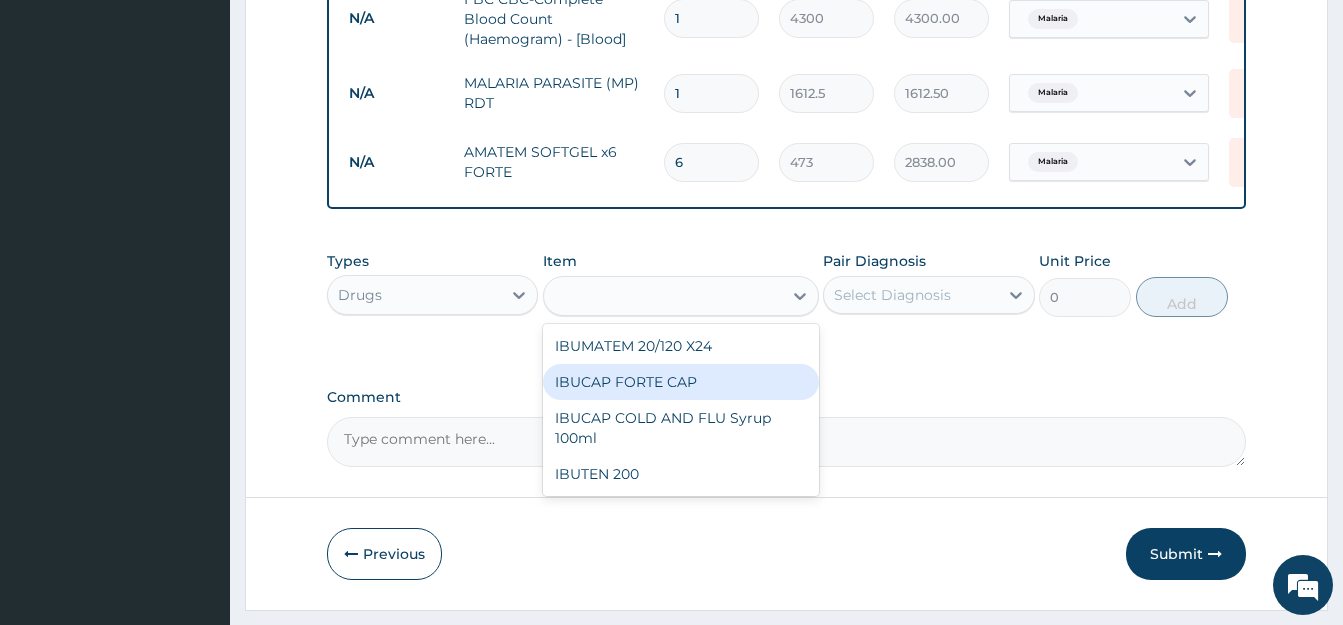 type on "59.125" 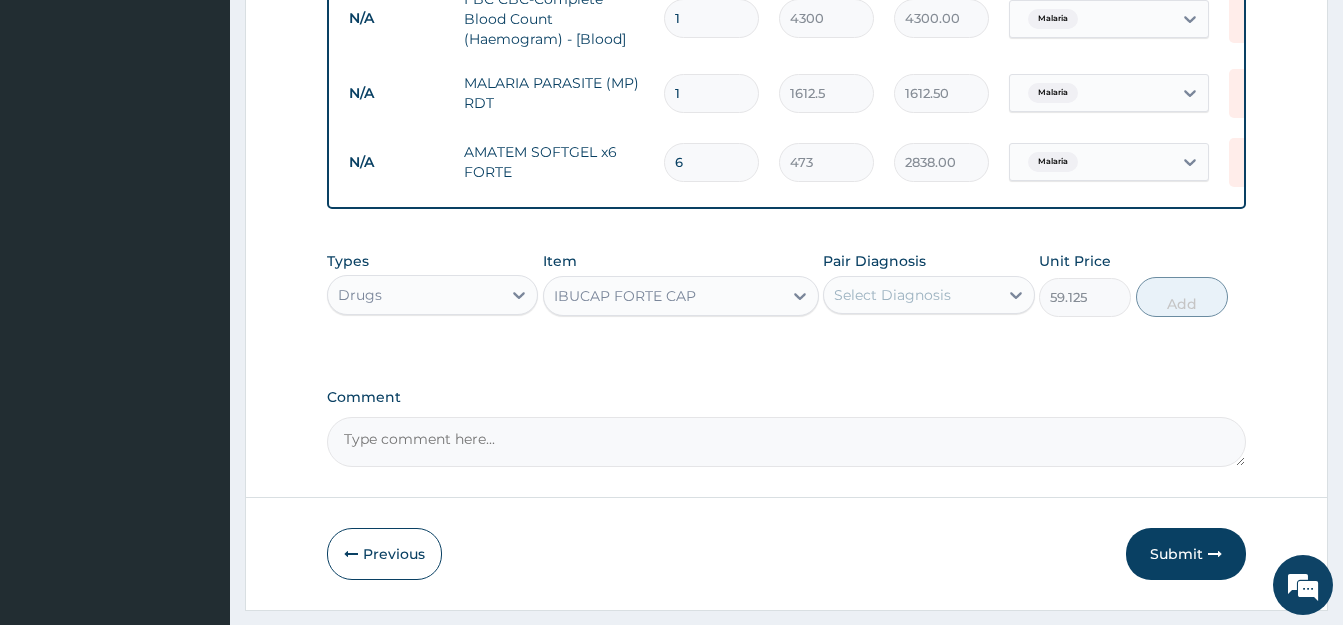 click on "Select Diagnosis" at bounding box center (910, 295) 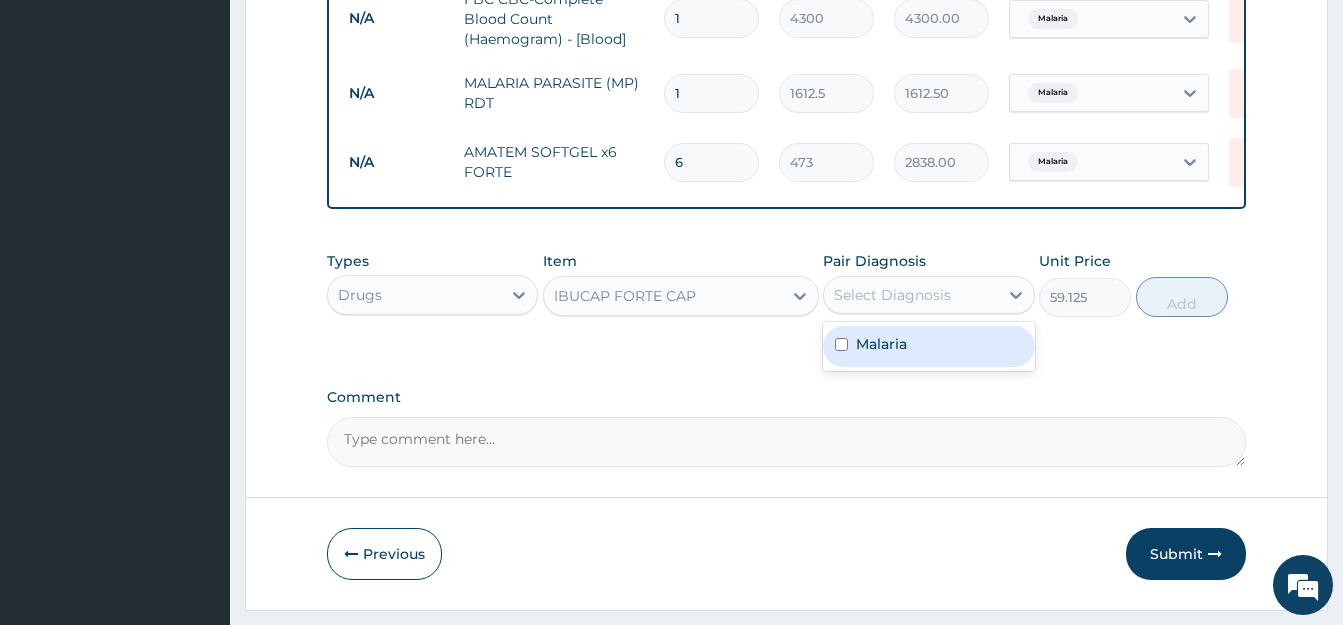 click at bounding box center [841, 344] 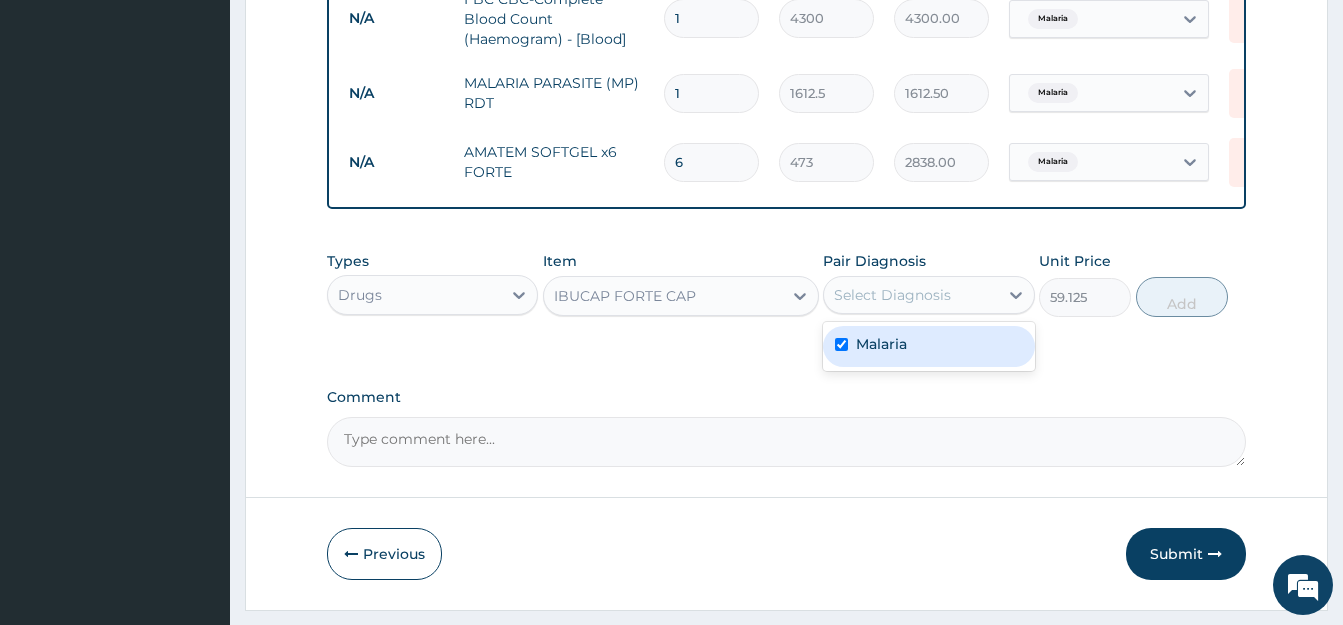 checkbox on "true" 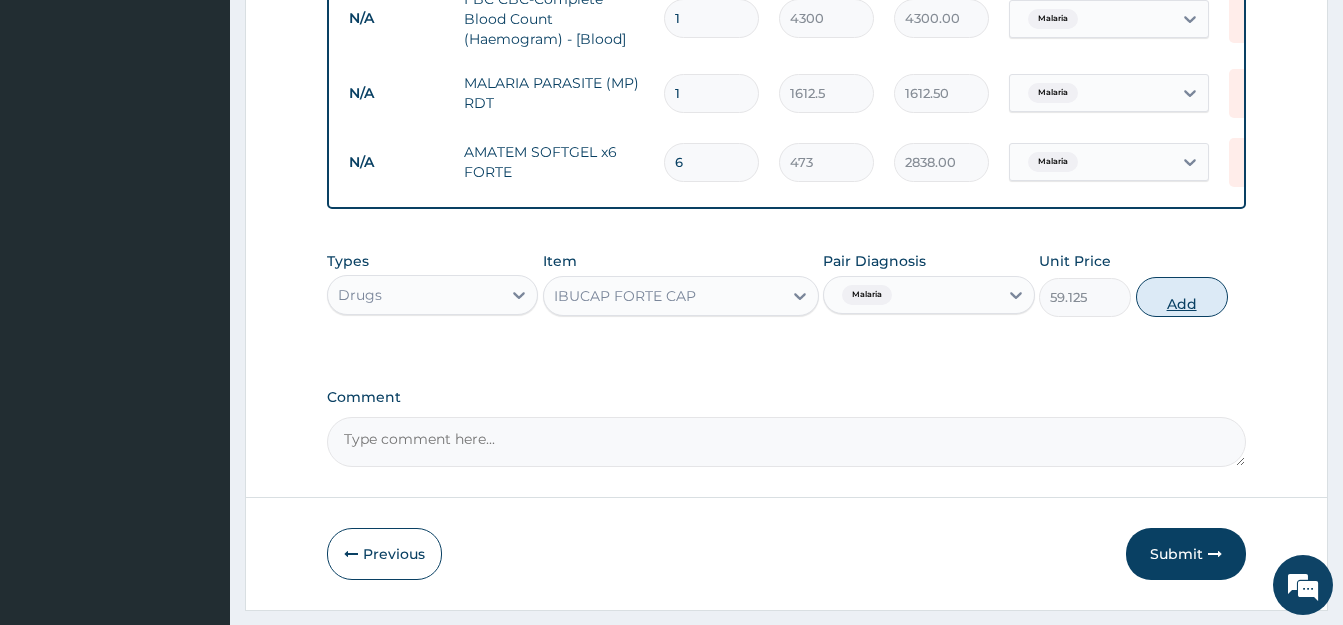 click on "Add" at bounding box center [1182, 297] 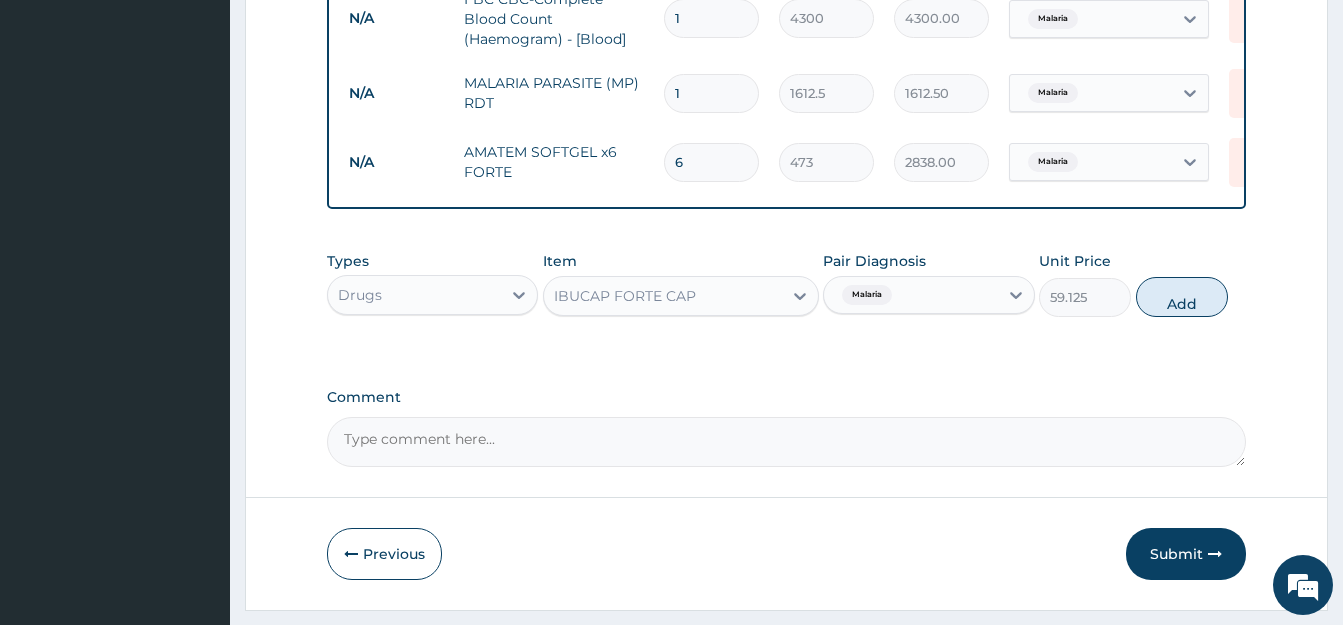 type on "0" 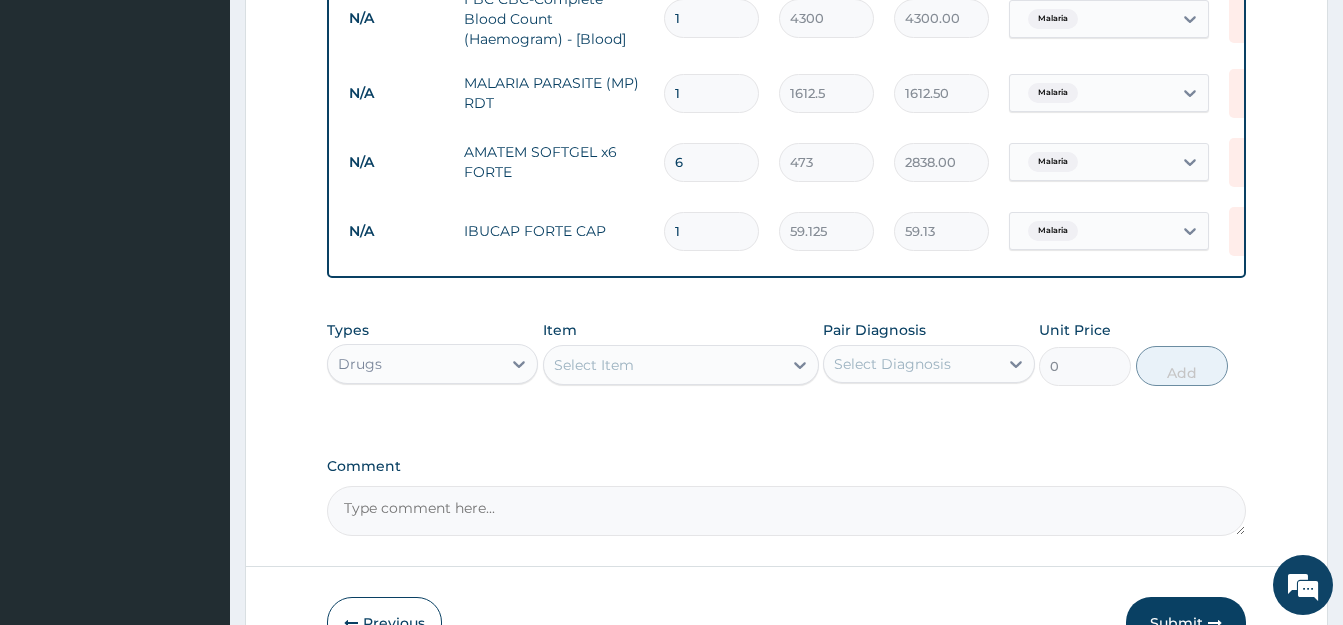 type 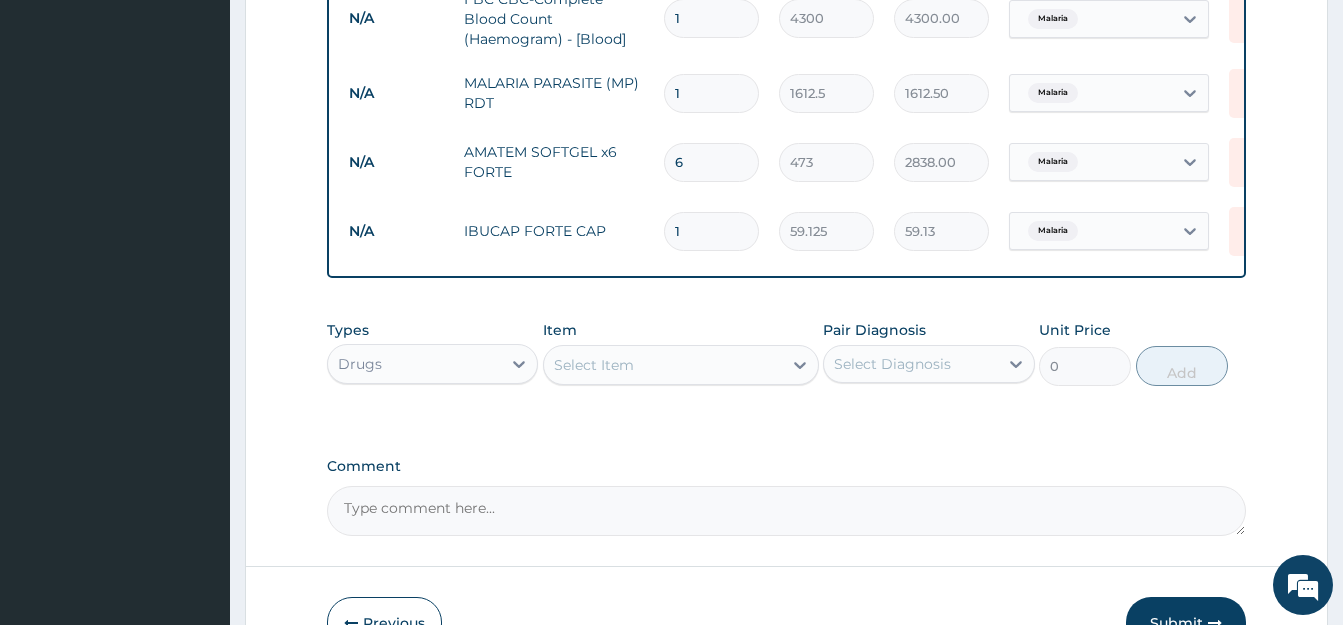type on "0.00" 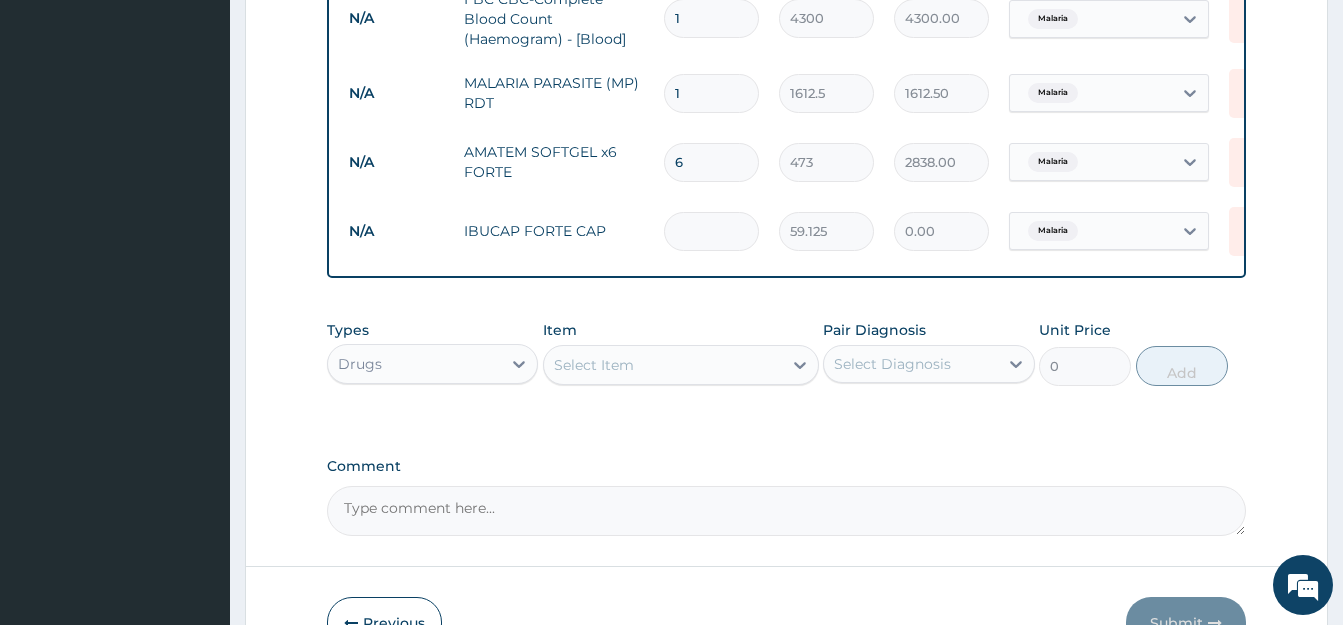 type on "6" 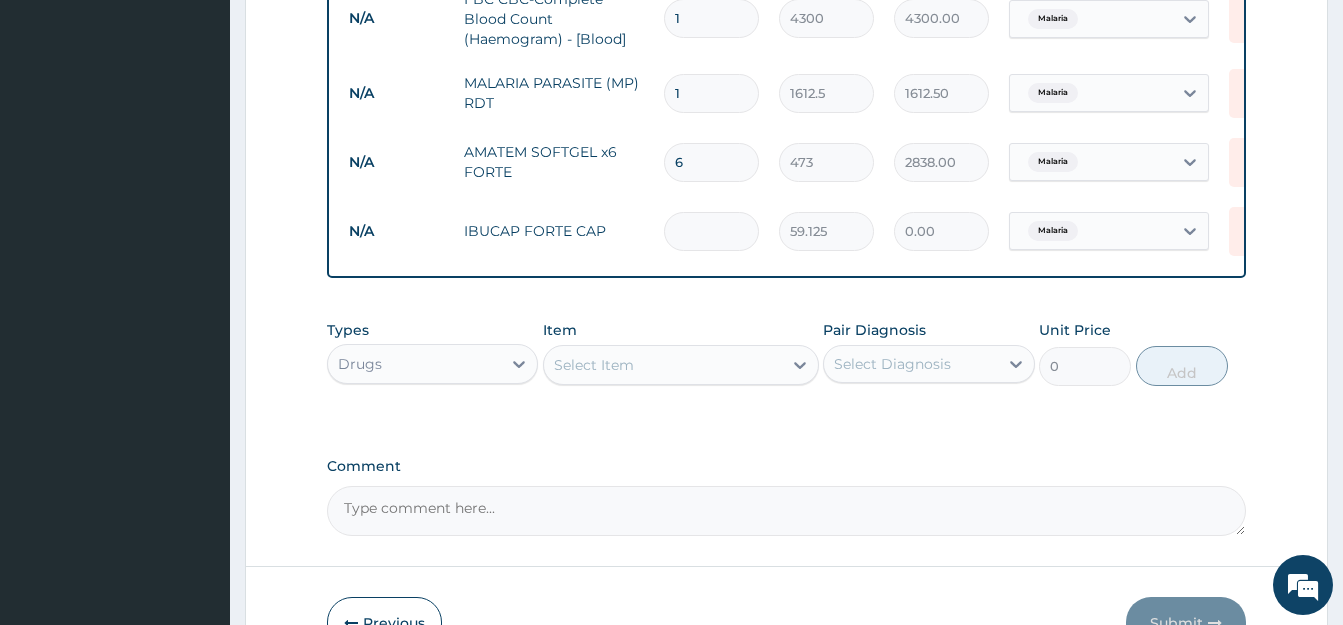 type on "354.75" 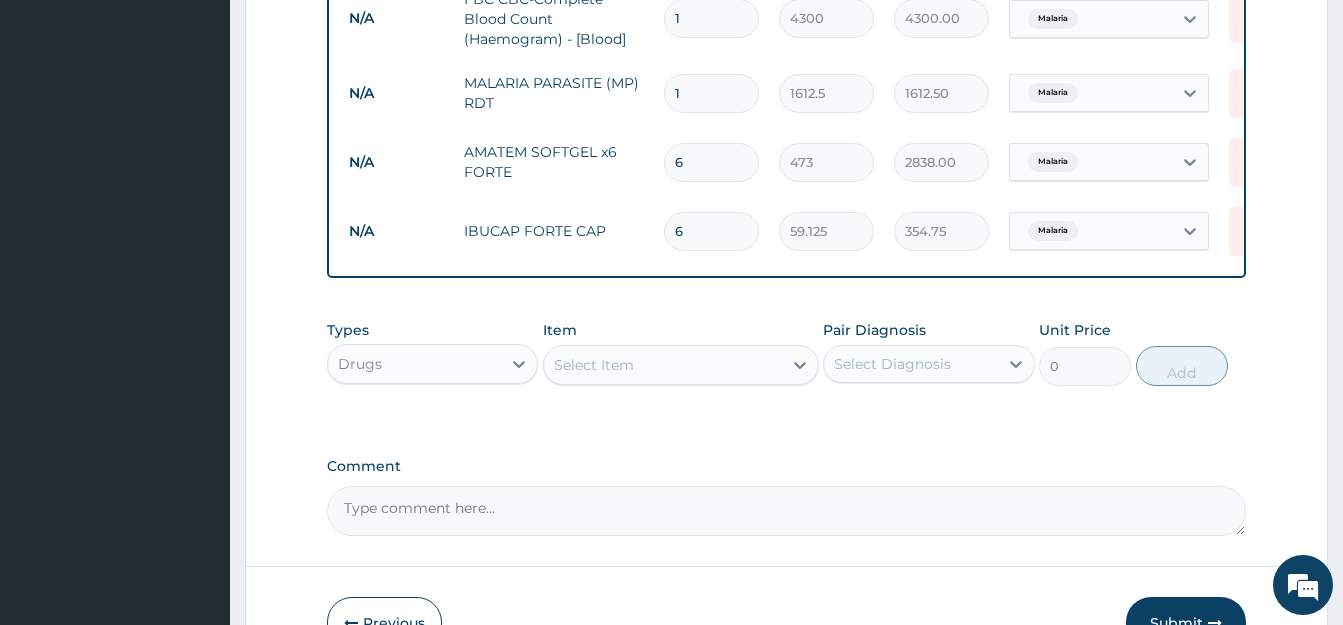type on "6" 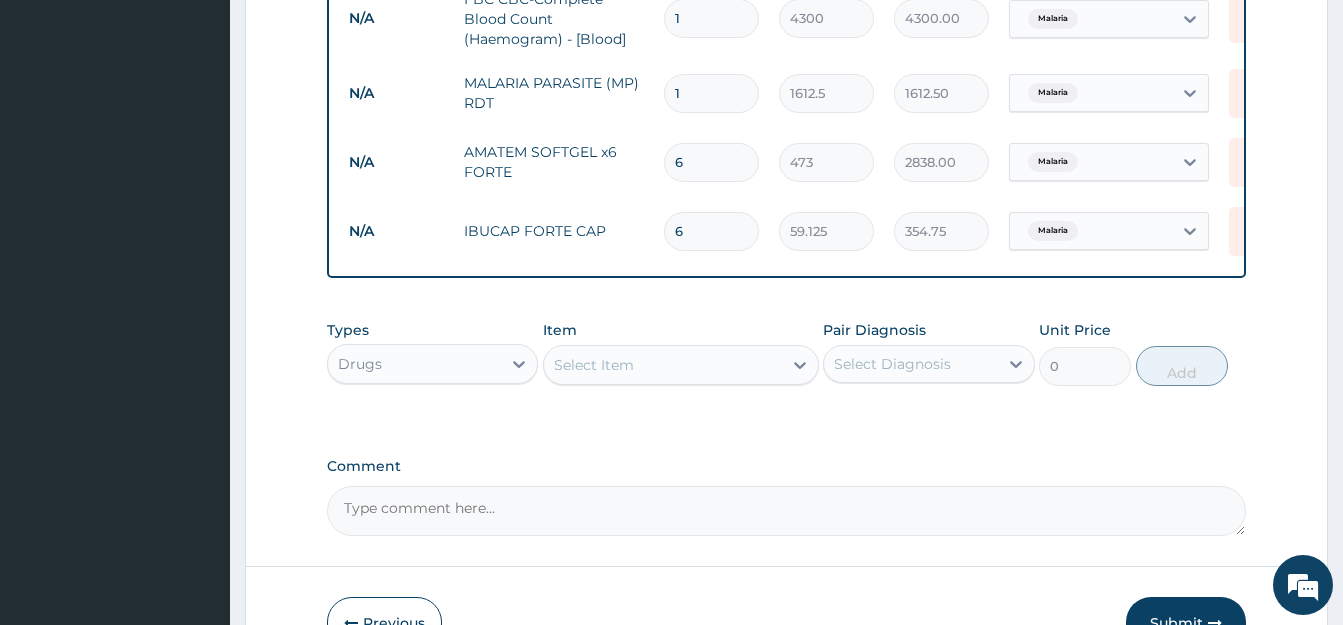 click on "PA Code / Prescription Code Enter Code(Secondary Care Only) Encounter Date [DATE] Important Notice Please enter PA codes before entering items that are not attached to a PA code   All diagnoses entered must be linked to a claim item. Diagnosis & Claim Items that are visible but inactive cannot be edited because they were imported from an already approved PA code. Diagnosis Malaria Query NB: All diagnosis must be linked to a claim item Claim Items Type Name Quantity Unit Price Total Price Pair Diagnosis Actions N/A General practitioner Consultation first outpatient consultation 1 [PRICE] 3547.50 Malaria Delete N/A FBC CBC-Complete Blood Count (Haemogram) - [Blood] 1 [PRICE] [PRICE].00 Malaria Delete N/A MALARIA PARASITE (MP) RDT 1 [PRICE] [PRICE].50 Malaria Delete N/A AMATEM SOFTGEL x6 FORTE 6 473 [PRICE].00 Malaria Delete N/A IBUCAP FORTE CAP 6 59.125 [PRICE].75 Malaria Delete Types Drugs Item Select Item Pair Diagnosis Select Diagnosis Unit Price 0 Add Comment" at bounding box center (786, -86) 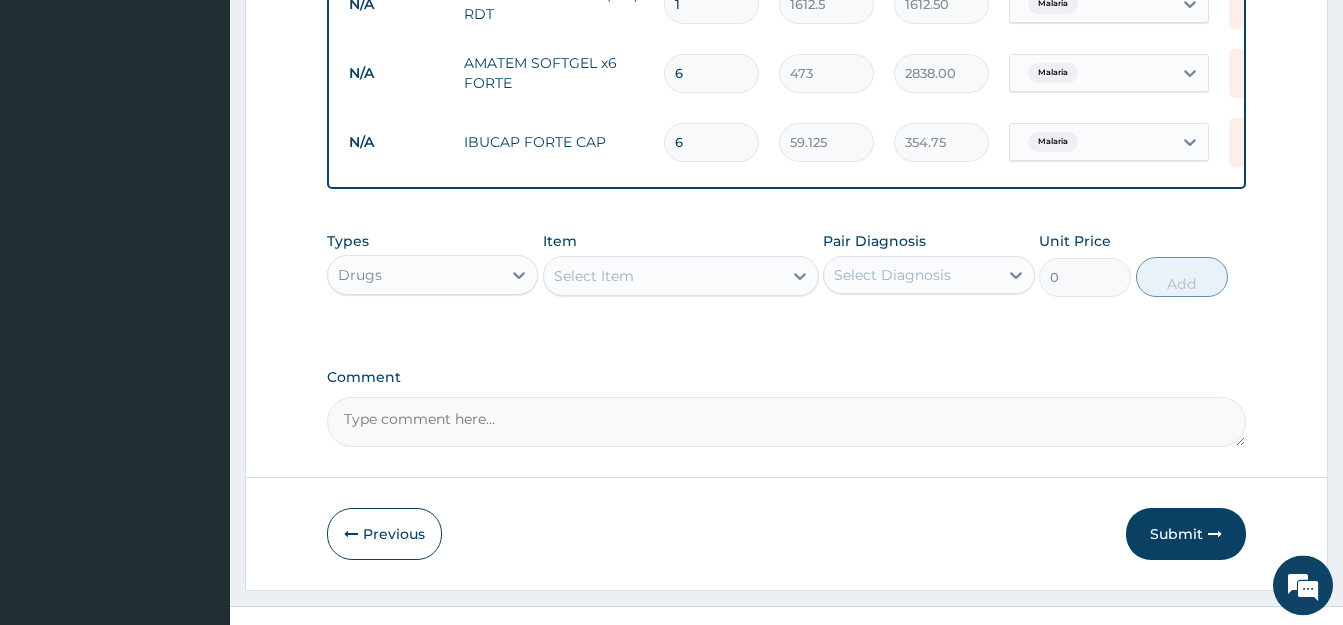 scroll, scrollTop: 1037, scrollLeft: 0, axis: vertical 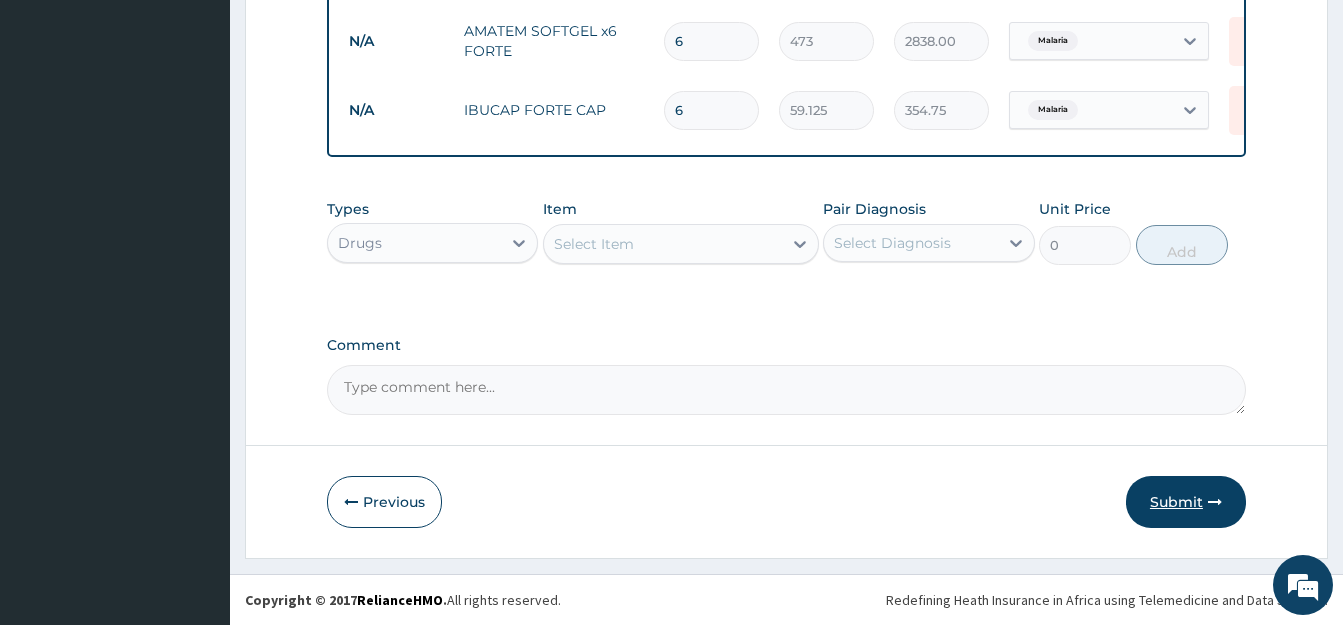 click on "Submit" at bounding box center (1186, 502) 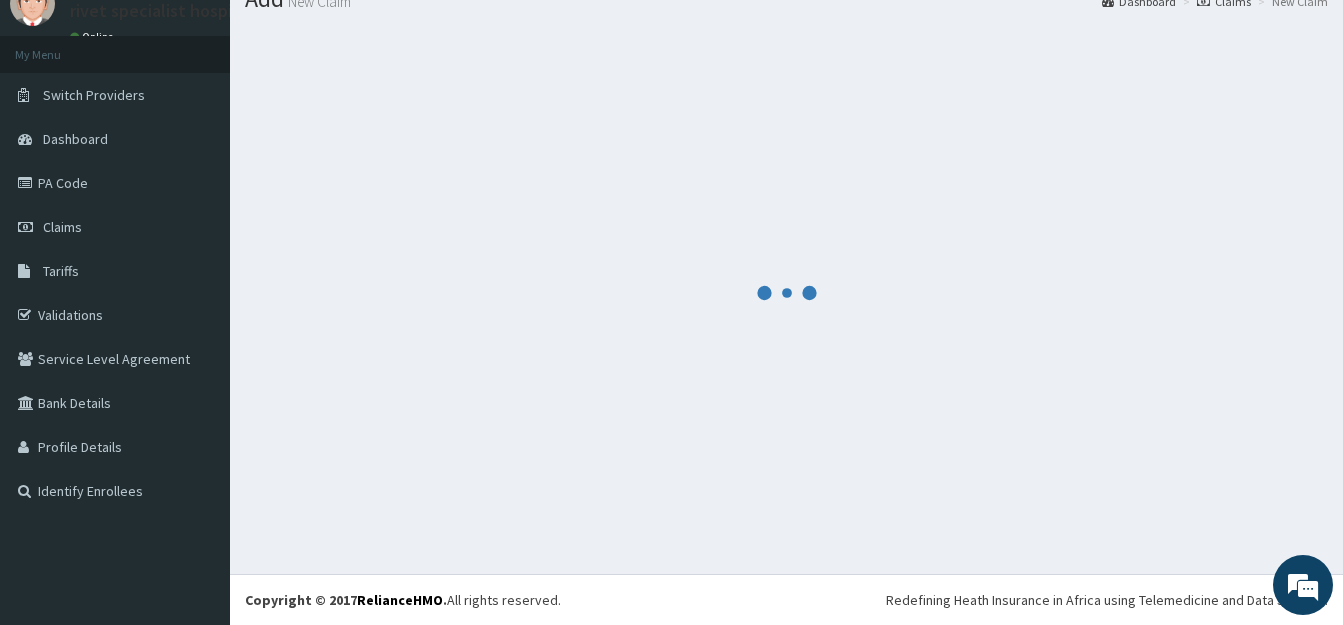 scroll, scrollTop: 79, scrollLeft: 0, axis: vertical 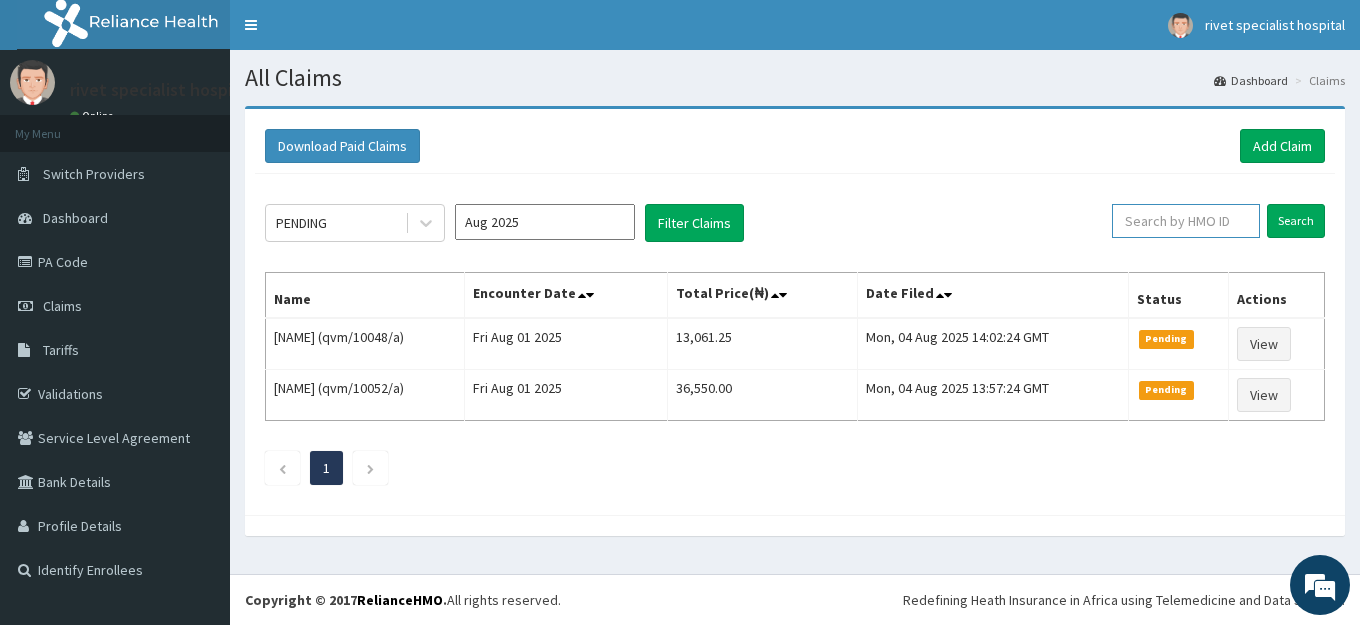 click at bounding box center [1186, 221] 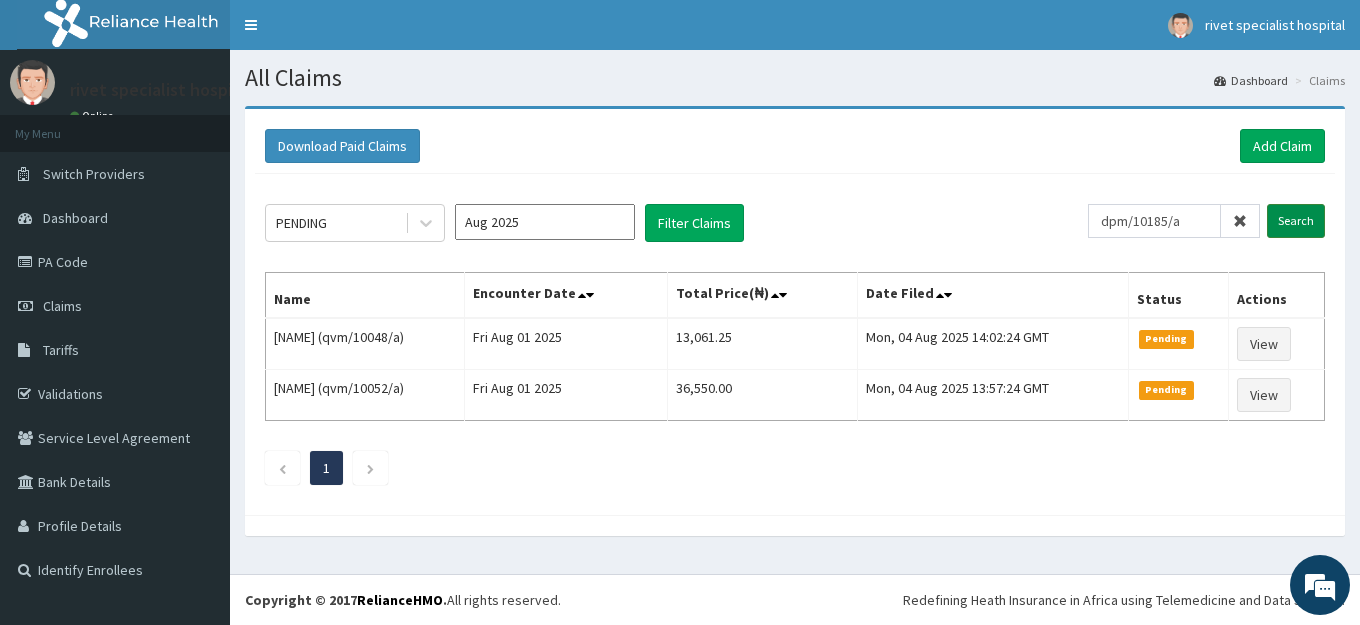 click on "Search" at bounding box center [1296, 221] 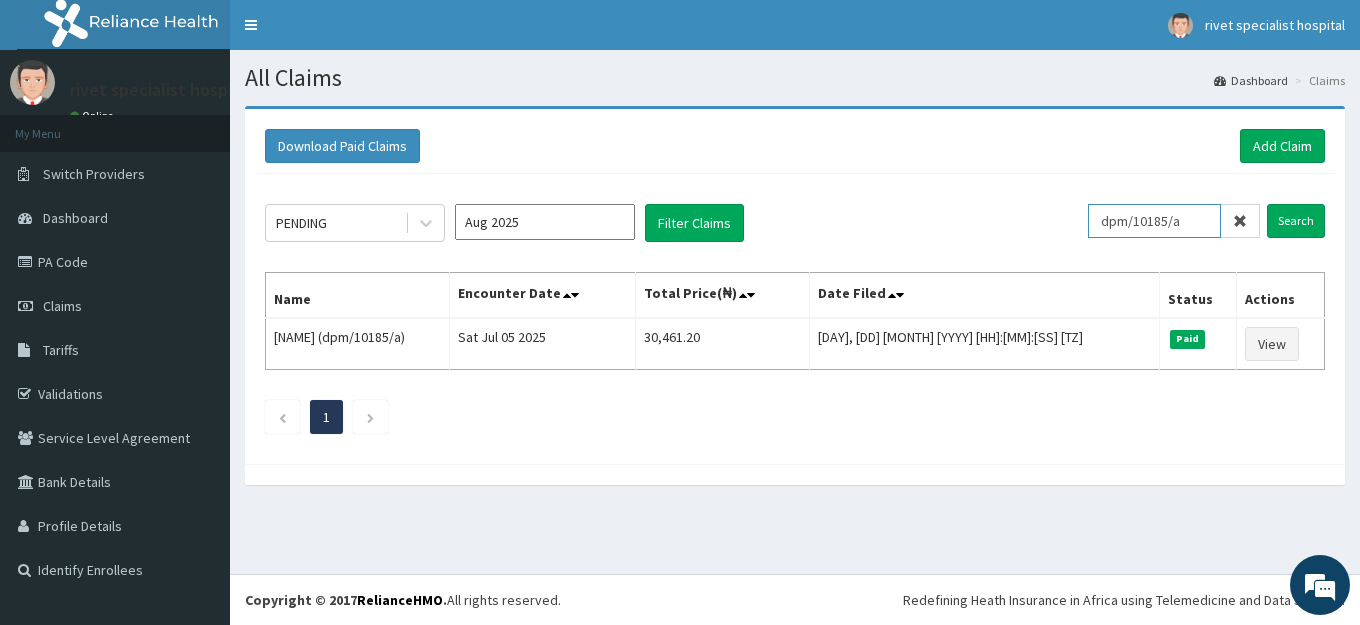 click on "dpm/10185/a" at bounding box center [1154, 221] 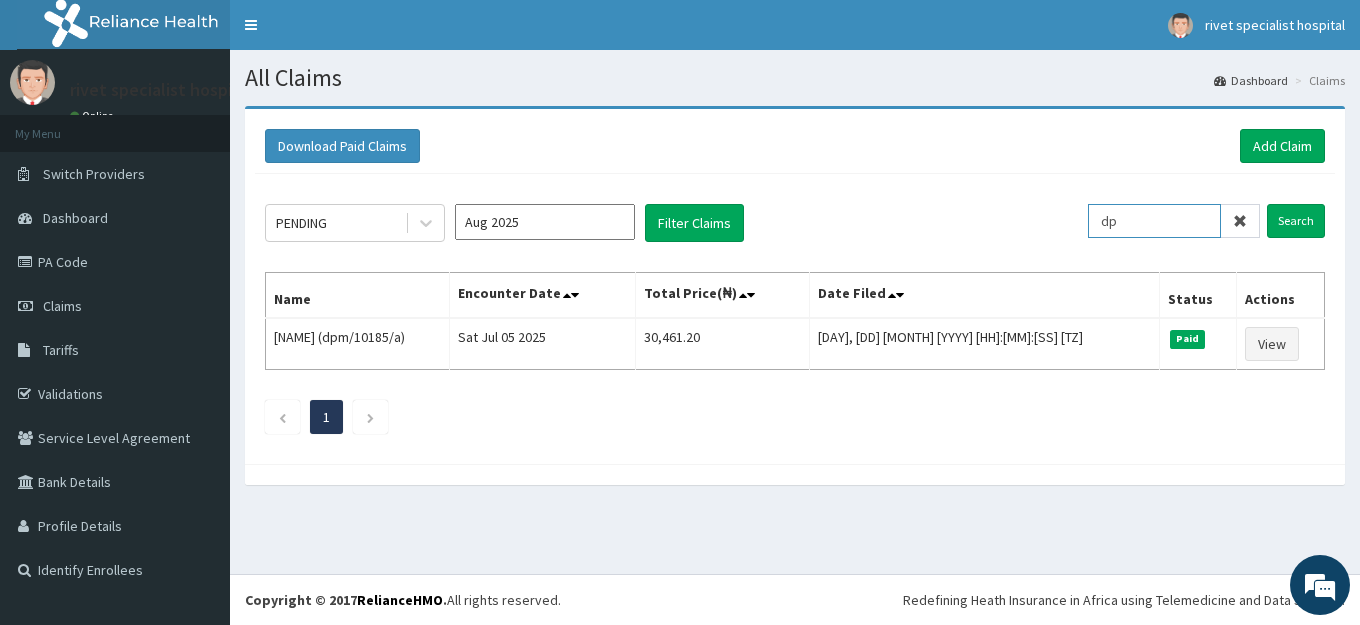 type on "d" 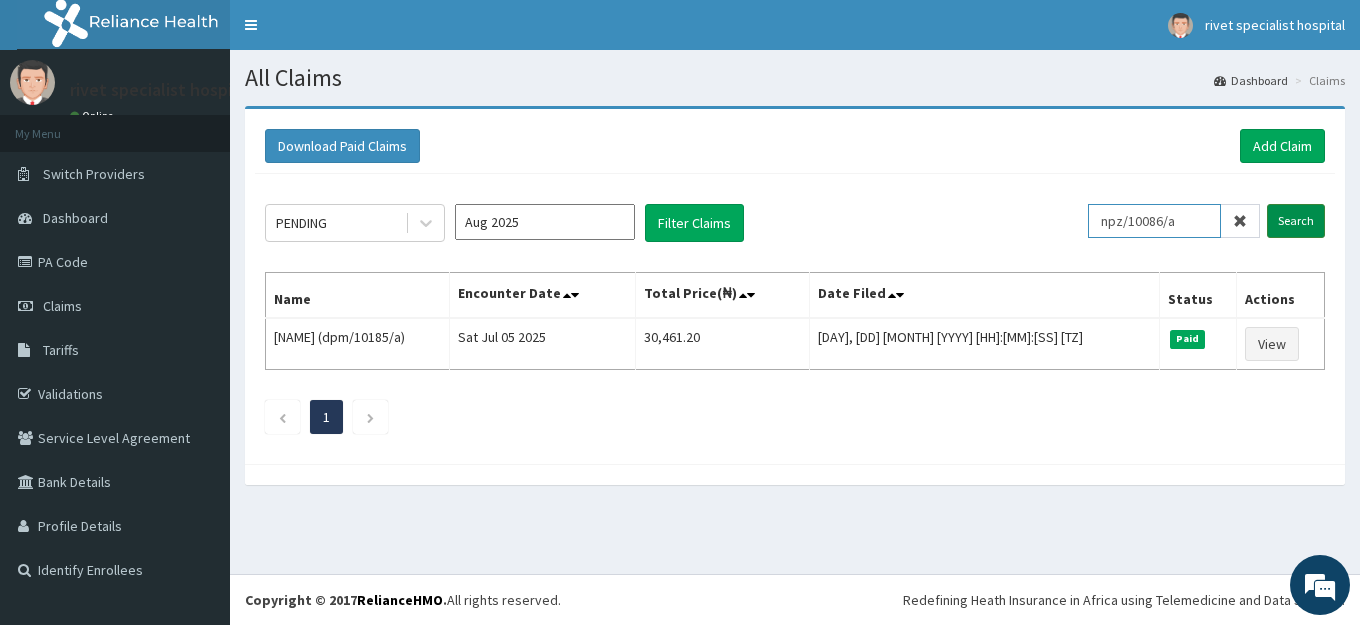 type on "npz/10086/a" 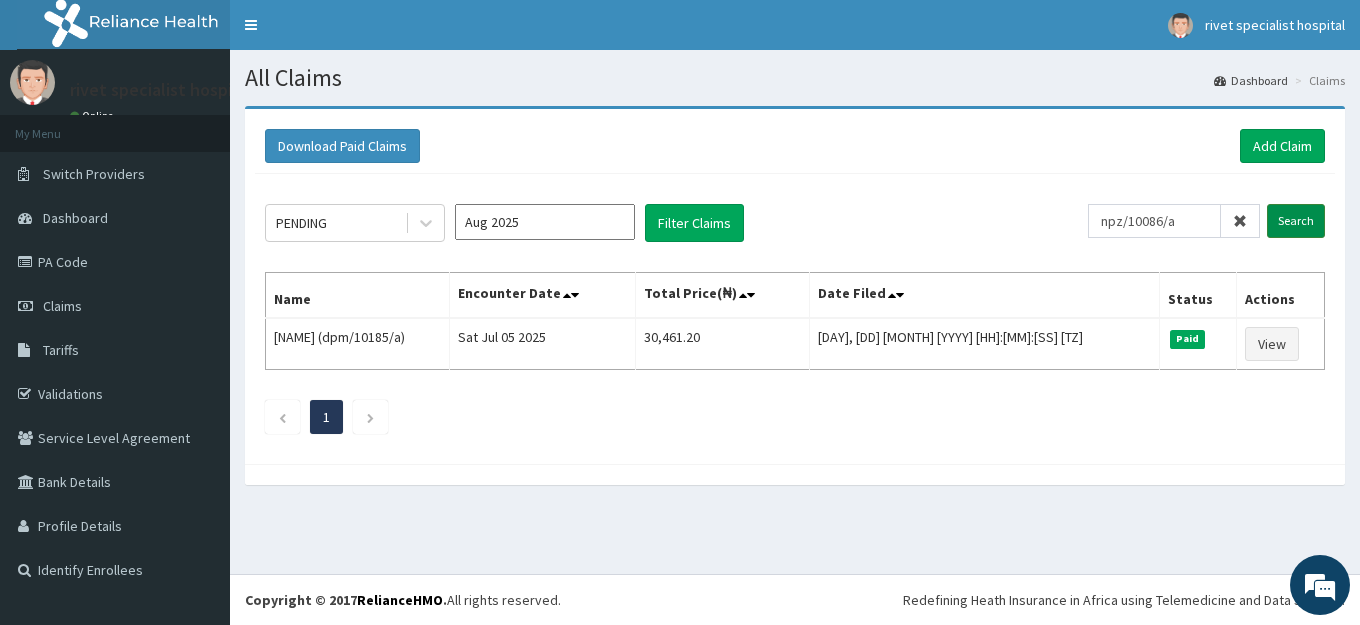 click on "Search" at bounding box center (1296, 221) 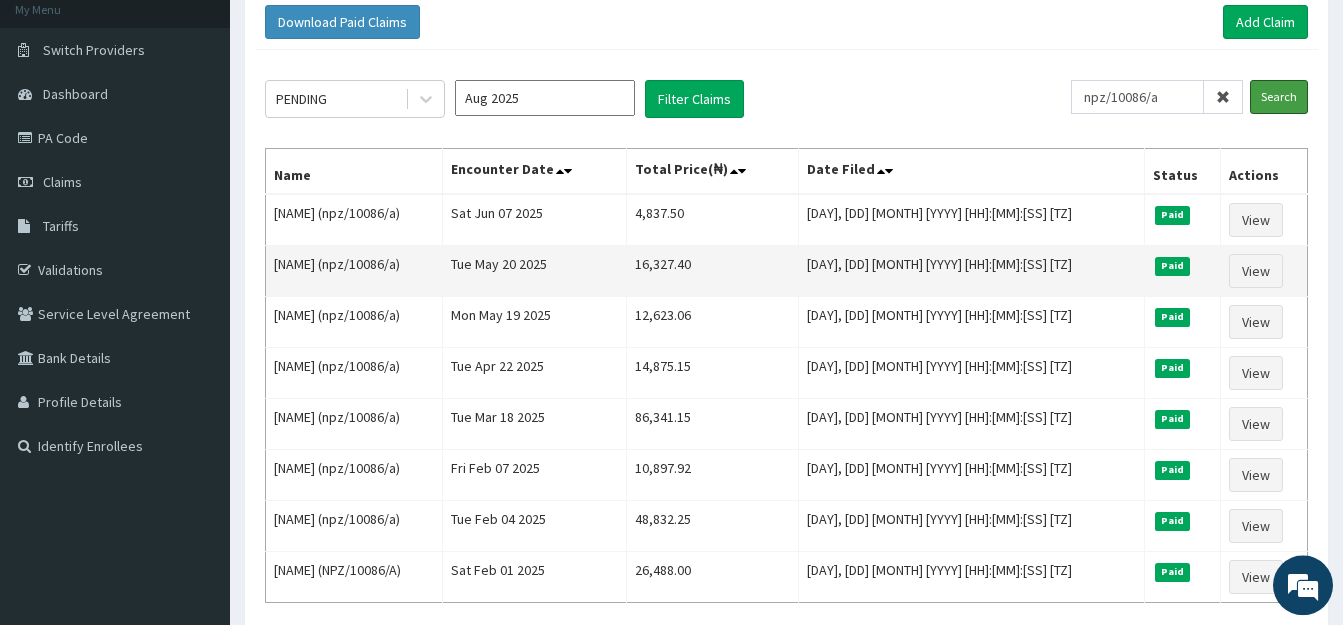 scroll, scrollTop: 0, scrollLeft: 0, axis: both 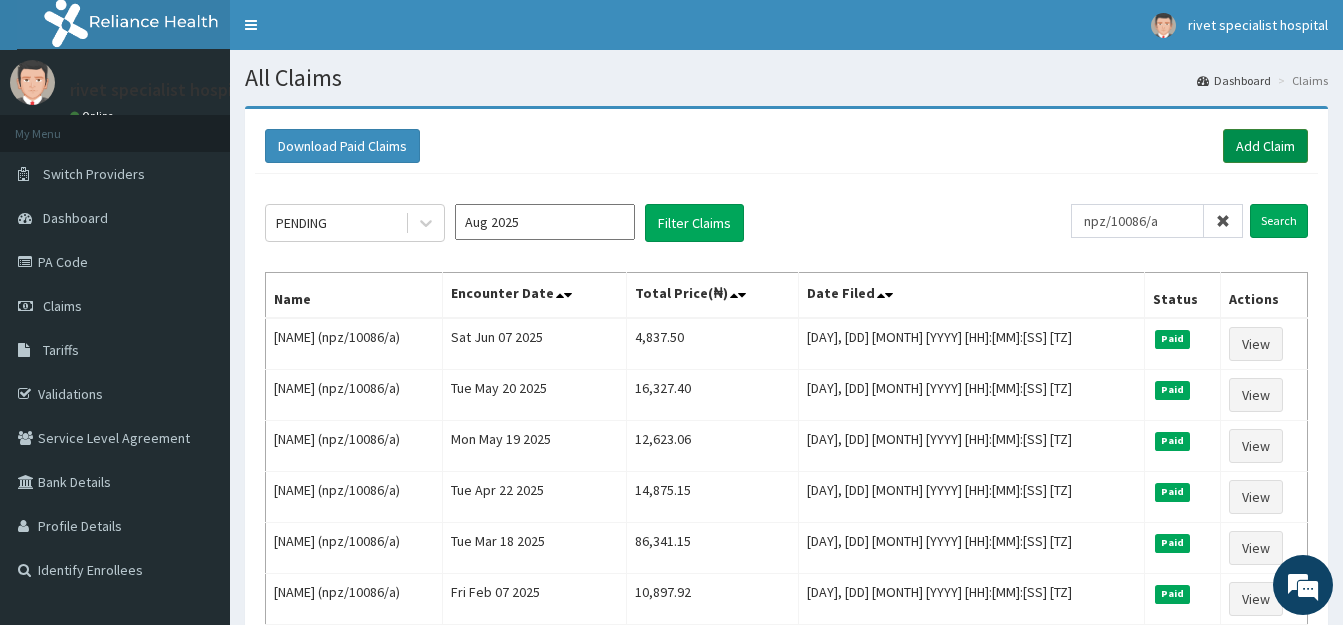 click on "Add Claim" at bounding box center (1265, 146) 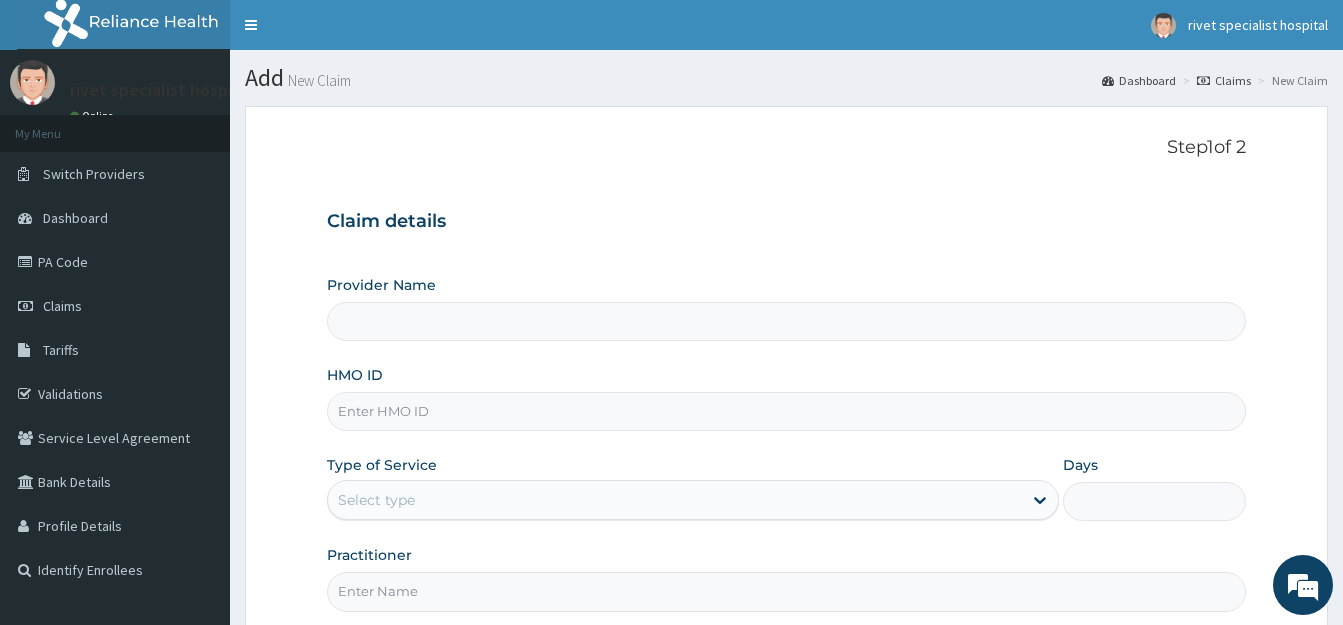 scroll, scrollTop: 0, scrollLeft: 0, axis: both 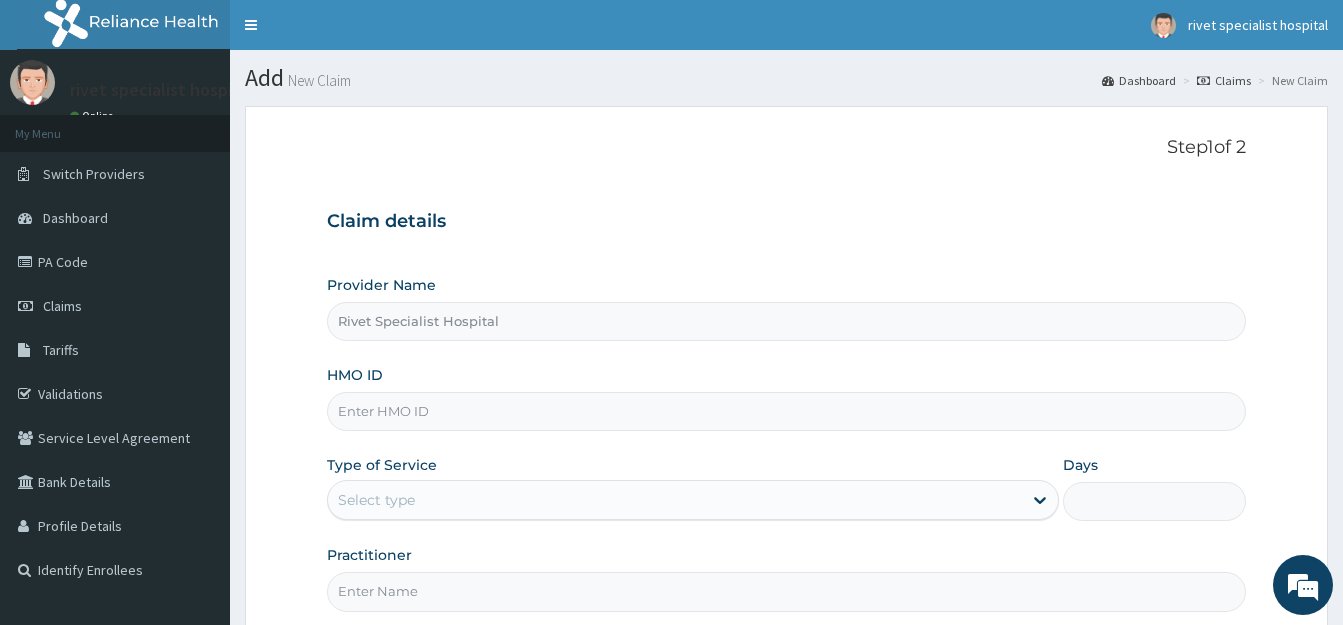 click on "HMO ID" at bounding box center [786, 411] 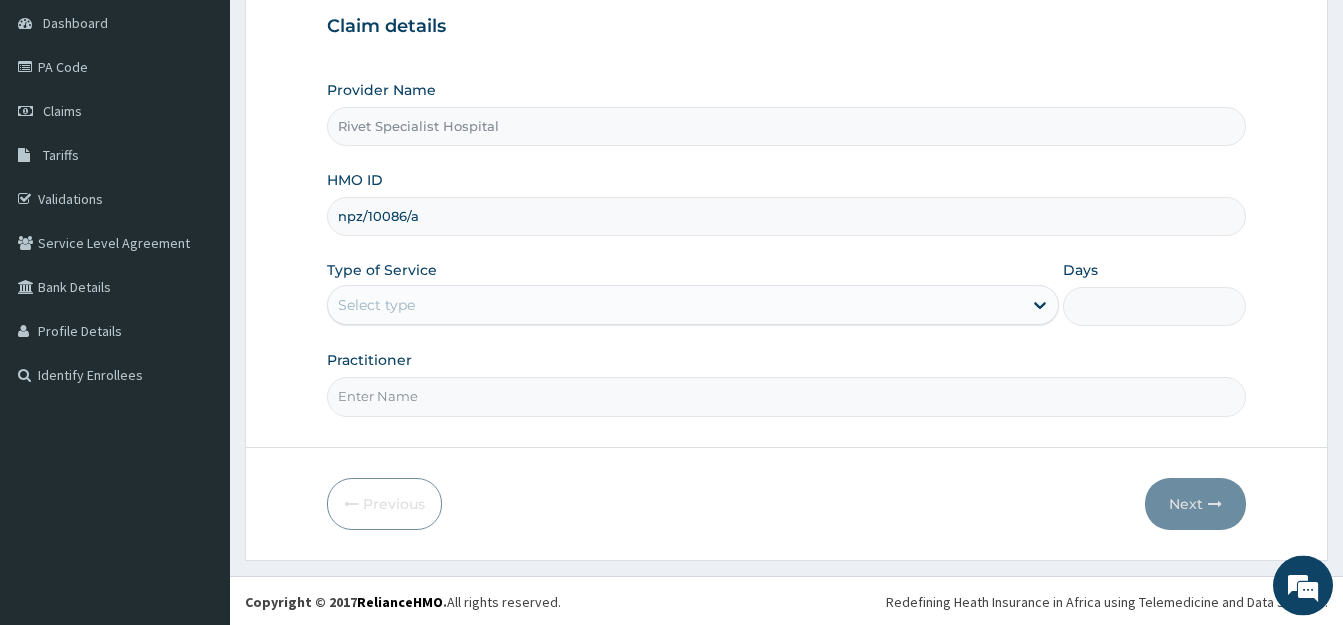 scroll, scrollTop: 197, scrollLeft: 0, axis: vertical 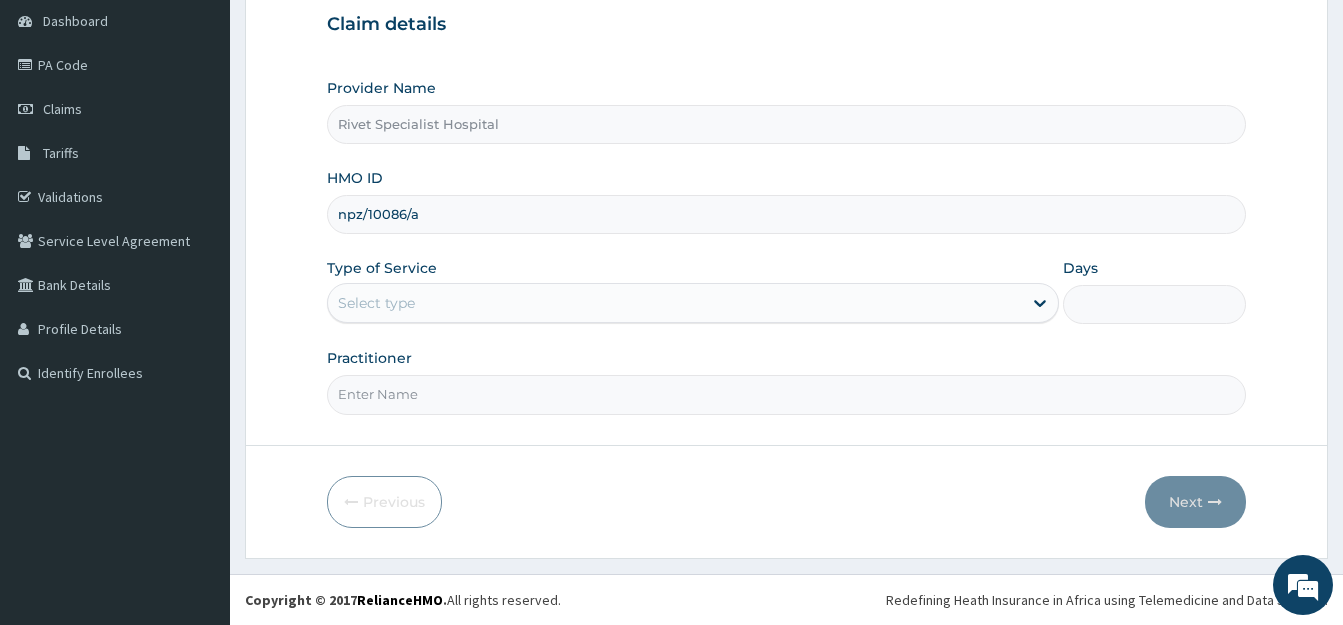 type on "npz/10086/a" 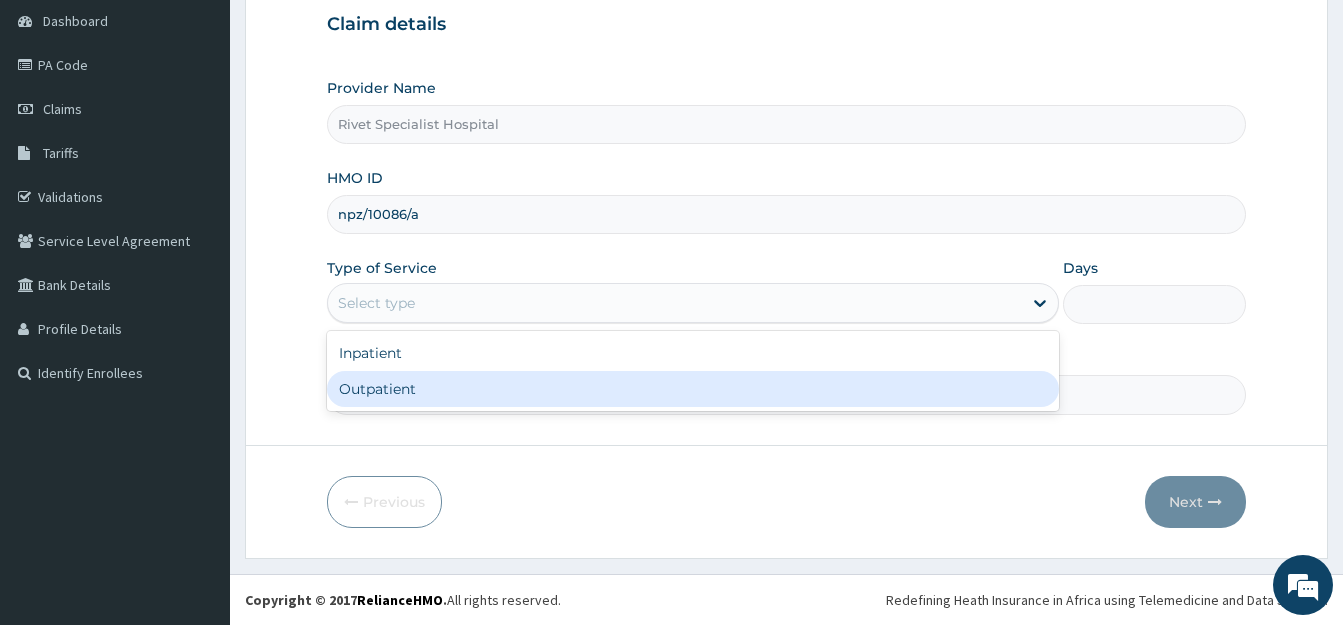 click on "Outpatient" at bounding box center [693, 389] 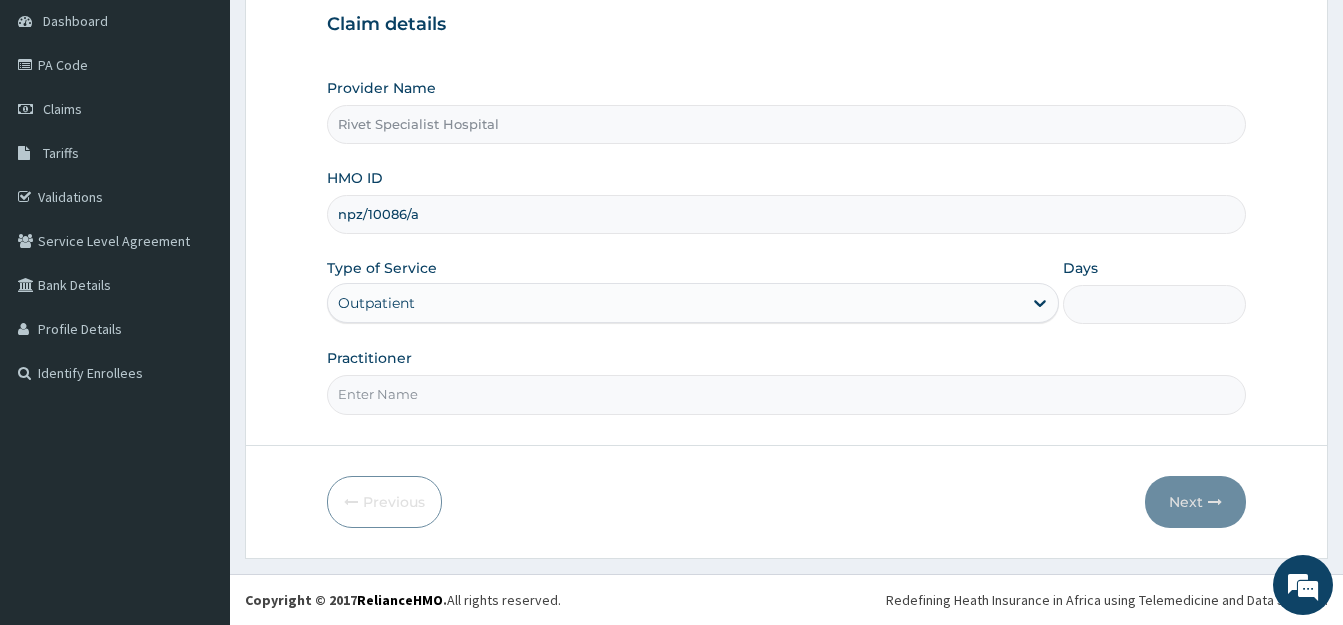 type on "1" 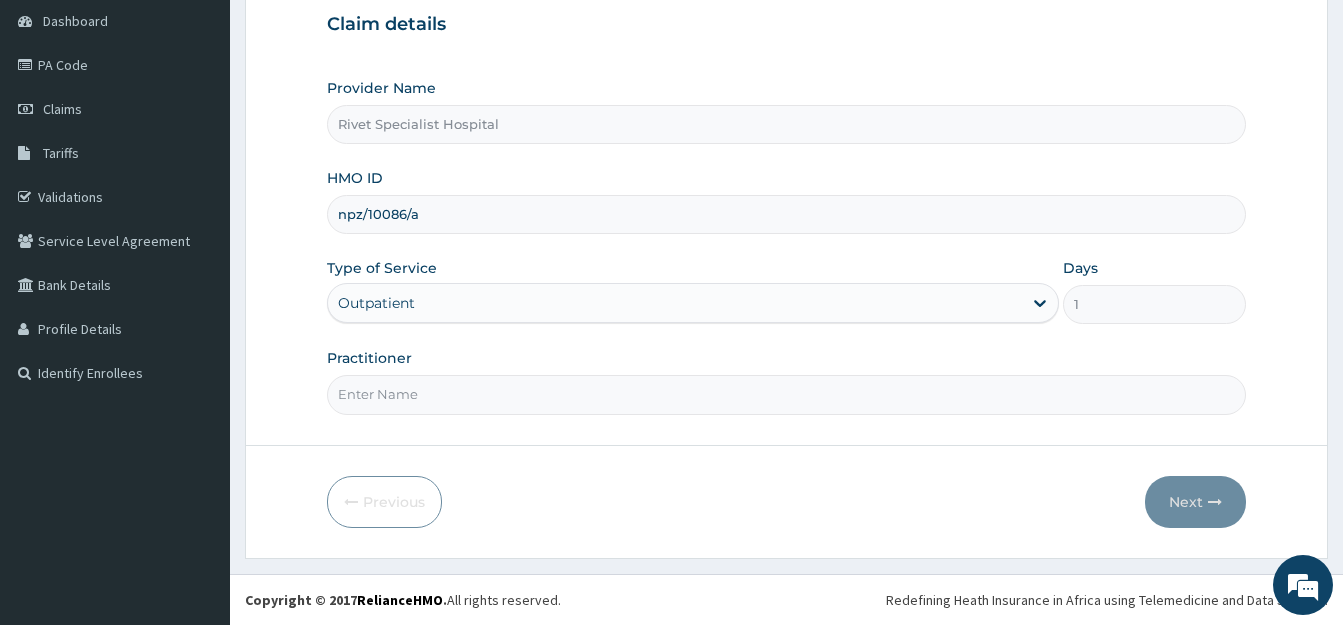 click on "Practitioner" at bounding box center (786, 394) 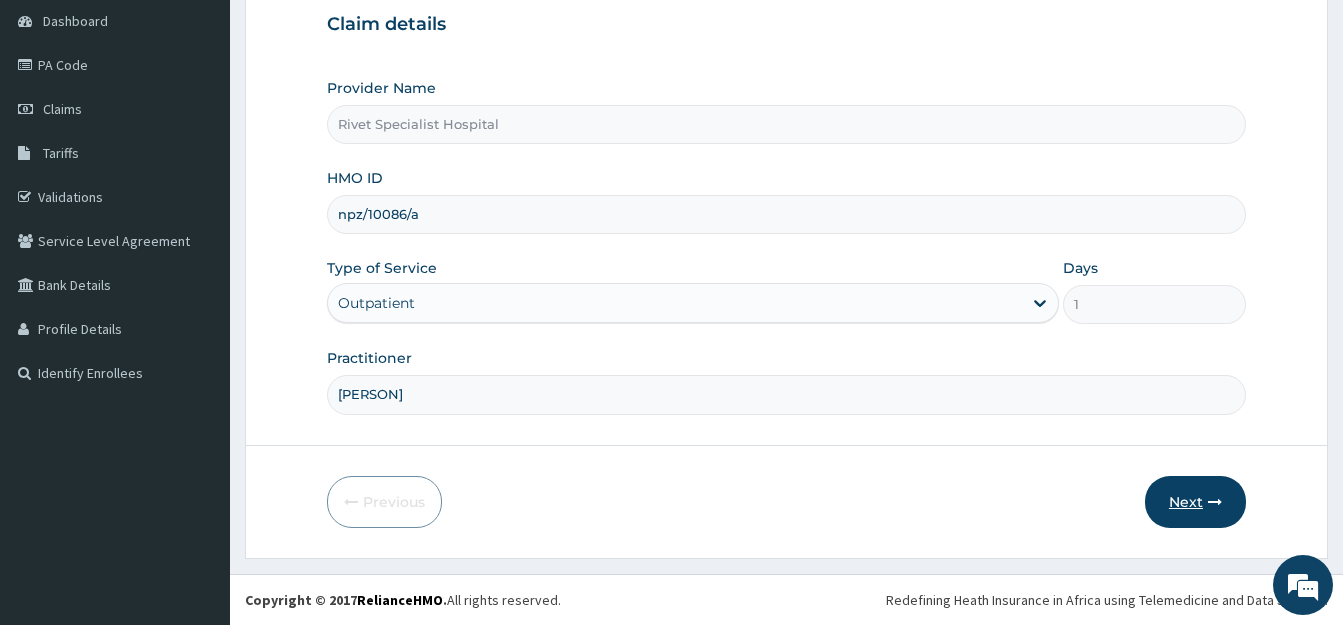 type on "[PERSON]" 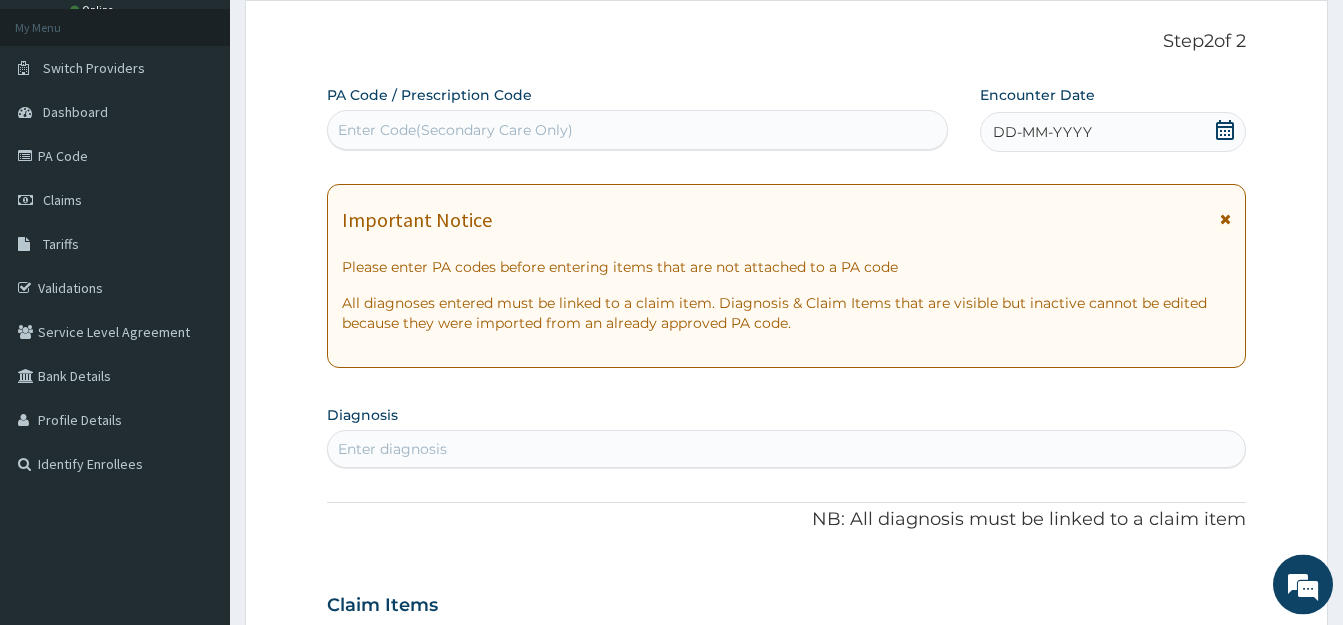 scroll, scrollTop: 95, scrollLeft: 0, axis: vertical 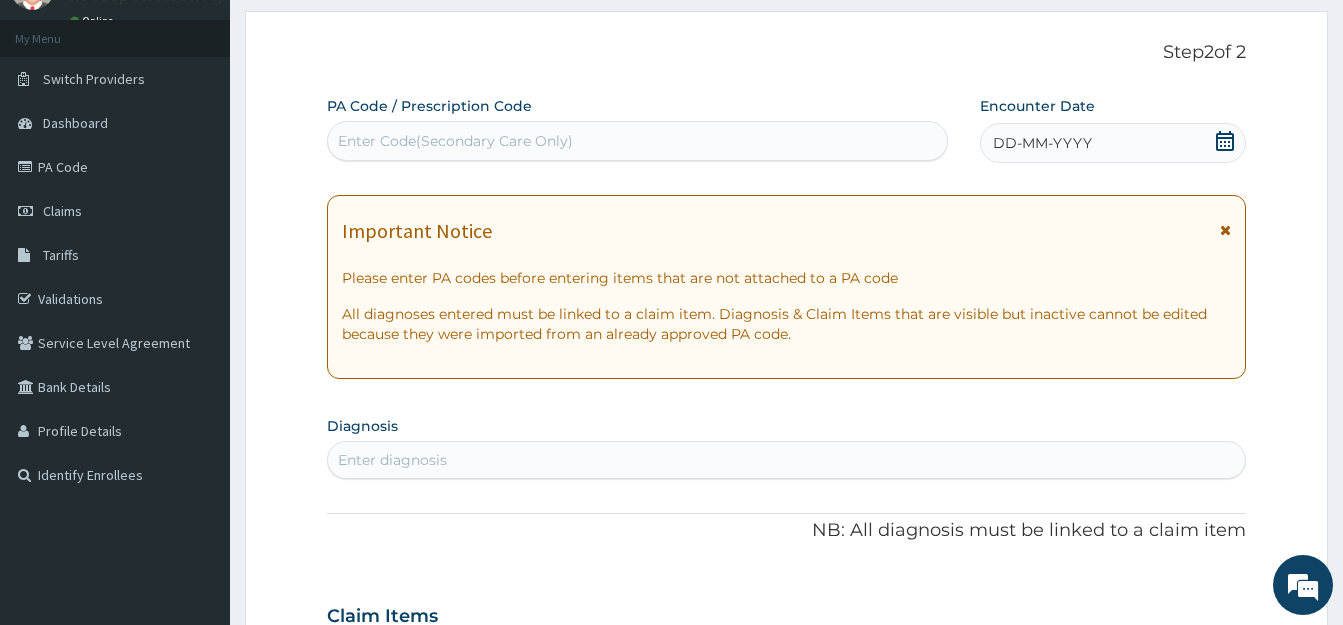 click on "Enter Code(Secondary Care Only)" at bounding box center [637, 141] 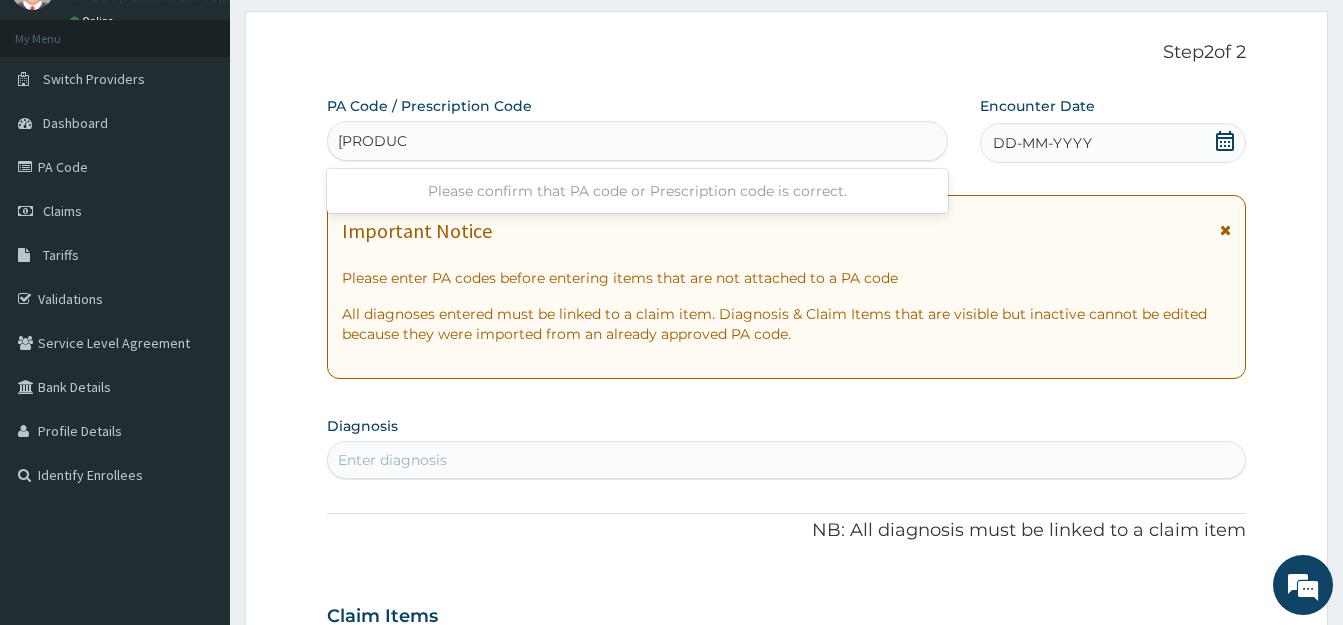 type on "[PRODUCT_CODE]" 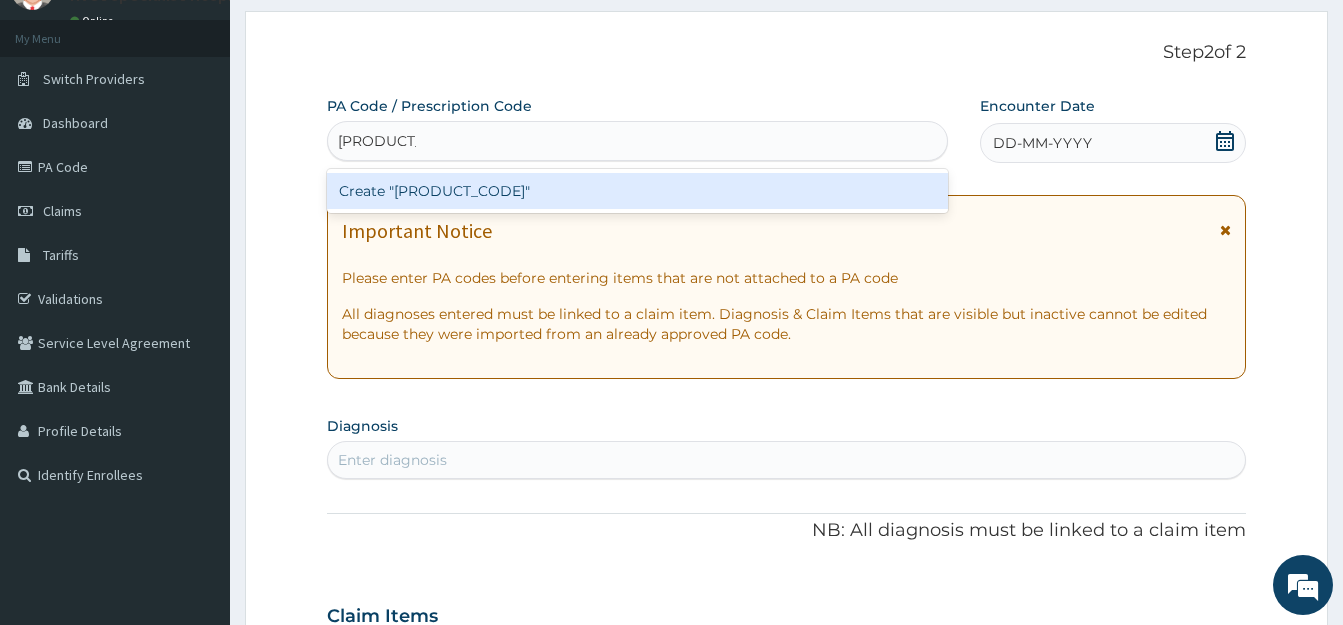click on "Create "[PRODUCT_CODE]"" at bounding box center [637, 191] 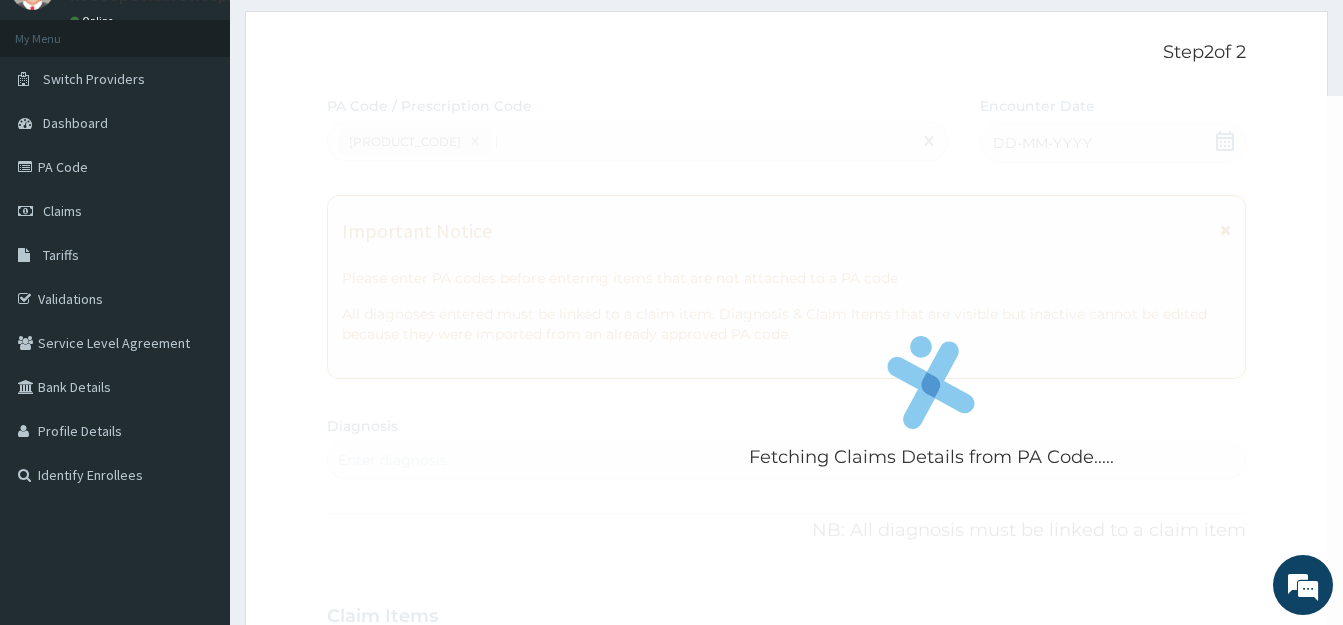 type 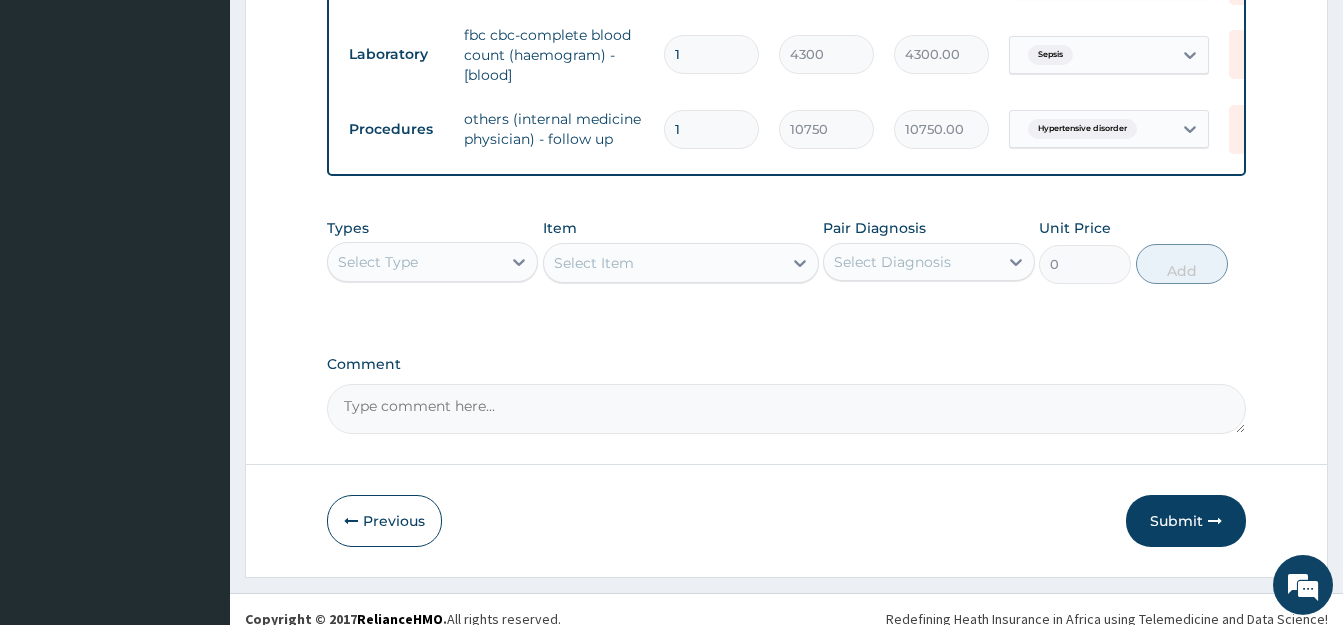 scroll, scrollTop: 1231, scrollLeft: 0, axis: vertical 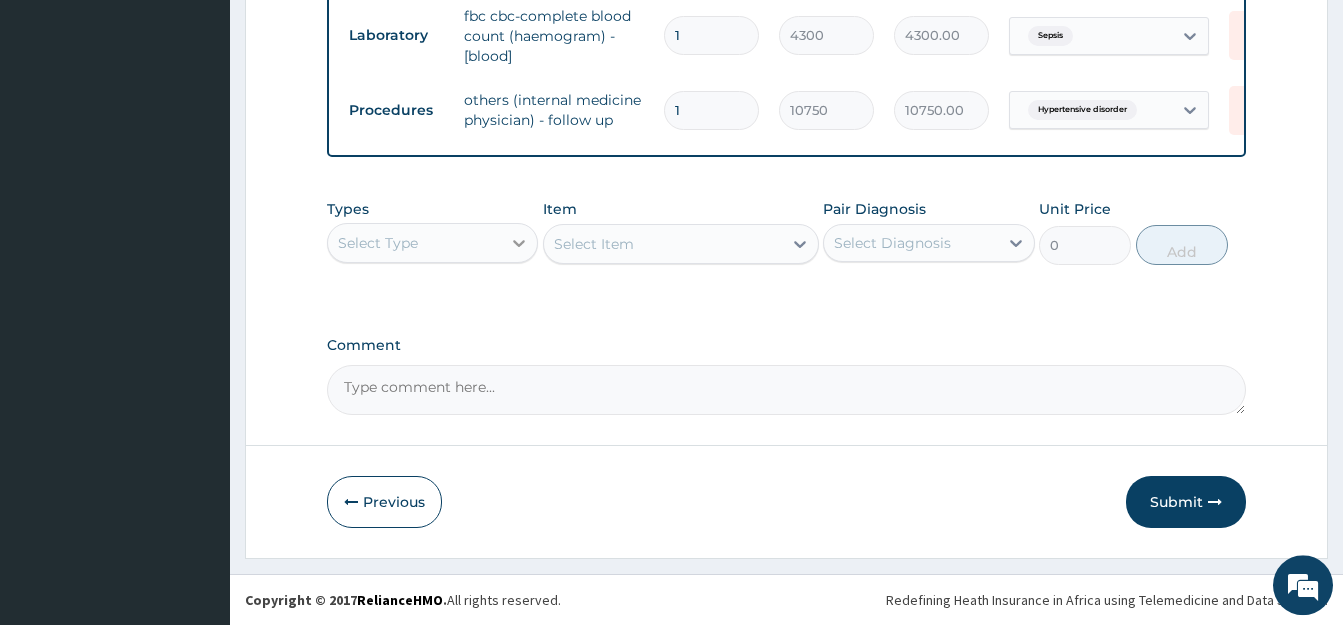 click 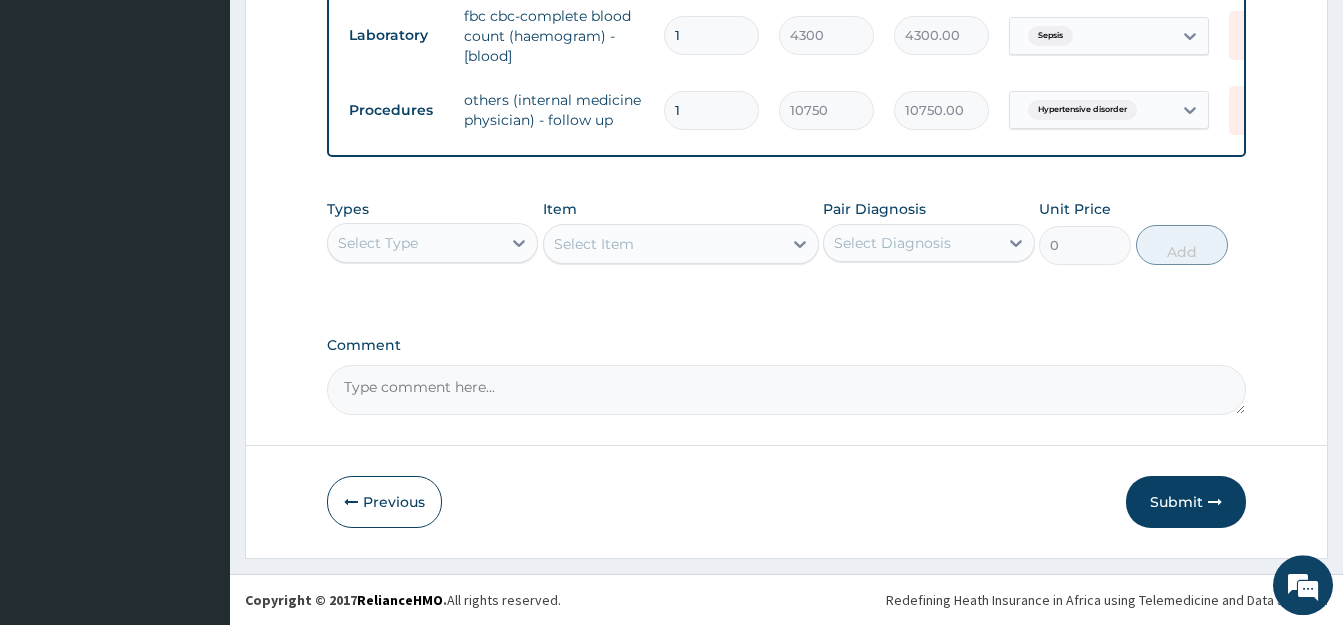click on "Select Type" at bounding box center (414, 243) 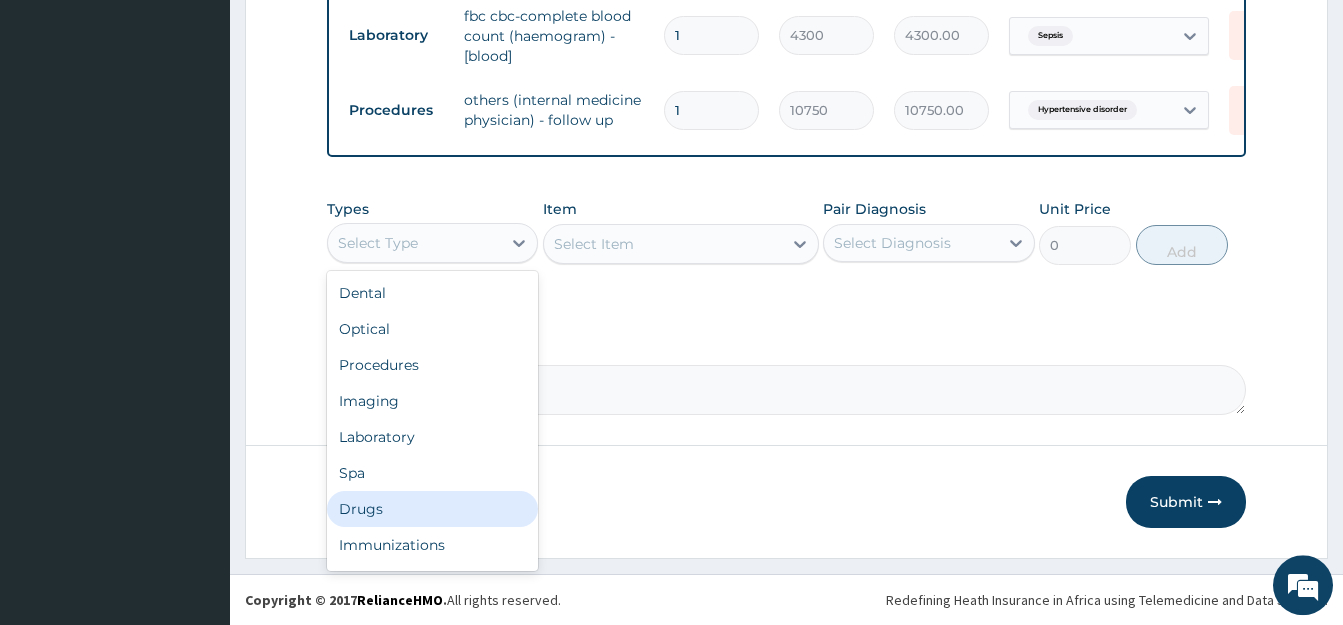 click on "Drugs" at bounding box center (432, 509) 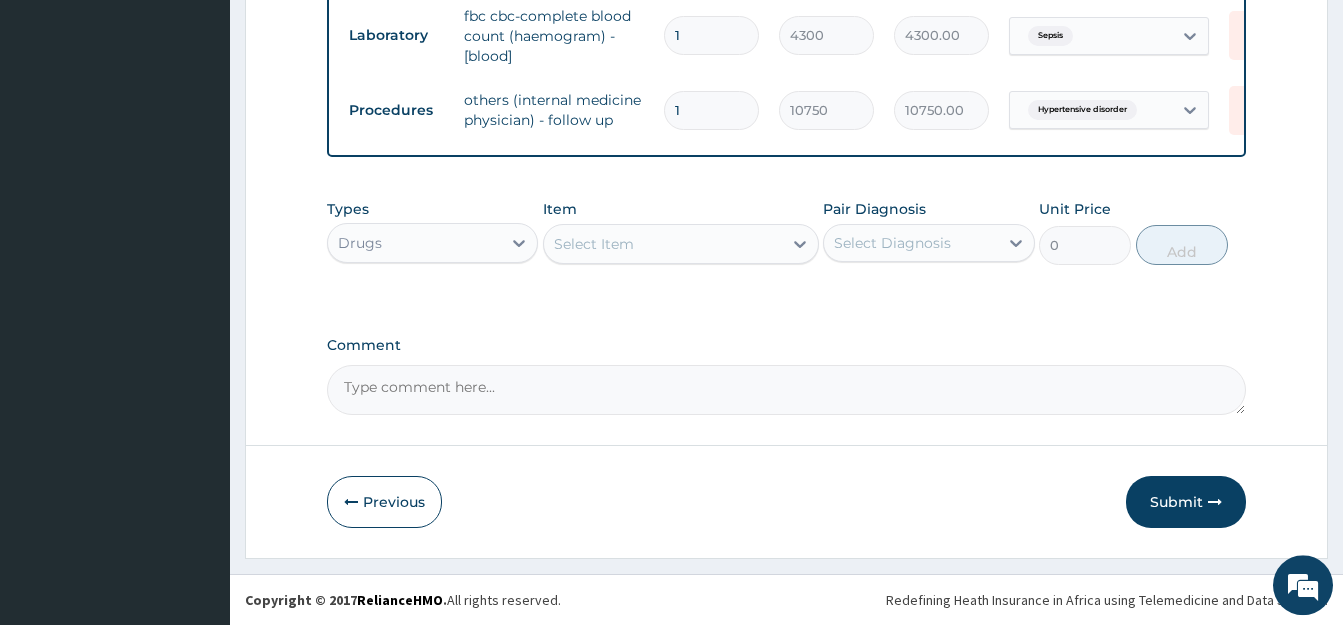 click on "Select Item" at bounding box center [594, 244] 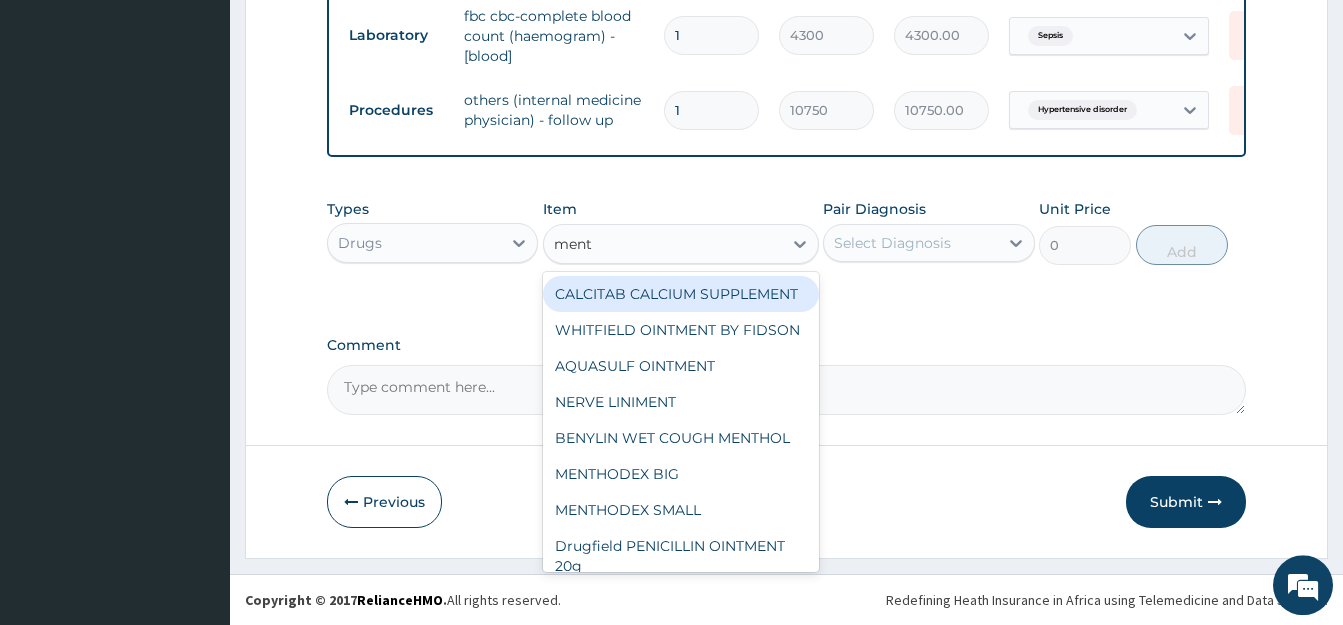 type on "menth" 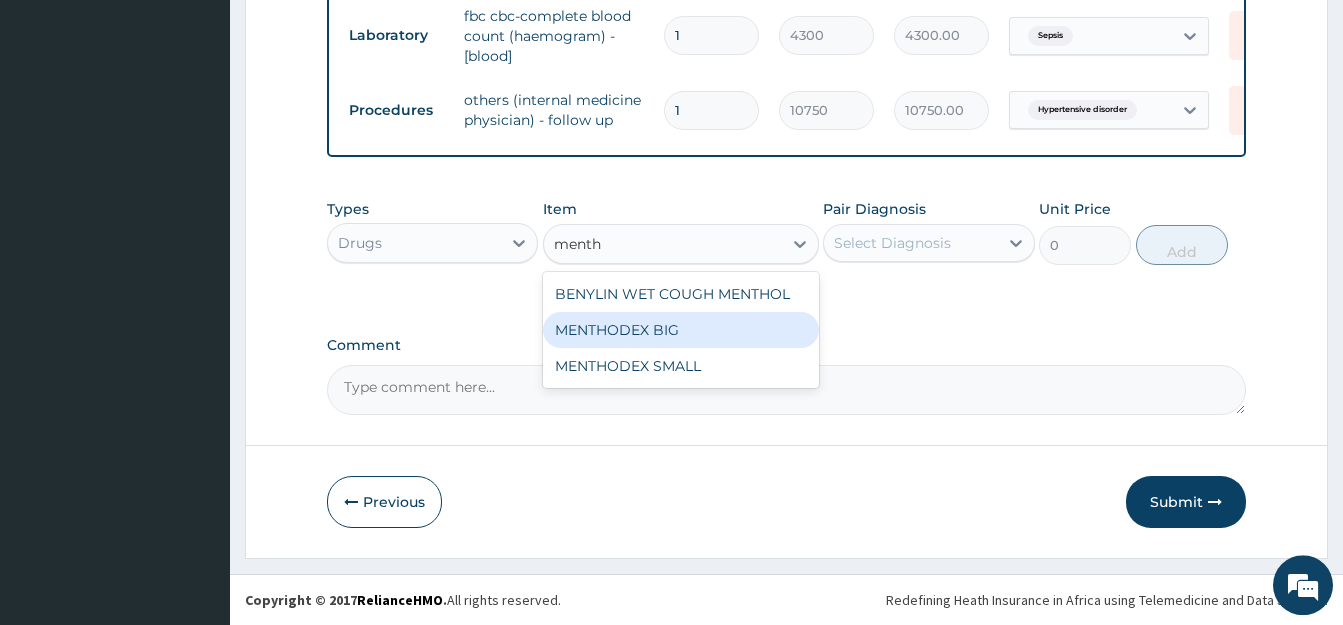 click on "MENTHODEX BIG" at bounding box center (681, 330) 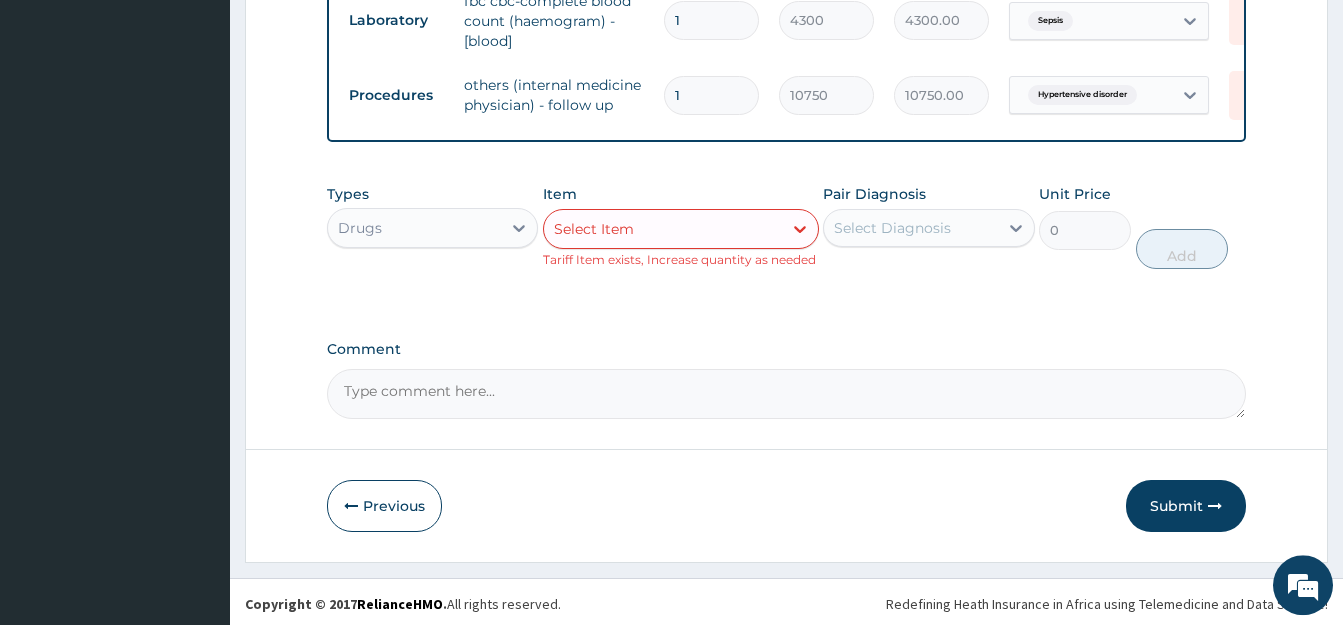 click on "Select Item" at bounding box center [663, 229] 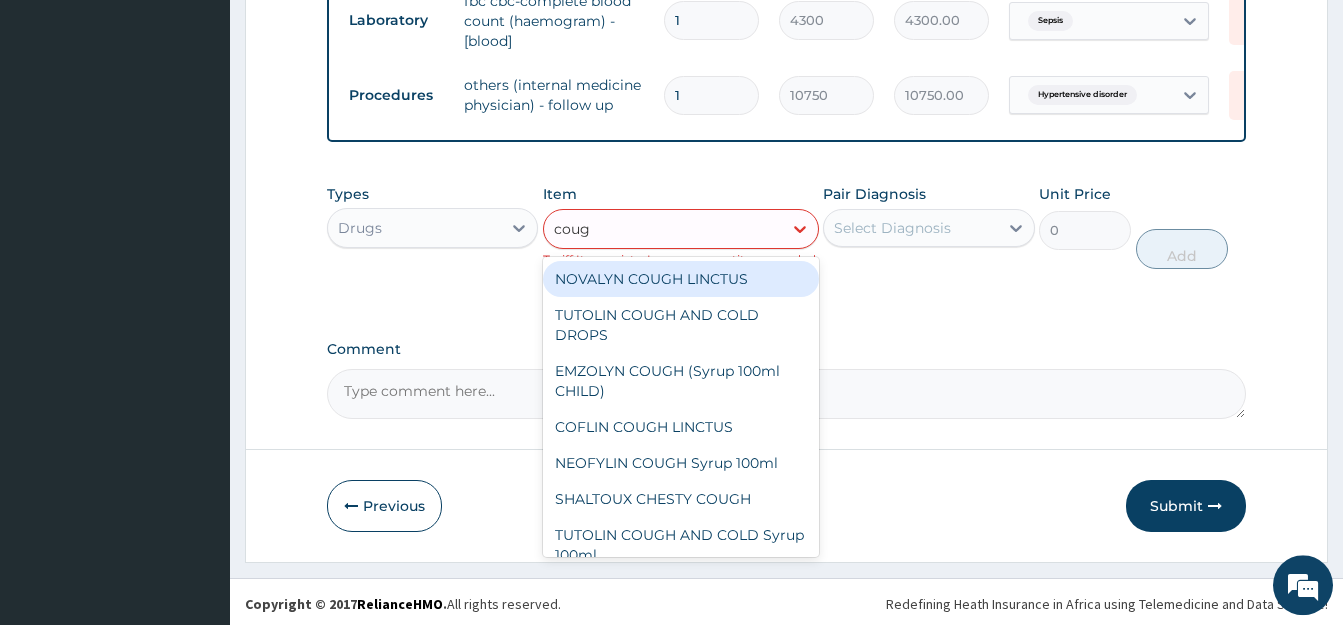 type on "cough" 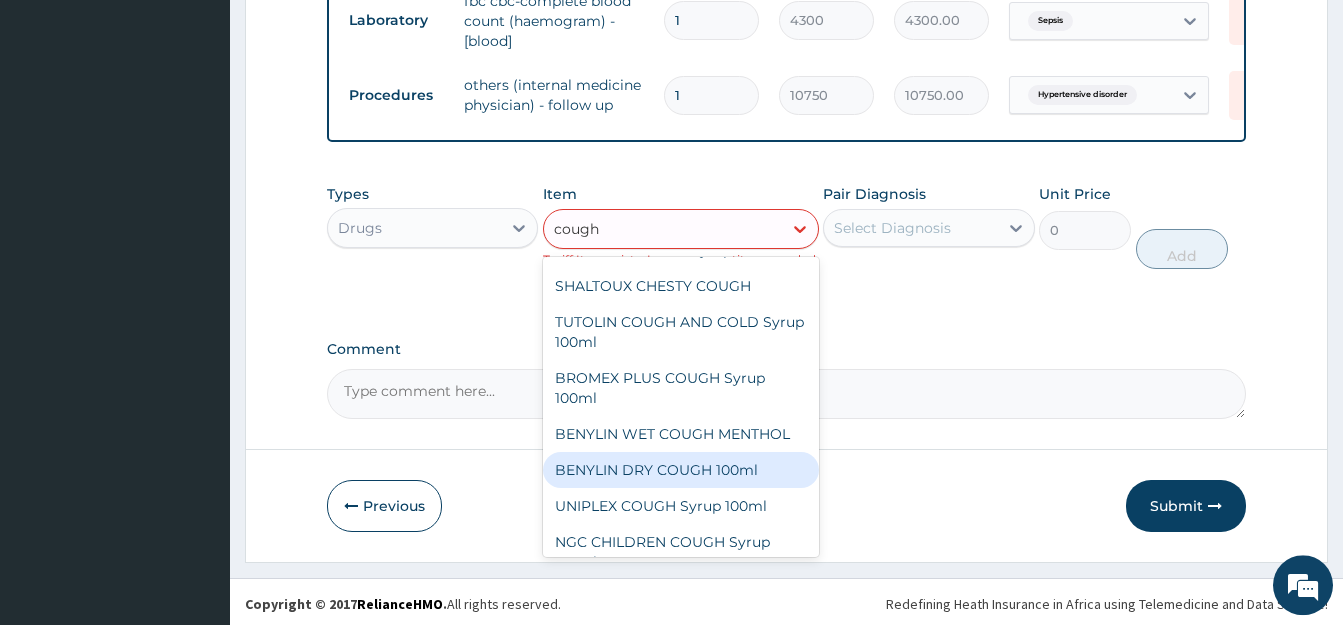 scroll, scrollTop: 216, scrollLeft: 0, axis: vertical 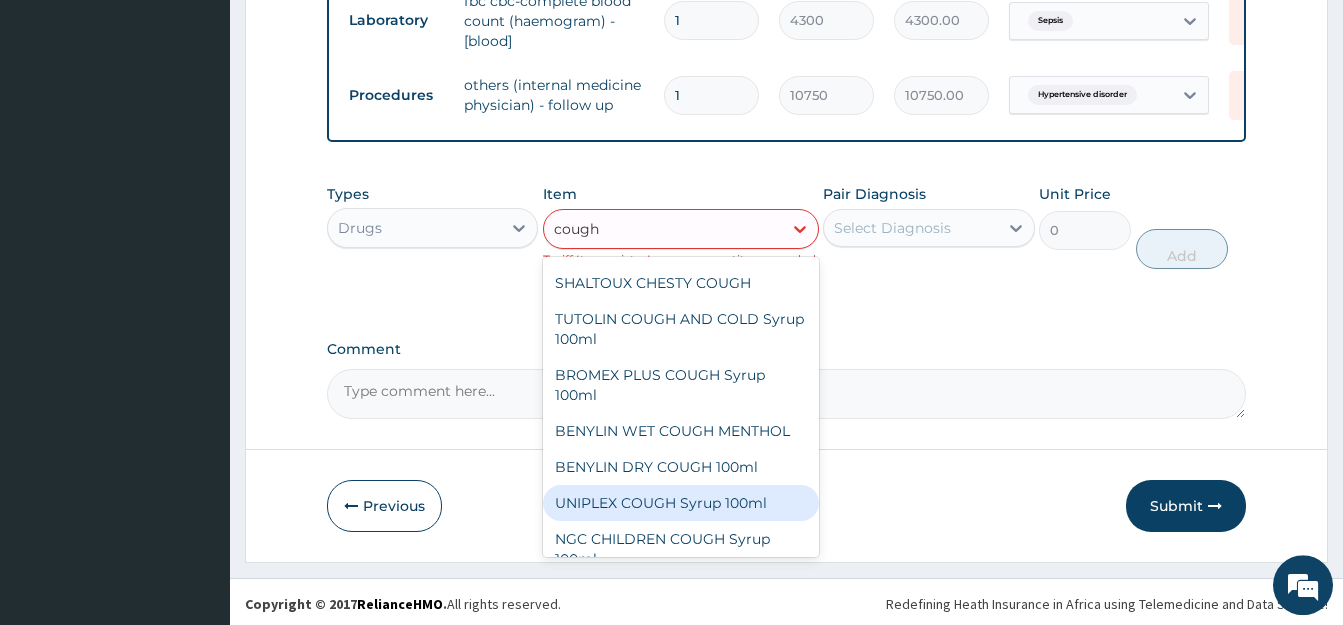 click on "UNIPLEX COUGH Syrup 100ml" at bounding box center (681, 503) 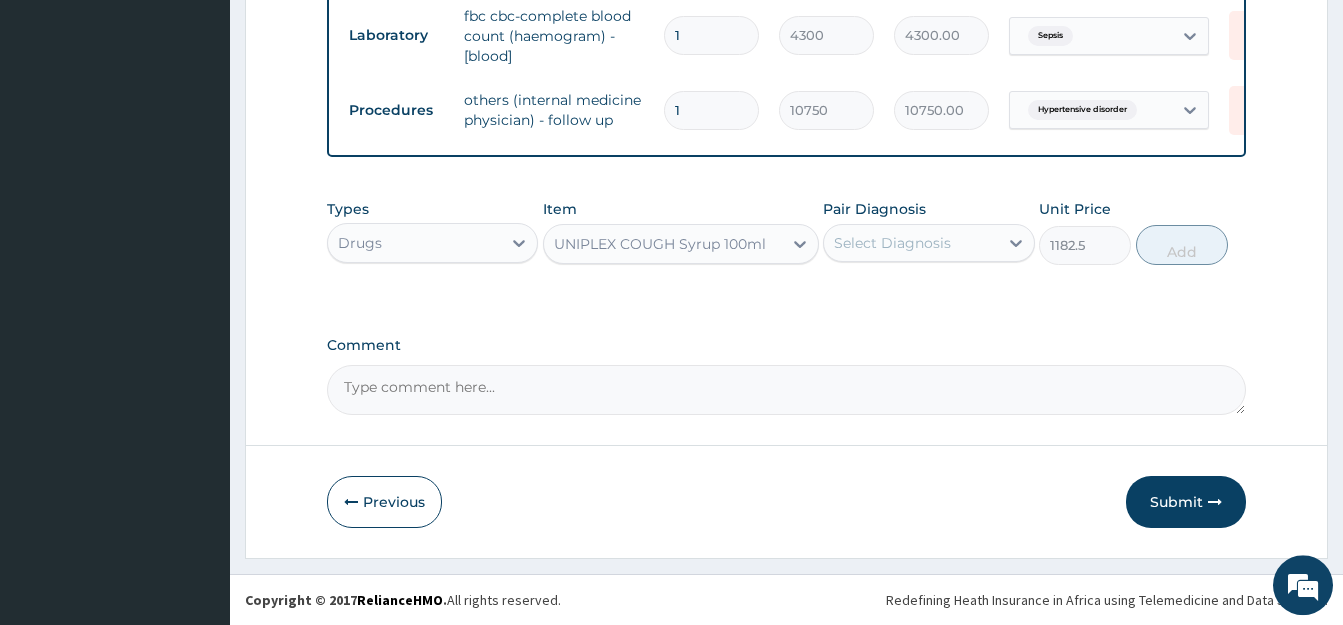 type 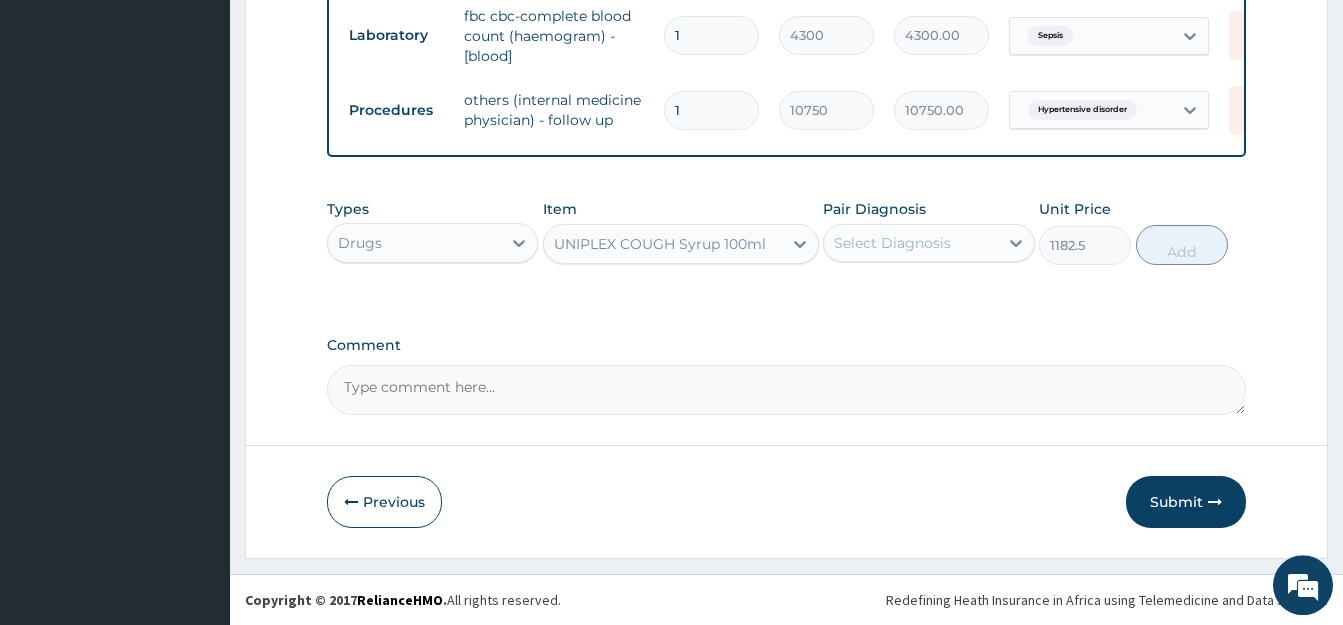 type on "1182.5" 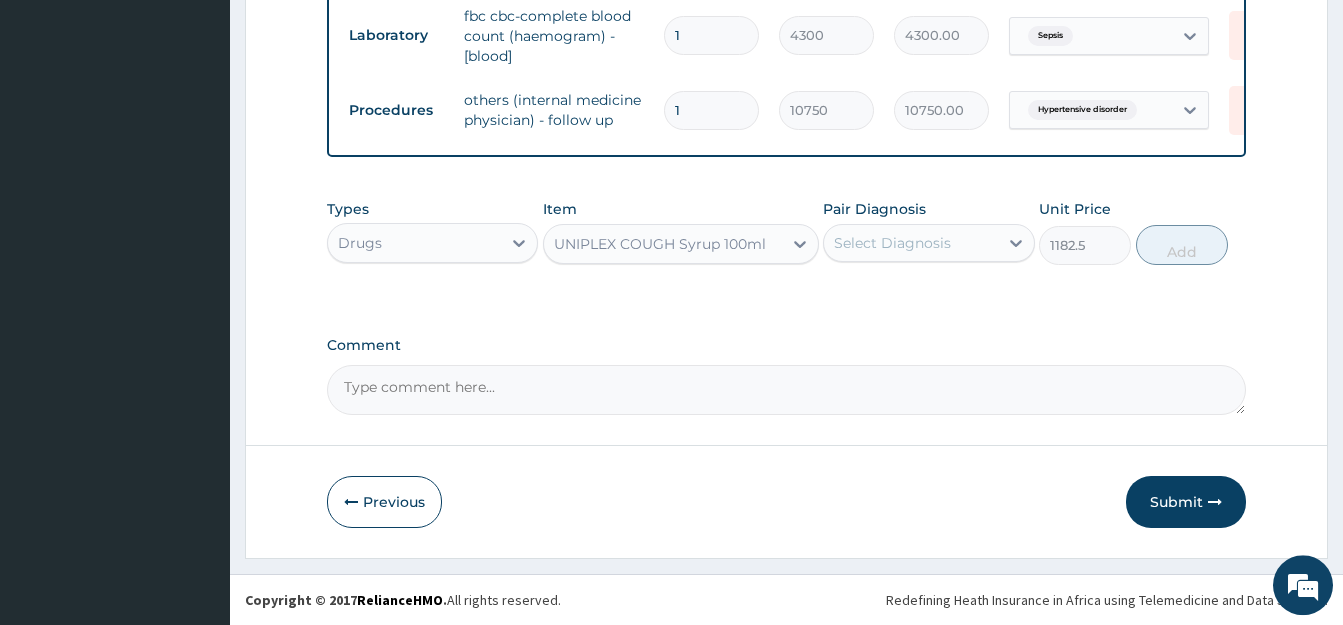 click on "Select Diagnosis" at bounding box center [892, 243] 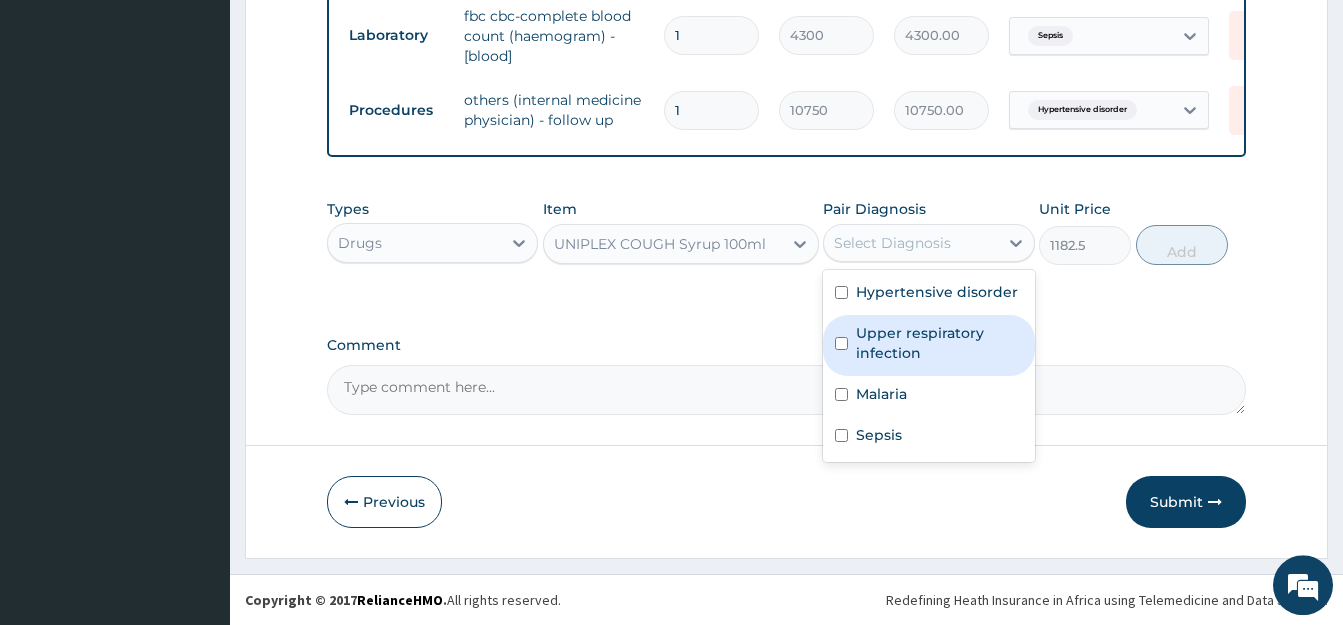click on "Upper respiratory infection" at bounding box center [928, 345] 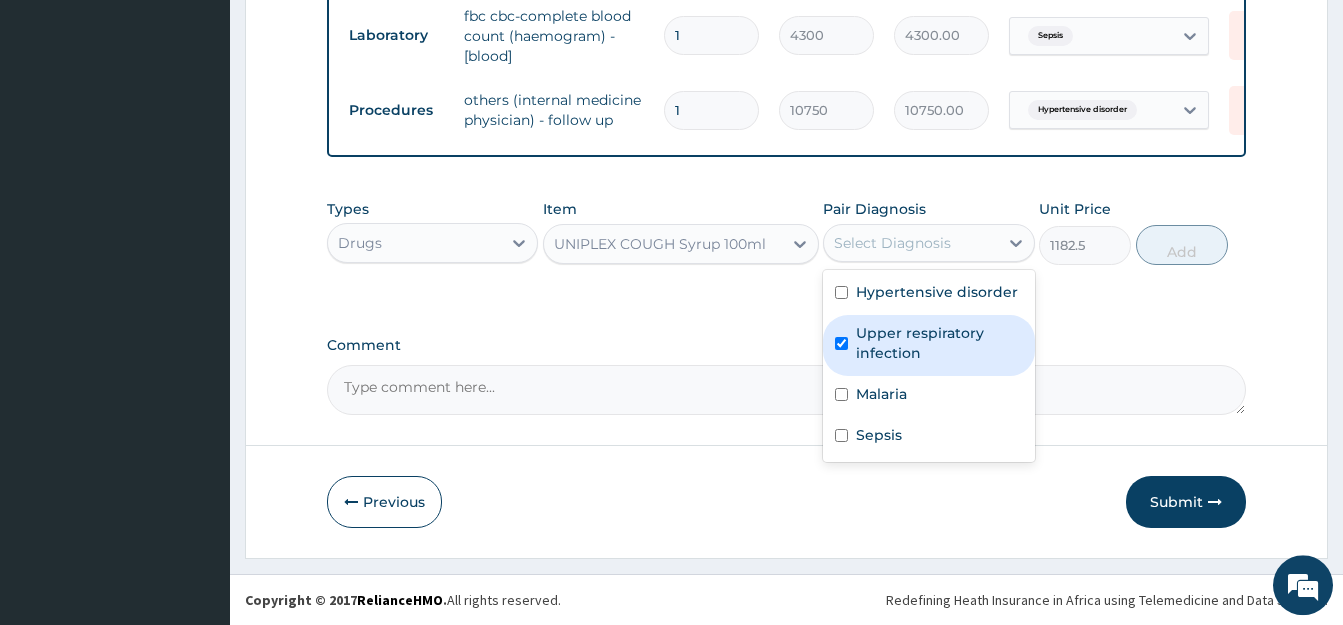 checkbox on "true" 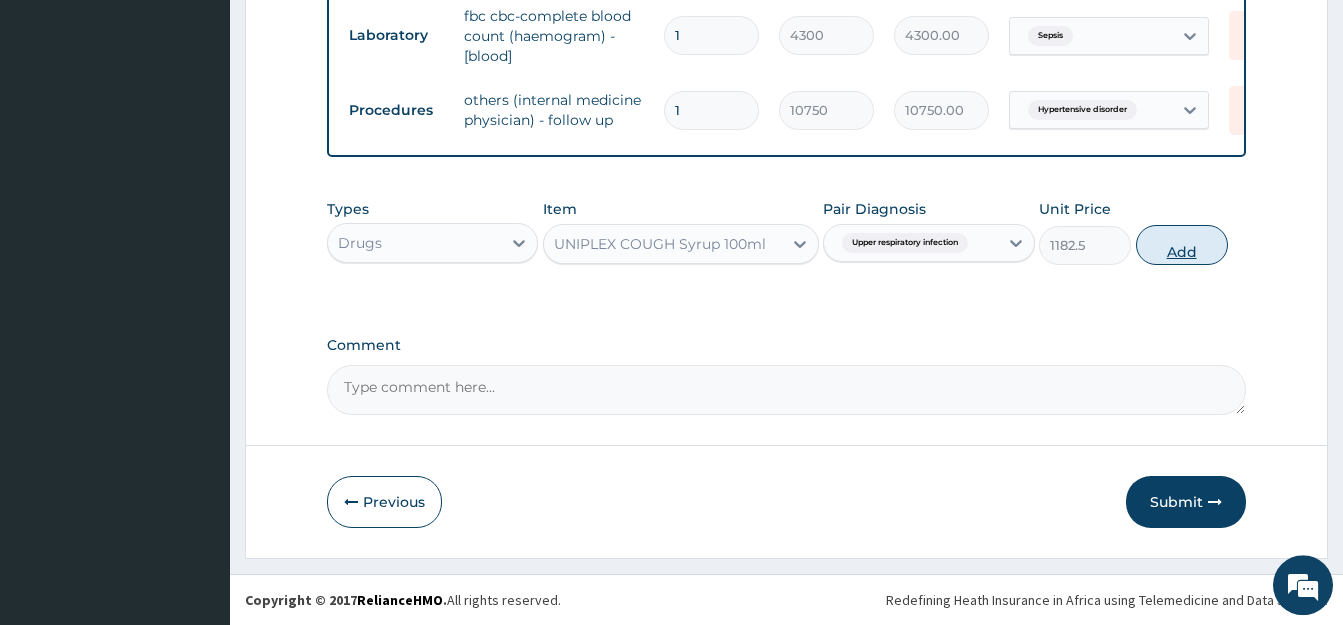 click on "Add" at bounding box center [1182, 245] 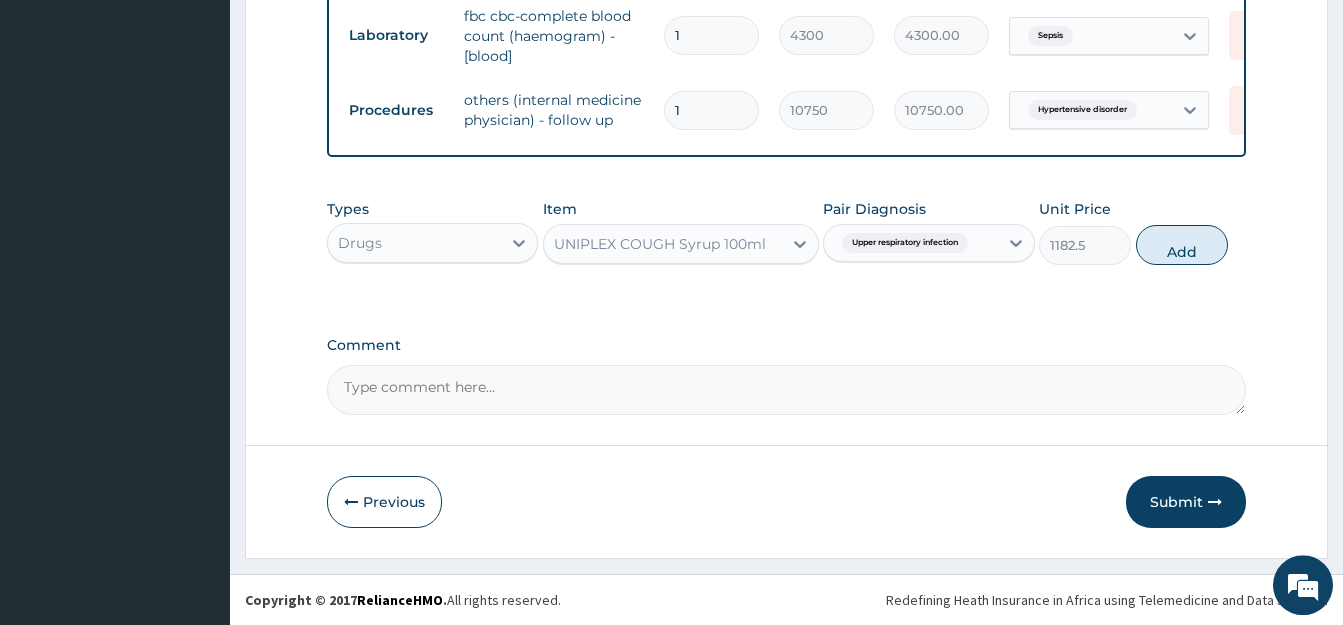 type on "0" 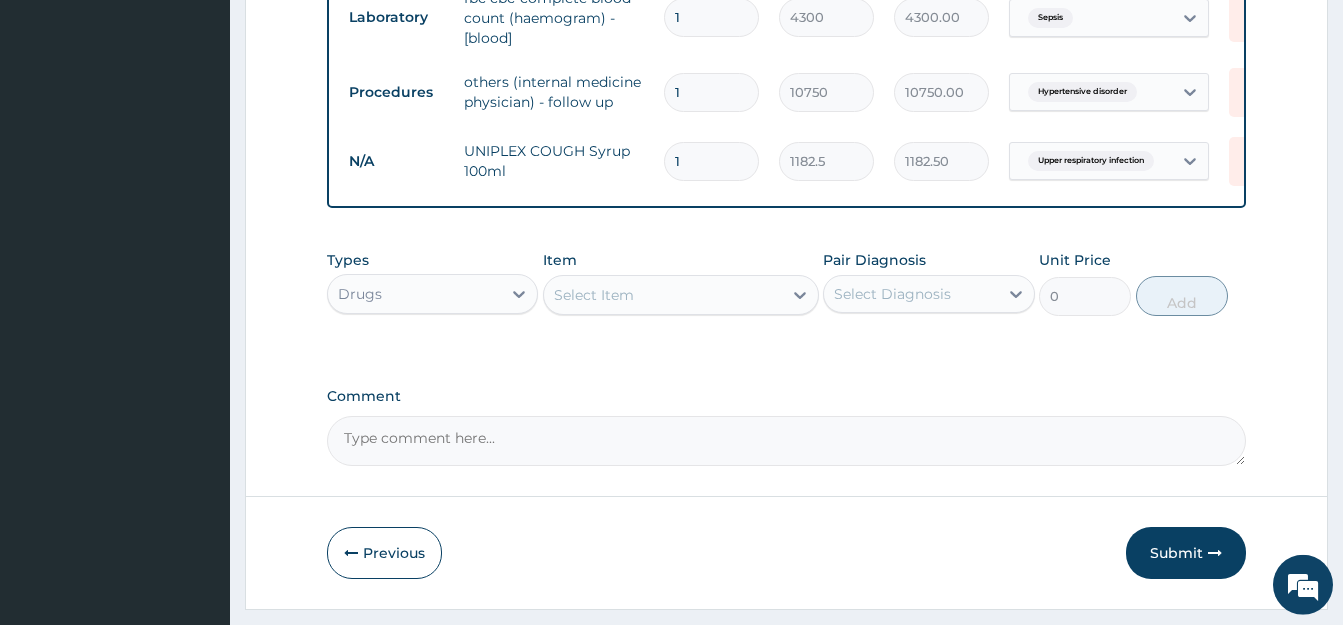 scroll, scrollTop: 1302, scrollLeft: 0, axis: vertical 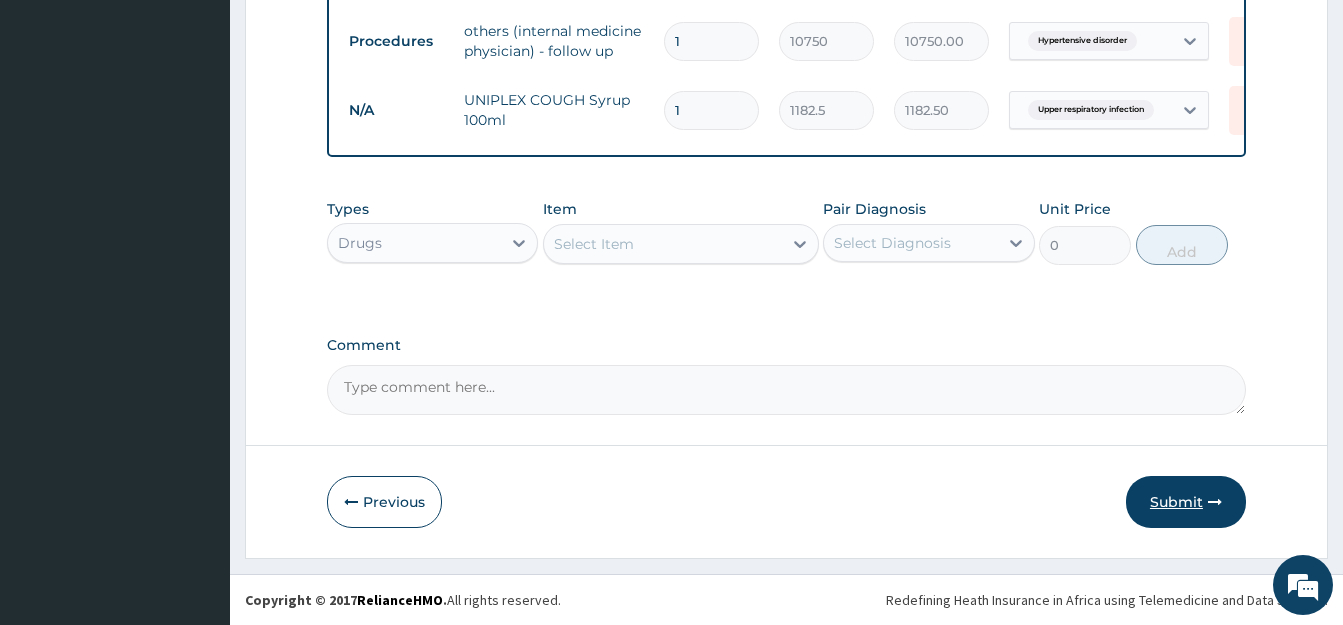 click on "Submit" at bounding box center [1186, 502] 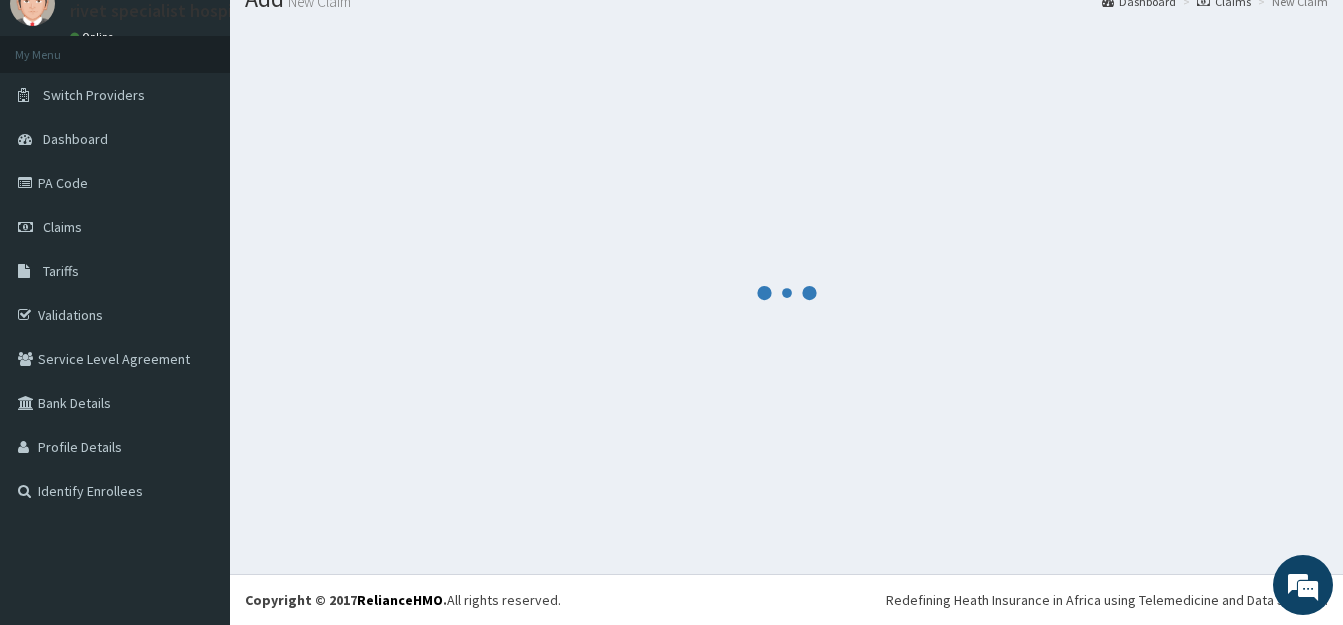 scroll, scrollTop: 79, scrollLeft: 0, axis: vertical 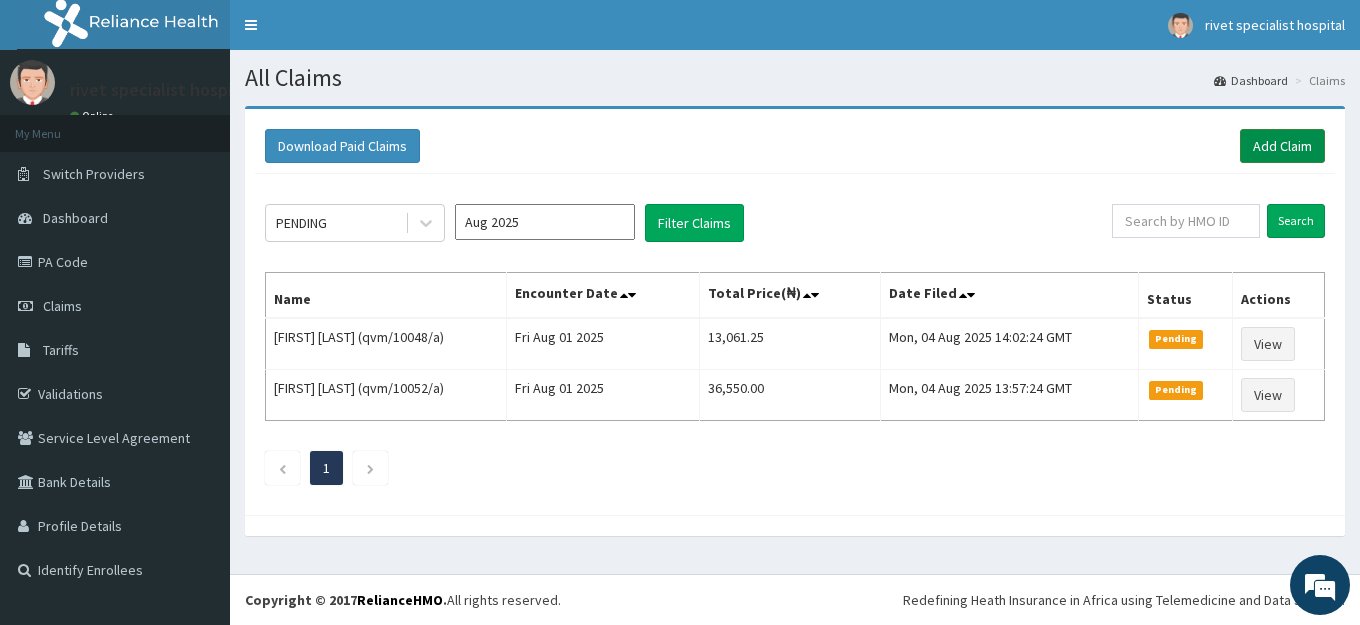 click on "Add Claim" at bounding box center (1282, 146) 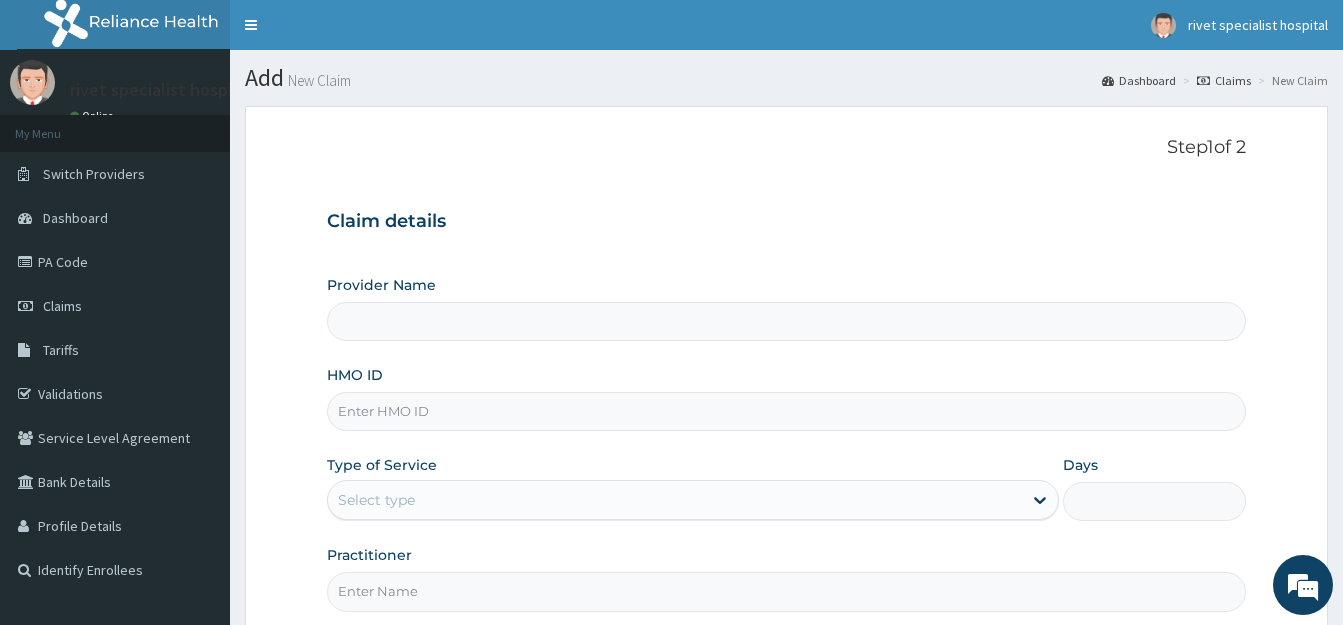 scroll, scrollTop: 0, scrollLeft: 0, axis: both 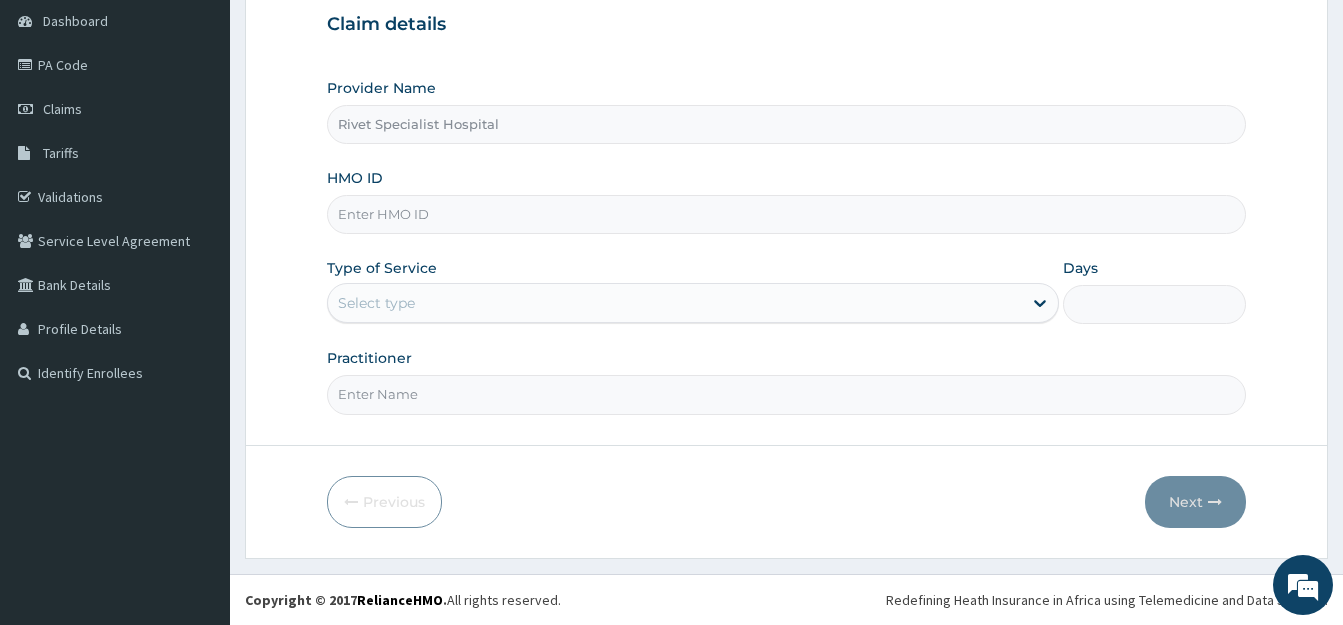 click on "HMO ID" at bounding box center (786, 214) 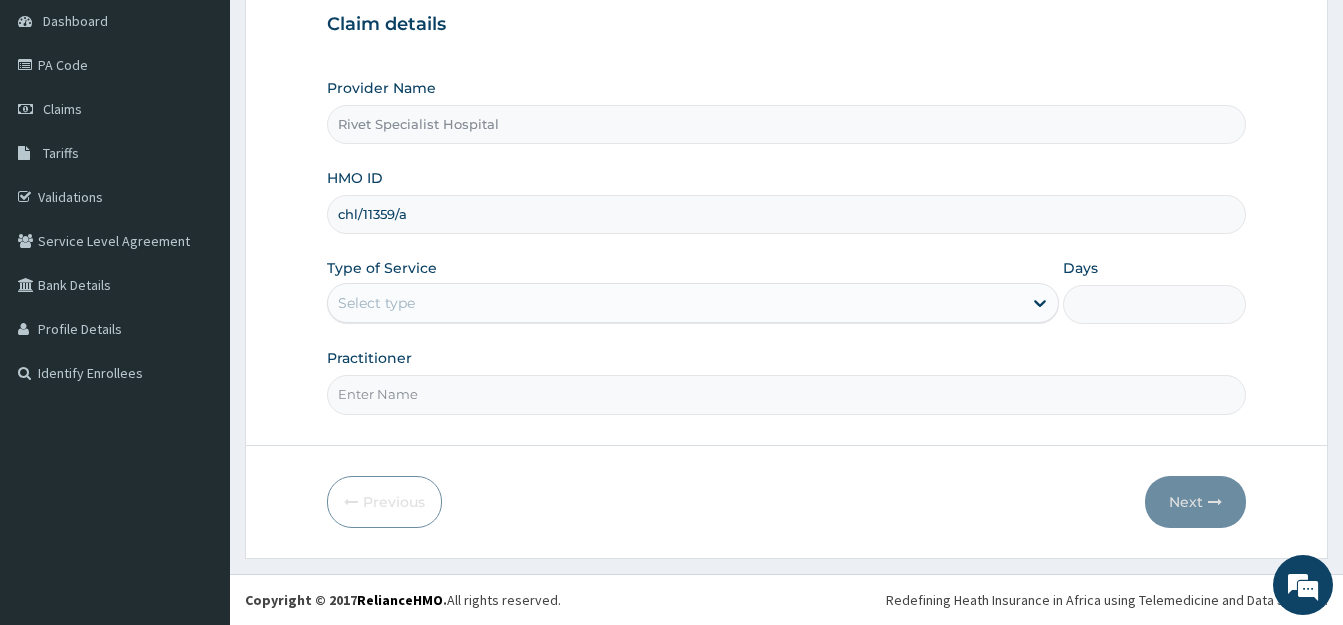 type on "chl/11359/a" 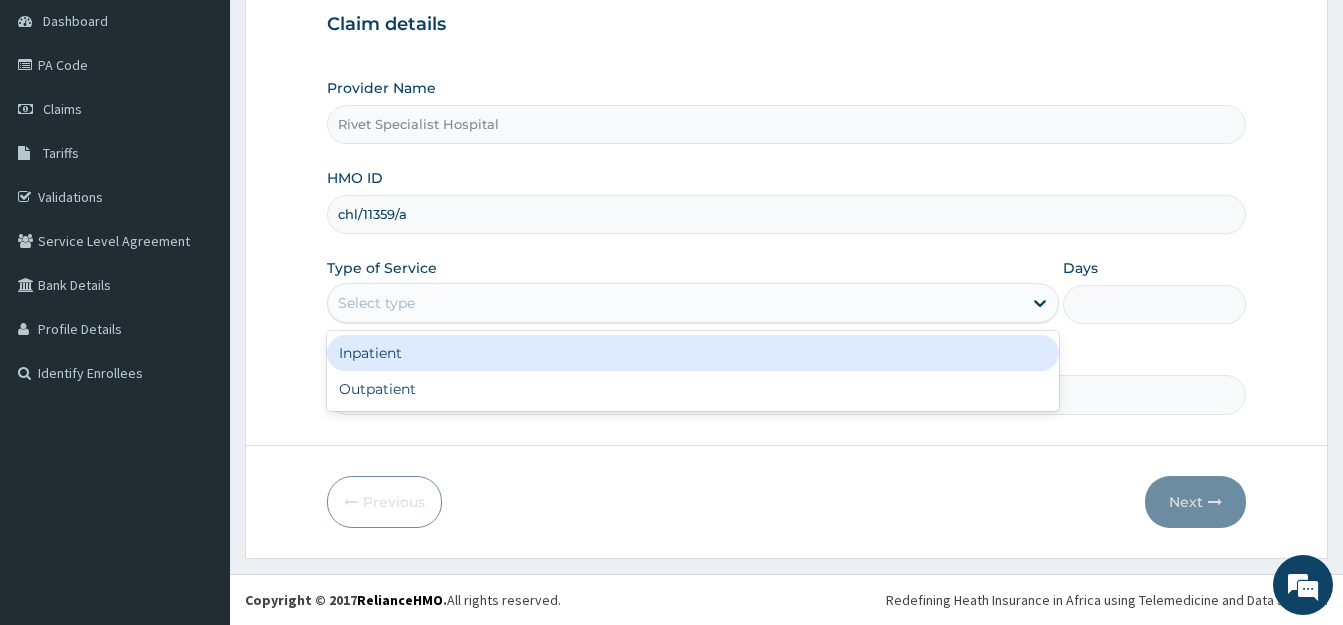 click on "Select type" at bounding box center [693, 303] 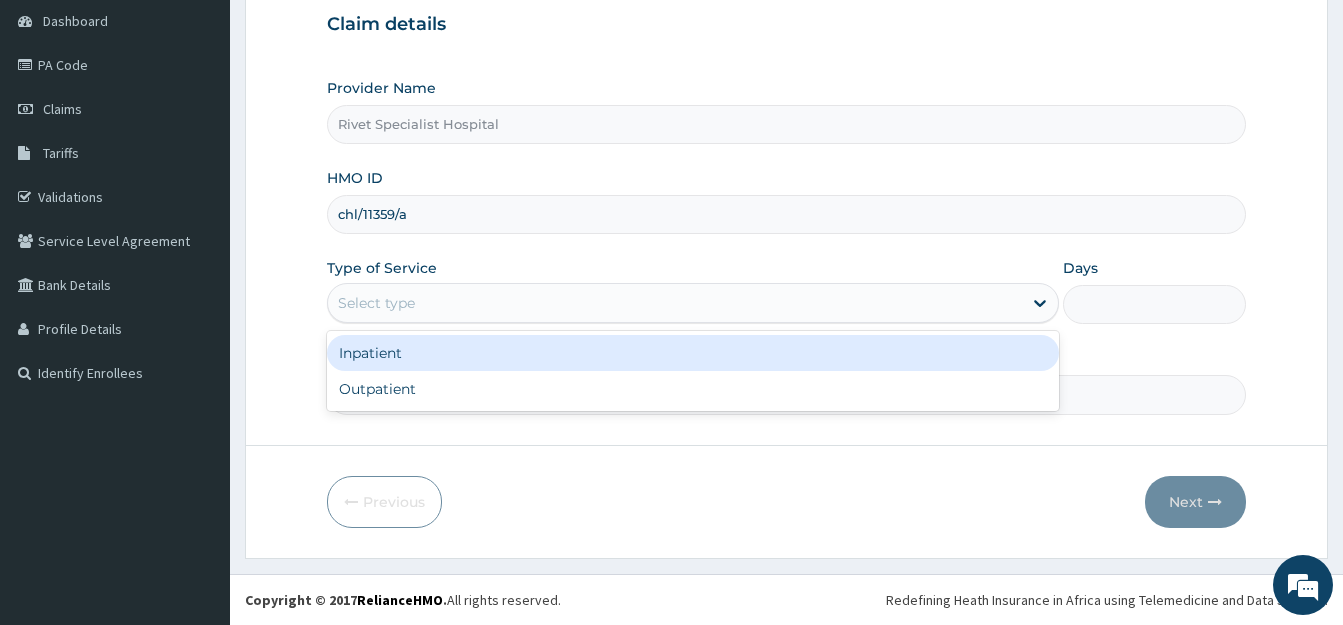 click on "Select type" at bounding box center (675, 303) 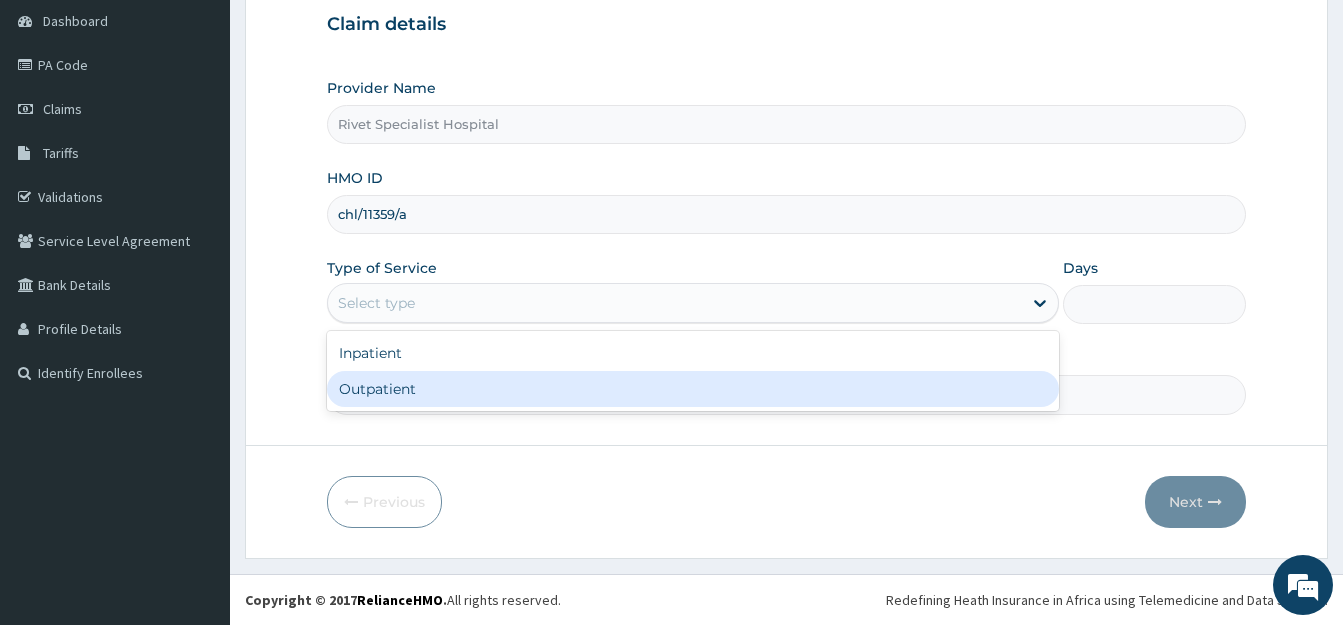 click on "Outpatient" at bounding box center (693, 389) 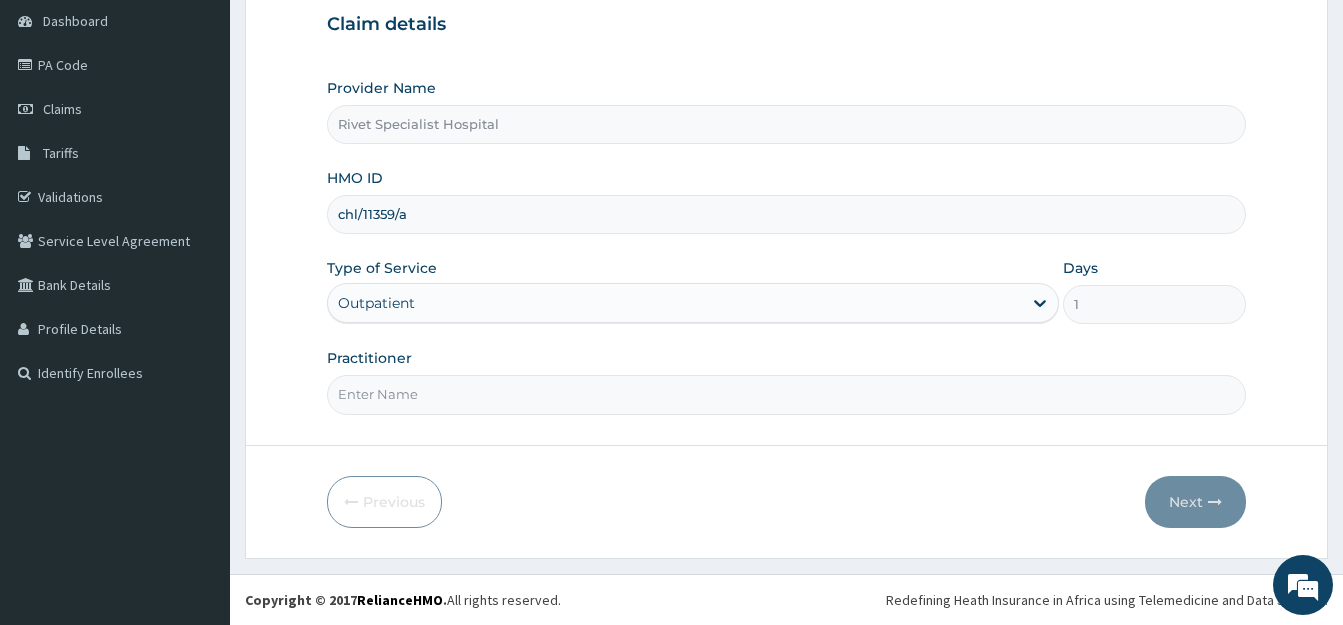 click on "Practitioner" at bounding box center [786, 394] 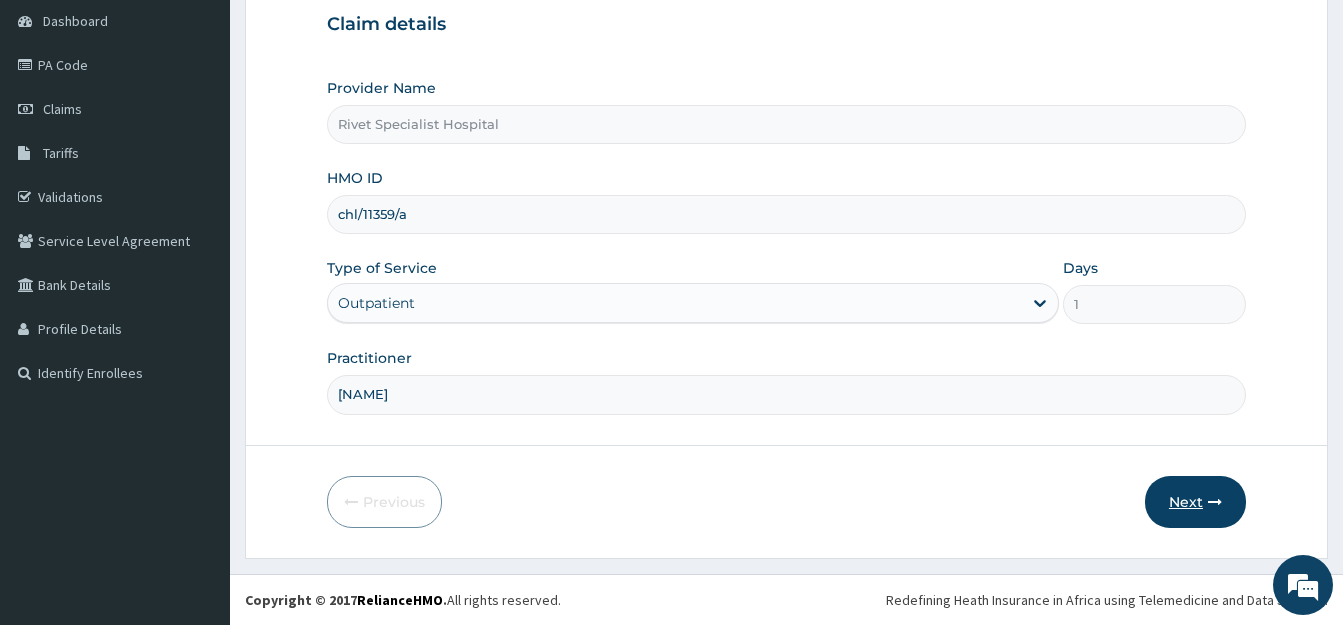 type on "[NAME]" 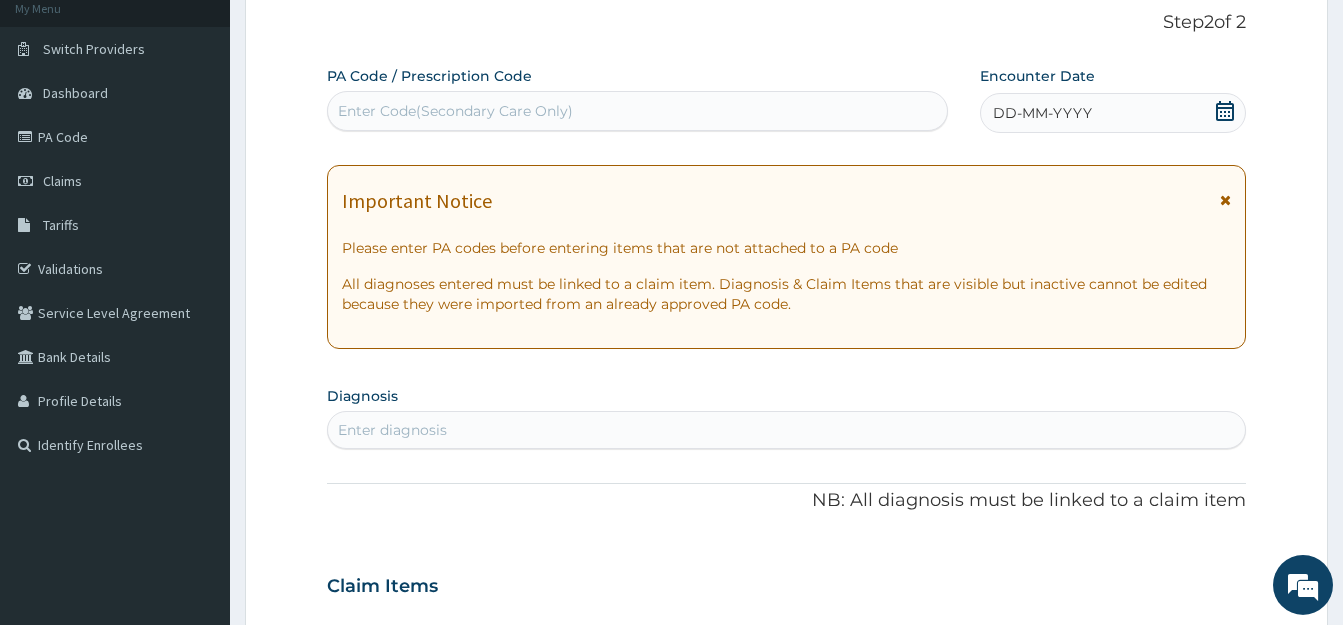 scroll, scrollTop: 95, scrollLeft: 0, axis: vertical 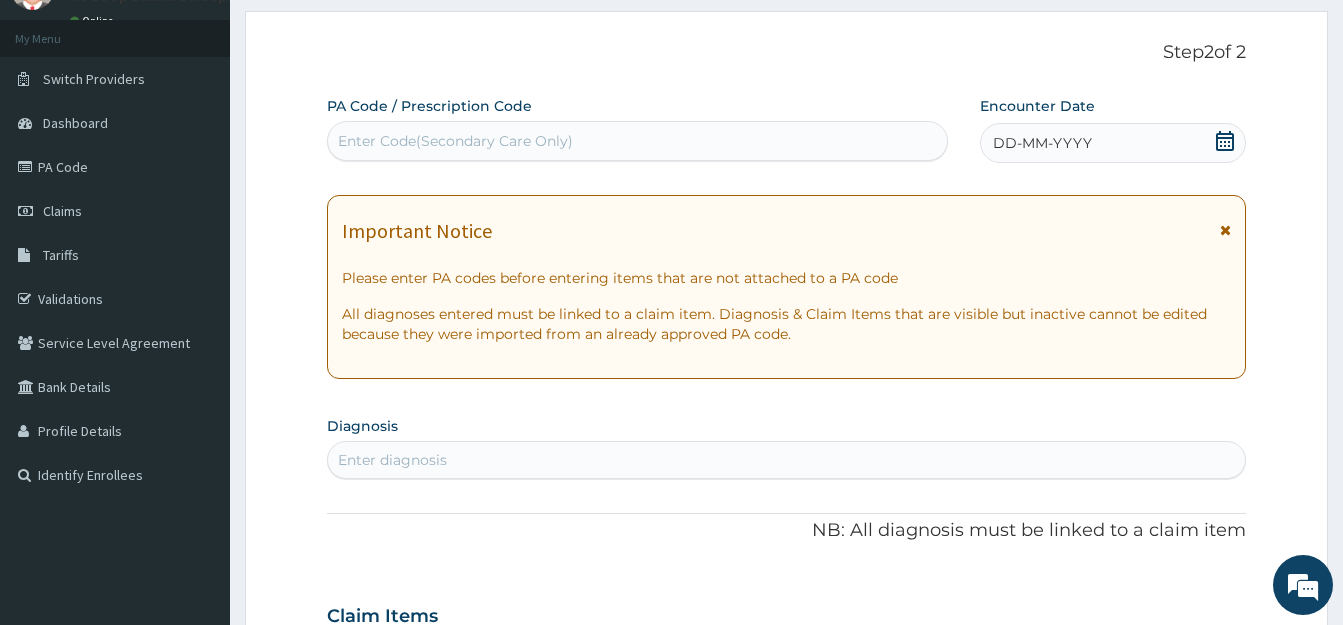 click 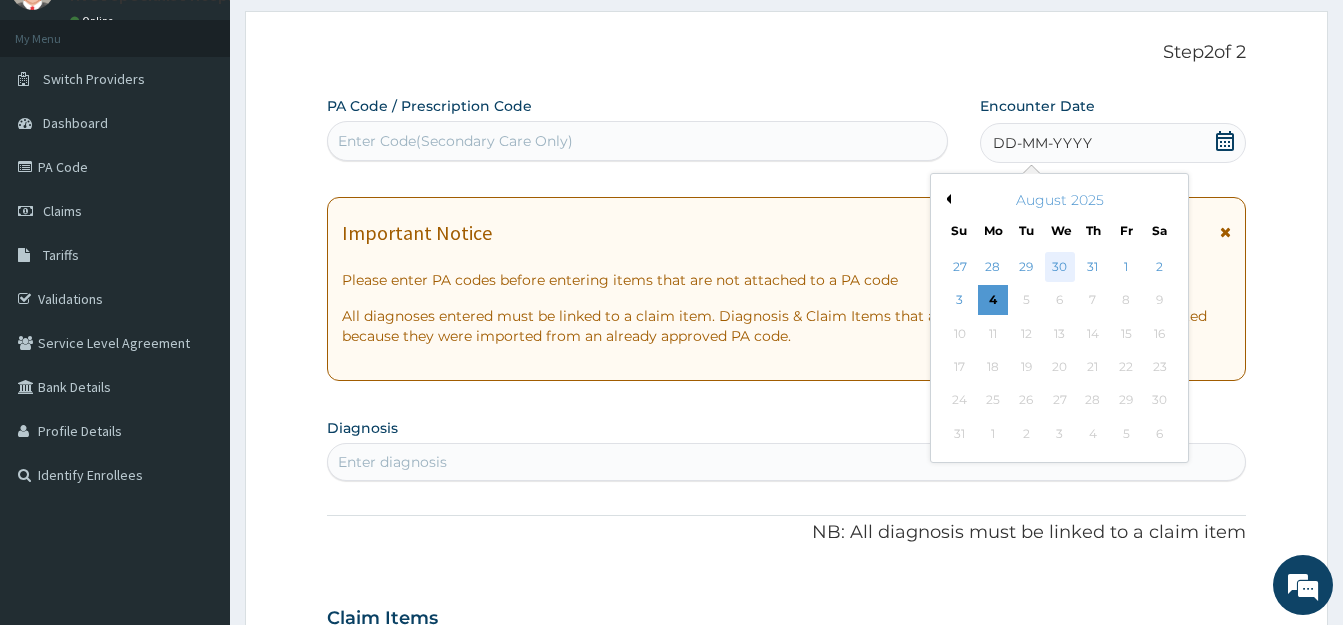 click on "30" at bounding box center (1059, 267) 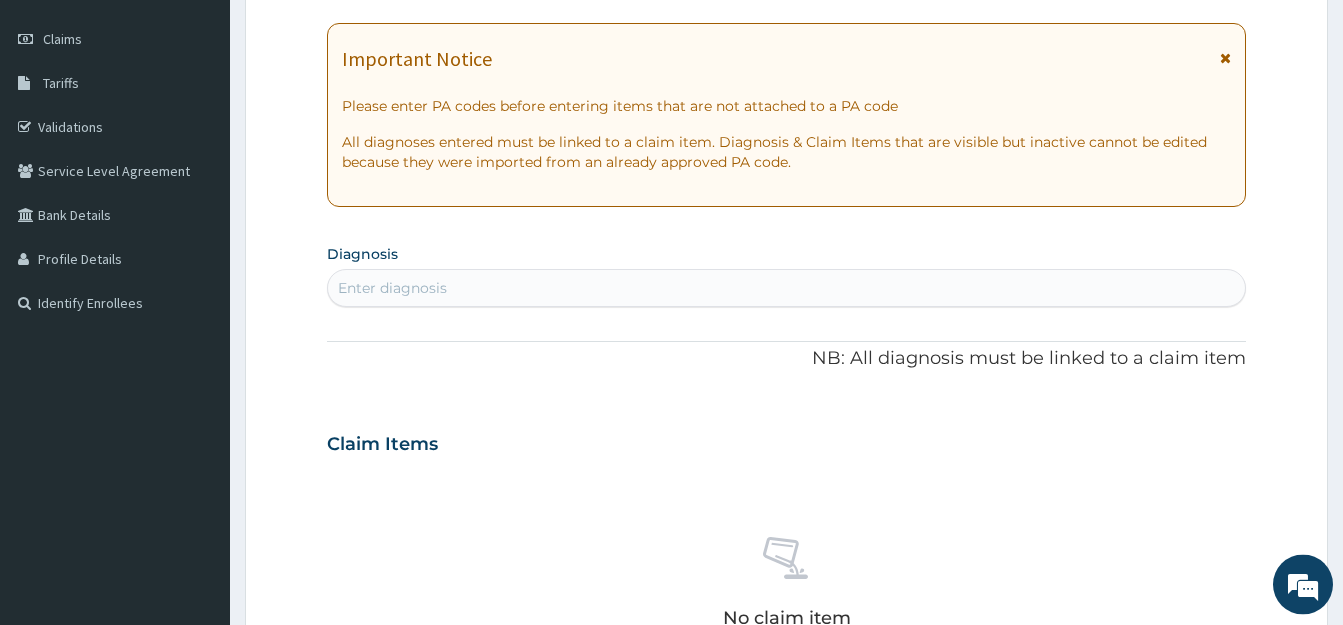 scroll, scrollTop: 299, scrollLeft: 0, axis: vertical 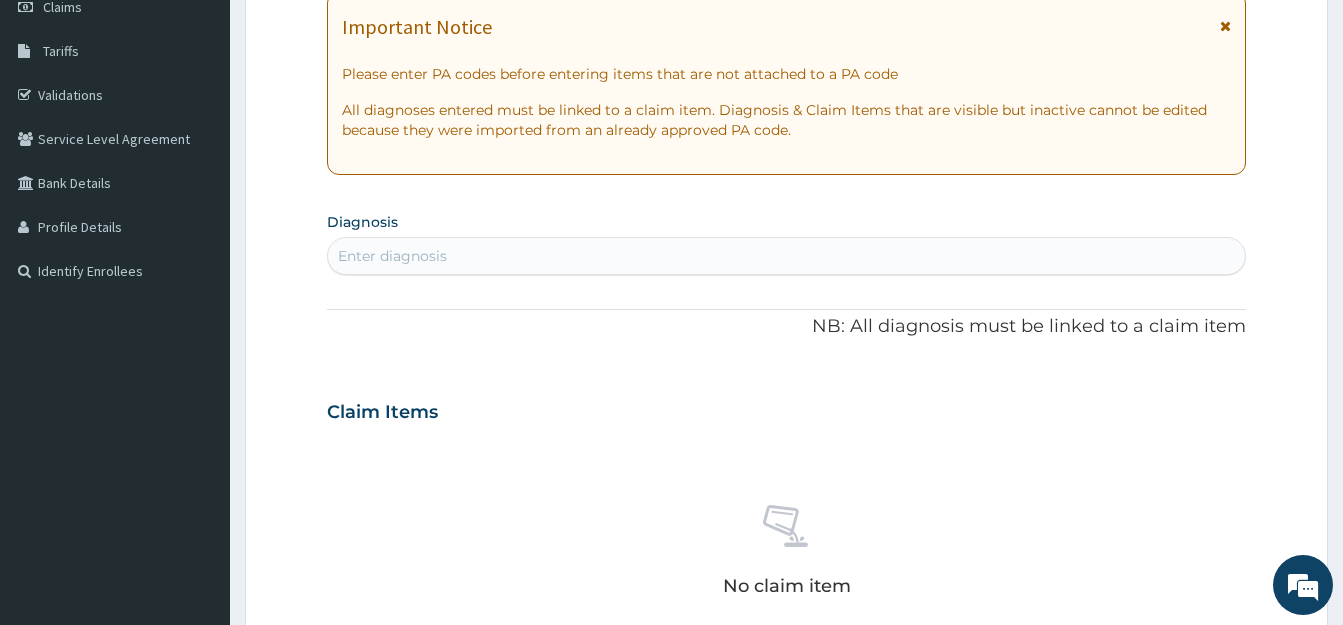 click on "Enter diagnosis" at bounding box center (786, 256) 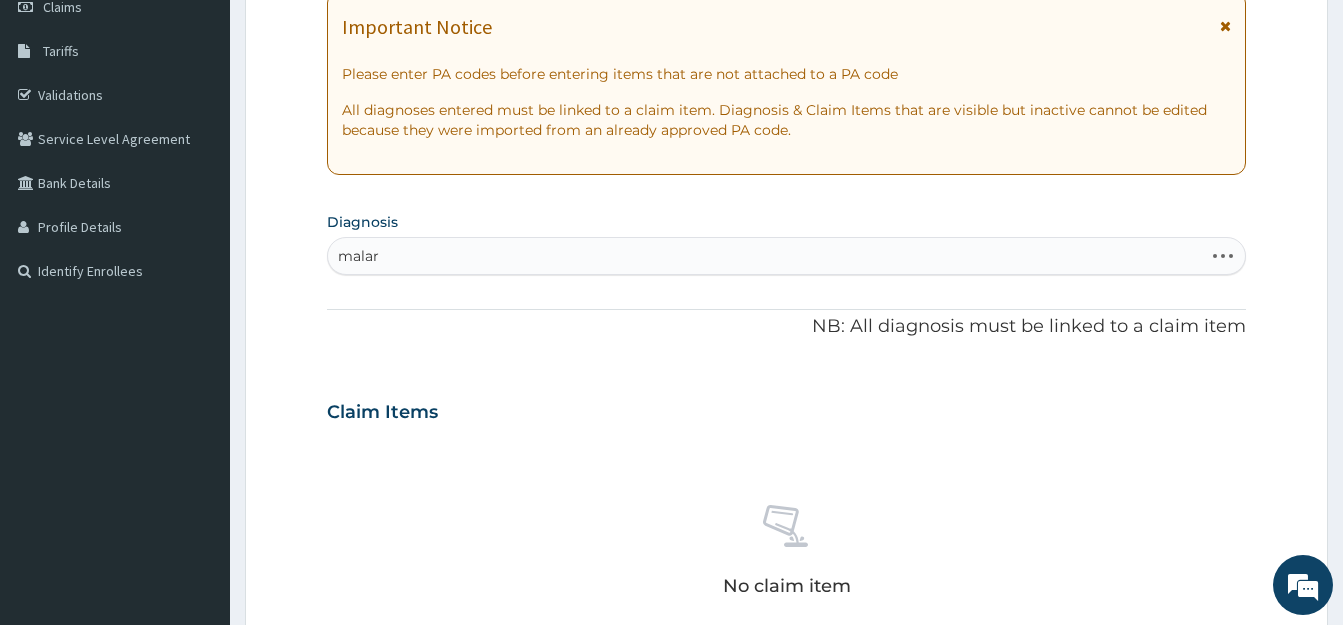 type on "malari" 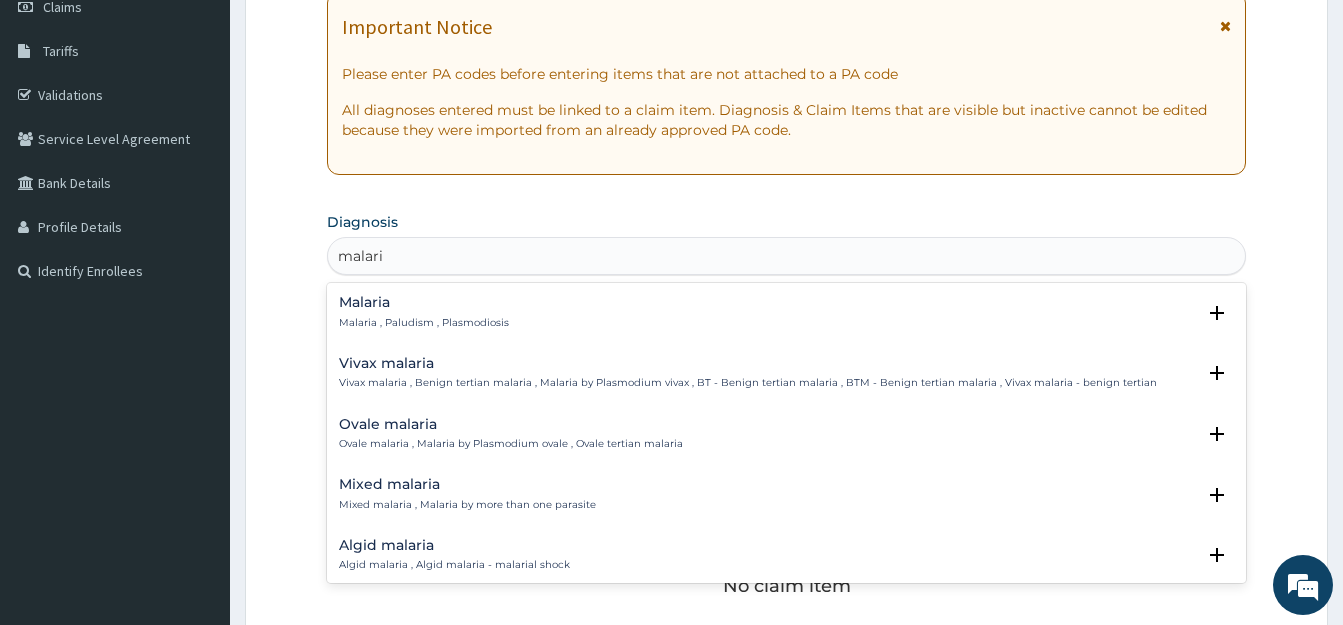 click on "Malaria Malaria , Paludism , Plasmodiosis" at bounding box center [786, 312] 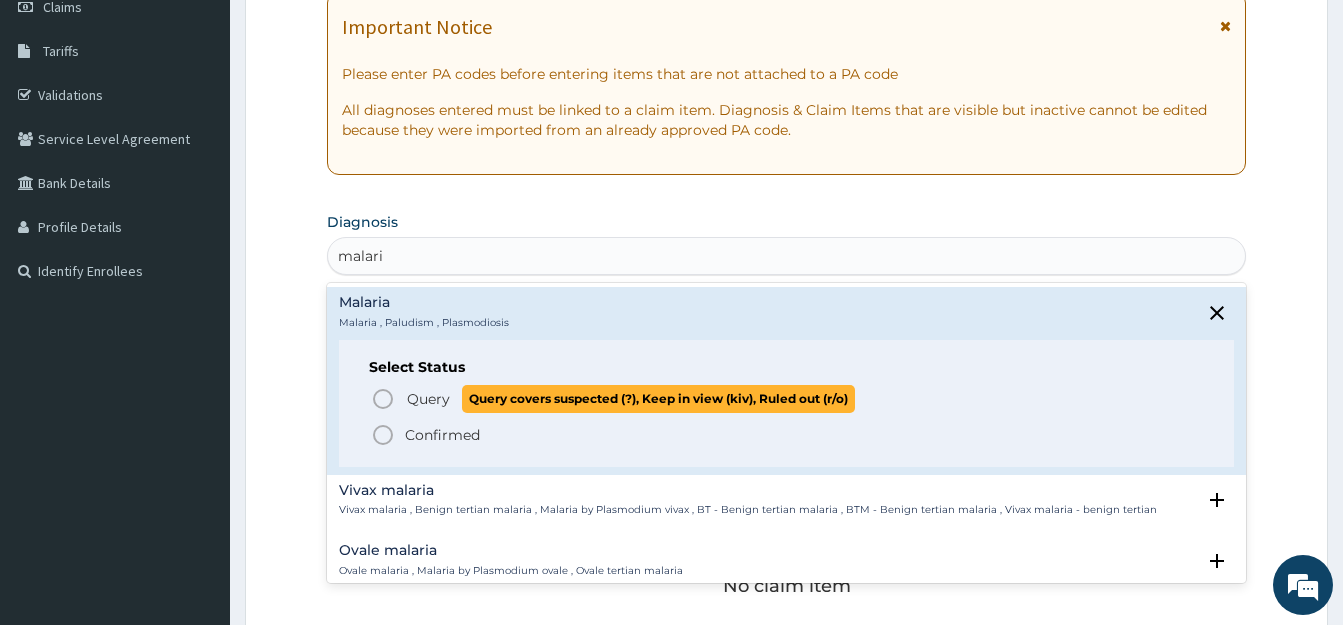 click 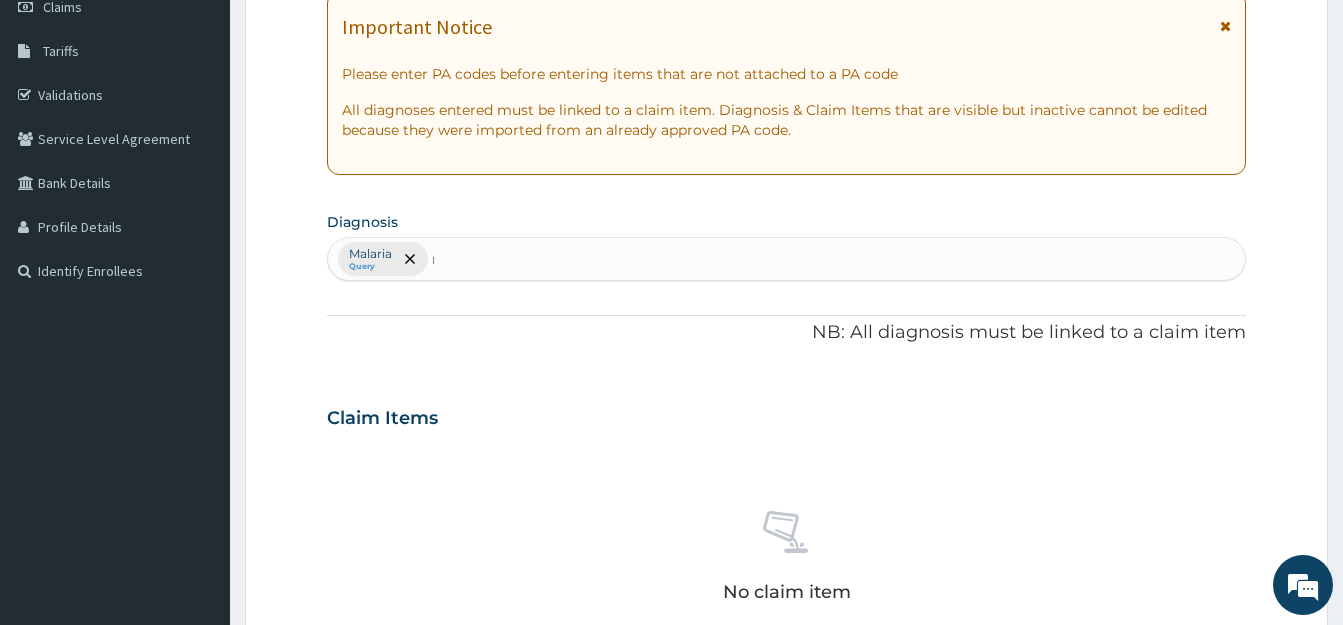 type 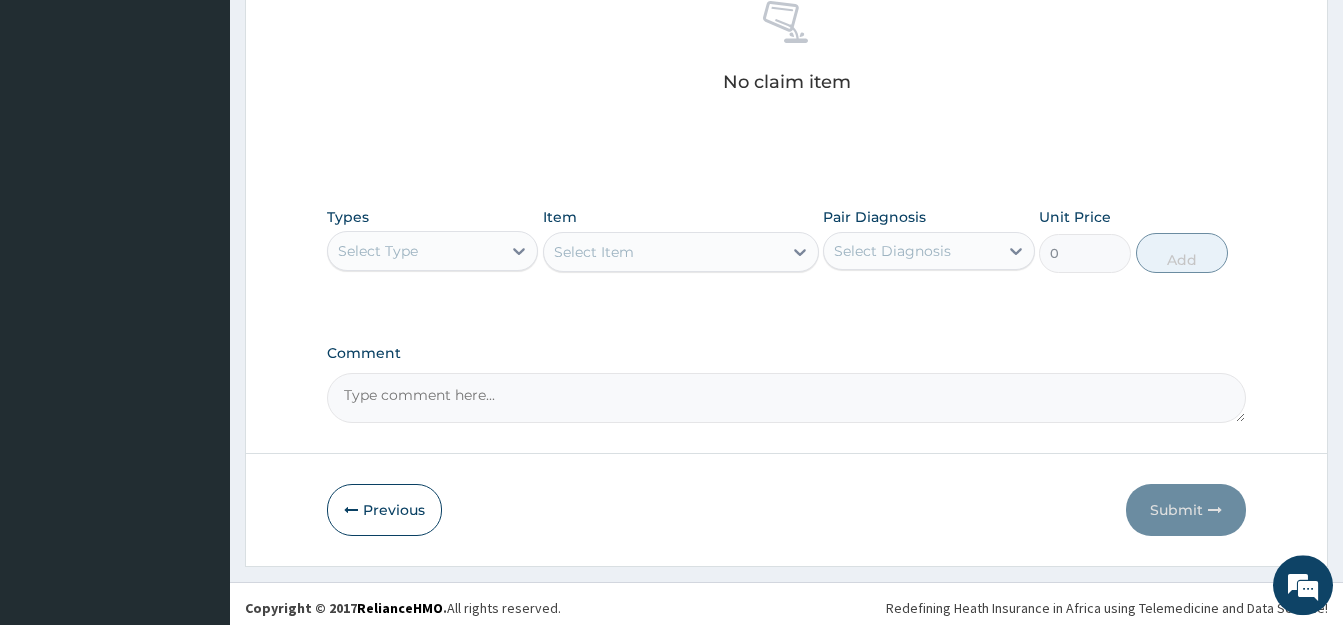 scroll, scrollTop: 817, scrollLeft: 0, axis: vertical 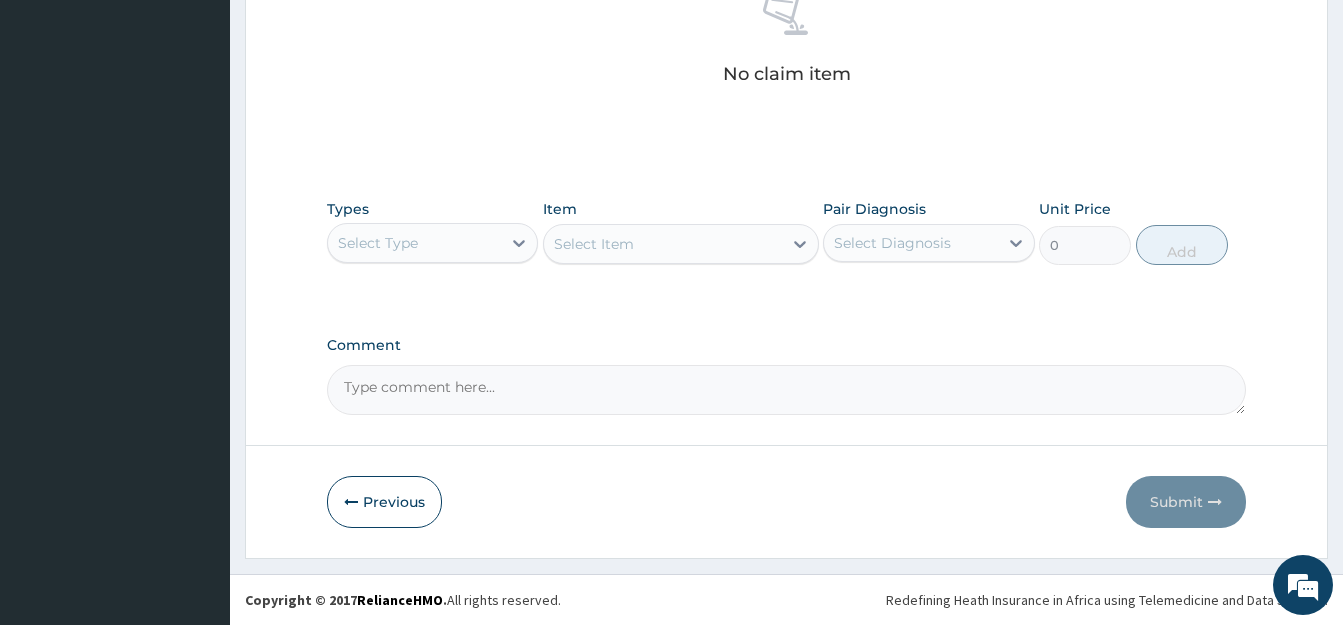 click on "Select Type" at bounding box center [414, 243] 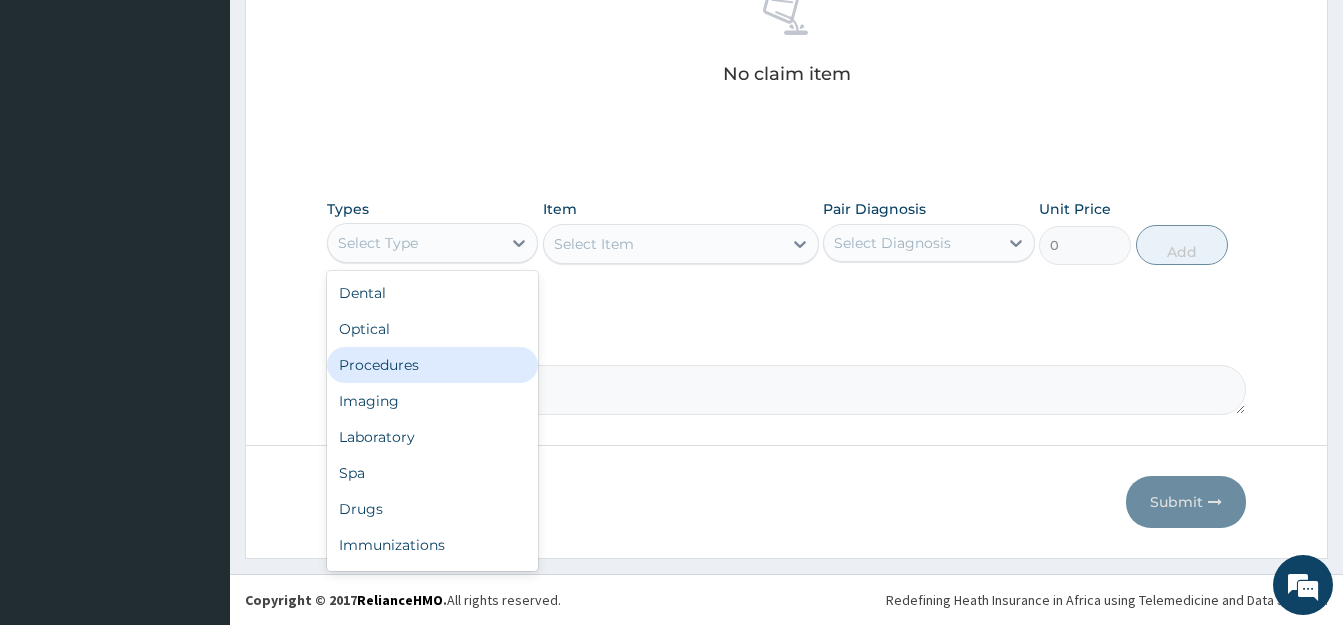 click on "Procedures" at bounding box center [432, 365] 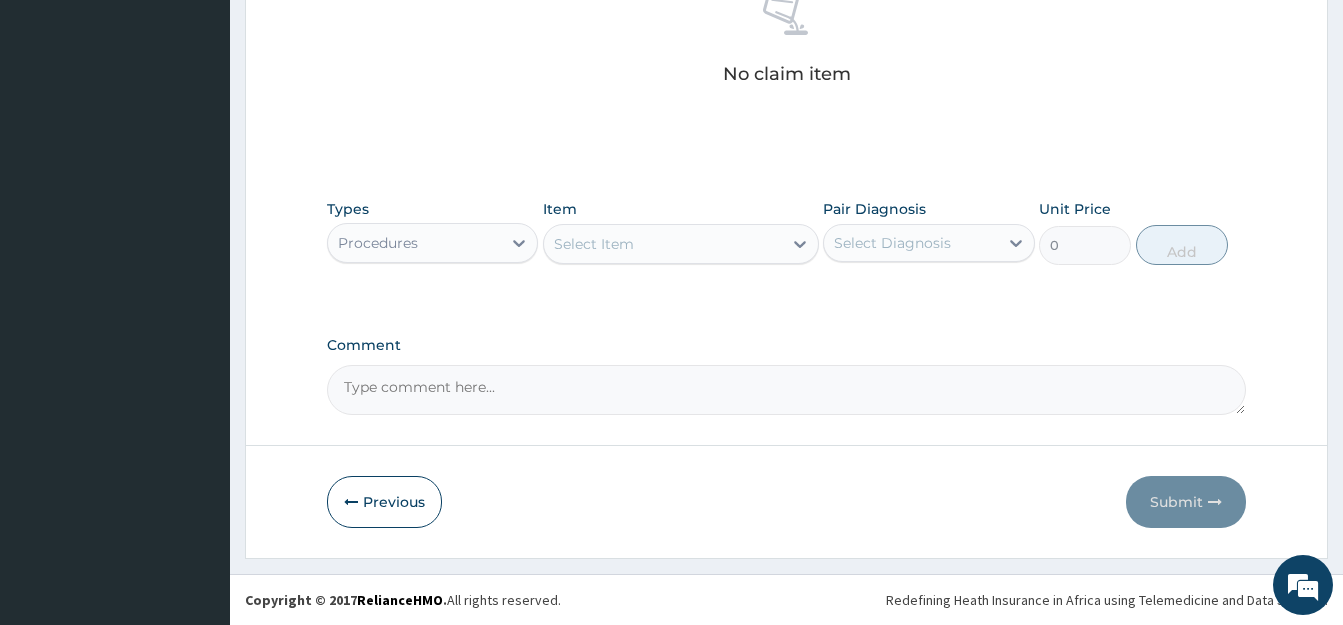 click on "Select Item" at bounding box center [663, 244] 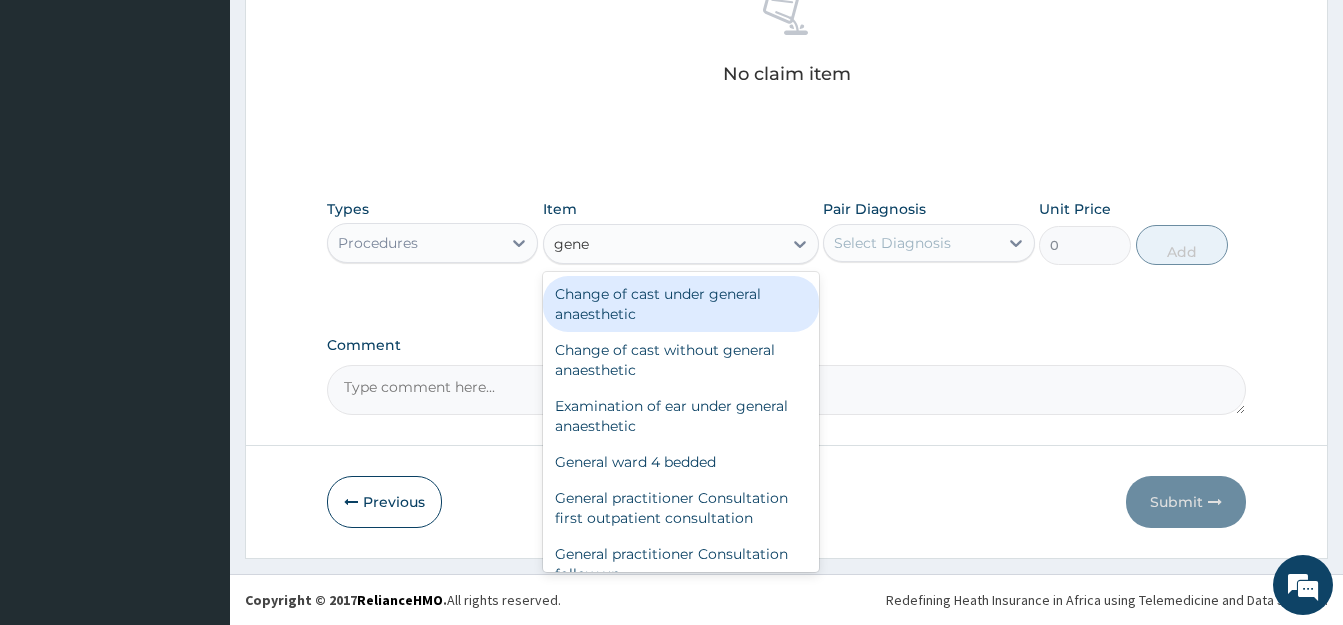 type on "gener" 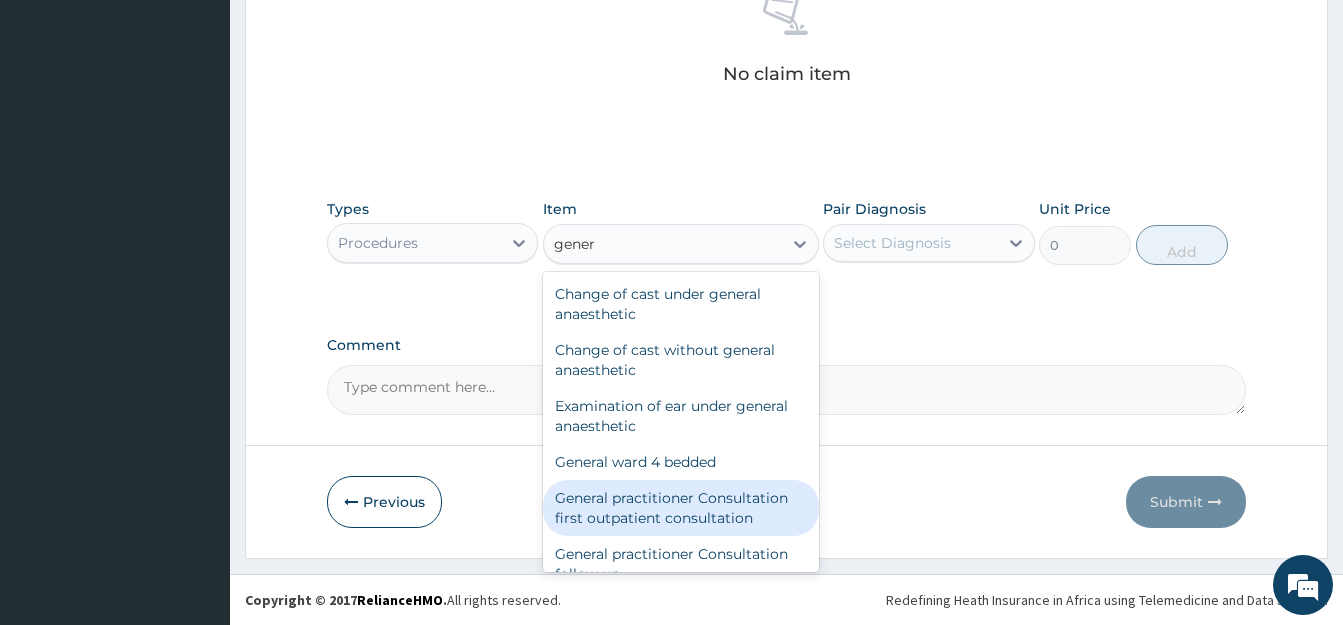 click on "General practitioner Consultation first outpatient consultation" at bounding box center [681, 508] 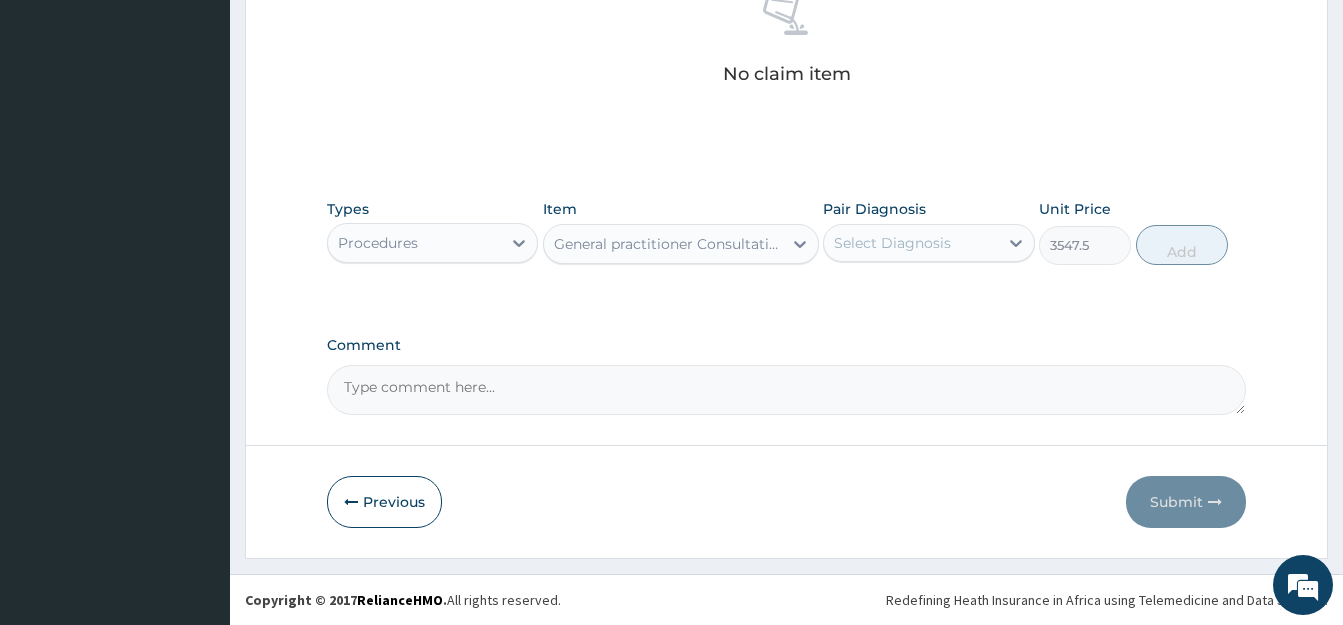 click on "Select Diagnosis" at bounding box center (892, 243) 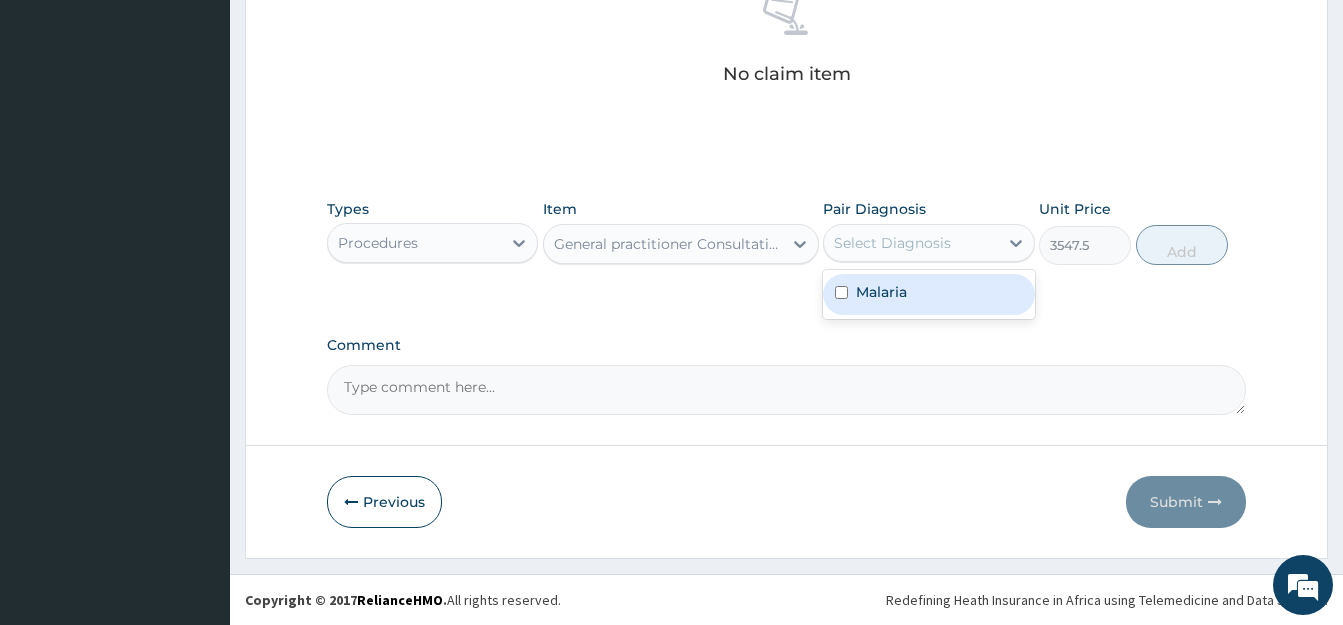 click on "Malaria" at bounding box center (928, 294) 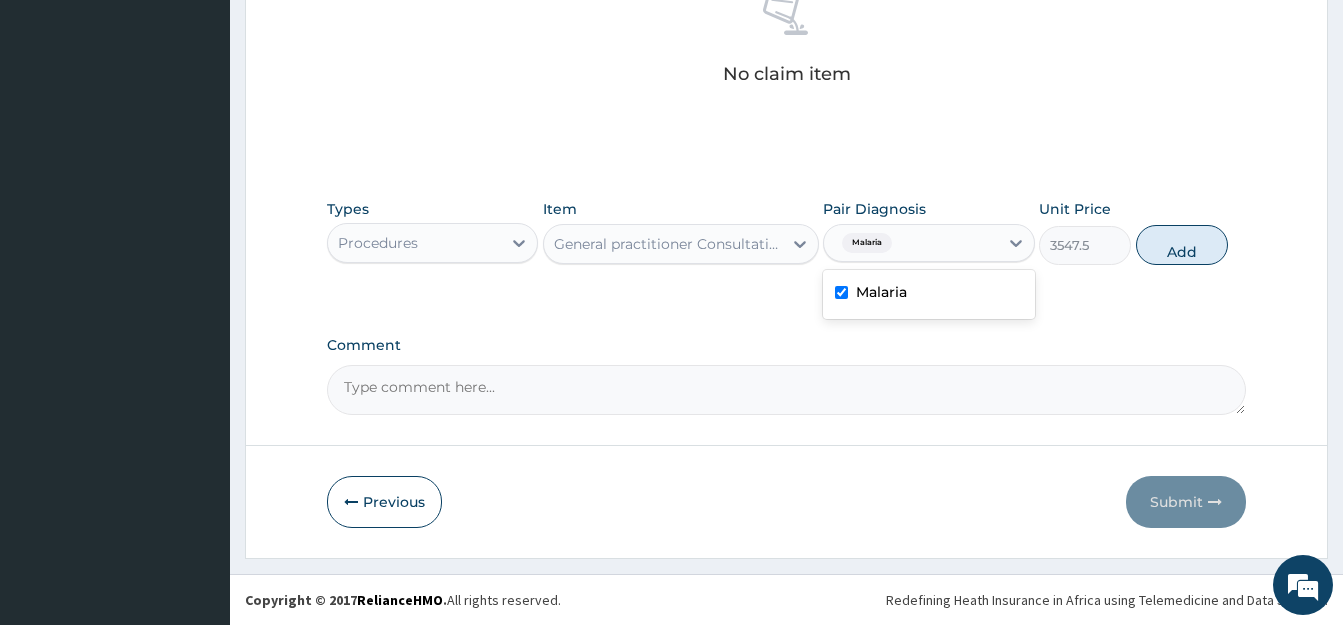 checkbox on "true" 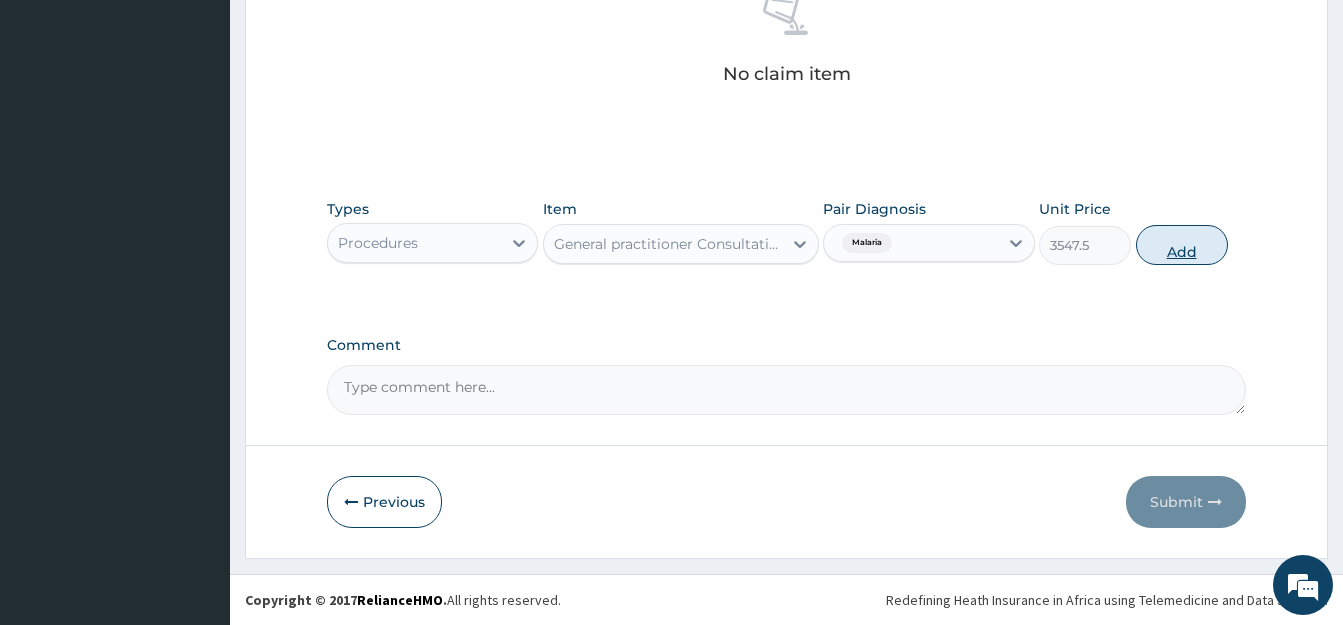 click on "Add" at bounding box center [1182, 245] 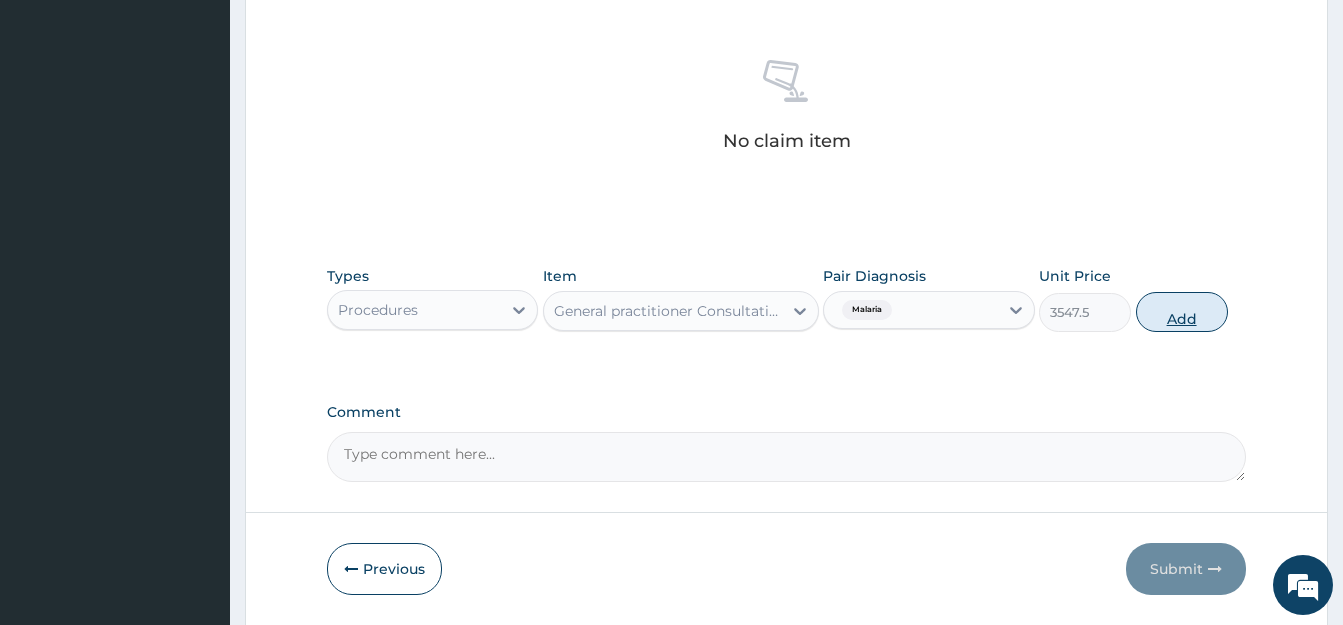 type on "0" 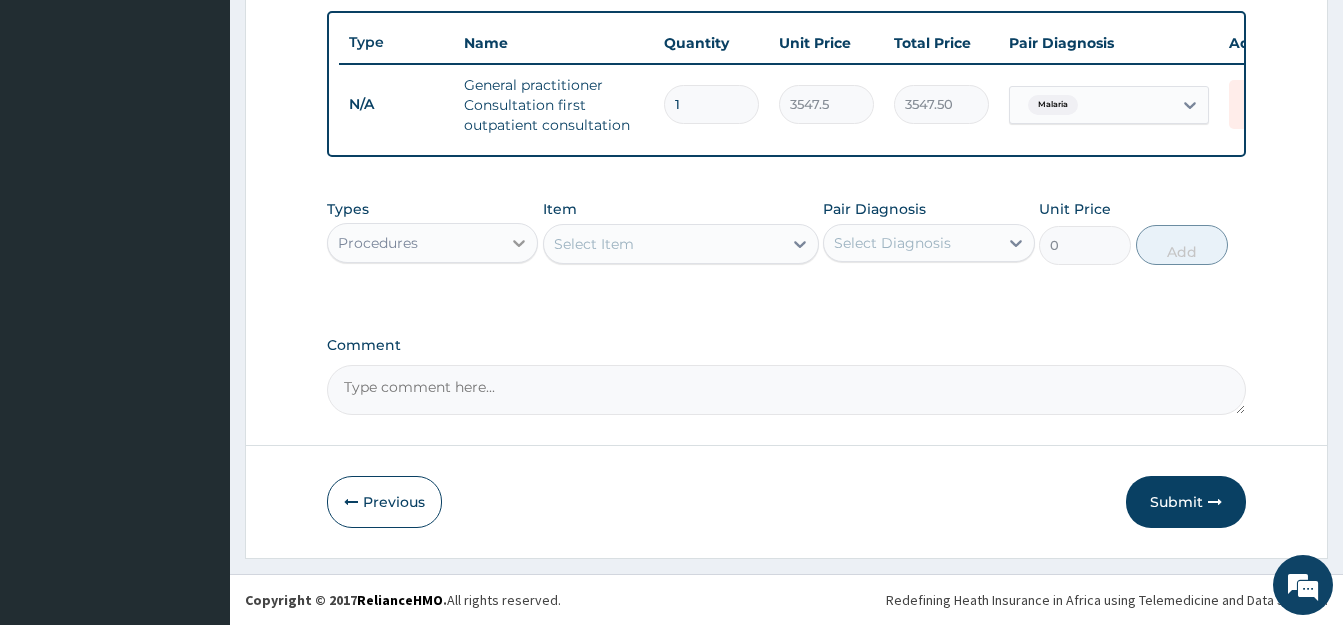 click 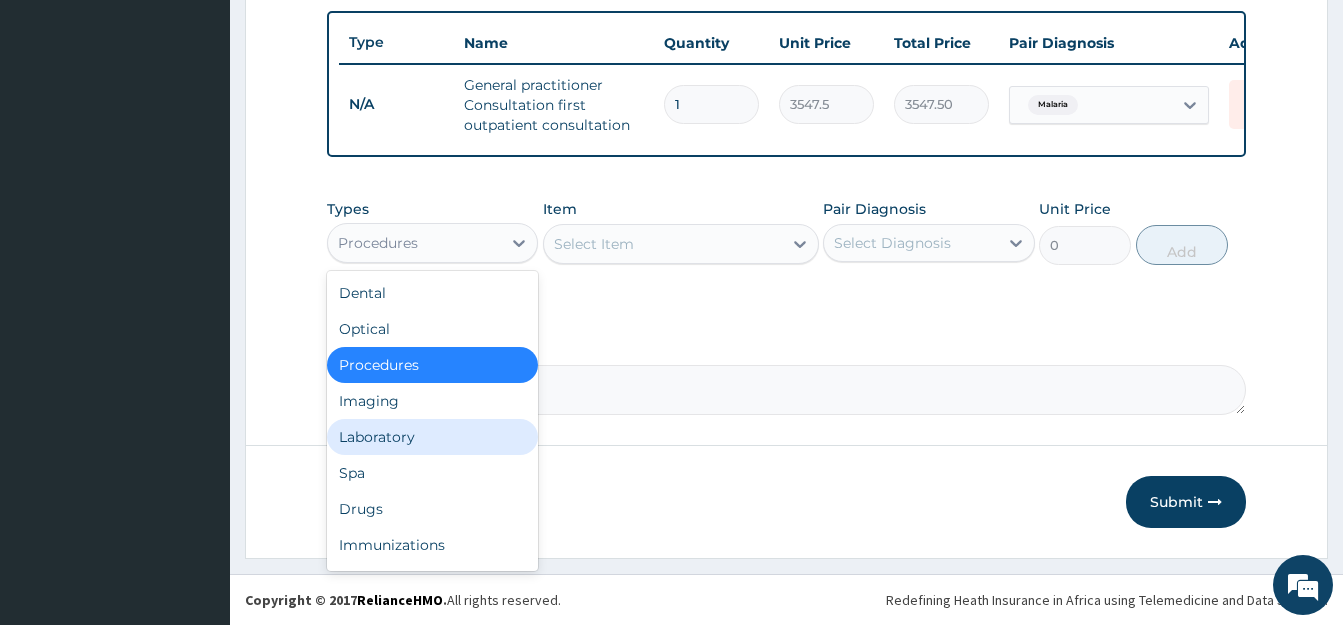 click on "Laboratory" at bounding box center [432, 437] 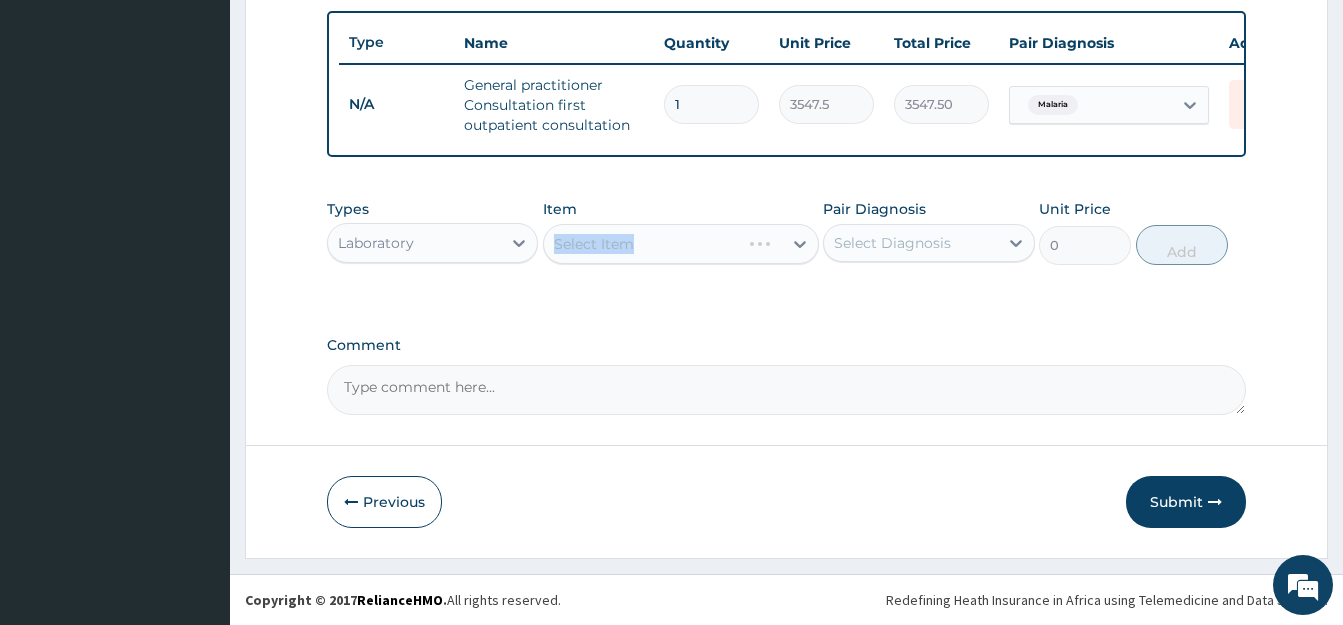 click on "Select Item" at bounding box center [681, 244] 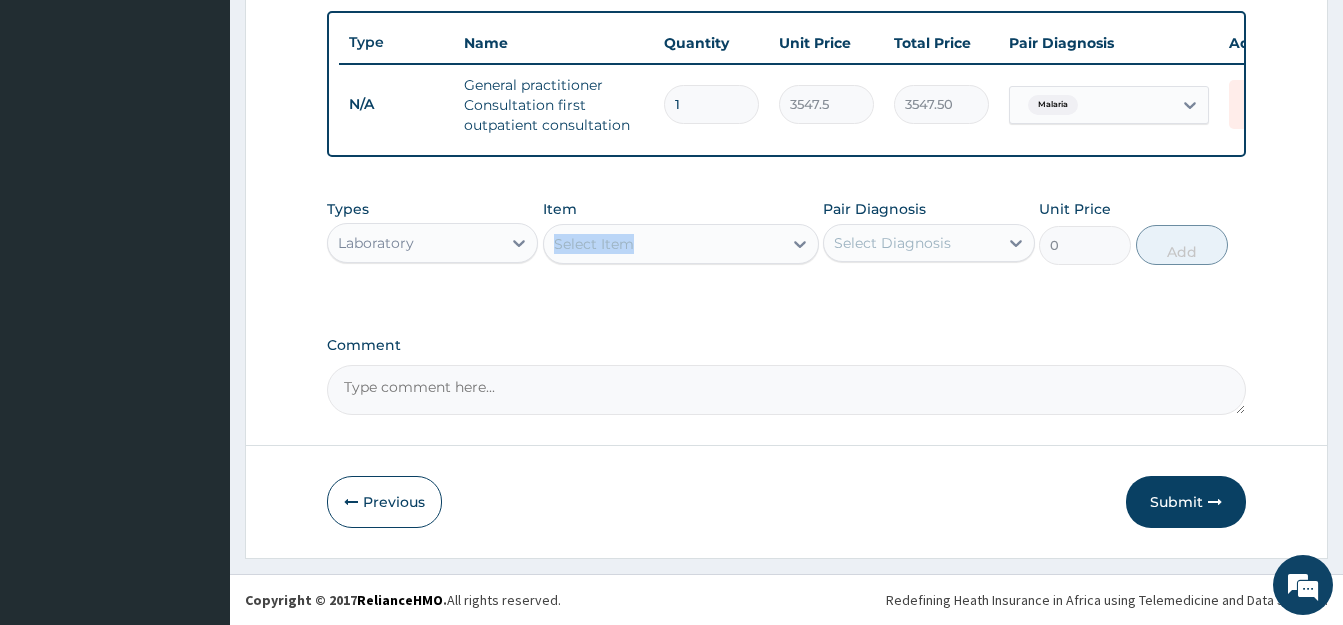 click on "Select Item" at bounding box center [663, 244] 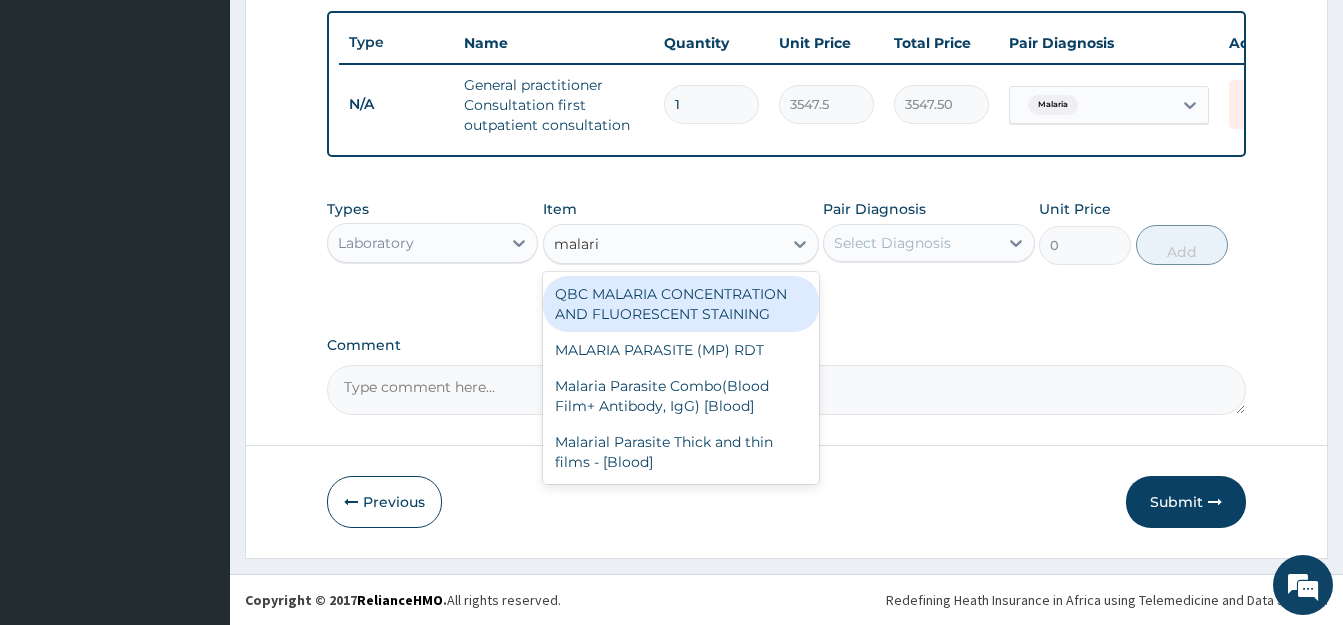 type on "malaria" 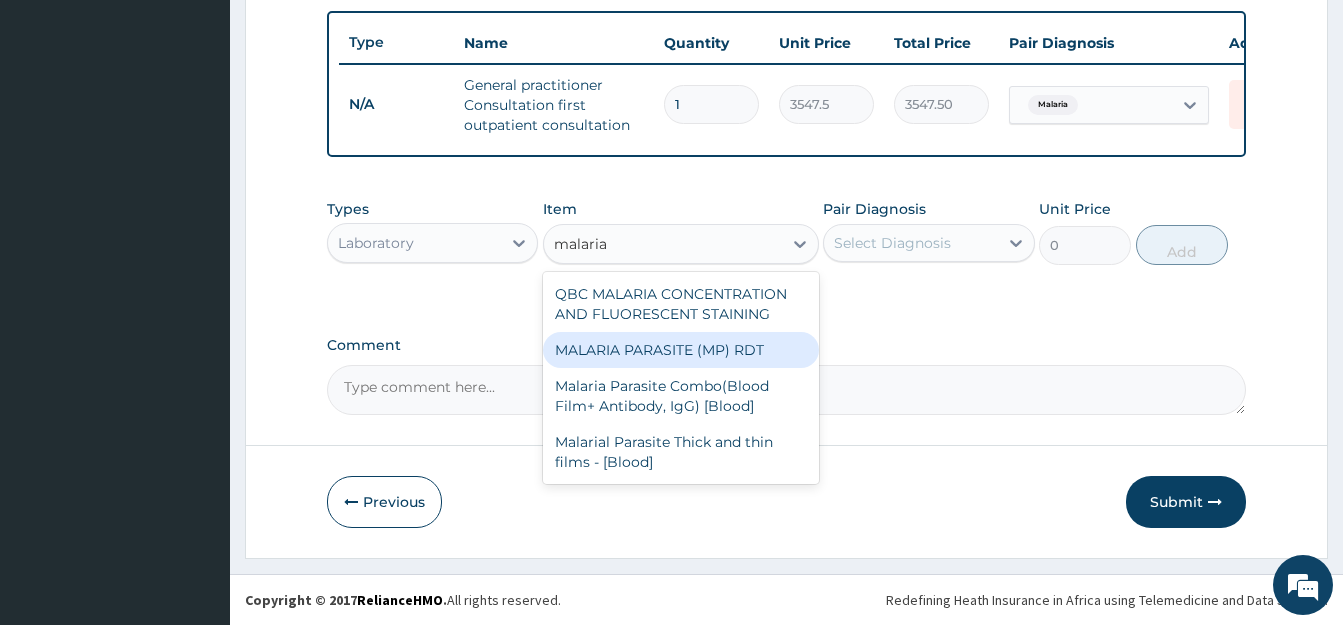 click on "MALARIA PARASITE (MP) RDT" at bounding box center (681, 350) 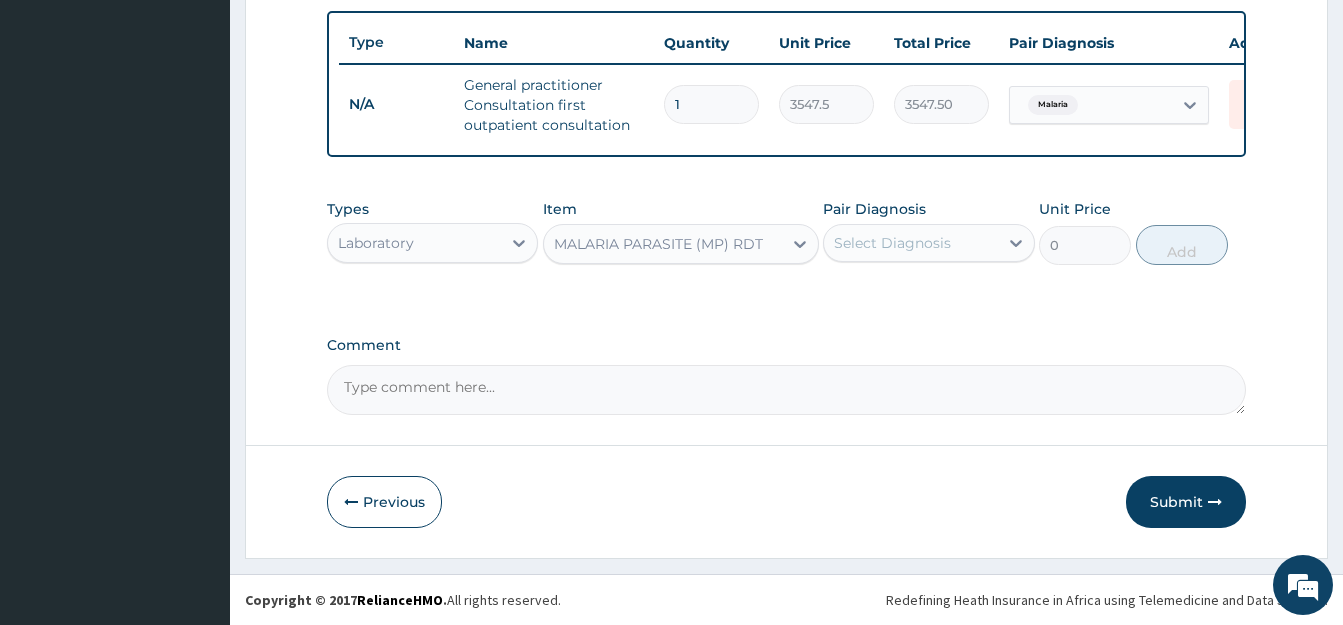 type 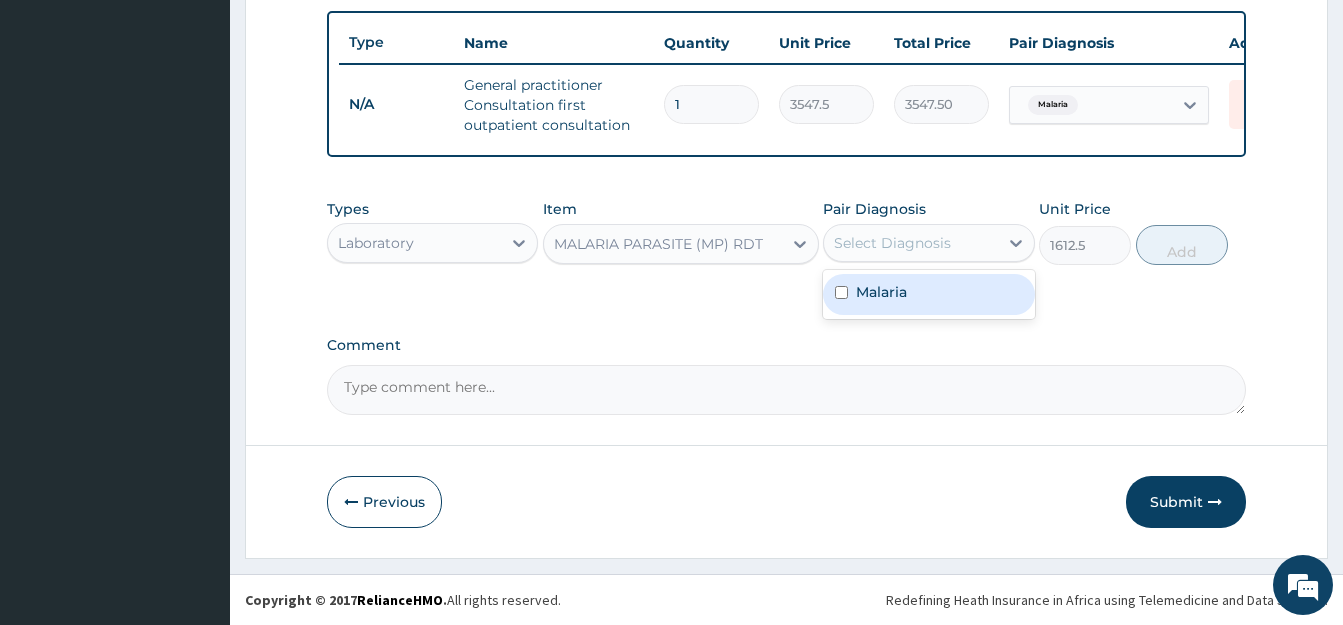 click on "Select Diagnosis" at bounding box center (892, 243) 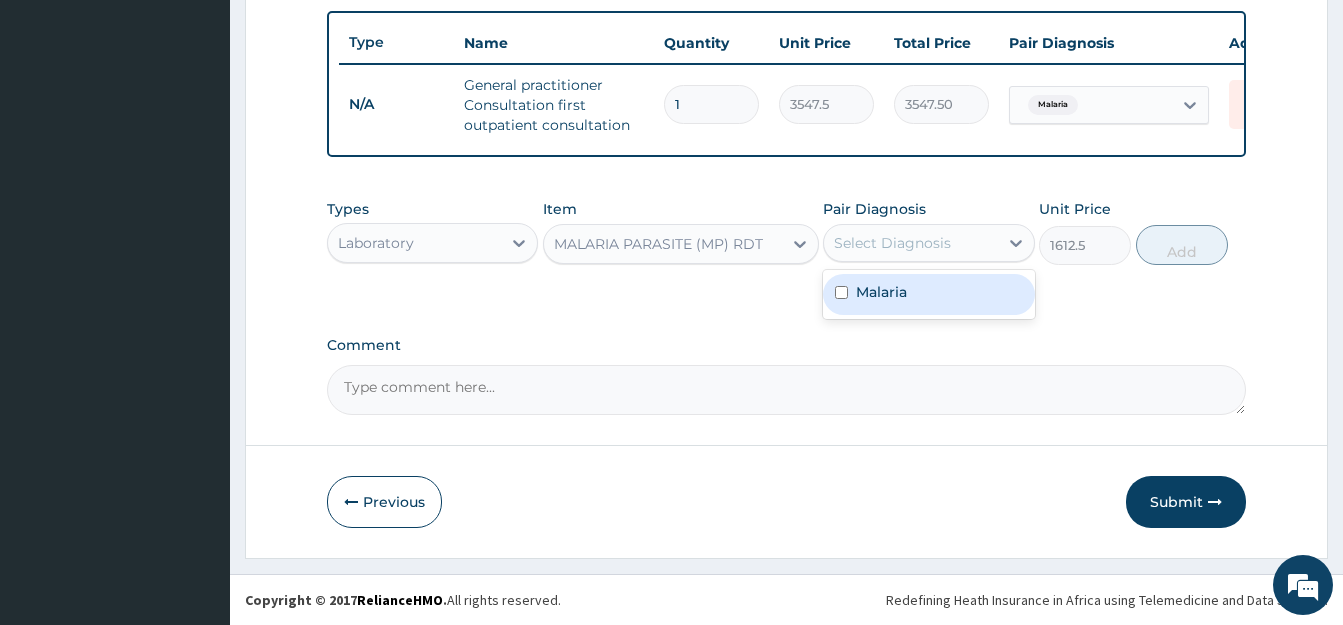 click at bounding box center (841, 292) 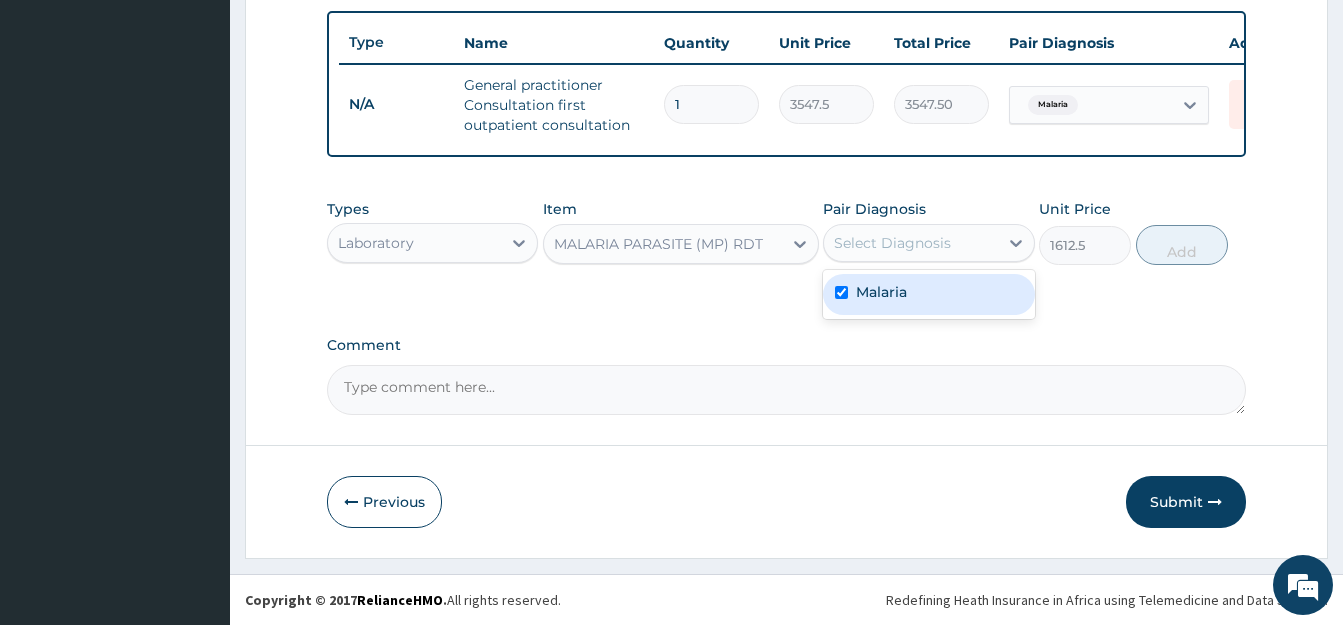 checkbox on "true" 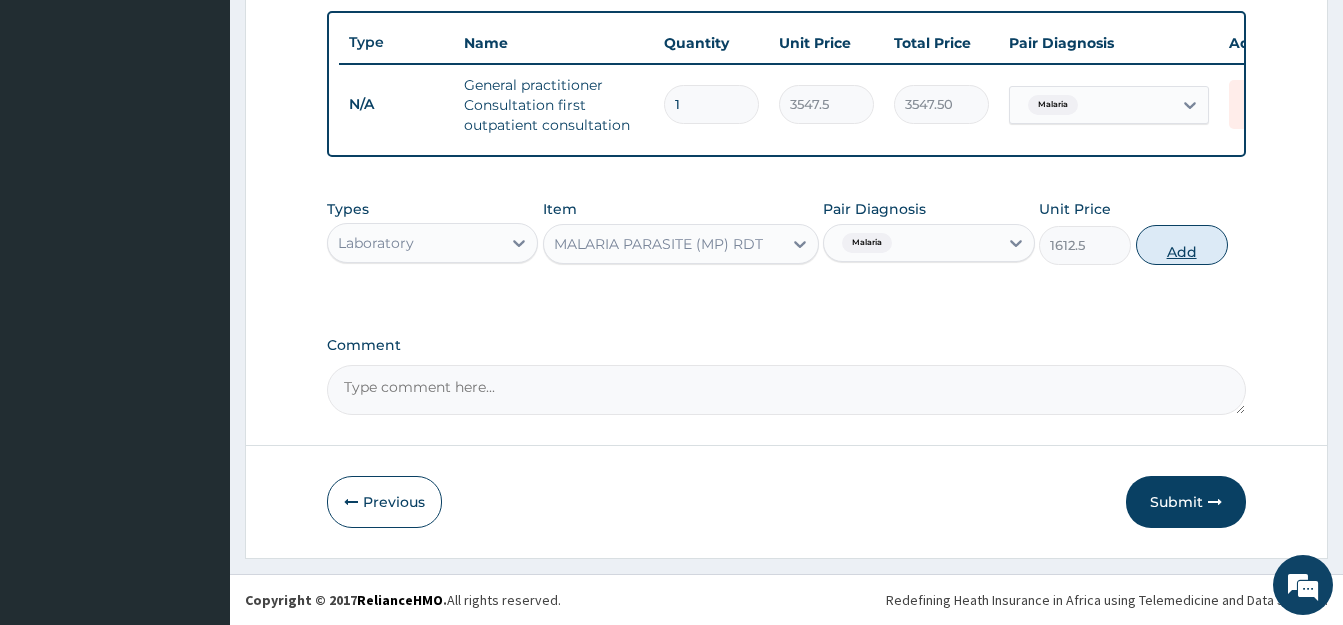 click on "Add" at bounding box center [1182, 245] 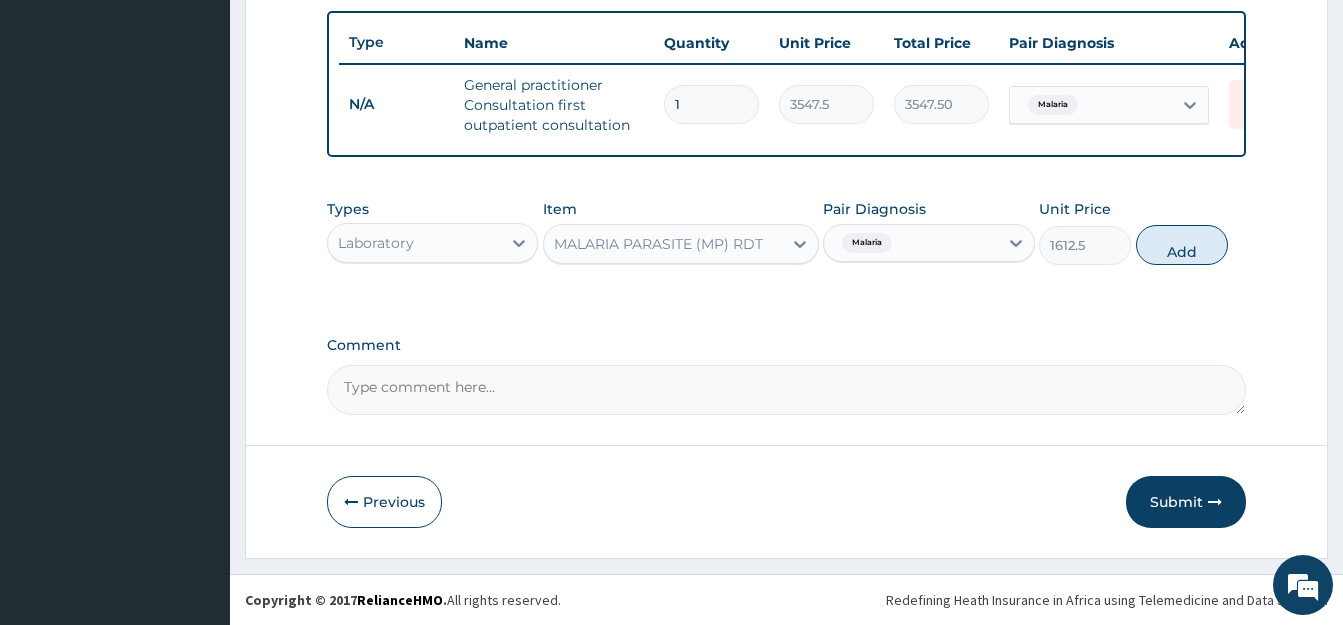 type on "0" 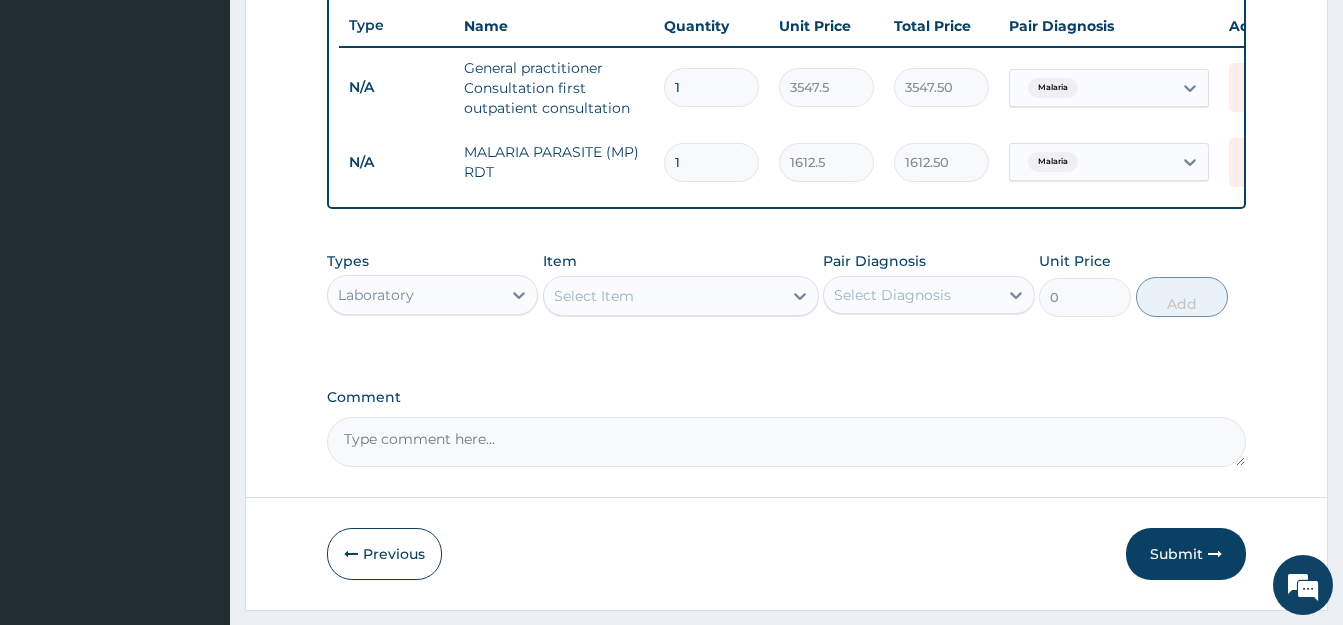 click on "Select Item" at bounding box center [663, 296] 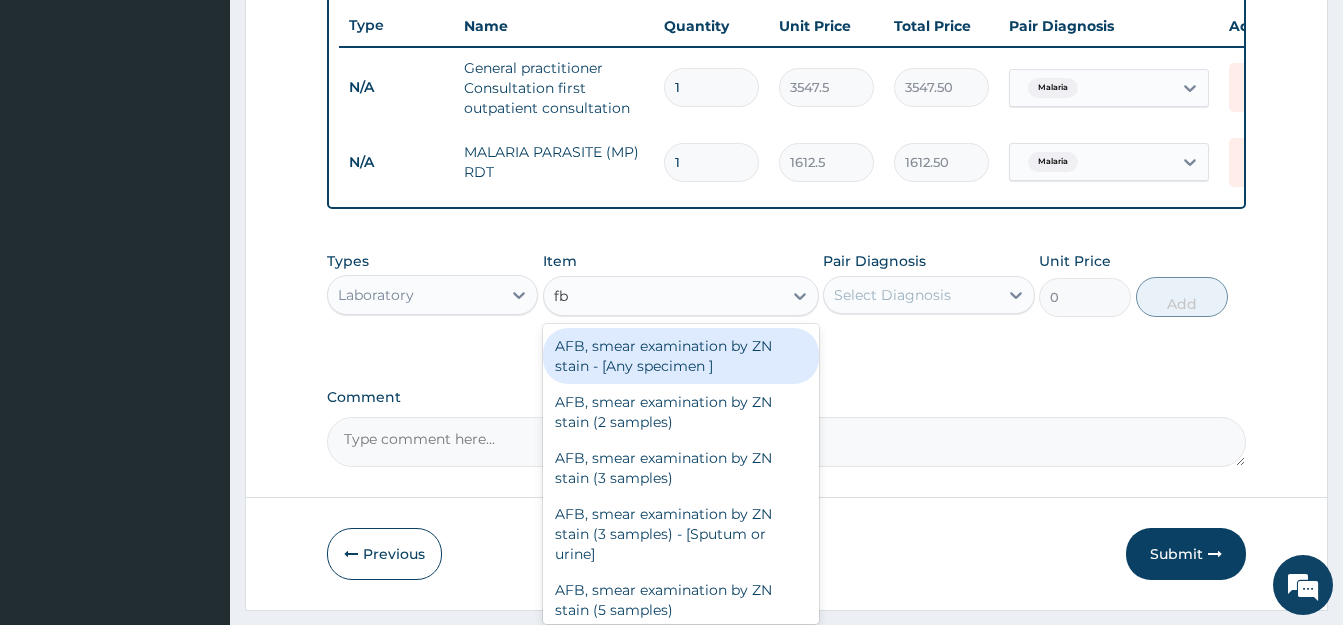 type on "fbc" 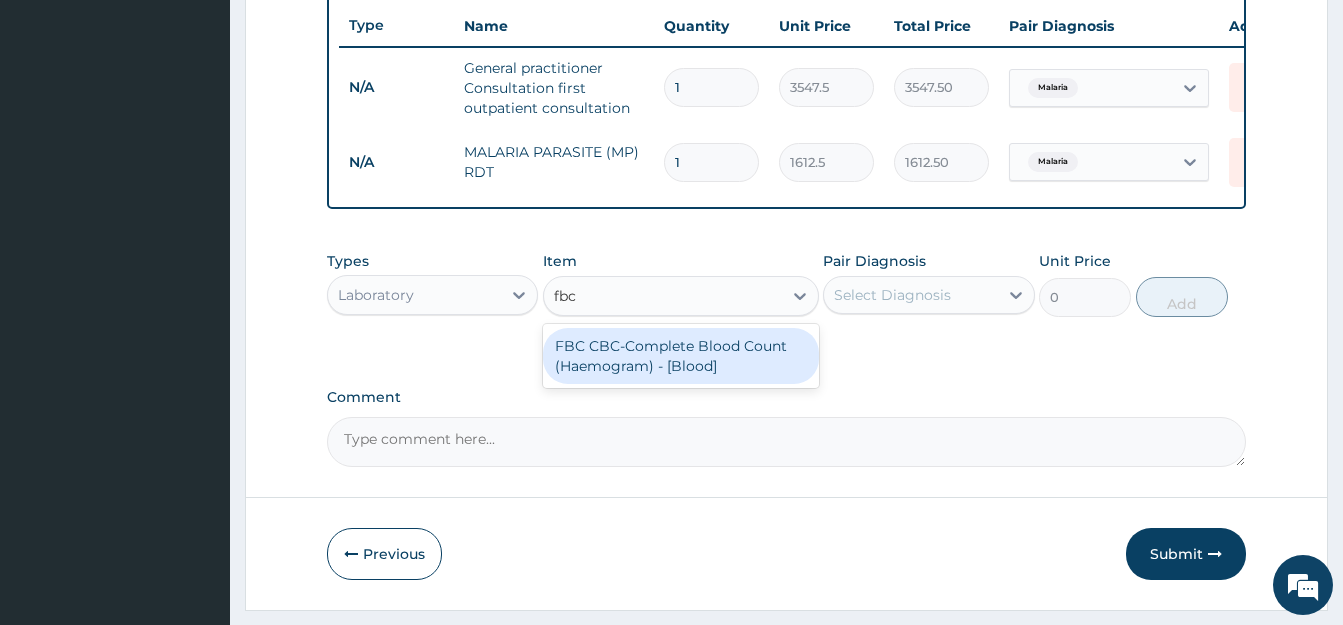 click on "FBC CBC-Complete Blood Count (Haemogram) - [Blood]" at bounding box center [681, 356] 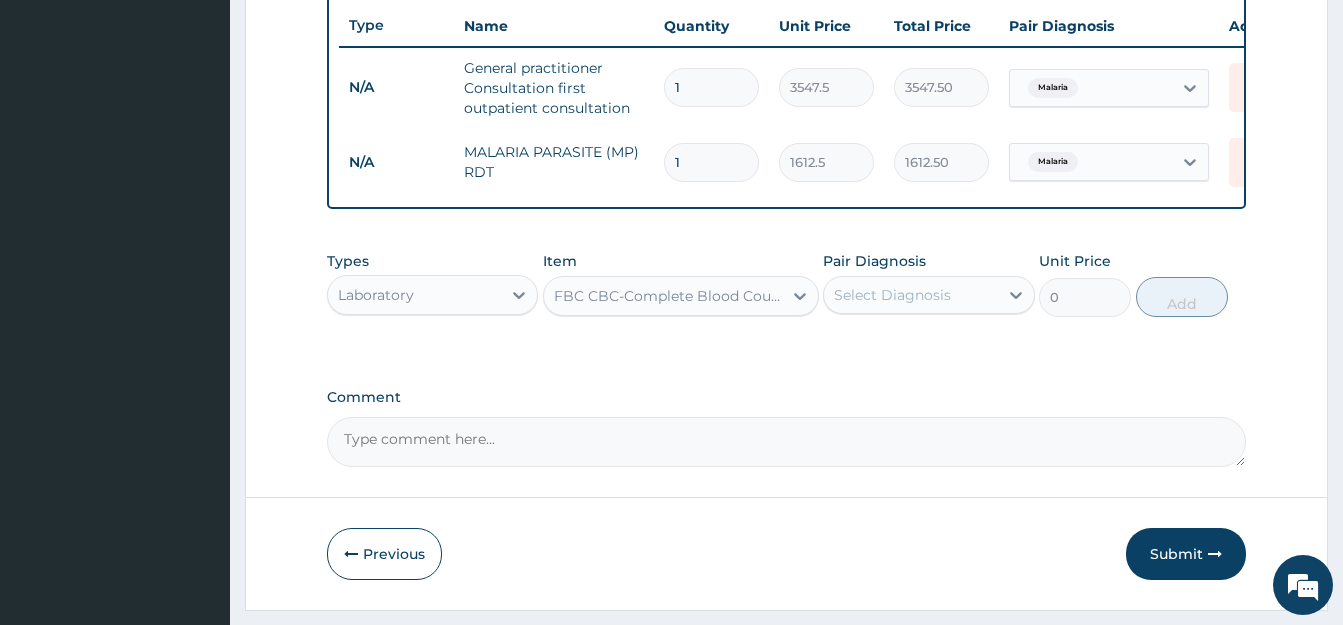 type 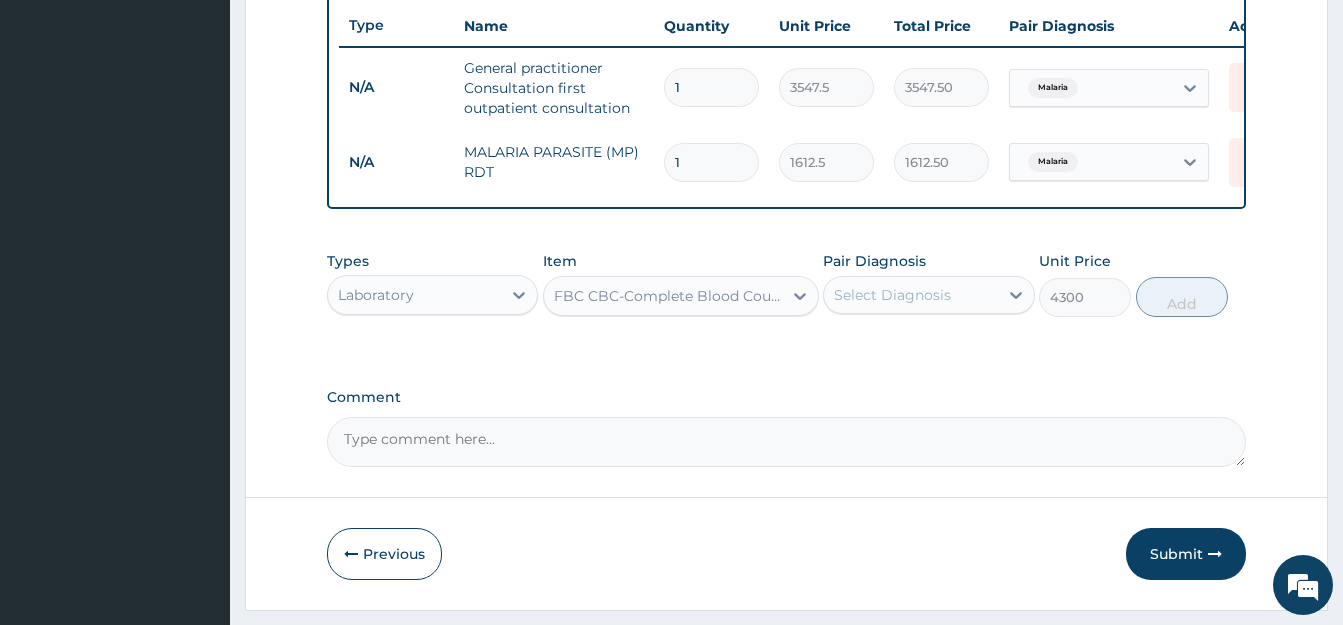 click on "Select Diagnosis" at bounding box center (910, 295) 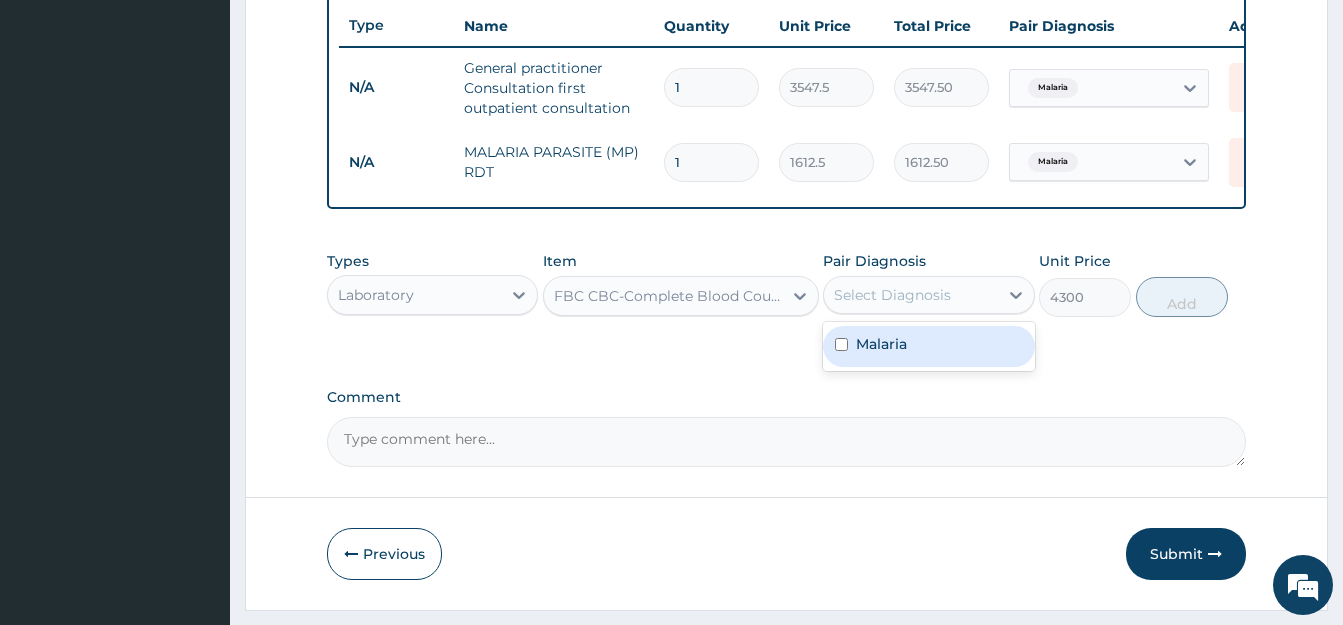 click at bounding box center [841, 344] 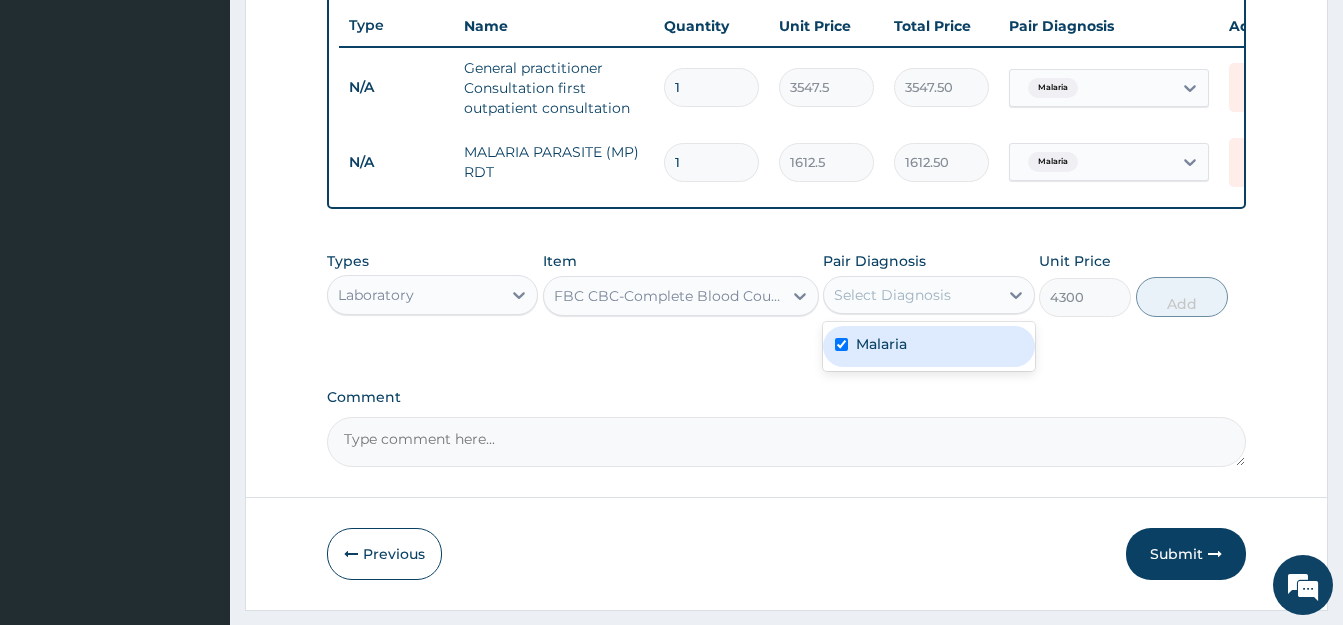 checkbox on "true" 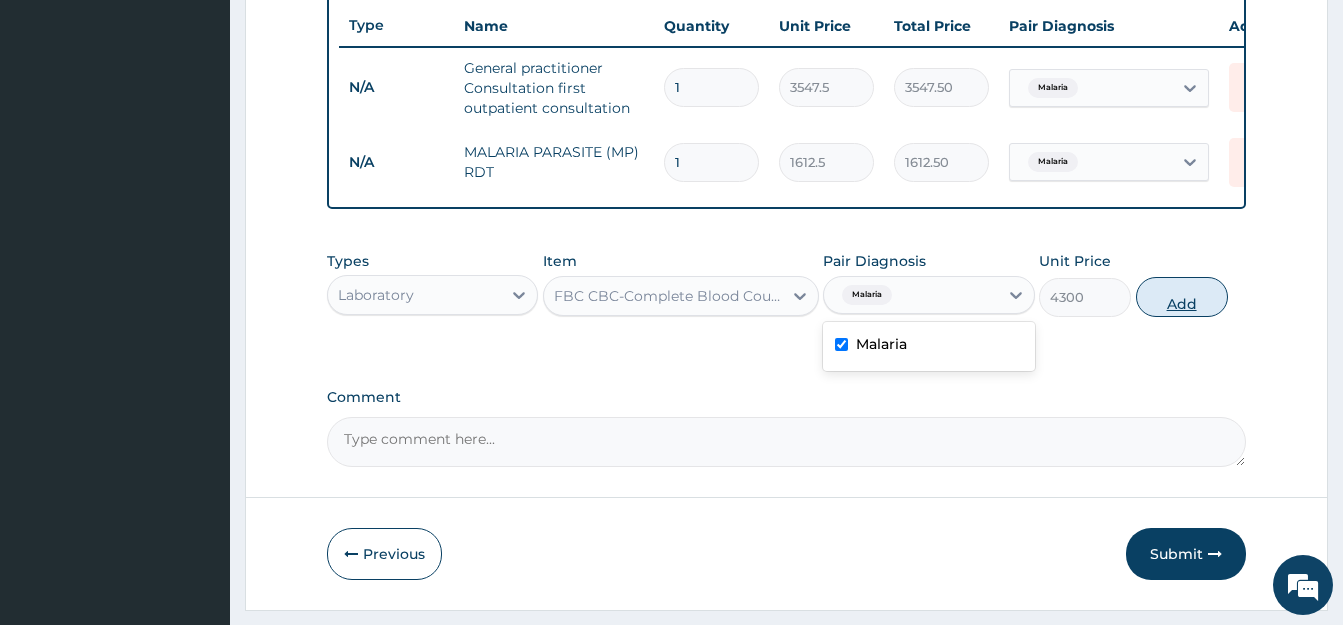 click on "Add" at bounding box center [1182, 297] 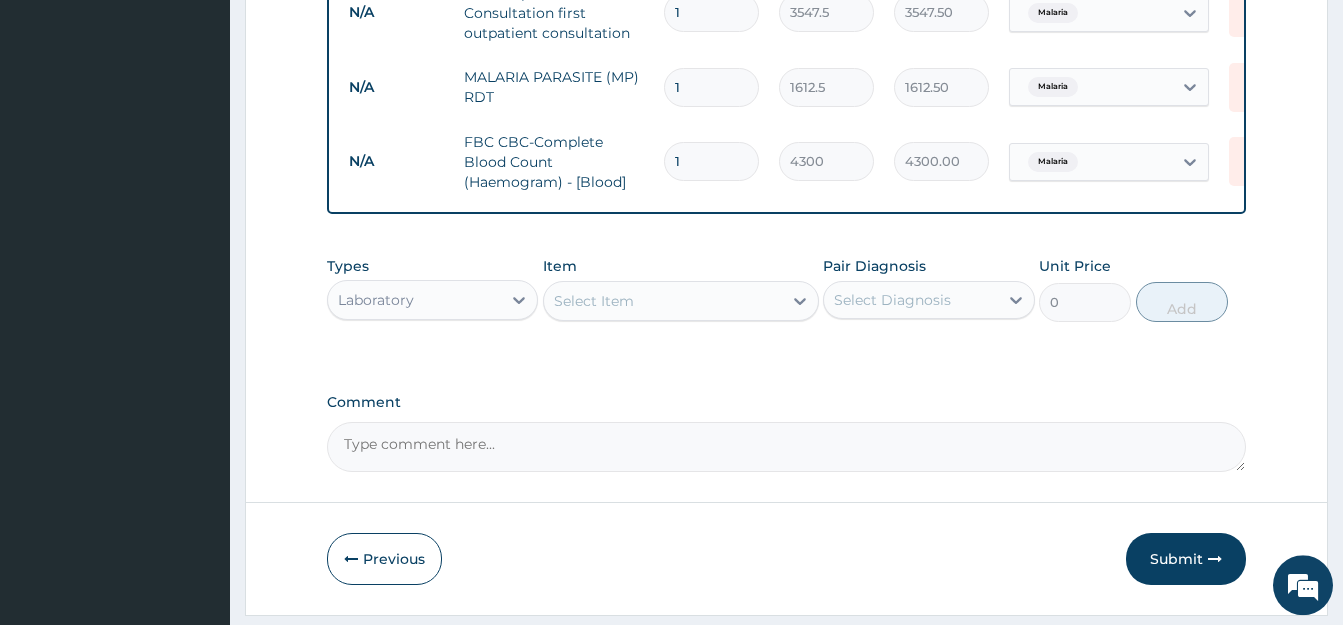 scroll, scrollTop: 852, scrollLeft: 0, axis: vertical 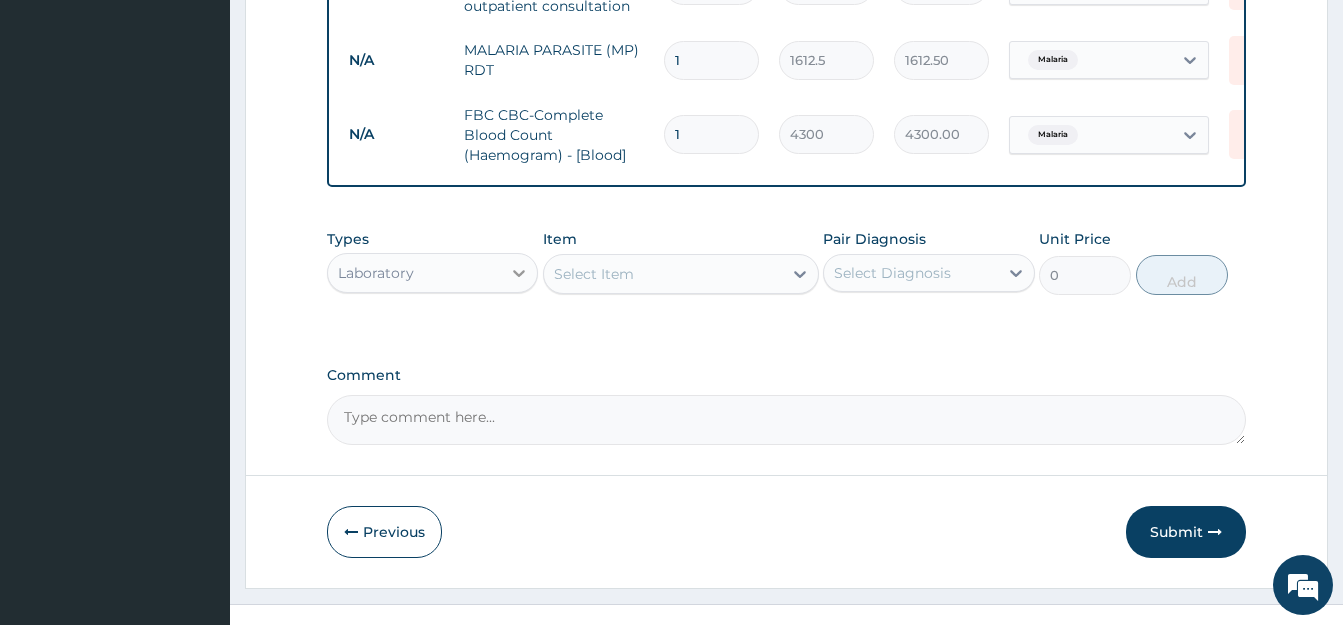 click 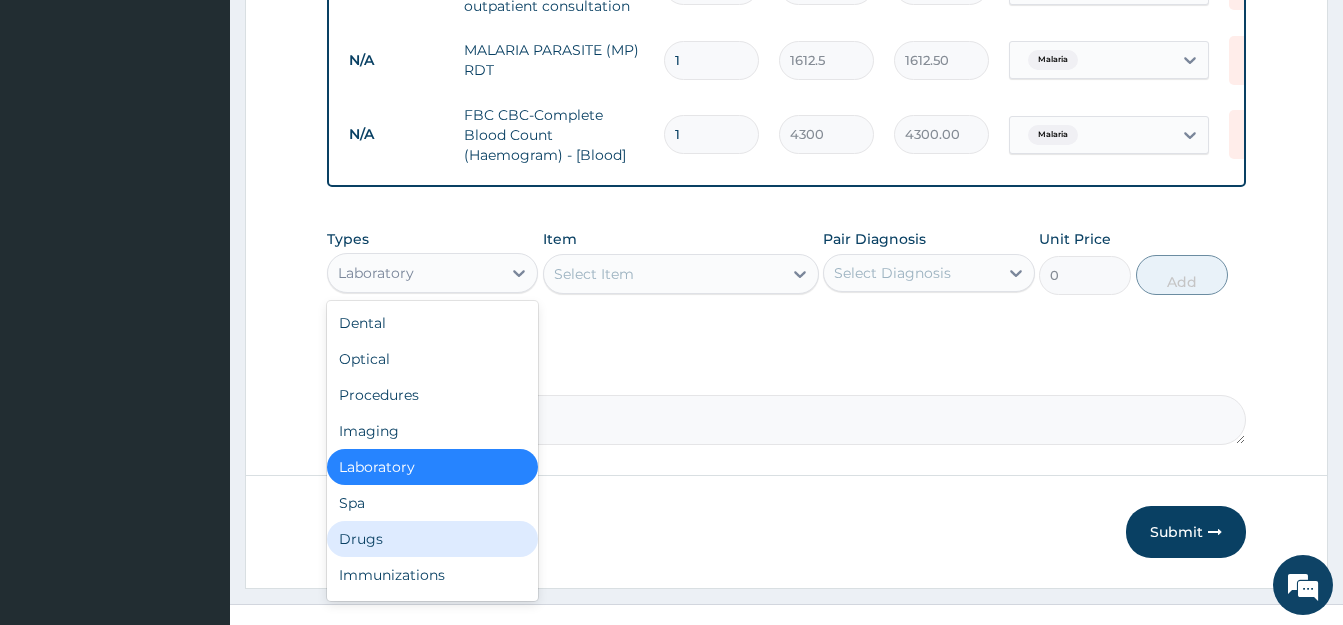 click on "Drugs" at bounding box center [432, 539] 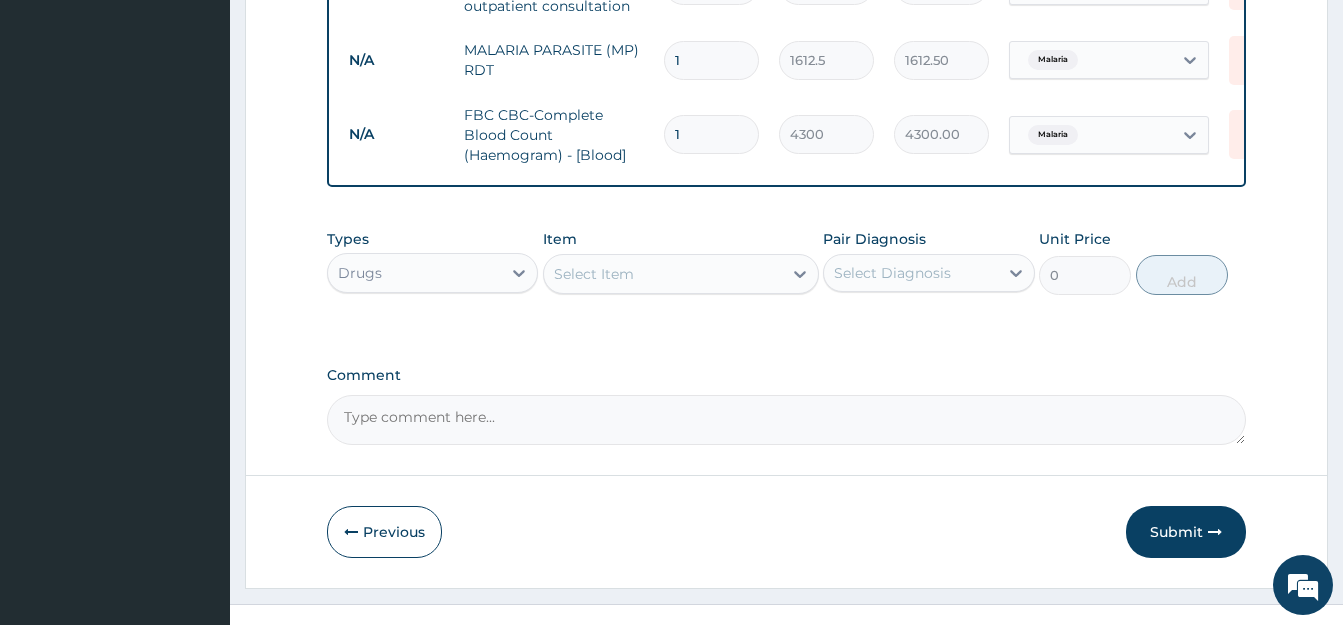 click on "Select Item" at bounding box center [663, 274] 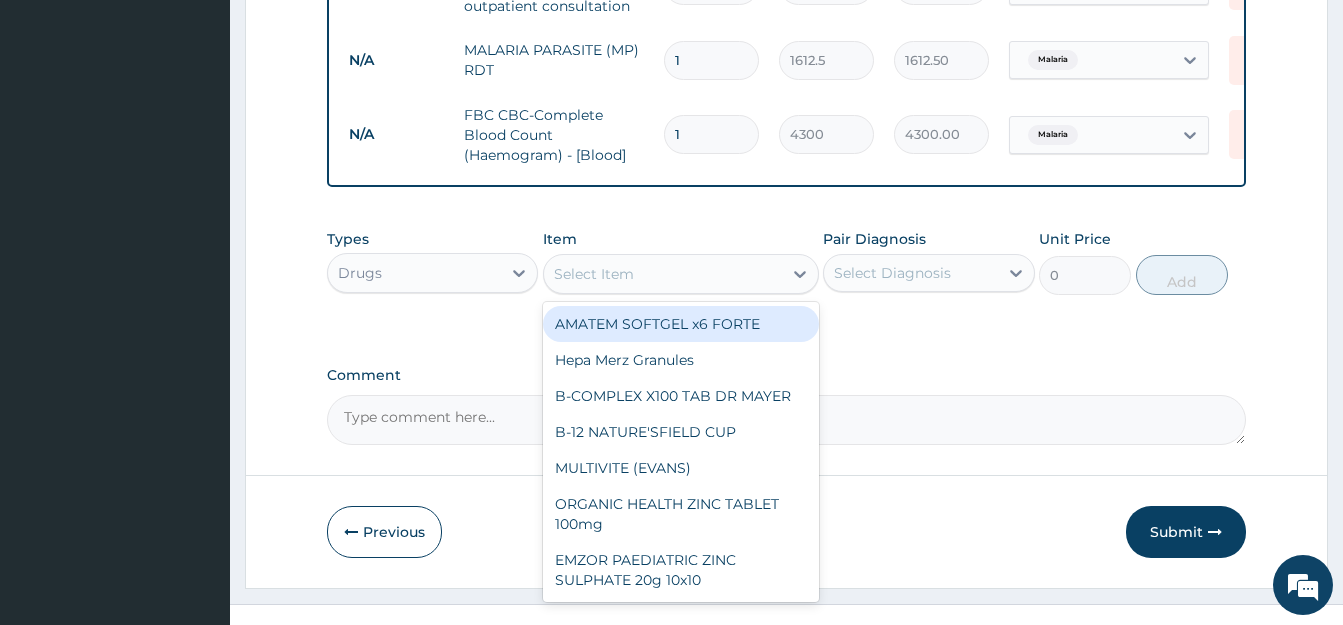click on "AMATEM SOFTGEL x6 FORTE" at bounding box center [681, 324] 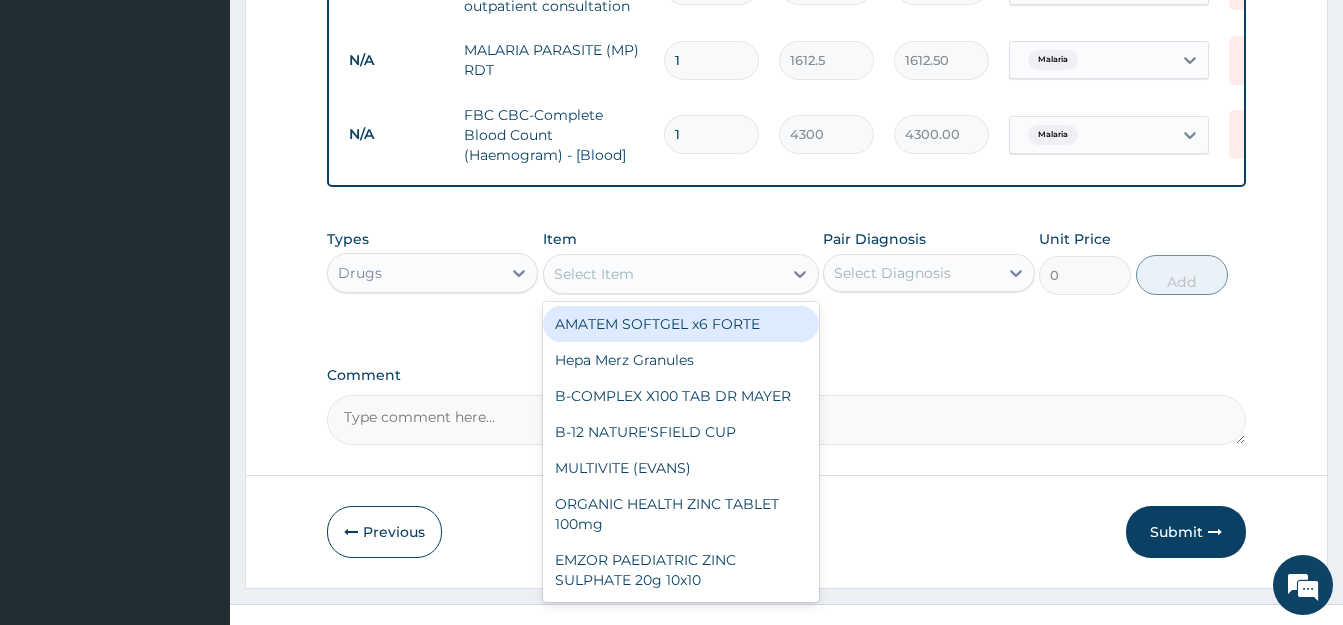 type on "473" 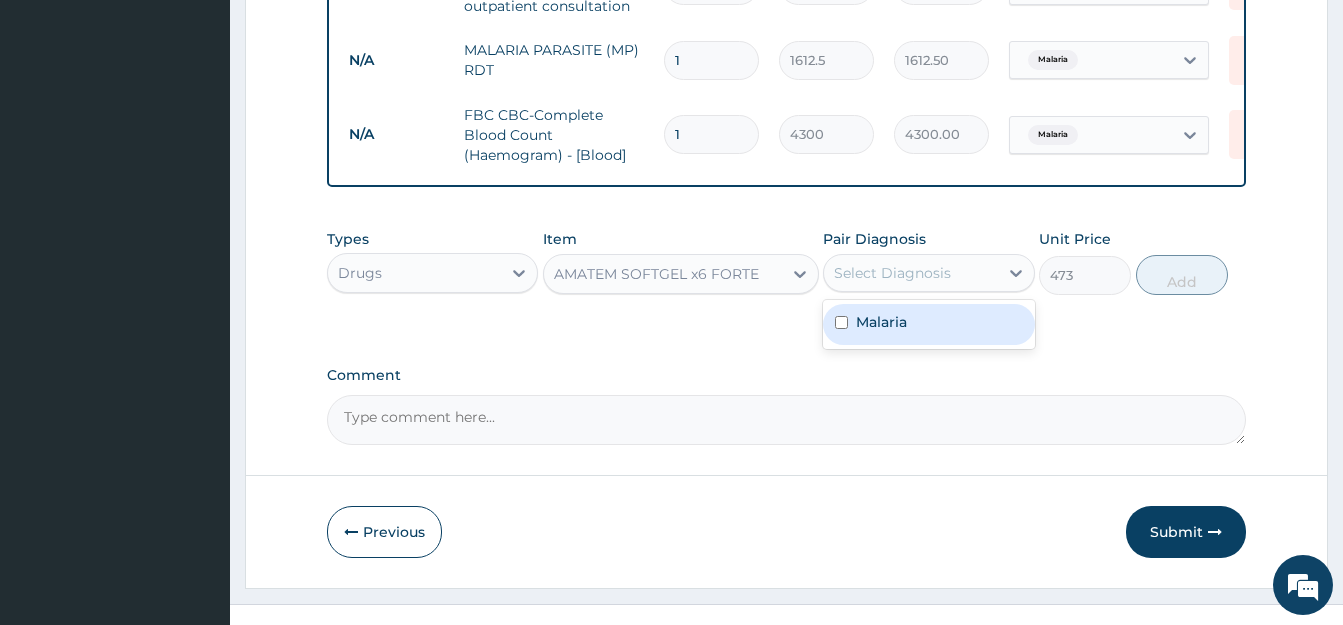 click on "Select Diagnosis" at bounding box center (892, 273) 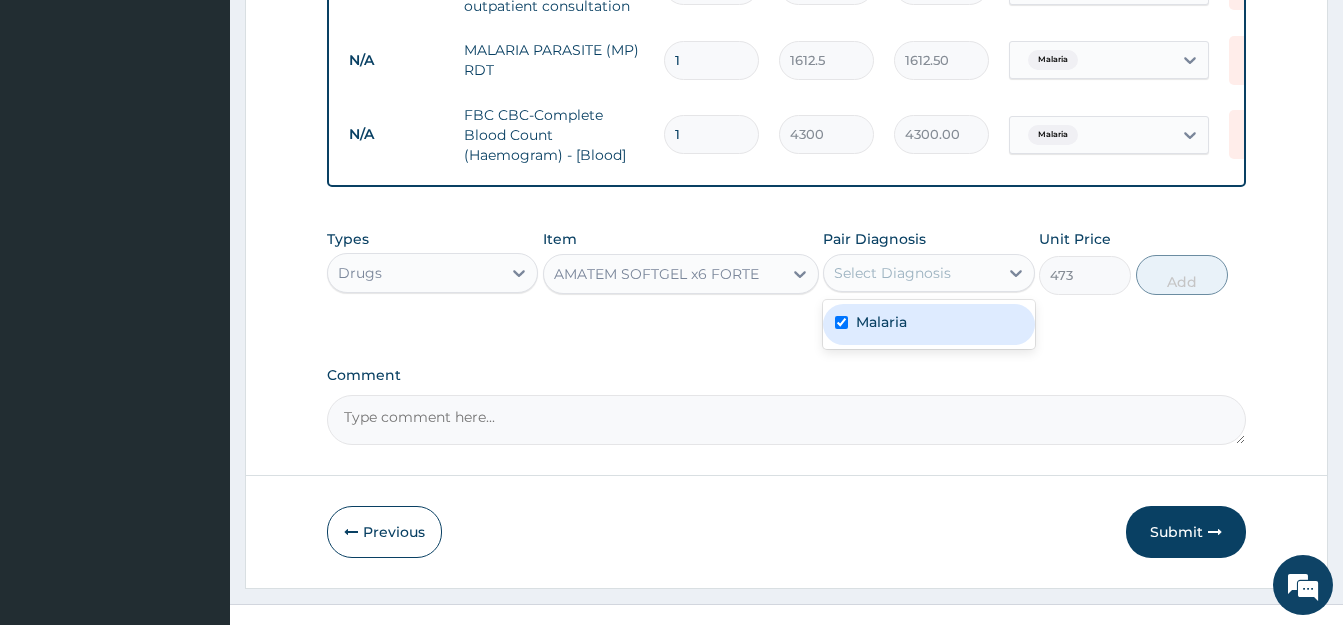 checkbox on "true" 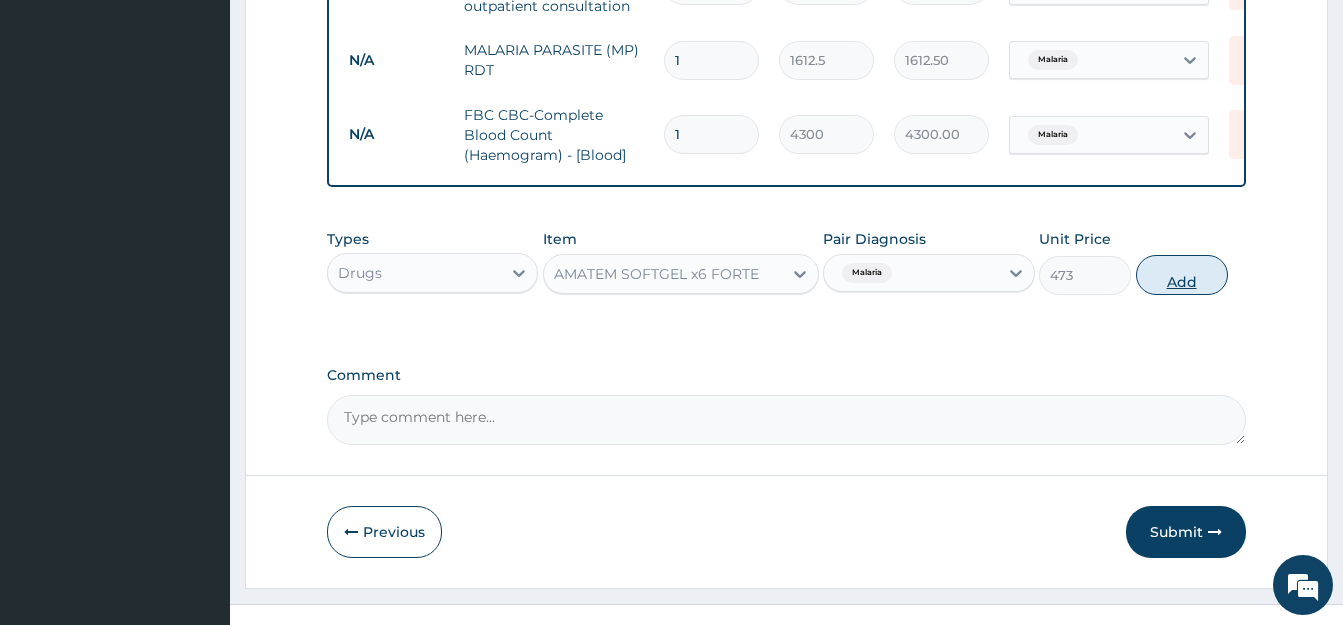 click on "Add" at bounding box center [1182, 275] 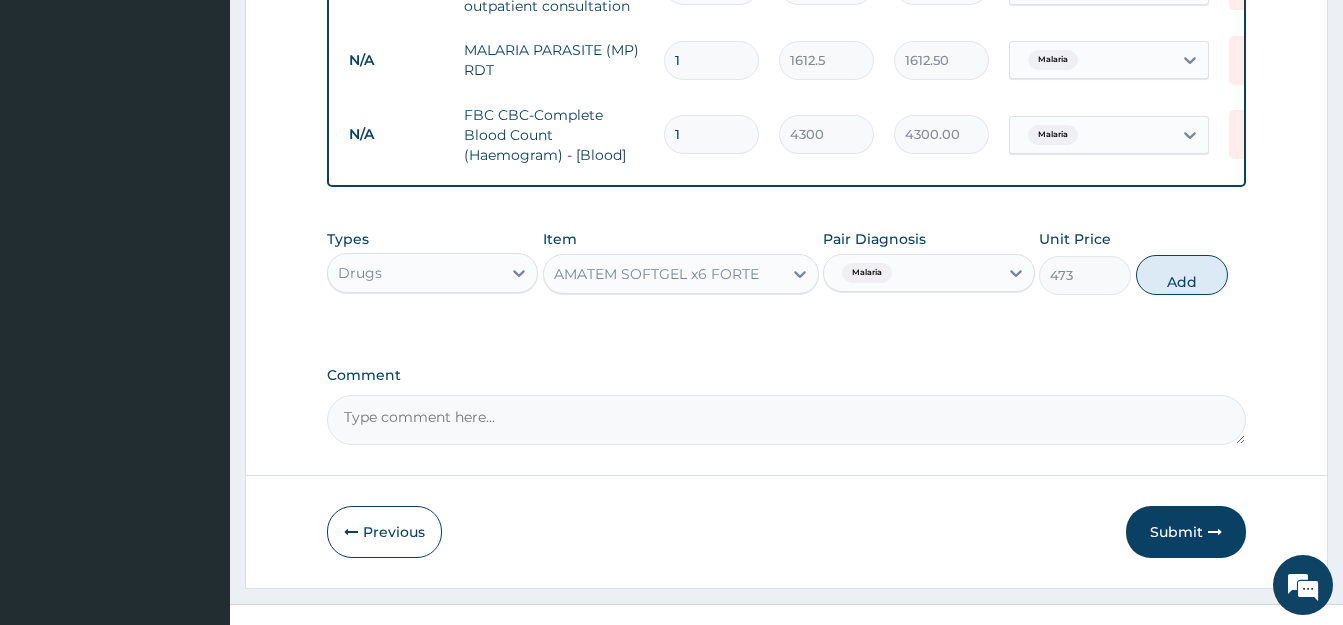 type on "0" 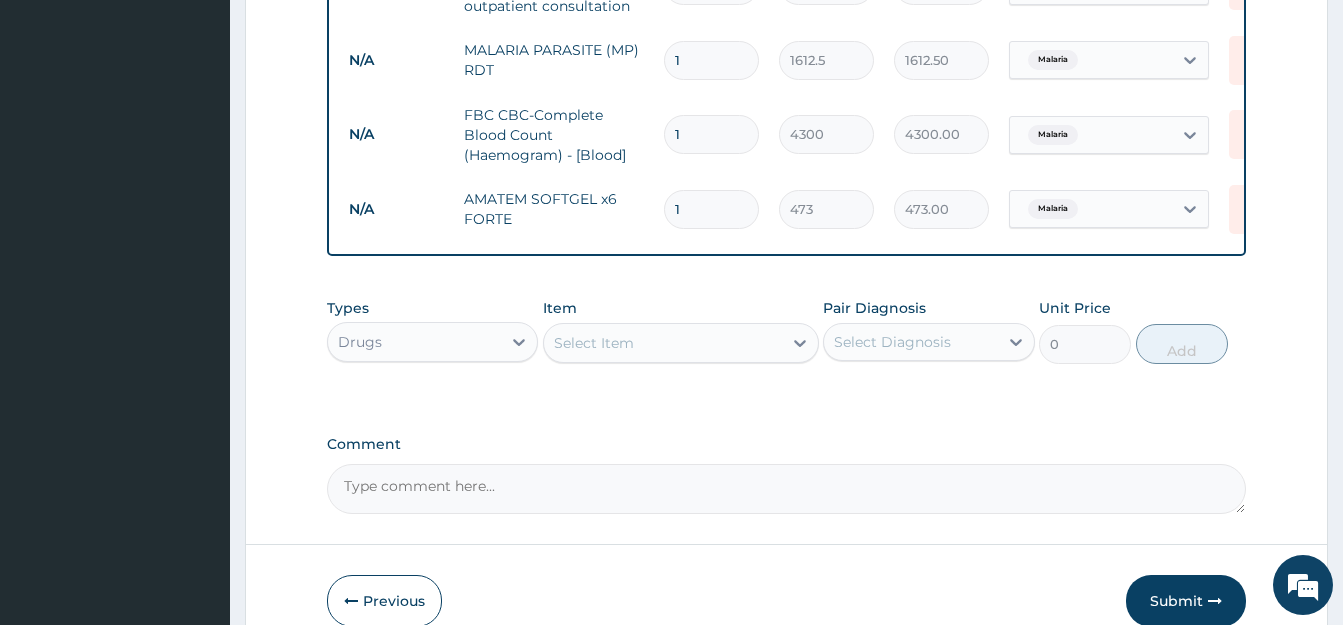 type 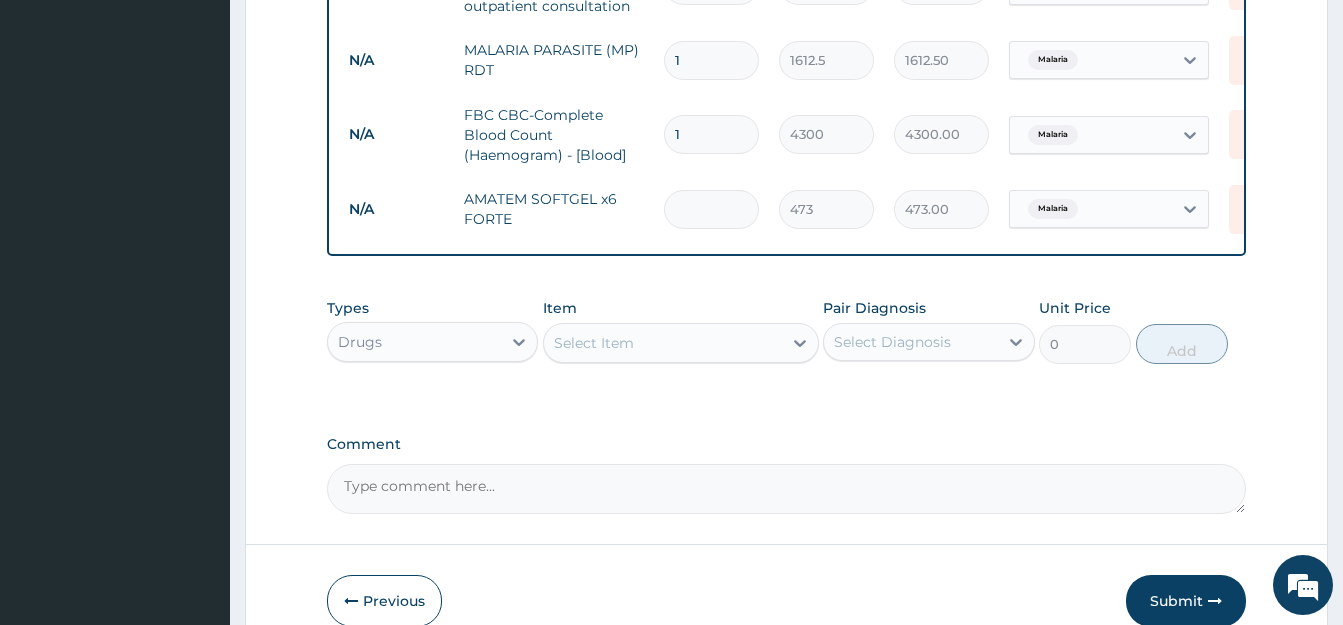 type on "0.00" 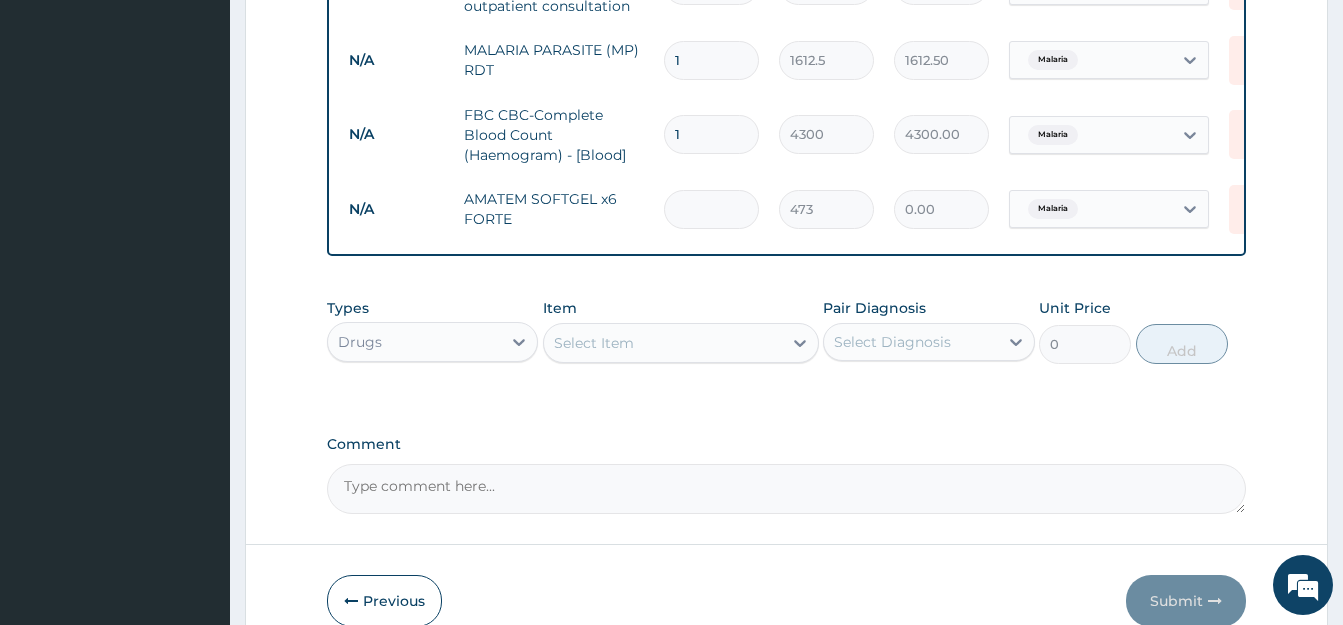 type on "6" 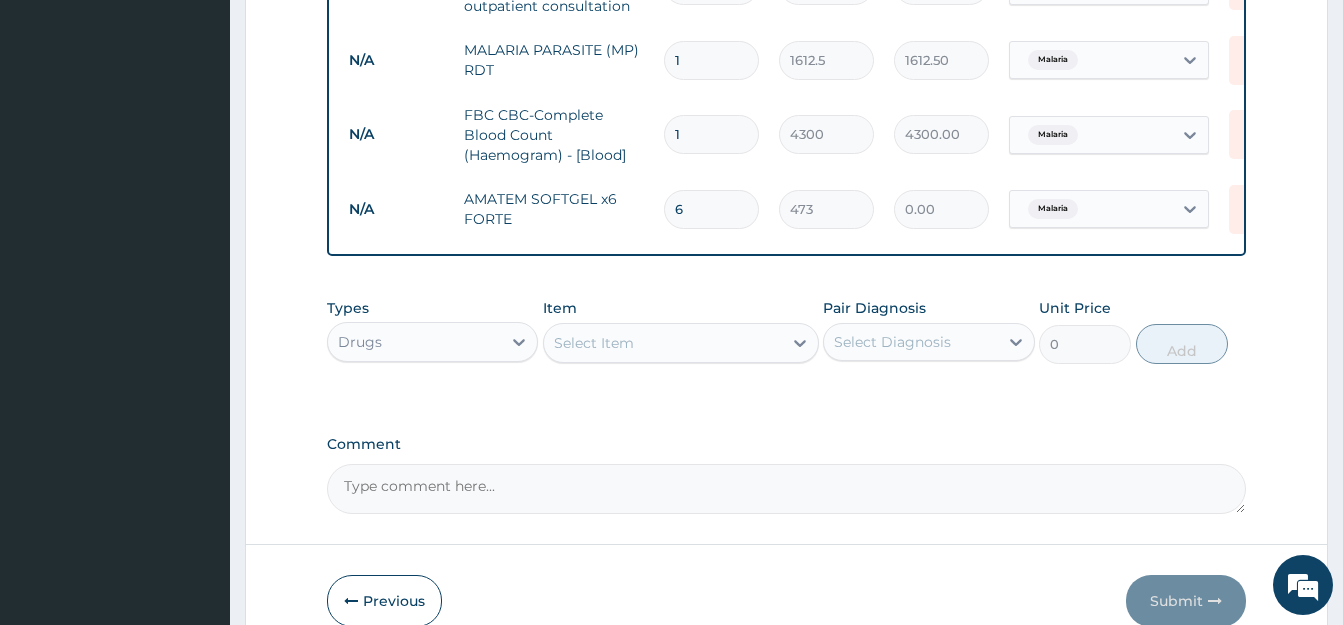 type on "2838.00" 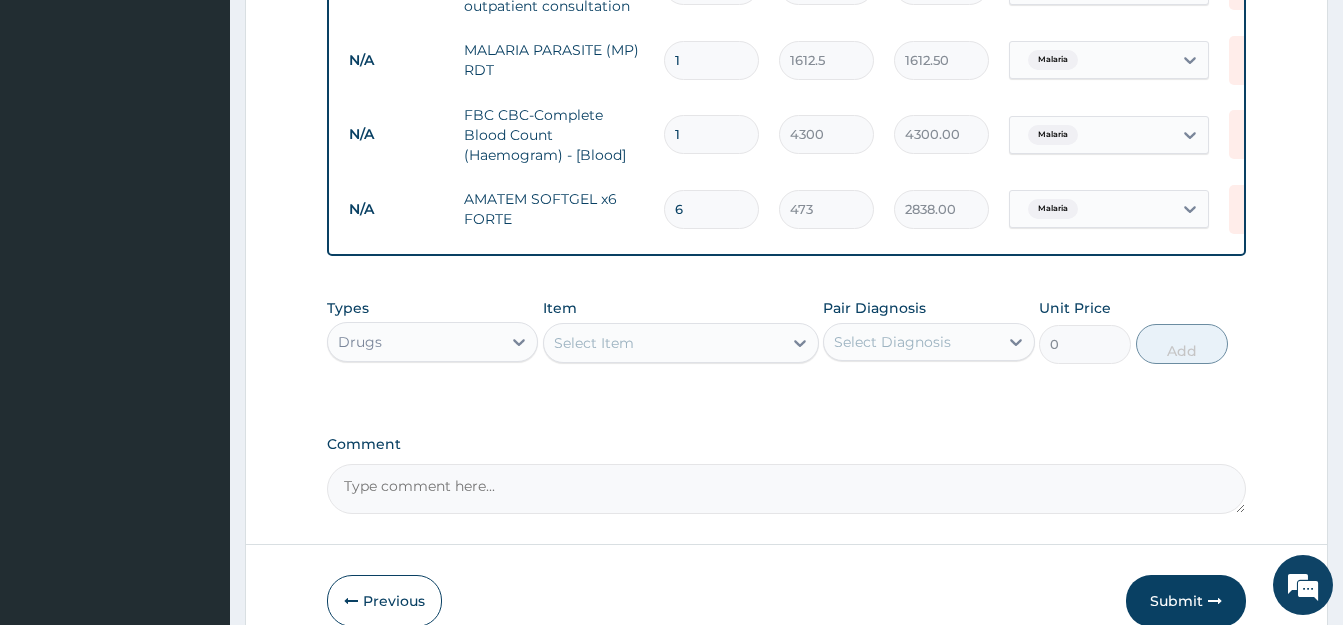 type on "6" 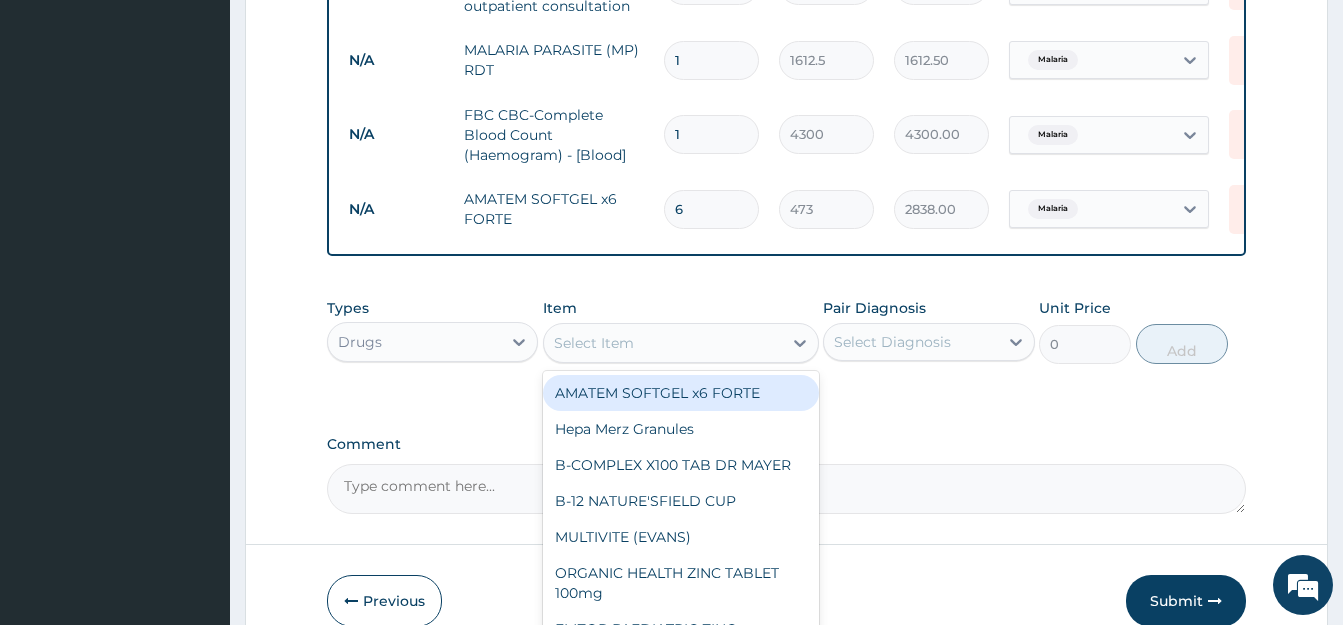 click on "Select Item" at bounding box center (663, 343) 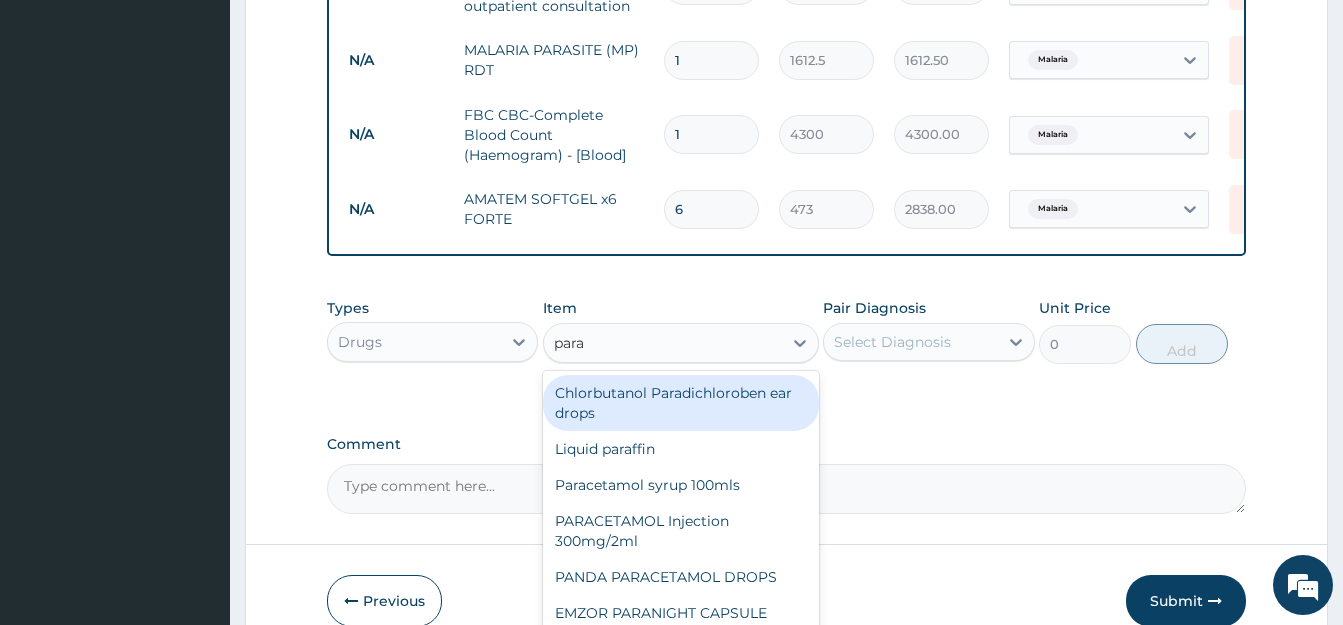 type on "parac" 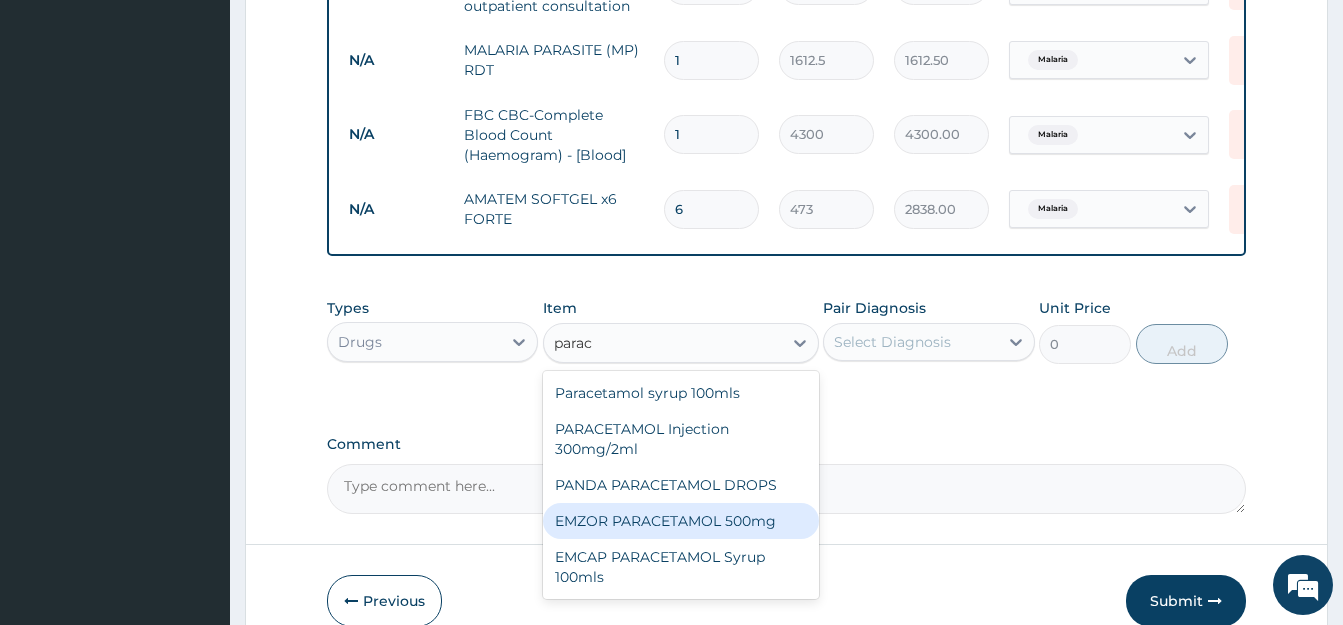 click on "EMZOR PARACETAMOL 500mg" at bounding box center [681, 521] 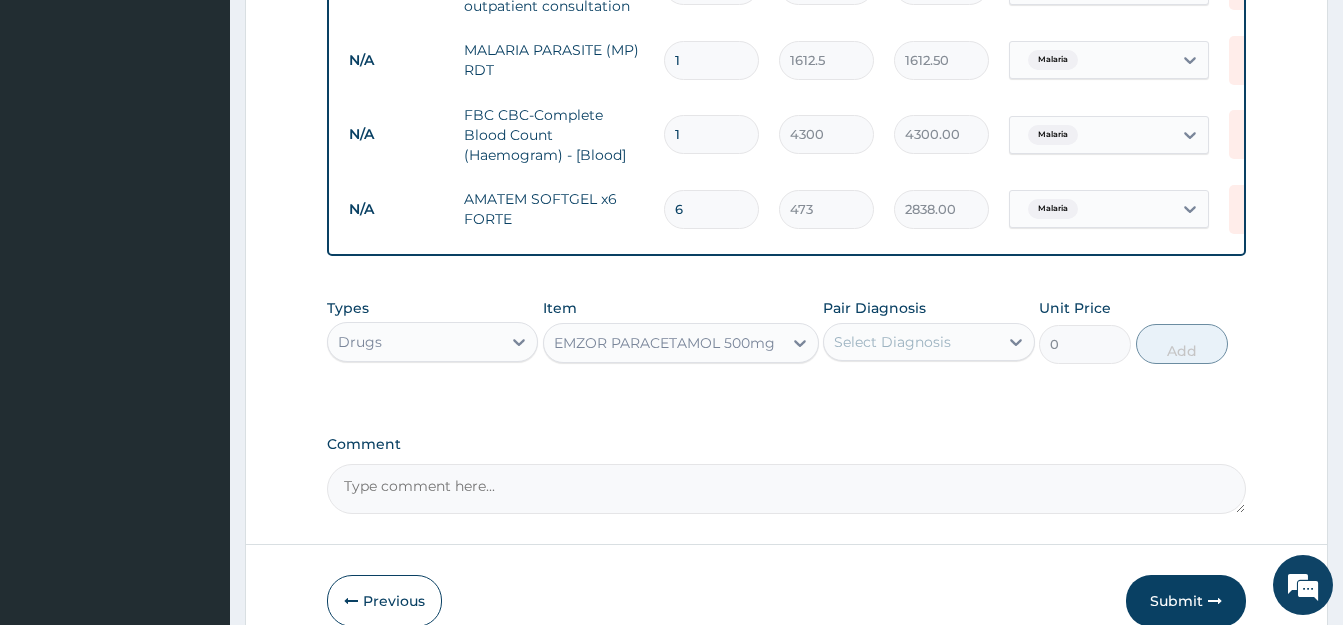 type 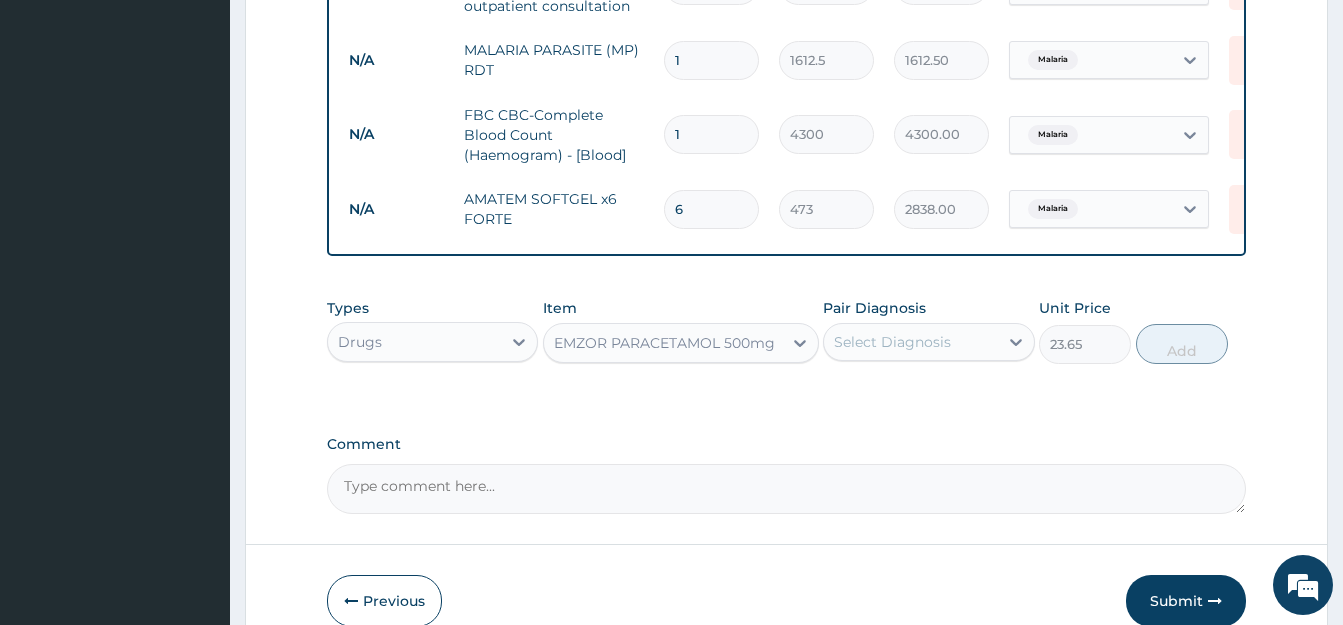click on "Select Diagnosis" at bounding box center (910, 342) 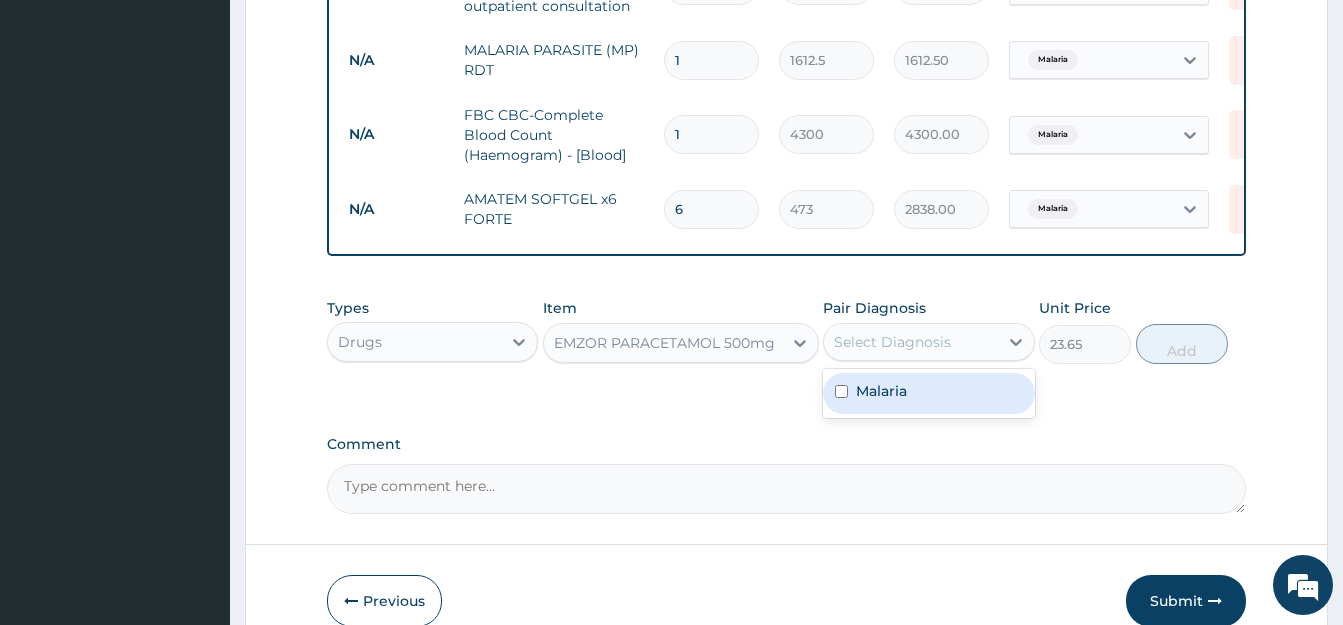 click at bounding box center (841, 391) 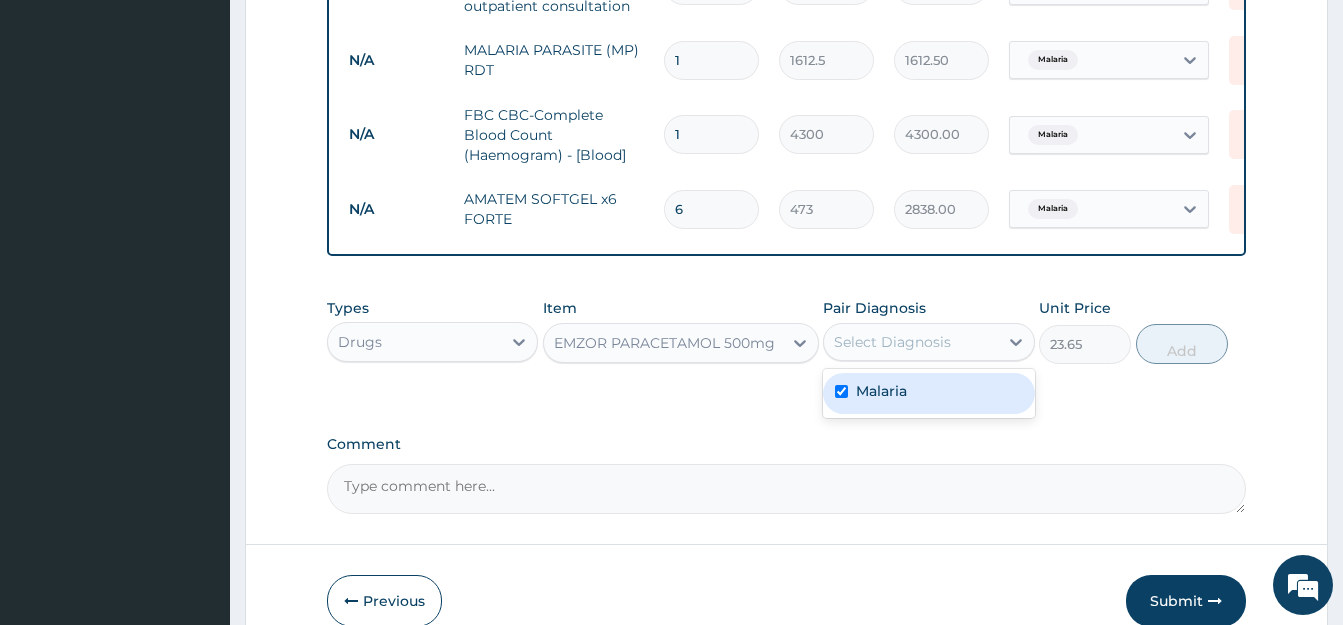 checkbox on "true" 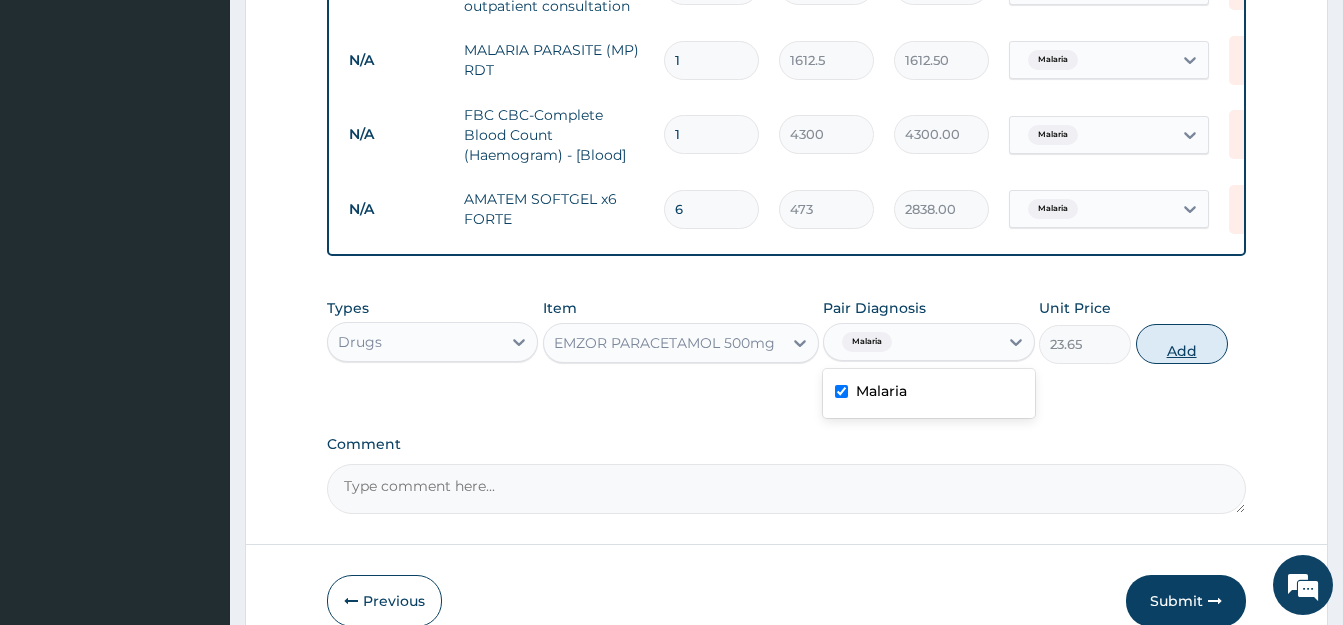 click on "Add" at bounding box center [1182, 344] 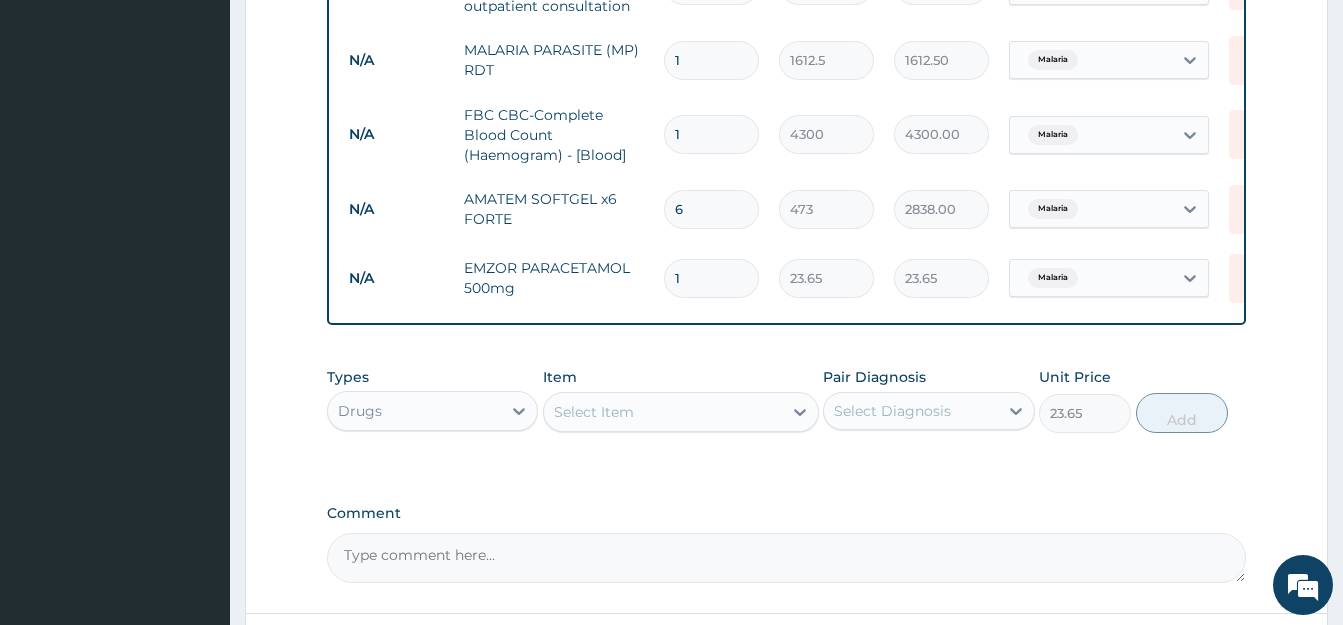 type on "0" 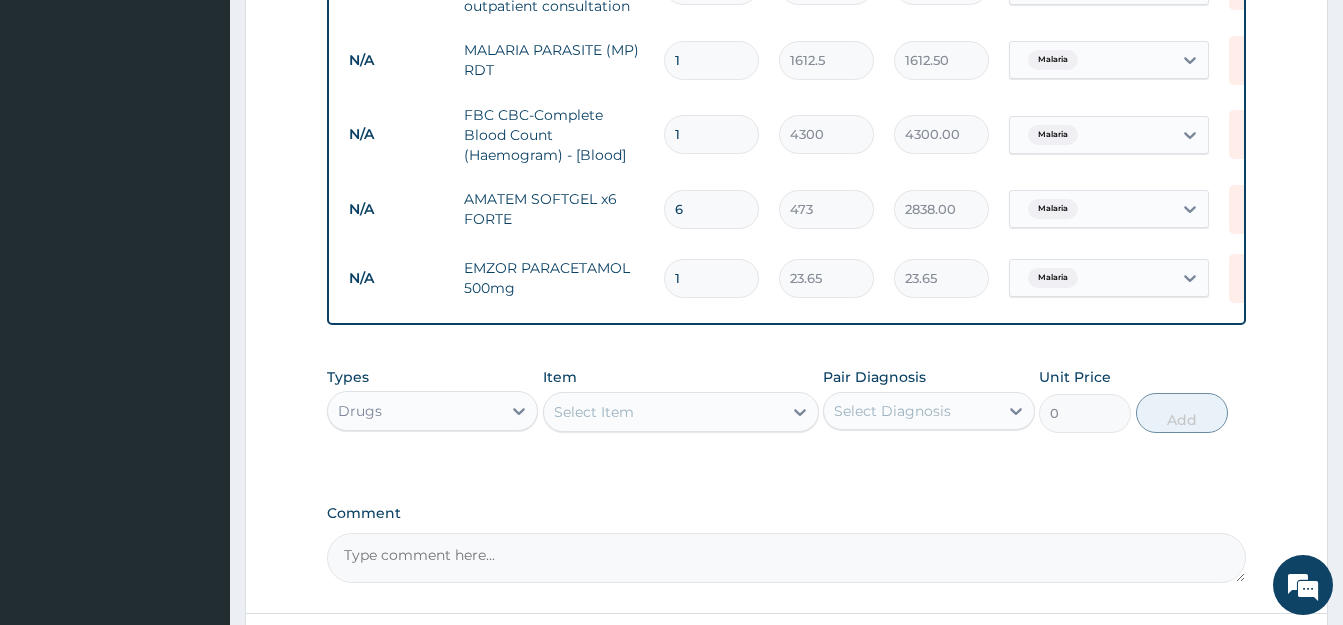 type on "18" 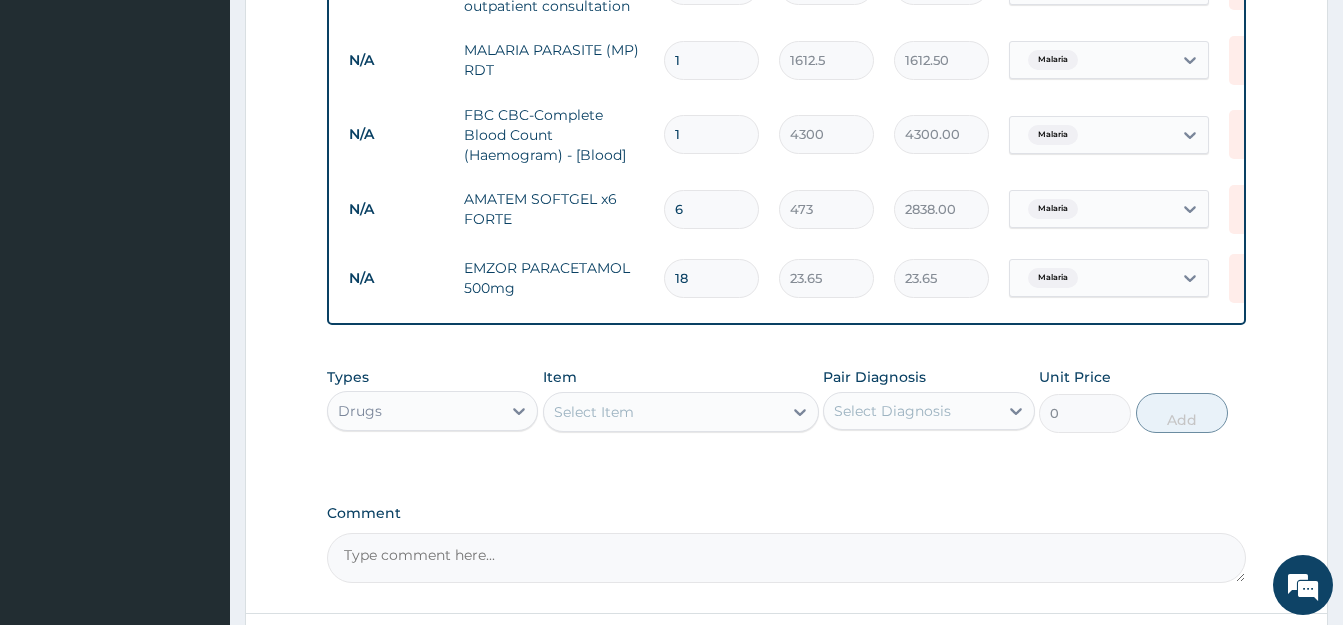 type on "425.70" 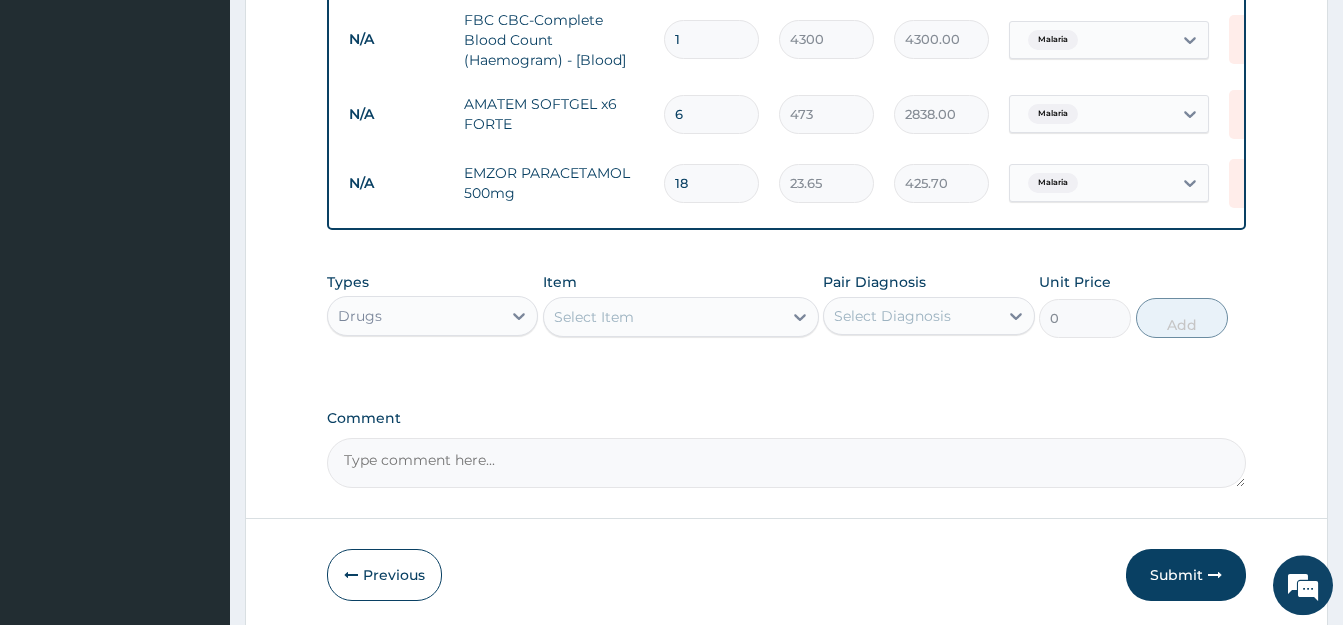 scroll, scrollTop: 1037, scrollLeft: 0, axis: vertical 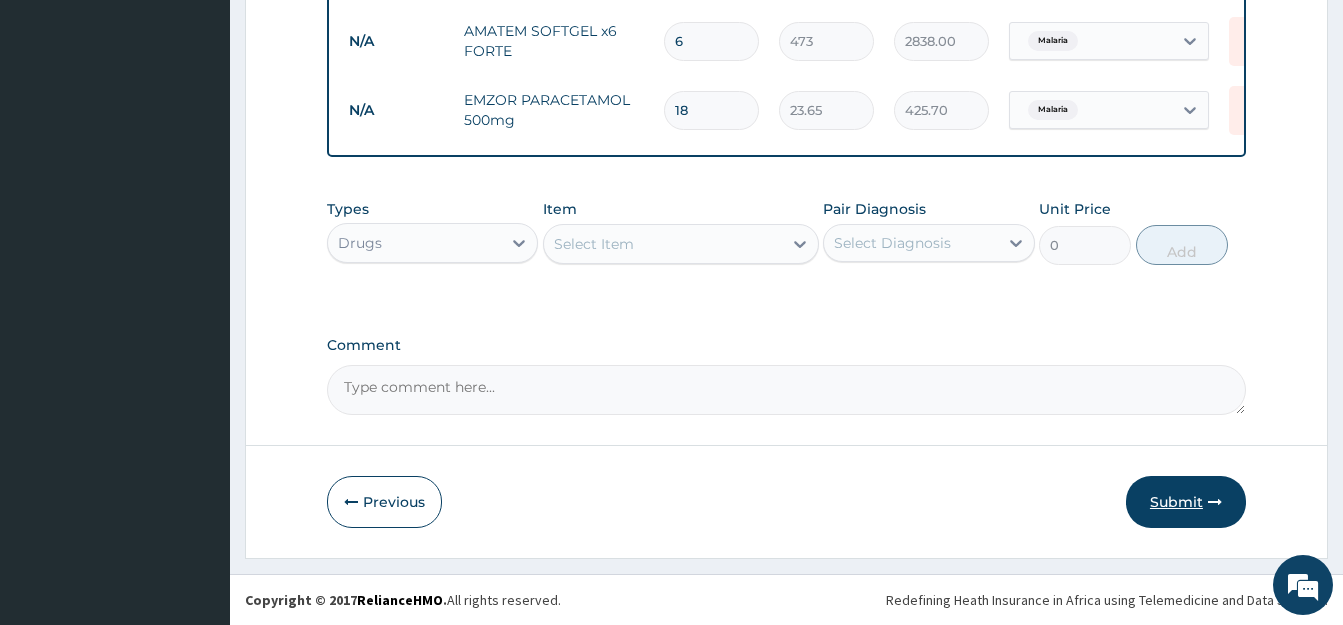 type on "18" 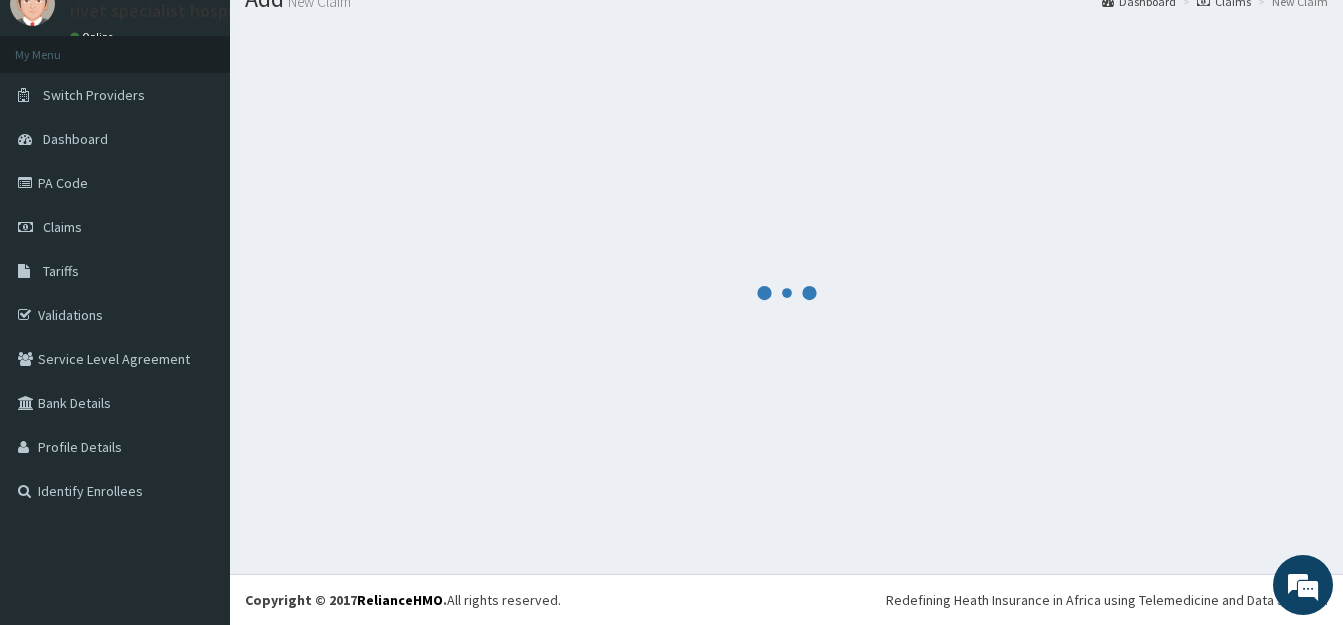 scroll, scrollTop: 79, scrollLeft: 0, axis: vertical 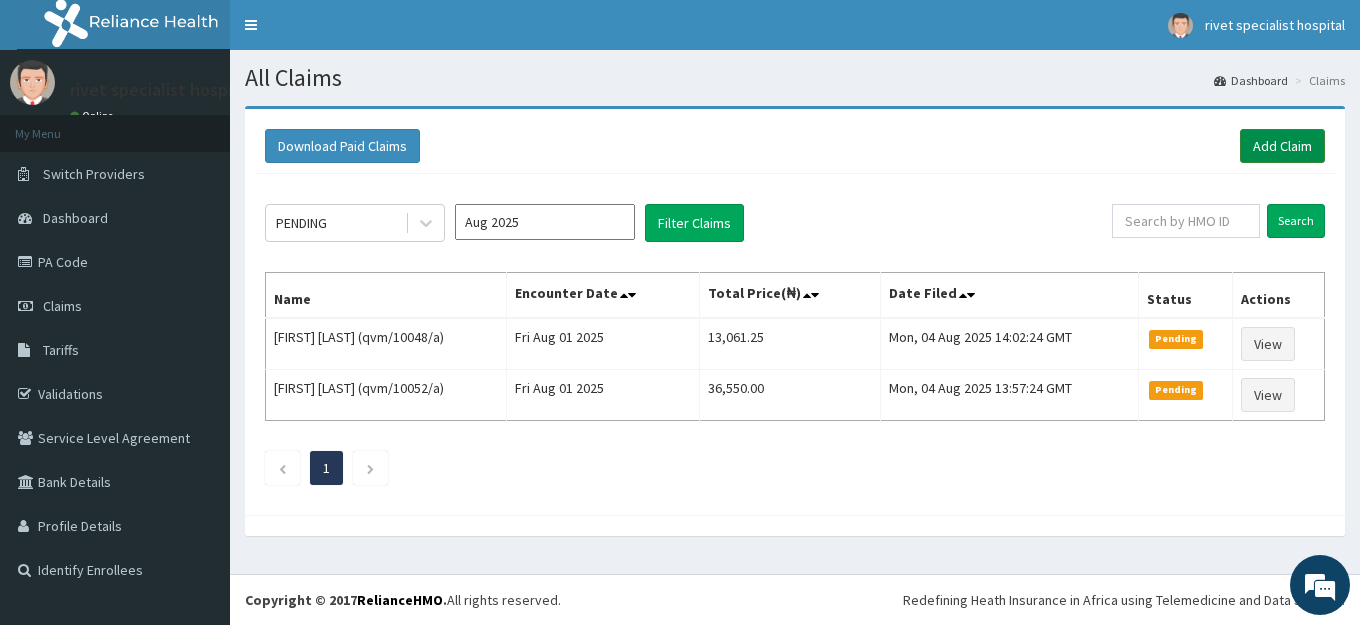 click on "Add Claim" at bounding box center (1282, 146) 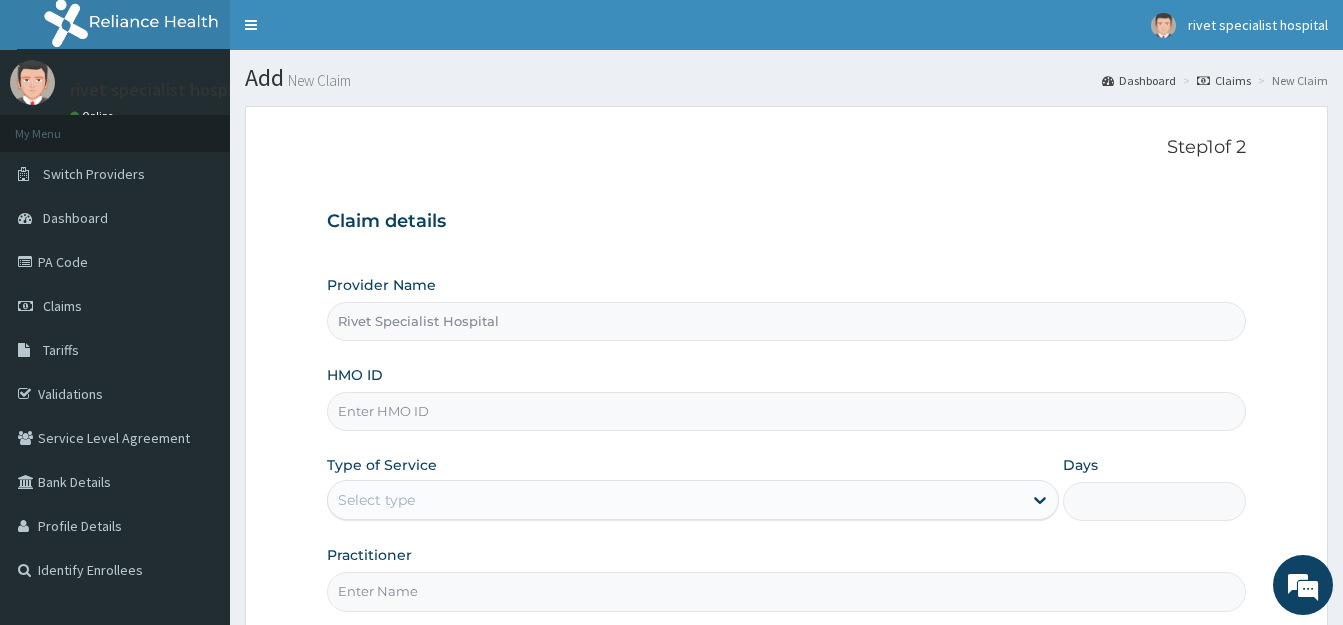 scroll, scrollTop: 0, scrollLeft: 0, axis: both 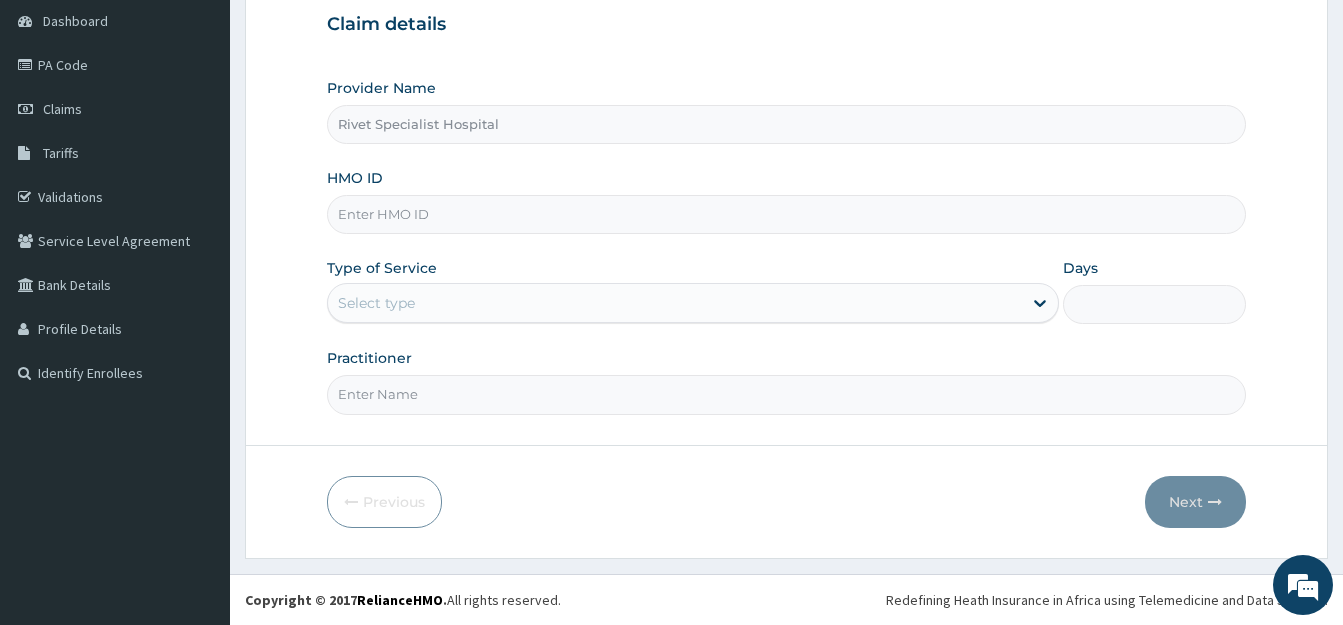 click on "HMO ID" at bounding box center (786, 214) 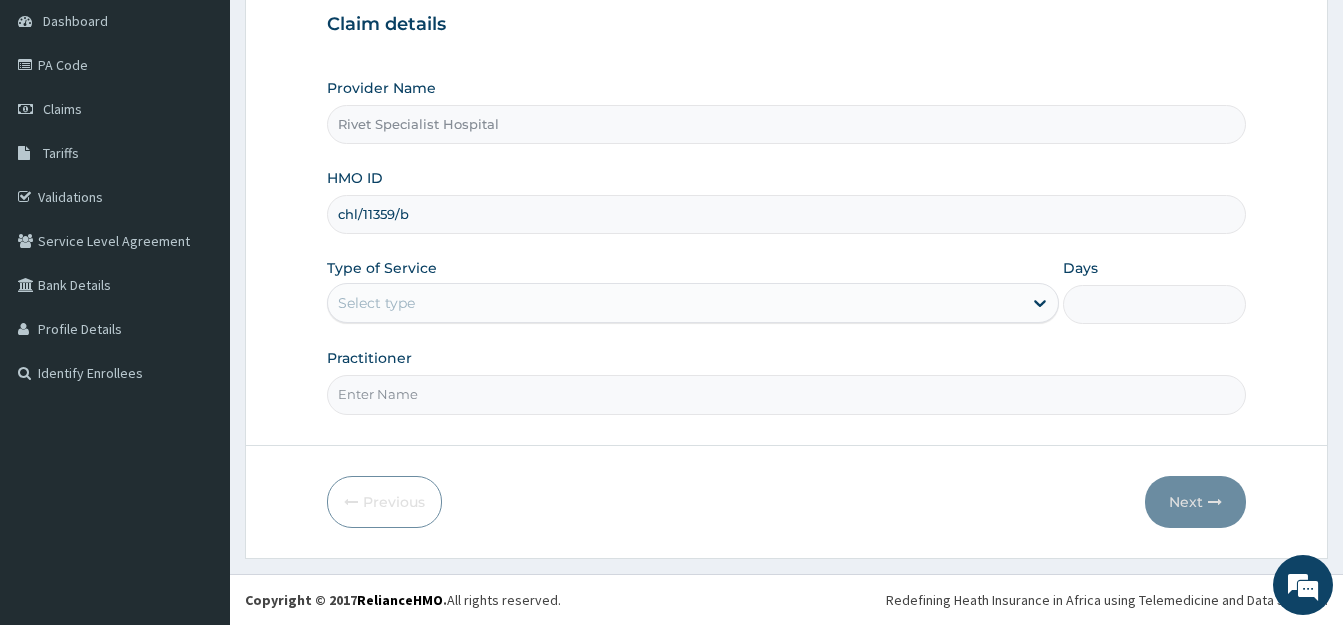 type on "chl/11359/b" 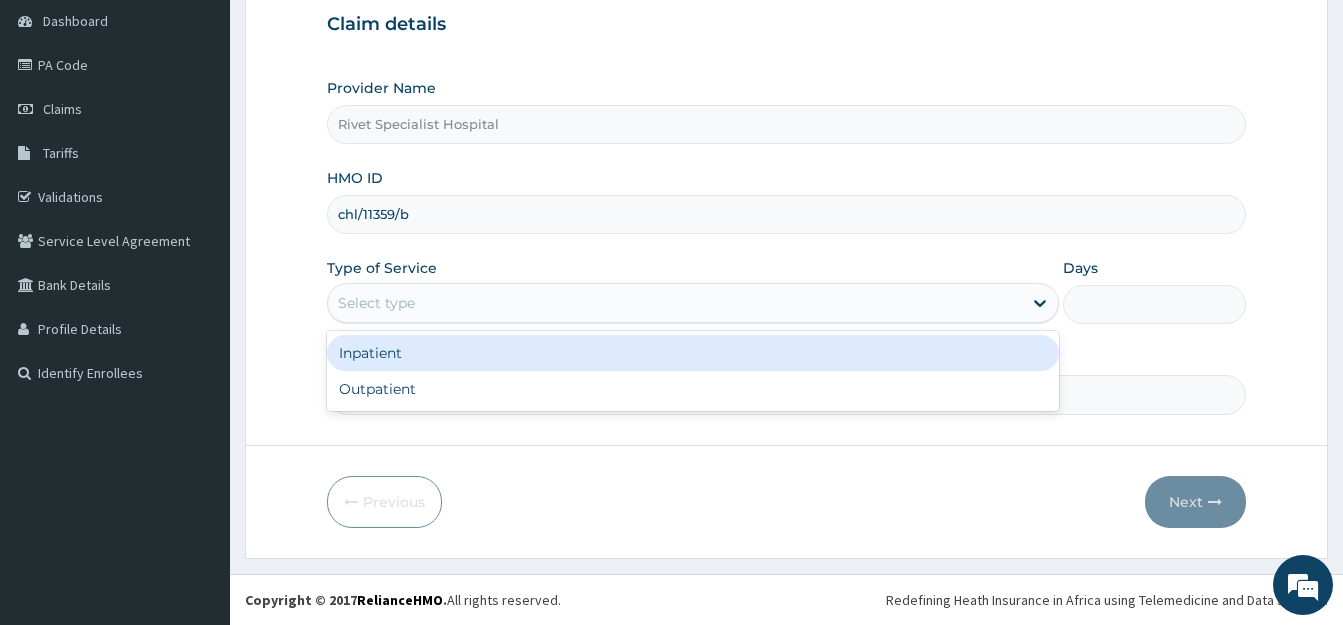 click on "Select type" at bounding box center [675, 303] 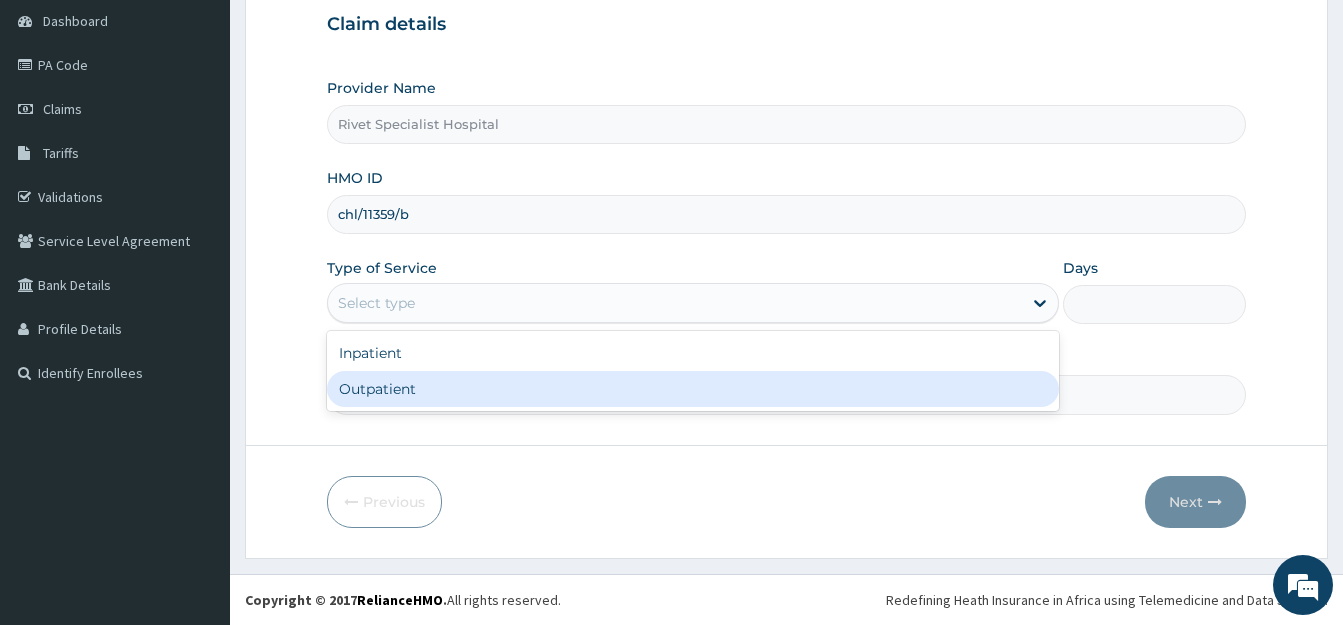 click on "Outpatient" at bounding box center (693, 389) 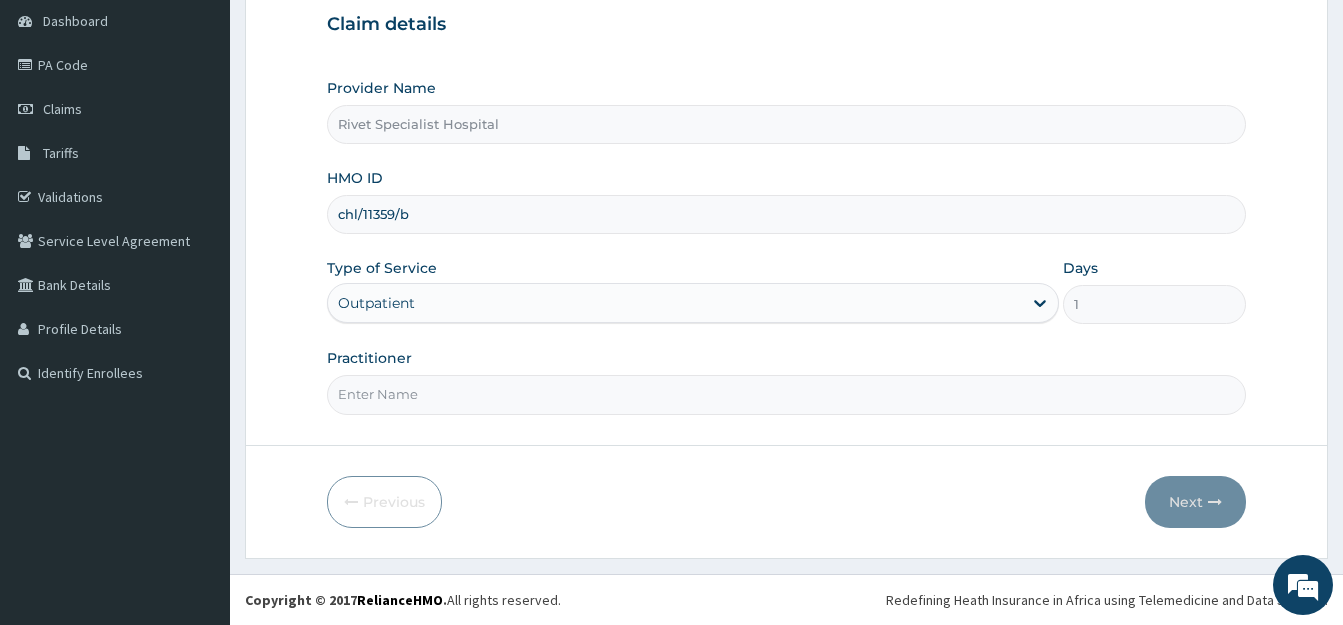 click on "Practitioner" at bounding box center [786, 394] 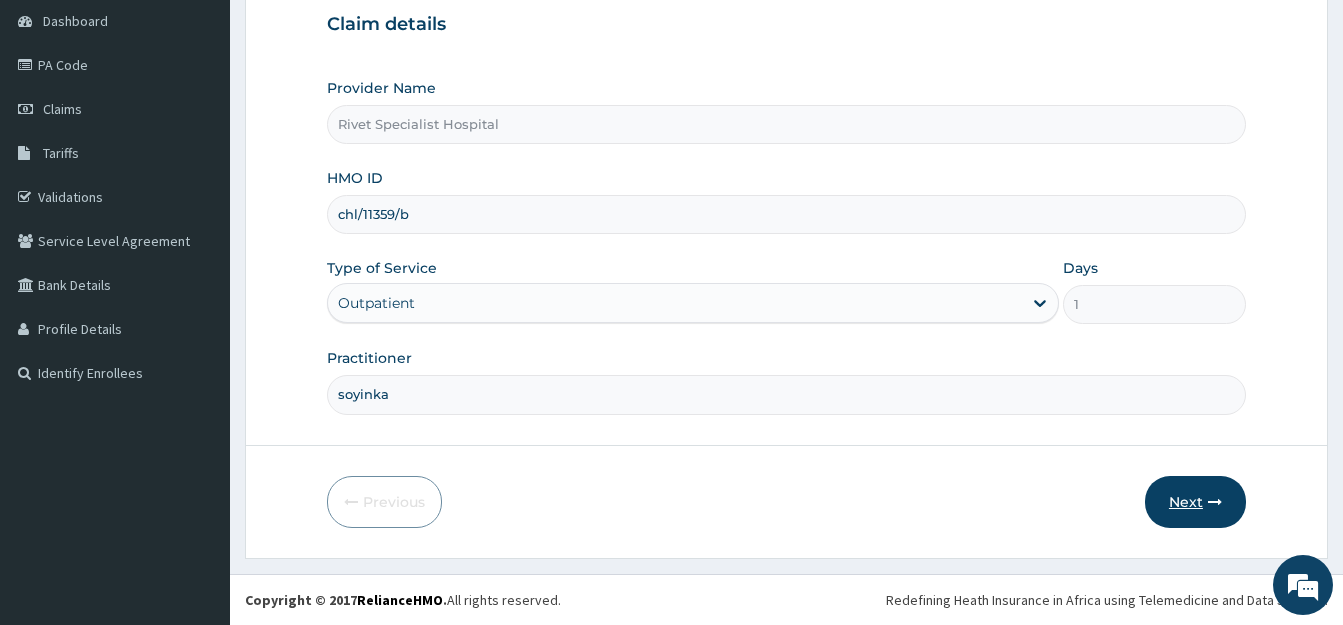 type on "soyinka" 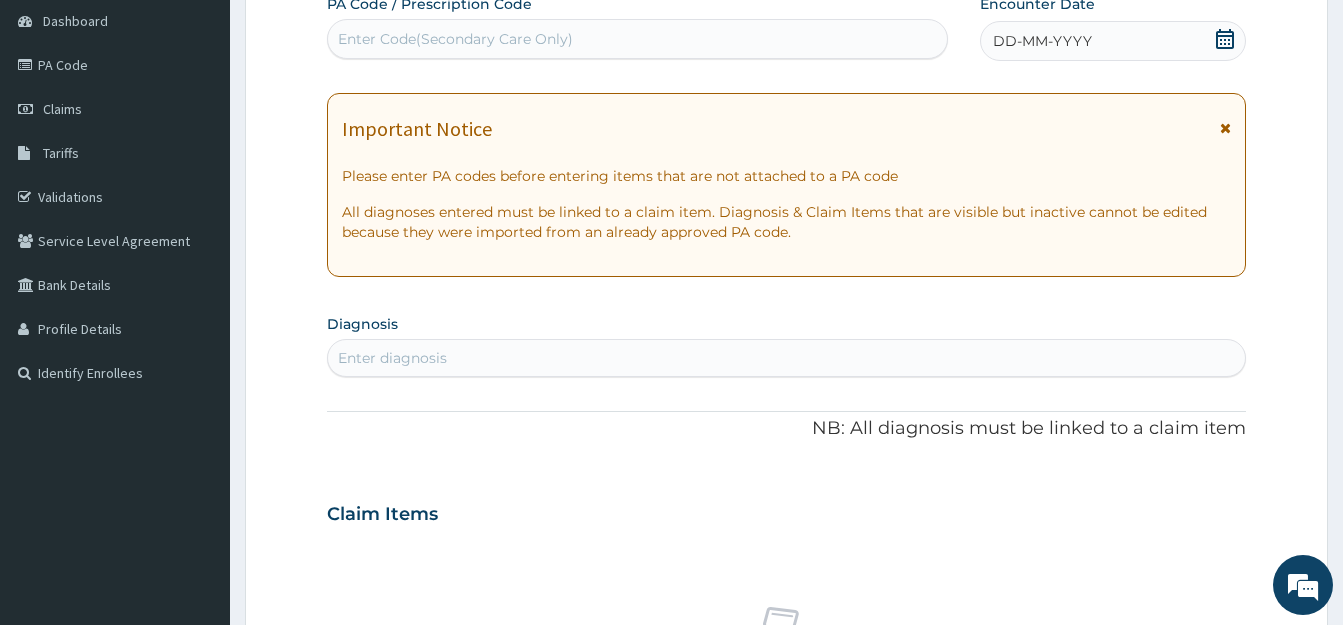 click on "Enter Code(Secondary Care Only)" at bounding box center [637, 39] 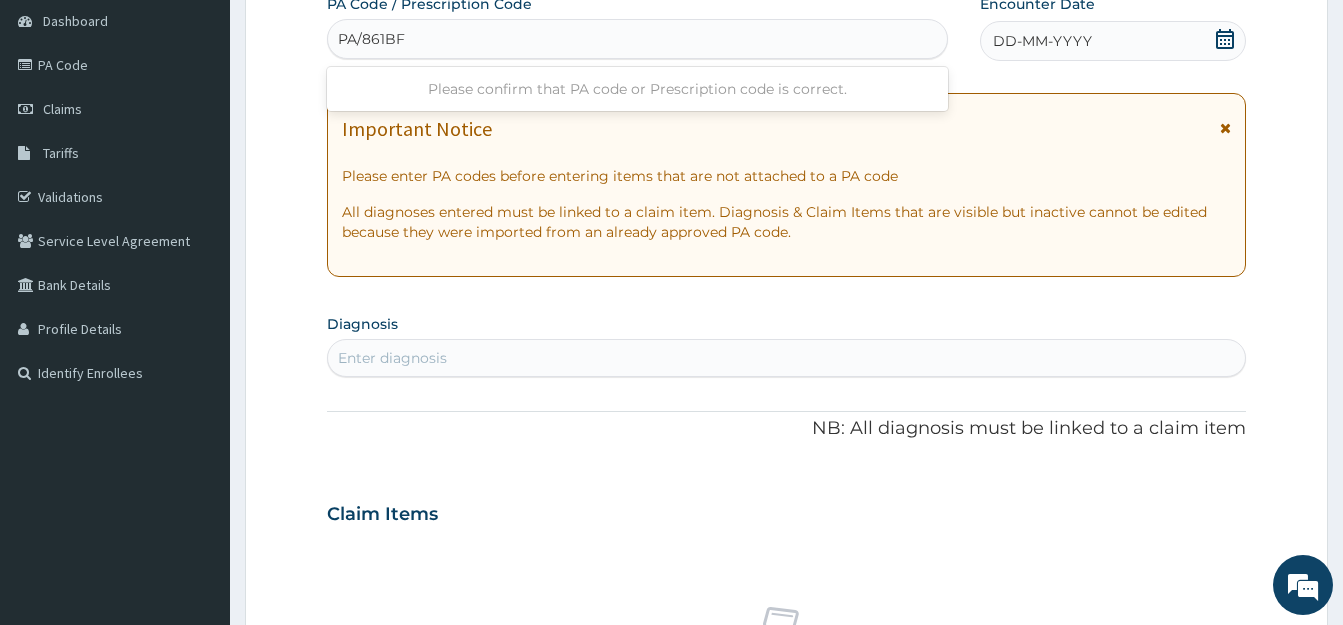 type on "PA/861BFB" 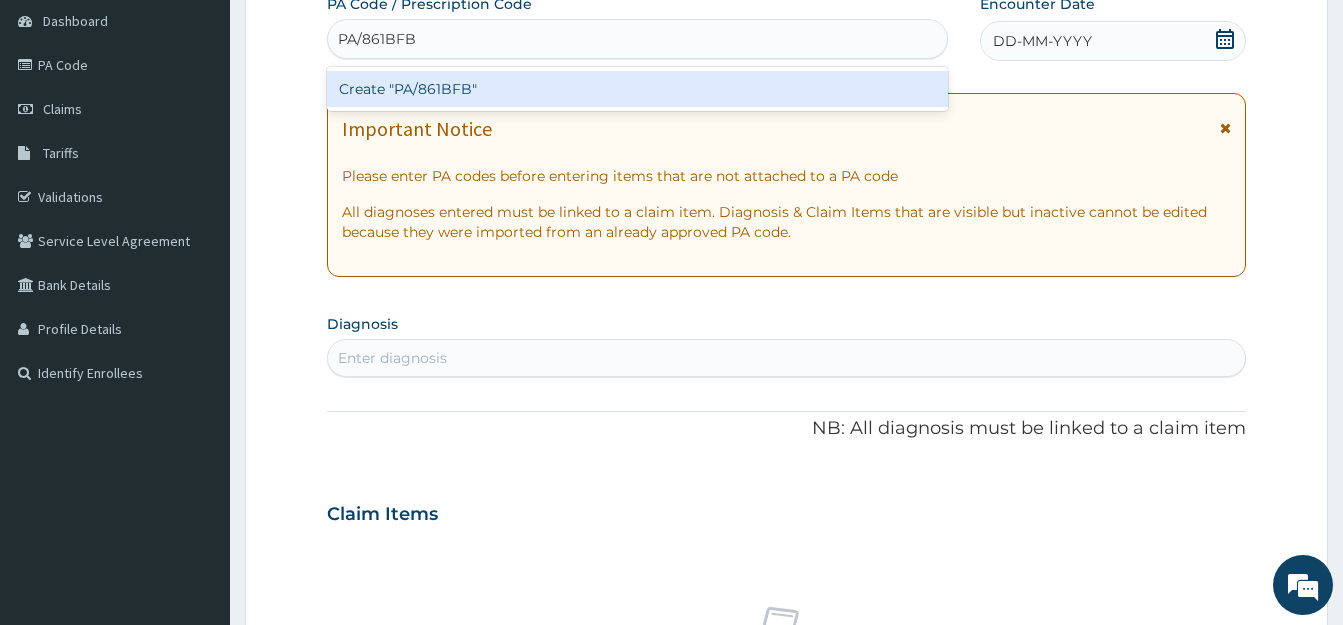 click on "Create "PA/861BFB"" at bounding box center [637, 89] 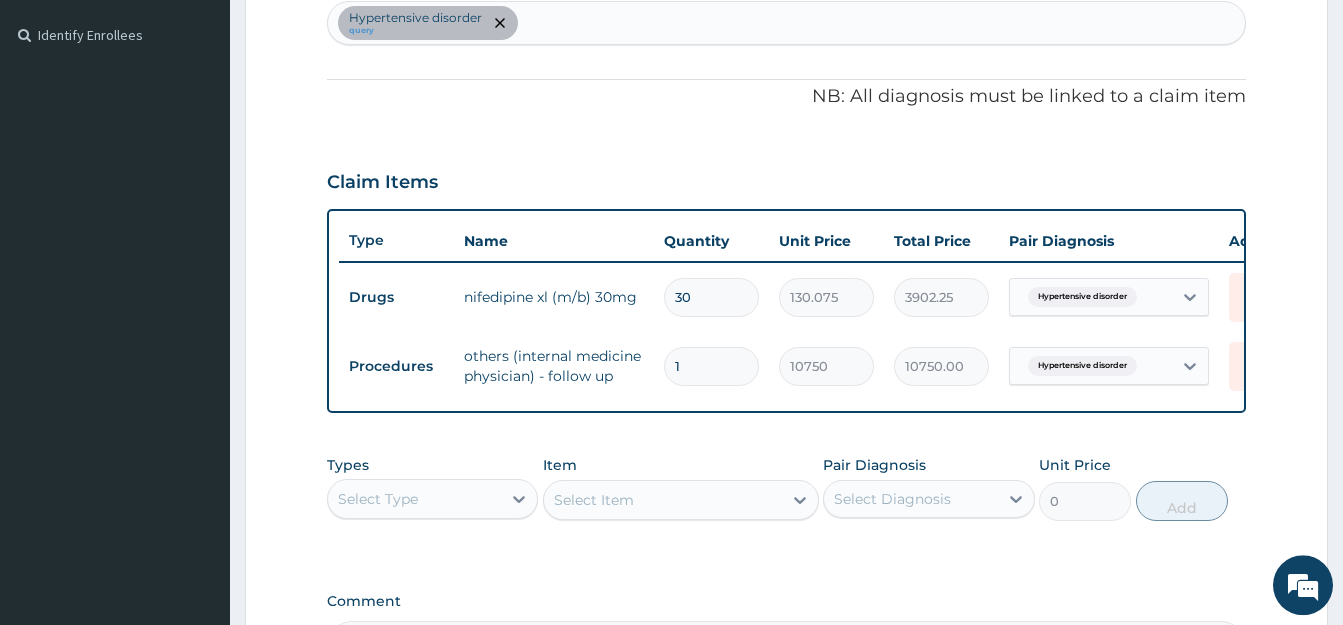 scroll, scrollTop: 500, scrollLeft: 0, axis: vertical 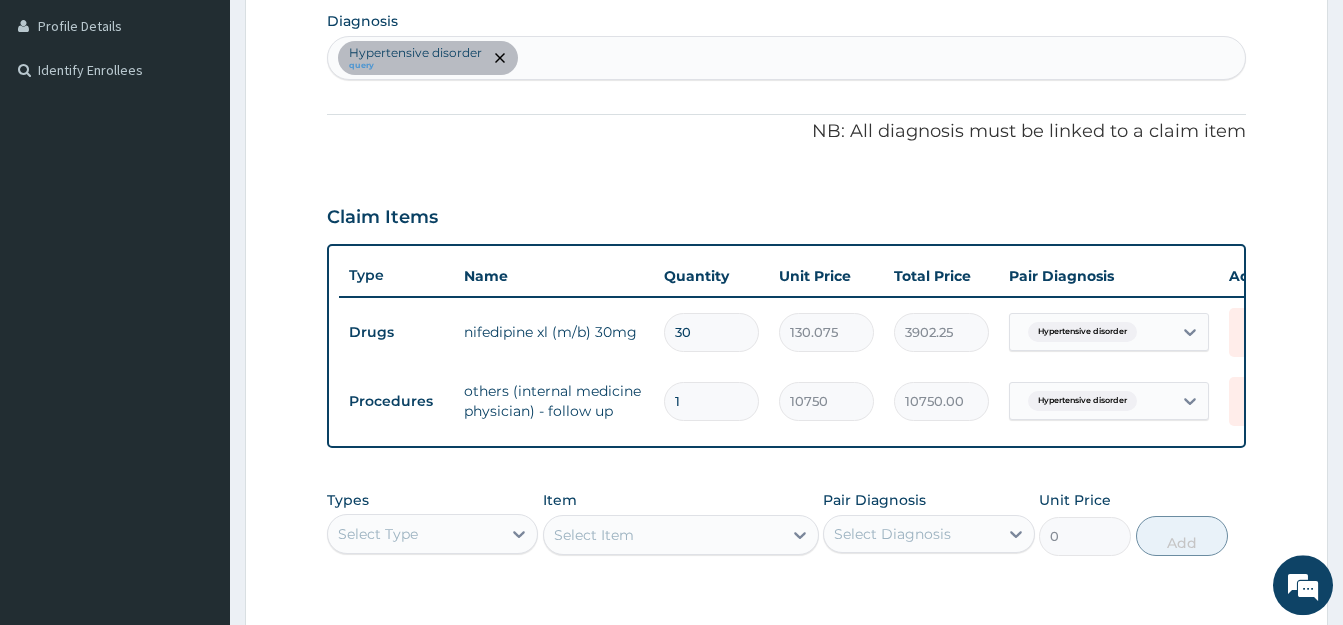 click on "Hypertensive disorder query" at bounding box center (786, 58) 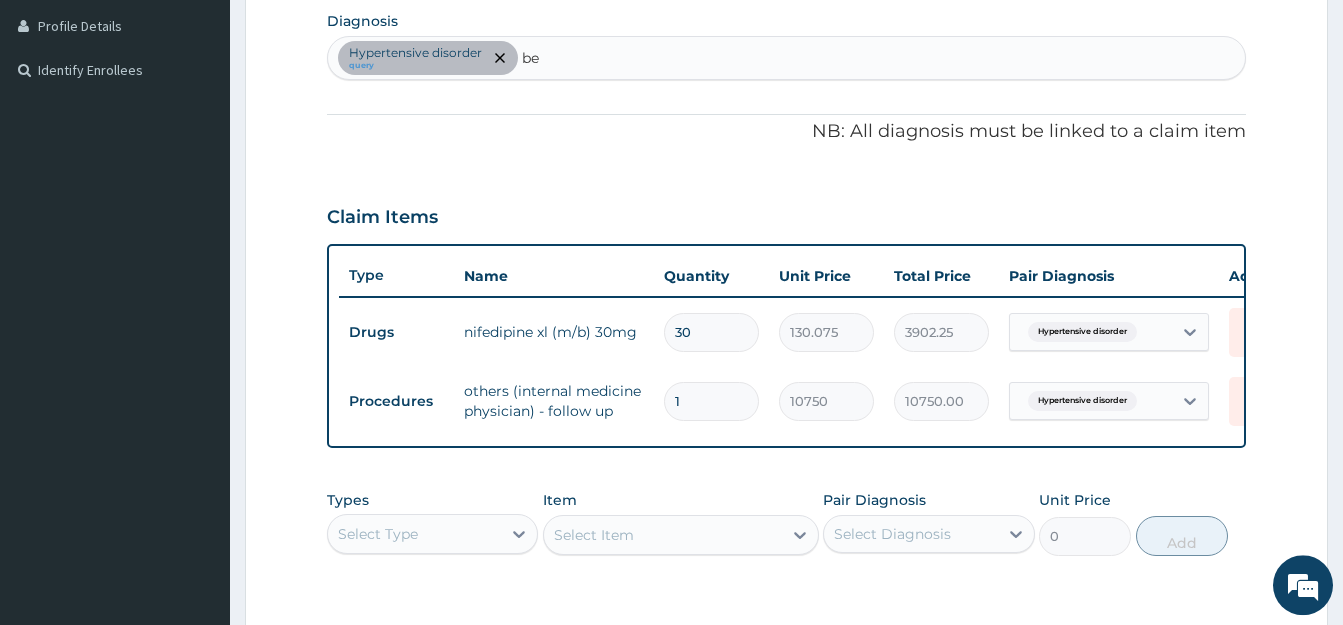 type on "b" 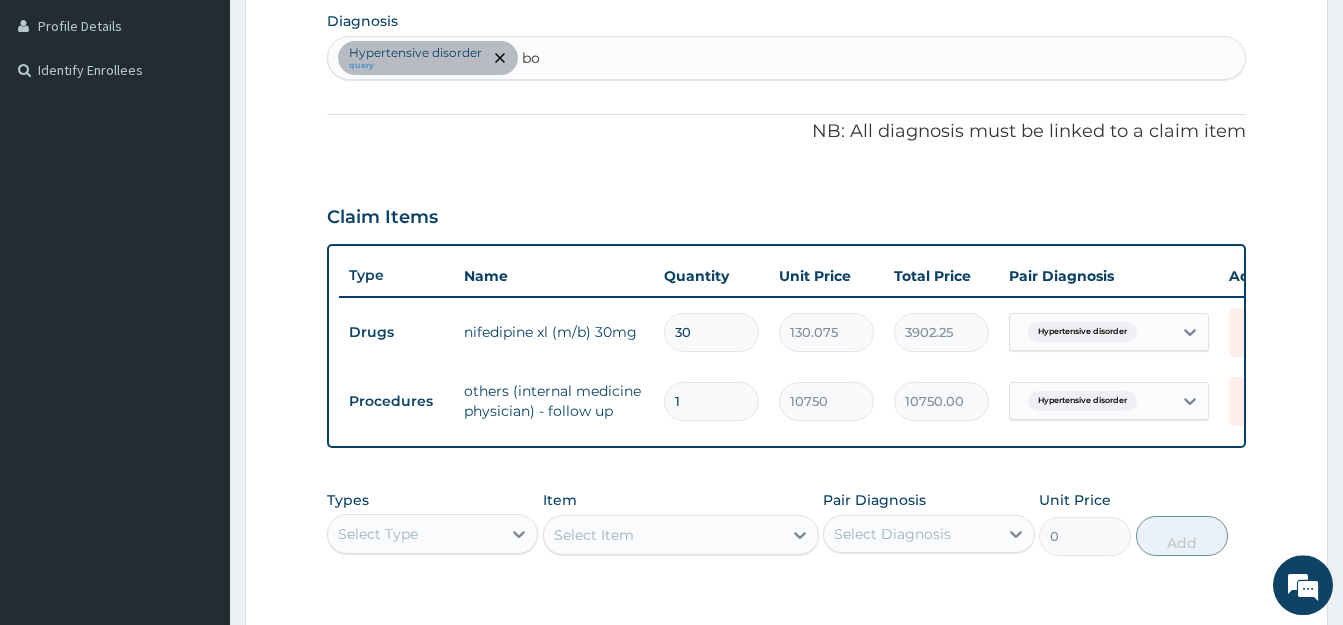 type on "b" 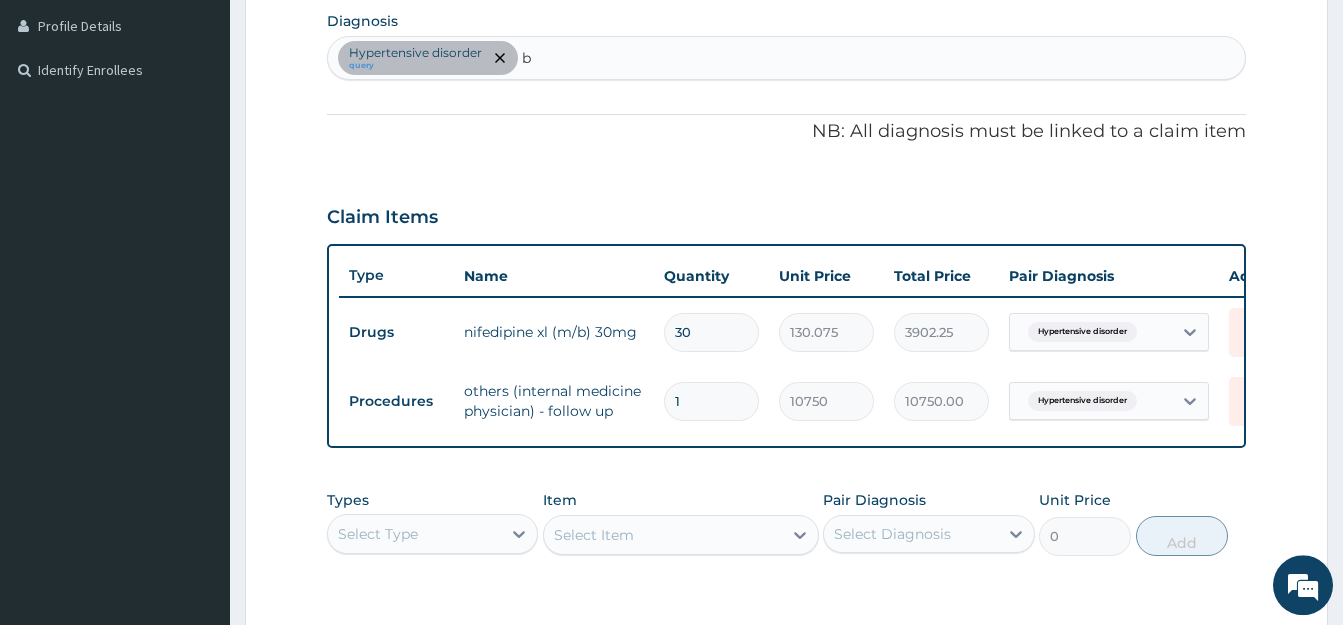 type 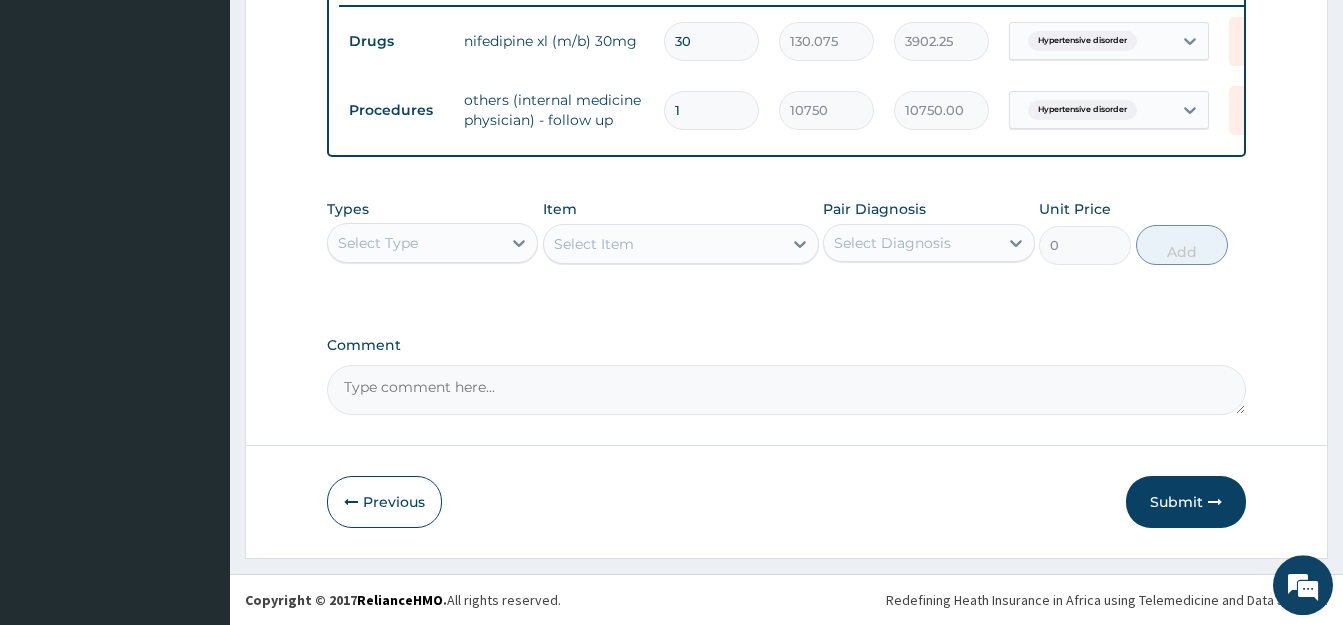 scroll, scrollTop: 808, scrollLeft: 0, axis: vertical 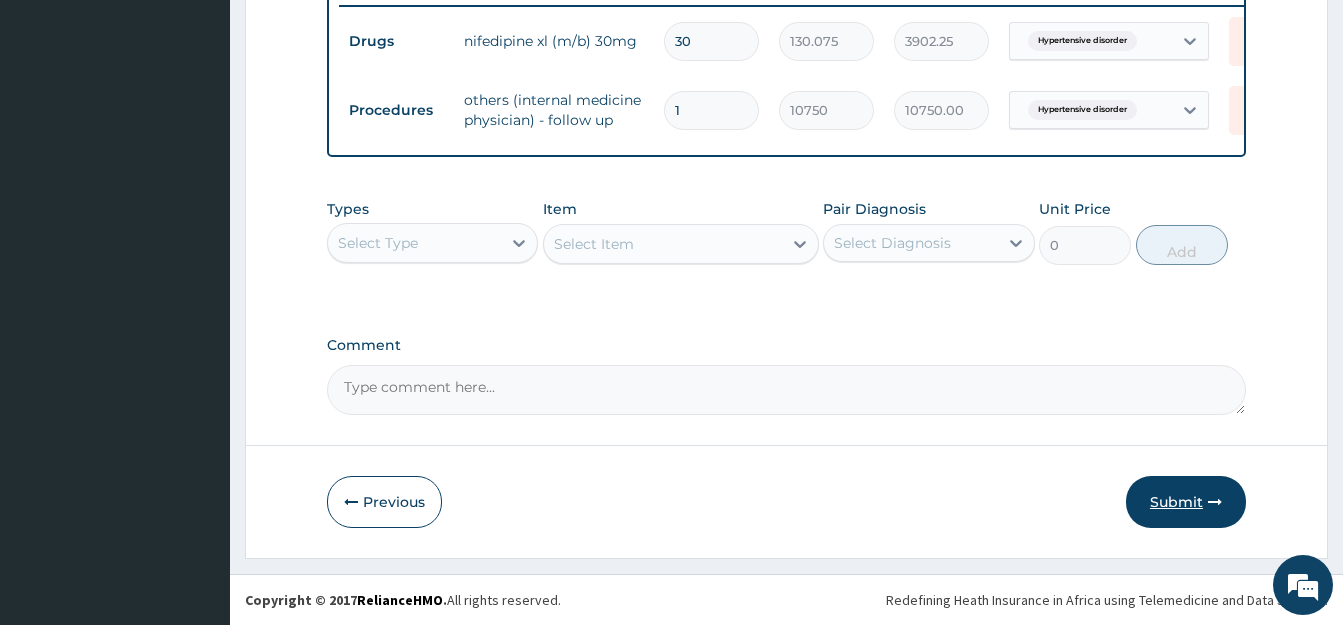 click on "Submit" at bounding box center (1186, 502) 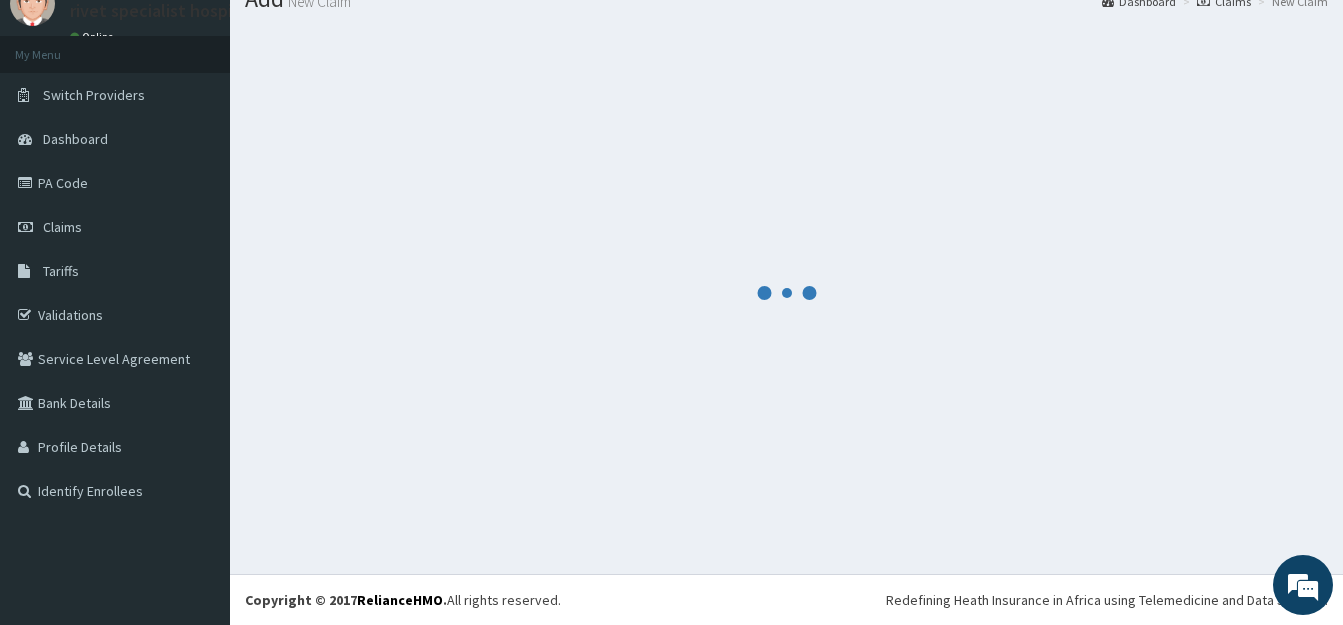 scroll, scrollTop: 79, scrollLeft: 0, axis: vertical 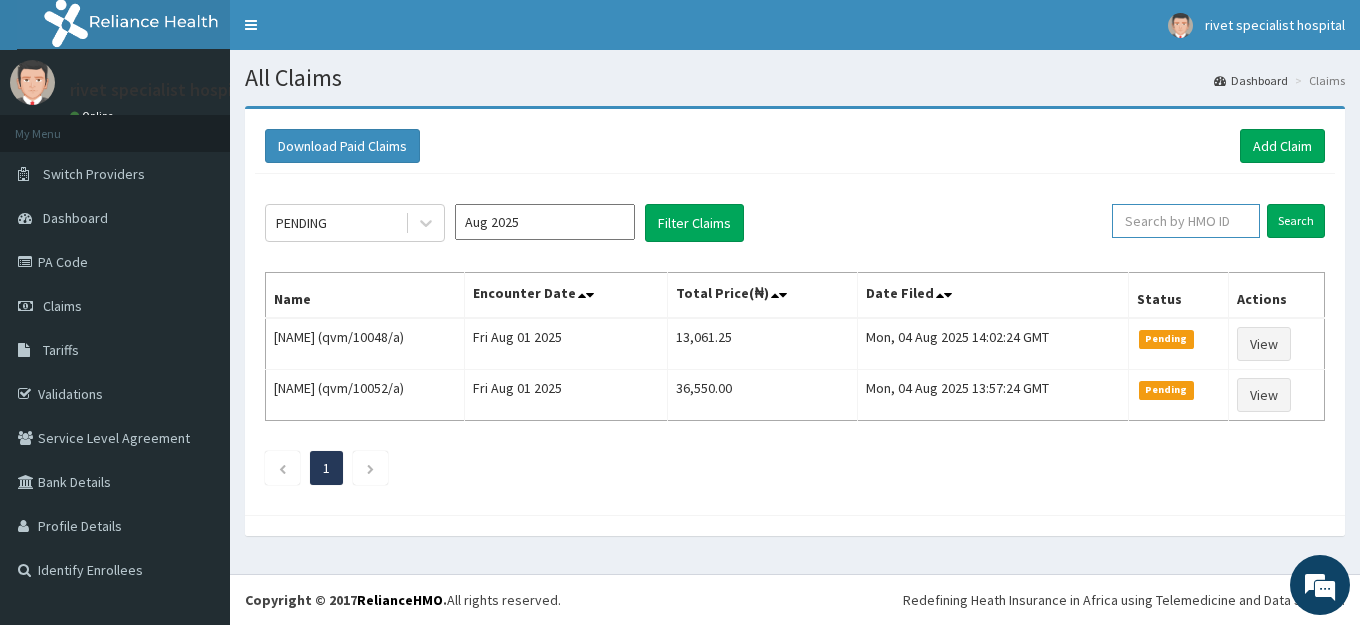 click at bounding box center [1186, 221] 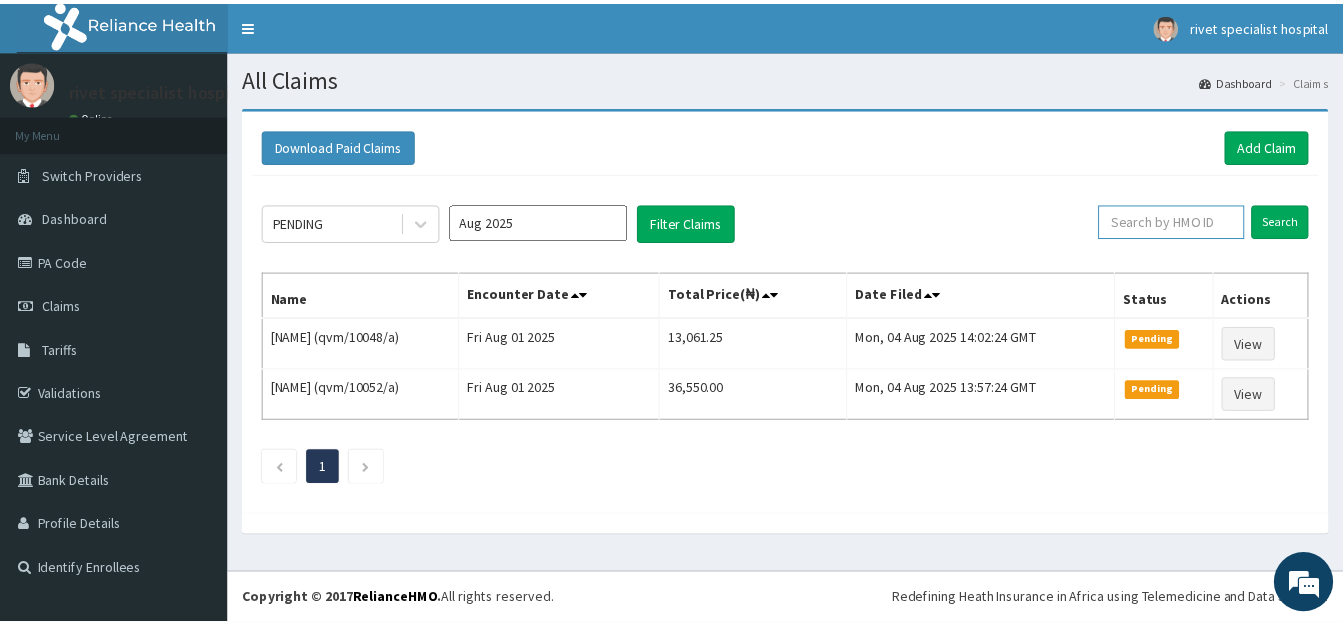 scroll, scrollTop: 0, scrollLeft: 0, axis: both 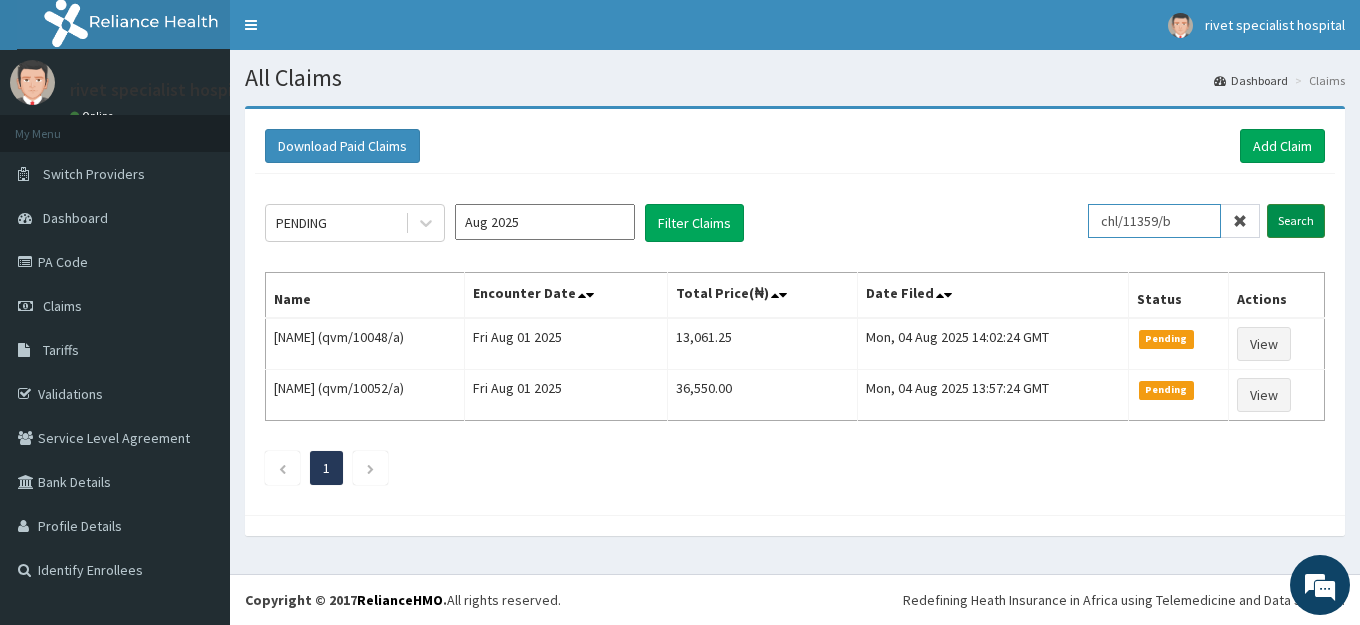 type on "chl/11359/b" 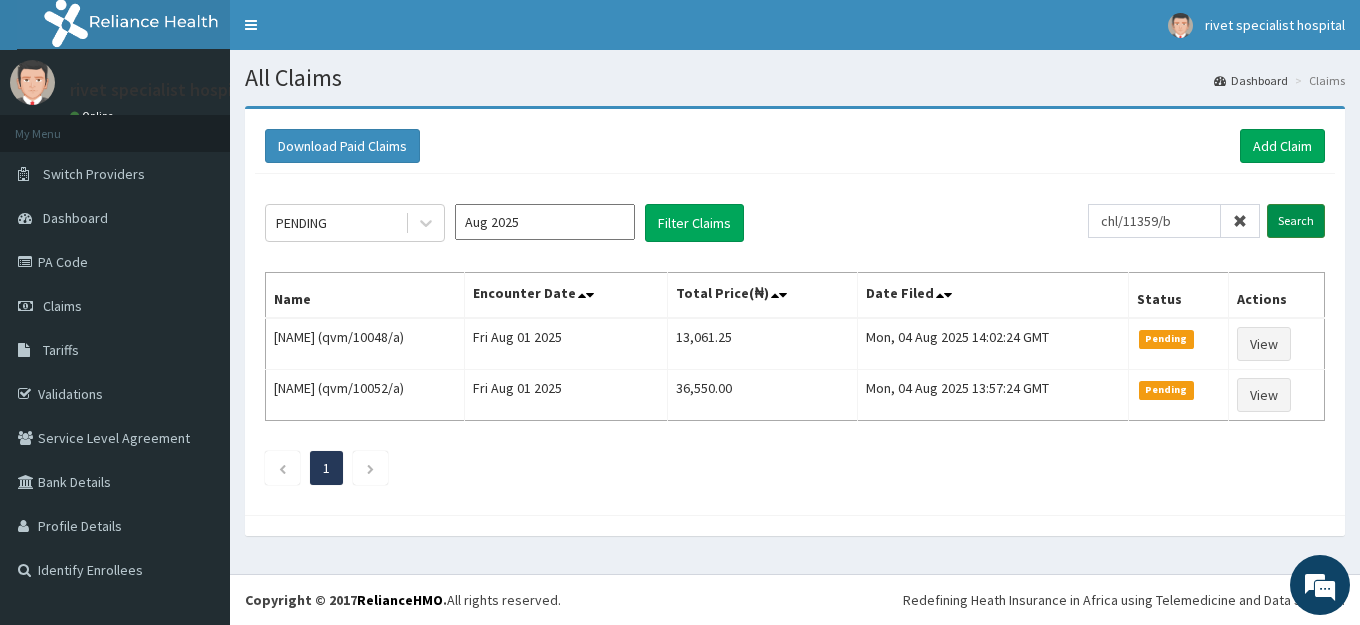 click on "Search" at bounding box center (1296, 221) 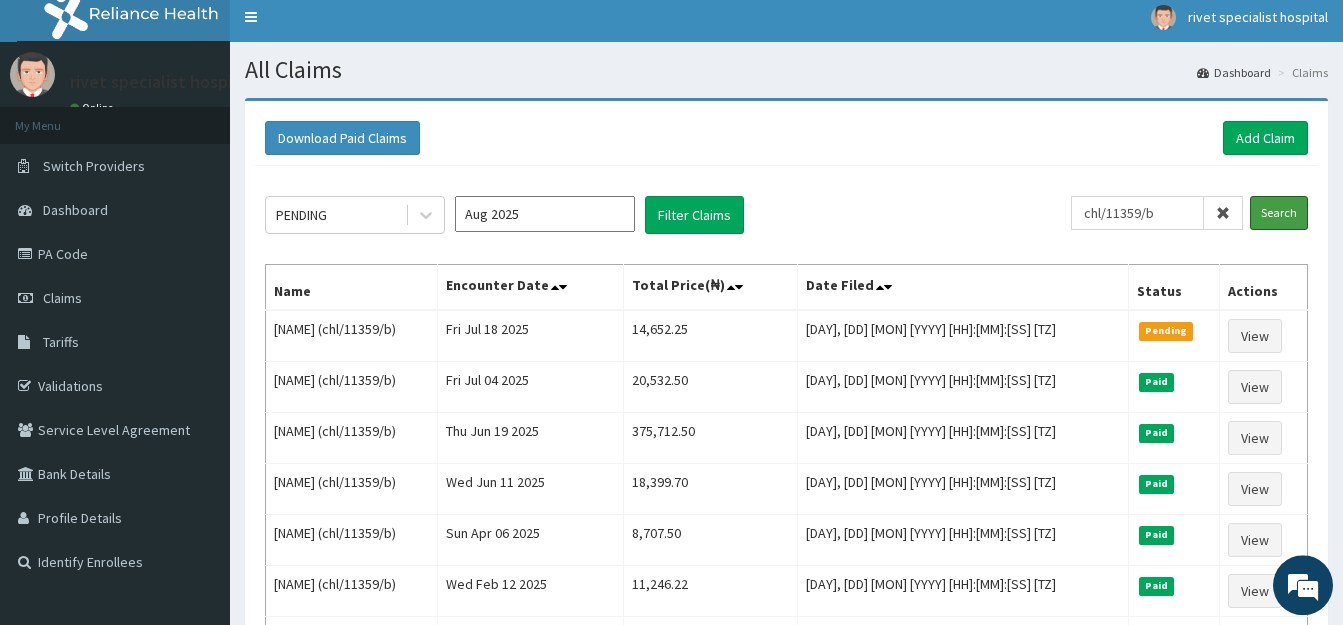 scroll, scrollTop: 0, scrollLeft: 0, axis: both 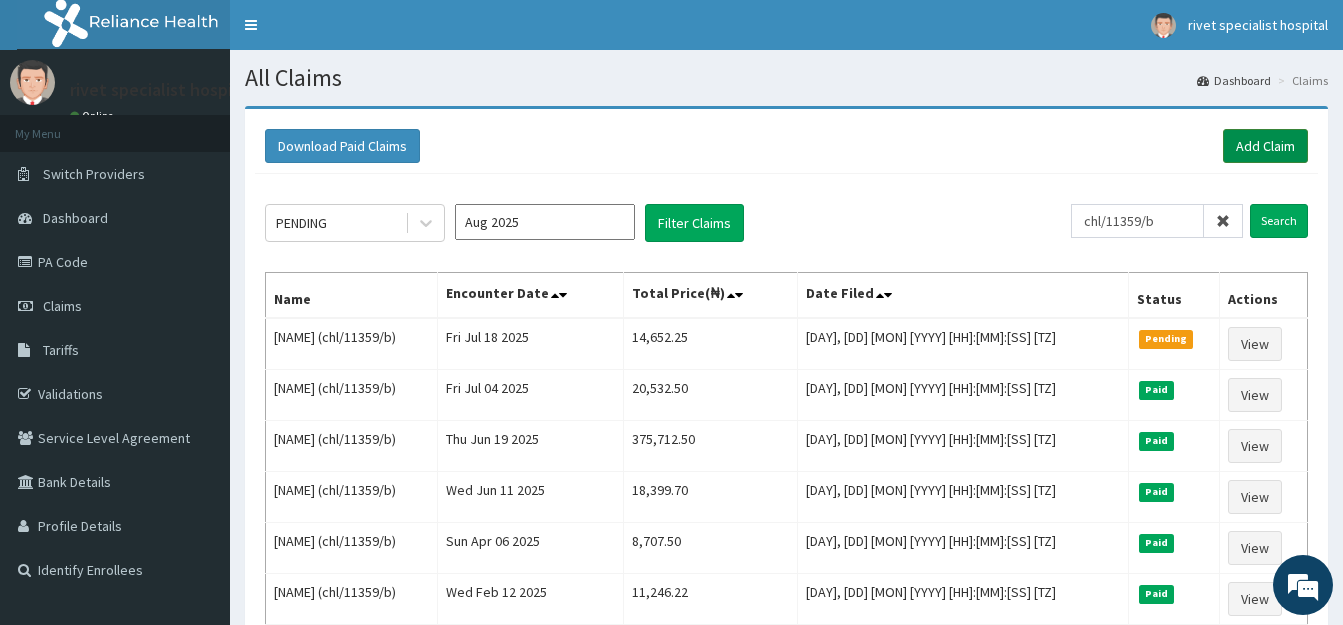 click on "Add Claim" at bounding box center [1265, 146] 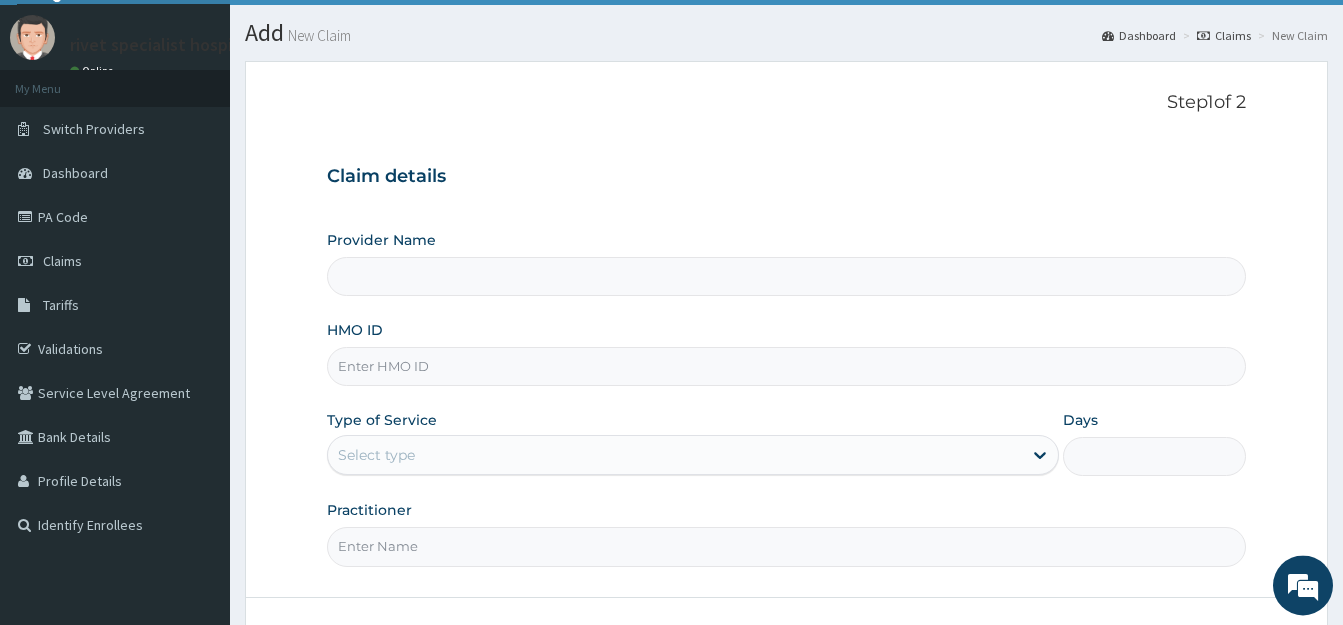 scroll, scrollTop: 102, scrollLeft: 0, axis: vertical 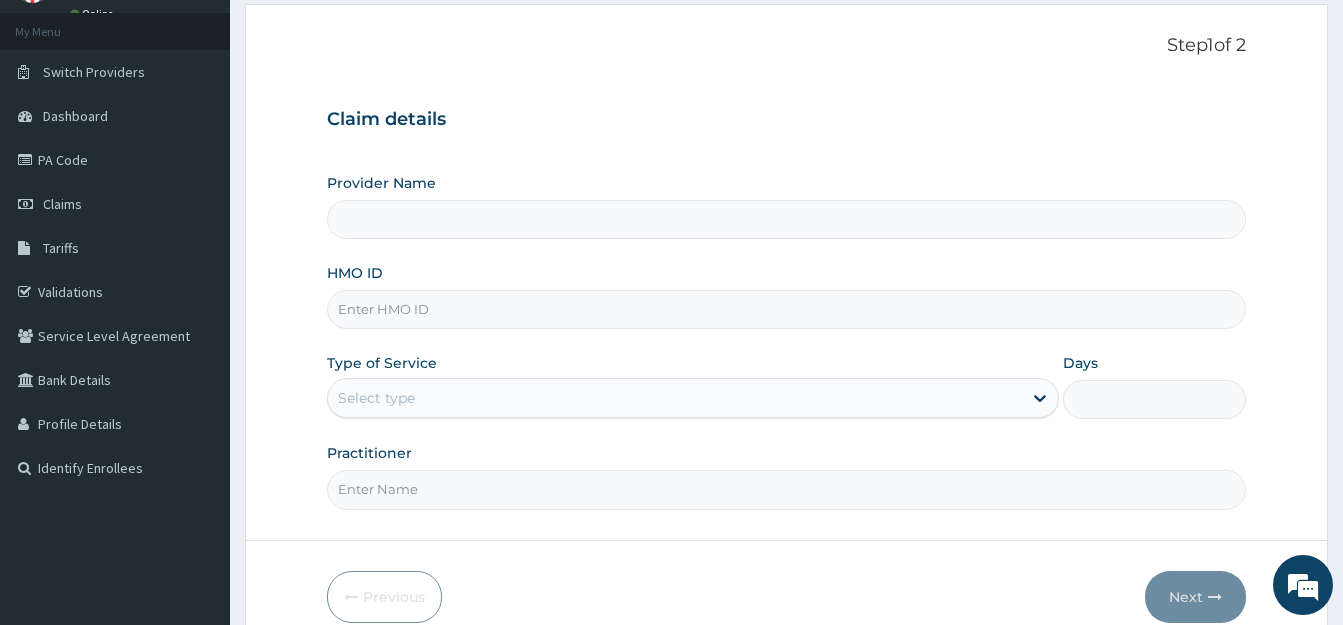 click on "HMO ID" at bounding box center [786, 309] 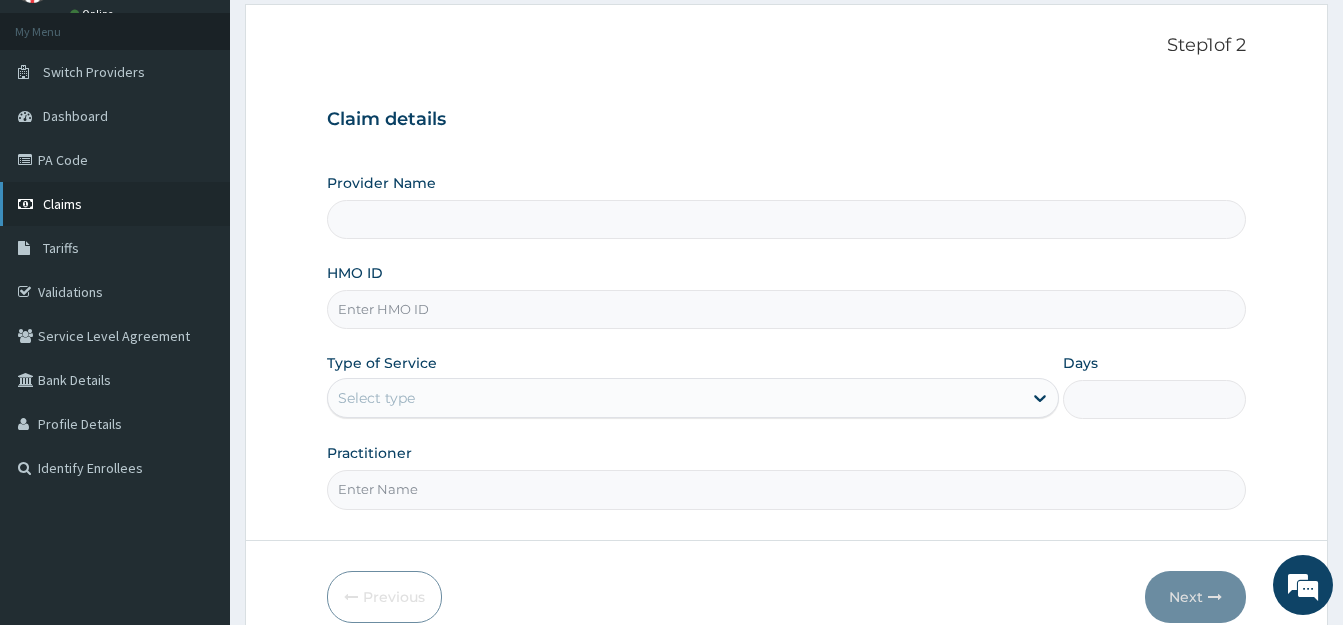 click on "Claims" at bounding box center [115, 204] 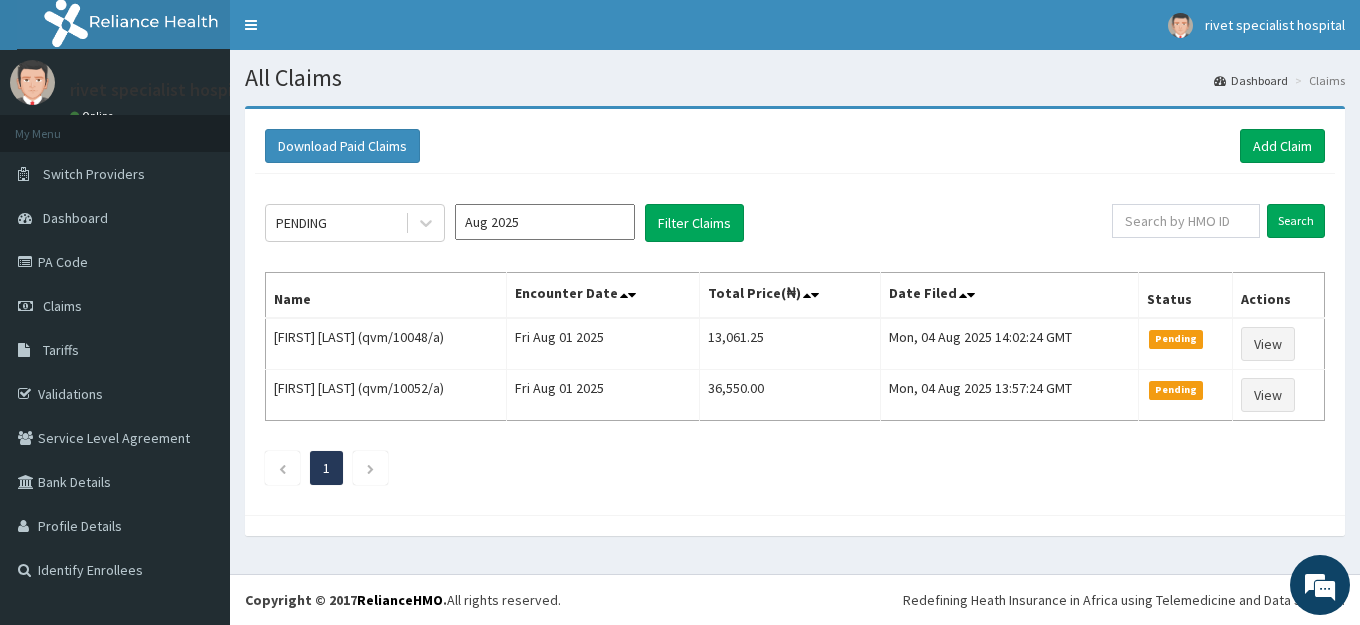 scroll, scrollTop: 0, scrollLeft: 0, axis: both 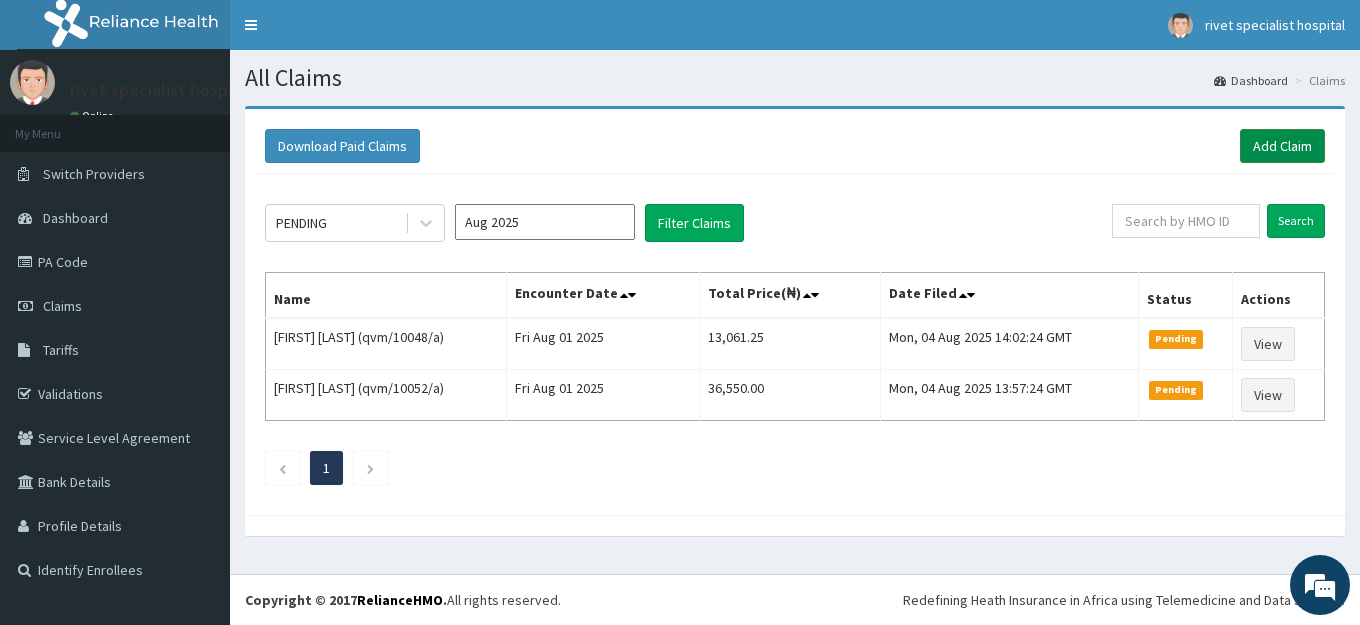 click on "Add Claim" at bounding box center [1282, 146] 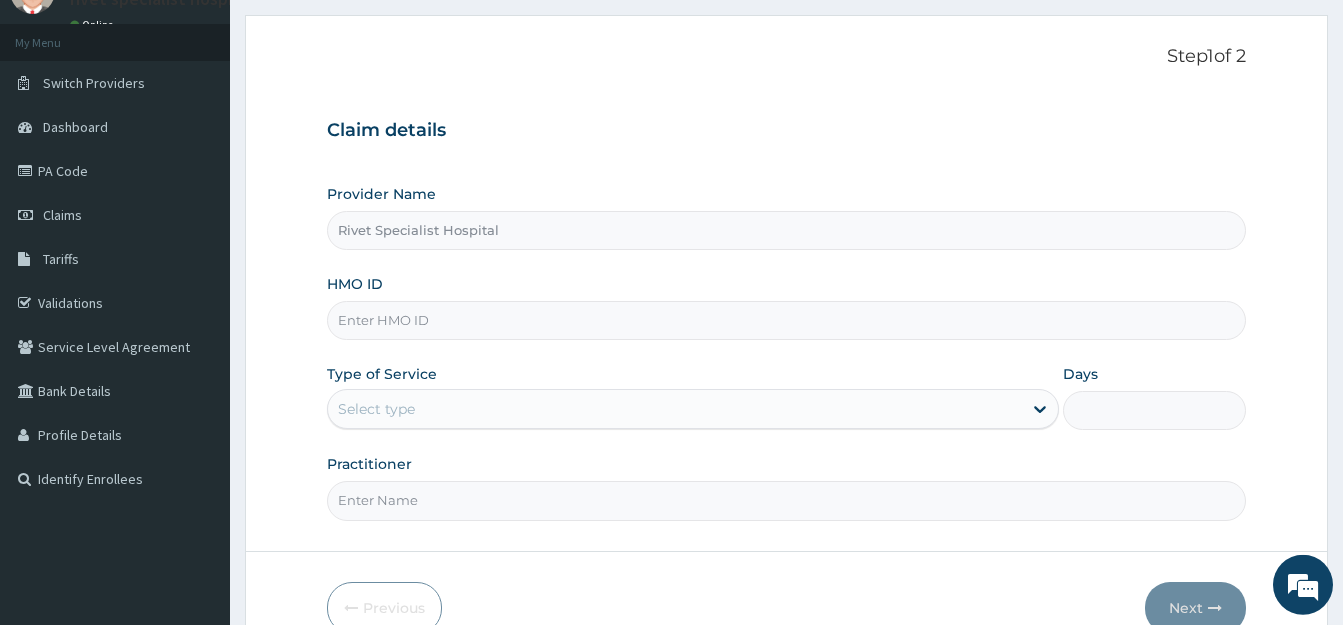 scroll, scrollTop: 197, scrollLeft: 0, axis: vertical 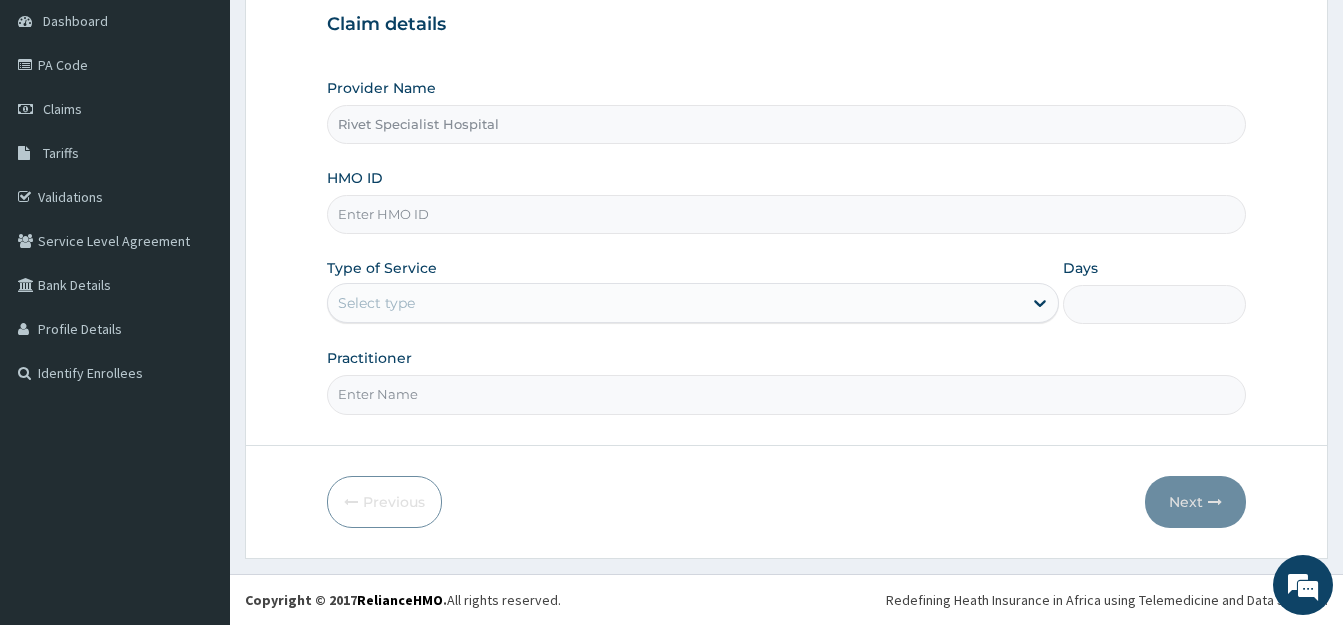 click on "HMO ID" at bounding box center (786, 214) 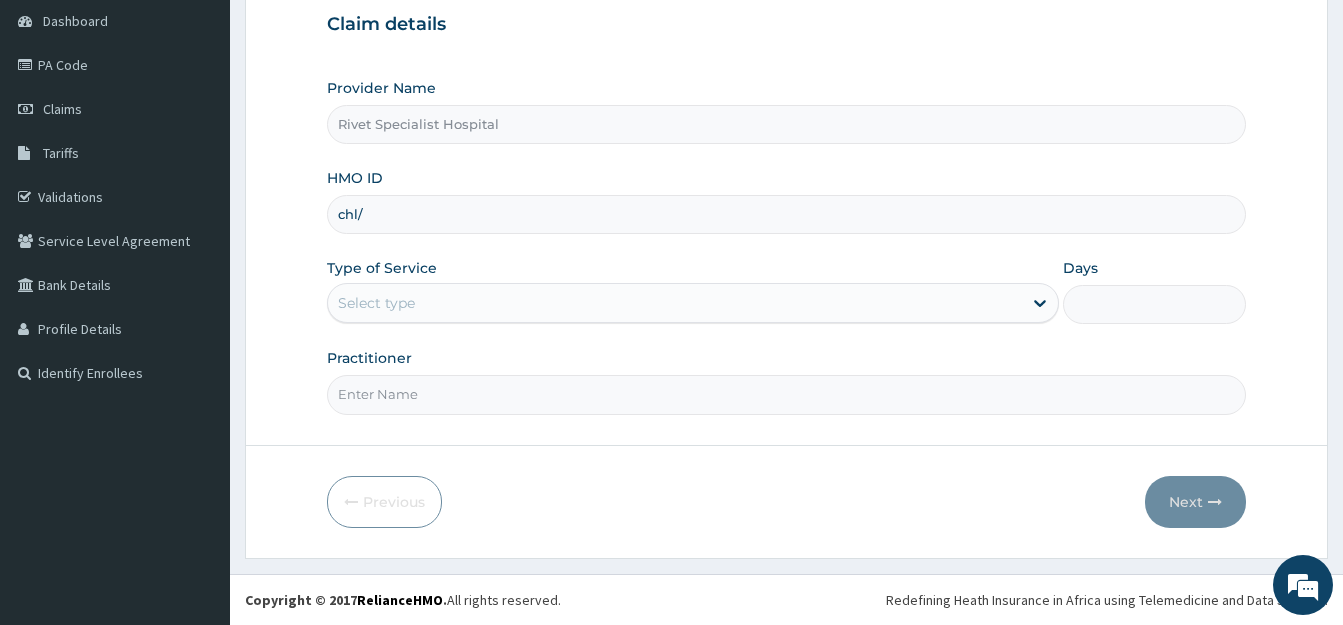 scroll, scrollTop: 0, scrollLeft: 0, axis: both 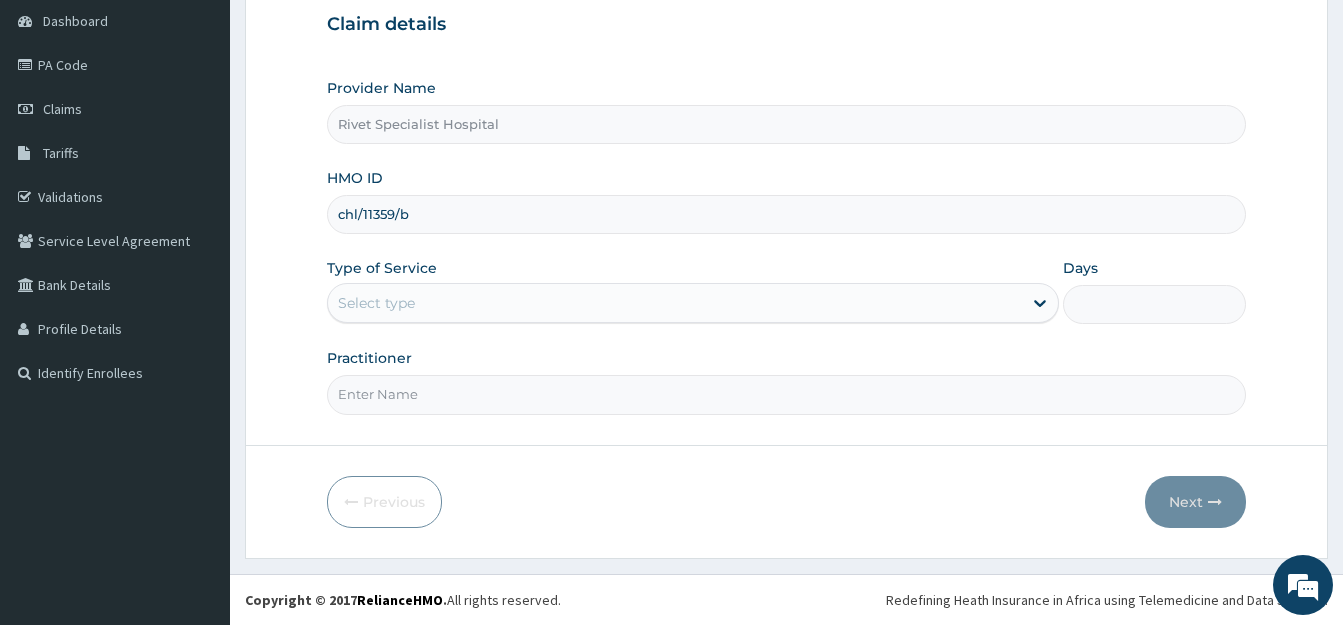 type on "chl/11359/b" 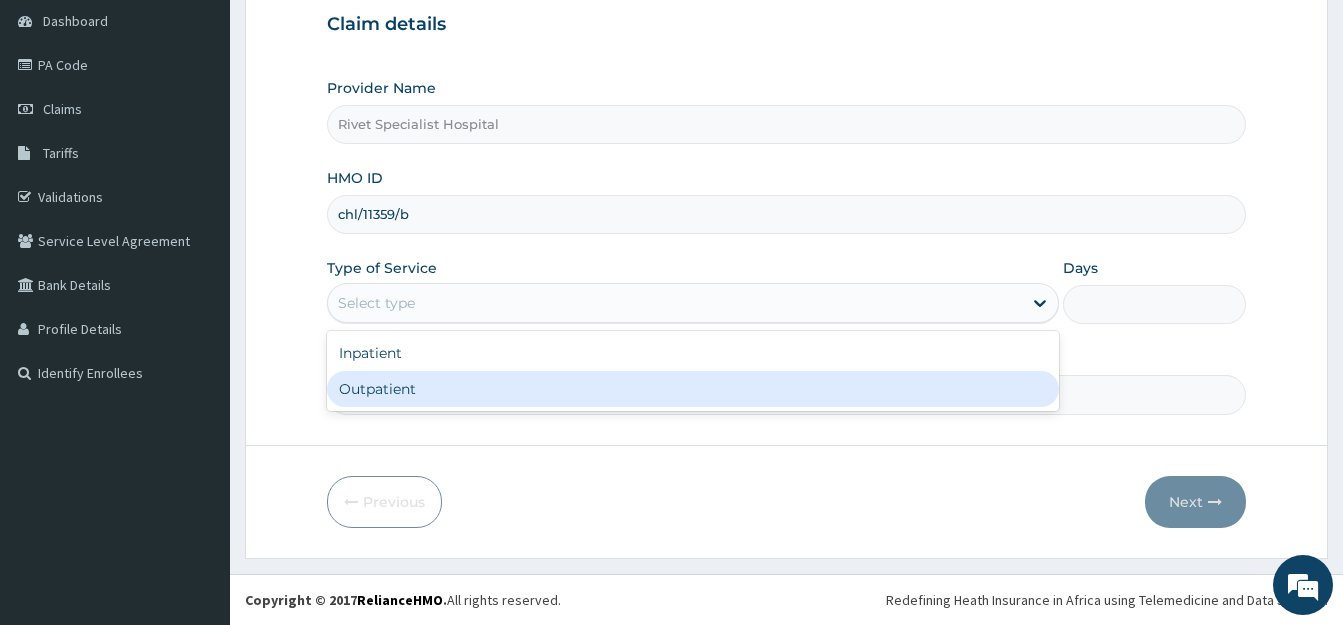 click on "Outpatient" at bounding box center (693, 389) 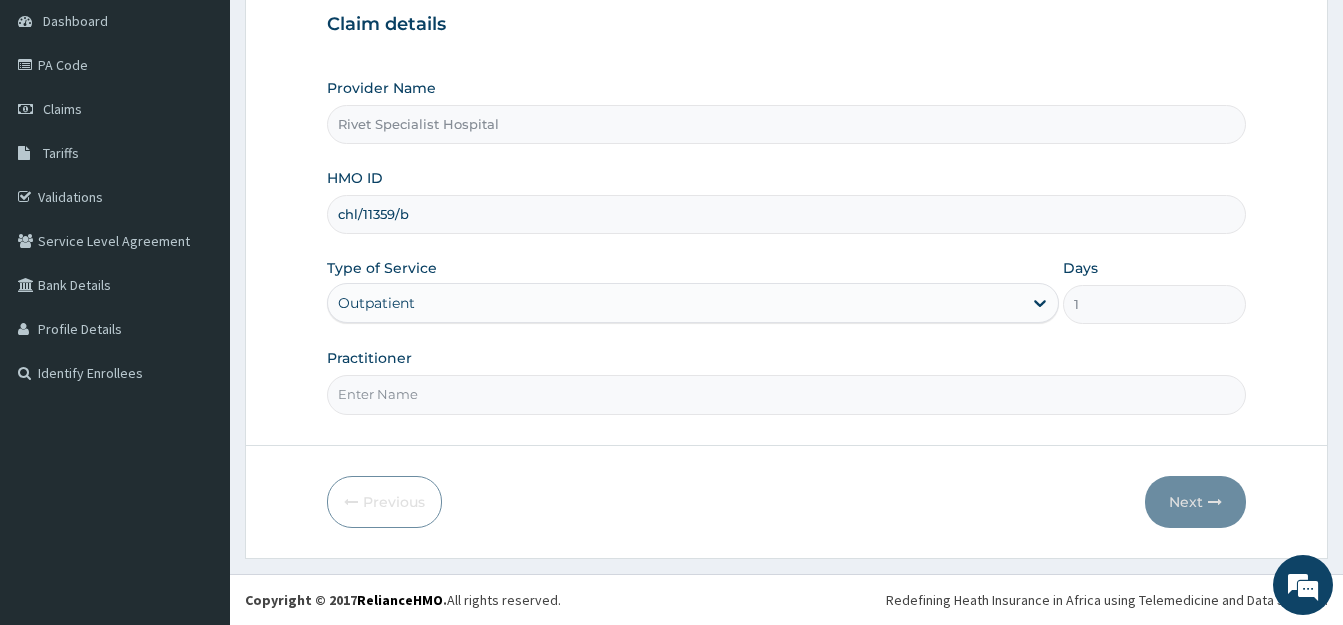 click on "Practitioner" at bounding box center [786, 394] 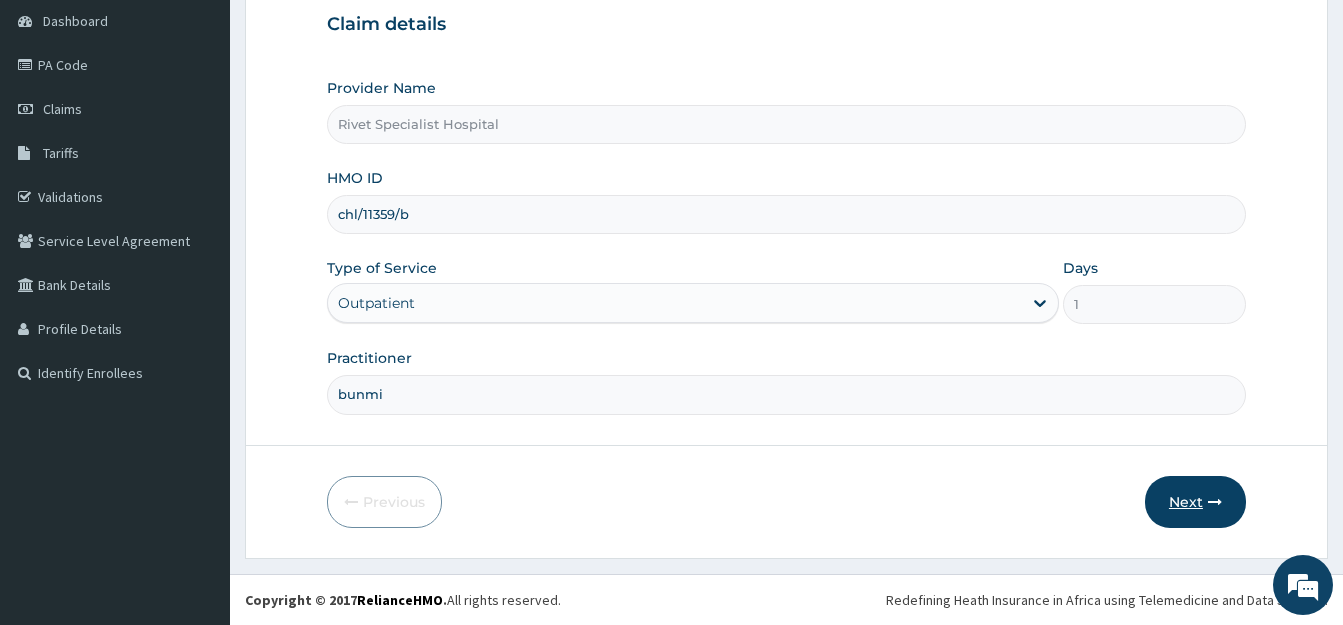 type on "bunmi" 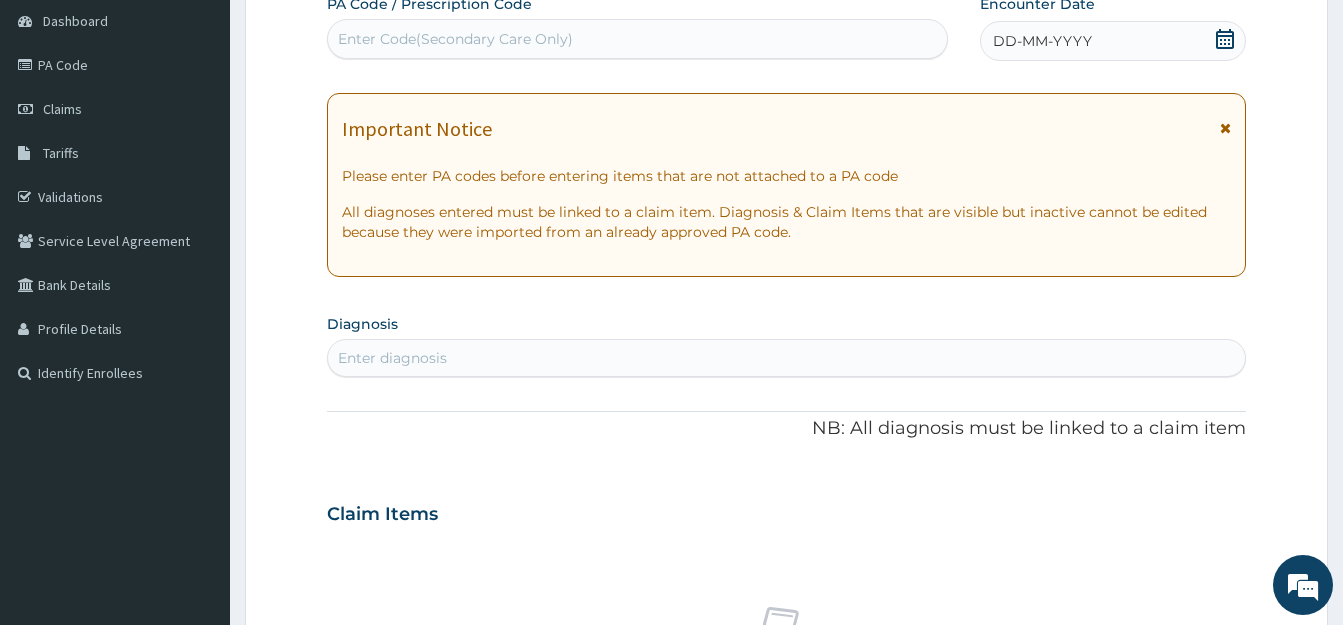 click on "Enter Code(Secondary Care Only)" at bounding box center [455, 39] 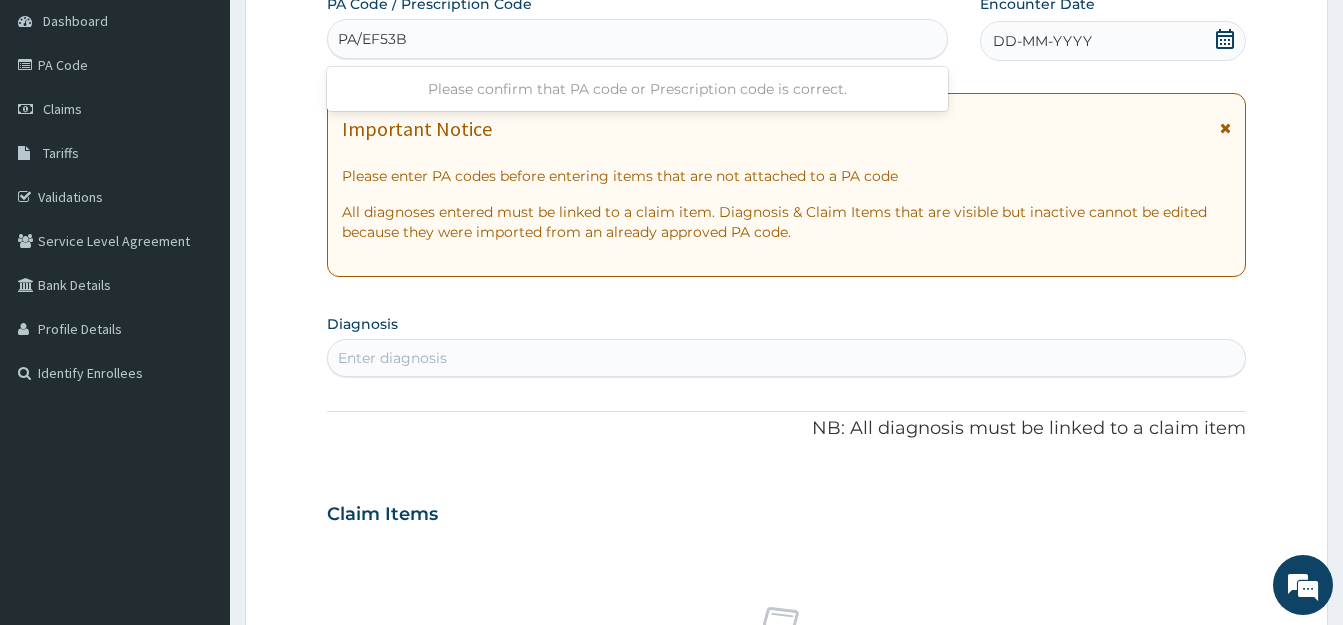 type on "PA/EF53BB" 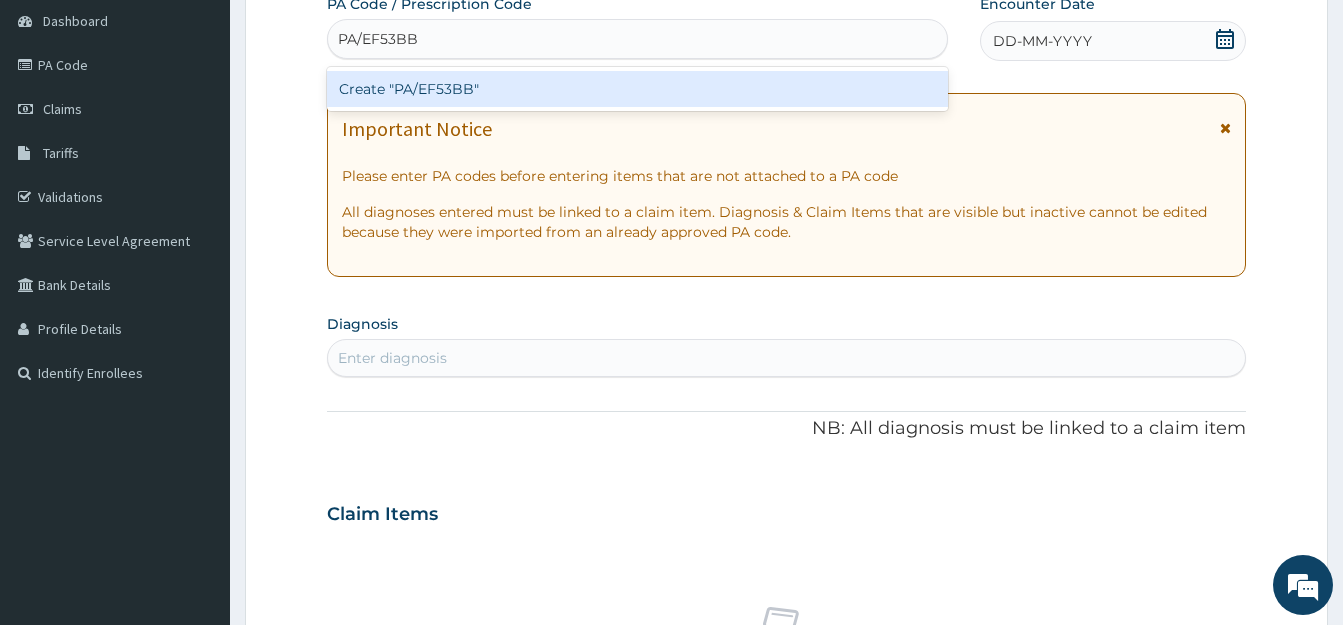 click on "Create "PA/EF53BB"" at bounding box center [637, 89] 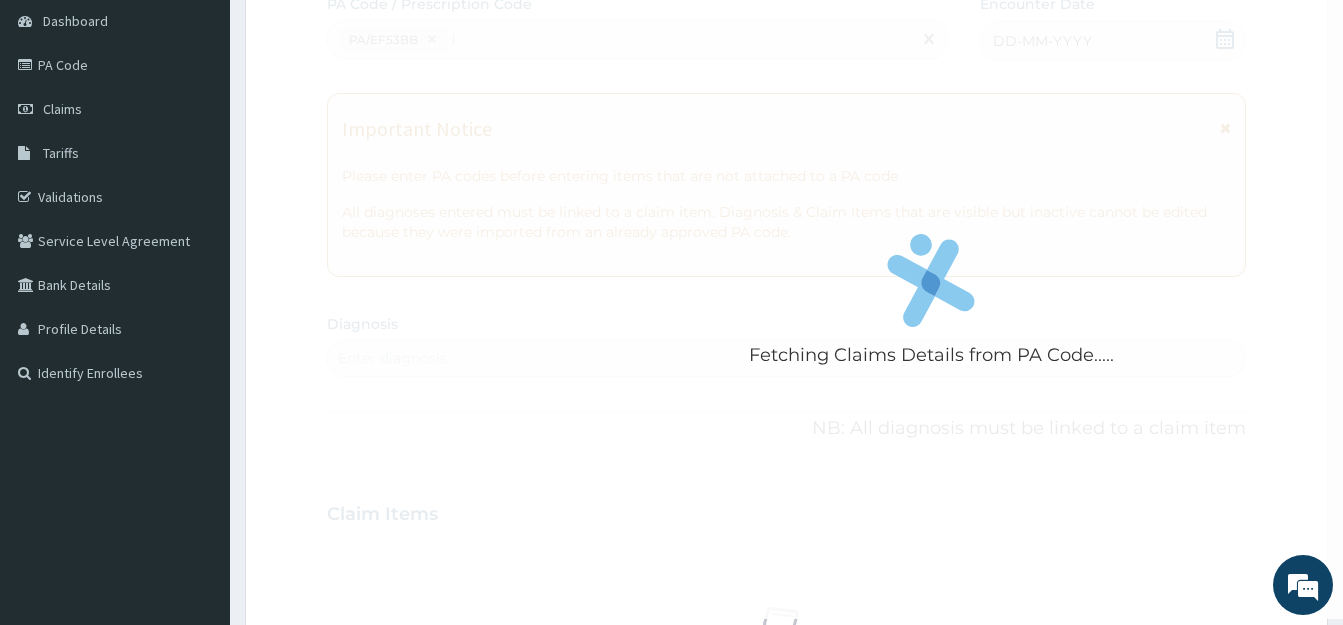 type 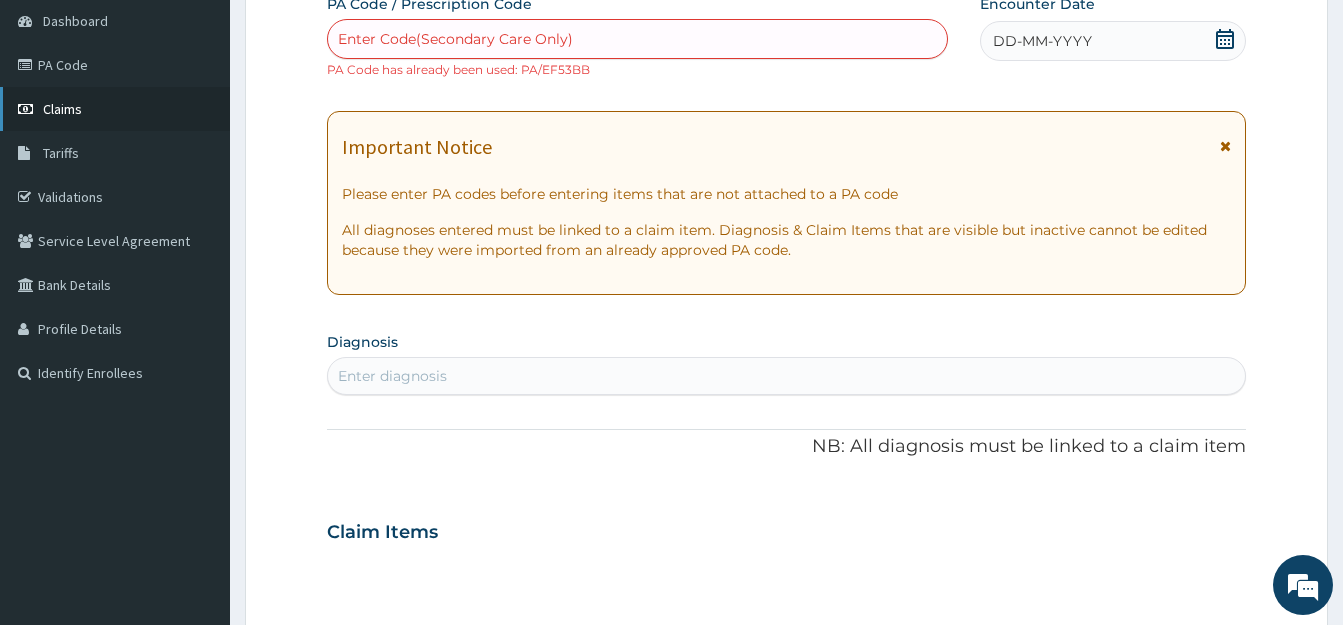 click on "Claims" at bounding box center (62, 109) 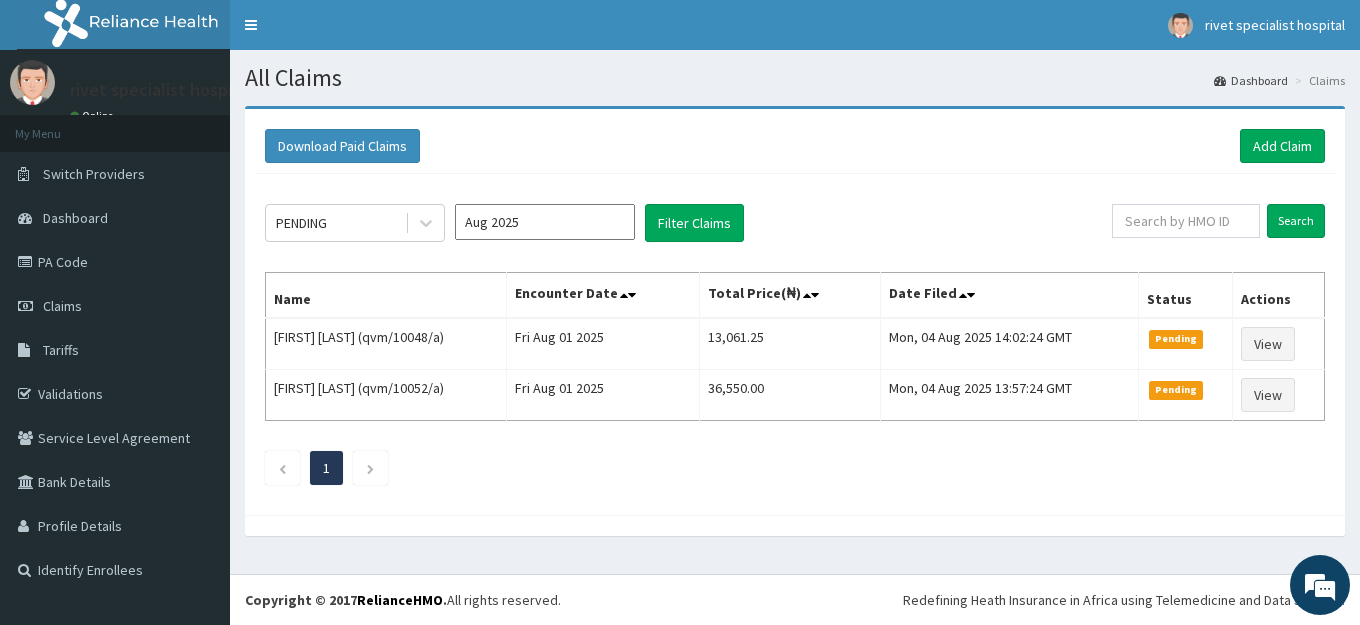 scroll, scrollTop: 0, scrollLeft: 0, axis: both 